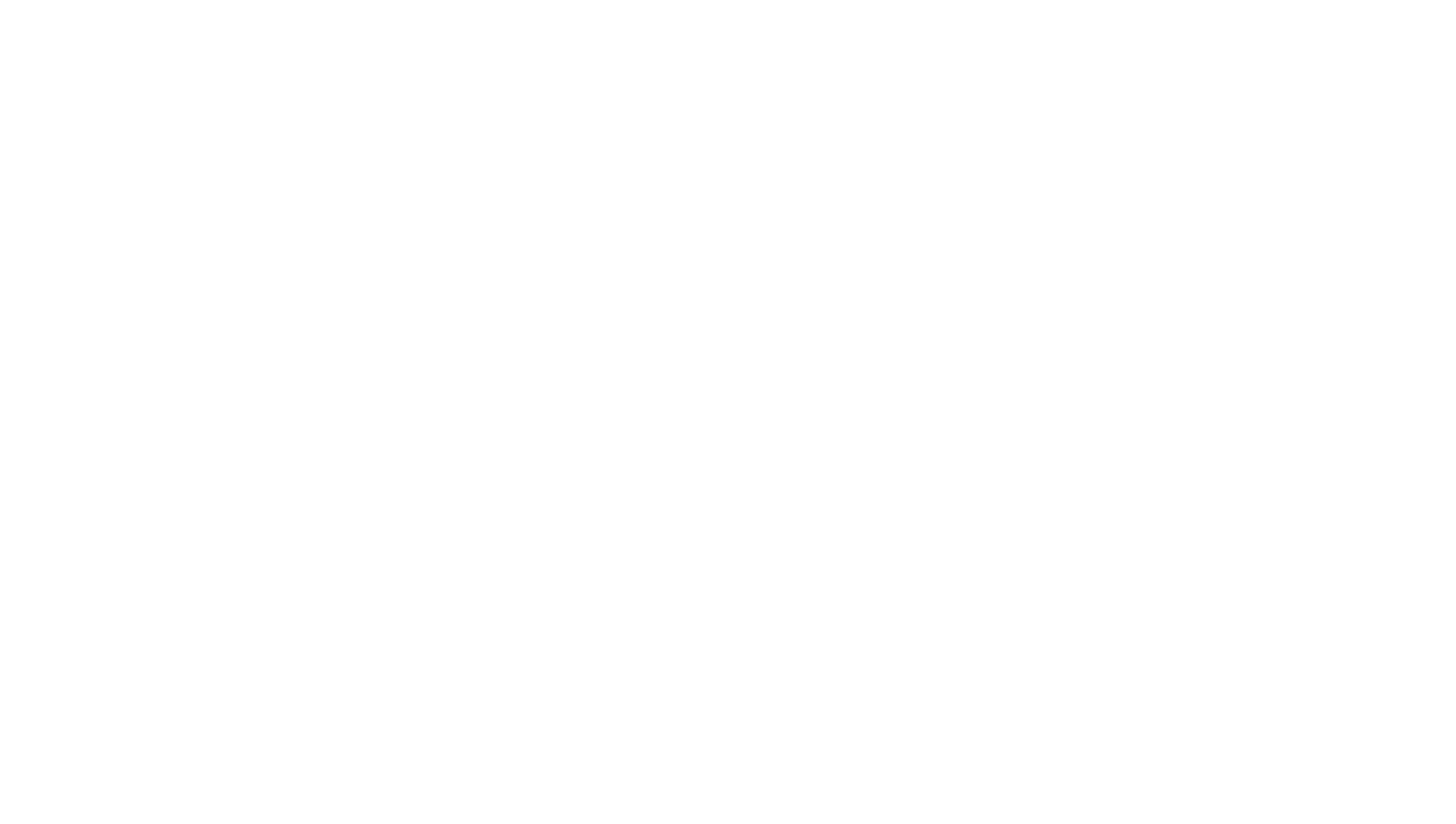 scroll, scrollTop: 0, scrollLeft: 0, axis: both 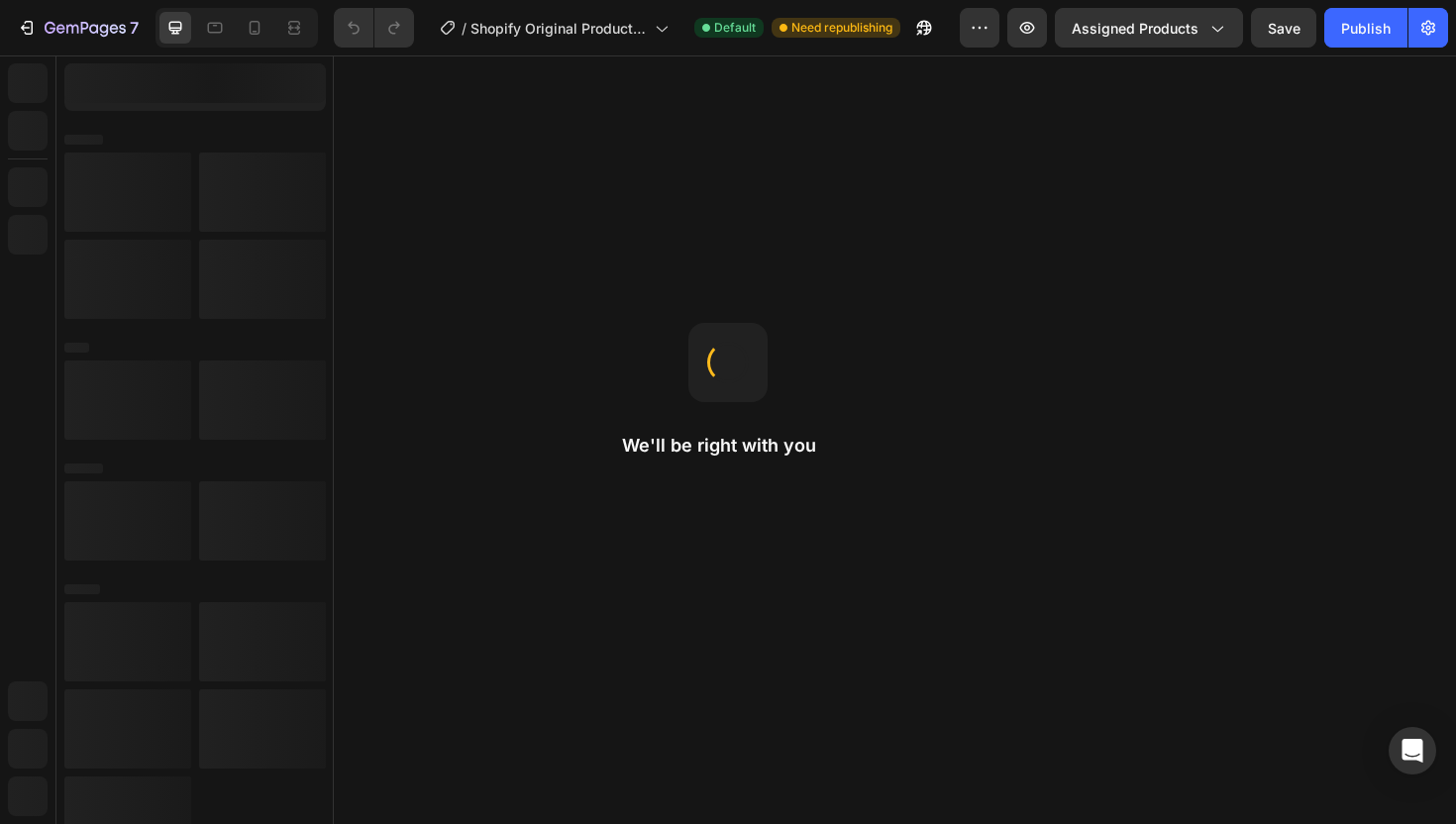 radio on "false" 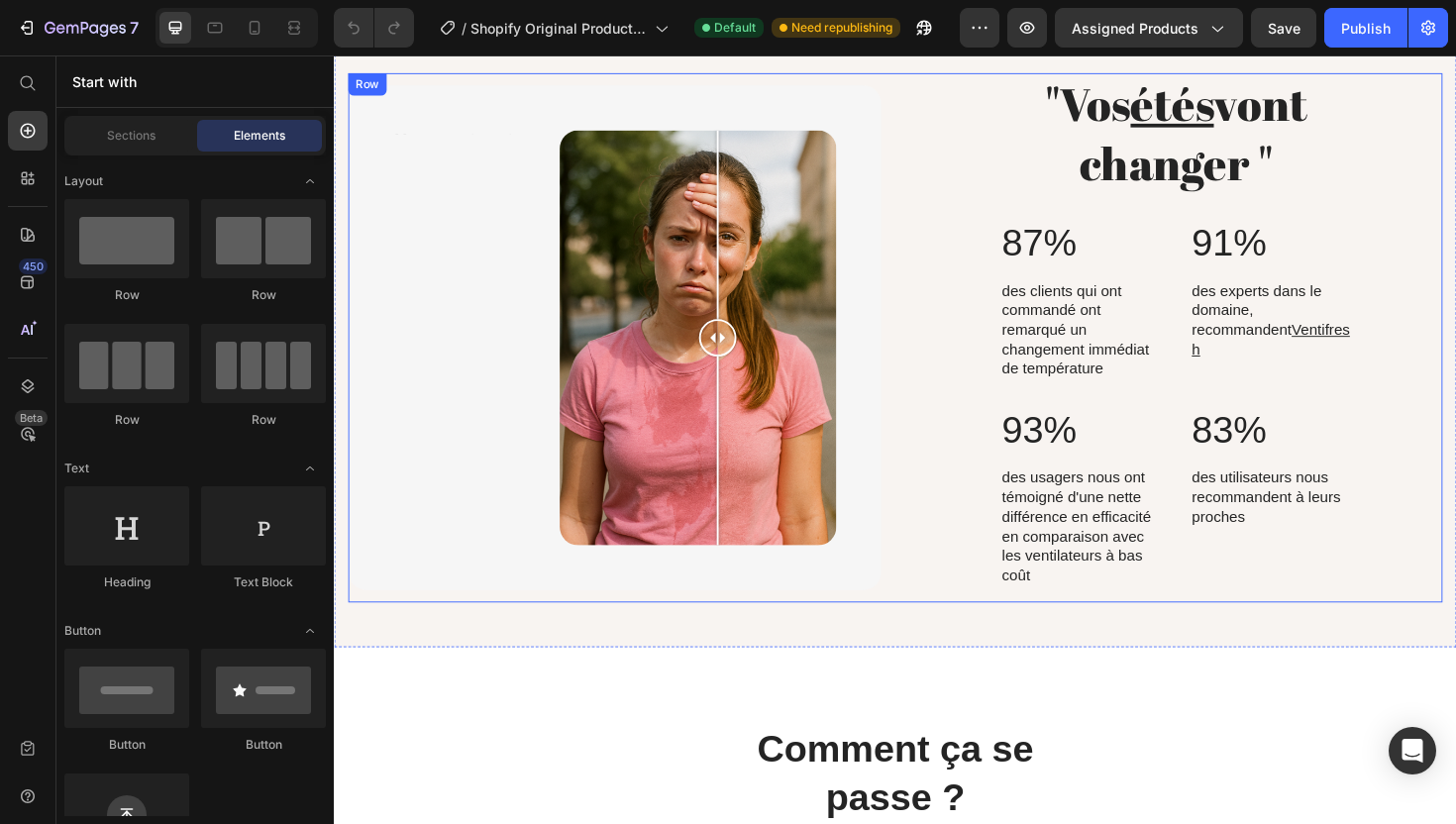 scroll, scrollTop: 3618, scrollLeft: 0, axis: vertical 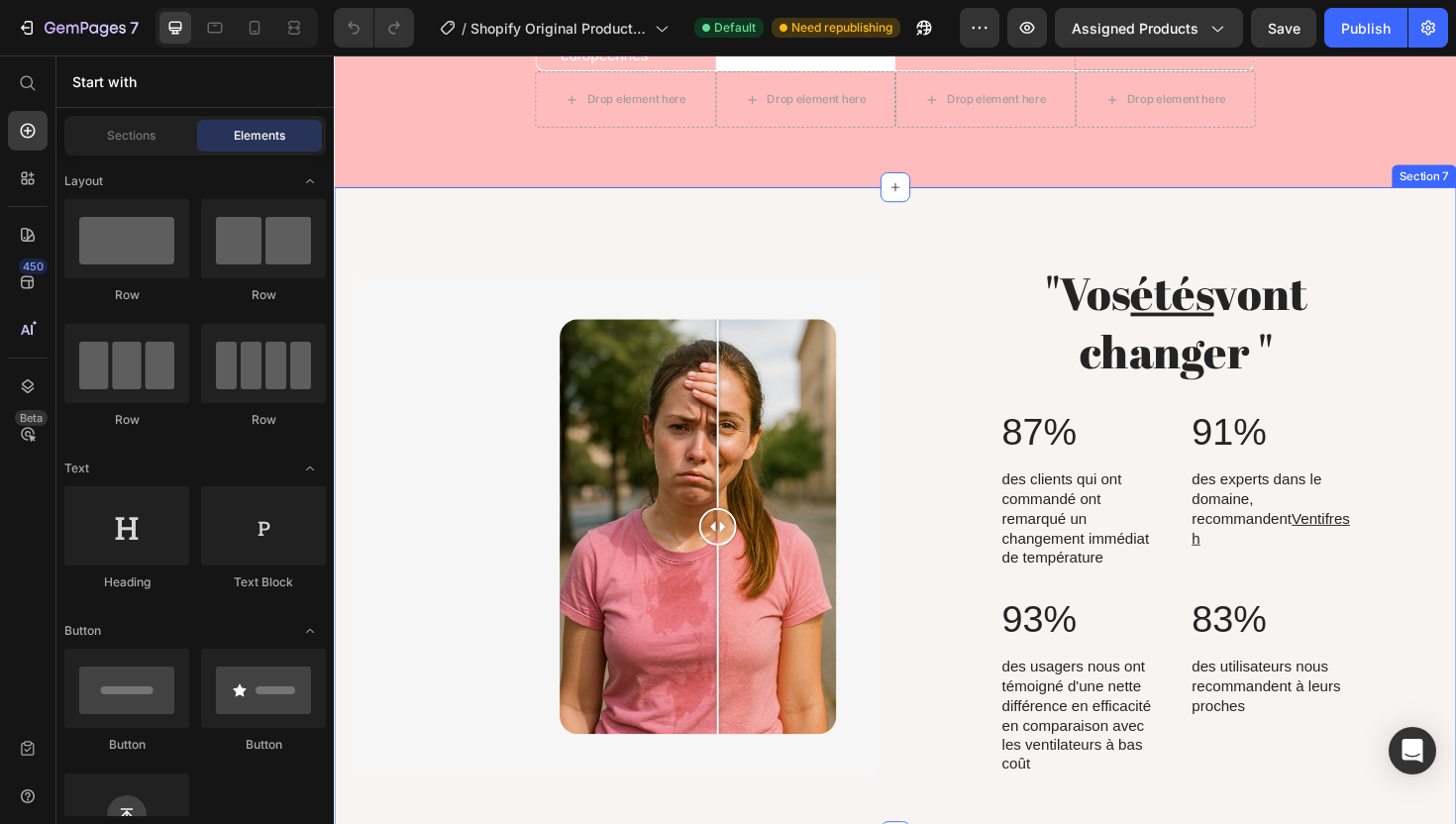 click on "Text Block Image Comparison Row  "Vos  étés  vont changer " Heading 87% Text Block des clients qui ont commandé ont remarqué un changement immédiat de température Text Block 91% Text Block des experts dans le domaine, recommandent  Ventifresh  Text Block Row 93% Text Block des usagers nous ont témoigné d'une nette différence en efficacité en comparaison avec les ventilateurs à bas coût Text Block 83% Text Block des utilisateurs nous recommandent à leurs proches  Text Block Row Row Row Section 7" at bounding box center [928, 539] 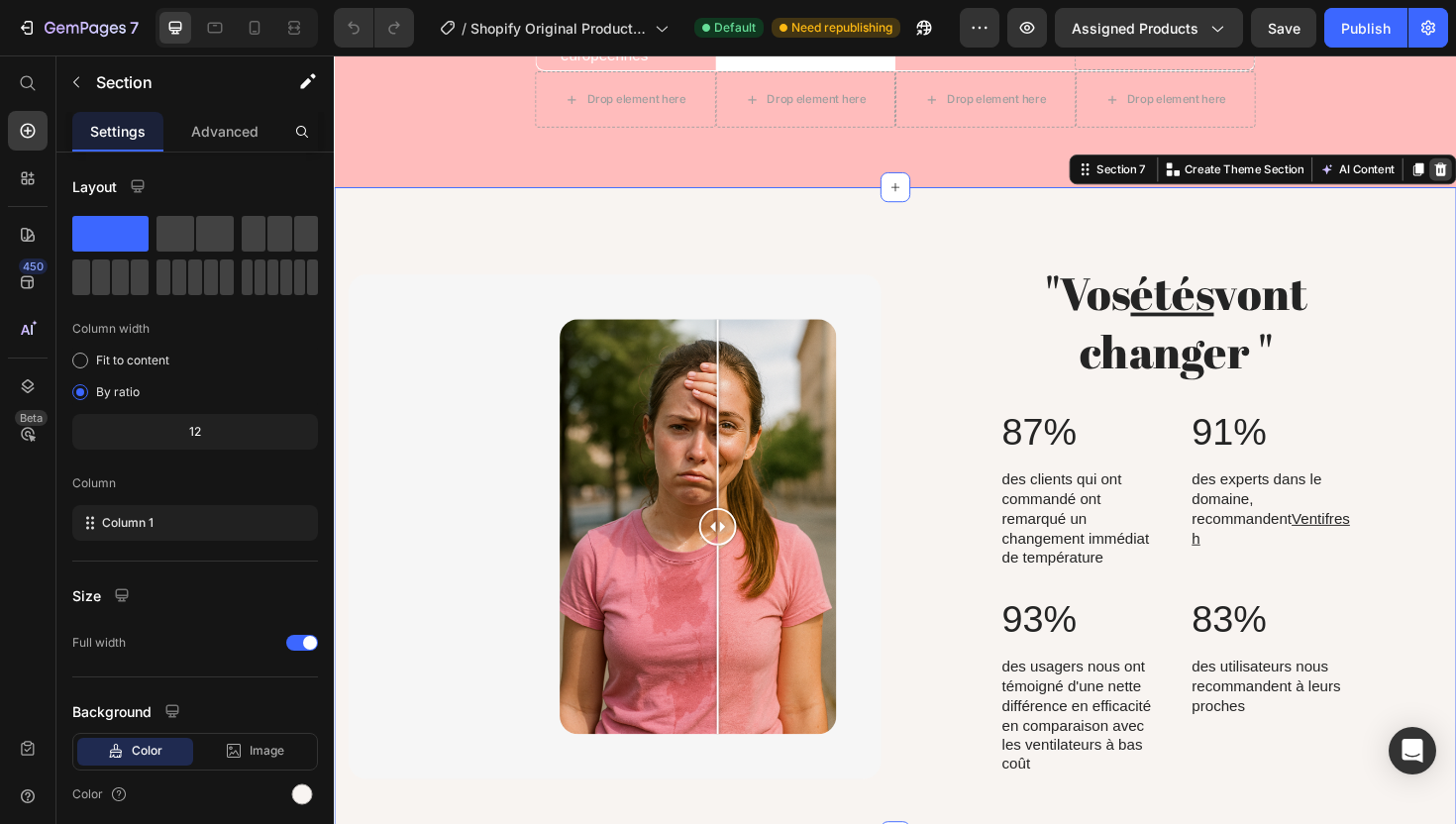 click 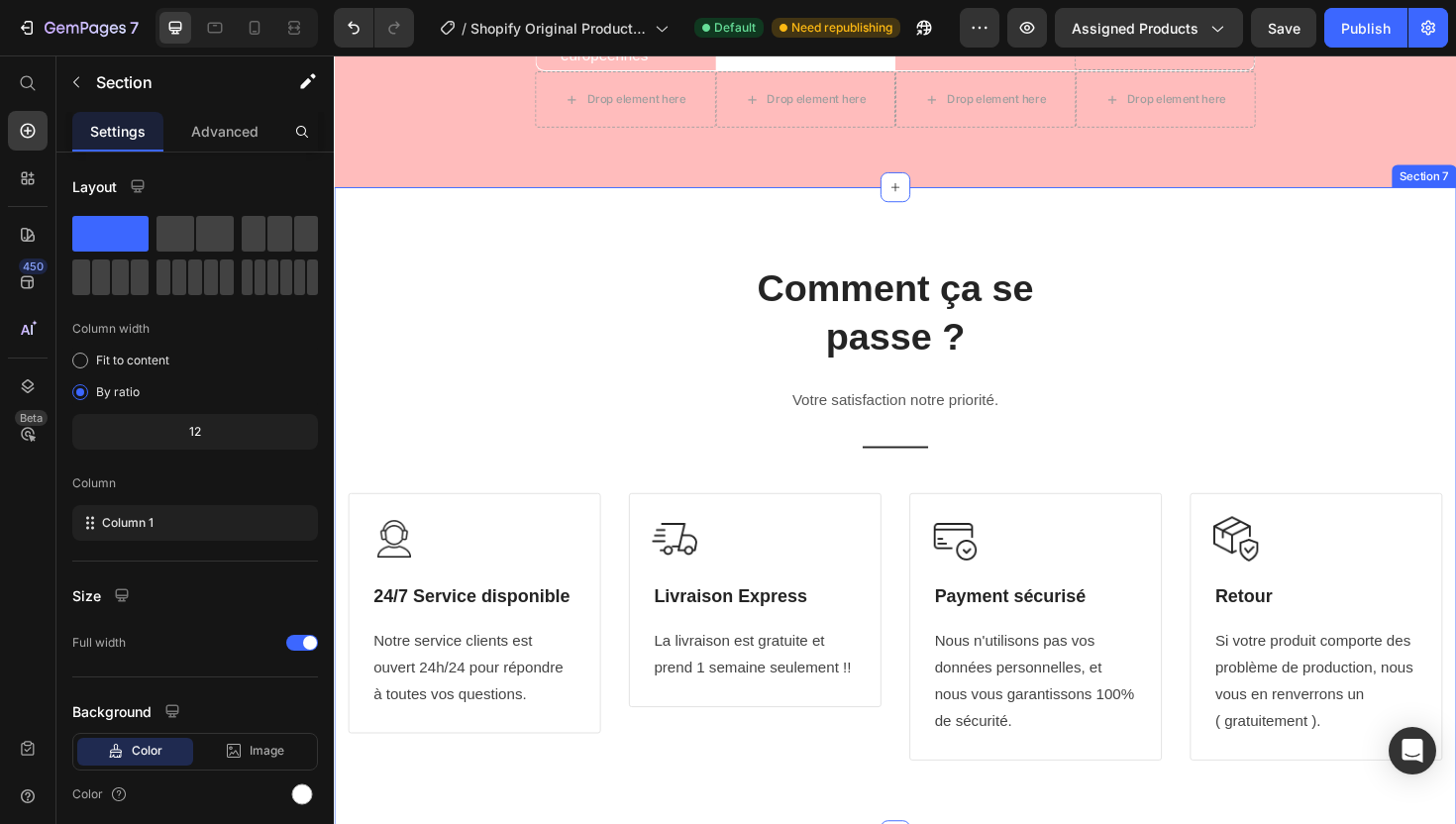 click on "Comment ça se  passe ?  Heading Votre satisfaction notre priorité. Text block                Title Line Row Image 24/7 Service disponible  Heading Notre service clients est ouvert 24h/24 pour répondre à toutes vos questions. Text block Row Image Livraison Express  Heading La livraison est gratuite et prend 1 semaine seulement !!  Text block Row Image Payment sécurisé  Heading Nous n'utilisons pas vos données personnelles, et nous vous garantissons 100% de sécurité. Text block Row Image Retour  Heading Si votre produit comporte des problème de production, nous vous en renverrons un  ( gratuitement ). Text block Row Row Section 7" at bounding box center [928, 538] 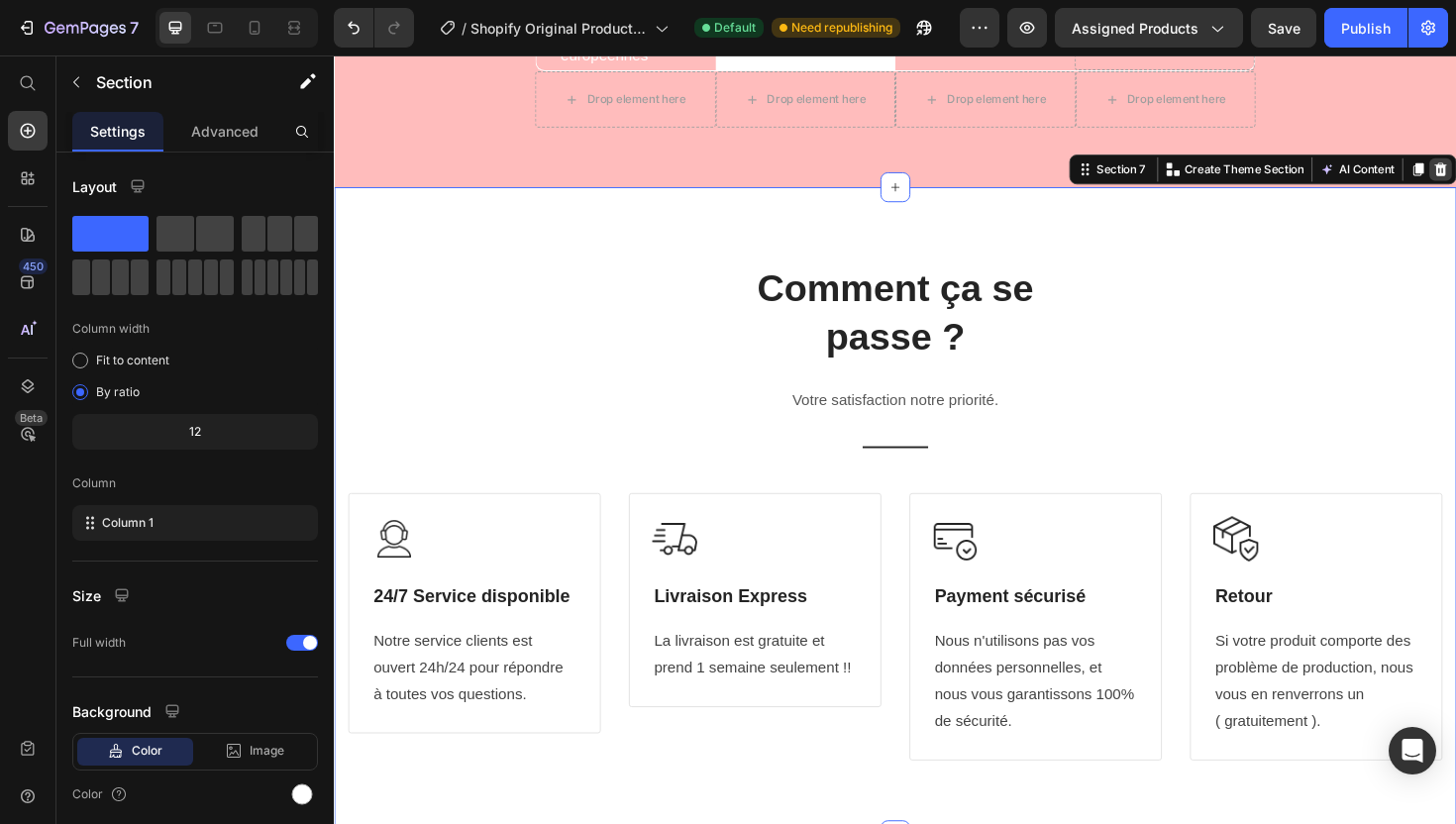 click 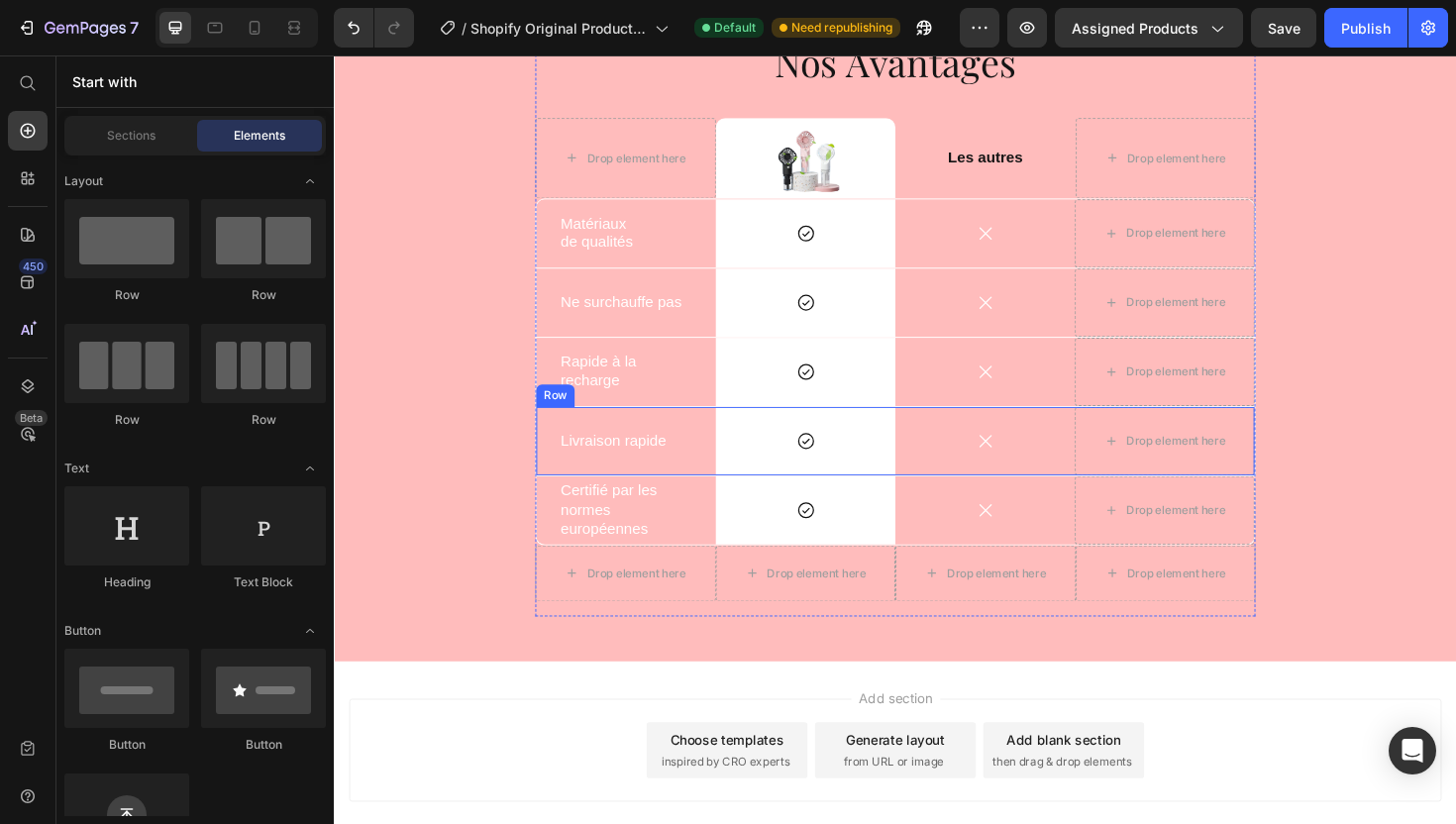 scroll, scrollTop: 2712, scrollLeft: 0, axis: vertical 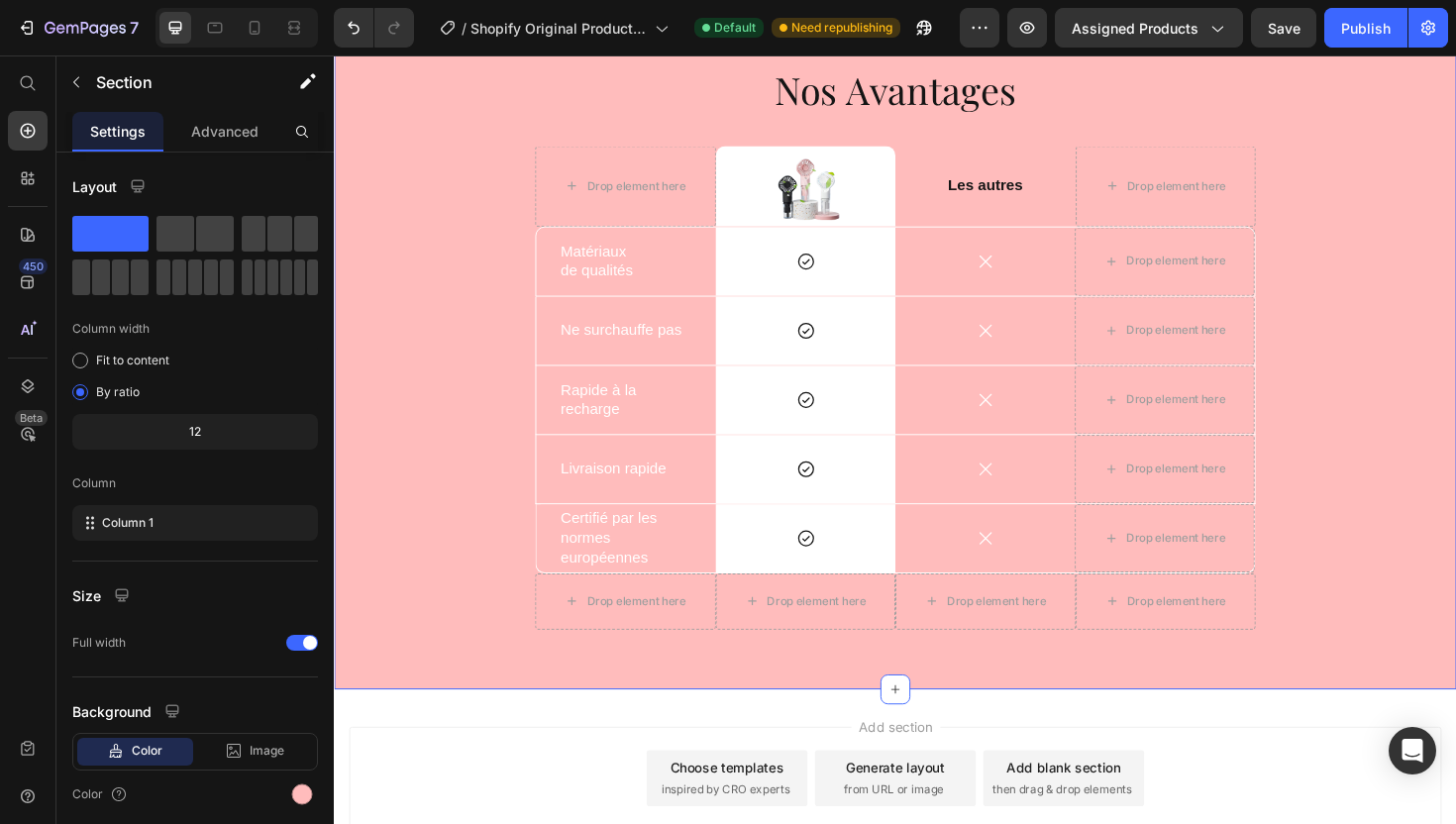 click on "Nos Avantages  Heading
Drop element here Image Row Les autres  Text Block
Drop element here Row Matériaux  de qualités  Text Block
Icon Row
Icon
Drop element here Row Ne surchauffe pas  Text Block
Icon Row
Icon
Drop element here Row Rapide à la recharge   Text Block
Icon Row
Icon
Drop element here Row Livraison rapide  Text Block
Icon Row
Icon
Drop element here Row Certifié par les normes européennes   Text Block
Icon Row
Icon
Drop element here Row
Drop element here
Drop element here
Drop element here
Drop element here Row Row Section 6" at bounding box center [928, 356] 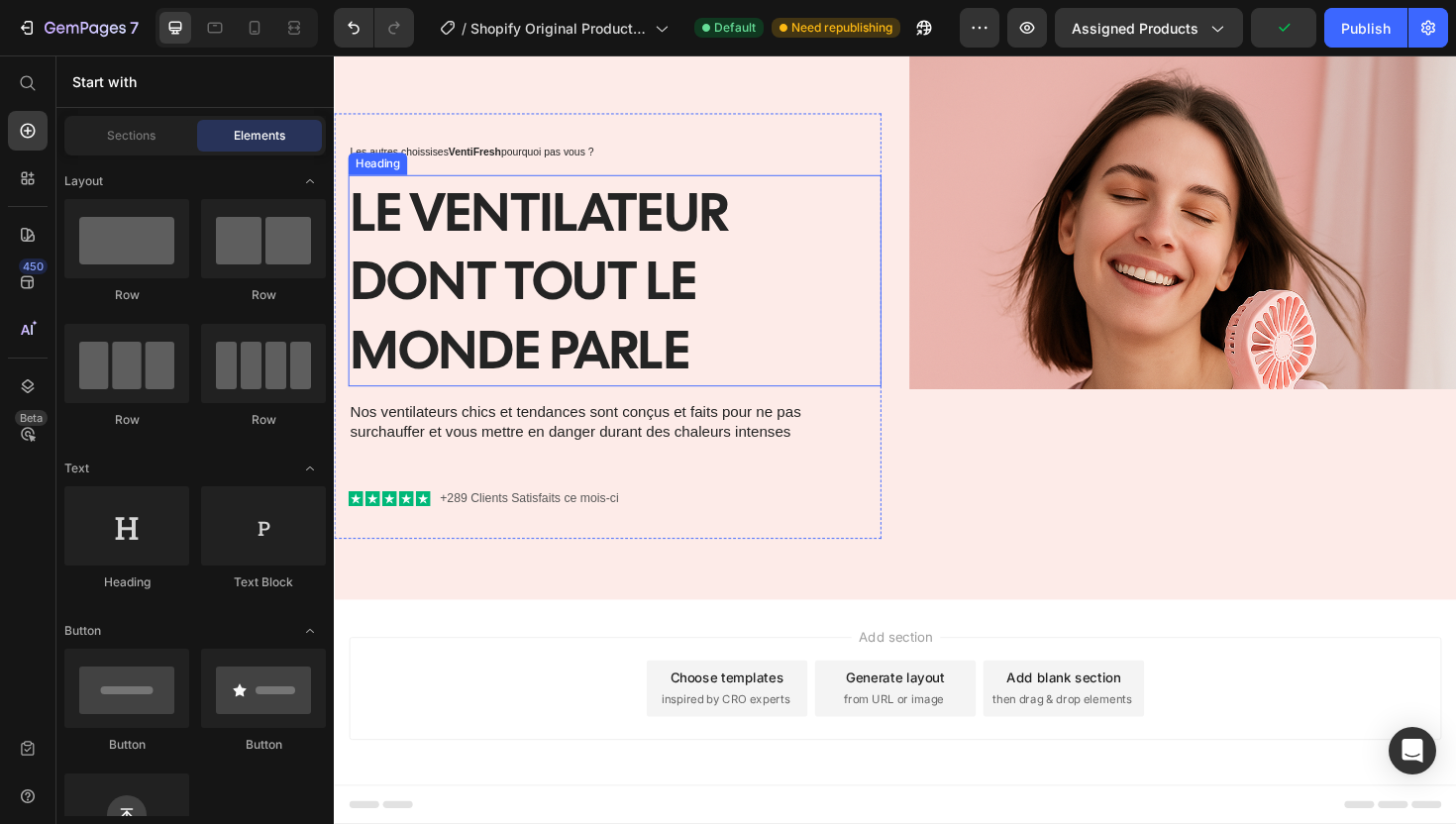 scroll, scrollTop: 2224, scrollLeft: 0, axis: vertical 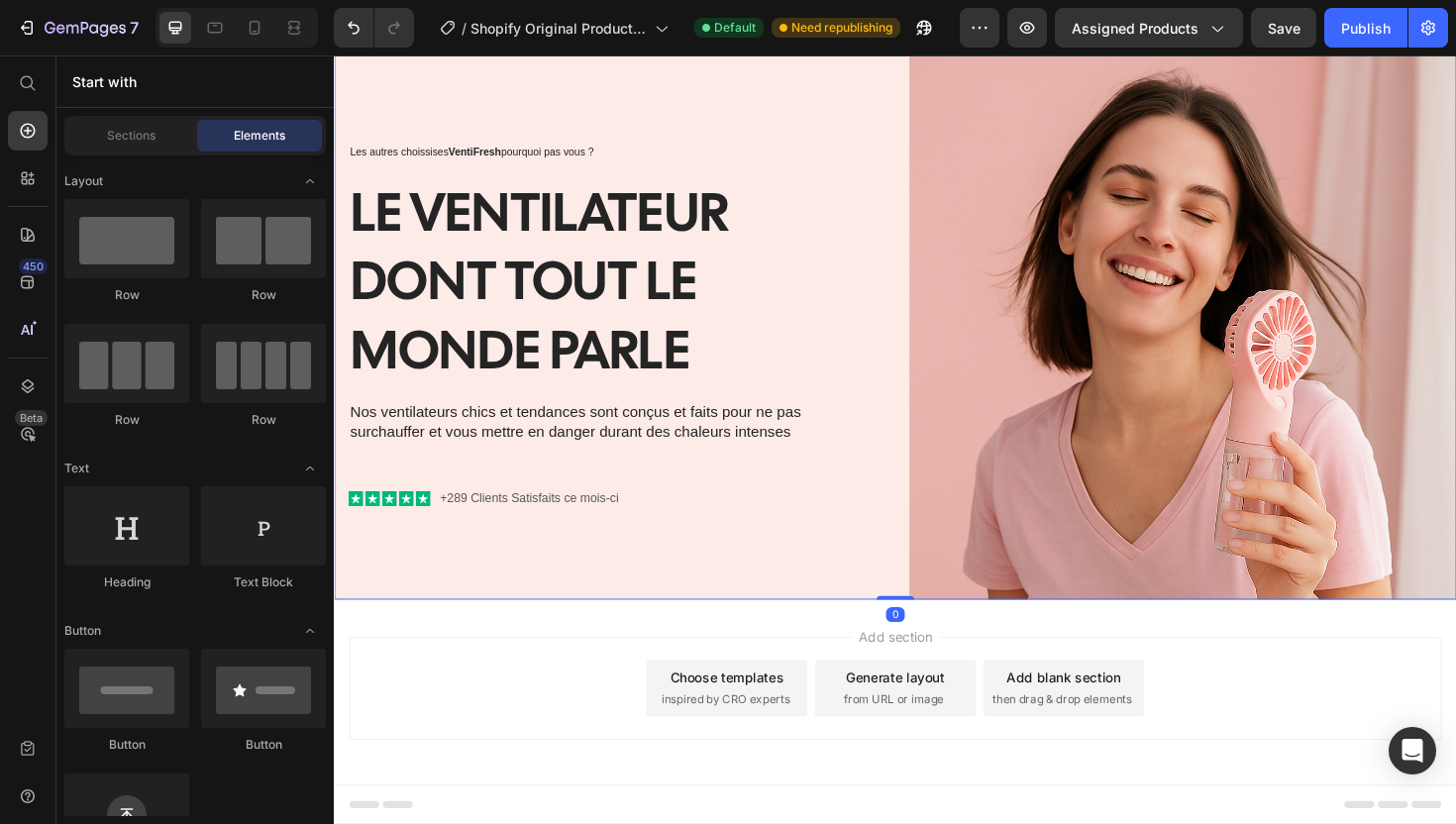 click on "Les autres choissises  VentiFresh  pourquoi pas vous ? Text Block LE ventilateur dont tout le monde parle  Heading Nos ventilateurs chics et tendances sont conçus et faits pour ne pas surchauffer et vous mettre en danger durant des chaleurs intenses Text Block
Icon
Icon
Icon
Icon
Icon Icon List +289 Clients Satisfaits ce mois-ci  Text Block Row Row" at bounding box center [623, 342] 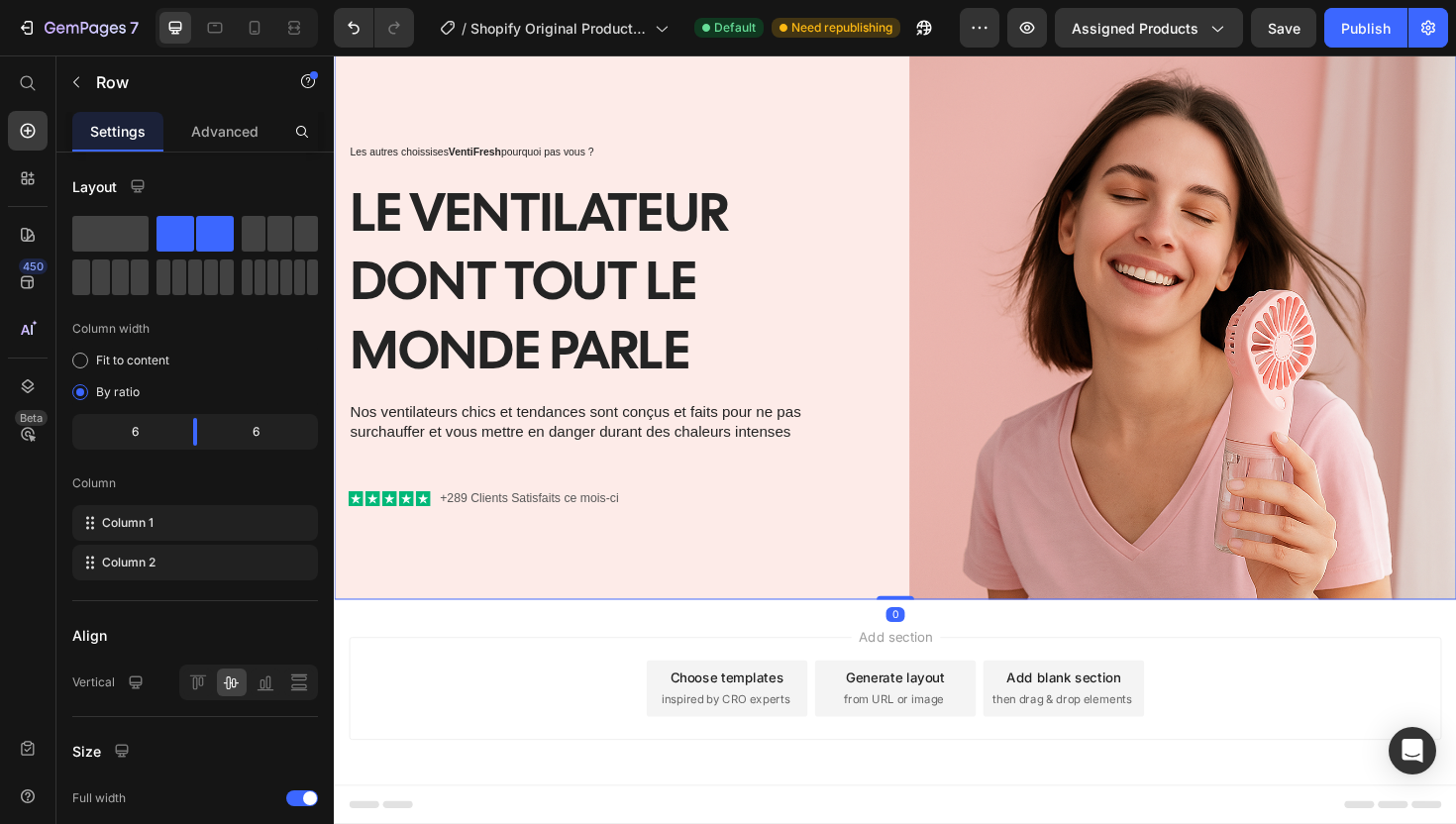 click 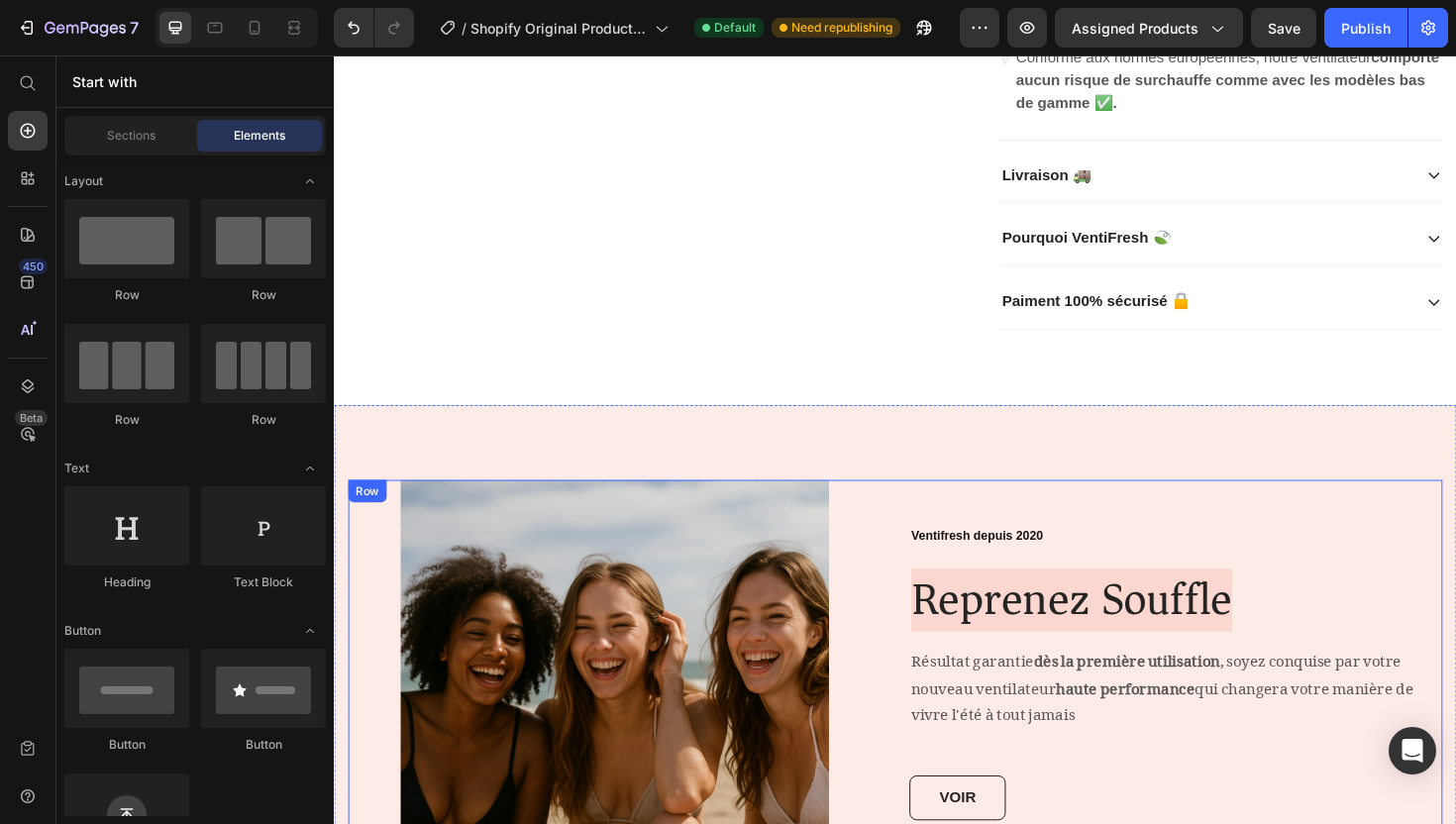 scroll, scrollTop: 1348, scrollLeft: 0, axis: vertical 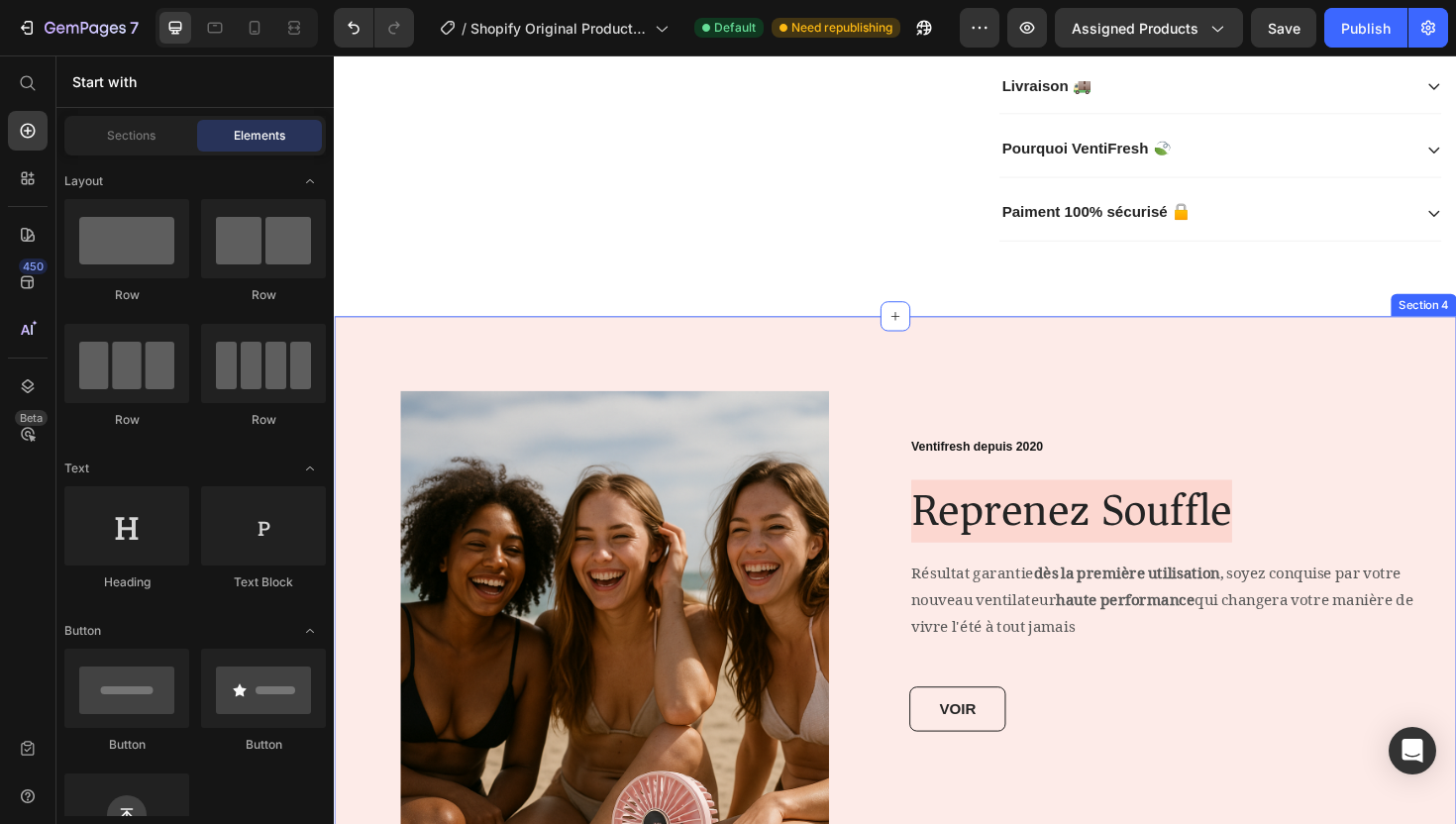 click on "Image Row Ventifresh depuis 2020  Text block Reprenez Souffle  Heading Résultat garantie  dès la première utilisation , soyez conquise par votre nouveau ventilateur  haute performance  qui changera votre manière de vivre l'été à tout jamais  Text block VOIR   Button Row Row Section 4" at bounding box center [928, 751] 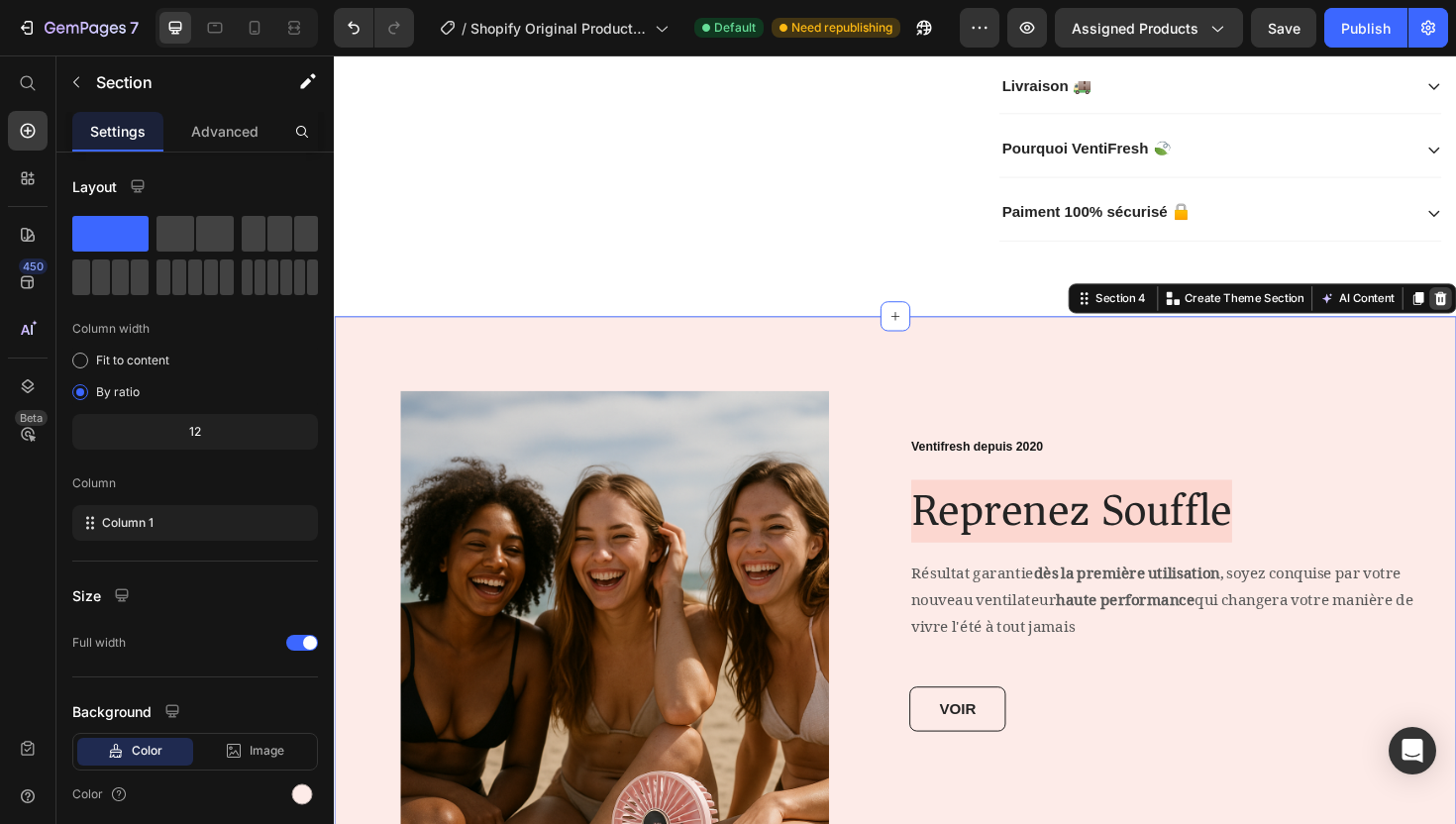 click 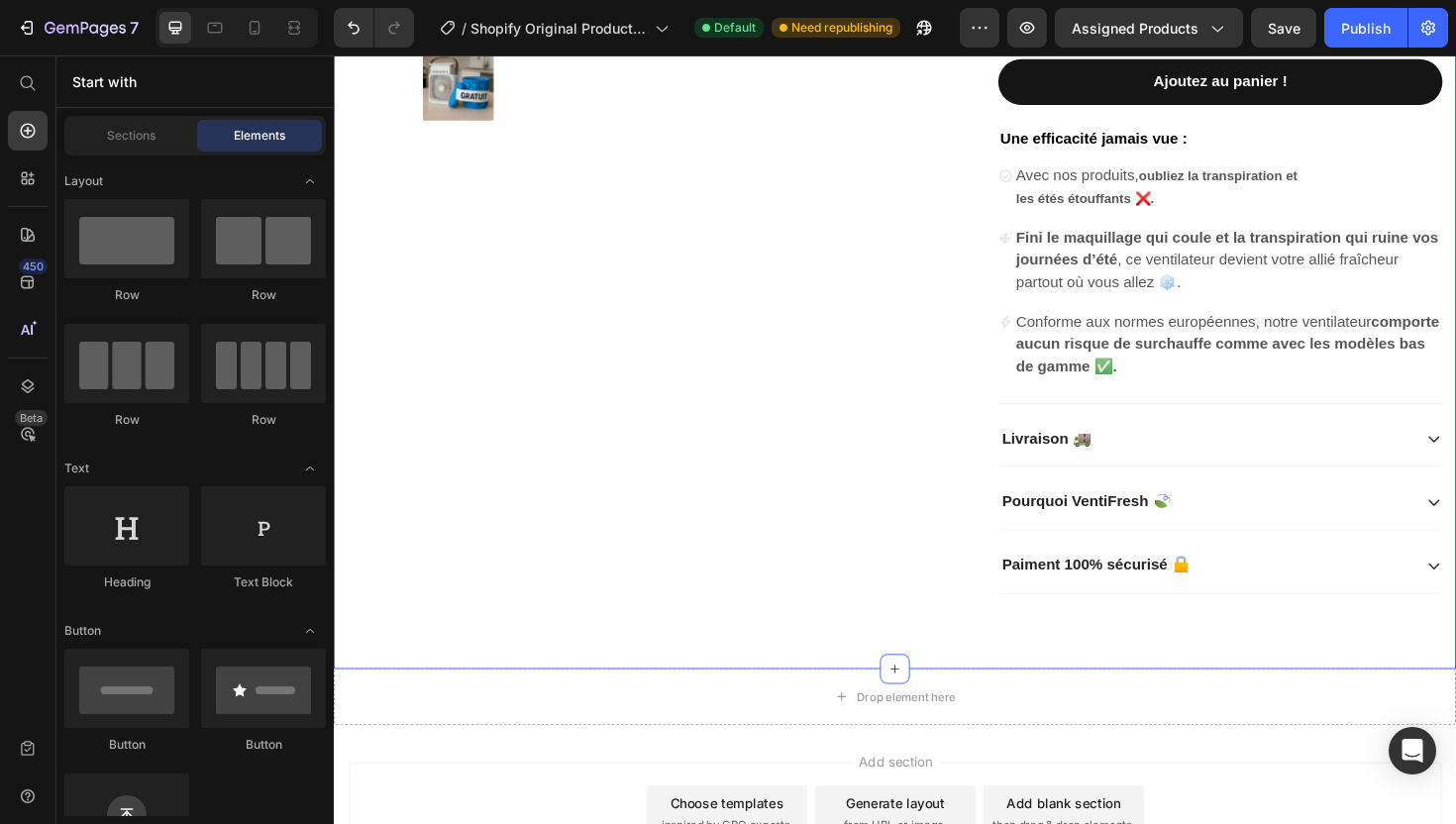 scroll, scrollTop: 1106, scrollLeft: 0, axis: vertical 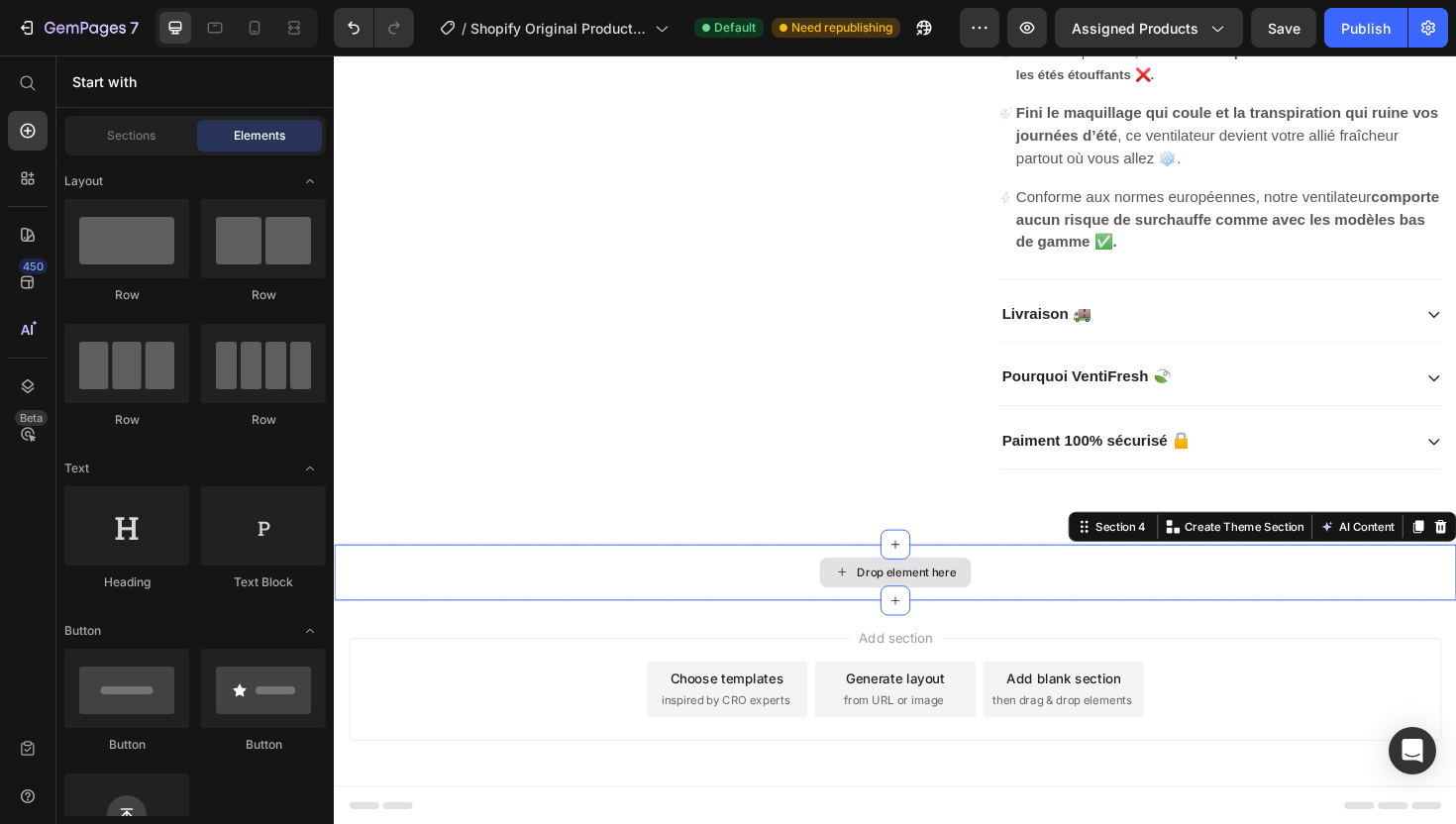 click on "Drop element here" at bounding box center (928, 603) 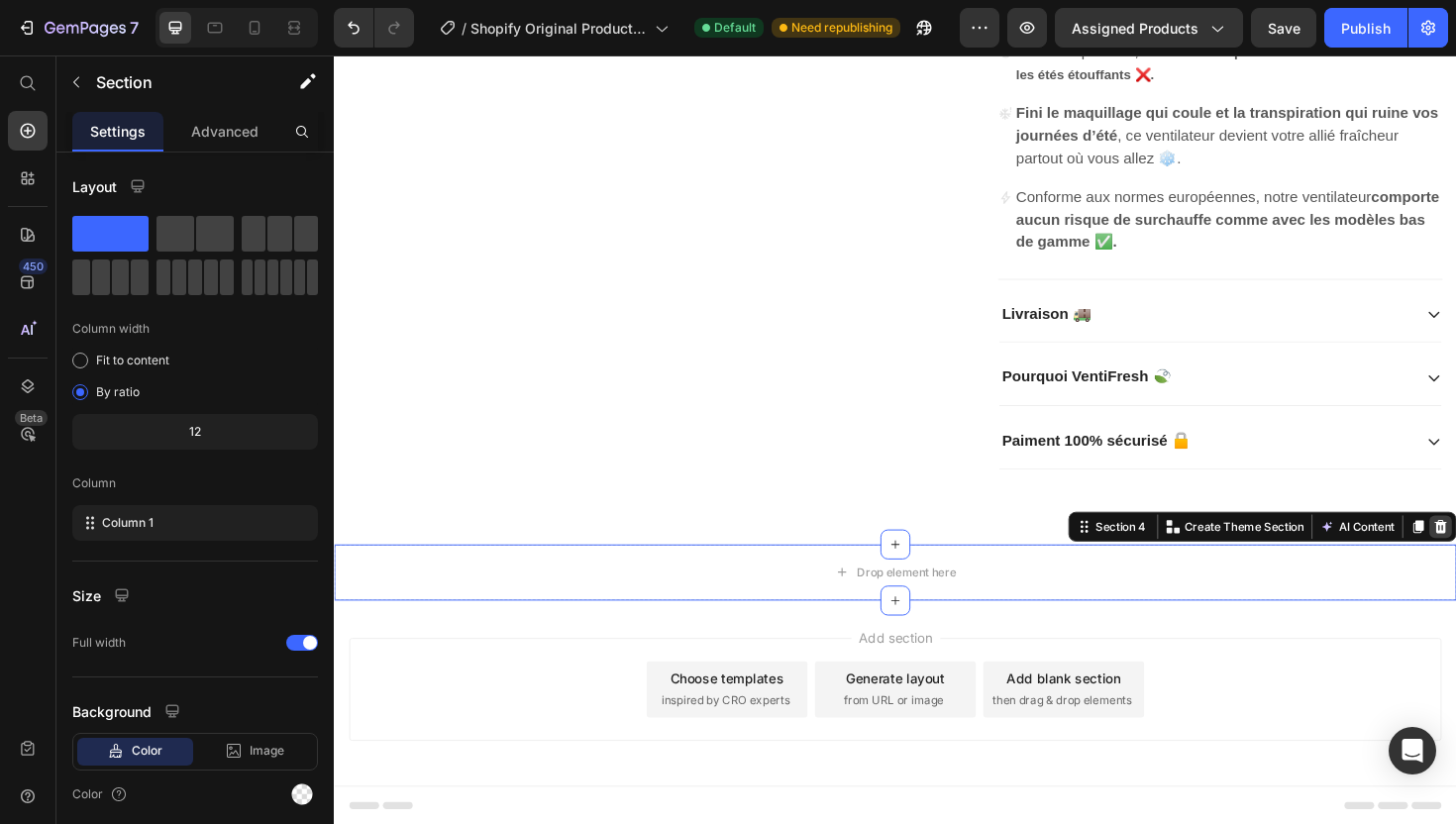 click 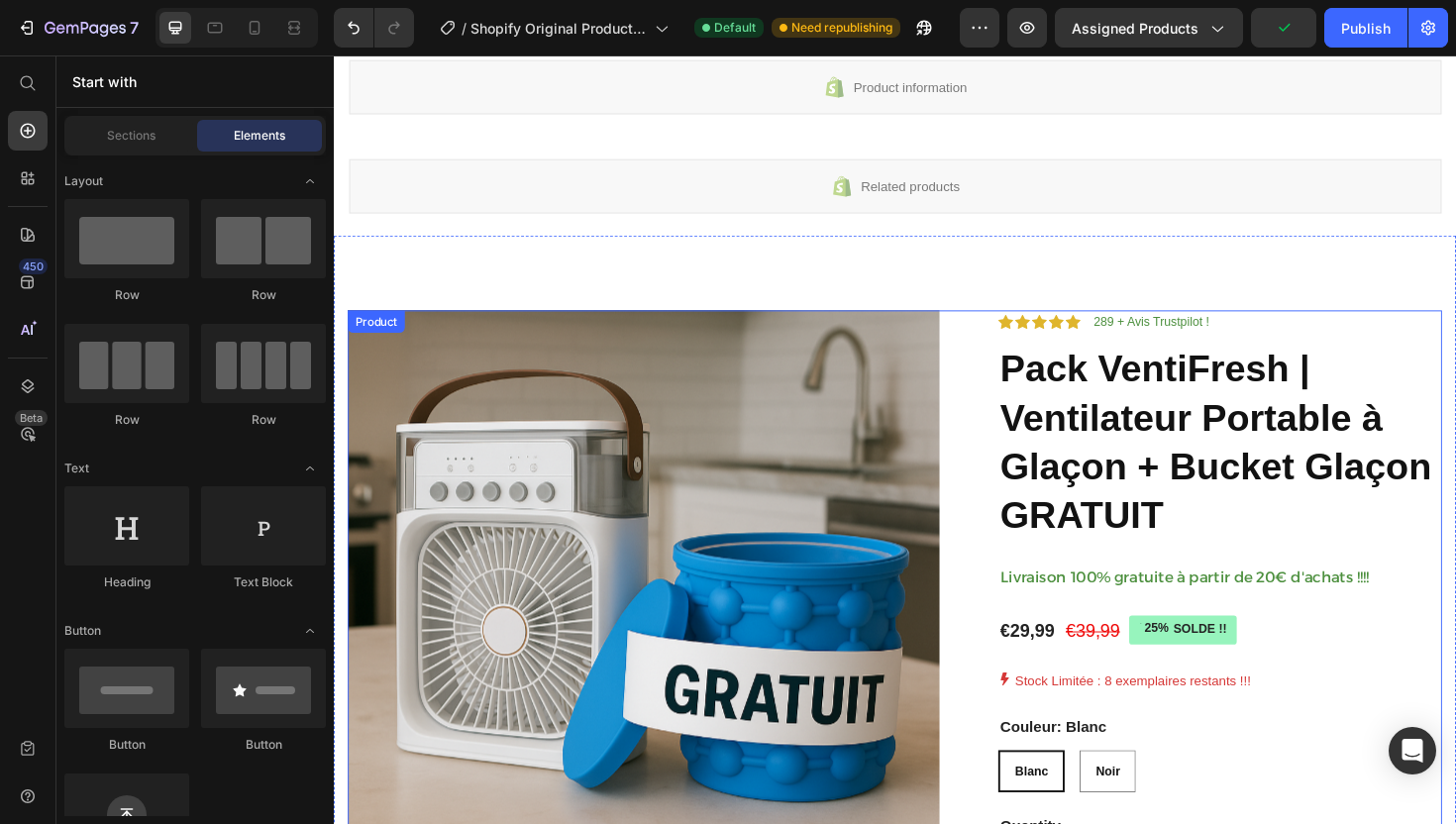 scroll, scrollTop: 52, scrollLeft: 0, axis: vertical 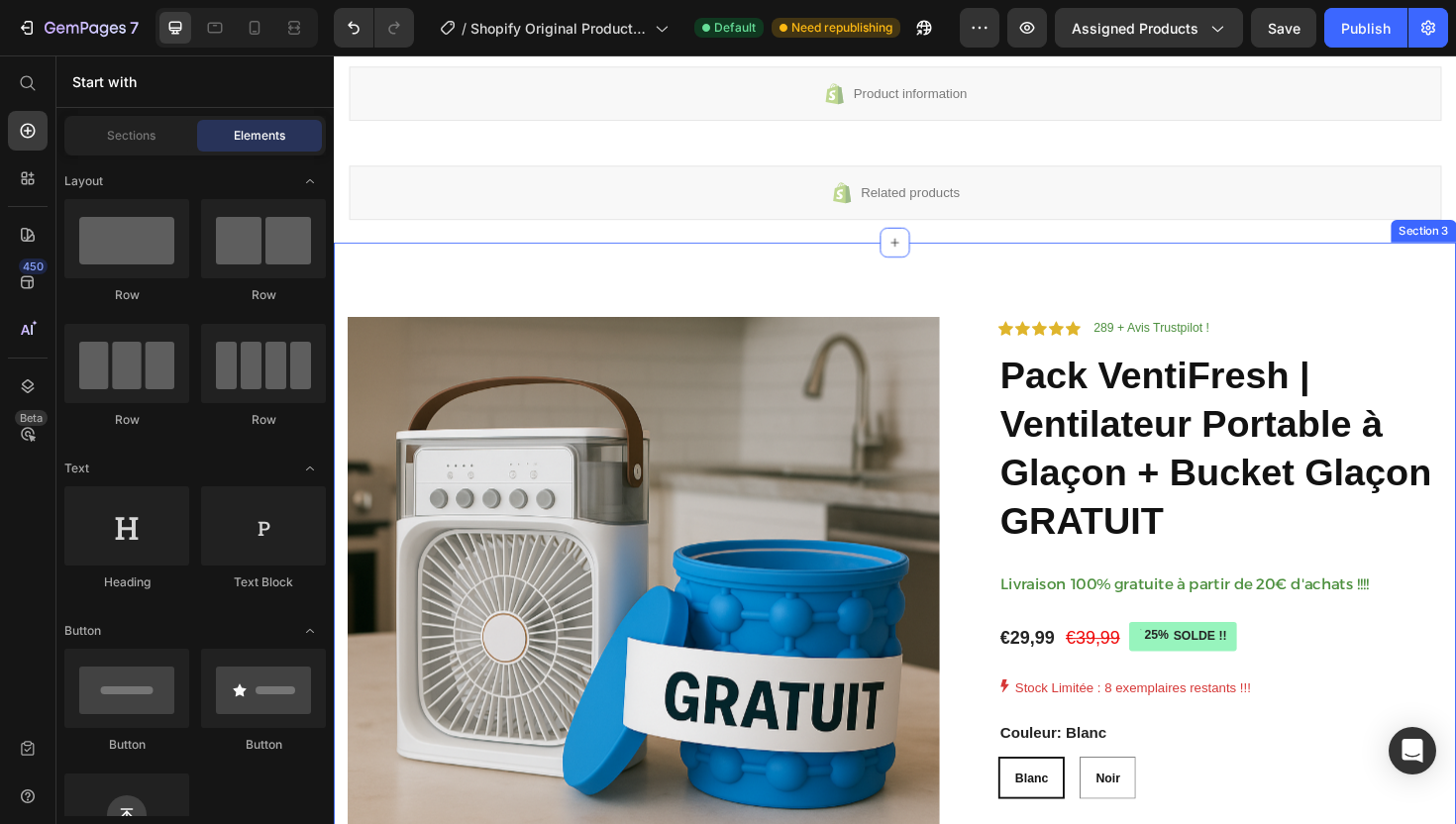 click on "Product Images Icon Icon Icon Icon Icon Icon List 289 + Avis Trustpilot ! Text Block Row Pack VentiFresh | Ventilateur Portable à Glaçon + Bucket Glaçon GRATUIT Product Title  Livraison 100% gratuite à partir de 20€ d'achats !!!! Text Block €29,99 Product Price €39,99 Product Price 25% SOLDE !!  Discount Tag Row   Stock Limitée : 8 exemplaires restants !!! Stock Counter Couleur: Blanc Blanc Blanc Blanc Noir Noir Noir Product Variants & Swatches Blanc Blanc Noir Noir Product Variants & Swatches Row Quantity Text Block 1 Product Quantity Row Row Ajoutez au panier !   Add to Cart Une efficacité jamais vue :  Text Block Avec nos produits,  oubliez la transpiration et  les étés étouffants ❌. Fini le maquillage qui coule et la transpiration qui ruine vos journées d’été , ce ventilateur devient votre allié fraîcheur partout où vous allez ❄️. Conforme aux normes européennes, notre ventilateur  comporte aucun risque de surchauffe comme avec les modèles bas de gamme ✅. Item List" at bounding box center [928, 940] 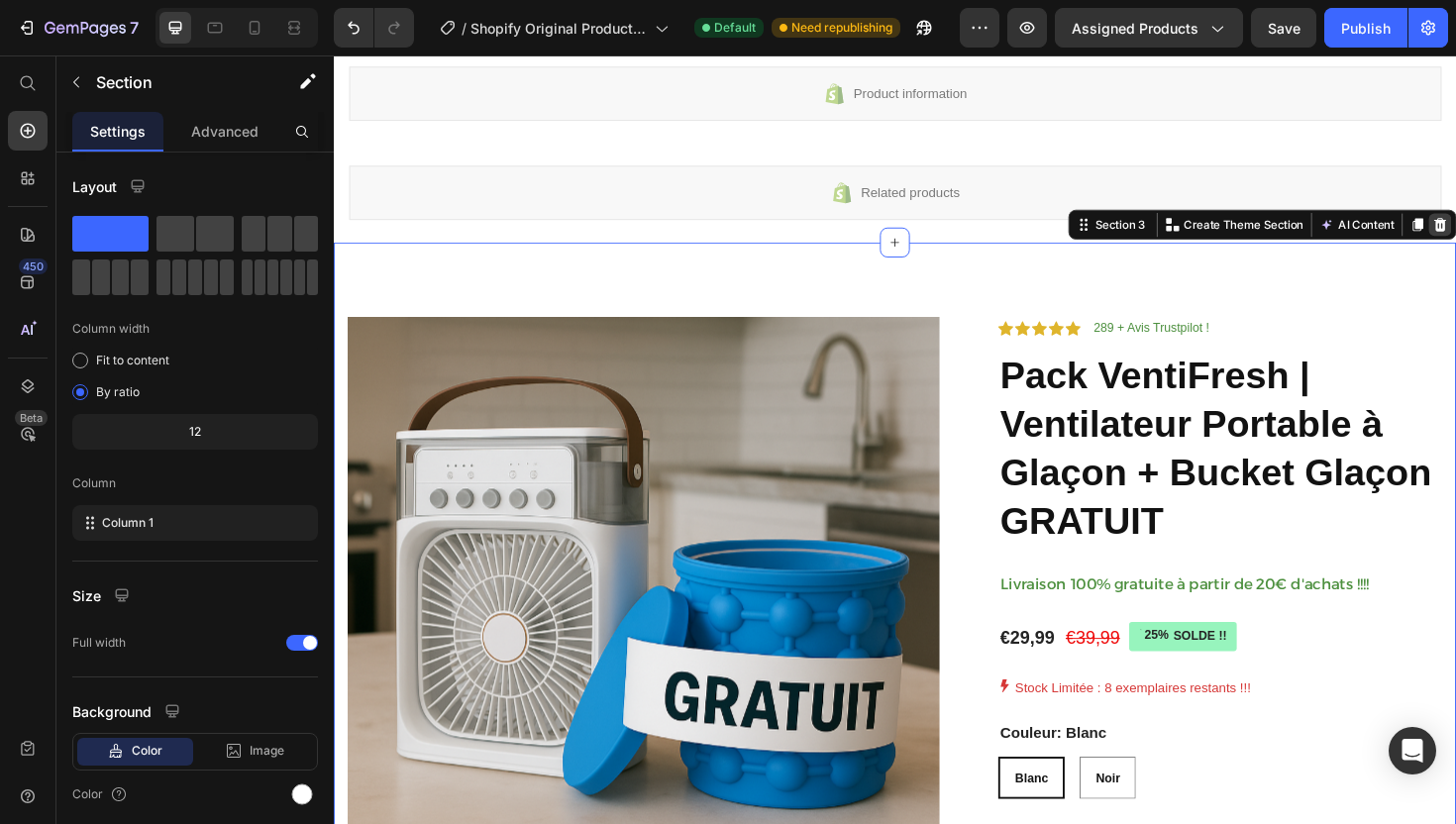 click 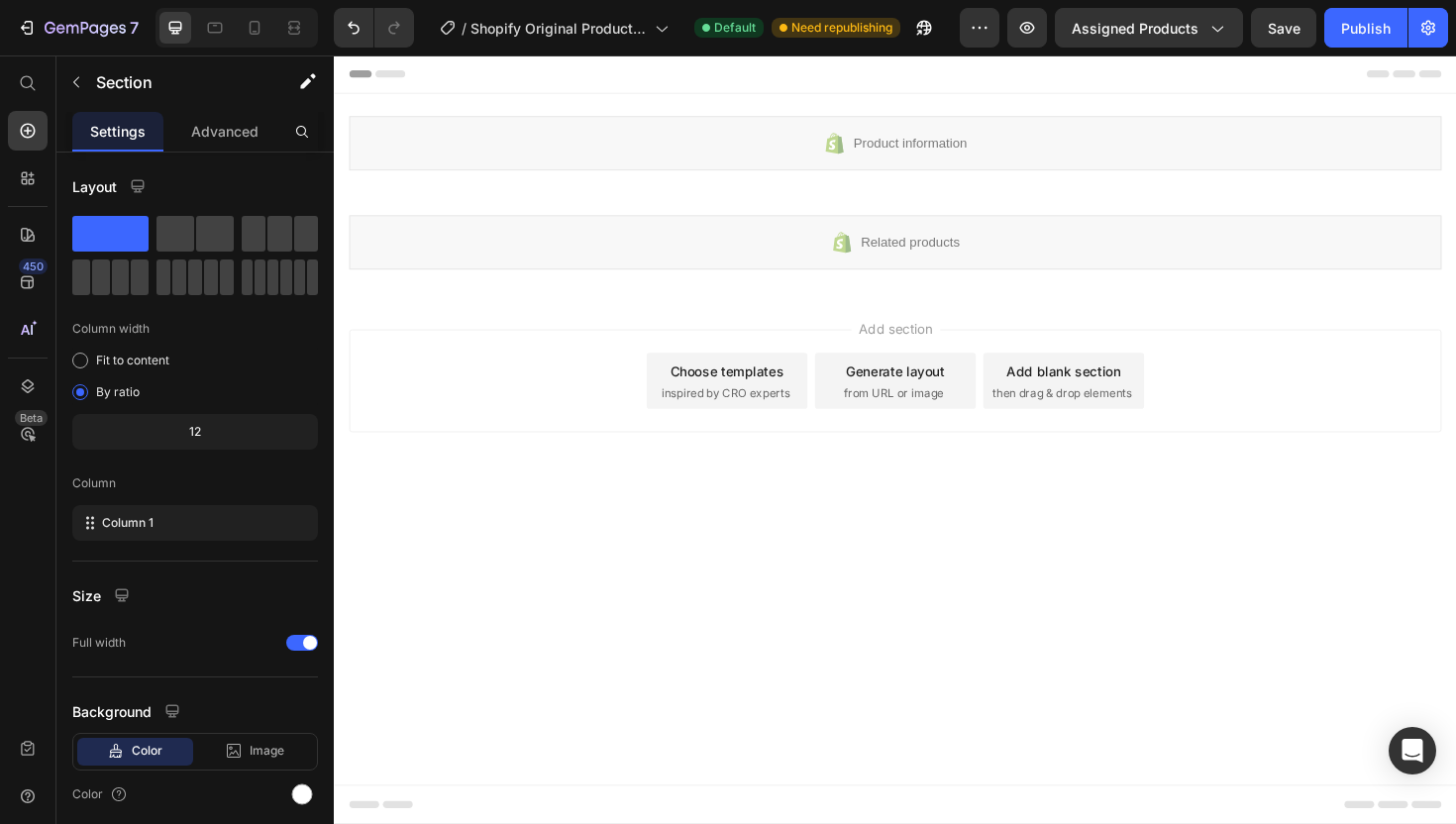 scroll, scrollTop: 0, scrollLeft: 0, axis: both 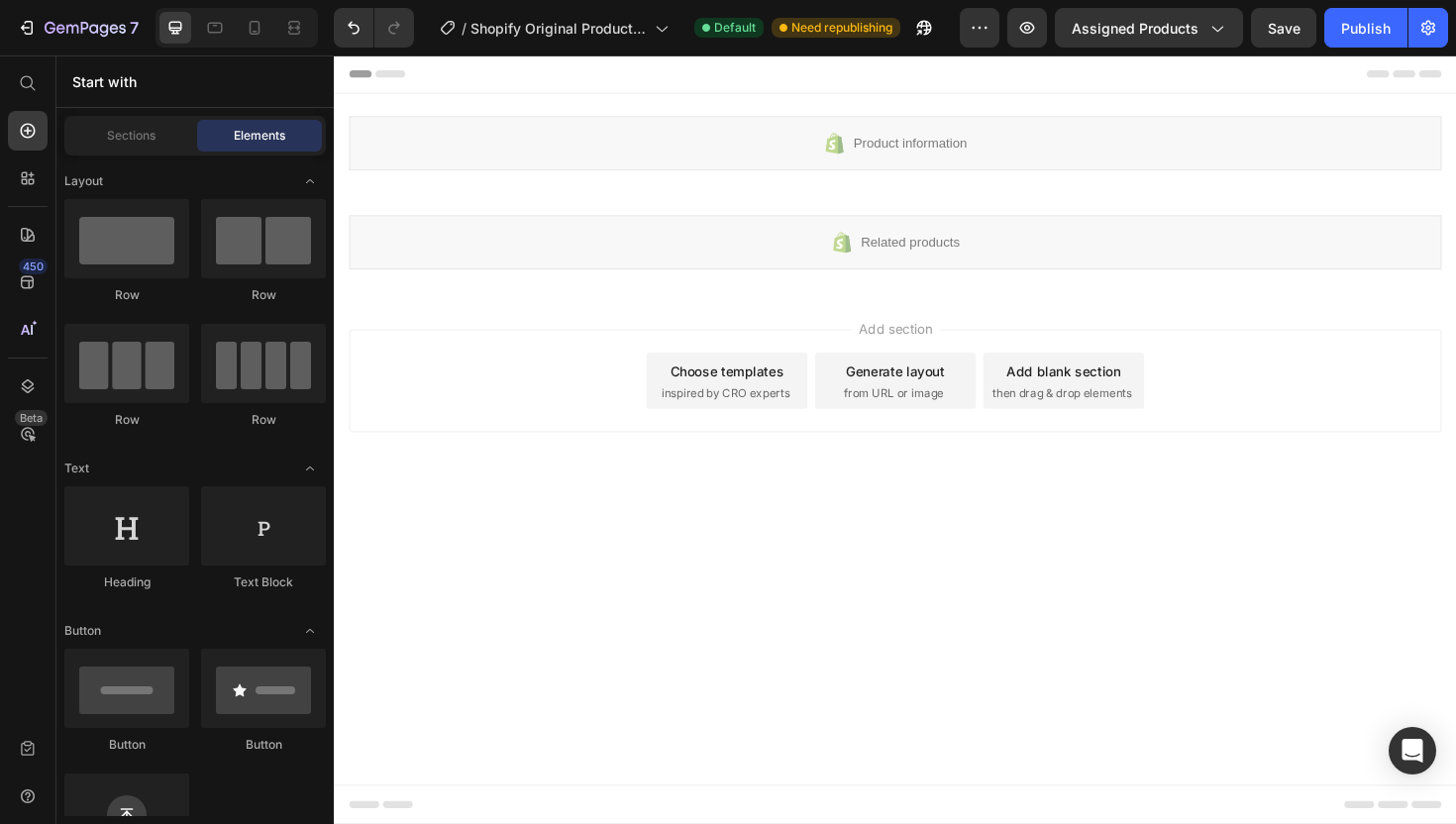click on "Choose templates" at bounding box center (750, 389) 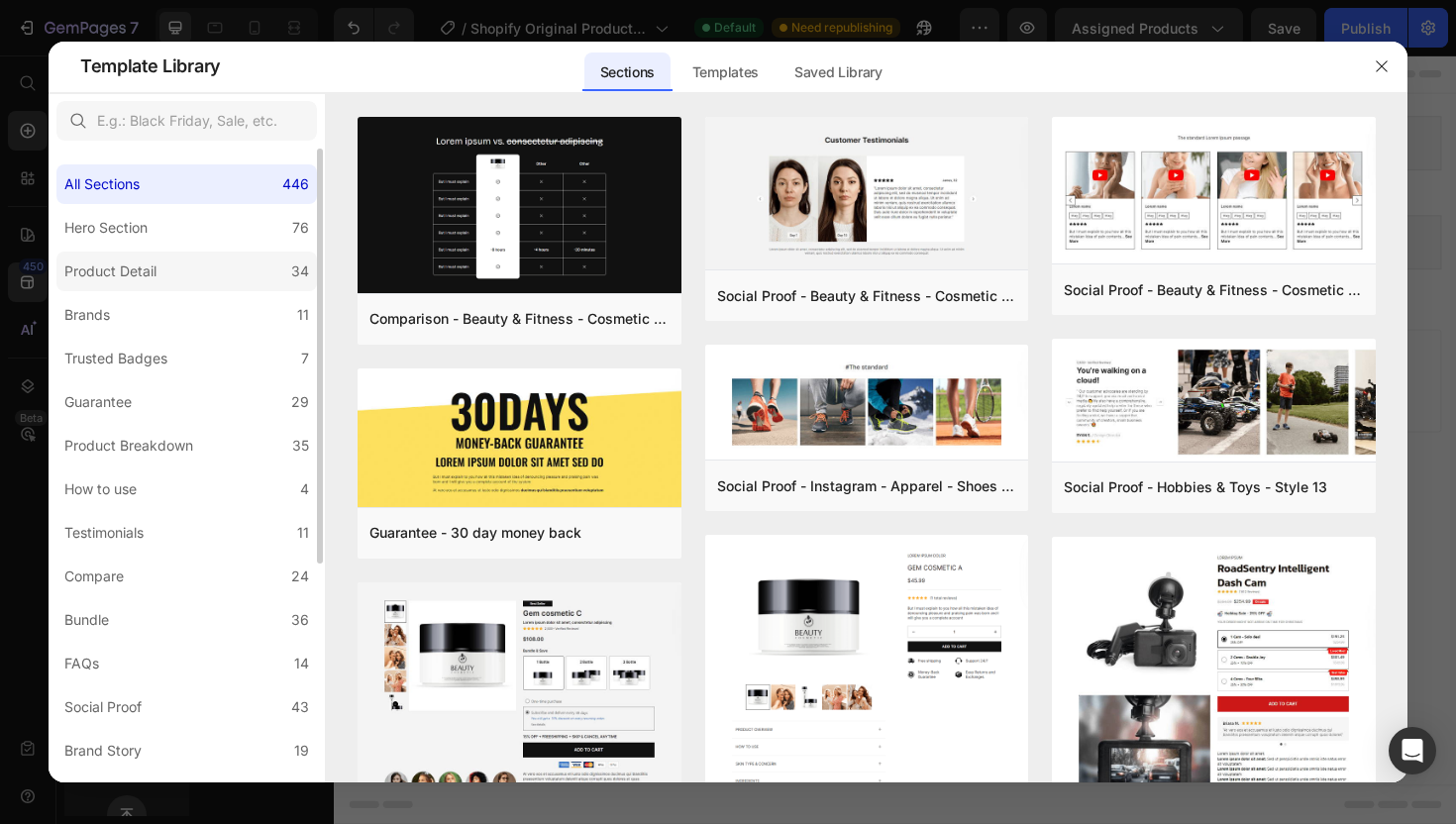 click on "Product Detail" at bounding box center (110, 271) 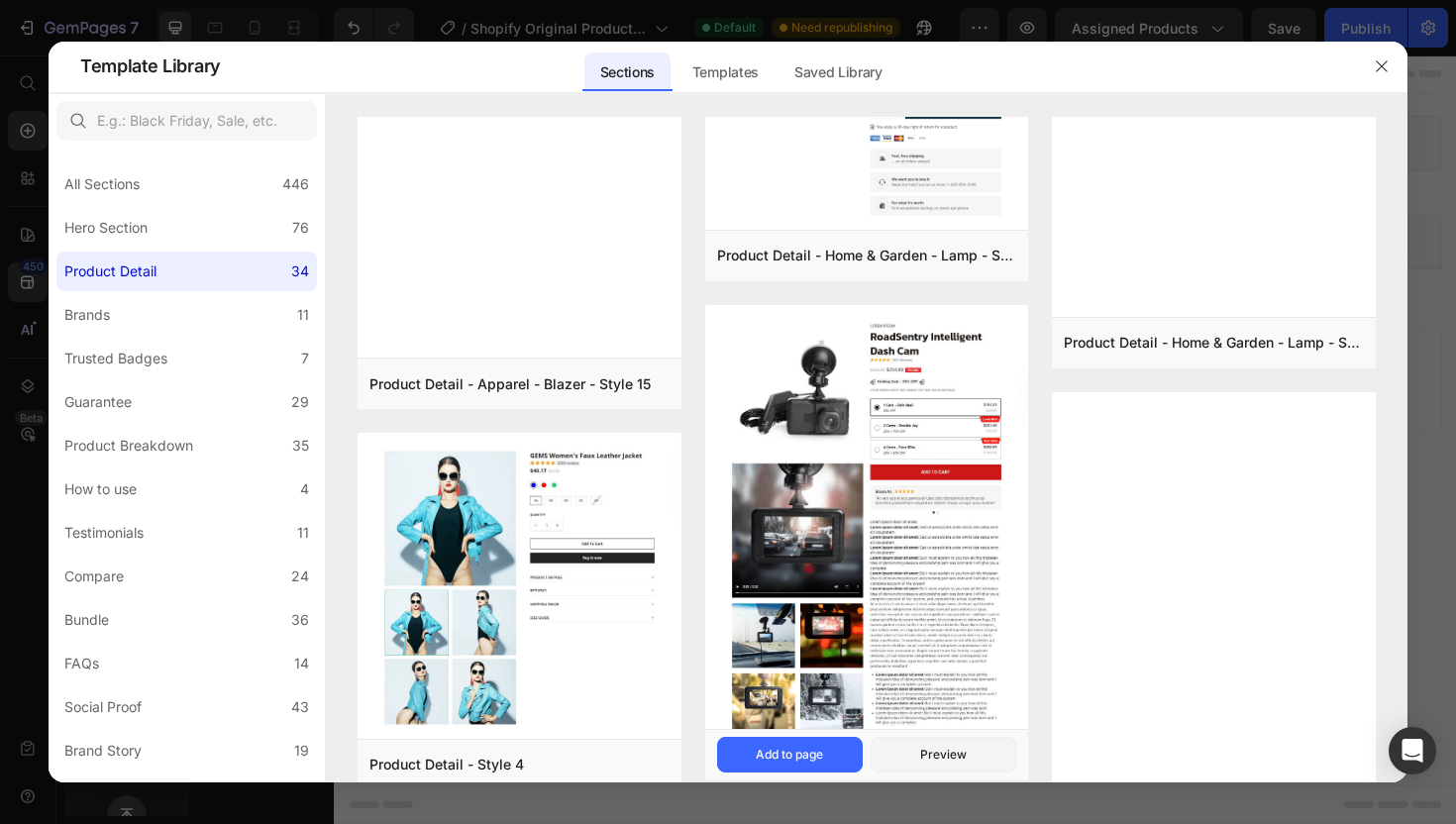 scroll, scrollTop: 3346, scrollLeft: 0, axis: vertical 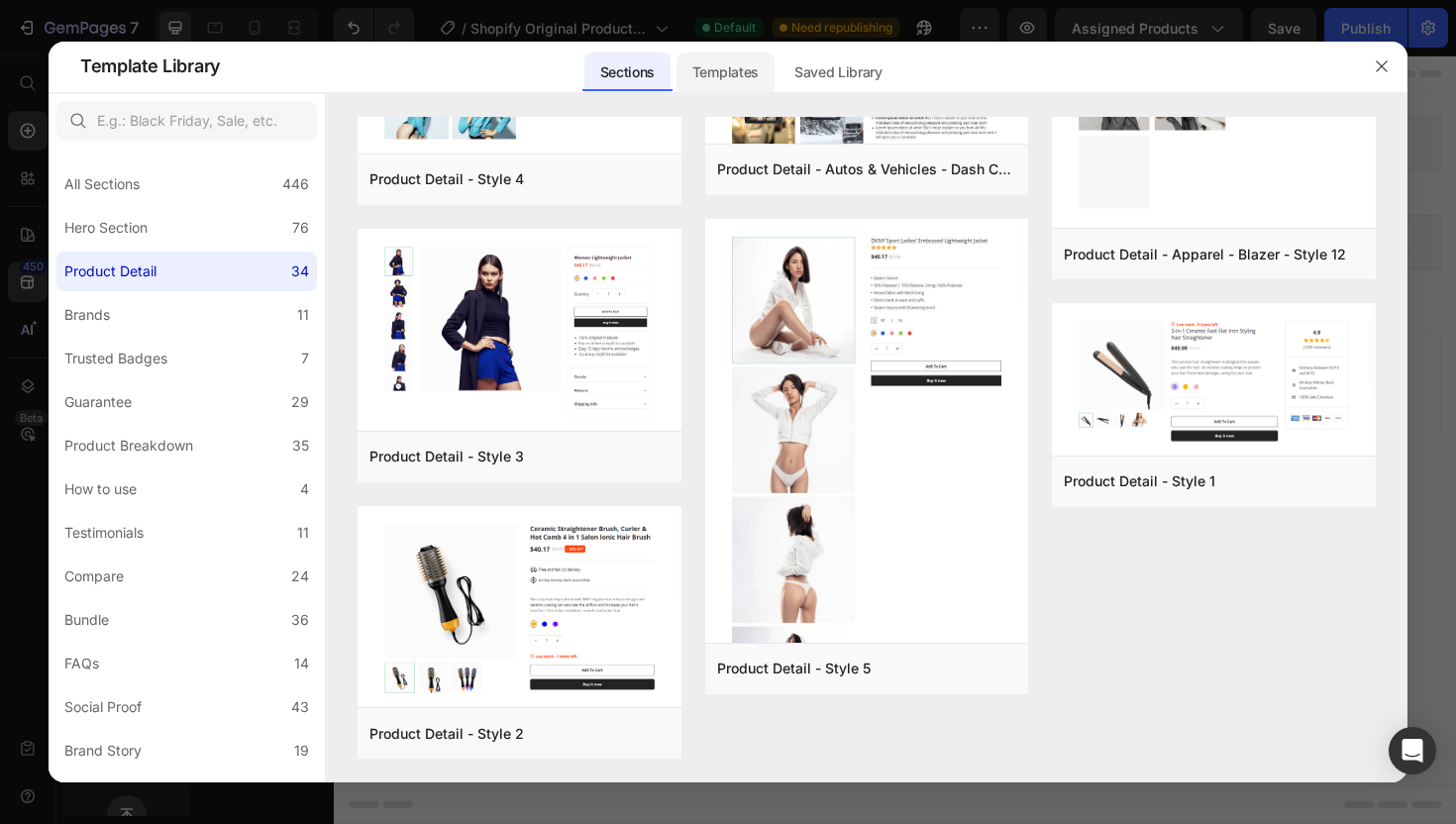 click on "Templates" 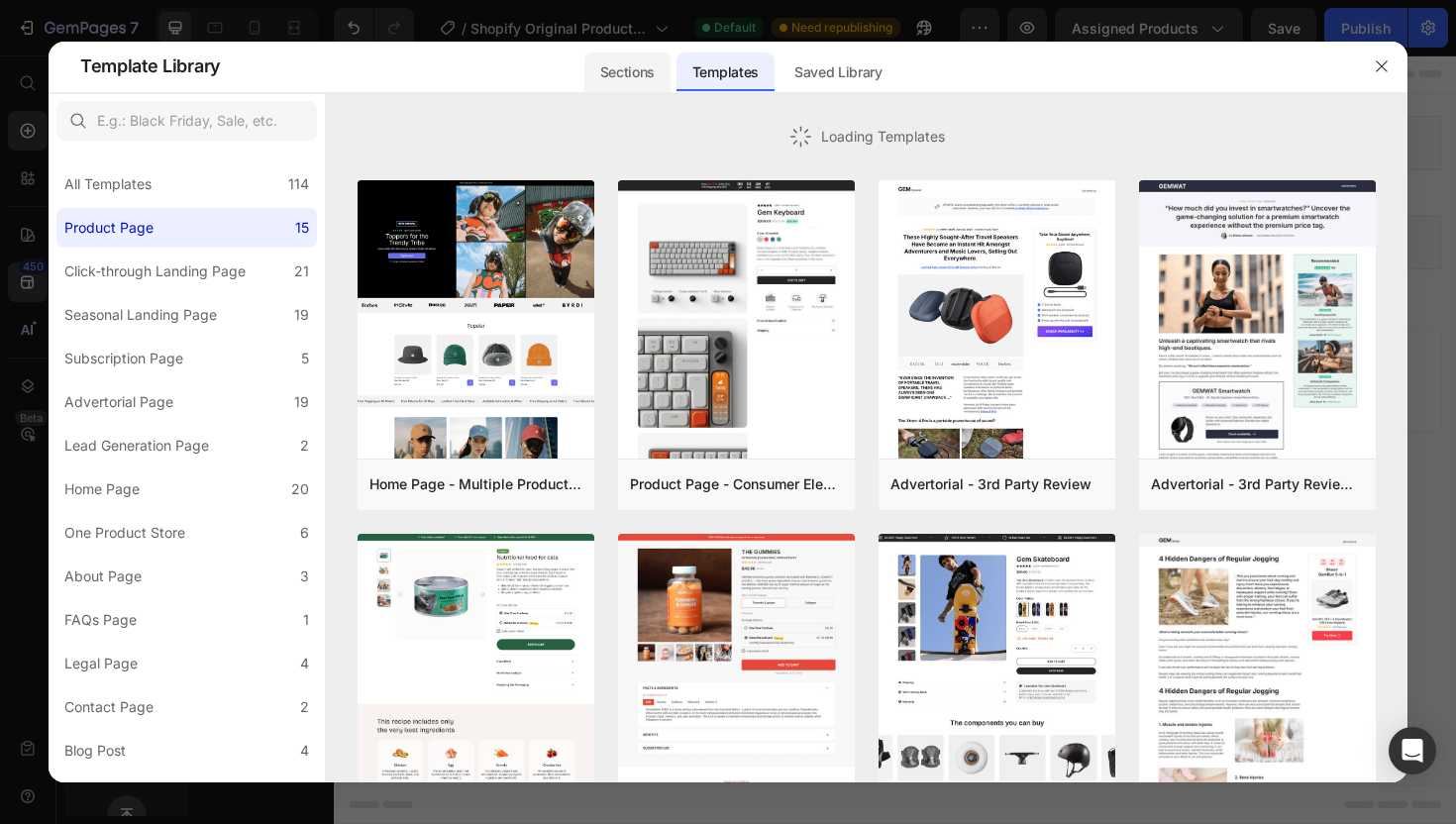 scroll, scrollTop: 3003, scrollLeft: 0, axis: vertical 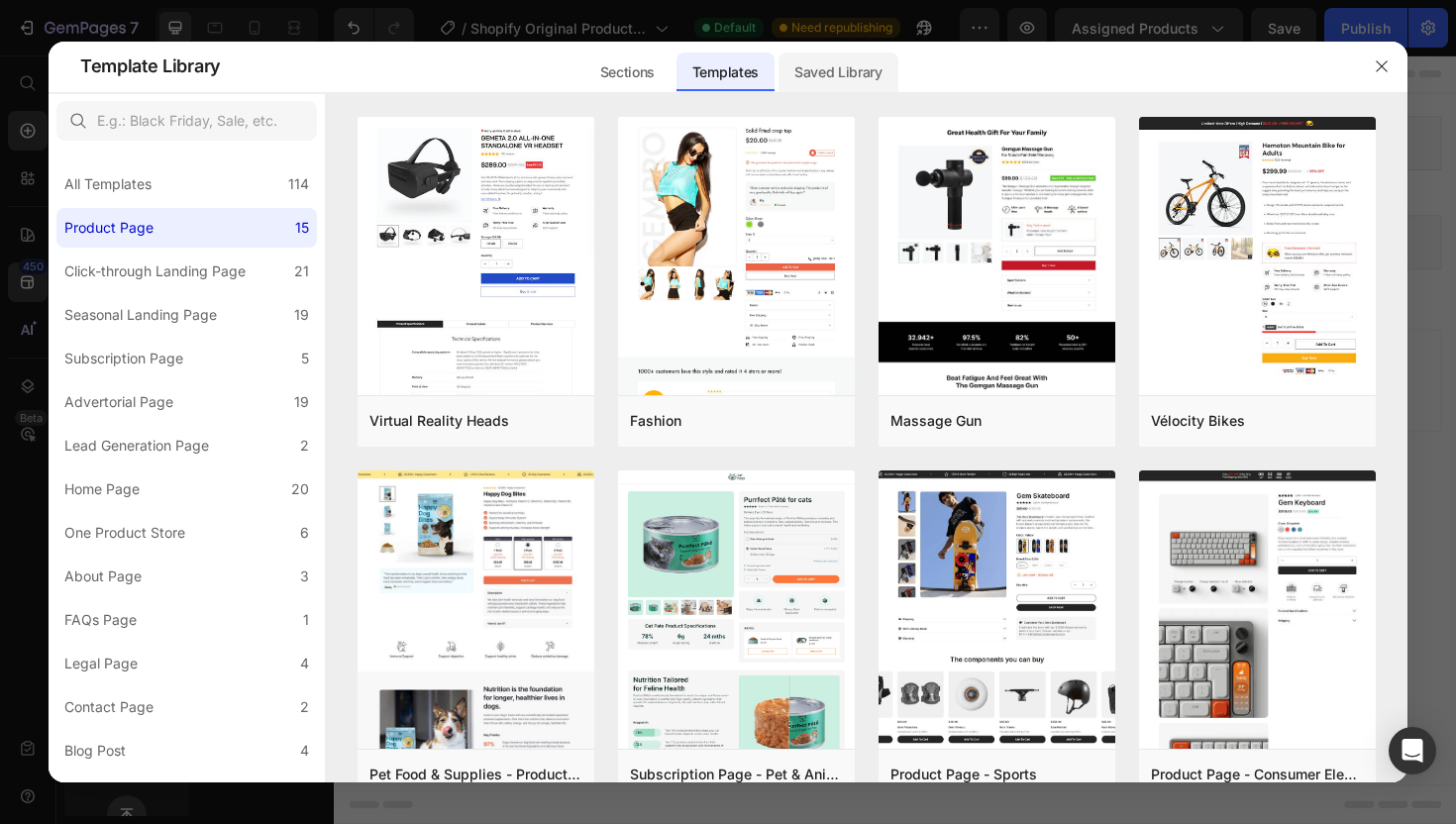 click on "Saved Library" 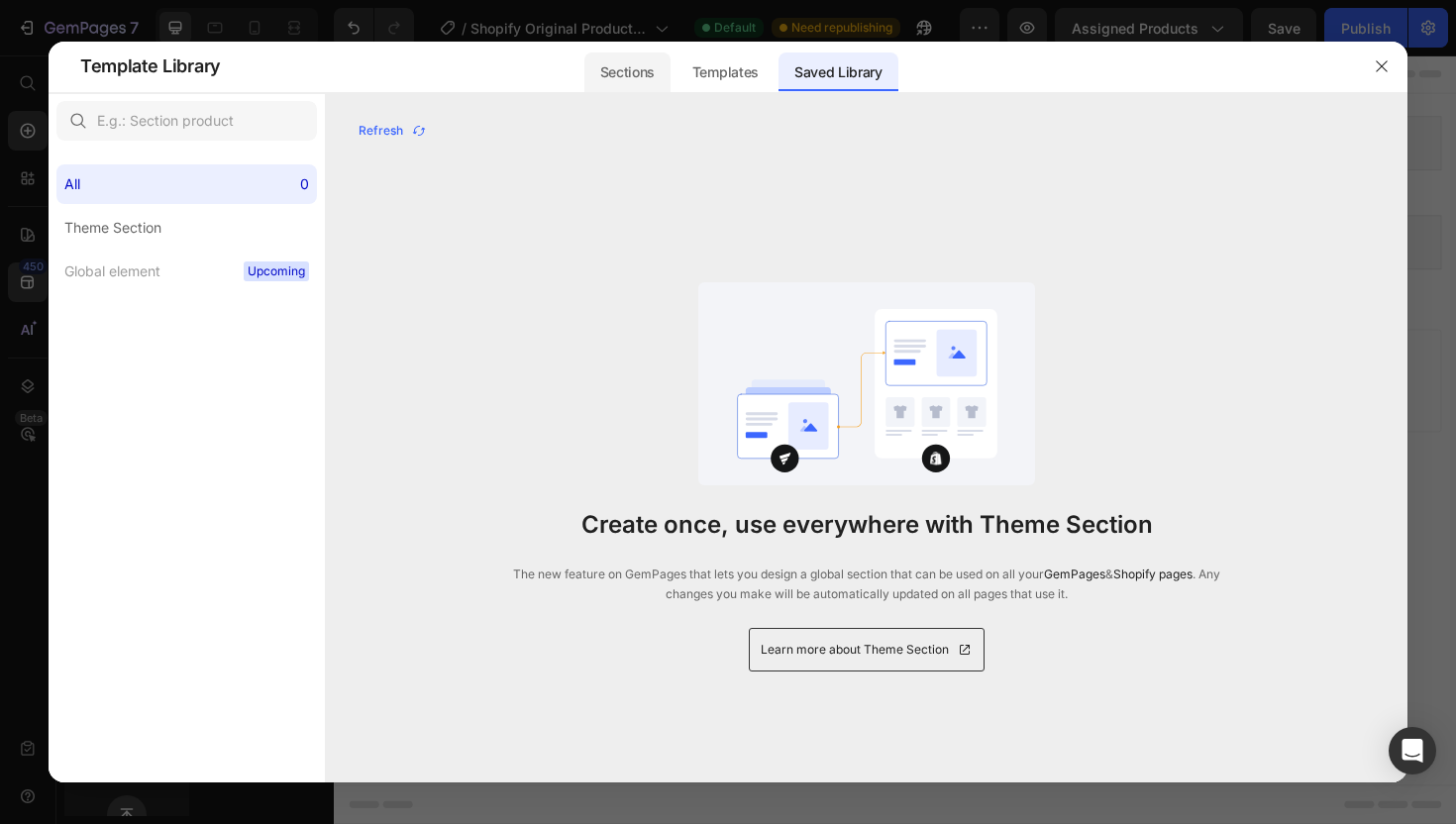 click on "Sections" 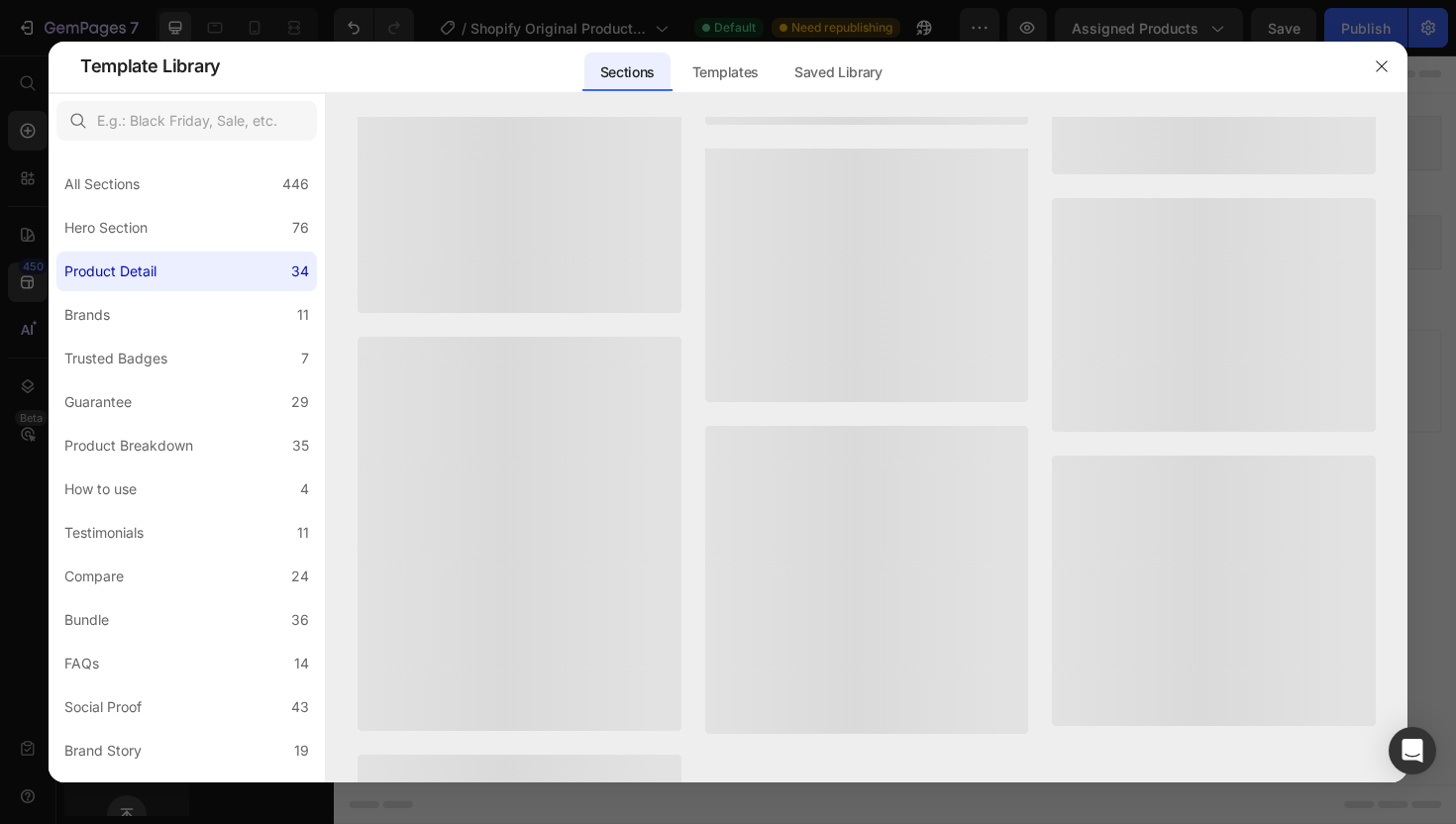 scroll, scrollTop: 0, scrollLeft: 0, axis: both 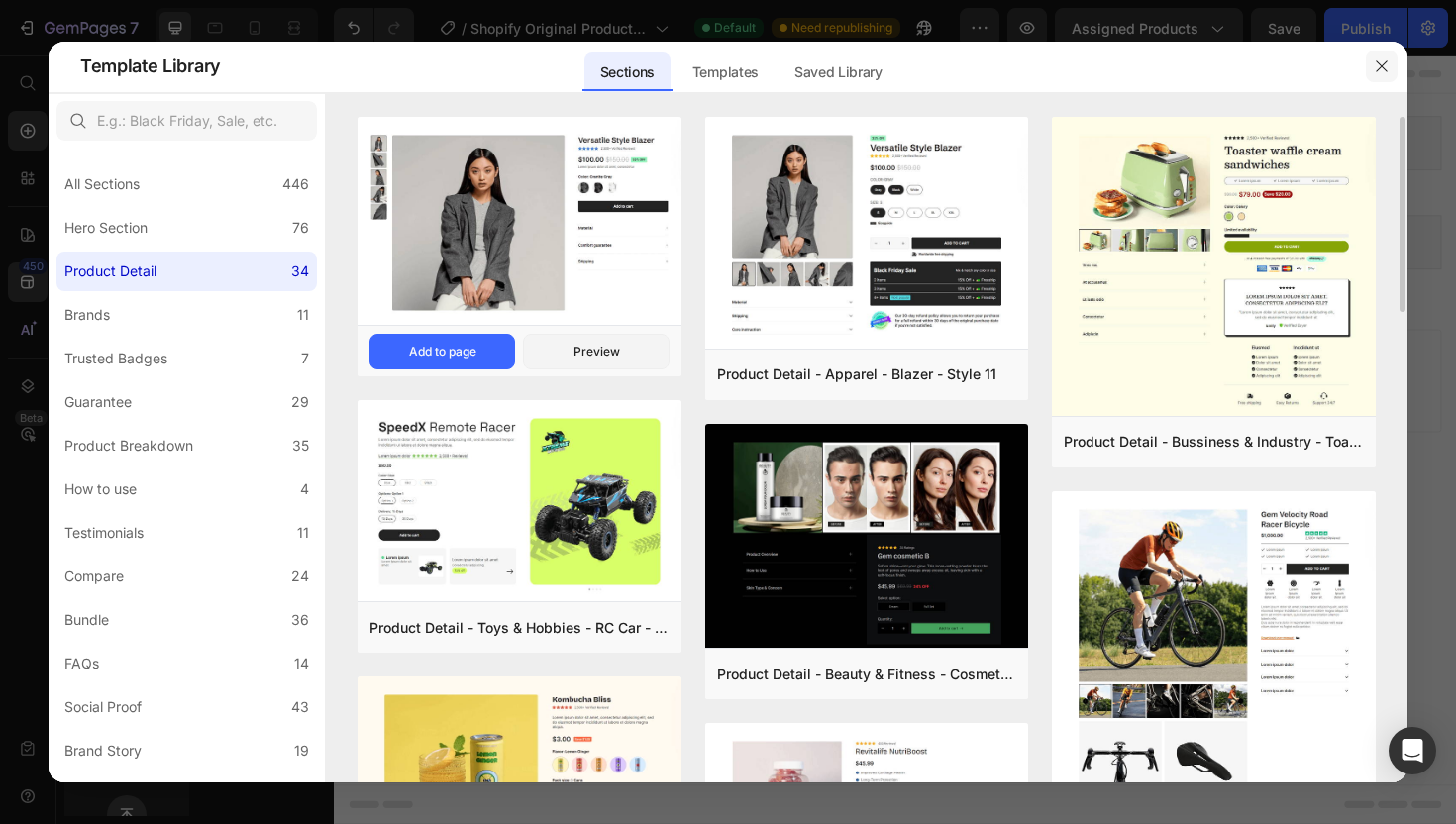 click 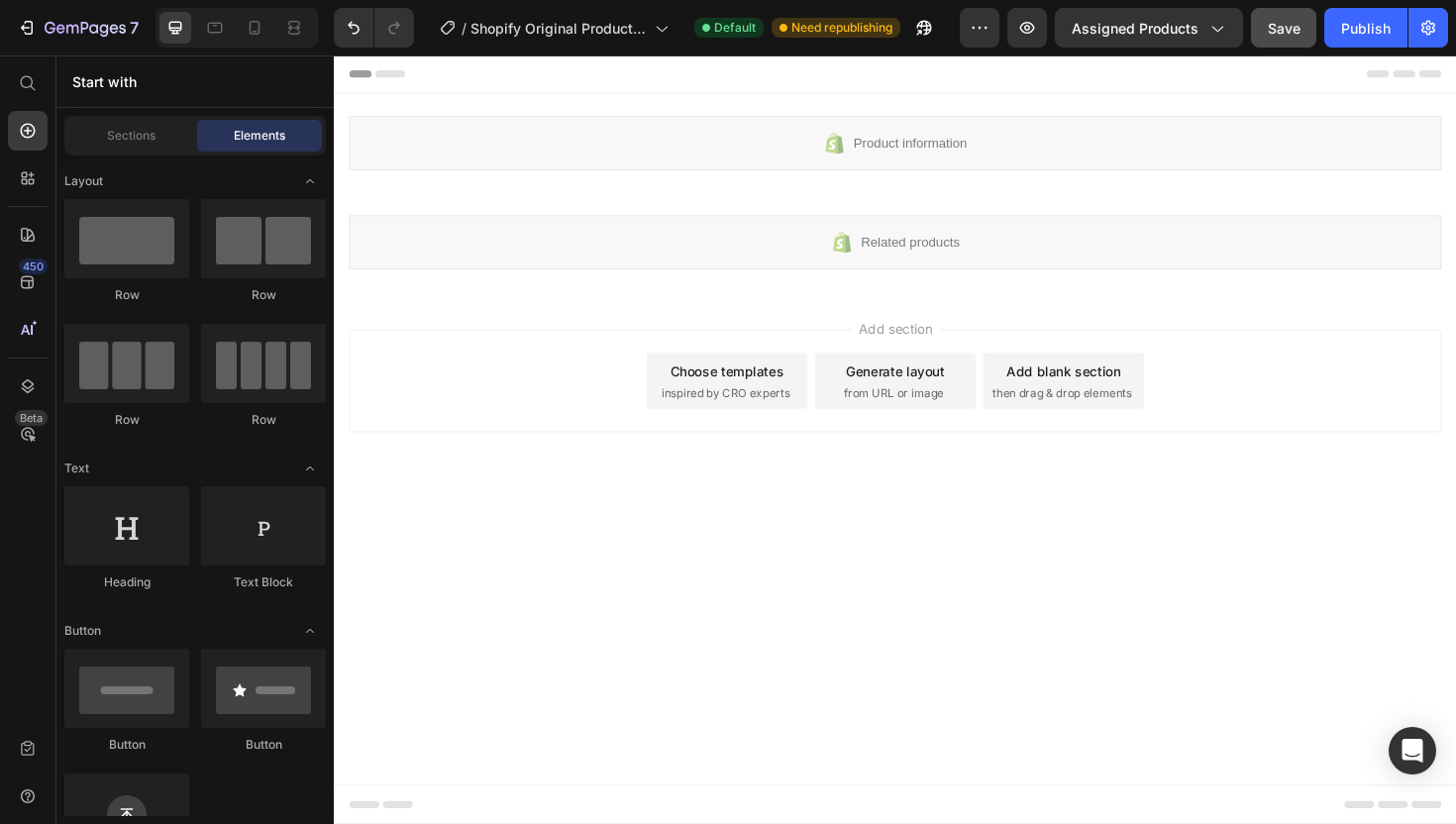 click on "Save" 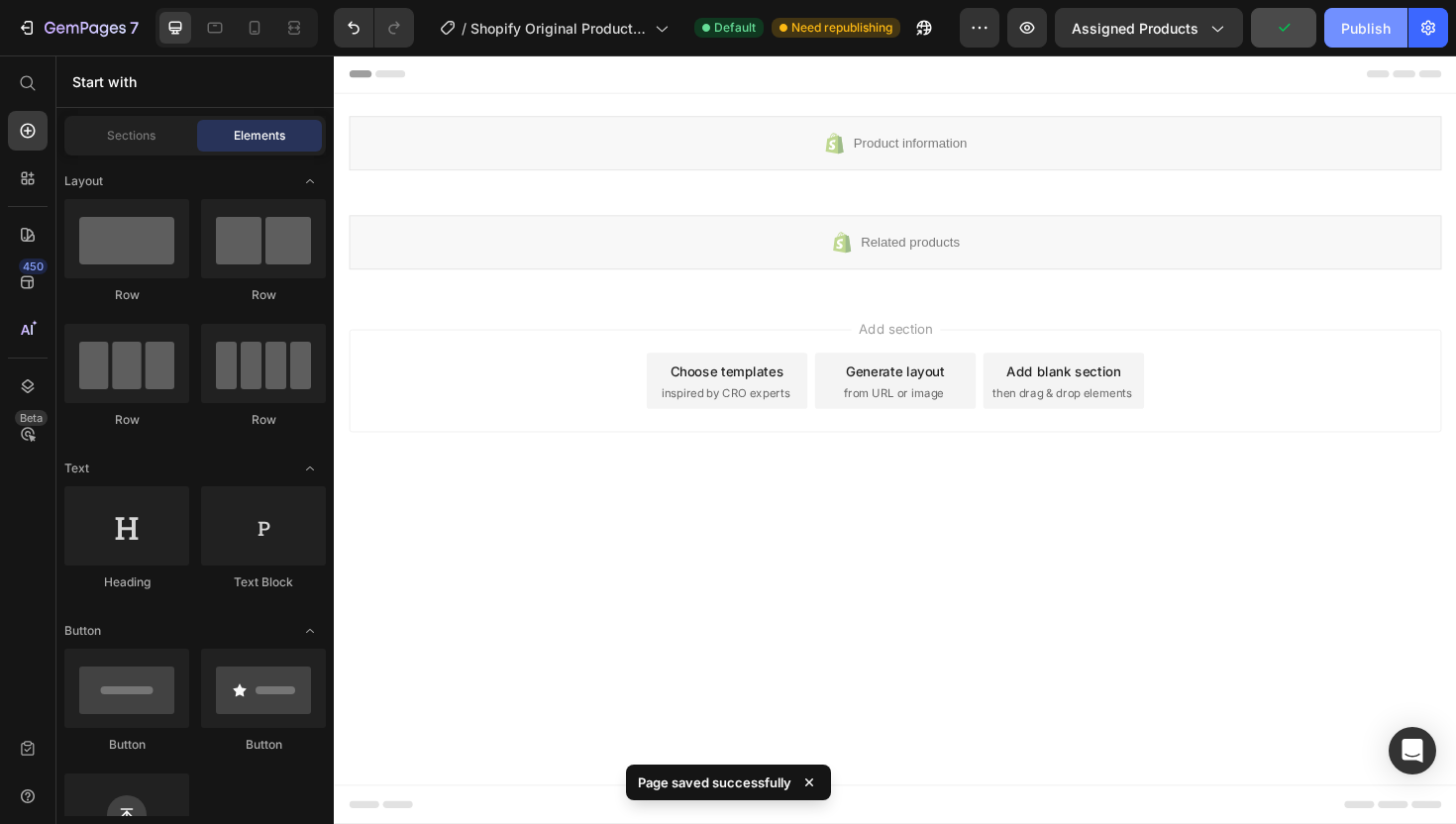 click on "Publish" 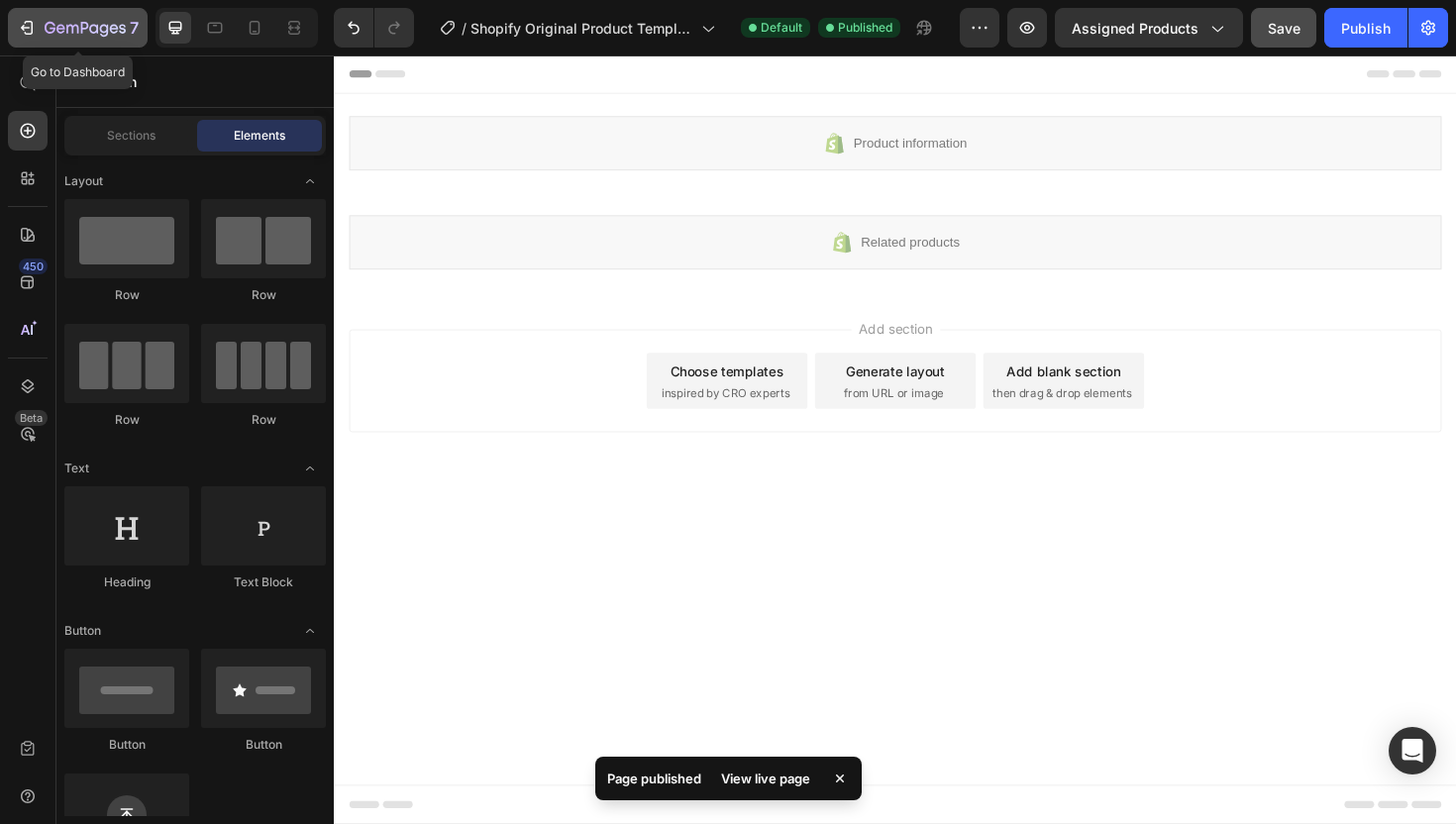 click 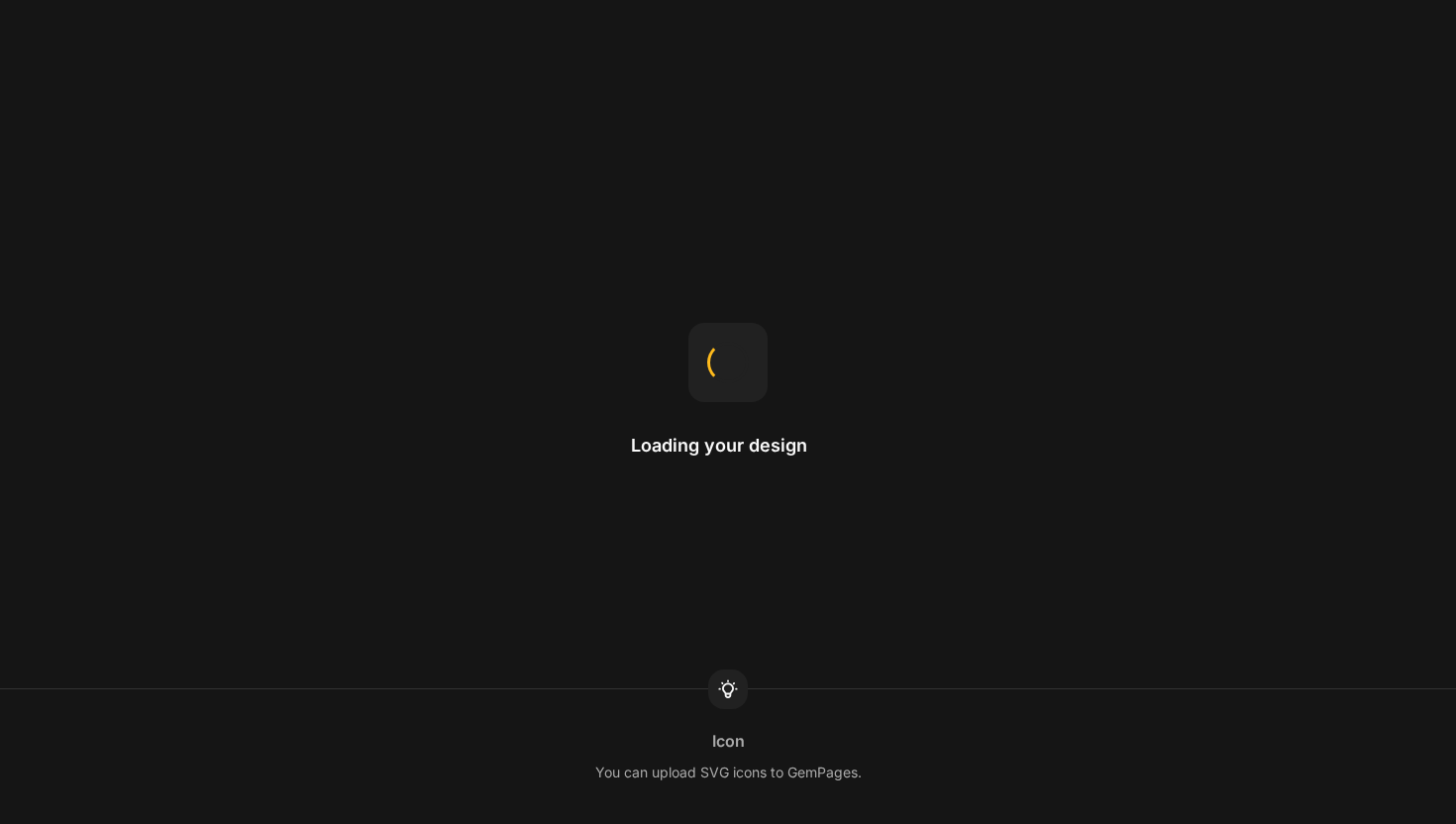 scroll, scrollTop: 0, scrollLeft: 0, axis: both 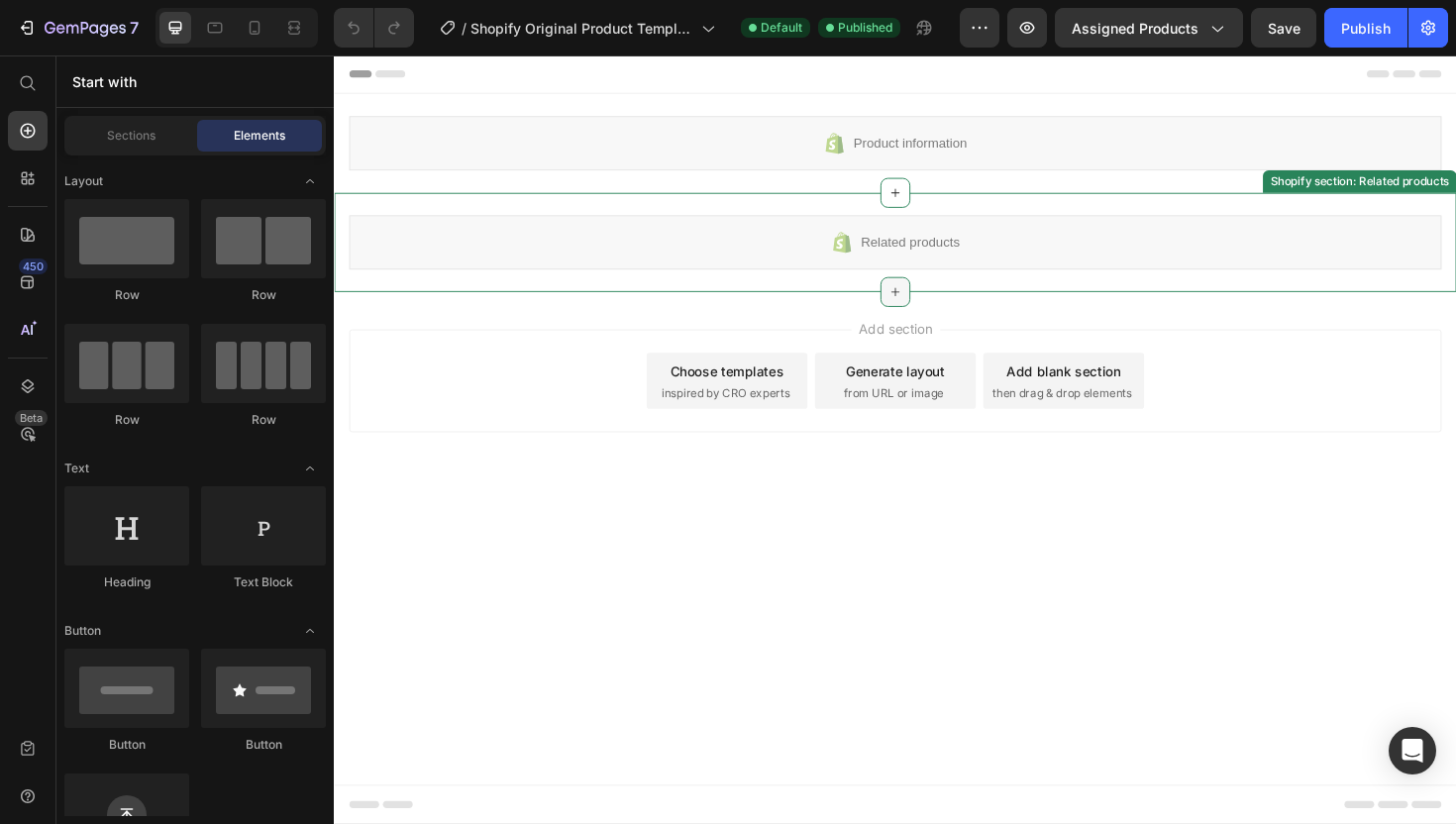 click 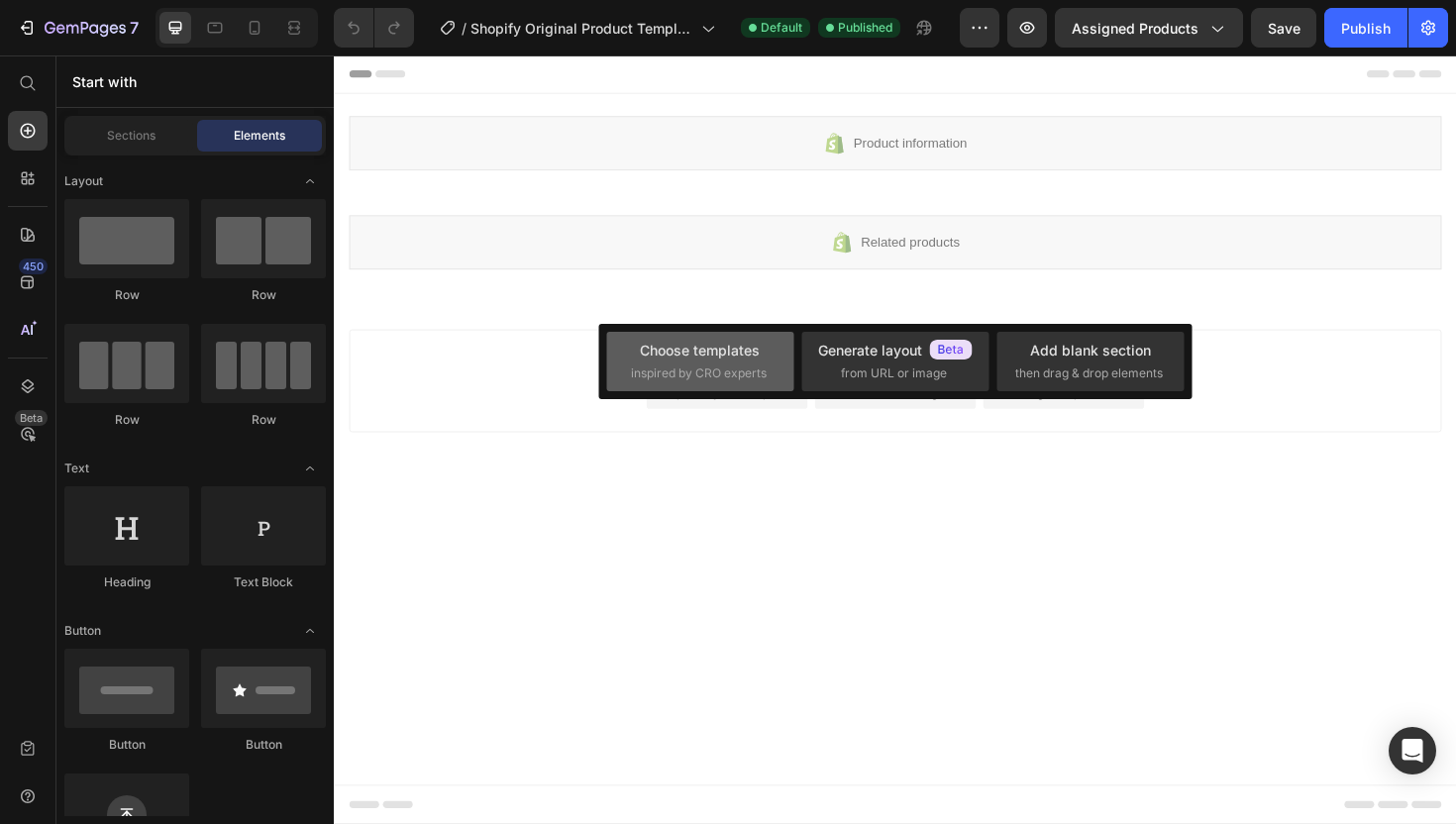 click on "Choose templates  inspired by CRO experts" 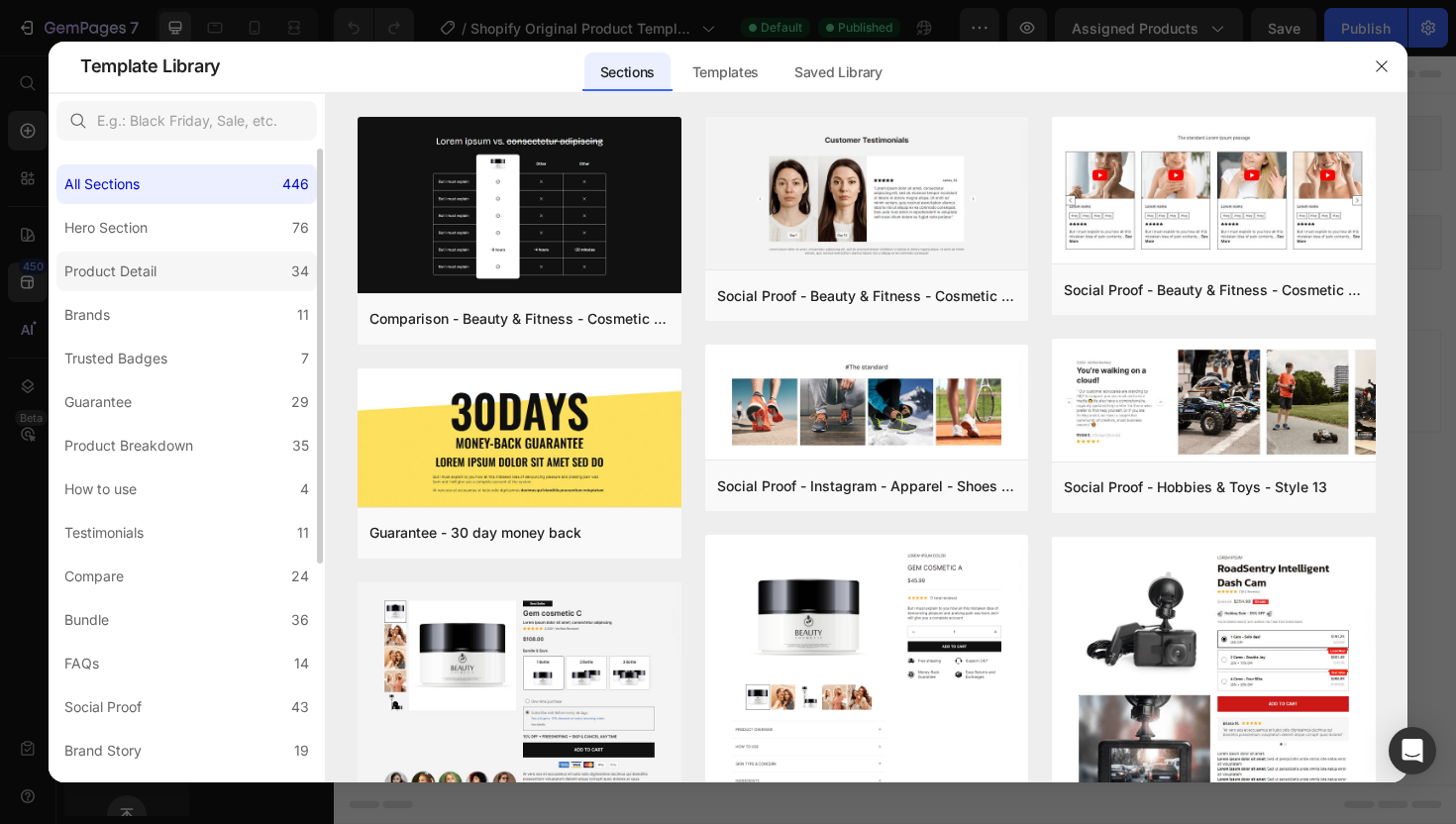click on "Product Detail" at bounding box center [110, 271] 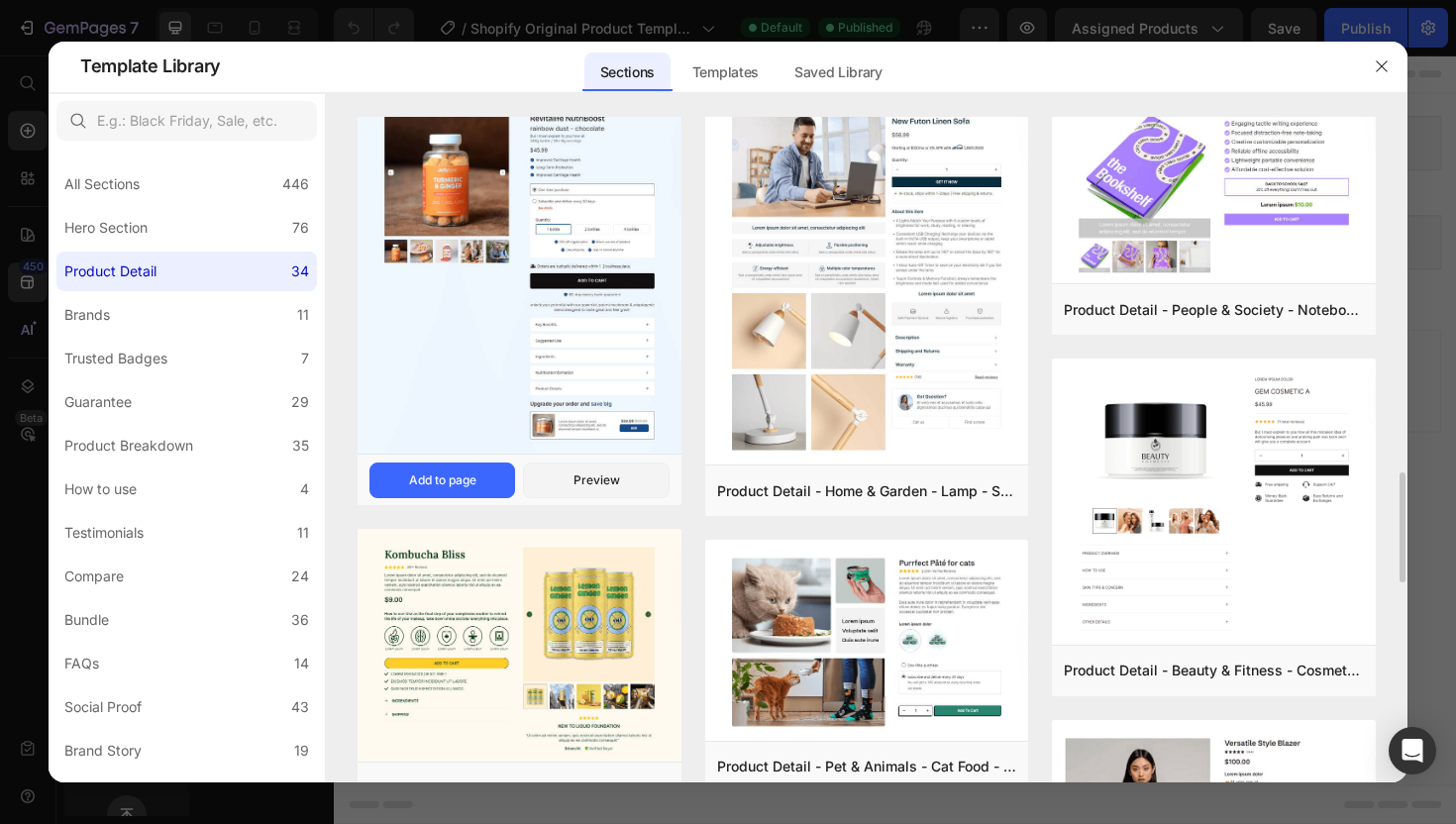 scroll, scrollTop: 1898, scrollLeft: 0, axis: vertical 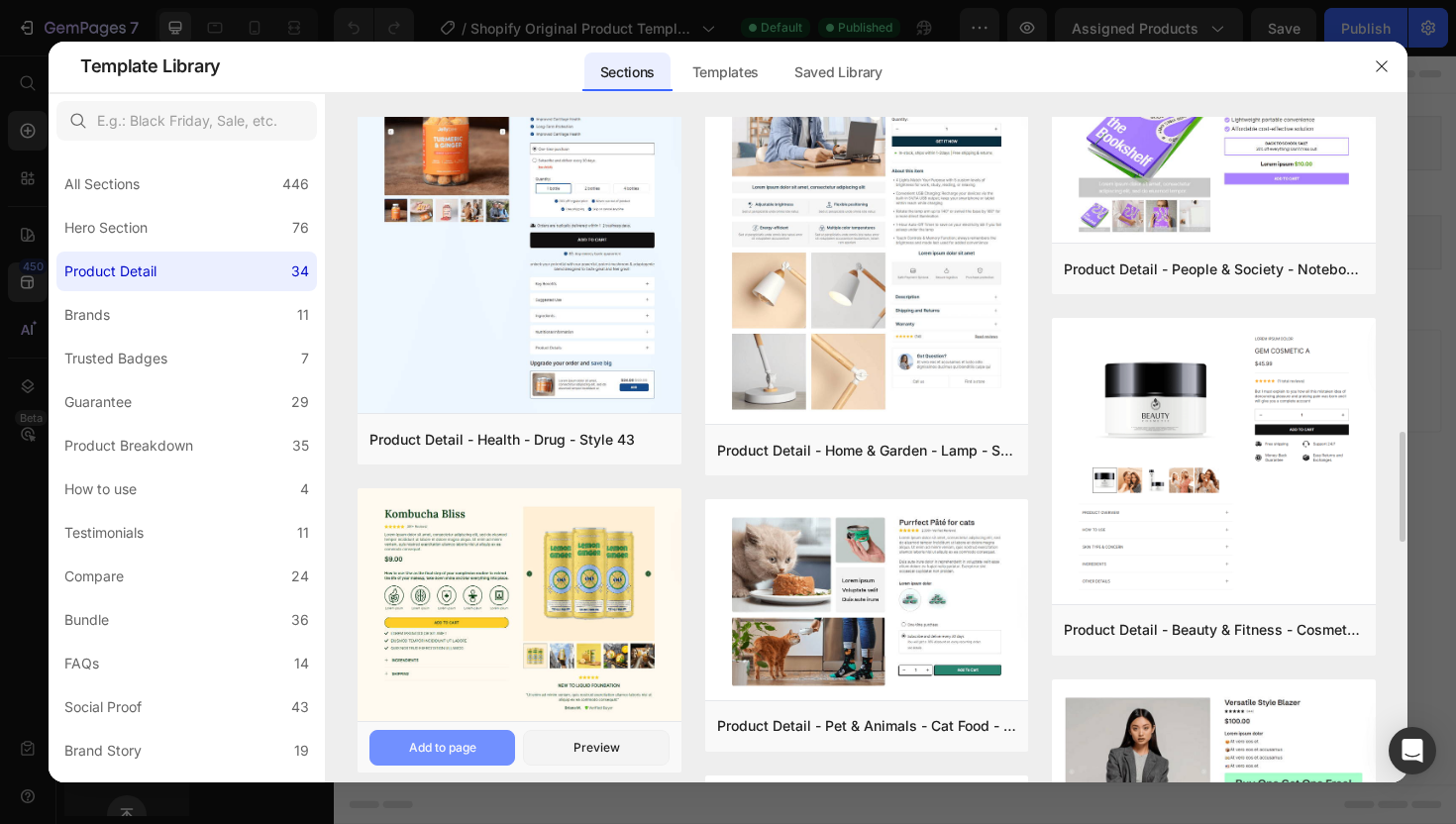 click on "Add to page" at bounding box center [443, 748] 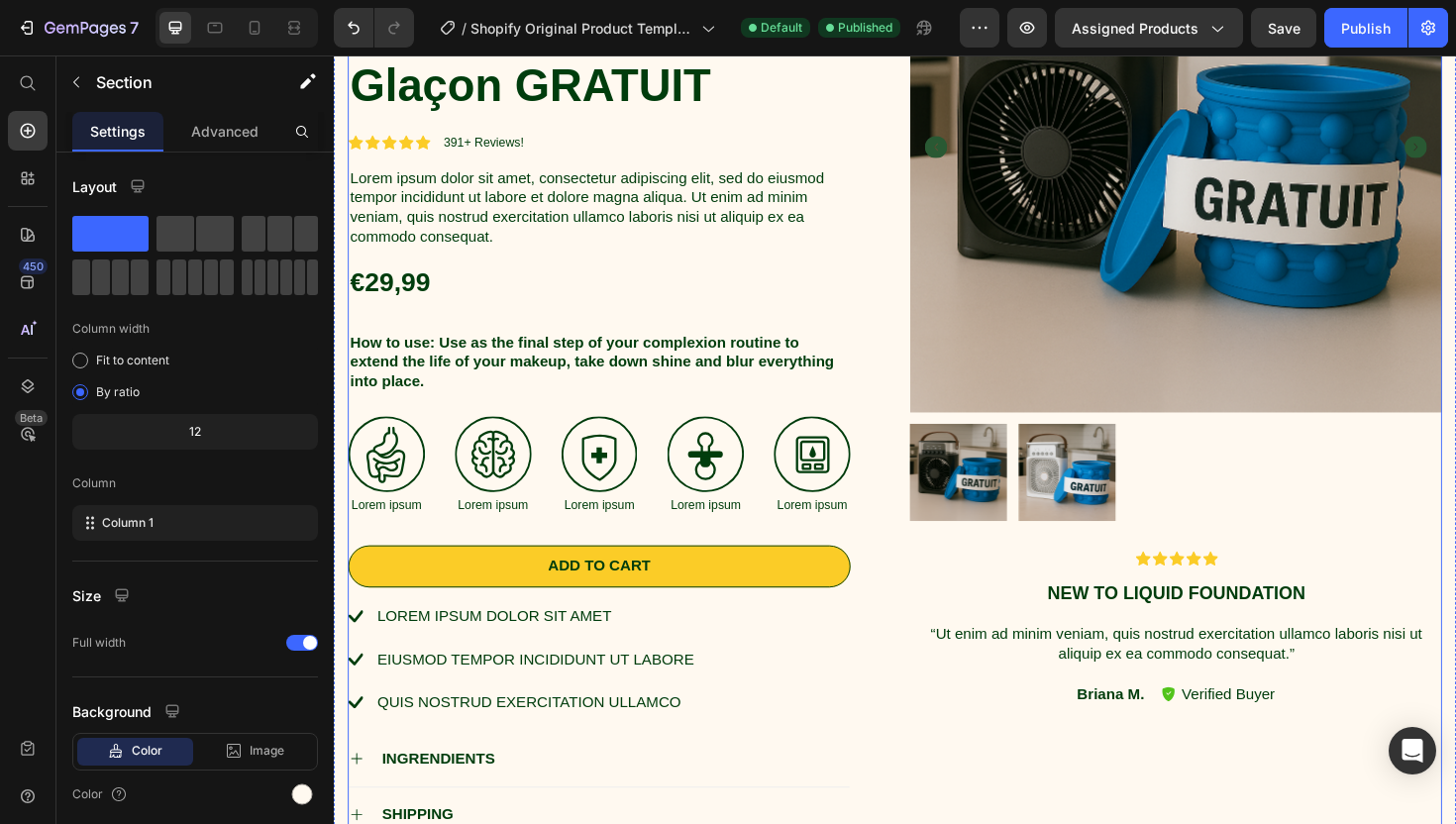 scroll, scrollTop: 376, scrollLeft: 0, axis: vertical 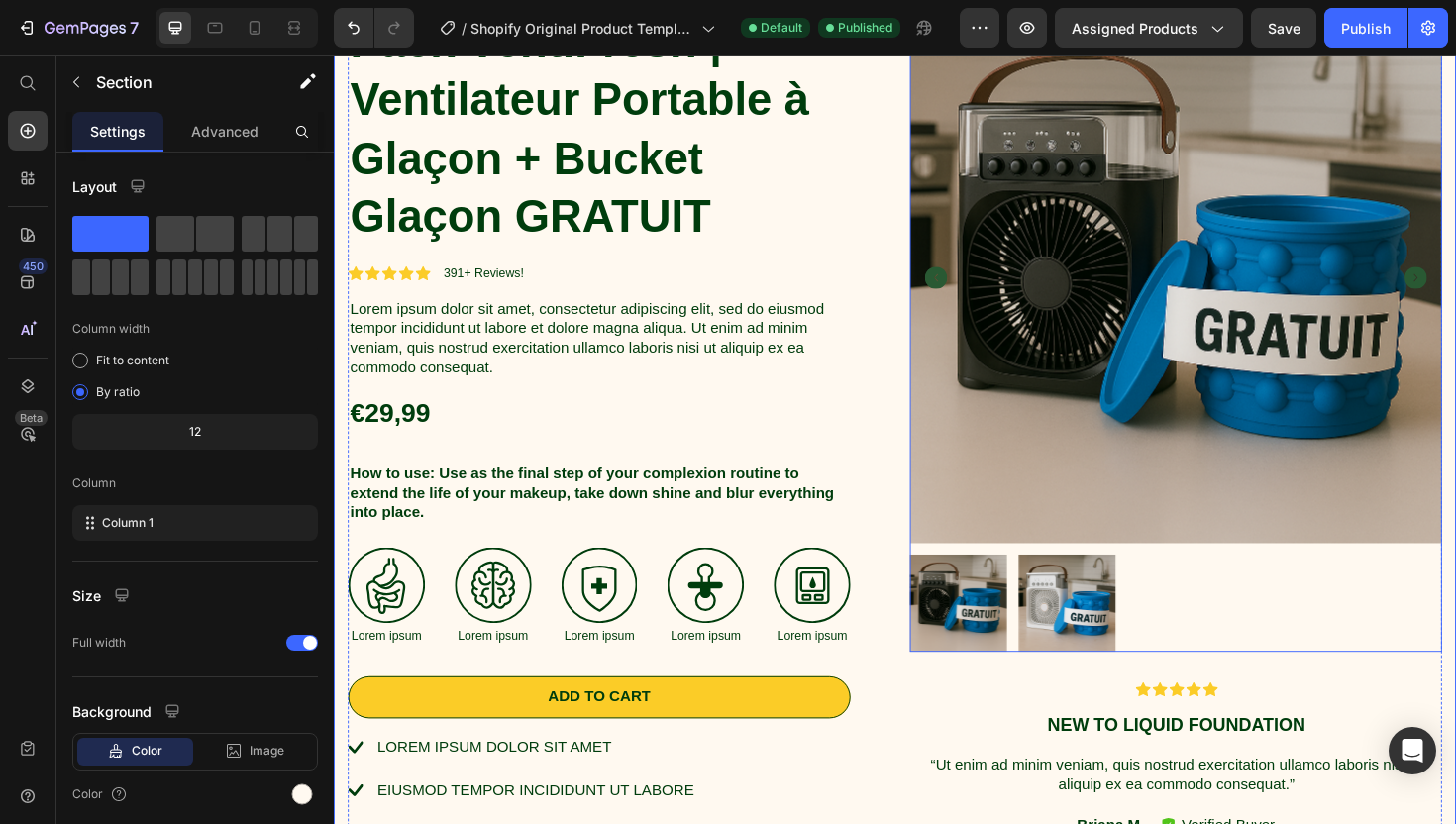 click at bounding box center (1110, 636) 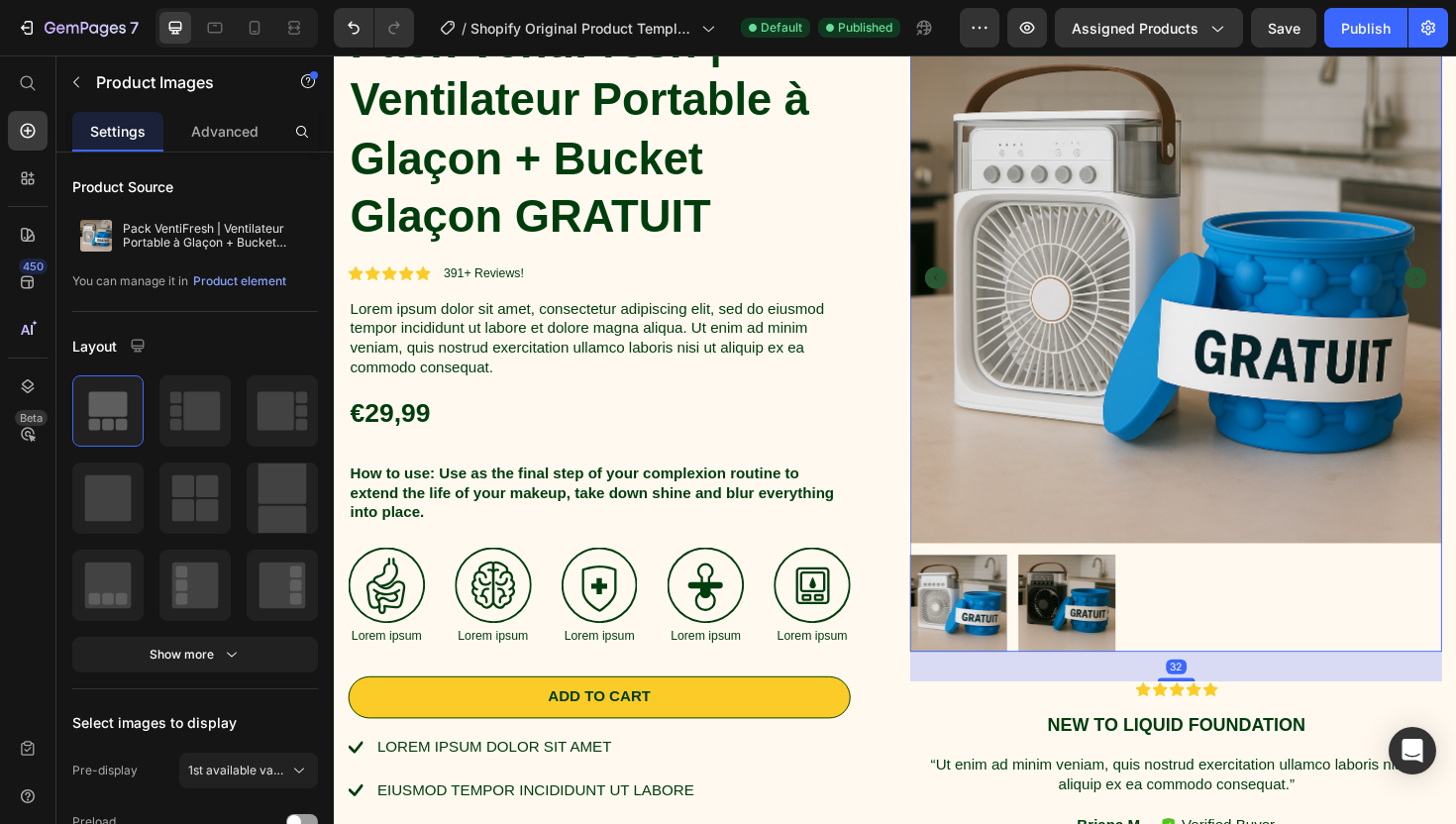 click at bounding box center [995, 636] 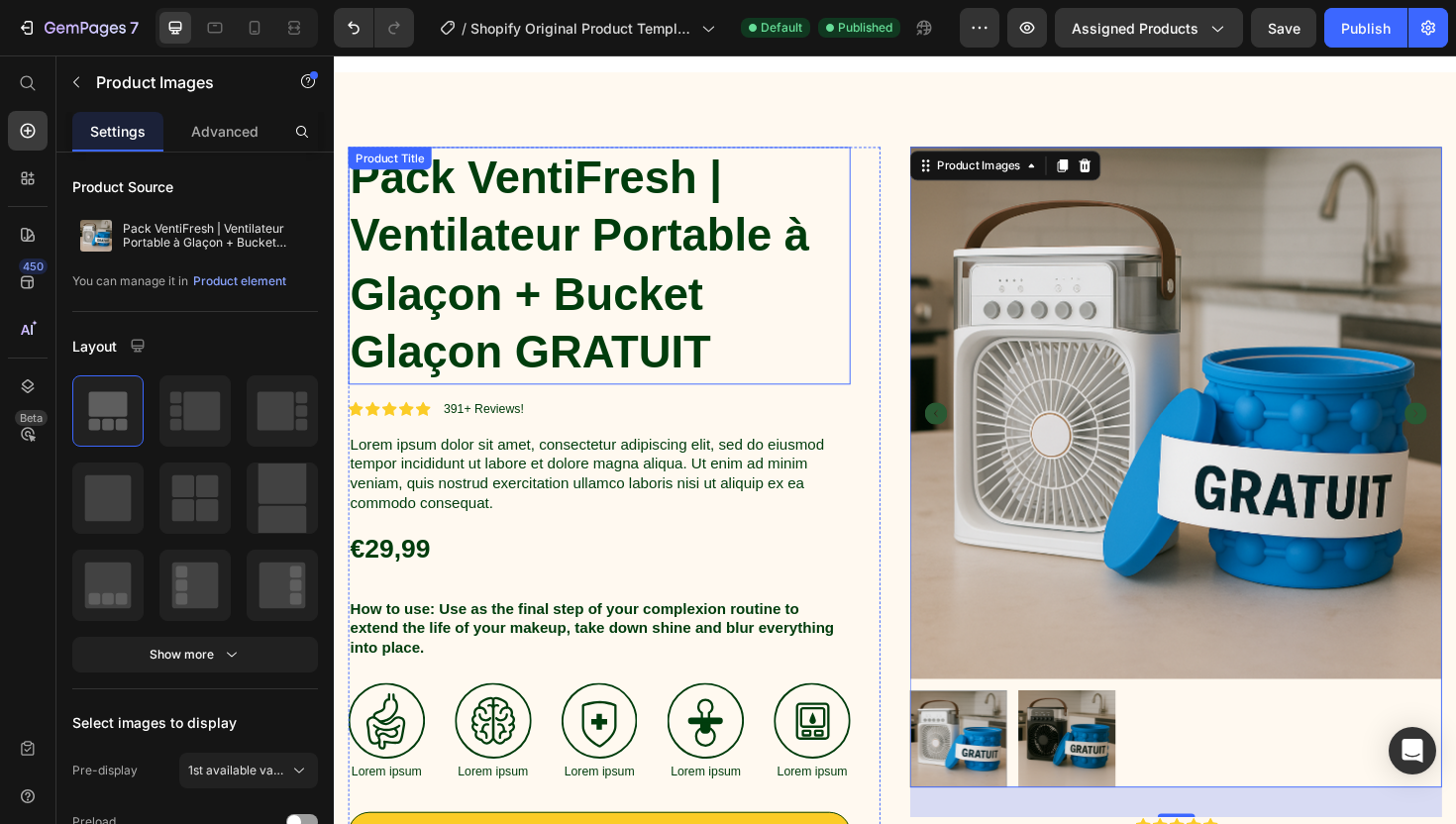scroll, scrollTop: 0, scrollLeft: 0, axis: both 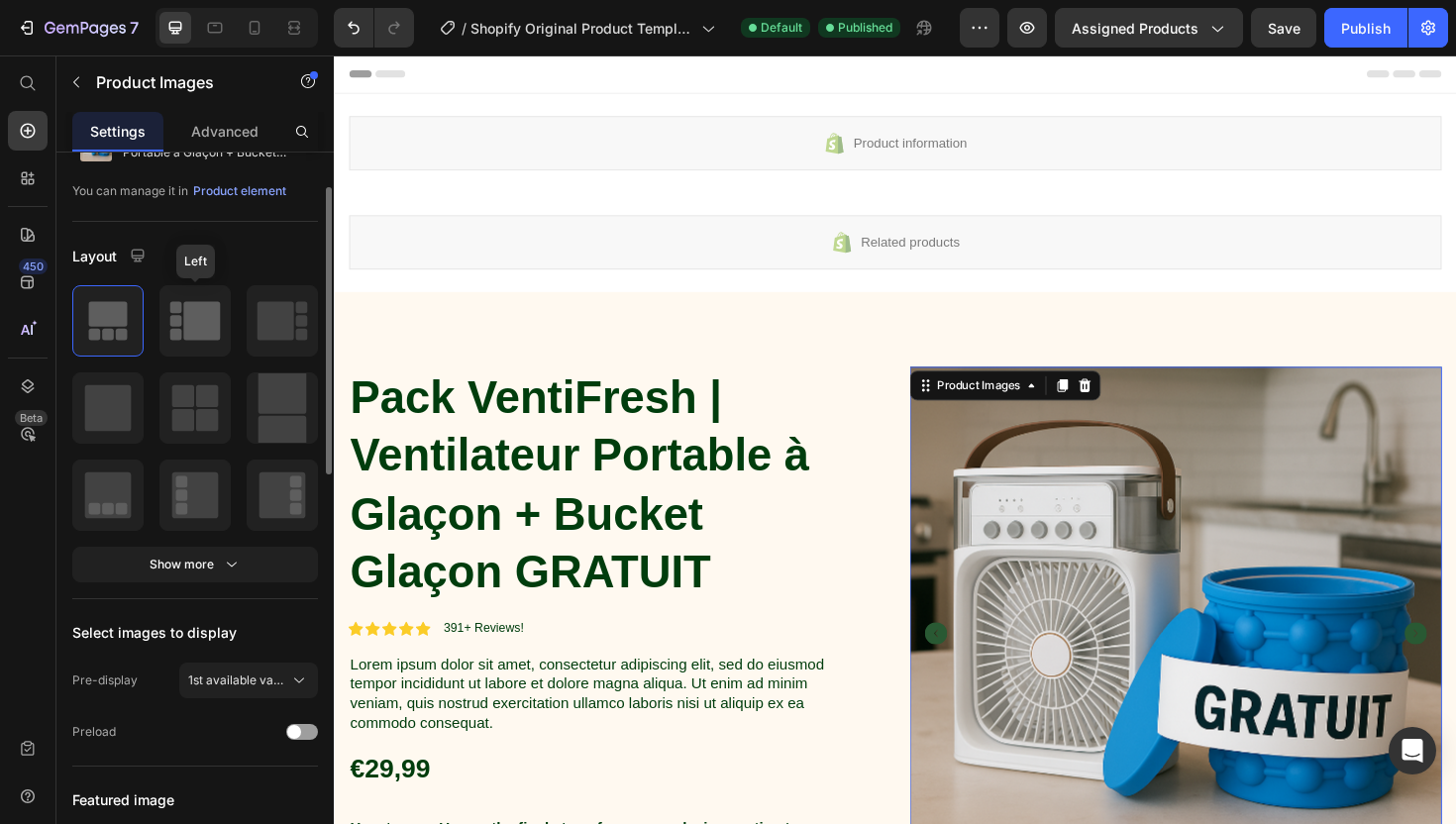 click 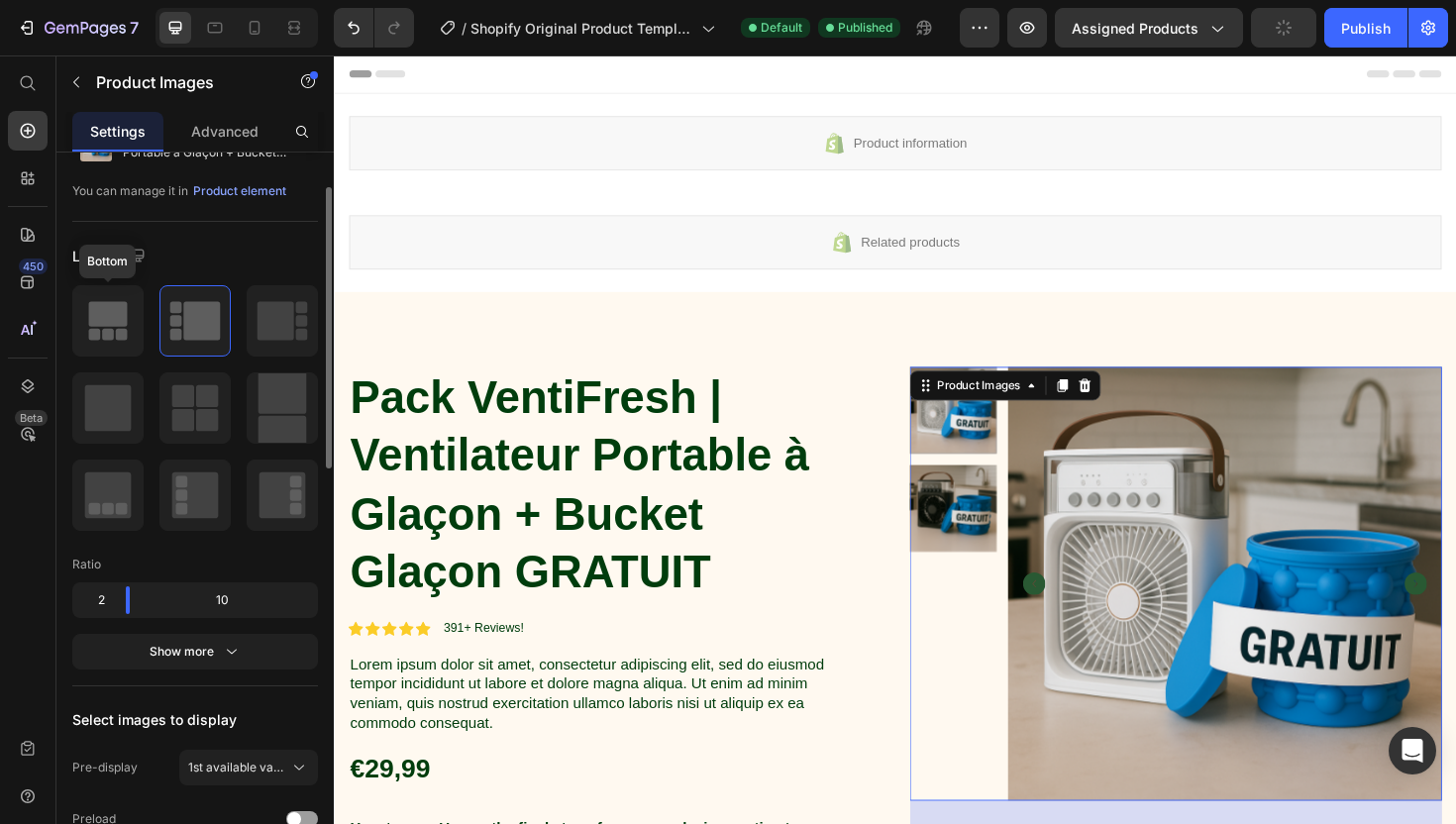 drag, startPoint x: 103, startPoint y: 332, endPoint x: 121, endPoint y: 356, distance: 30 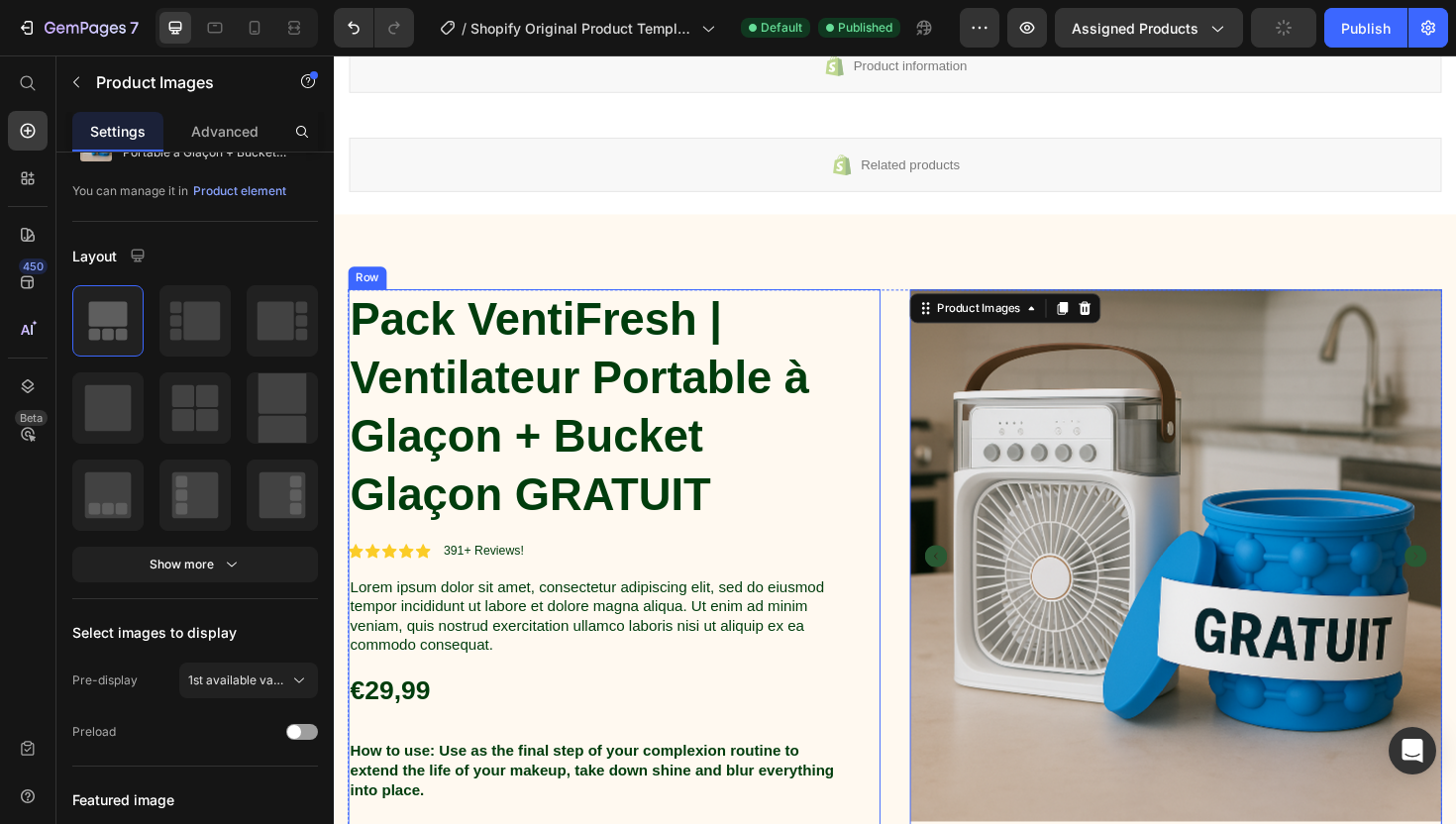 scroll, scrollTop: 191, scrollLeft: 0, axis: vertical 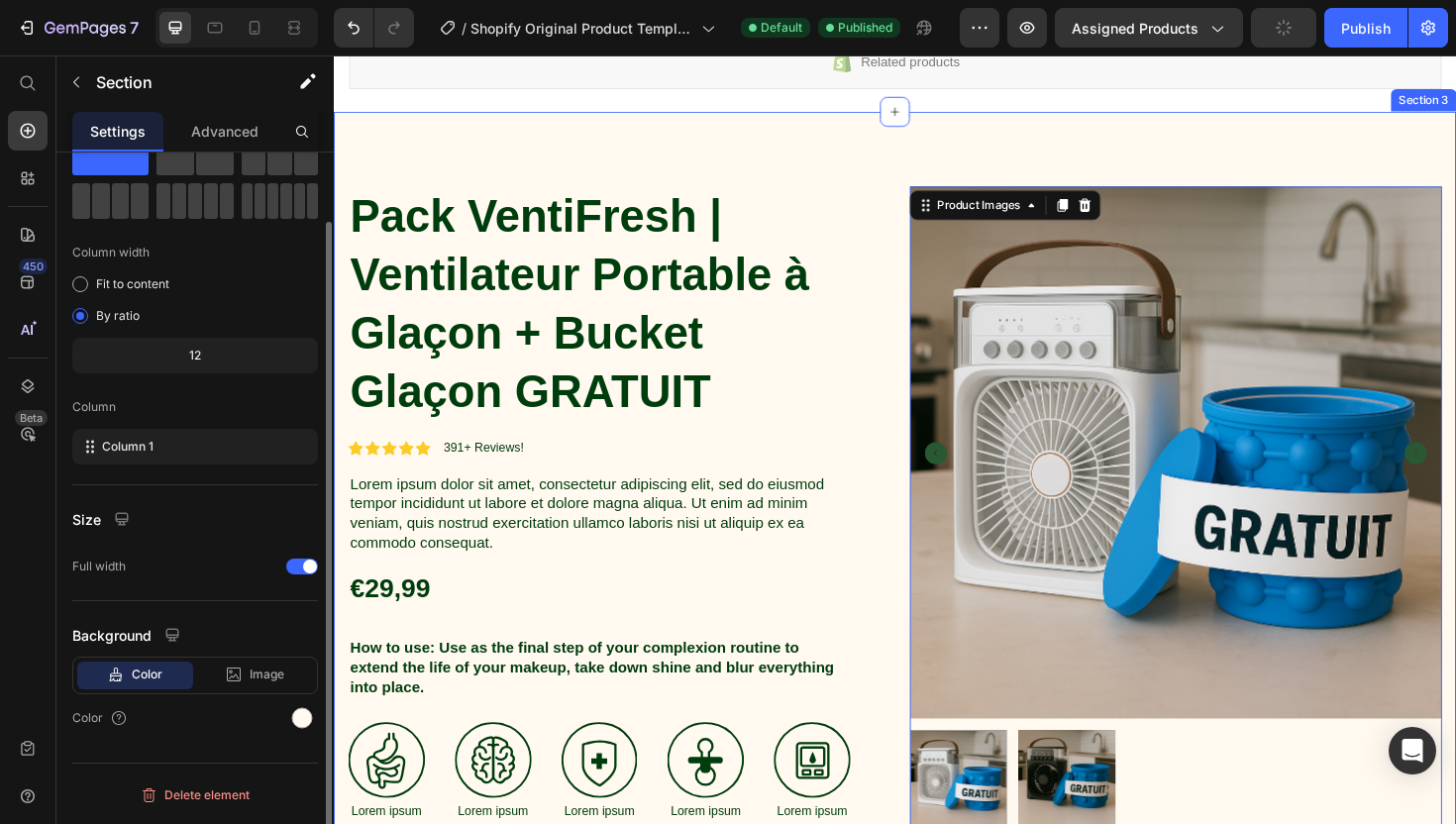 click on "Pack VentiFresh | Ventilateur Portable à Glaçon + Bucket Glaçon GRATUIT Product Title Icon Icon Icon Icon Icon Icon List 391+ Reviews! Text Block Row Lorem ipsum dolor sit amet, consectetur adipiscing elit, sed do eiusmod tempor incididunt ut labore et dolore magna aliqua. Ut enim ad minim veniam, quis nostrud exercitation ullamco laboris nisi ut aliquip ex ea commodo consequat. Text Block €29,99 Product Price How to use: Use as the final step of your complexion routine to extend the life of your makeup, take down shine and blur everything into place. Text Block Image Lorem ipsum Text Block Image Lorem ipsum Text Block Image Lorem ipsum Text Block Image Lorem ipsum Text Block Image Lorem ipsum Text Block Row Add to cart Add to Cart
Lorem ipsum dolor sit amet
eiusmod tempor incididunt ut labore
quis nostrud exercitation ullamco Item List
INGRENDIENTS
SHIPPING Accordion Row
32 Icon" at bounding box center (928, 704) 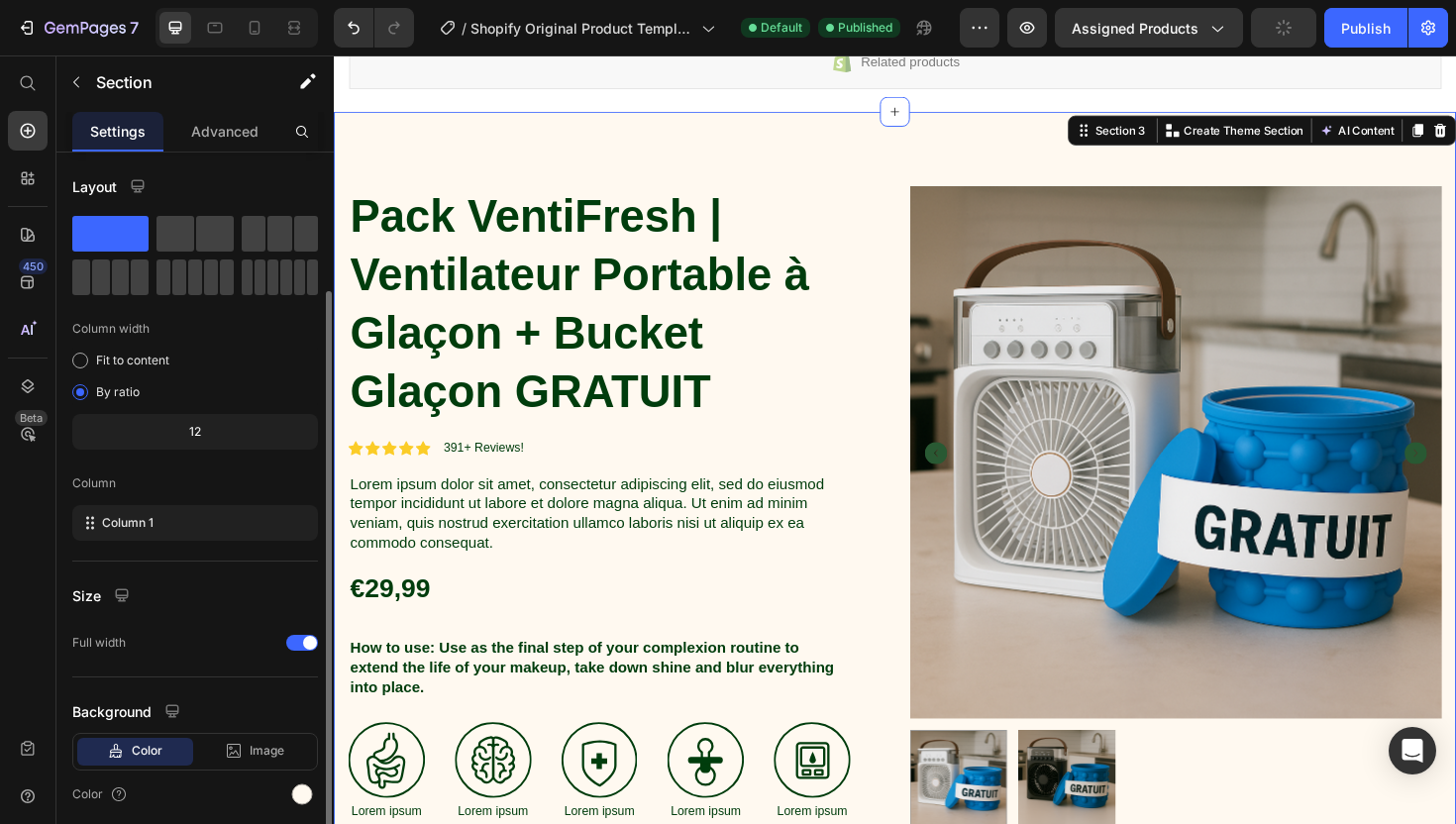 scroll, scrollTop: 72, scrollLeft: 0, axis: vertical 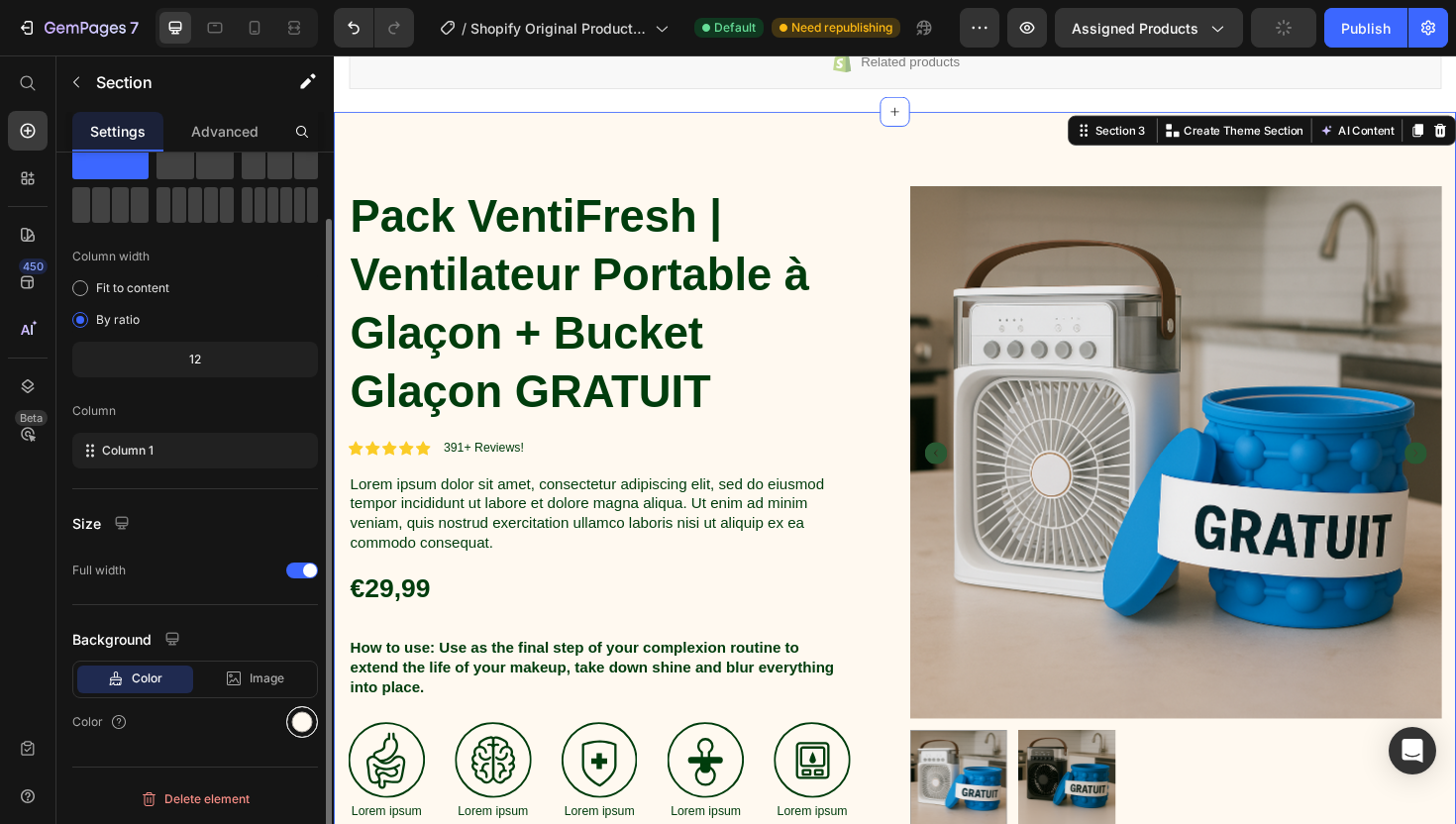 click at bounding box center [302, 722] 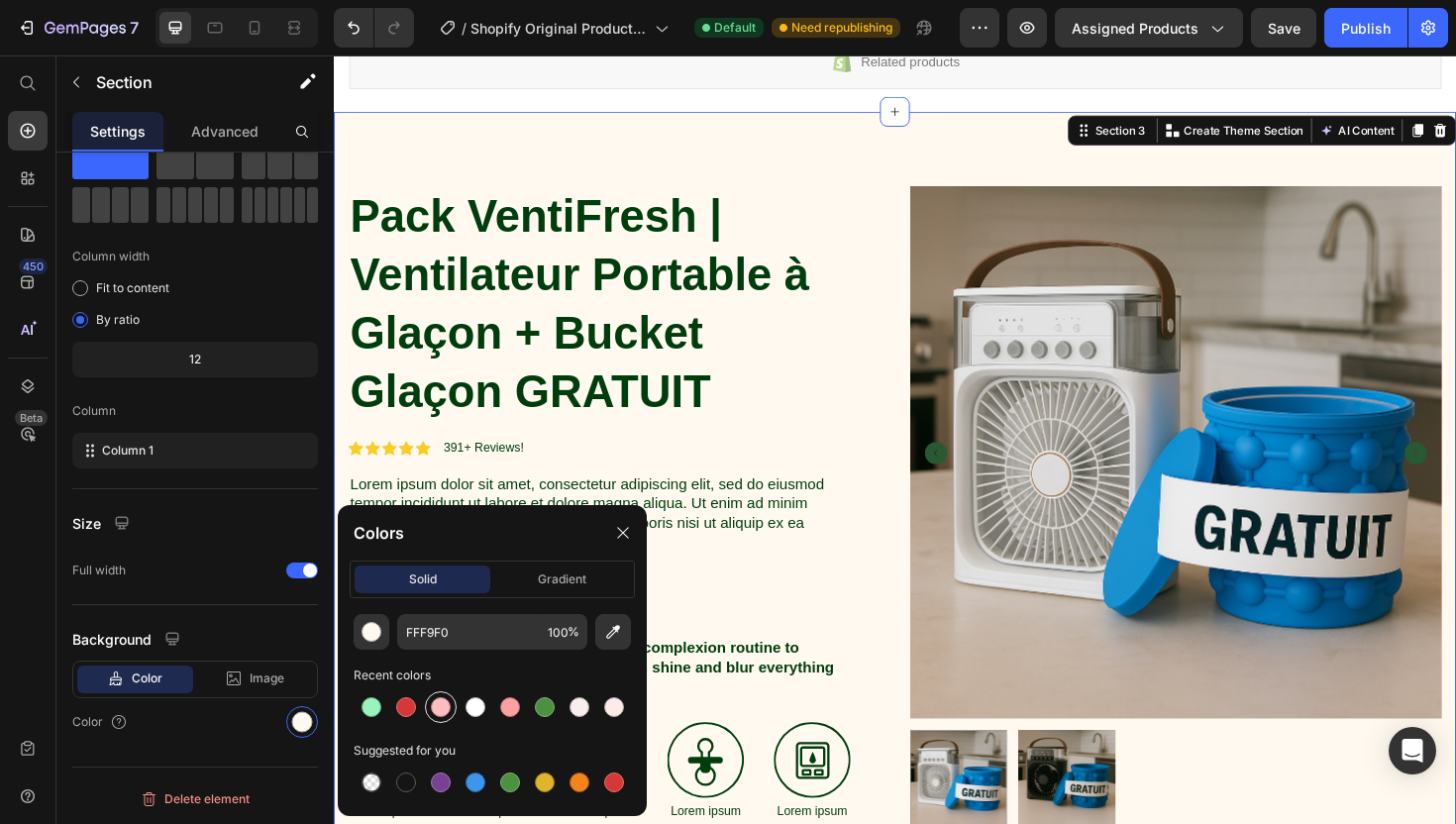 click at bounding box center [441, 707] 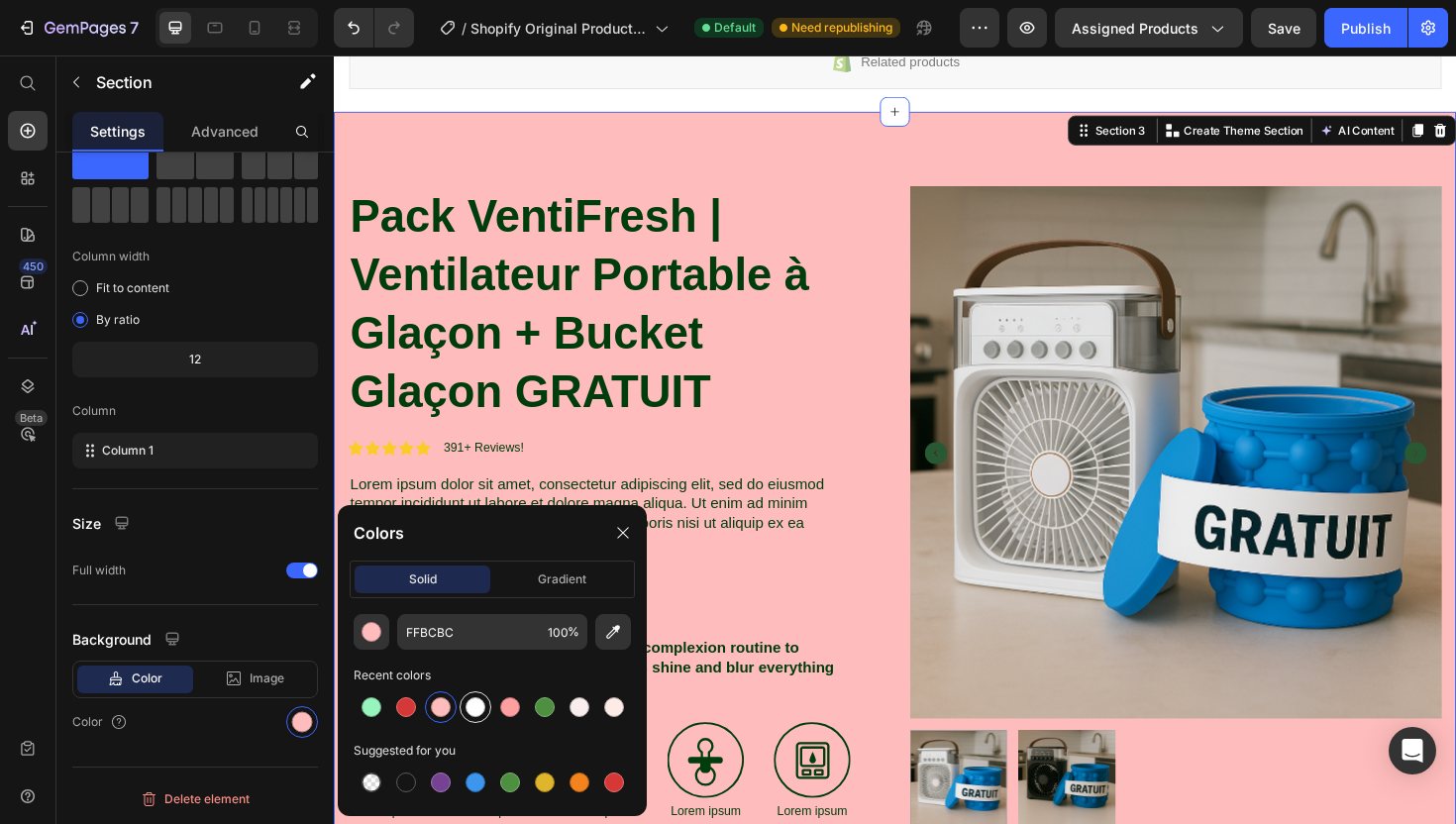 click at bounding box center (475, 707) 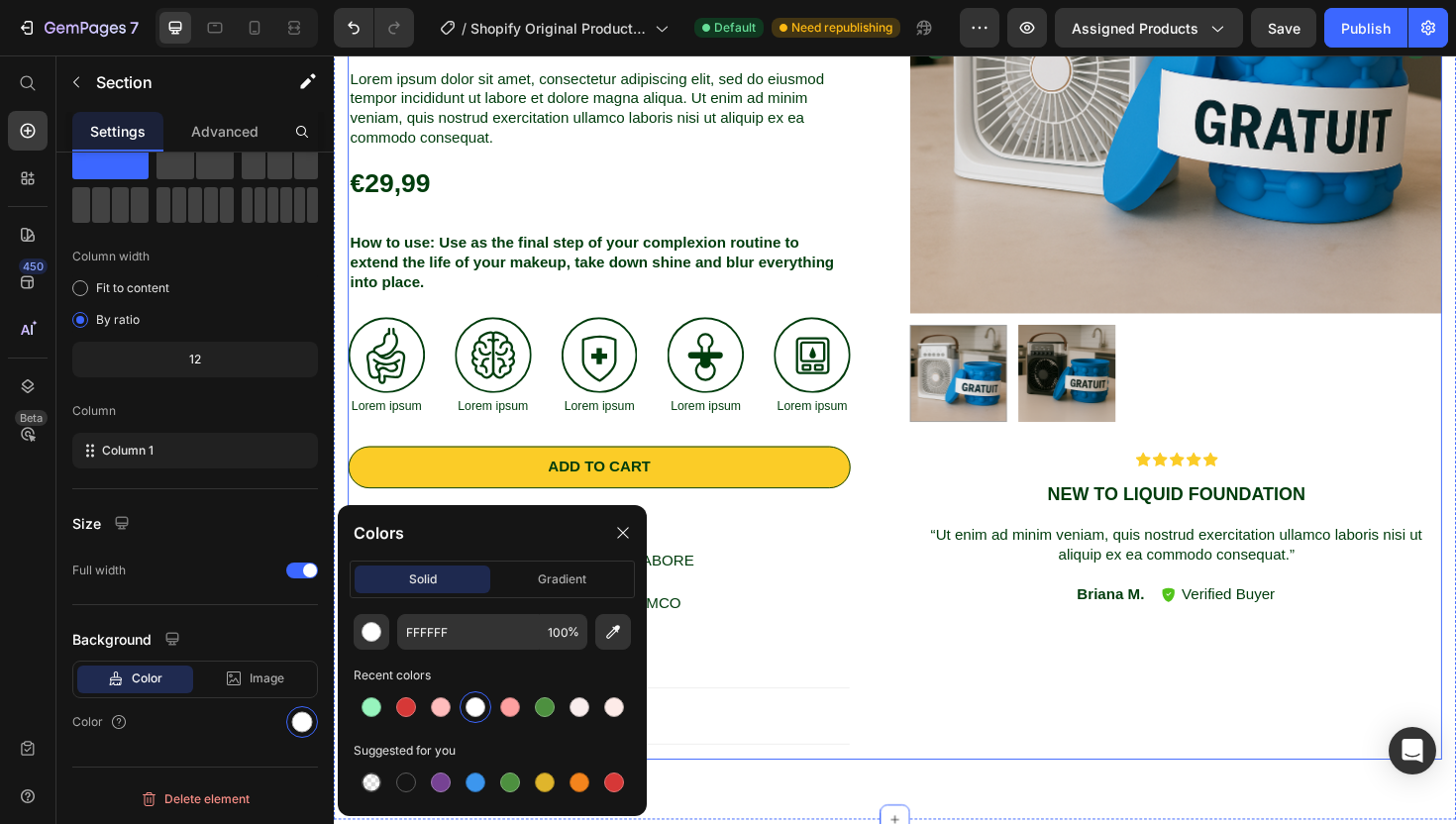 scroll, scrollTop: 644, scrollLeft: 0, axis: vertical 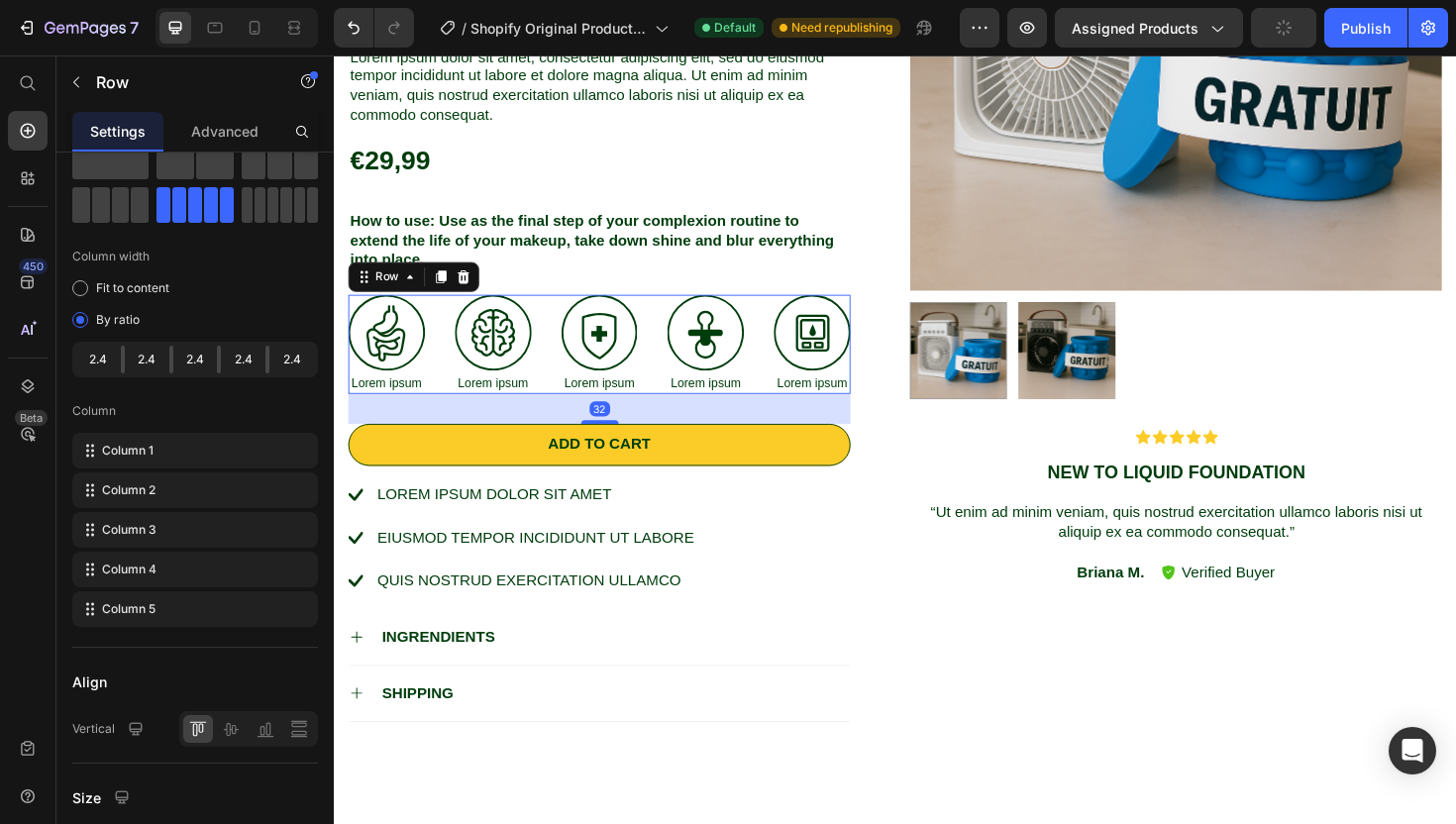 click on "Image Lorem ipsum Text Block Image Lorem ipsum Text Block Image Lorem ipsum Text Block Image Lorem ipsum Text Block Image Lorem ipsum Text Block Row   32" at bounding box center [614, 361] 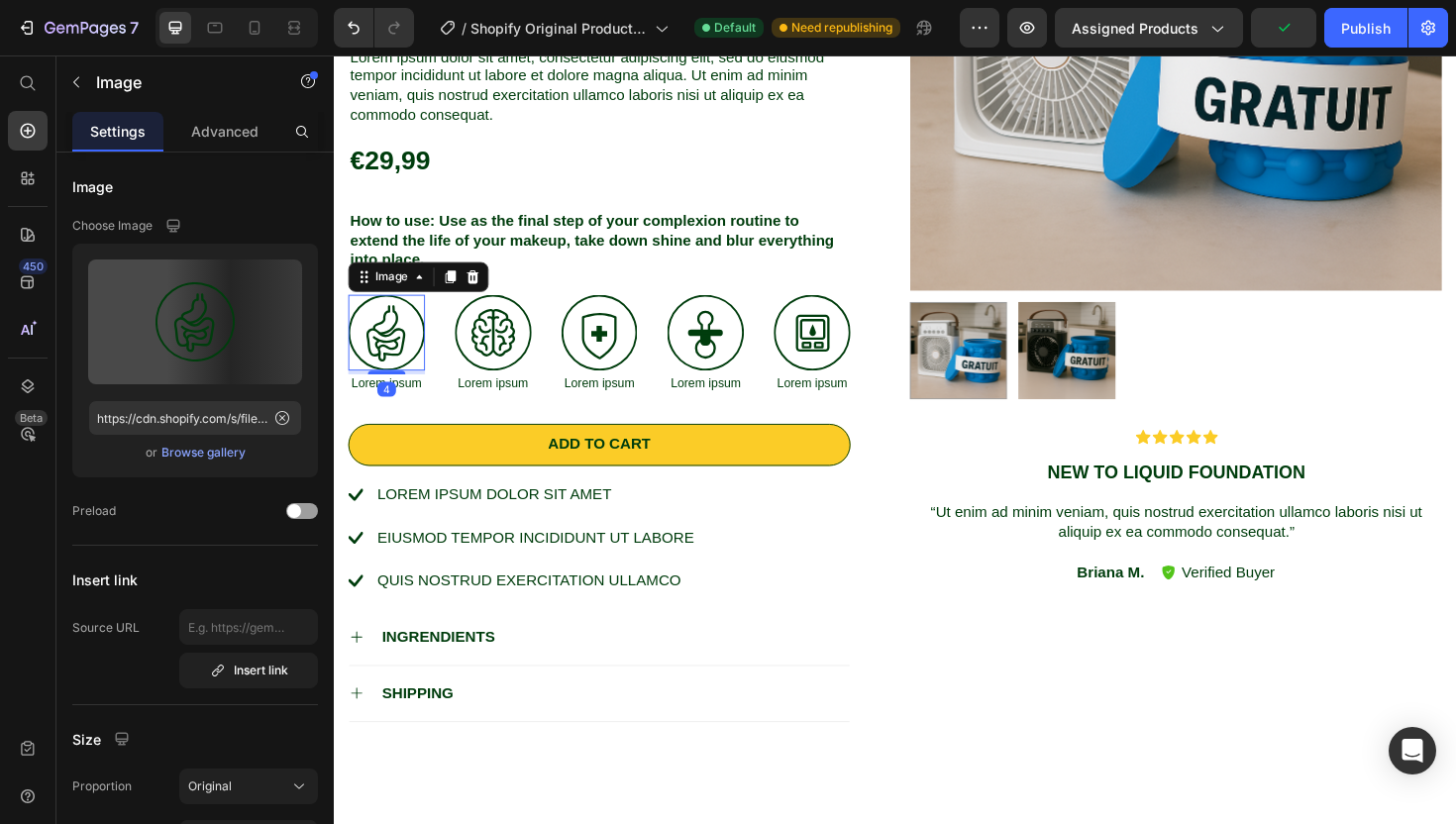 click at bounding box center [389, 350] 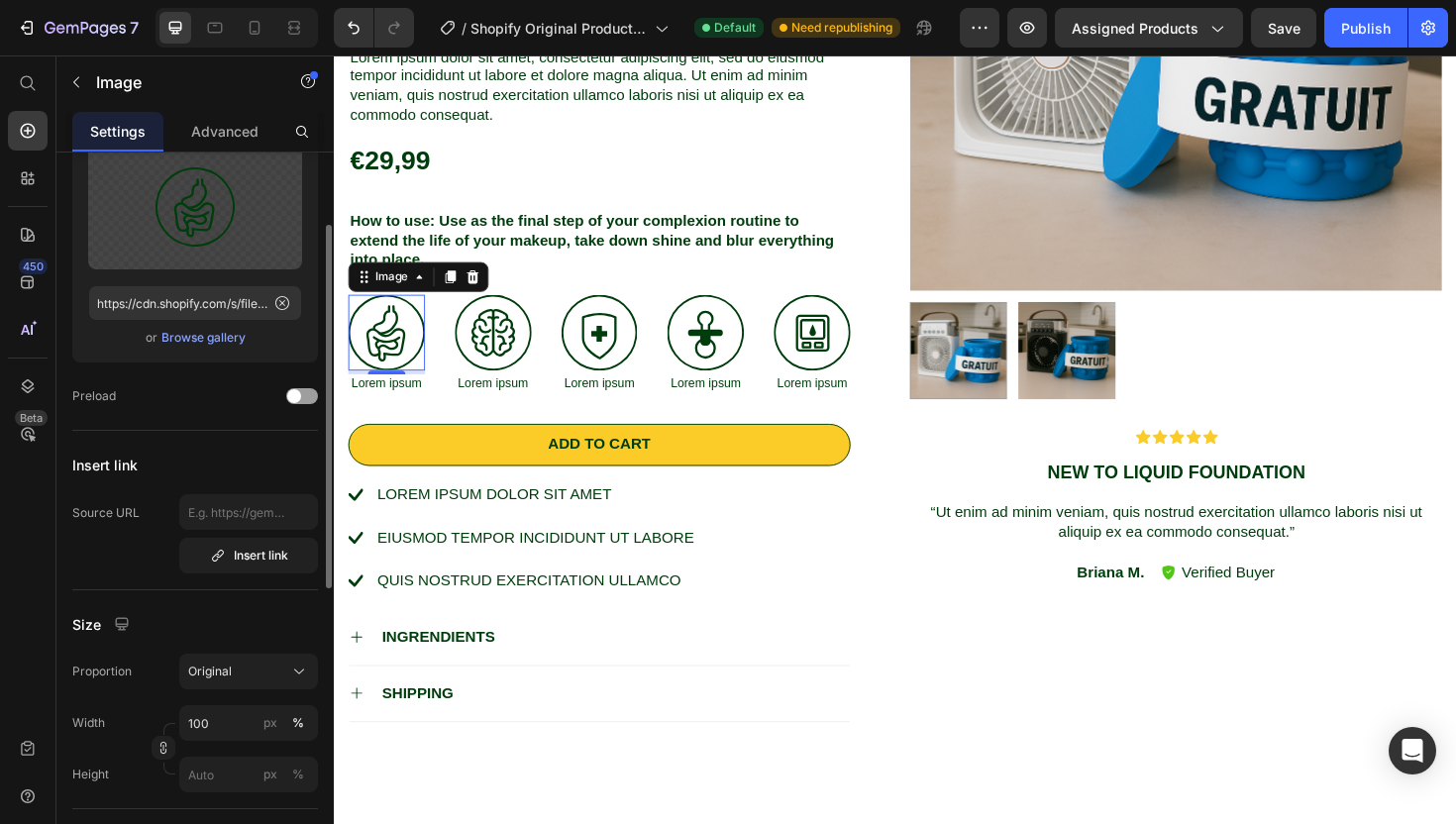 scroll, scrollTop: 98, scrollLeft: 0, axis: vertical 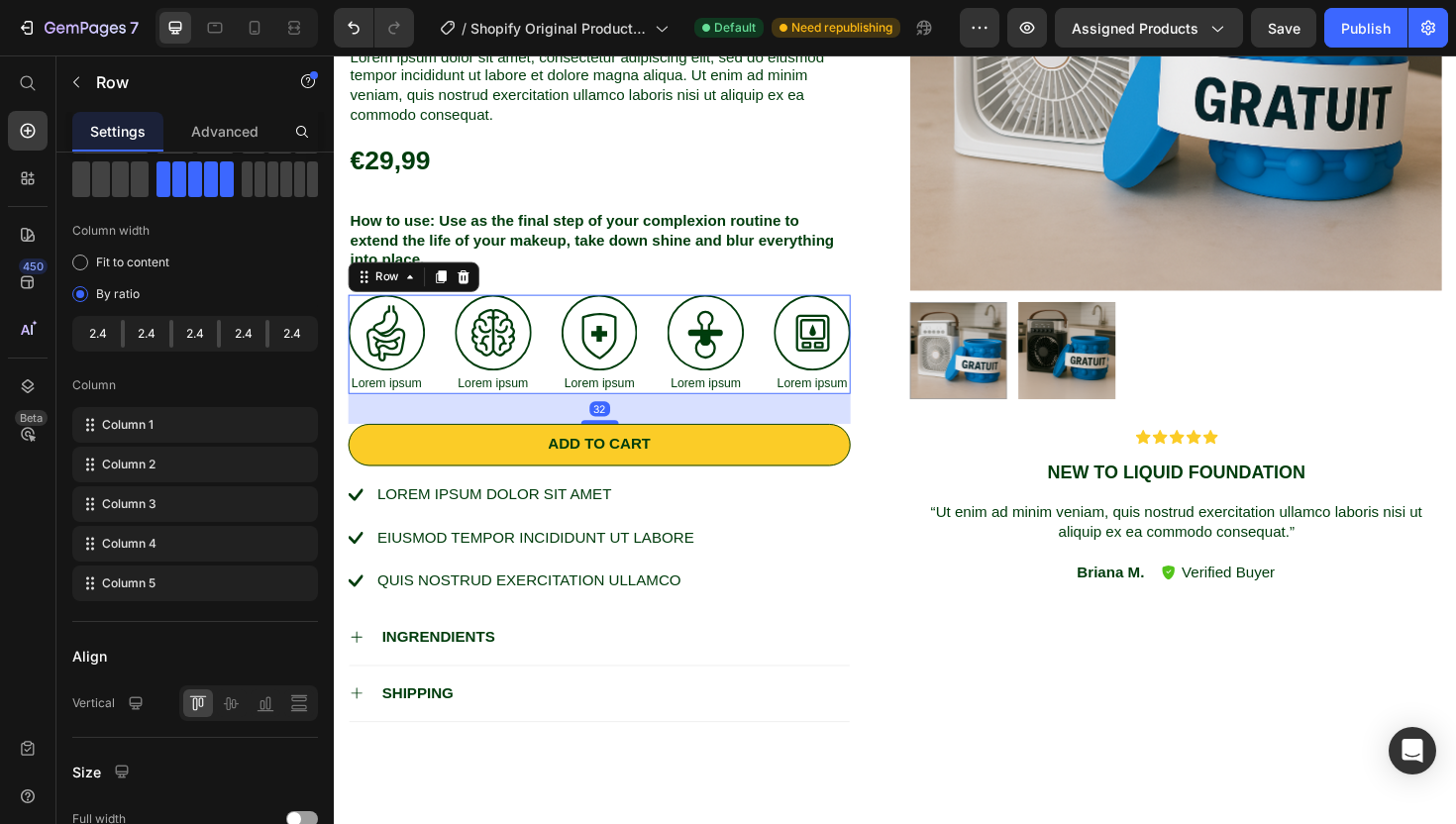 click on "Image Lorem ipsum Text Block Image Lorem ipsum Text Block Image Lorem ipsum Text Block Image Lorem ipsum Text Block Image Lorem ipsum Text Block Row   32" at bounding box center [614, 361] 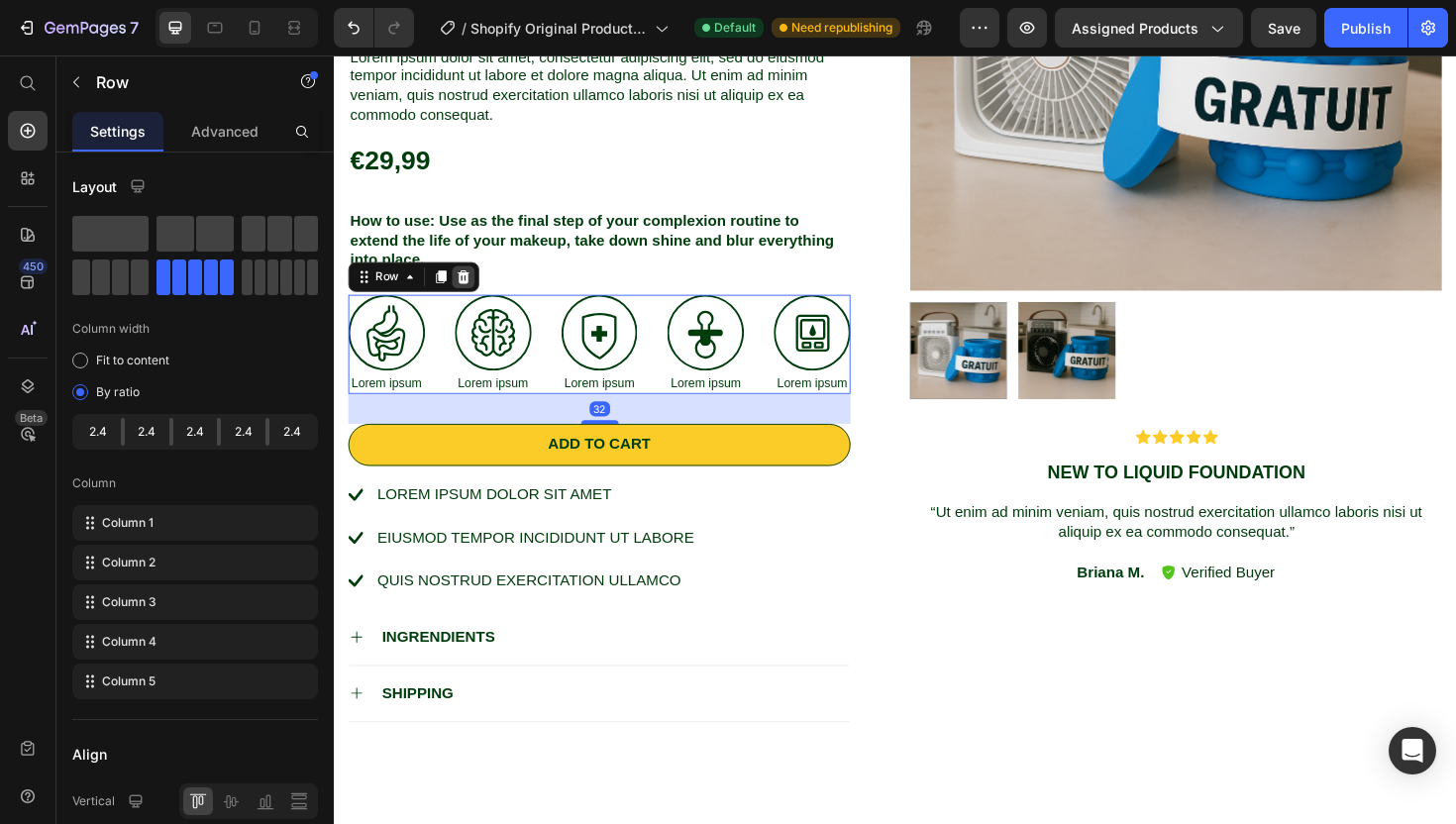 click 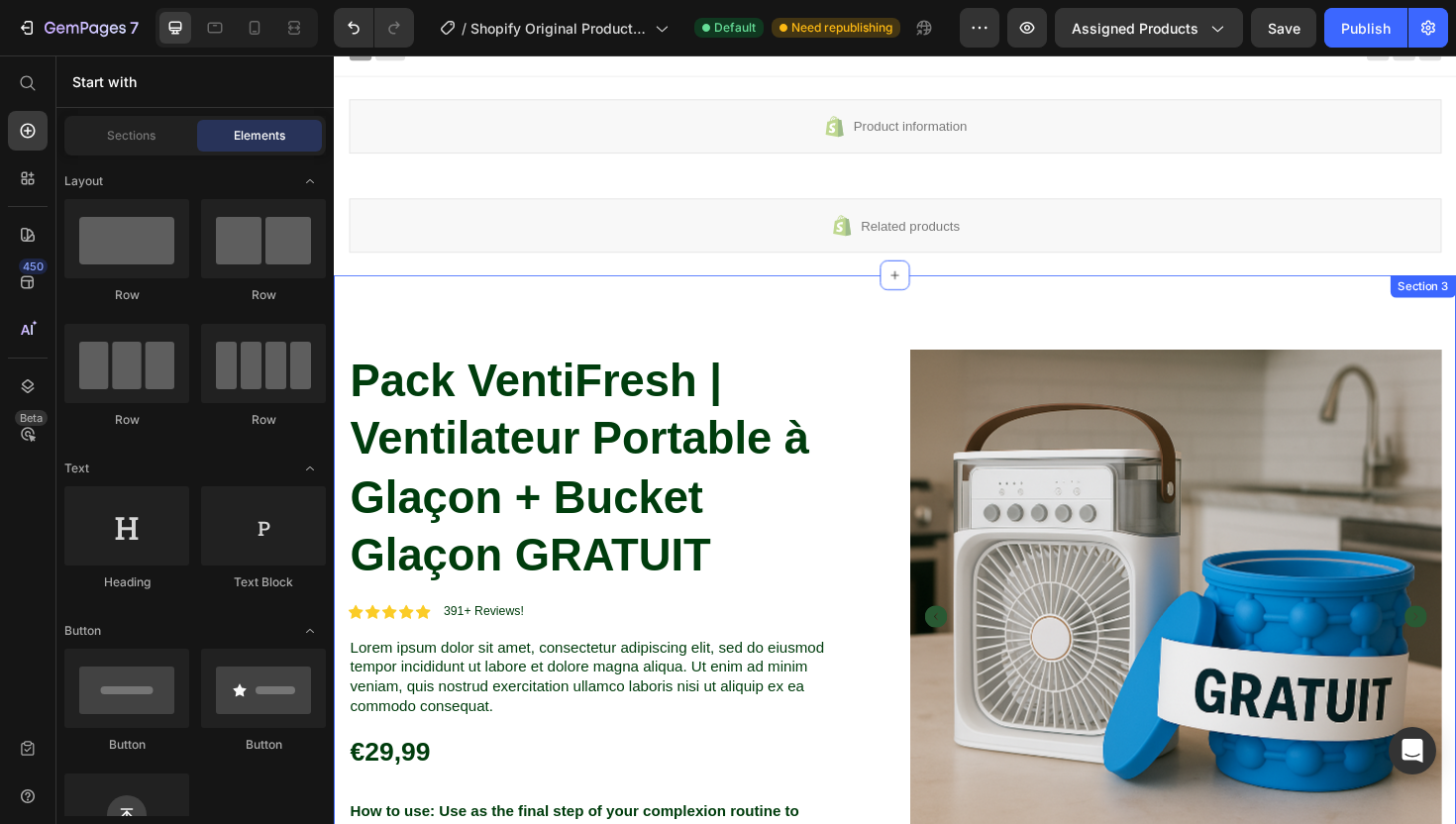 scroll, scrollTop: 0, scrollLeft: 0, axis: both 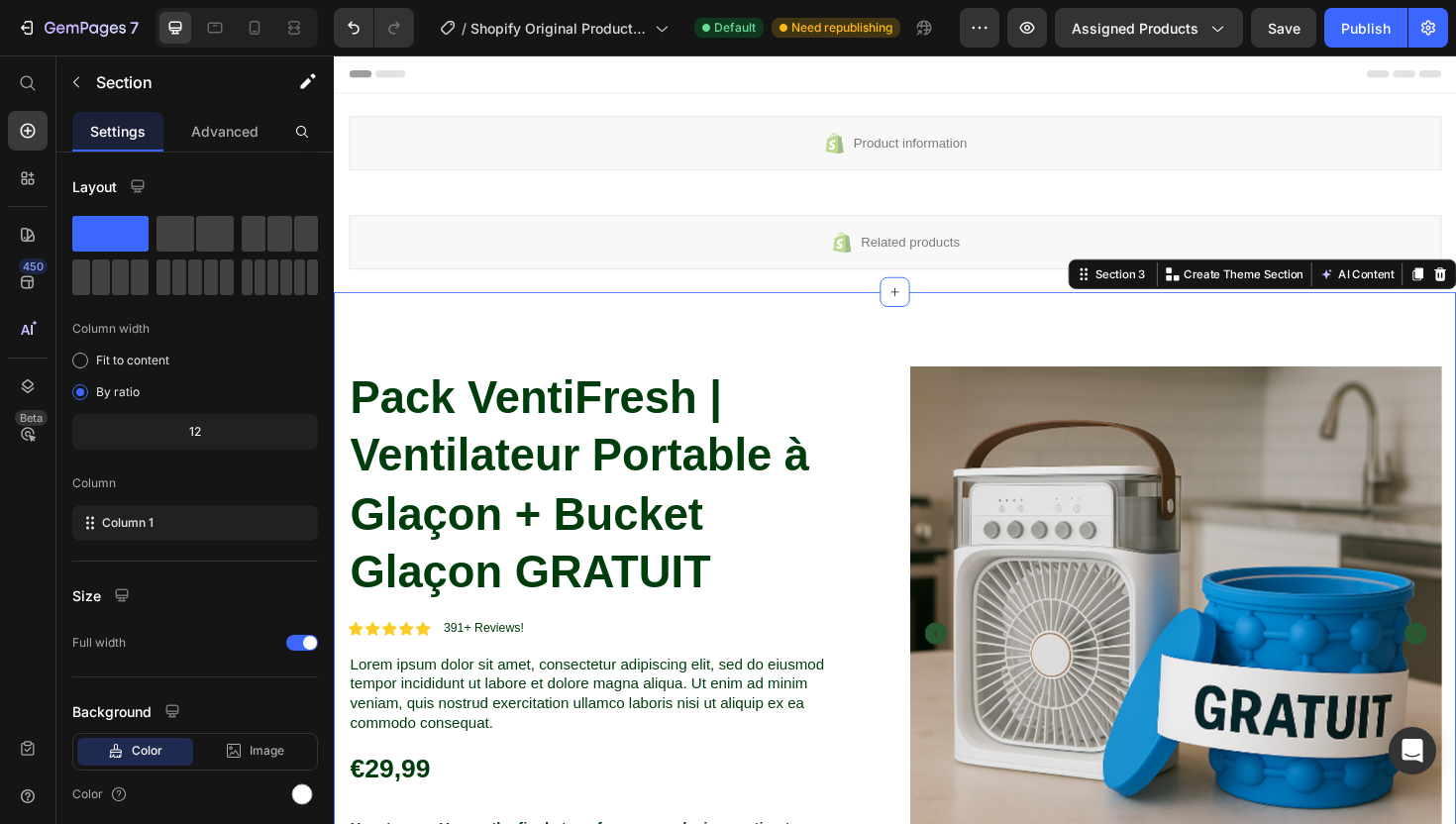 click on "Pack VentiFresh | Ventilateur Portable à Glaçon + Bucket Glaçon GRATUIT Product Title Icon Icon Icon Icon Icon Icon List 391+ Reviews! Text Block Row Lorem ipsum dolor sit amet, consectetur adipiscing elit, sed do eiusmod tempor incididunt ut labore et dolore magna aliqua. Ut enim ad minim veniam, quis nostrud exercitation ullamco laboris nisi ut aliquip ex ea commodo consequat. Text Block €29,99 Product Price How to use: Use as the final step of your complexion routine to extend the life of your makeup, take down shine and blur everything into place. Text Block Add to cart Add to Cart
Lorem ipsum dolor sit amet
eiusmod tempor incididunt ut labore
quis nostrud exercitation ullamco Item List
INGRENDIENTS
SHIPPING Accordion Row
Product Images Icon Icon Icon Icon Icon Icon List New to liquid foundation Text Block Text Block Briana M. Text Block
Verified Buyer Item List Row Row" at bounding box center [928, 826] 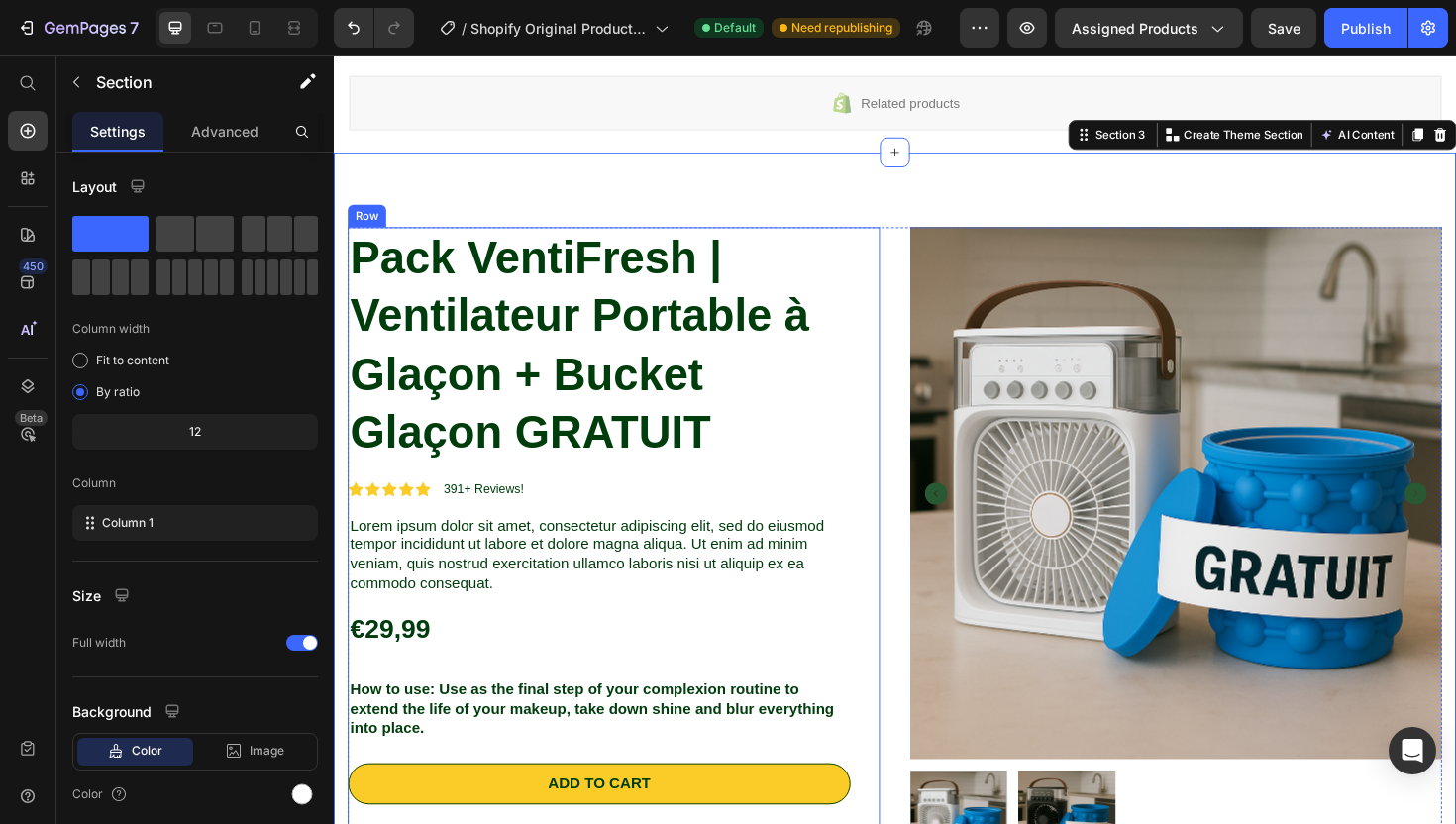 scroll, scrollTop: 173, scrollLeft: 0, axis: vertical 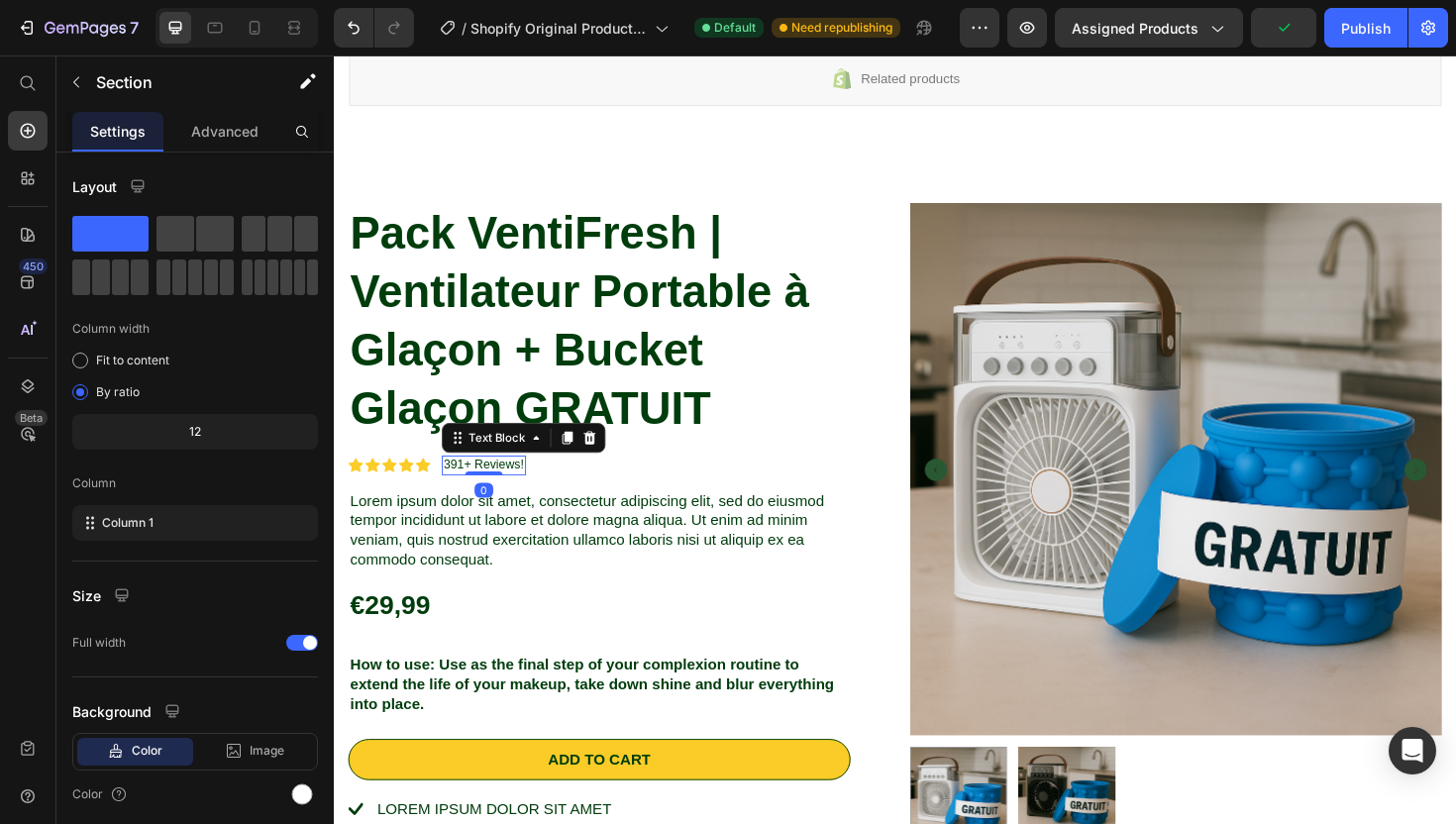 click on "391+ Reviews!" at bounding box center [492, 489] 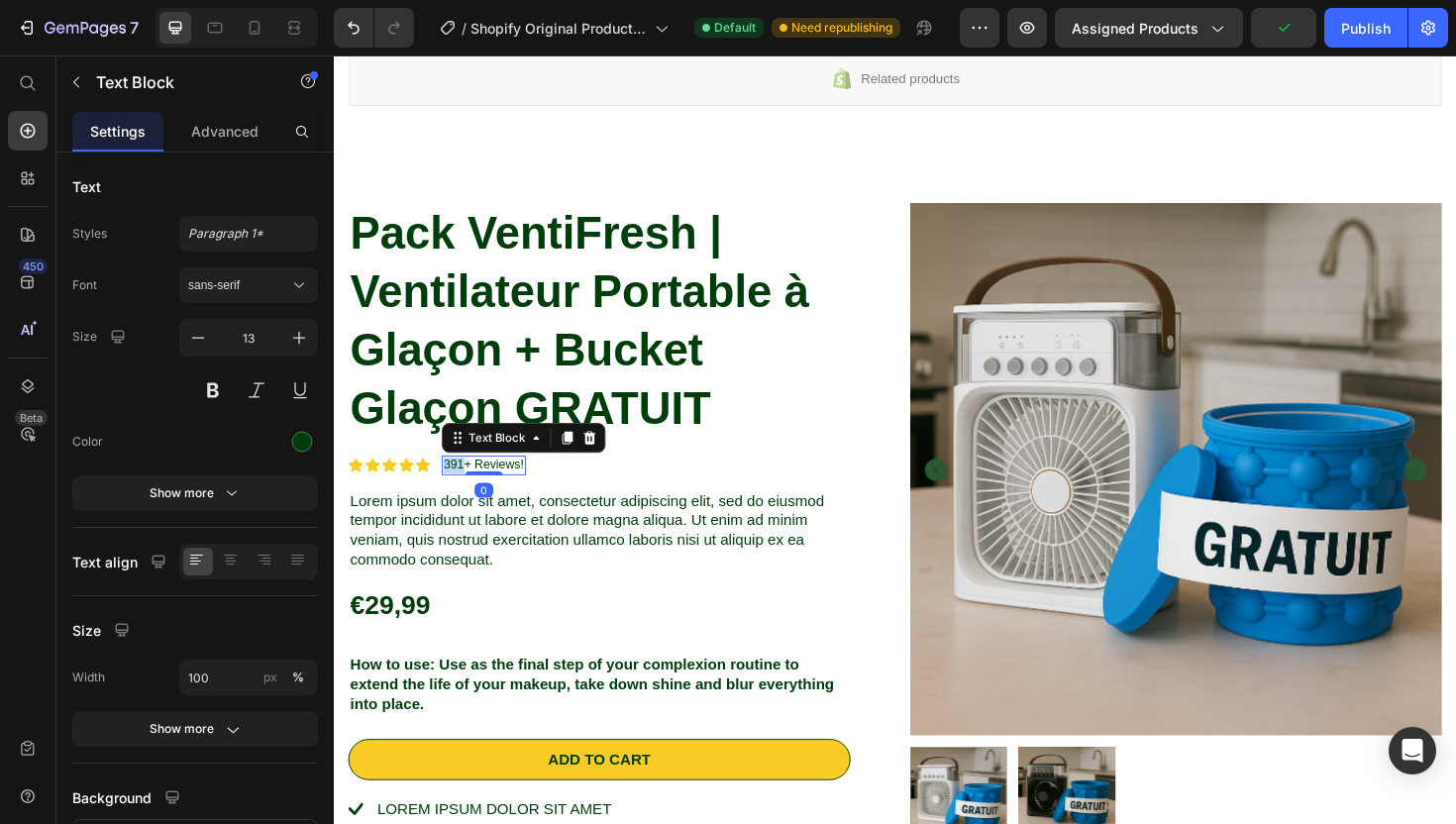 click on "391+ Reviews!" at bounding box center [492, 489] 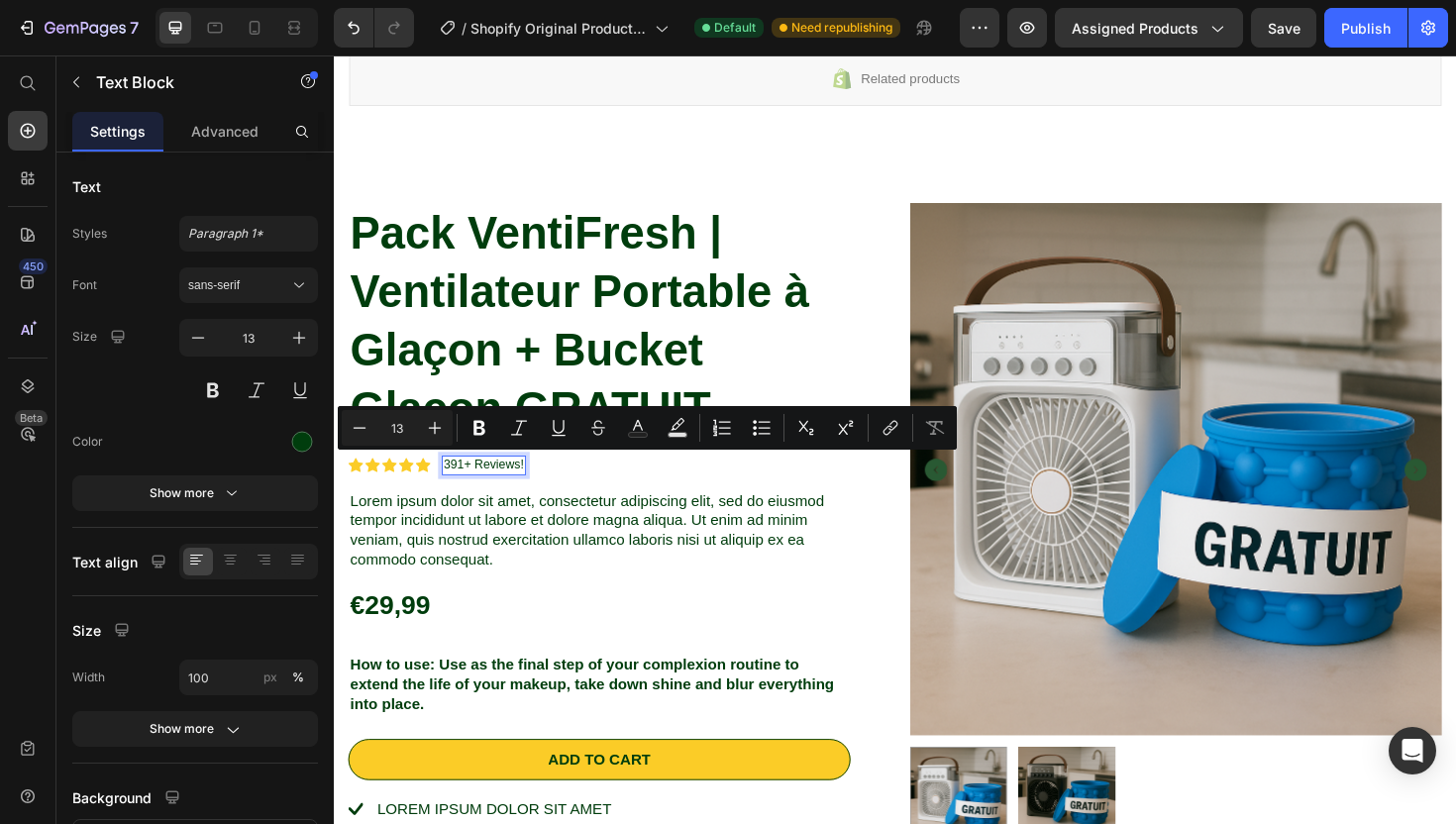 click on "391+ Reviews!" at bounding box center [492, 489] 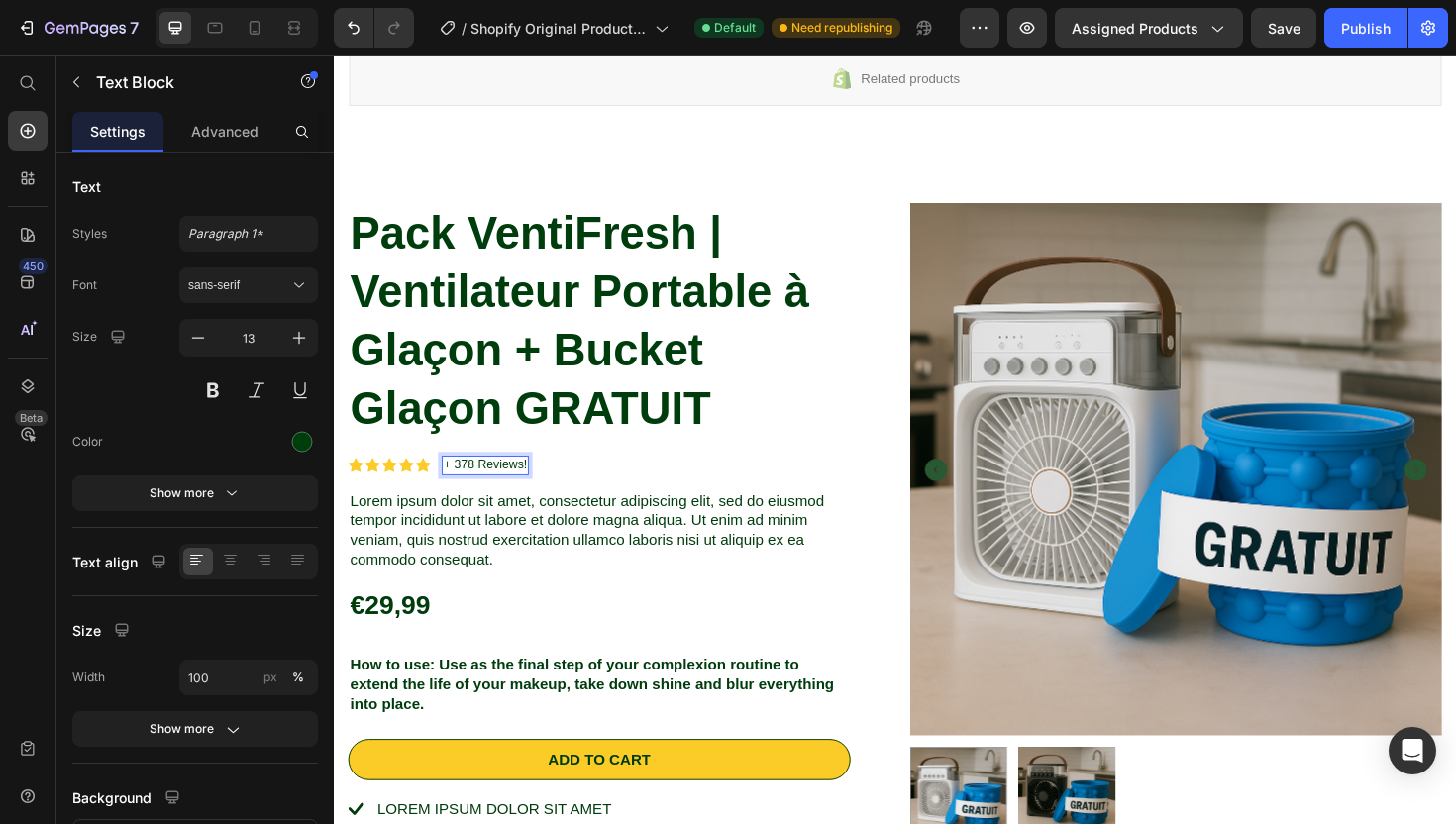click on "+ 378 Reviews!" at bounding box center [493, 489] 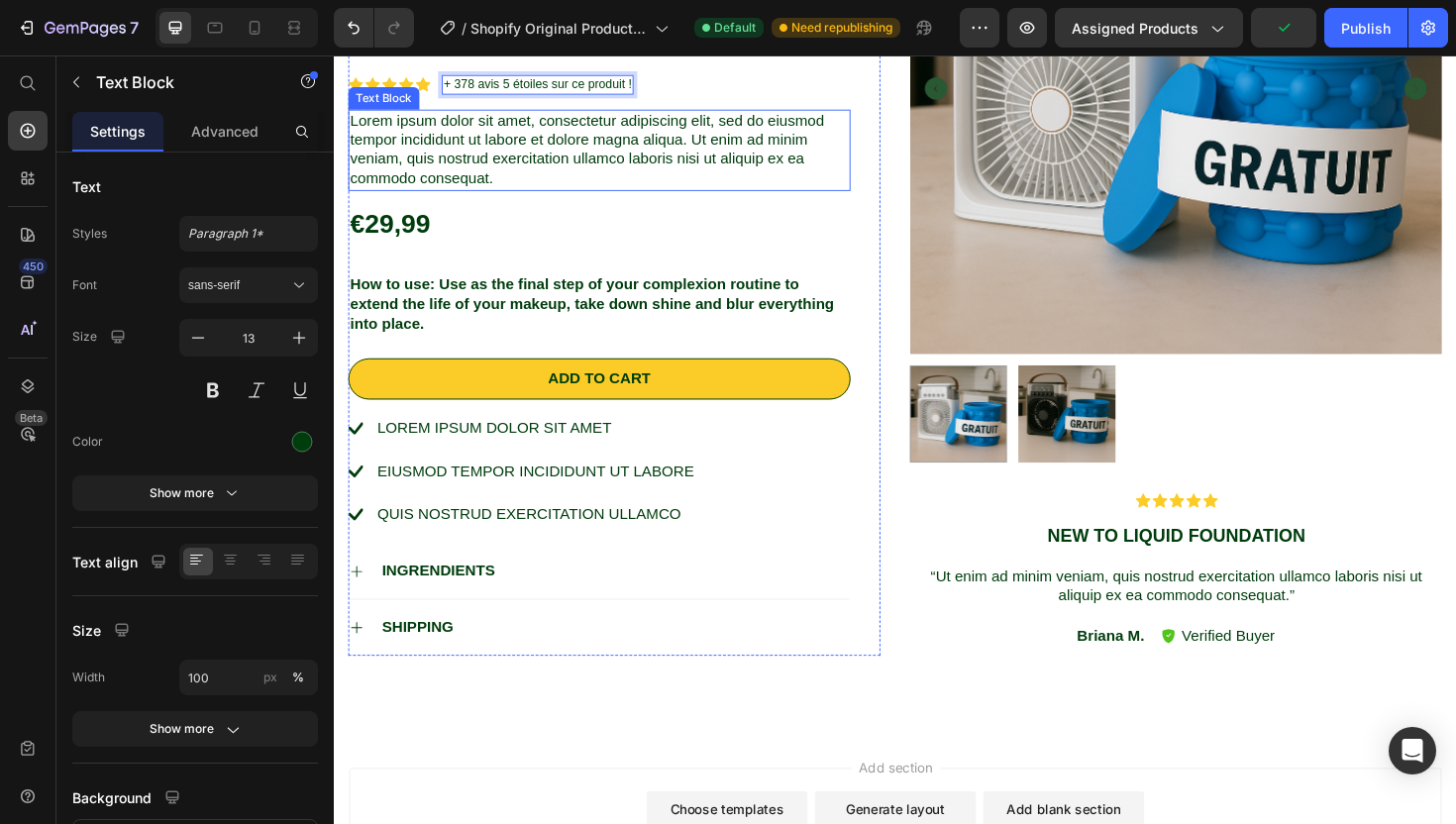 scroll, scrollTop: 592, scrollLeft: 0, axis: vertical 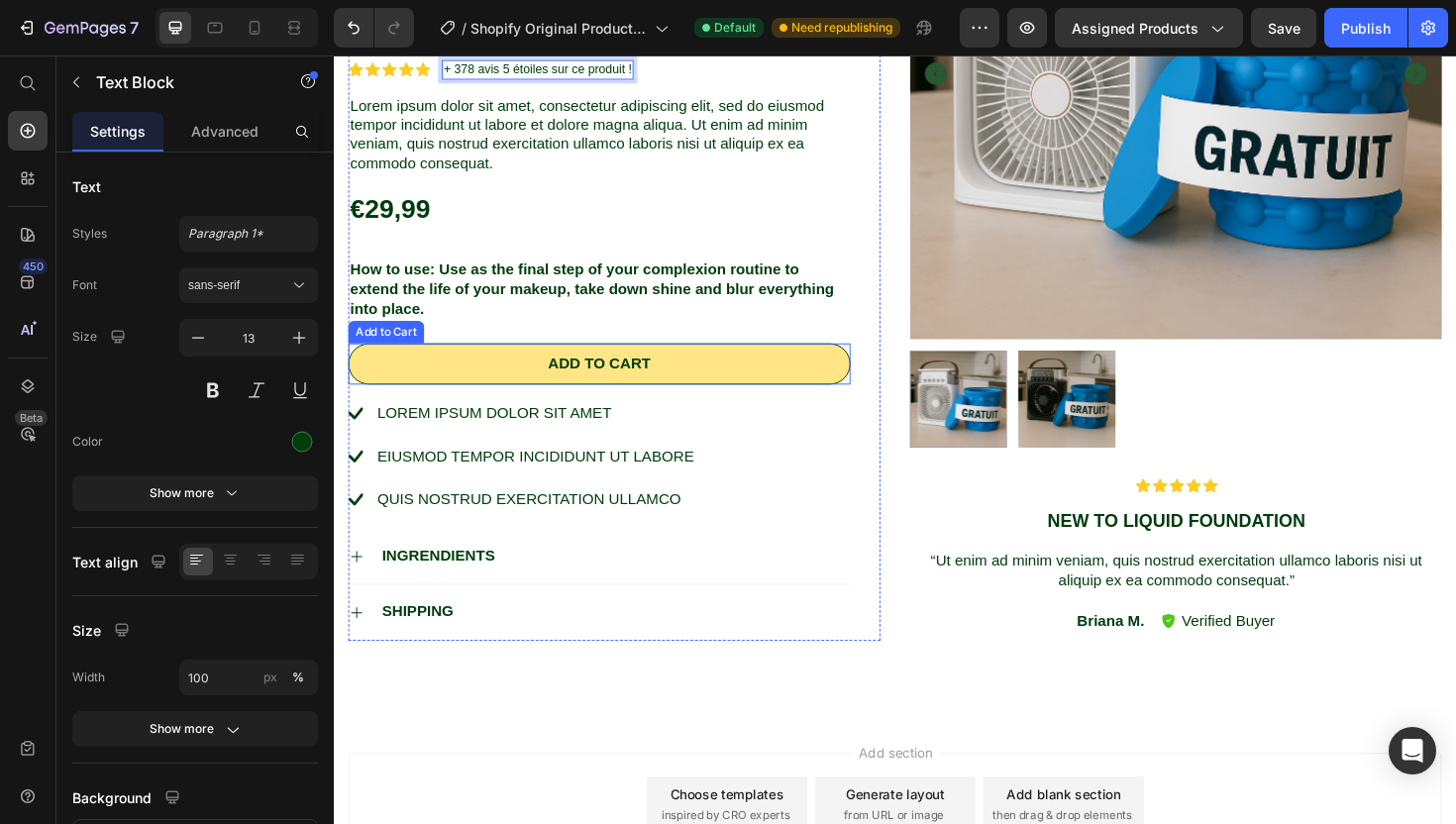 click on "Add to cart" at bounding box center [614, 382] 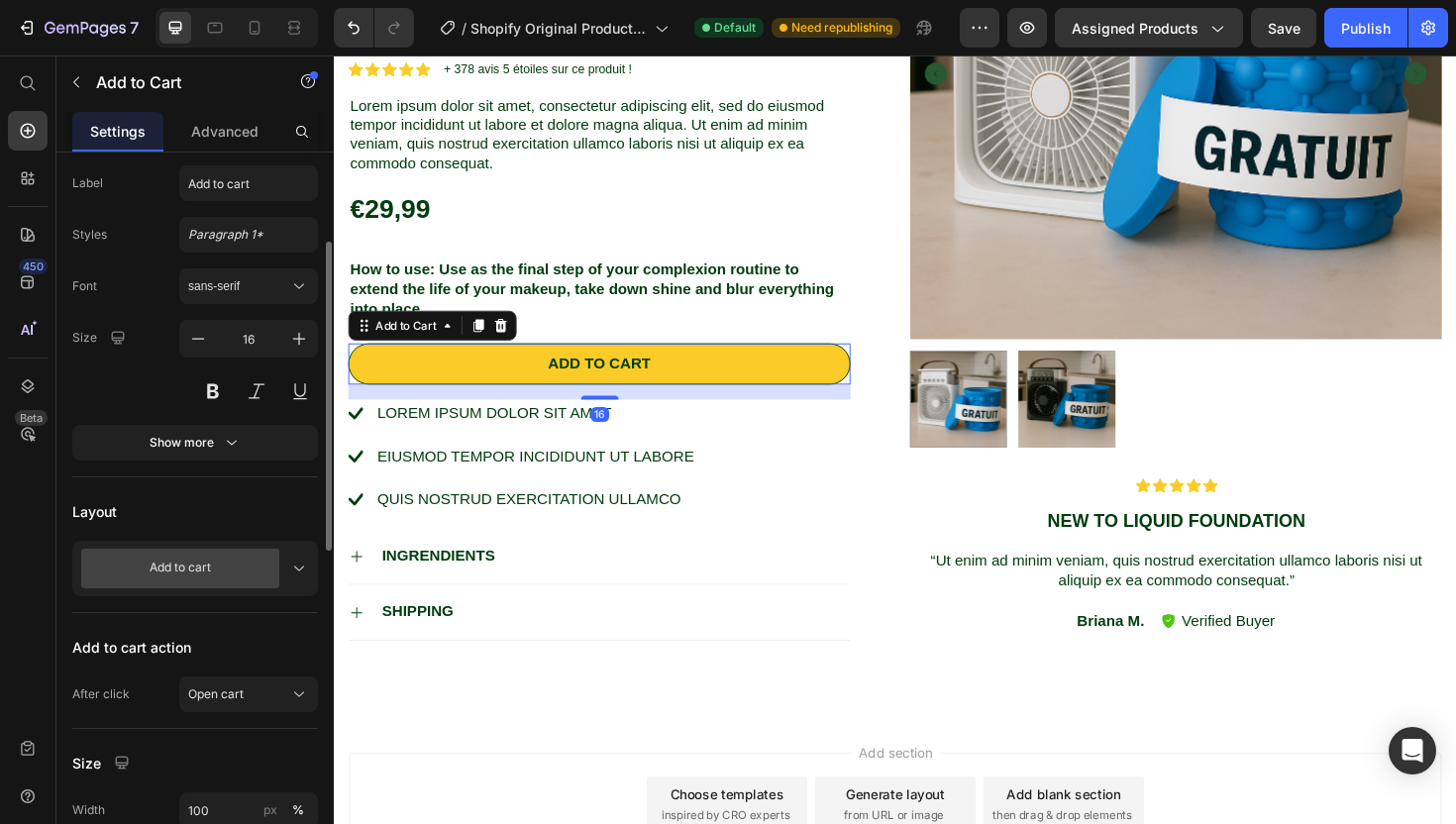 scroll, scrollTop: 572, scrollLeft: 0, axis: vertical 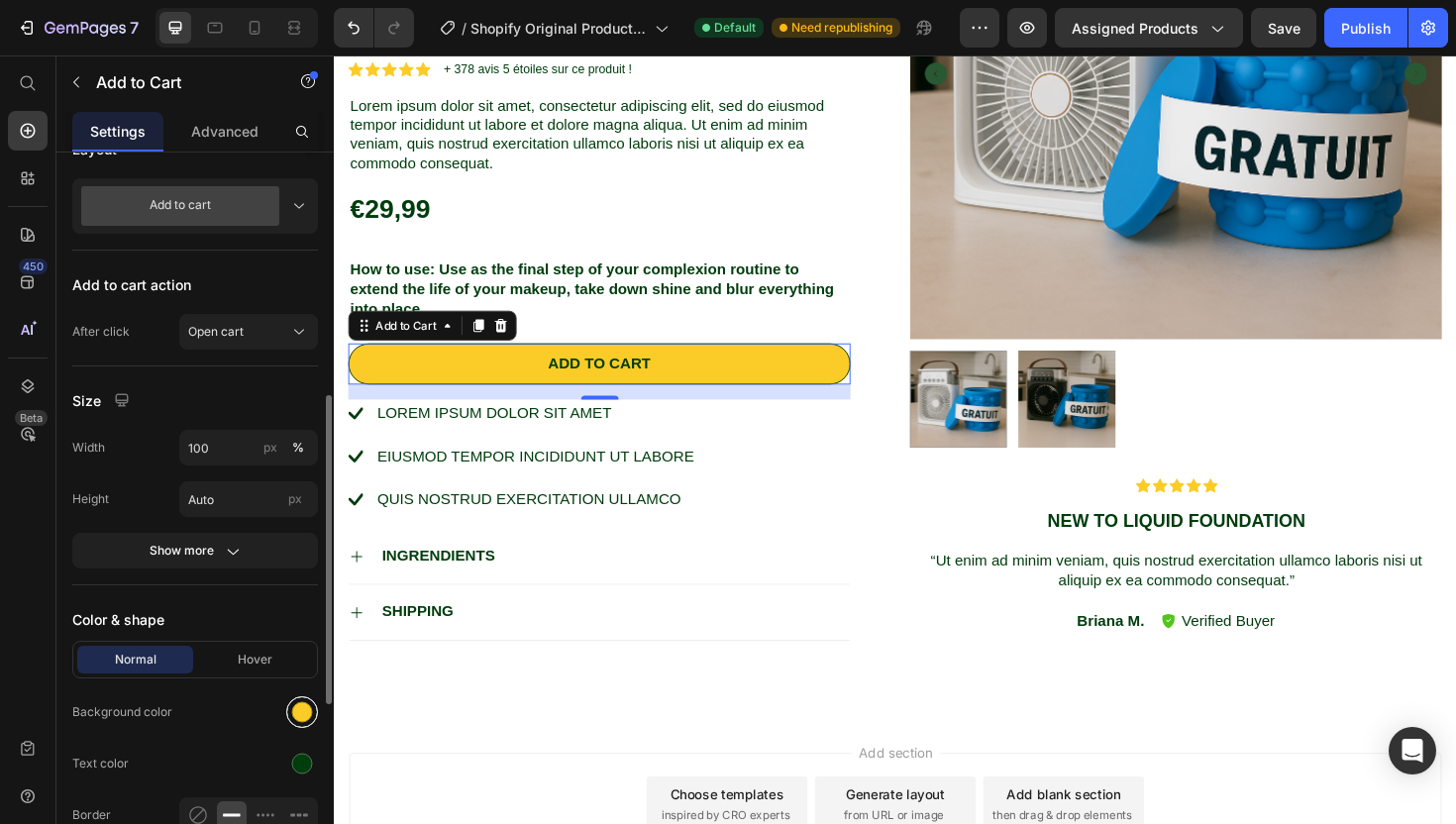 click at bounding box center [302, 712] 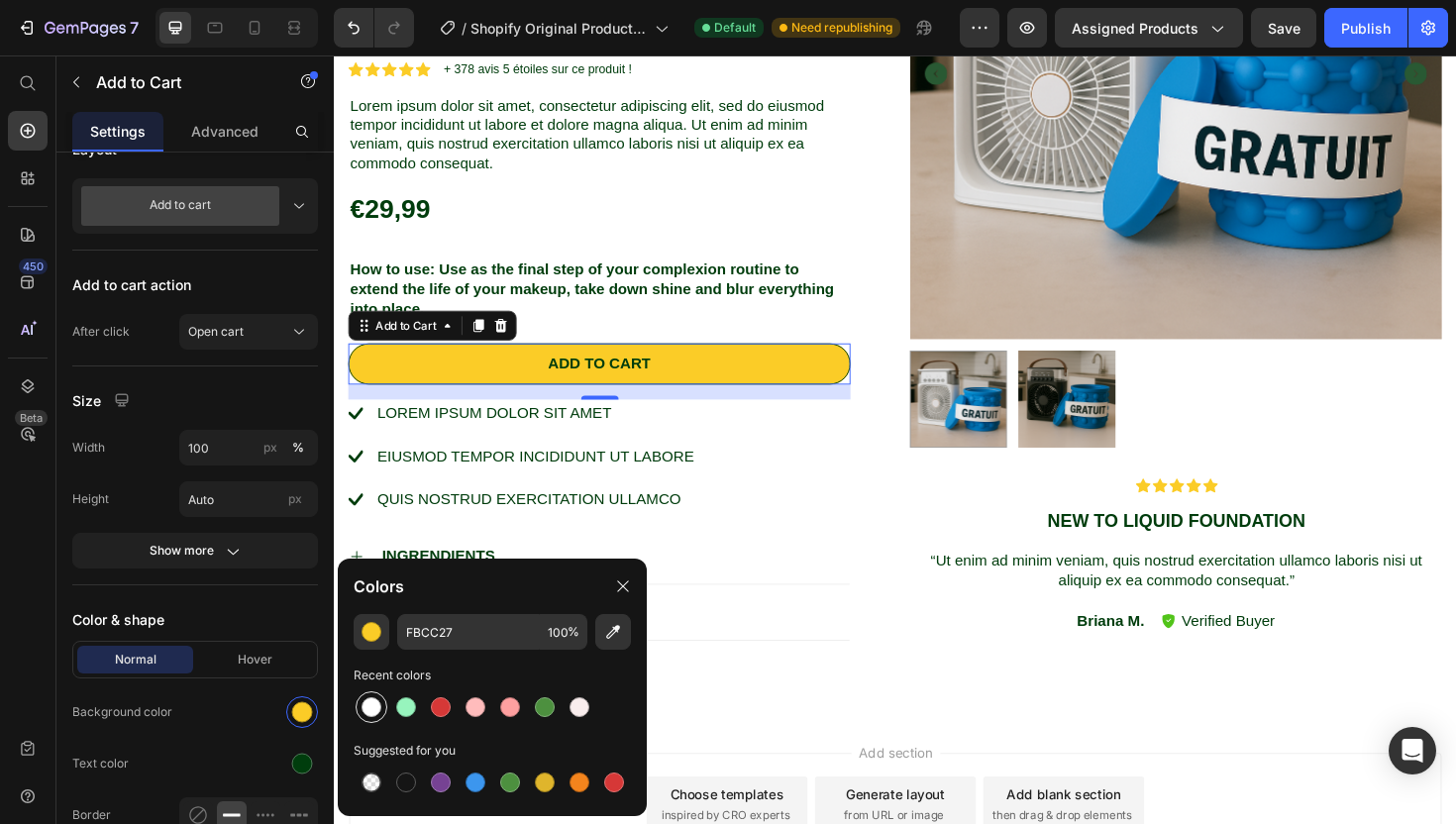 click at bounding box center (371, 707) 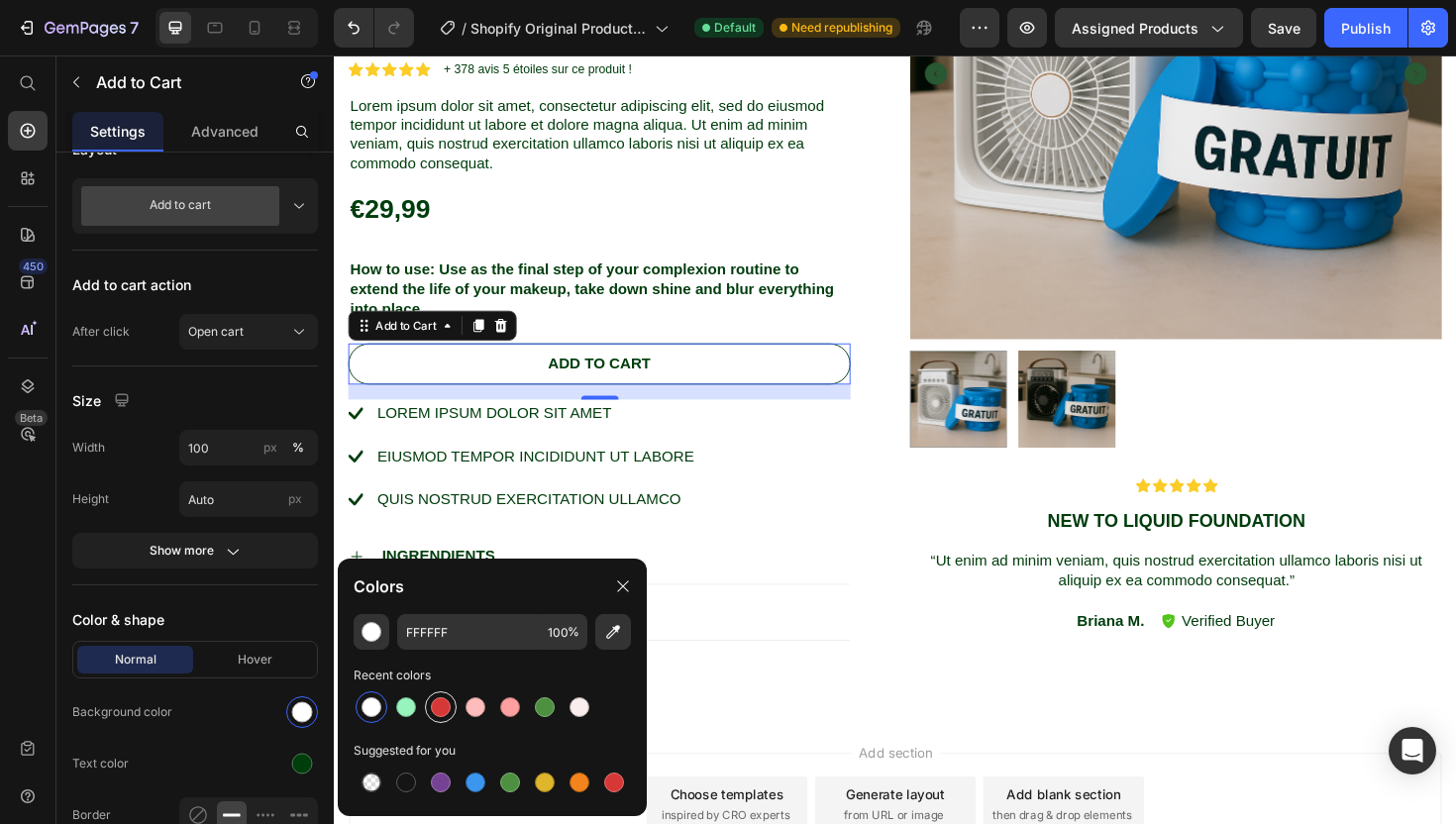 click at bounding box center (441, 707) 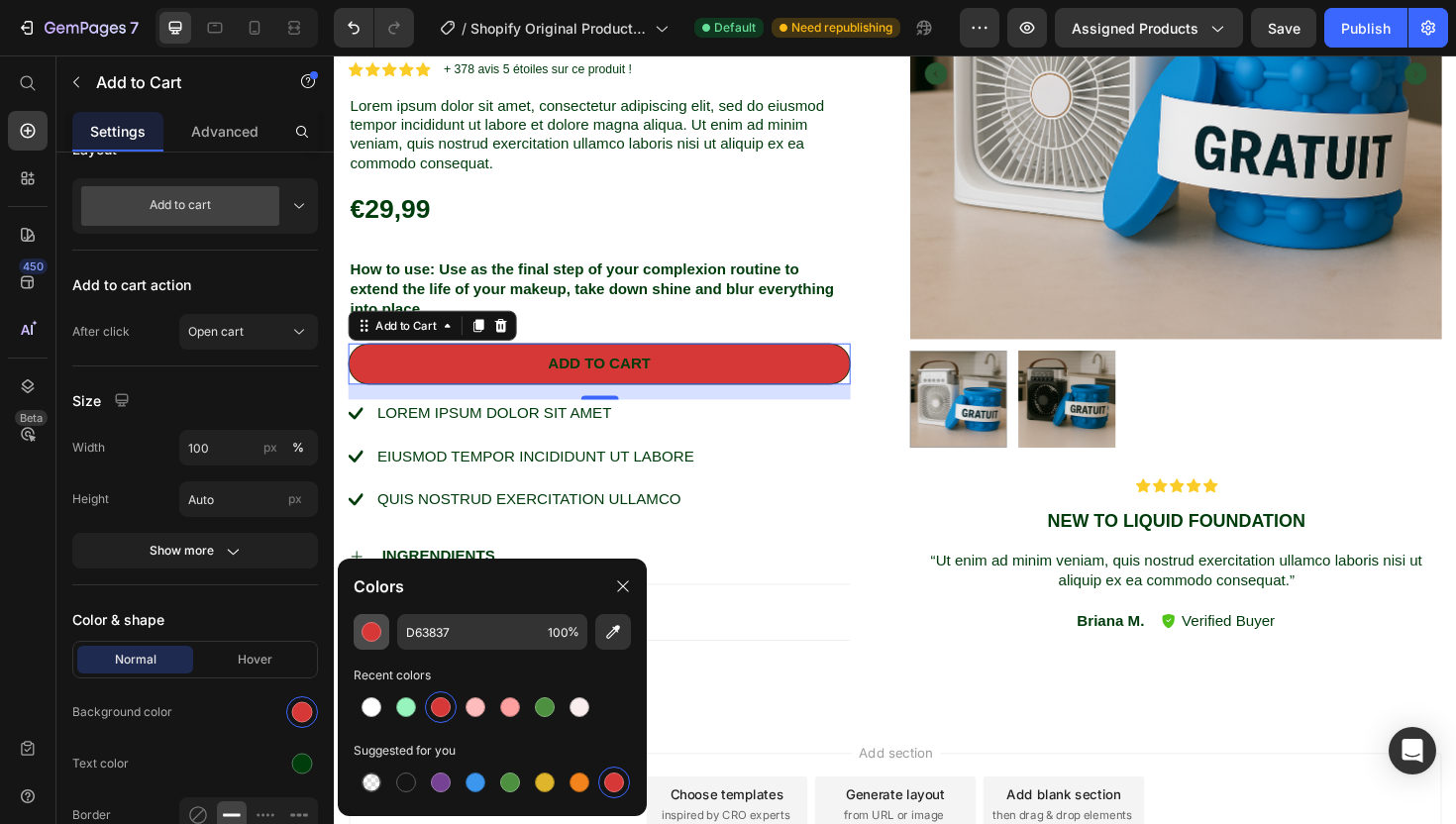 click at bounding box center (371, 632) 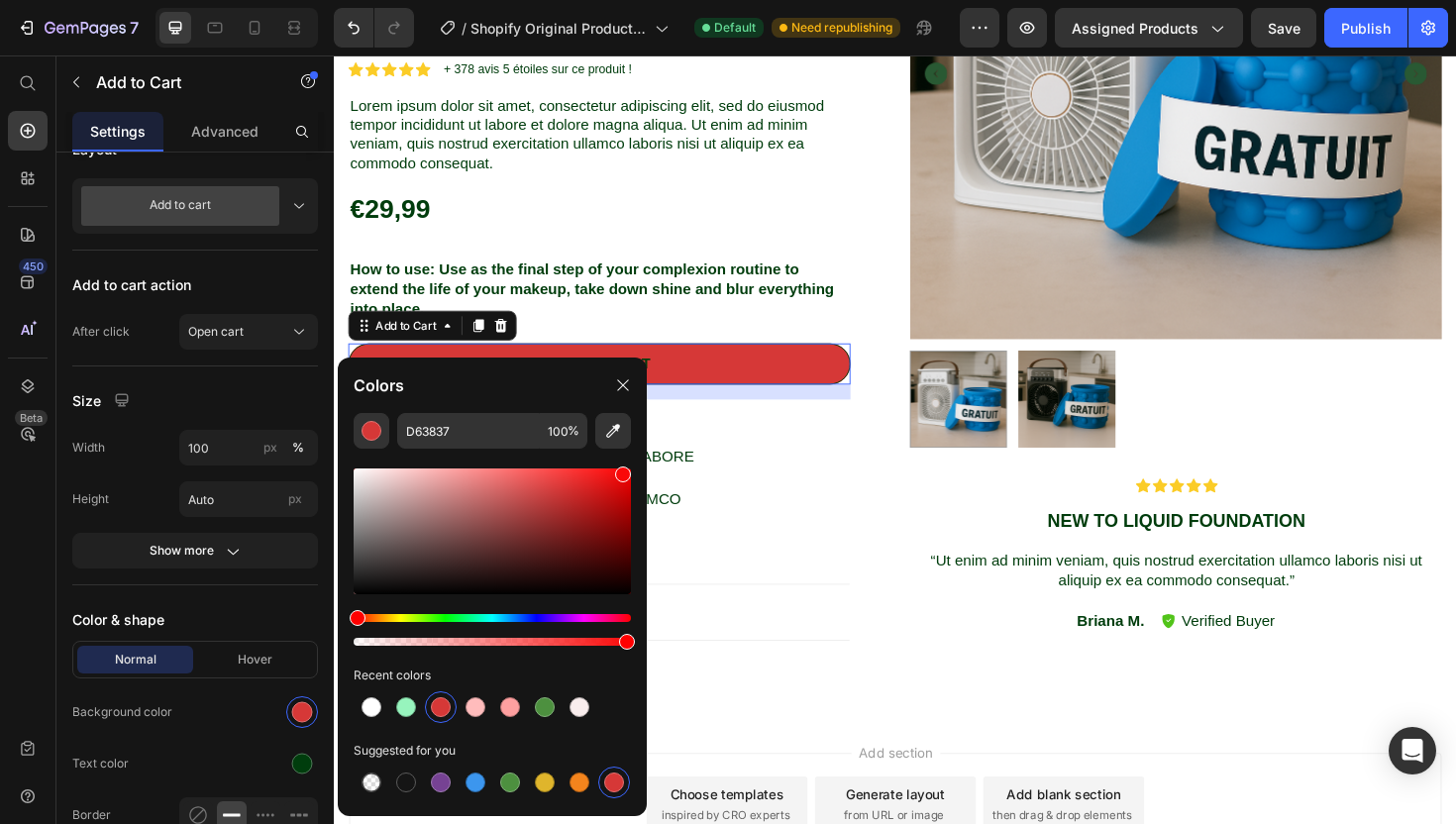 drag, startPoint x: 586, startPoint y: 478, endPoint x: 622, endPoint y: 471, distance: 36.67424 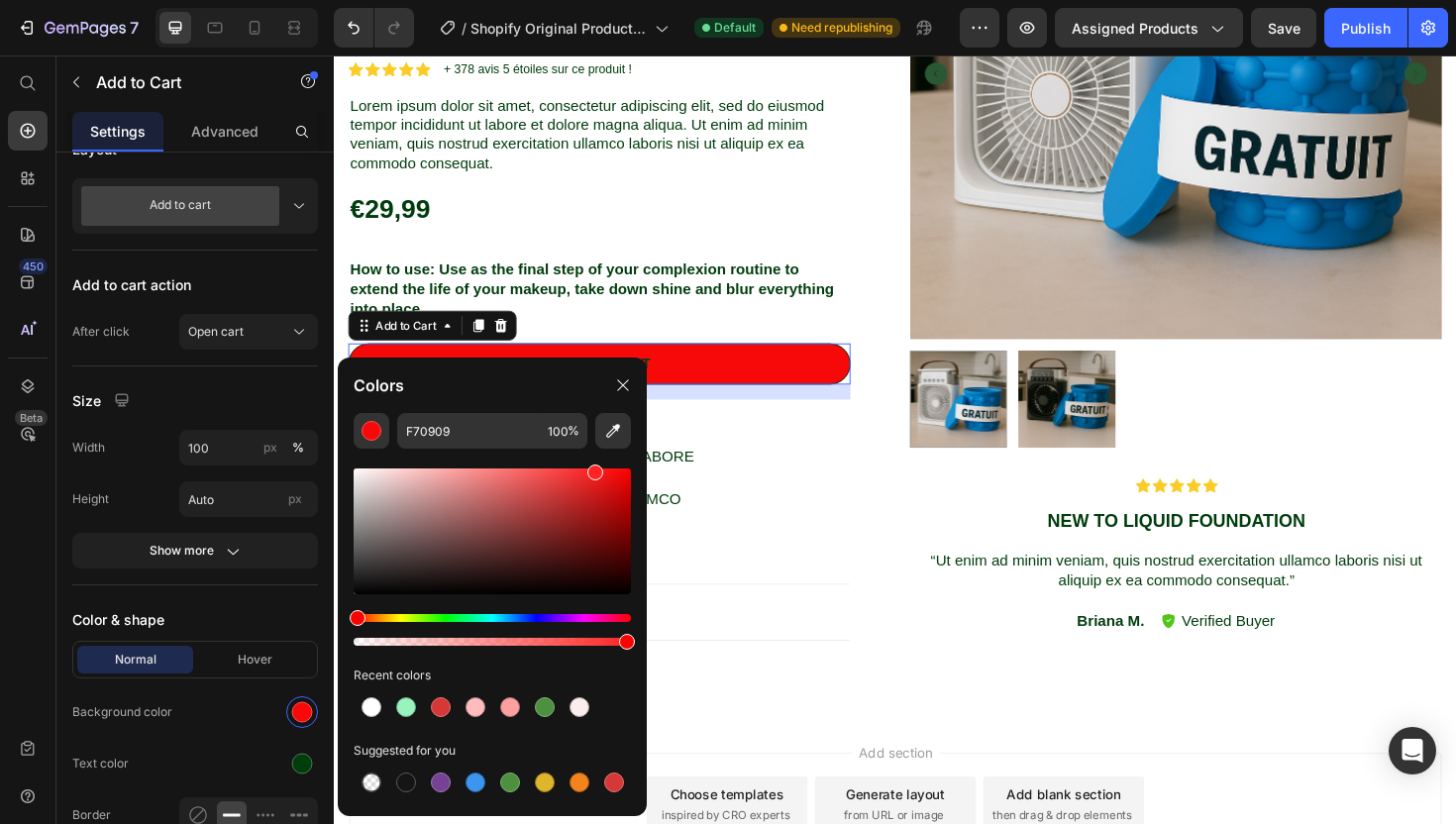 drag, startPoint x: 618, startPoint y: 478, endPoint x: 591, endPoint y: 463, distance: 30.88689 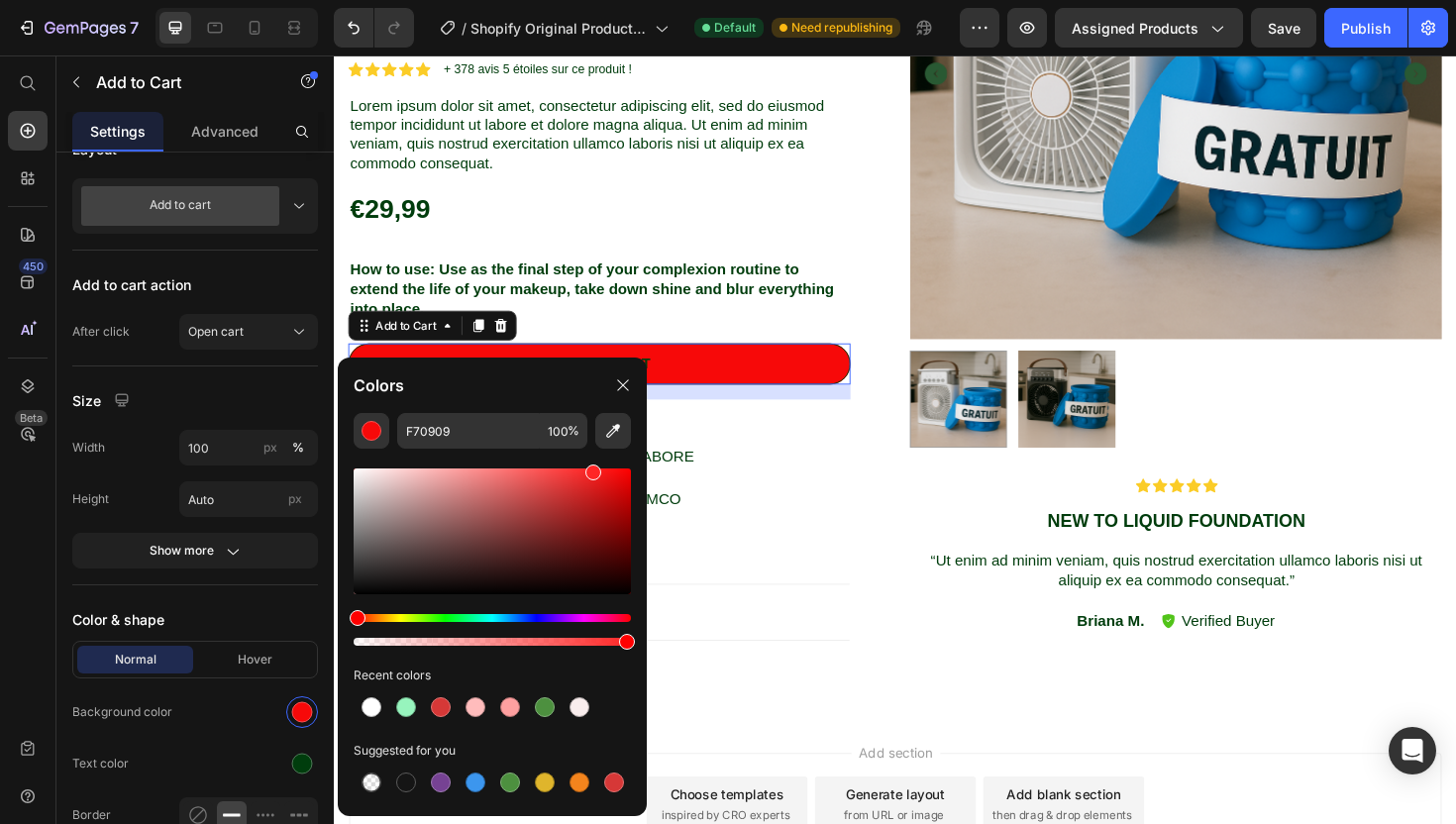 type on "FF2626" 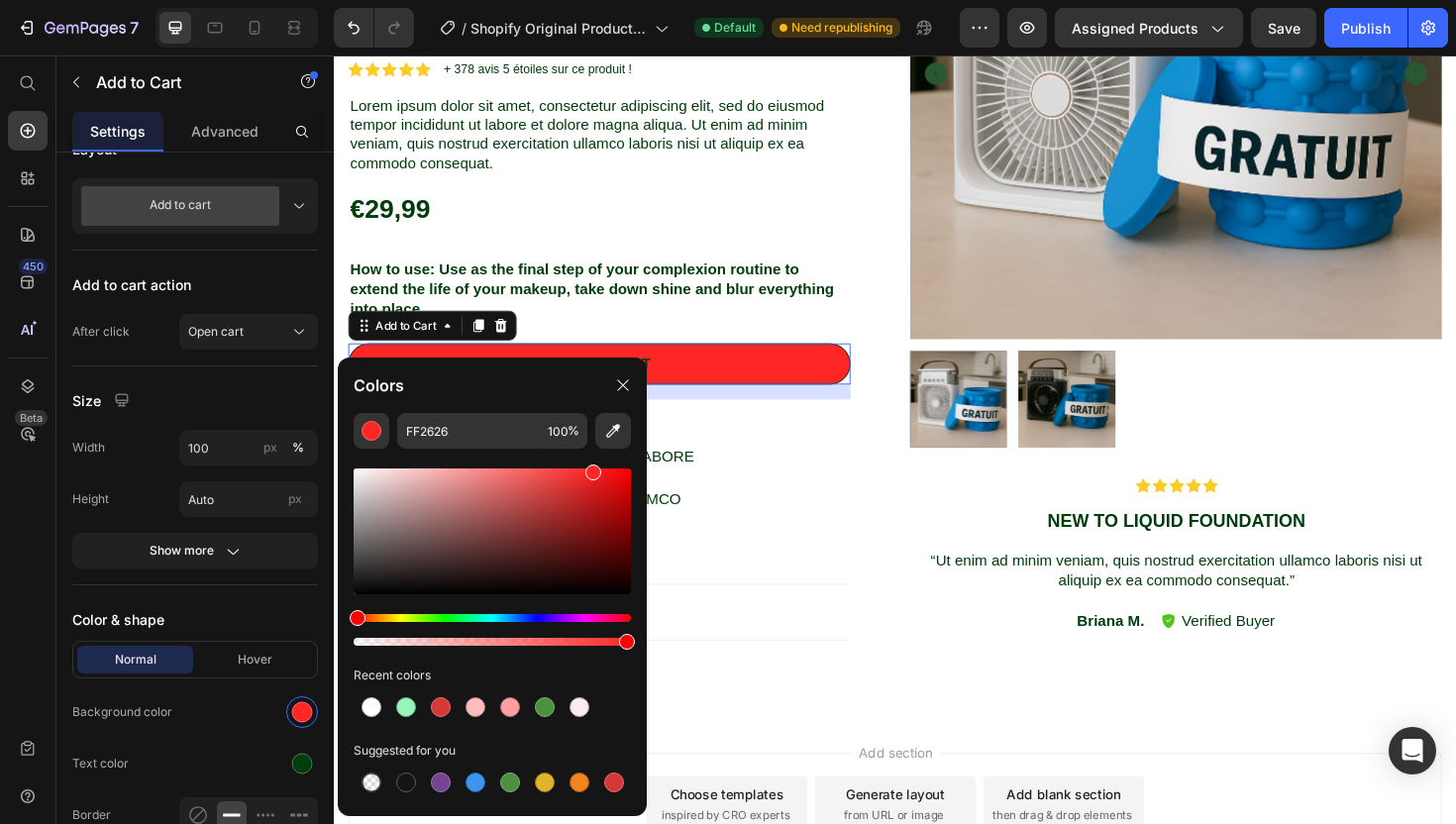 click on "Lorem ipsum dolor sit amet
eiusmod tempor incididunt ut labore
quis nostrud exercitation ullamco" at bounding box center (614, 480) 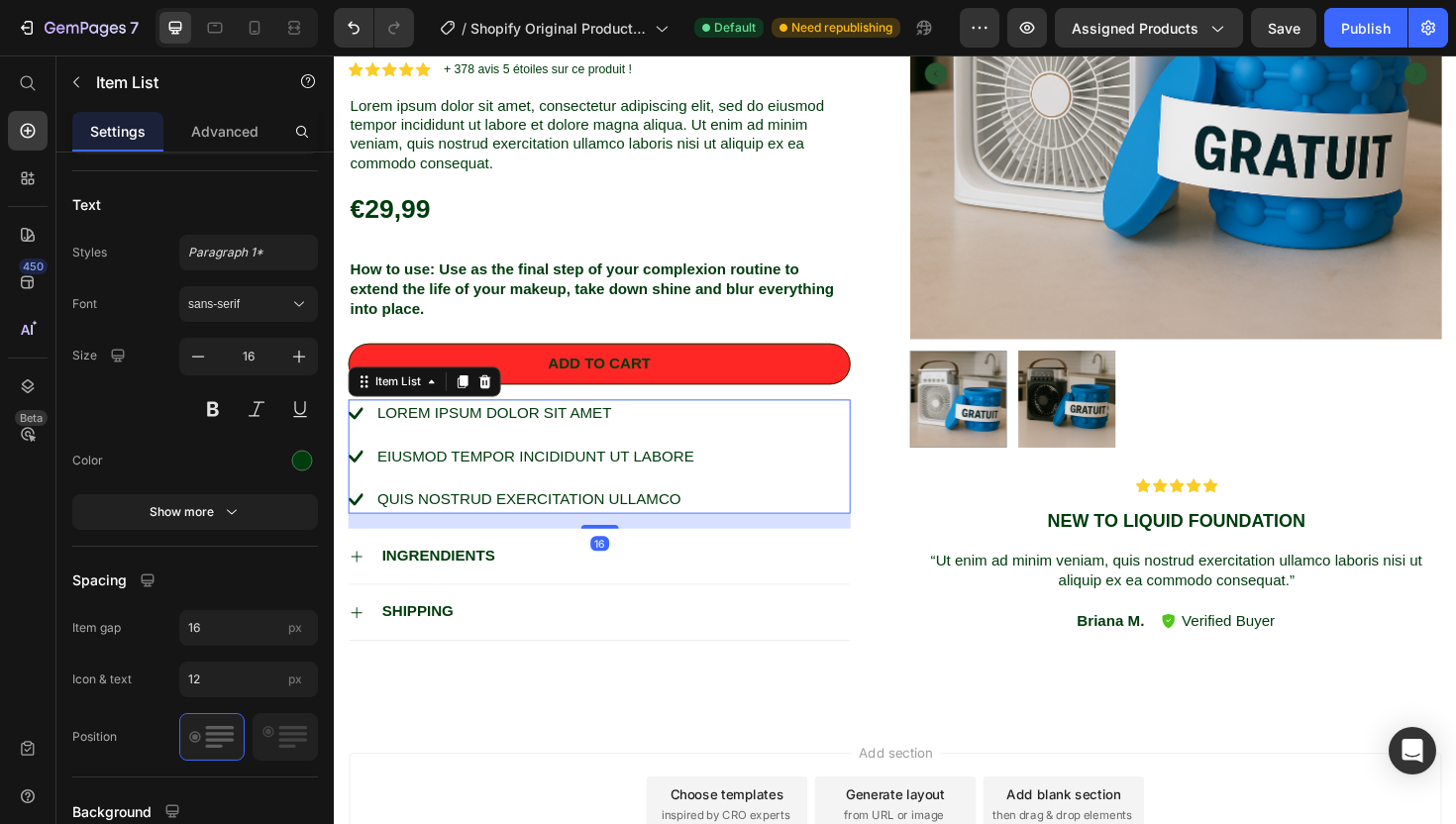 scroll, scrollTop: 0, scrollLeft: 0, axis: both 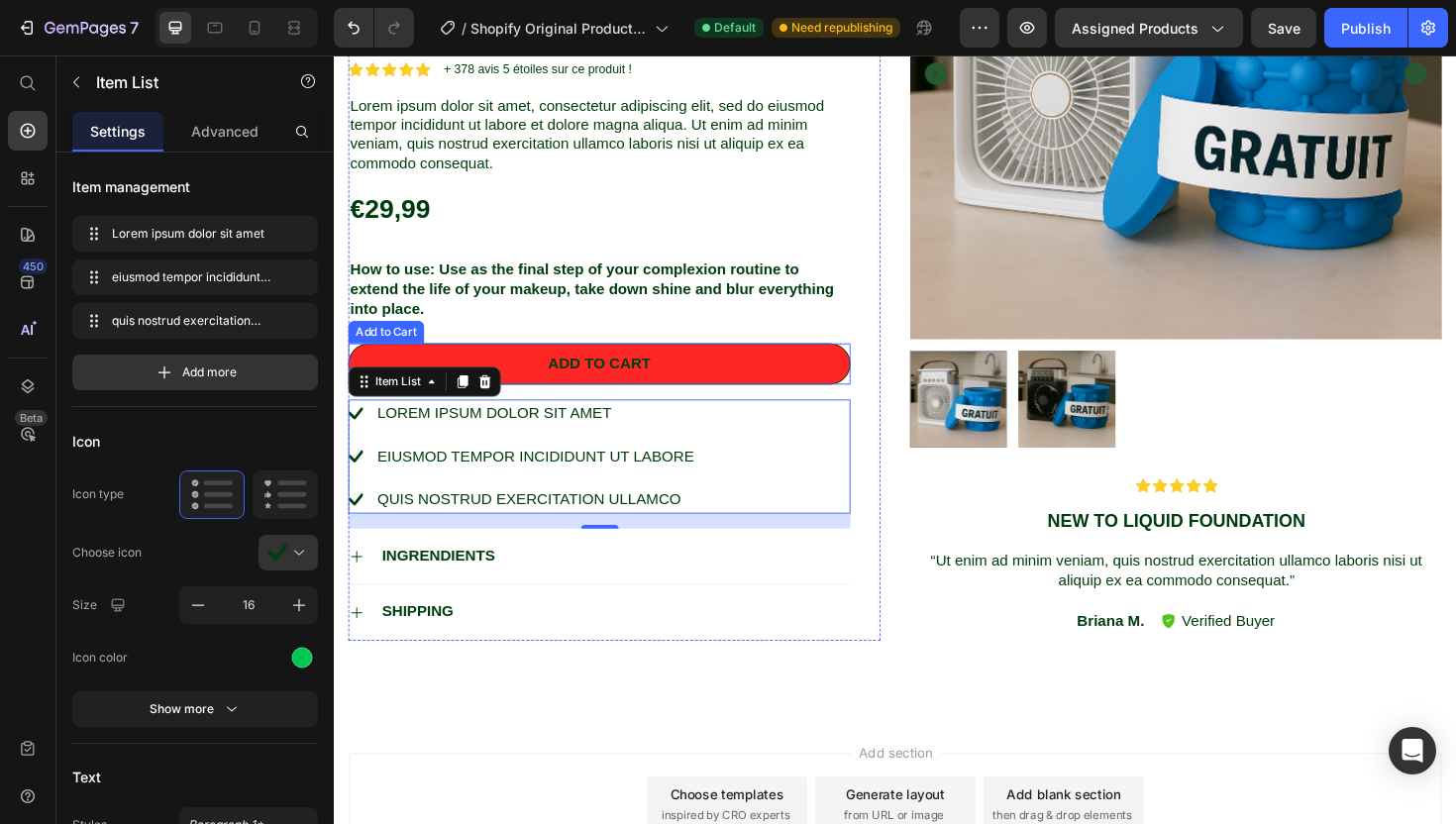 click on "Add to Cart" at bounding box center [388, 349] 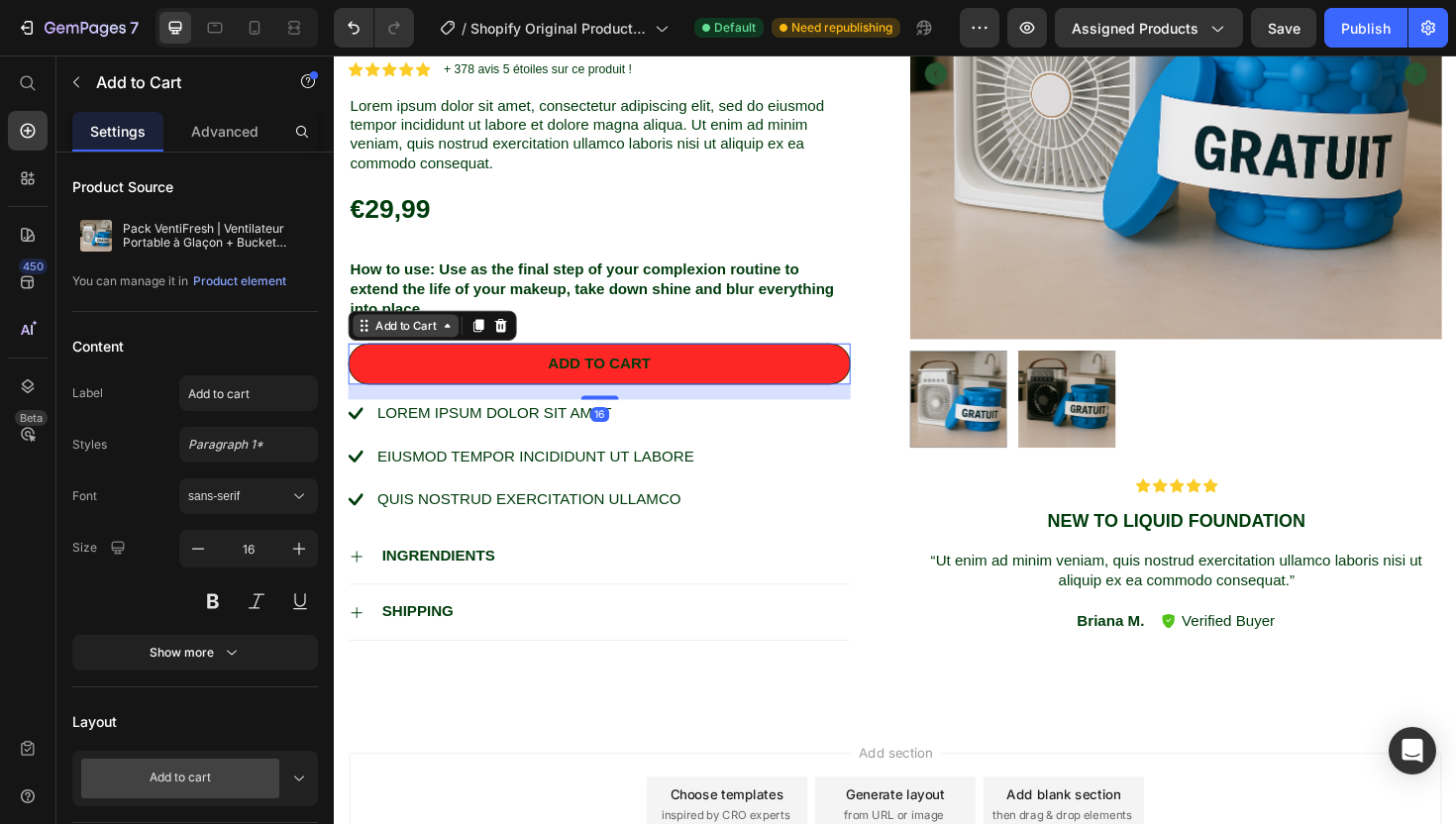 click on "Add to Cart" at bounding box center [409, 342] 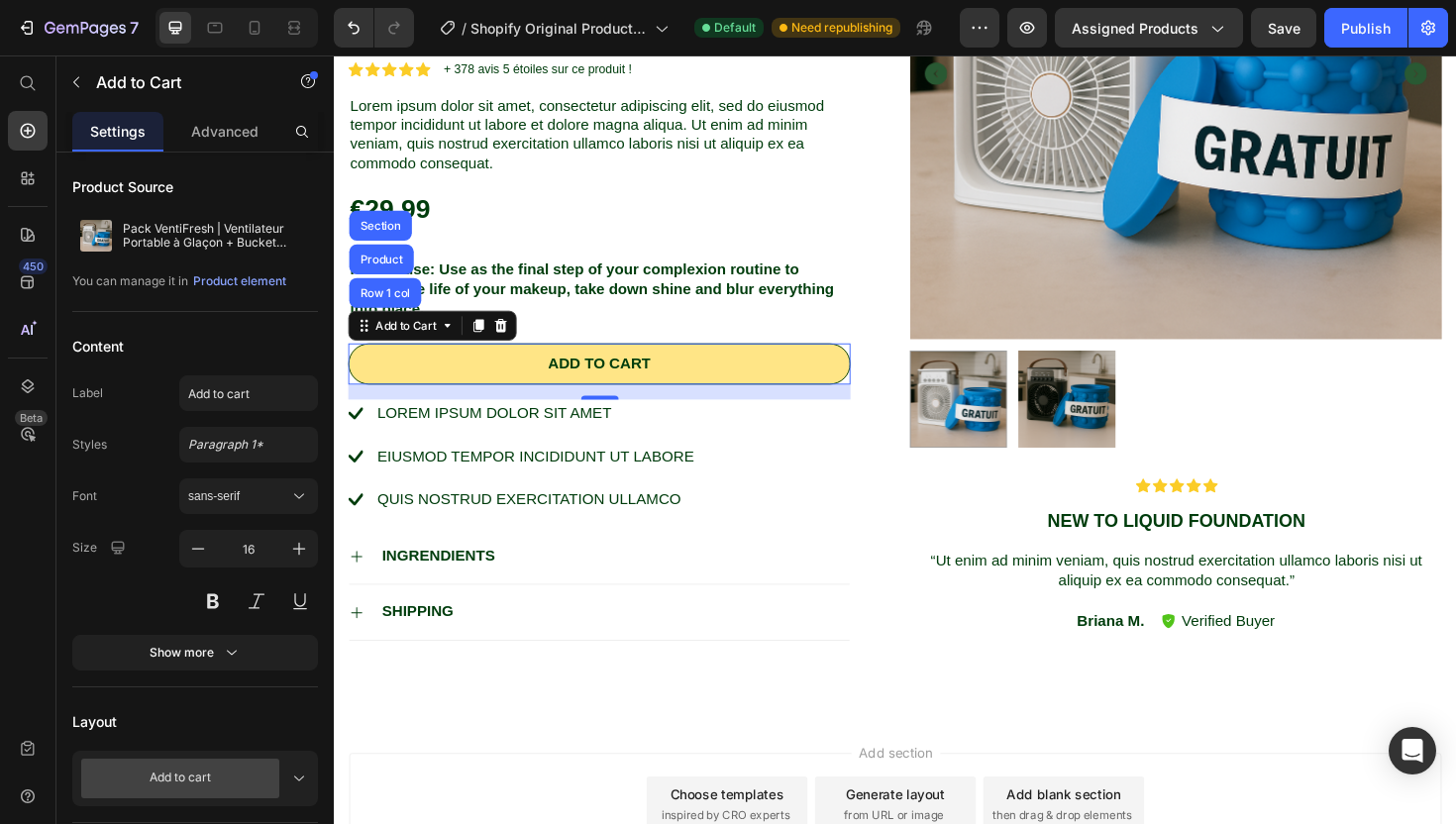 click on "Add to cart" at bounding box center (614, 382) 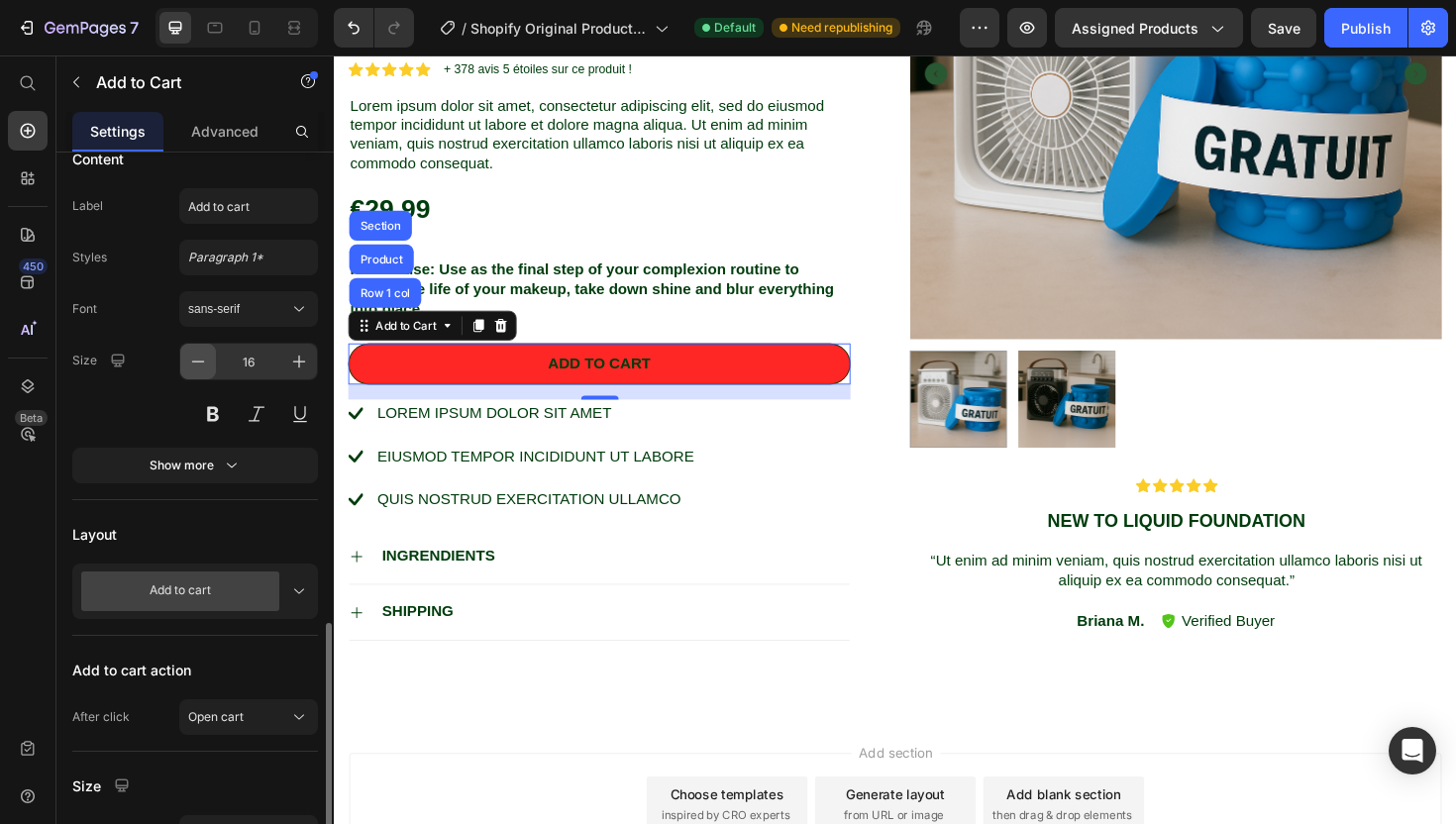 scroll, scrollTop: 563, scrollLeft: 0, axis: vertical 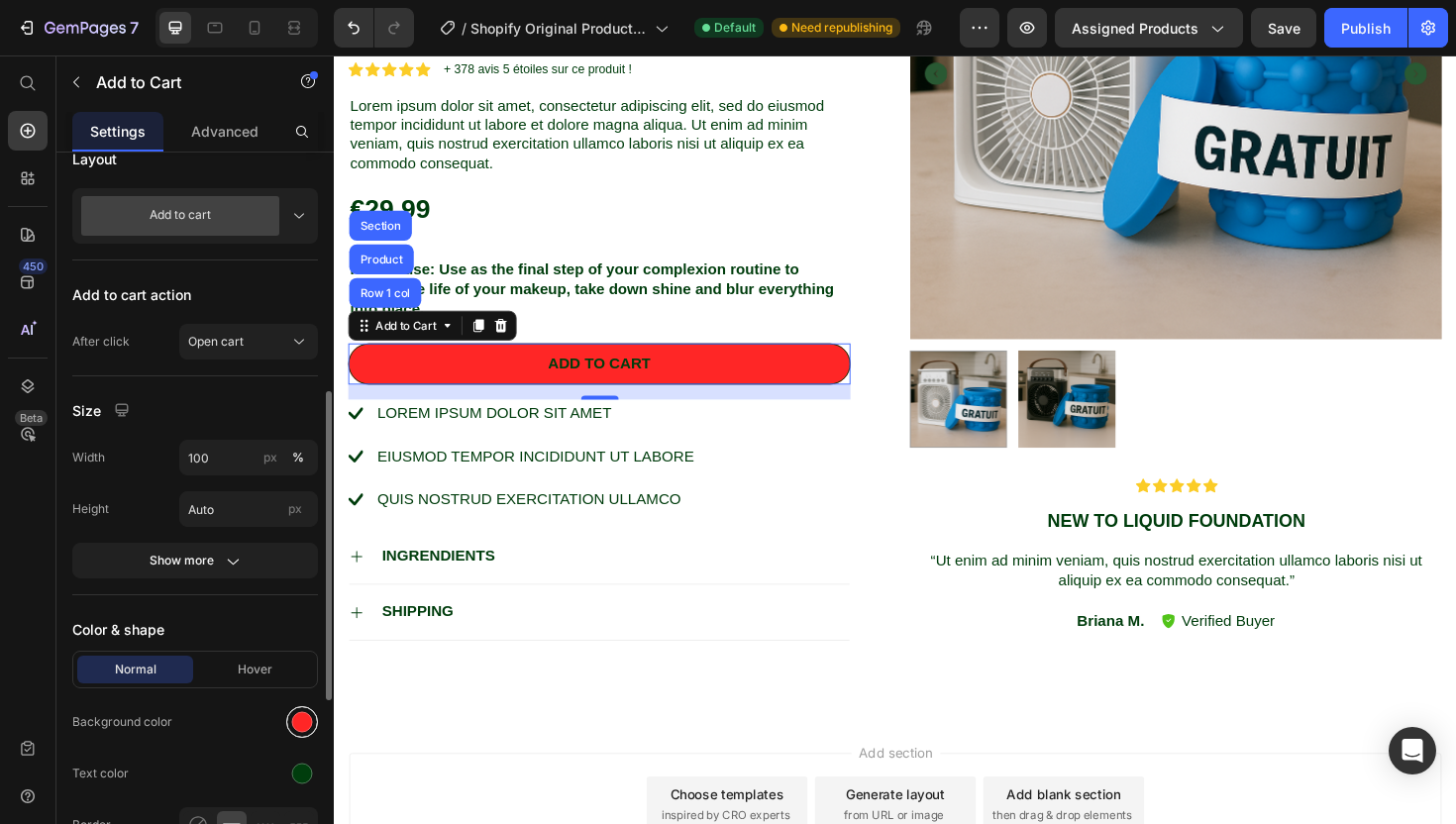 click at bounding box center [302, 722] 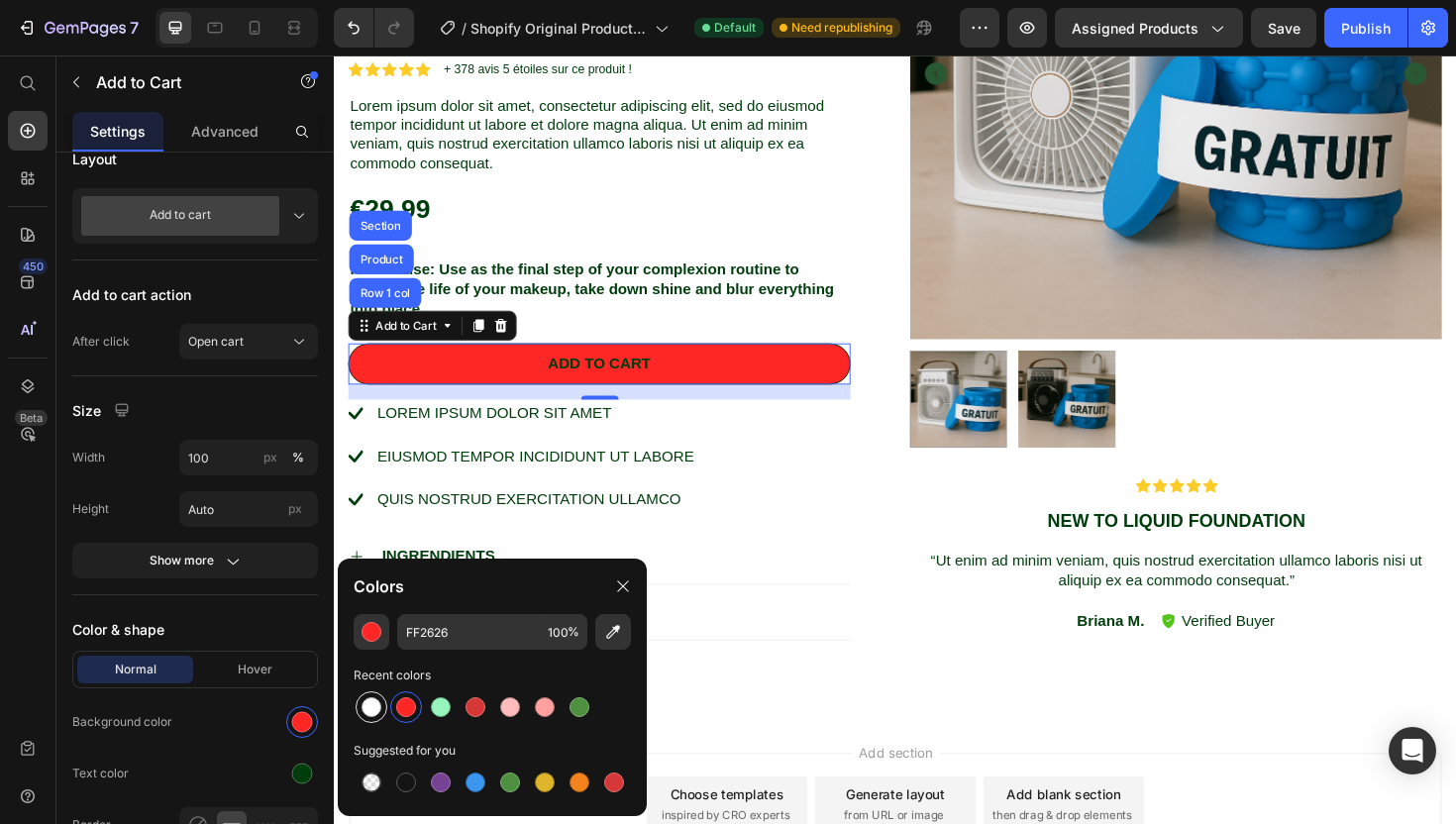 click at bounding box center [371, 707] 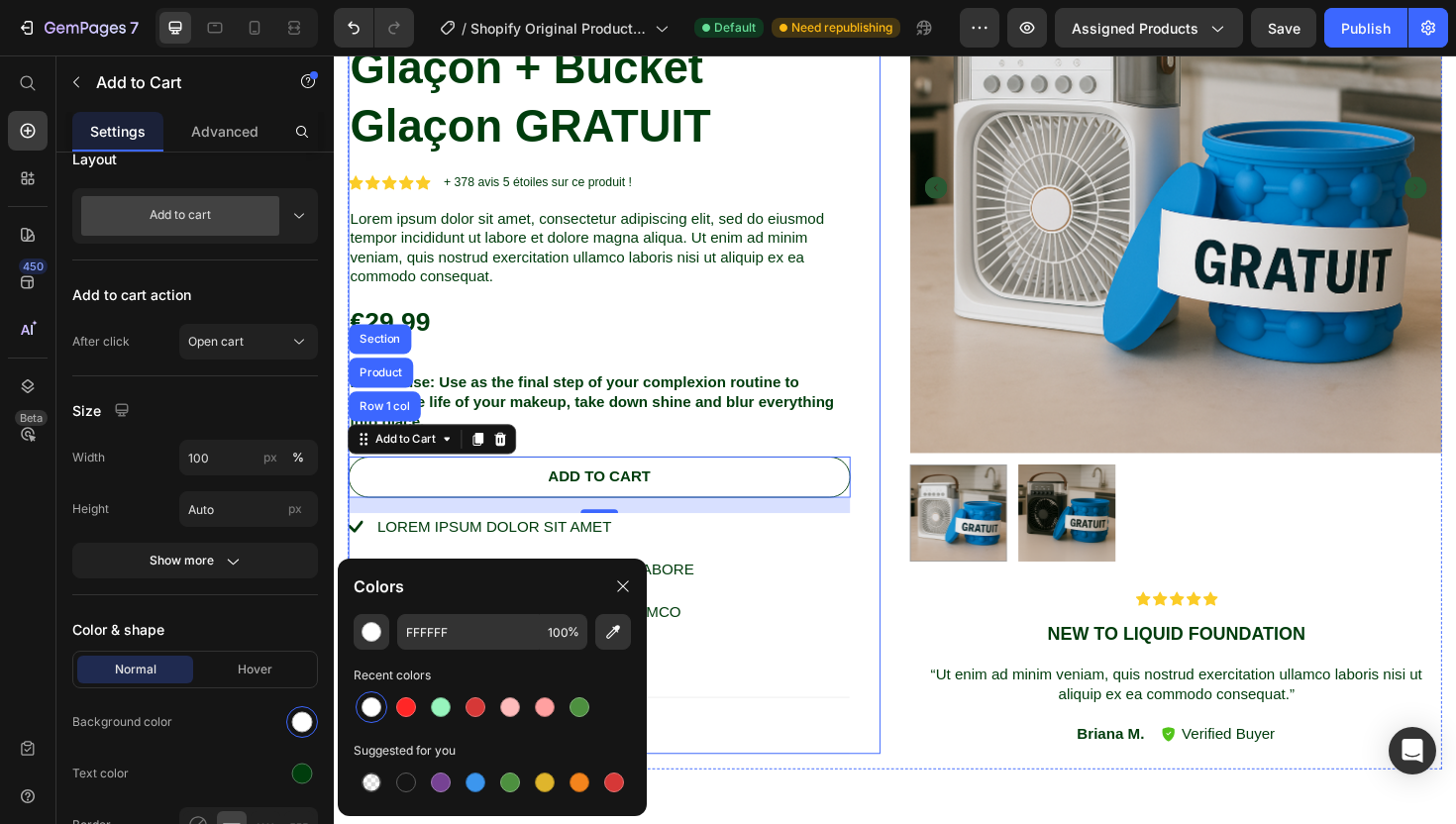 scroll, scrollTop: 356, scrollLeft: 0, axis: vertical 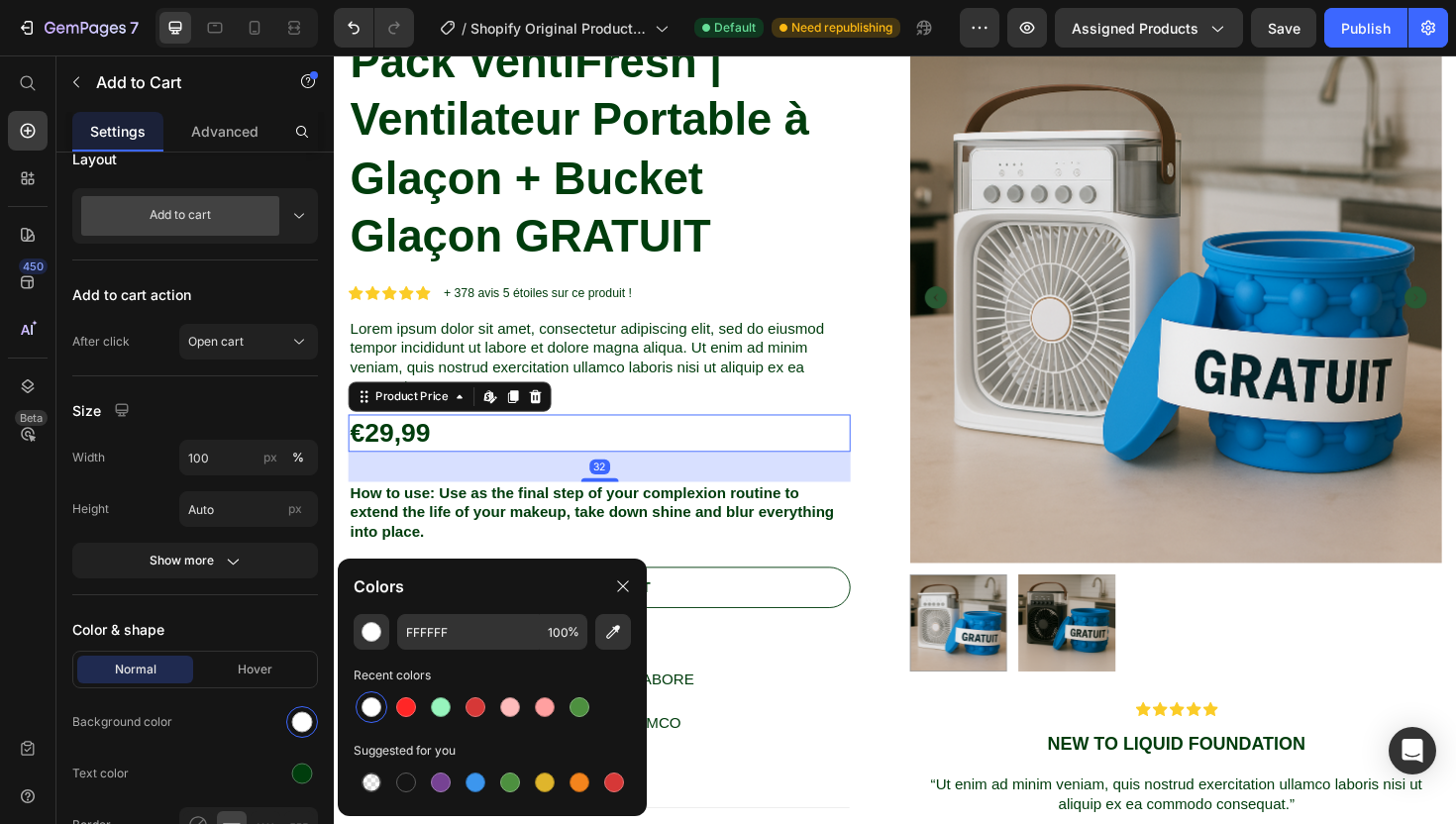 click on "€29,99" at bounding box center [614, 456] 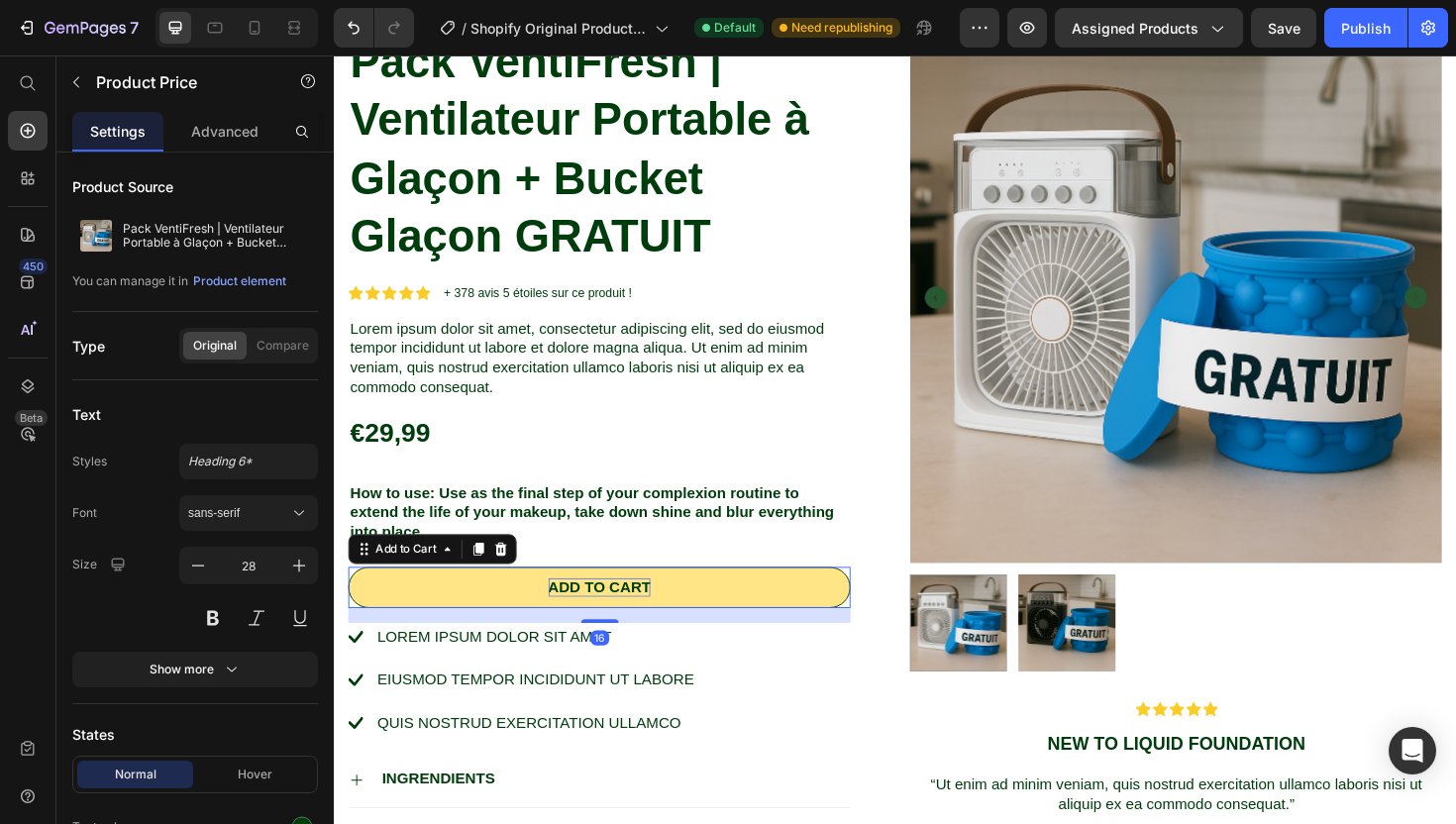 click on "Add to cart" at bounding box center (615, 619) 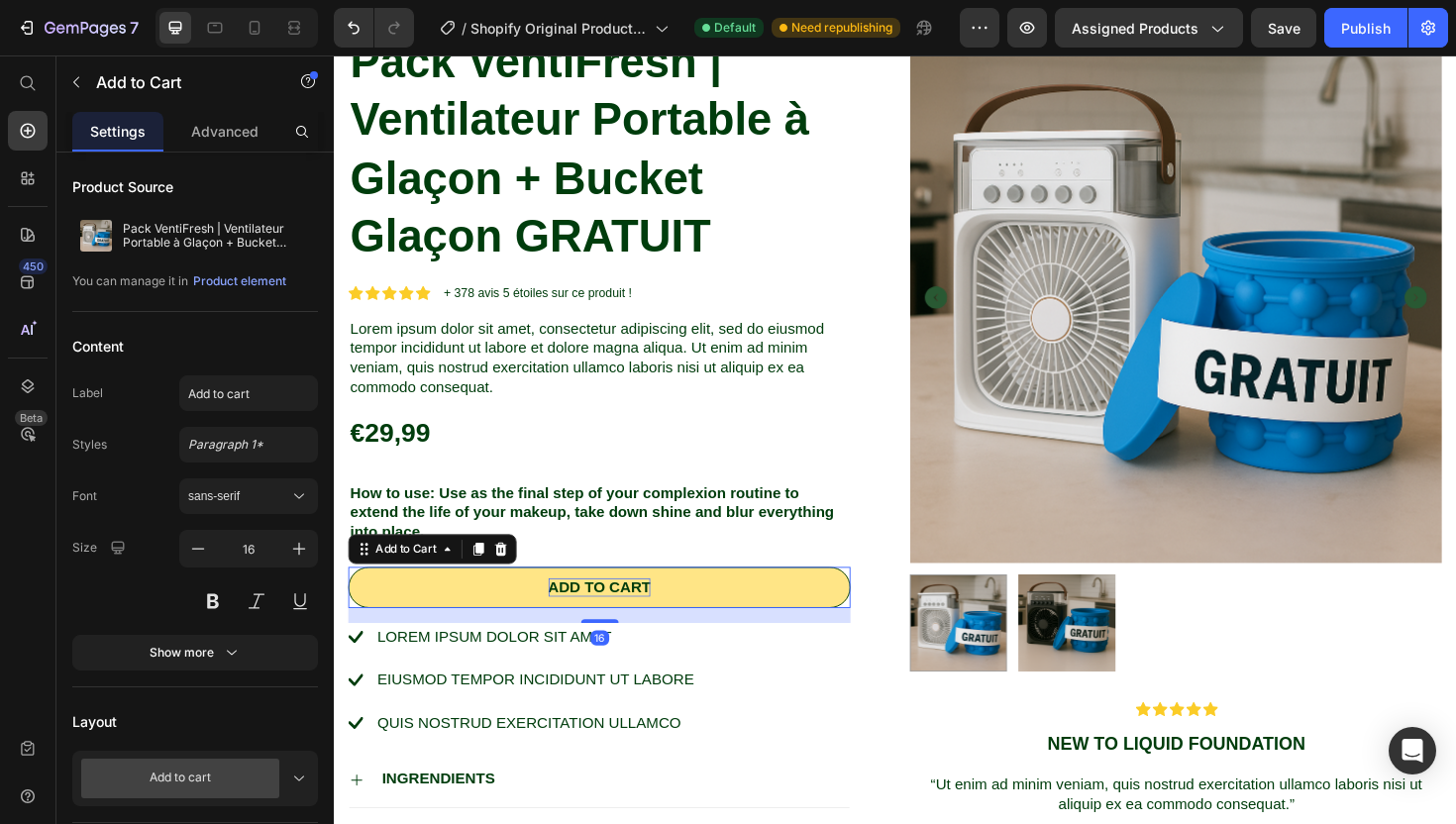 click on "Add to cart" at bounding box center [615, 619] 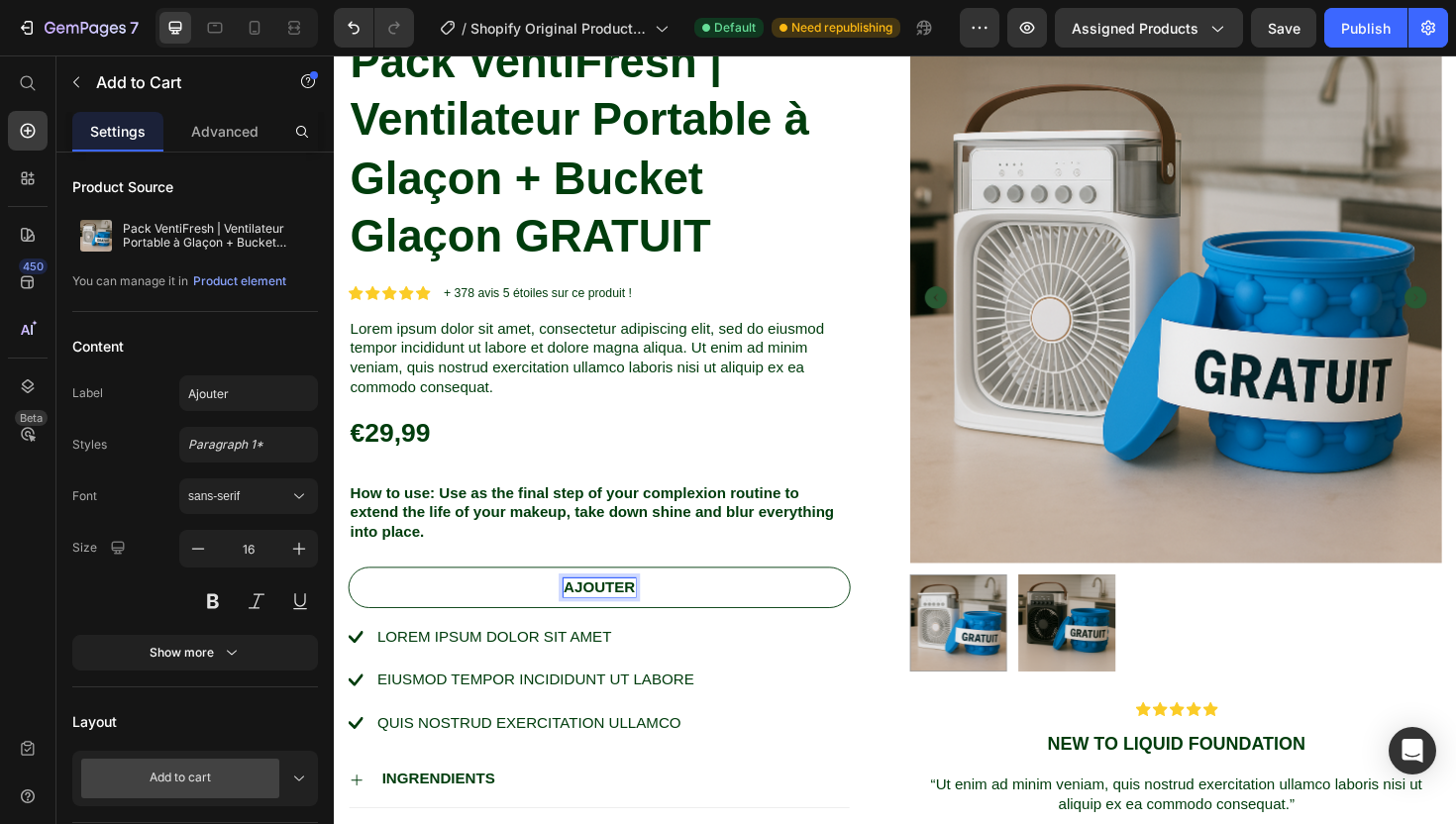 click on "Ajouter" at bounding box center (614, 619) 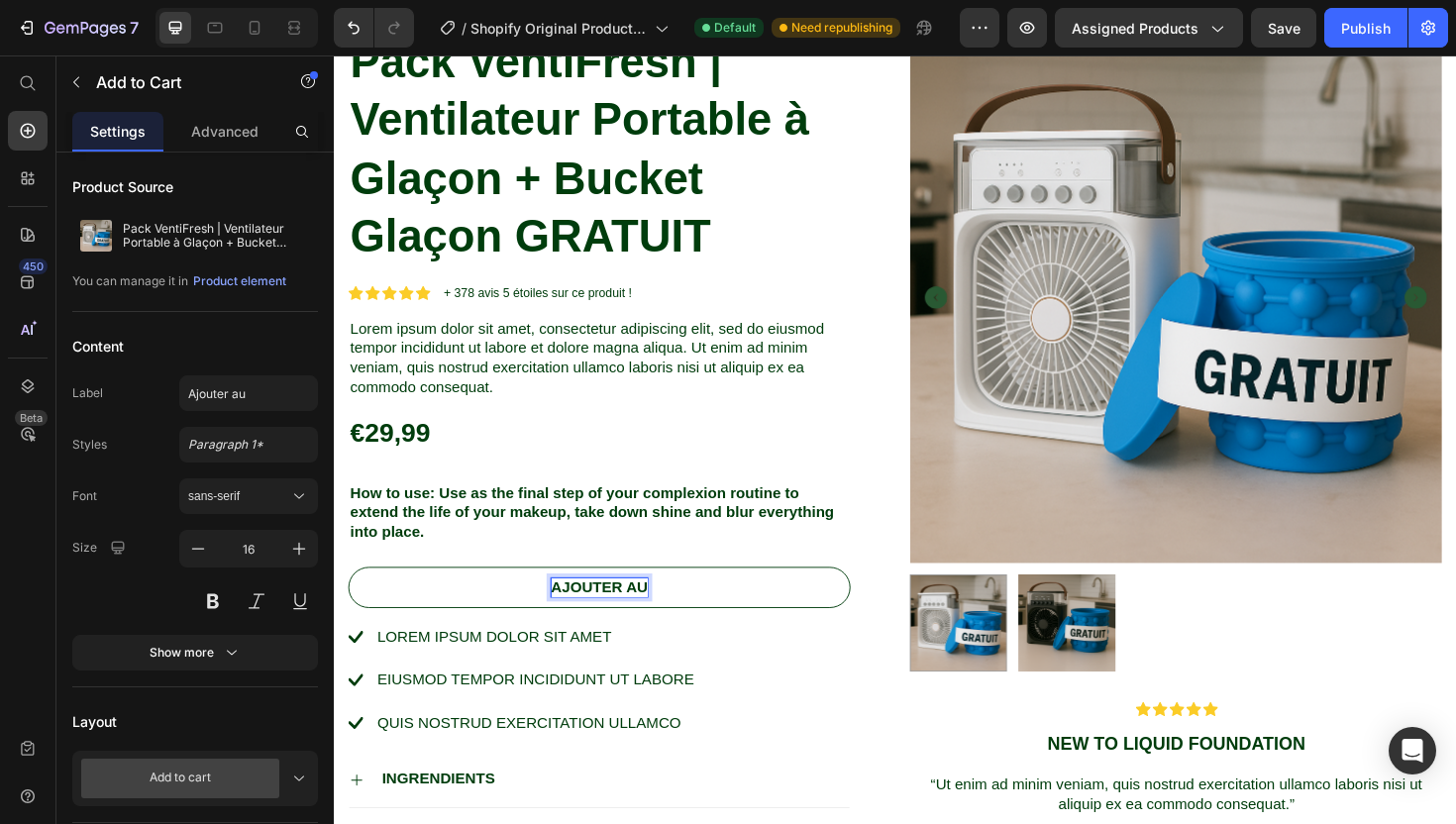click on "Ajouter au" at bounding box center (614, 619) 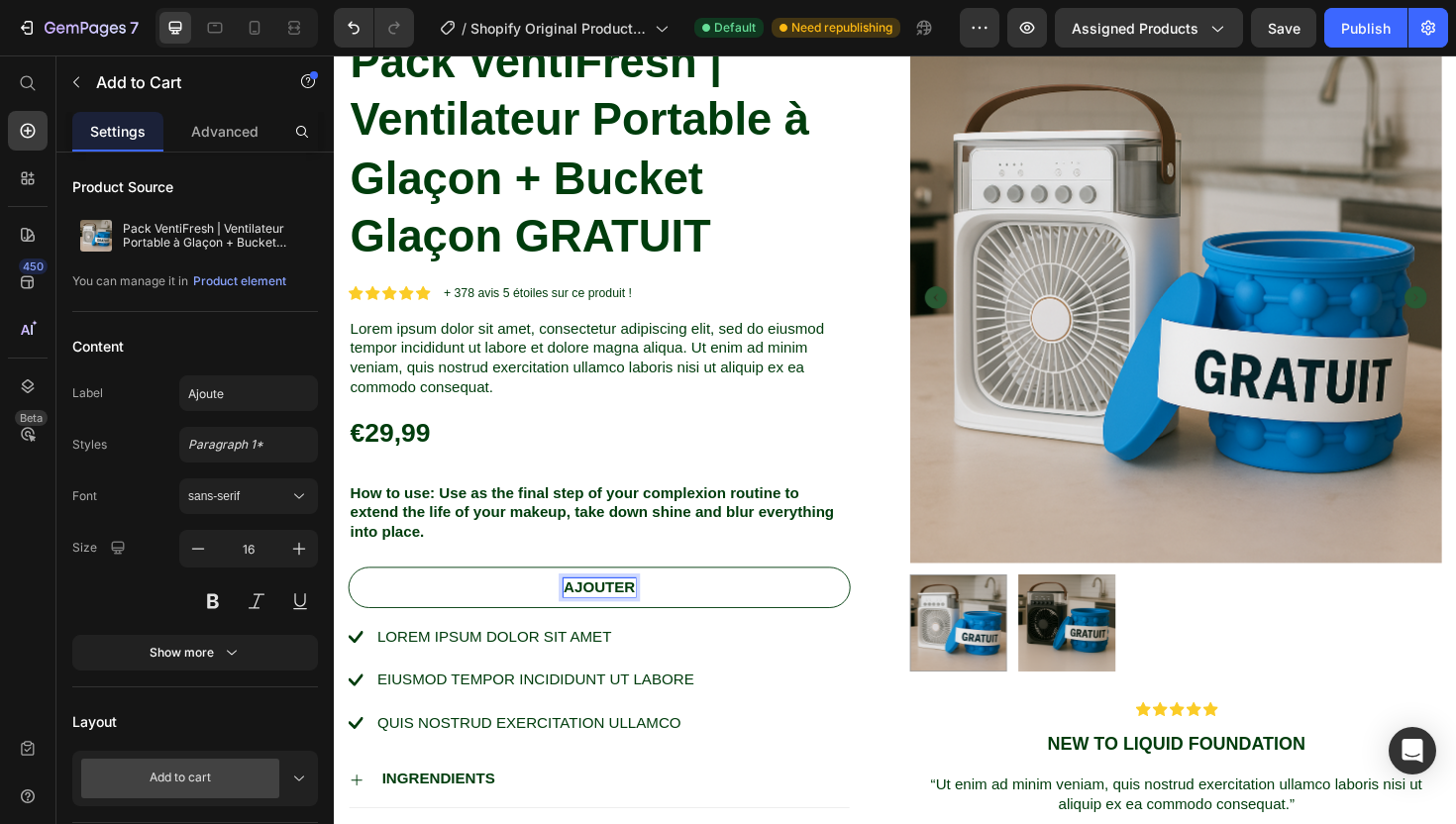 click on "Ajouter" at bounding box center [614, 619] 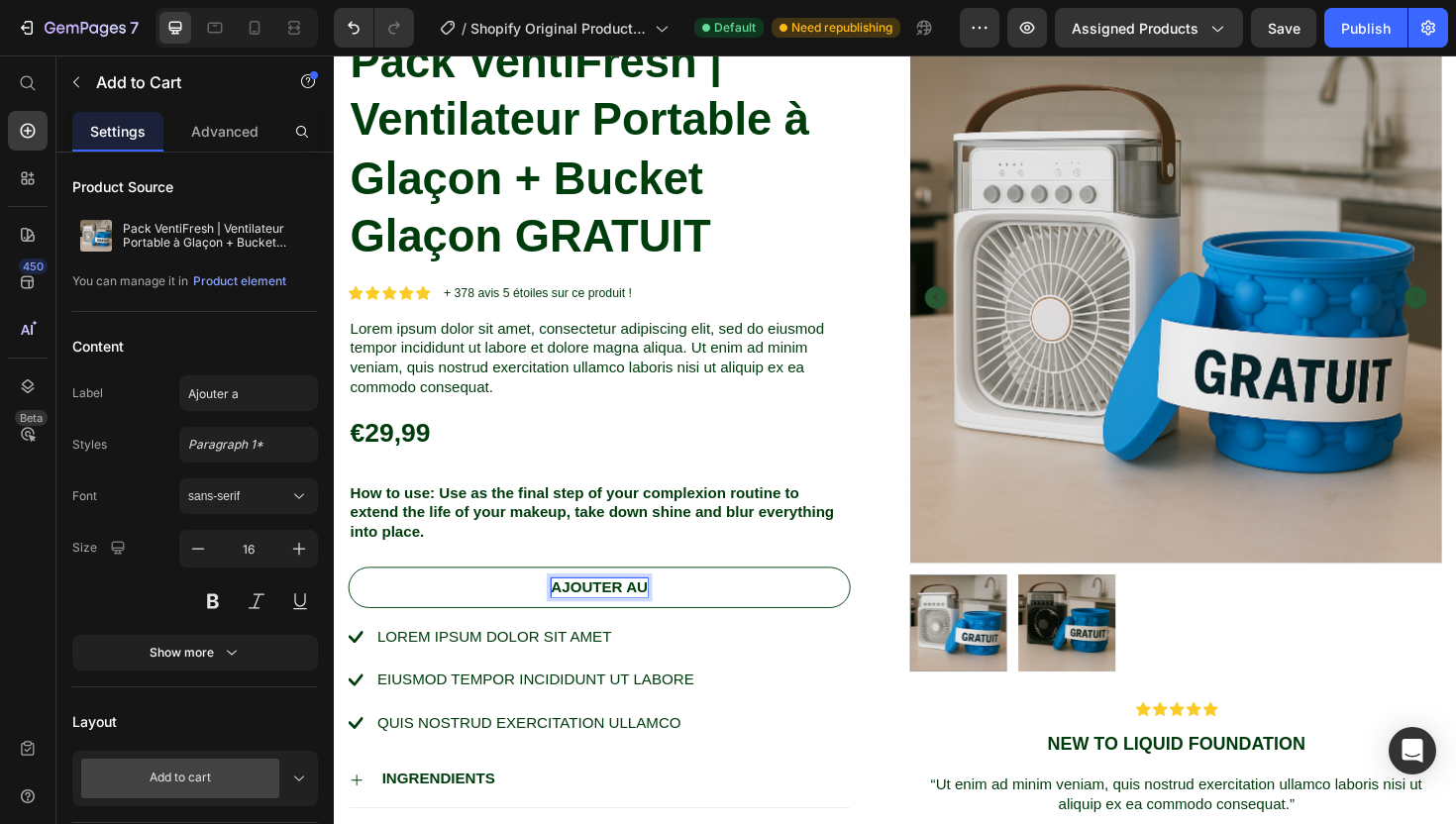 click on "Ajouter au" at bounding box center [614, 619] 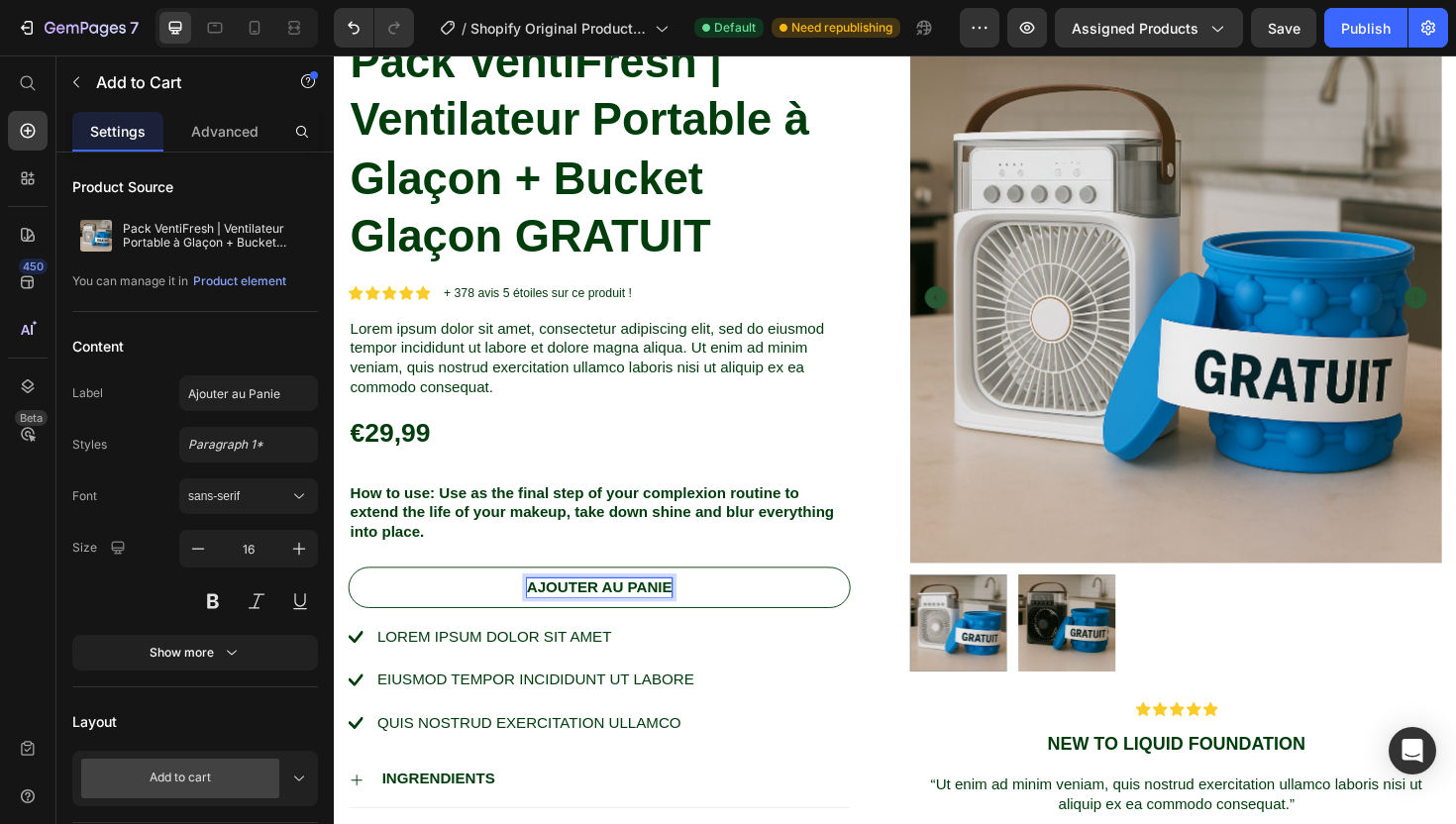 click on "Ajouter au Panie" at bounding box center [614, 619] 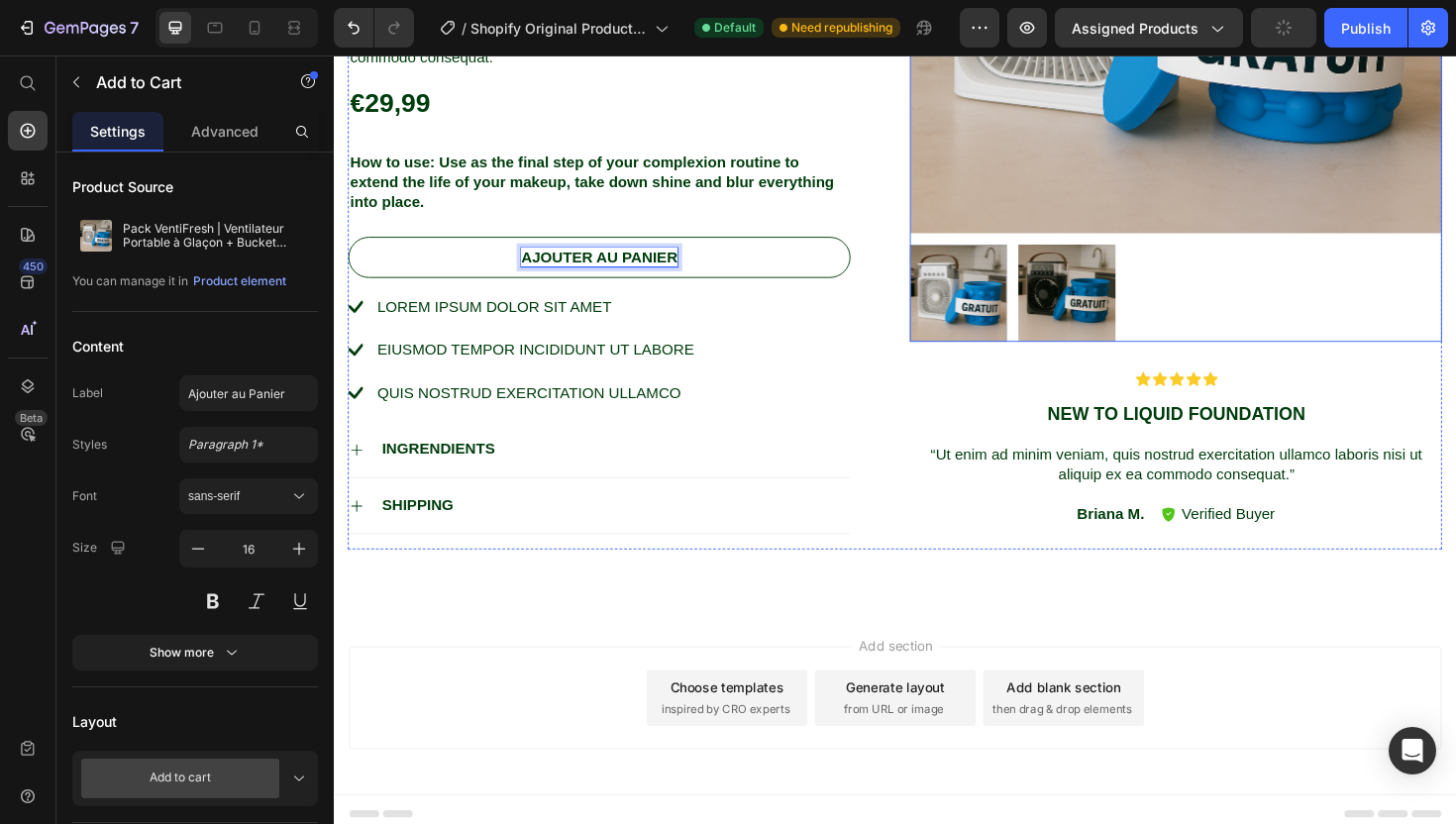 scroll, scrollTop: 715, scrollLeft: 0, axis: vertical 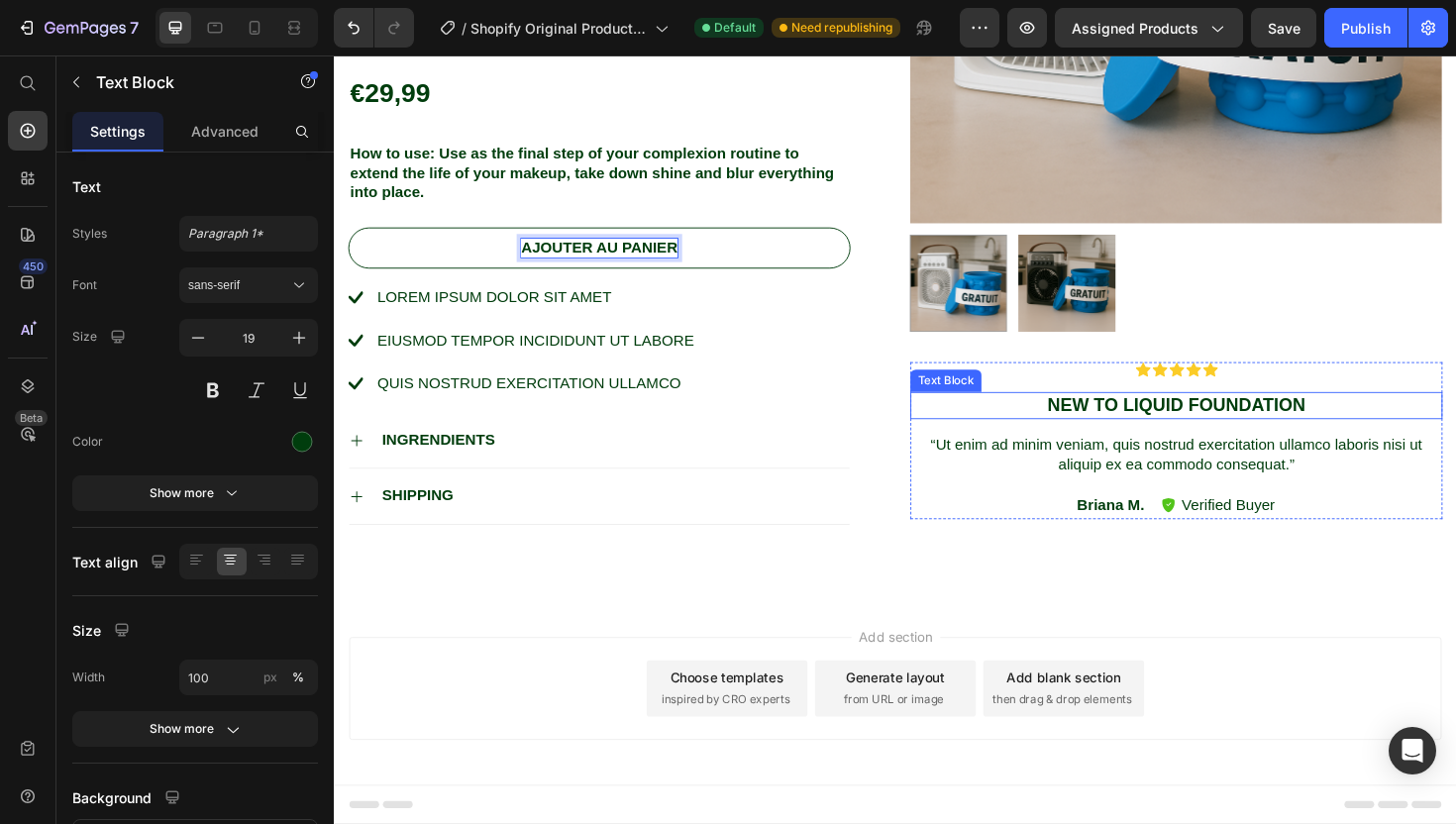 click on "New to liquid foundation" at bounding box center [1225, 426] 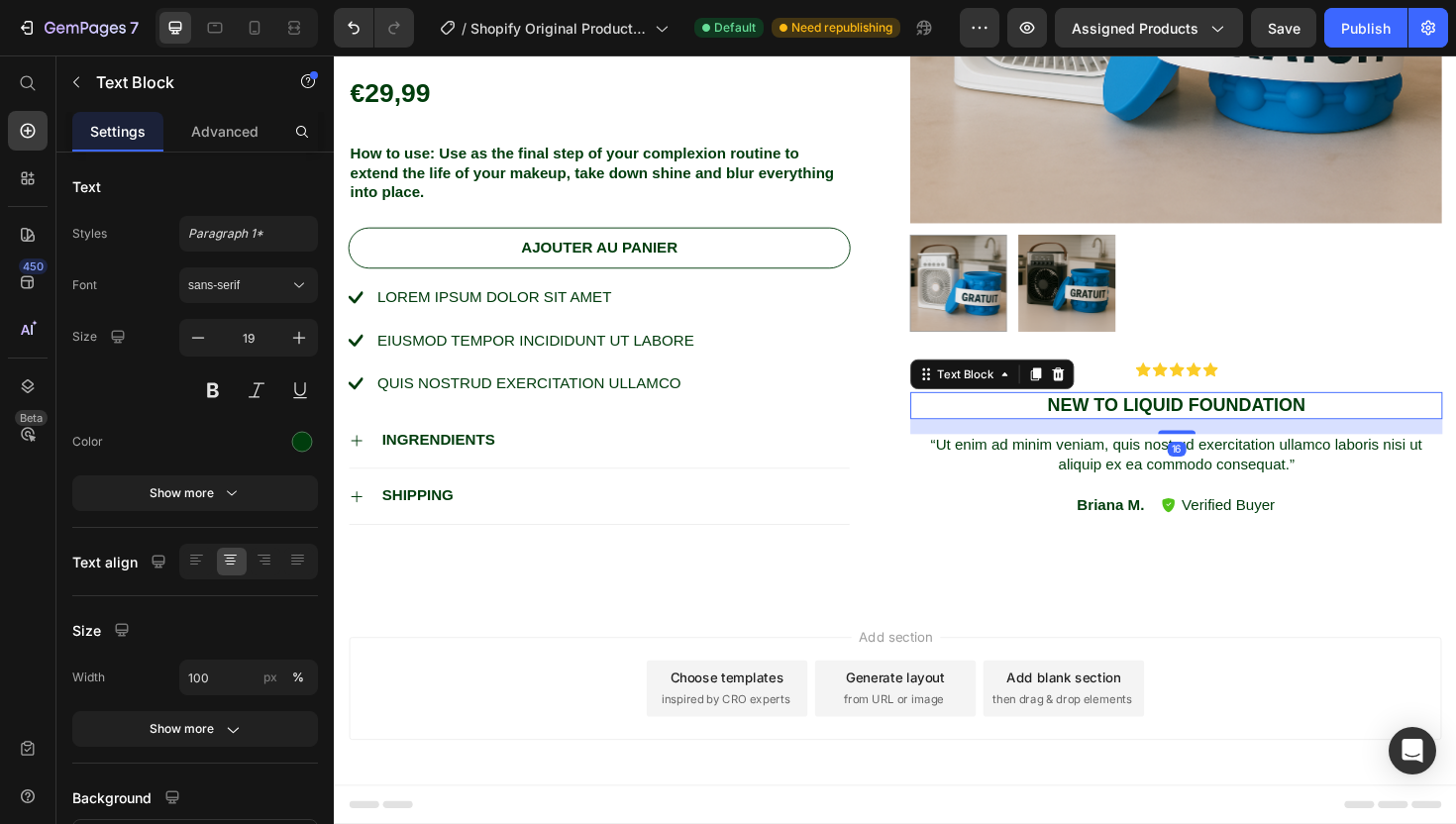 click on "New to liquid foundation" at bounding box center [1225, 426] 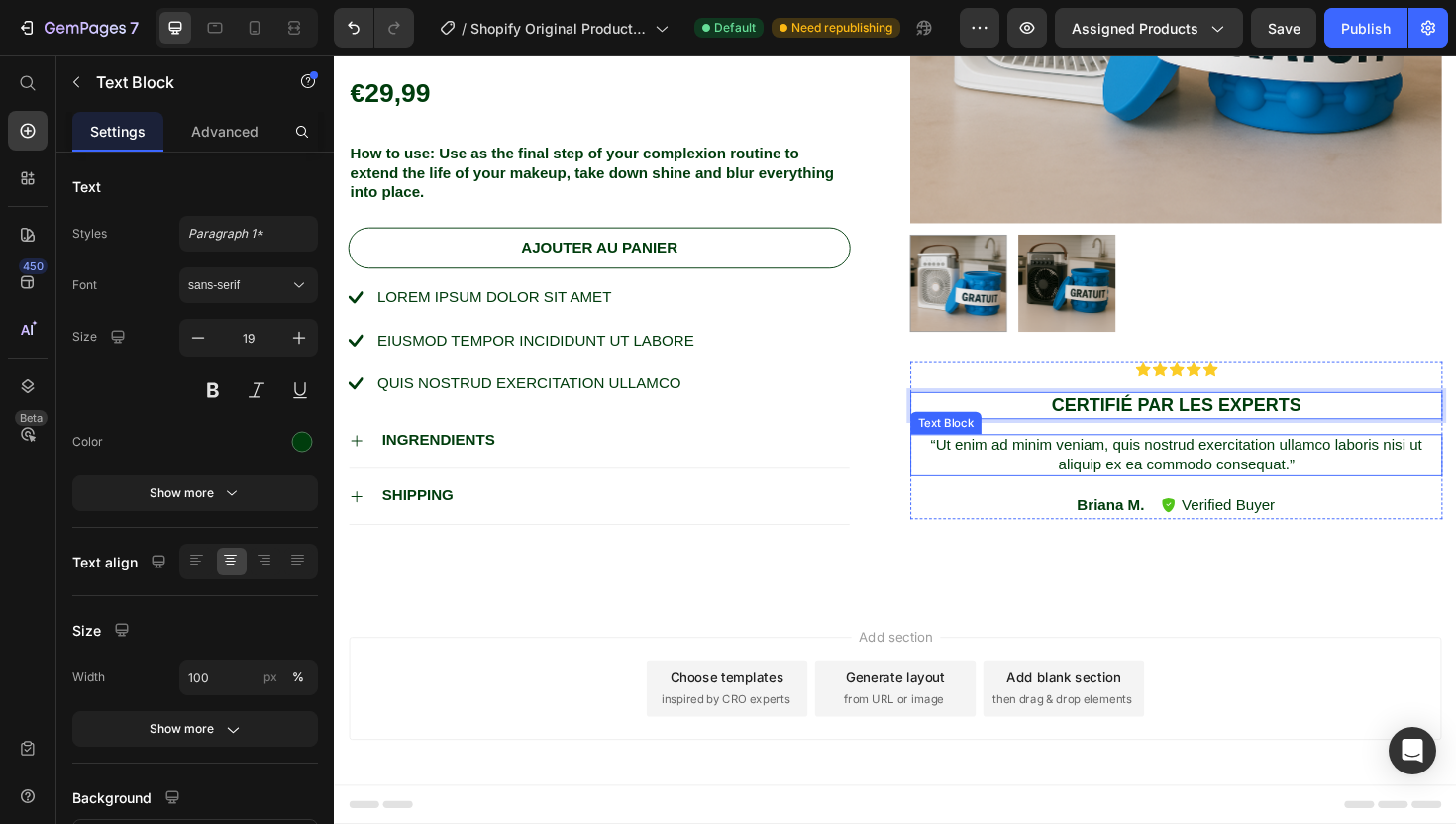 click on "“Ut enim ad minim veniam, quis nostrud exercitation ullamco laboris nisi ut aliquip ex ea commodo consequat.”" at bounding box center (1225, 479) 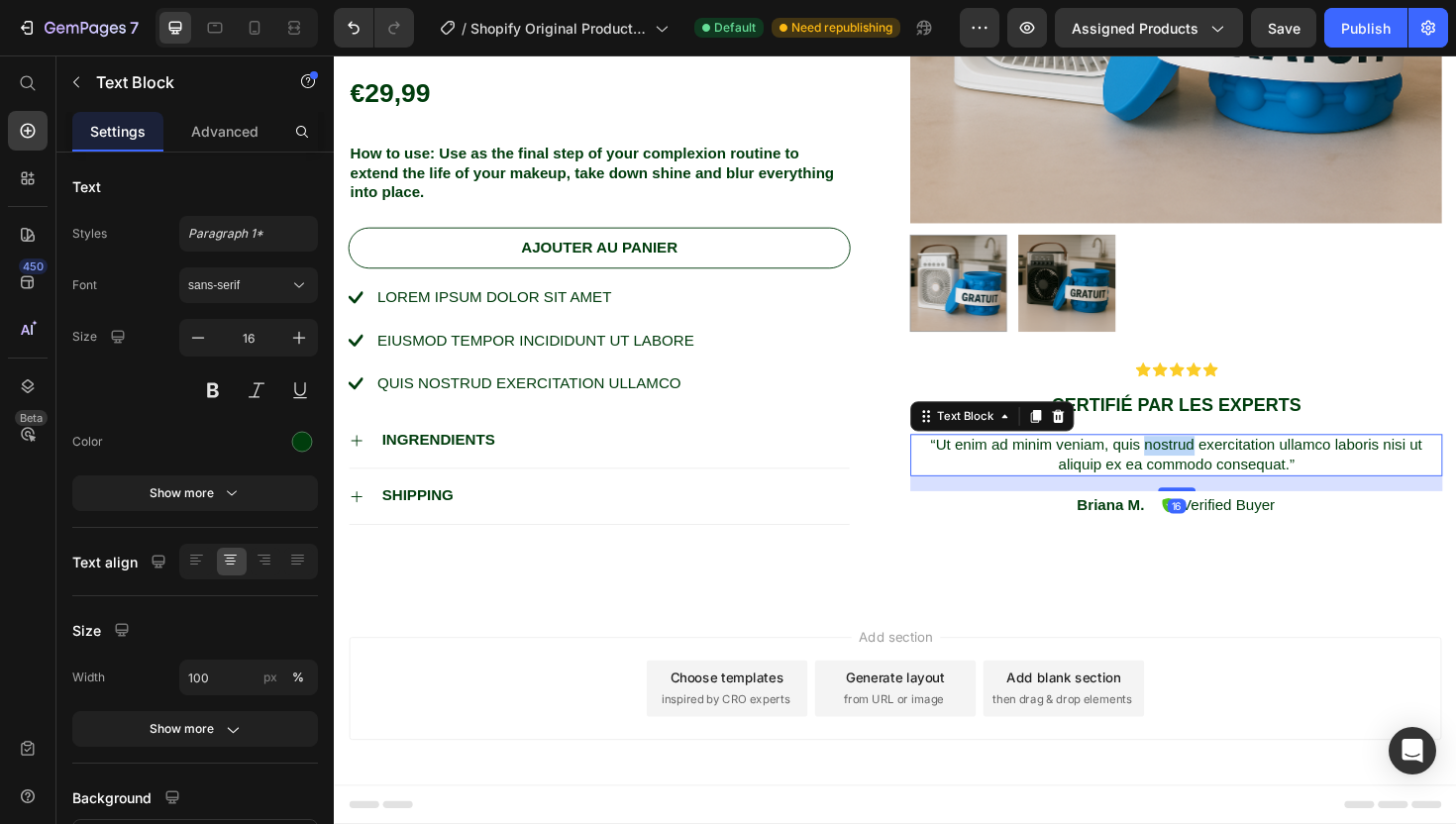 click on "“Ut enim ad minim veniam, quis nostrud exercitation ullamco laboris nisi ut aliquip ex ea commodo consequat.”" at bounding box center [1225, 479] 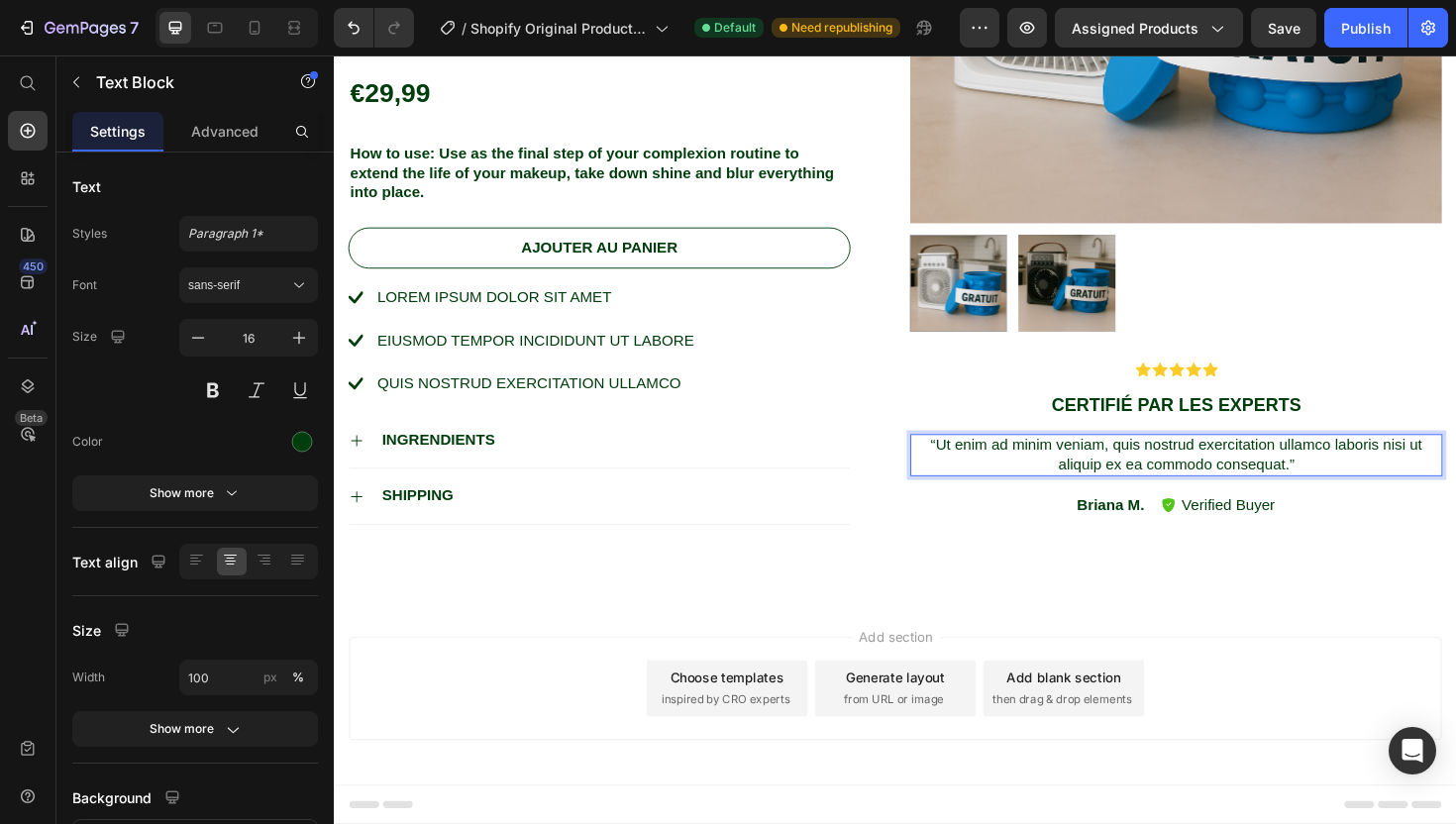 click on "“Ut enim ad minim veniam, quis nostrud exercitation ullamco laboris nisi ut aliquip ex ea commodo consequat.”" at bounding box center [1225, 479] 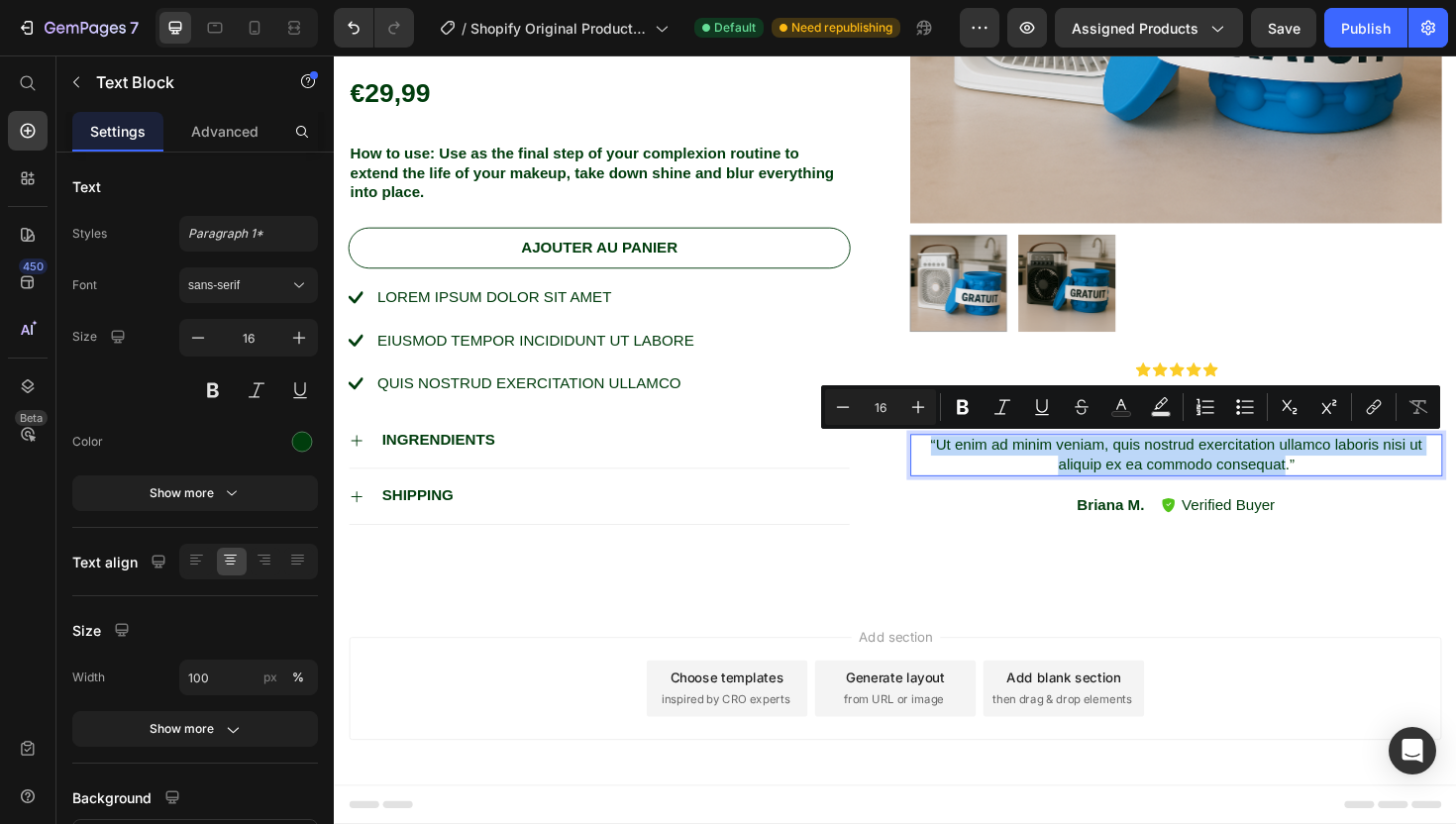 drag, startPoint x: 1343, startPoint y: 489, endPoint x: 1010, endPoint y: 456, distance: 334.63114 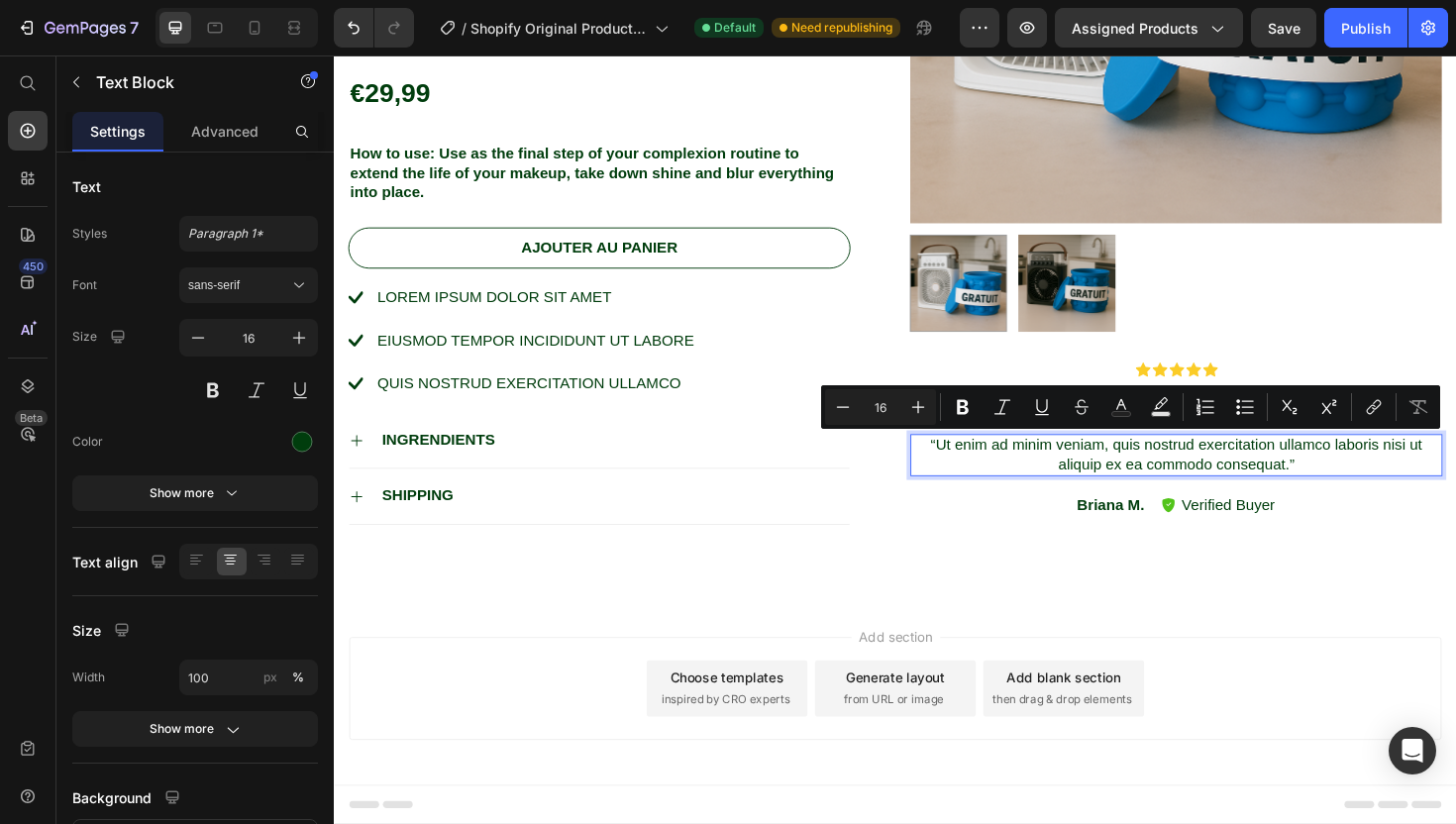 click on "“Ut enim ad minim veniam, quis nostrud exercitation ullamco laboris nisi ut aliquip ex ea commodo consequat.”" at bounding box center (1225, 479) 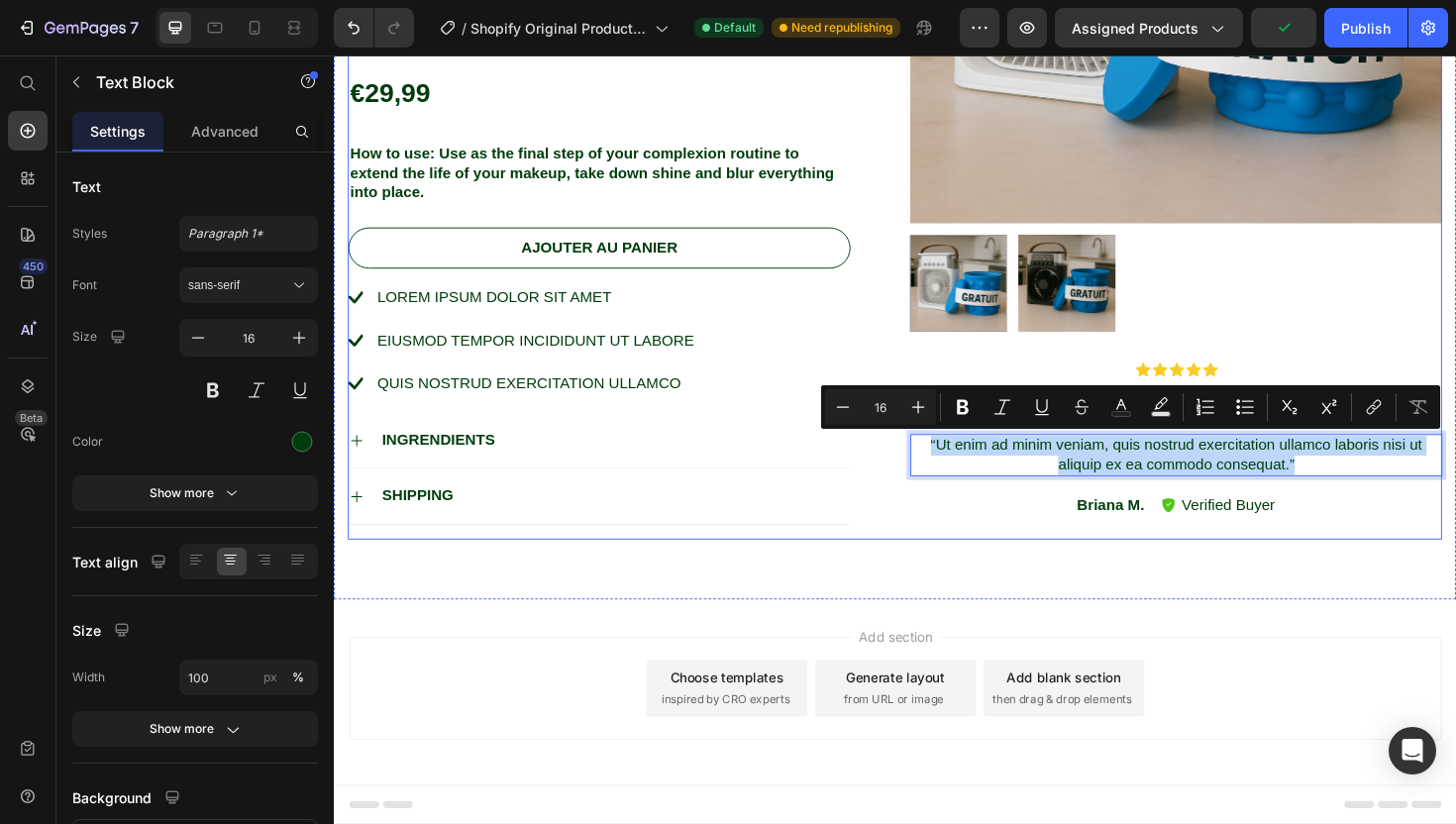 drag, startPoint x: 1360, startPoint y: 486, endPoint x: 931, endPoint y: 464, distance: 429.56373 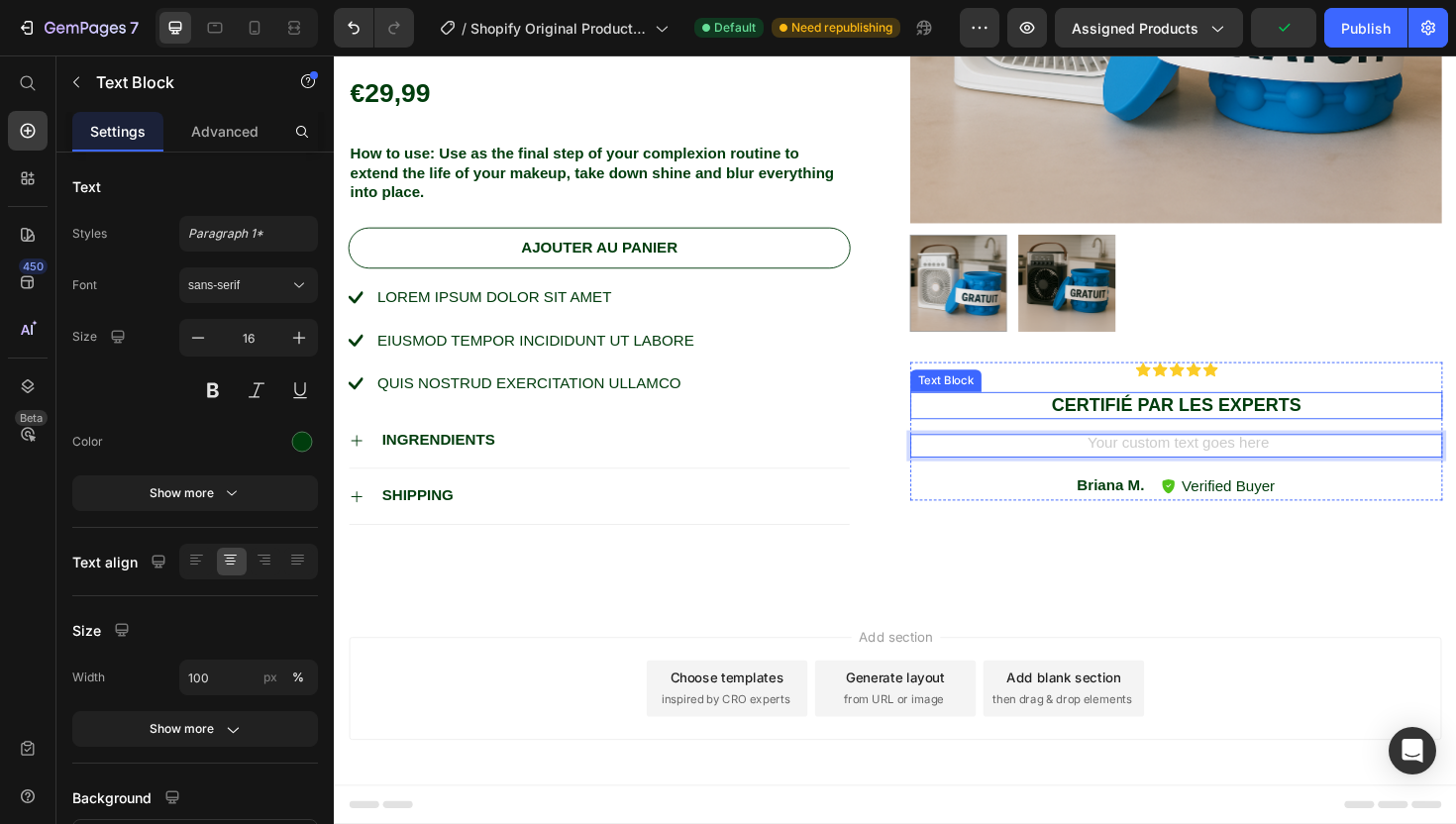 click on "Certifié par les experts" at bounding box center (1225, 426) 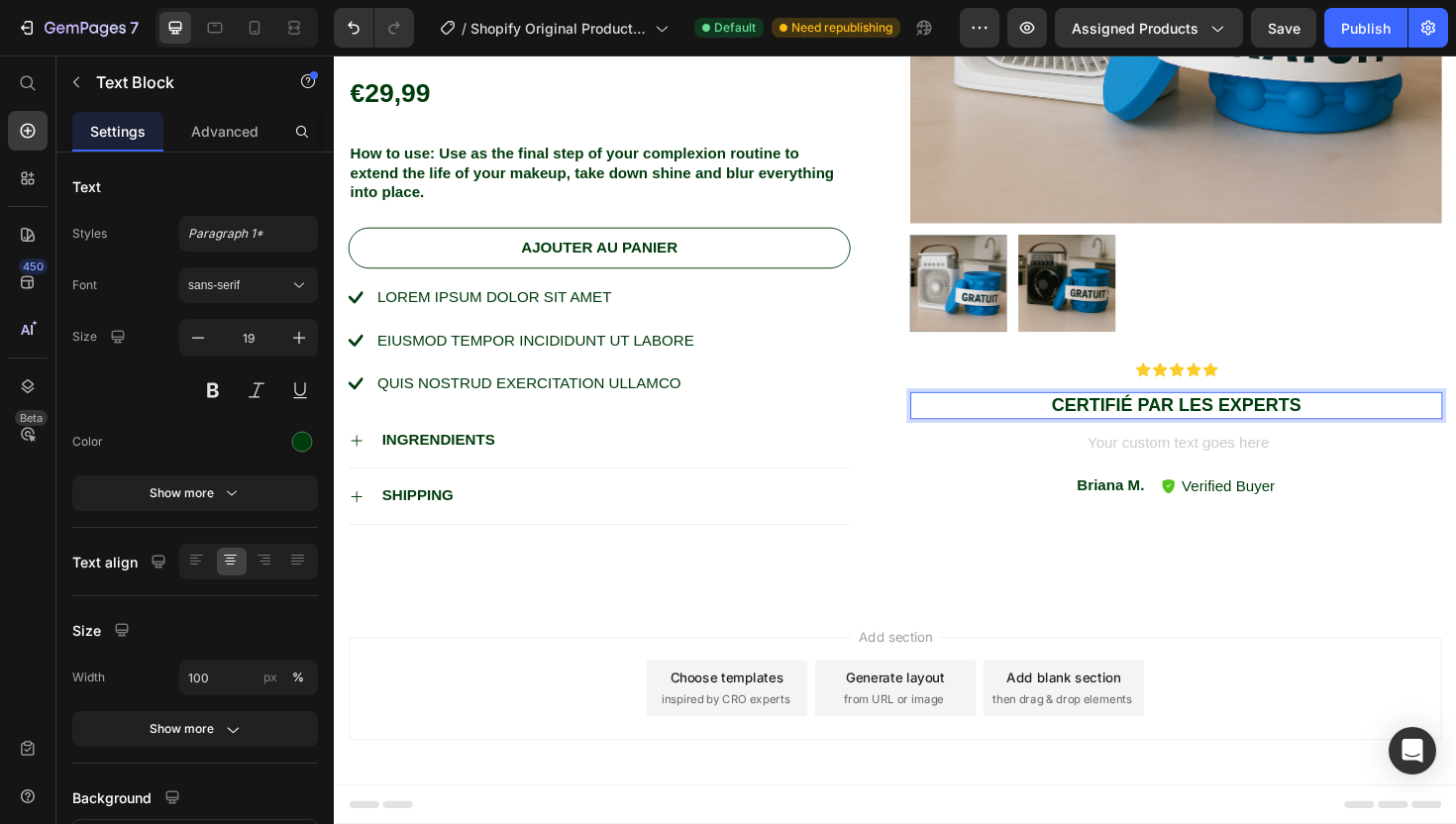 drag, startPoint x: 1362, startPoint y: 421, endPoint x: 1021, endPoint y: 416, distance: 341.03665 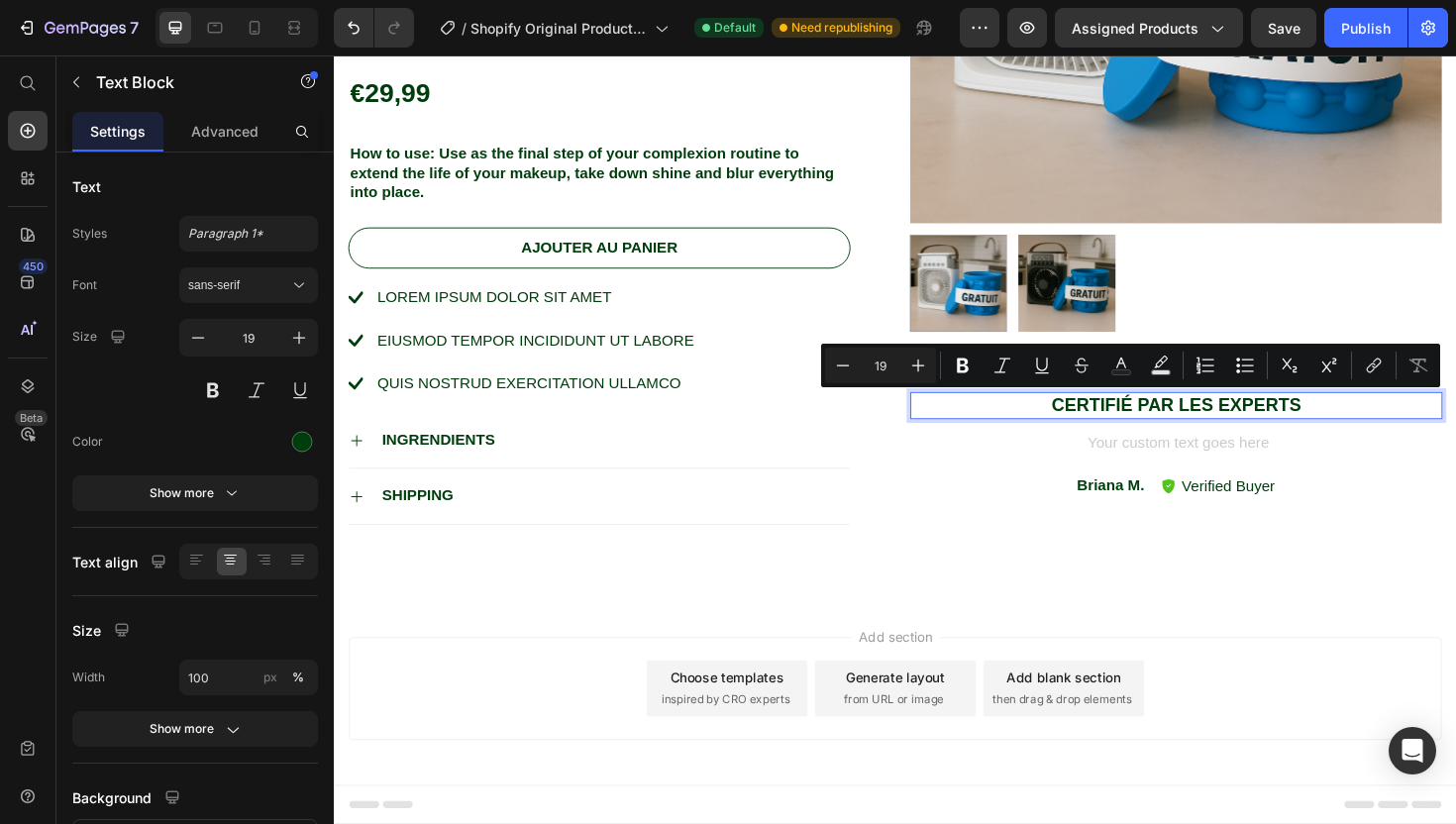 copy on "Certifié par les experts" 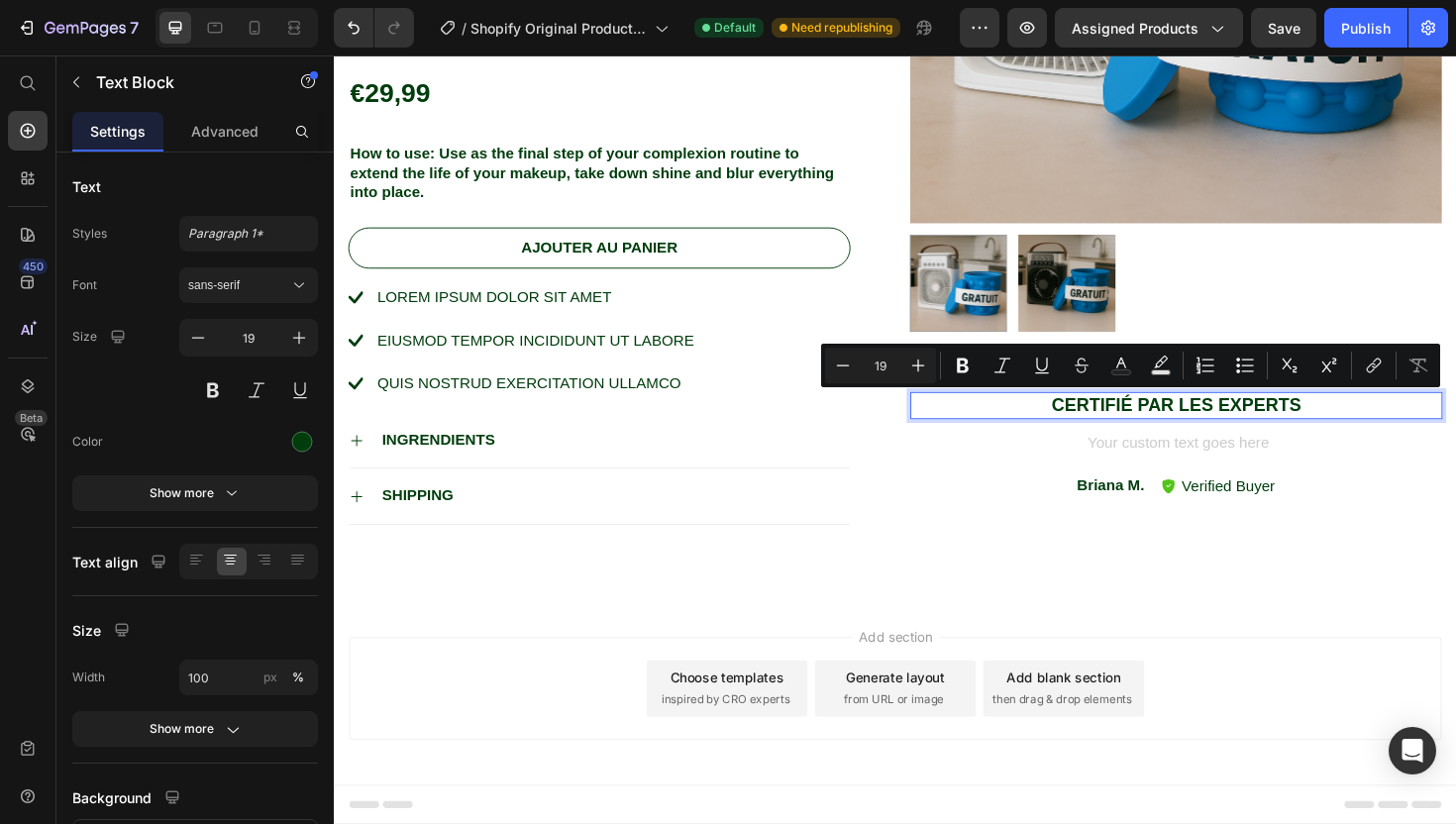 click on "Icon Icon Icon Icon Icon Icon List Certifié par les experts  Text Block   16 Text Block Briana M. Text Block
Verified Buyer Item List Row" at bounding box center (1225, 454) 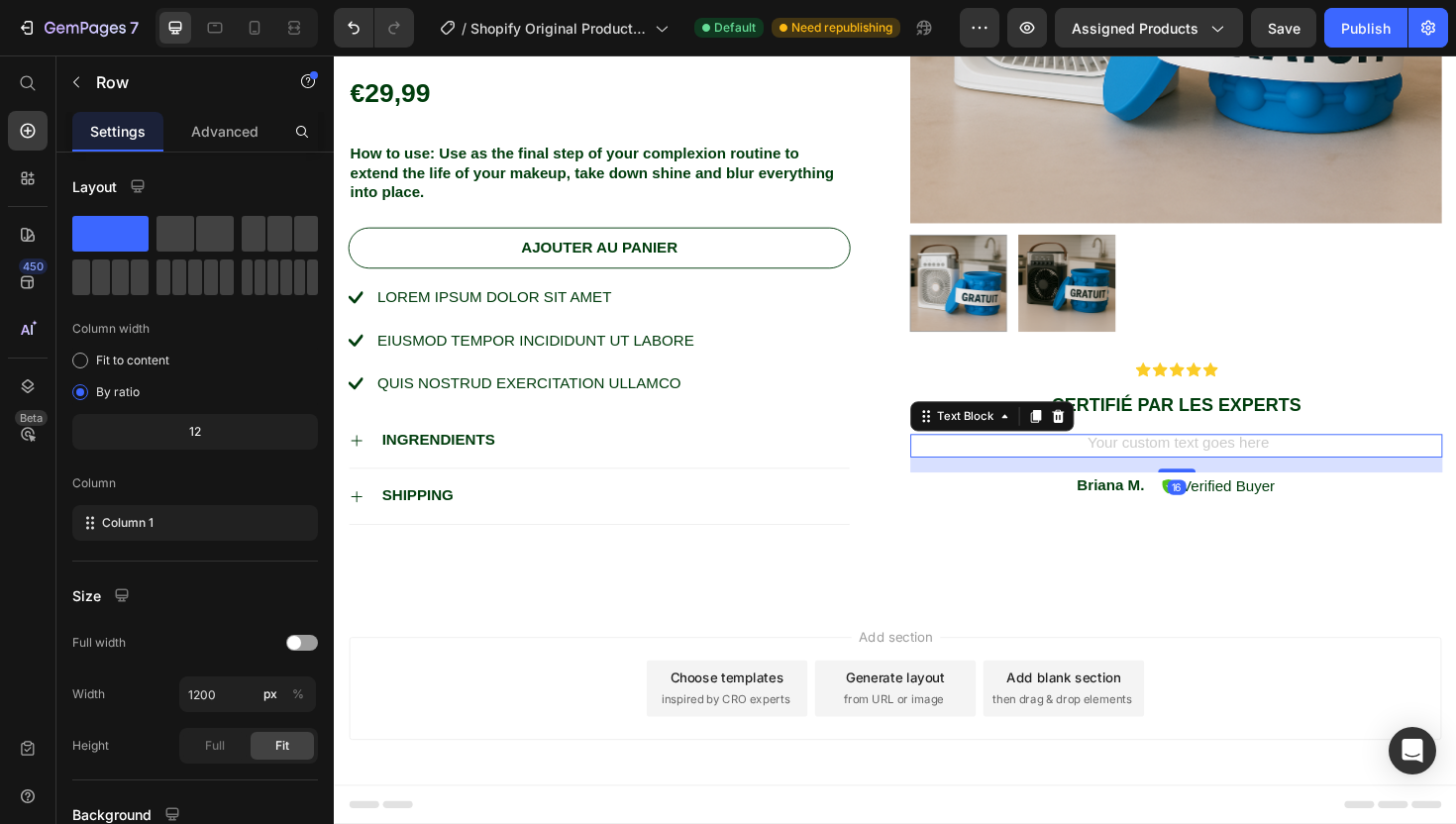 click at bounding box center [1225, 468] 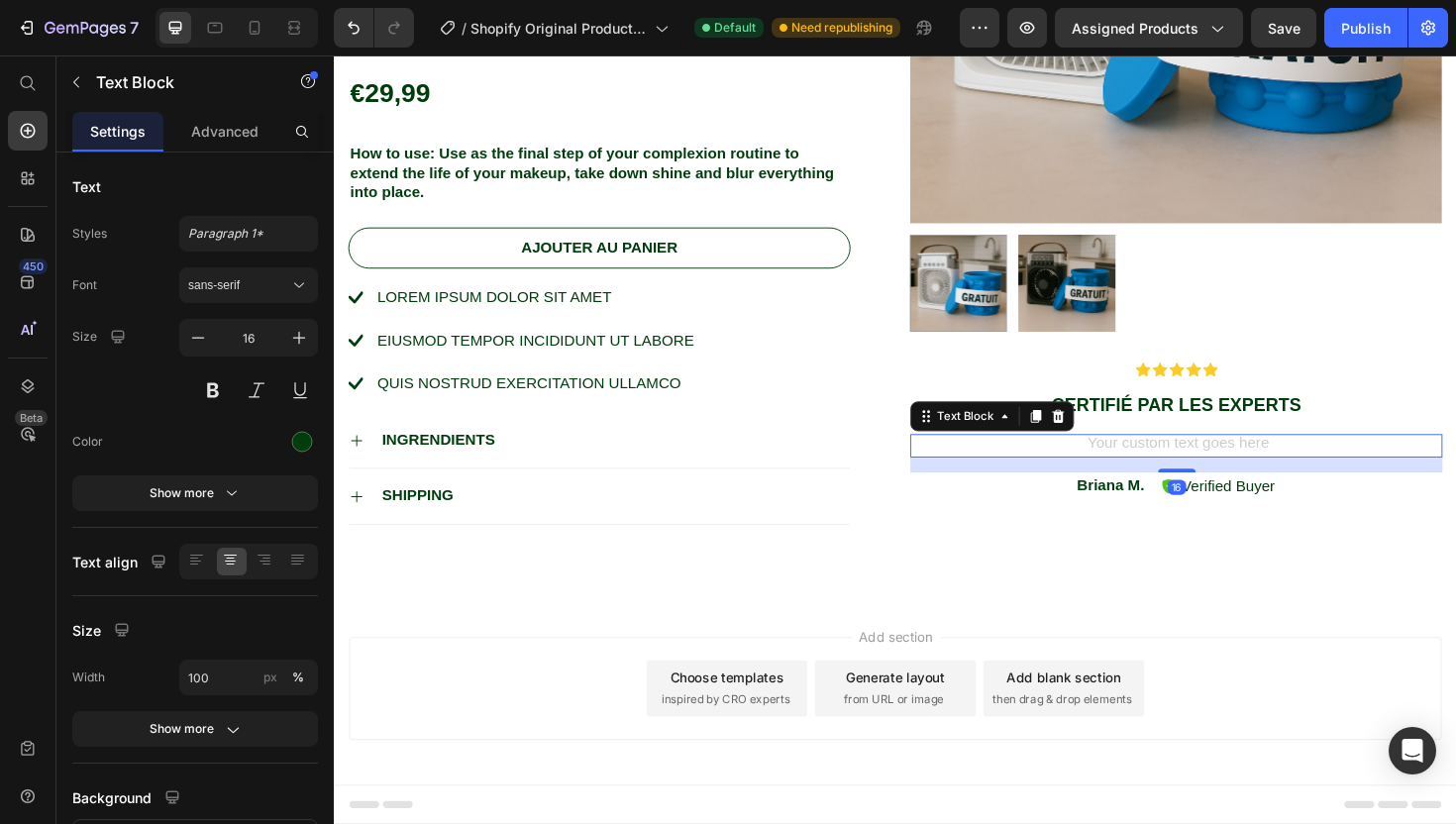click at bounding box center [1225, 468] 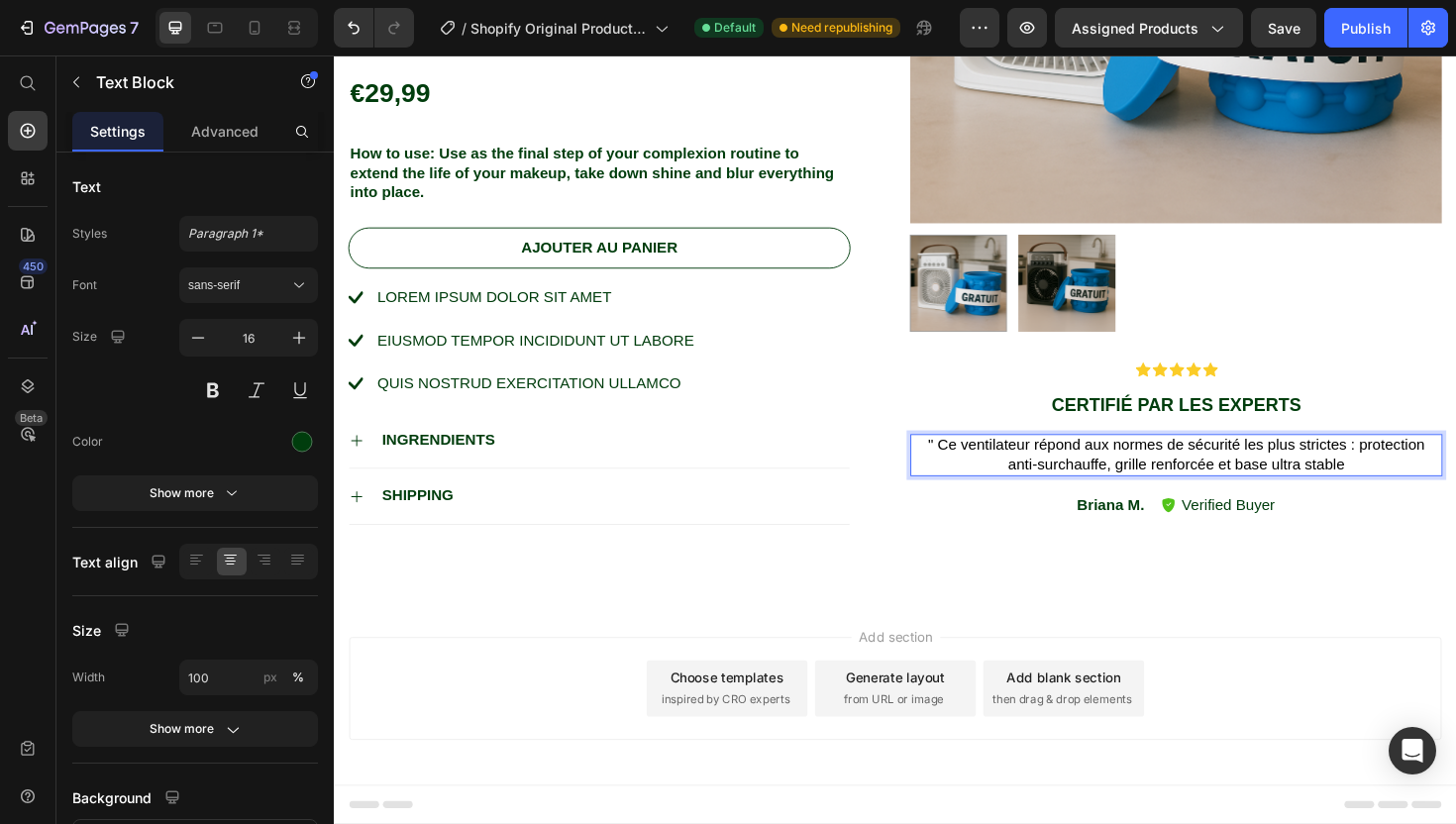 drag, startPoint x: 1285, startPoint y: 489, endPoint x: 1415, endPoint y: 485, distance: 130.0615 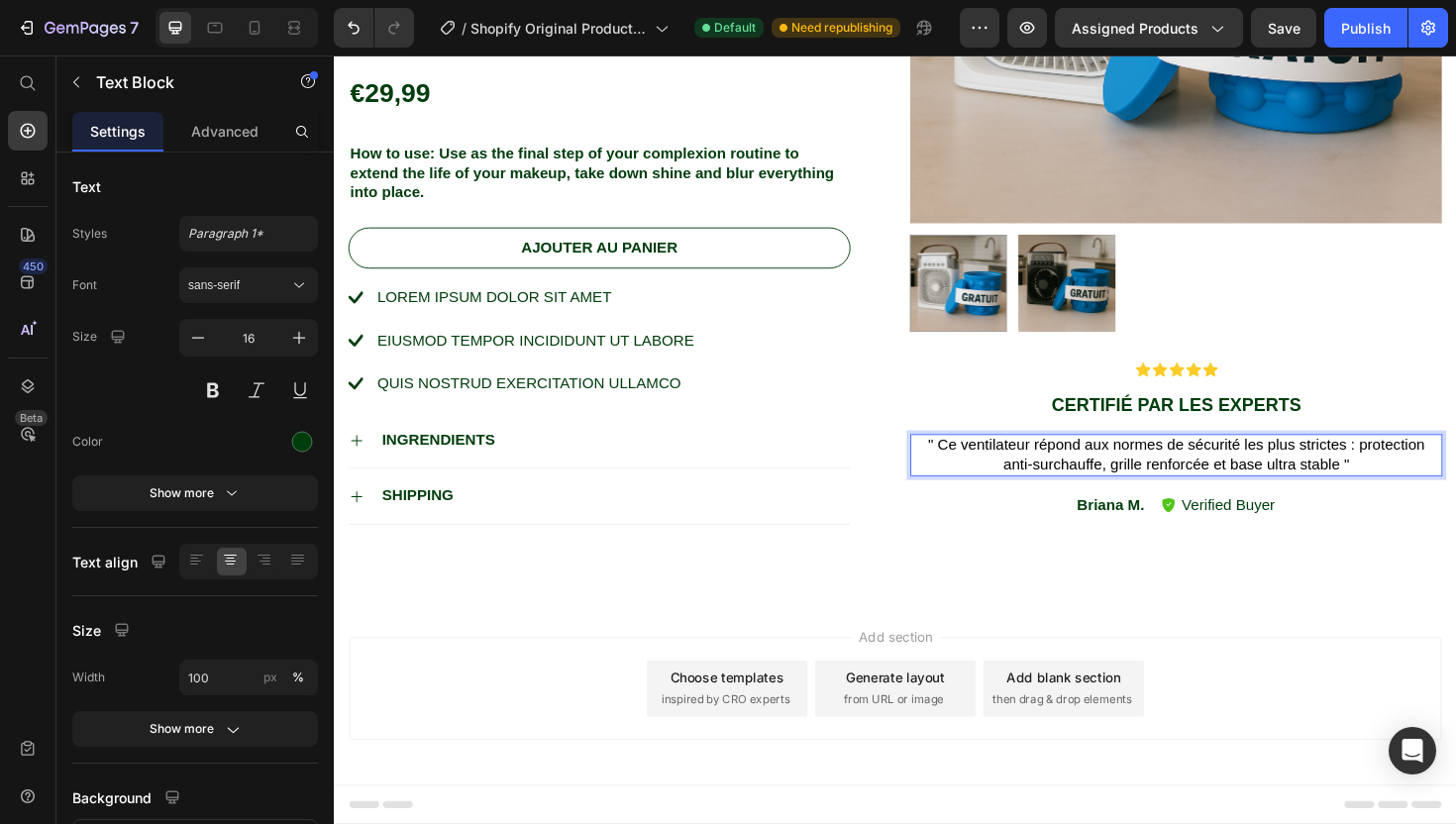 click 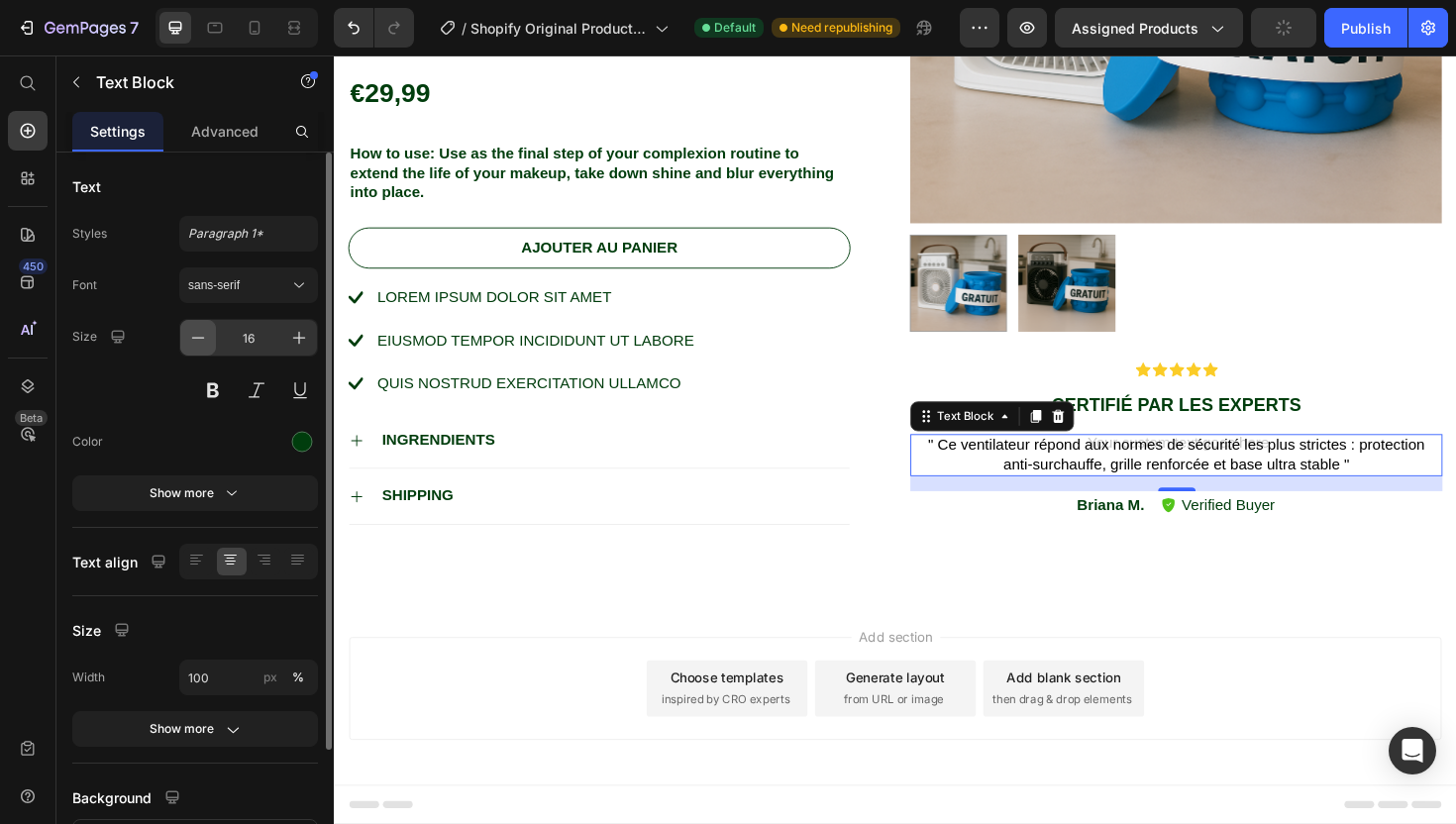 drag, startPoint x: 1082, startPoint y: 430, endPoint x: 194, endPoint y: 330, distance: 893.61289 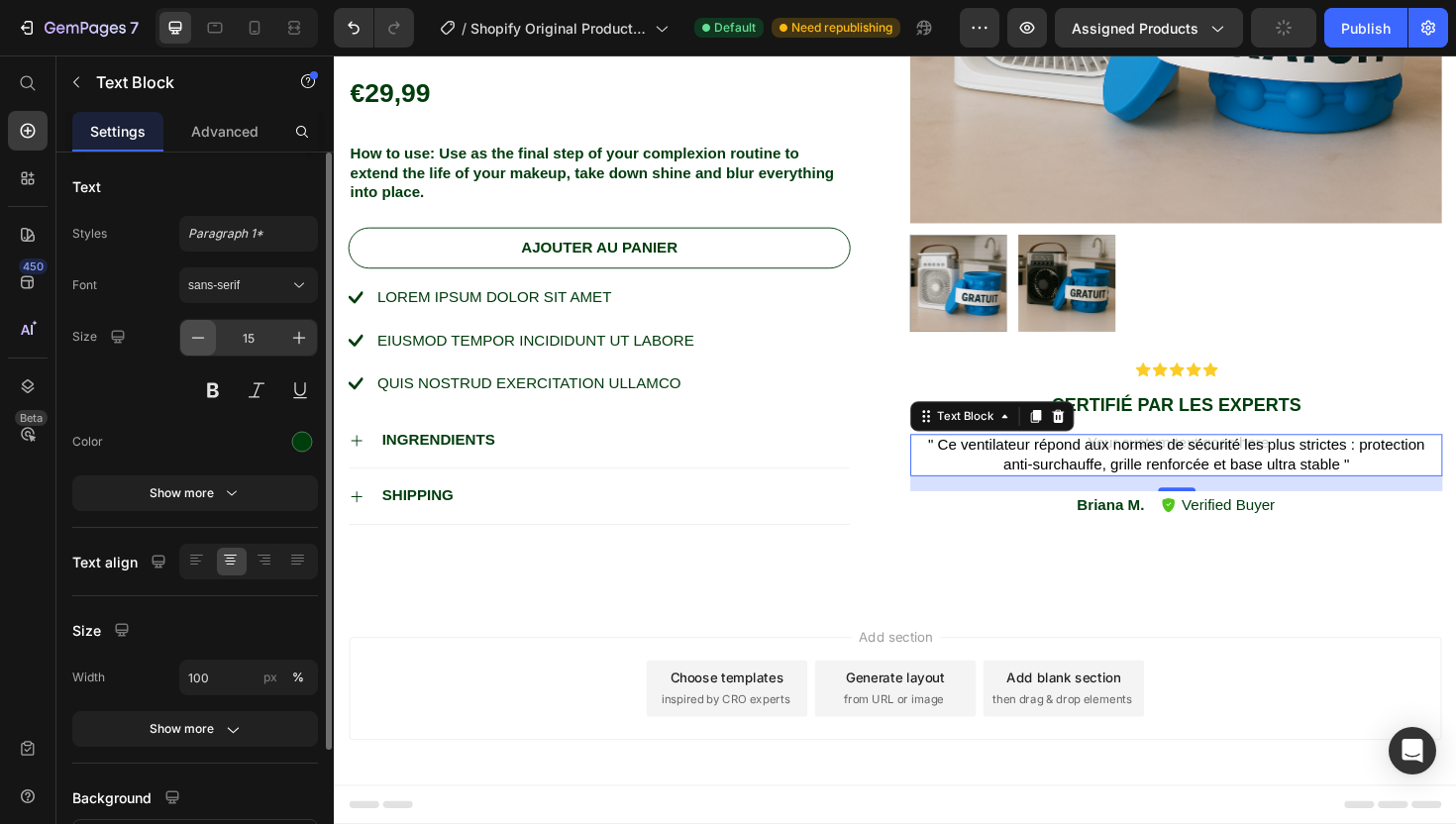 click 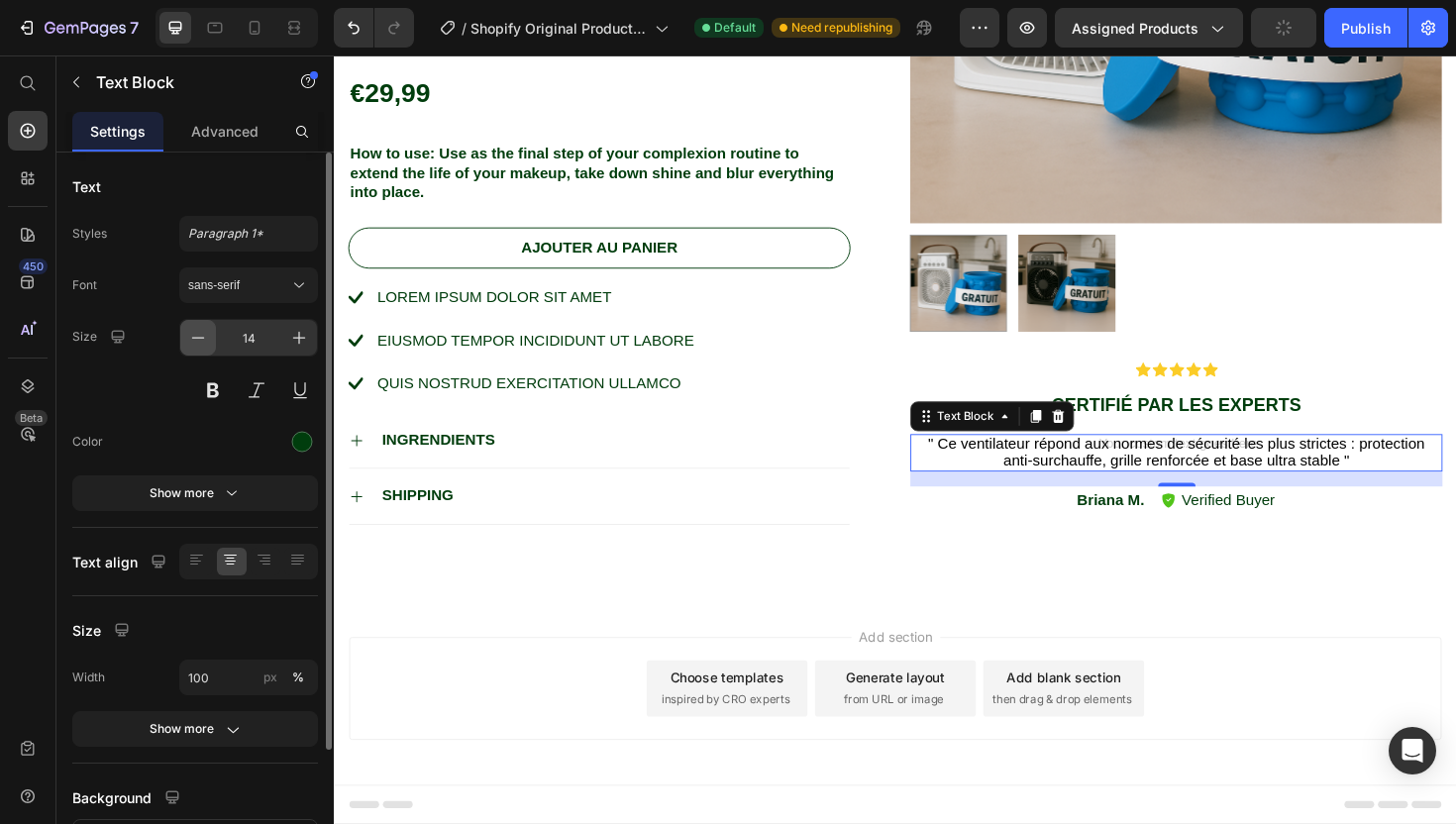 click 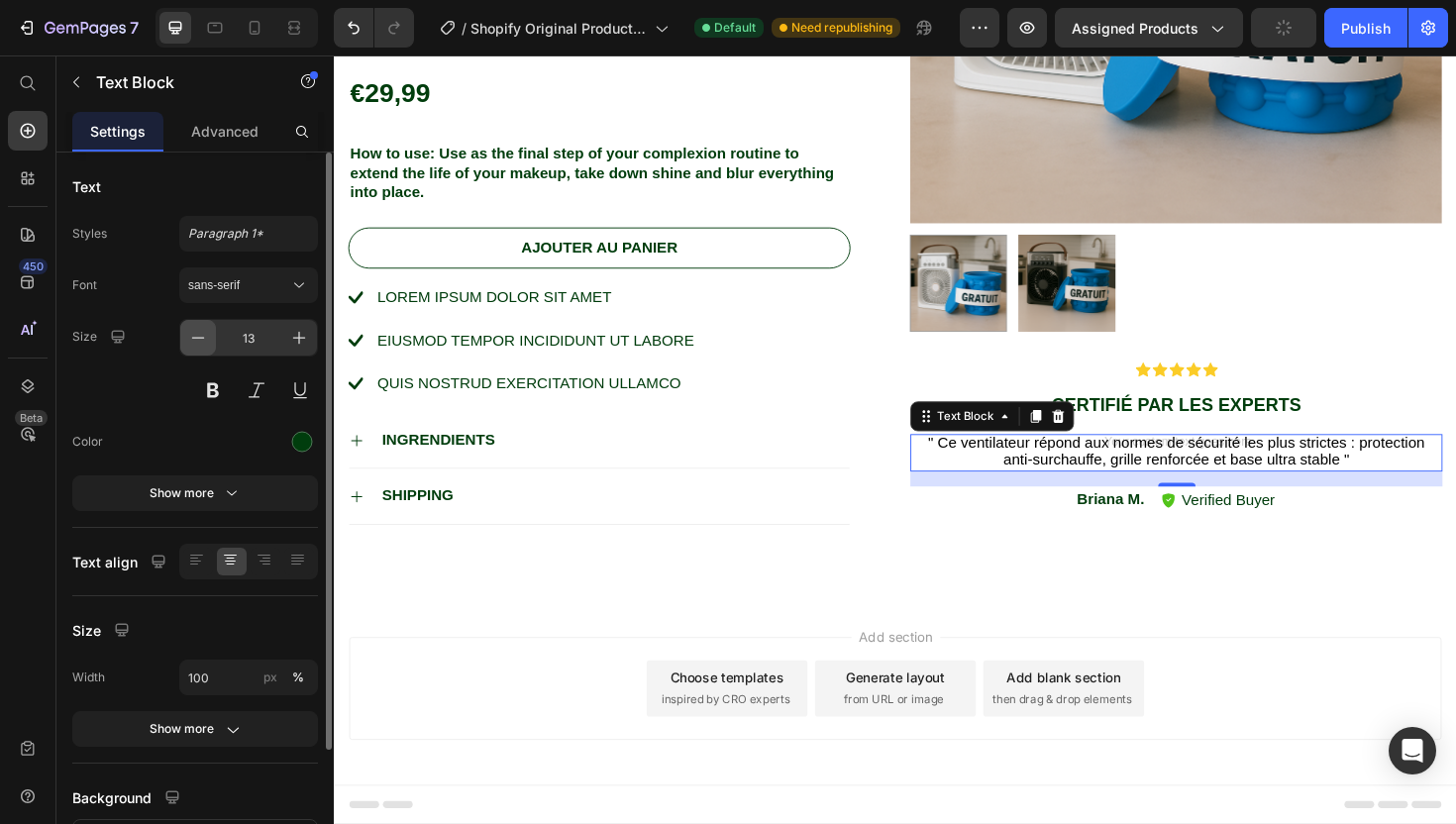 click 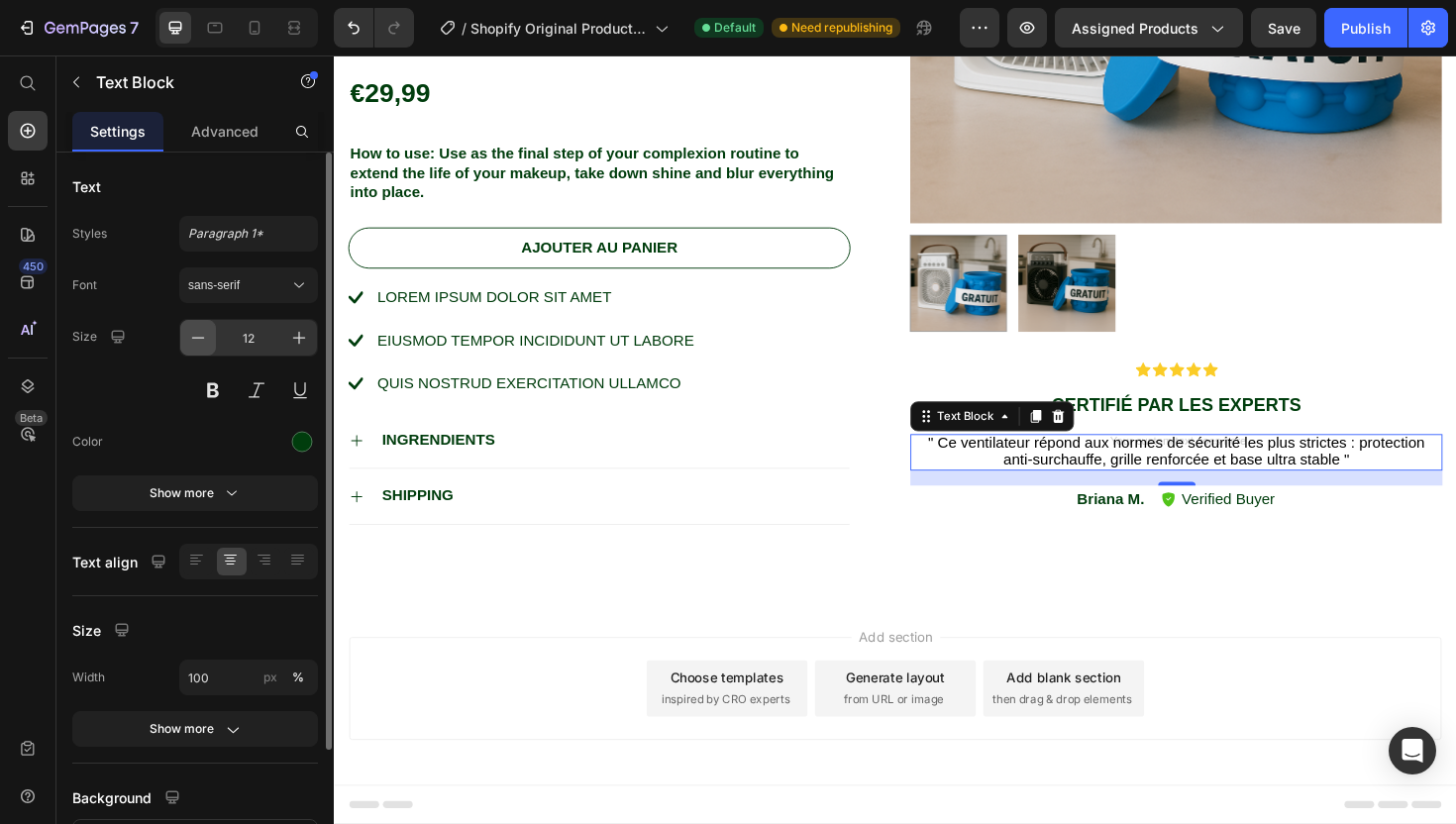 click 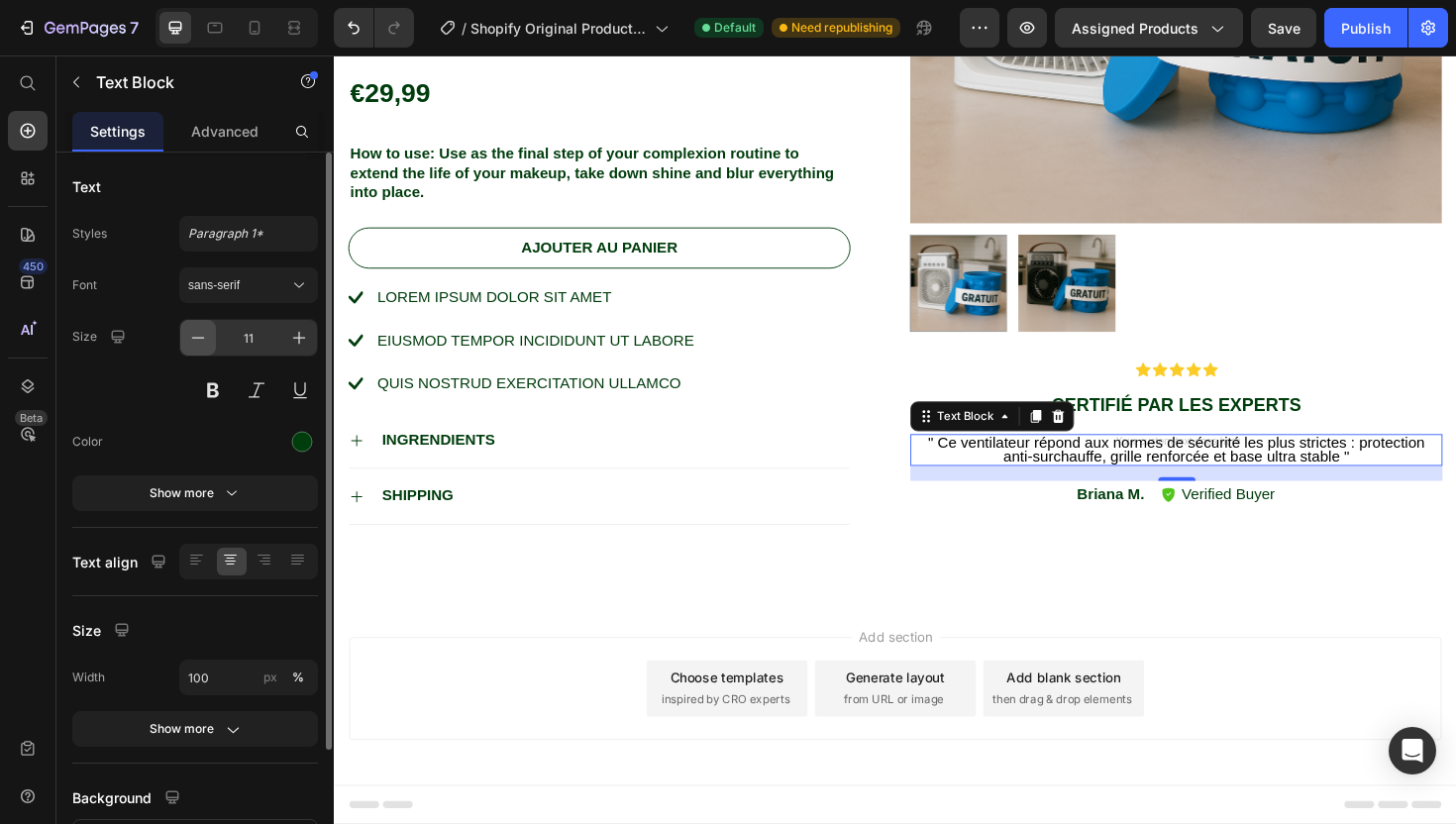 click 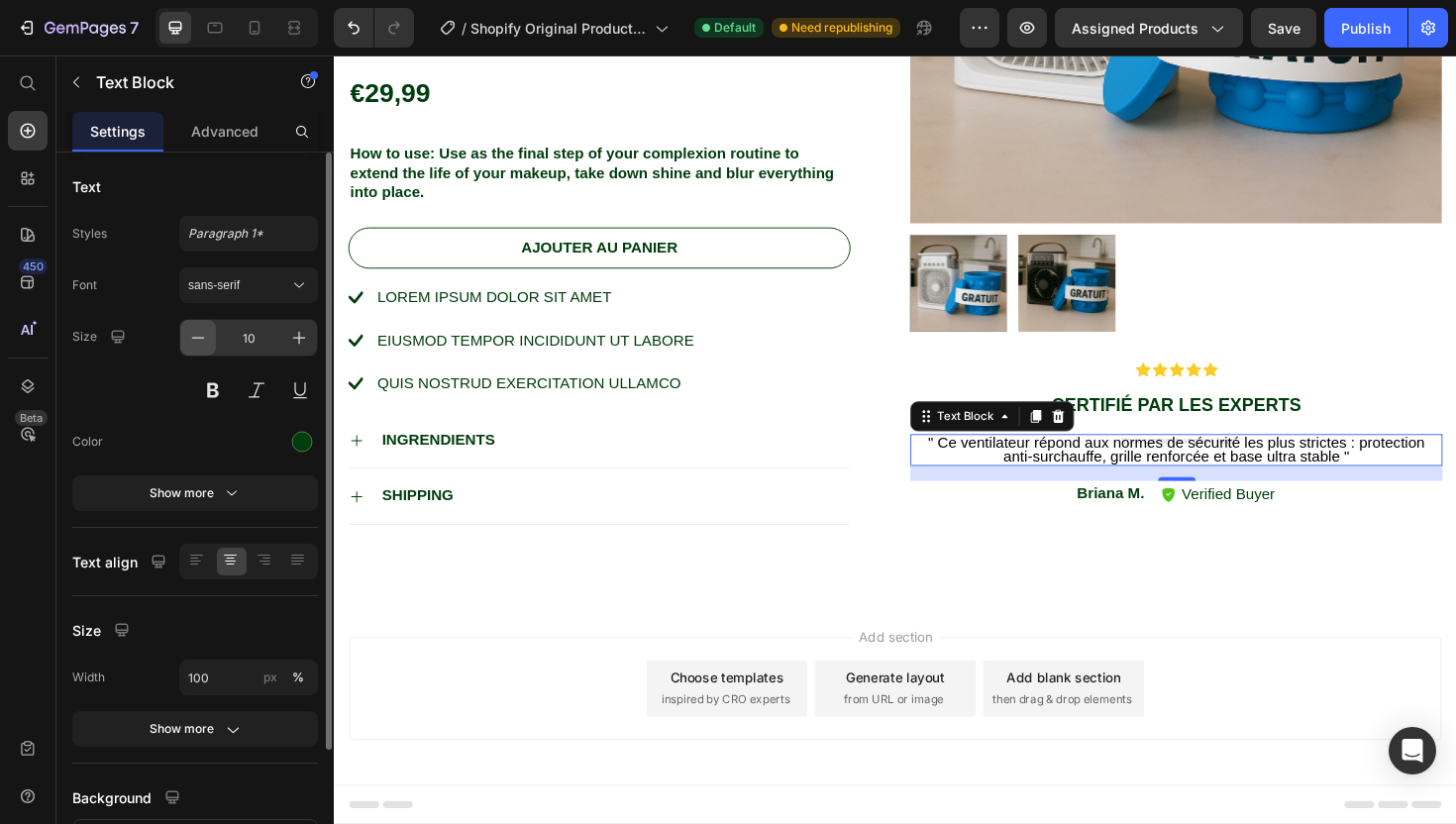 click 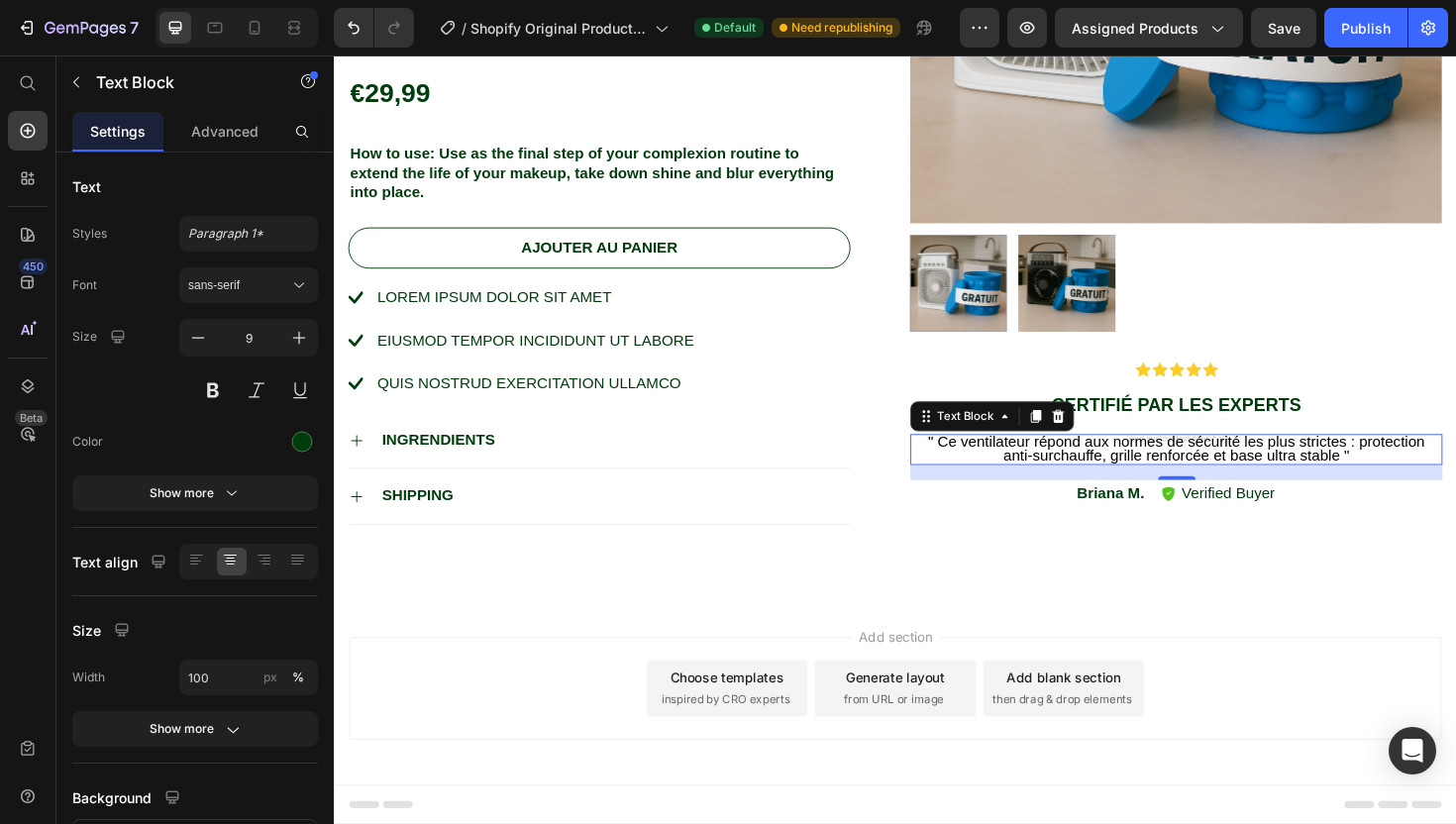 drag, startPoint x: 528, startPoint y: 385, endPoint x: 948, endPoint y: 606, distance: 474.5956 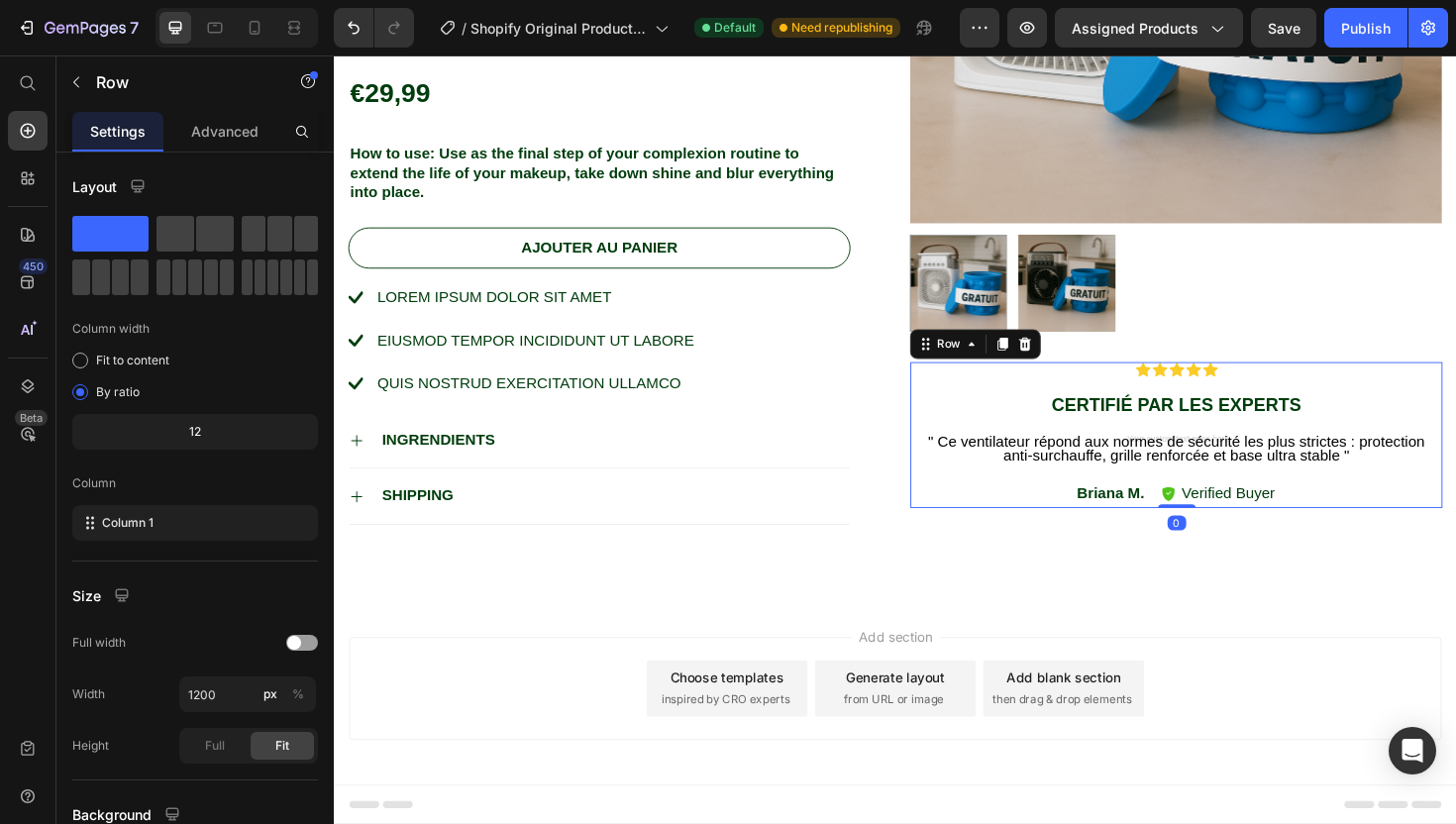 drag, startPoint x: 948, startPoint y: 606, endPoint x: 1036, endPoint y: 455, distance: 174.77128 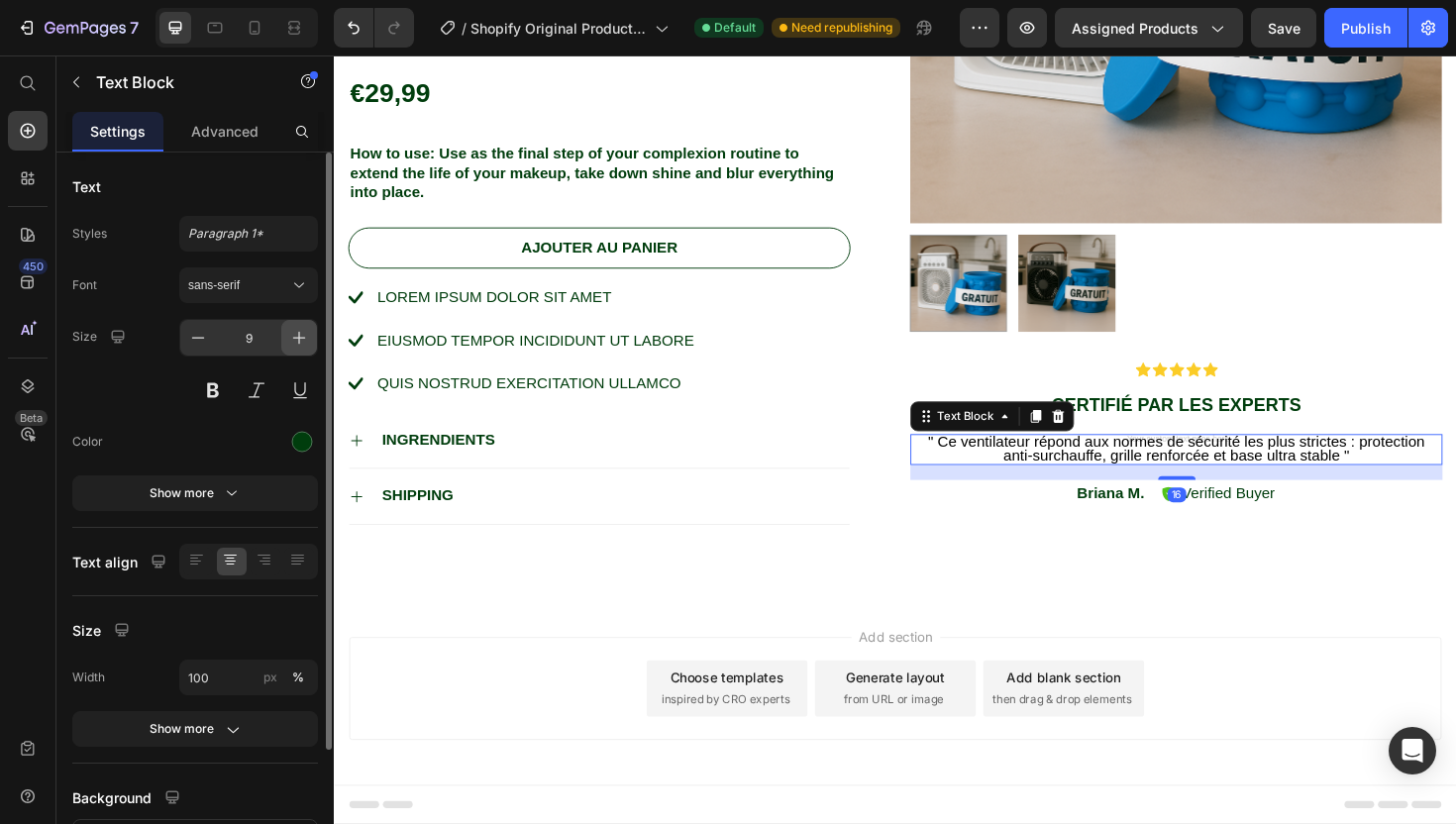drag, startPoint x: 702, startPoint y: 399, endPoint x: 284, endPoint y: 337, distance: 422.5731 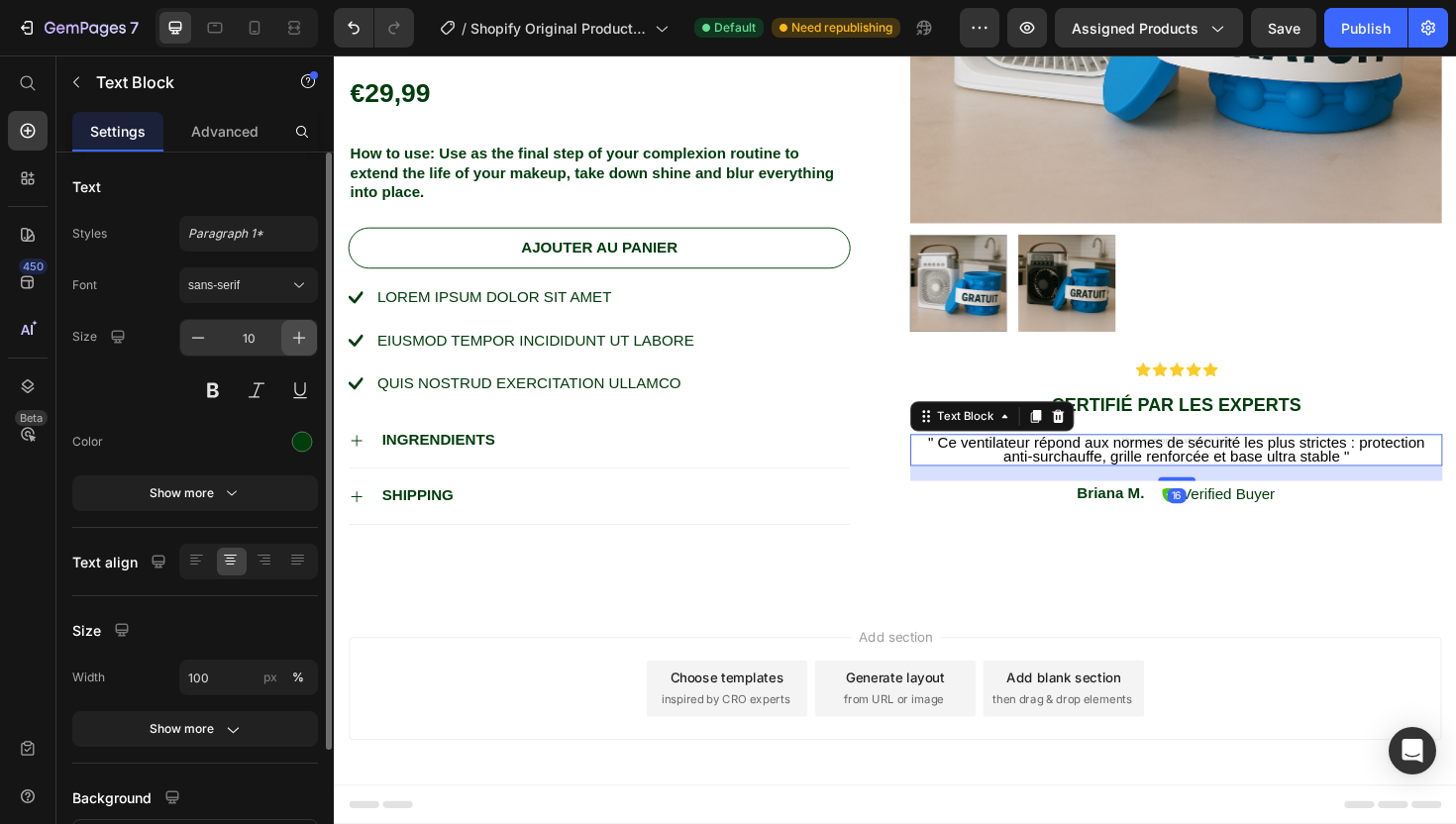click at bounding box center [299, 338] 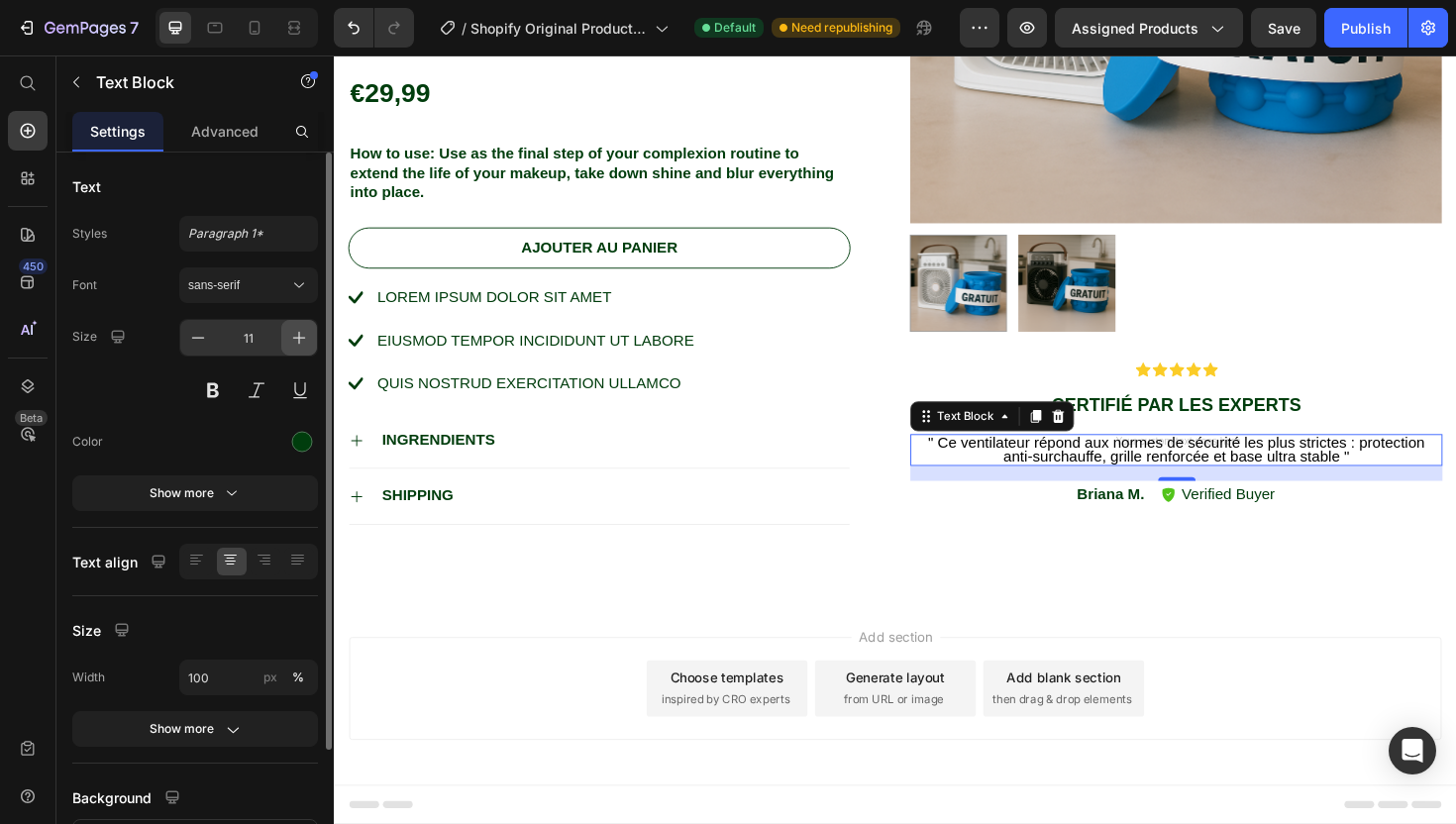 click on "Briana M." at bounding box center (1156, 521) 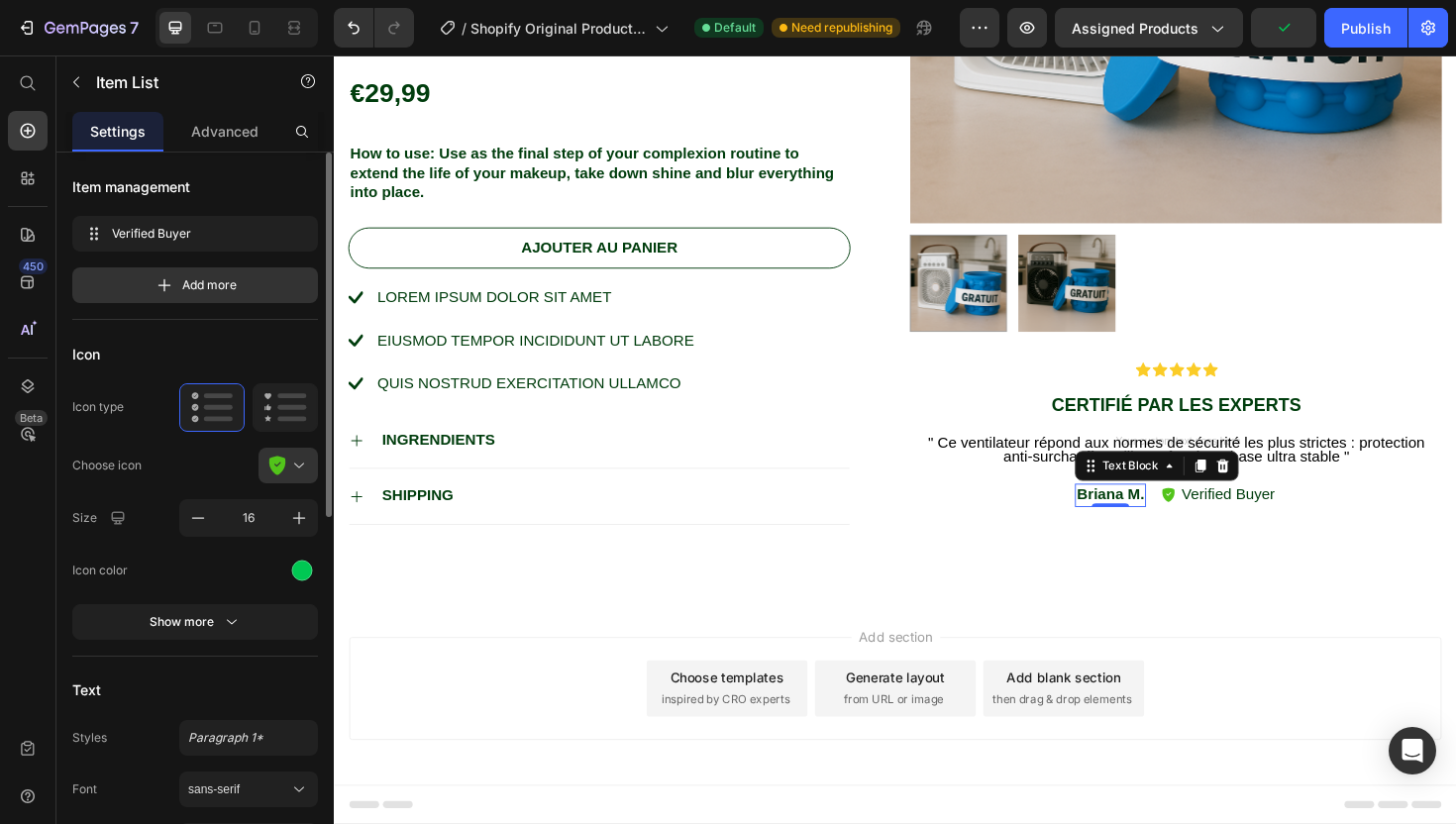 click on "Verified Buyer" at bounding box center (1281, 521) 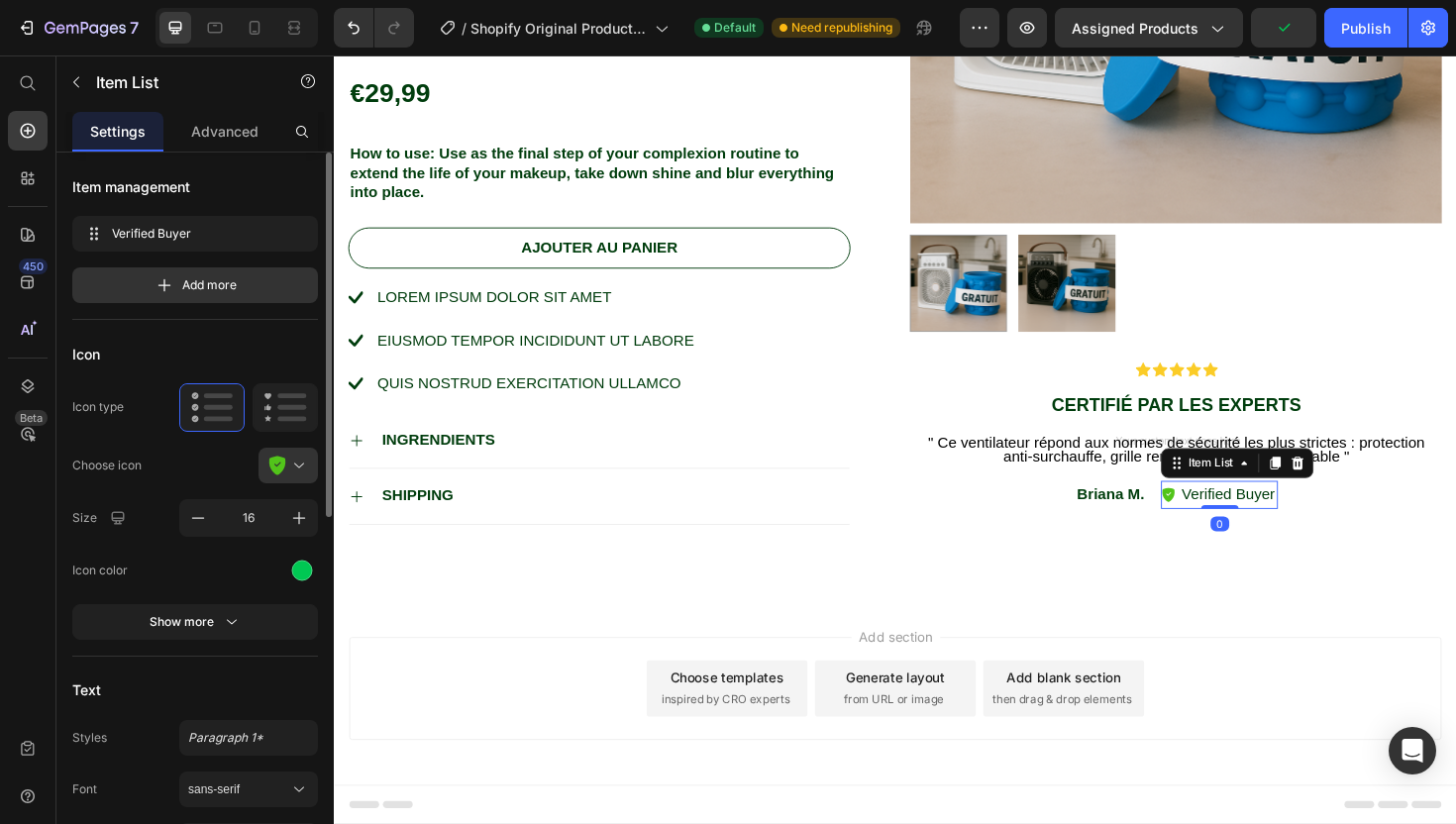 click on "Verified Buyer" at bounding box center (1281, 521) 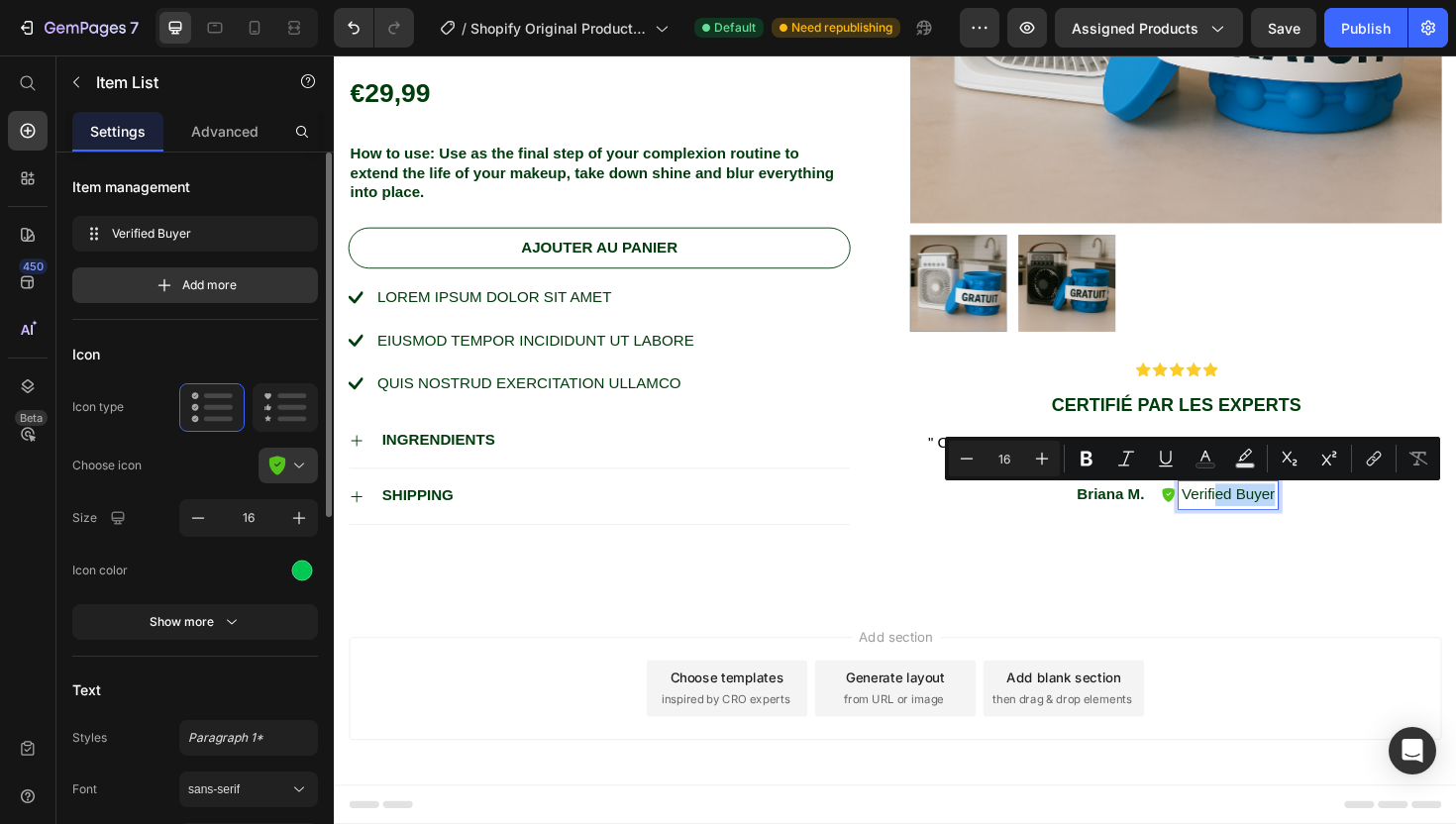 drag, startPoint x: 618, startPoint y: 392, endPoint x: 1270, endPoint y: 529, distance: 666.2379 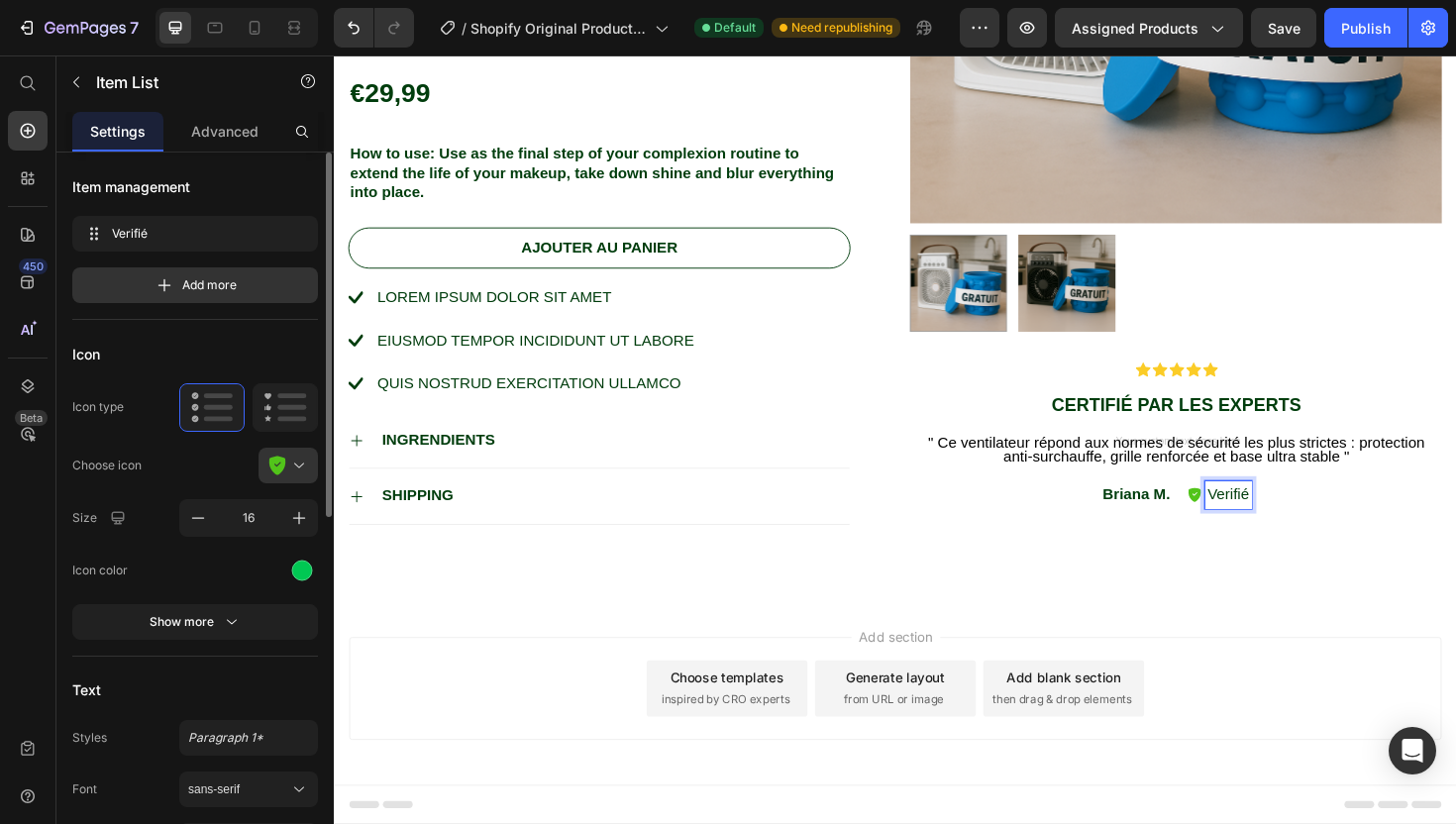 click on "Verifié" at bounding box center [1281, 521] 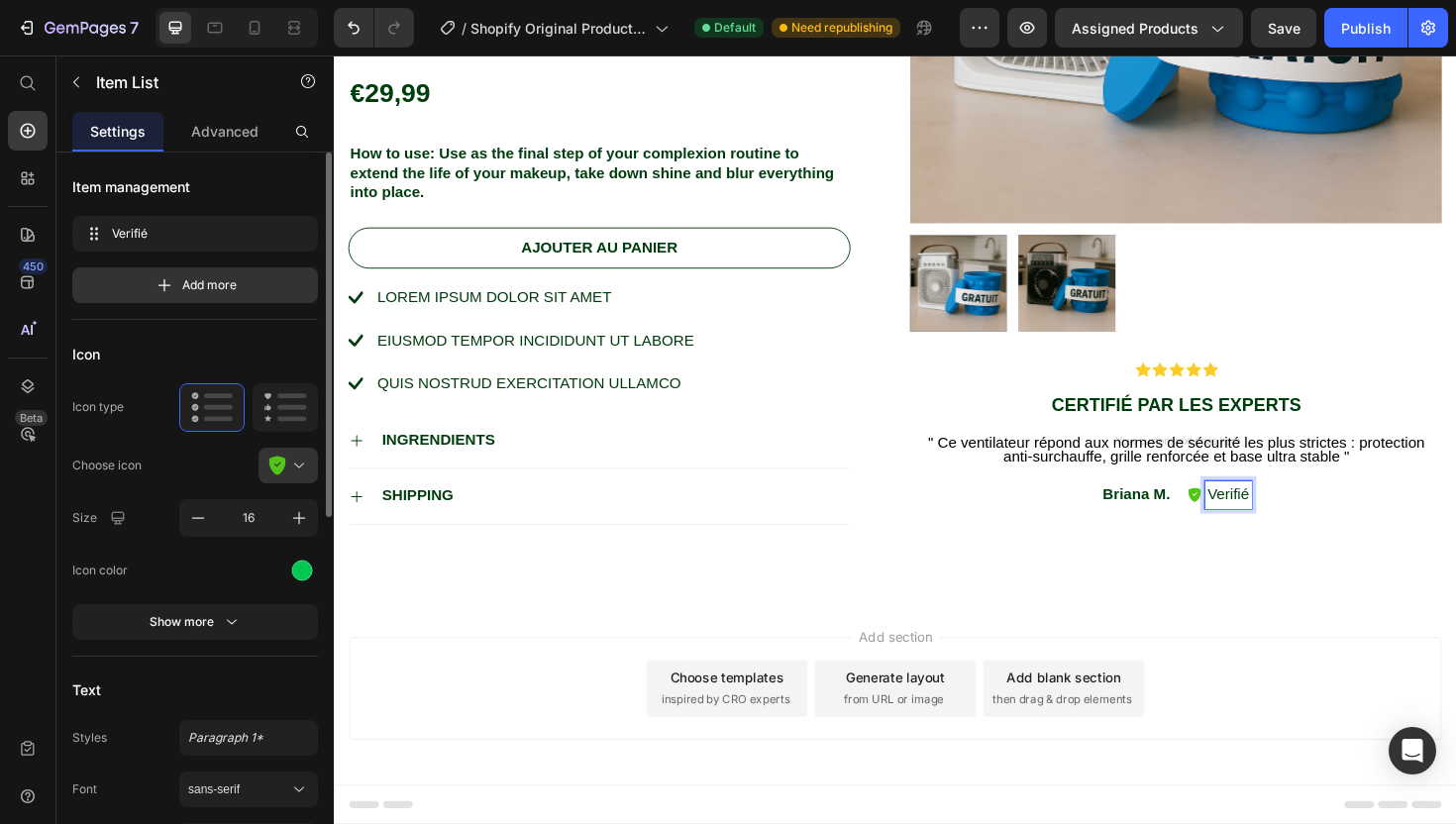 click on "Verifié" at bounding box center [1281, 521] 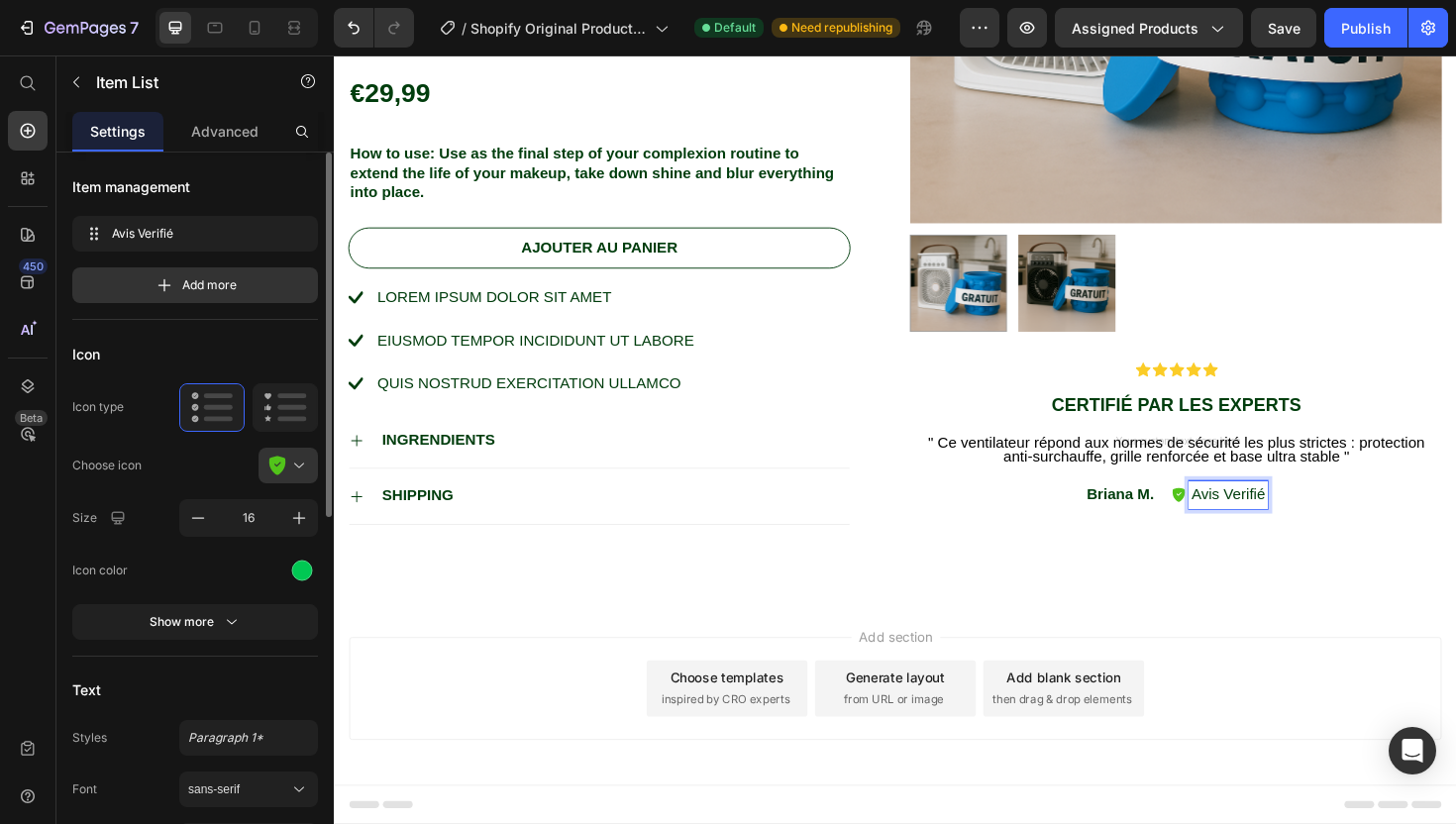 click on "Avis Verifié" at bounding box center (1281, 521) 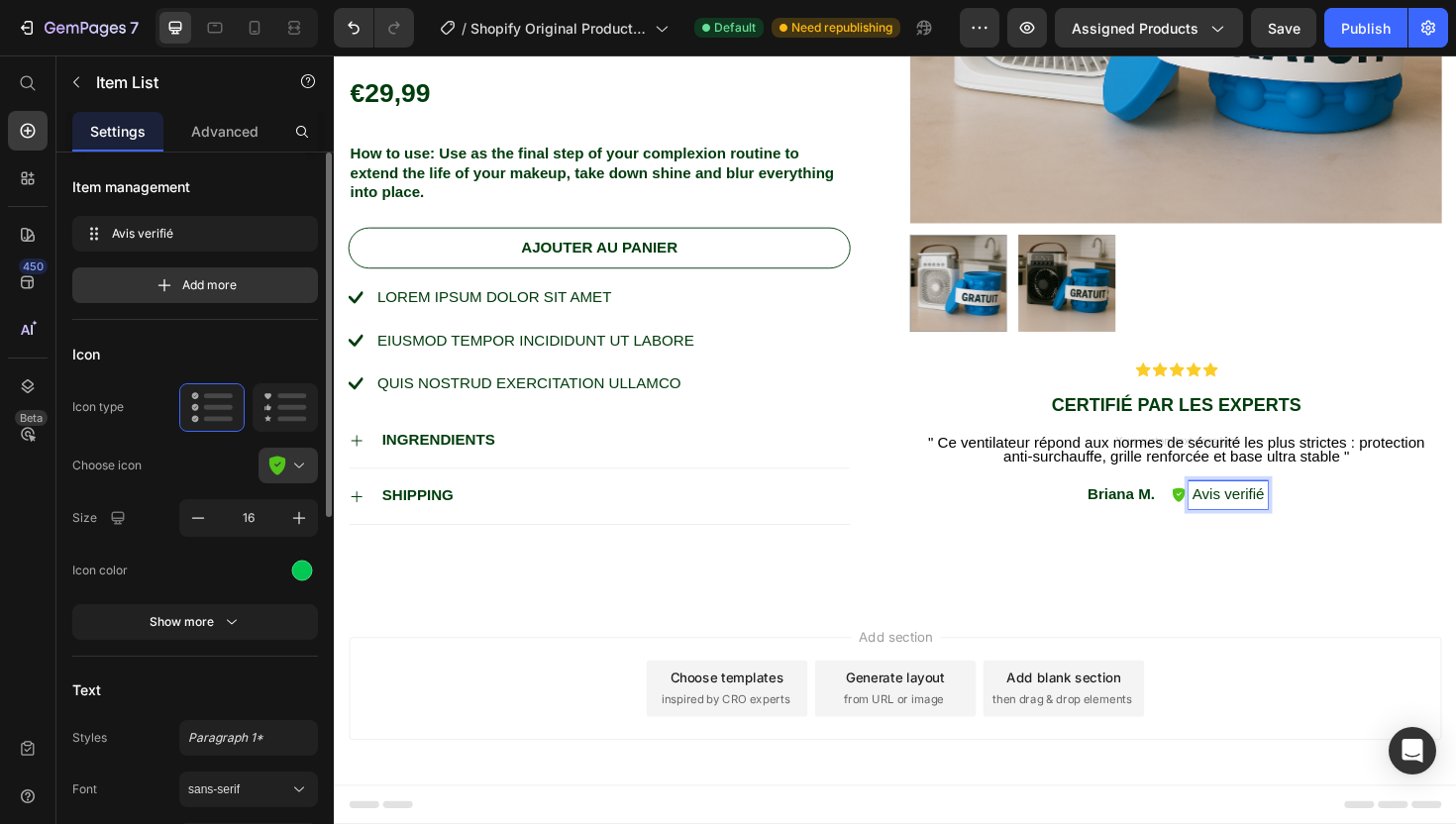drag, startPoint x: 1264, startPoint y: 523, endPoint x: 1278, endPoint y: 527, distance: 14.56022 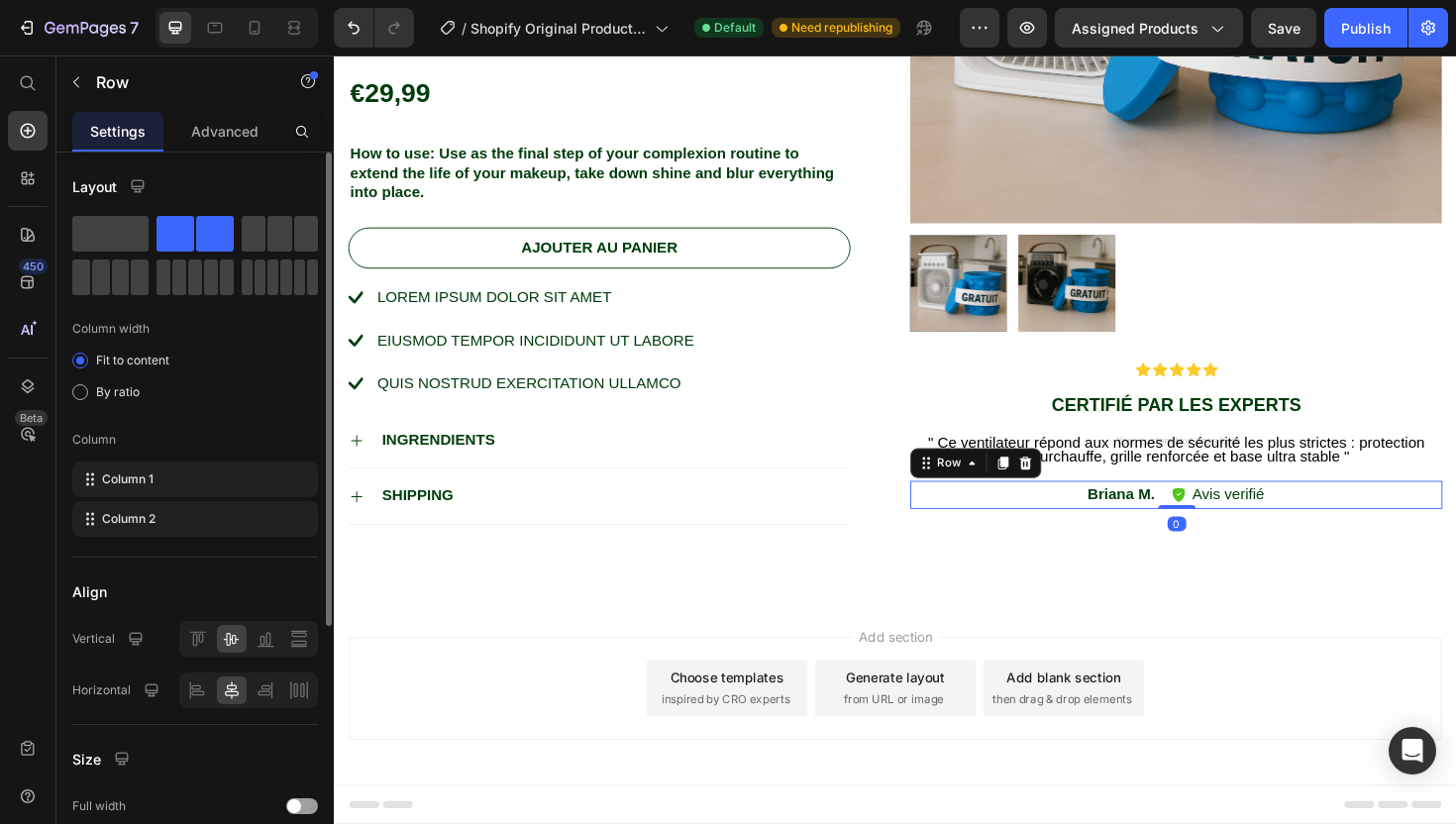 click on "Briana M. Text Block
Avis verifié Item List Row   0" at bounding box center [1225, 521] 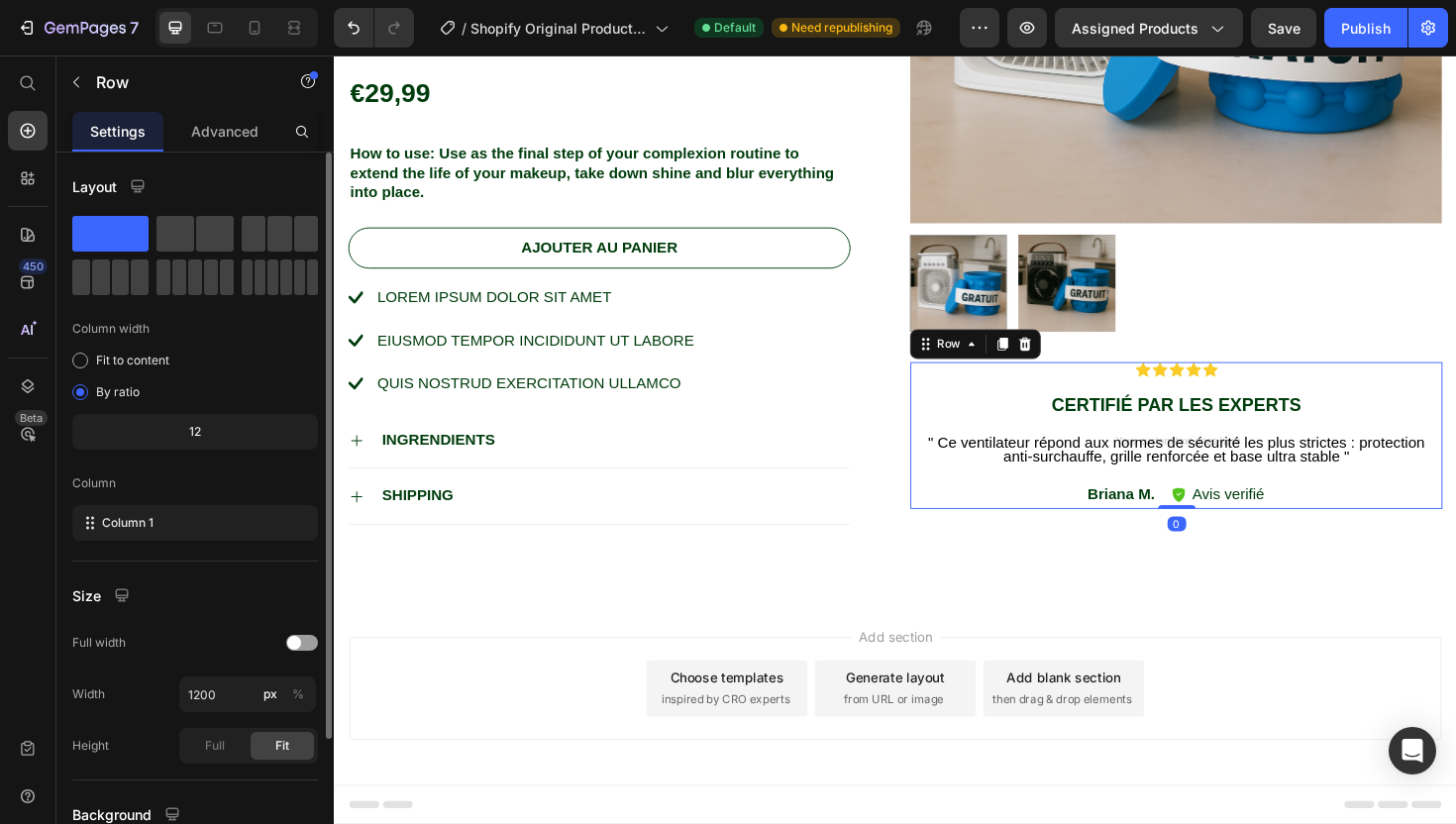 click on "Icon Icon Icon Icon Icon Icon List Certifié par les experts  Text Block " Ce ventilateur répond aux normes de sécurité les plus strictes : protection anti-surchauffe, grille renforcée et base ultra stable "  Text Block Briana M. Text Block
Avis verifié Item List Row" at bounding box center [1225, 458] 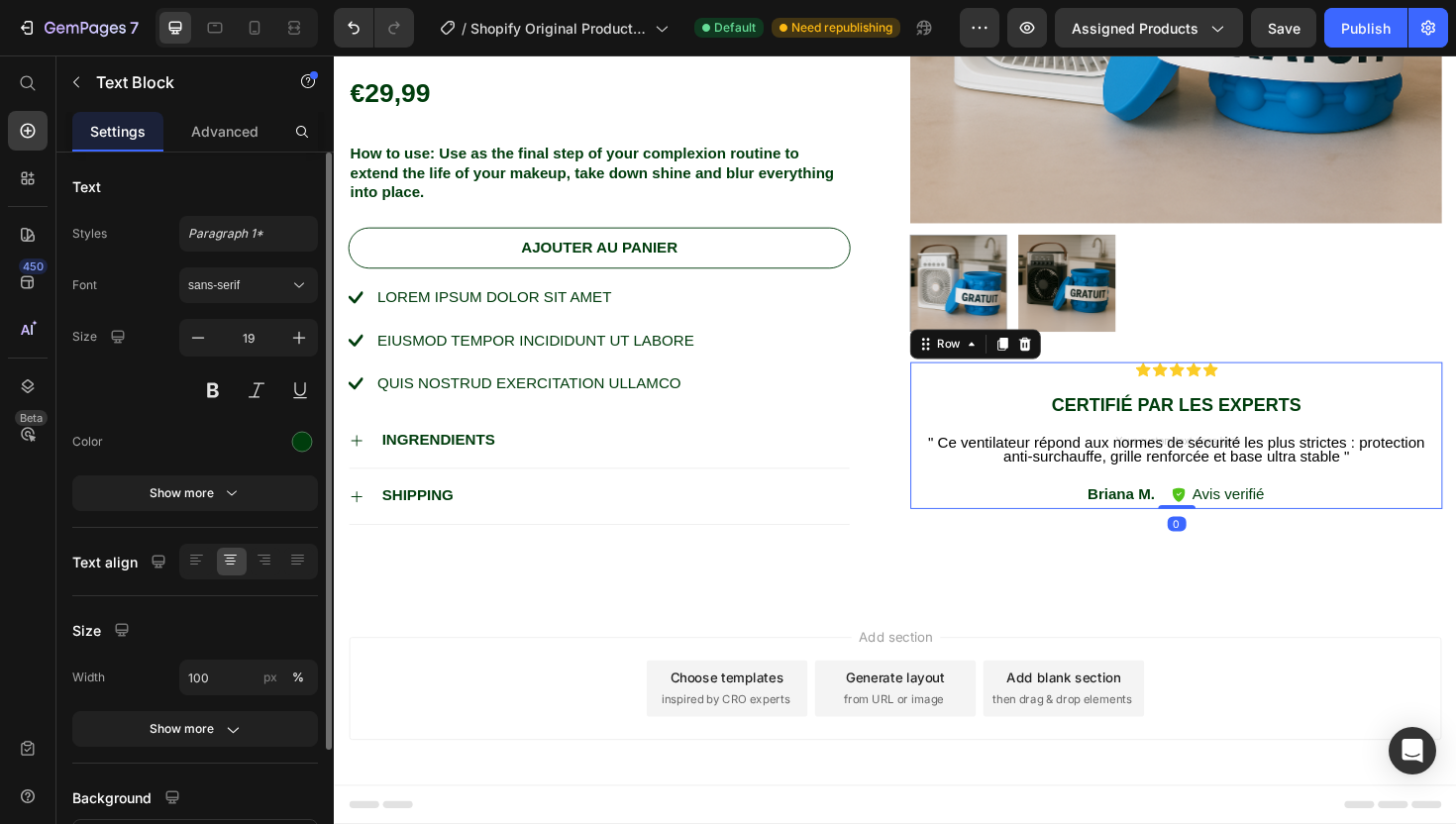drag, startPoint x: 1278, startPoint y: 527, endPoint x: 1204, endPoint y: 435, distance: 118.06778 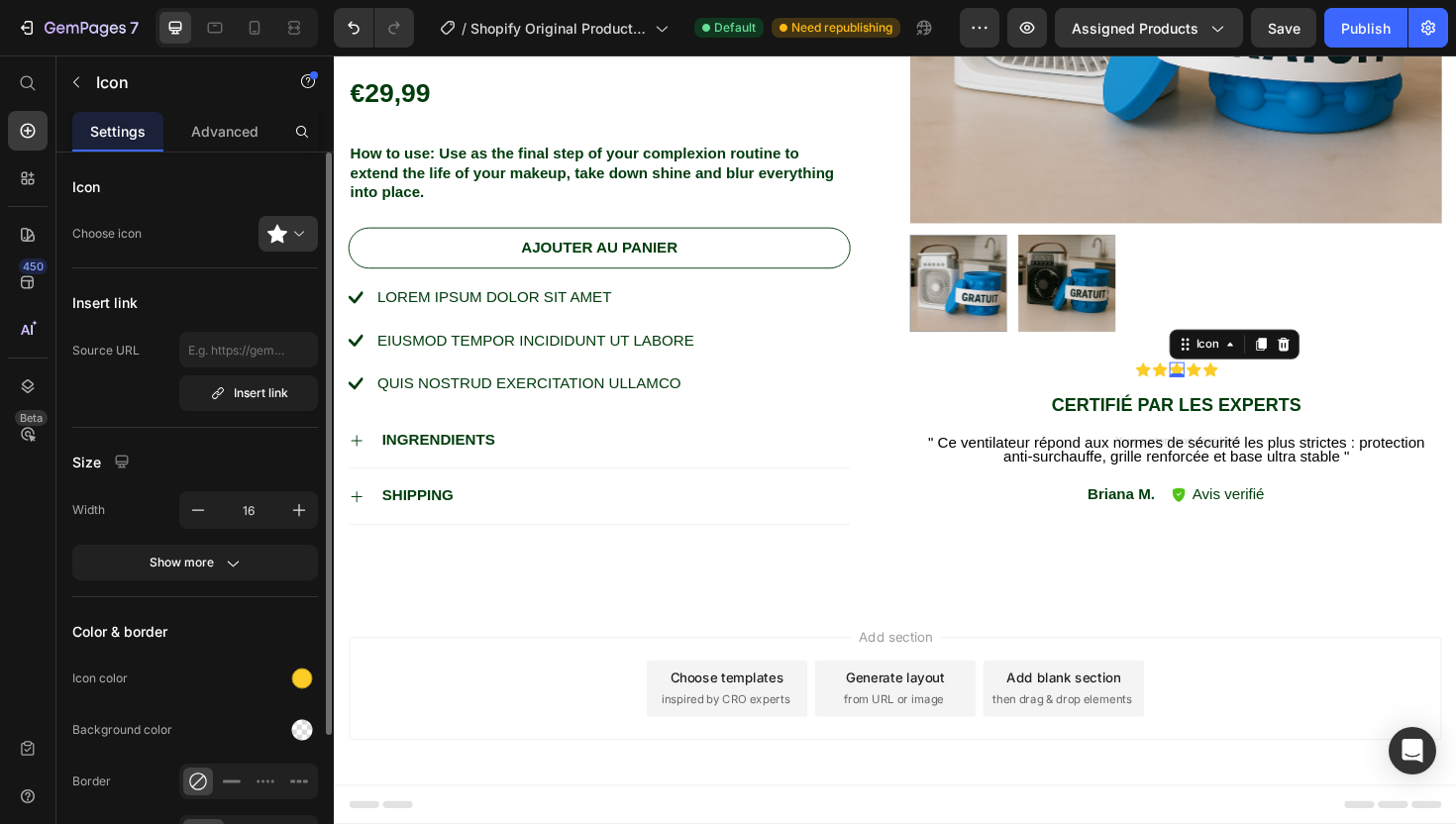 click 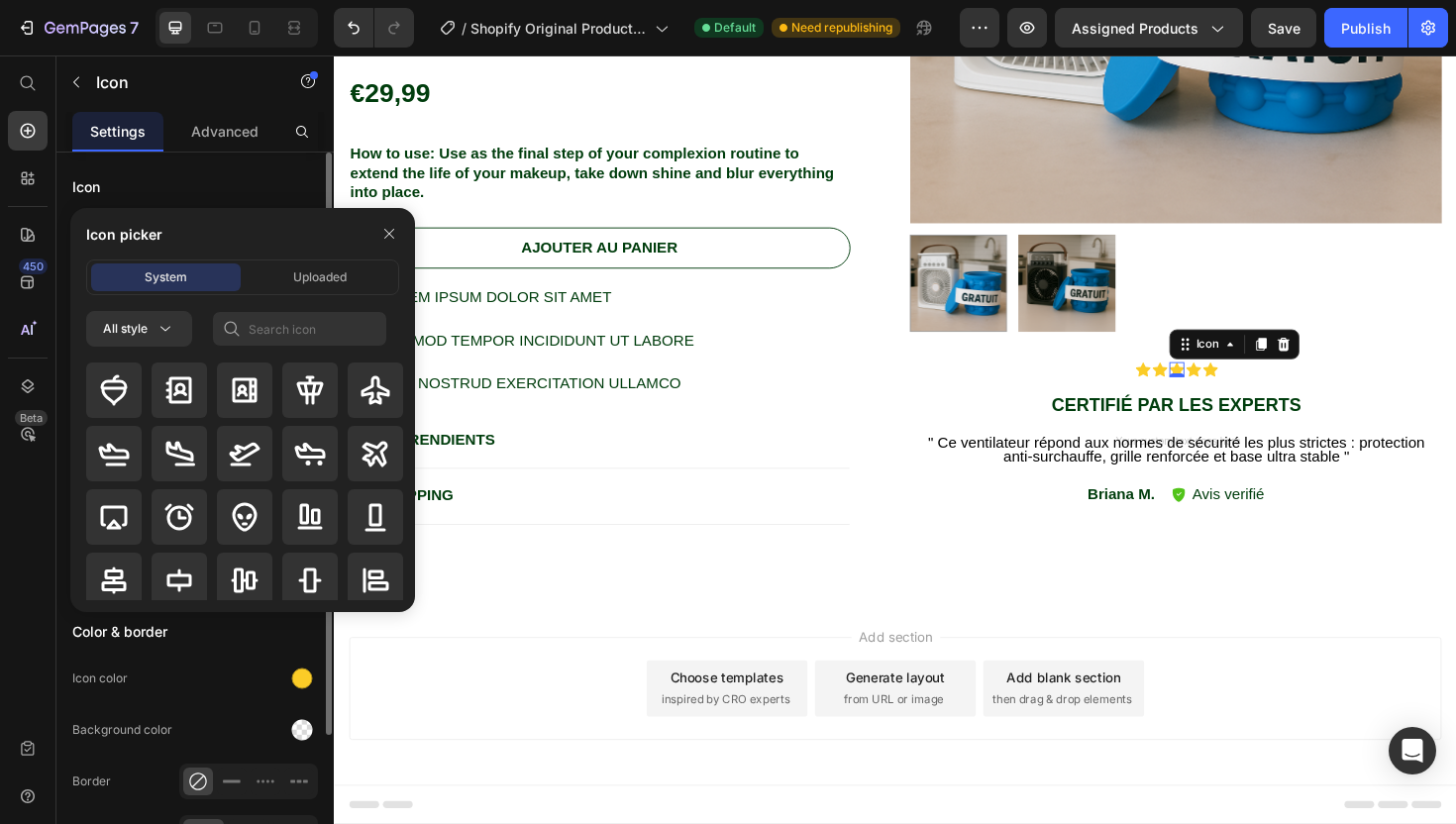 drag, startPoint x: 580, startPoint y: 281, endPoint x: 557, endPoint y: 563, distance: 282.93639 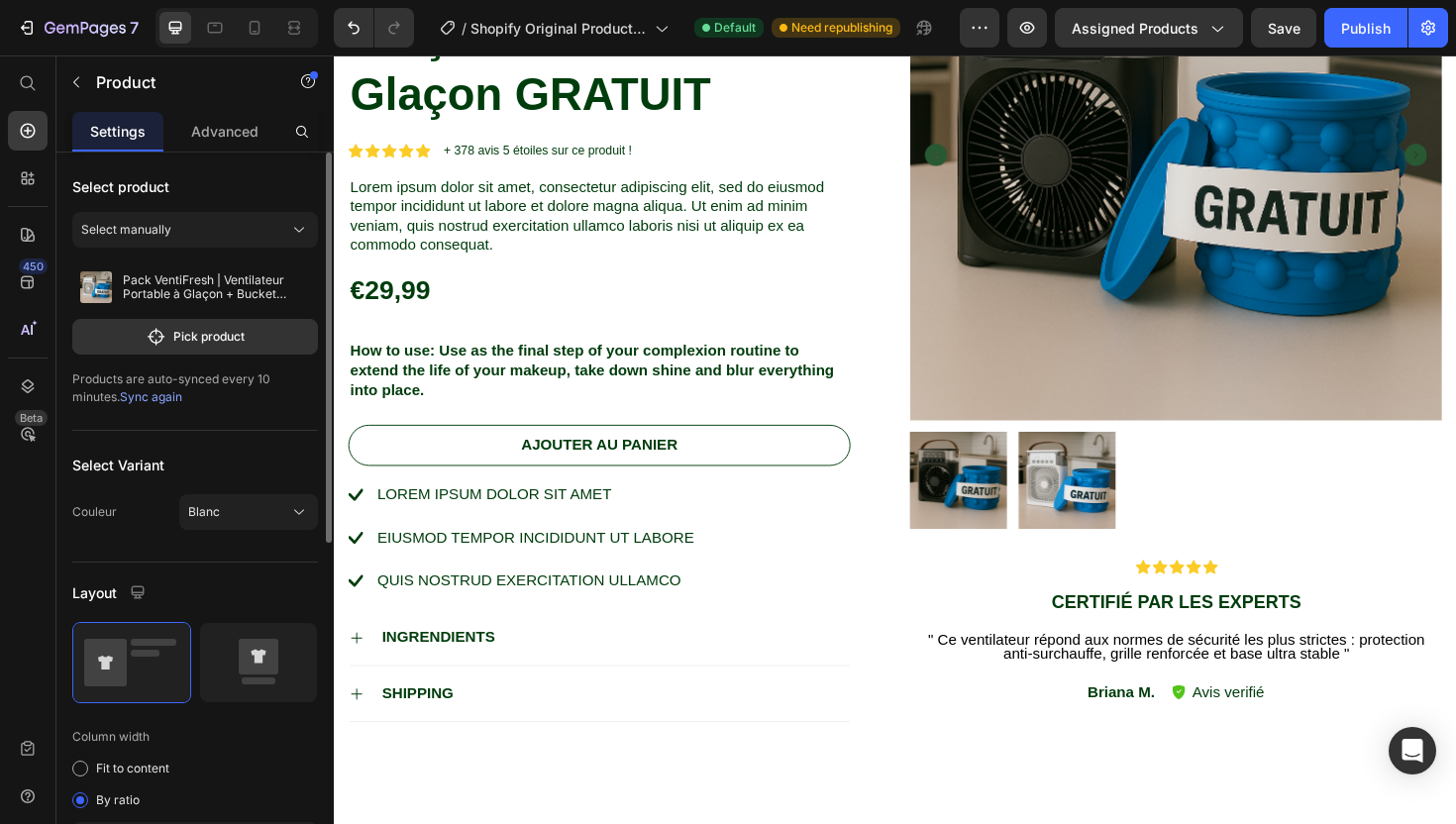 scroll, scrollTop: 715, scrollLeft: 0, axis: vertical 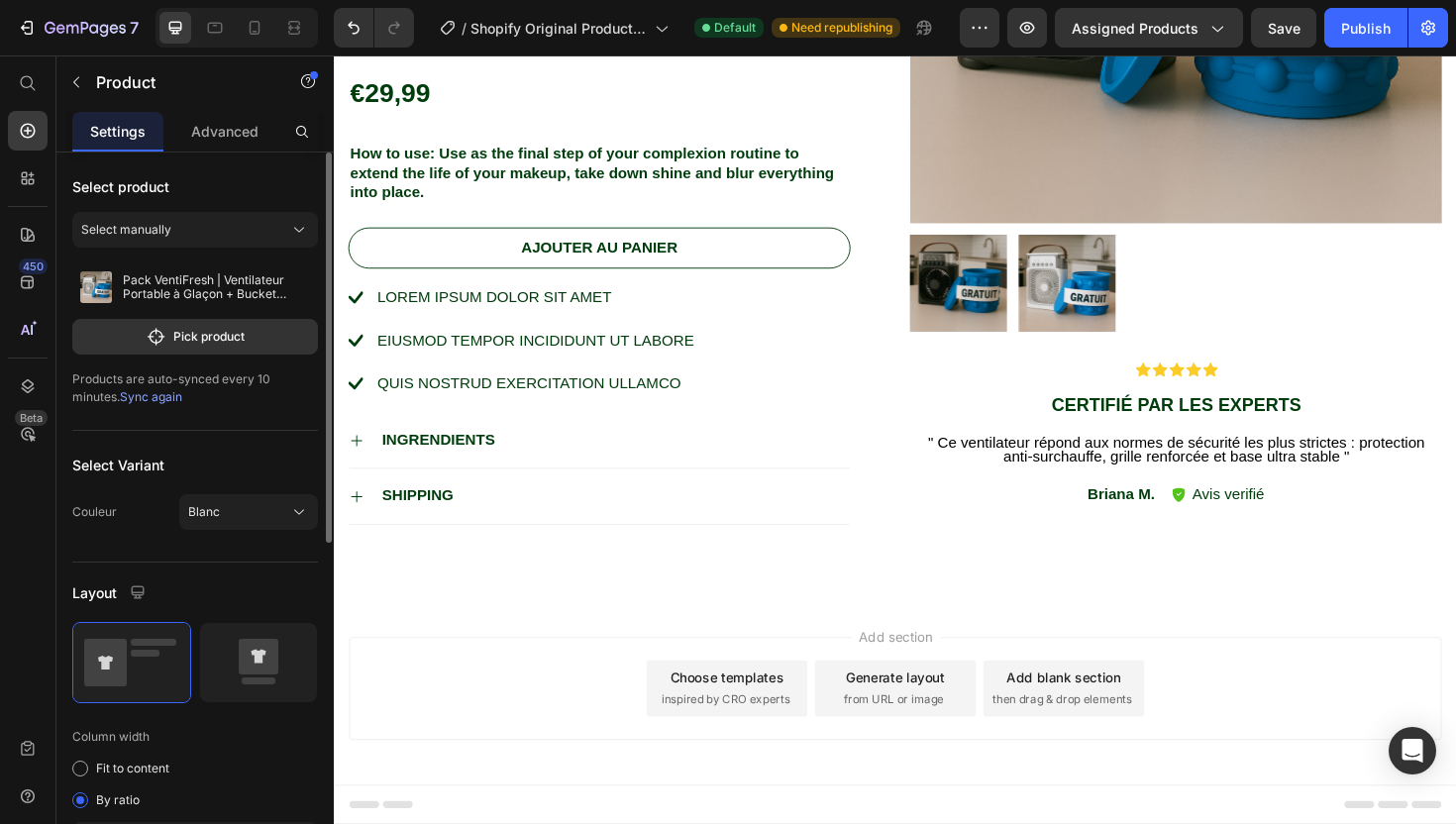 click on "Lorem ipsum dolor sit amet" at bounding box center [547, 312] 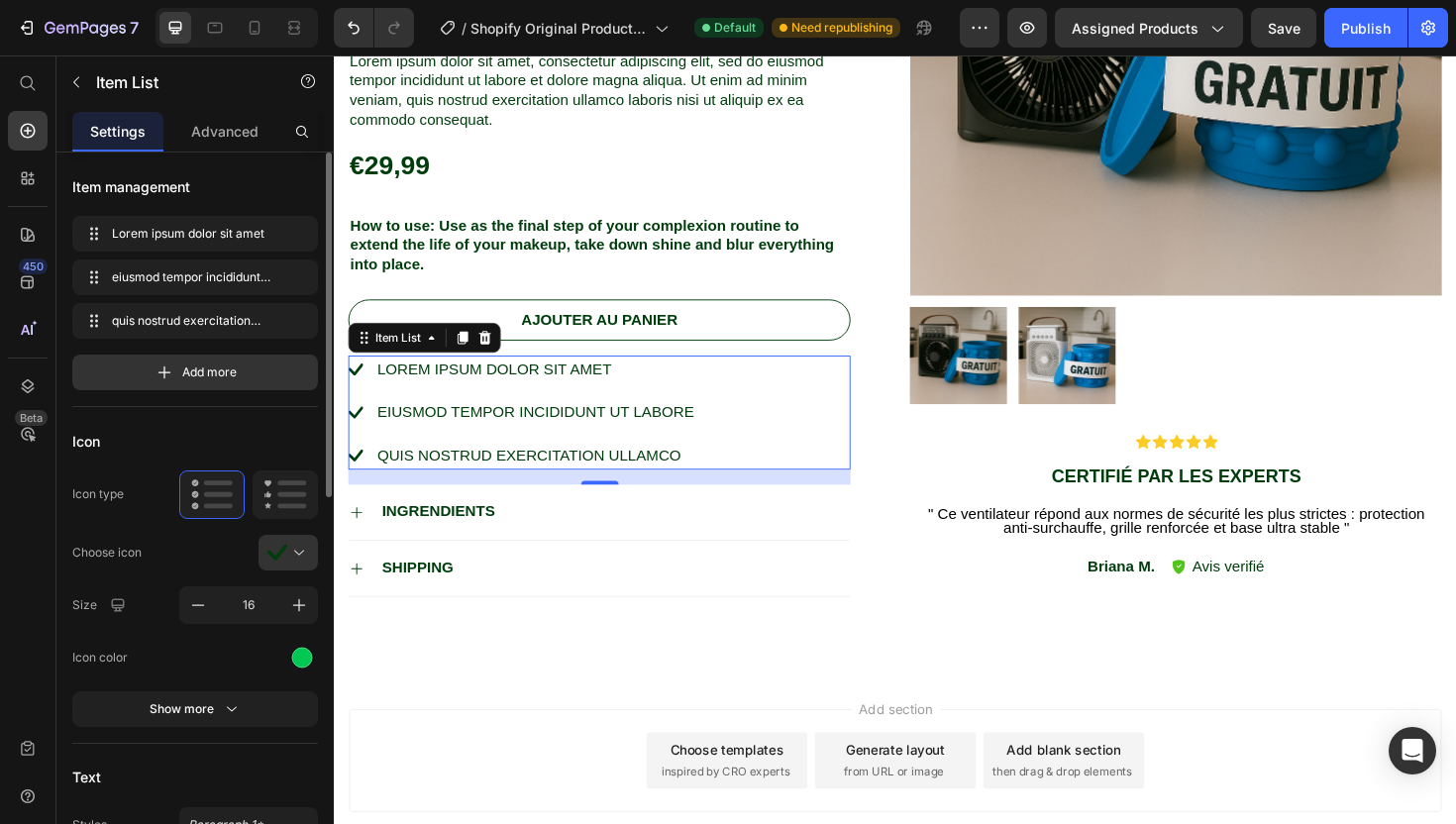 scroll, scrollTop: 715, scrollLeft: 0, axis: vertical 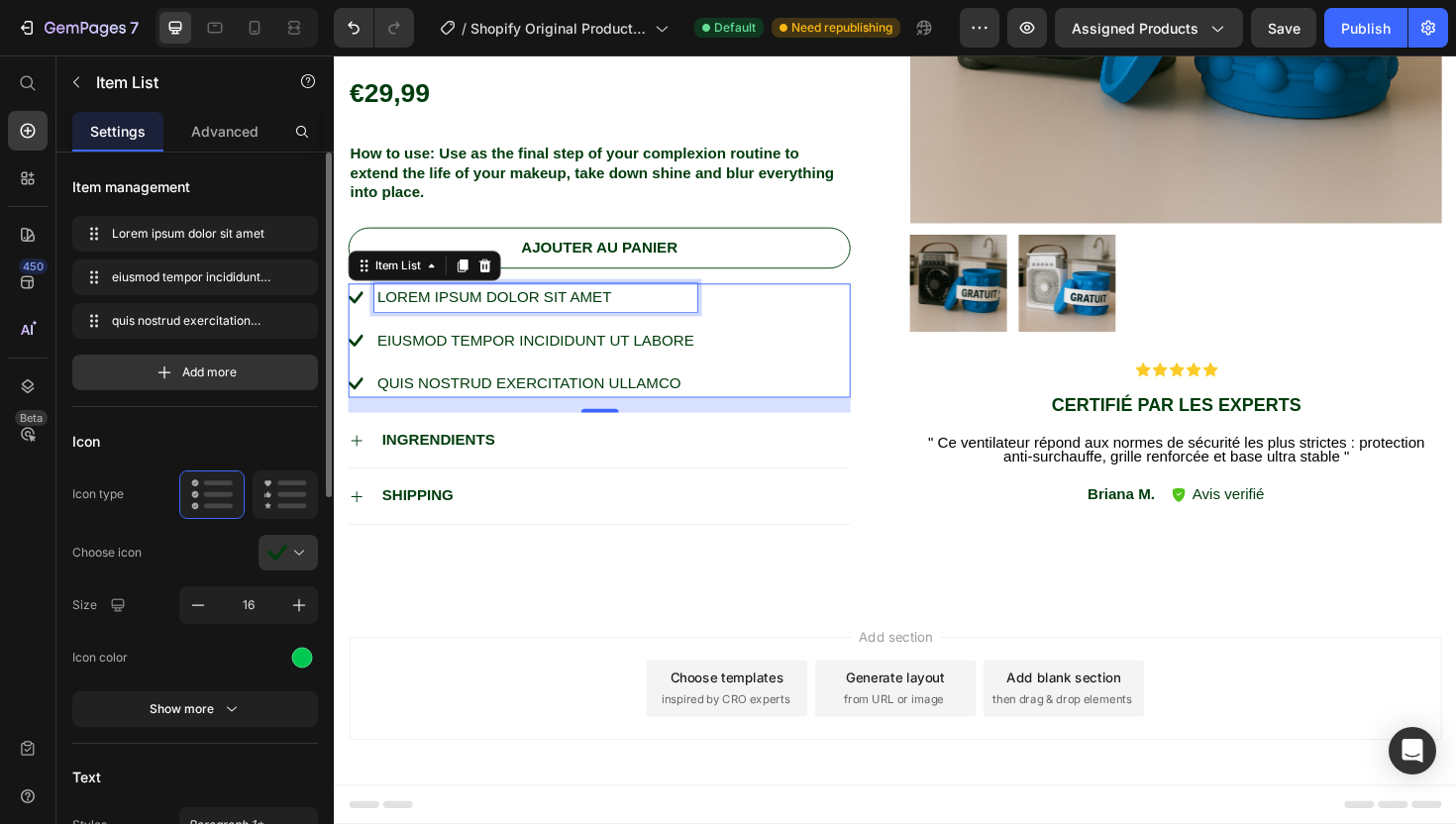 drag, startPoint x: 557, startPoint y: 563, endPoint x: 634, endPoint y: 311, distance: 263.5014 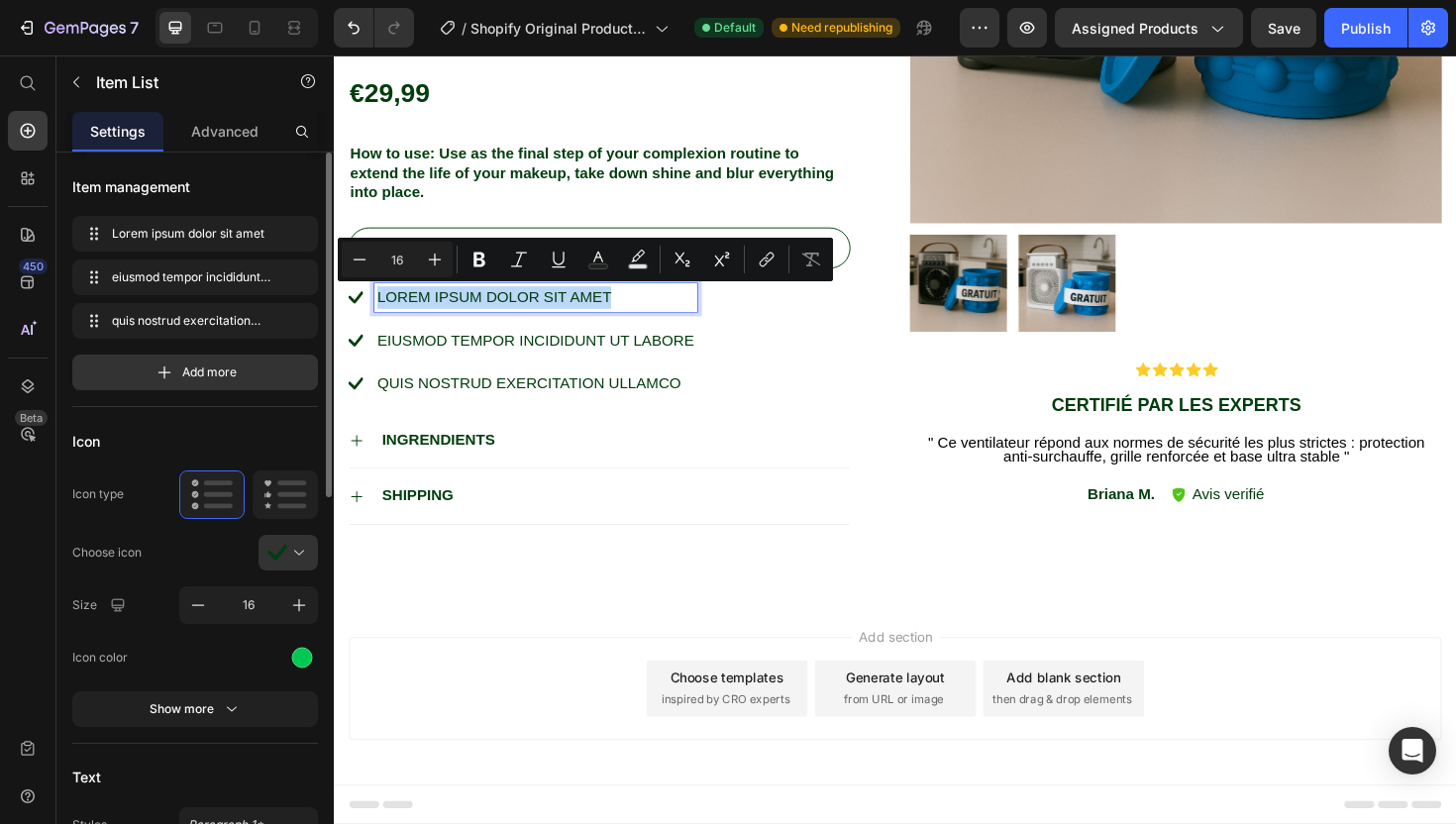 drag, startPoint x: 634, startPoint y: 311, endPoint x: 435, endPoint y: 308, distance: 199.02261 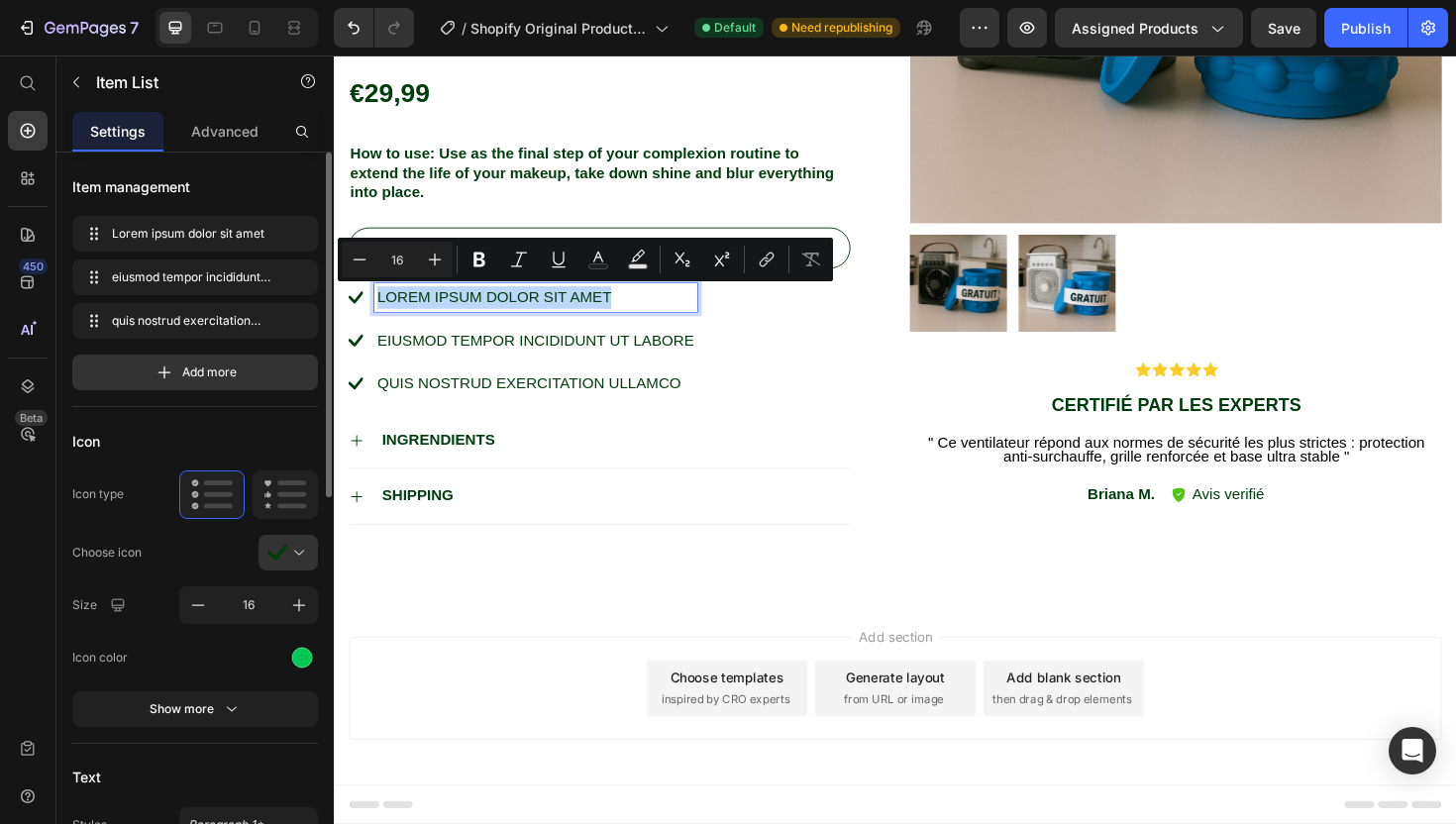 click on "Lorem ipsum dolor sit amet" at bounding box center [547, 312] 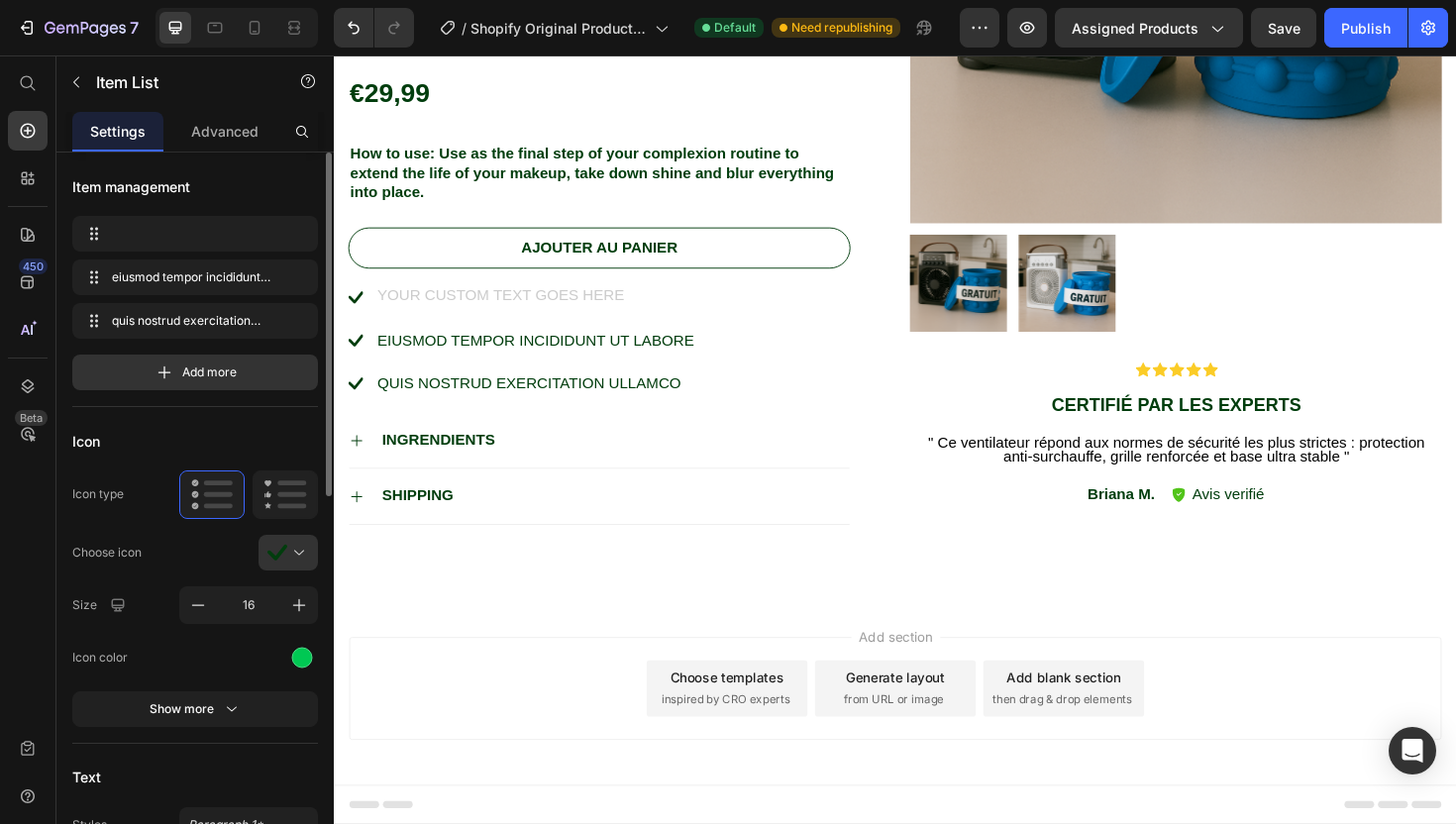 scroll, scrollTop: 696, scrollLeft: 0, axis: vertical 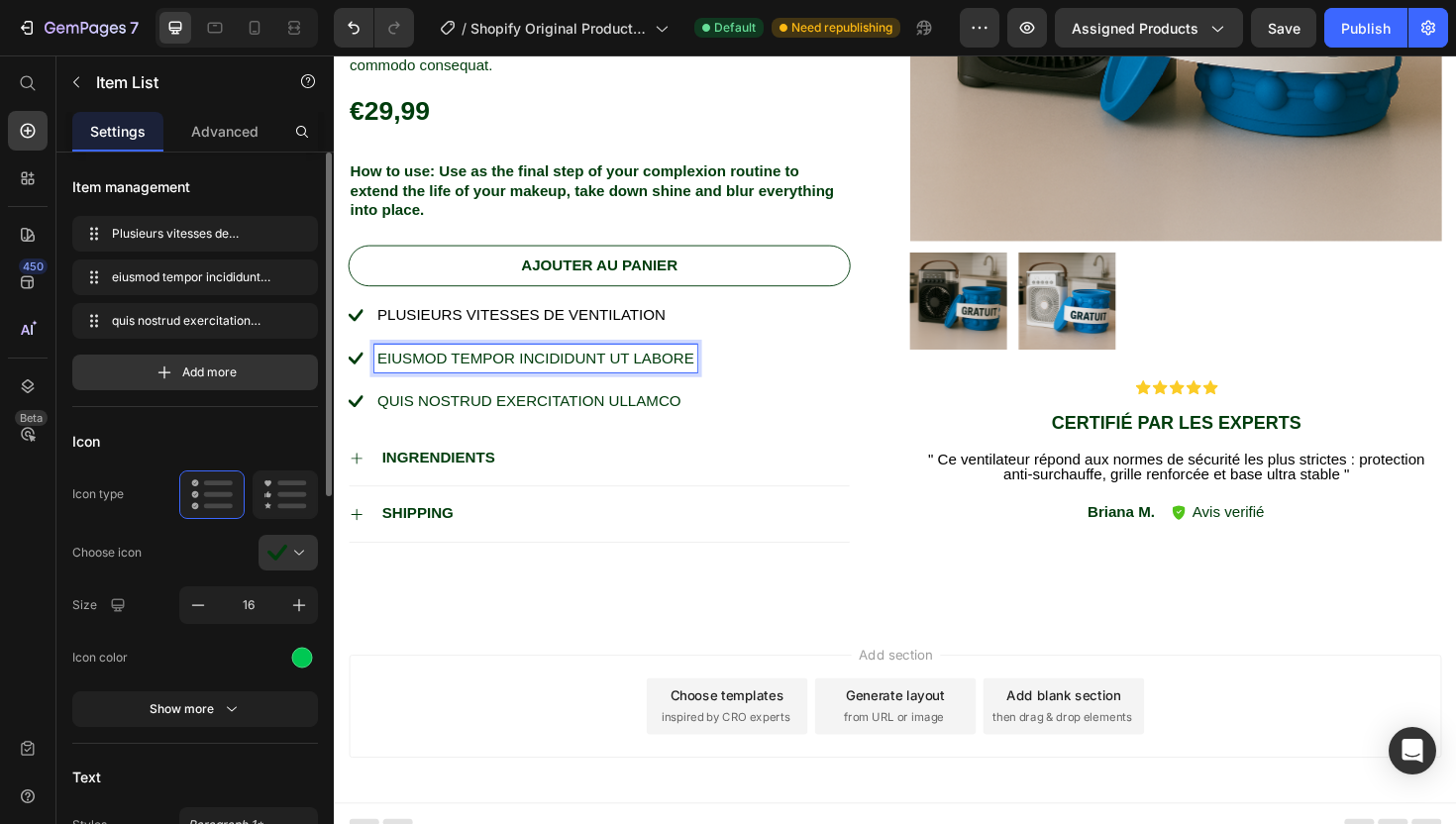 click on "eiusmod tempor incididunt ut labore" at bounding box center (547, 376) 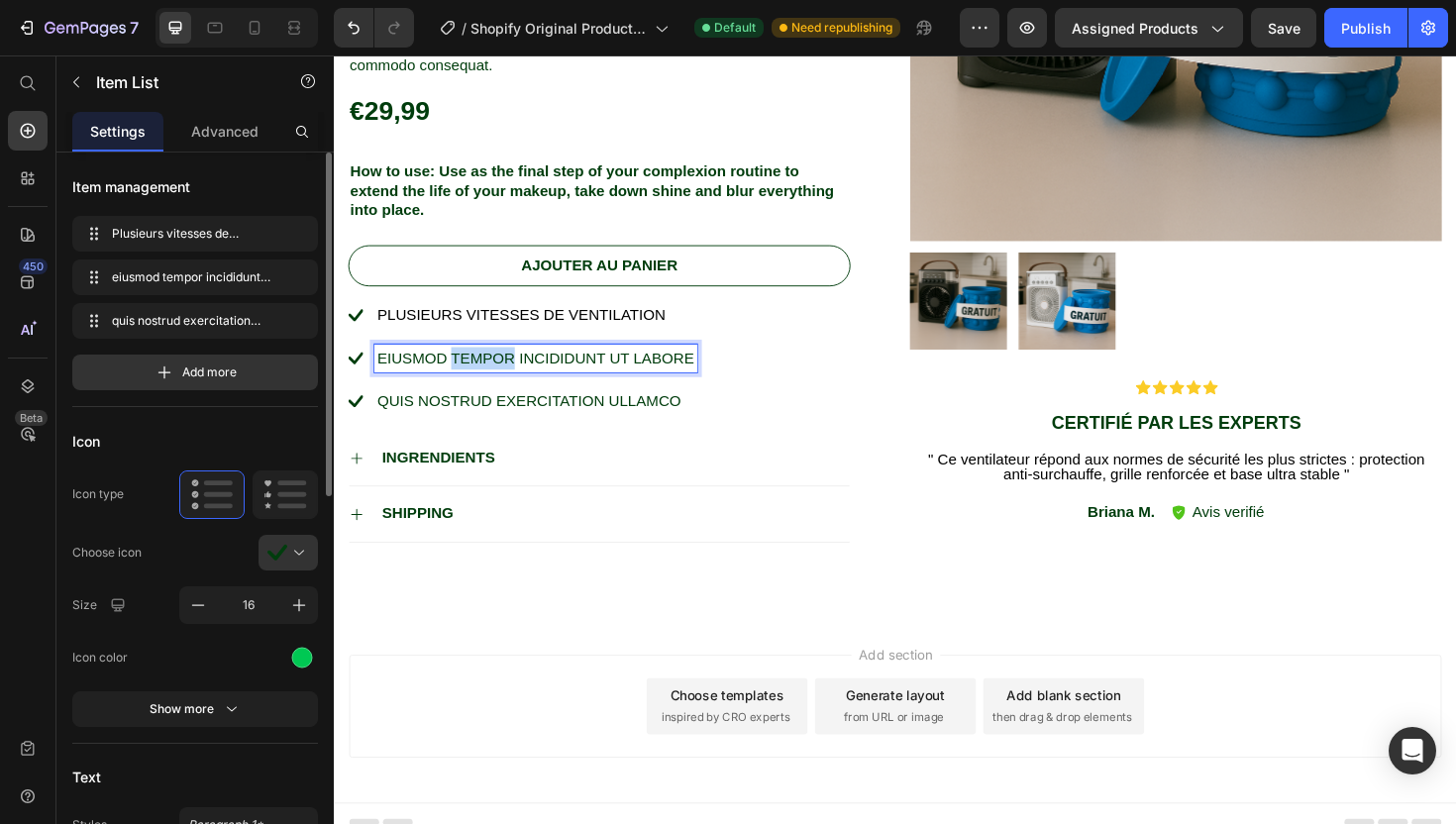 click on "eiusmod tempor incididunt ut labore" at bounding box center (547, 376) 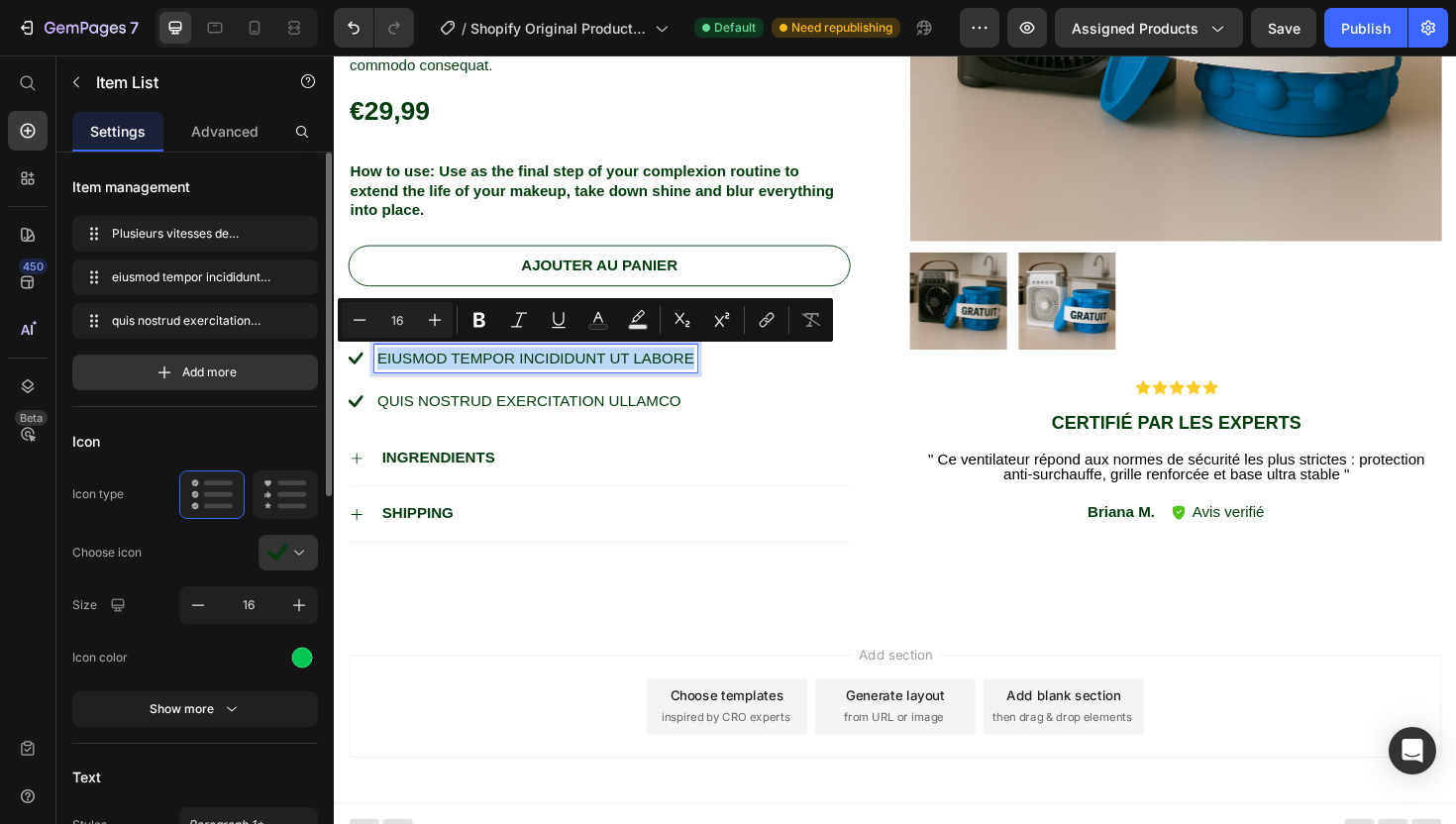 drag, startPoint x: 713, startPoint y: 371, endPoint x: 393, endPoint y: 365, distance: 320.05625 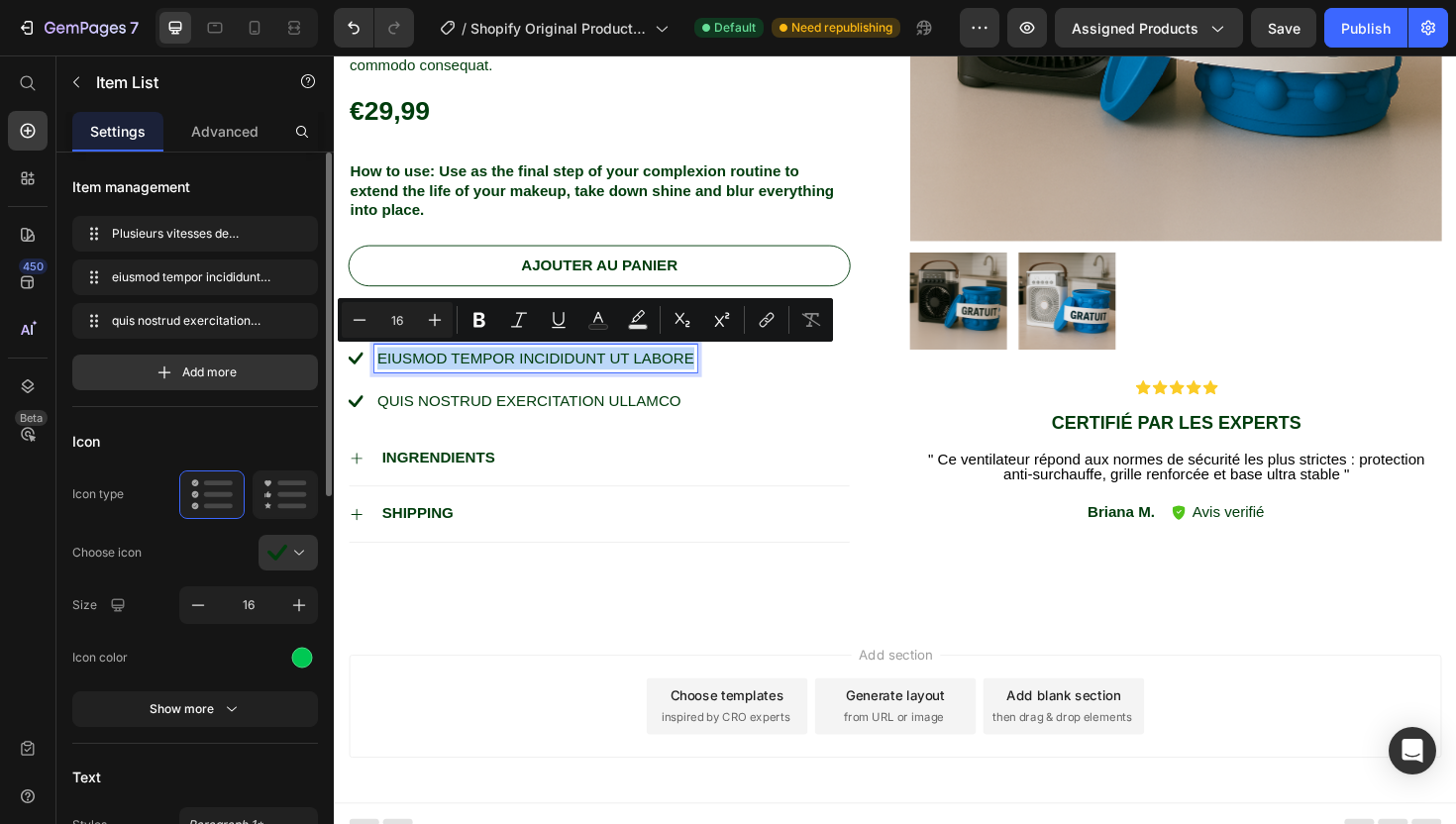 click on "eiusmod tempor incididunt ut labore" at bounding box center (547, 376) 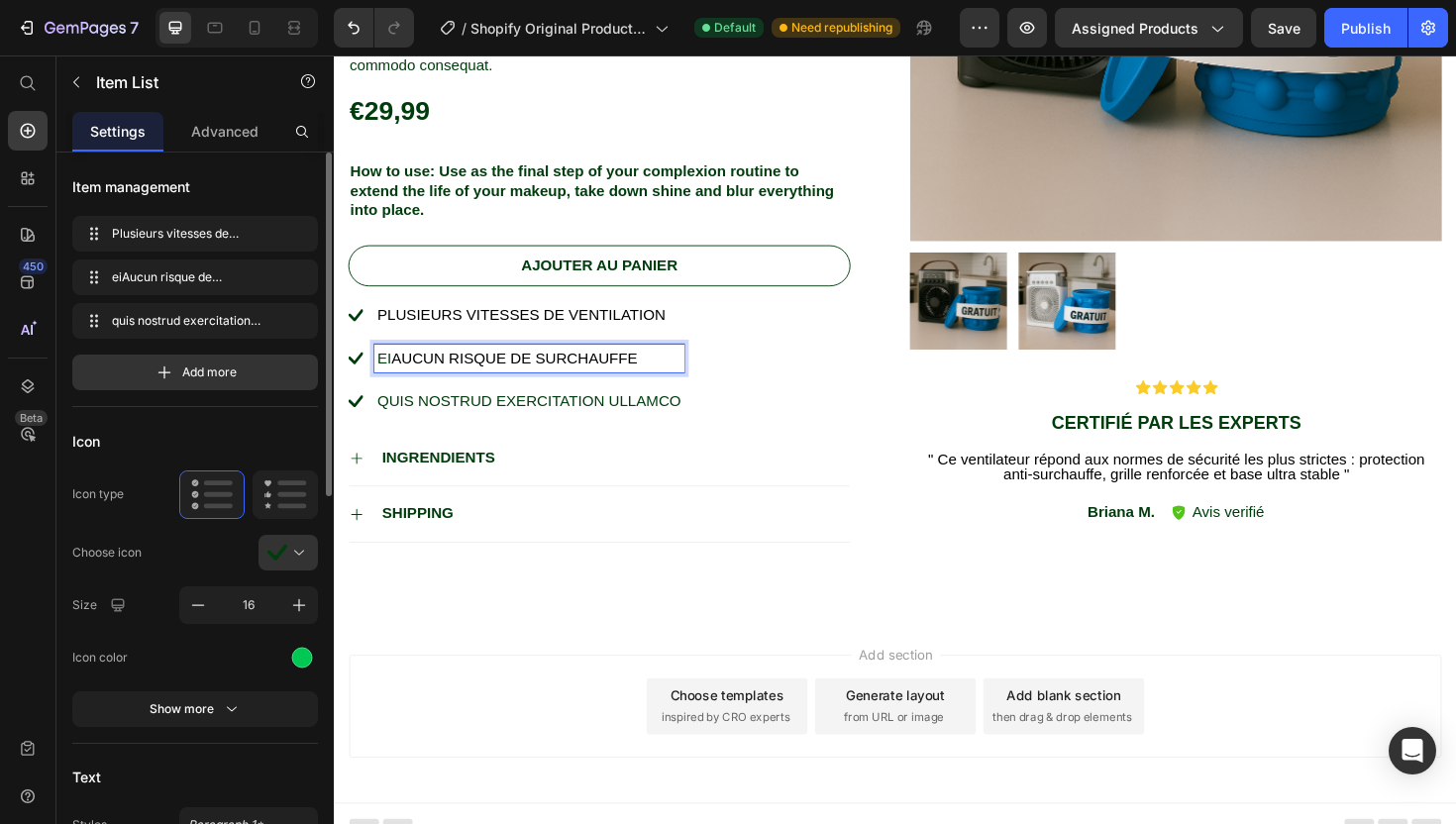 click on "Aucun risque de surchauffe" at bounding box center [524, 375] 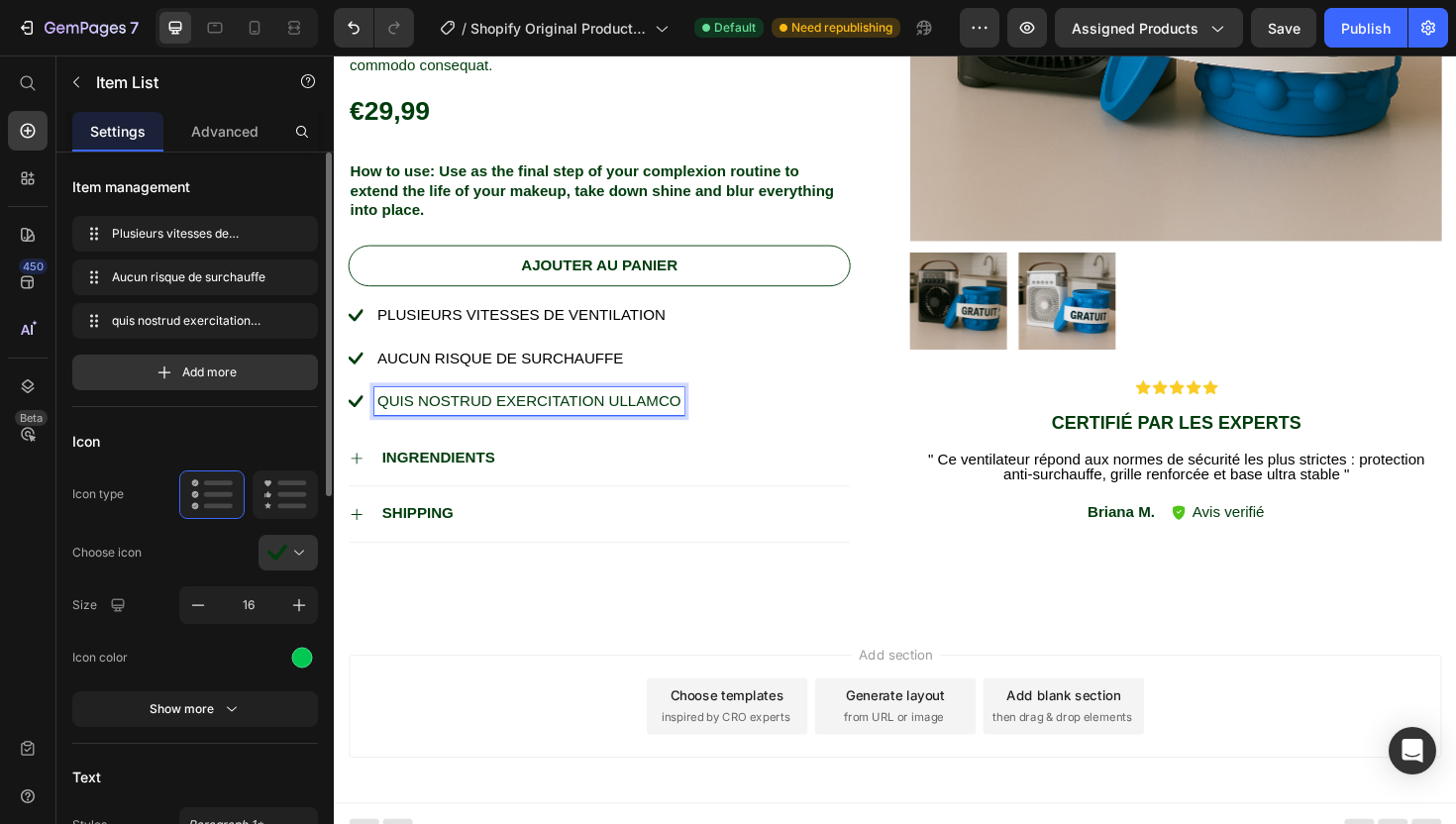 click on "quis nostrud exercitation ullamco" at bounding box center (540, 422) 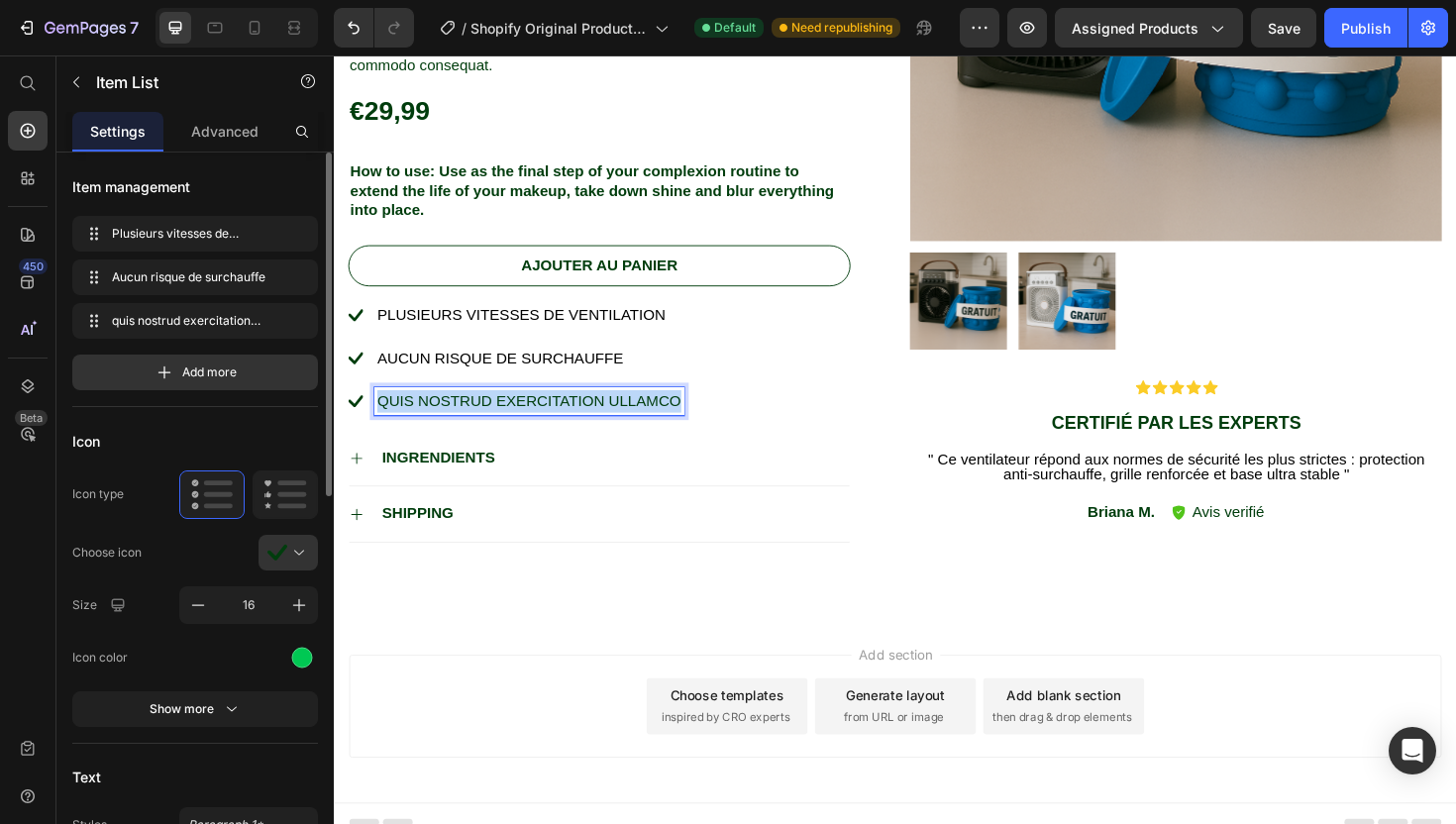 drag, startPoint x: 698, startPoint y: 425, endPoint x: 364, endPoint y: 423, distance: 334.00599 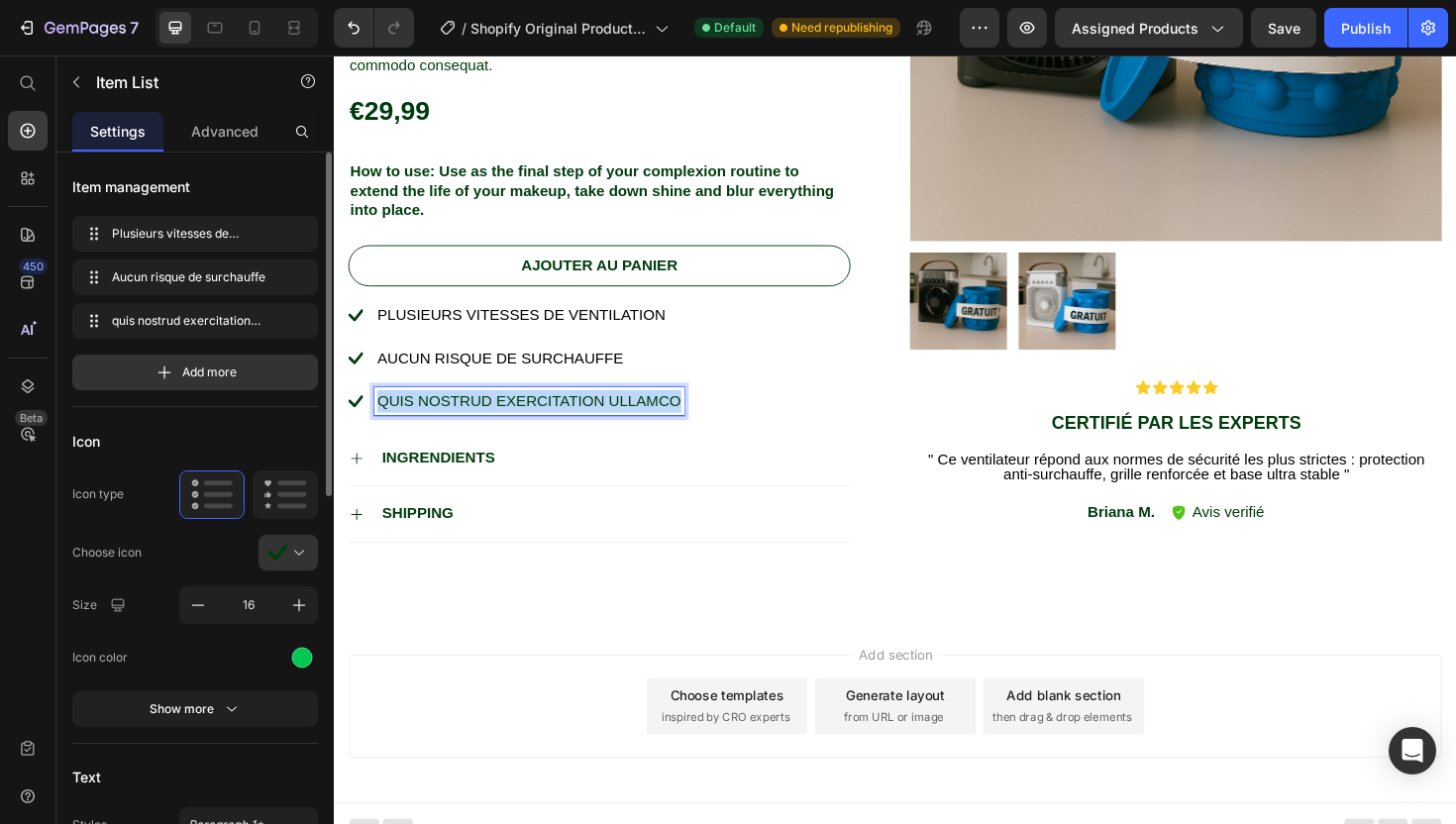 click on "quis nostrud exercitation ullamco" at bounding box center (526, 422) 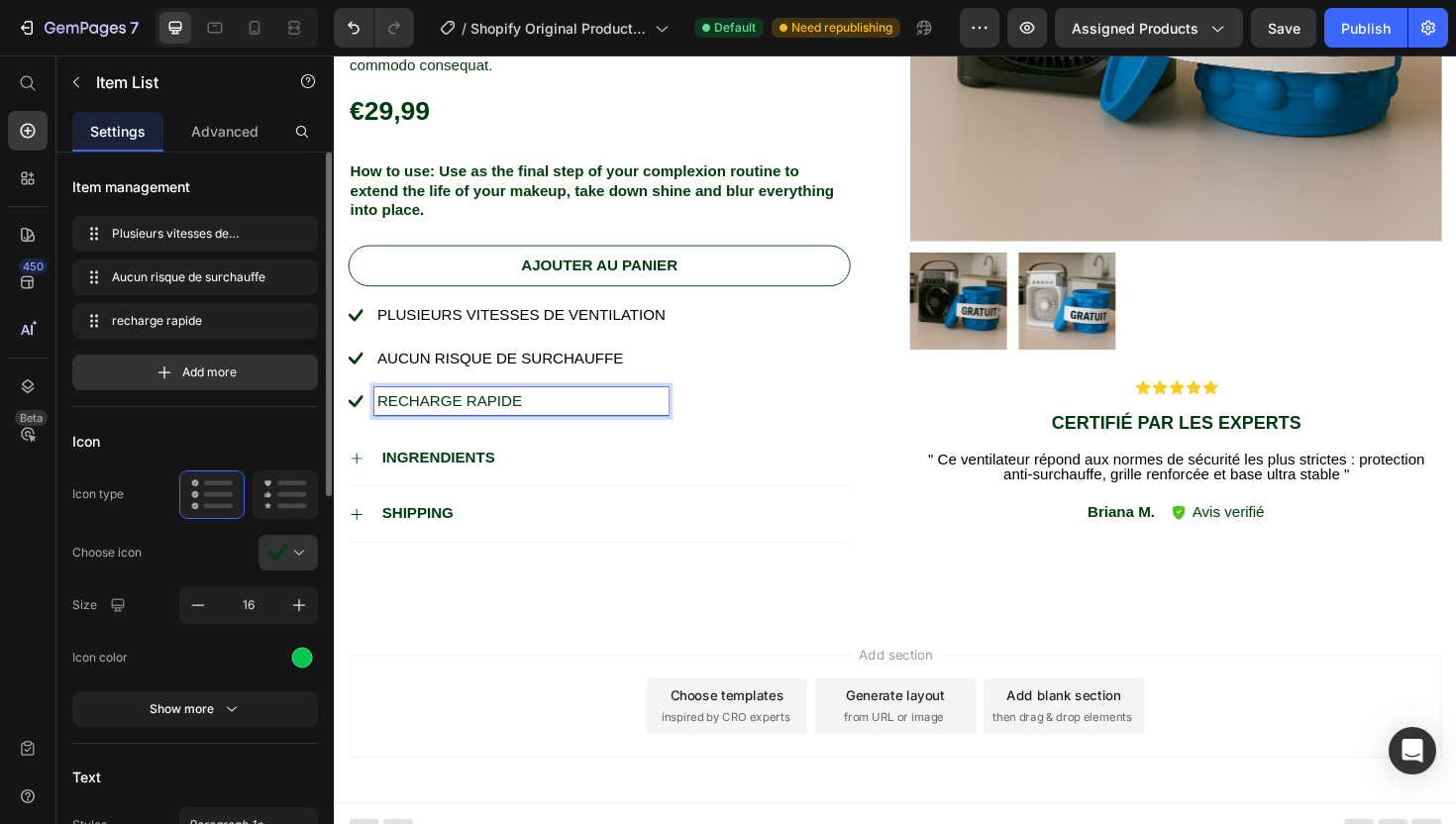 click on "recharge rapide" at bounding box center (532, 422) 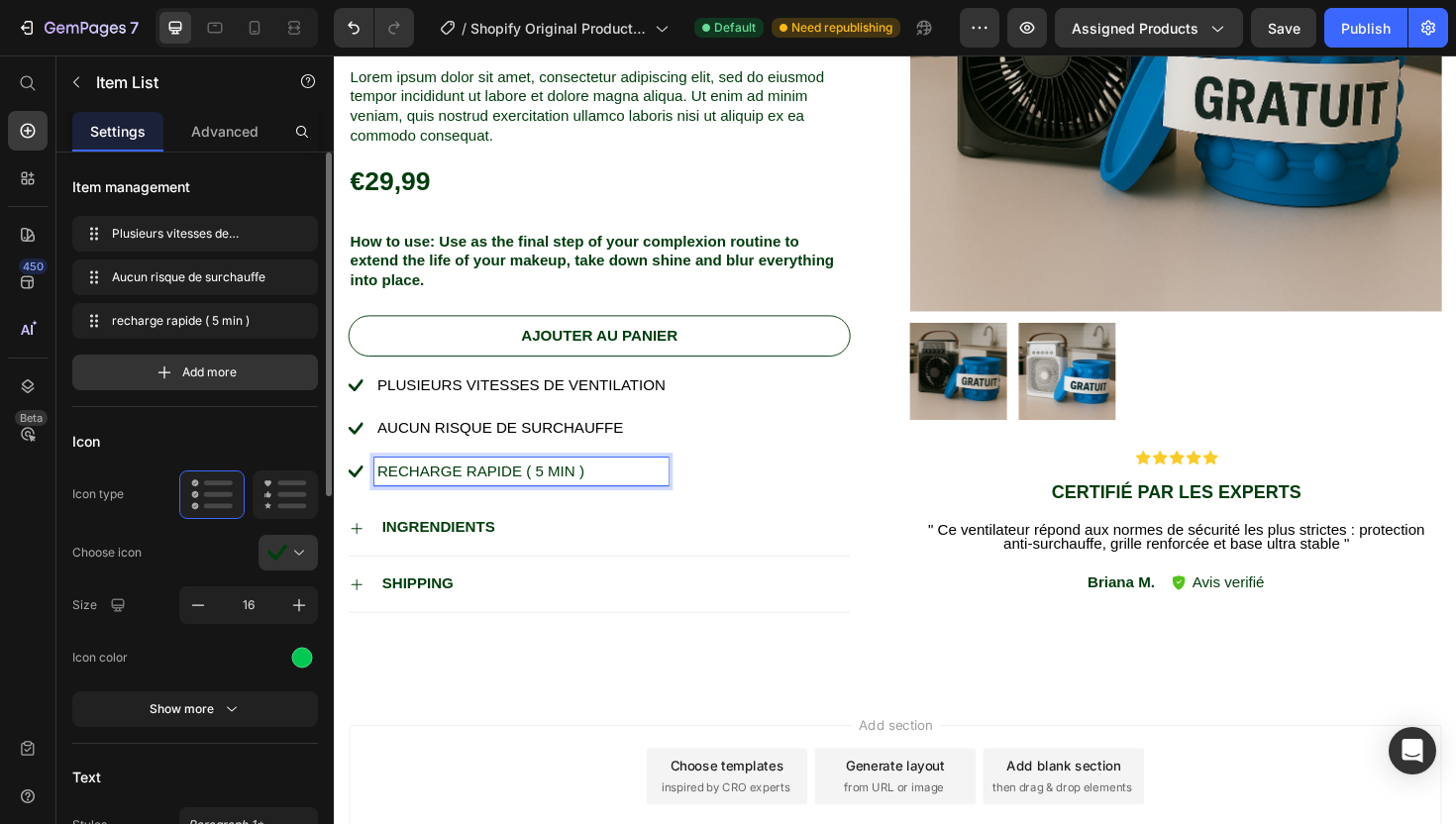 scroll, scrollTop: 715, scrollLeft: 0, axis: vertical 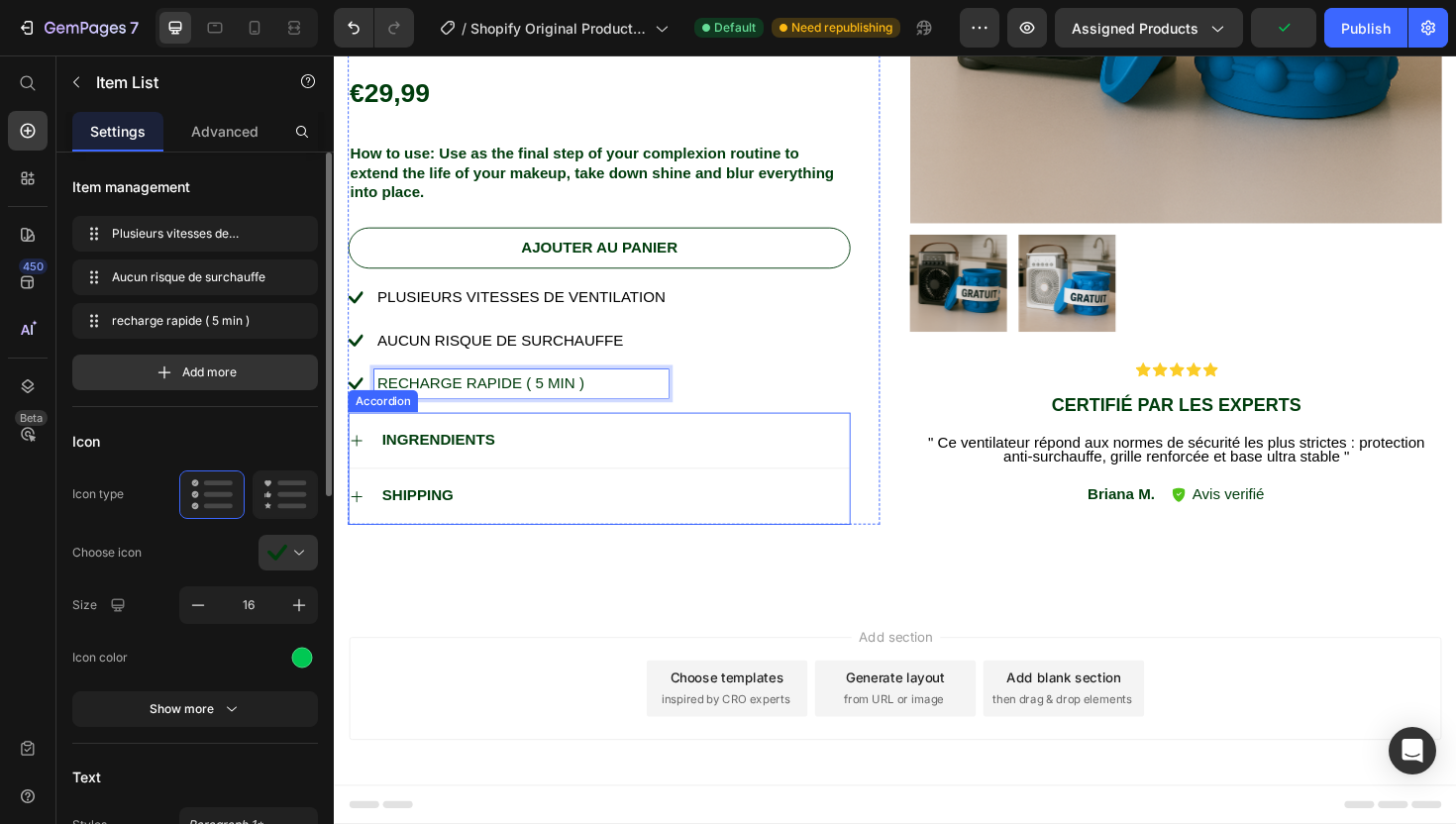 click on "INGRENDIENTS" at bounding box center (444, 463) 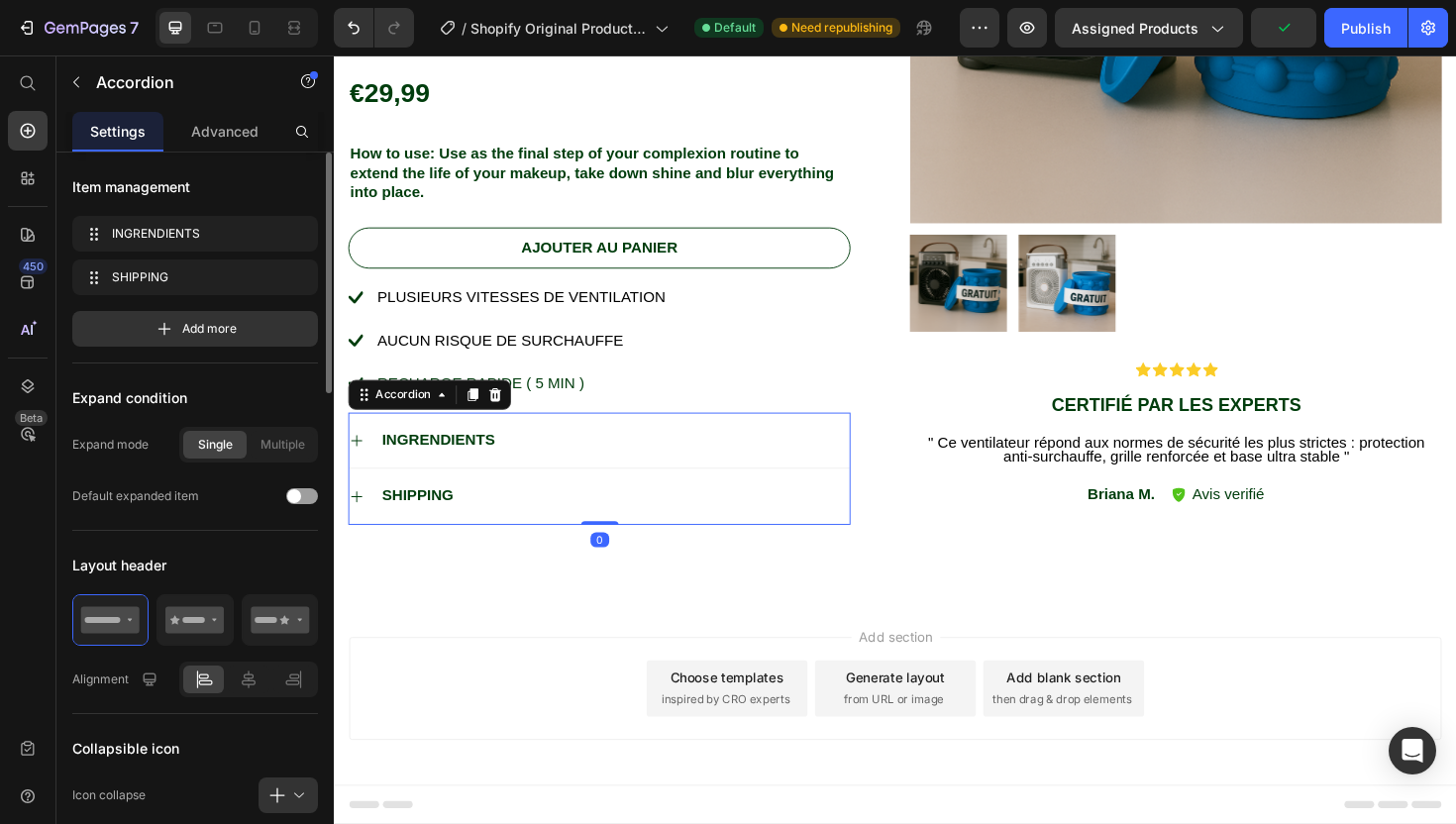 click on "INGRENDIENTS" at bounding box center [444, 463] 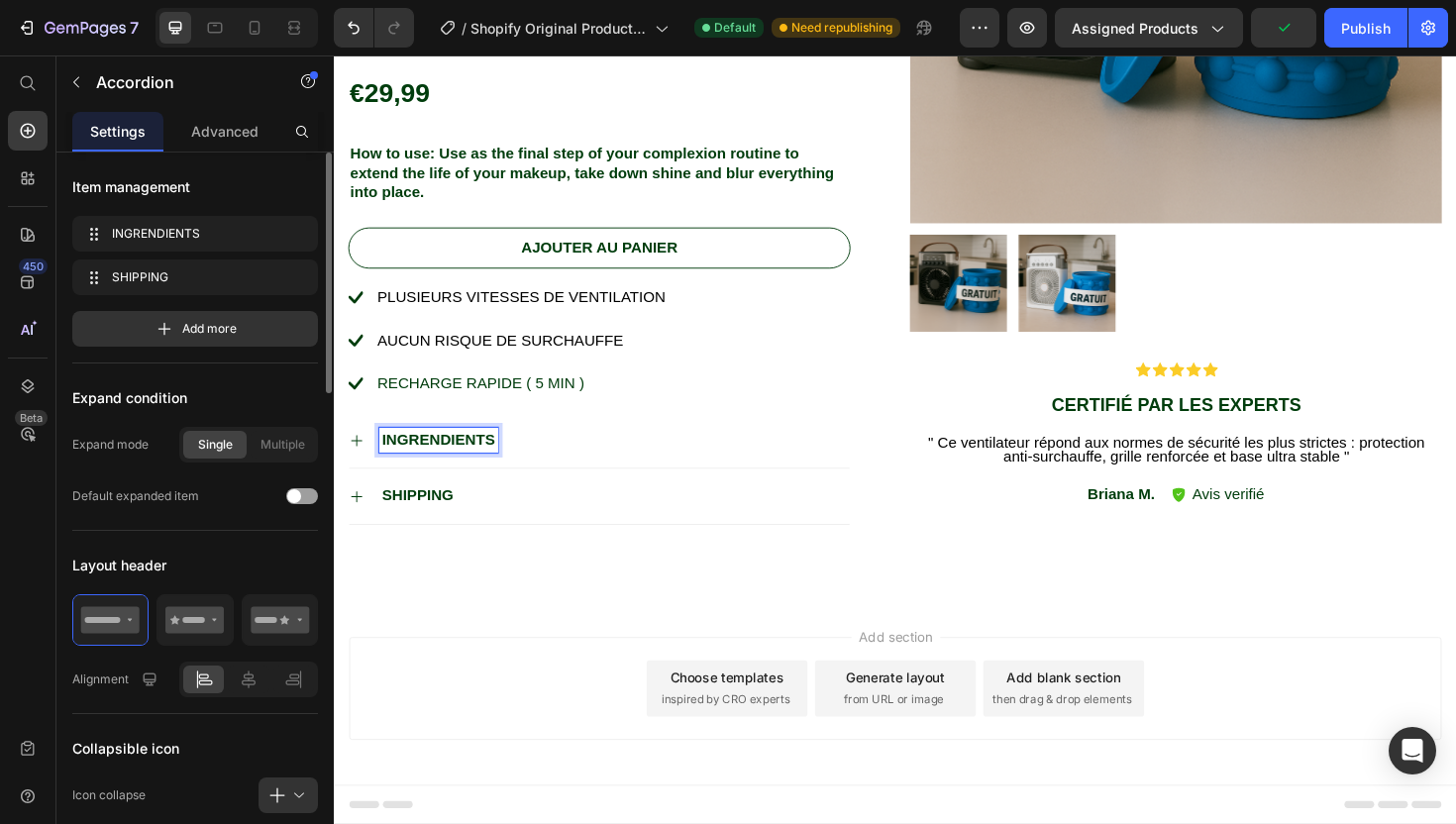 click on "INGRENDIENTS" at bounding box center [444, 463] 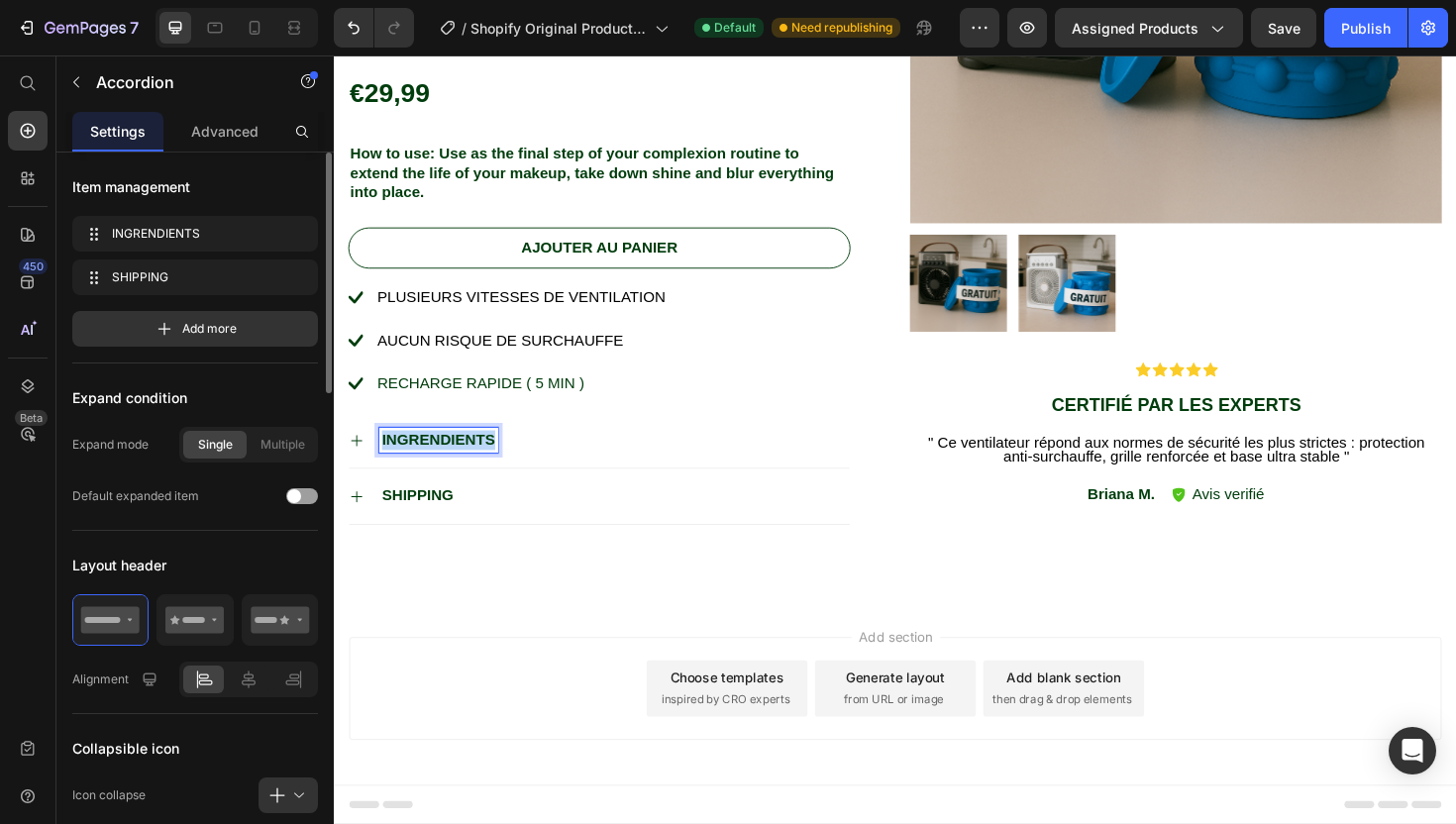 drag, startPoint x: 499, startPoint y: 464, endPoint x: 385, endPoint y: 461, distance: 114.03947 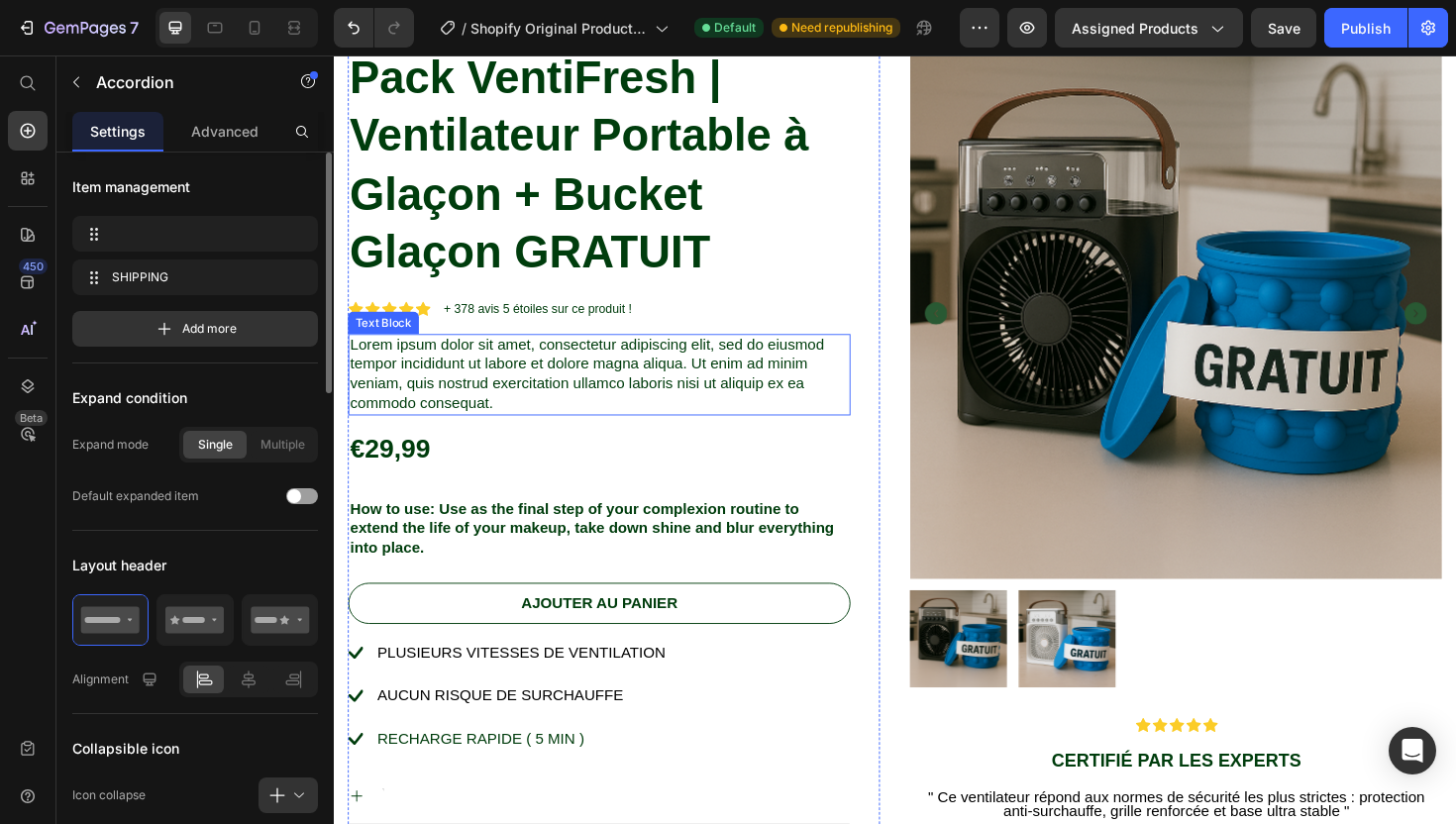 scroll, scrollTop: 843, scrollLeft: 0, axis: vertical 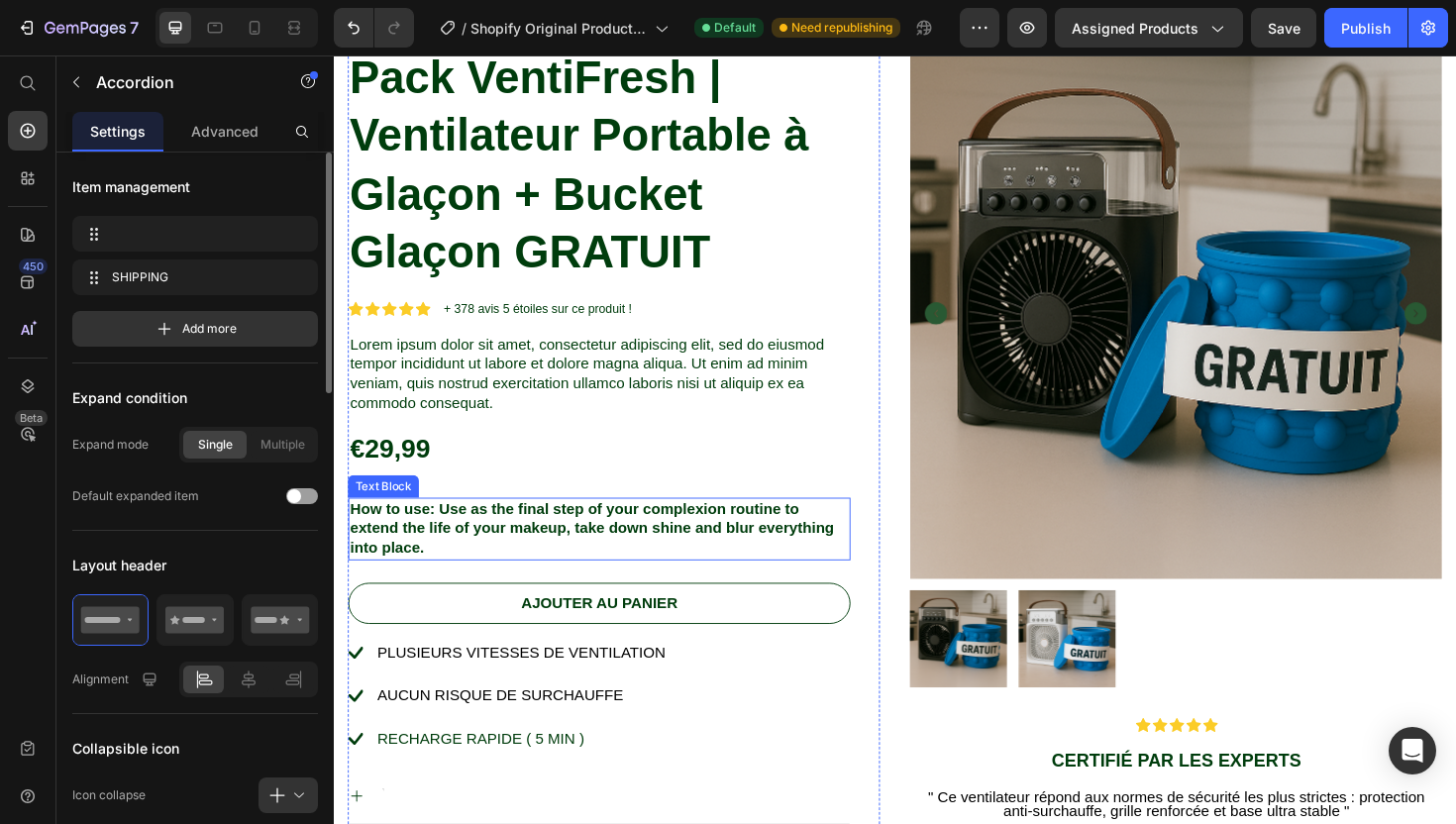 click on "How to use: Use as the final step of your complexion routine to extend the life of your makeup, take down shine and blur everything into place." at bounding box center [614, 557] 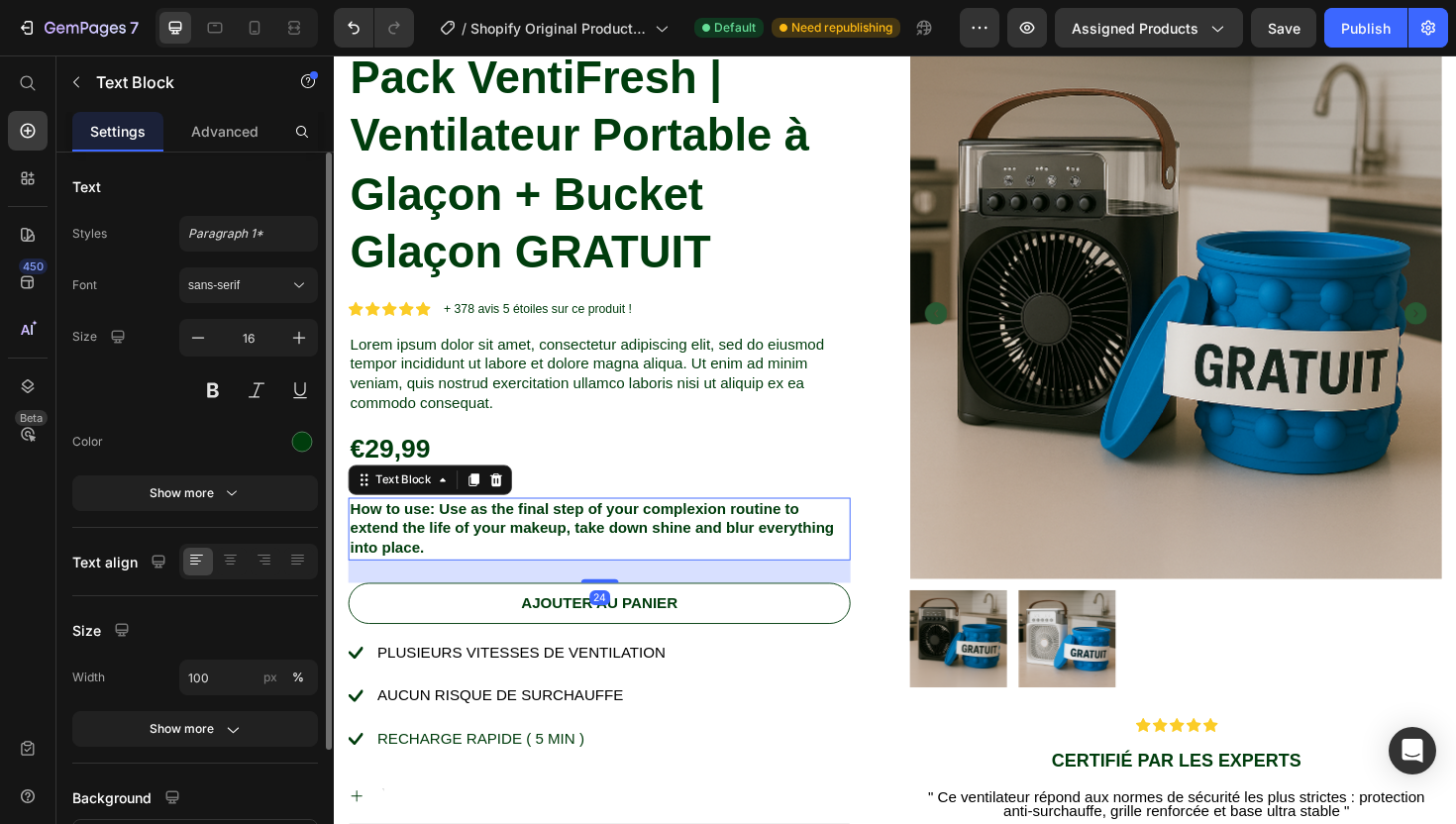 scroll, scrollTop: 0, scrollLeft: 0, axis: both 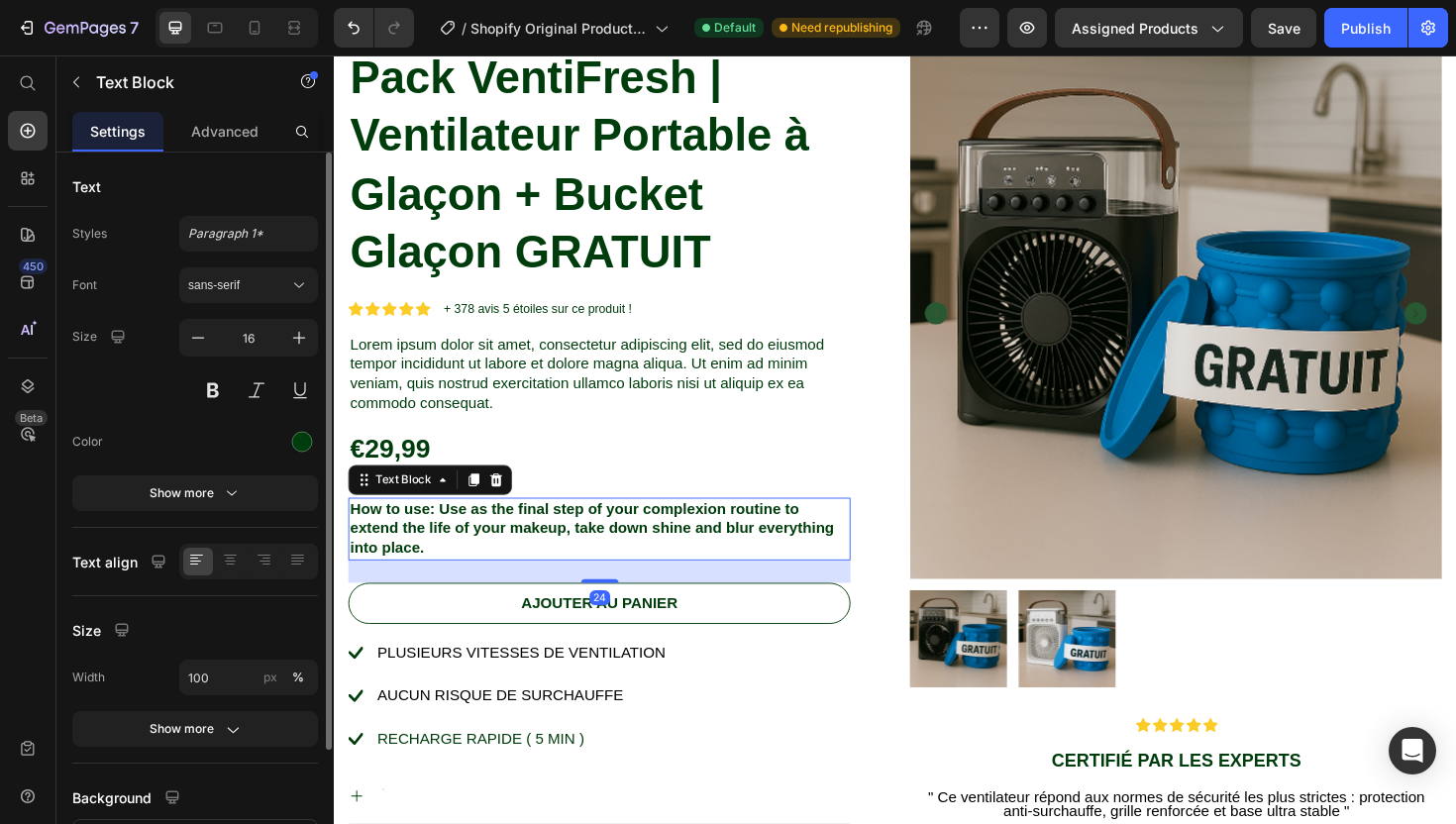 click on "How to use: Use as the final step of your complexion routine to extend the life of your makeup, take down shine and blur everything into place." at bounding box center (614, 557) 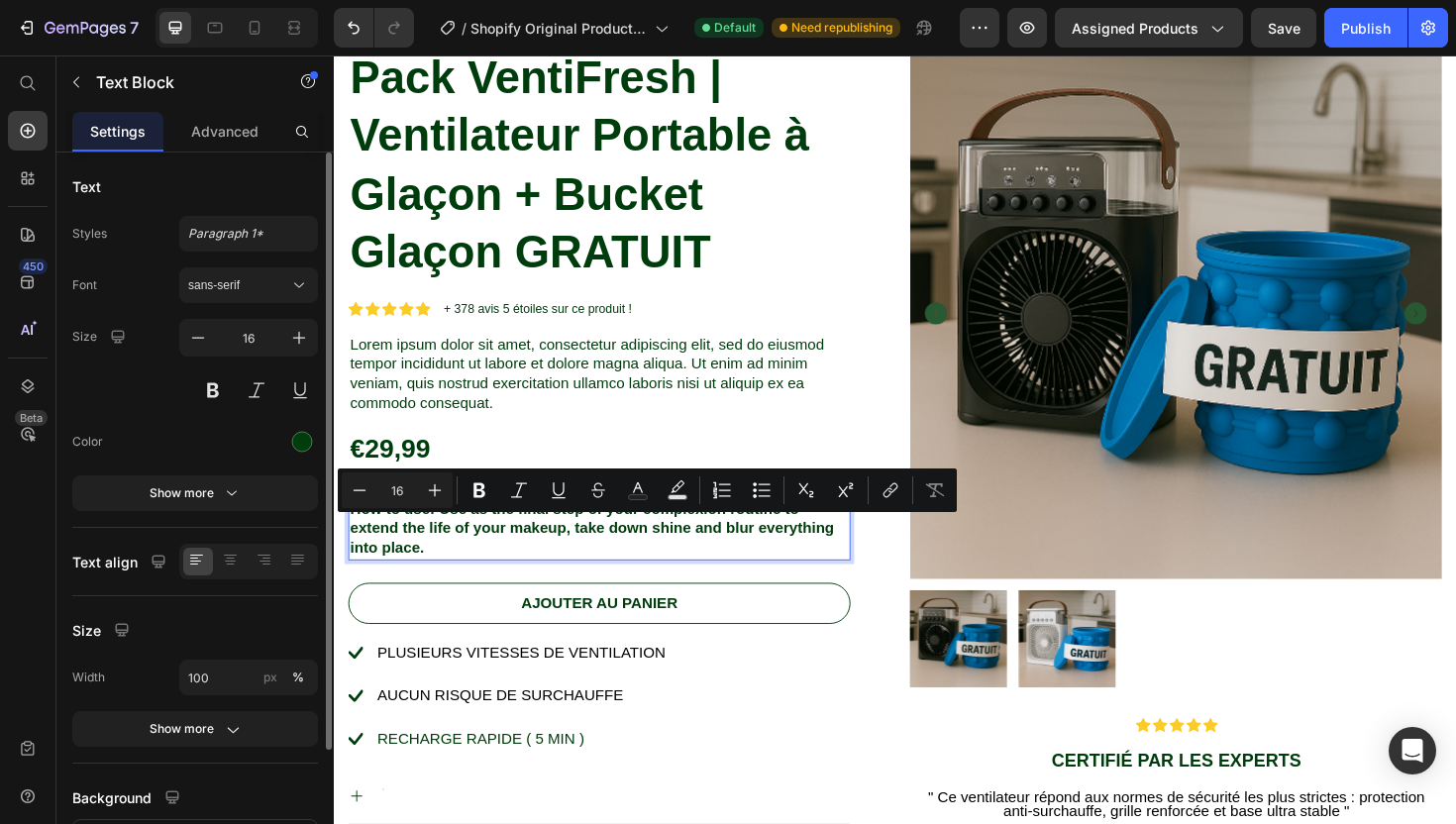 click on "How to use: Use as the final step of your complexion routine to extend the life of your makeup, take down shine and blur everything into place." at bounding box center (614, 557) 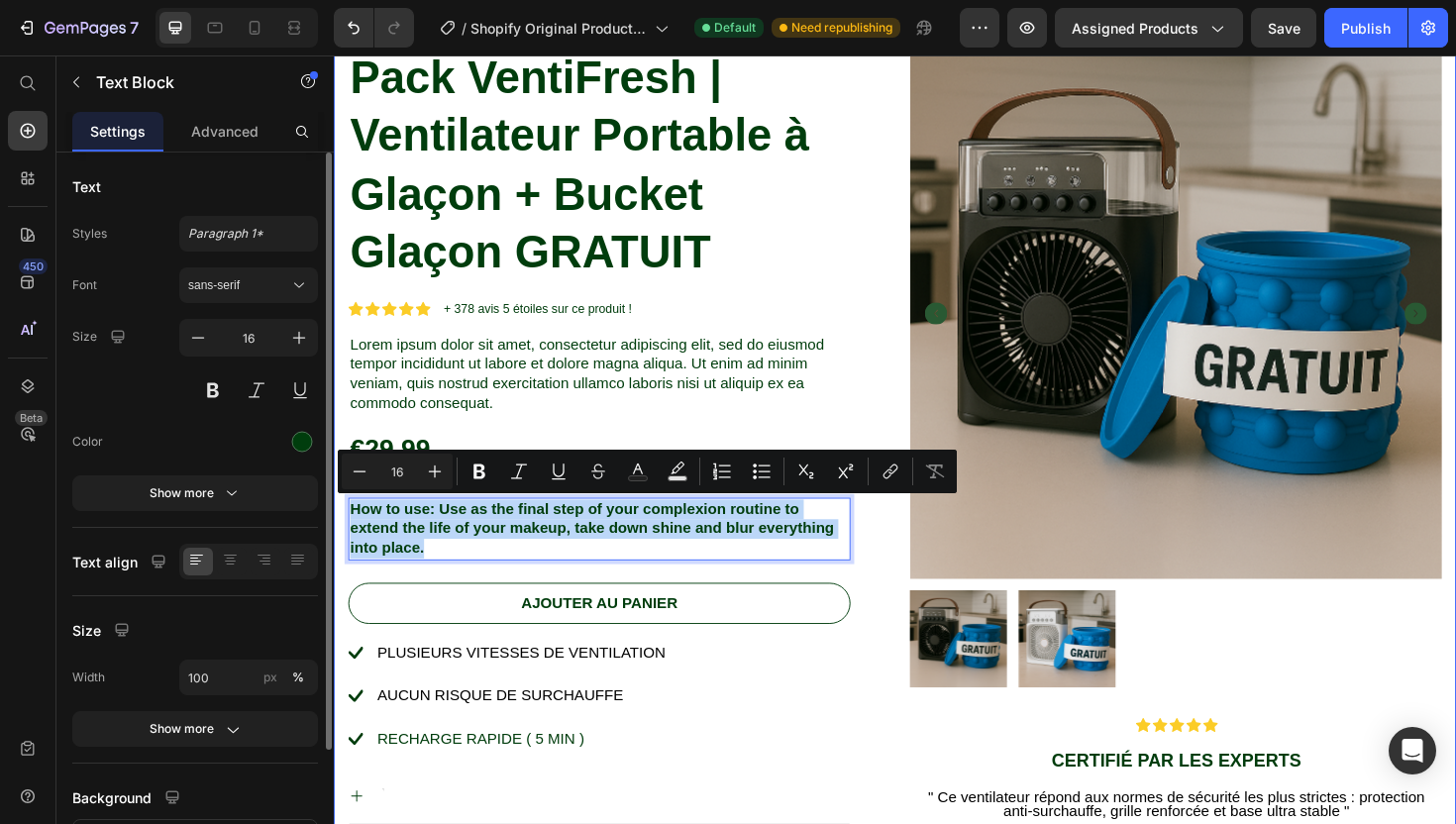 drag, startPoint x: 453, startPoint y: 577, endPoint x: 344, endPoint y: 497, distance: 135.20725 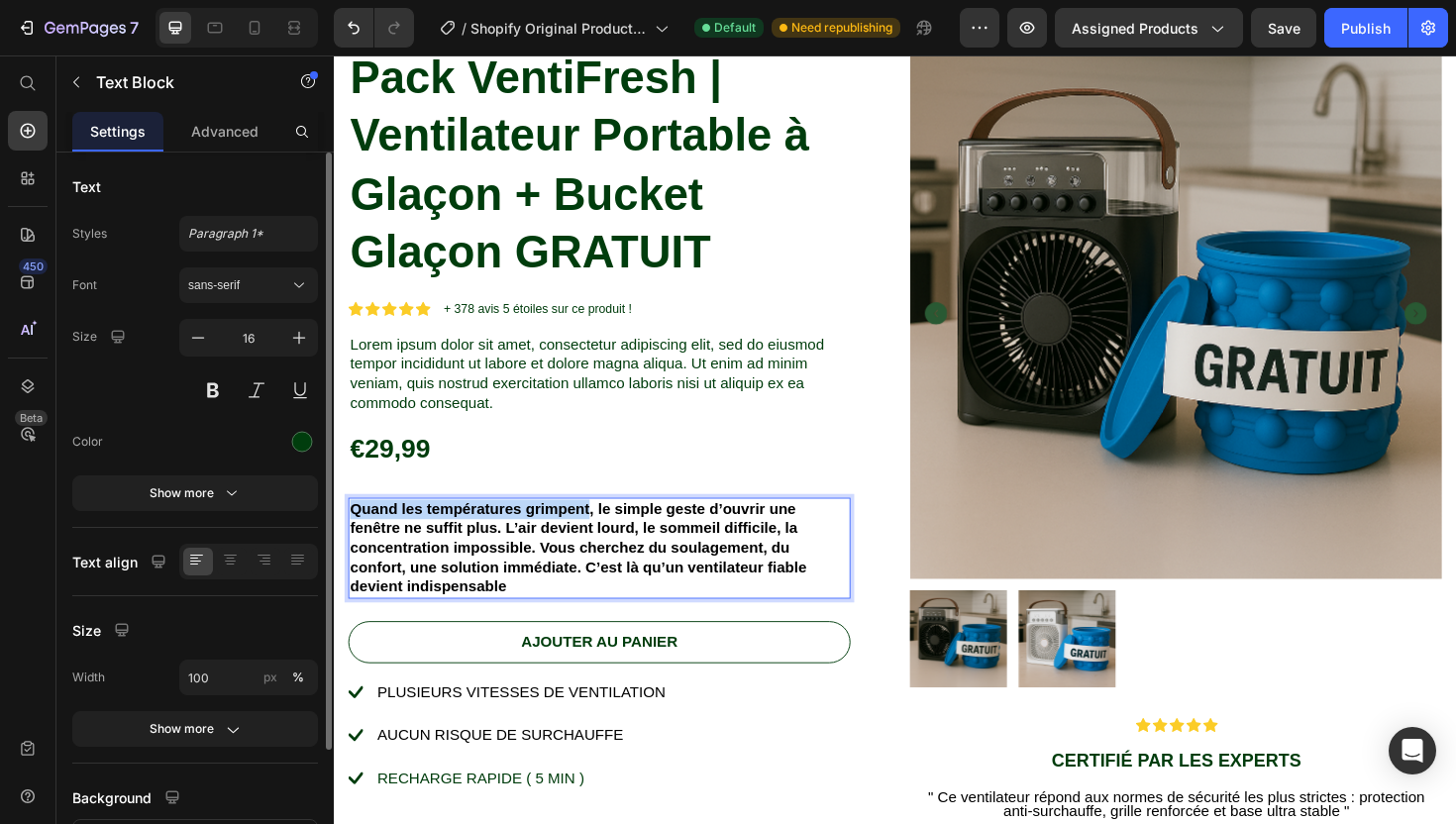 drag, startPoint x: 604, startPoint y: 532, endPoint x: 321, endPoint y: 531, distance: 283.00177 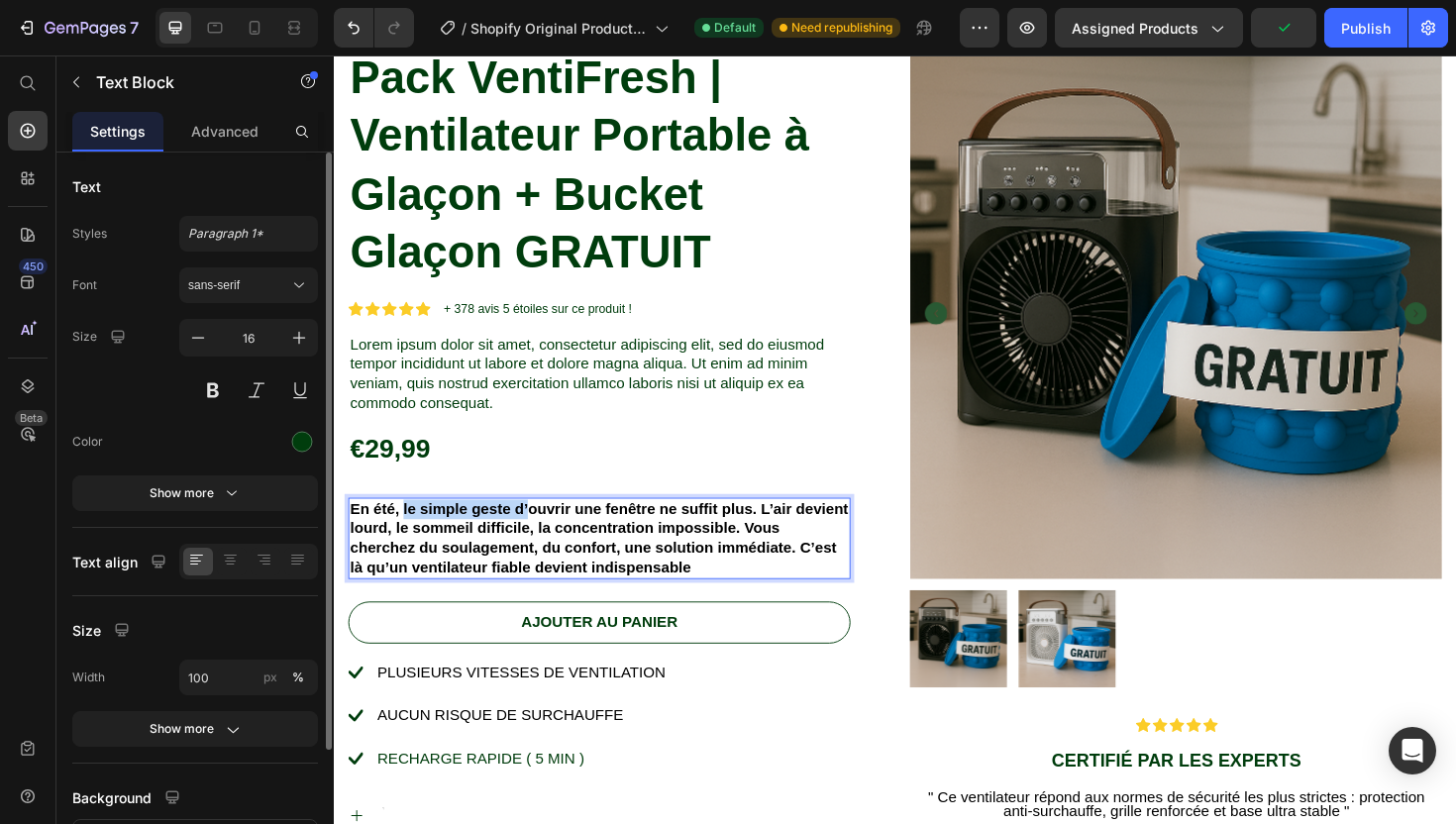 drag, startPoint x: 538, startPoint y: 536, endPoint x: 405, endPoint y: 537, distance: 133.00376 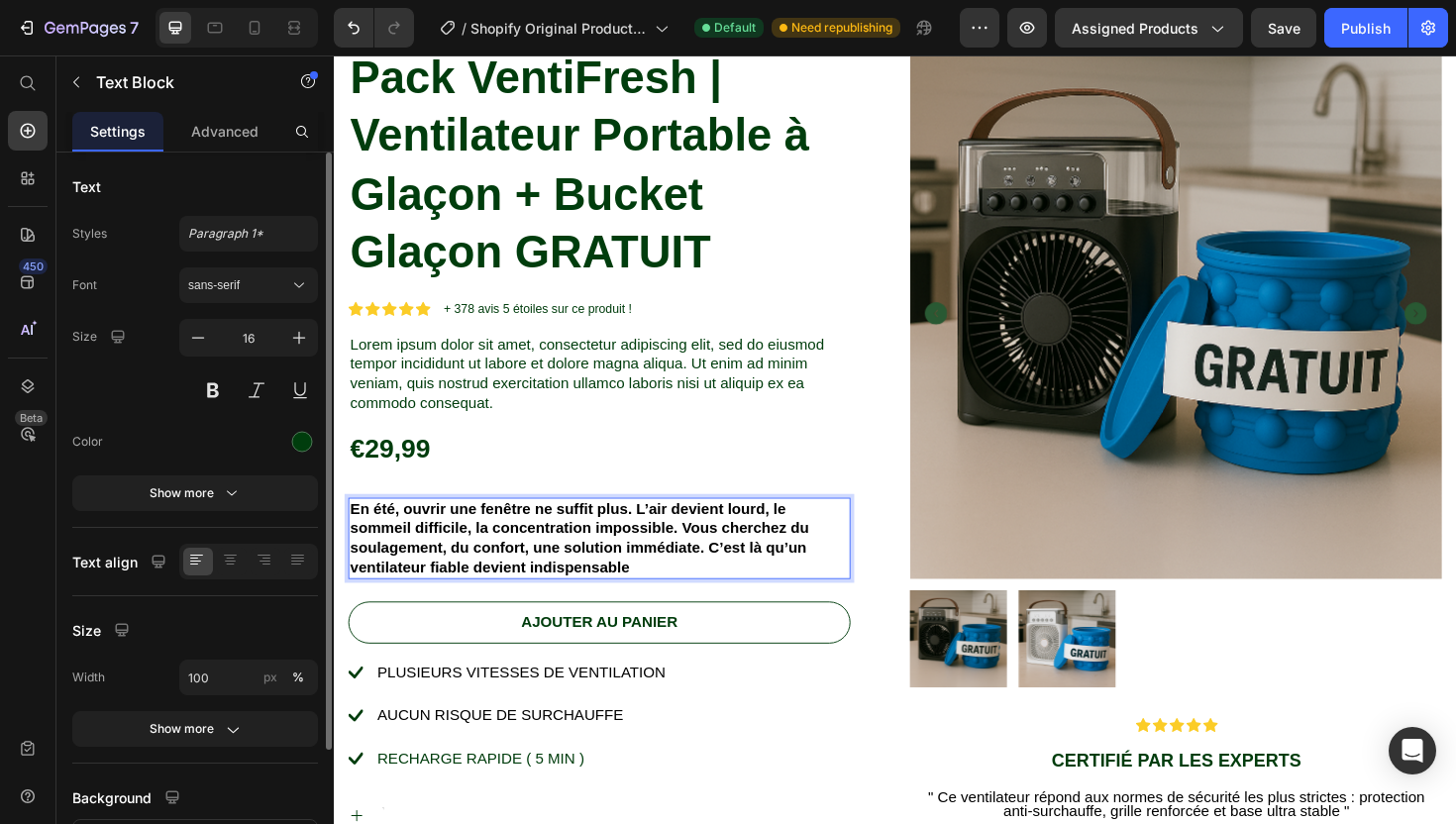 click on "En été, ouvrir une fenêtre ne suffit plus. L’air devient lourd, le sommeil difficile, la concentration impossible. Vous cherchez du soulagement, du confort, une solution immédiate. C’est là qu’un ventilateur fiable devient indispensable" at bounding box center (614, 566) 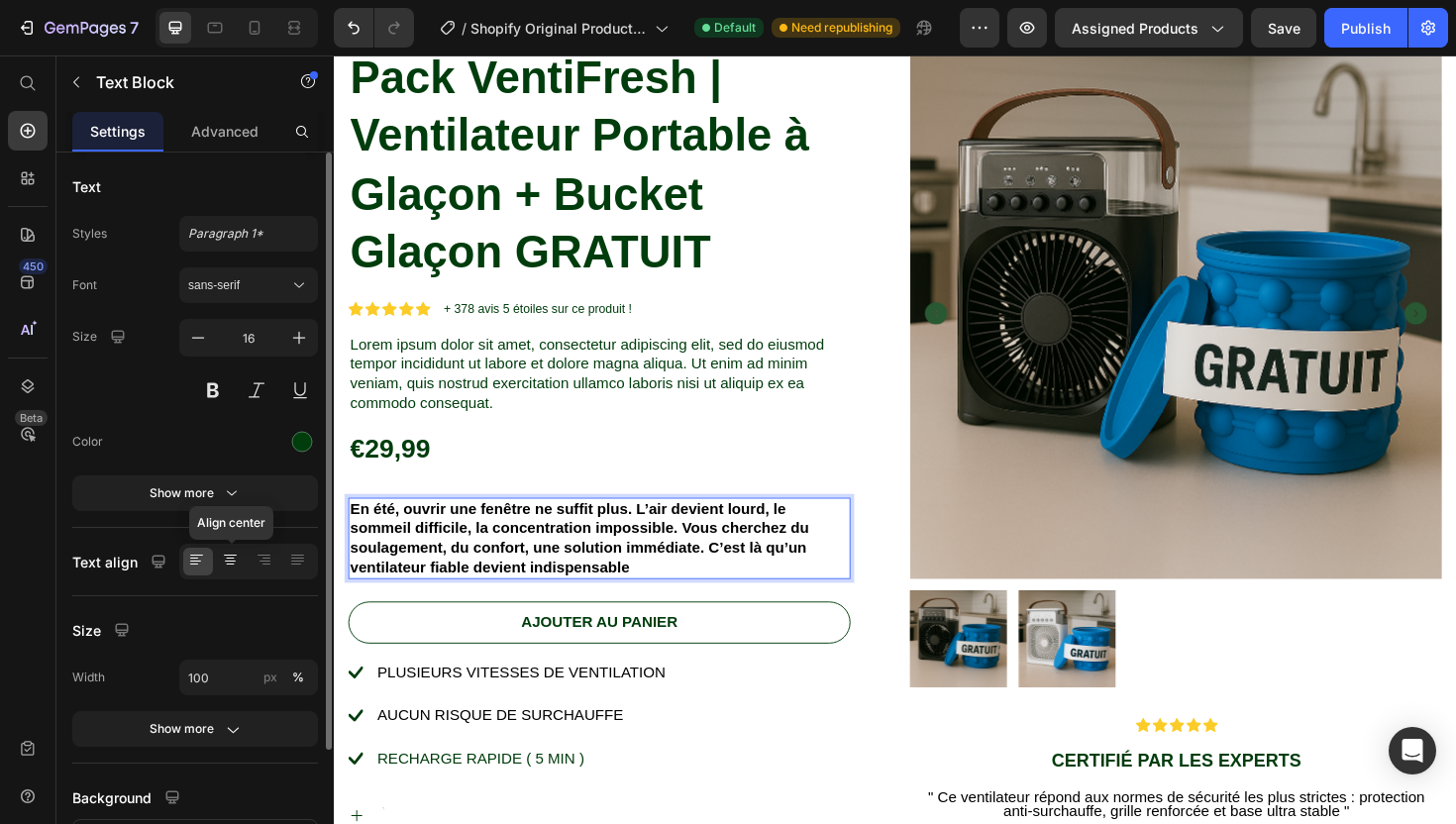 click 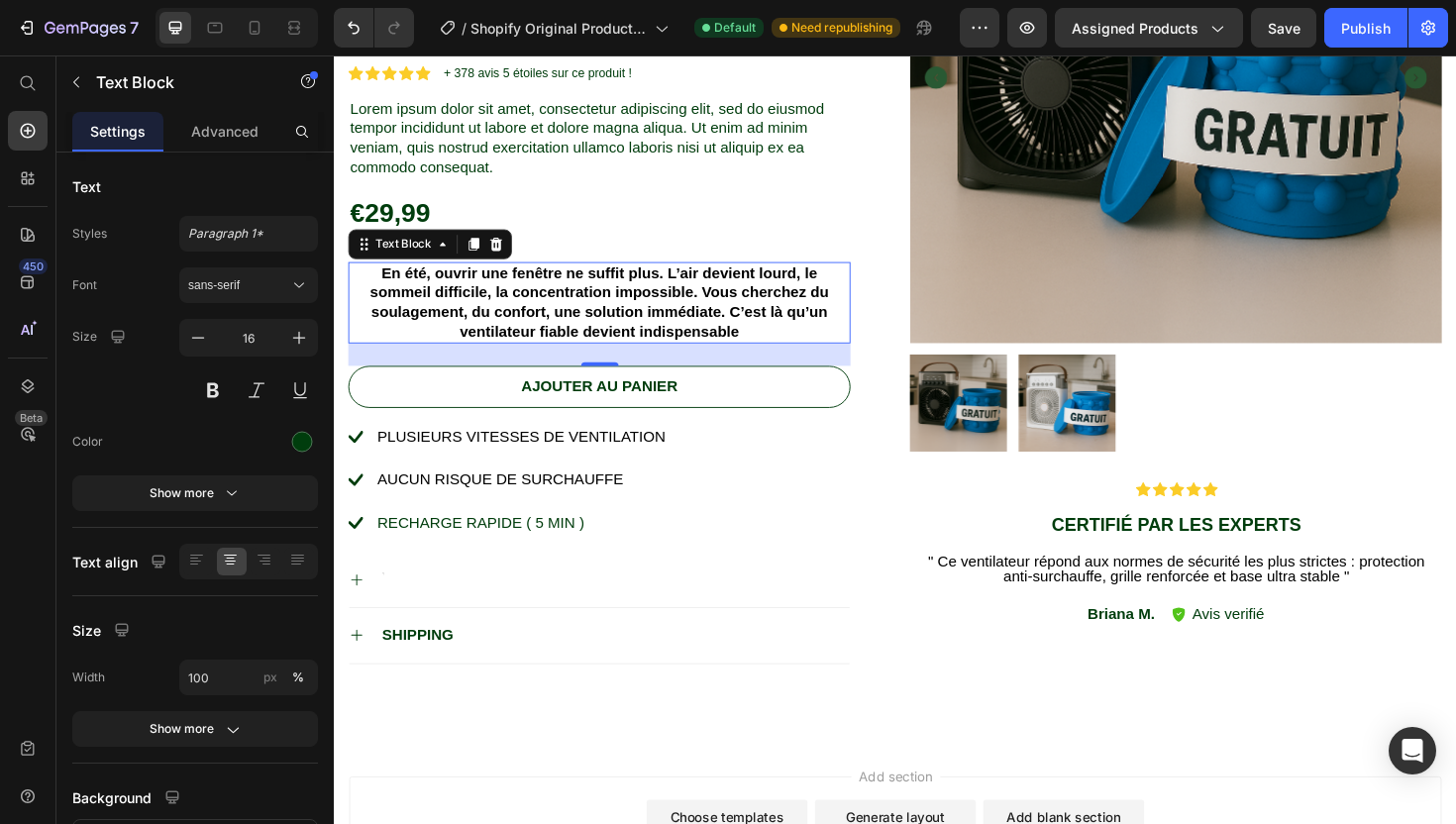 scroll, scrollTop: 598, scrollLeft: 0, axis: vertical 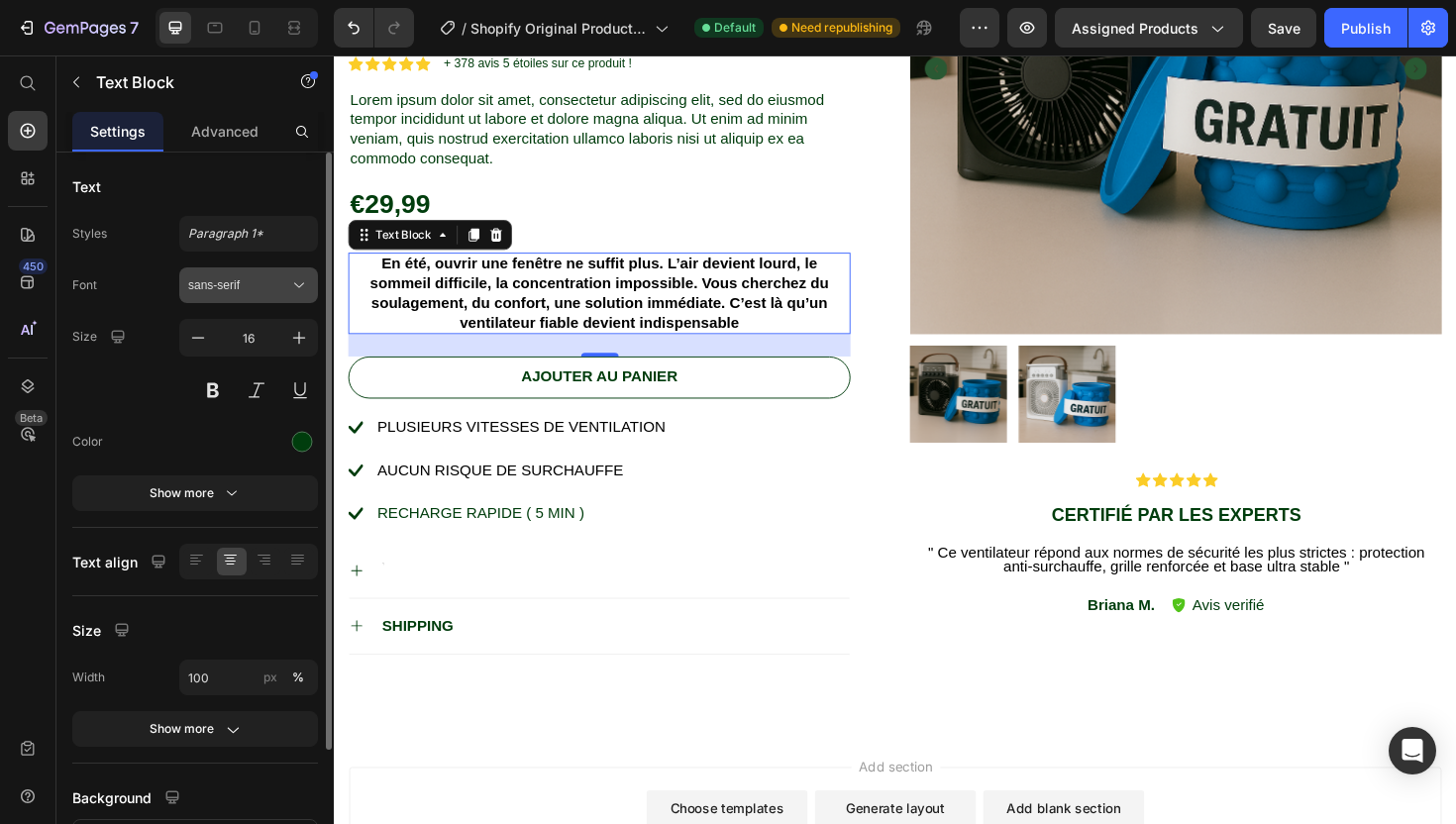 click on "sans-serif" at bounding box center (239, 285) 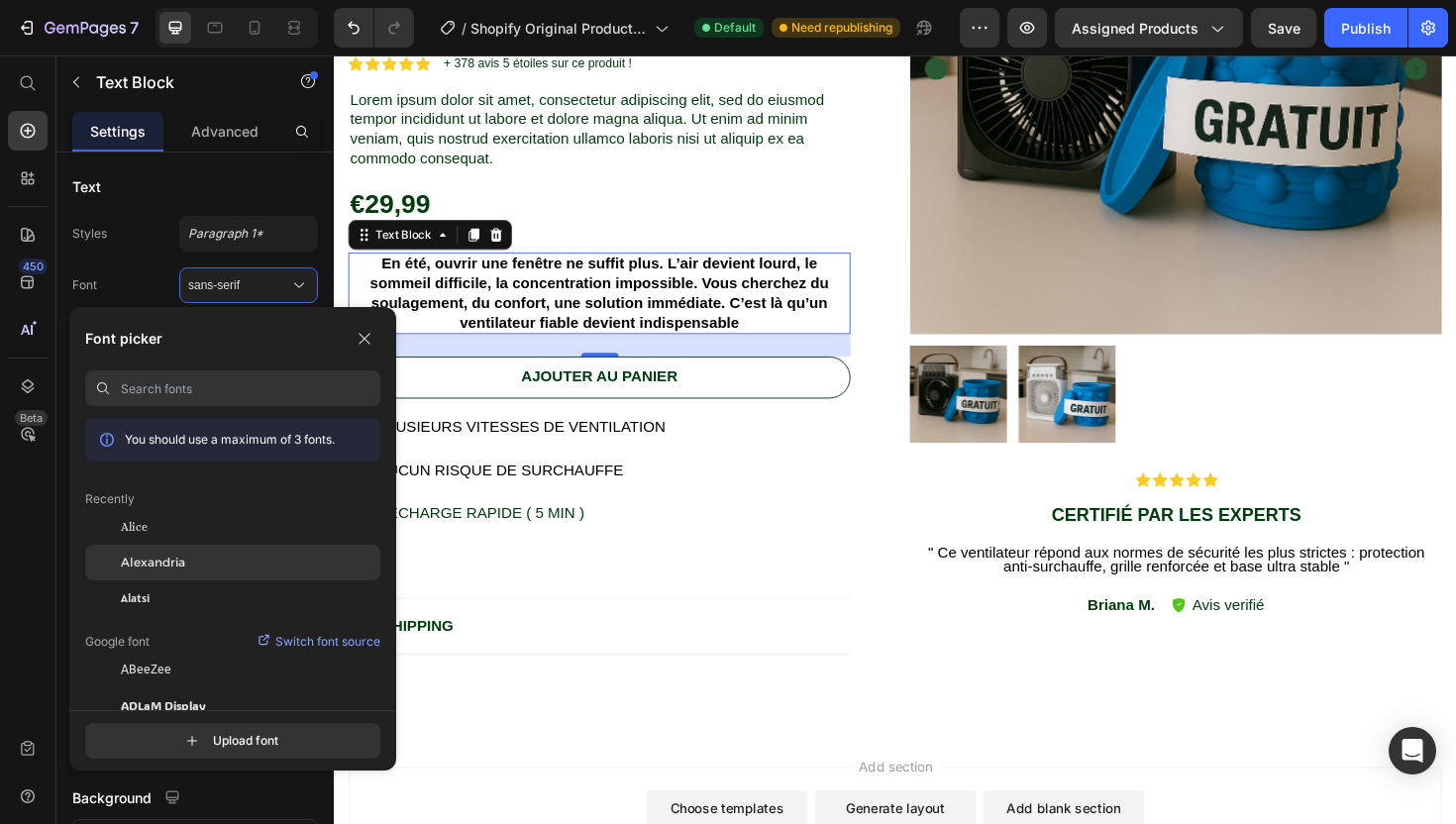 click on "Alexandria" 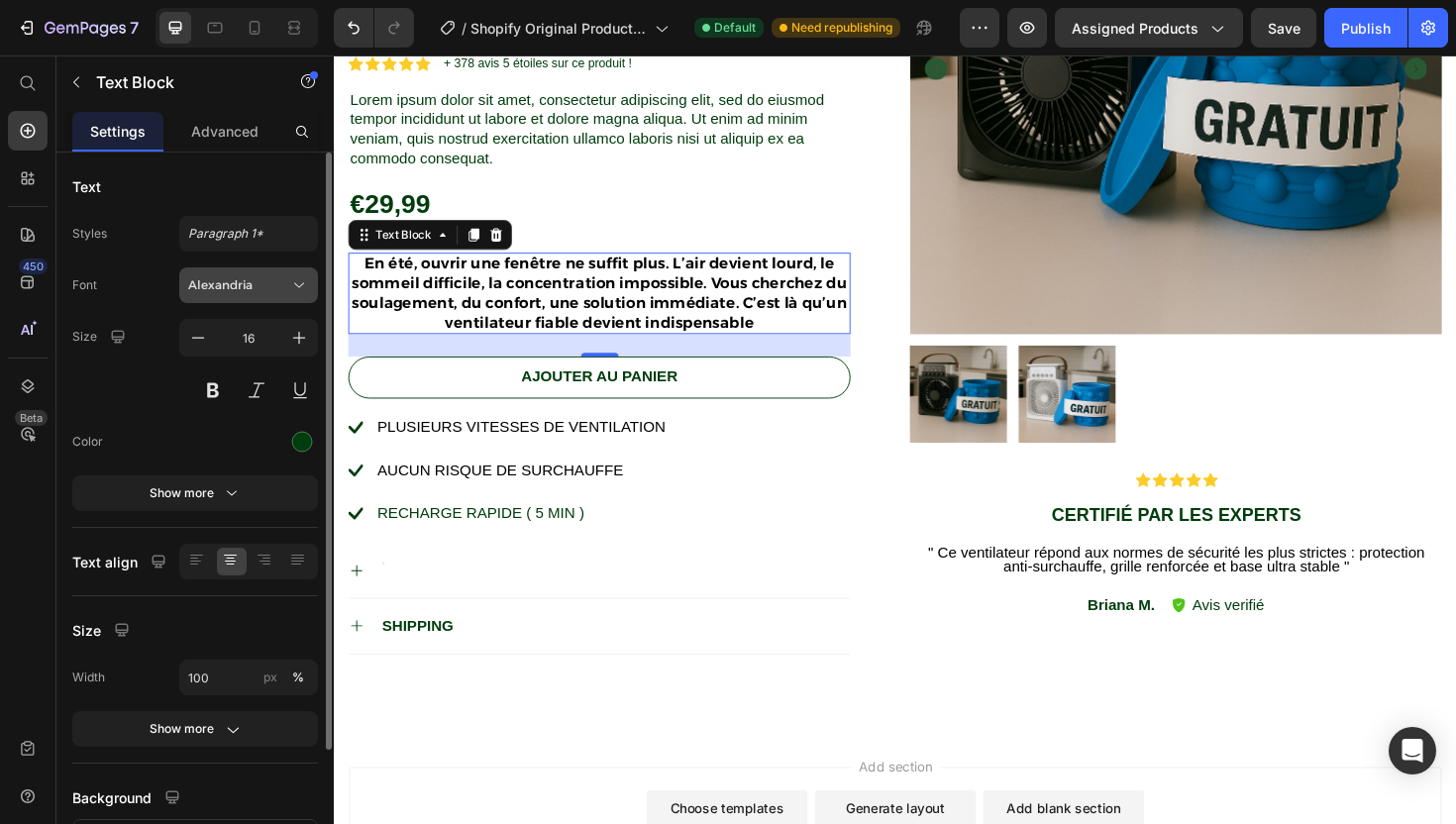 click on "Alexandria" at bounding box center (239, 285) 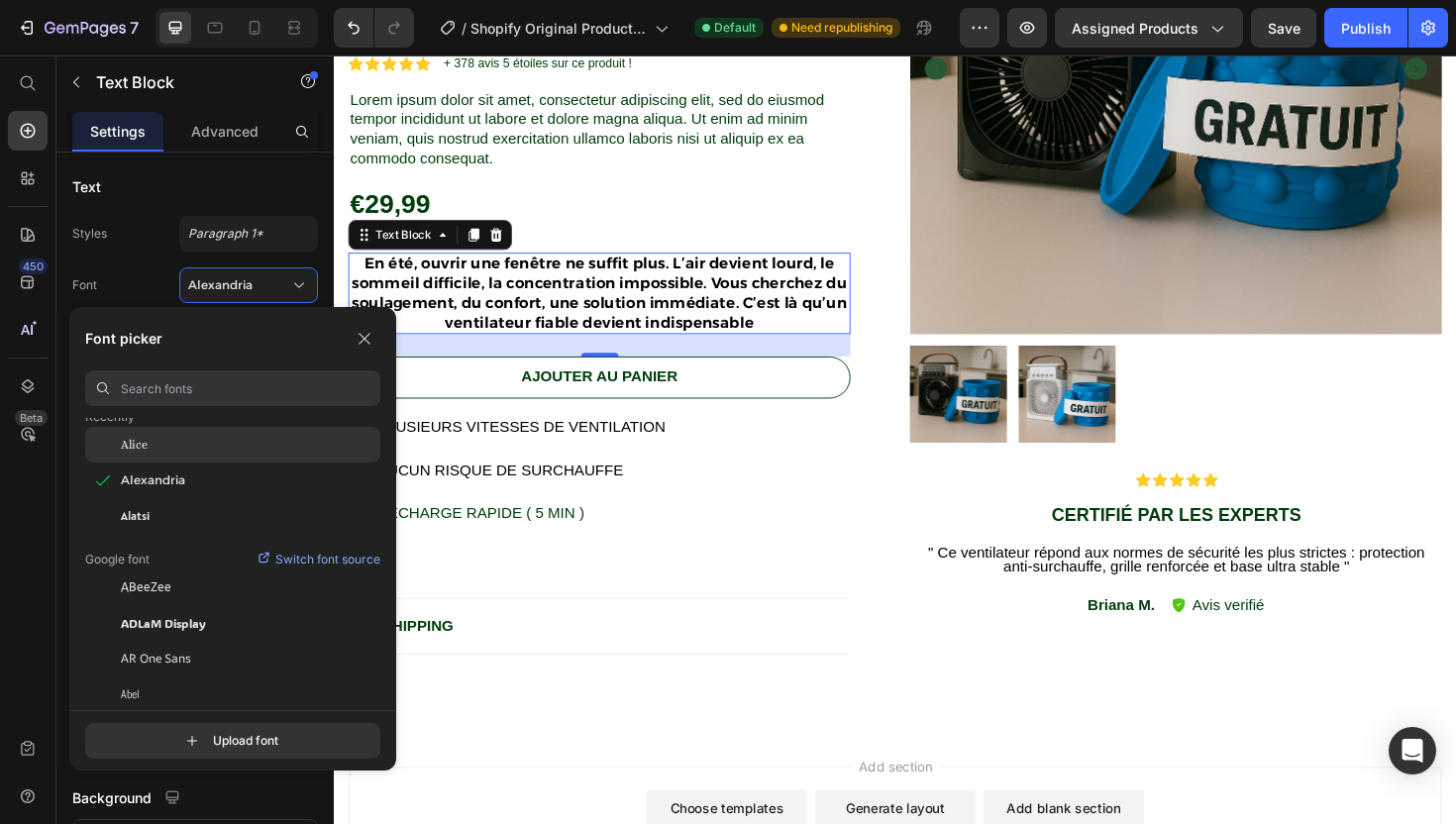 scroll, scrollTop: 106, scrollLeft: 0, axis: vertical 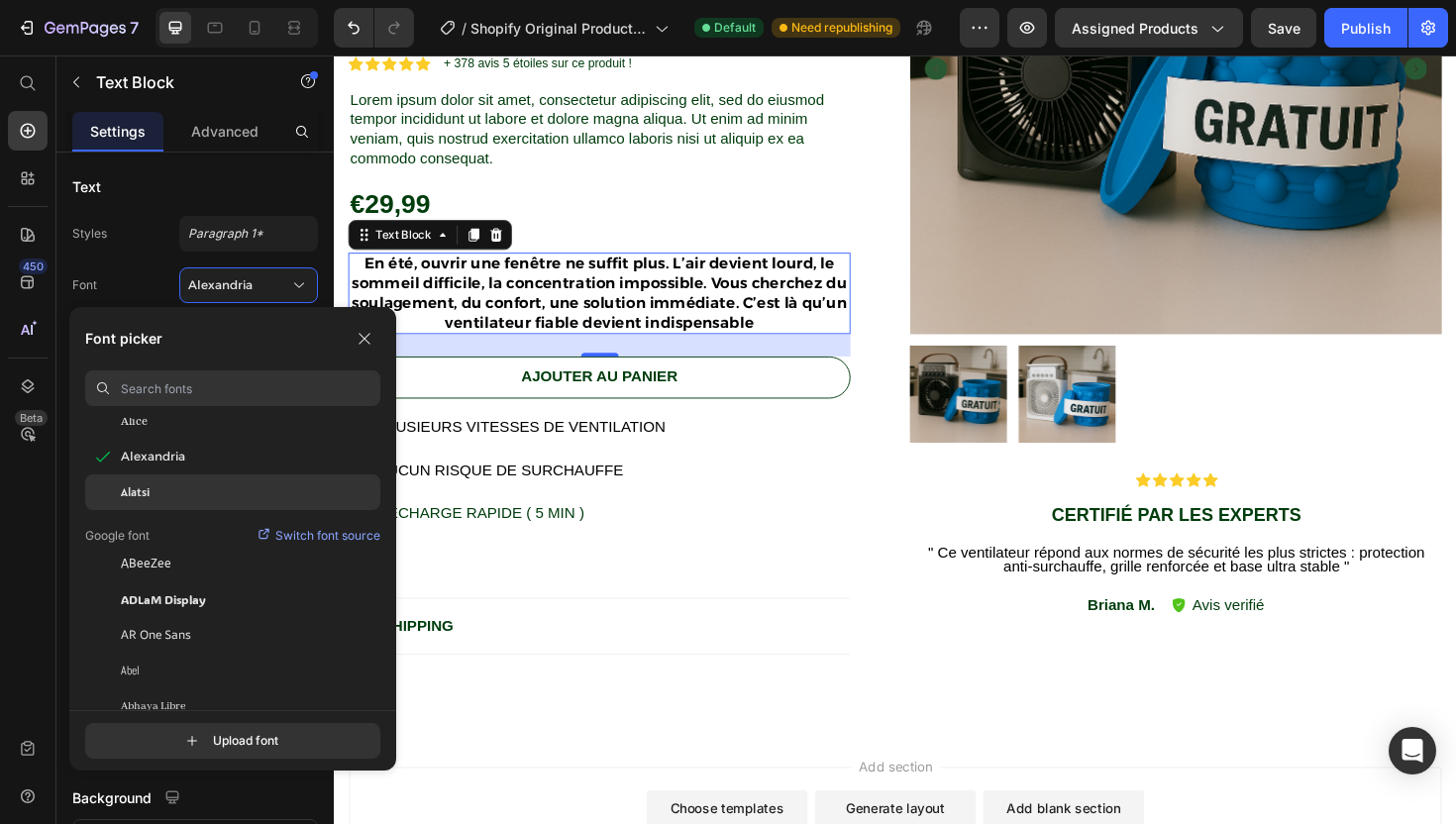 click on "Alatsi" 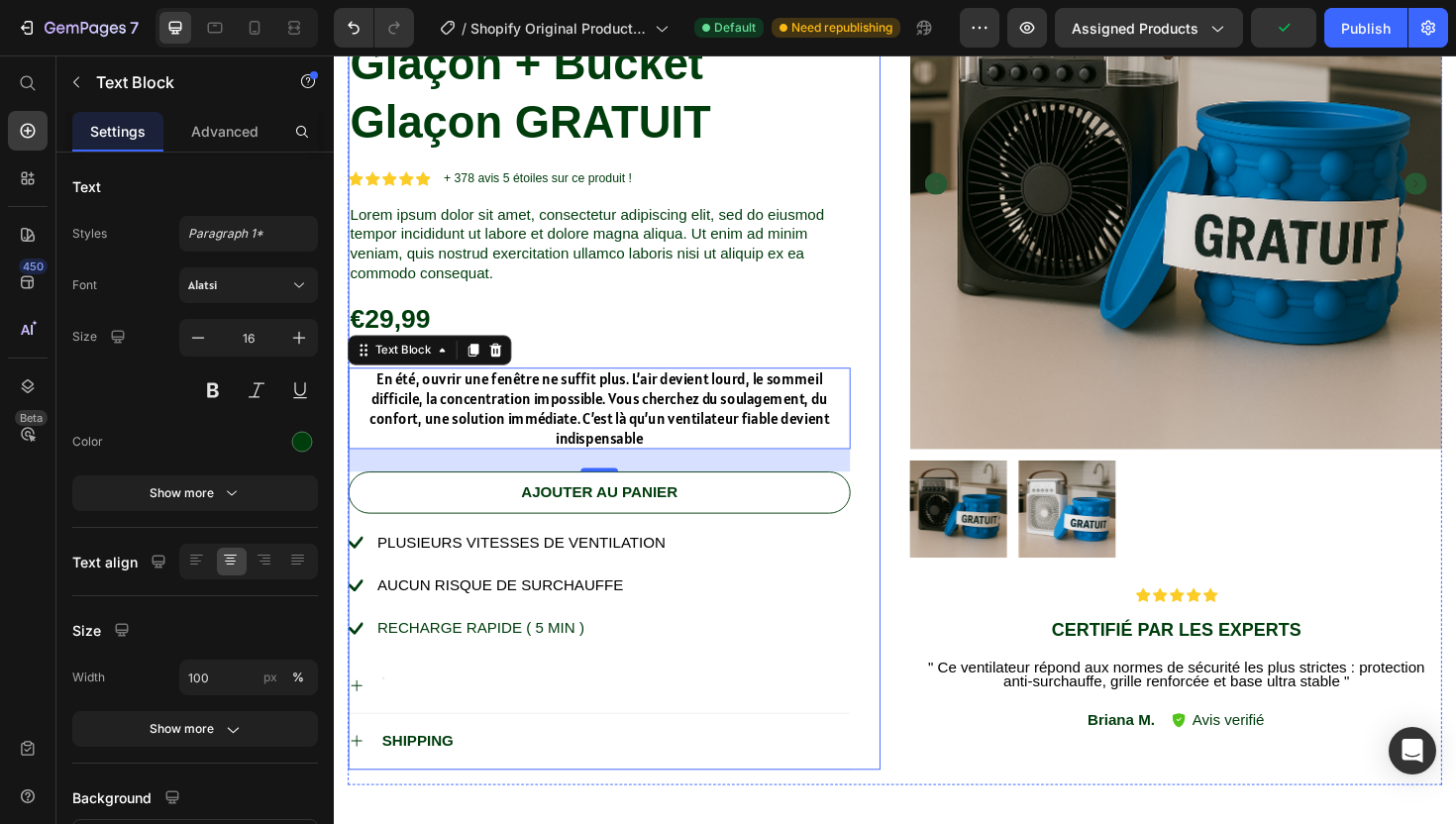 scroll, scrollTop: 416, scrollLeft: 0, axis: vertical 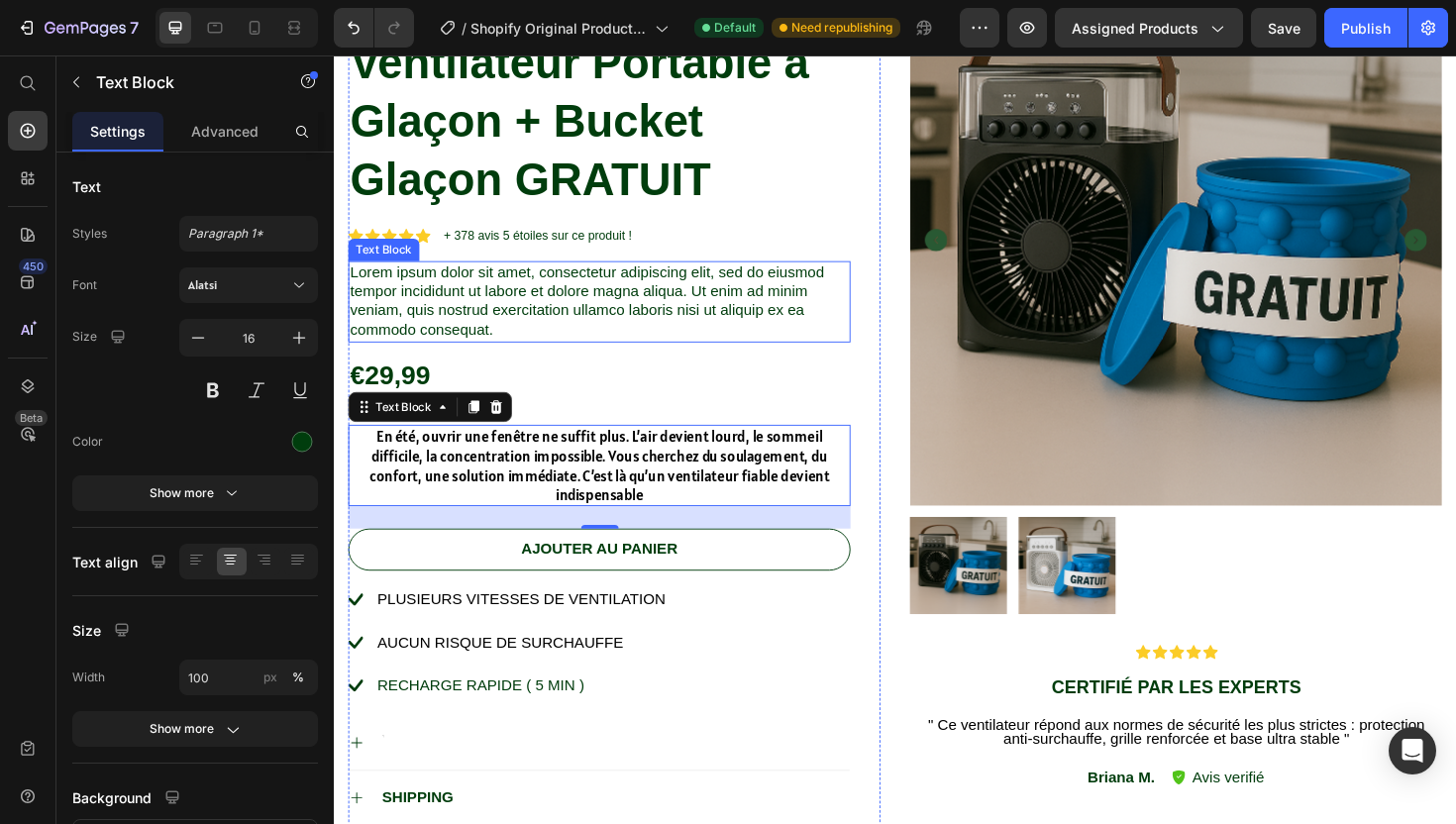 click on "Lorem ipsum dolor sit amet, consectetur adipiscing elit, sed do eiusmod tempor incididunt ut labore et dolore magna aliqua. Ut enim ad minim veniam, quis nostrud exercitation ullamco laboris nisi ut aliquip ex ea commodo consequat." at bounding box center (614, 316) 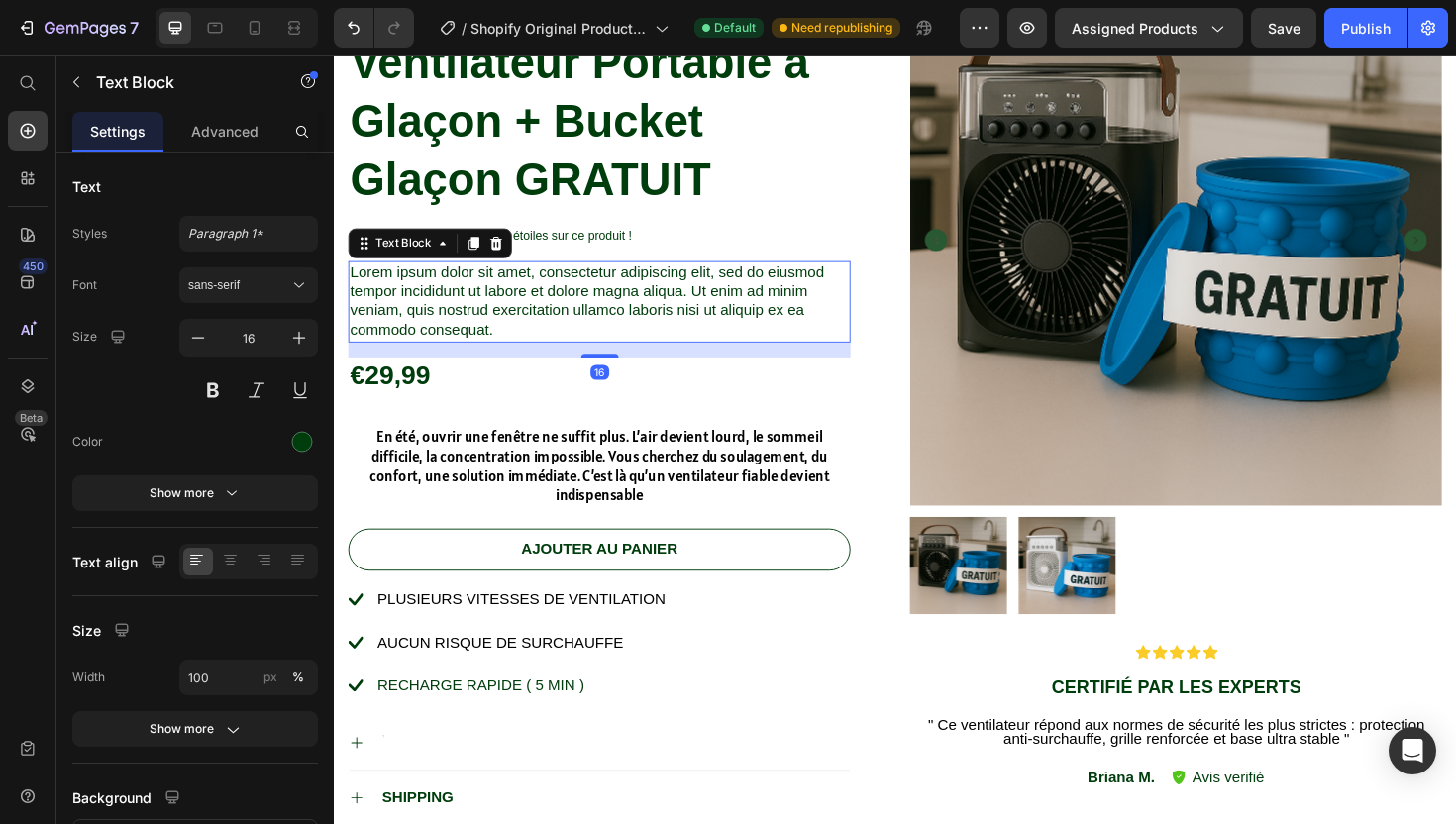 click on "Lorem ipsum dolor sit amet, consectetur adipiscing elit, sed do eiusmod tempor incididunt ut labore et dolore magna aliqua. Ut enim ad minim veniam, quis nostrud exercitation ullamco laboris nisi ut aliquip ex ea commodo consequat." at bounding box center (614, 316) 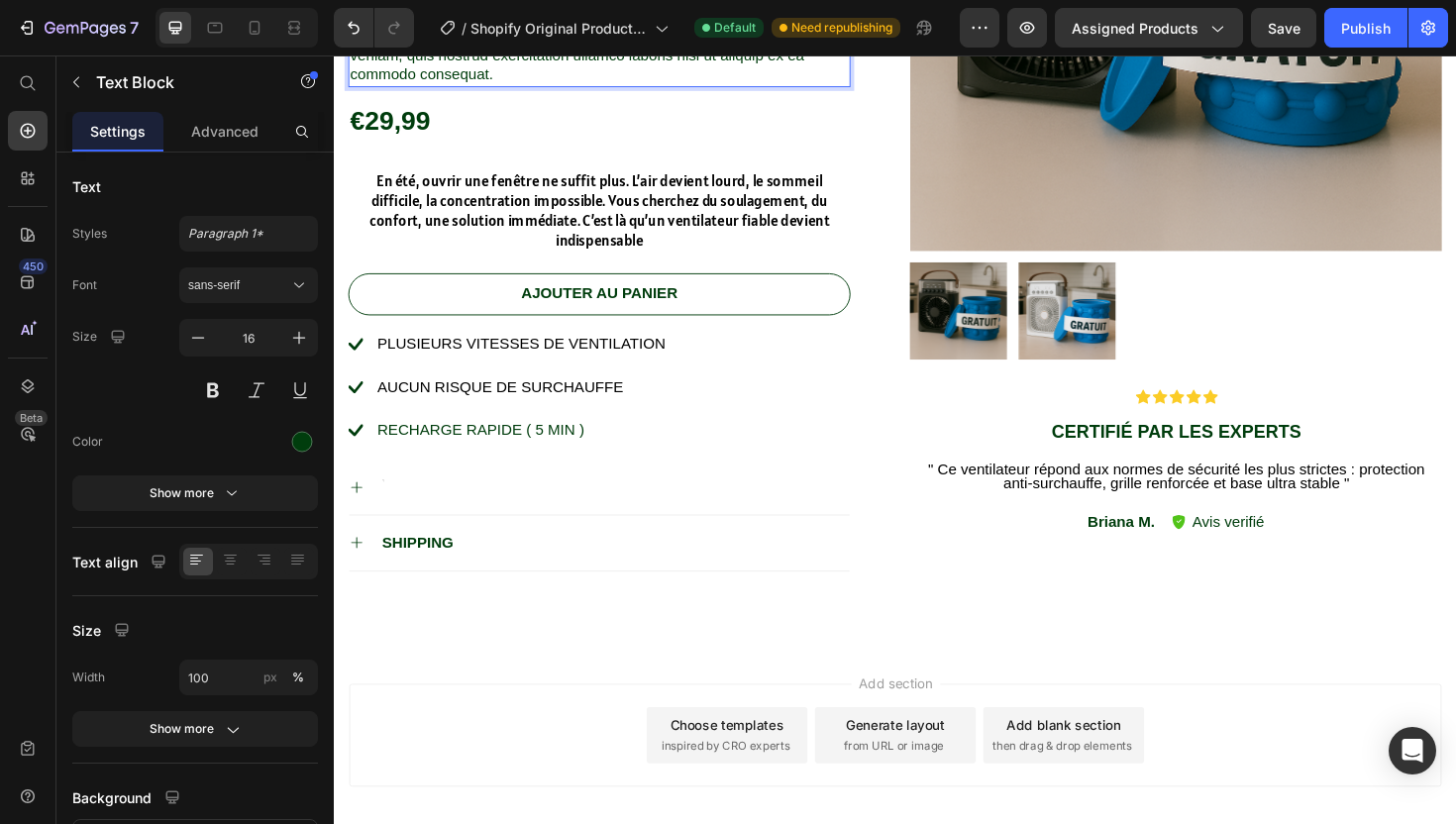 scroll, scrollTop: 675, scrollLeft: 0, axis: vertical 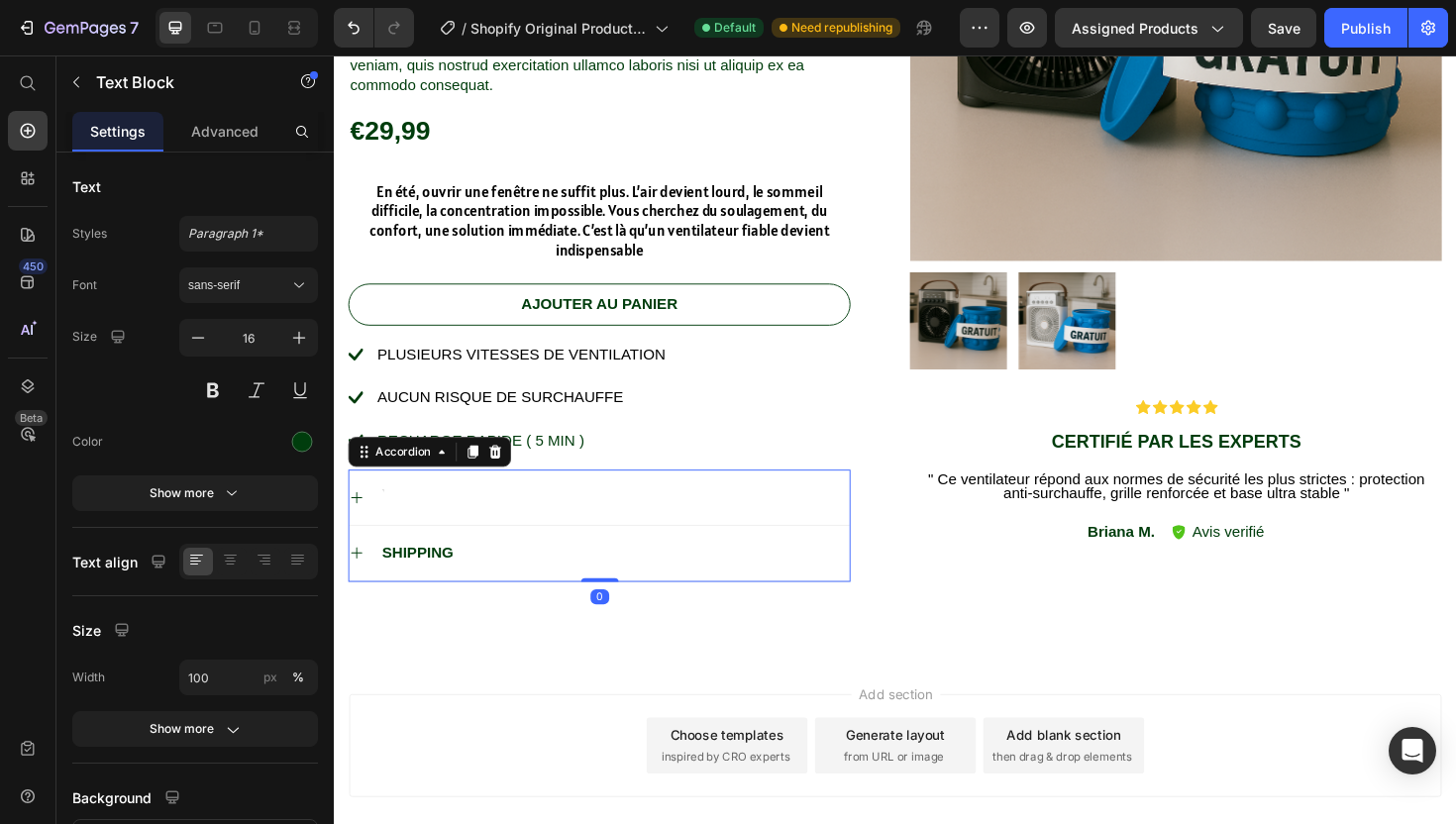 click at bounding box center (630, 523) 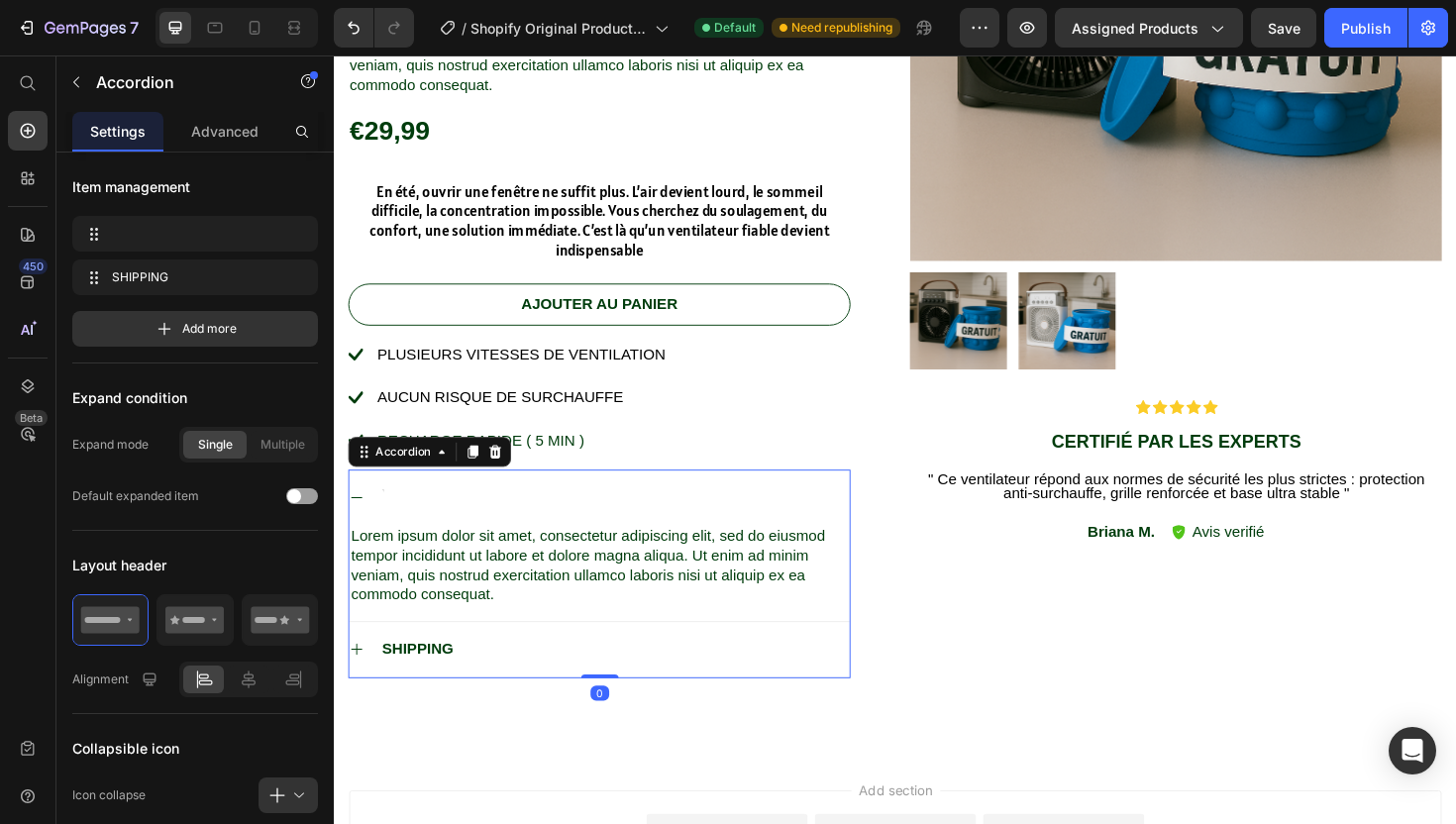 click at bounding box center (630, 523) 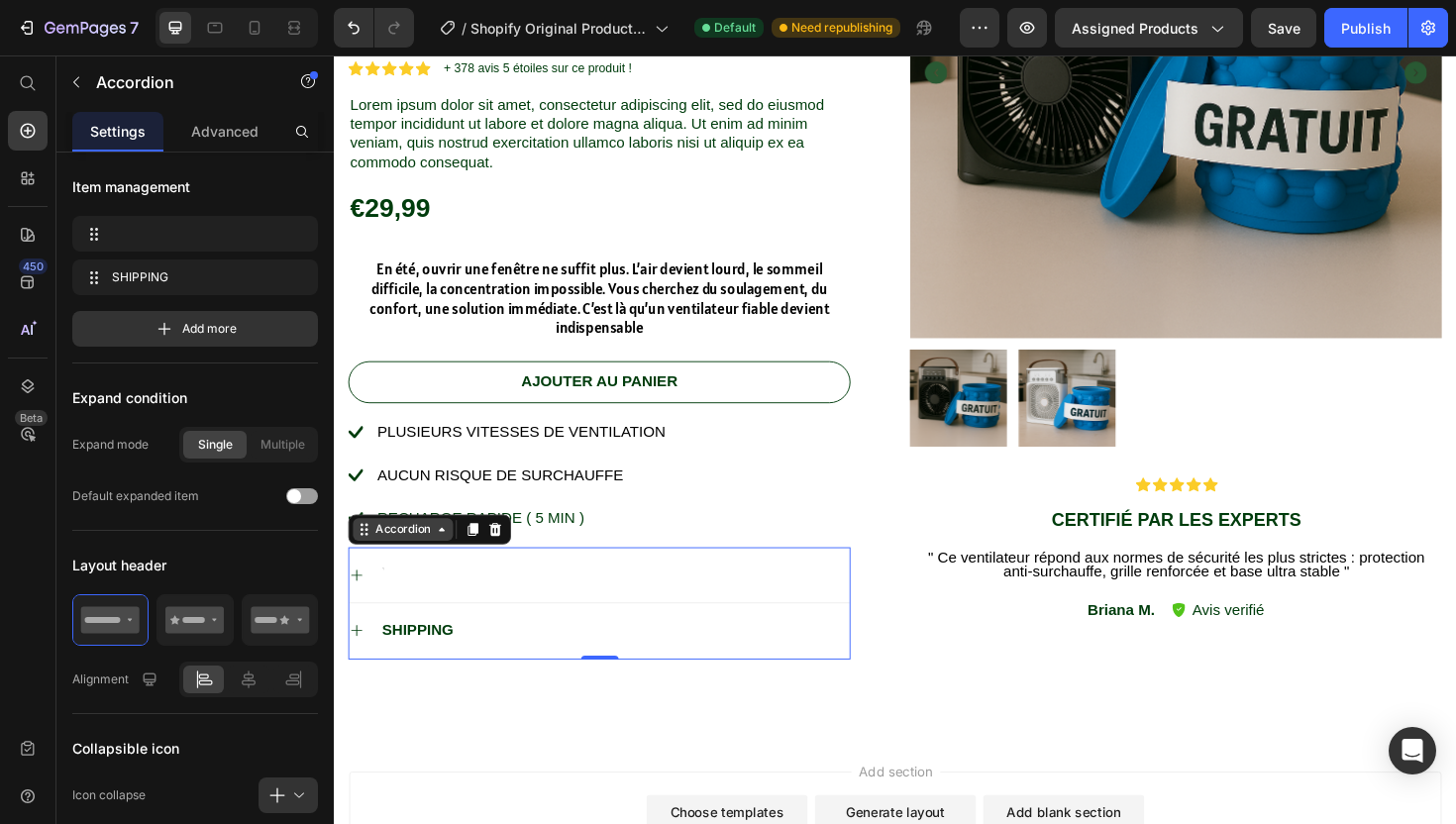 scroll, scrollTop: 535, scrollLeft: 0, axis: vertical 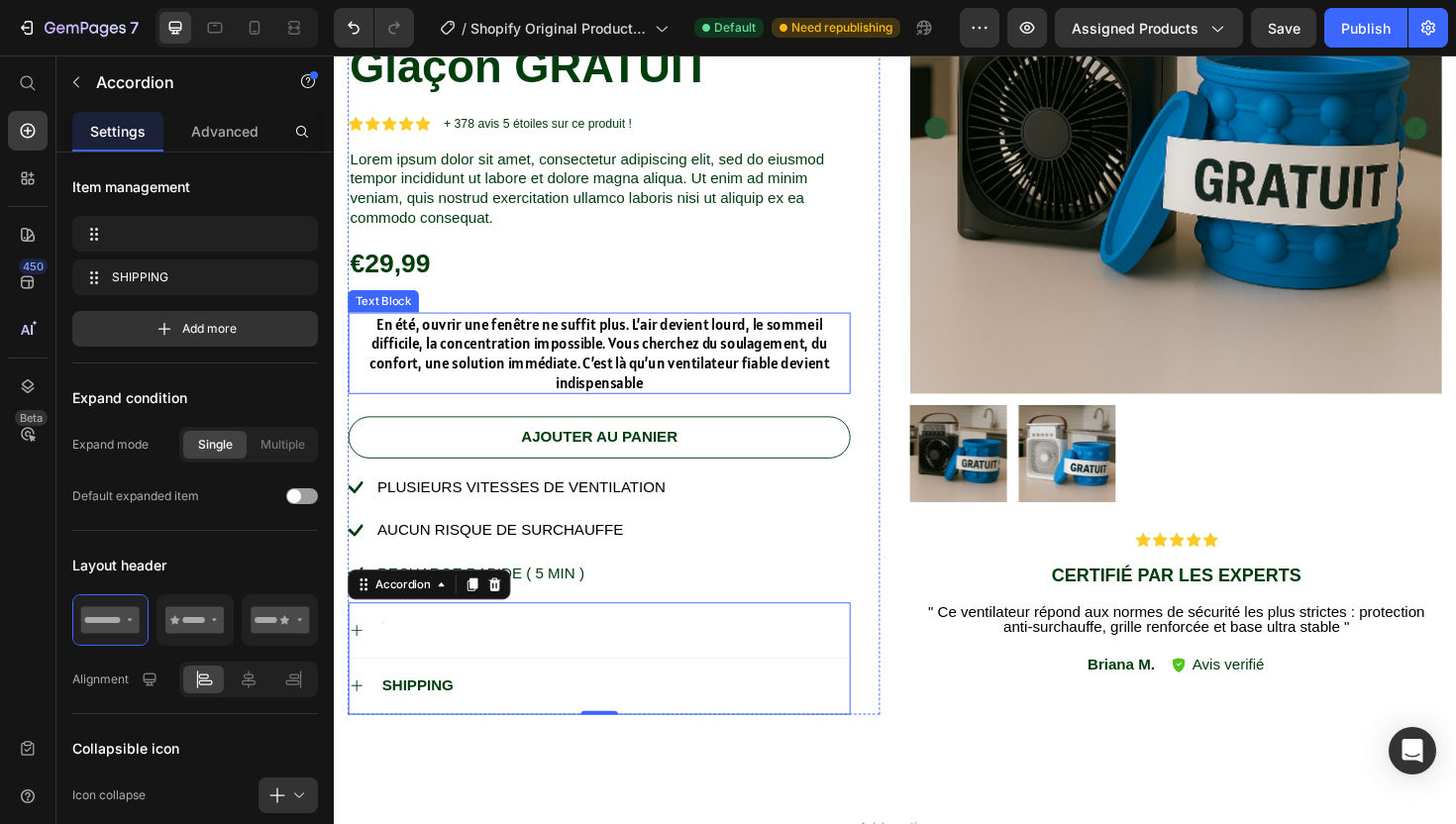 click on "En été, ouvrir une fenêtre ne suffit plus. L’air devient lourd, le sommeil difficile, la concentration impossible. Vous cherchez du soulagement, du confort, une solution immédiate. C’est là qu’un ventilateur fiable devient indispensable" at bounding box center [615, 370] 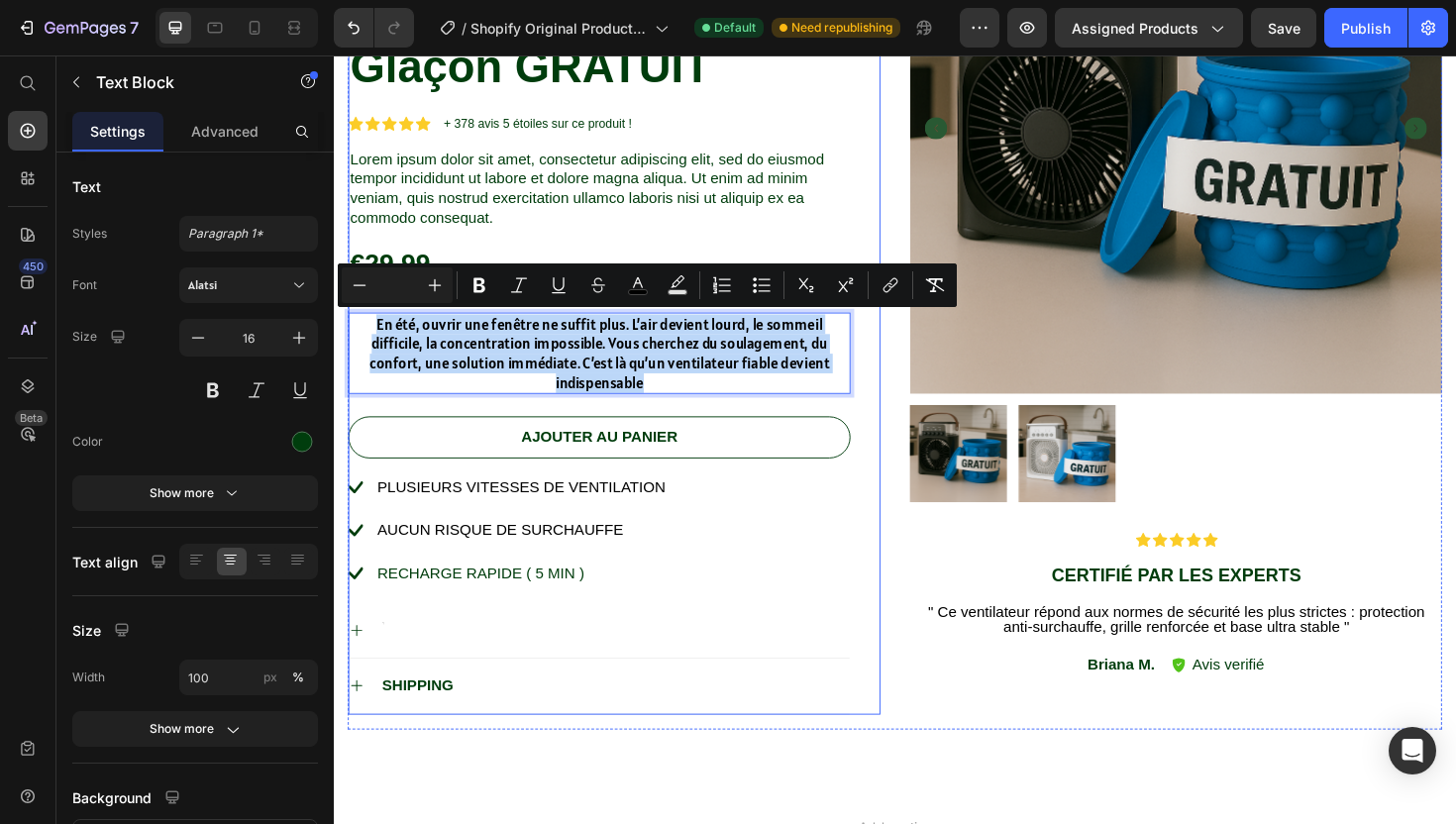 drag, startPoint x: 866, startPoint y: 376, endPoint x: 416, endPoint y: 309, distance: 454.96044 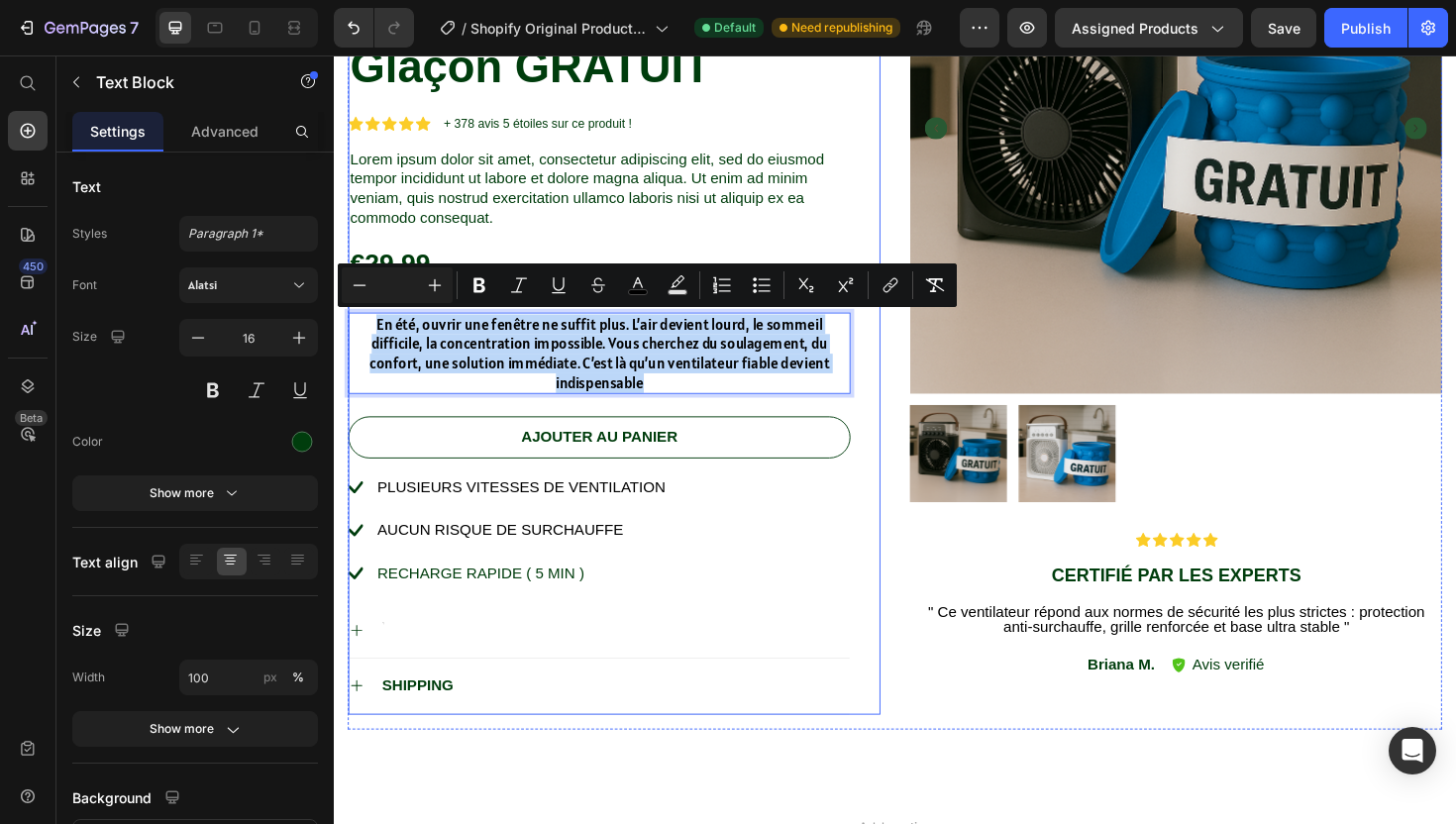 click on "Pack VentiFresh | Ventilateur Portable à Glaçon + Bucket Glaçon GRATUIT Product Title Icon Icon Icon Icon Icon Icon List + 378 avis 5 étoiles sur ce produit ! Text Block Row Lorem ipsum dolor sit amet, consectetur adipiscing elit, sed do eiusmod tempor incididunt ut labore et dolore magna aliqua. Ut enim ad minim veniam, quis nostrud exercitation ullamco laboris nisi ut aliquip ex ea commodo consequat. Text Block €29,99 Product Price En été, ouvrir une fenêtre ne suffit plus. L’air devient lourd, le sommeil difficile, la concentration impossible. Vous cherchez du soulagement, du confort, une solution immédiate. C’est là qu’un ventilateur fiable devient indispensable Text Block   24 Ajouter au Panier   Add to Cart
Plusieurs vitesses de ventilation
Aucun risque de surchauffe
recharge rapide ( 5 min )  Item List
SHIPPING Accordion" at bounding box center [614, 302] 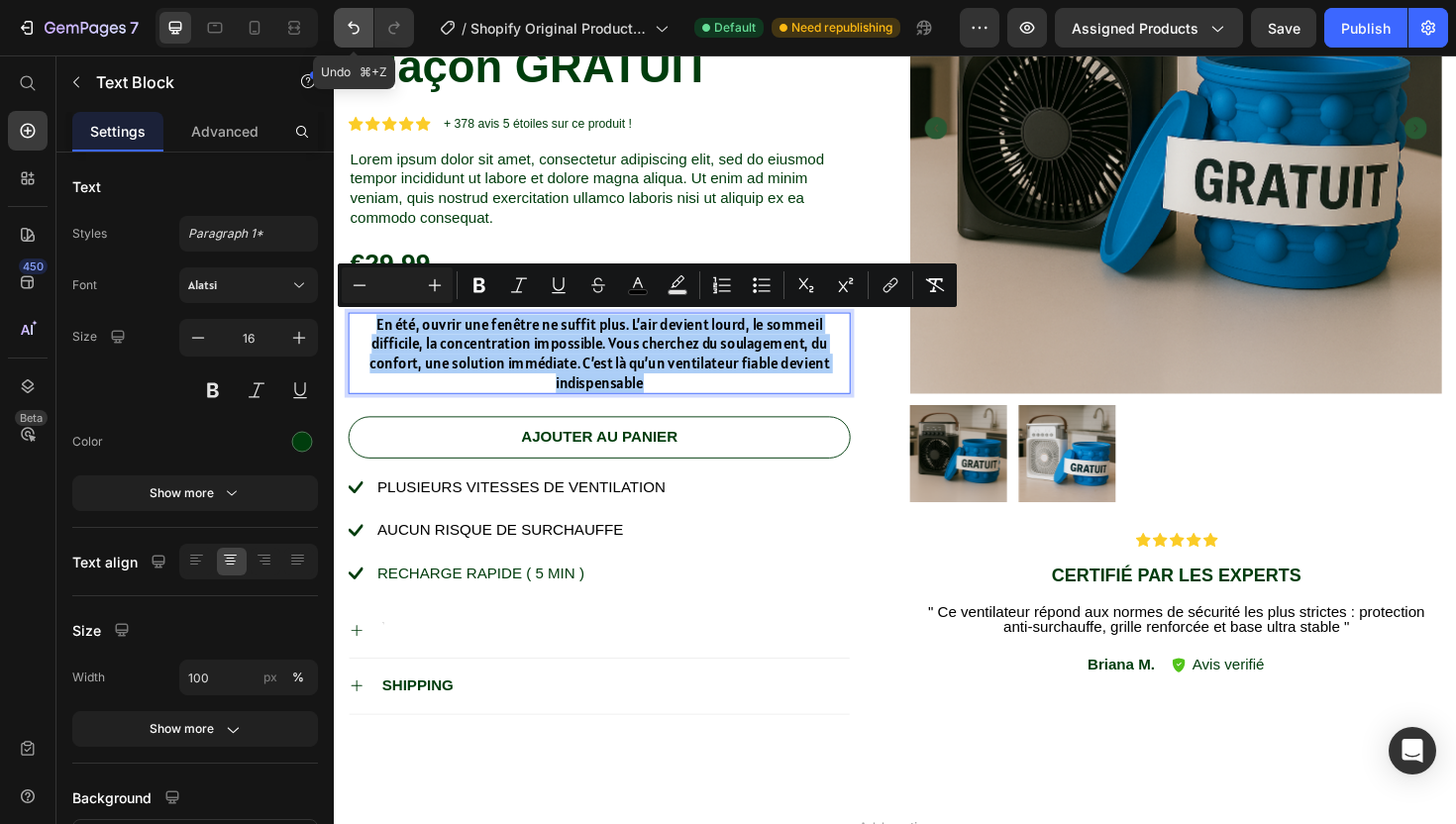 click 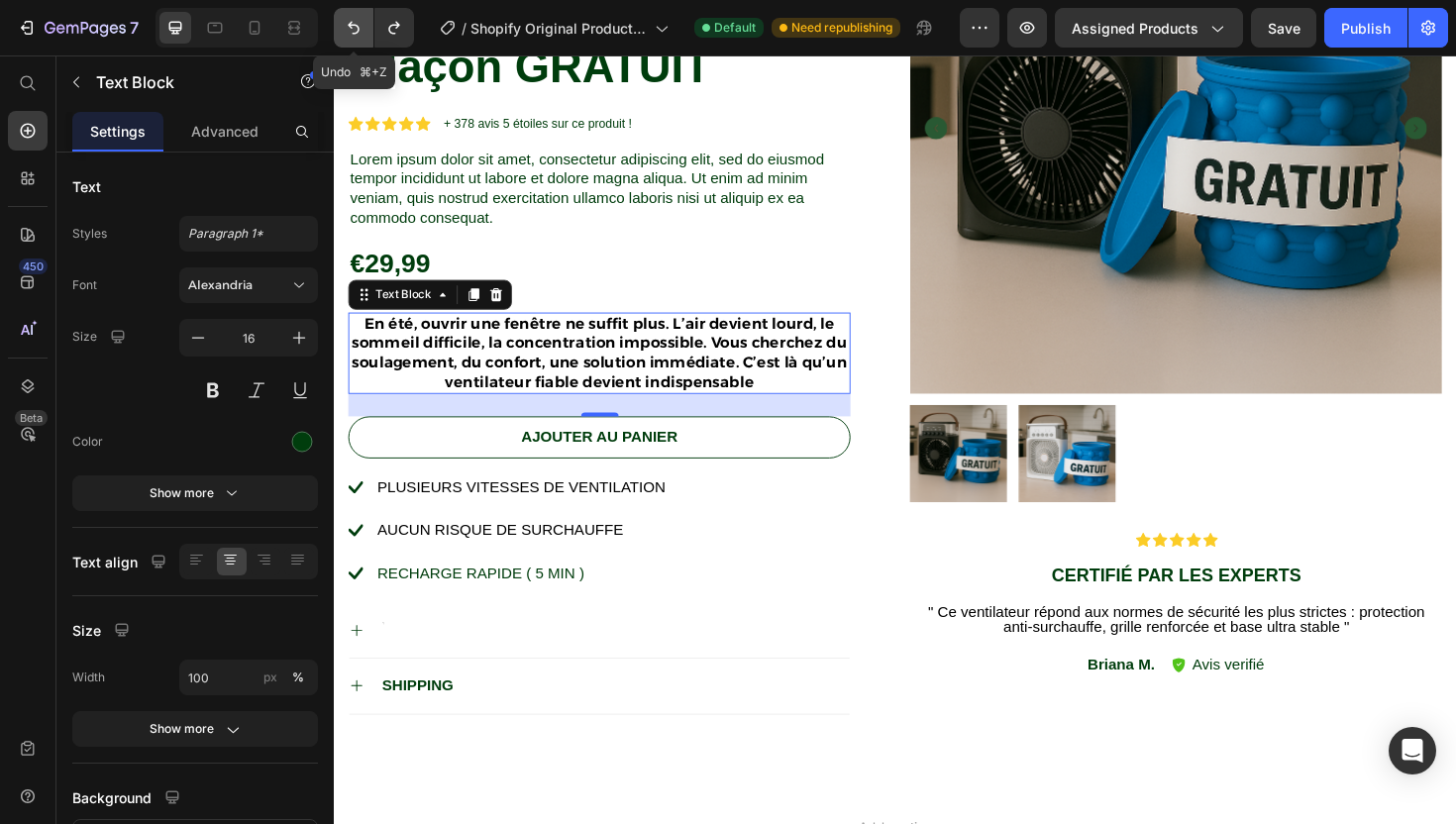 click 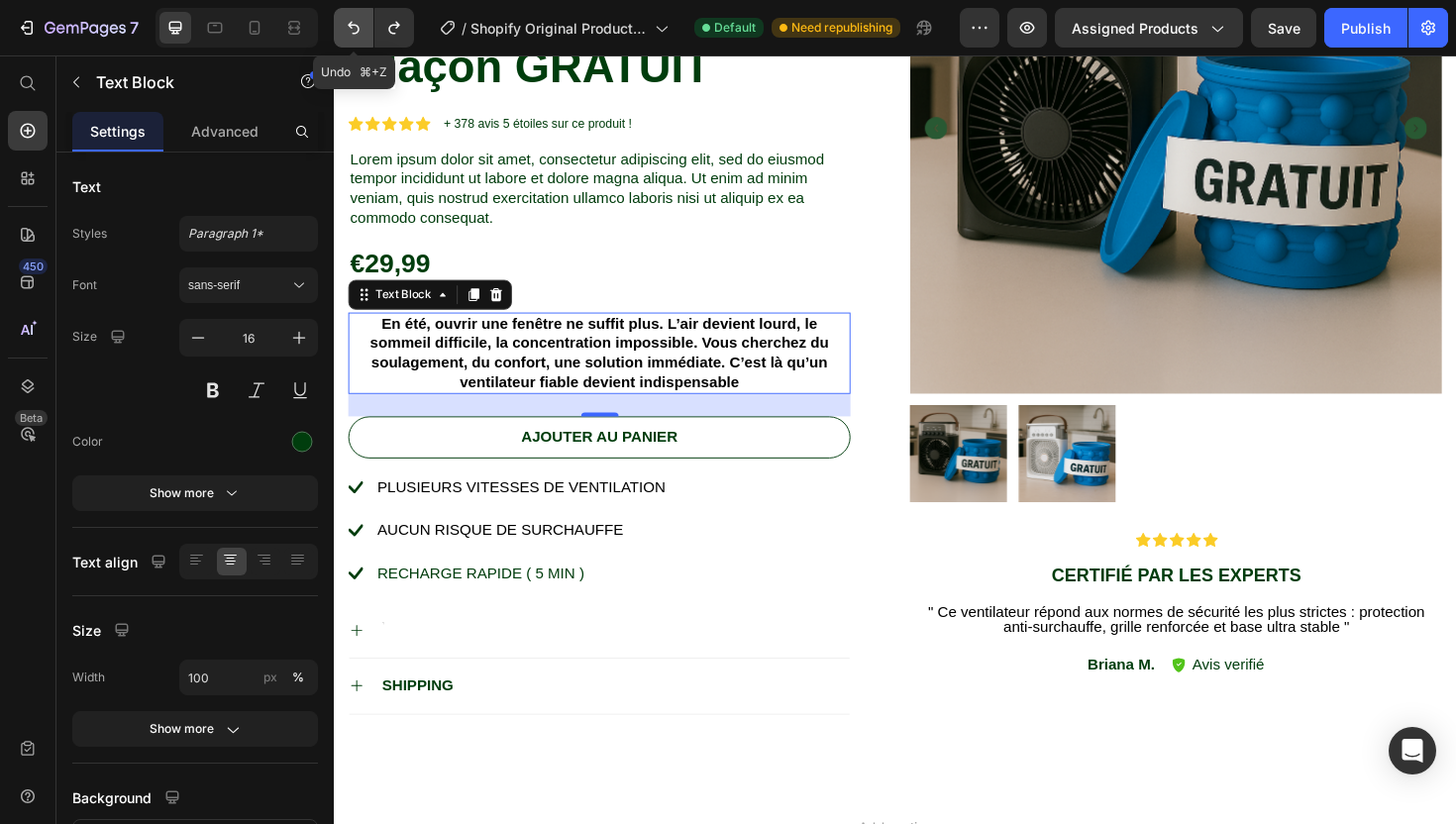 click 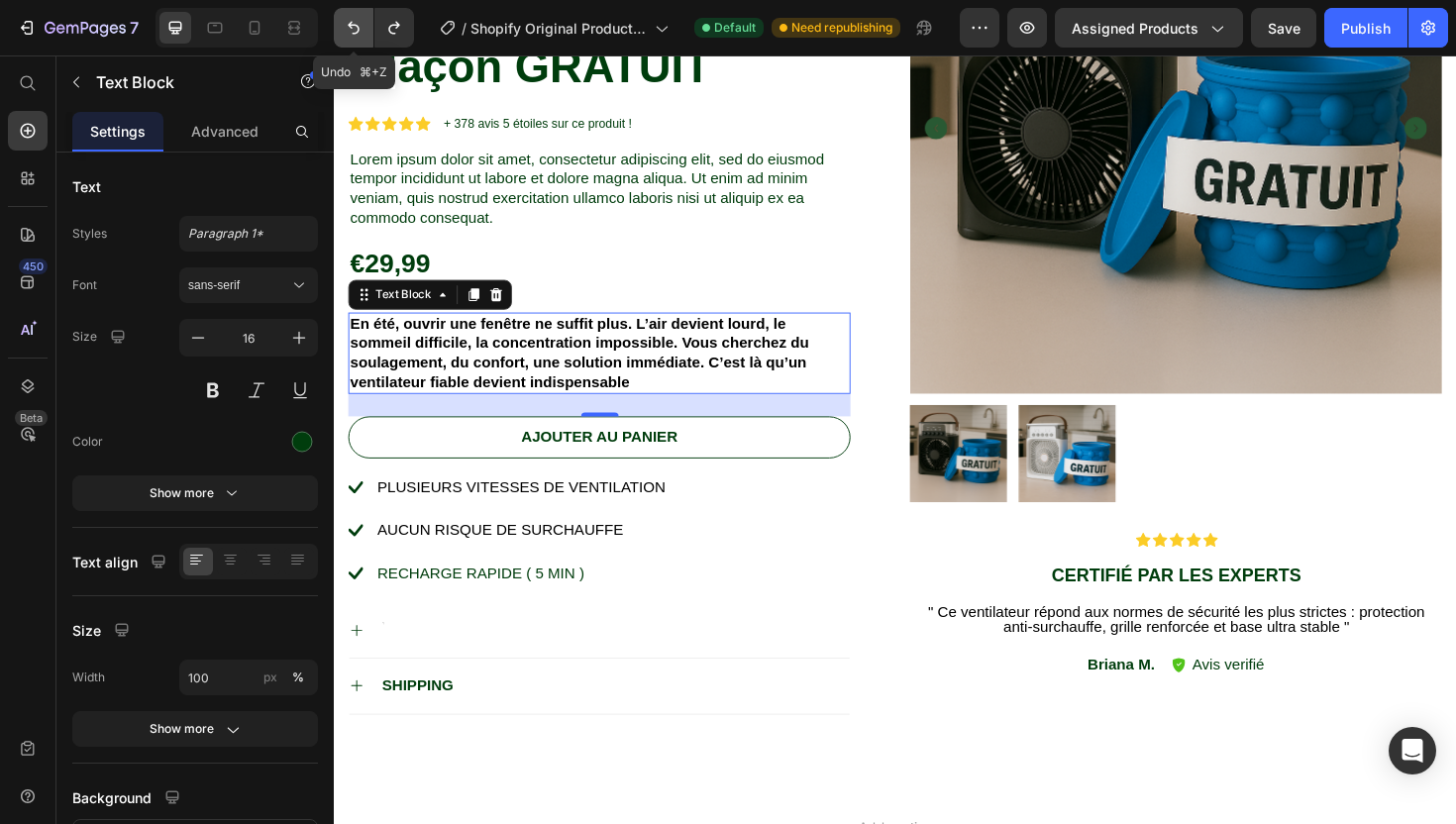 click 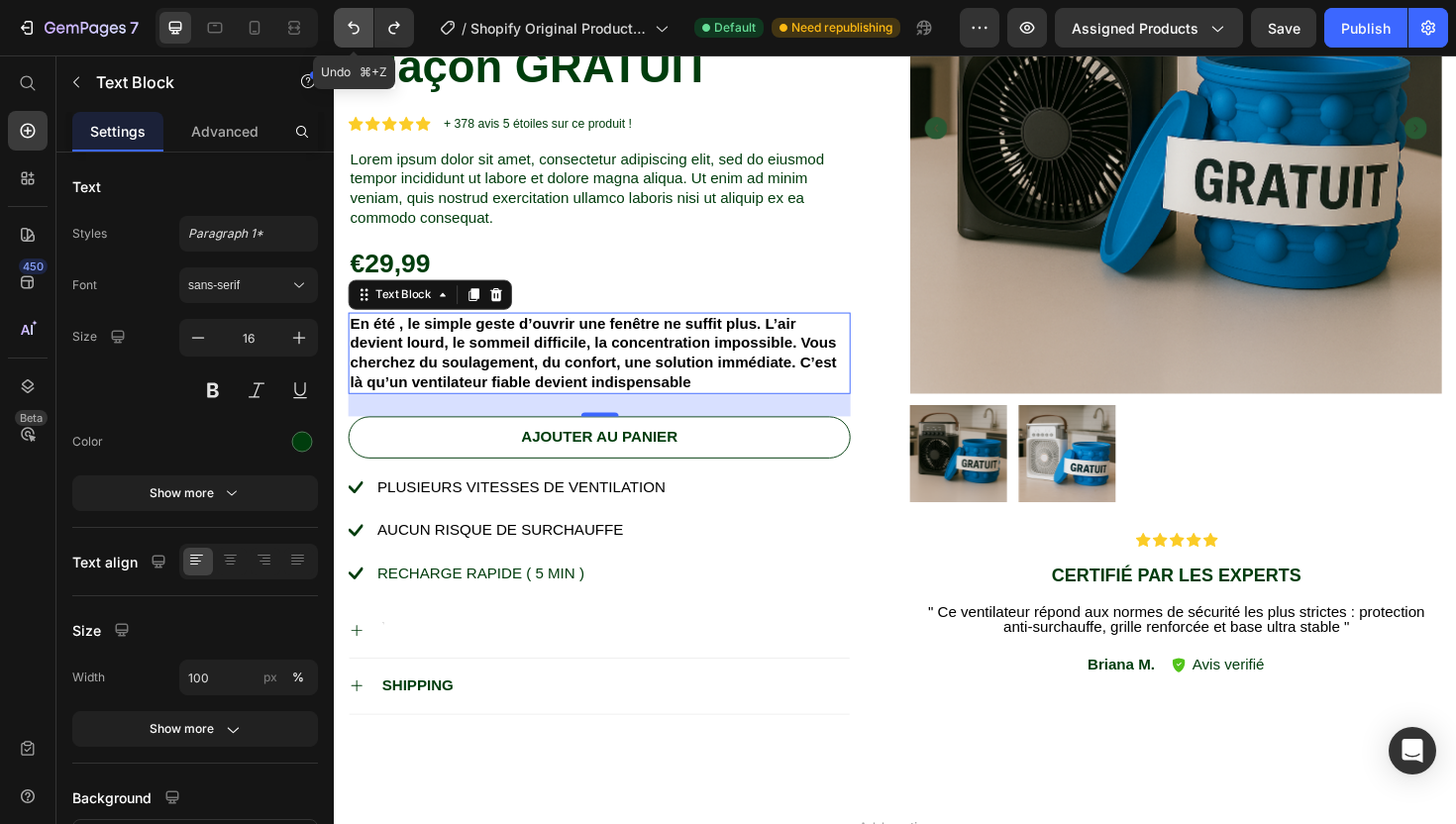 click 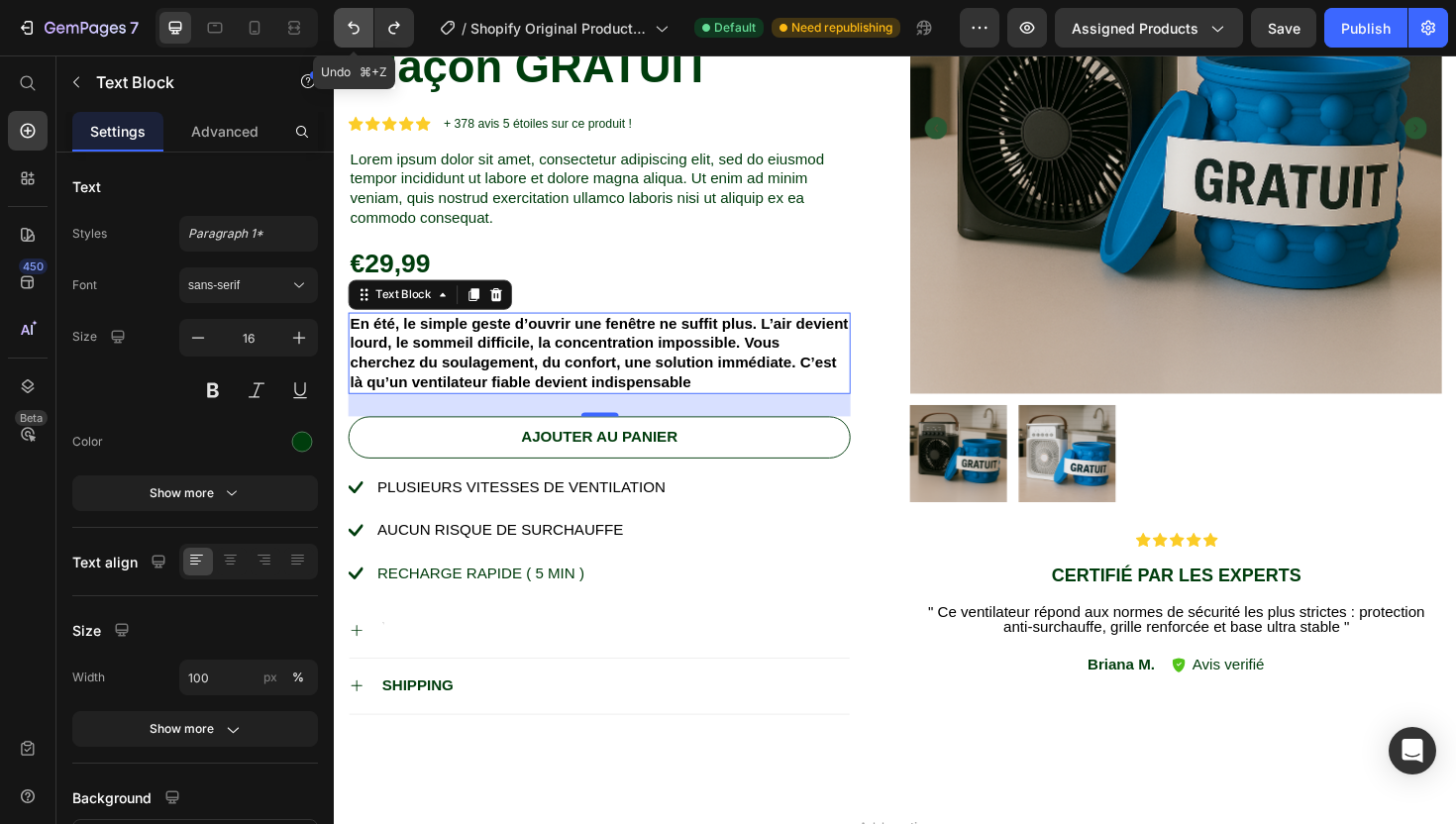 click 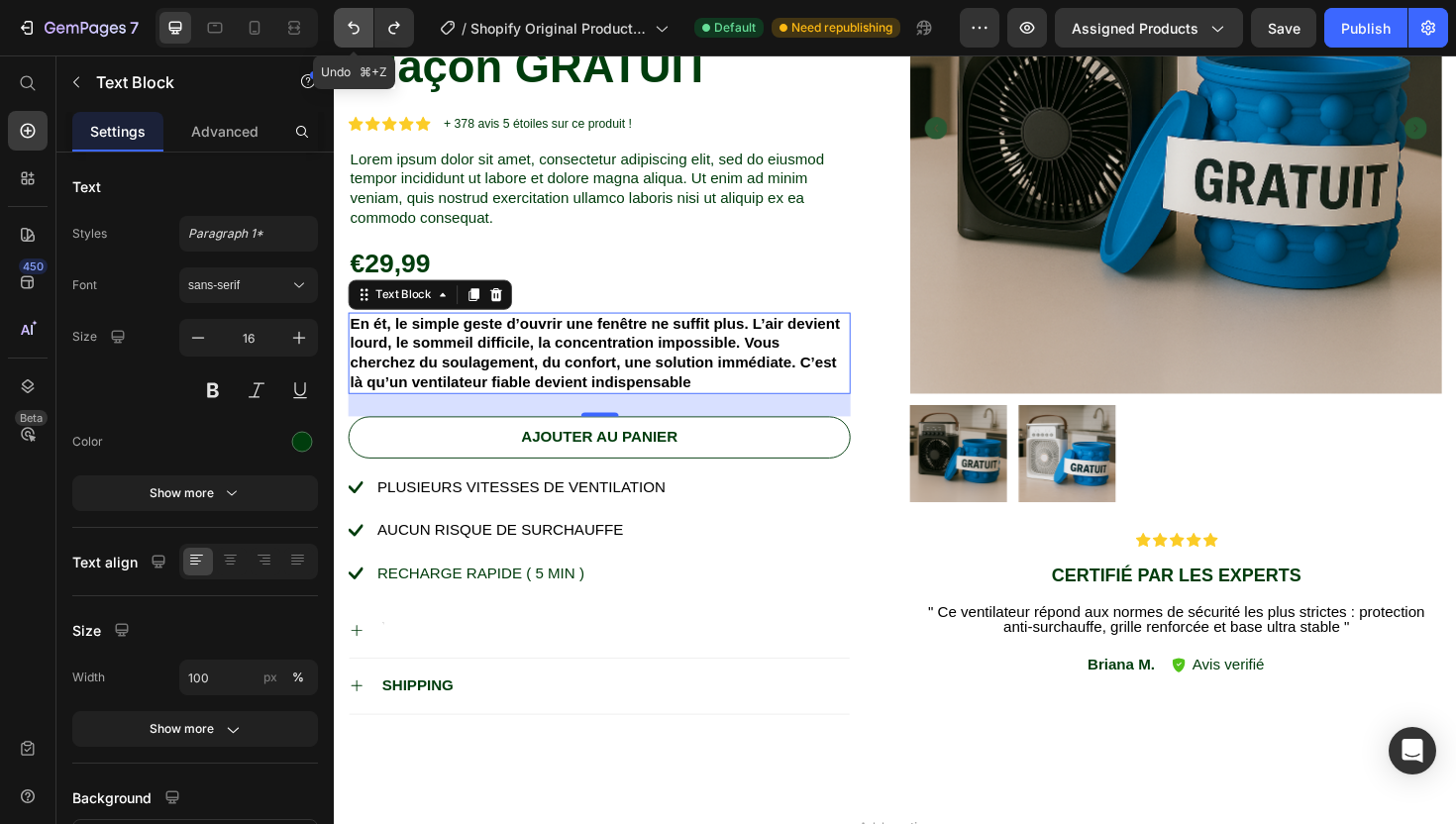 click 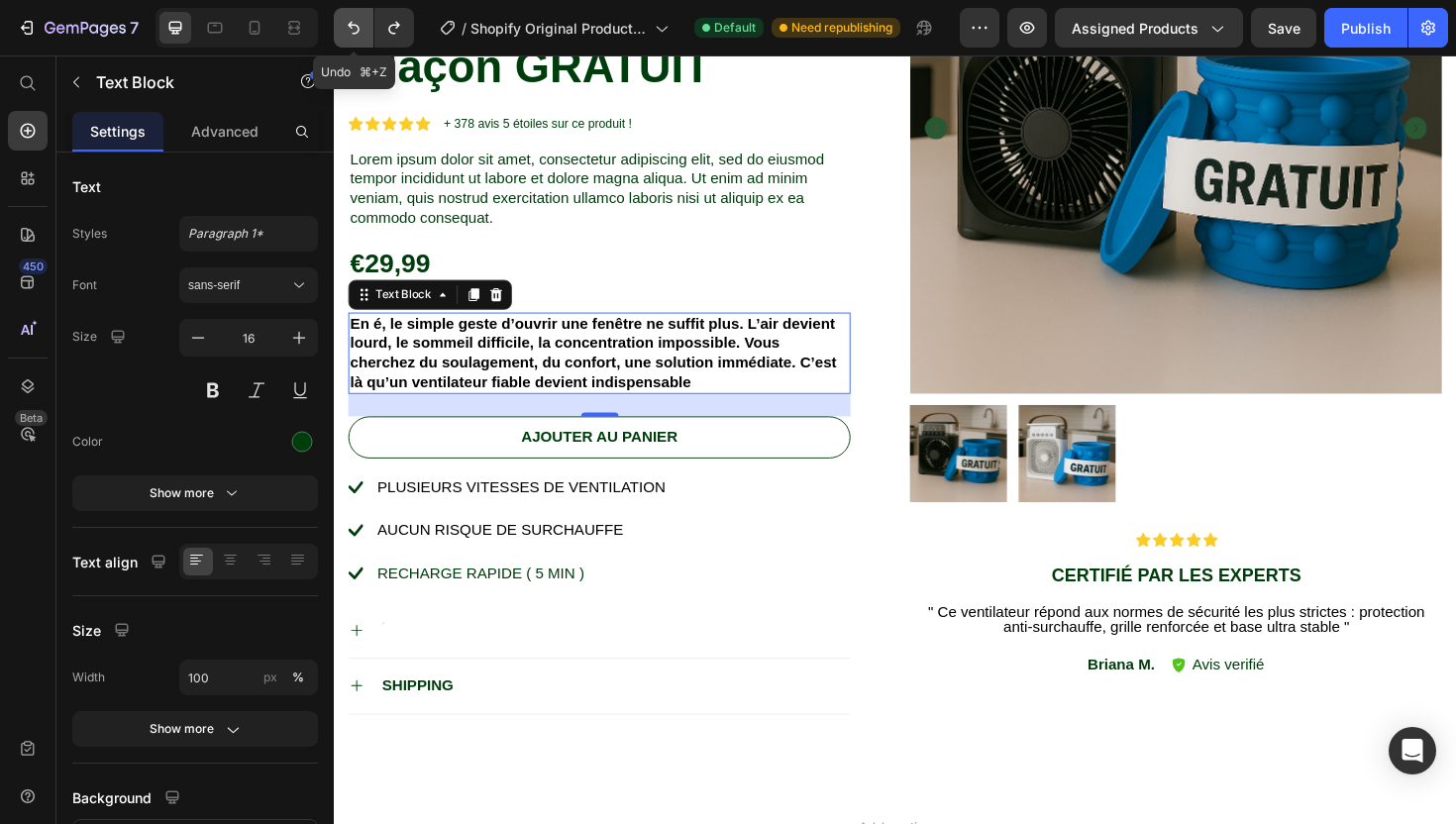 click 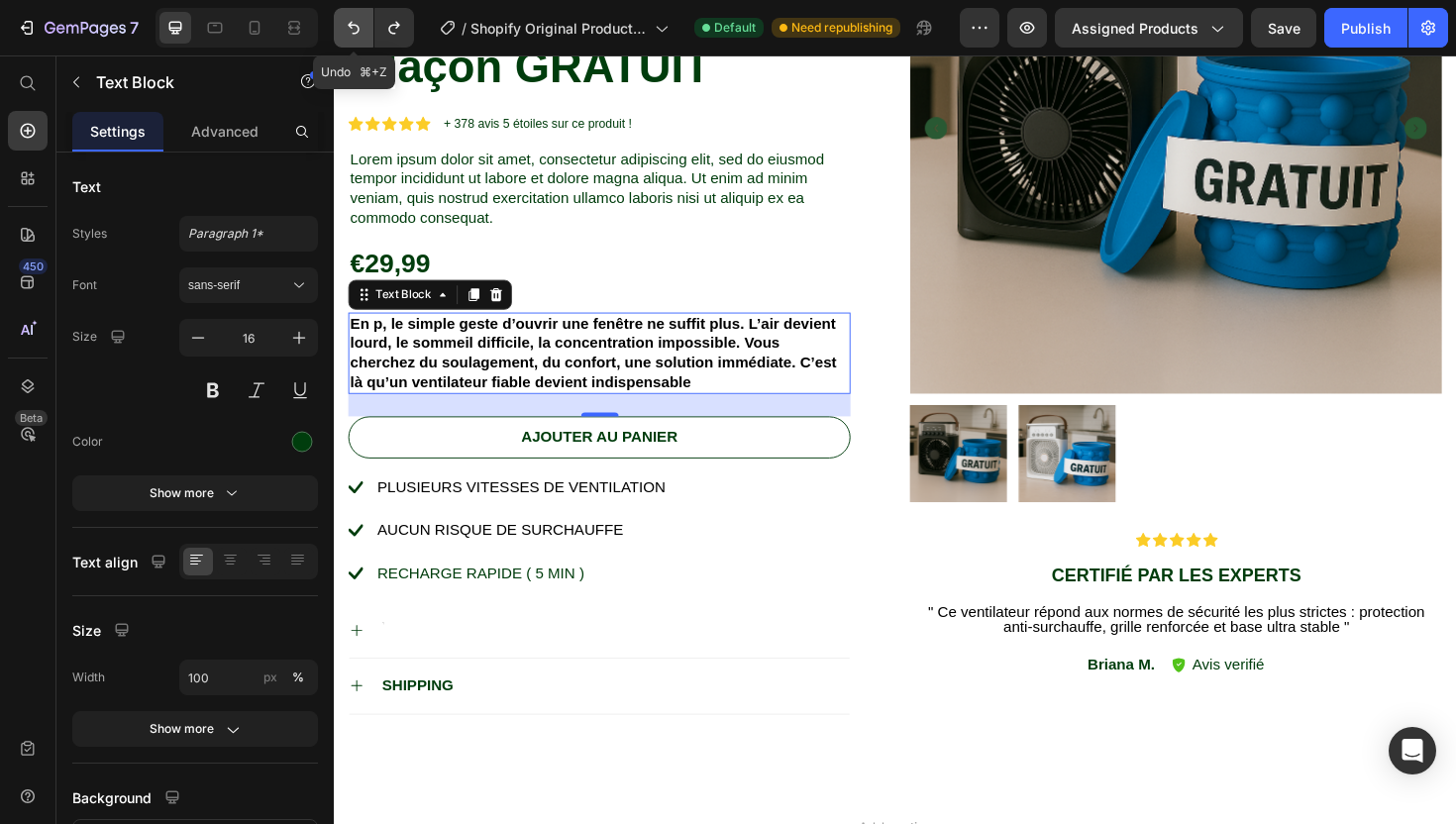click 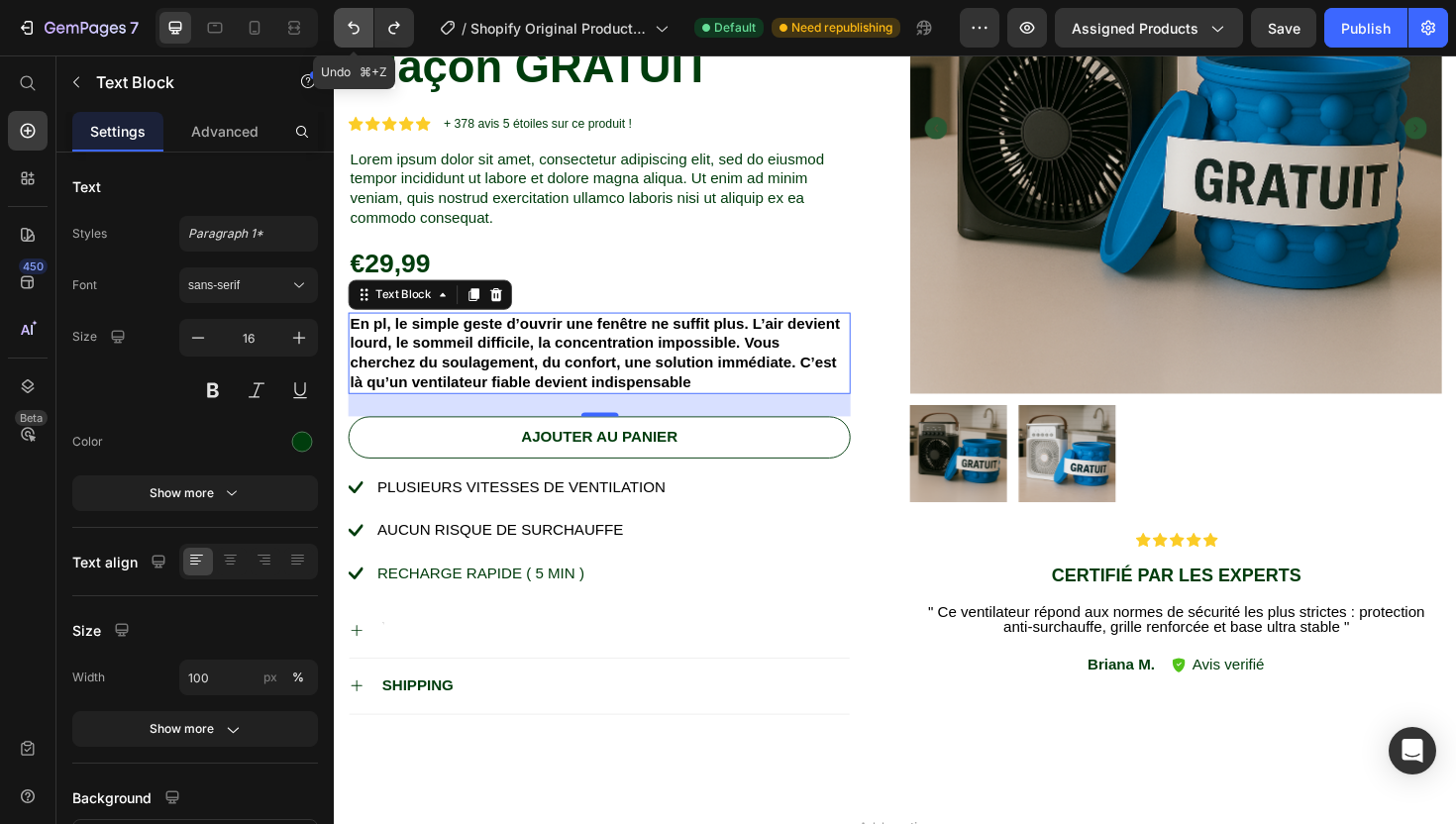 click 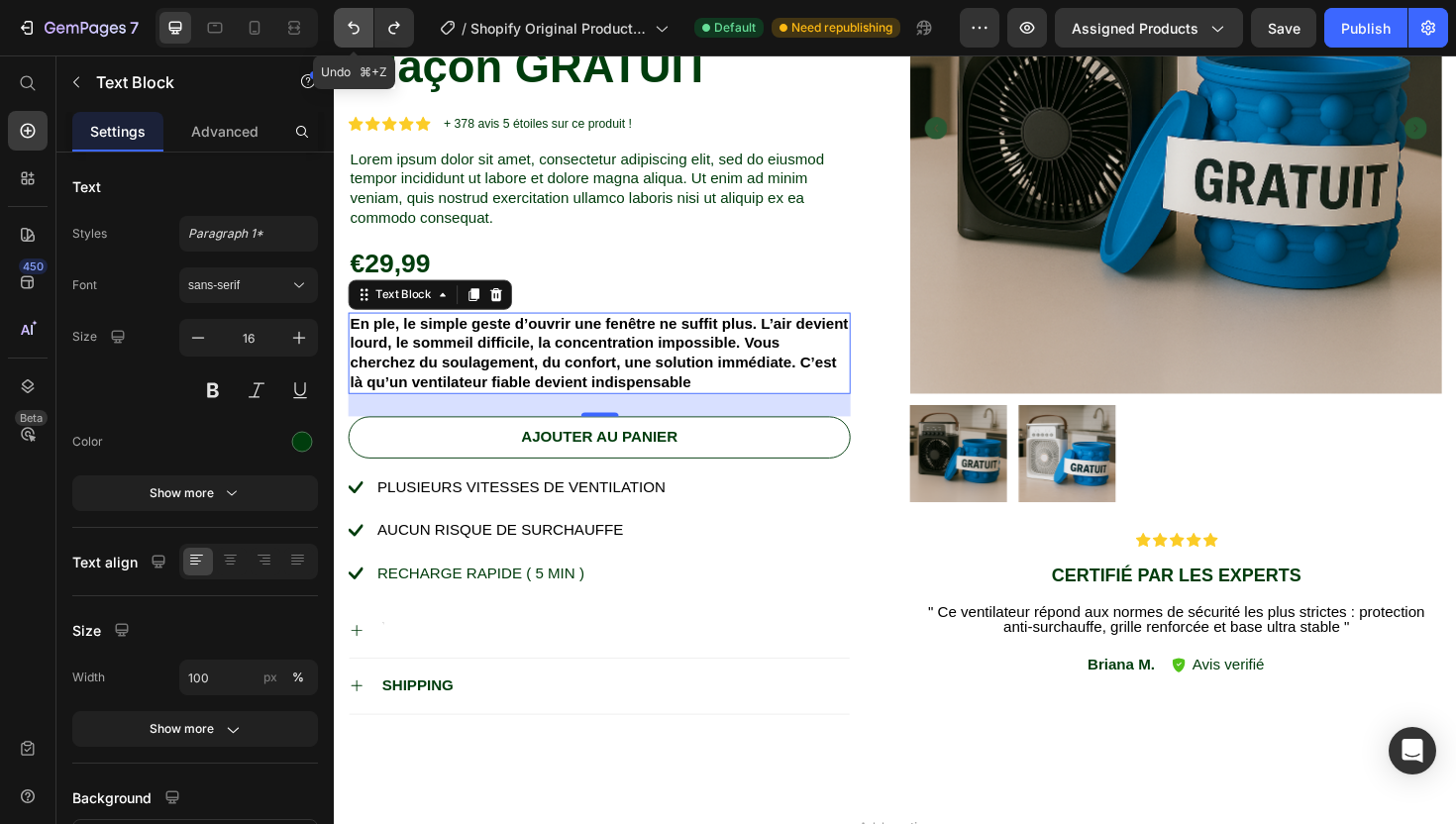click 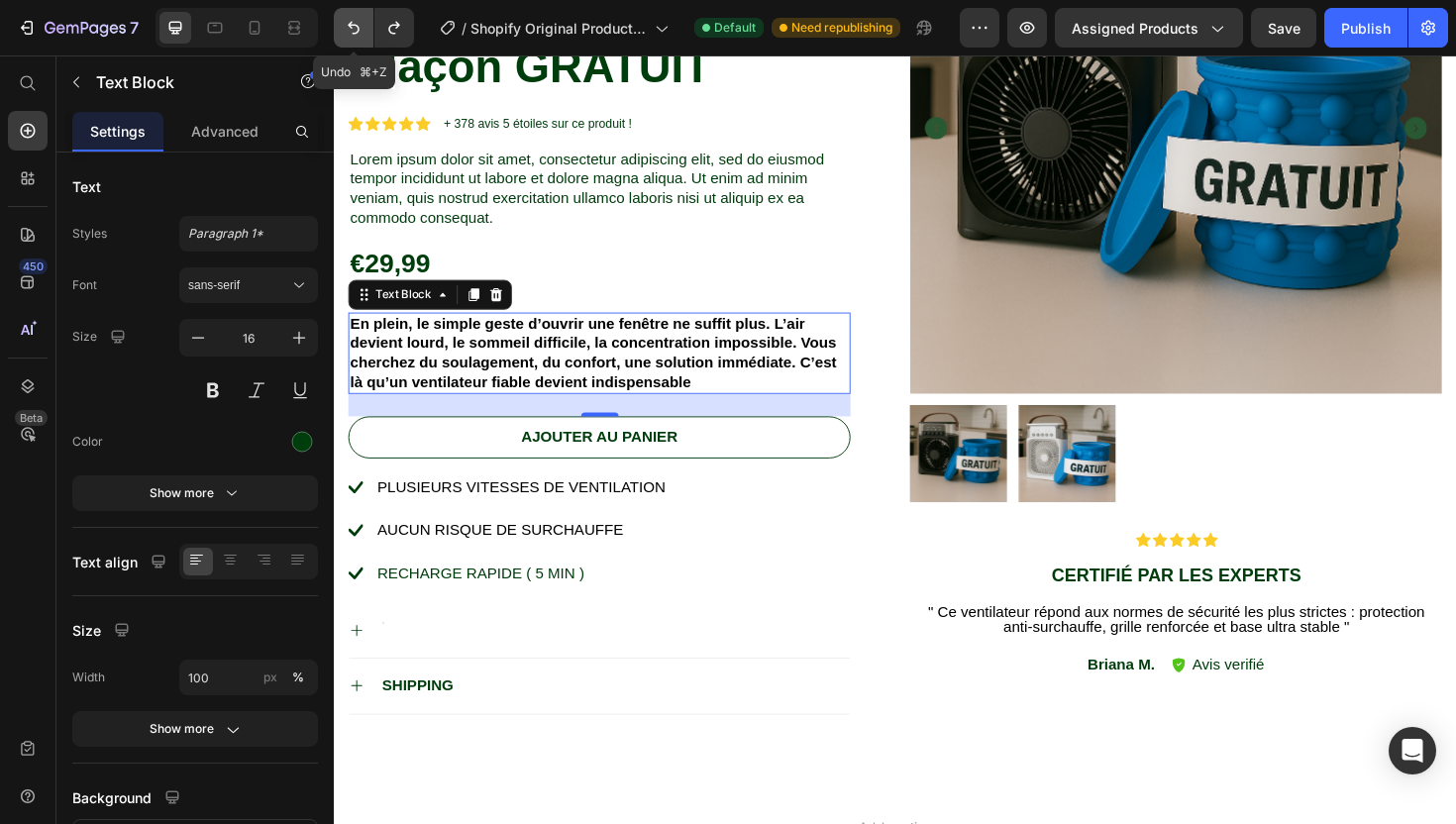 click 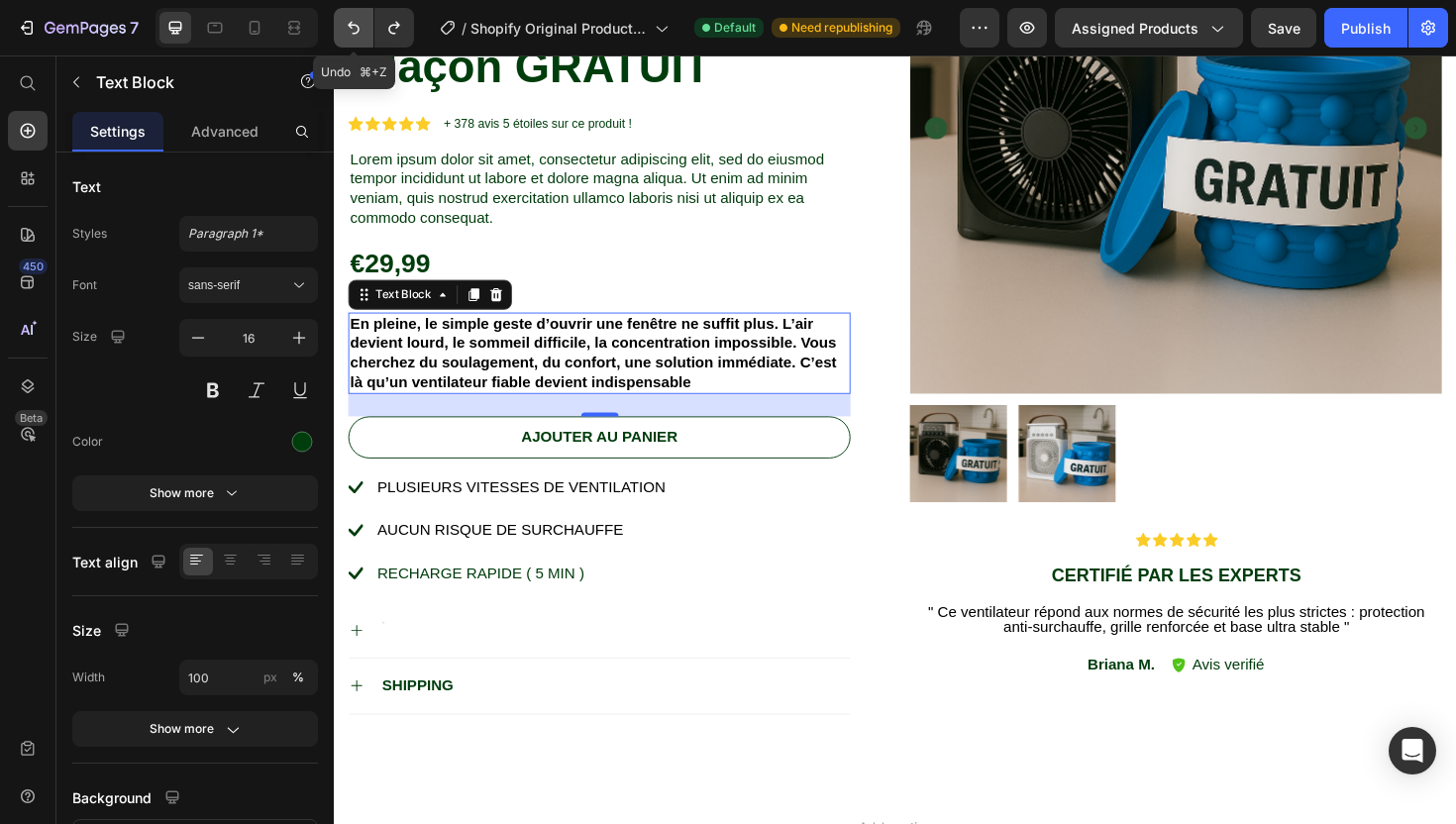 click 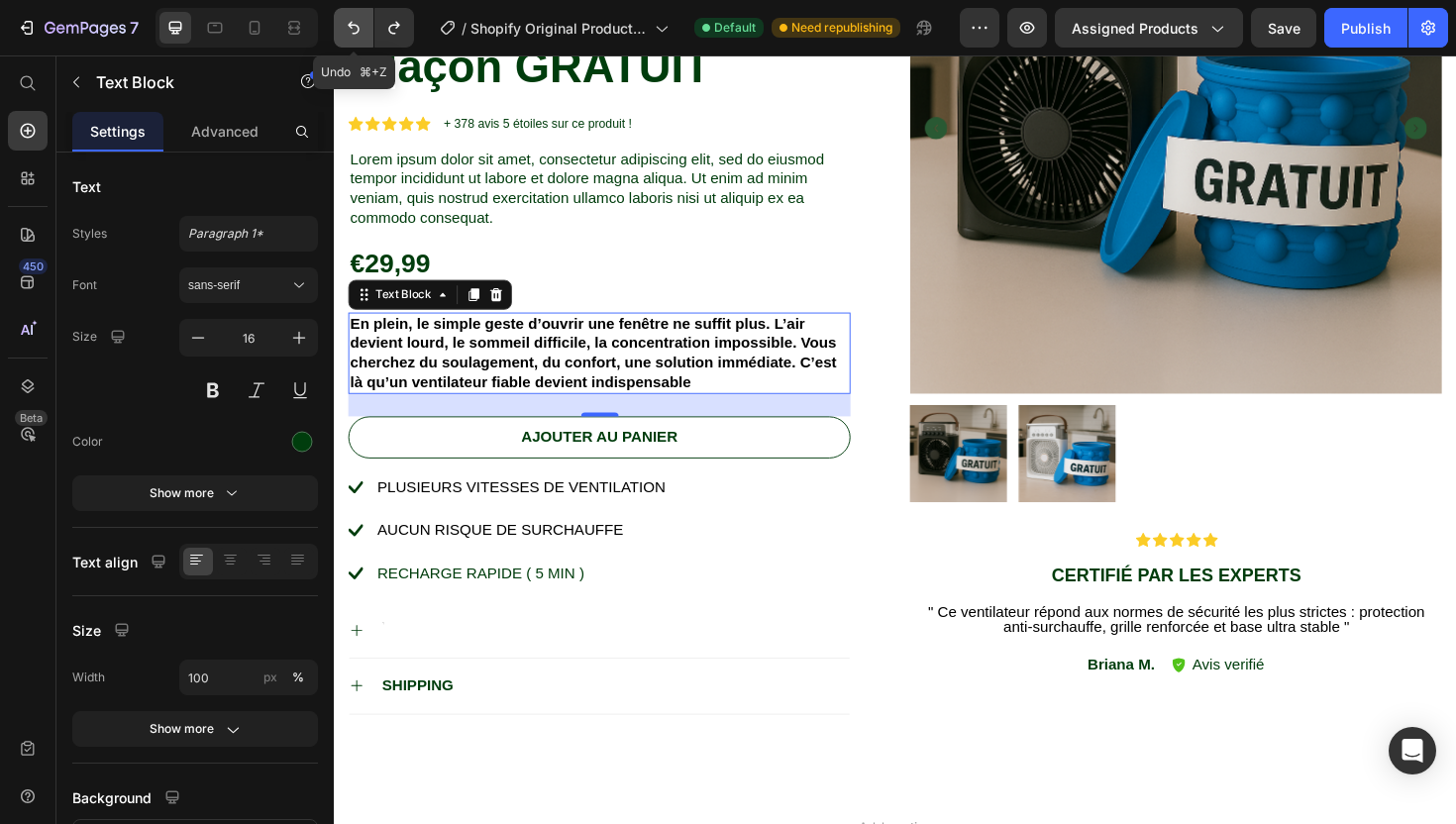 click 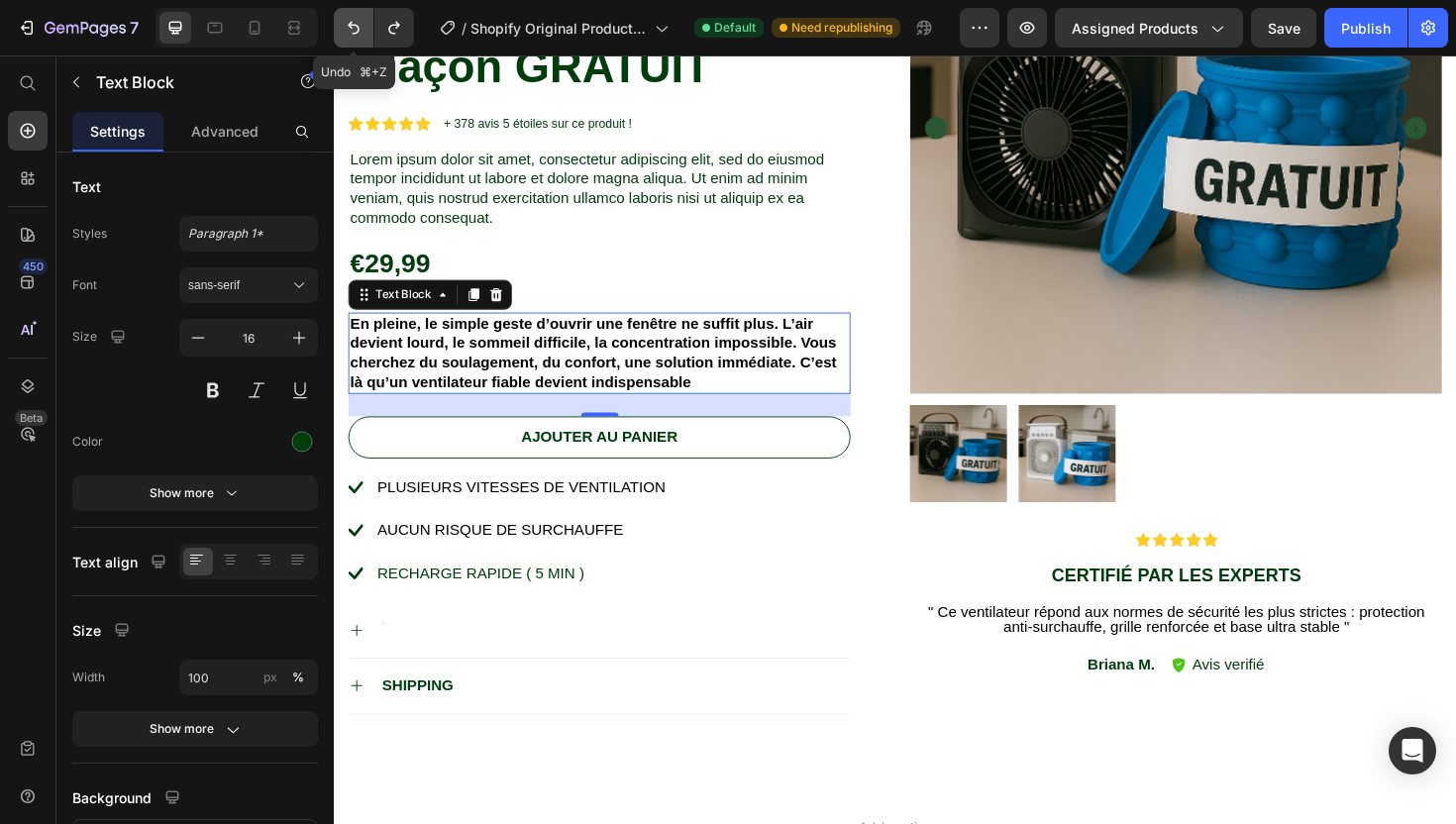 click 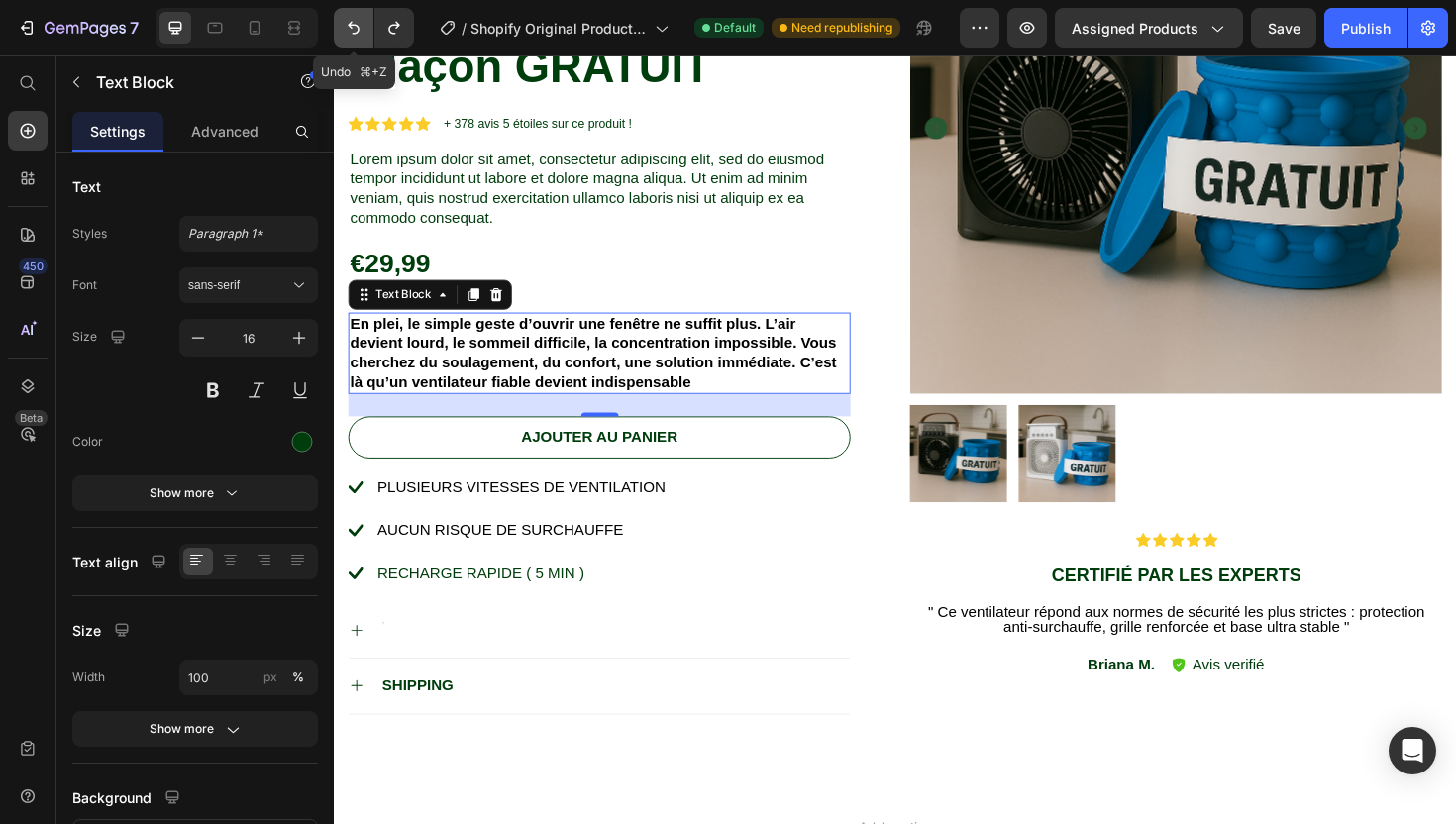 click 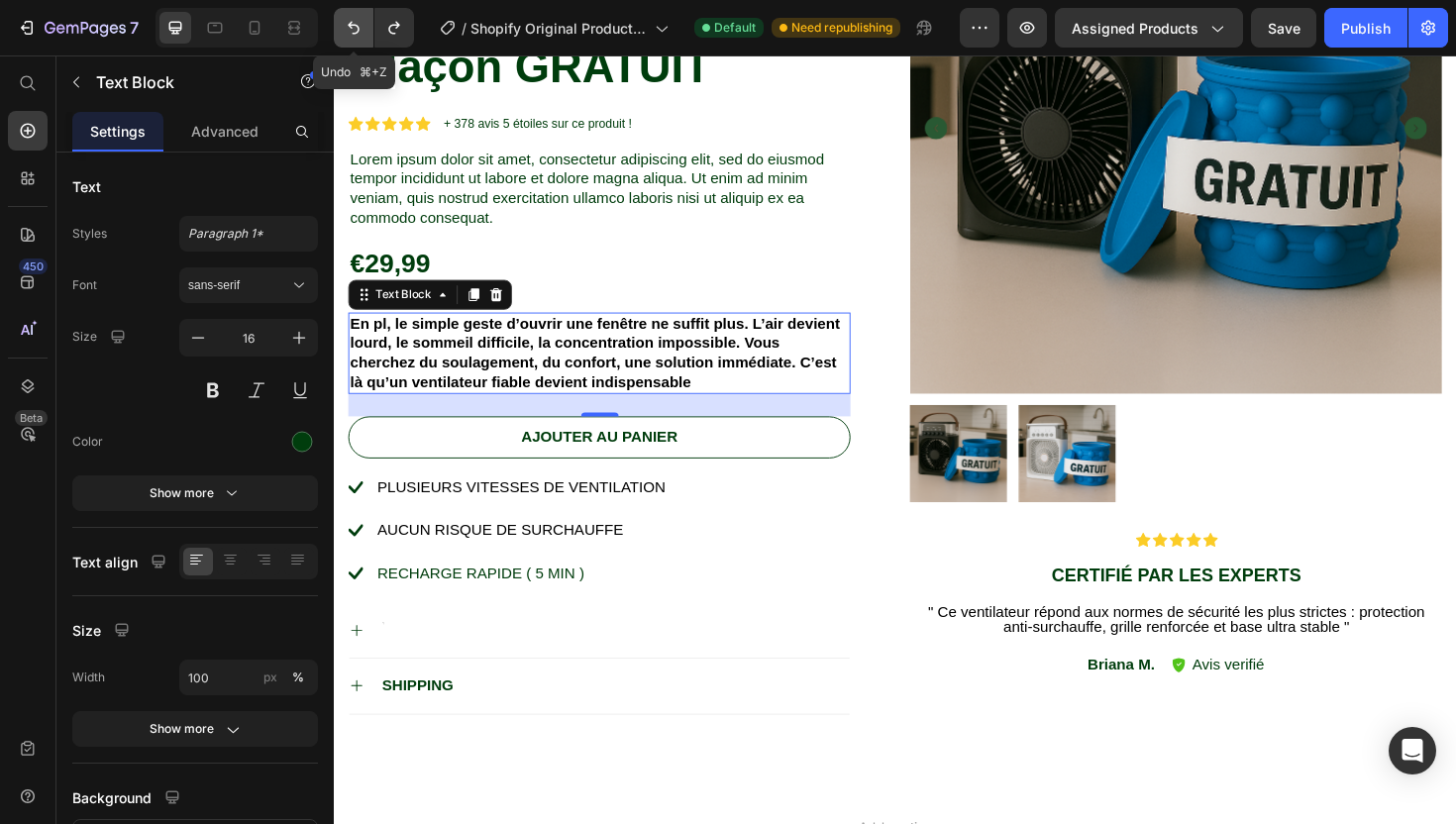 click 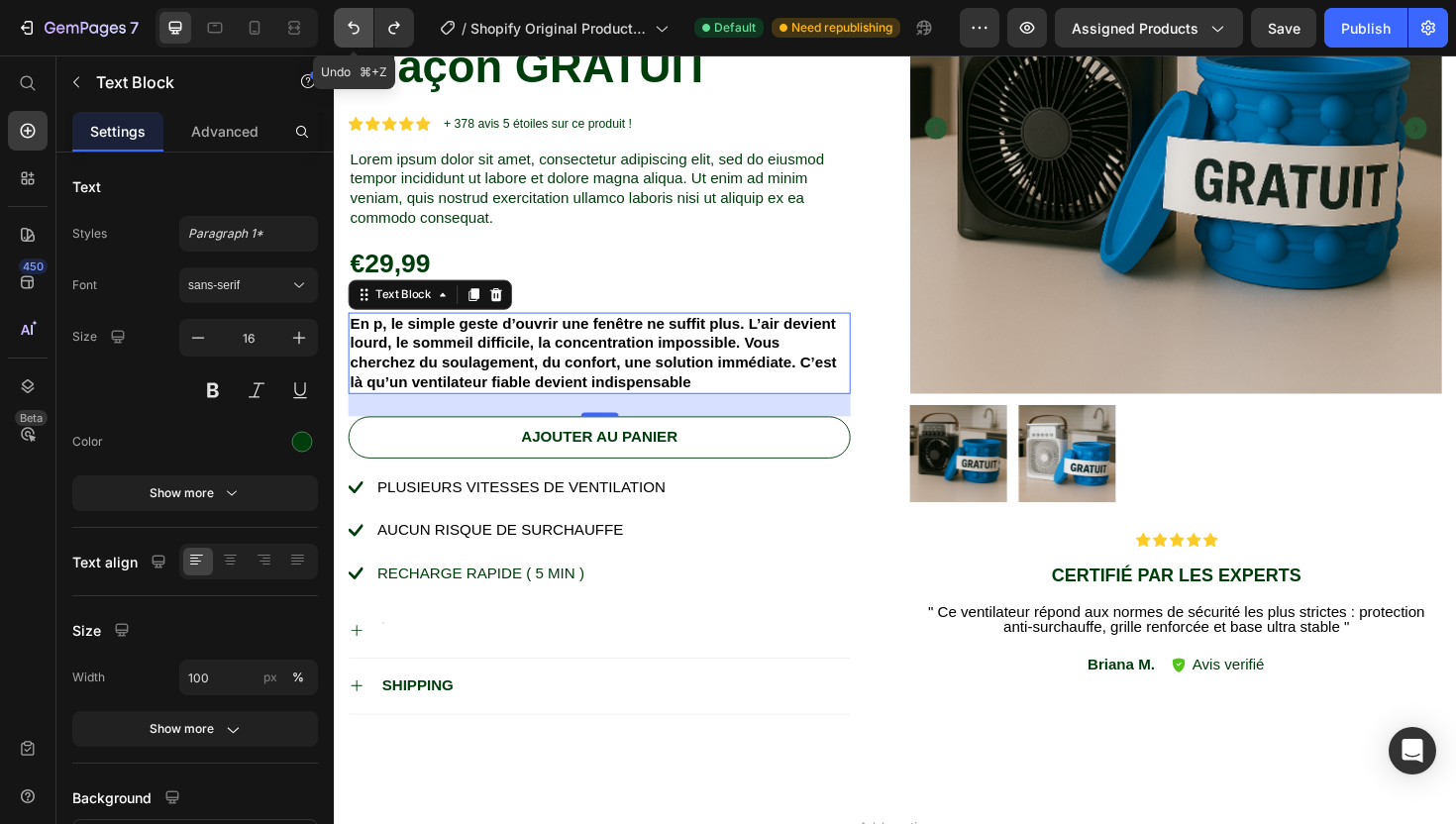 click 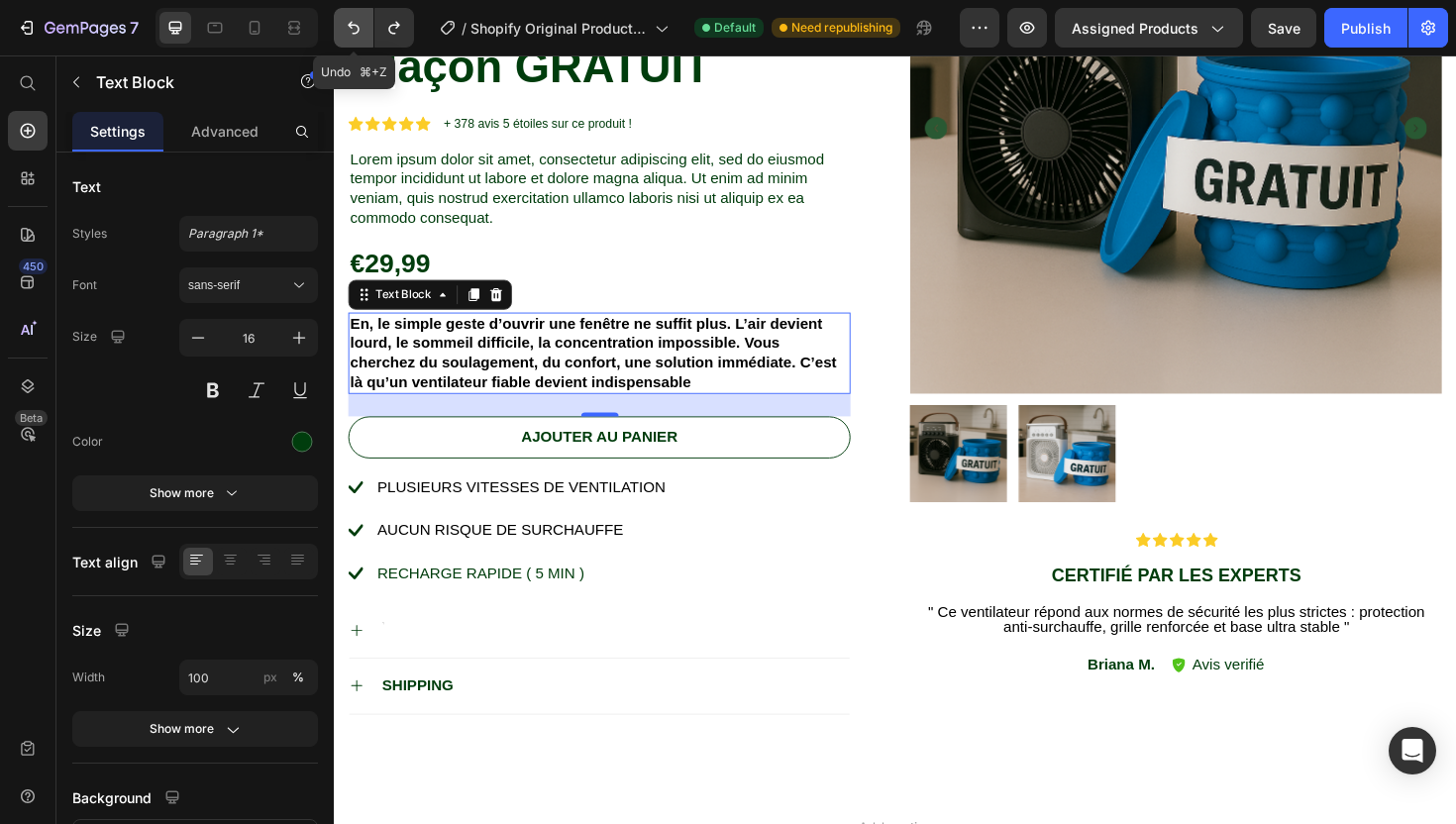 click 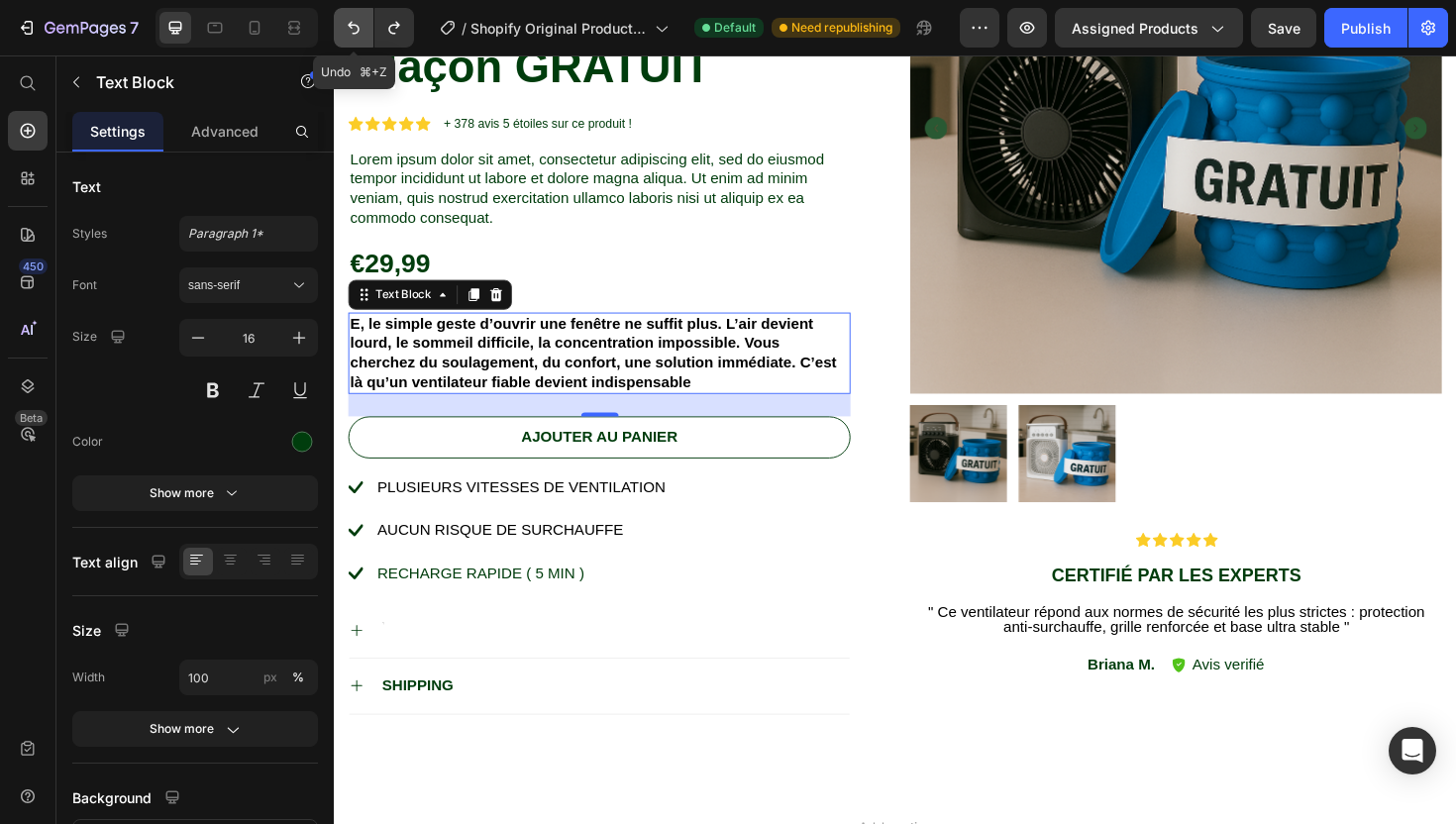 click 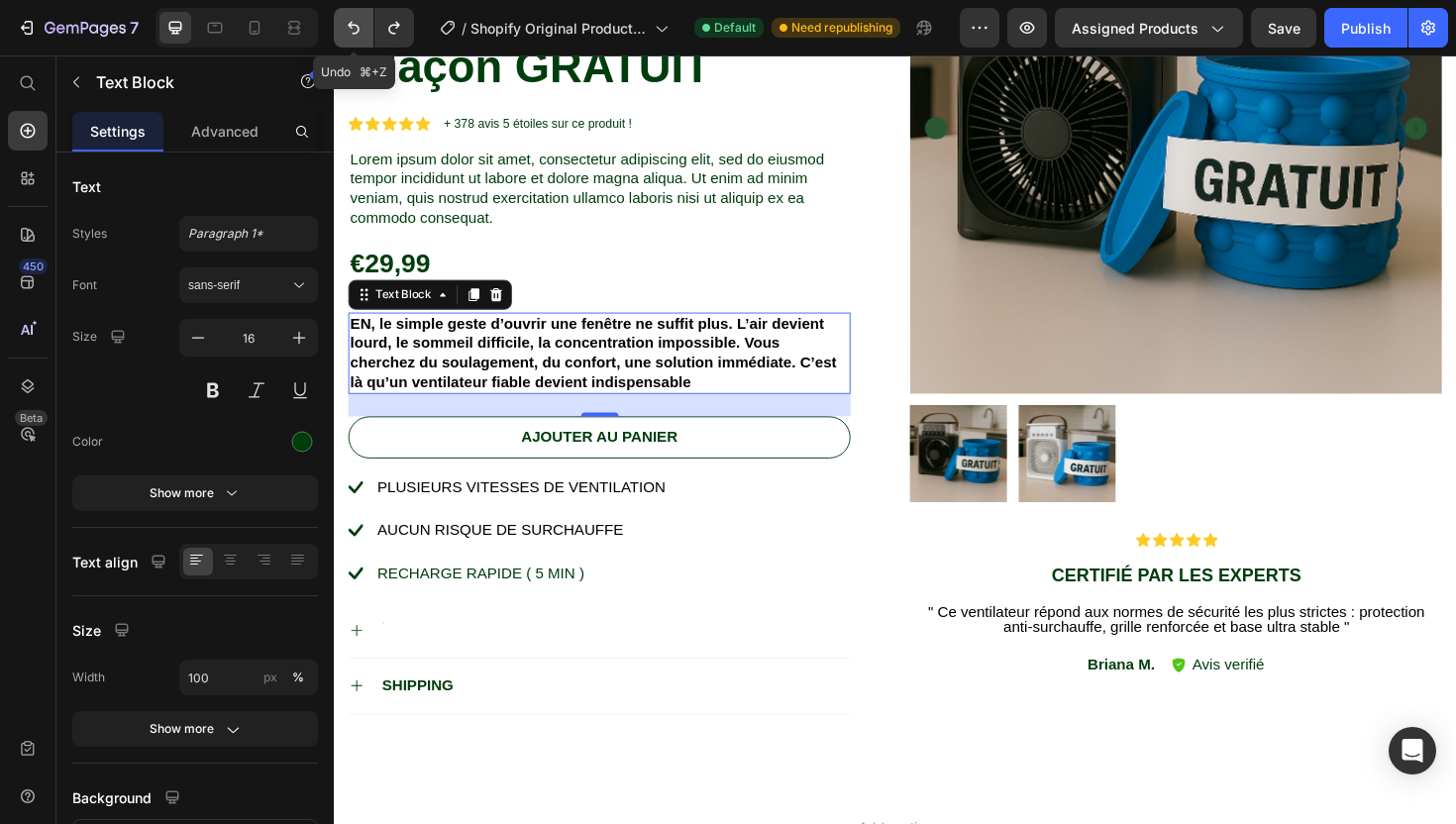 click 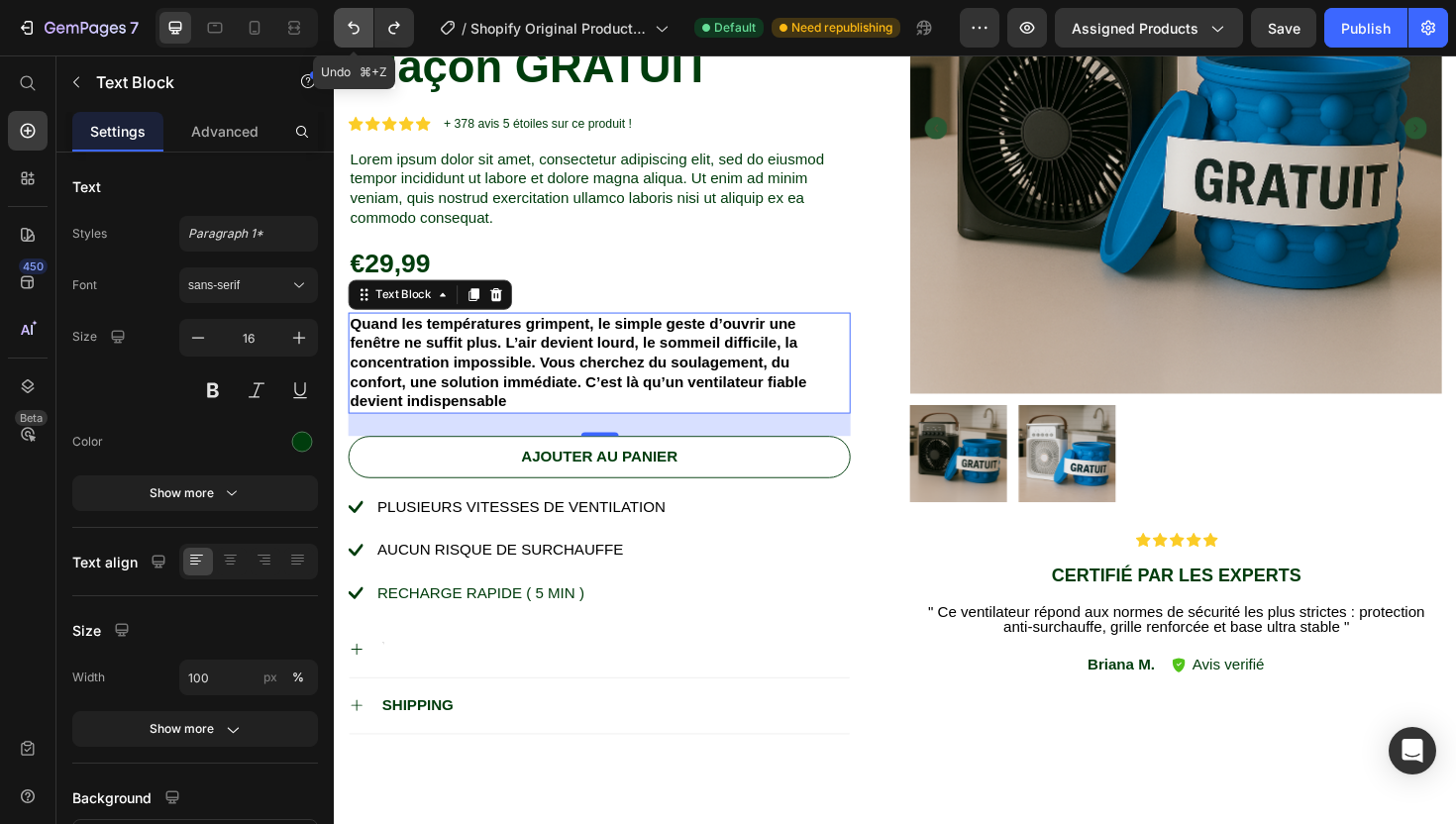 click 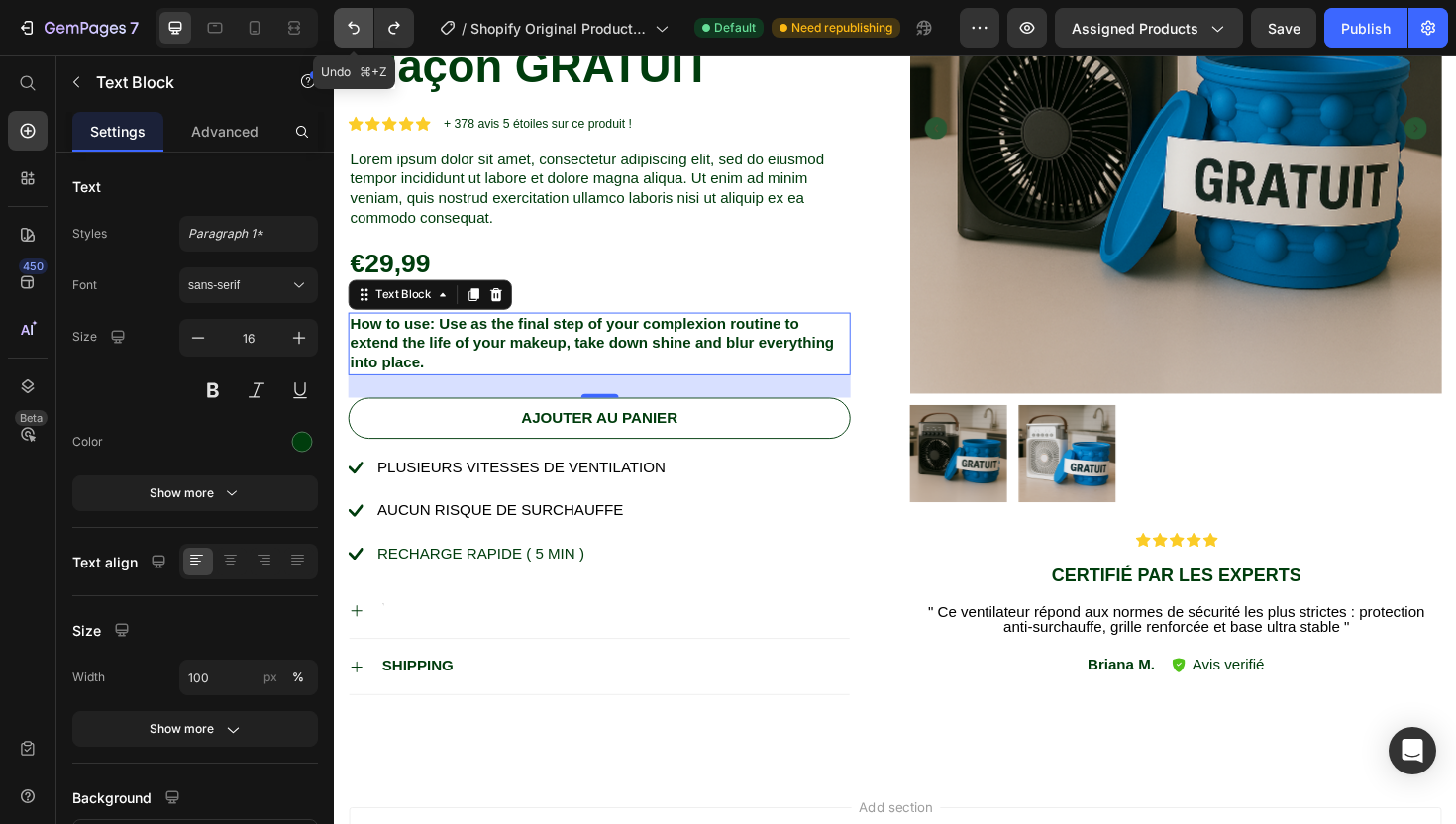 click 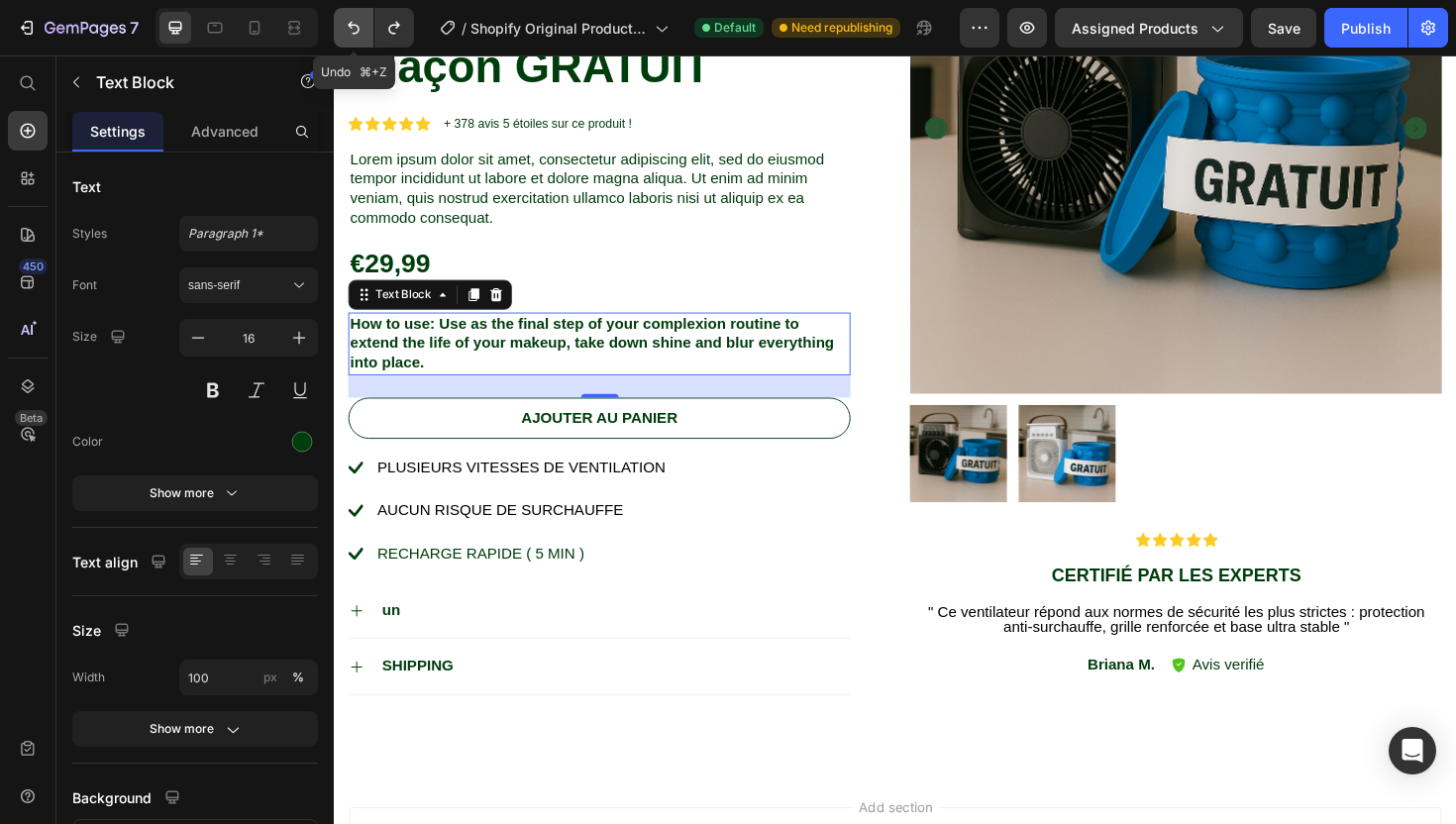 click 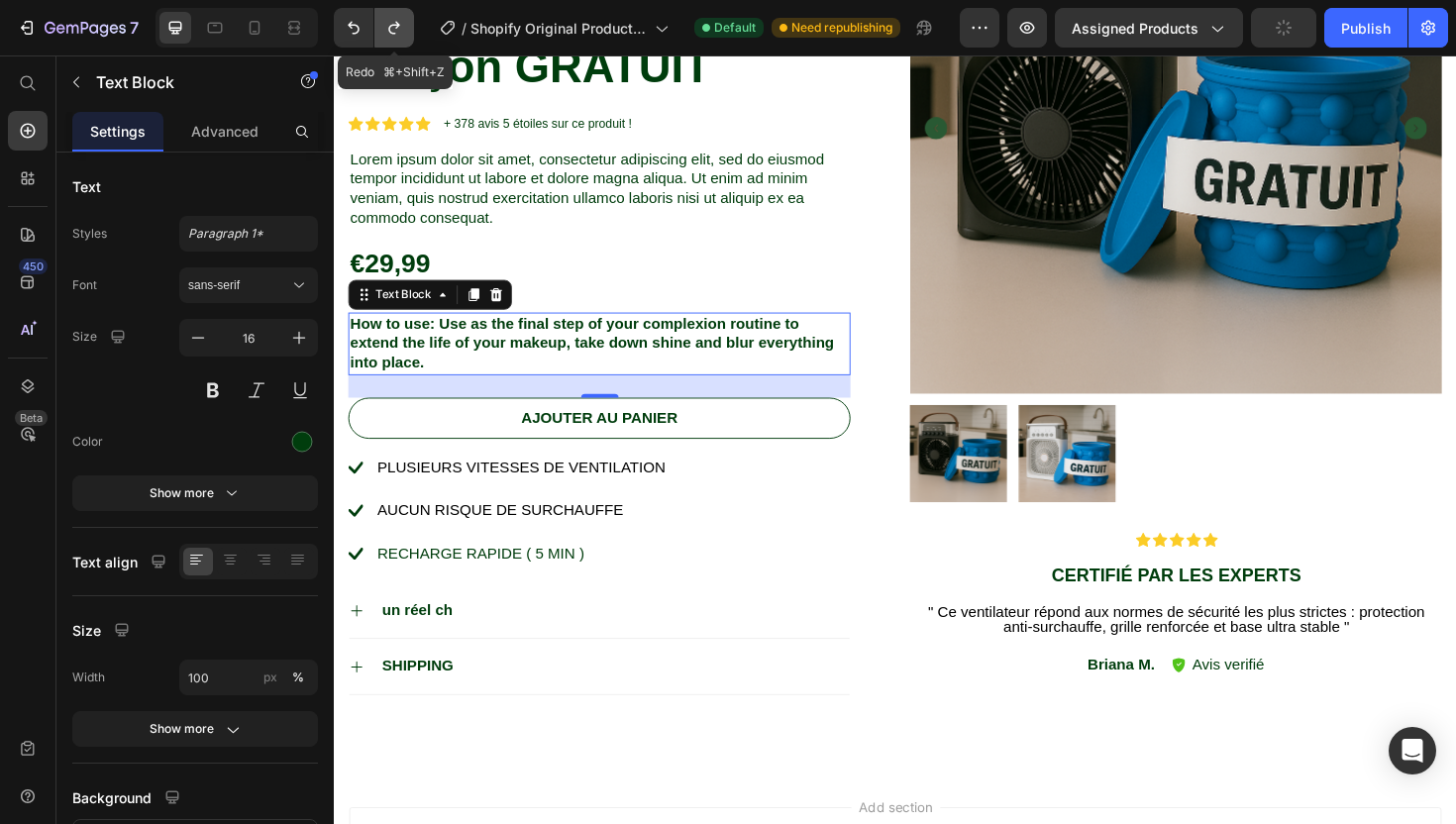 click 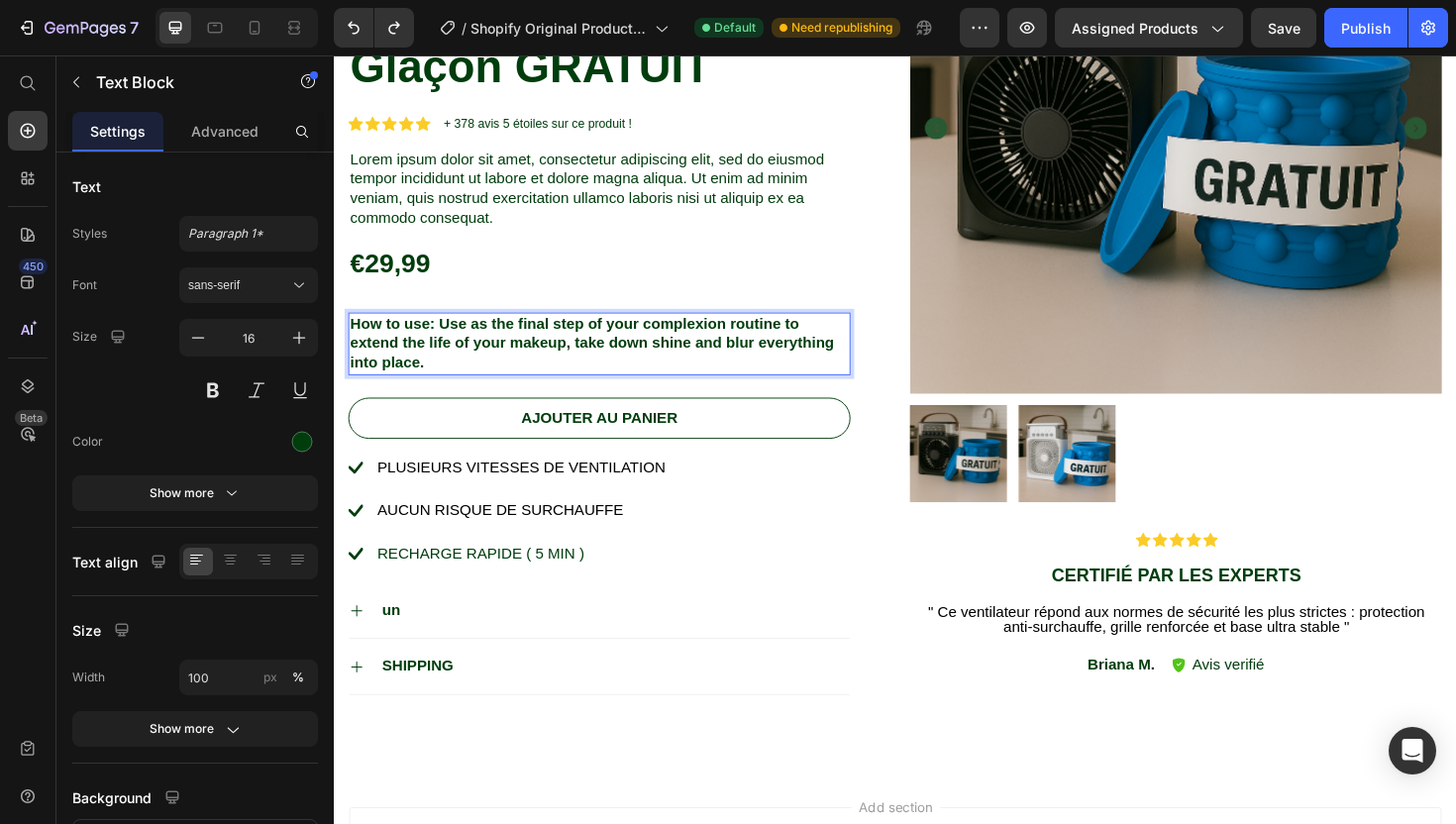 click on "How to use: Use as the final step of your complexion routine to extend the life of your makeup, take down shine and blur everything into place." at bounding box center (614, 360) 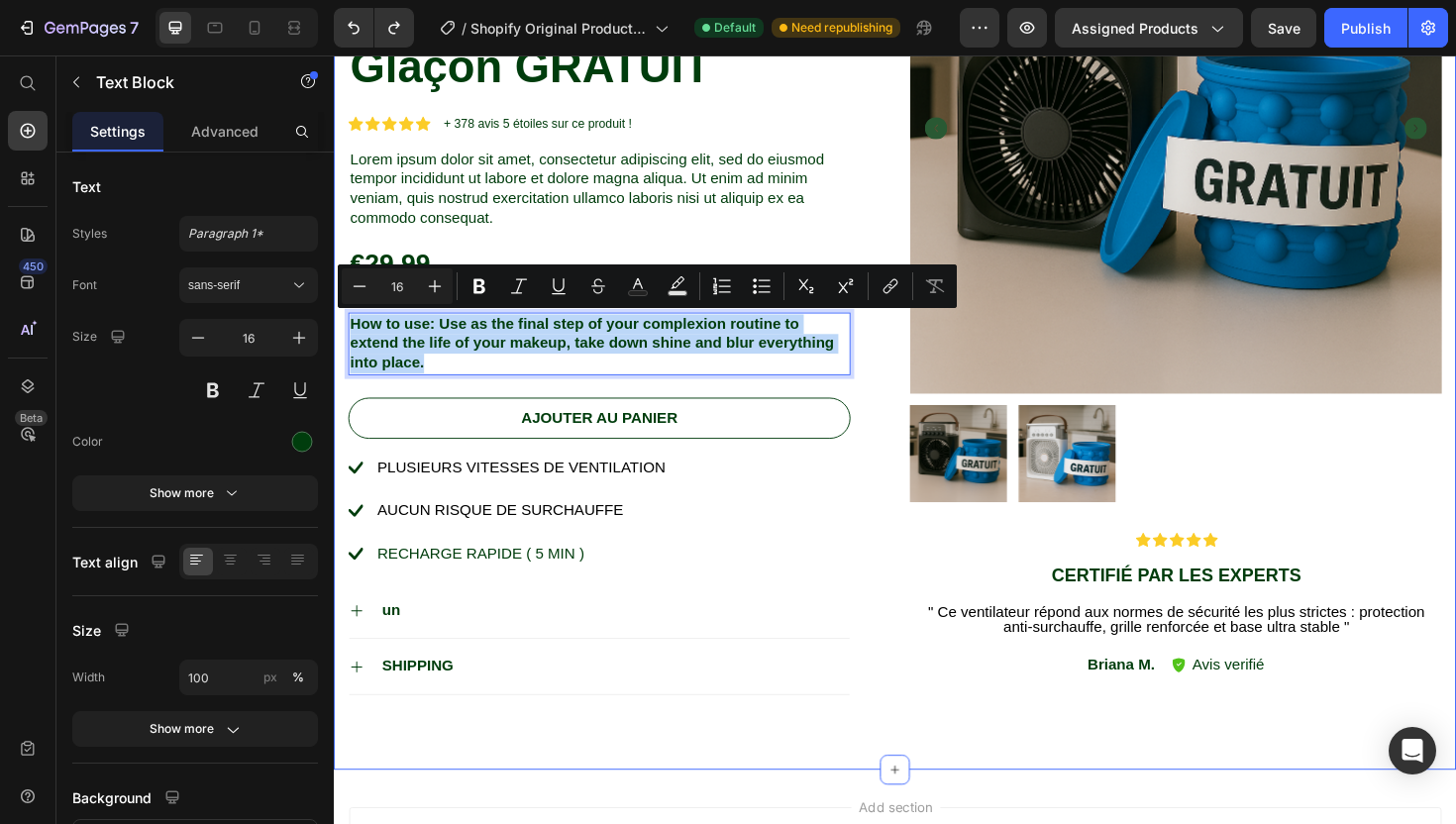 drag, startPoint x: 459, startPoint y: 381, endPoint x: 341, endPoint y: 320, distance: 132.83448 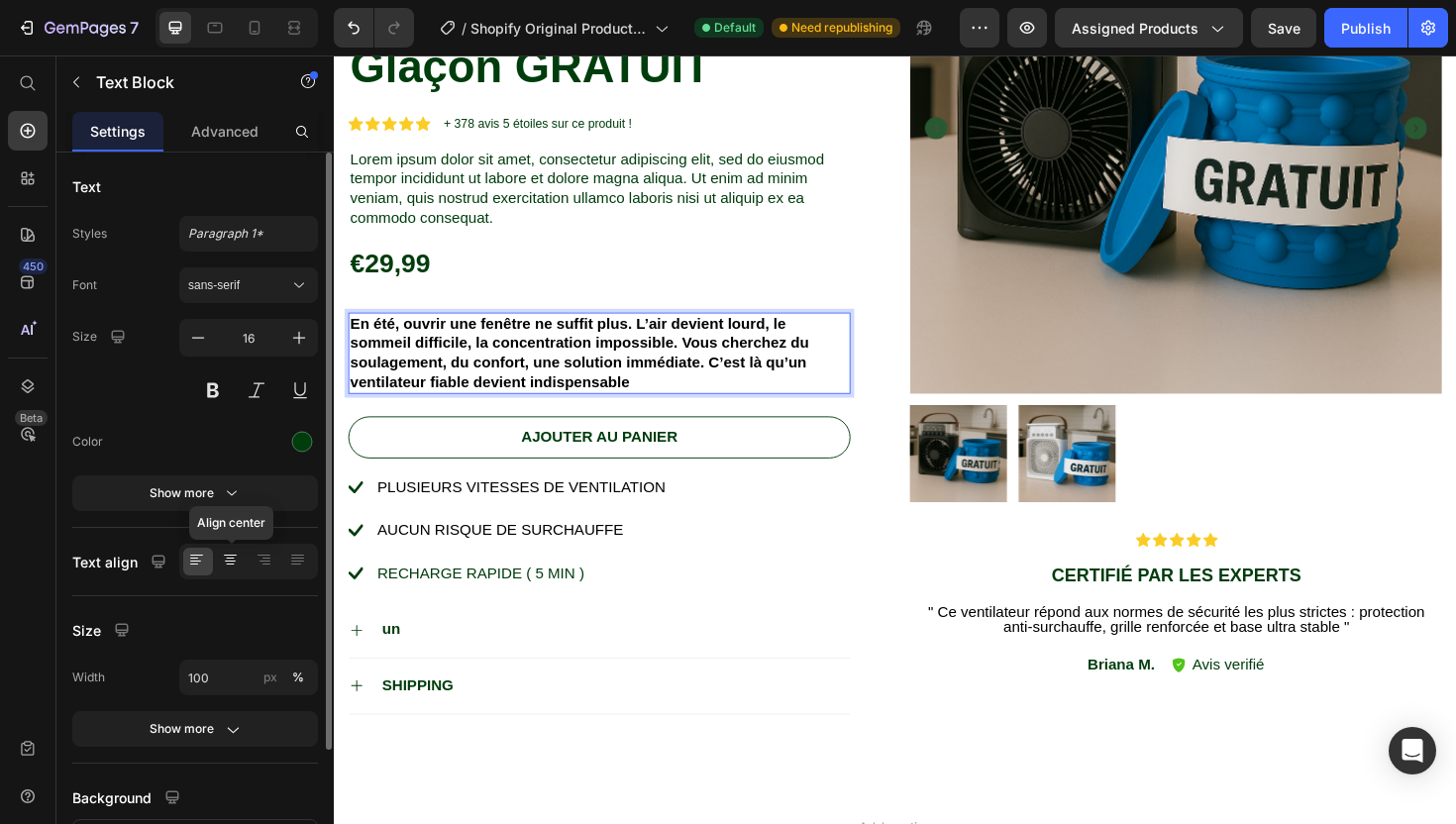 click 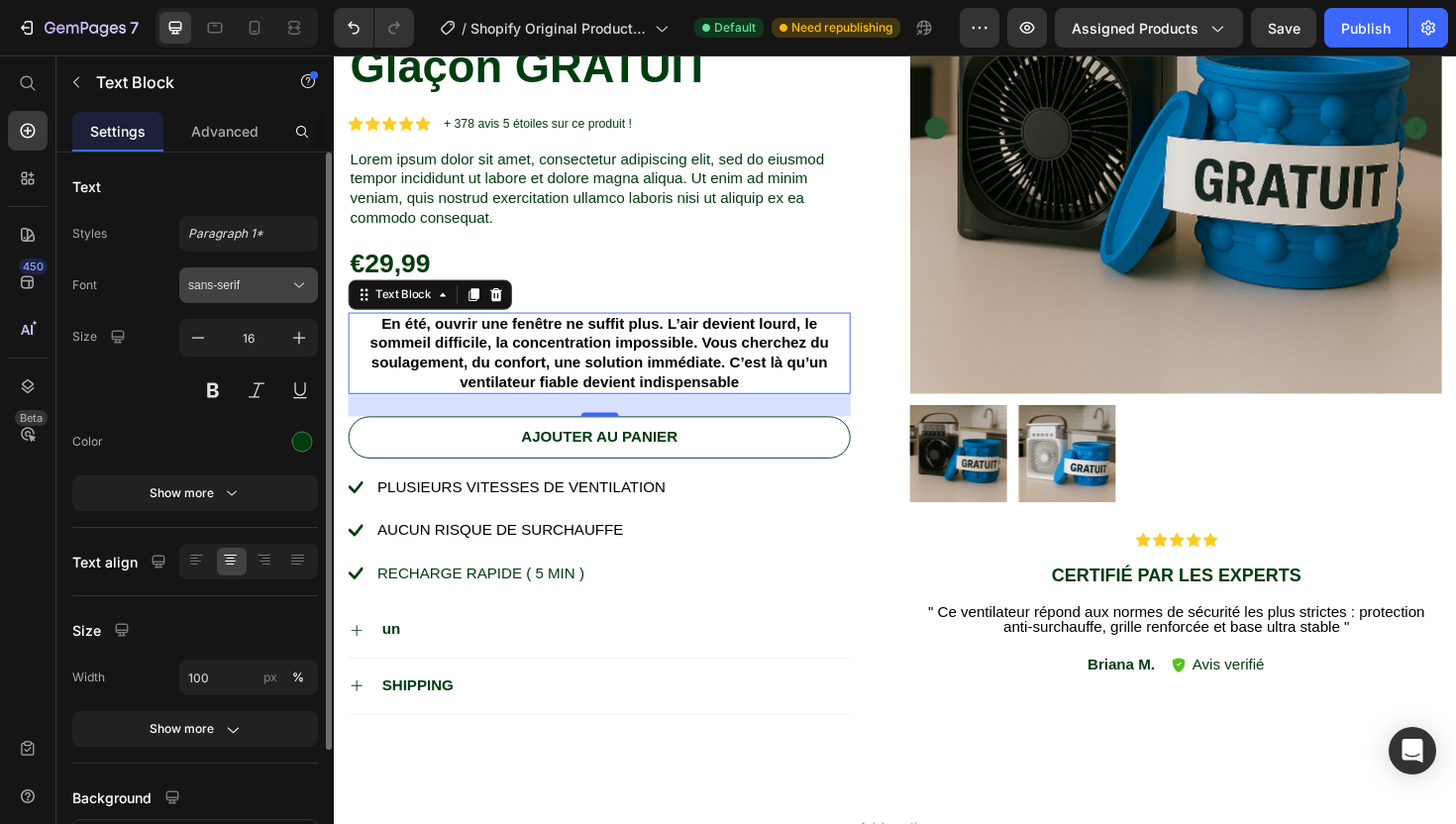 click on "sans-serif" at bounding box center [239, 285] 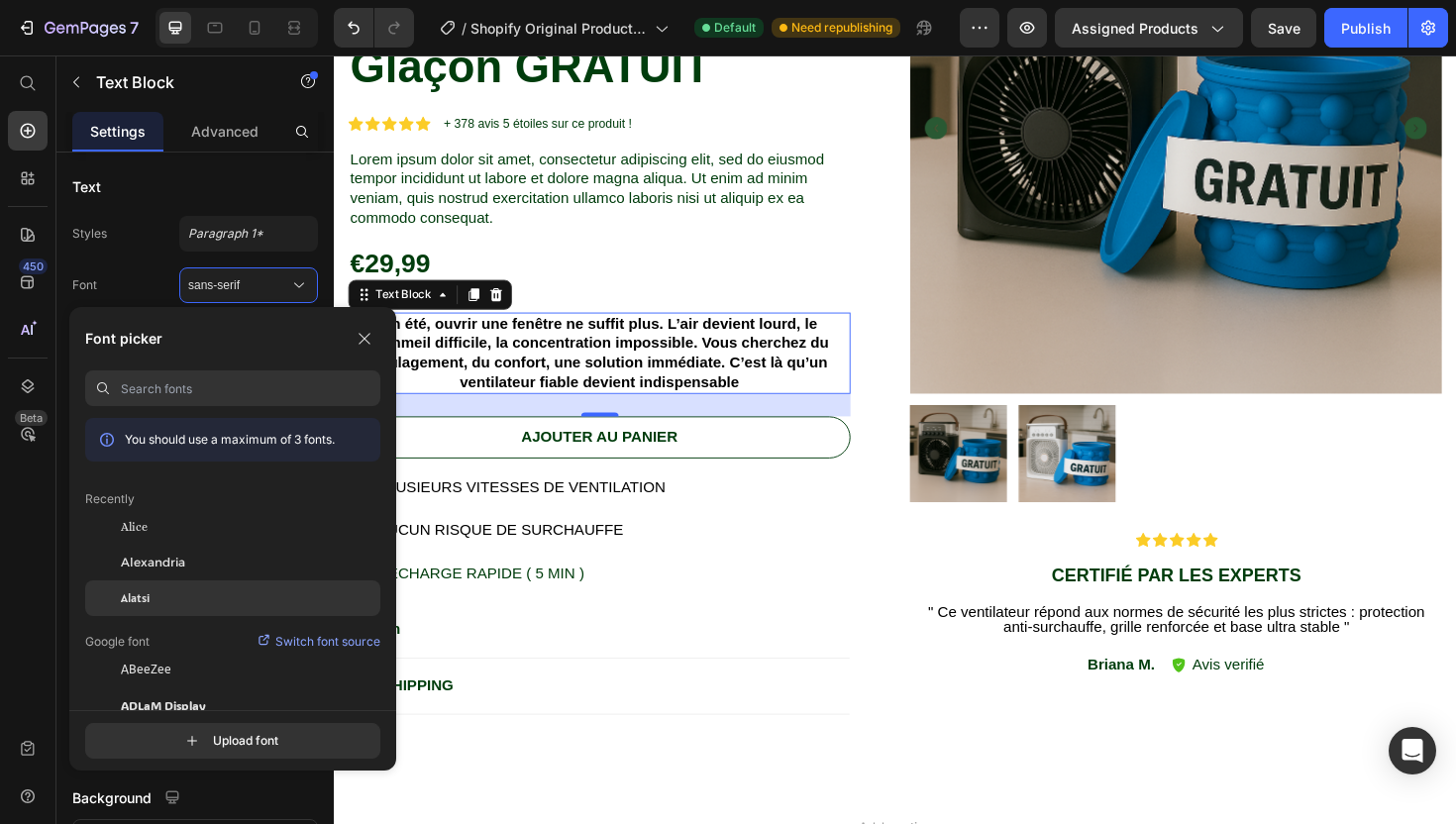 click on "Alatsi" 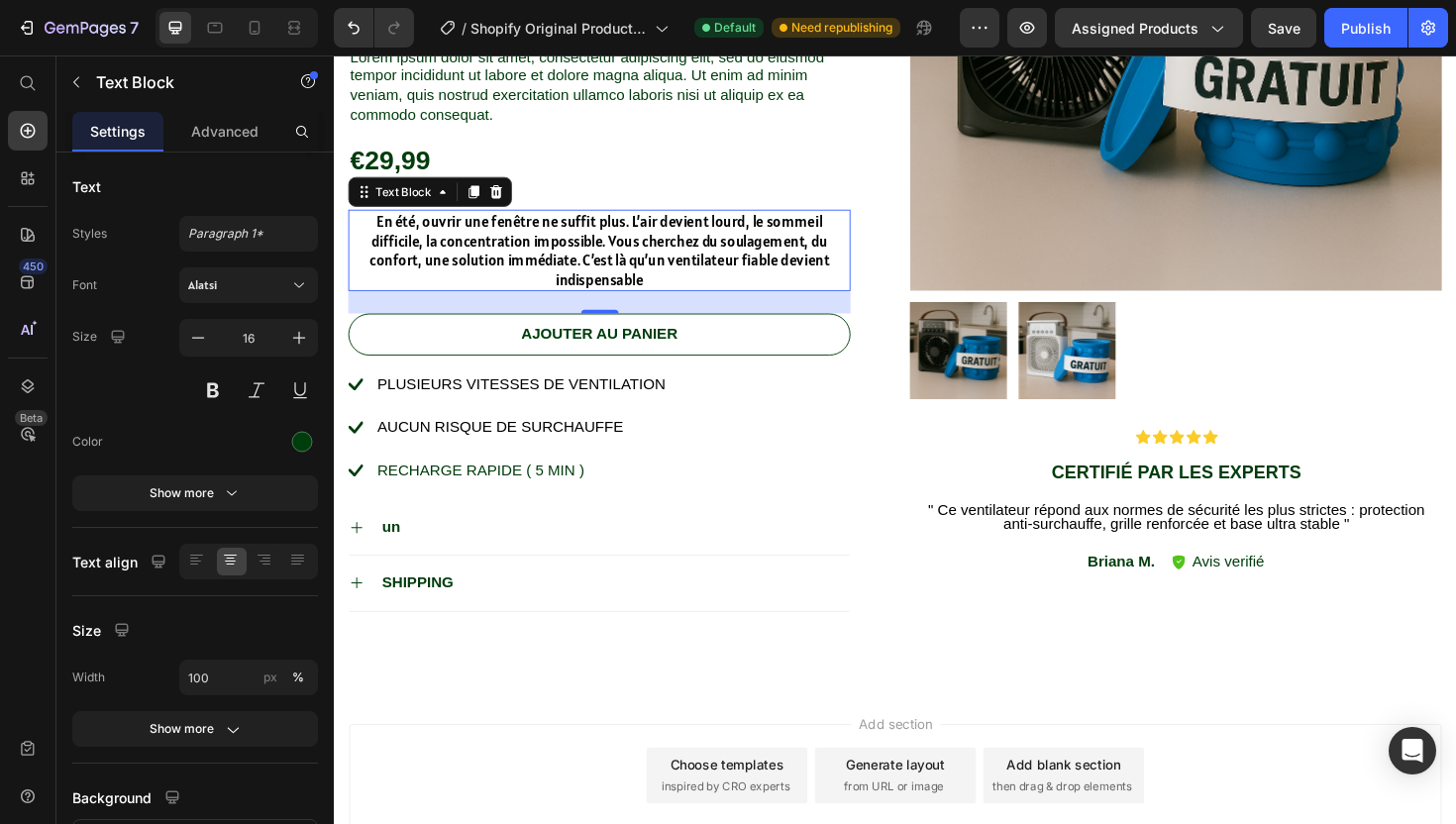 scroll, scrollTop: 691, scrollLeft: 0, axis: vertical 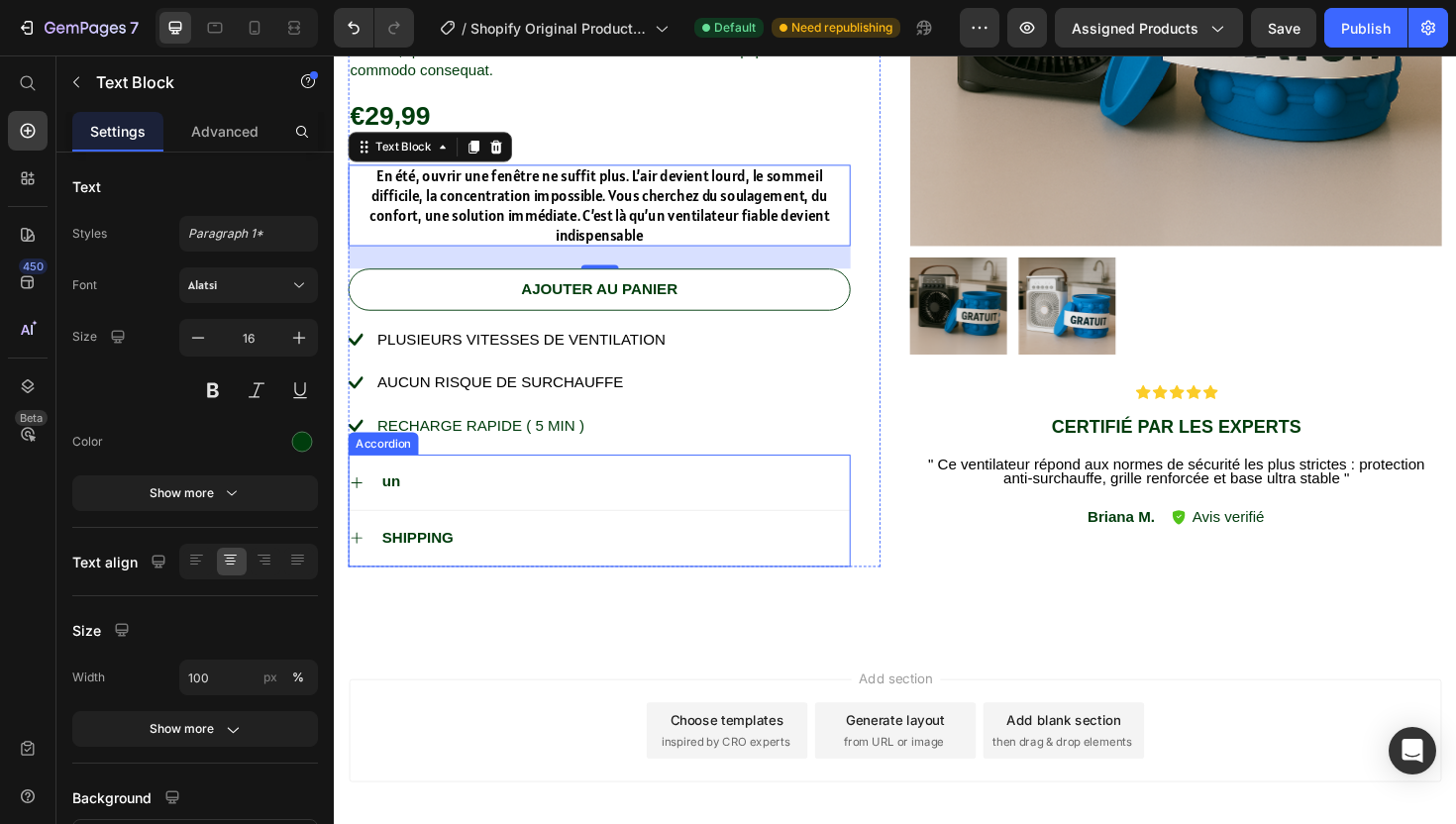 click on "un" at bounding box center (630, 507) 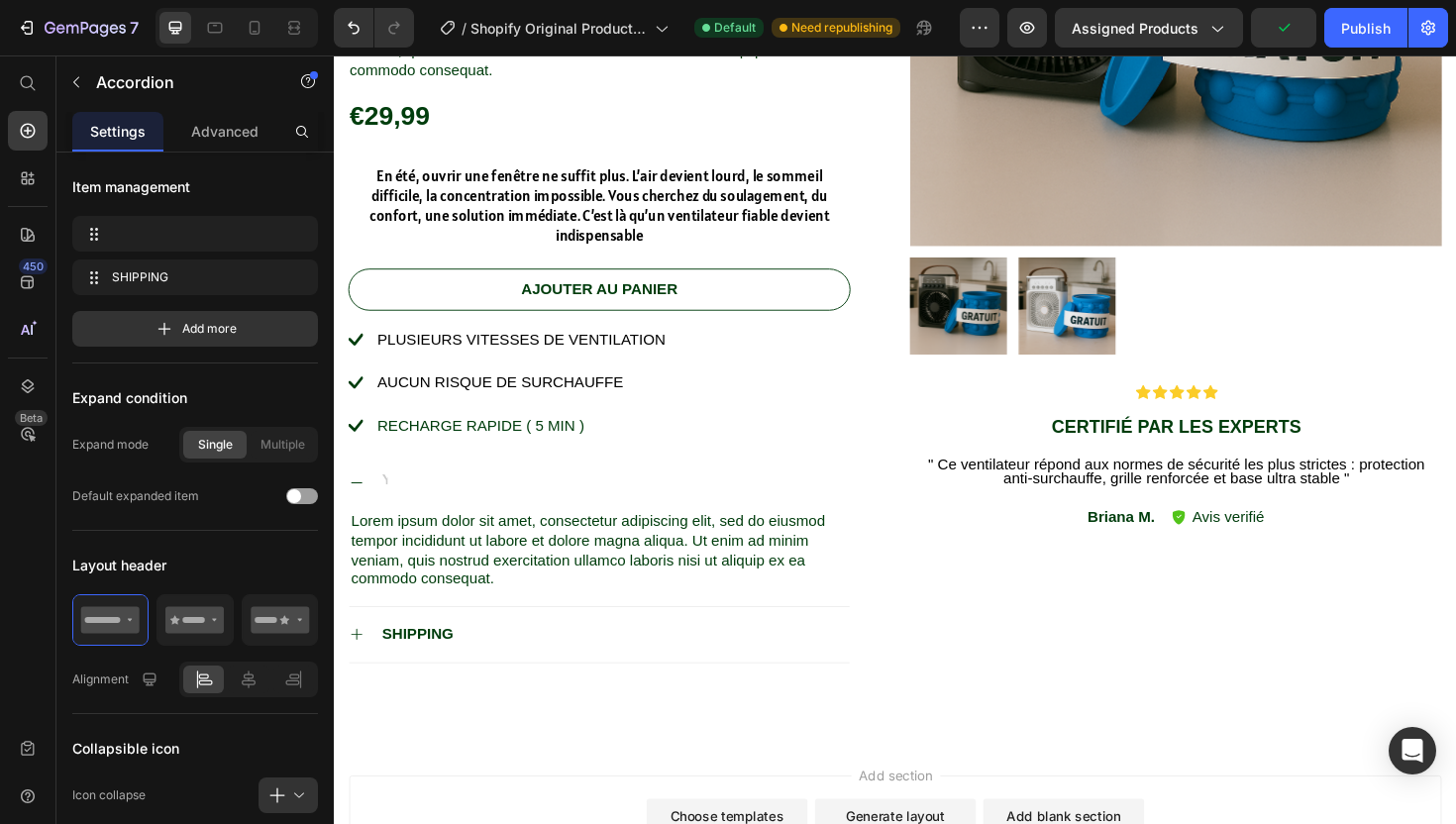 scroll, scrollTop: 686, scrollLeft: 0, axis: vertical 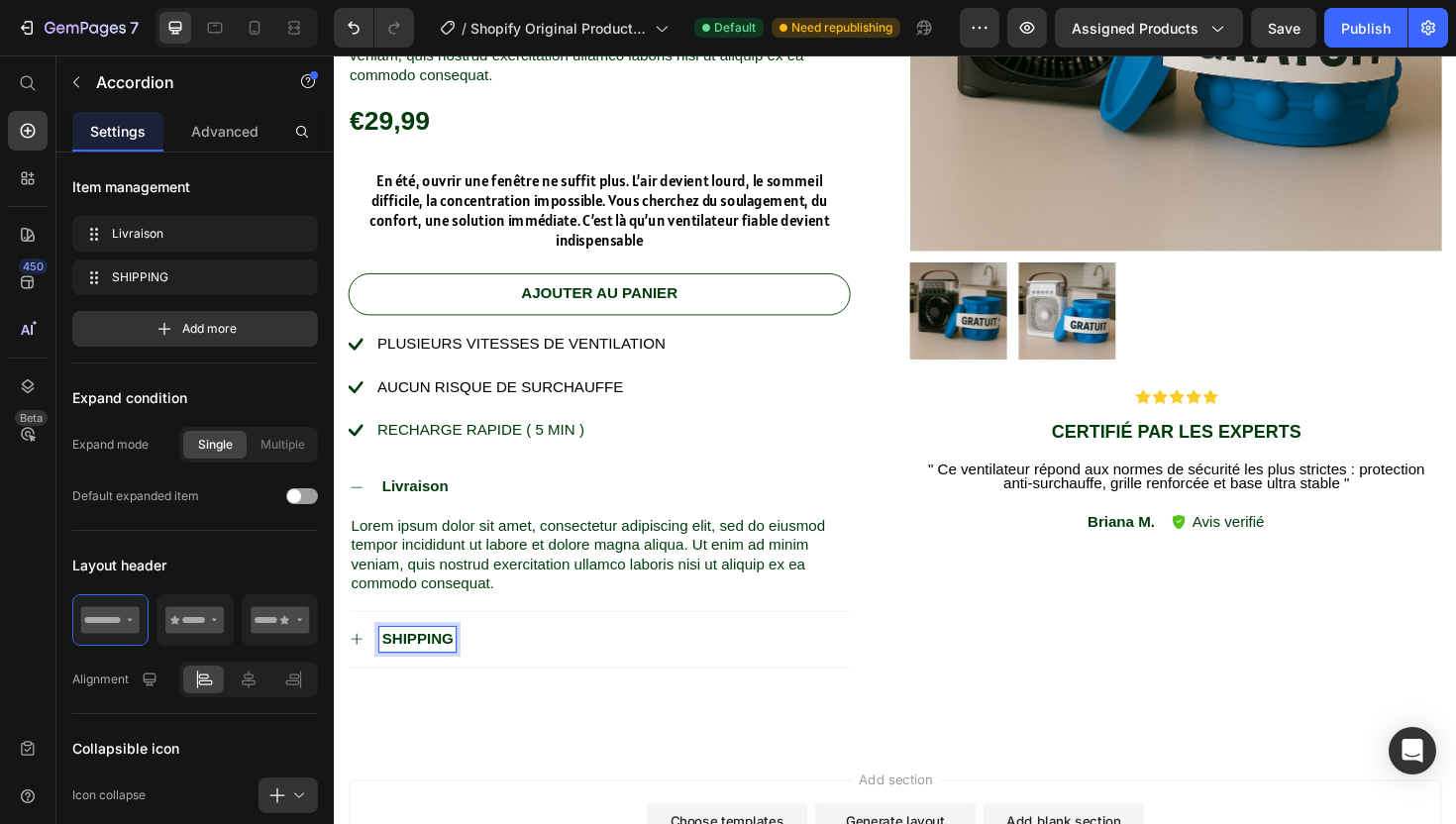 click on "SHIPPING" at bounding box center (422, 673) 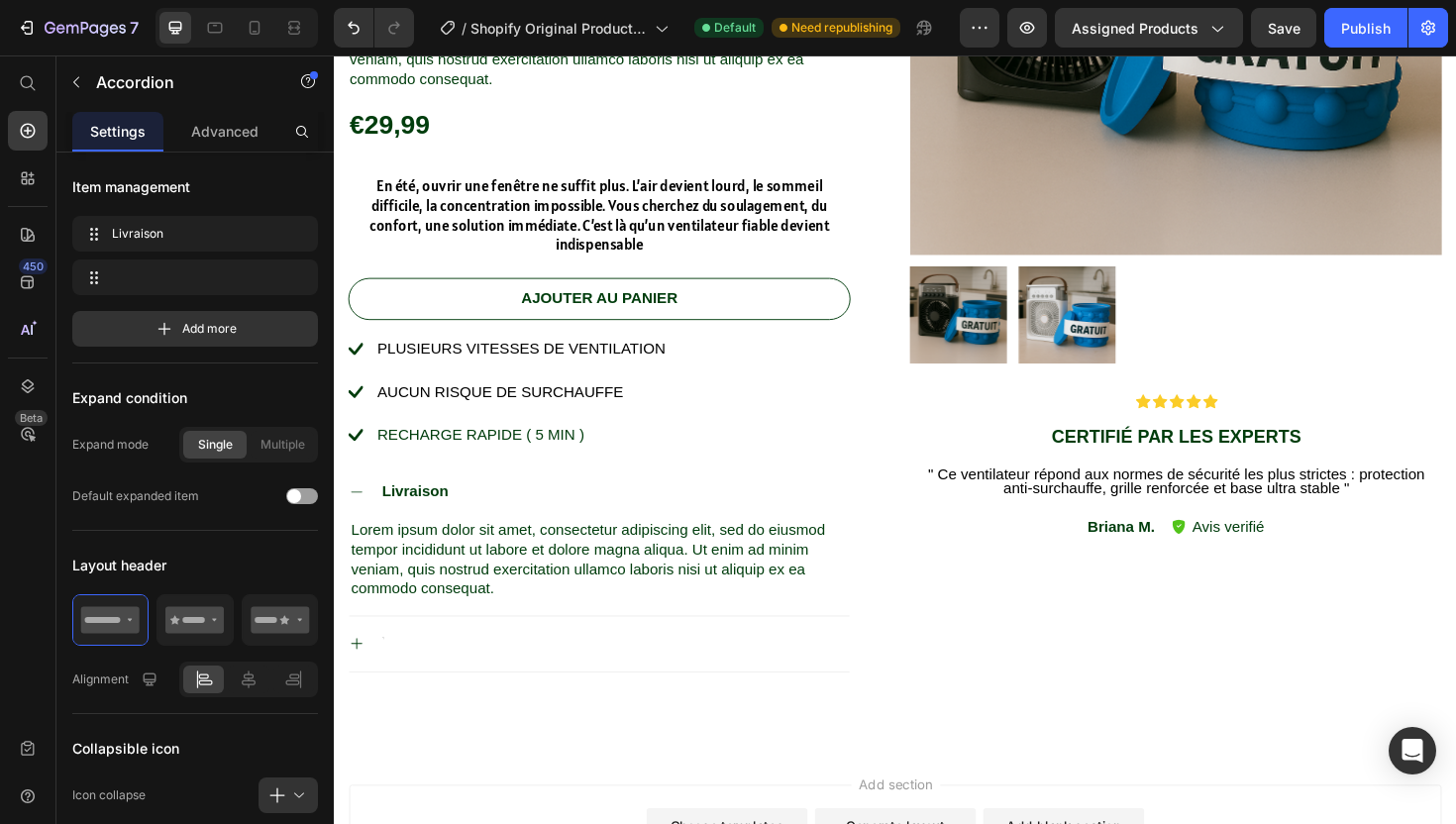 scroll, scrollTop: 676, scrollLeft: 0, axis: vertical 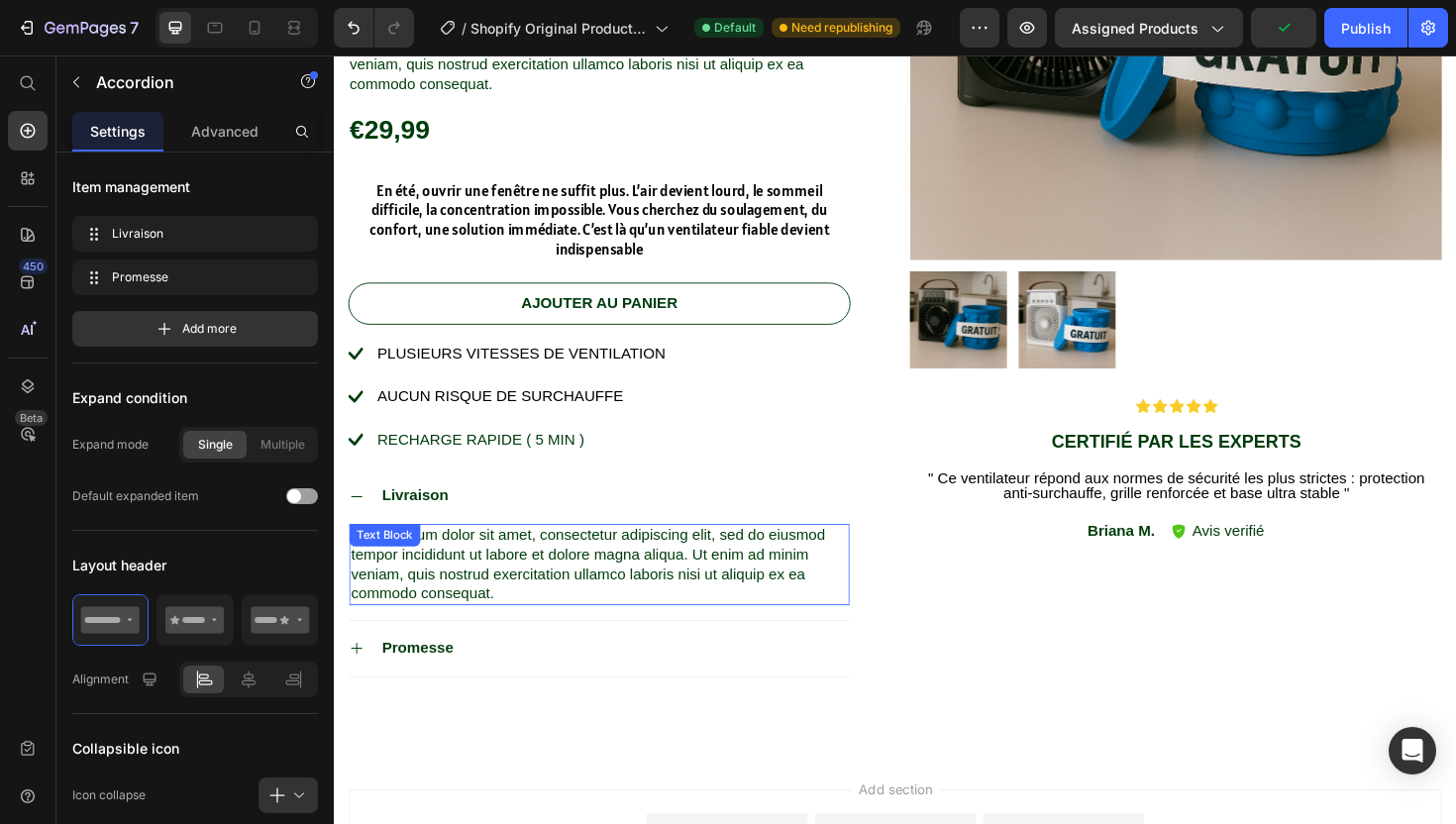 click on "Lorem ipsum dolor sit amet, consectetur adipiscing elit, sed do eiusmod tempor incididunt ut labore et dolore magna aliqua. Ut enim ad minim veniam, quis nostrud exercitation ullamco laboris nisi ut aliquip ex ea commodo consequat." at bounding box center [614, 594] 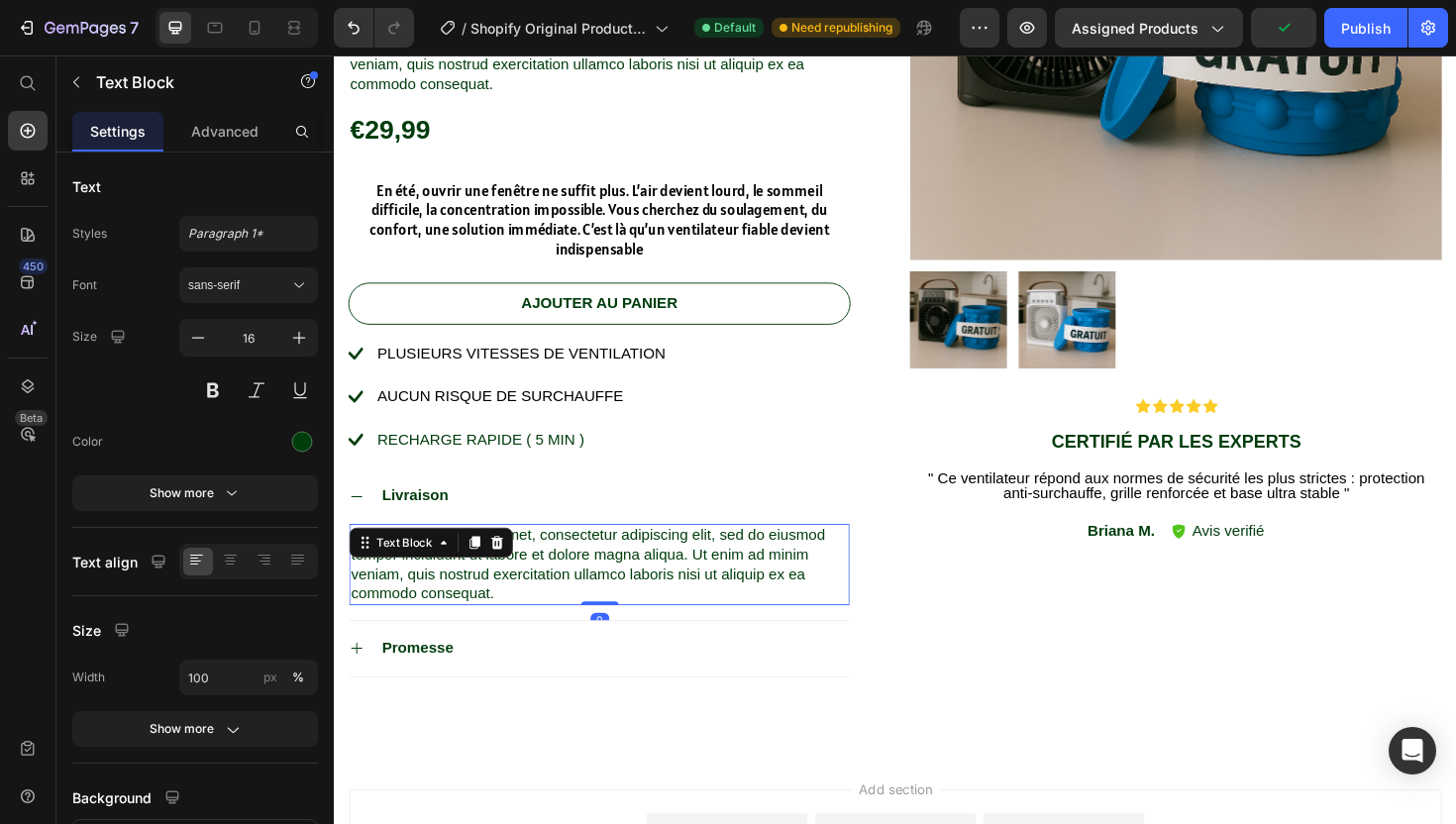 click on "Lorem ipsum dolor sit amet, consectetur adipiscing elit, sed do eiusmod tempor incididunt ut labore et dolore magna aliqua. Ut enim ad minim veniam, quis nostrud exercitation ullamco laboris nisi ut aliquip ex ea commodo consequat." at bounding box center (614, 594) 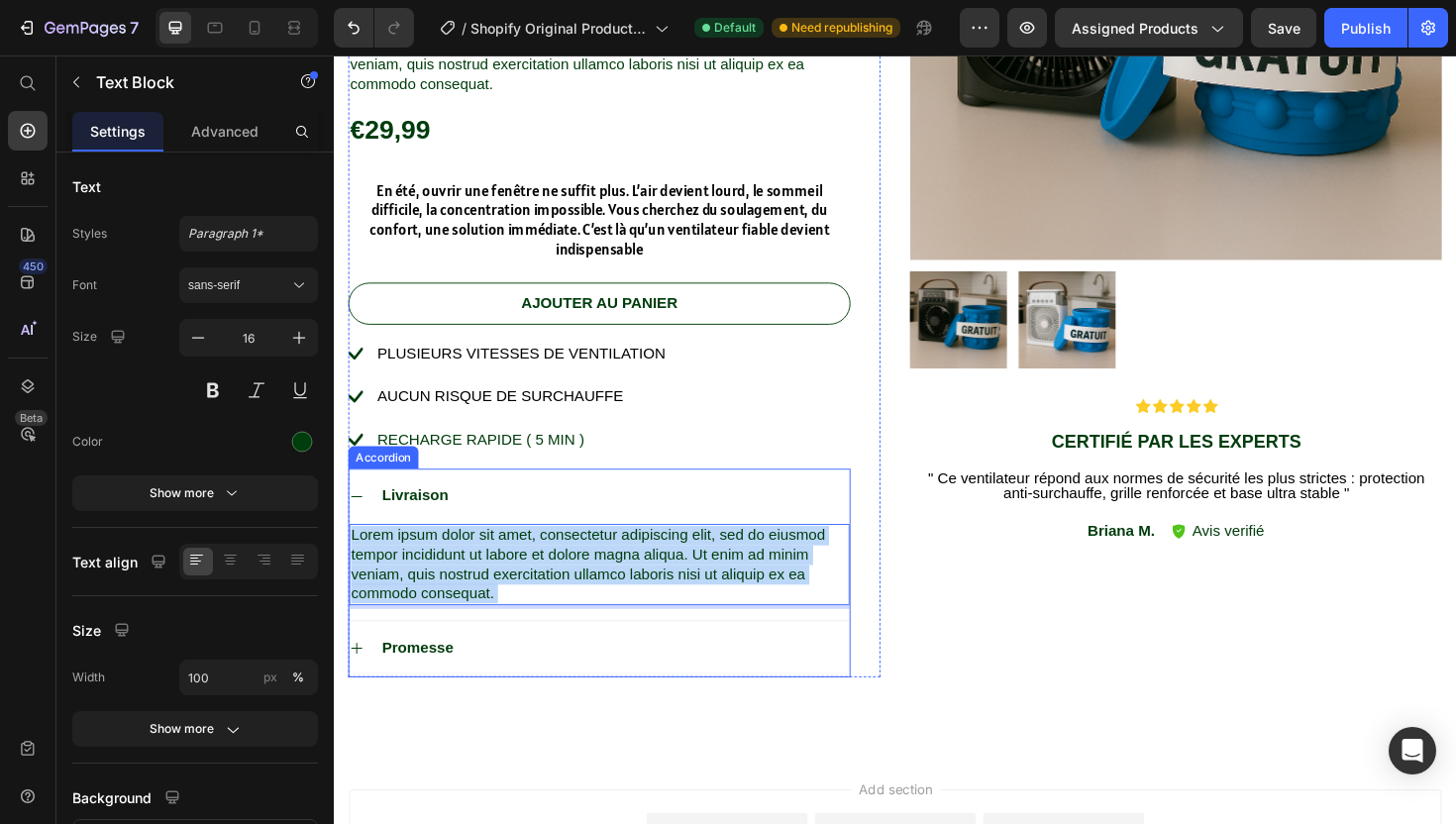drag, startPoint x: 516, startPoint y: 602, endPoint x: 378, endPoint y: 556, distance: 145.46477 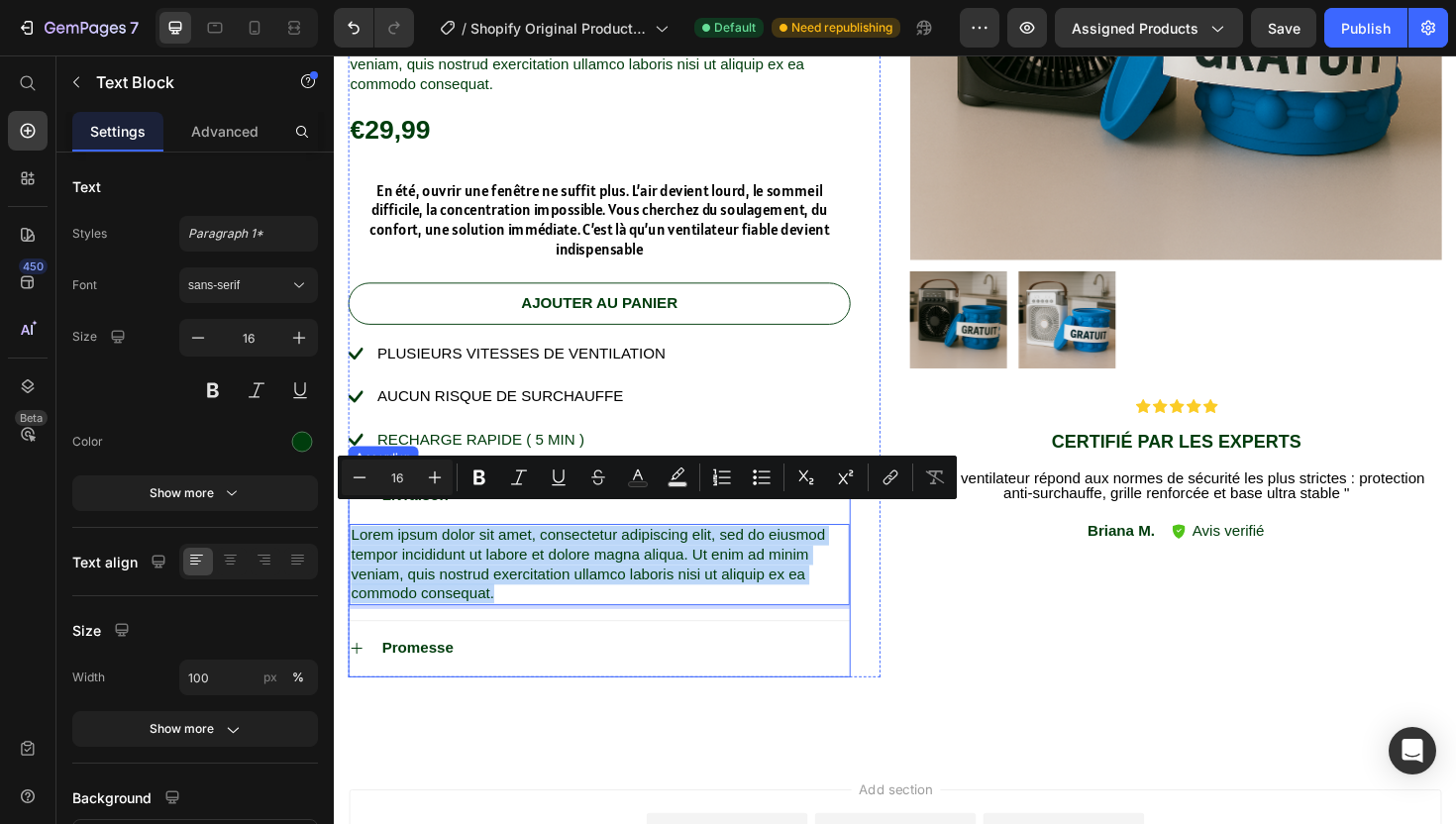 drag, startPoint x: 517, startPoint y: 598, endPoint x: 342, endPoint y: 537, distance: 185.32674 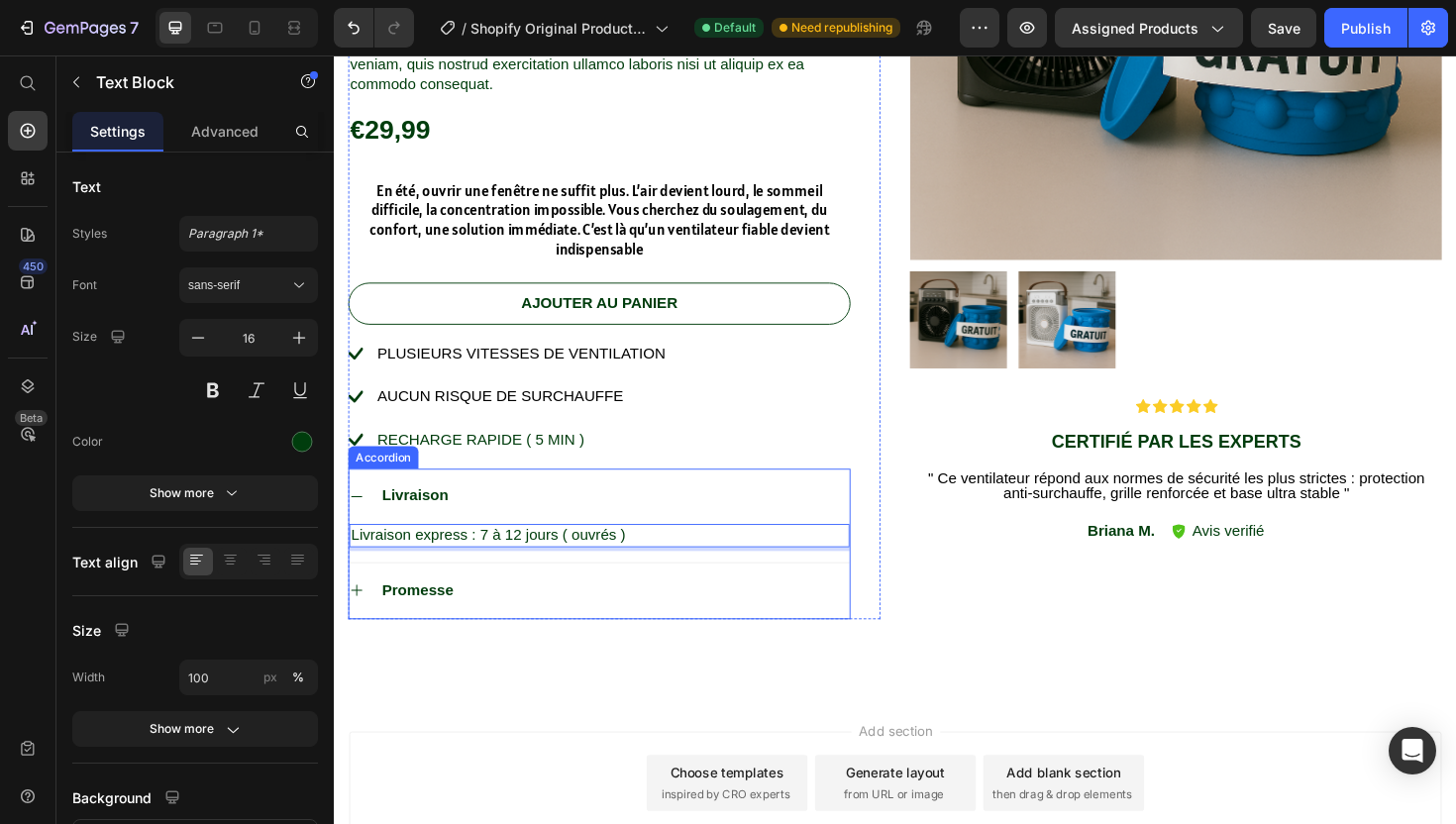 click on "Promesse" at bounding box center (630, 622) 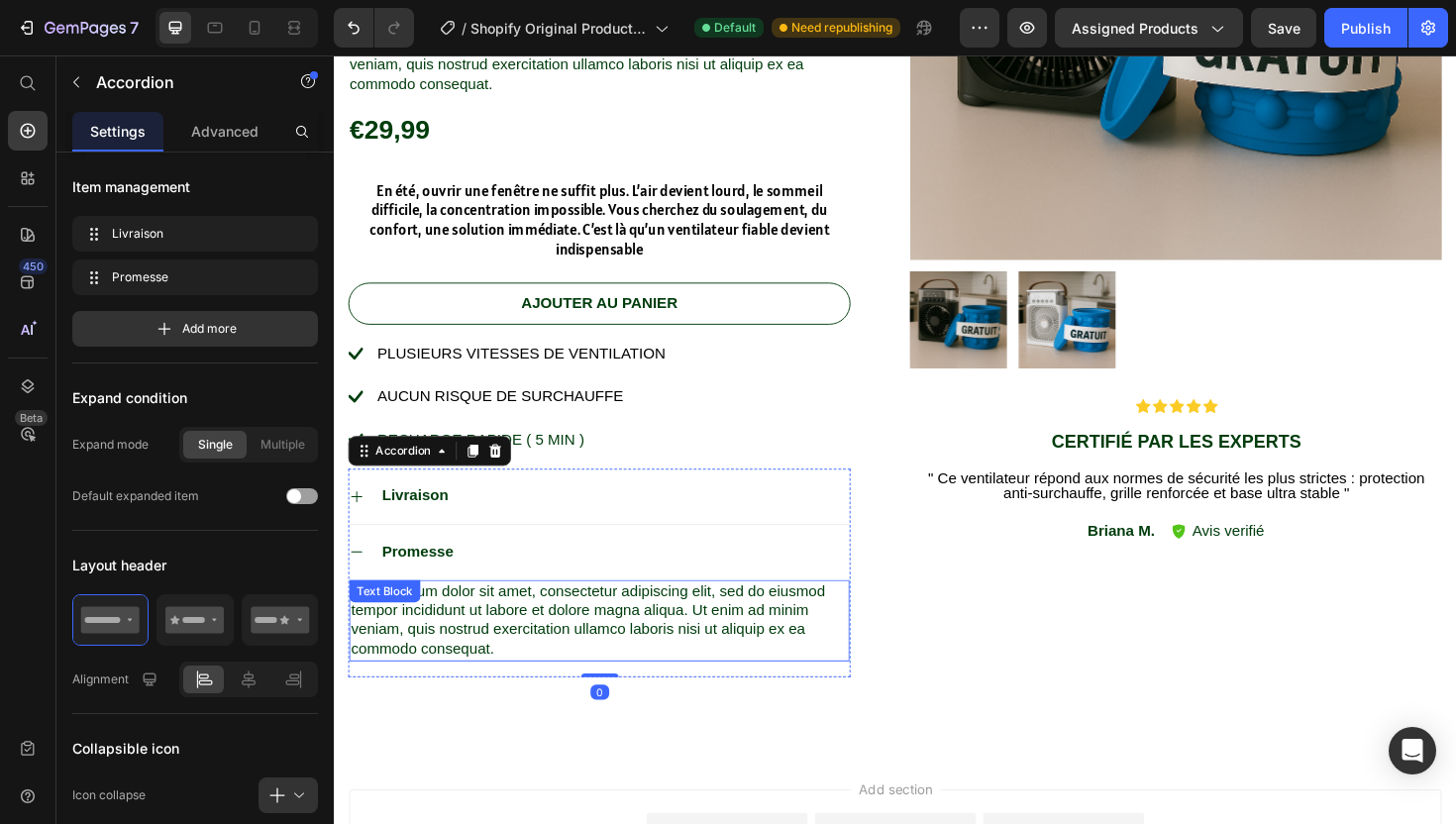 click on "Lorem ipsum dolor sit amet, consectetur adipiscing elit, sed do eiusmod tempor incididunt ut labore et dolore magna aliqua. Ut enim ad minim veniam, quis nostrud exercitation ullamco laboris nisi ut aliquip ex ea commodo consequat." at bounding box center (614, 654) 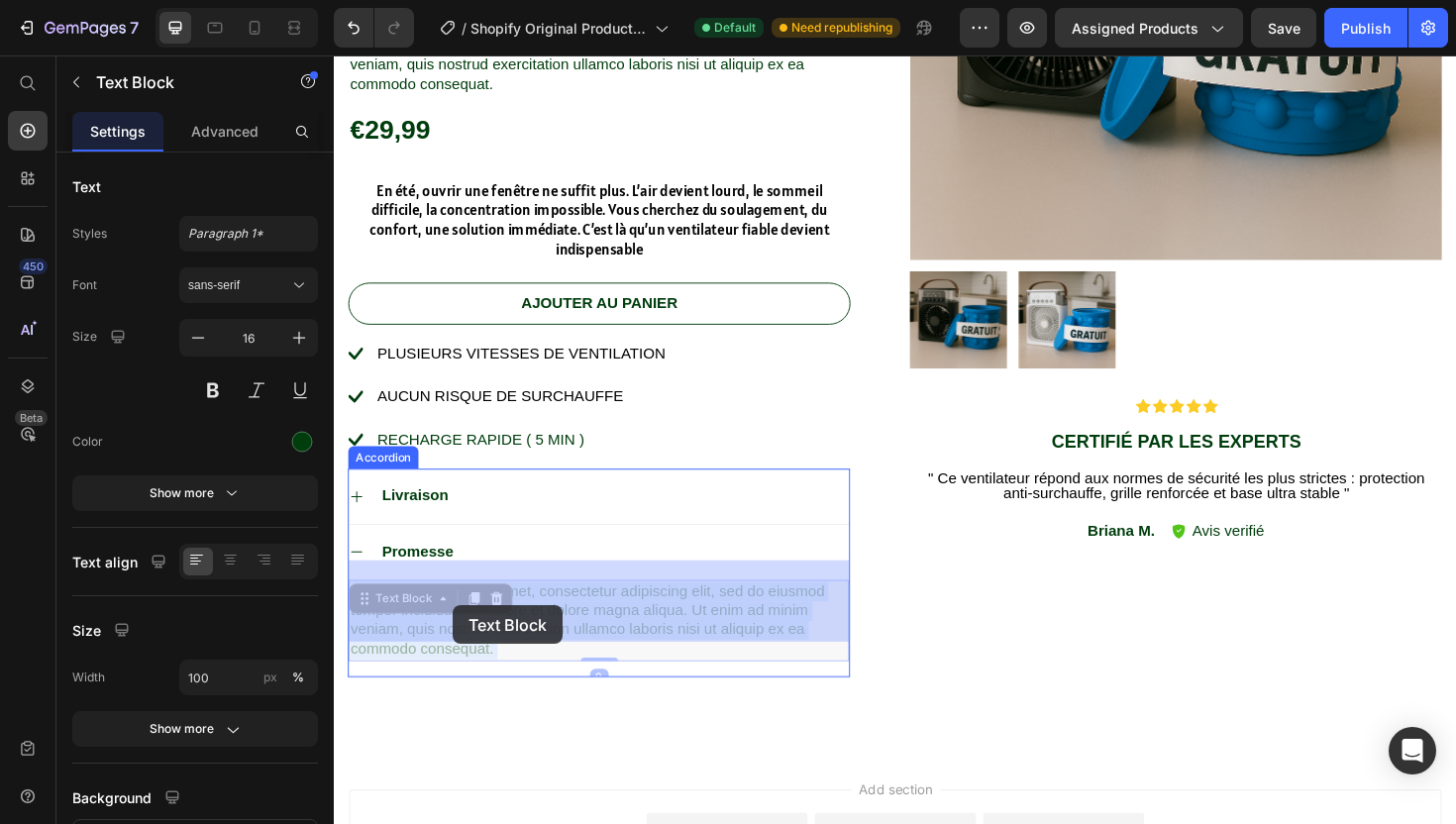 drag, startPoint x: 524, startPoint y: 662, endPoint x: 461, endPoint y: 638, distance: 67.41662 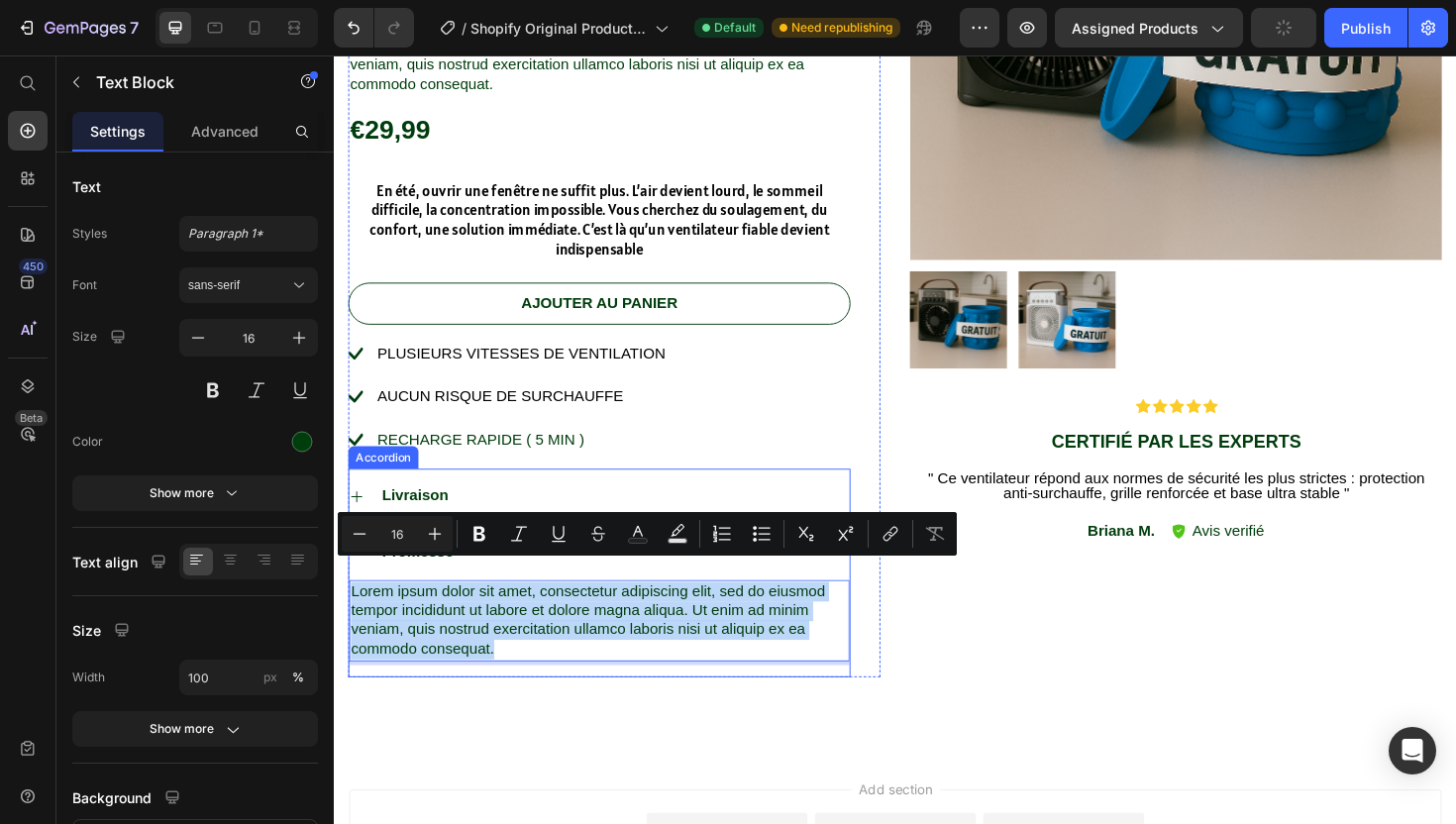 drag, startPoint x: 513, startPoint y: 660, endPoint x: 369, endPoint y: 587, distance: 161.44659 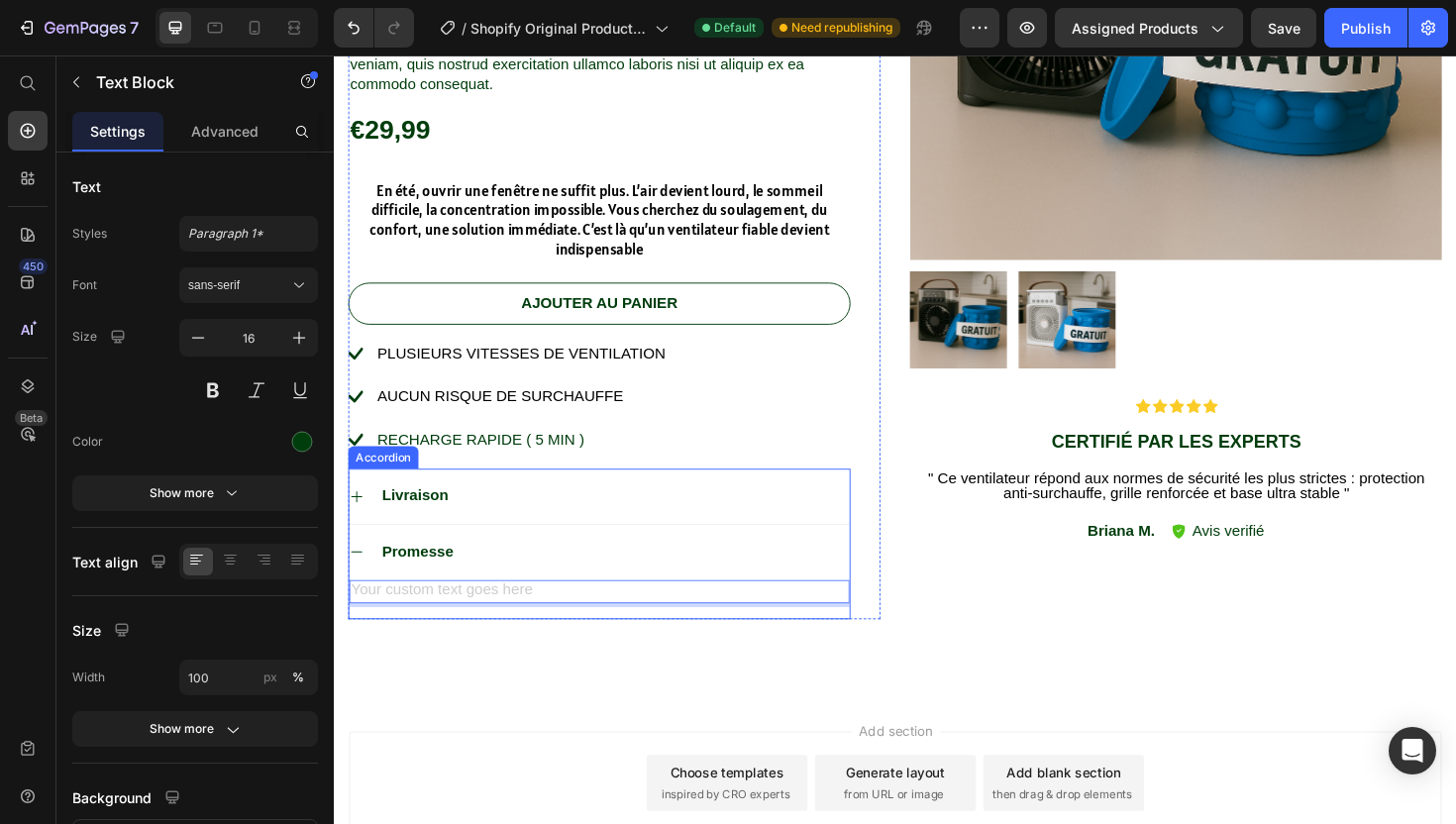 click on "Promesse" at bounding box center (422, 581) 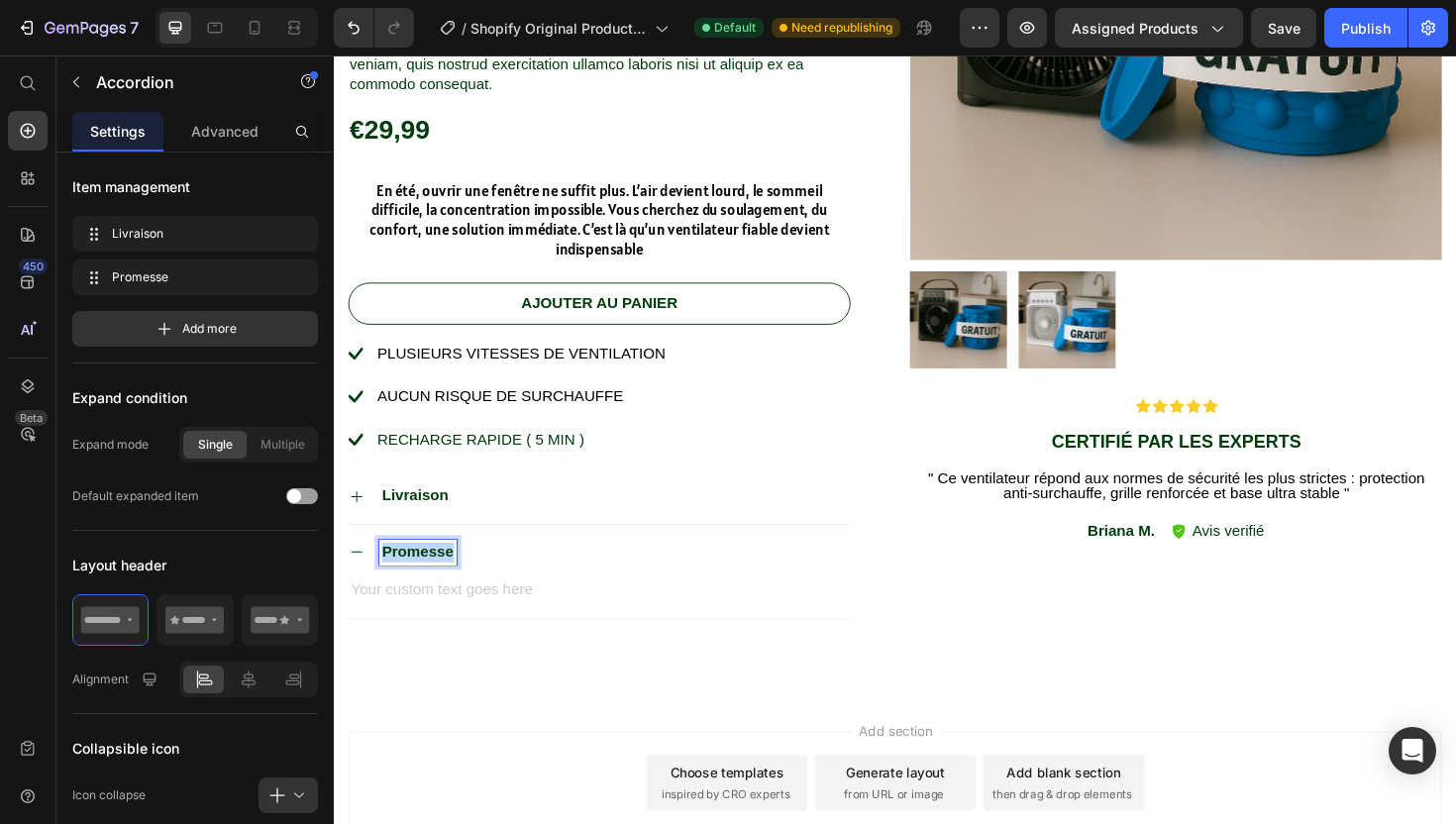 drag, startPoint x: 462, startPoint y: 559, endPoint x: 372, endPoint y: 555, distance: 90.088845 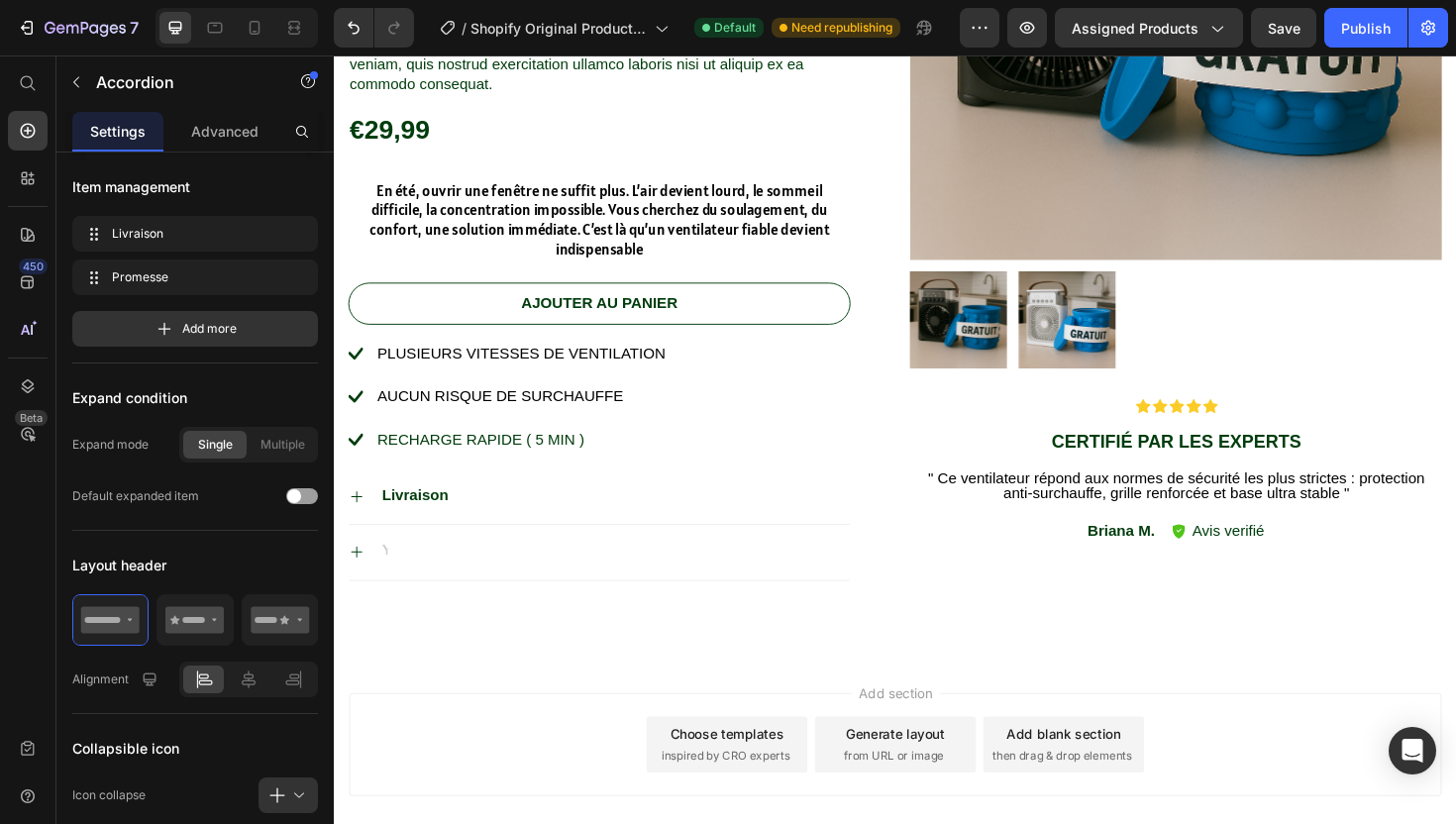scroll, scrollTop: 671, scrollLeft: 0, axis: vertical 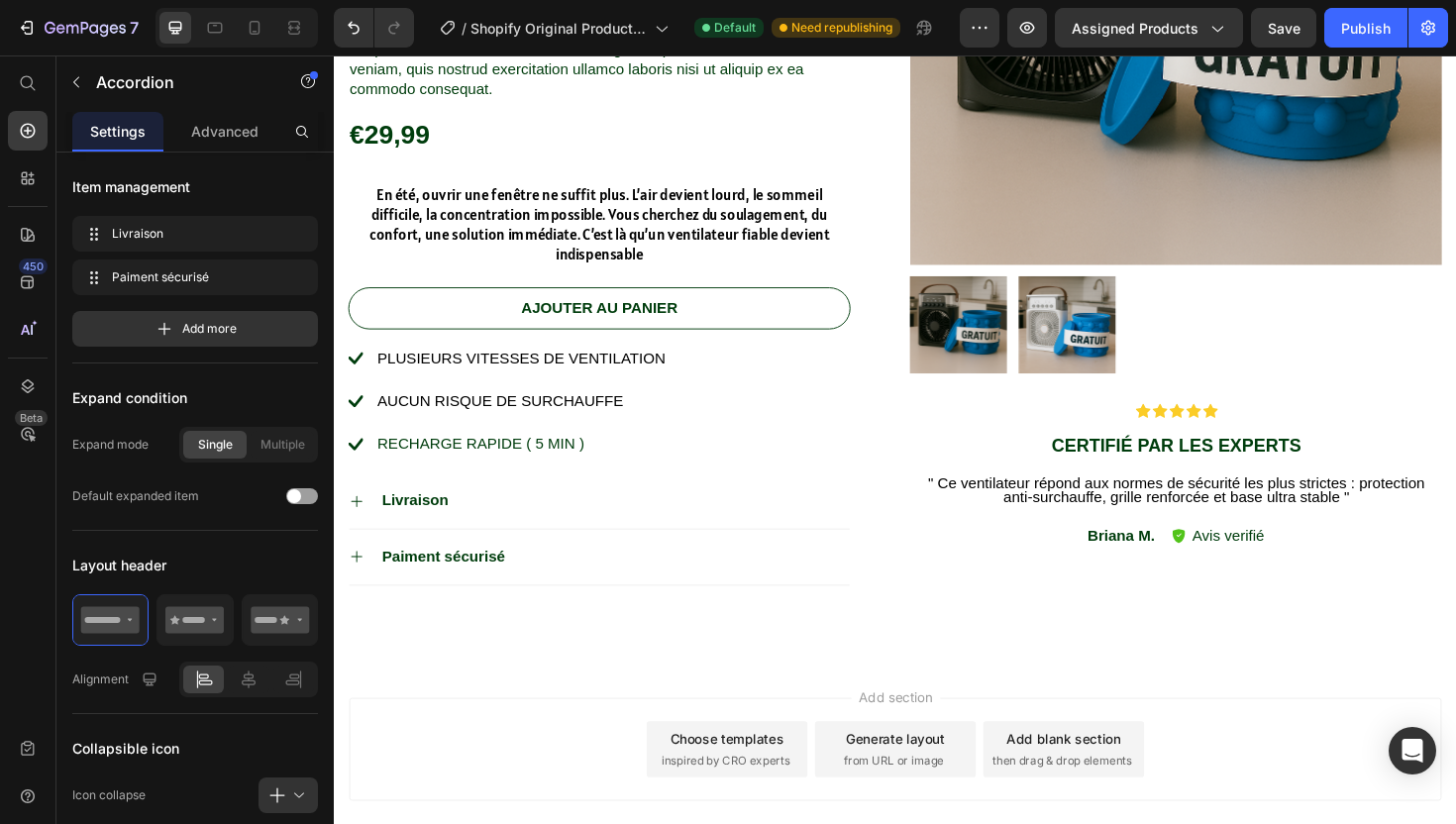 click on "Paiment sécurisé" at bounding box center (614, 586) 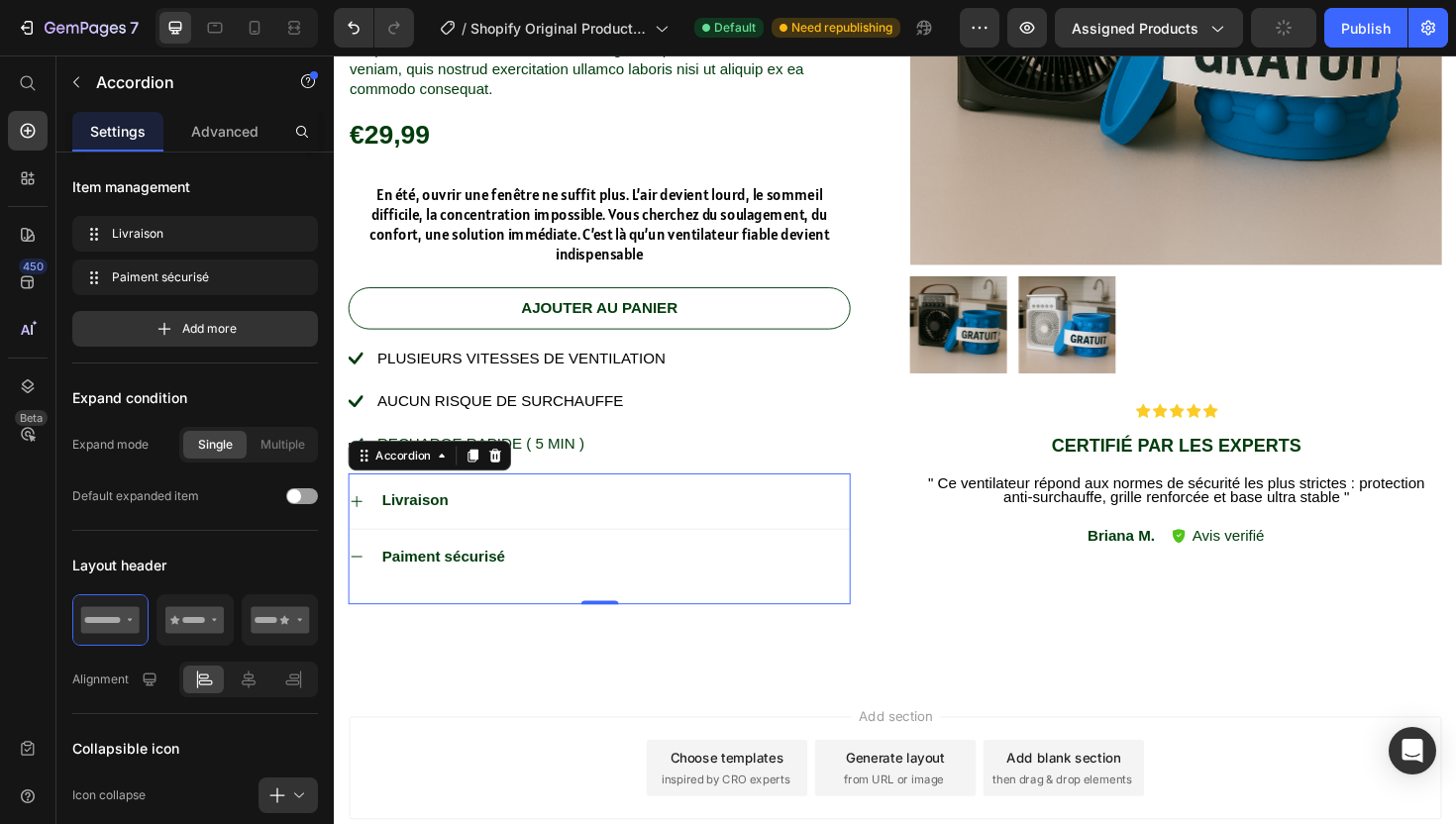 click on "Paiment sécurisé" at bounding box center (630, 586) 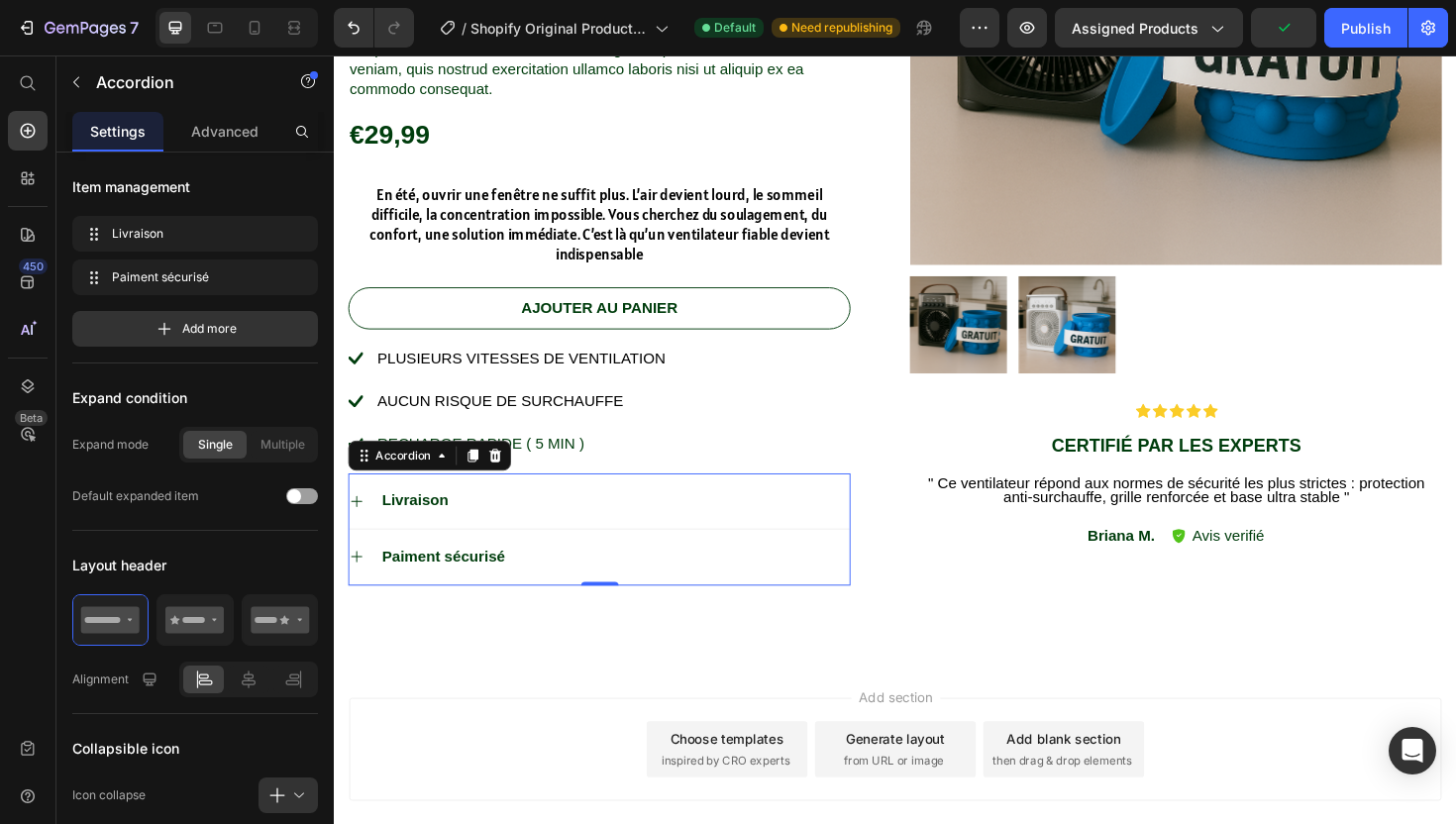 click on "Paiment sécurisé" at bounding box center (630, 586) 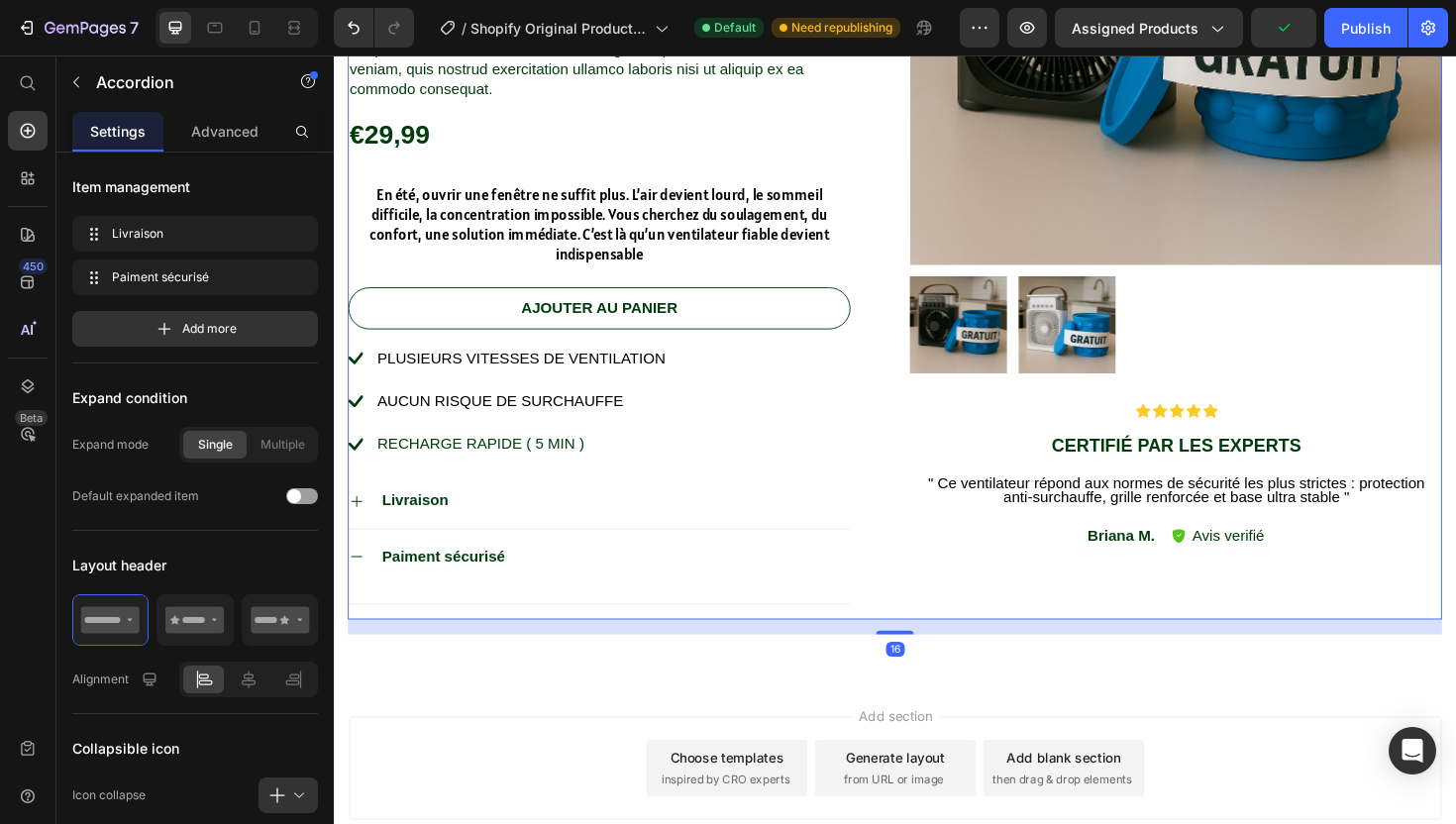 click on "Pack VentiFresh | Ventilateur Portable à Glaçon + Bucket Glaçon GRATUIT Product Title Icon Icon Icon Icon Icon Icon List + 378 avis 5 étoiles sur ce produit ! Text Block Row Lorem ipsum dolor sit amet, consectetur adipiscing elit, sed do eiusmod tempor incididunt ut labore et dolore magna aliqua. Ut enim ad minim veniam, quis nostrud exercitation ullamco laboris nisi ut aliquip ex ea commodo consequat. Text Block €29,99 Product Price En été, ouvrir une fenêtre ne suffit plus. L’air devient lourd, le sommeil difficile, la concentration impossible. Vous cherchez du soulagement, du confort, une solution immédiate. C’est là qu’un ventilateur fiable devient indispensable Text Block Ajouter au Panier   Add to Cart
Plusieurs vitesses de ventilation
Aucun risque de surchauffe
recharge rapide ( 5 min )  Item List
Livraison
Paiment sécurisé   Text Block Accordion Row" at bounding box center [630, 183] 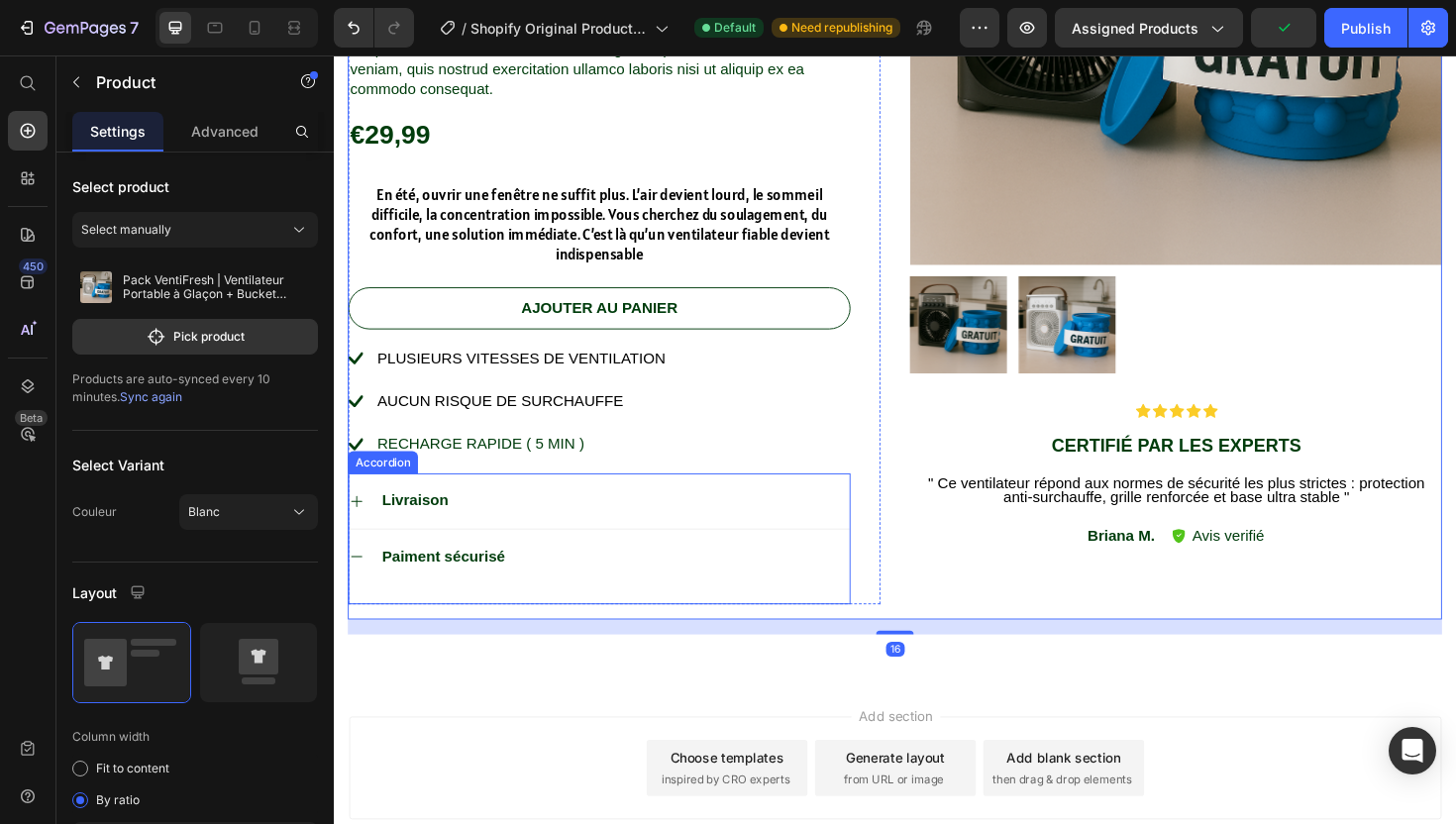 click on "Text Block" at bounding box center (614, 626) 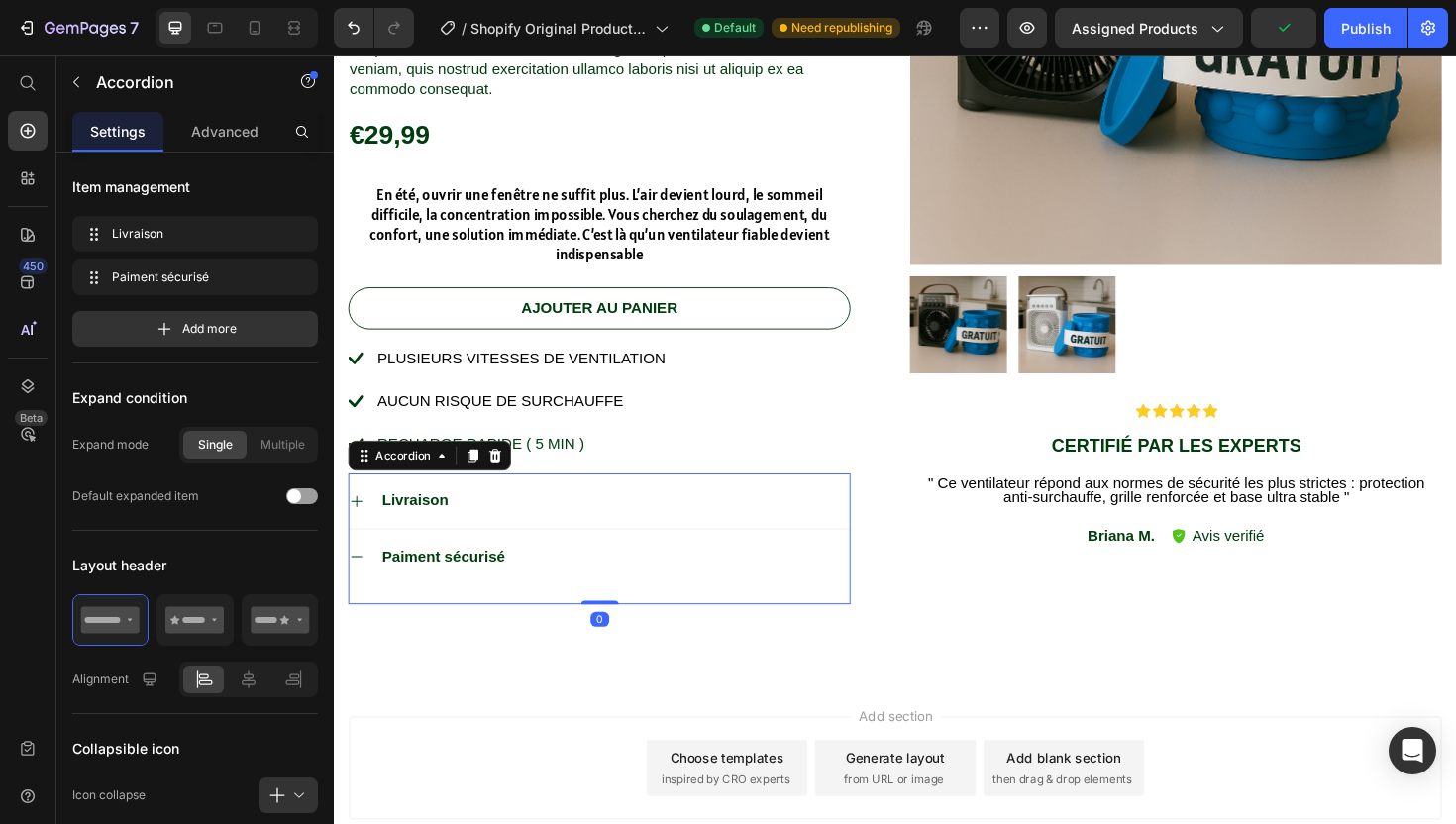 click on "Text Block" at bounding box center (614, 626) 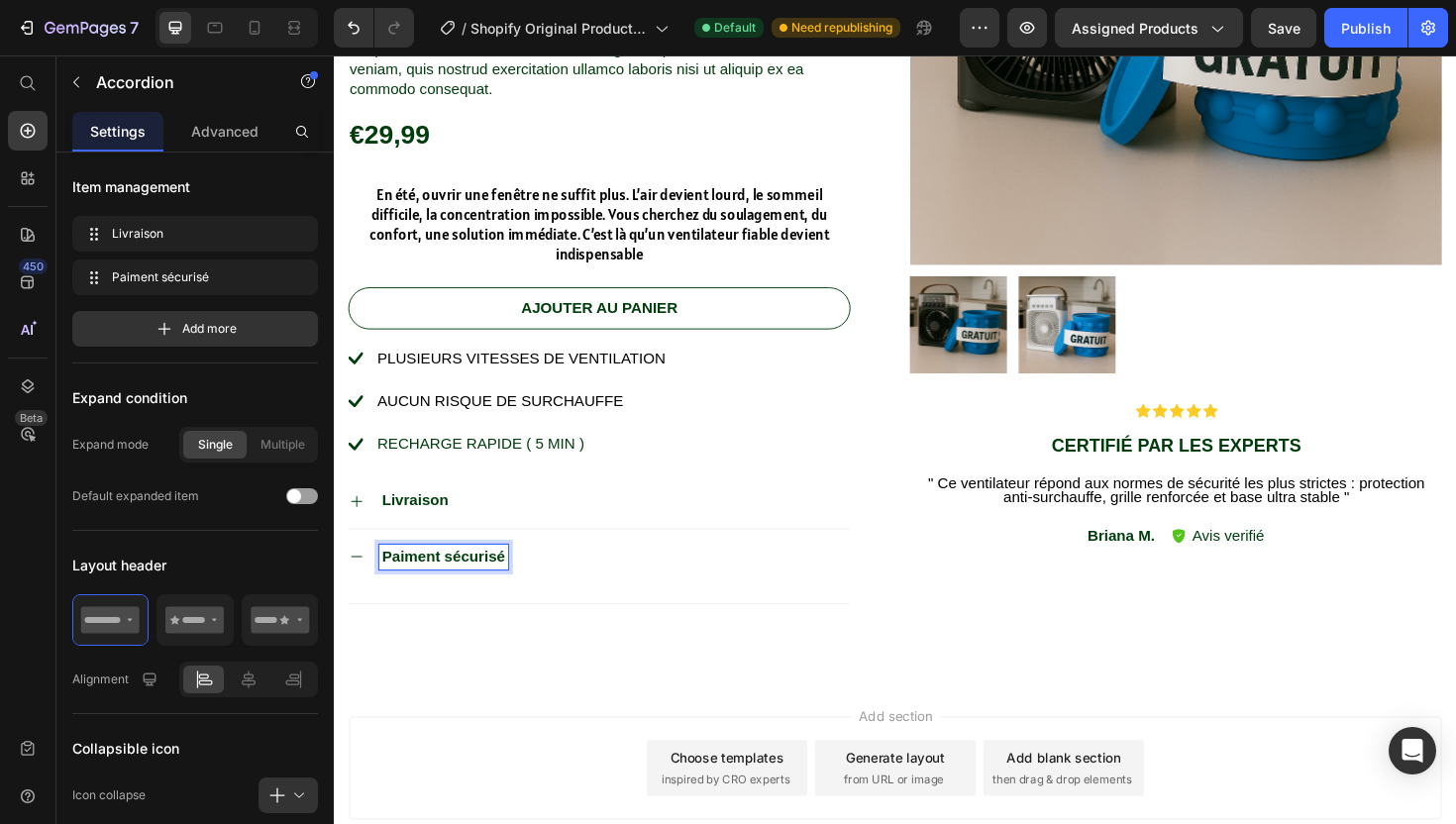 click on "Paiment sécurisé" at bounding box center [450, 586] 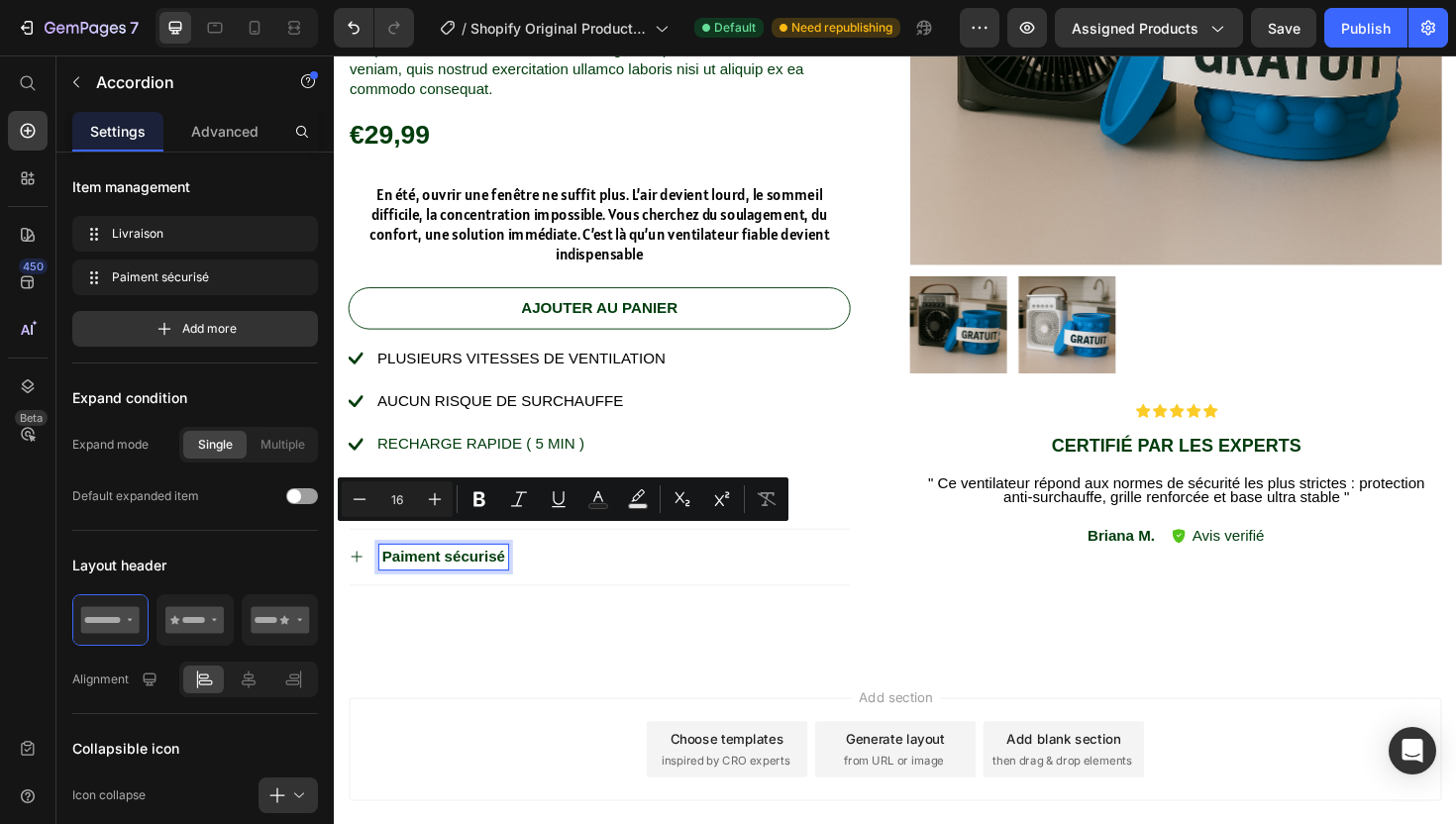 copy on "Paiment sécurisé" 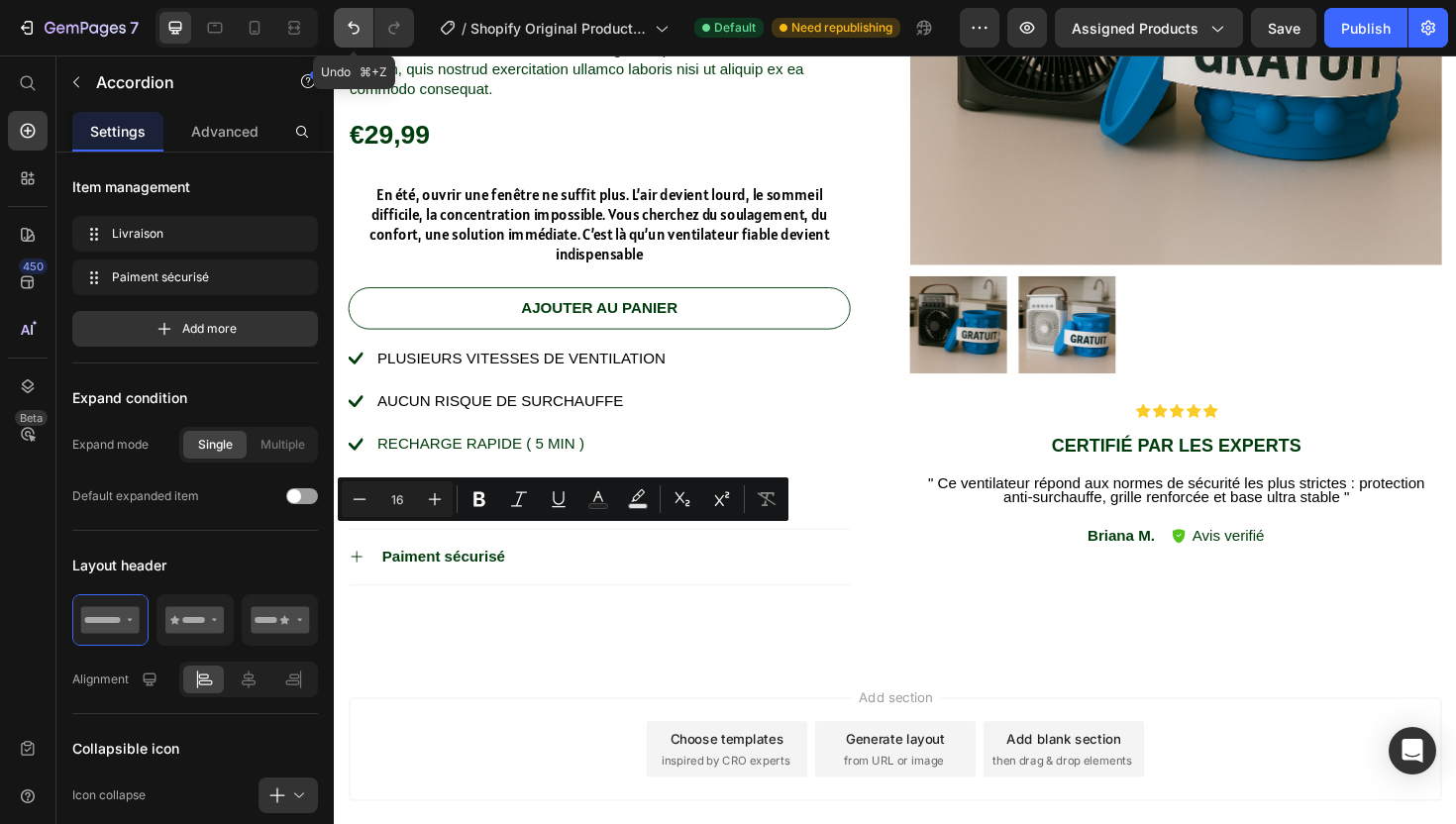 click 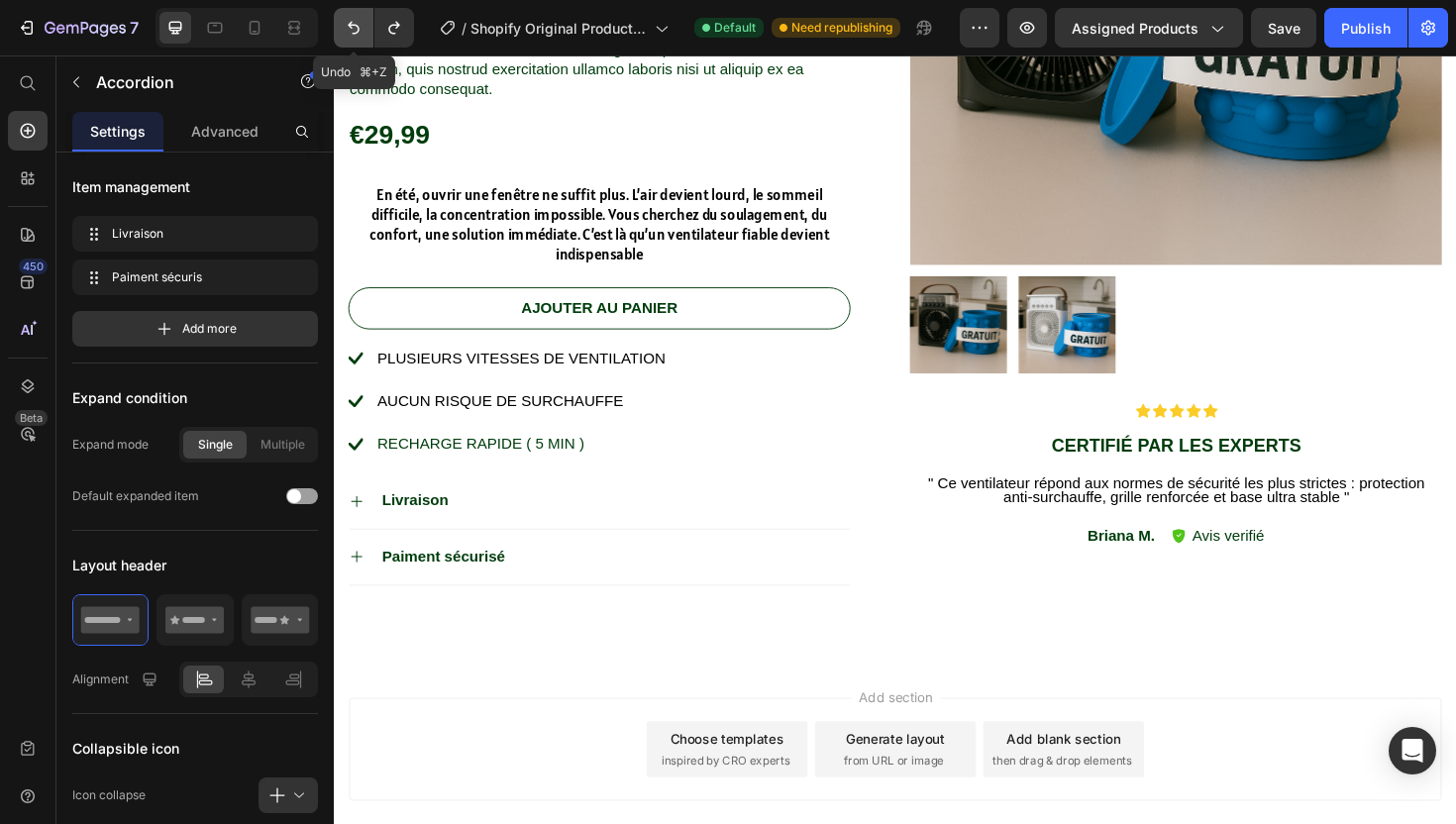 click 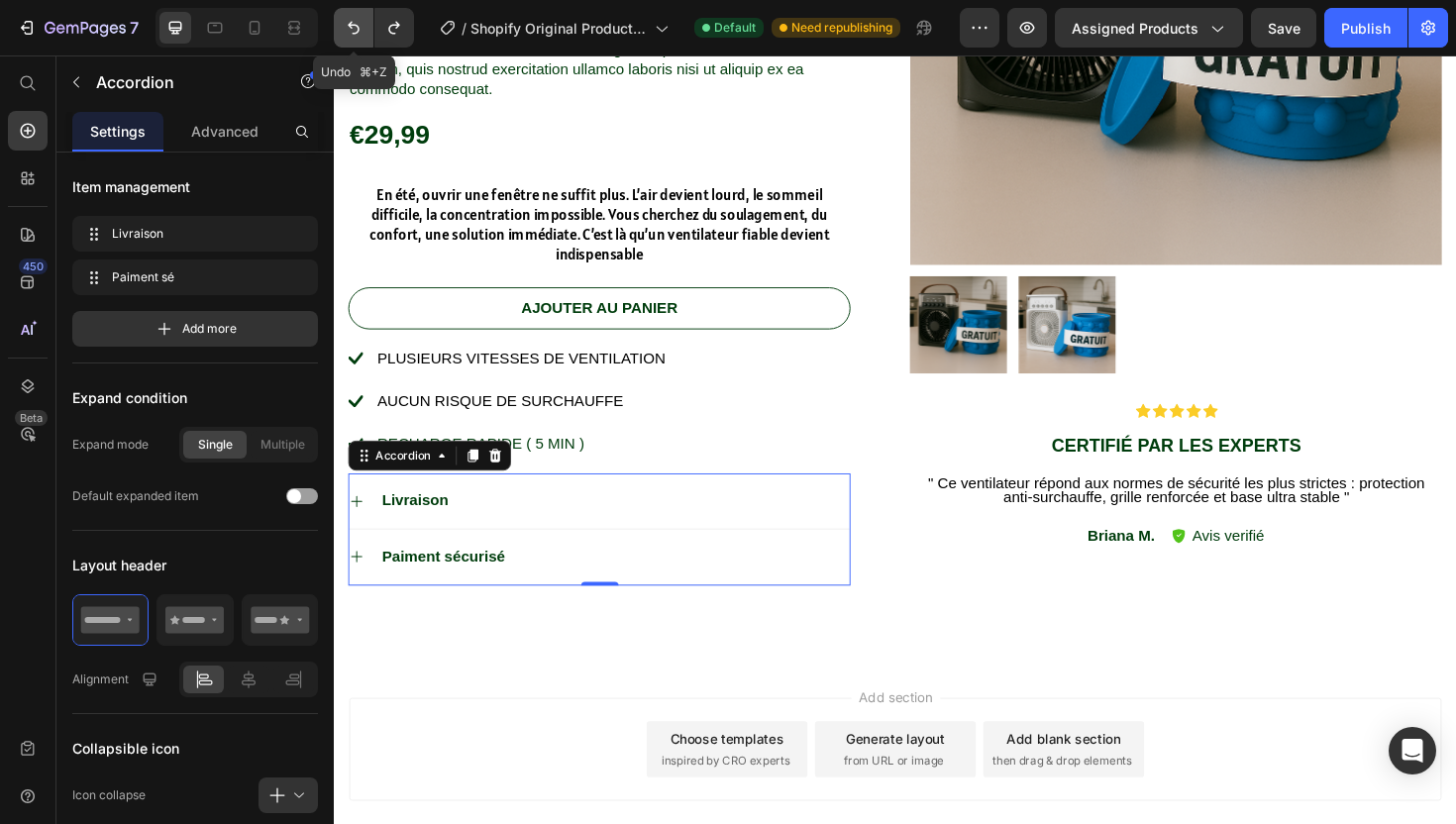 click 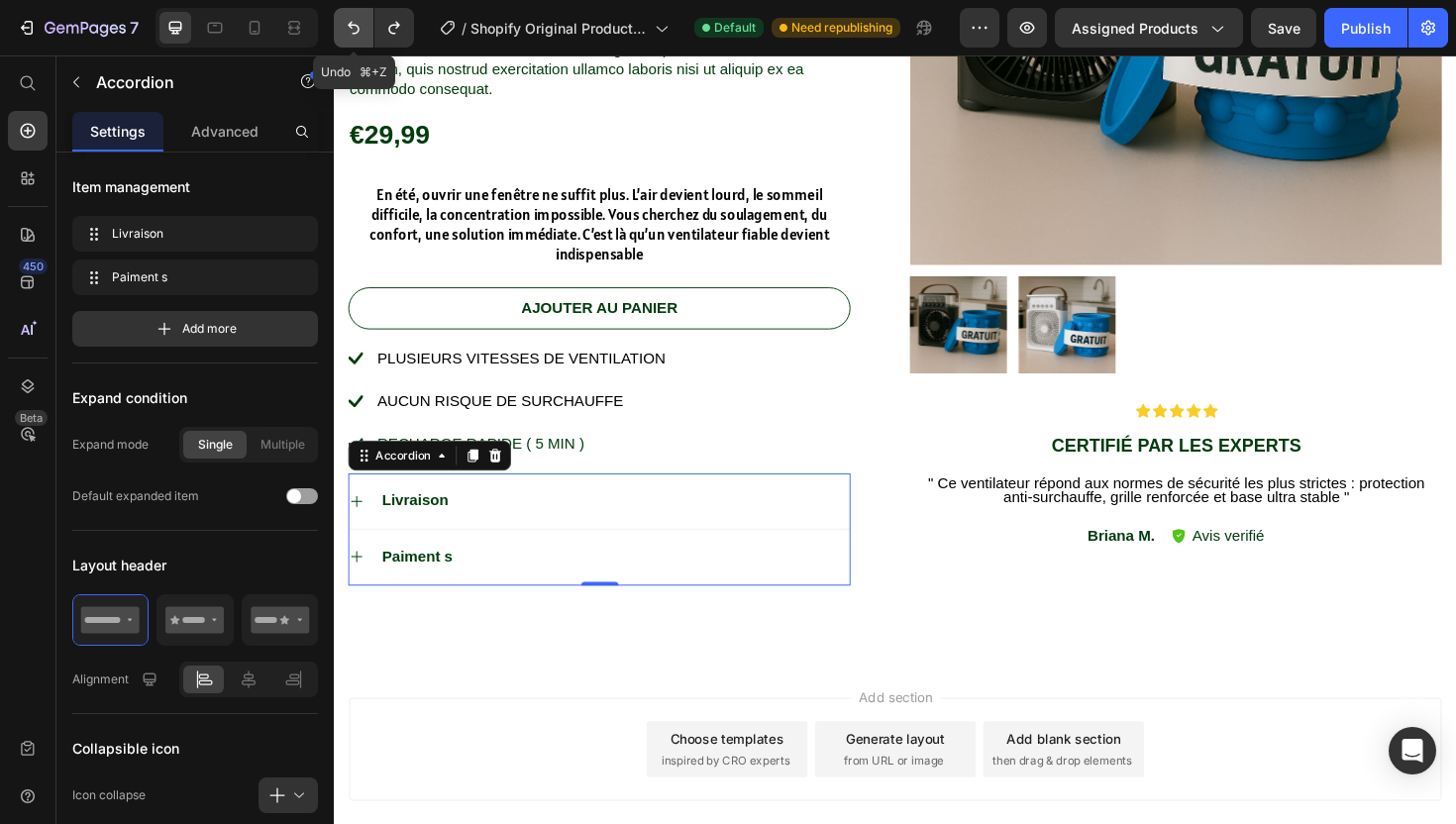 click 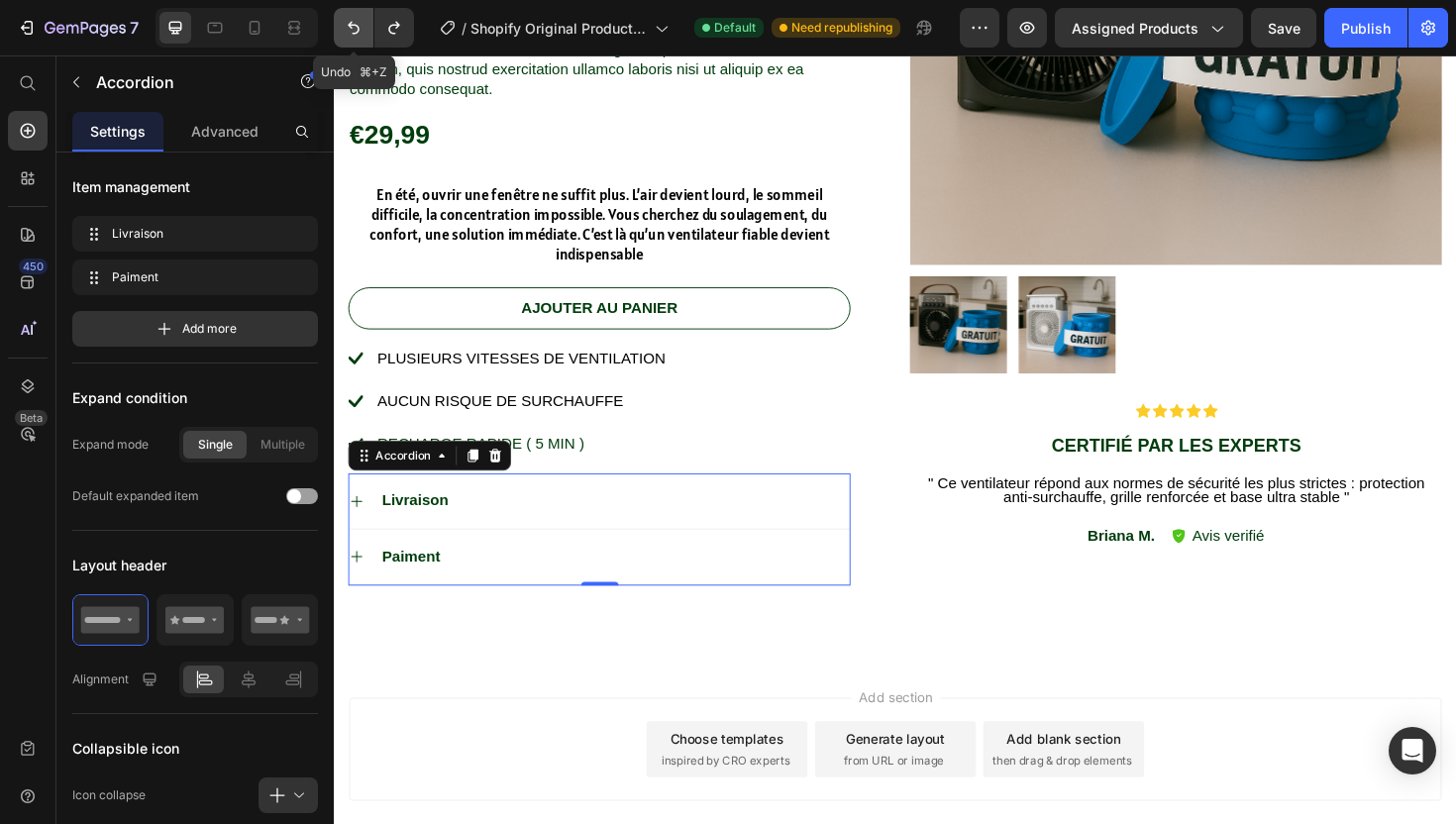 click 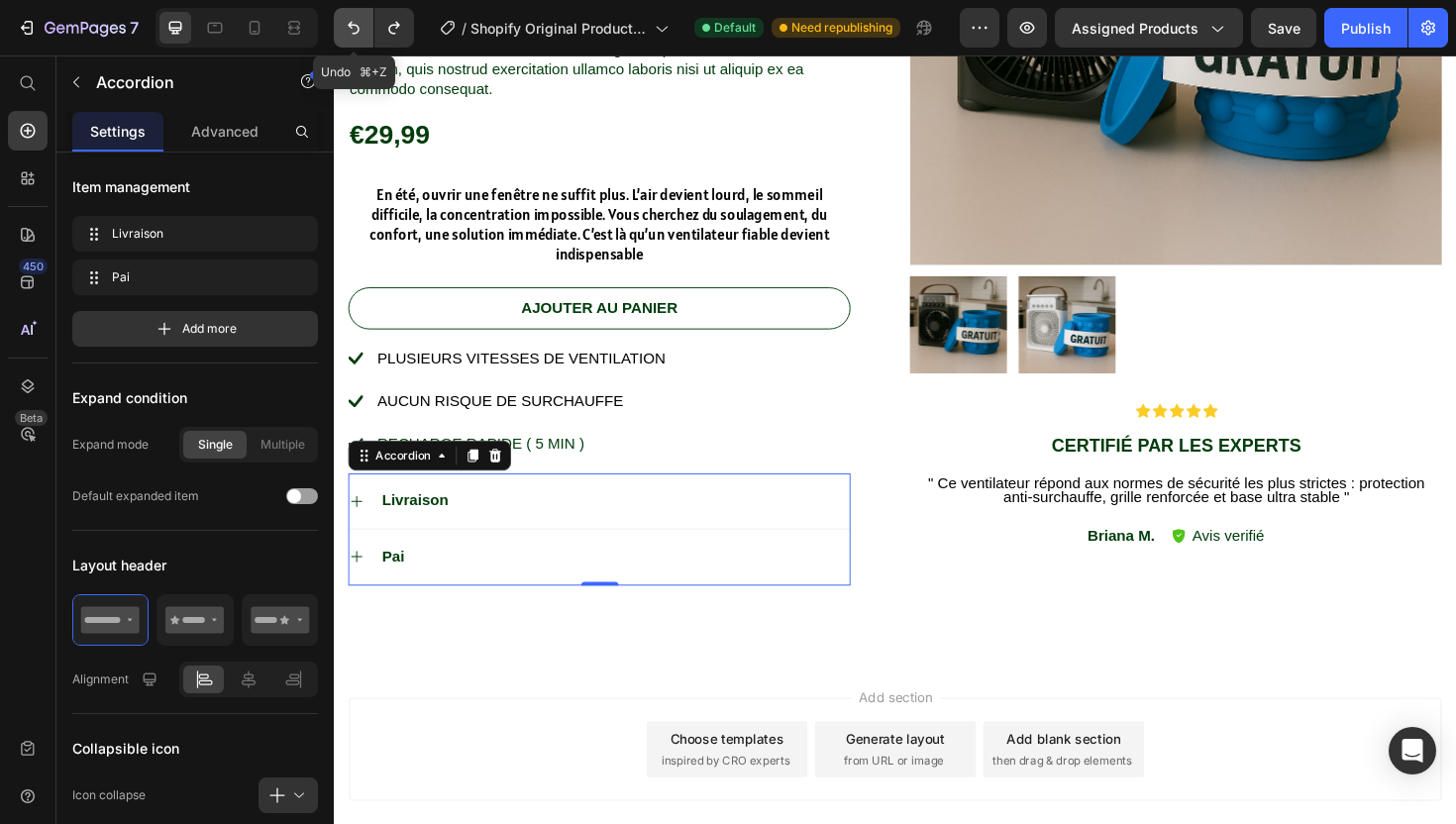 click 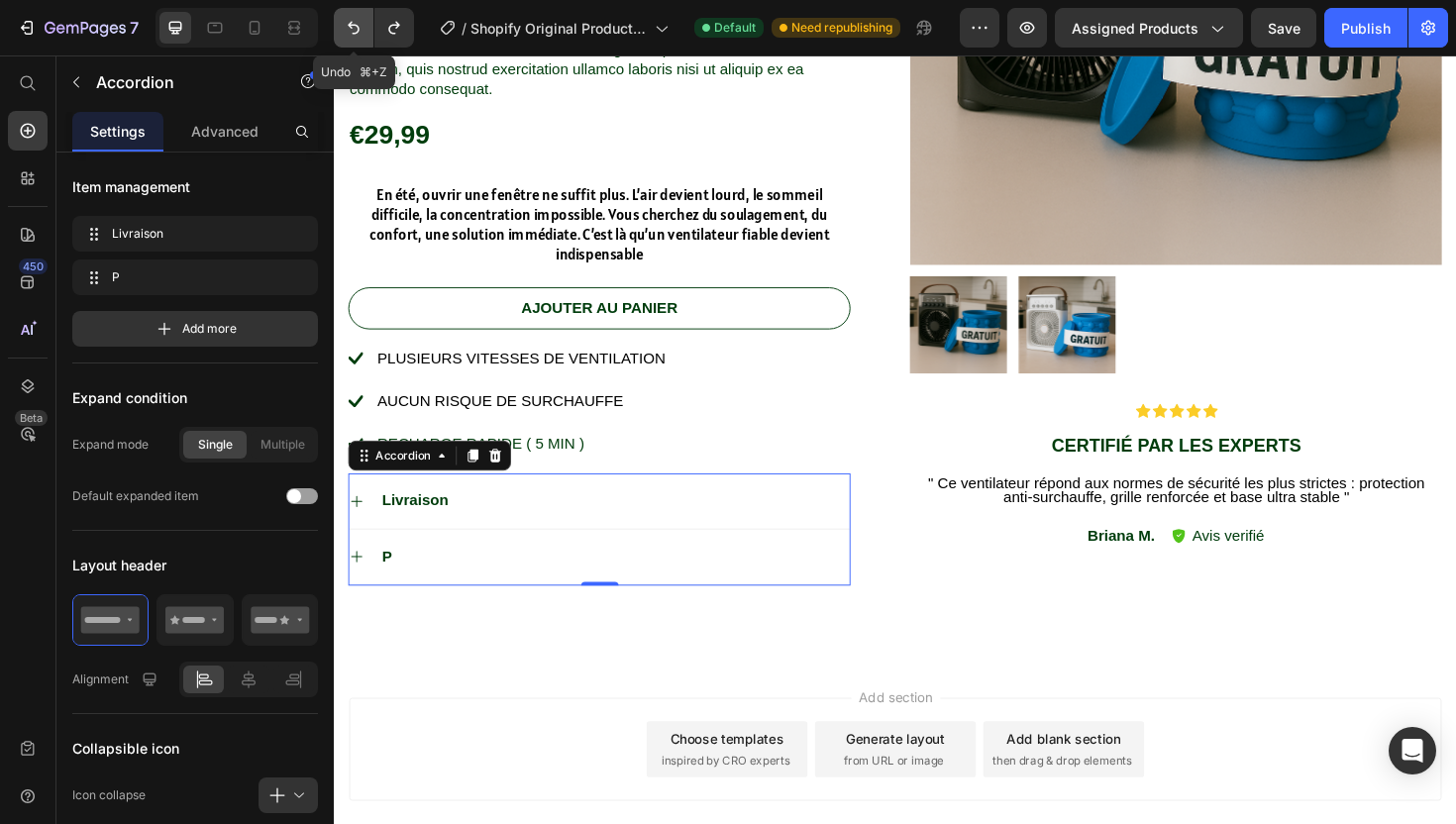 click 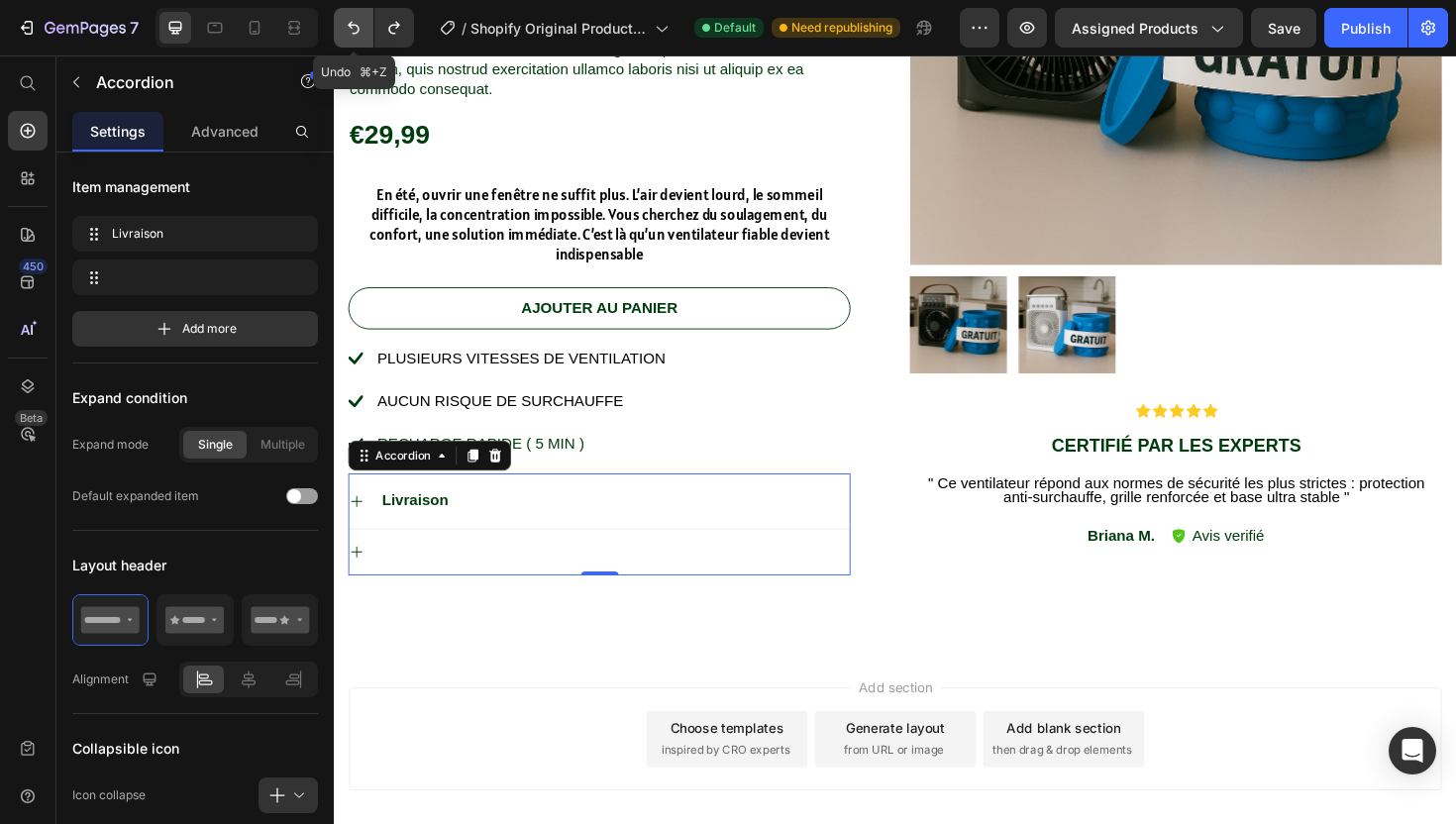 click 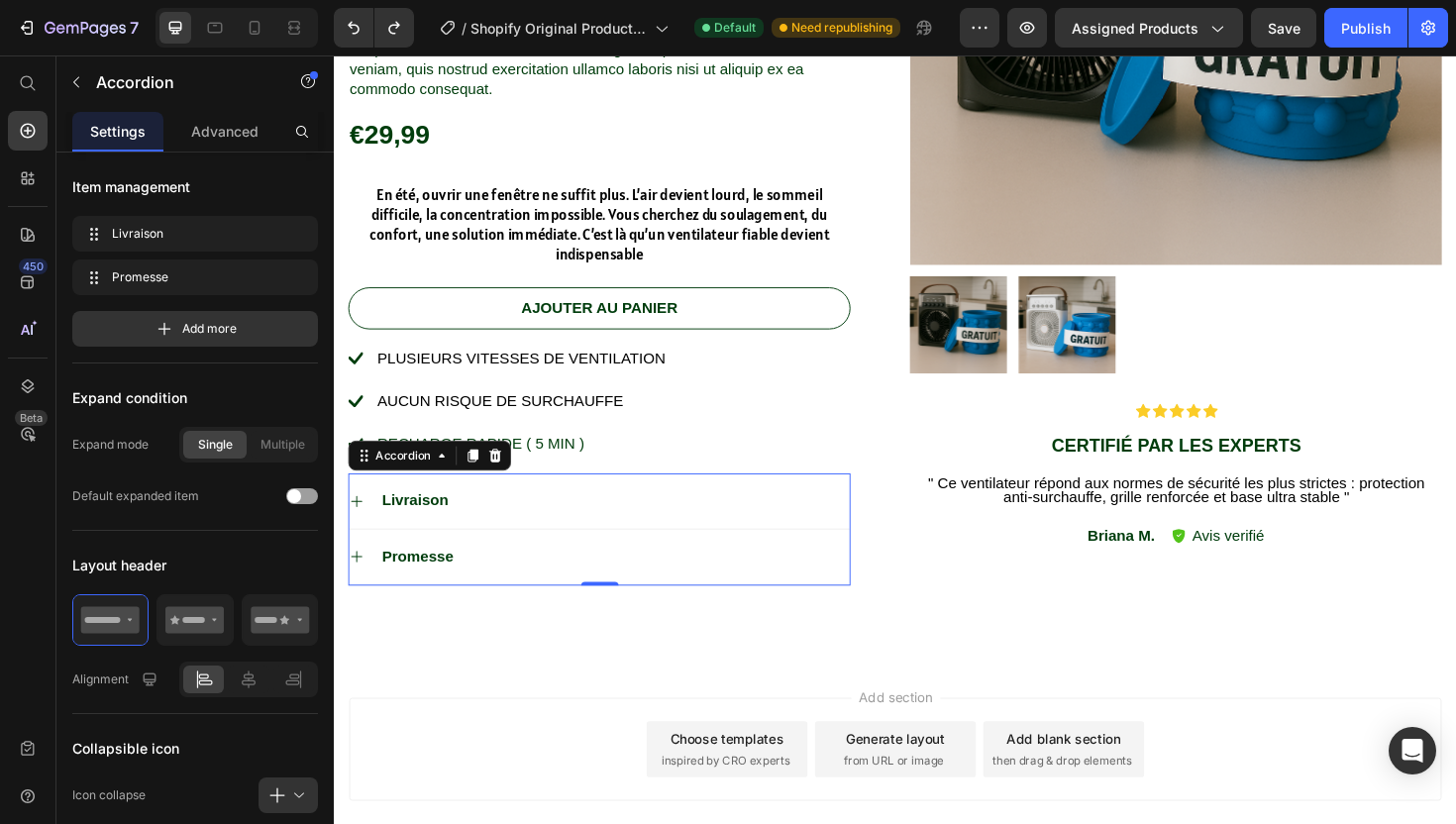 click on "Promesse" at bounding box center [630, 586] 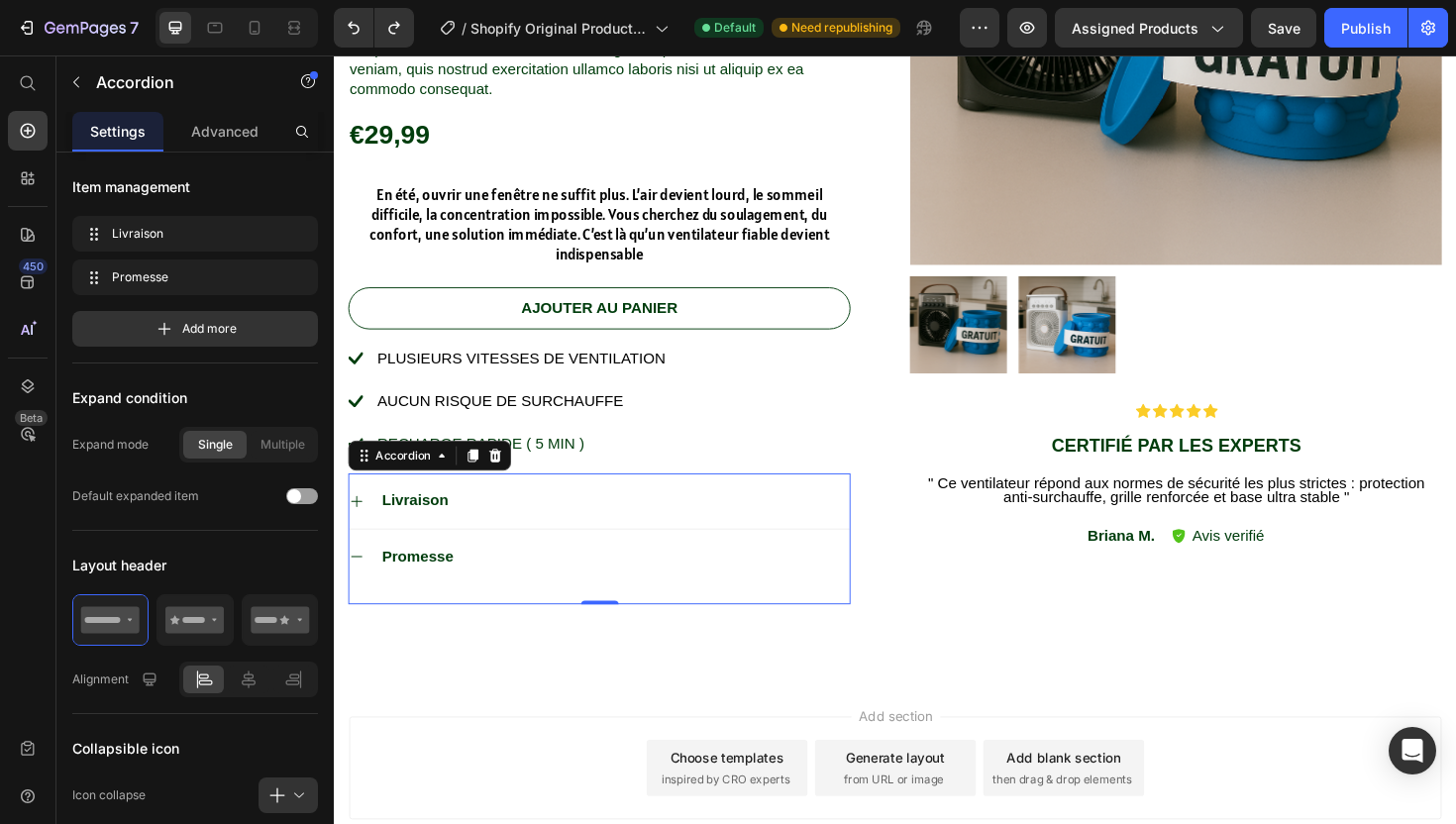 click on "Text Block" at bounding box center (614, 626) 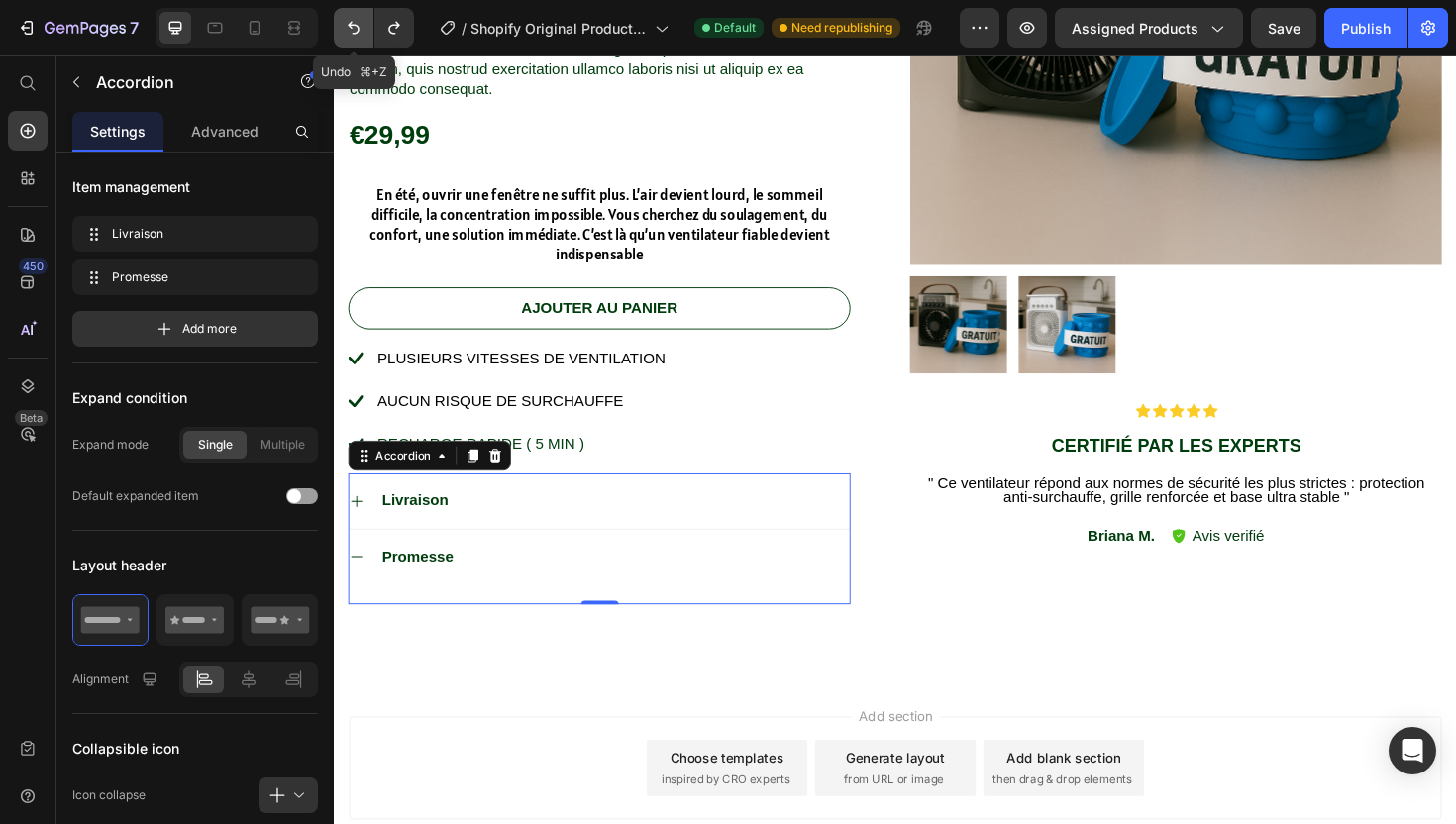 click 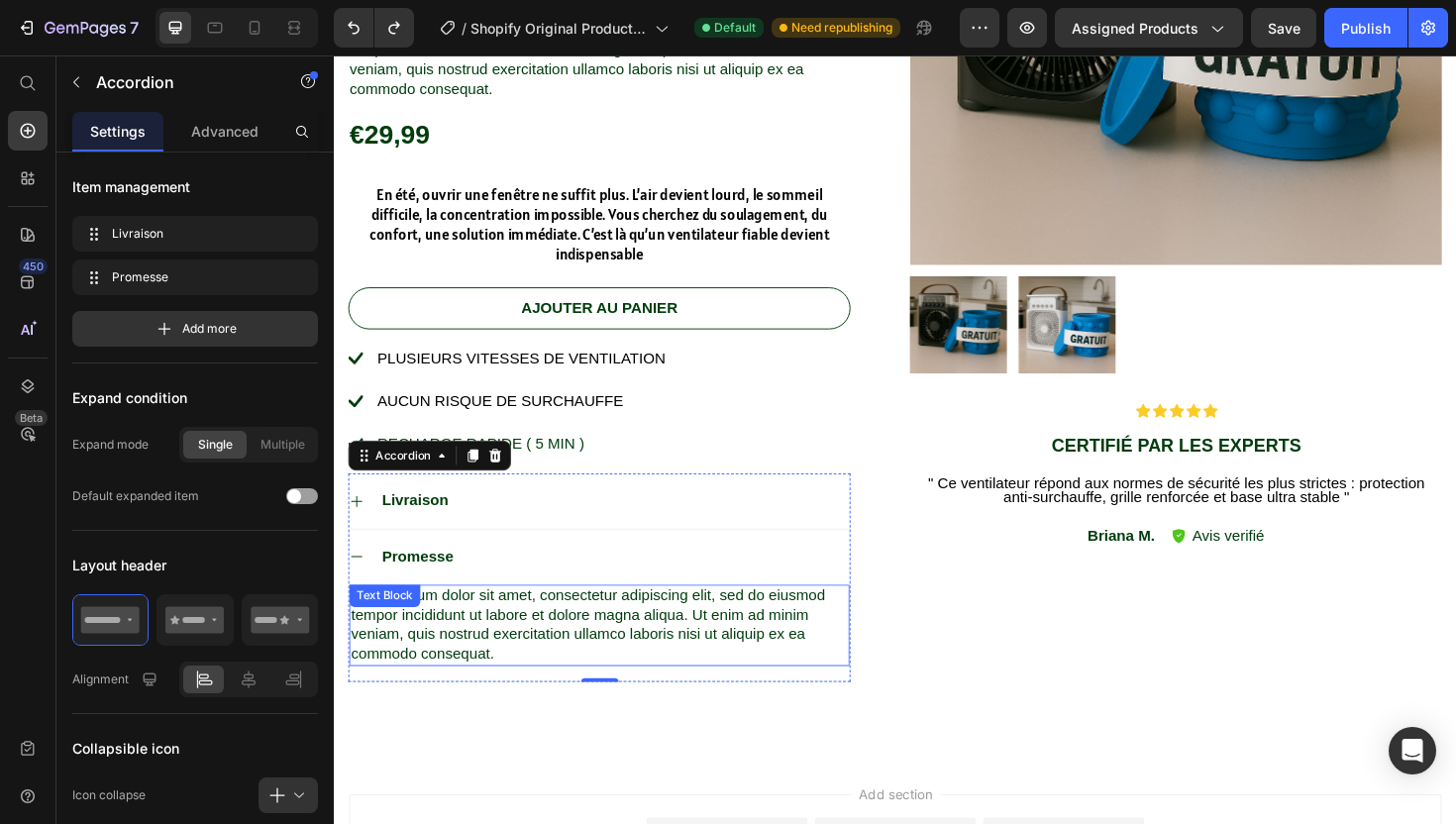 click on "Lorem ipsum dolor sit amet, consectetur adipiscing elit, sed do eiusmod tempor incididunt ut labore et dolore magna aliqua. Ut enim ad minim veniam, quis nostrud exercitation ullamco laboris nisi ut aliquip ex ea commodo consequat." at bounding box center (614, 659) 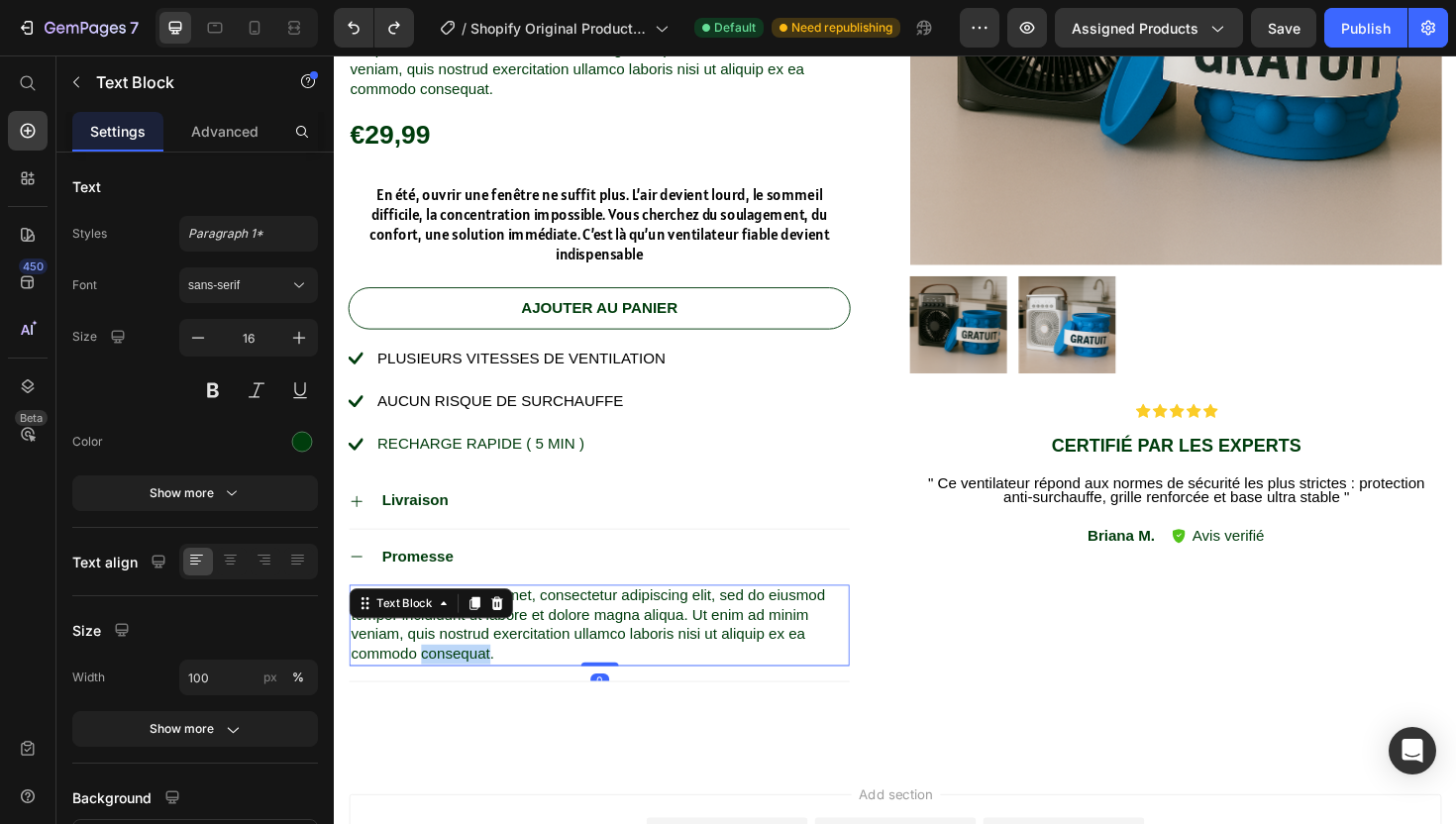 click on "Lorem ipsum dolor sit amet, consectetur adipiscing elit, sed do eiusmod tempor incididunt ut labore et dolore magna aliqua. Ut enim ad minim veniam, quis nostrud exercitation ullamco laboris nisi ut aliquip ex ea commodo consequat." at bounding box center [614, 659] 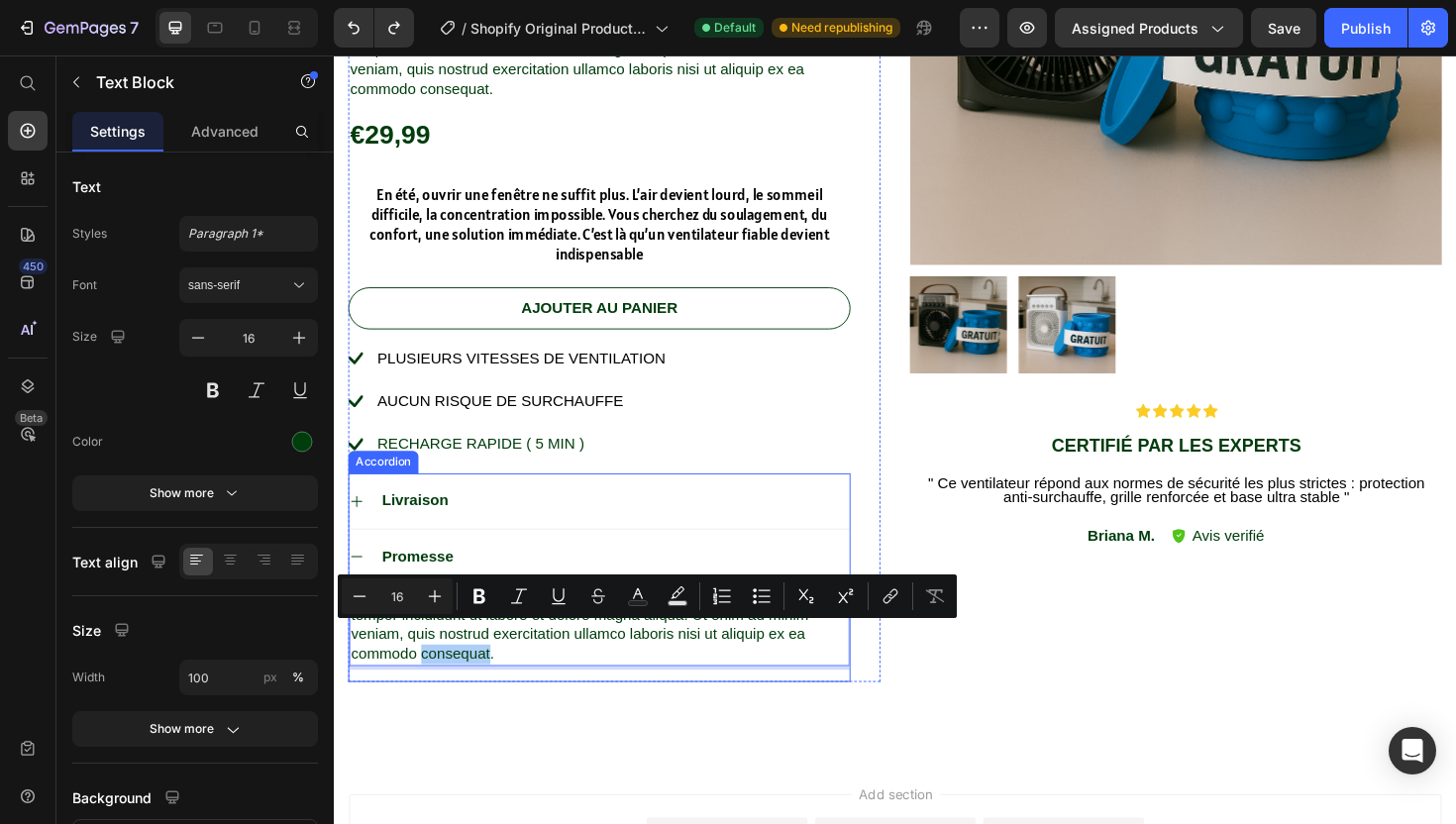 click on "Promesse" at bounding box center [422, 586] 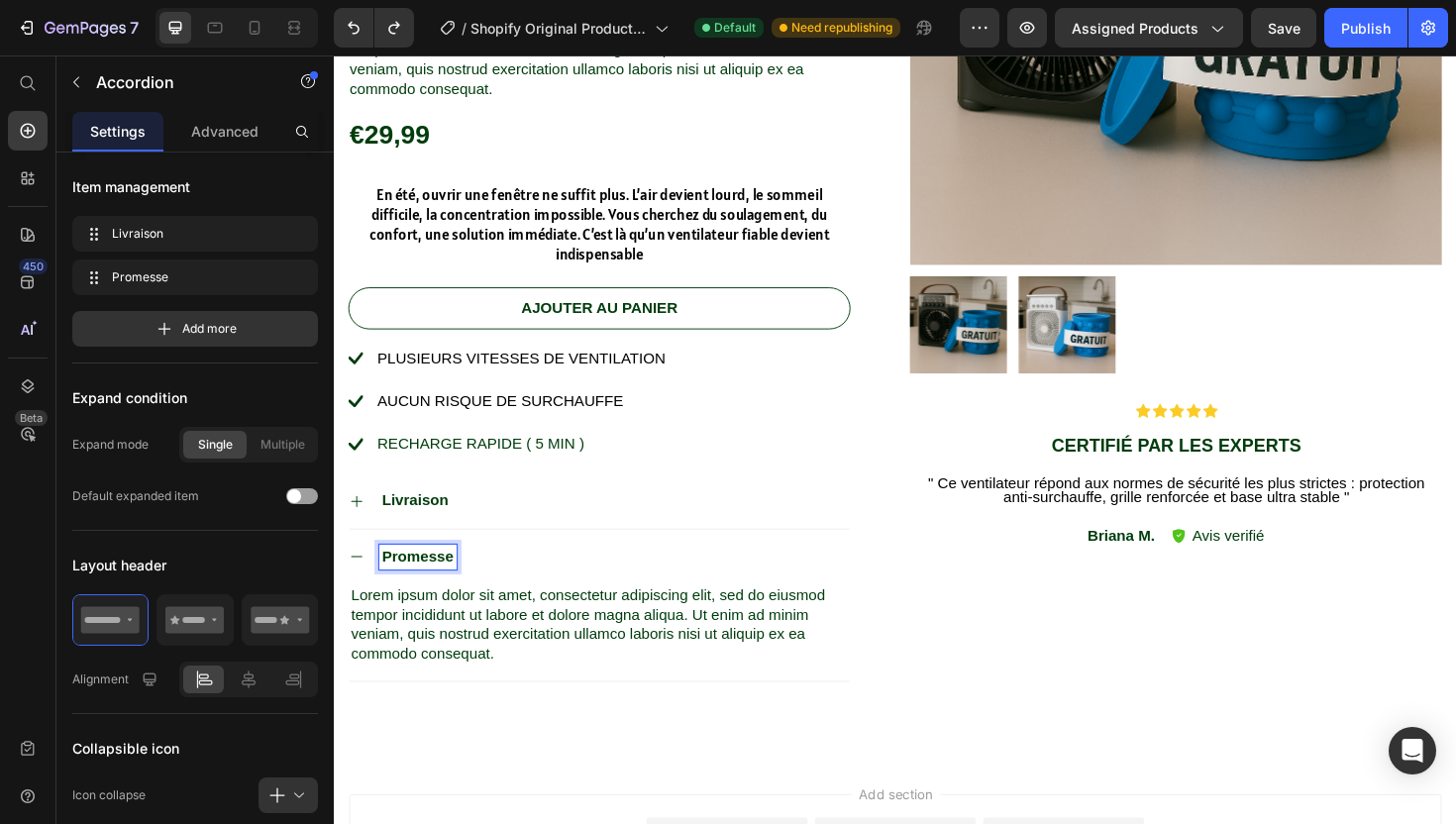 click on "Promesse" at bounding box center (422, 586) 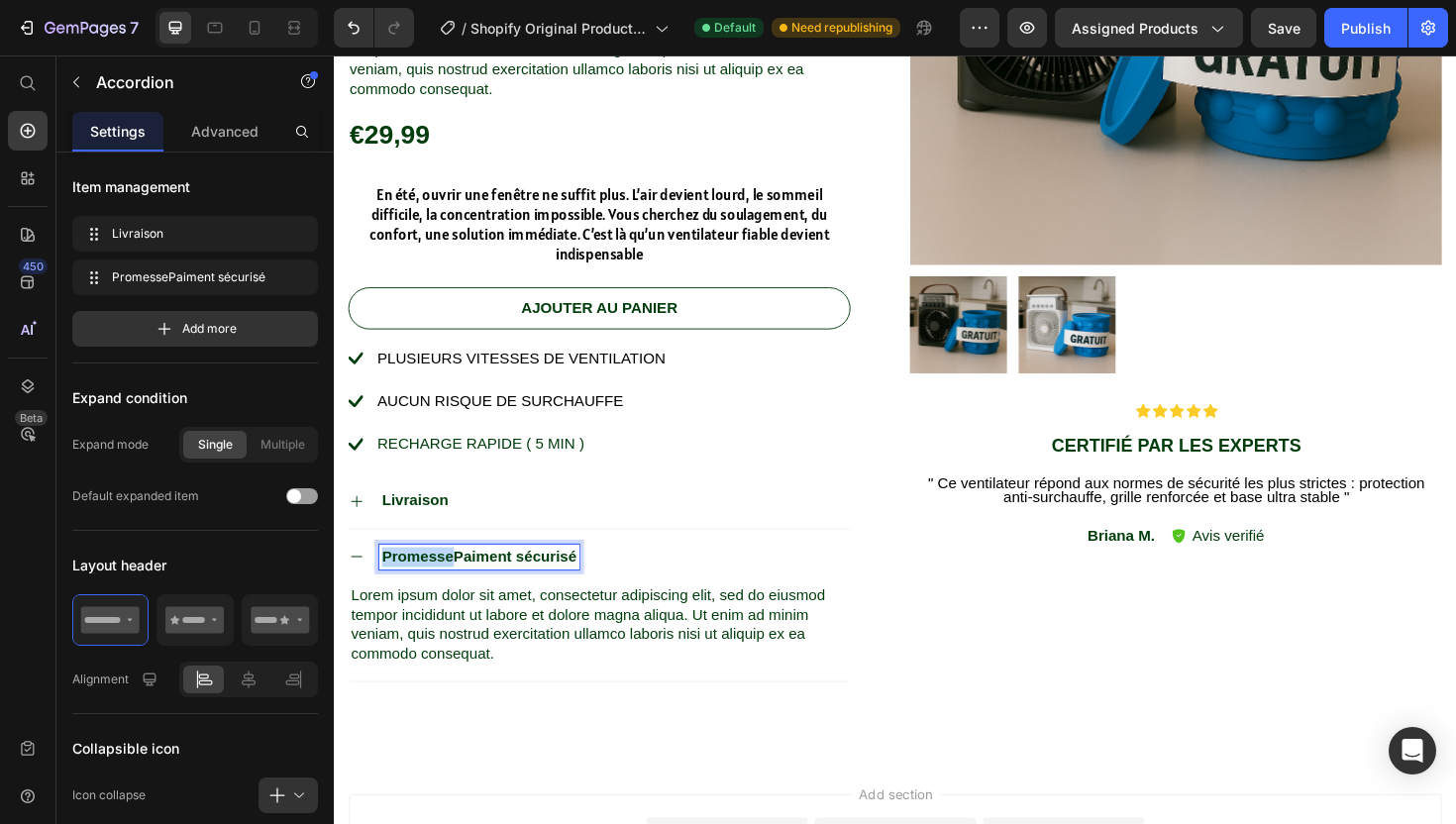 drag, startPoint x: 461, startPoint y: 566, endPoint x: 352, endPoint y: 569, distance: 109.0413 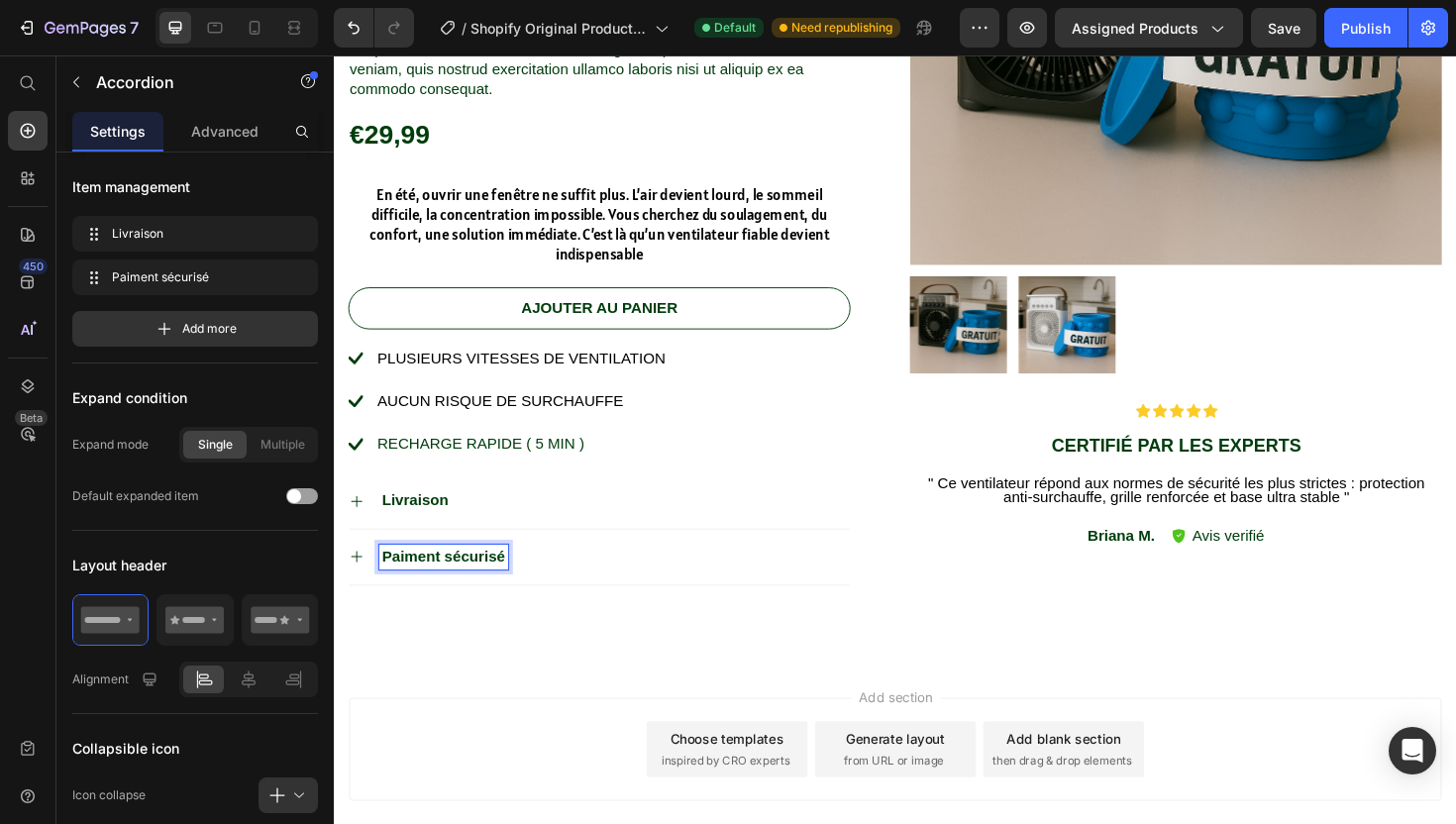click on "Paiment sécurisé" at bounding box center [630, 586] 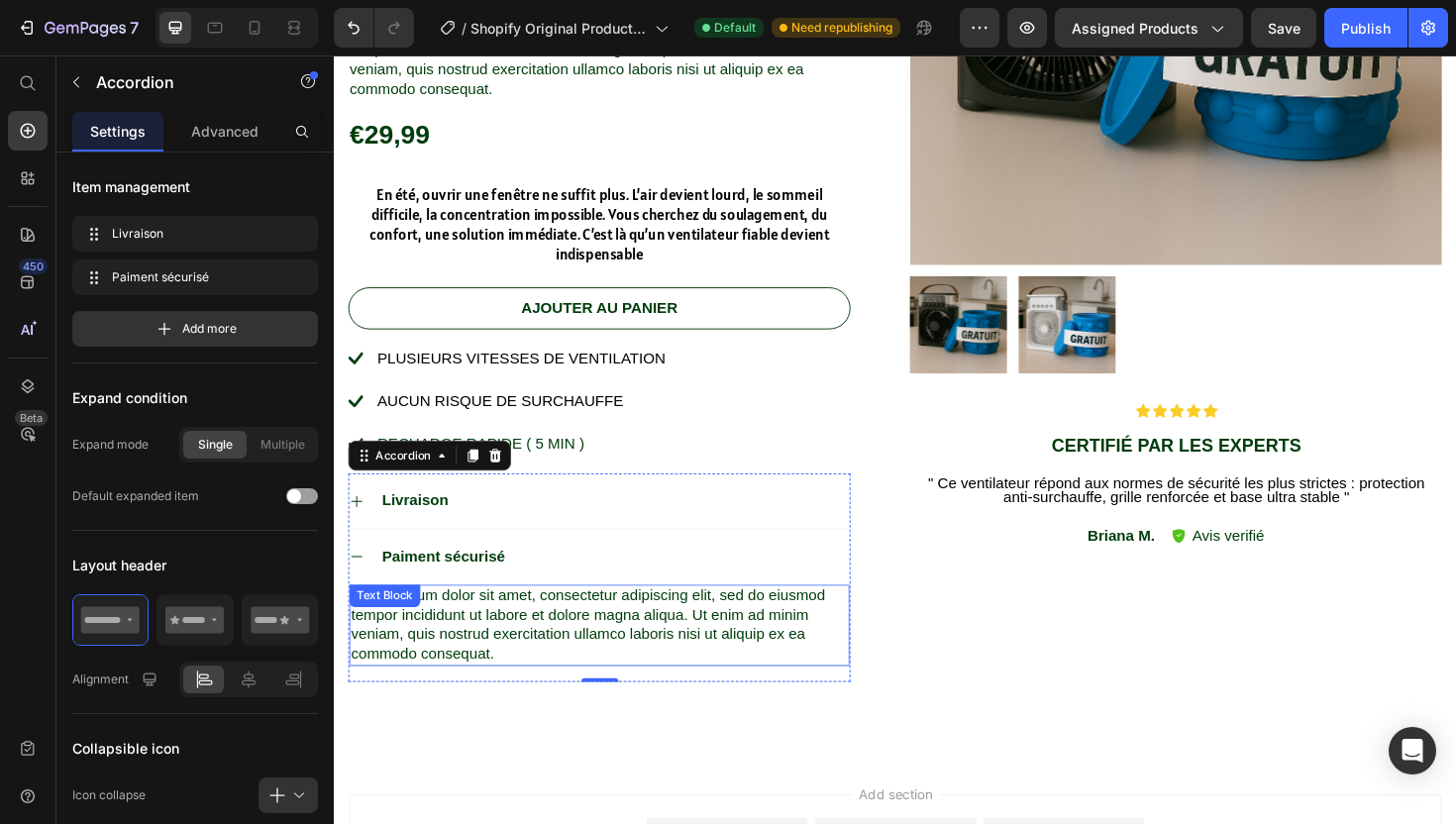 click on "Lorem ipsum dolor sit amet, consectetur adipiscing elit, sed do eiusmod tempor incididunt ut labore et dolore magna aliqua. Ut enim ad minim veniam, quis nostrud exercitation ullamco laboris nisi ut aliquip ex ea commodo consequat." at bounding box center (614, 659) 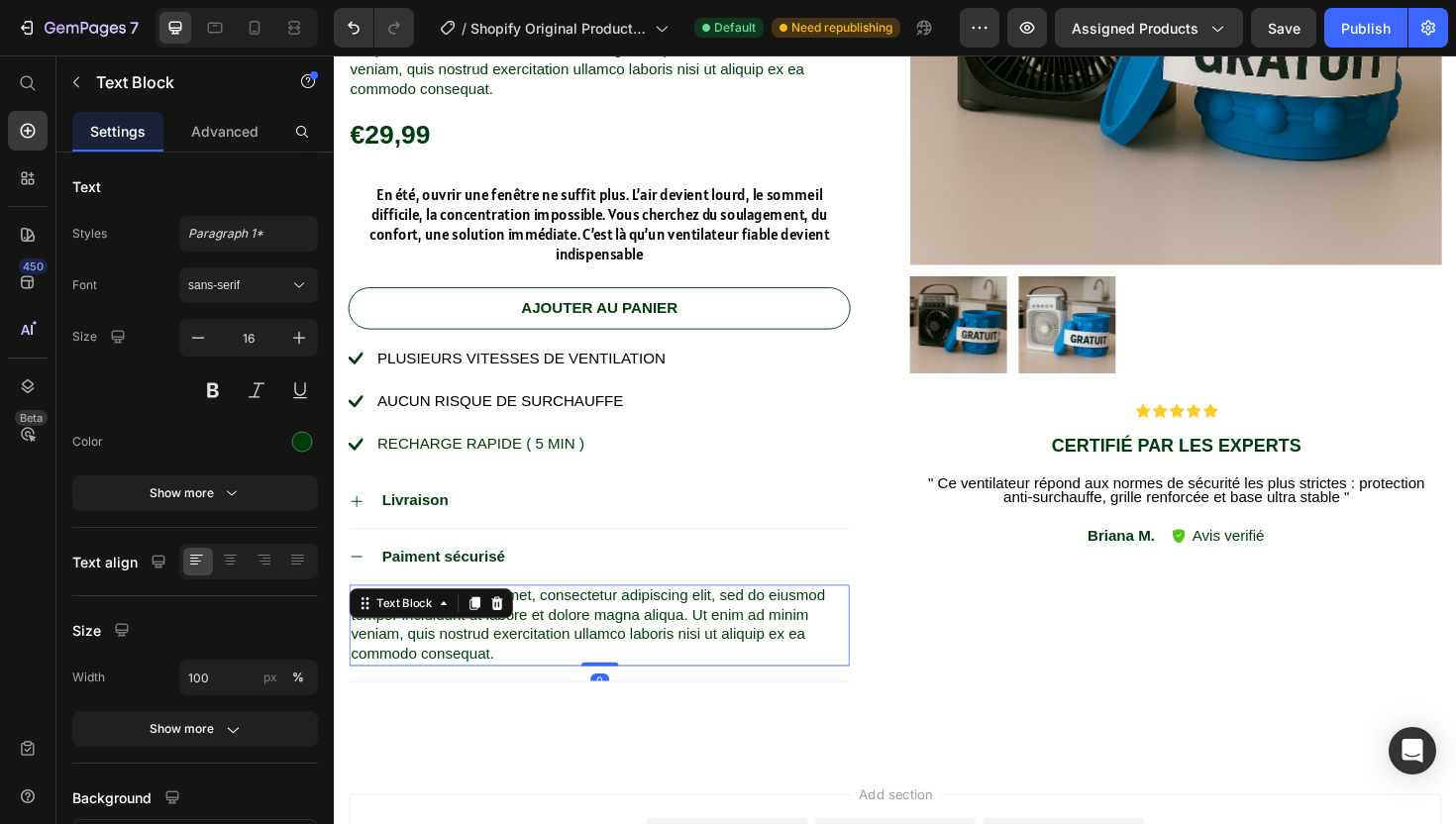 click on "Lorem ipsum dolor sit amet, consectetur adipiscing elit, sed do eiusmod tempor incididunt ut labore et dolore magna aliqua. Ut enim ad minim veniam, quis nostrud exercitation ullamco laboris nisi ut aliquip ex ea commodo consequat." at bounding box center (614, 659) 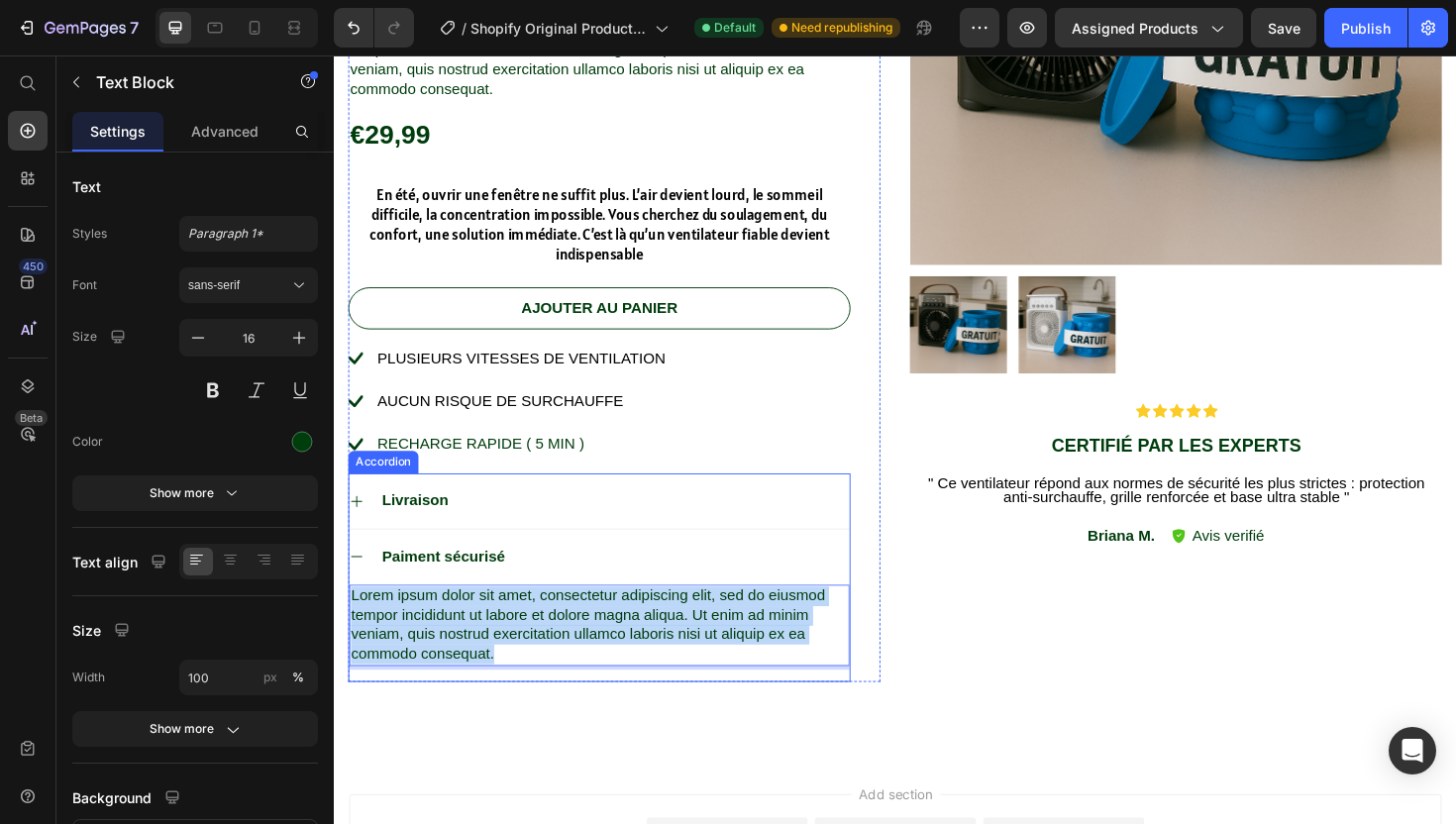 drag, startPoint x: 520, startPoint y: 670, endPoint x: 364, endPoint y: 568, distance: 186.38669 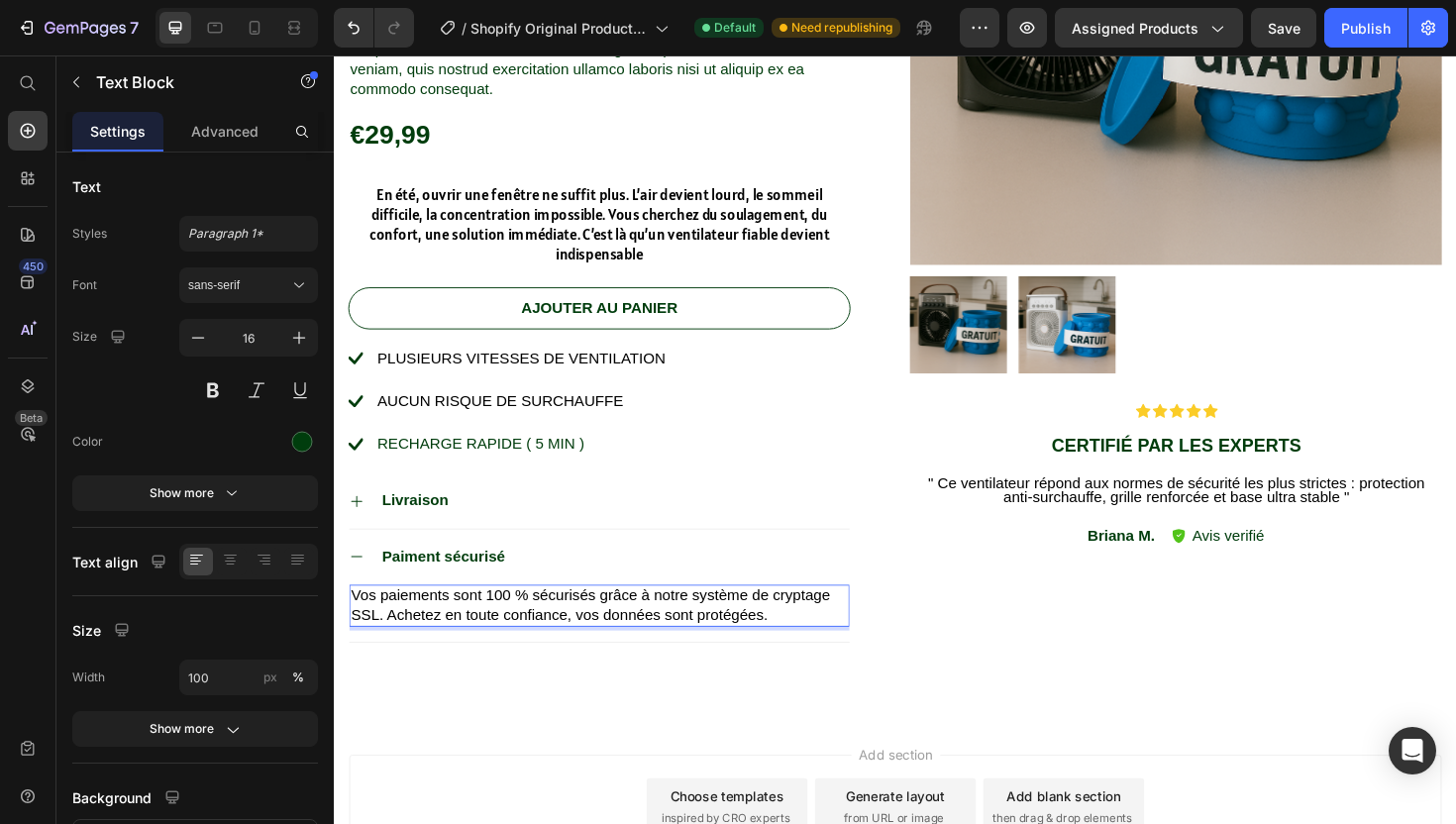 drag, startPoint x: 612, startPoint y: 598, endPoint x: 624, endPoint y: 611, distance: 17.691806 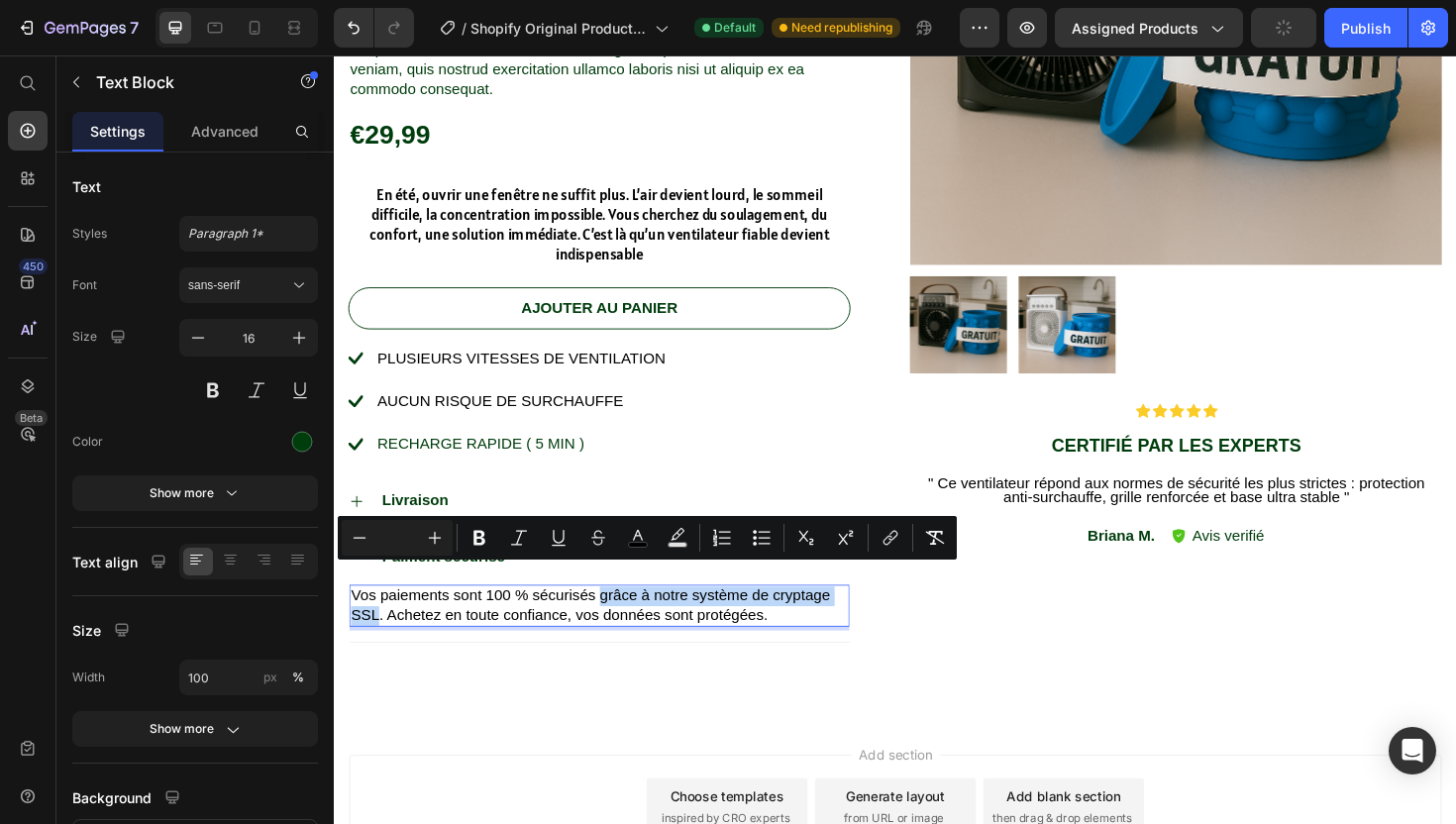 drag, startPoint x: 616, startPoint y: 609, endPoint x: 381, endPoint y: 632, distance: 236.12285 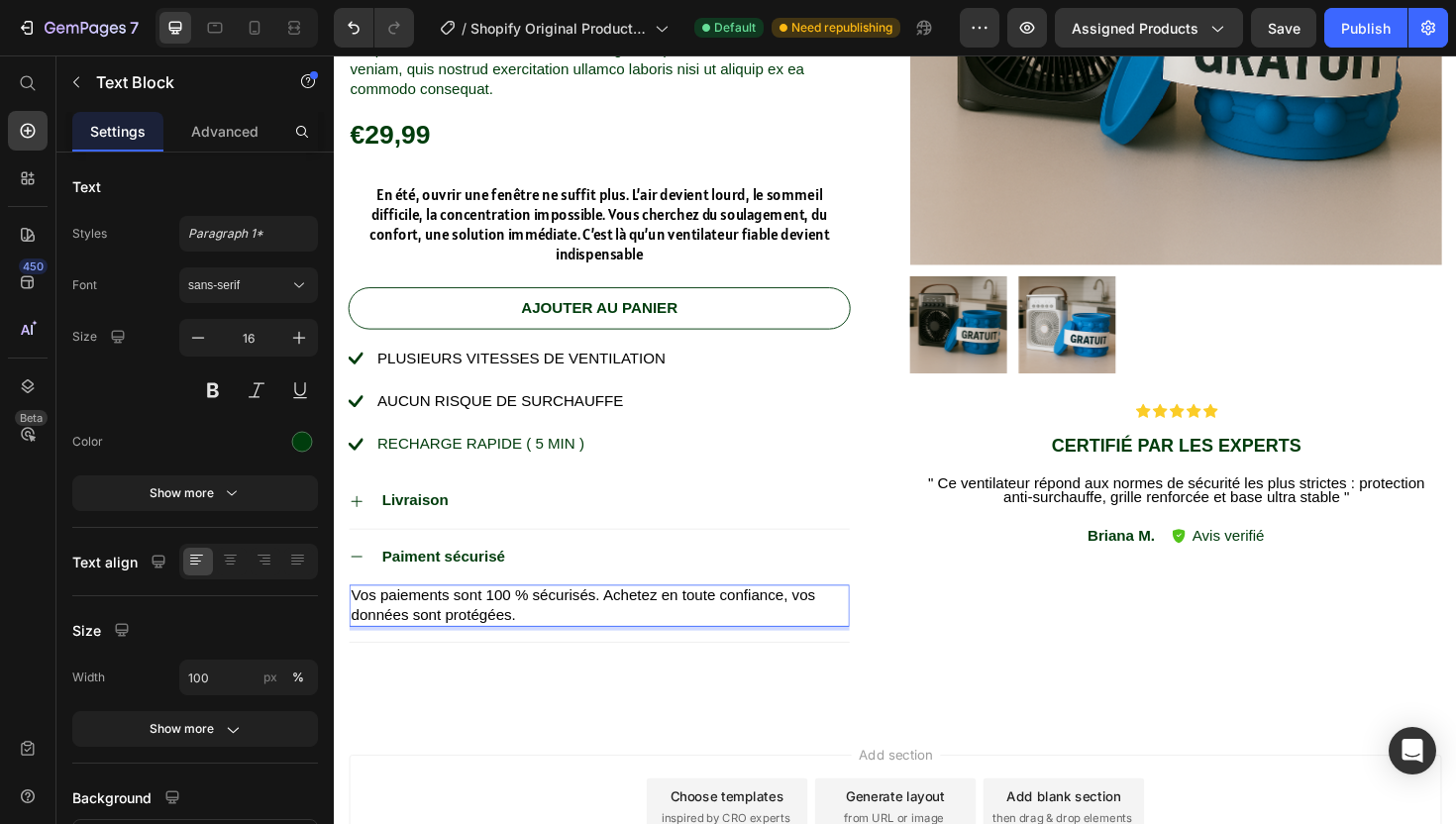 click on "Vos paiements sont 100 % sécurisés. Achetez en toute confiance, vos données sont protégées." at bounding box center [597, 638] 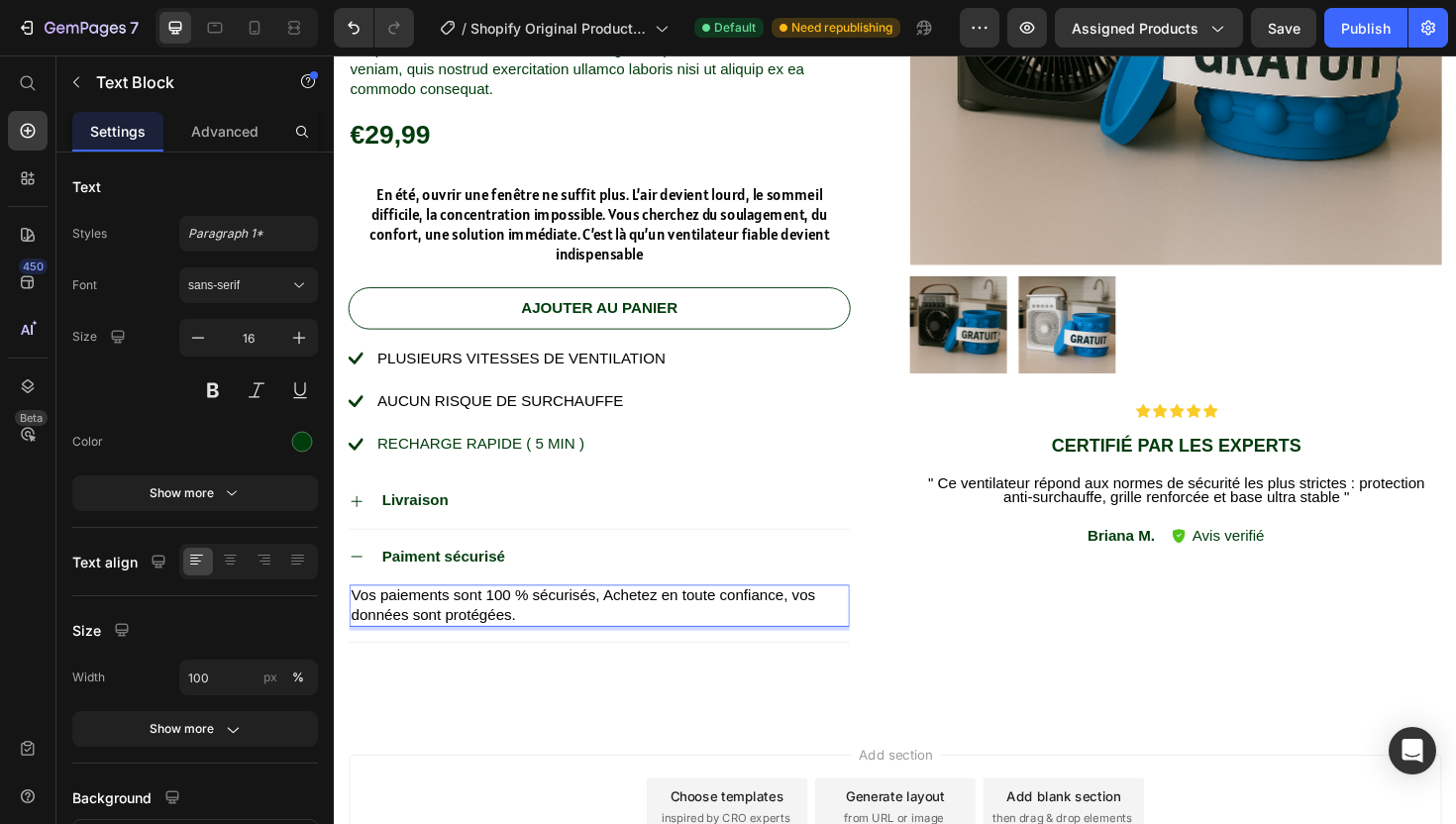click on "Vos paiements sont 100 % sécurisés, Achetez en toute confiance, vos données sont protégées." at bounding box center (597, 638) 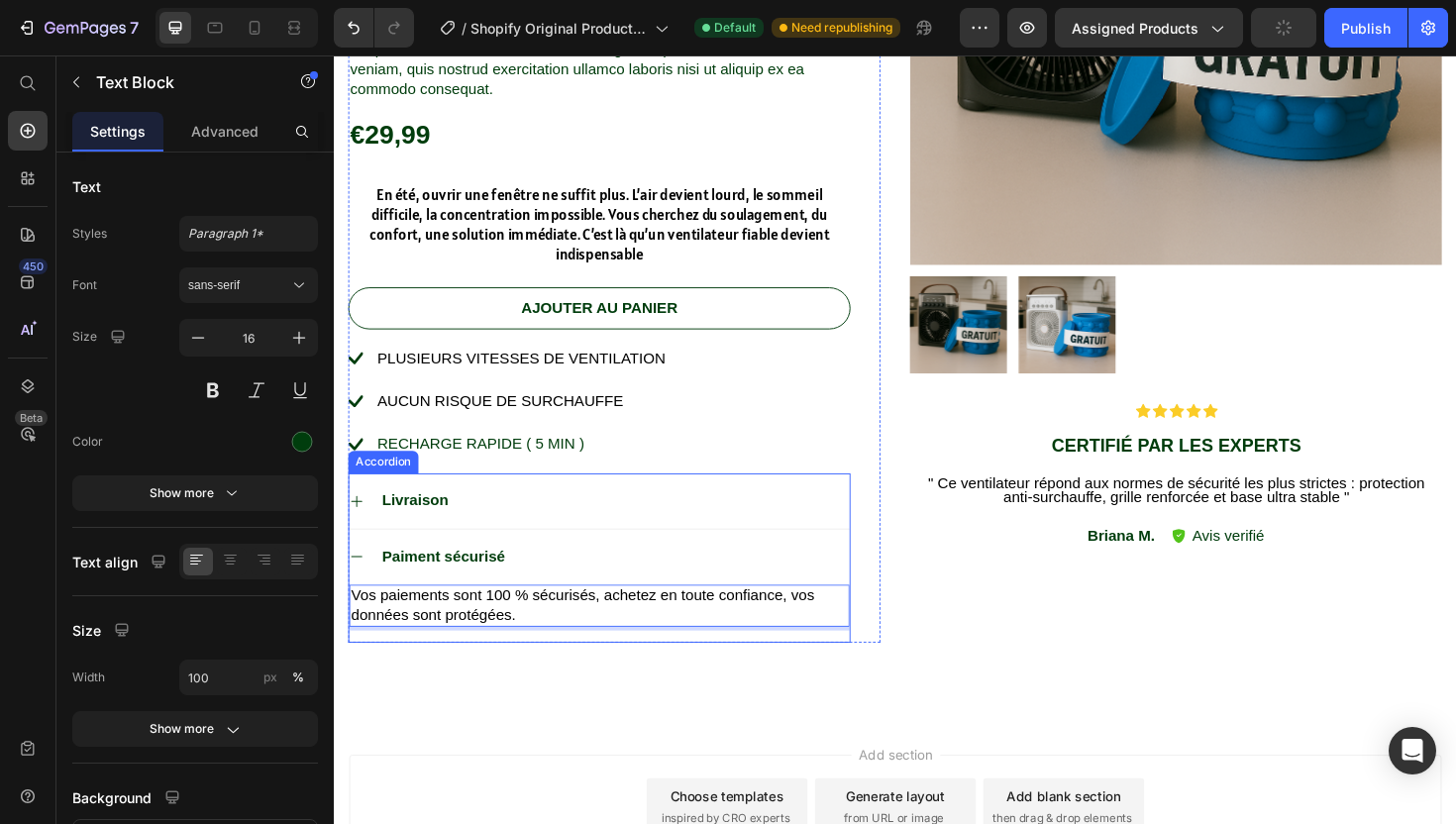 click on "Paiment sécurisé" at bounding box center [614, 586] 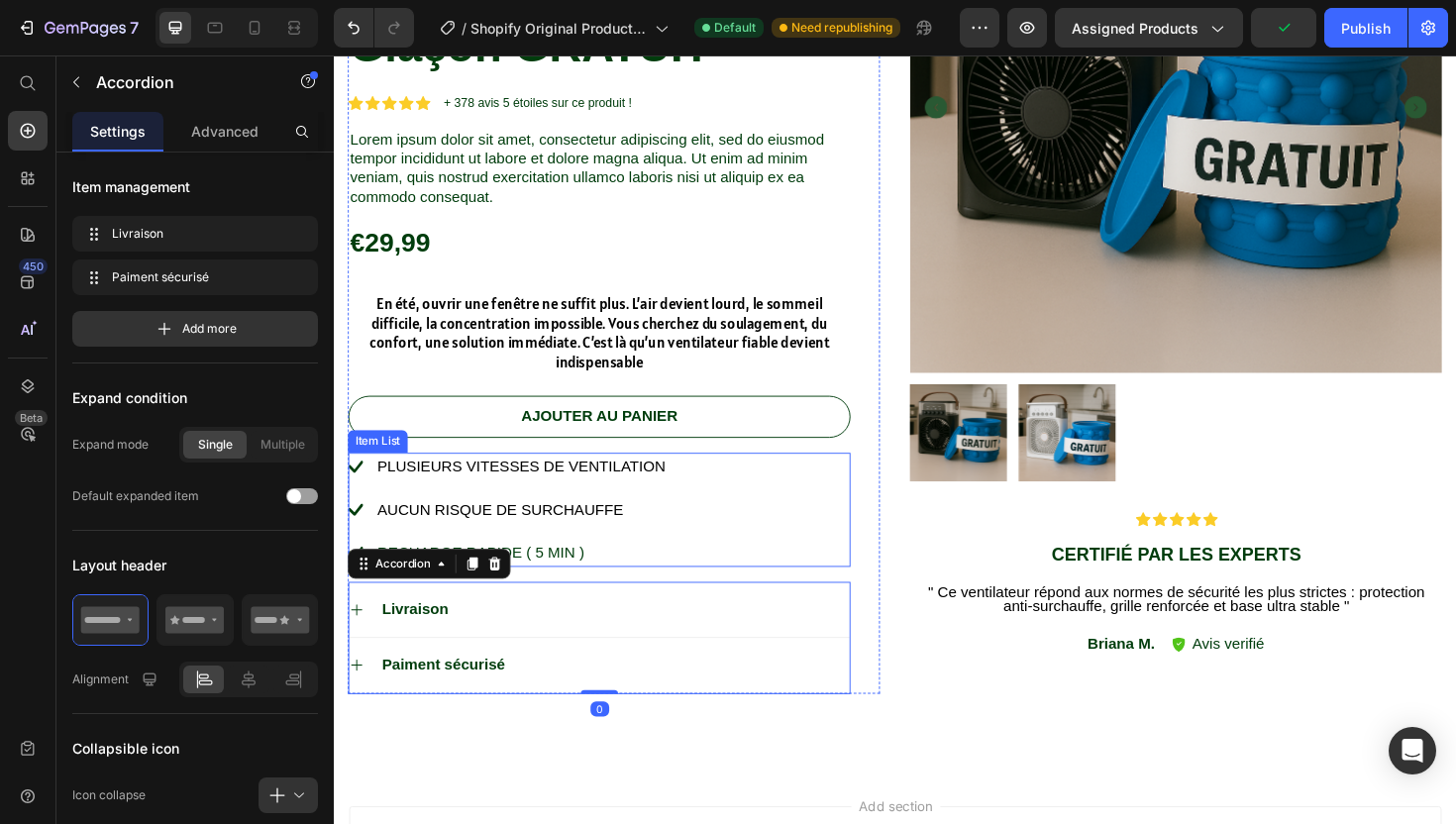scroll, scrollTop: 547, scrollLeft: 0, axis: vertical 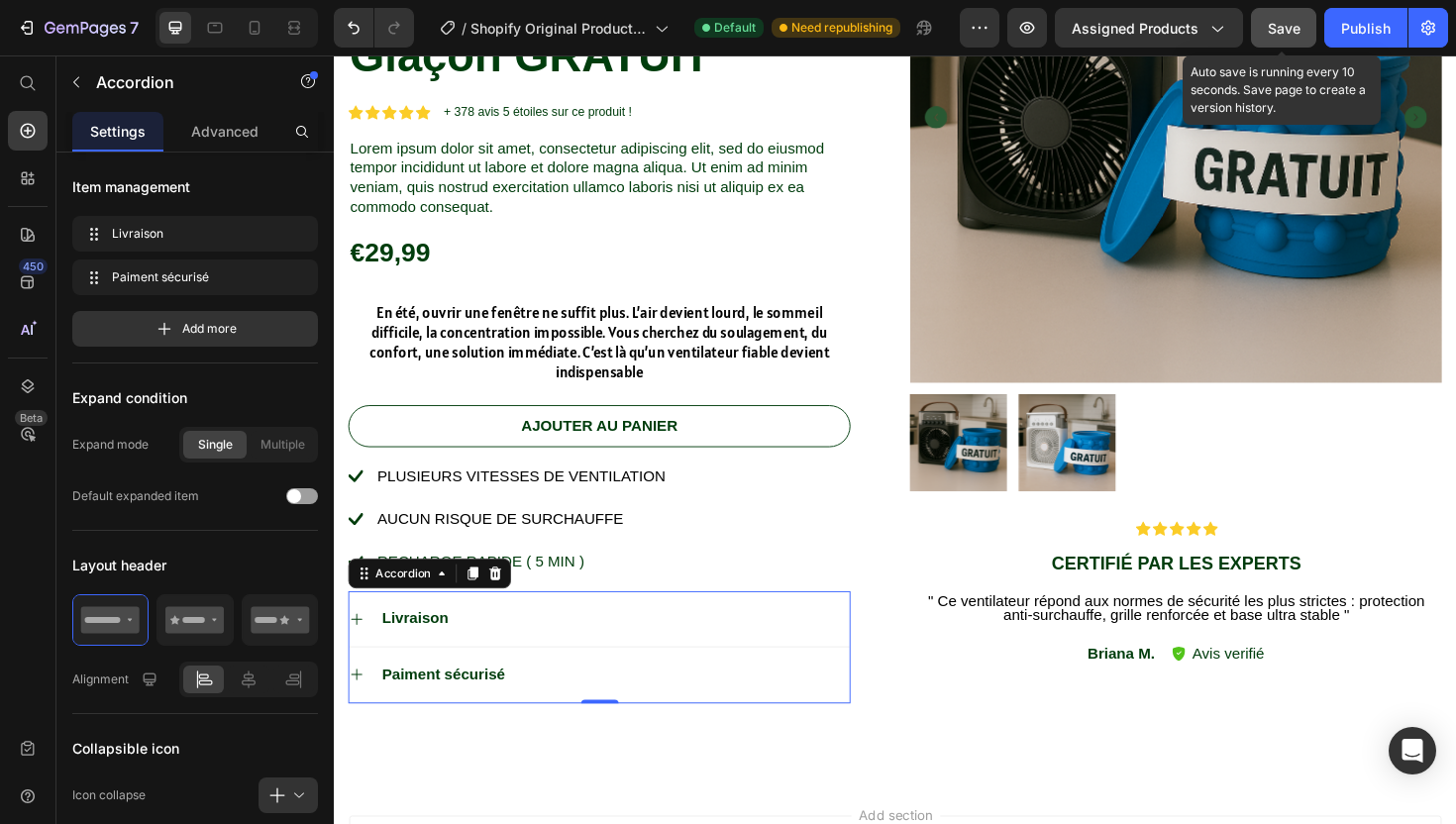 click on "Save" at bounding box center (1284, 28) 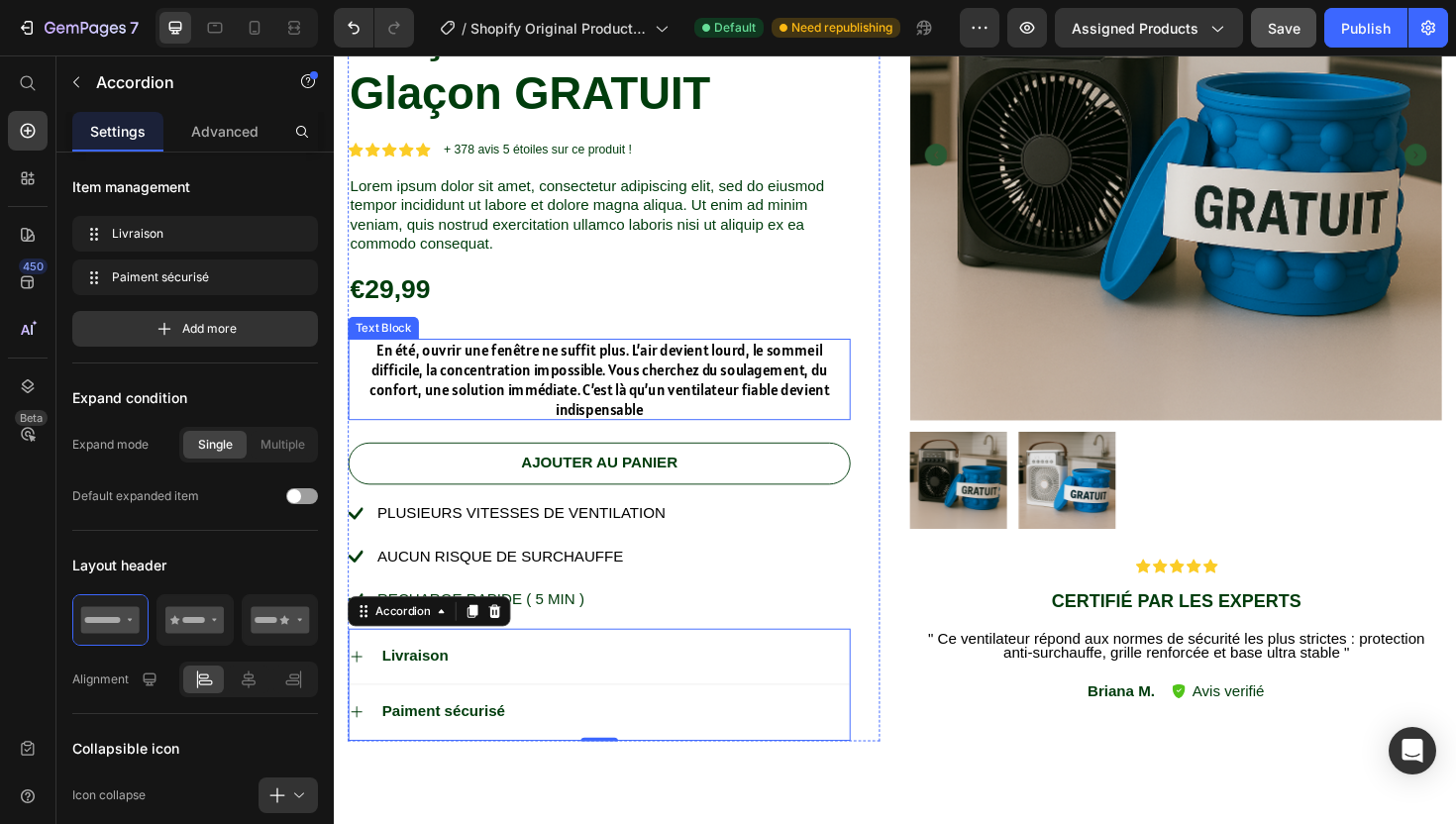scroll, scrollTop: 483, scrollLeft: 0, axis: vertical 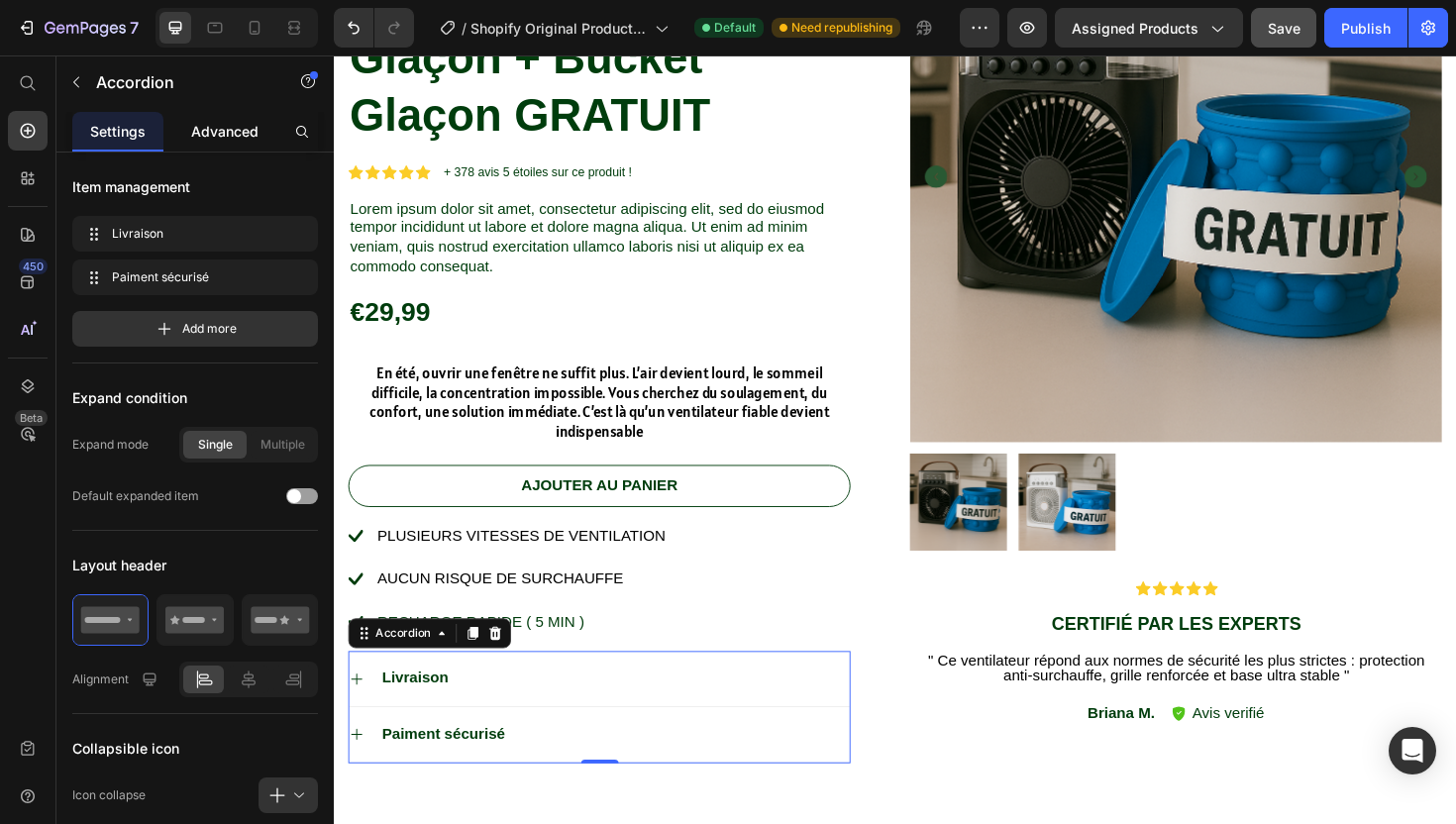 click on "Advanced" at bounding box center [225, 131] 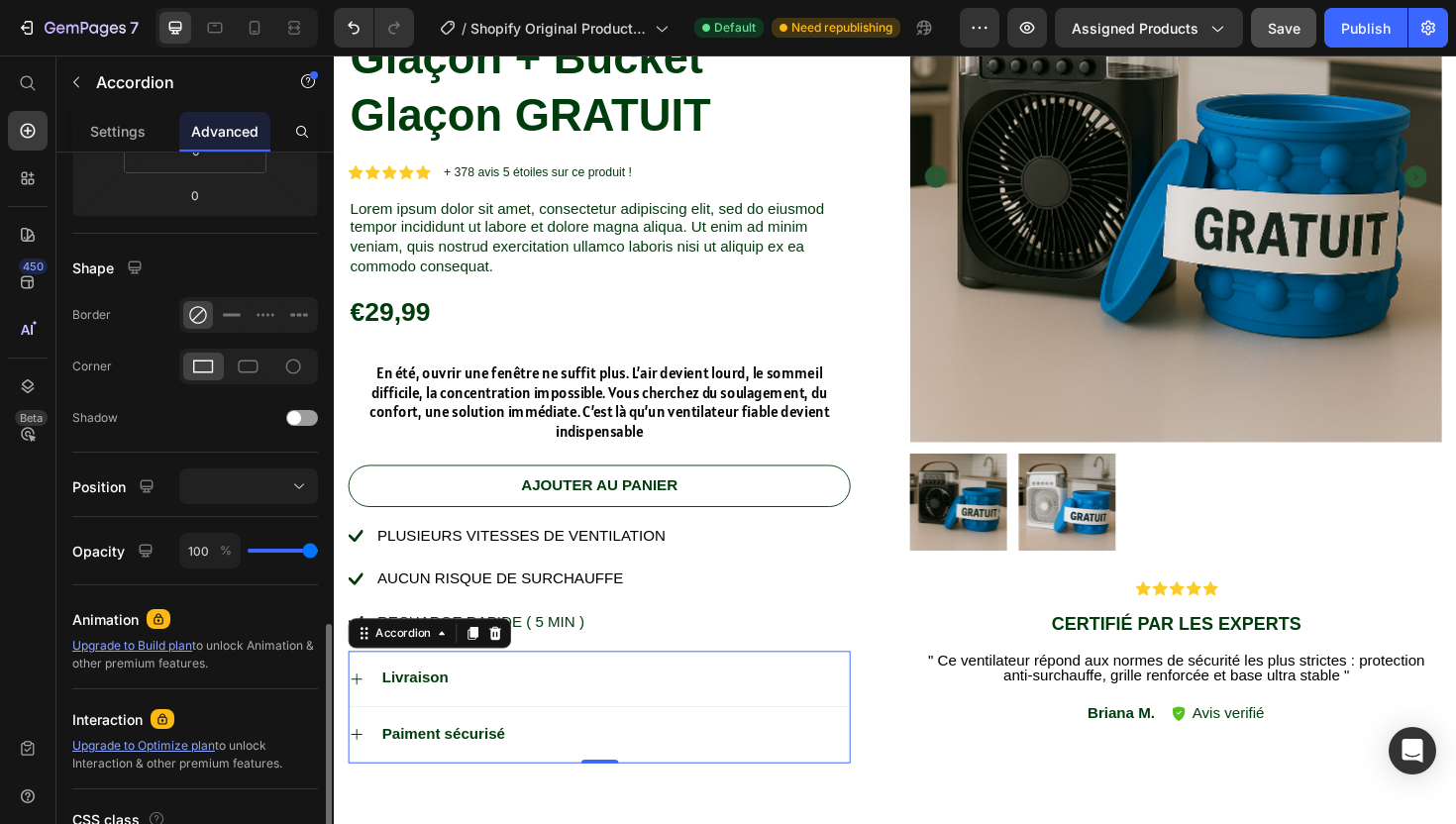 scroll, scrollTop: 565, scrollLeft: 0, axis: vertical 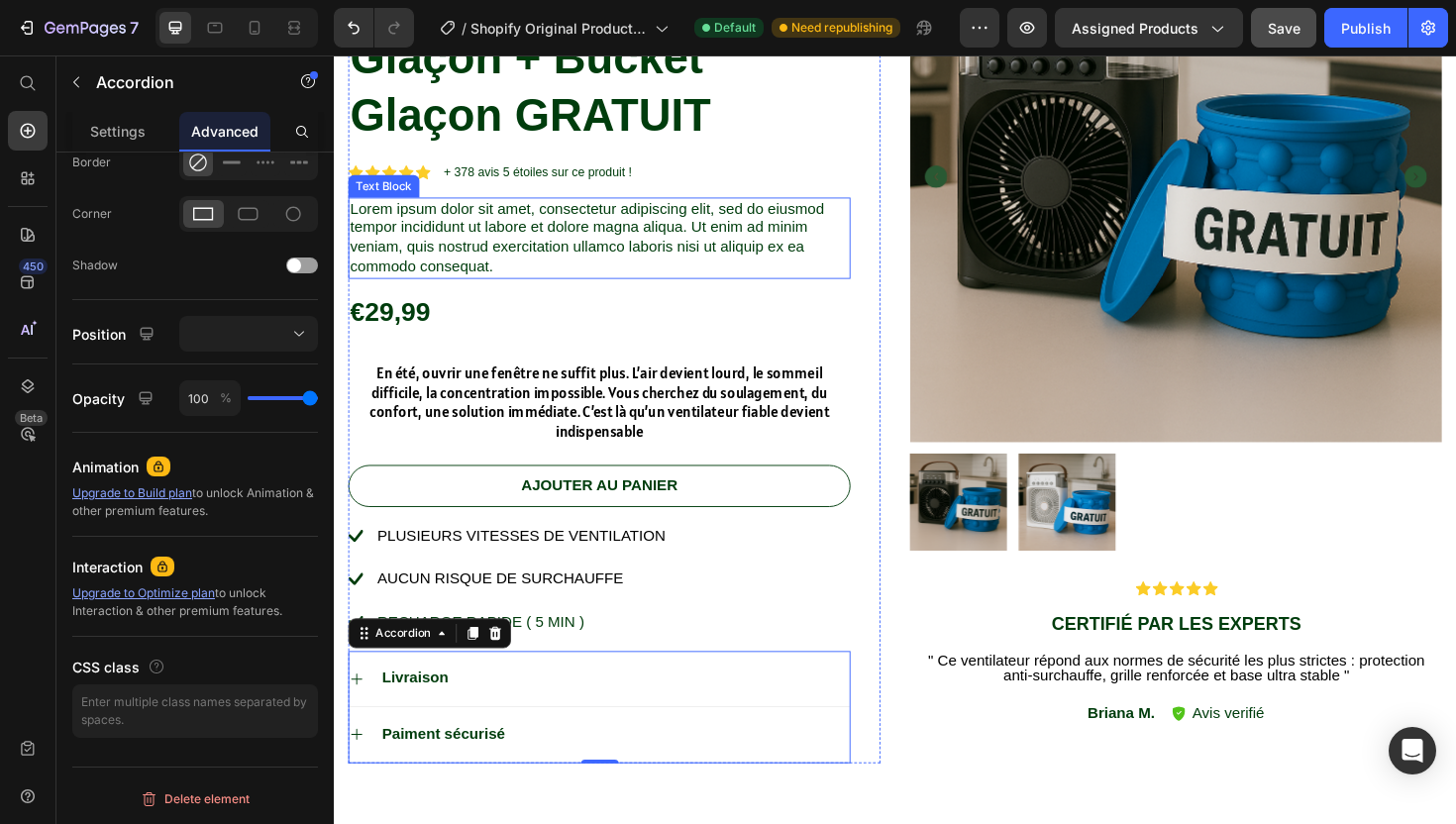 click on "Lorem ipsum dolor sit amet, consectetur adipiscing elit, sed do eiusmod tempor incididunt ut labore et dolore magna aliqua. Ut enim ad minim veniam, quis nostrud exercitation ullamco laboris nisi ut aliquip ex ea commodo consequat." at bounding box center (614, 249) 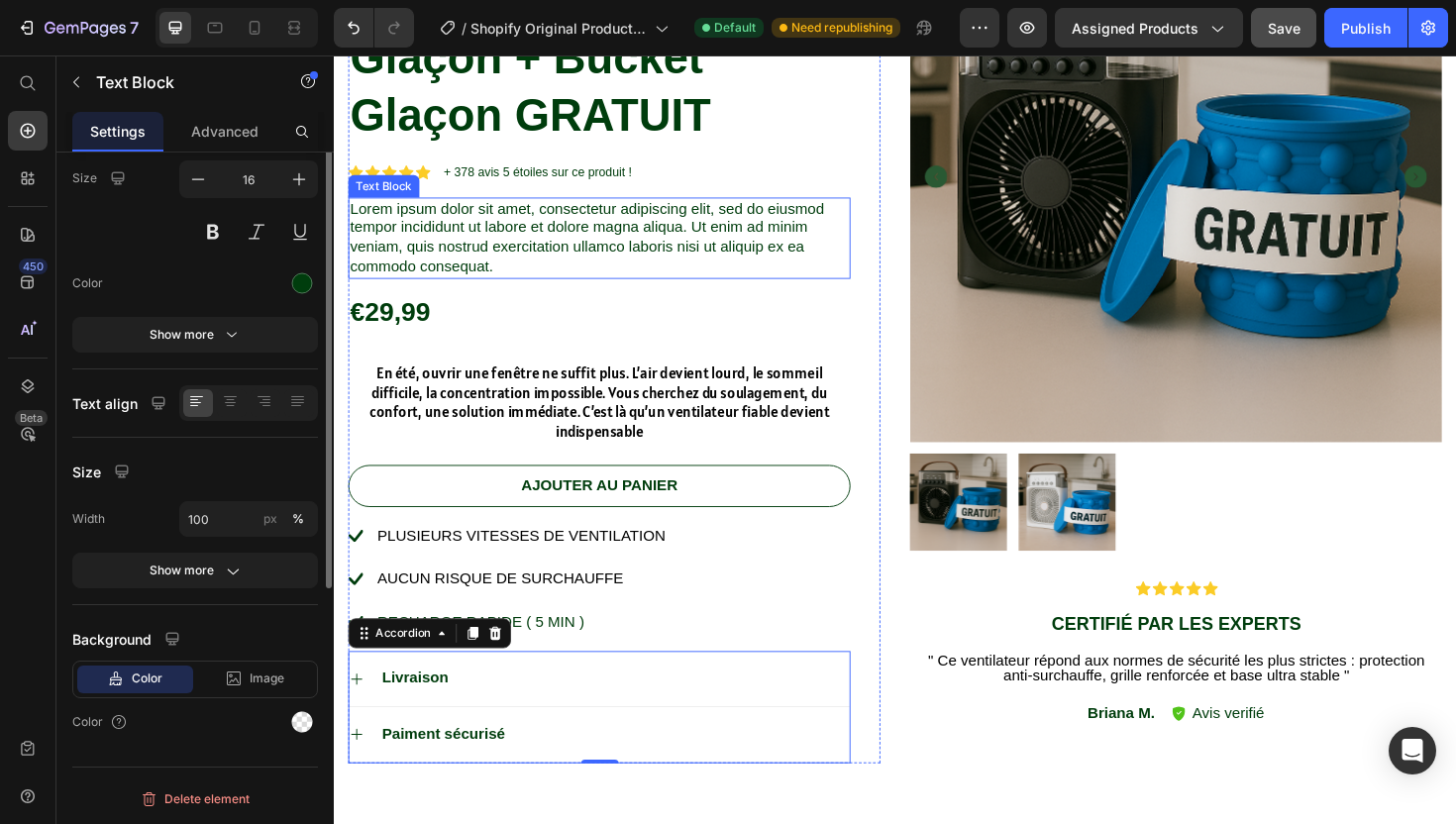 scroll, scrollTop: 0, scrollLeft: 0, axis: both 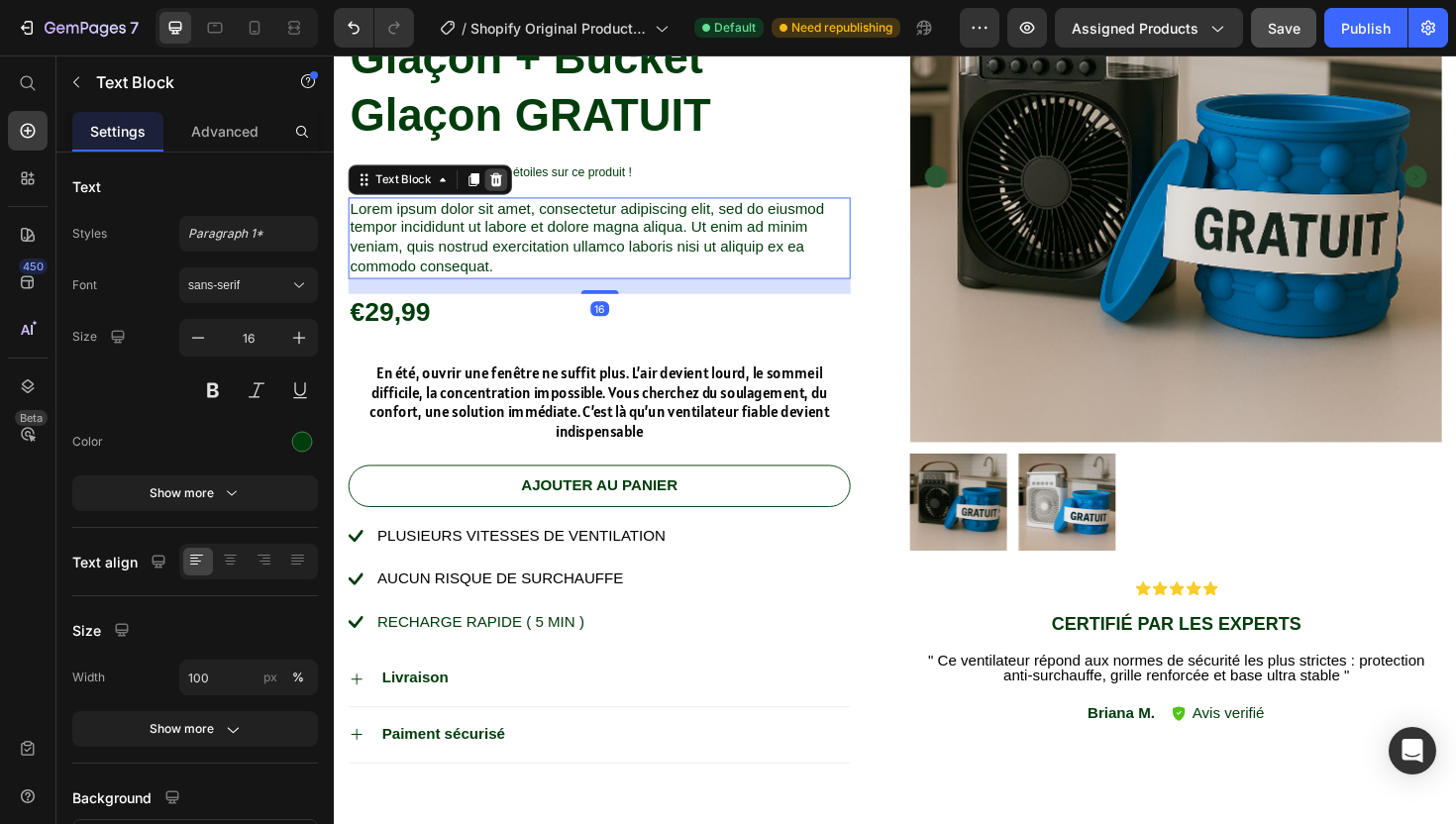 click 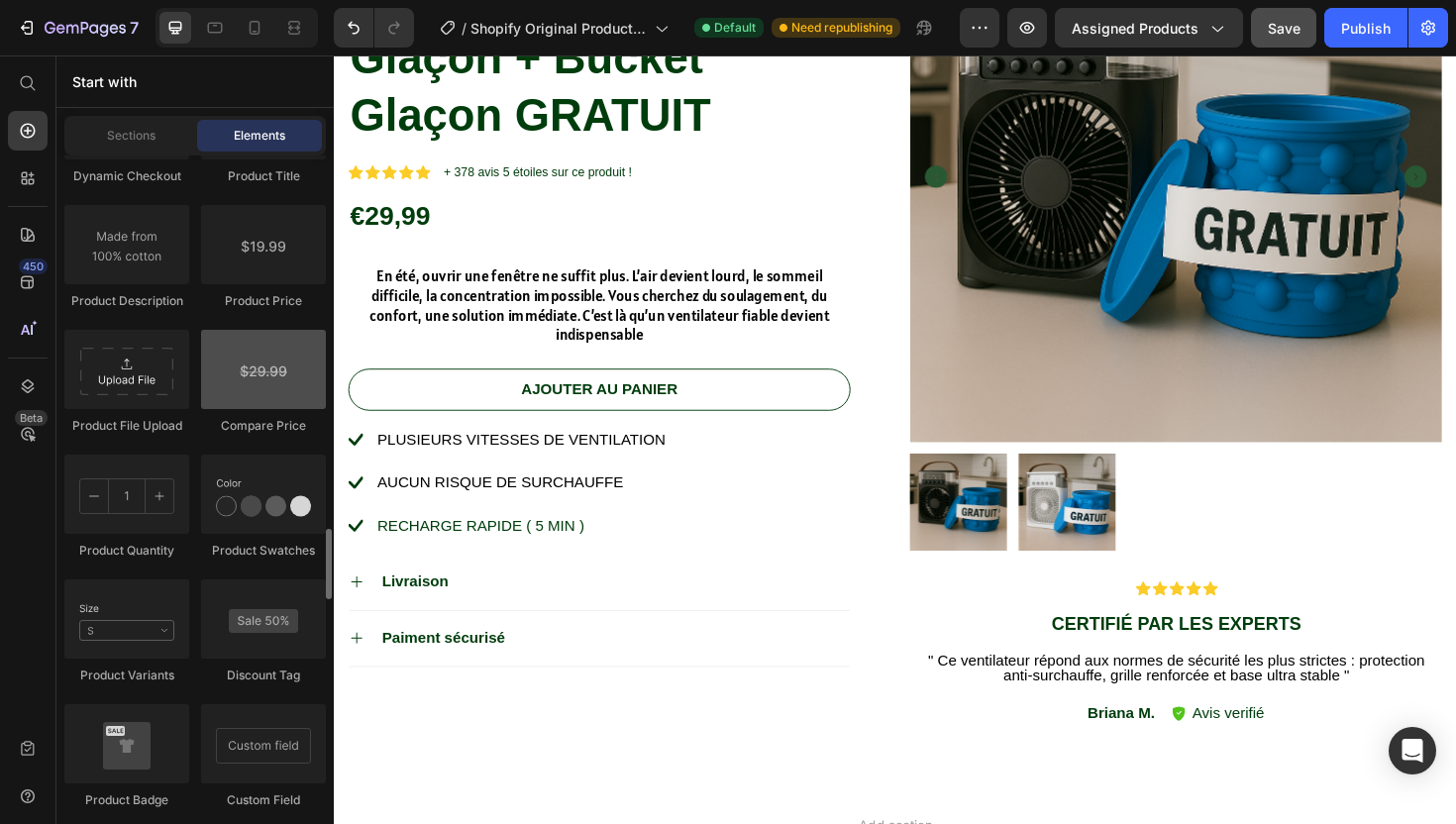 scroll, scrollTop: 3402, scrollLeft: 0, axis: vertical 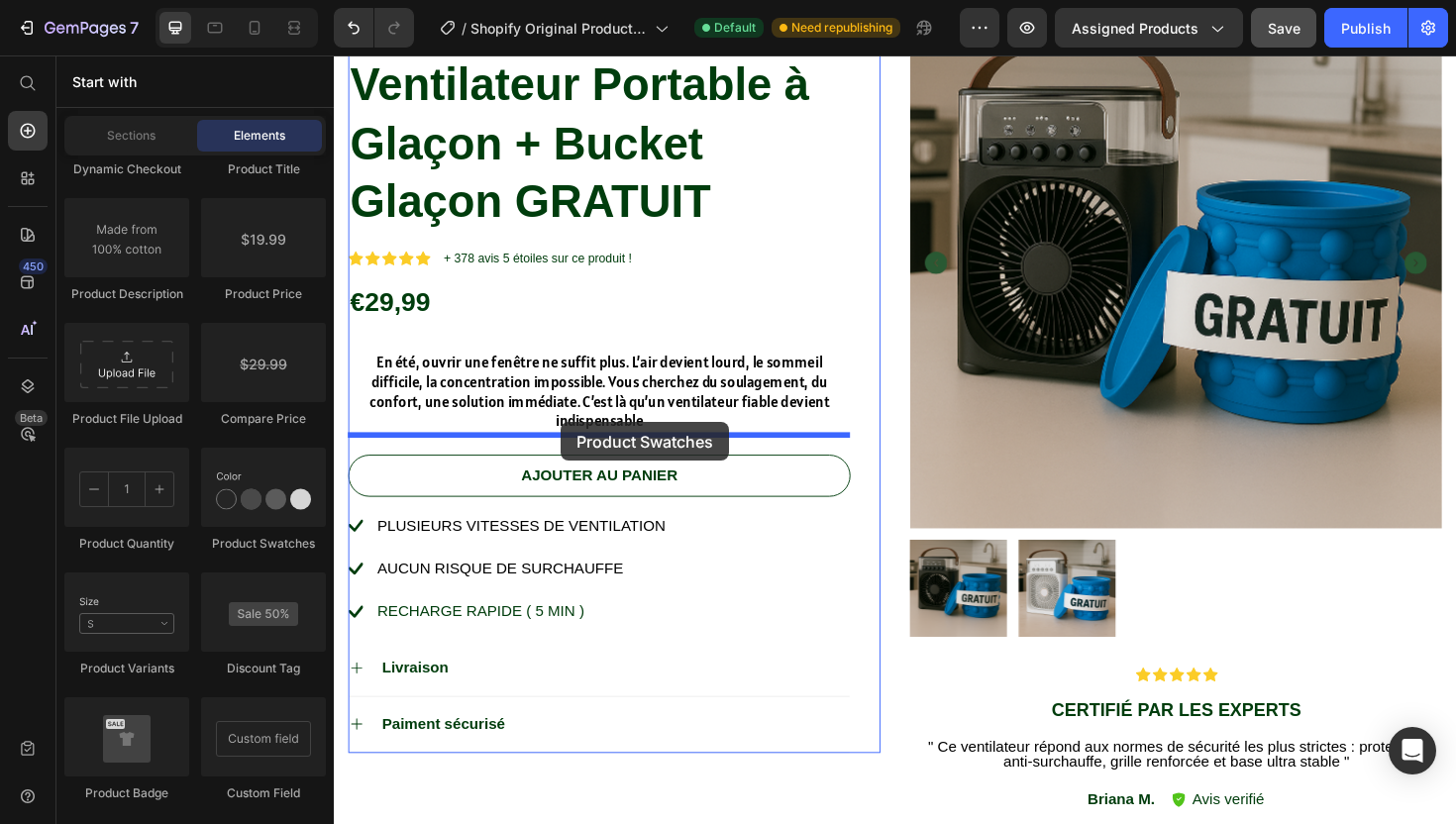 drag, startPoint x: 583, startPoint y: 536, endPoint x: 574, endPoint y: 444, distance: 92.43917 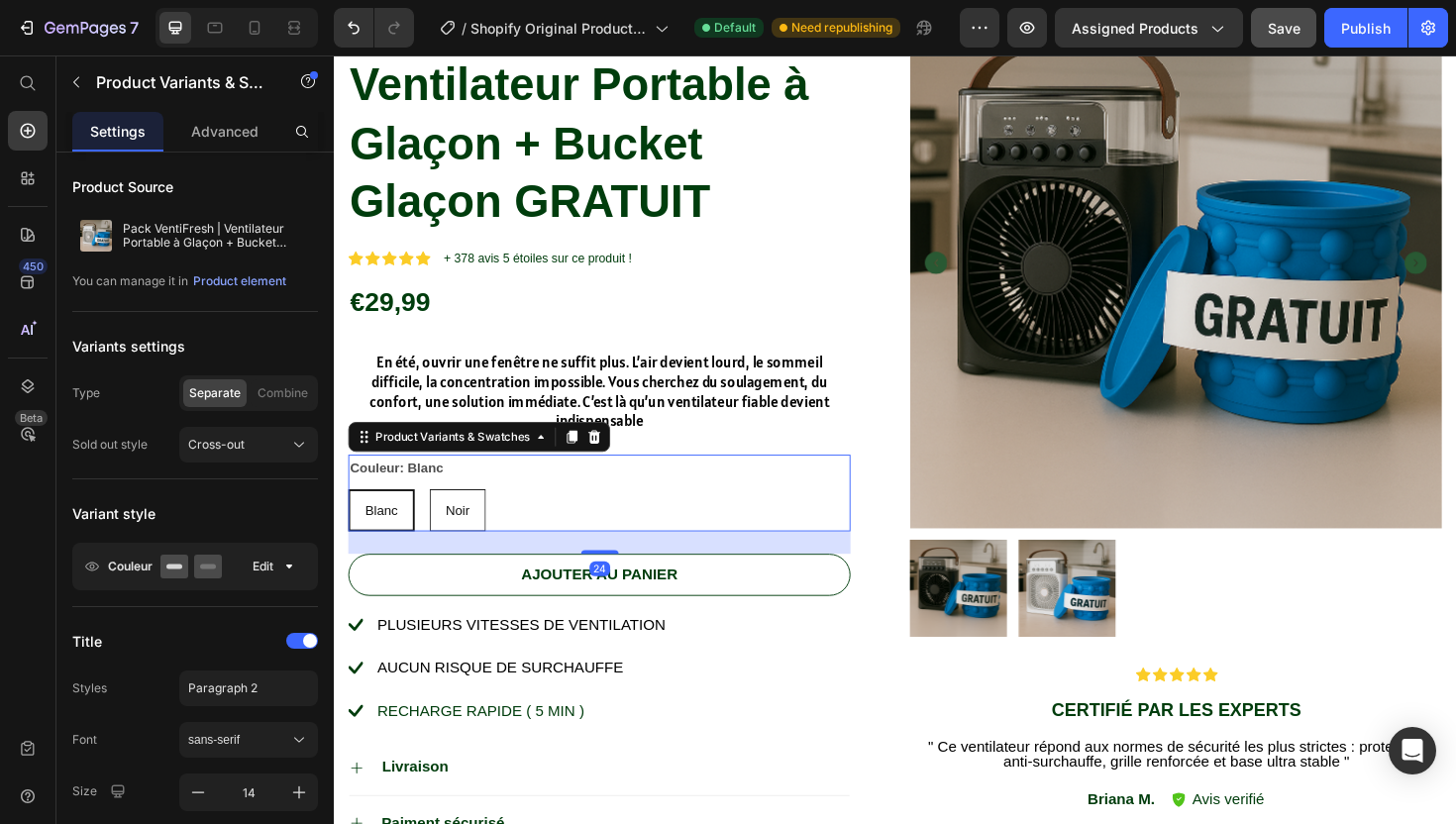 click on "Noir" at bounding box center (465, 537) 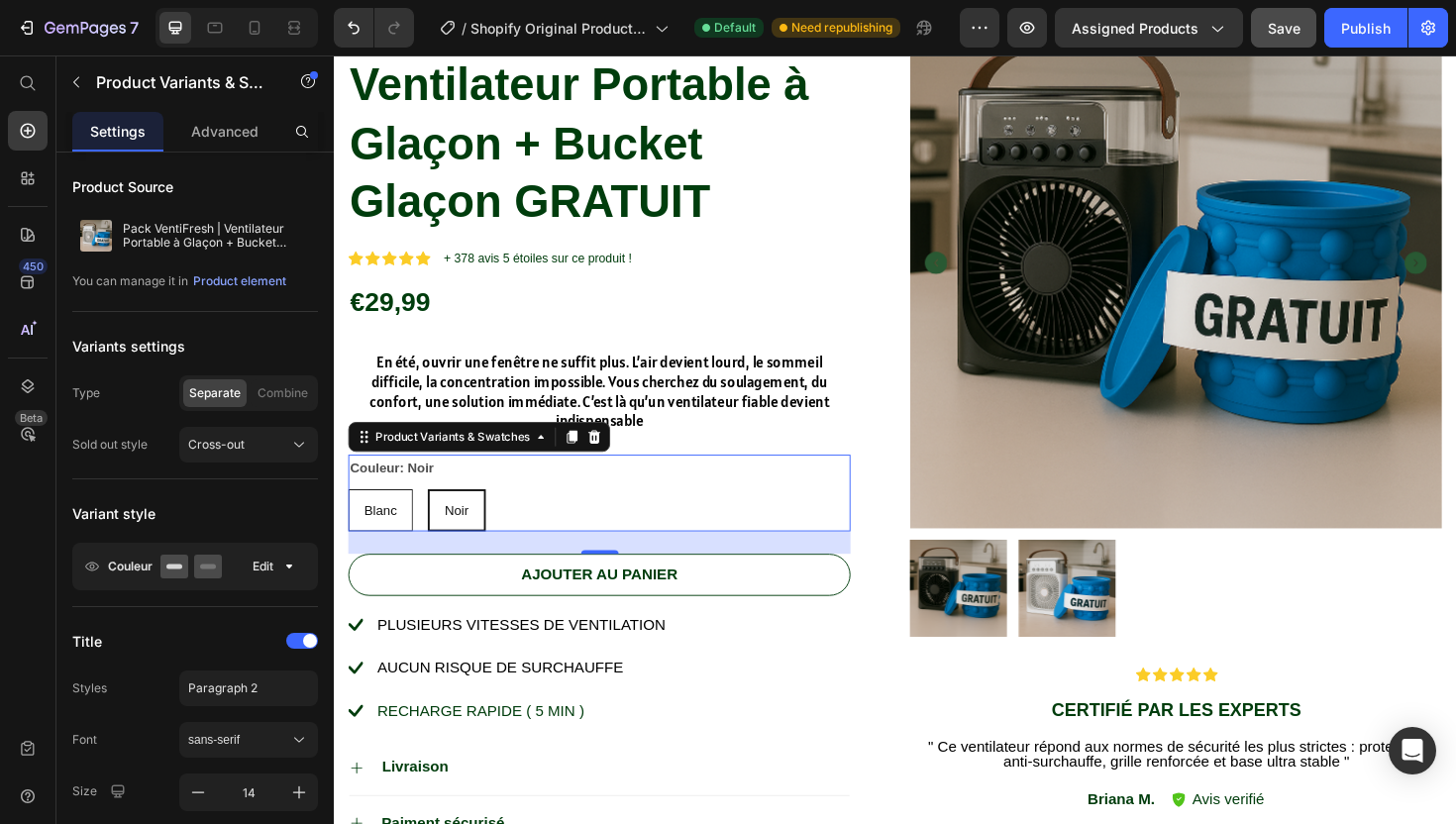 click on "Blanc" at bounding box center [382, 537] 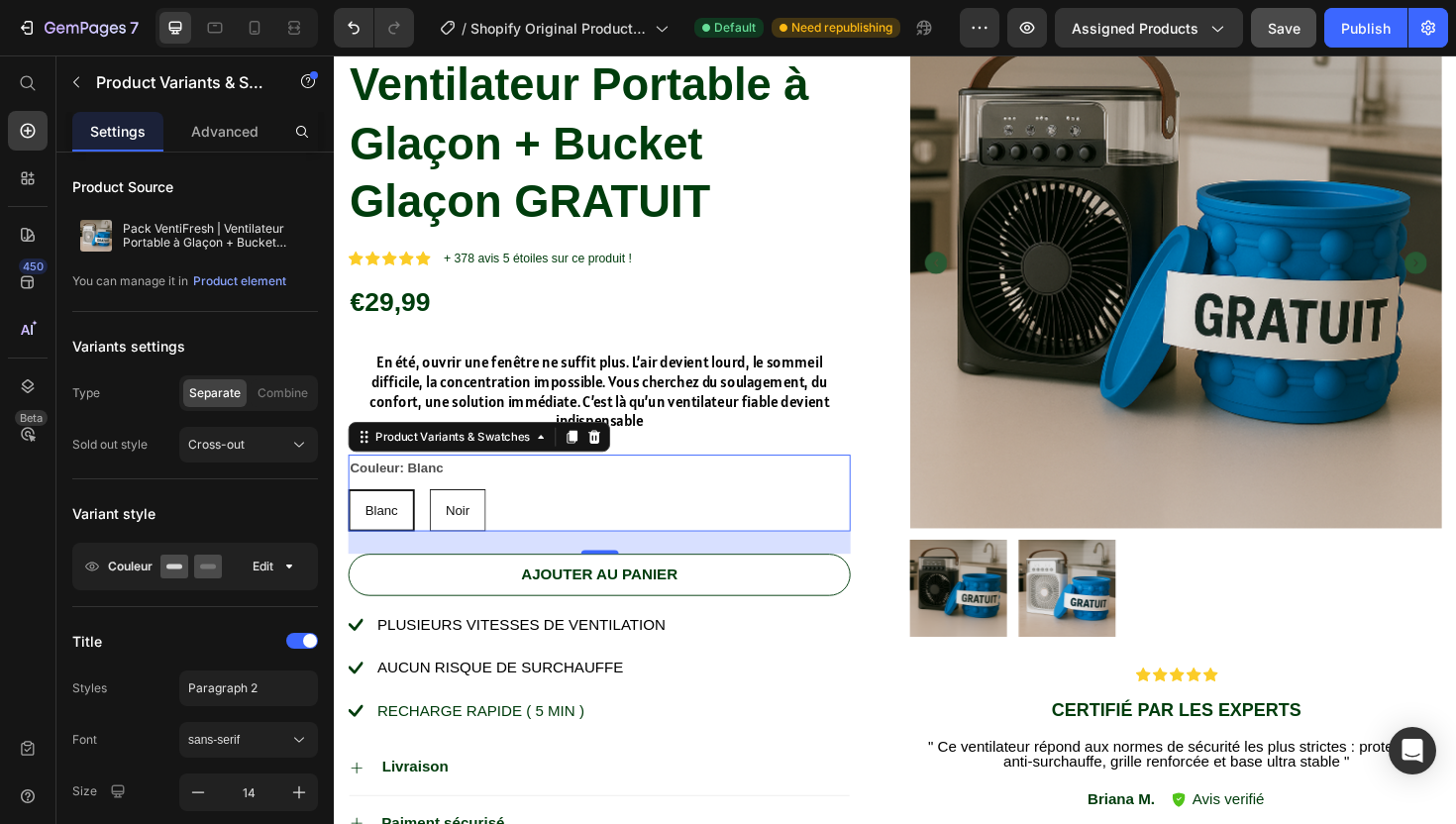 click on "Noir" at bounding box center (465, 537) 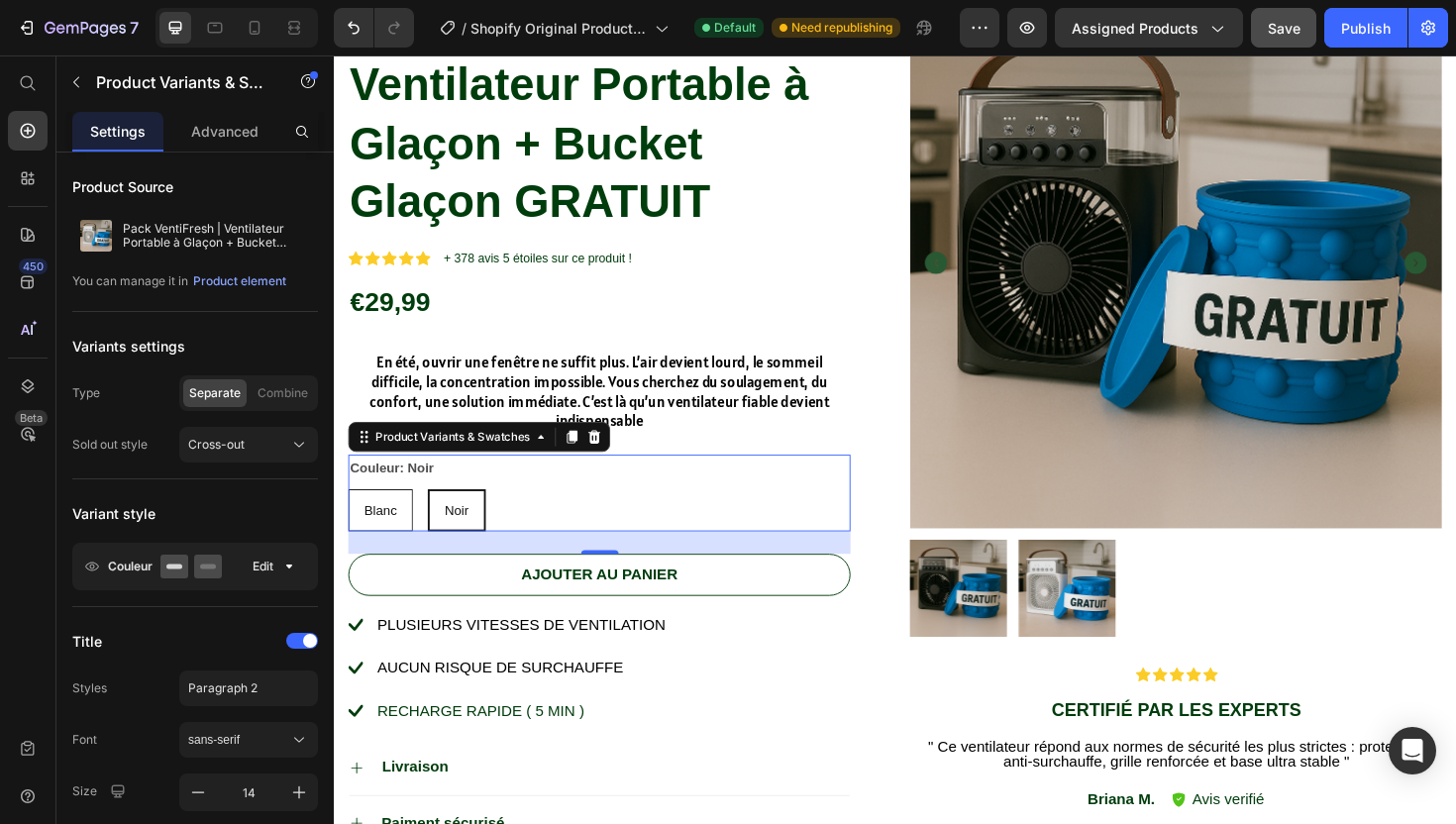 click on "Blanc" at bounding box center [382, 537] 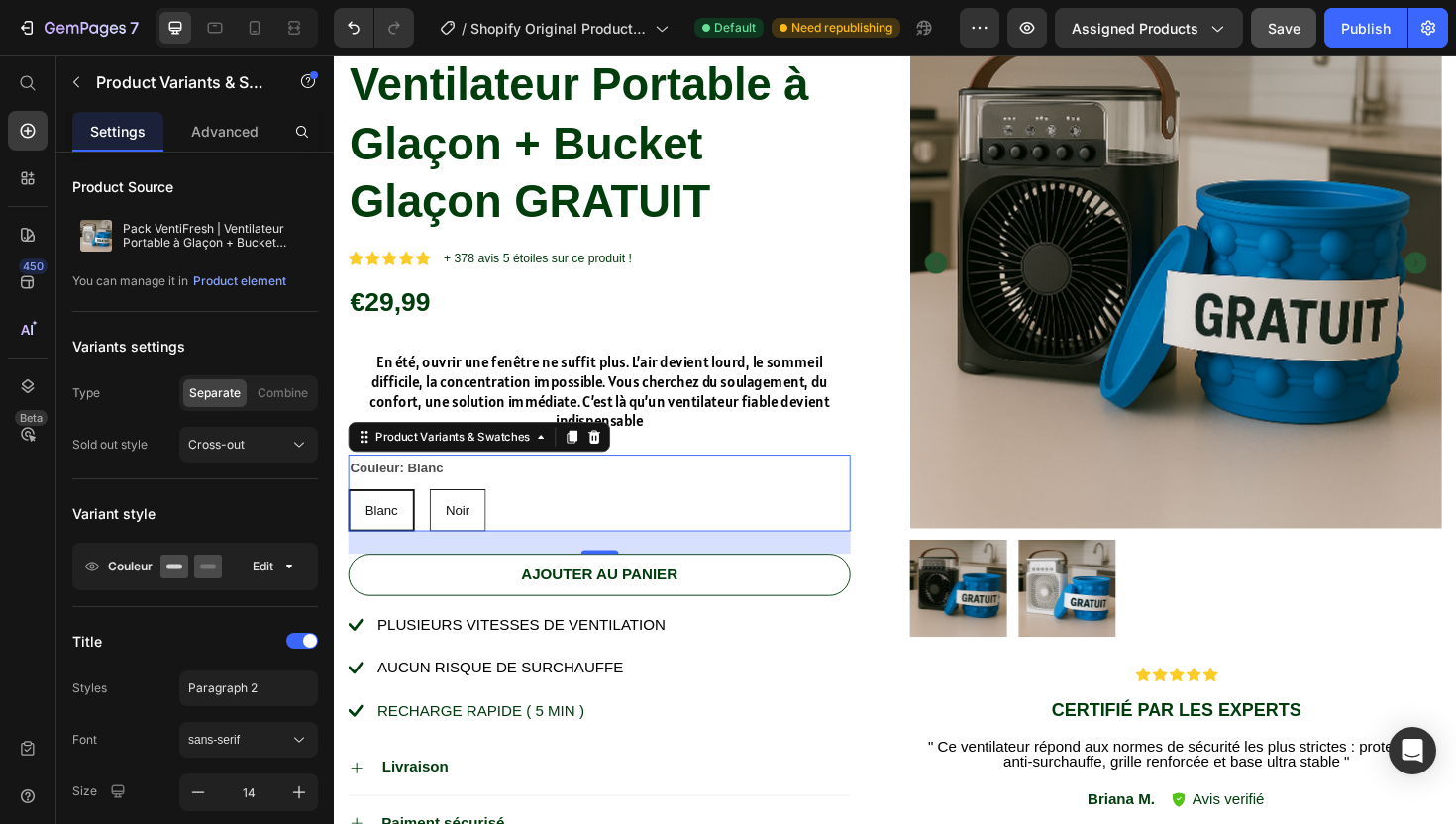 click on "Noir" at bounding box center [465, 537] 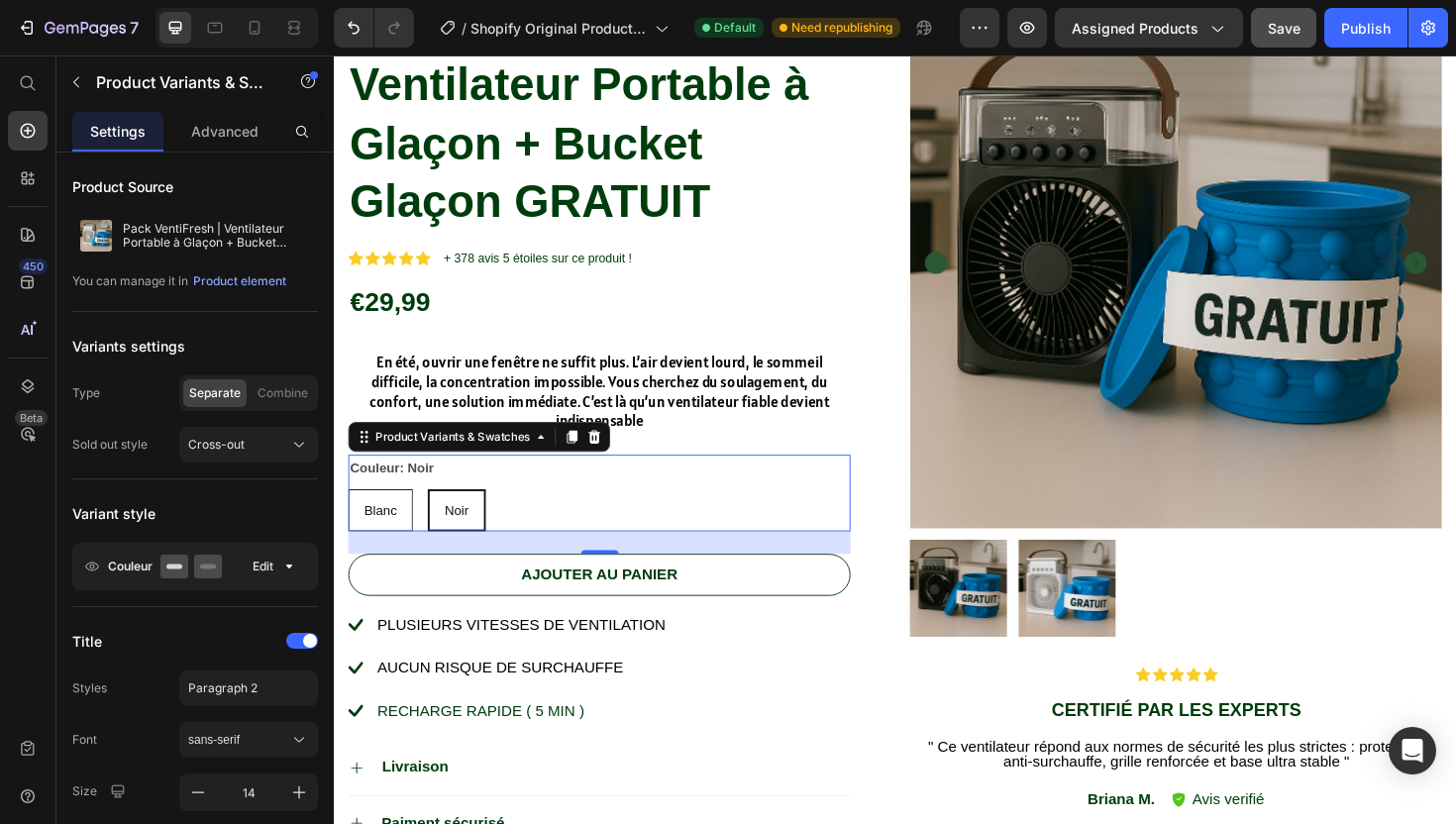 click on "Blanc" at bounding box center (382, 537) 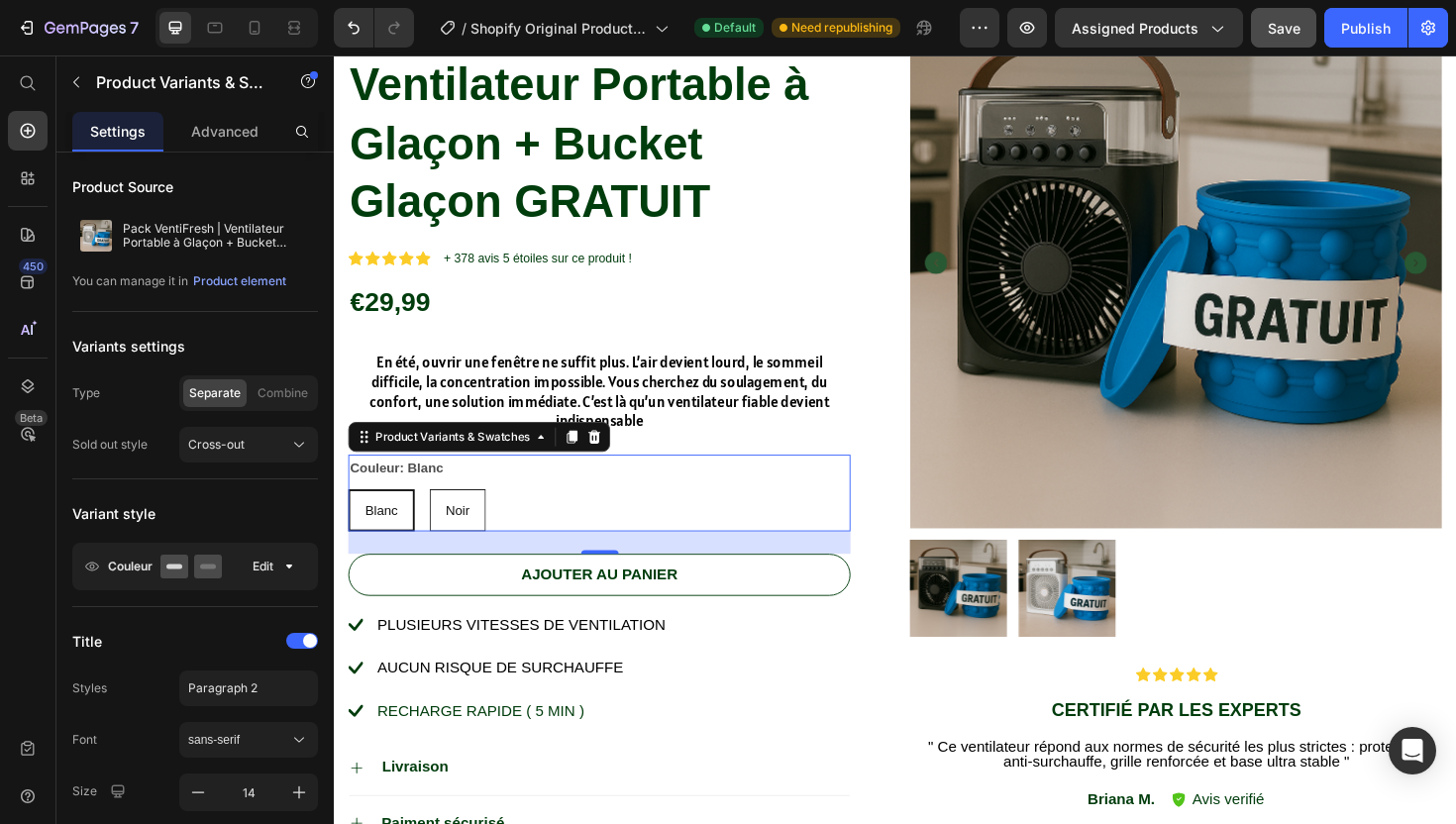 click on "Noir" at bounding box center (465, 537) 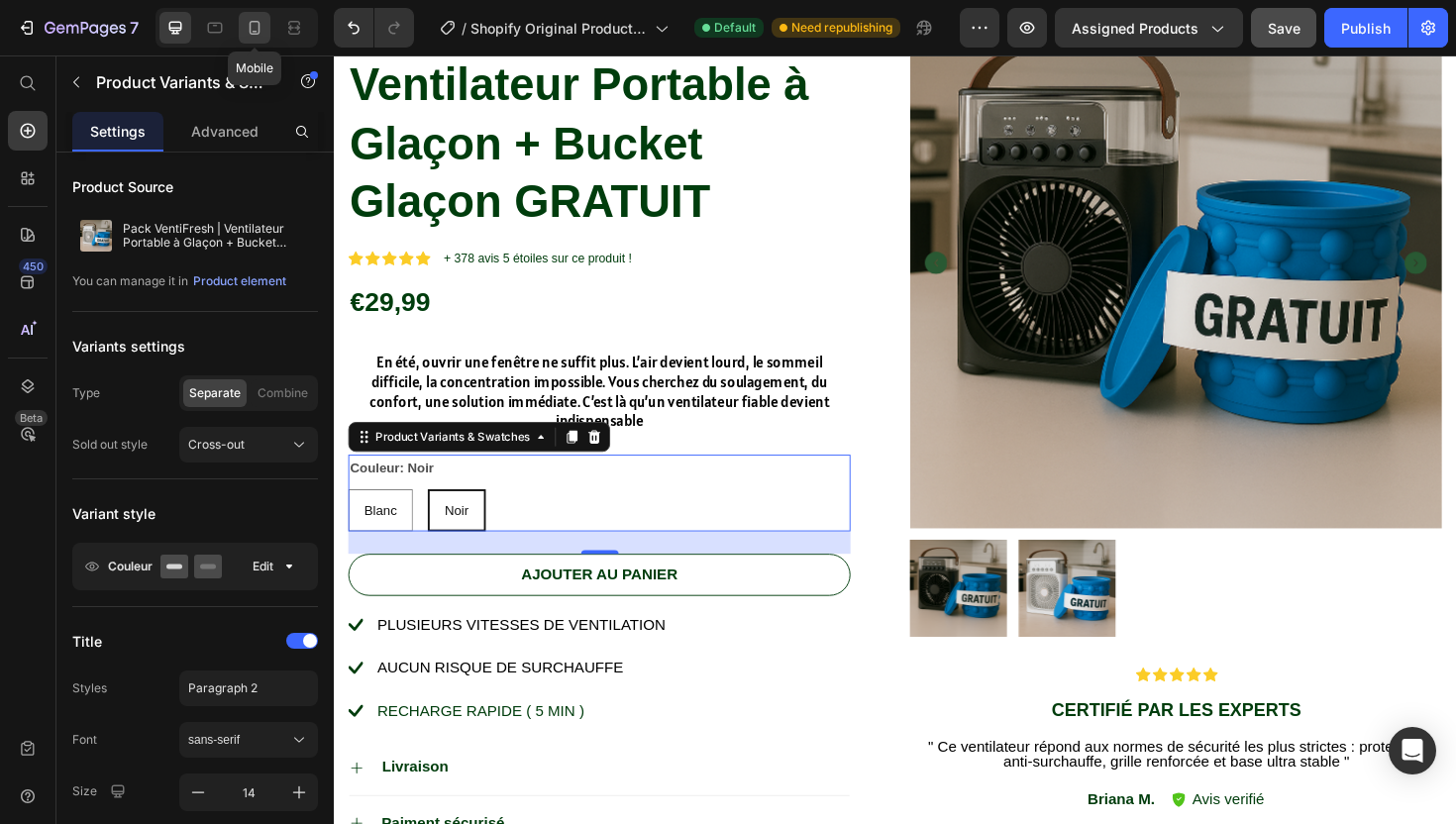 click 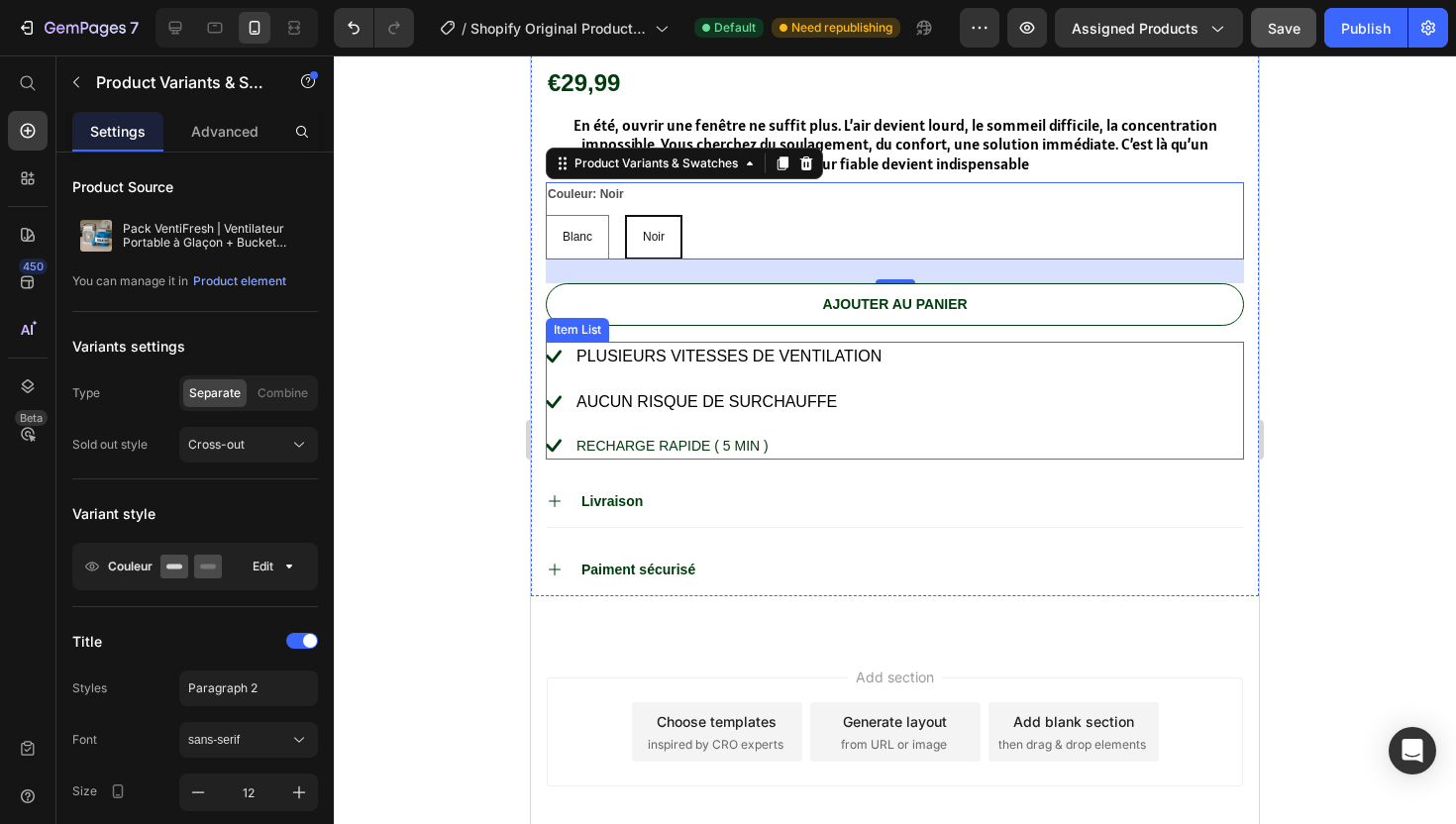 scroll, scrollTop: 1021, scrollLeft: 0, axis: vertical 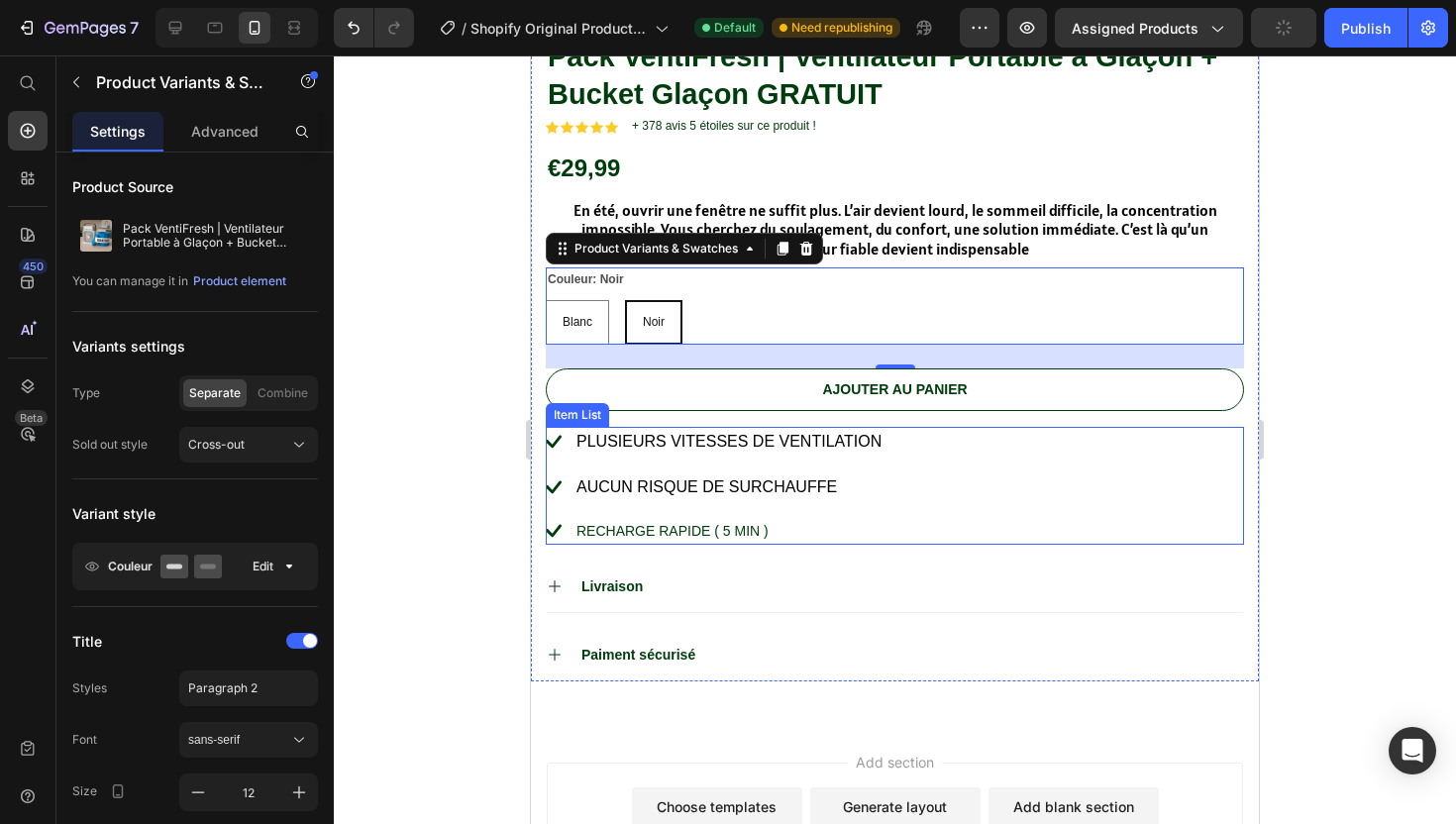 click 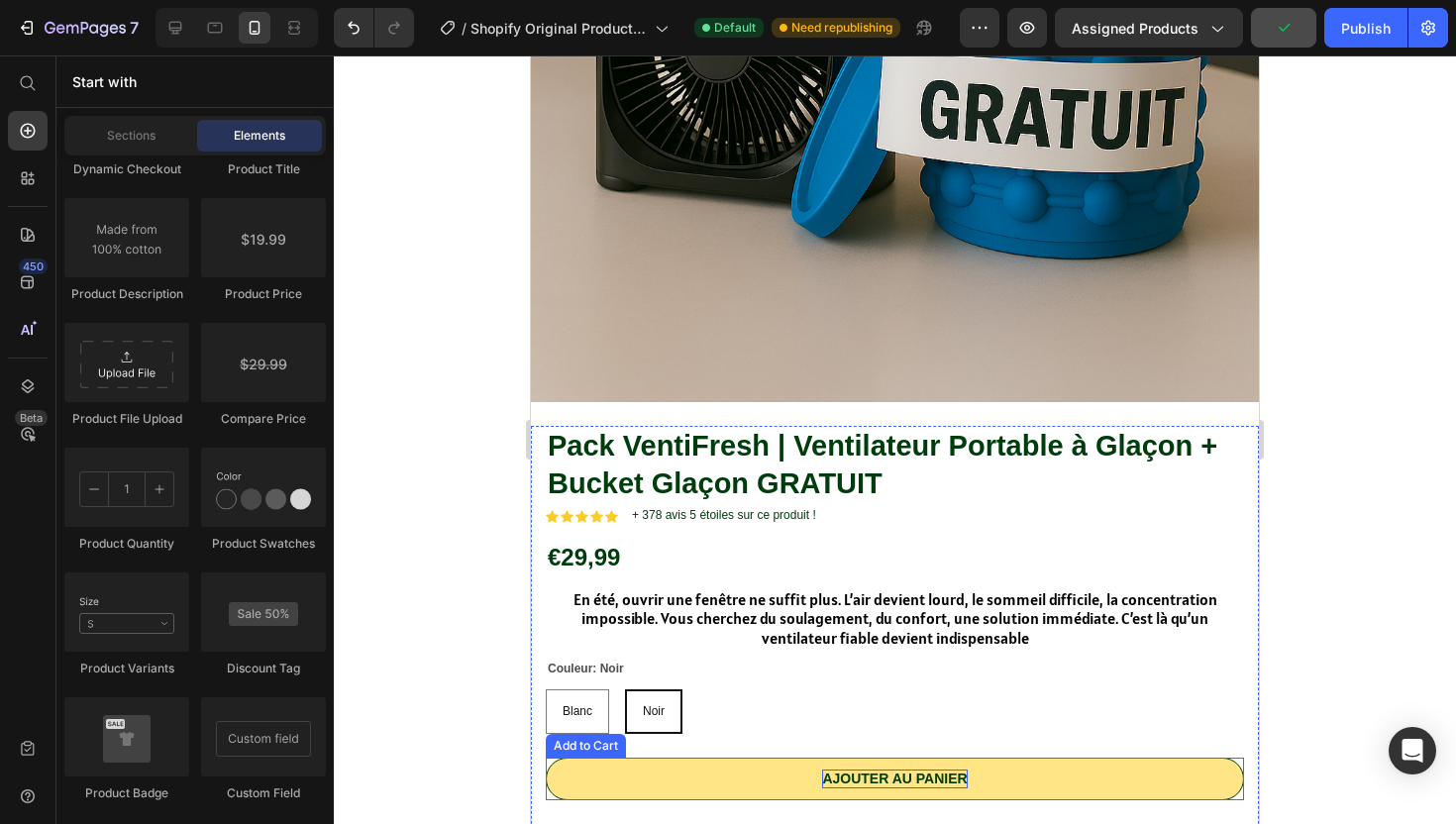 scroll, scrollTop: 1156, scrollLeft: 0, axis: vertical 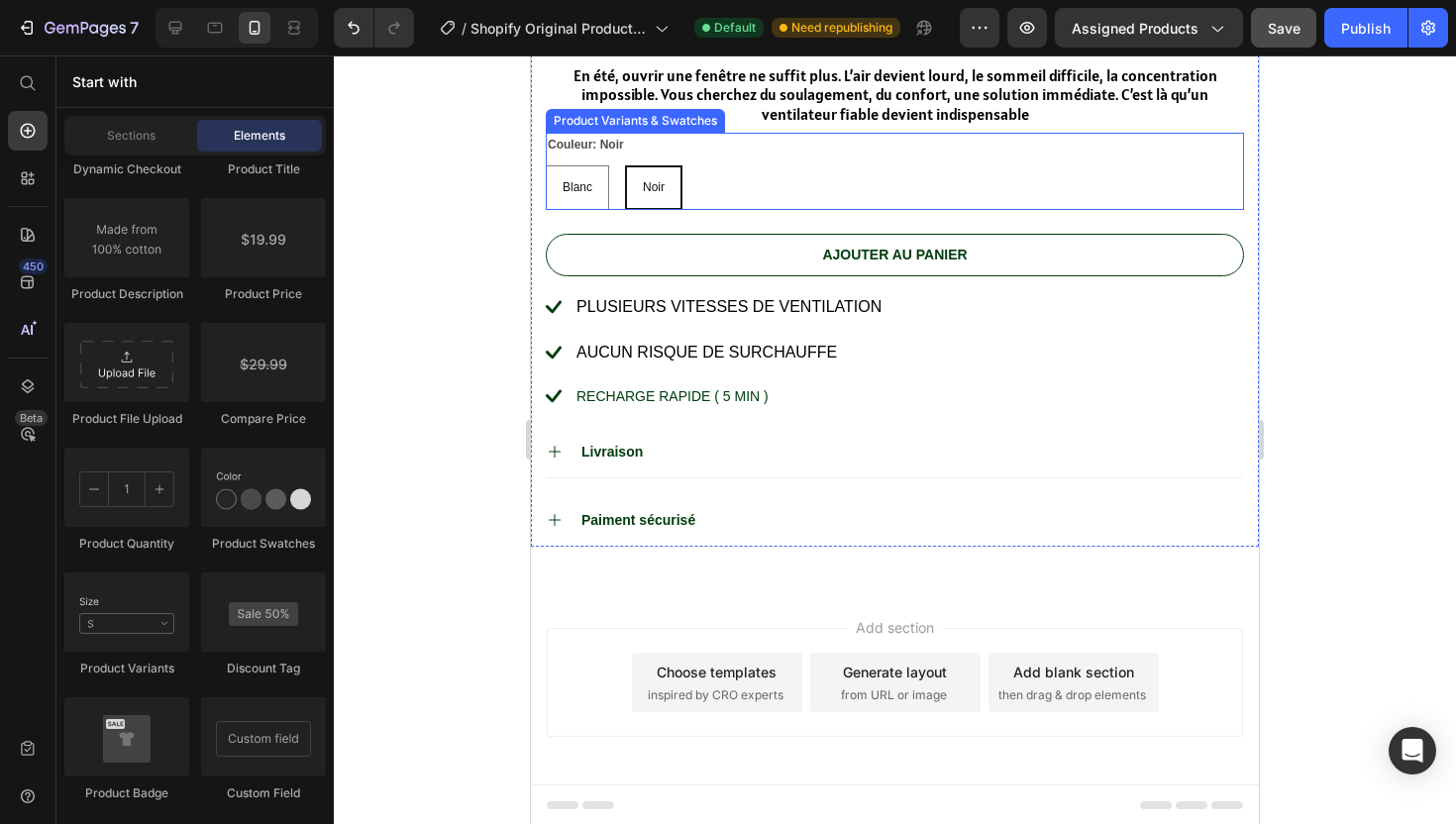 click on "Couleur: Noir" at bounding box center (585, 146) 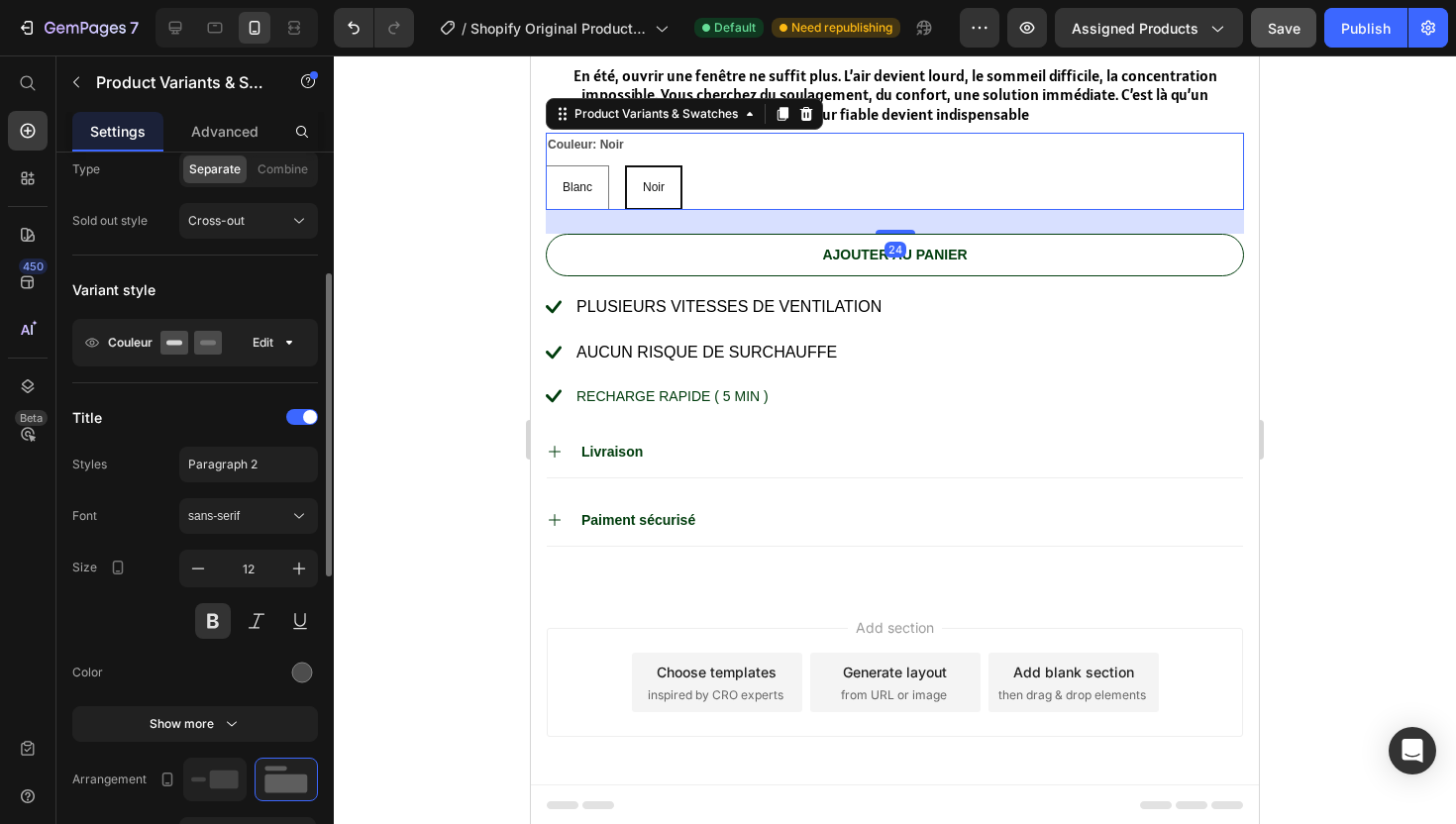 scroll, scrollTop: 244, scrollLeft: 0, axis: vertical 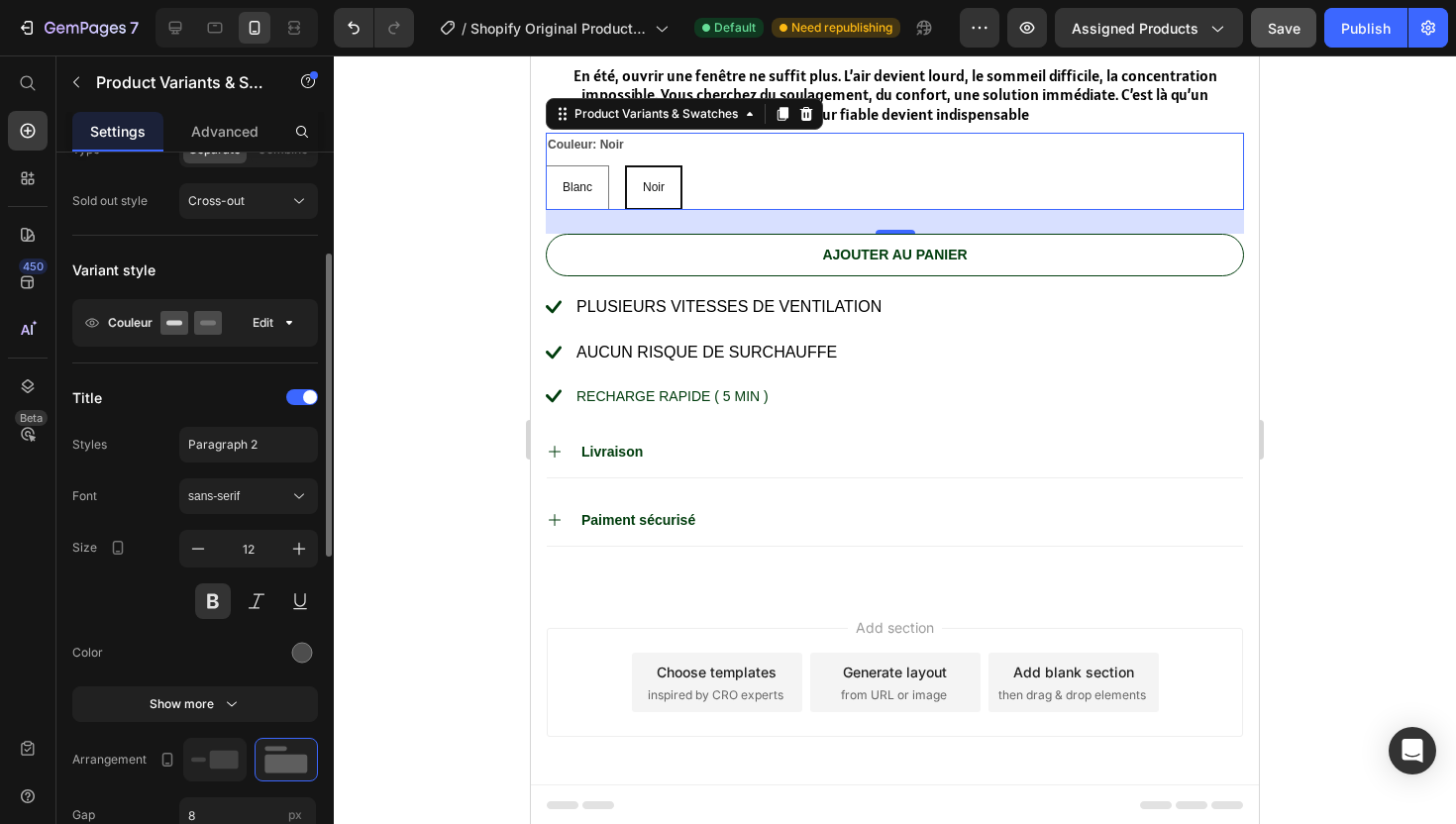 click on "Variant style Couleur Edit" 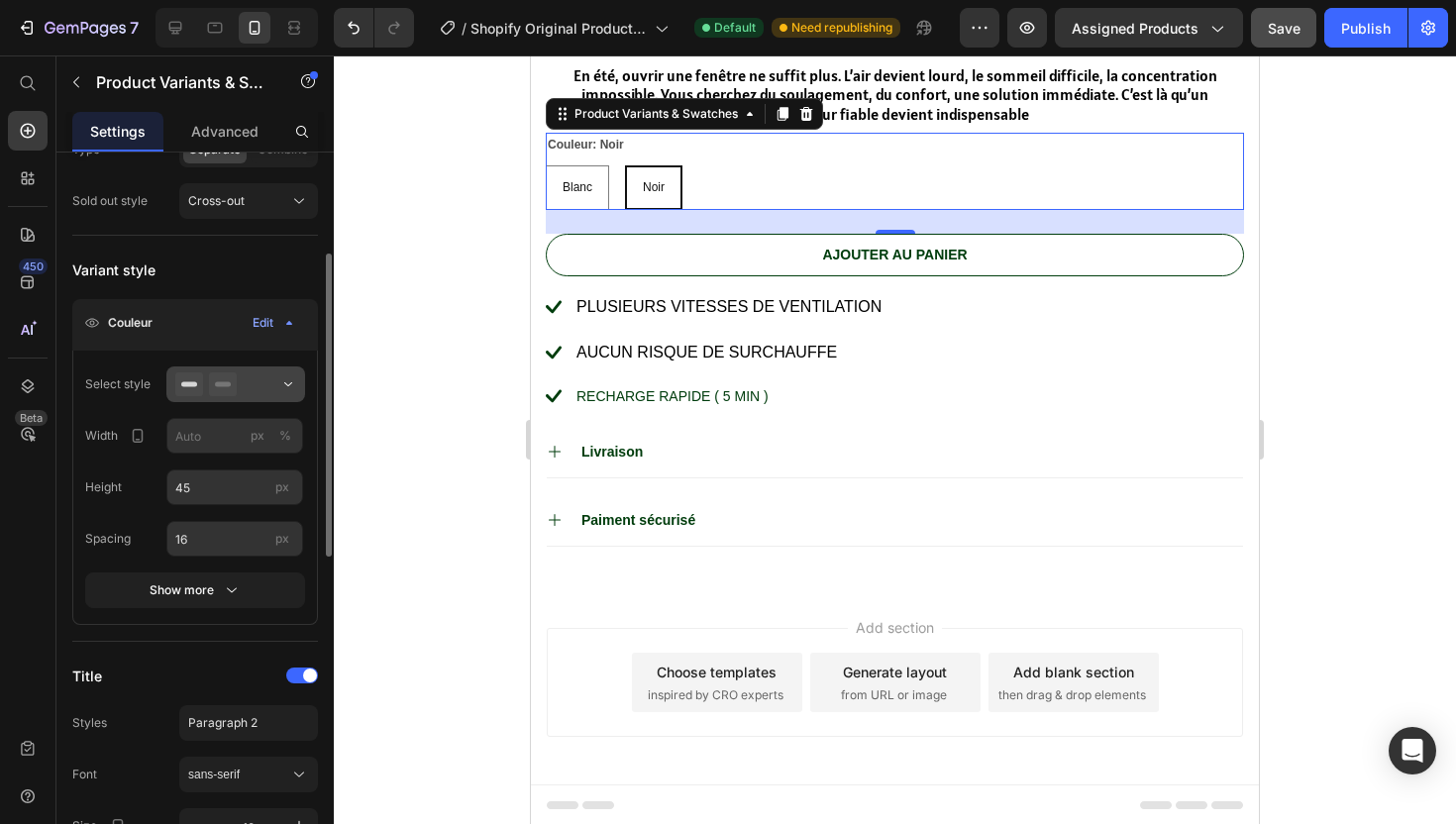 click at bounding box center (236, 384) 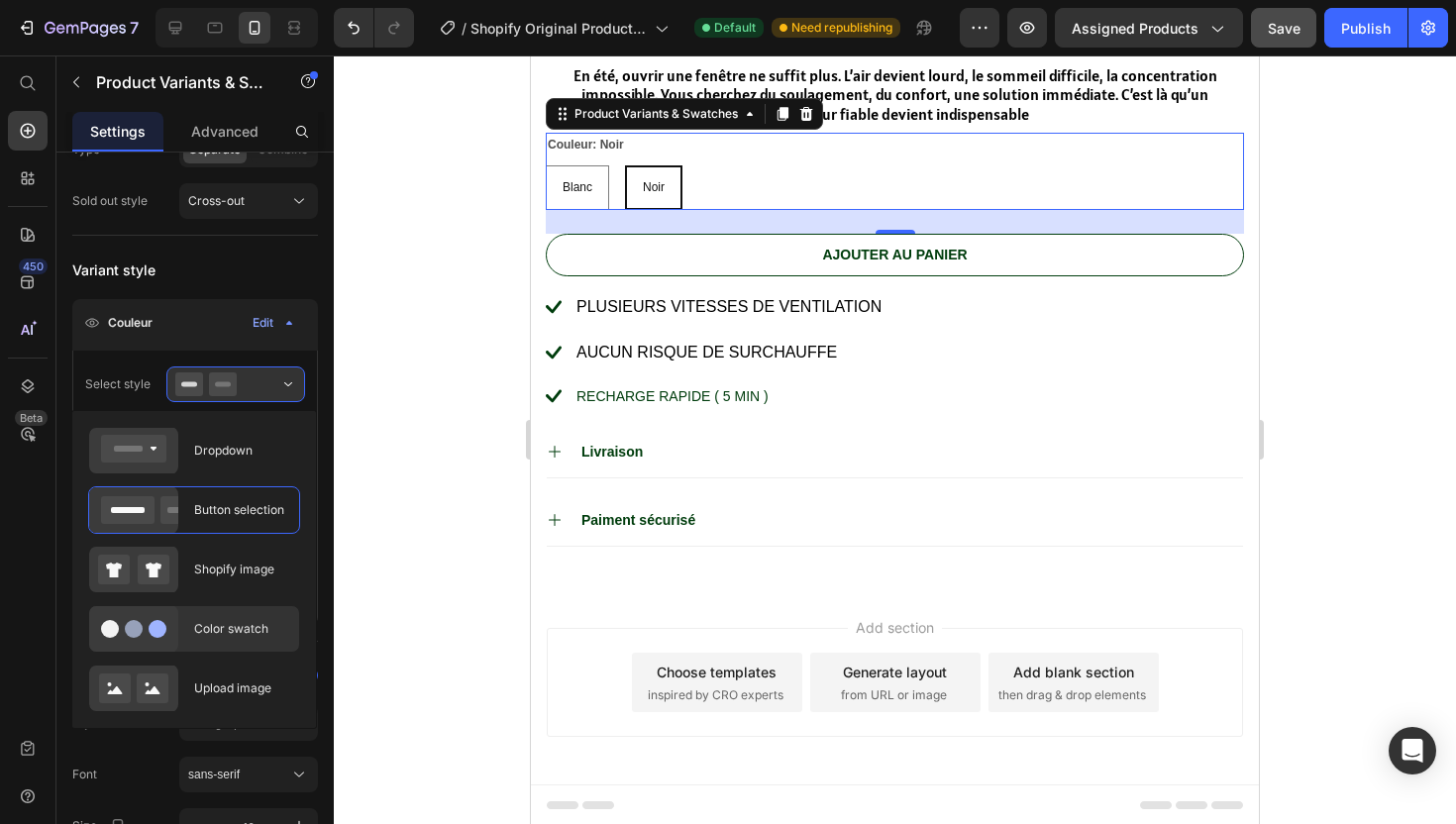 click on "Color swatch" at bounding box center (241, 629) 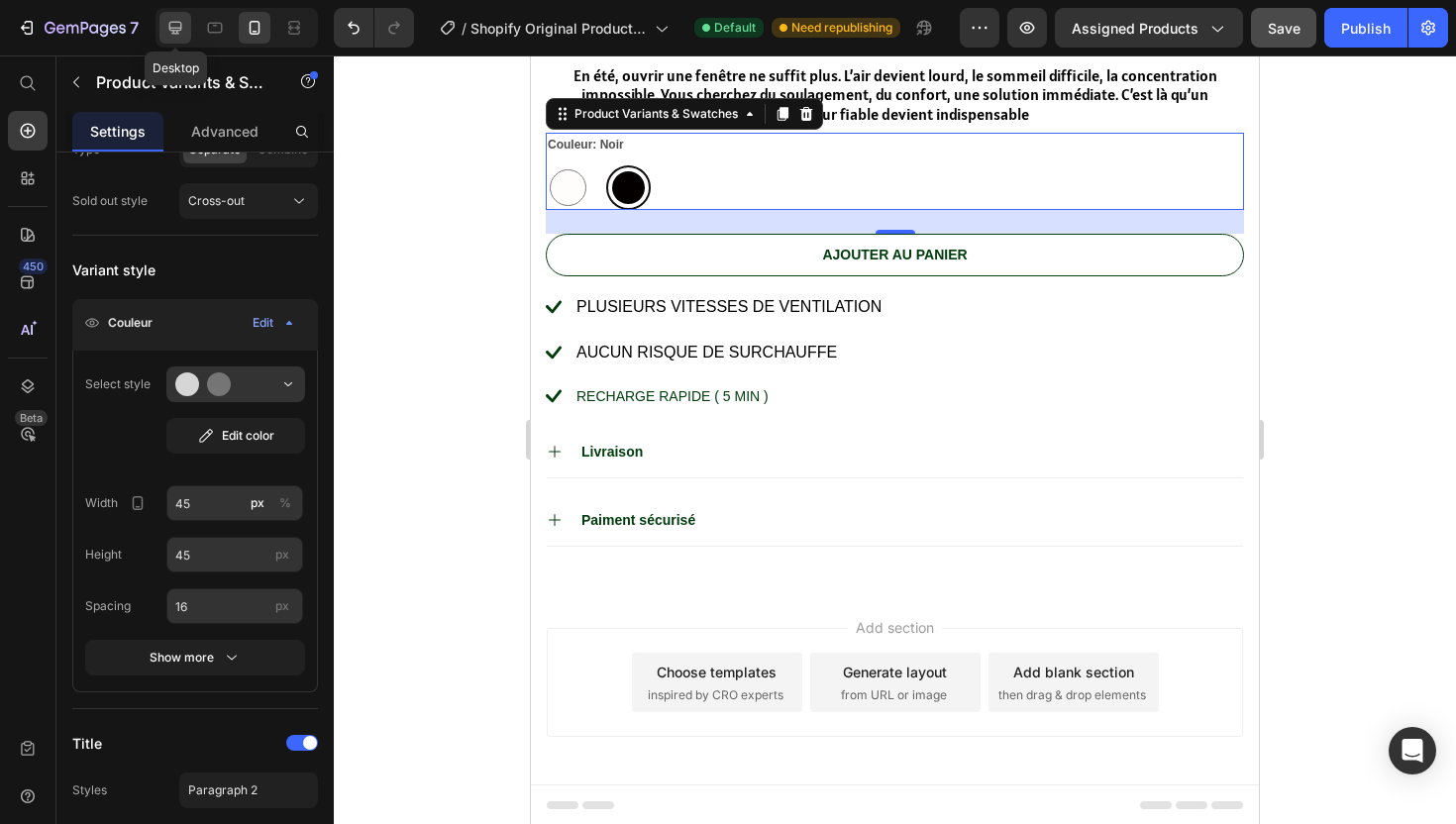 click 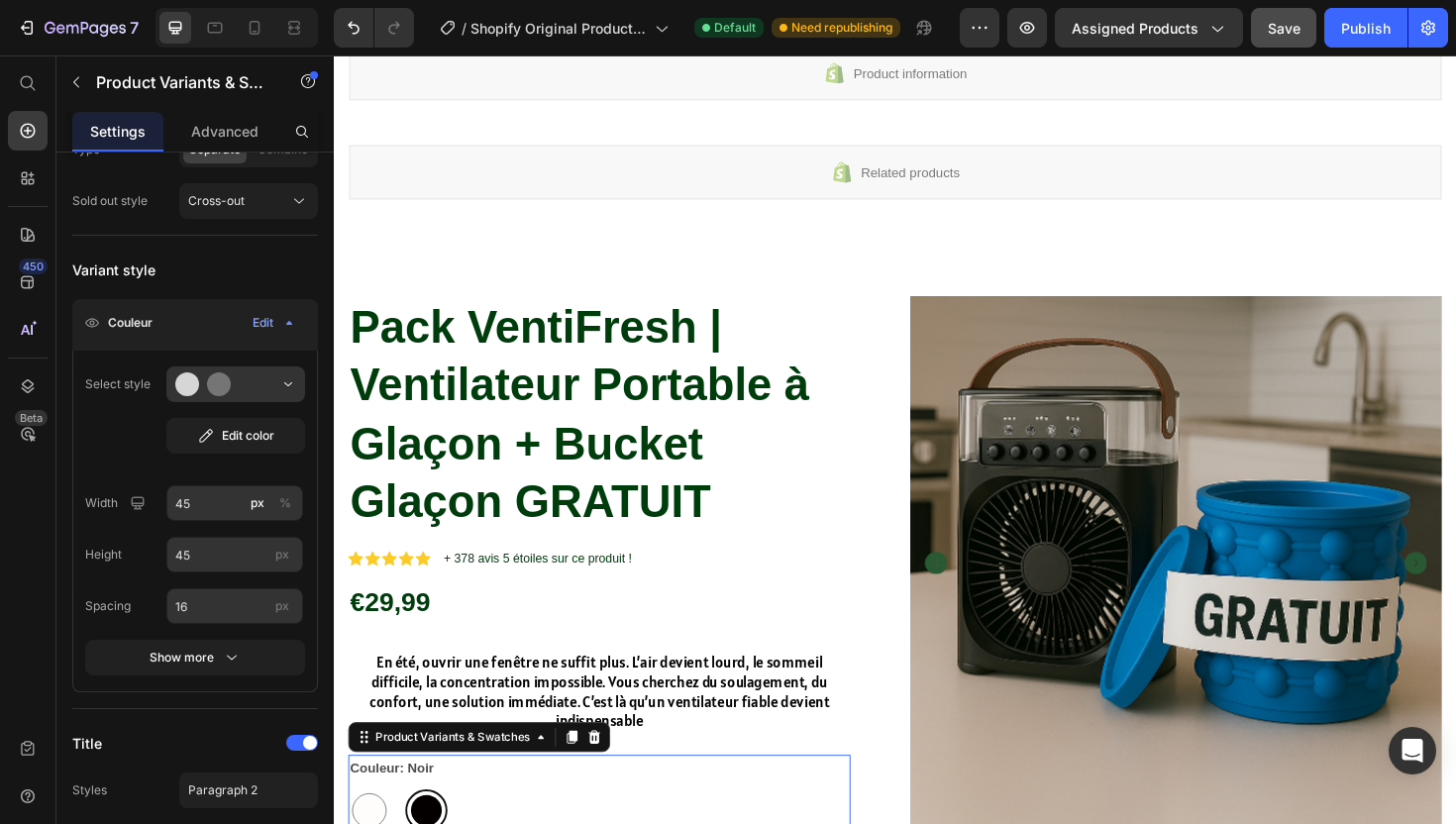 scroll, scrollTop: 0, scrollLeft: 0, axis: both 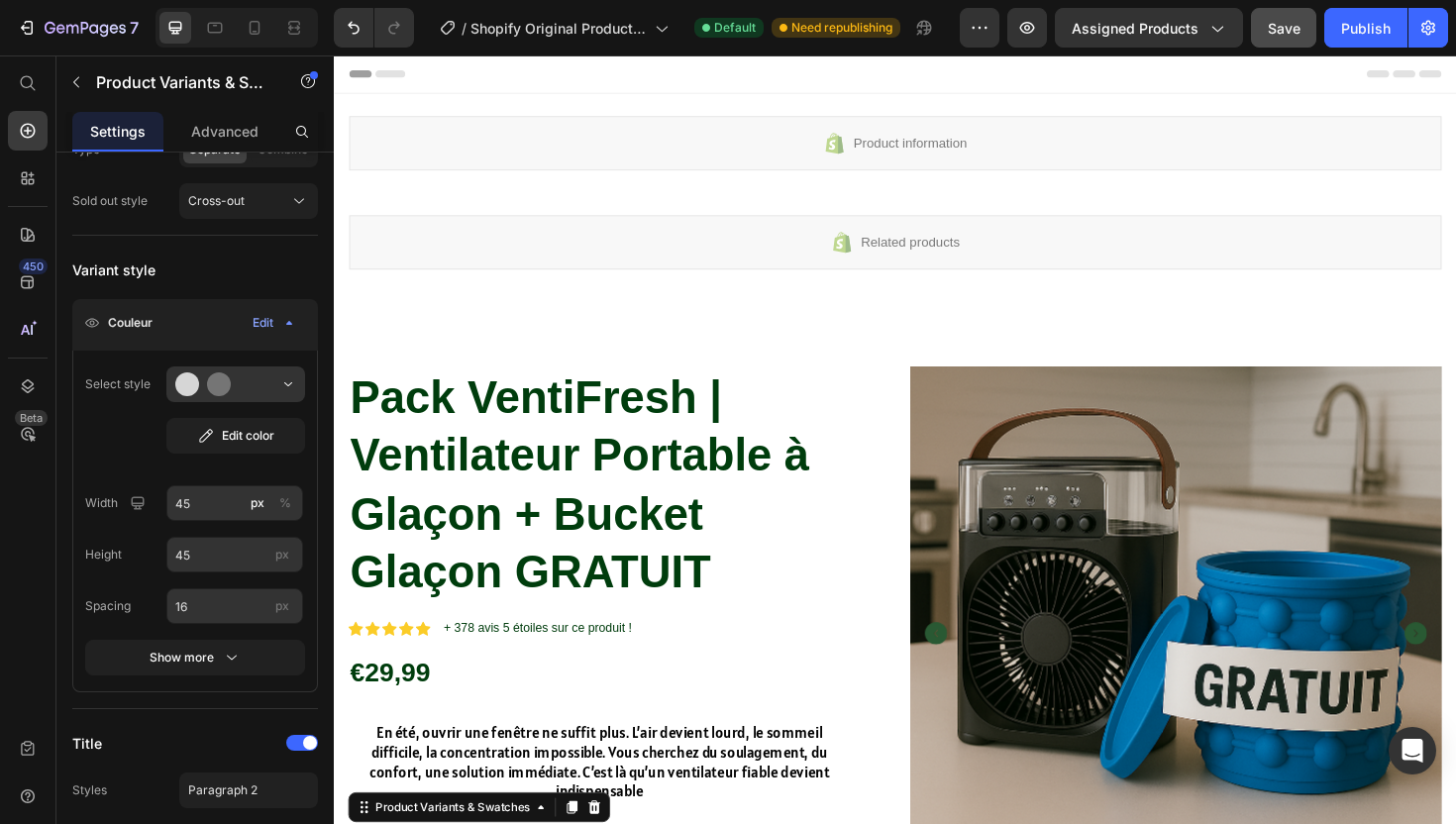 click on "Save" at bounding box center [1284, 28] 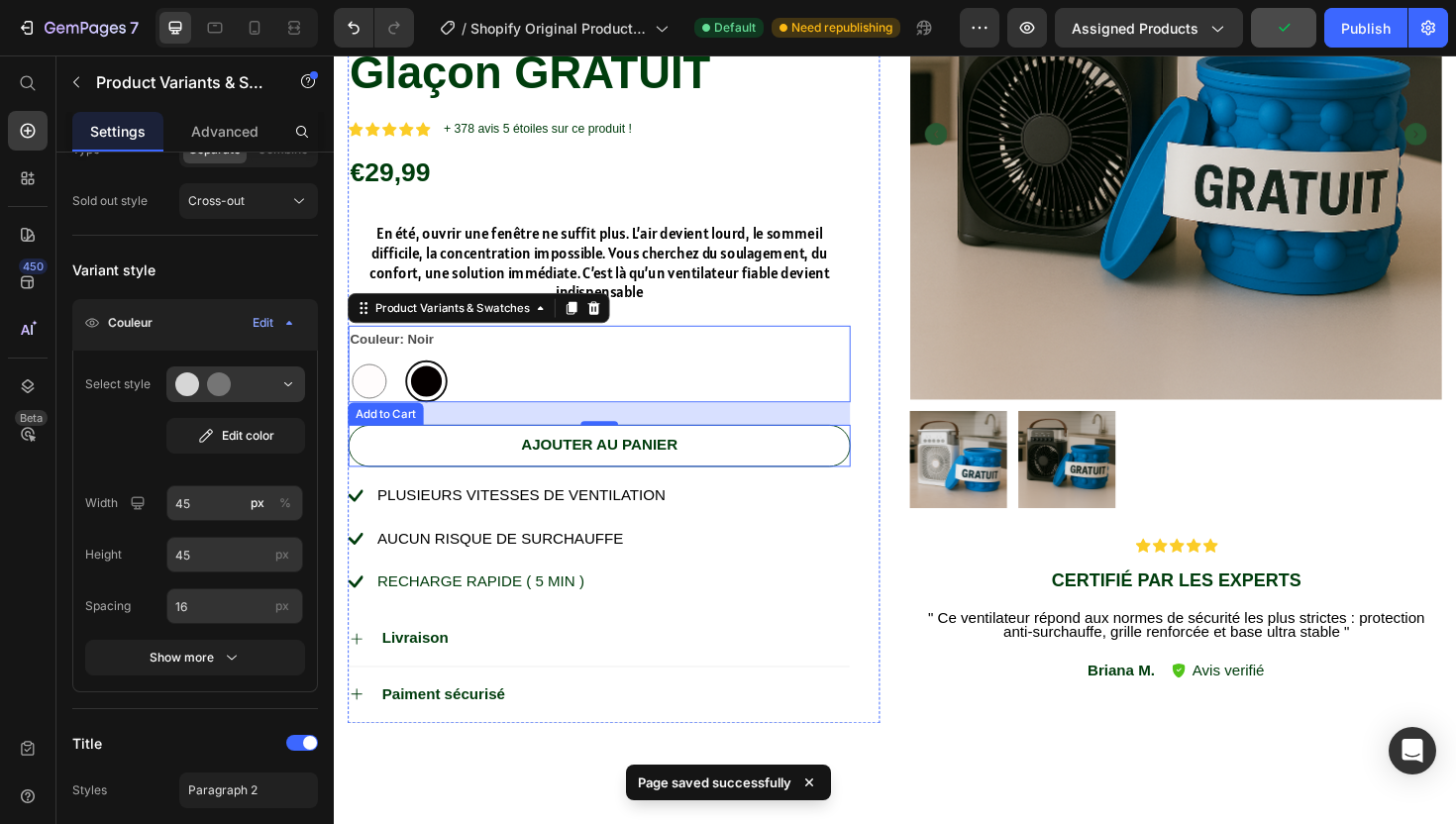 scroll, scrollTop: 525, scrollLeft: 0, axis: vertical 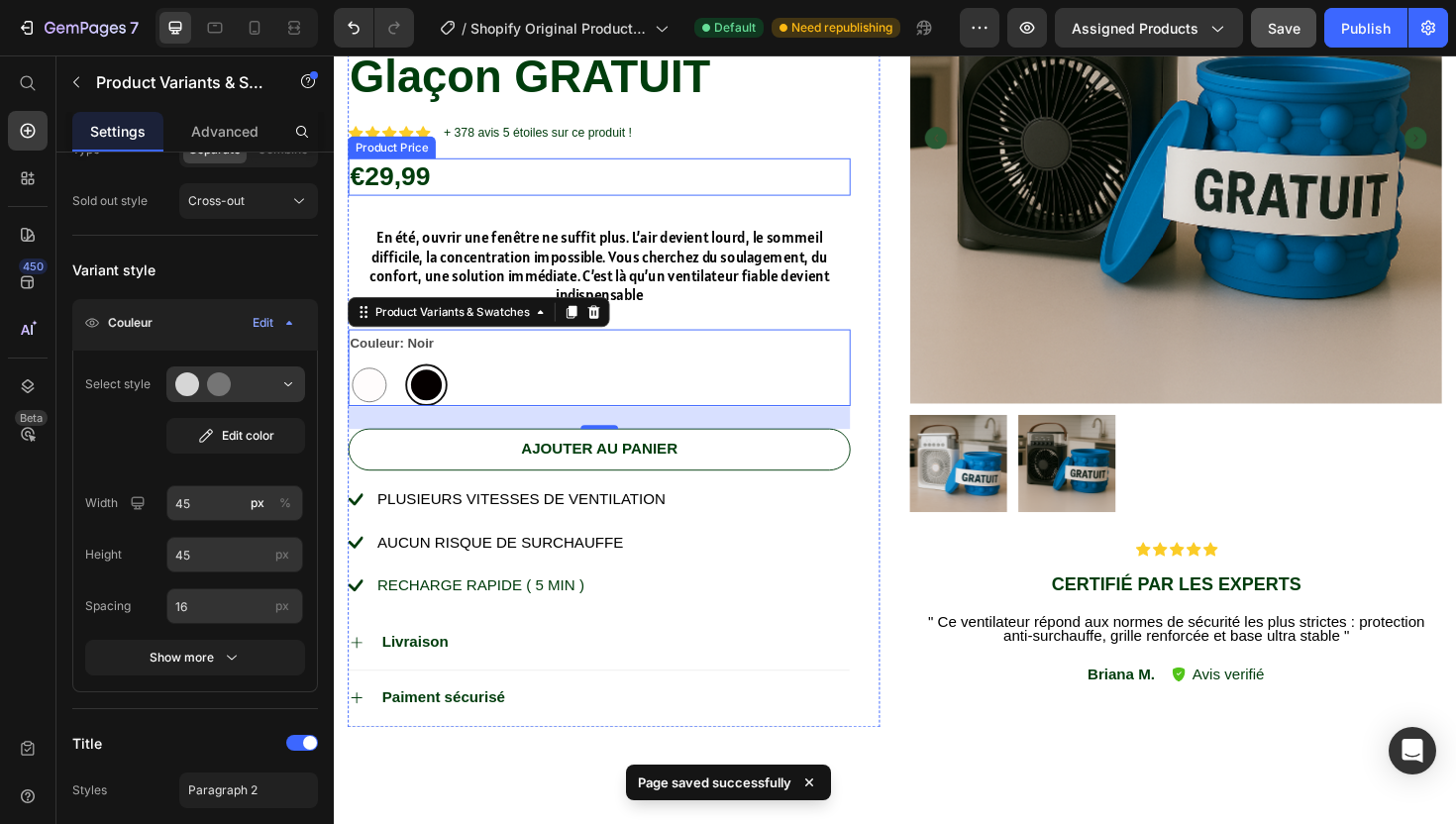click on "€29,99" at bounding box center [614, 184] 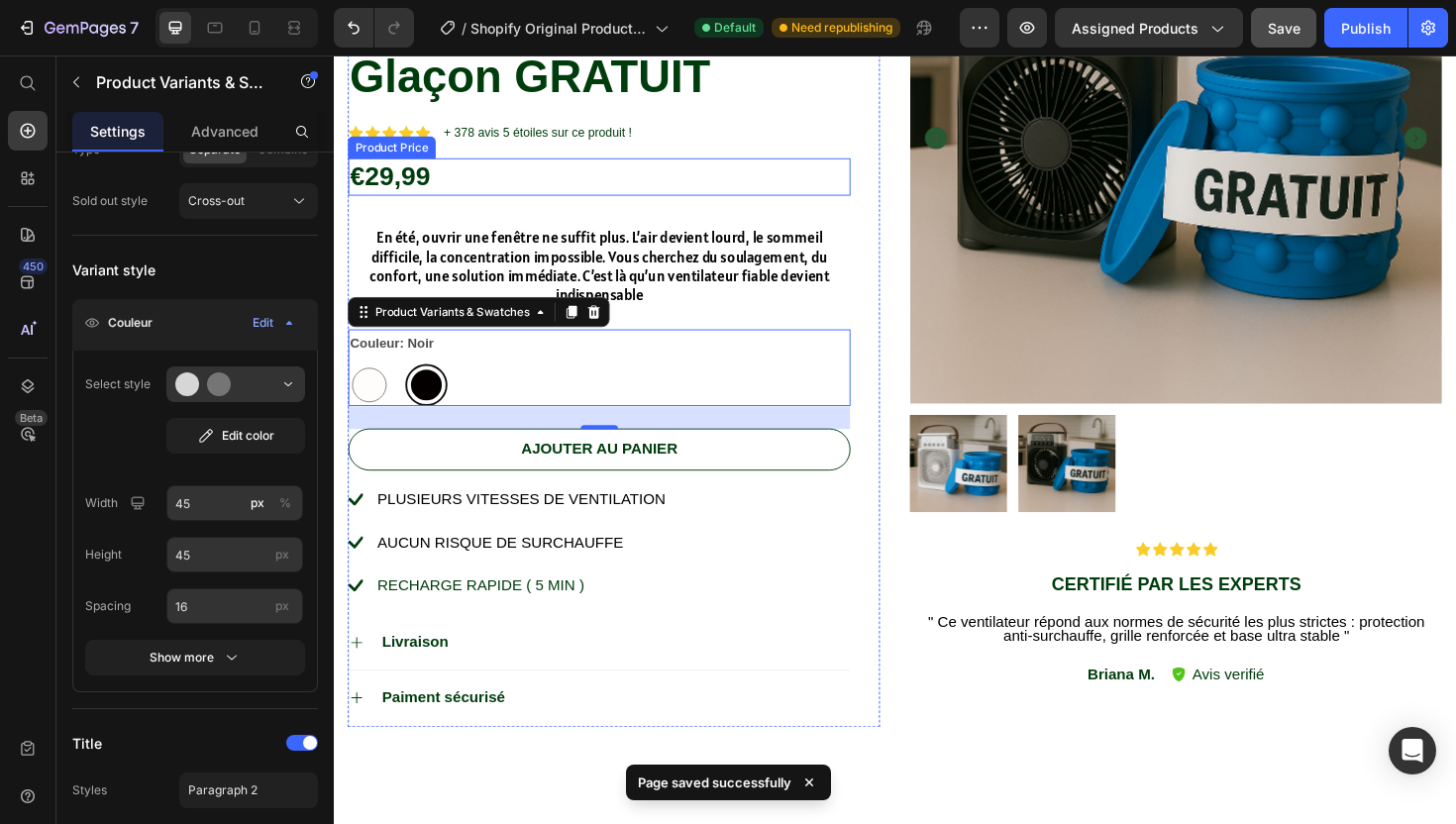 scroll, scrollTop: 0, scrollLeft: 0, axis: both 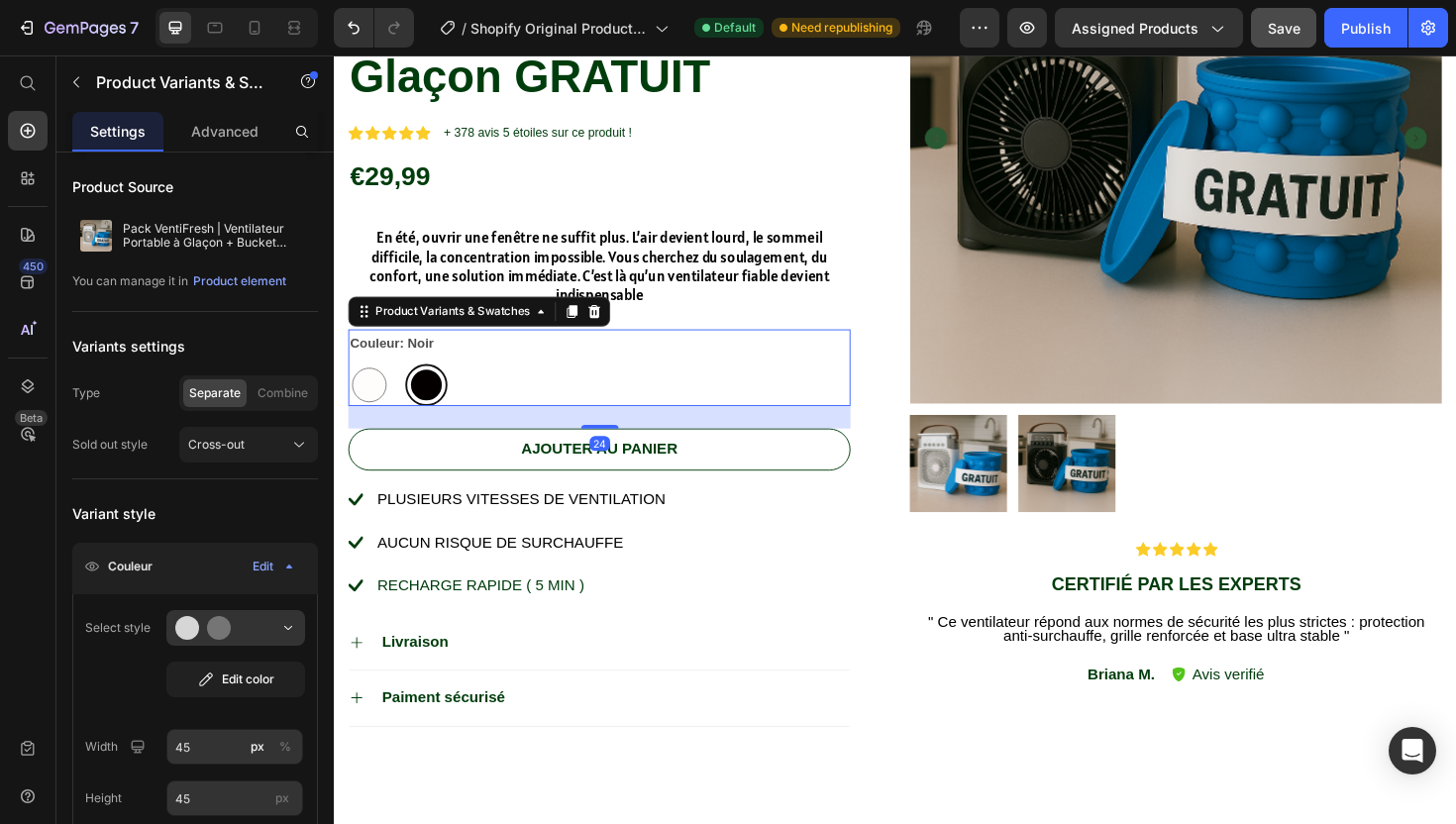 click on "Couleur: Noir Blanc Blanc Noir Noir" at bounding box center (614, 386) 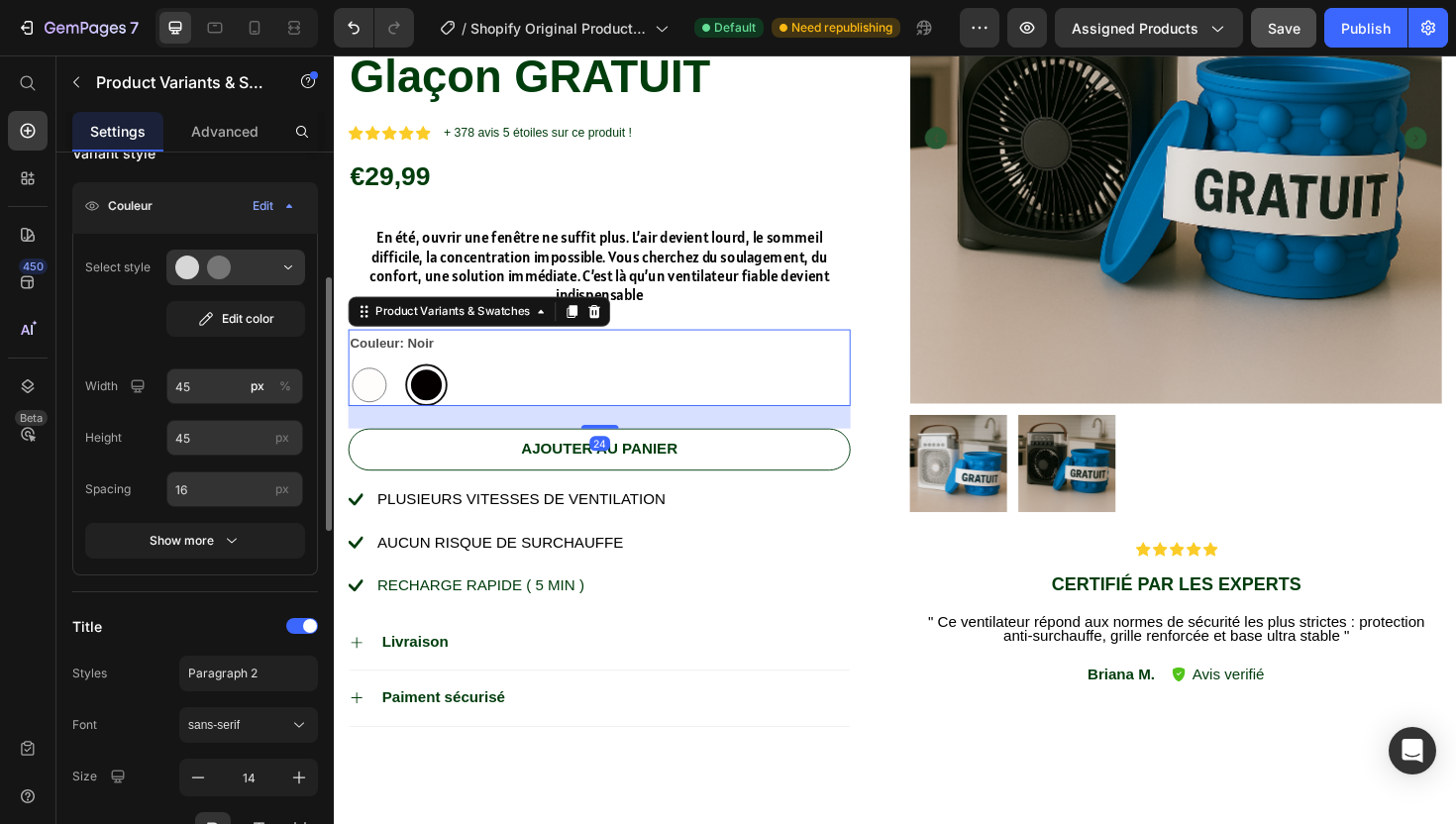 scroll, scrollTop: 382, scrollLeft: 0, axis: vertical 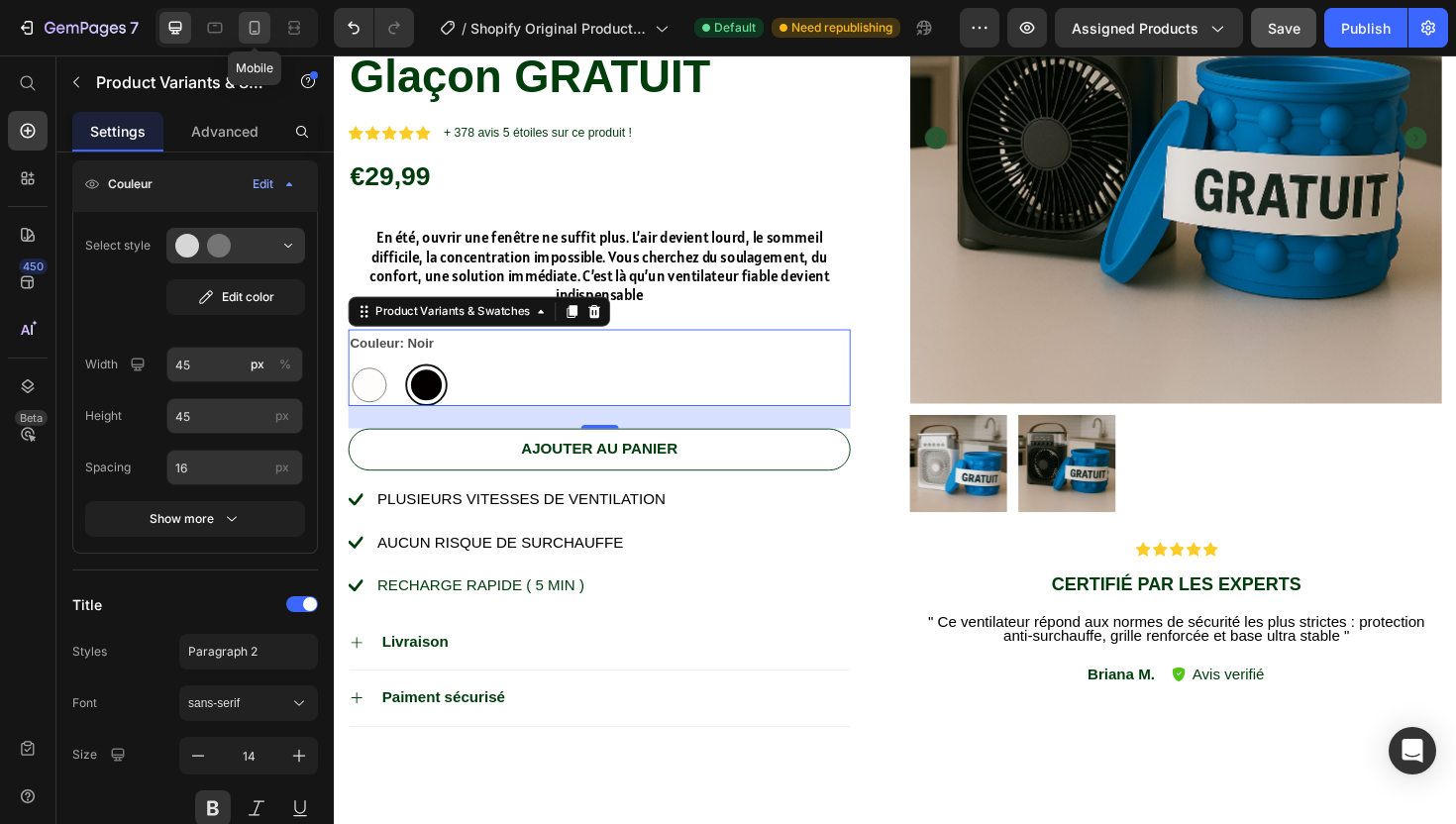 click 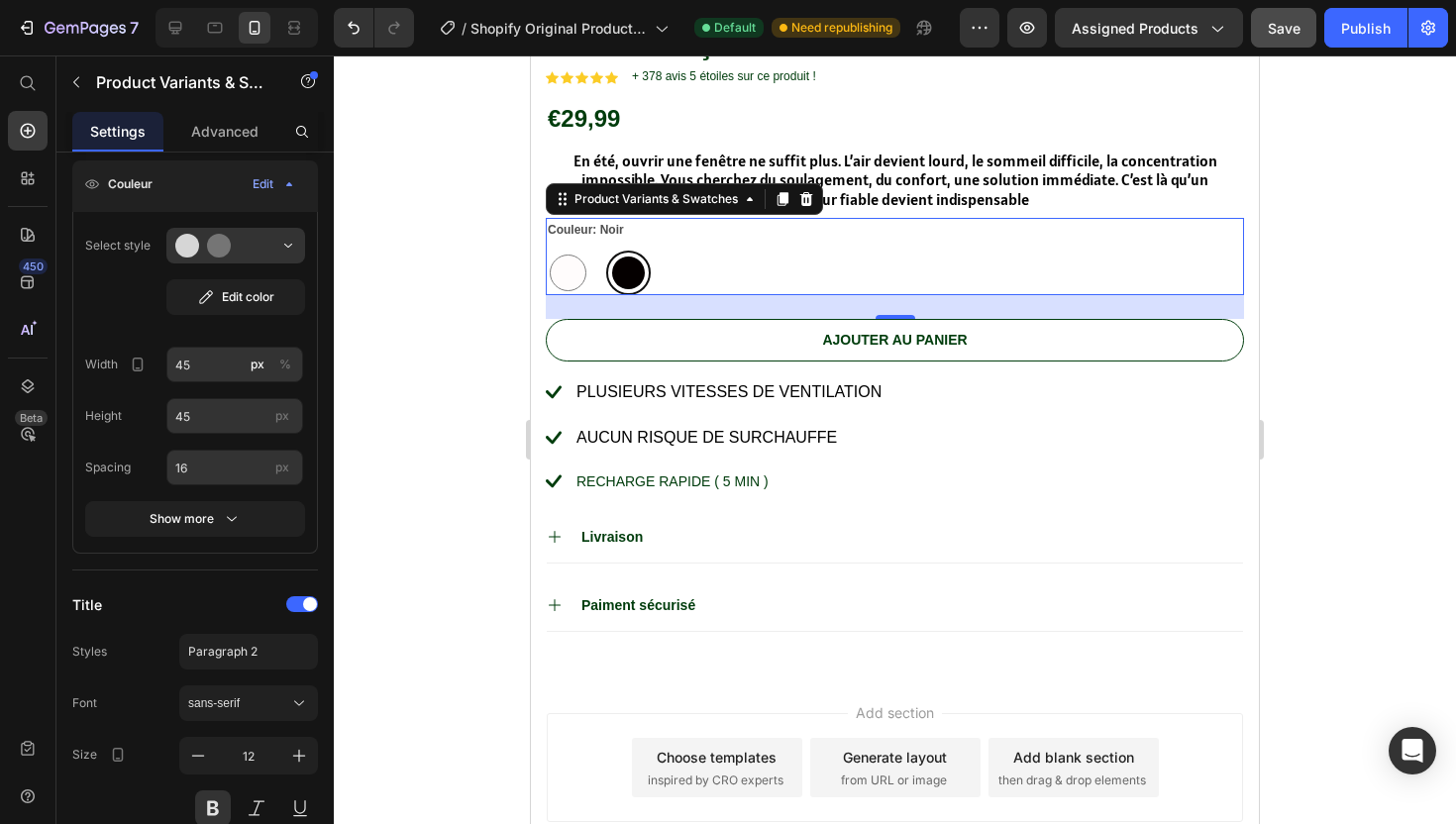 scroll, scrollTop: 1044, scrollLeft: 0, axis: vertical 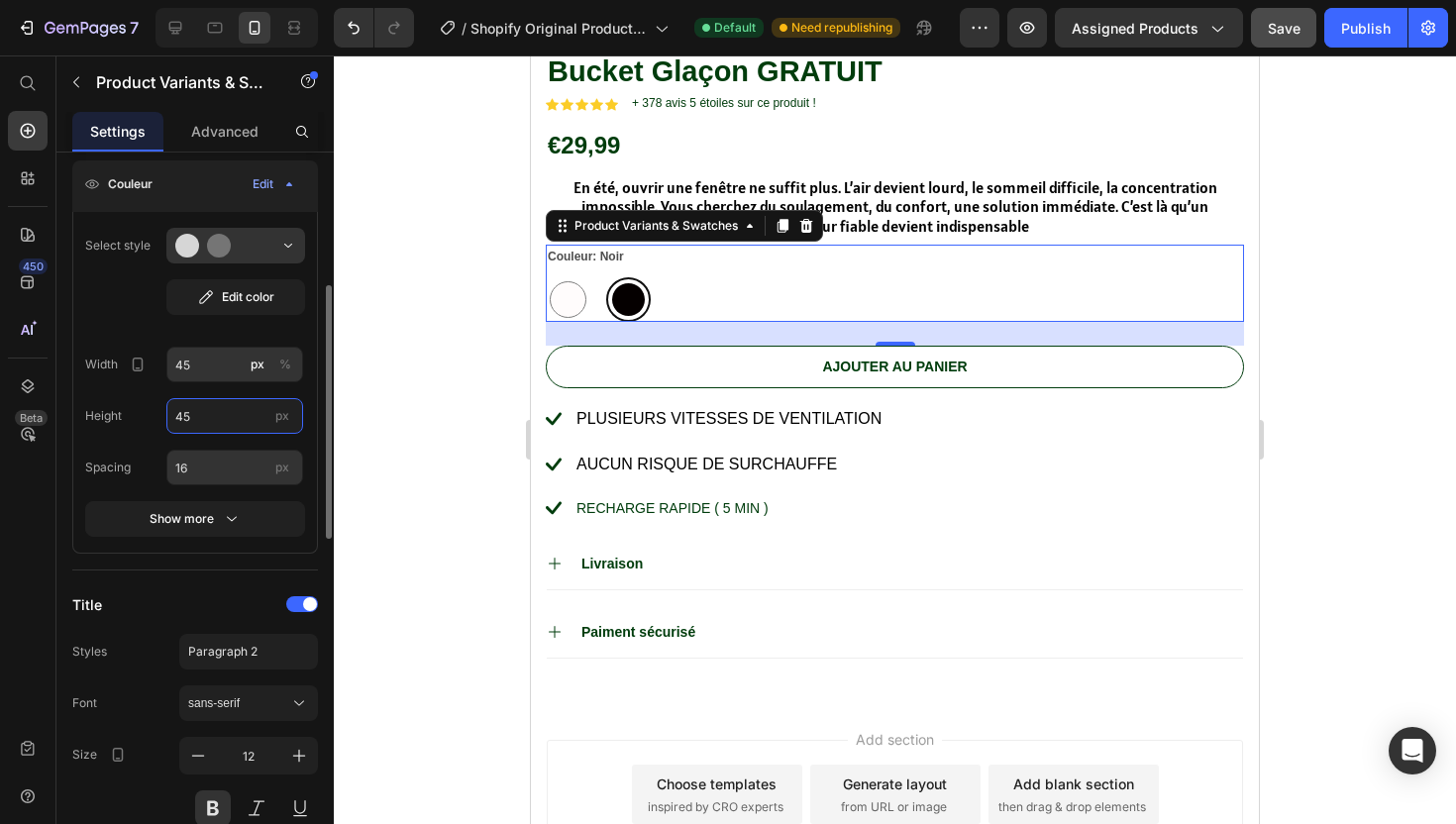 drag, startPoint x: 177, startPoint y: 412, endPoint x: 206, endPoint y: 415, distance: 29.15476 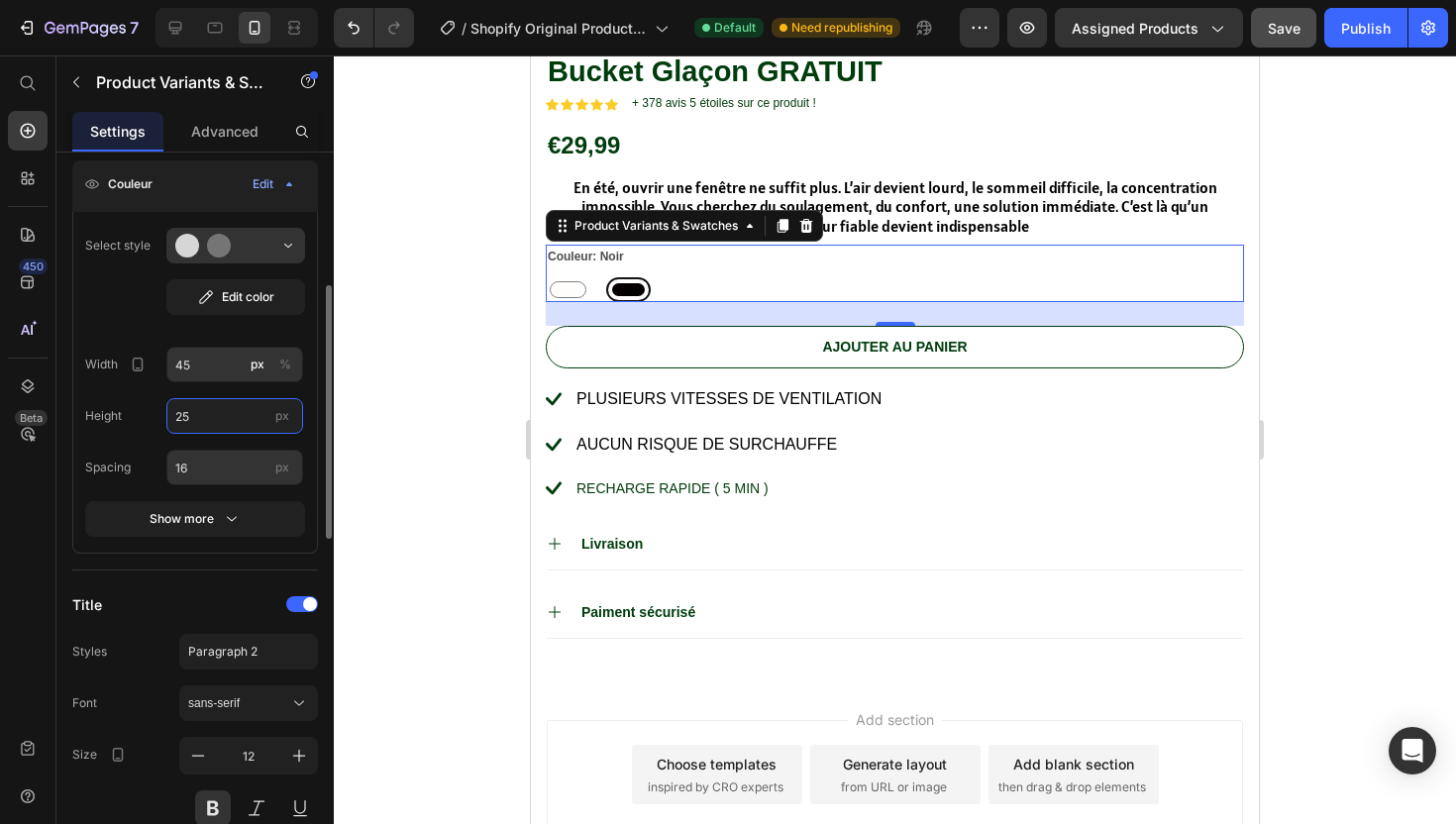 type on "2" 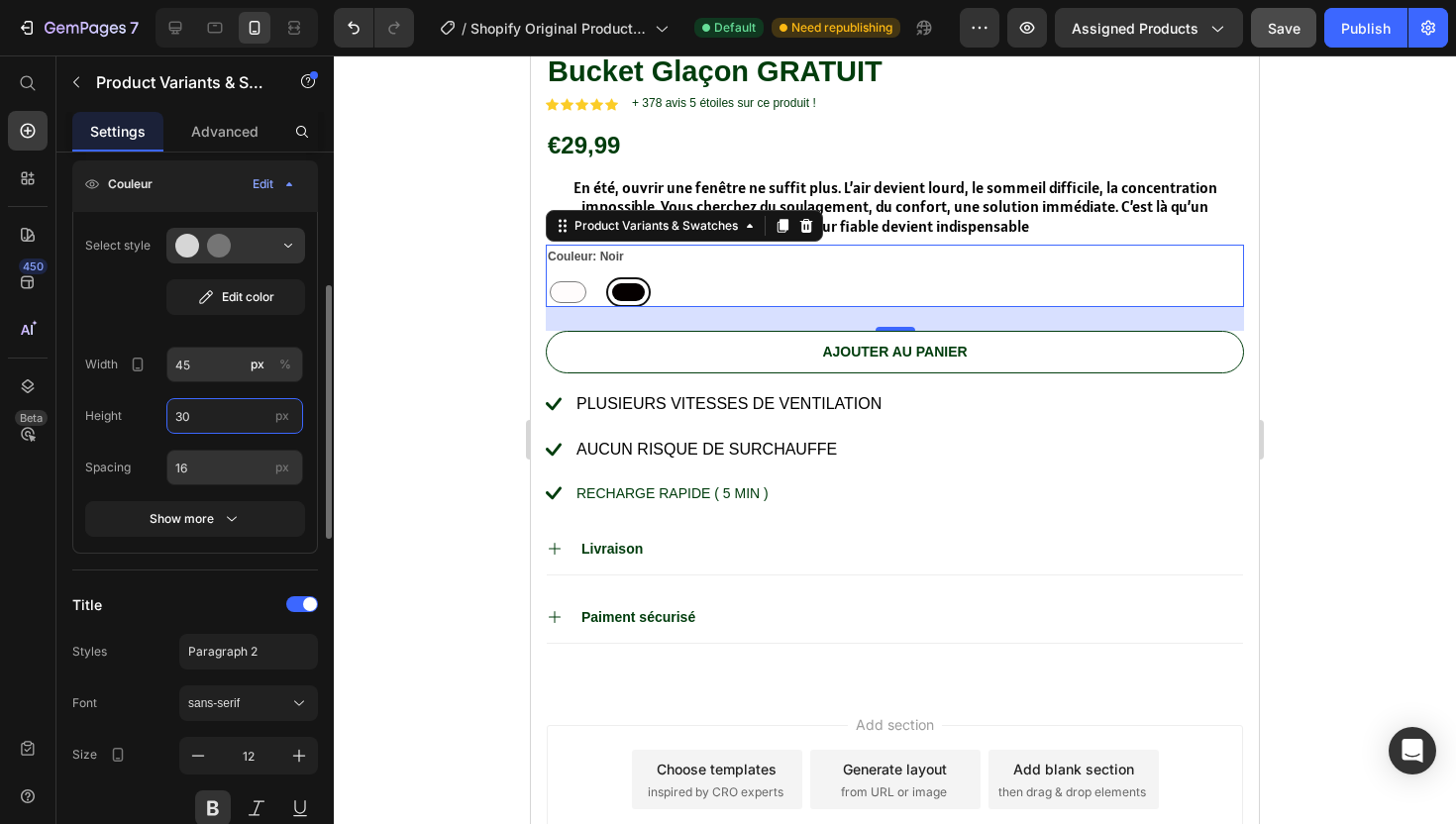 type on "3" 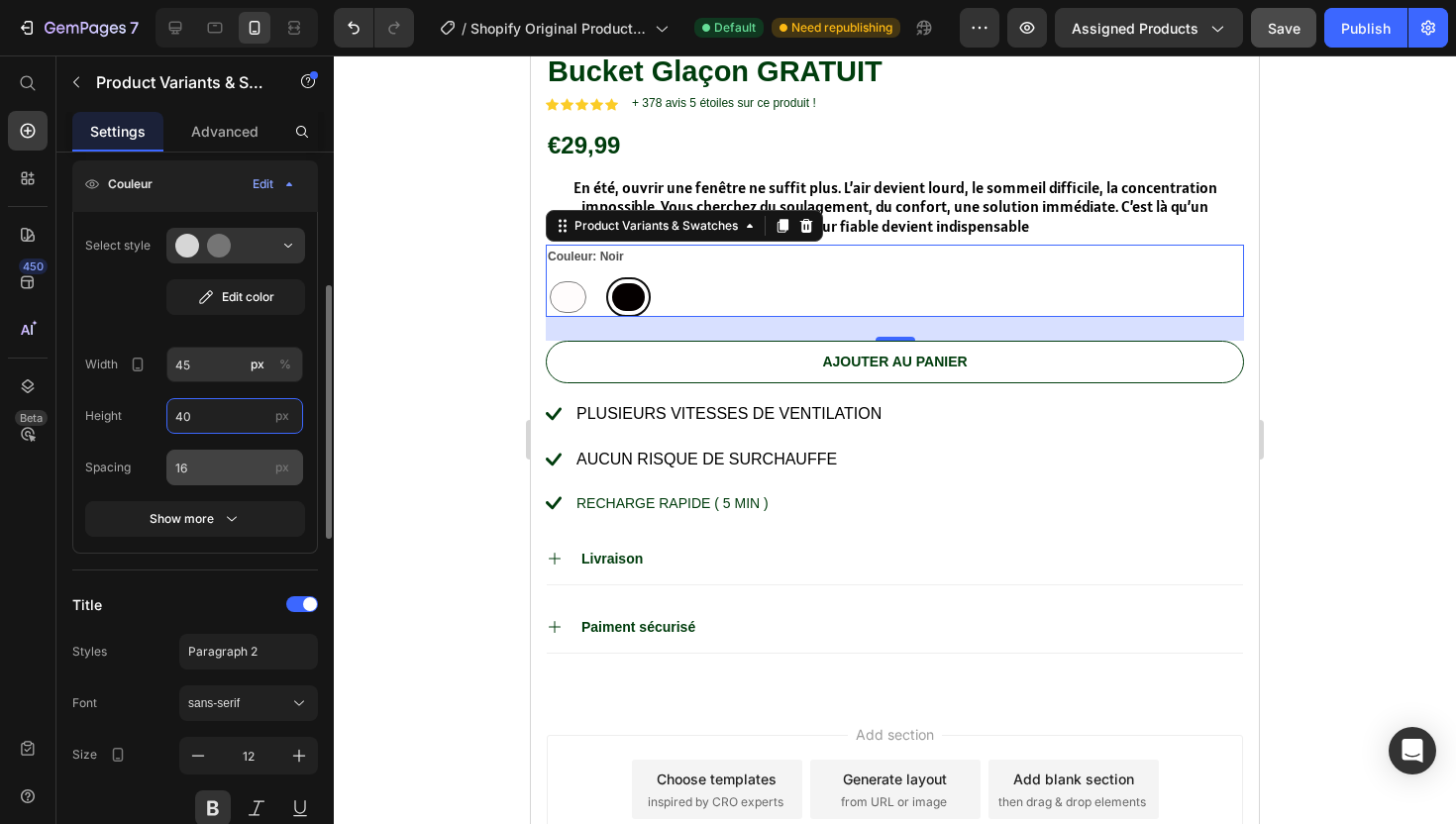 type on "40" 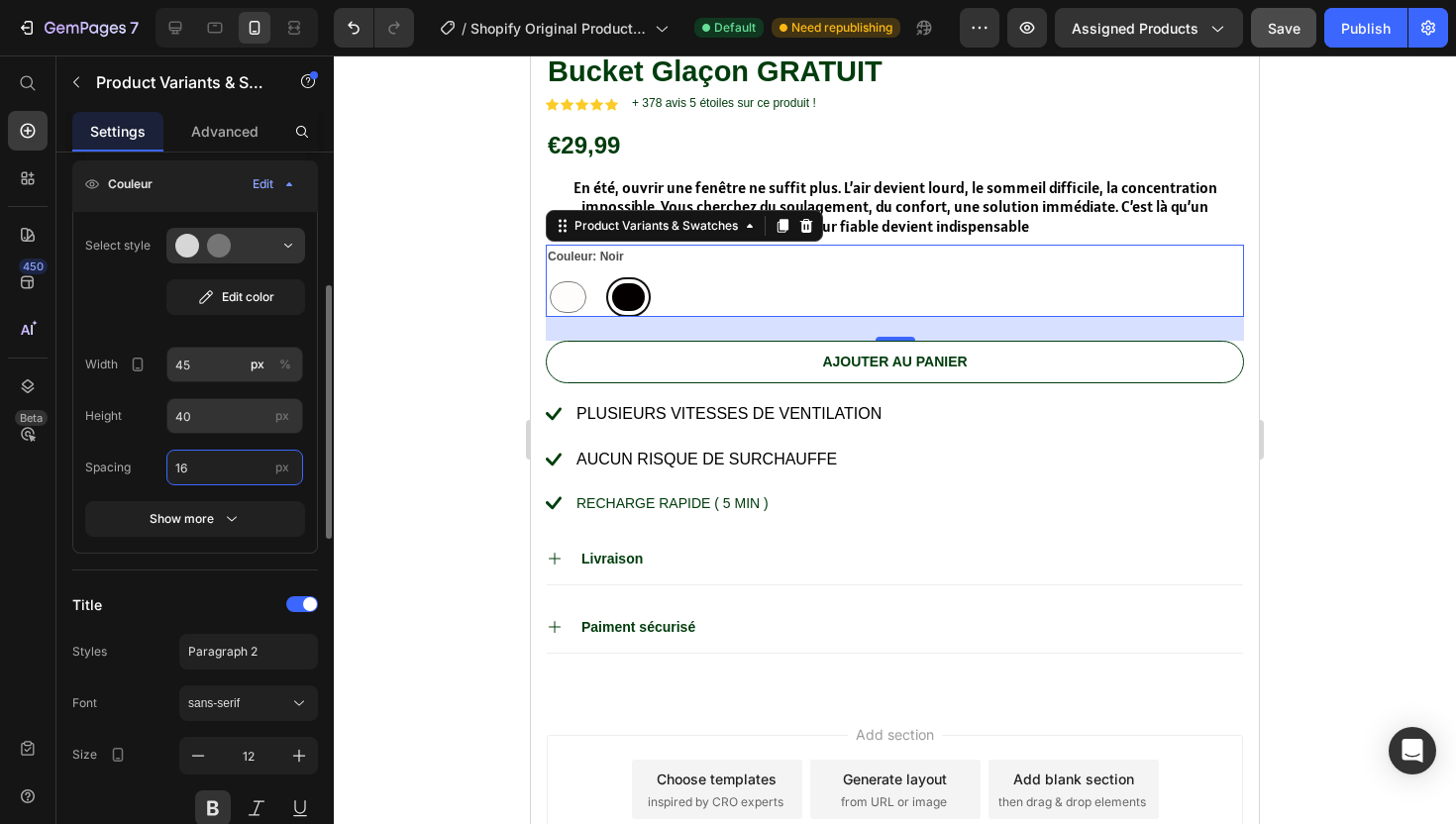 click on "16" at bounding box center (235, 467) 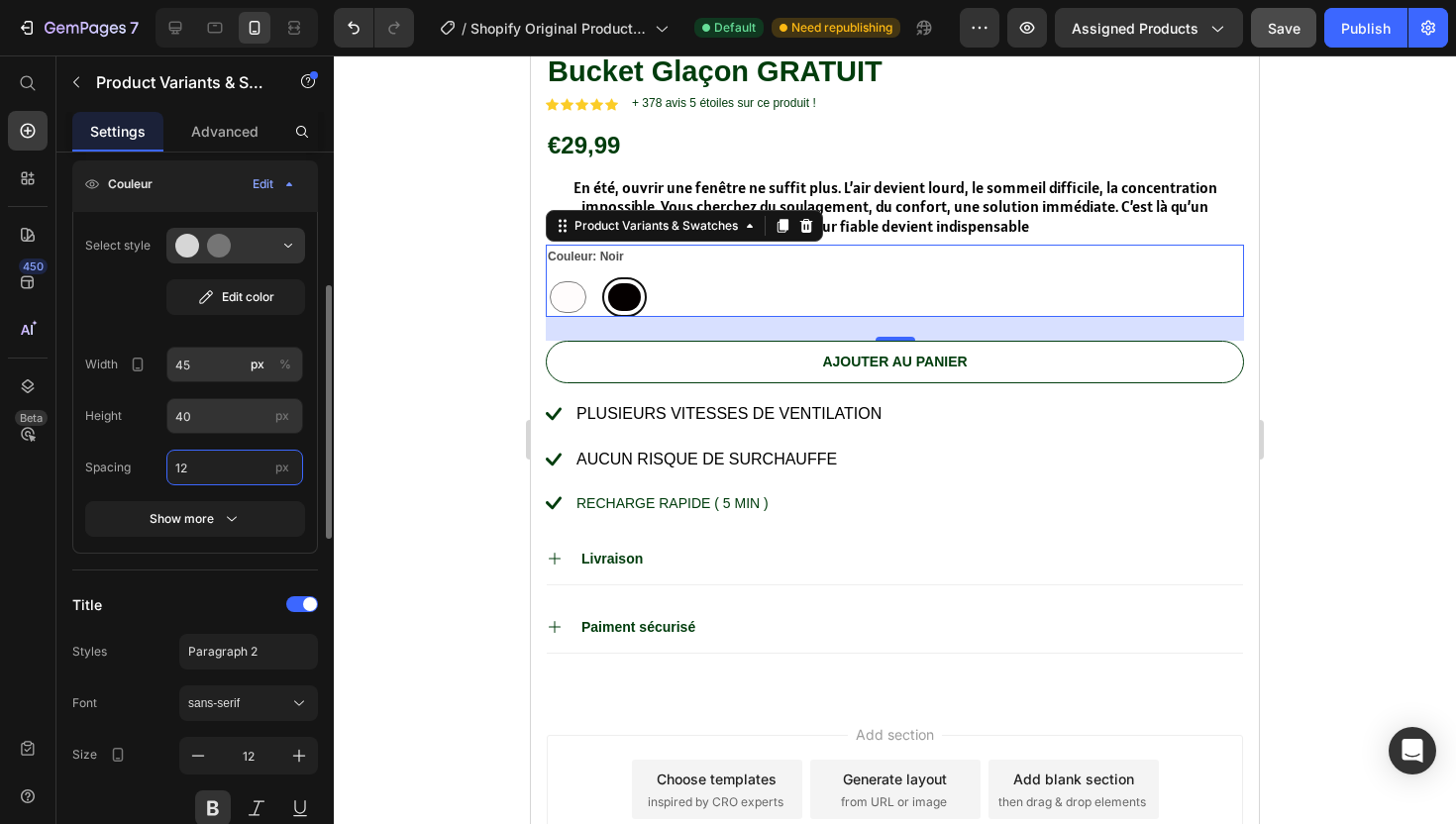 type on "1" 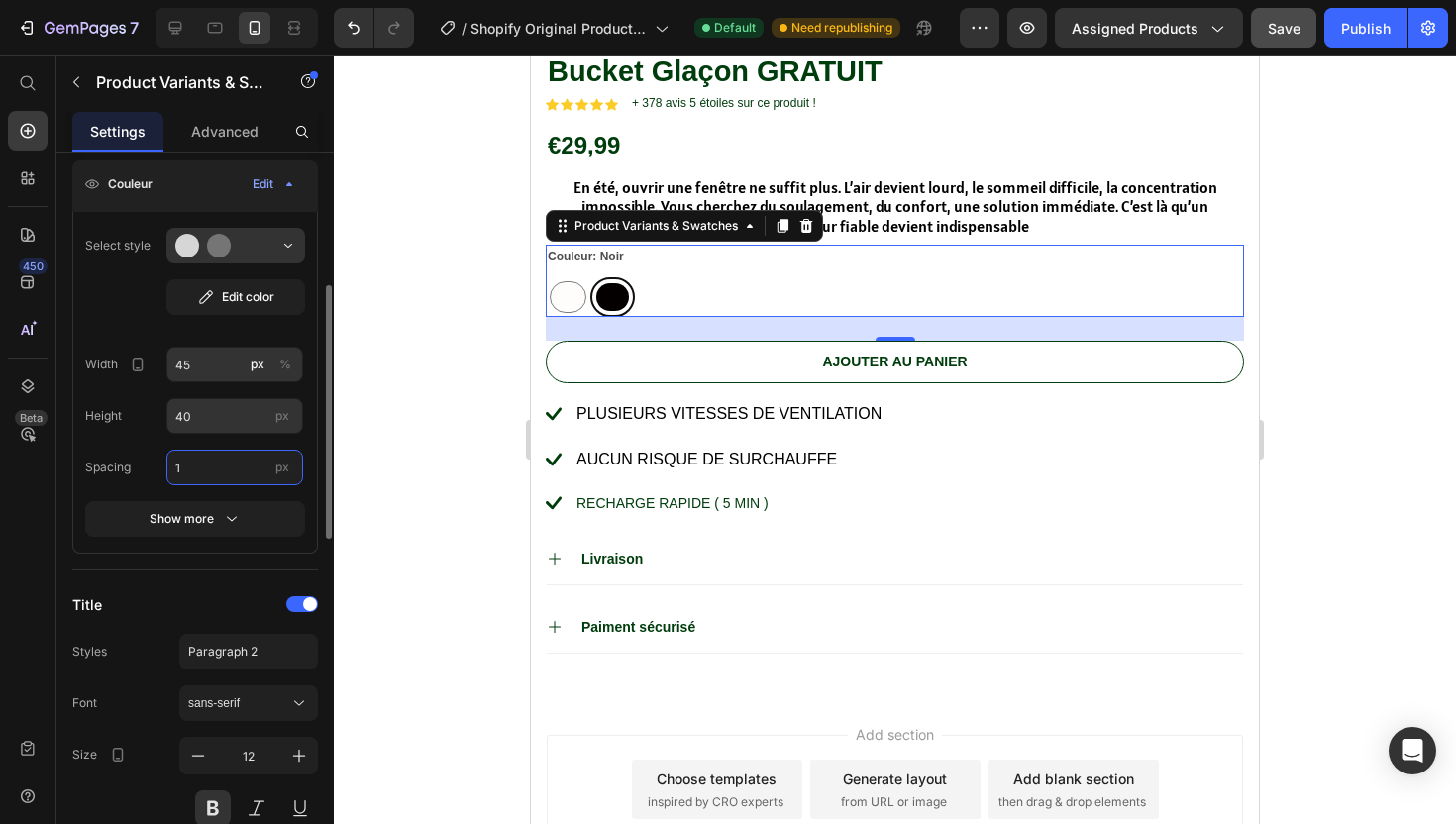 type on "10" 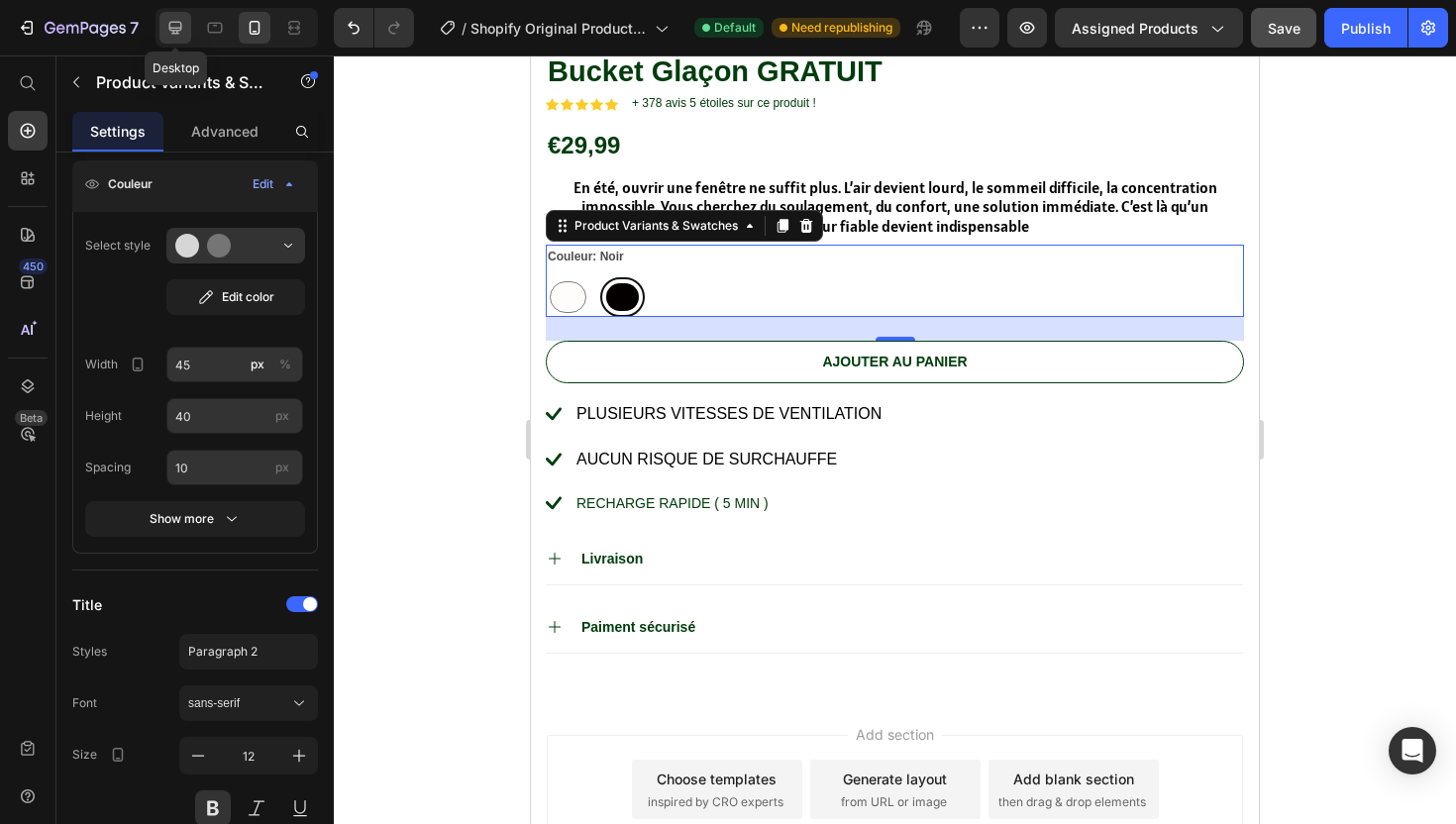 click 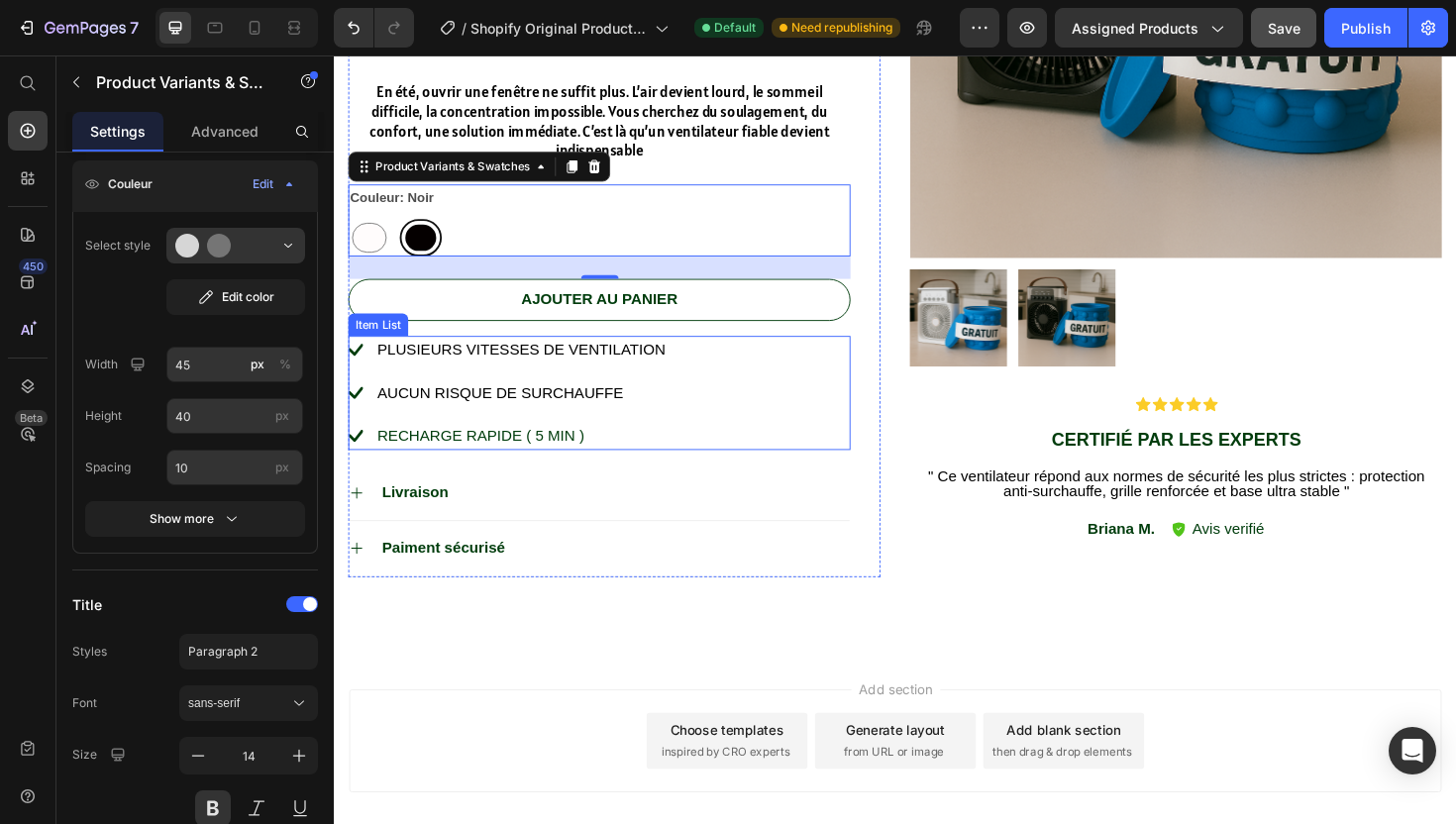 scroll, scrollTop: 666, scrollLeft: 0, axis: vertical 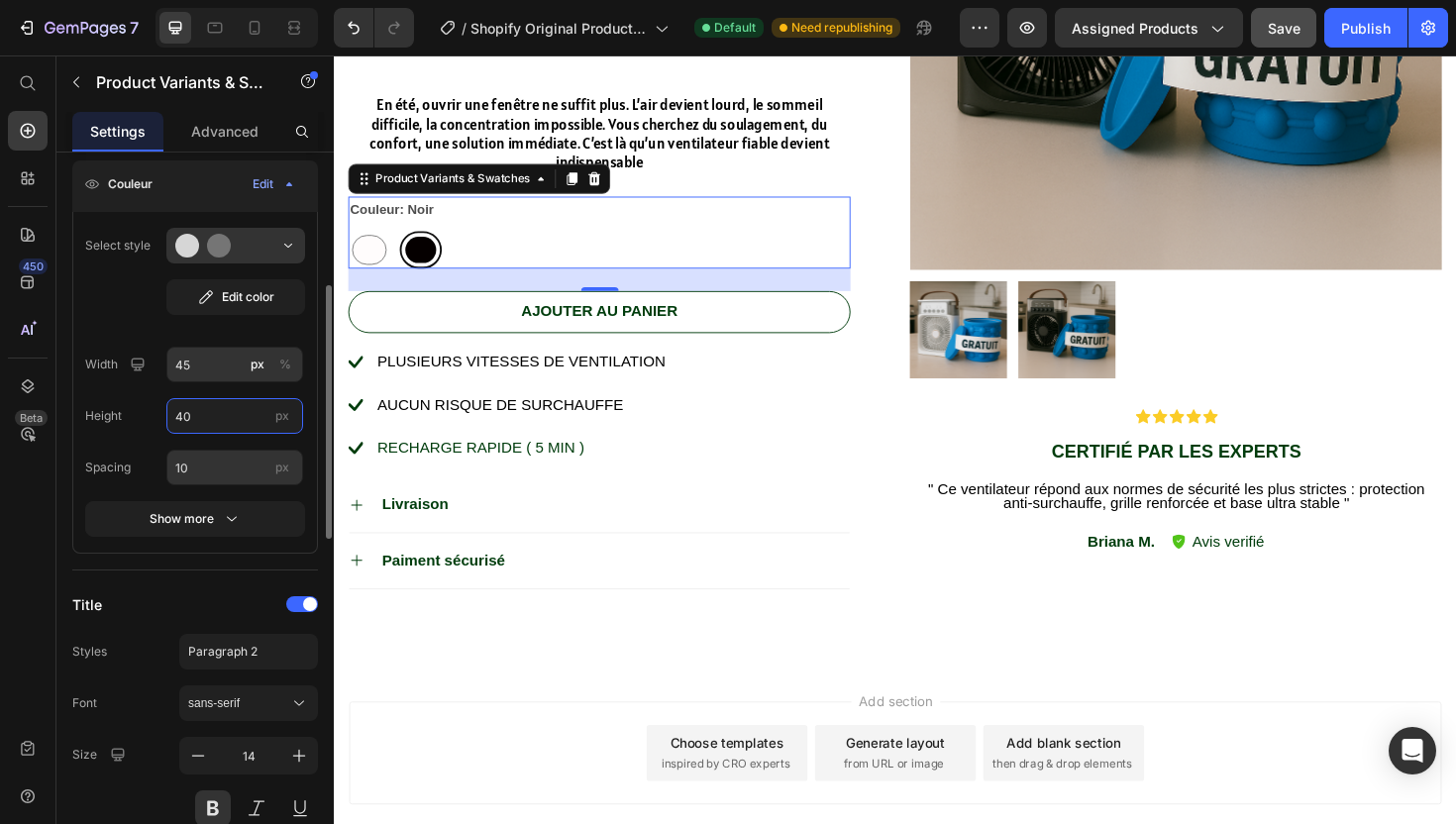 click on "40" at bounding box center [235, 416] 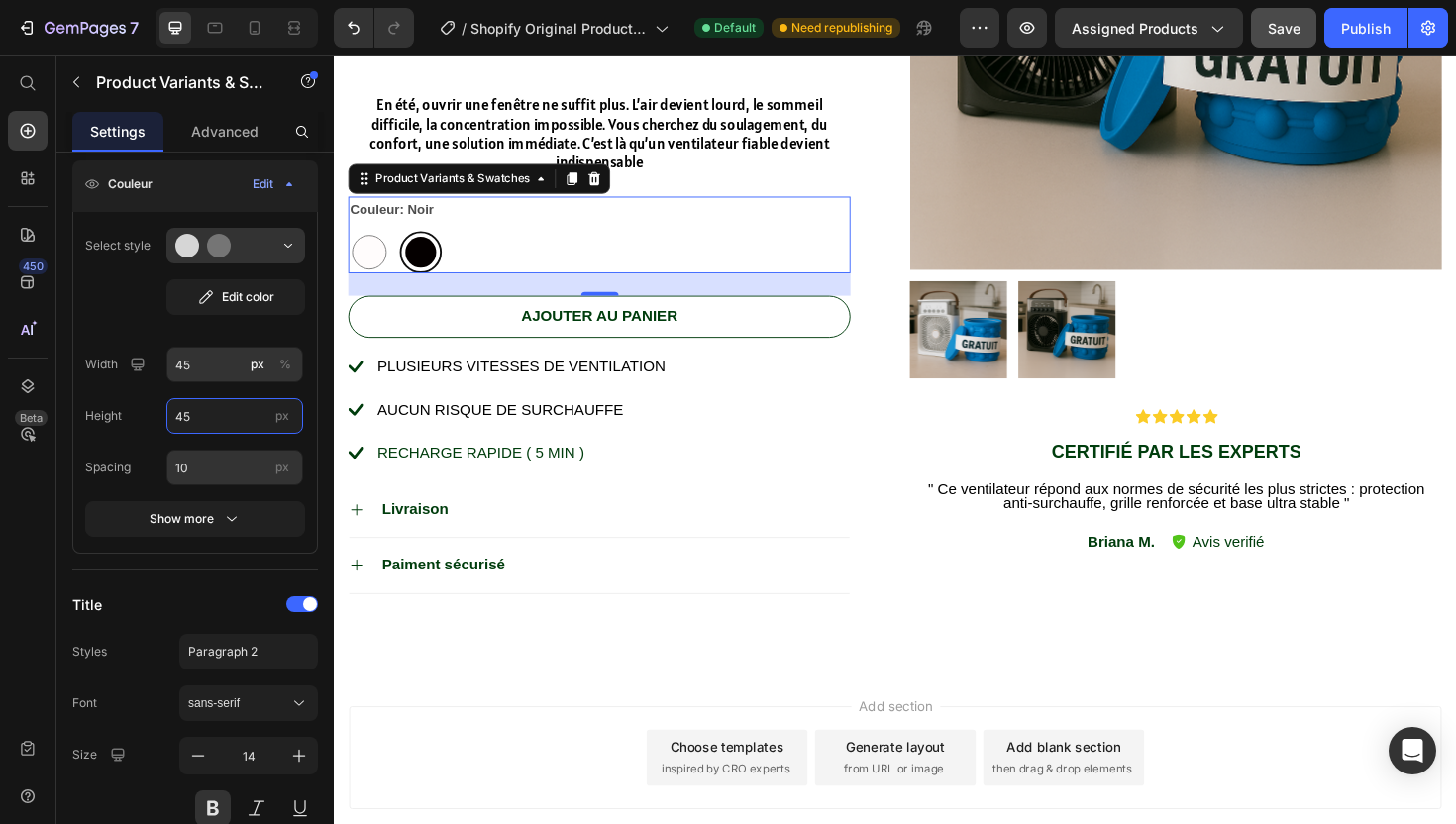 type on "45" 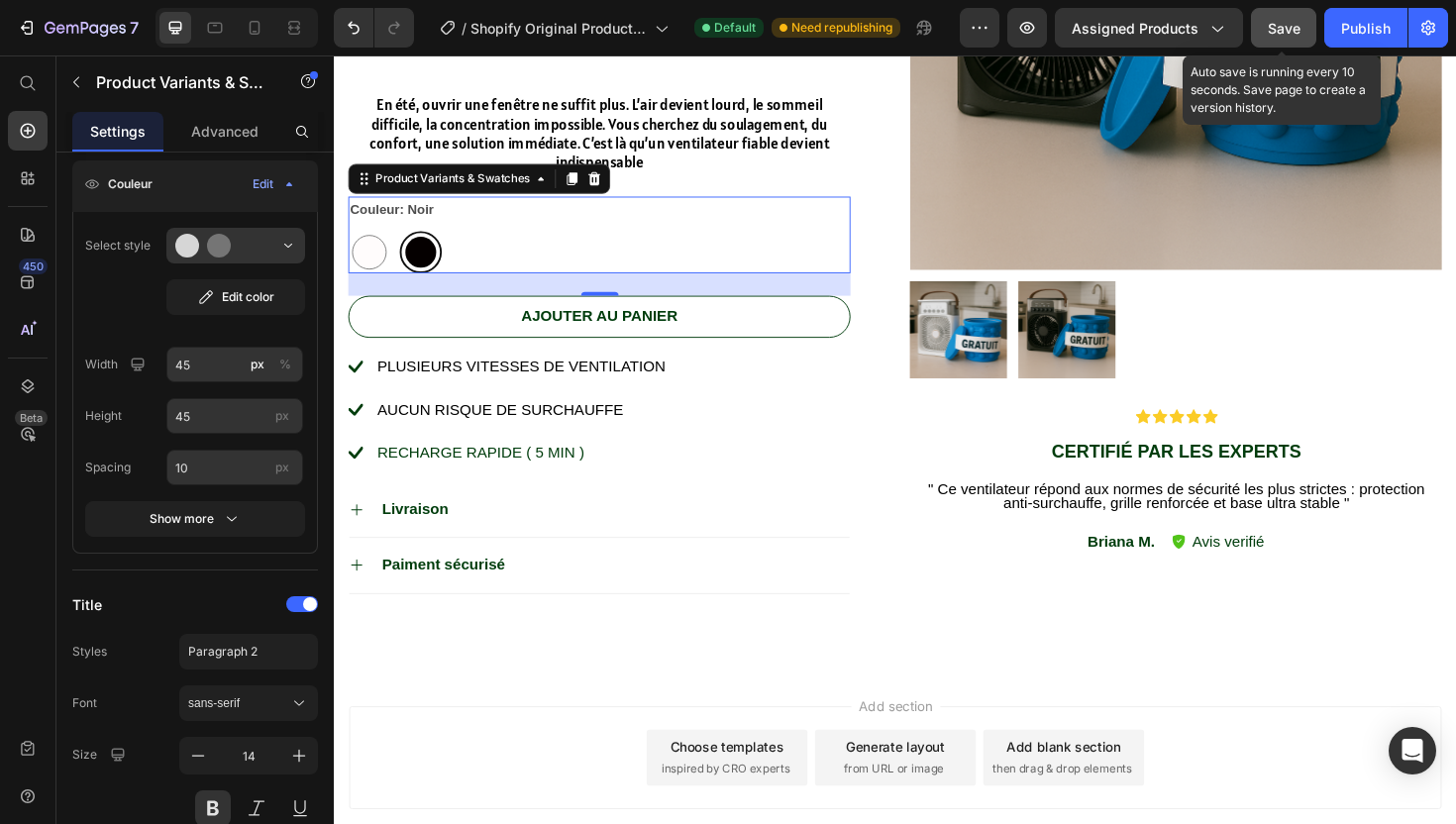 click on "Save" 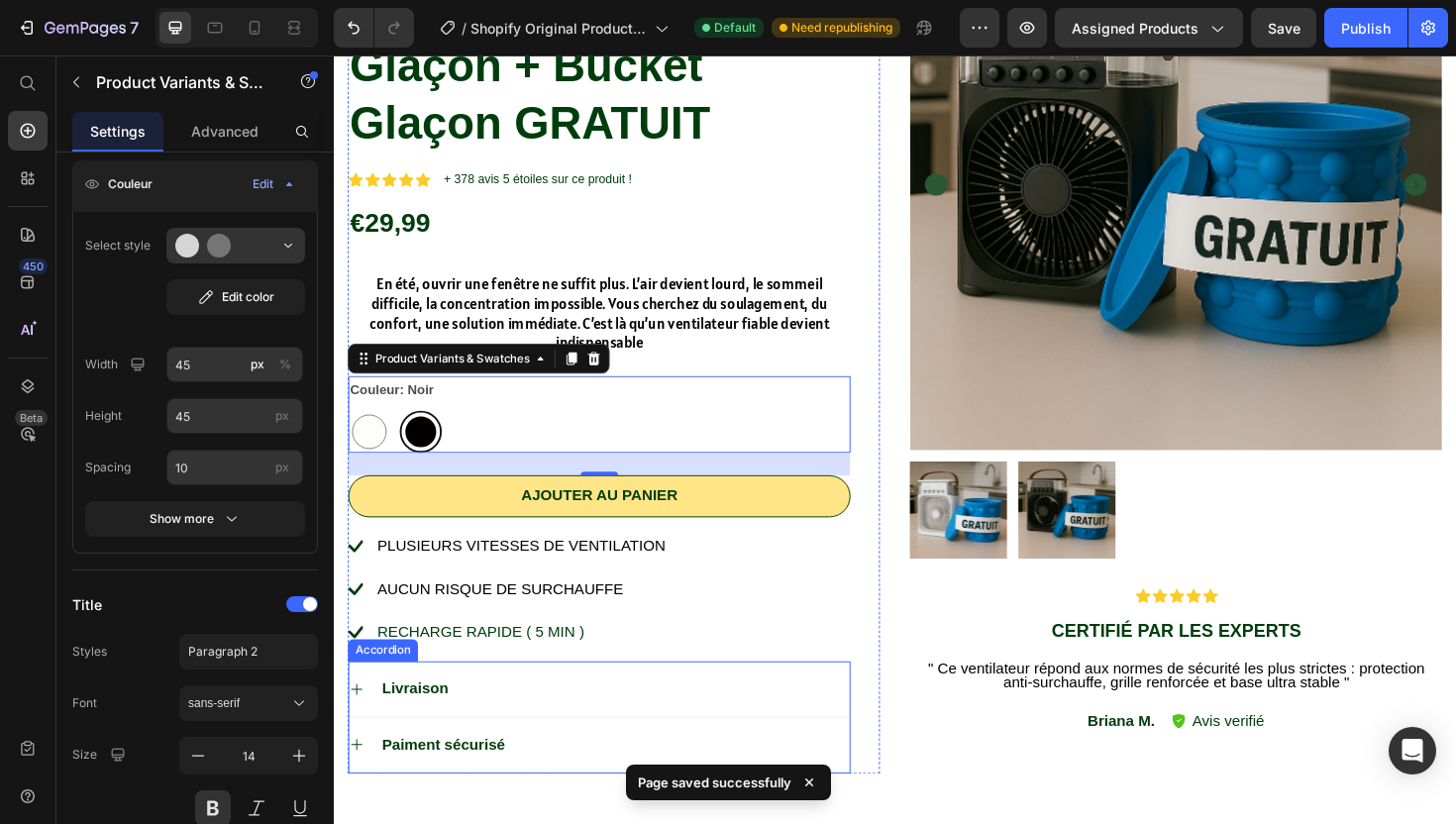scroll, scrollTop: 471, scrollLeft: 0, axis: vertical 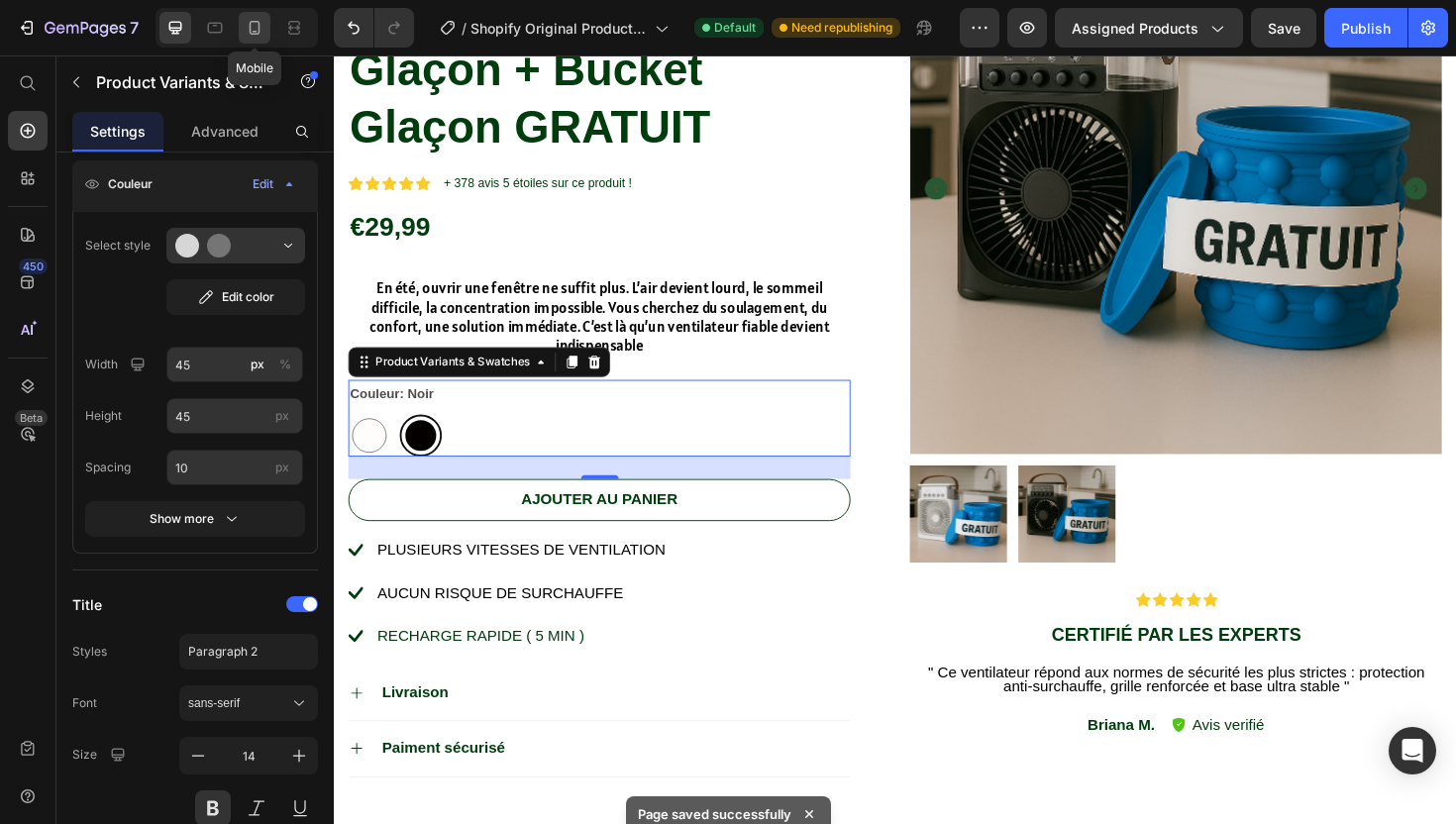 click 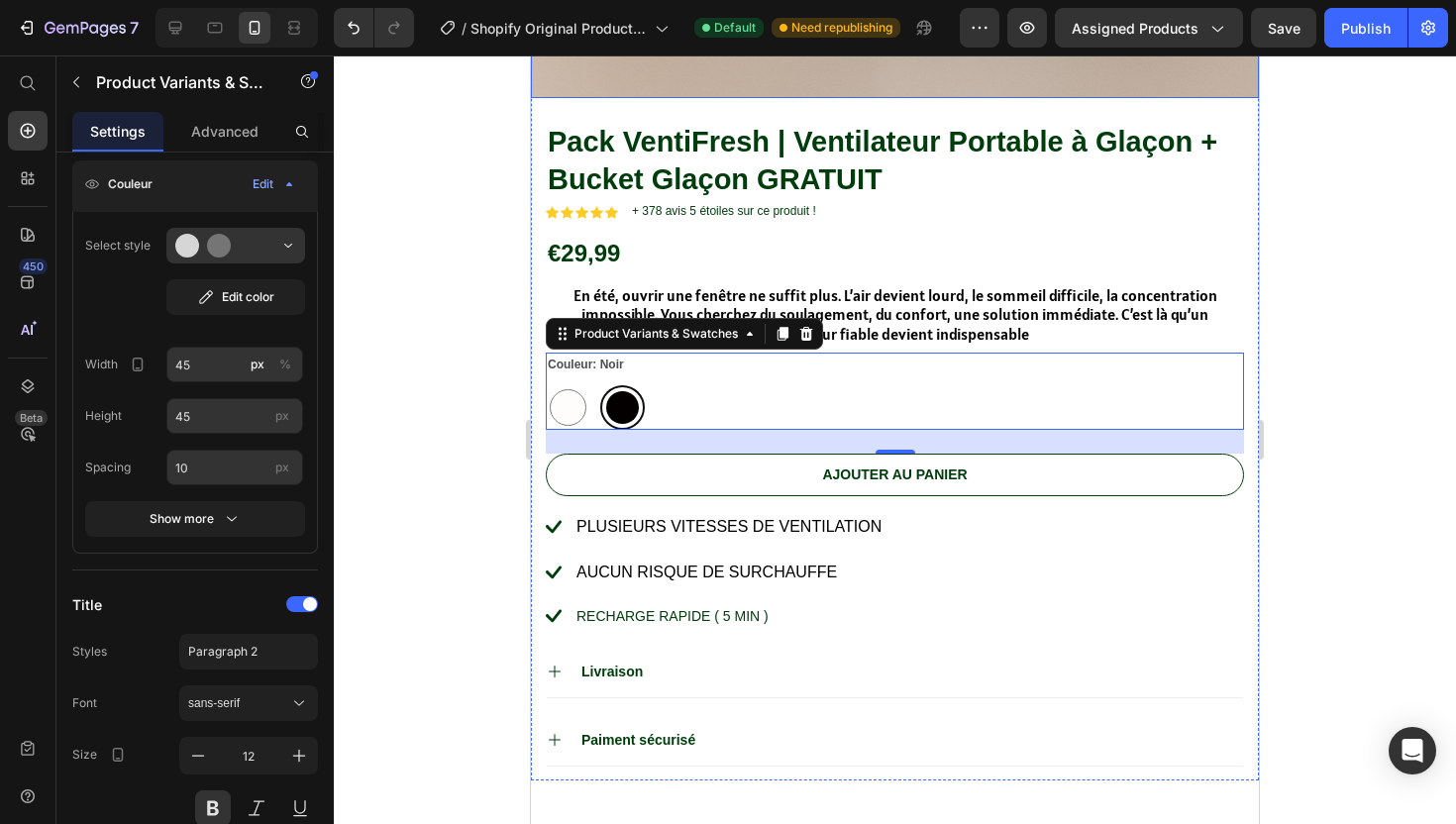 scroll, scrollTop: 853, scrollLeft: 0, axis: vertical 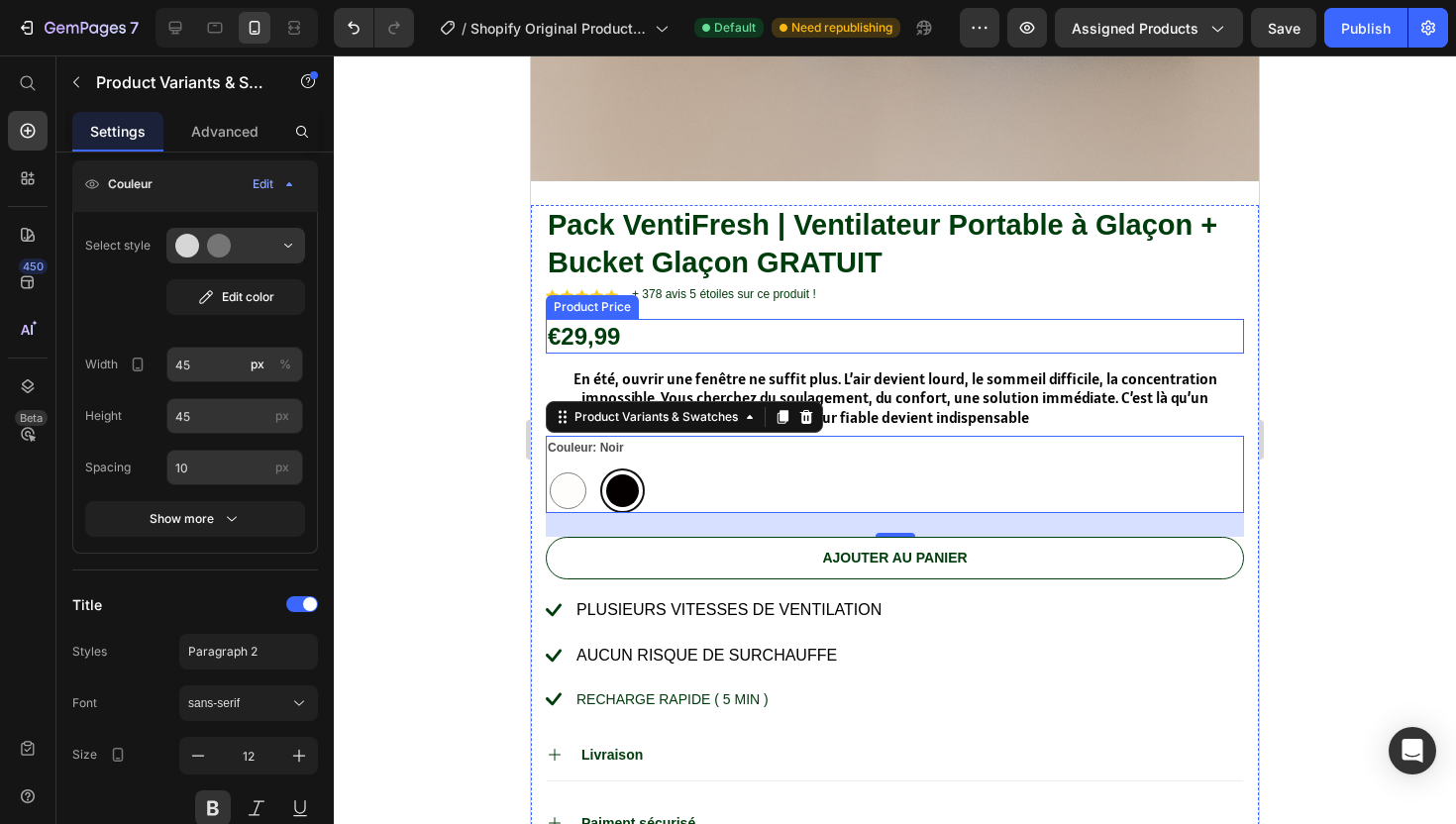 click 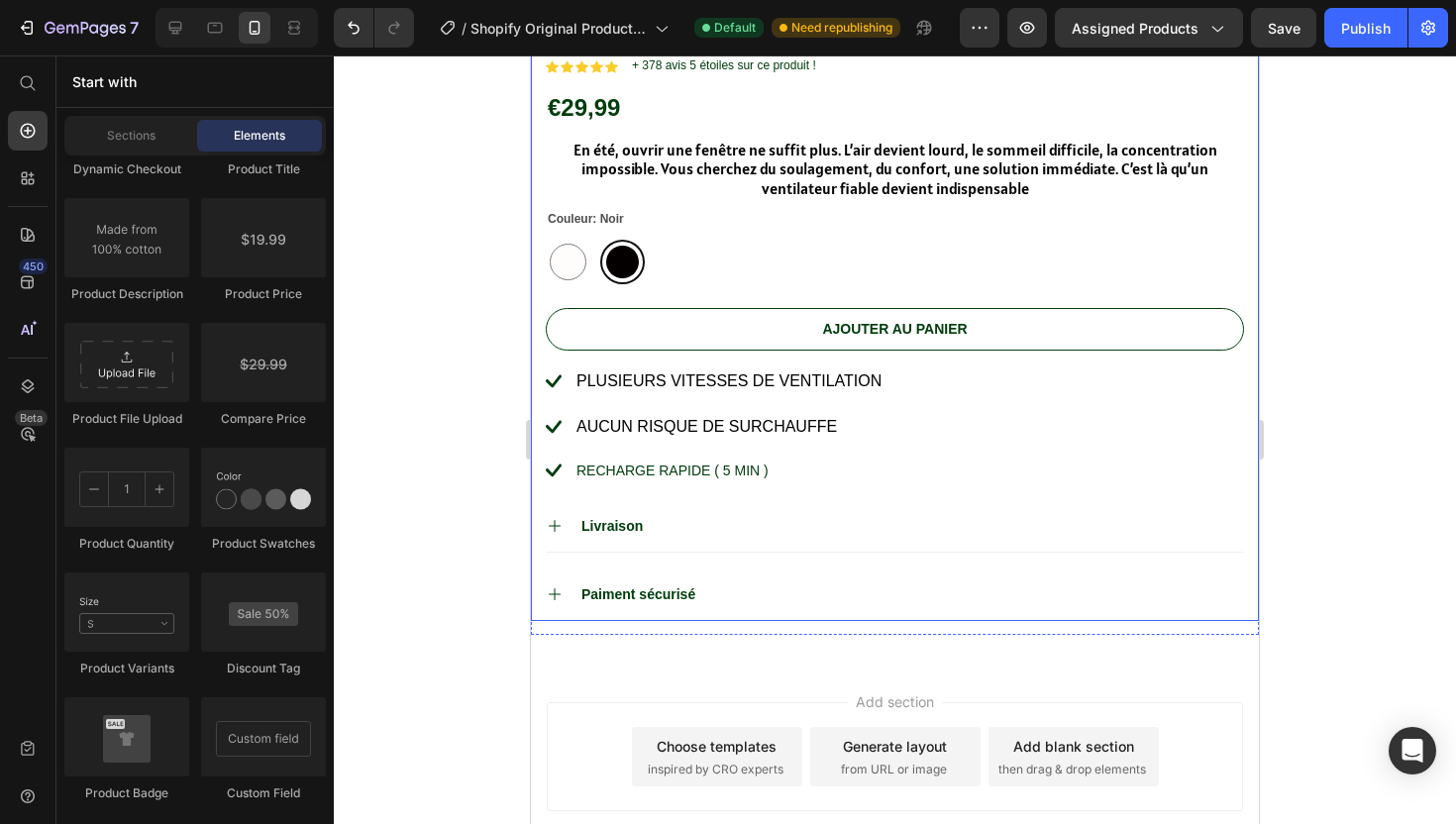 scroll, scrollTop: 1156, scrollLeft: 0, axis: vertical 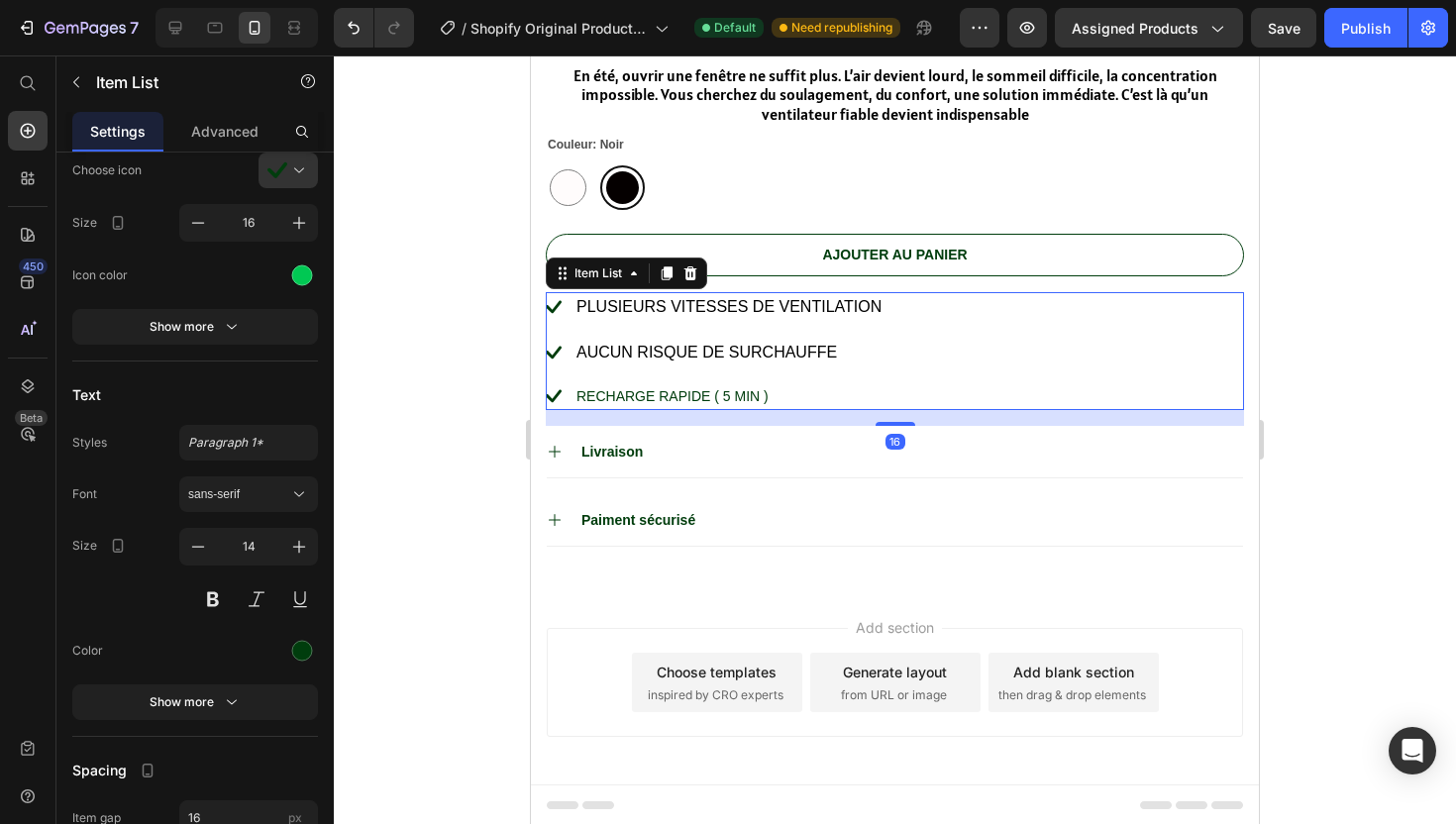 click on "recharge rapide ( 5 min )" at bounding box center [729, 396] 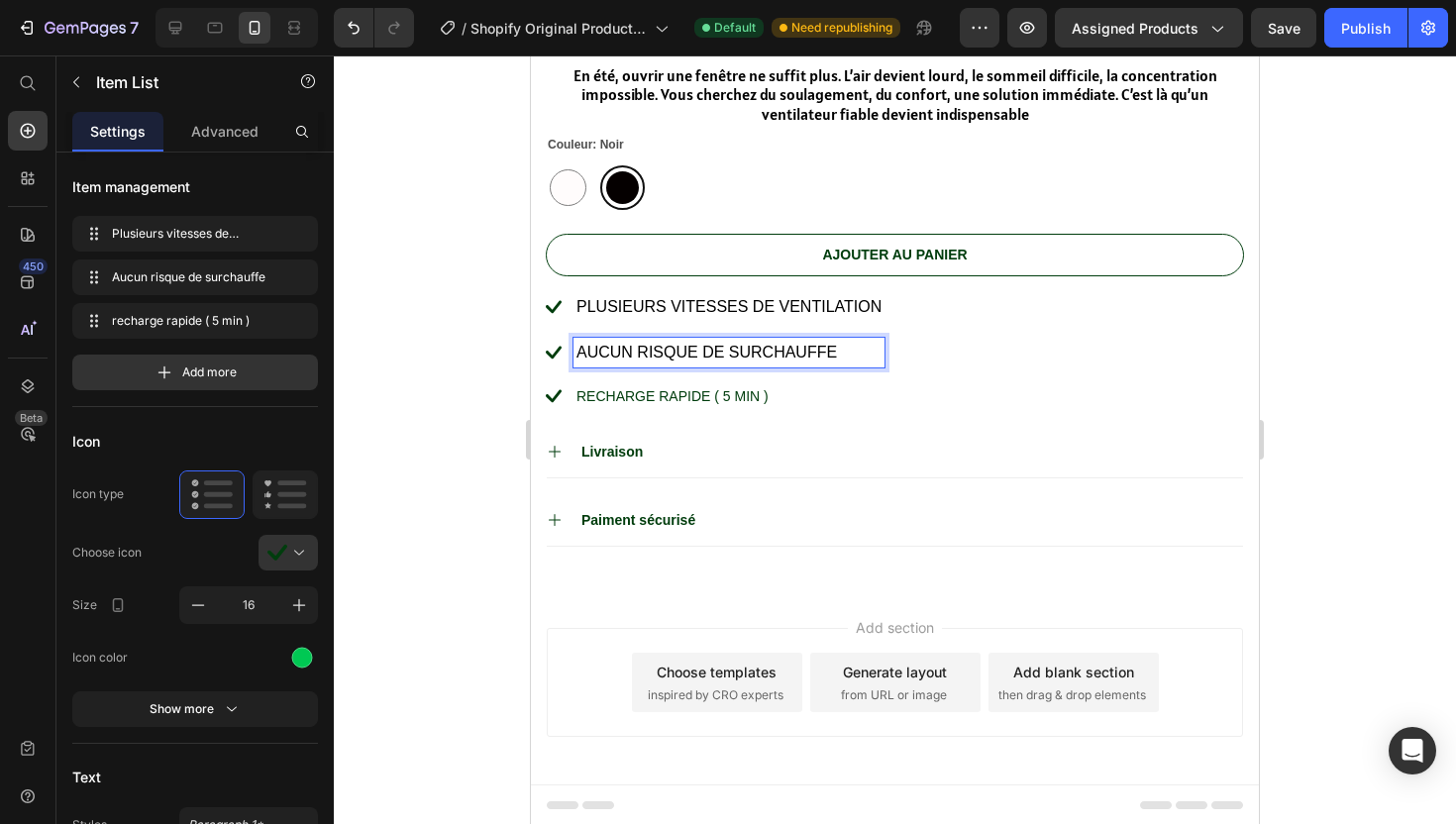 click on "Aucun risque de surchauffe" at bounding box center [706, 352] 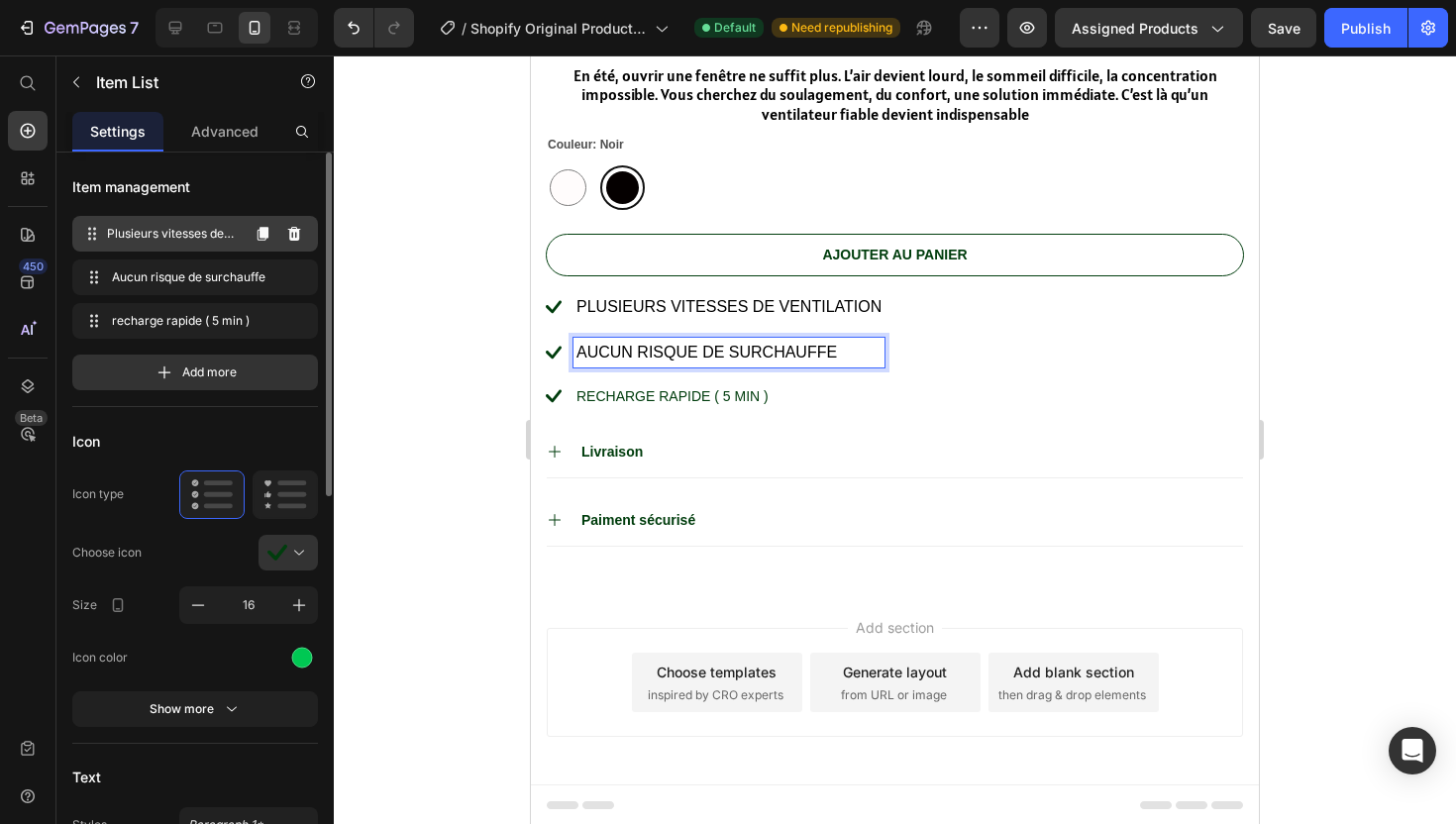 click on "Plusieurs vitesses de ventilation Plusieurs vitesses de ventilation" at bounding box center (159, 234) 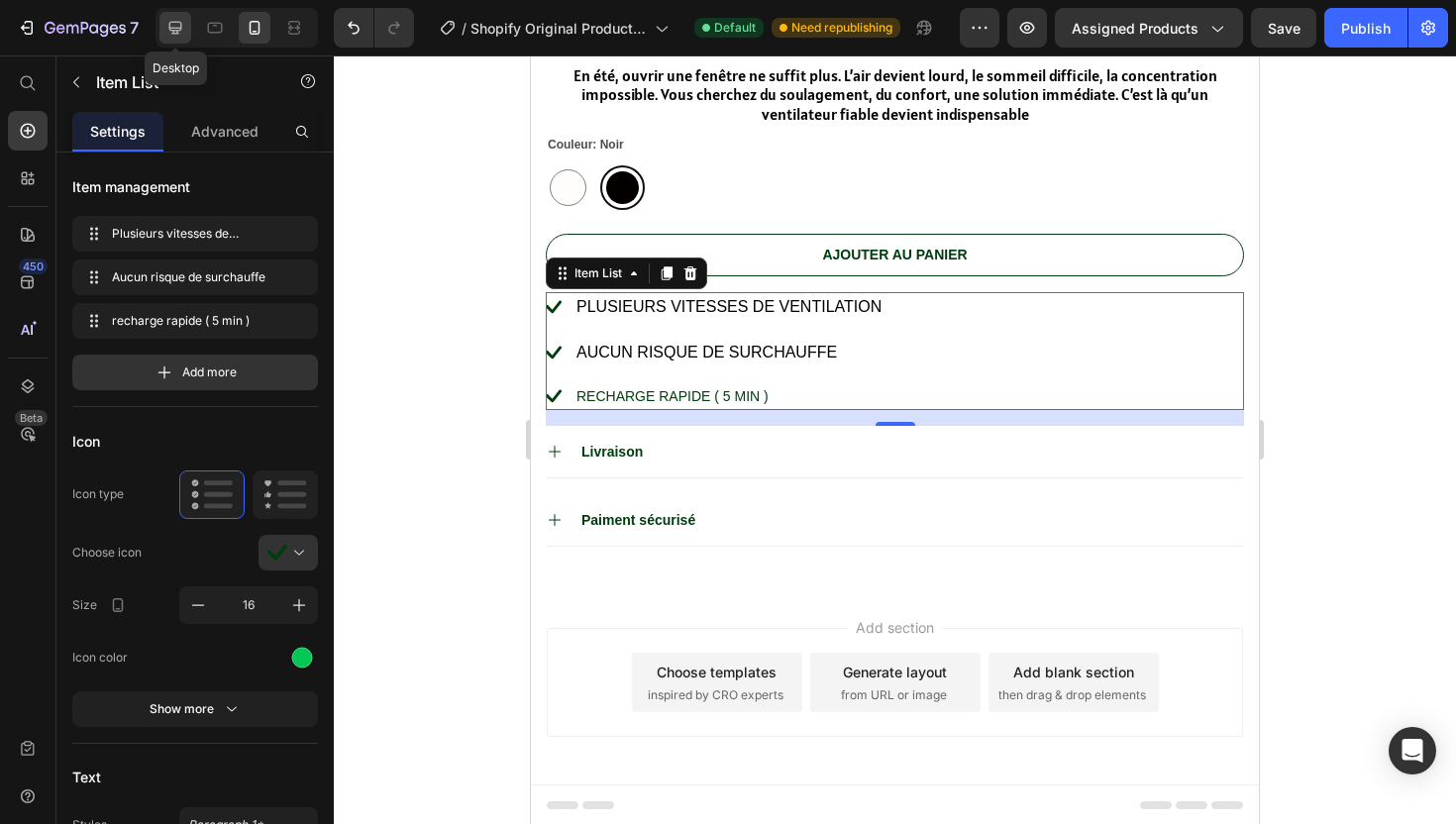 click 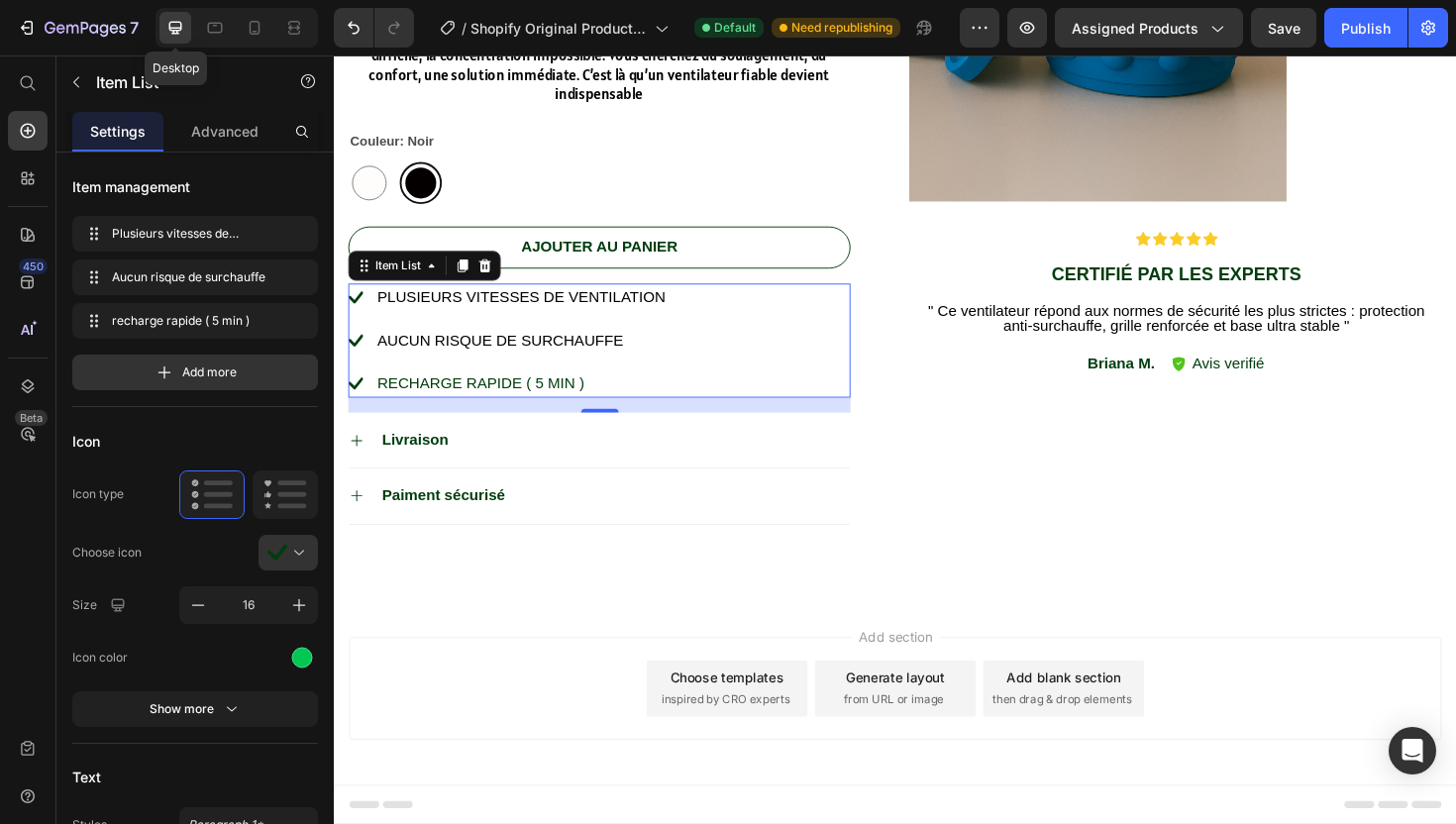 scroll, scrollTop: 718, scrollLeft: 0, axis: vertical 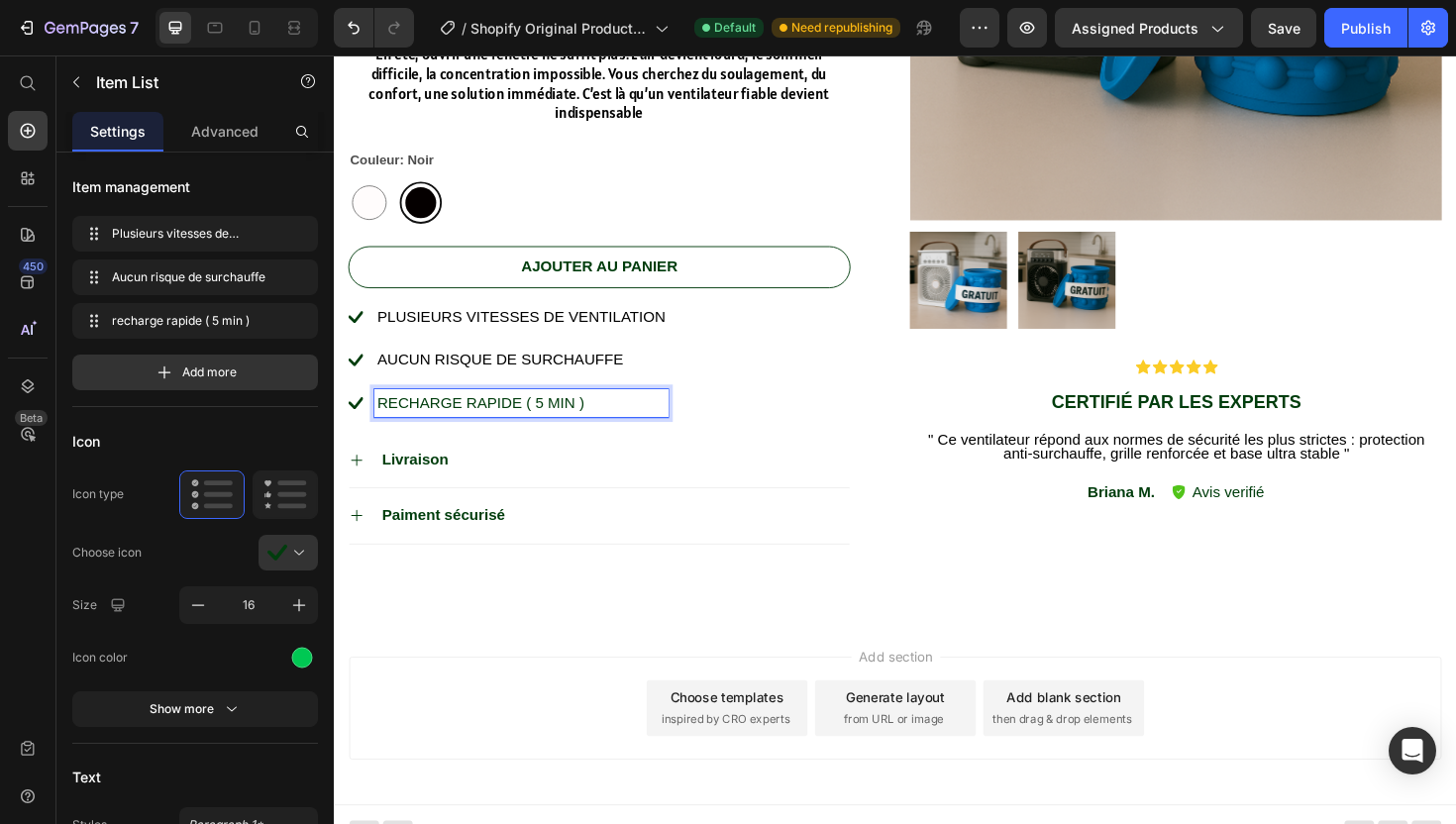click on "recharge rapide ( 5 min )" at bounding box center [532, 424] 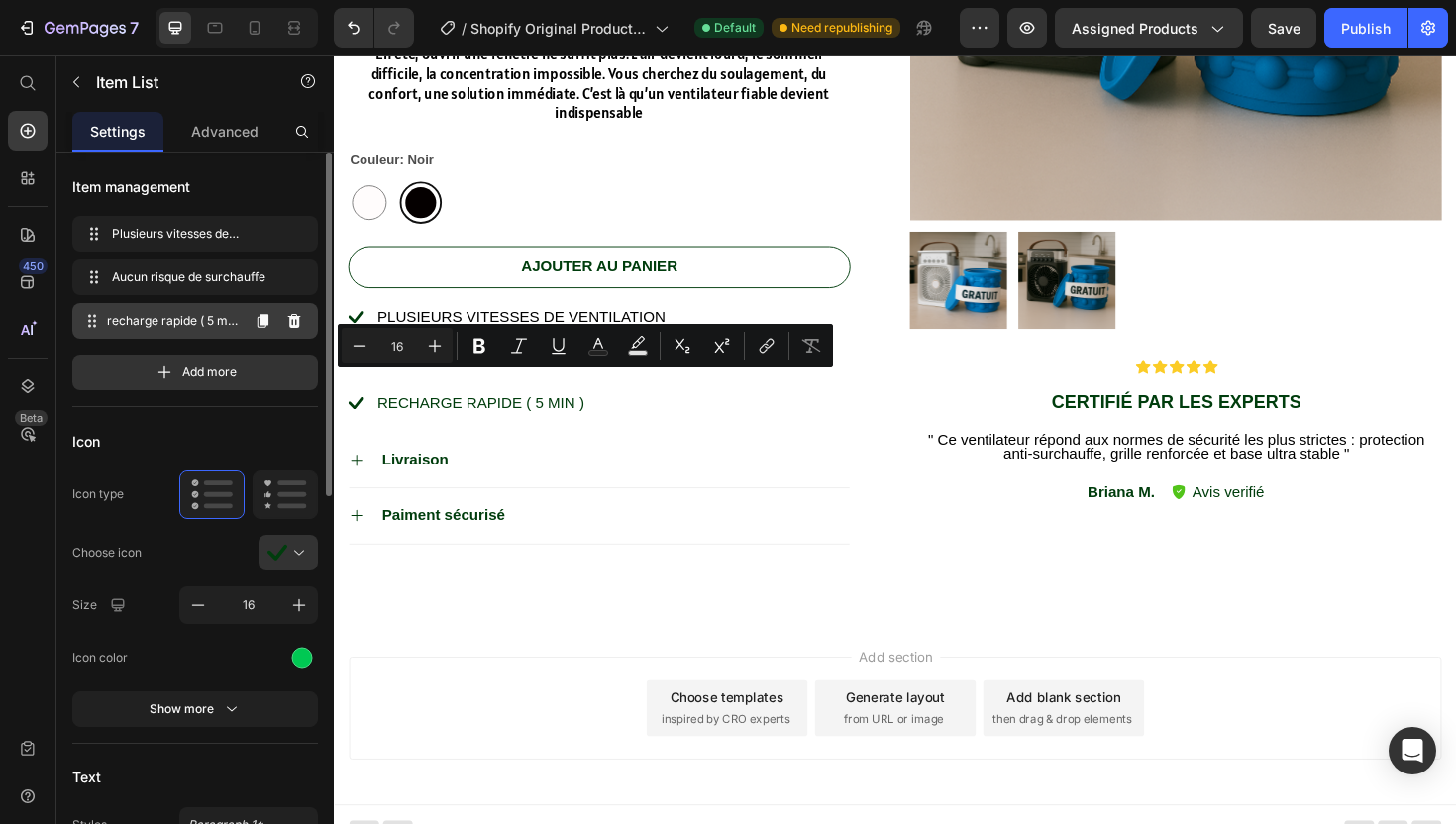 click on "recharge rapide ( 5 min )" at bounding box center (172, 321) 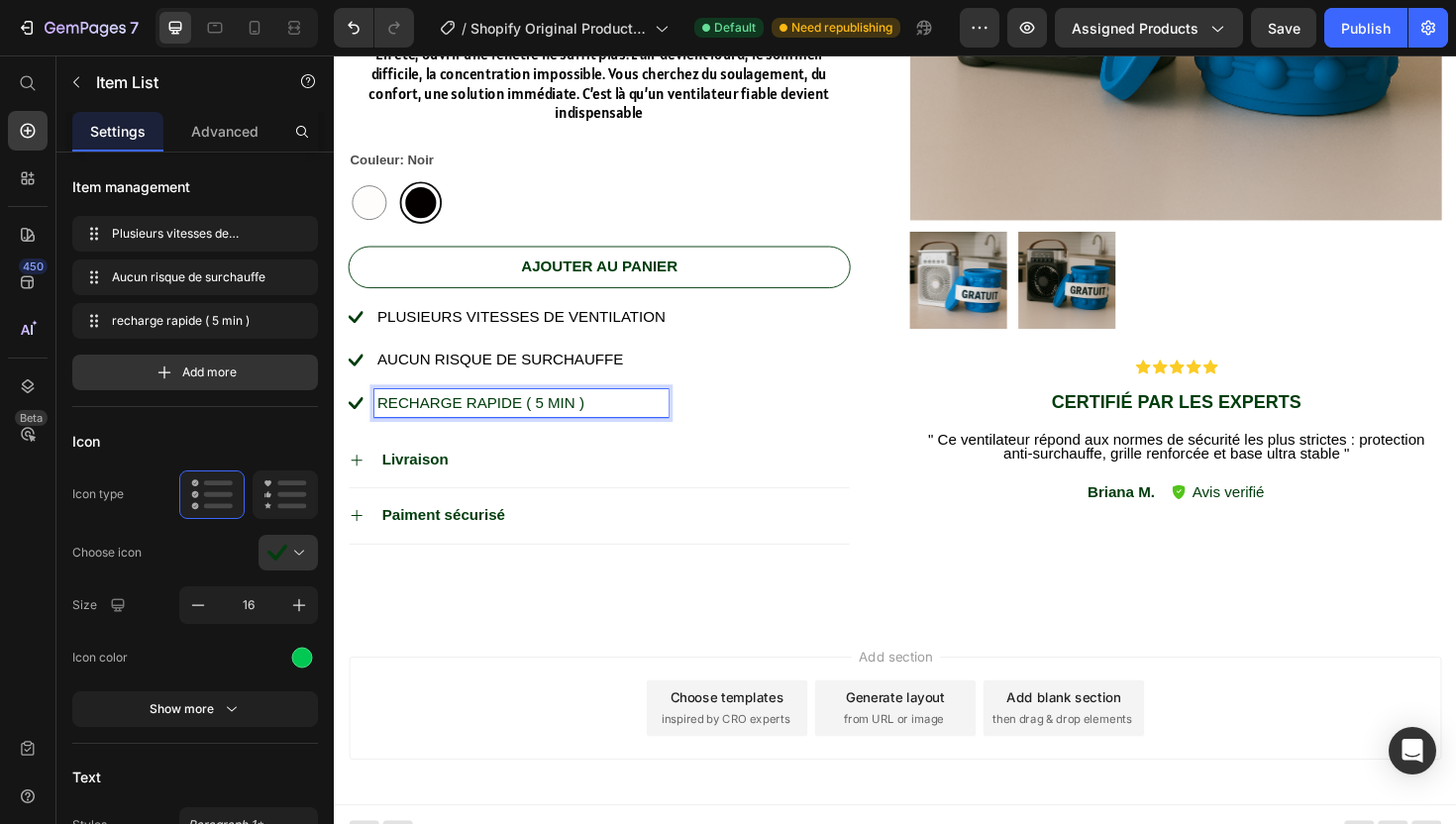drag, startPoint x: 604, startPoint y: 403, endPoint x: 379, endPoint y: 401, distance: 225.0089 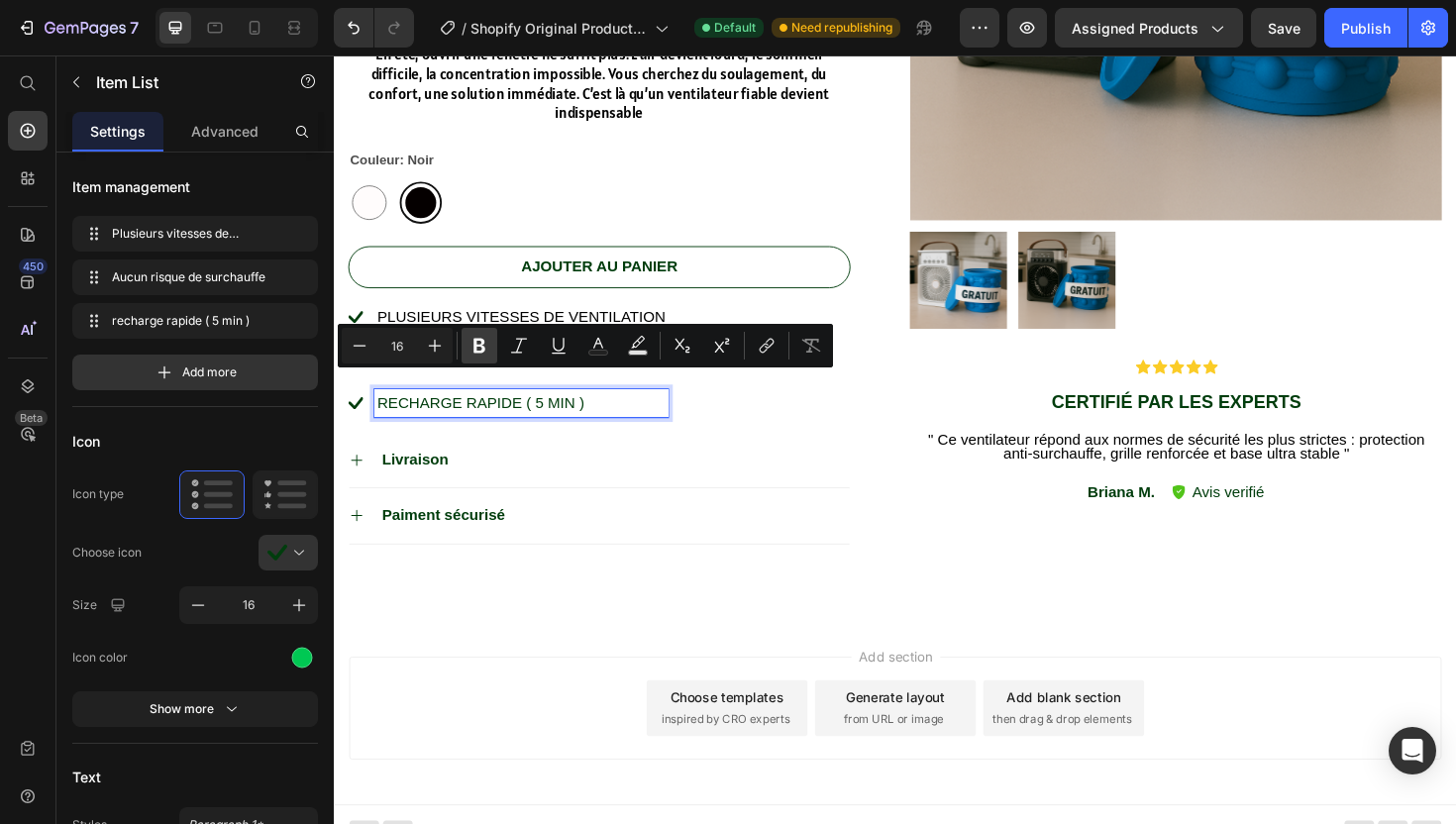 click 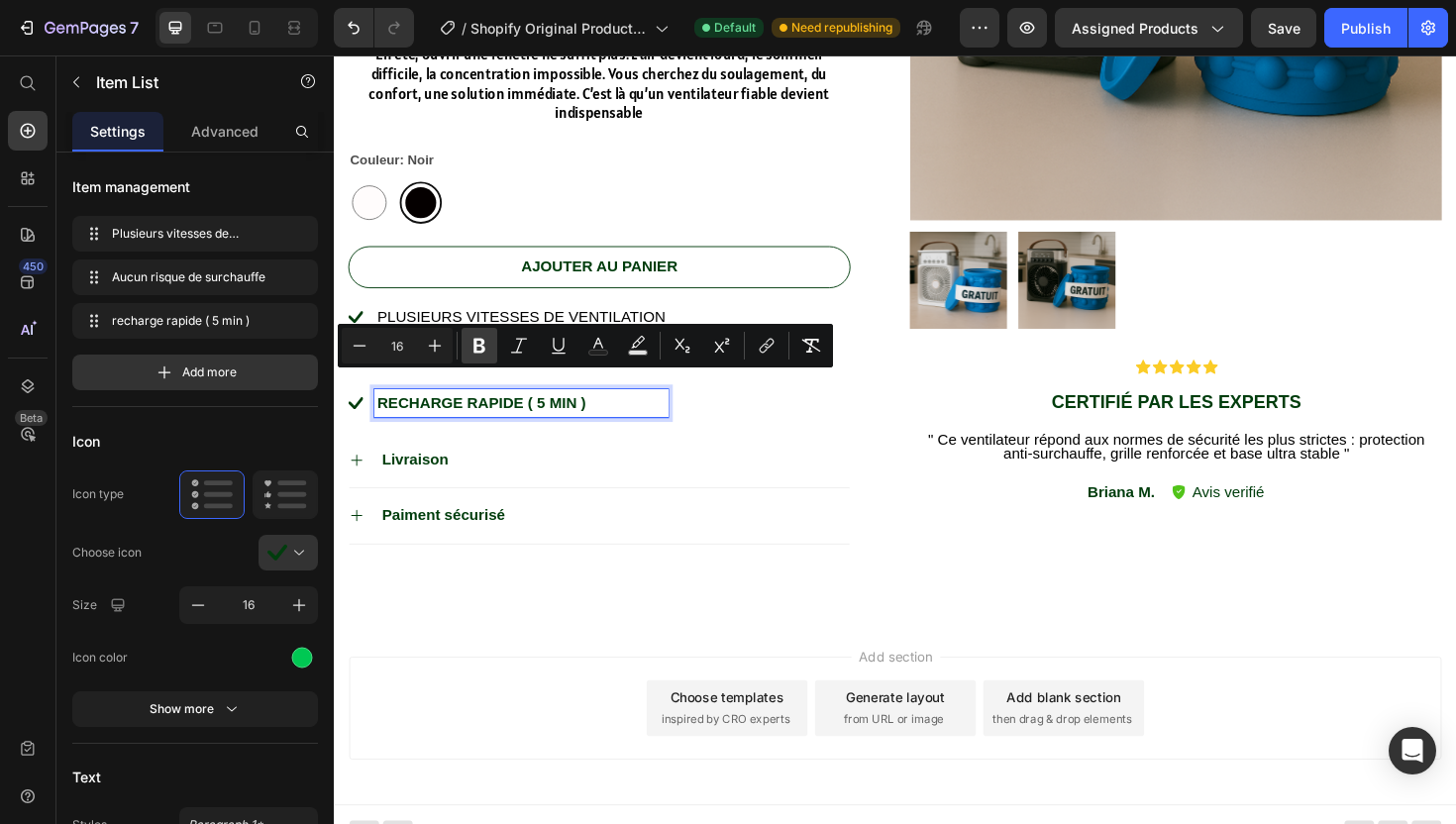 click 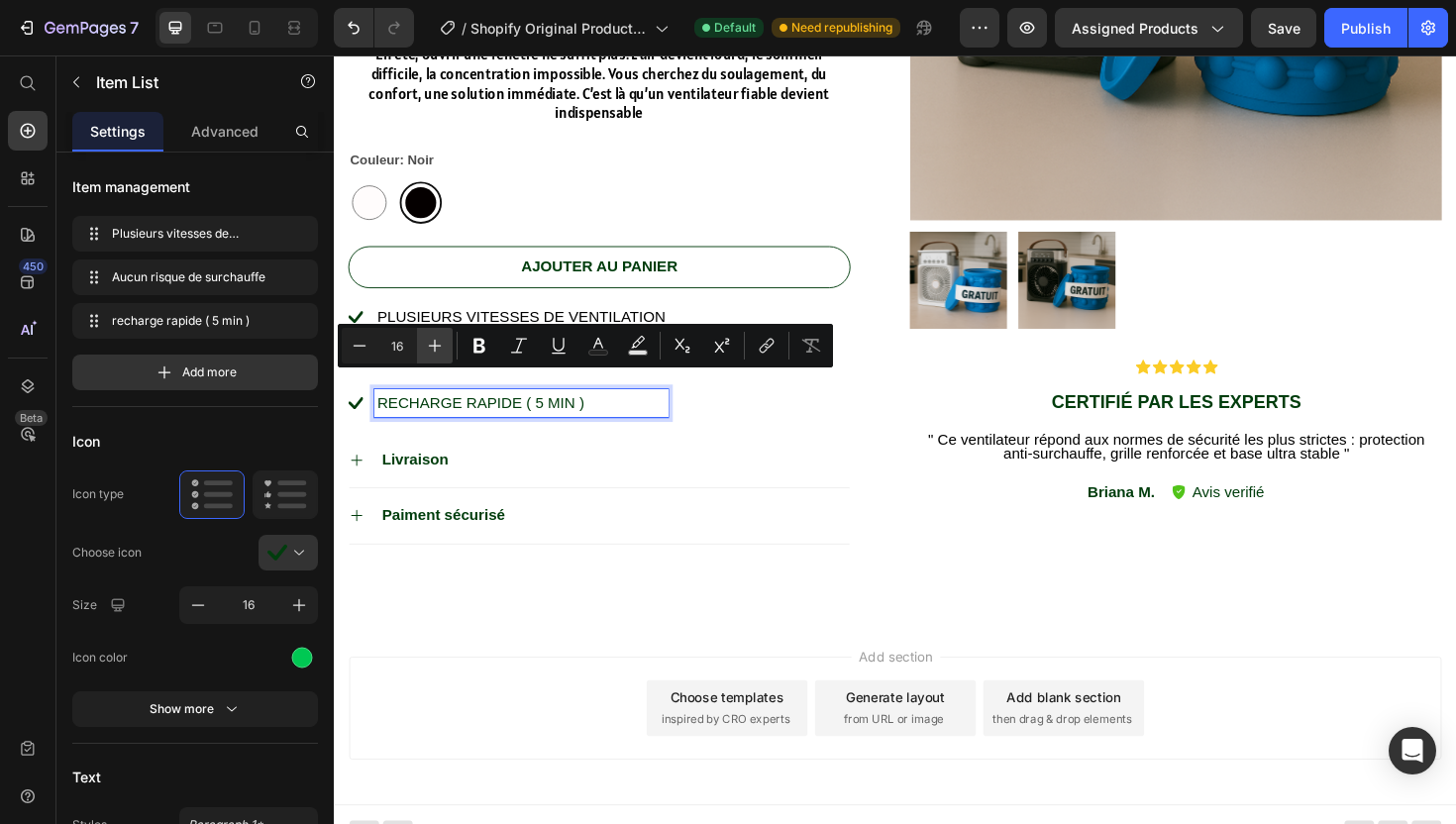 click 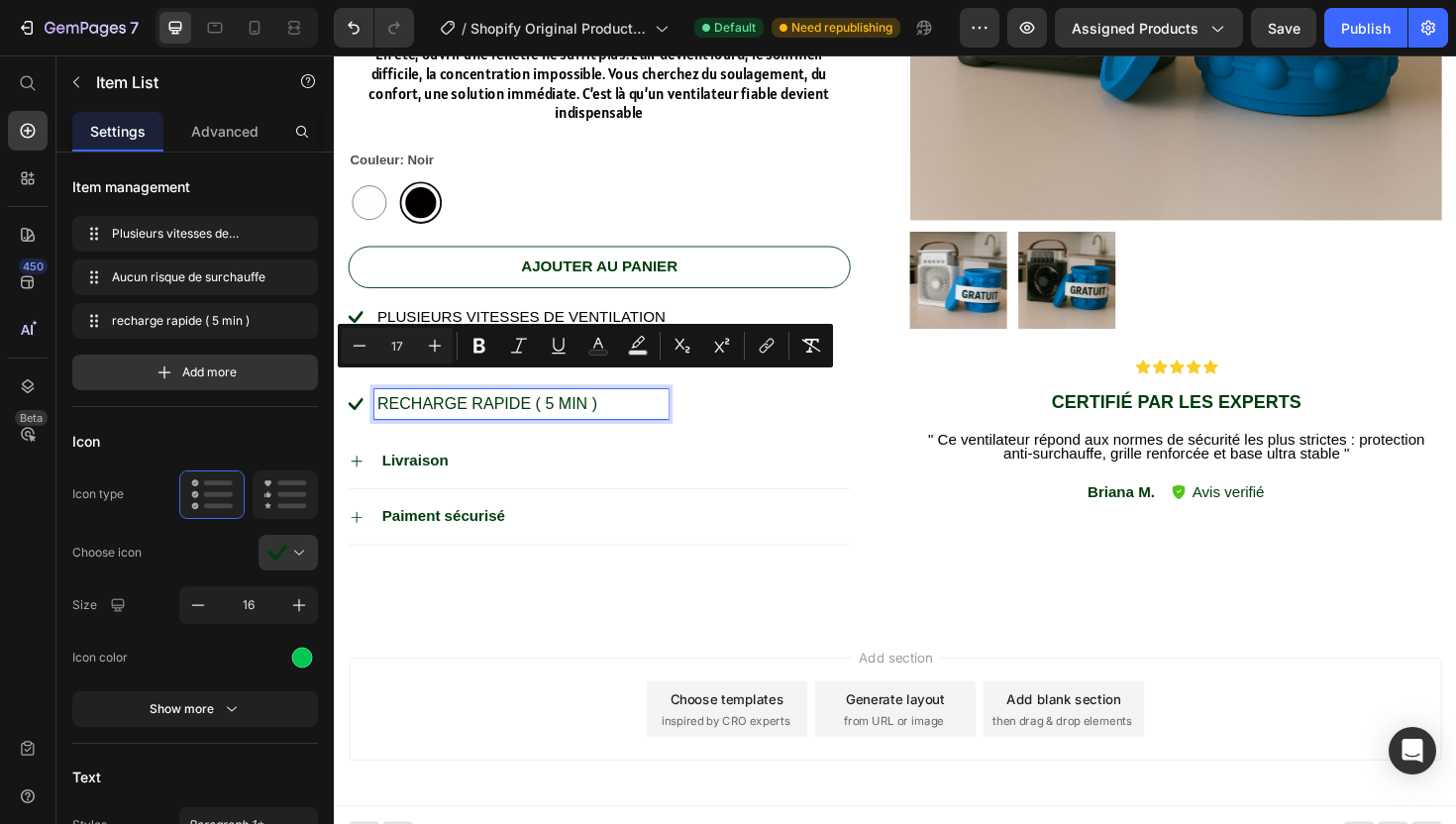 click on "Plusieurs vitesses de ventilation
Aucun risque de surchauffe
recharge rapide ( 5 min )" at bounding box center (614, 379) 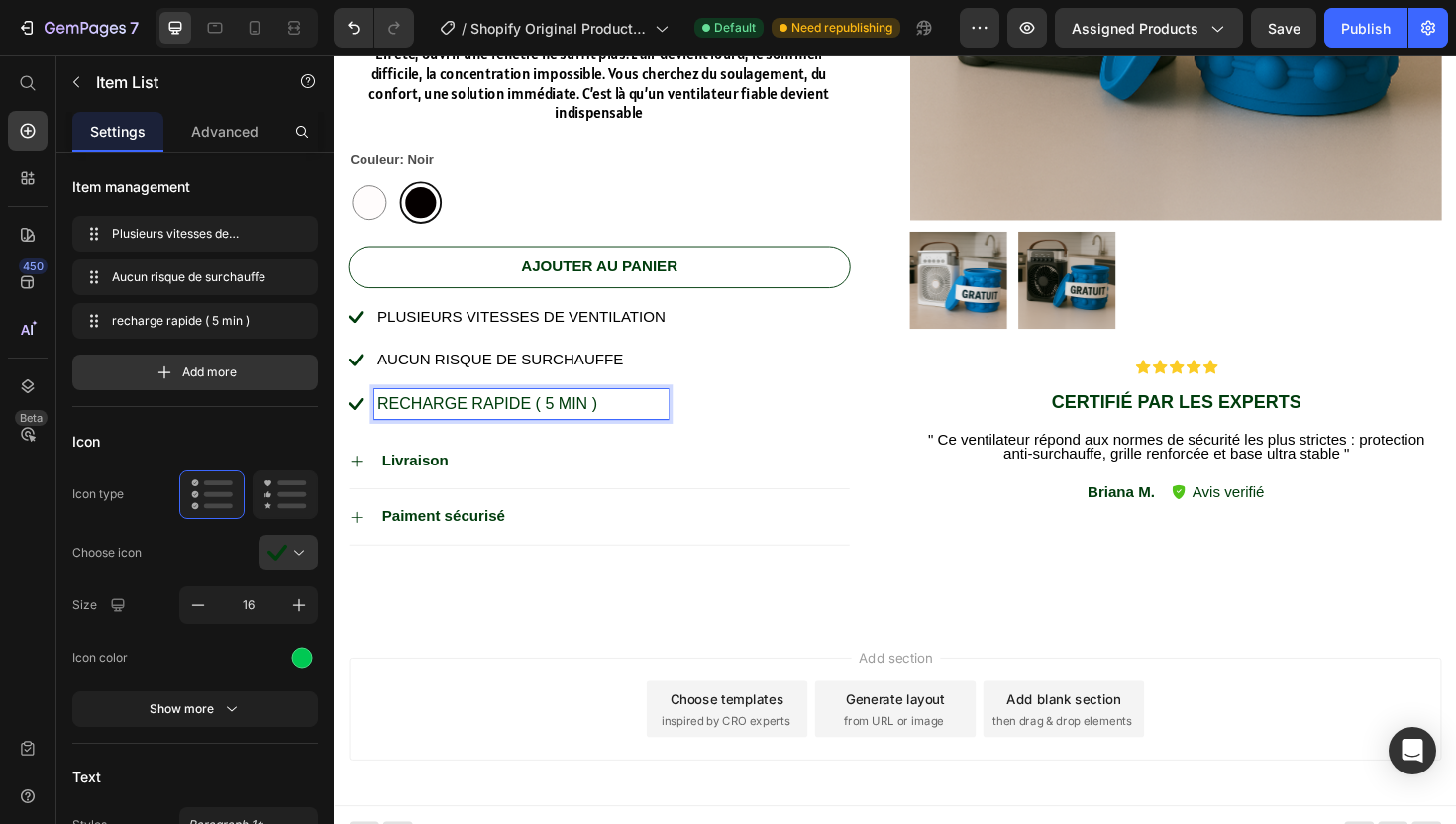 click on "recharge rapide ( 5 min )" at bounding box center [495, 424] 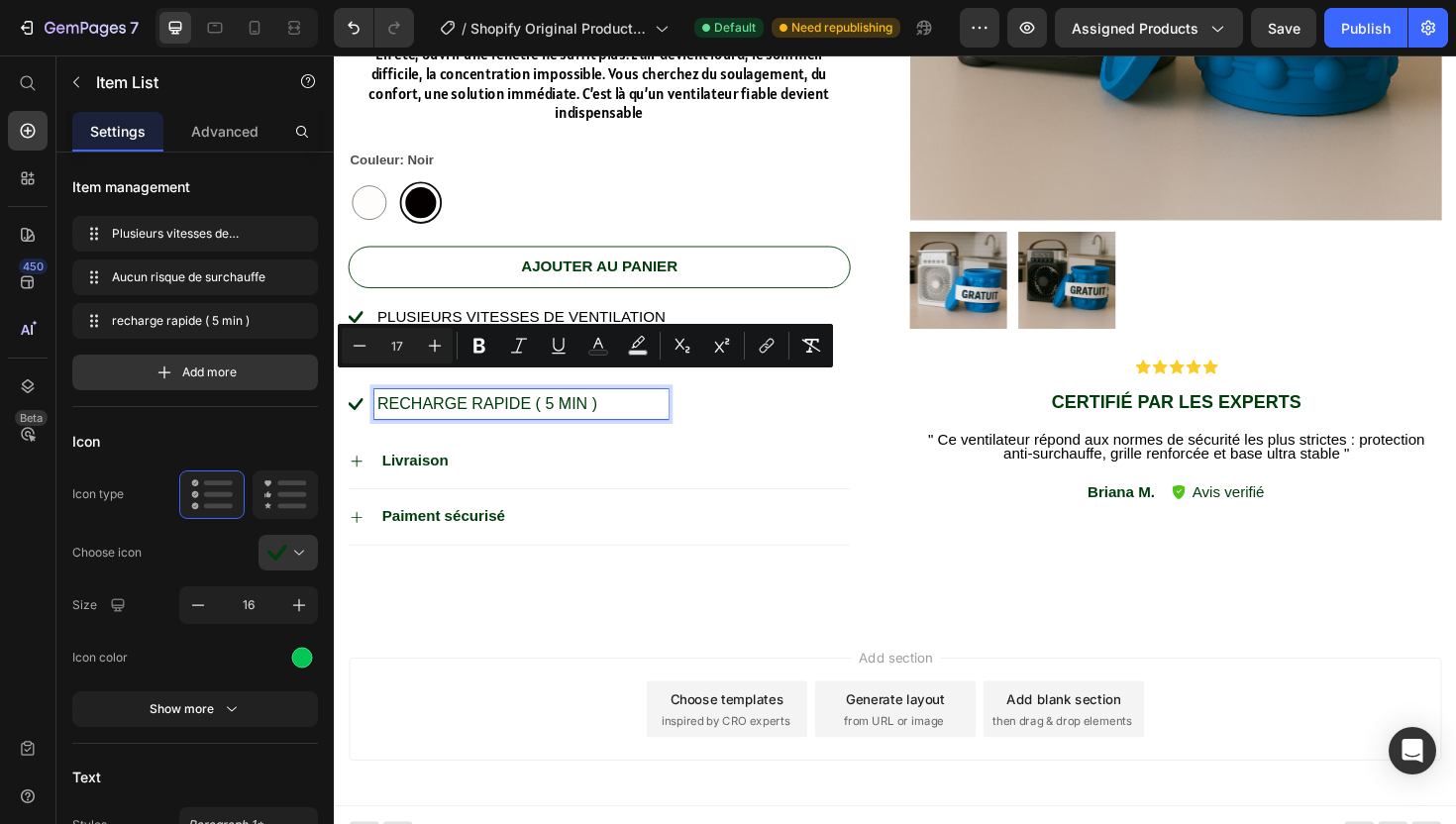 drag, startPoint x: 643, startPoint y: 396, endPoint x: 381, endPoint y: 396, distance: 262 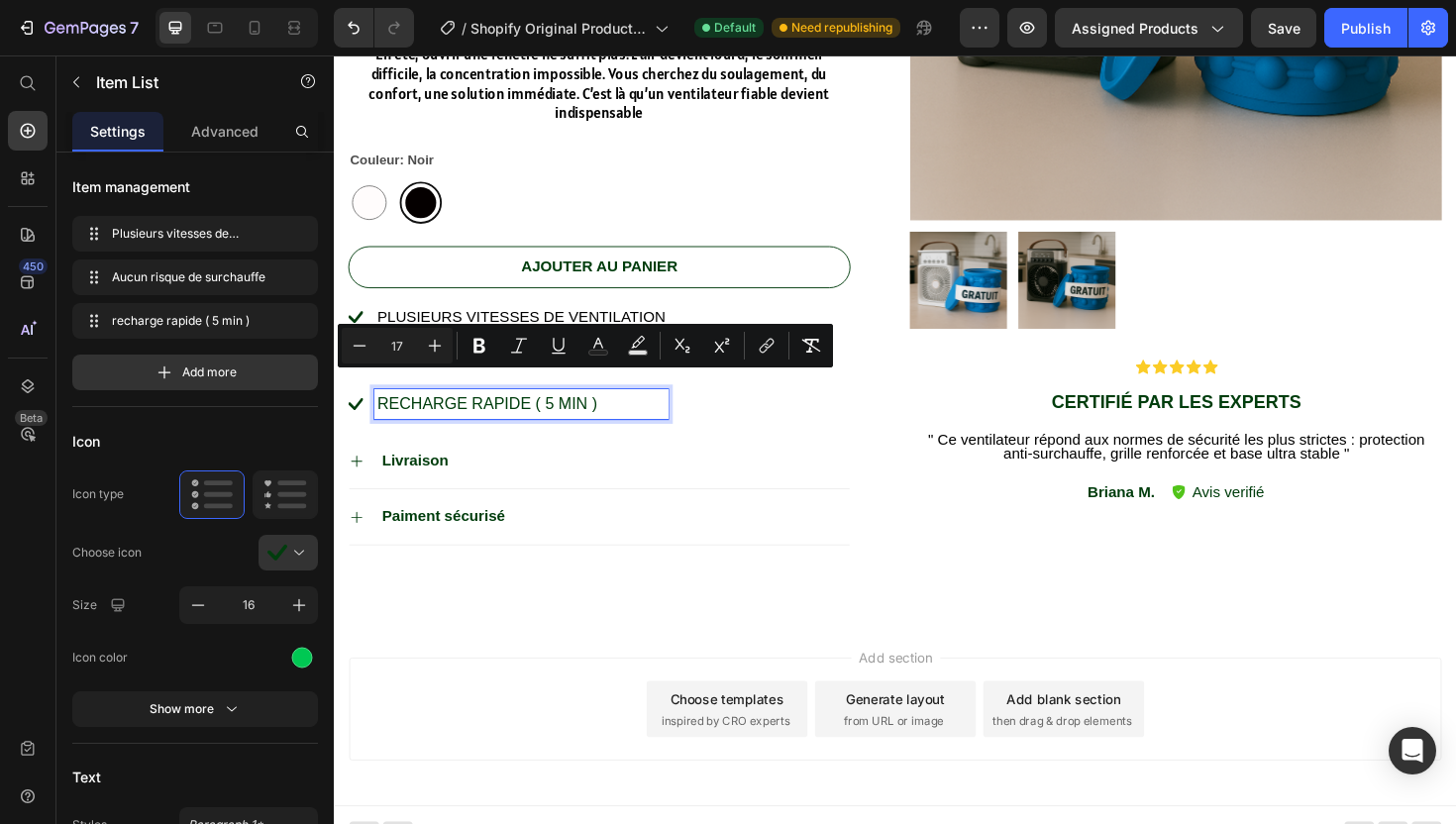 click on "recharge rapide ( 5 min )" at bounding box center [532, 425] 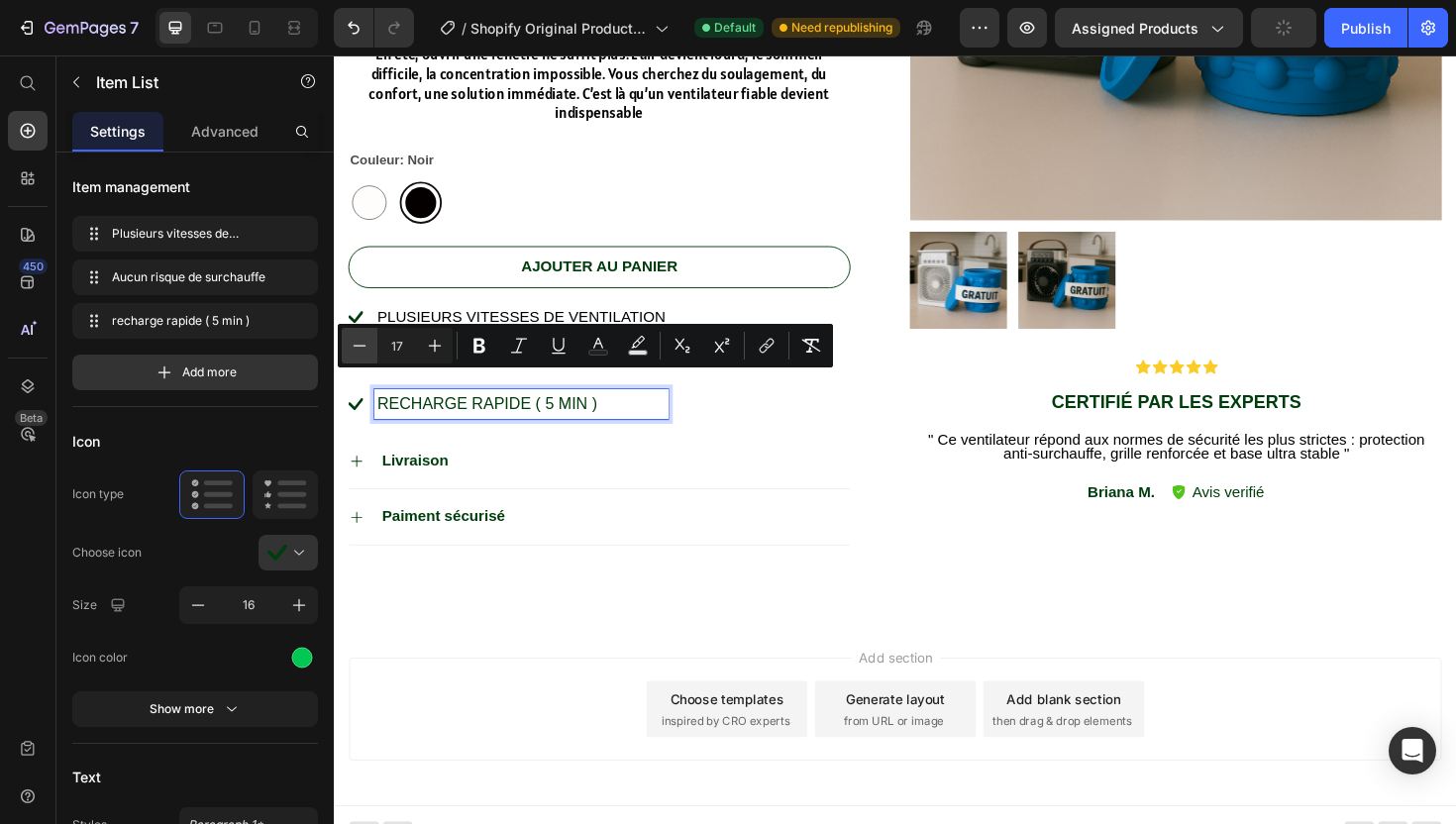 click on "Minus" at bounding box center [360, 346] 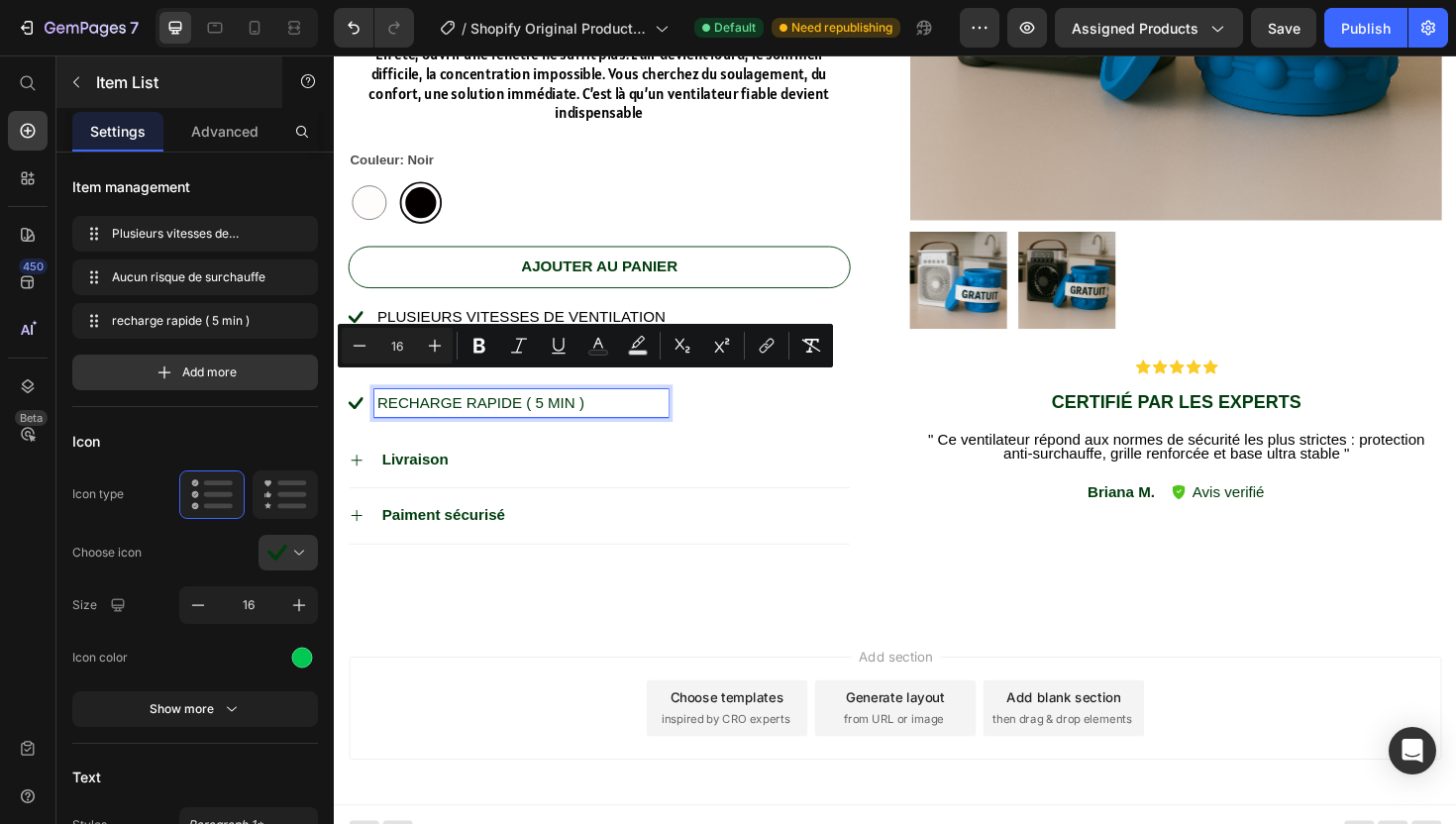 click 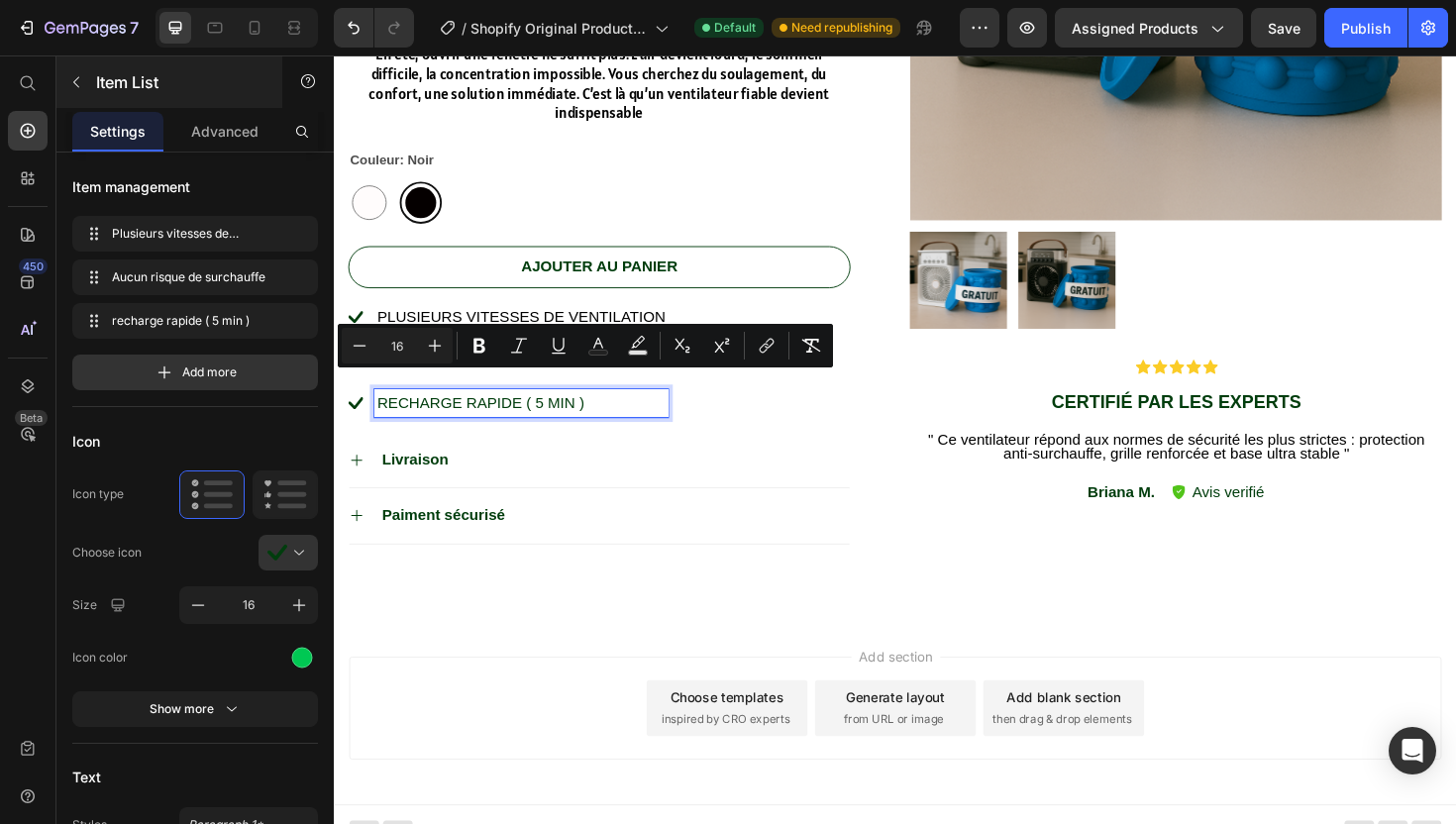 type on "14" 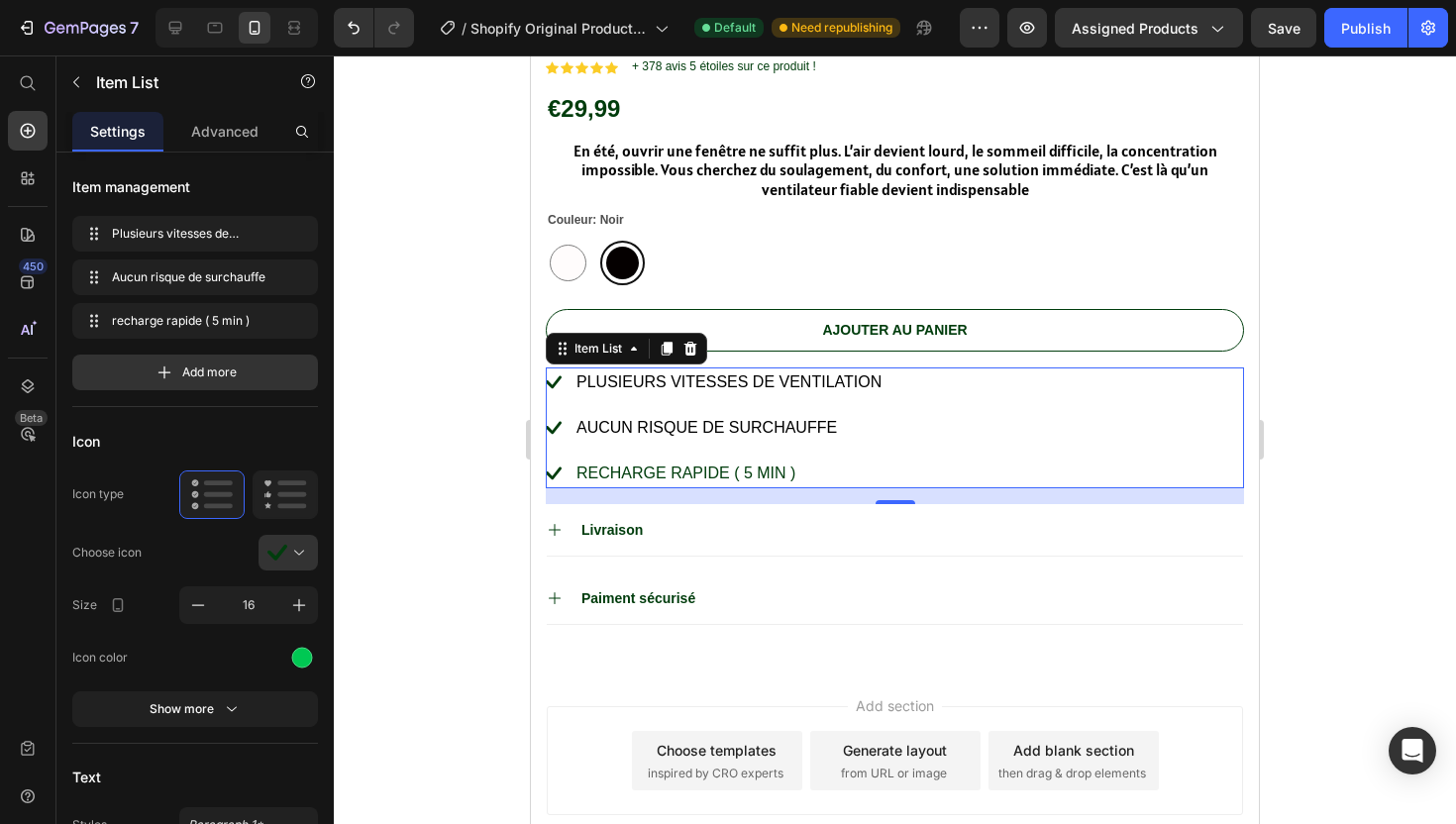 scroll, scrollTop: 1159, scrollLeft: 0, axis: vertical 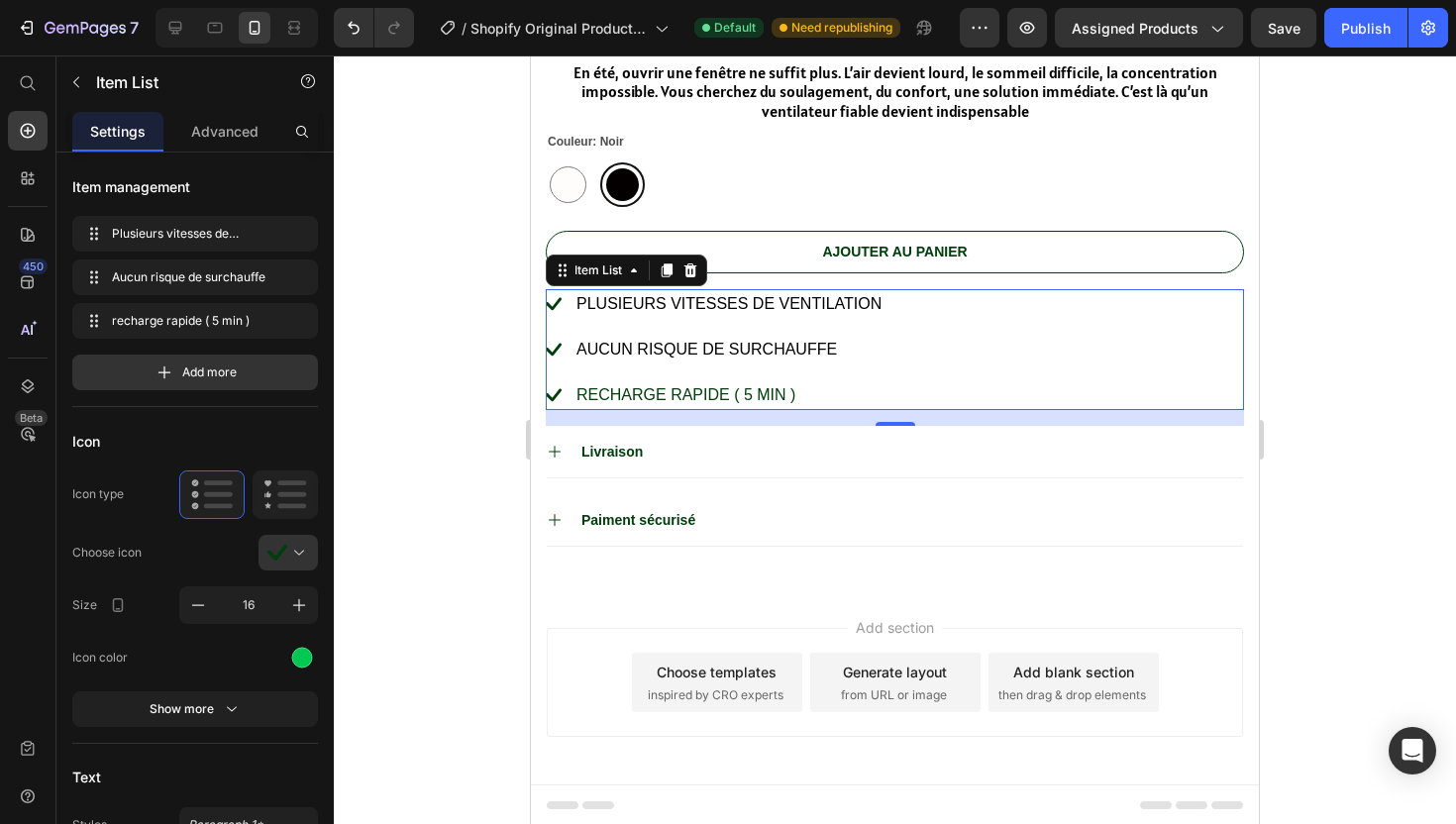click 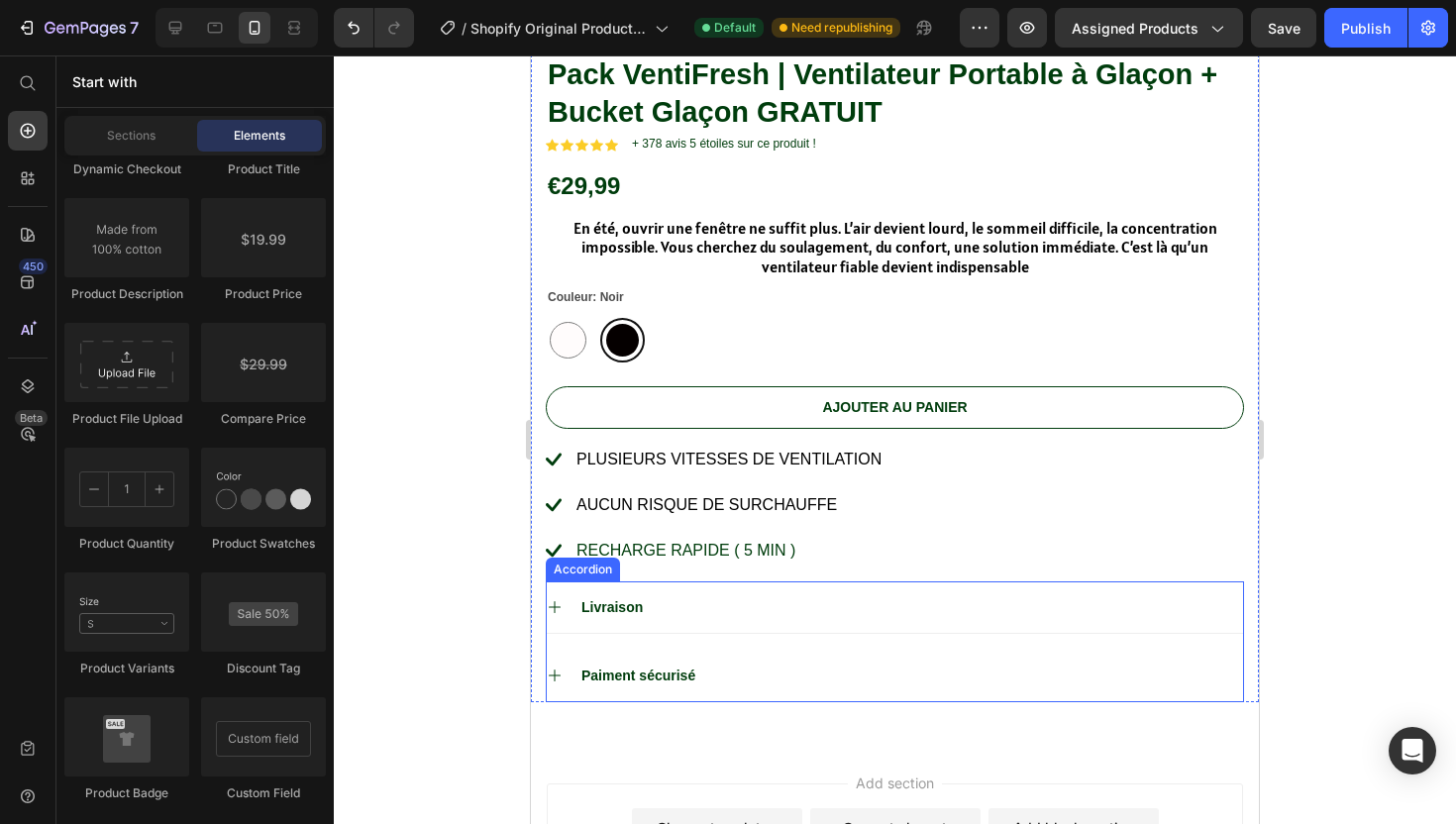scroll, scrollTop: 965, scrollLeft: 0, axis: vertical 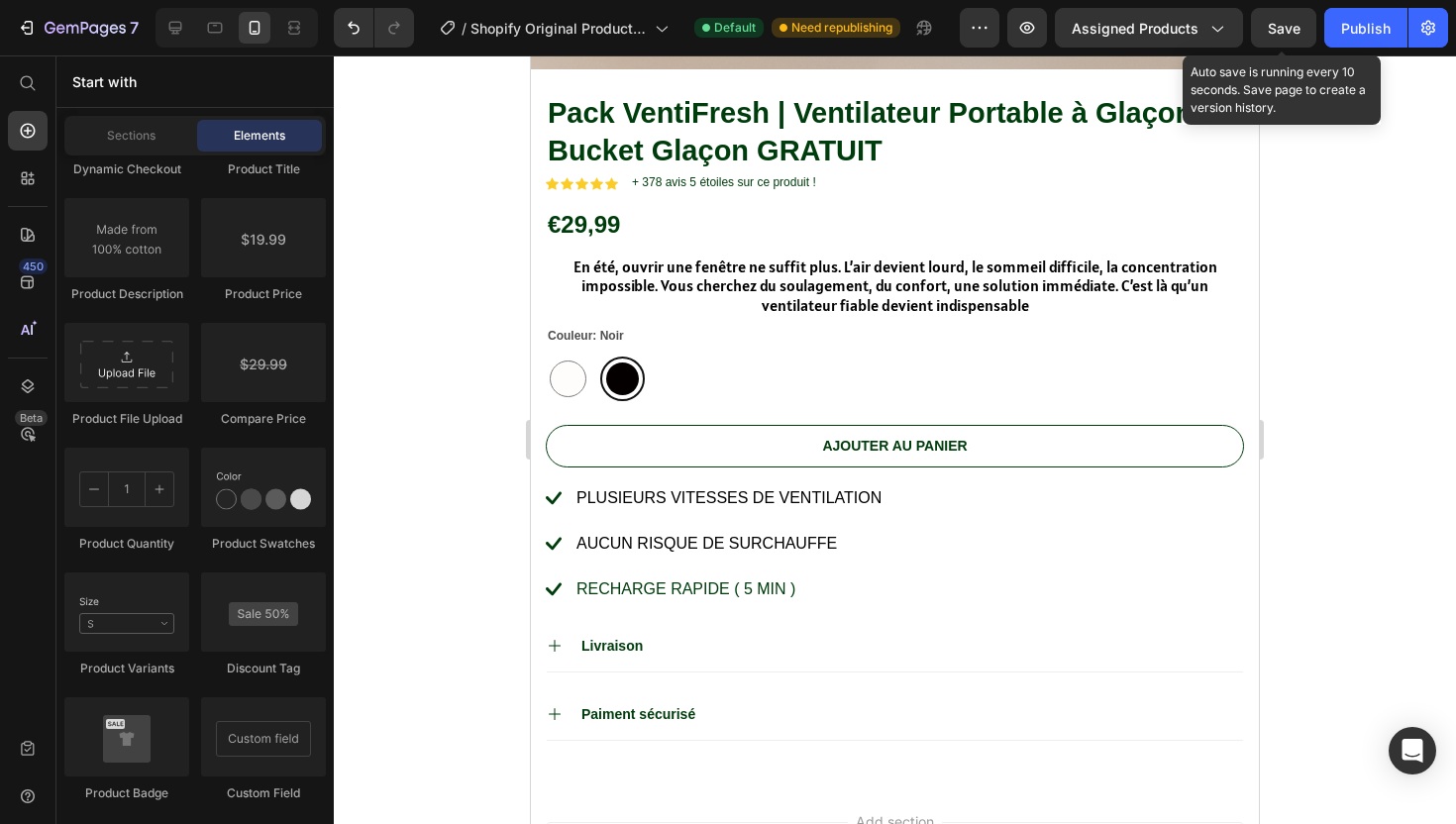 click on "Save" at bounding box center (1284, 28) 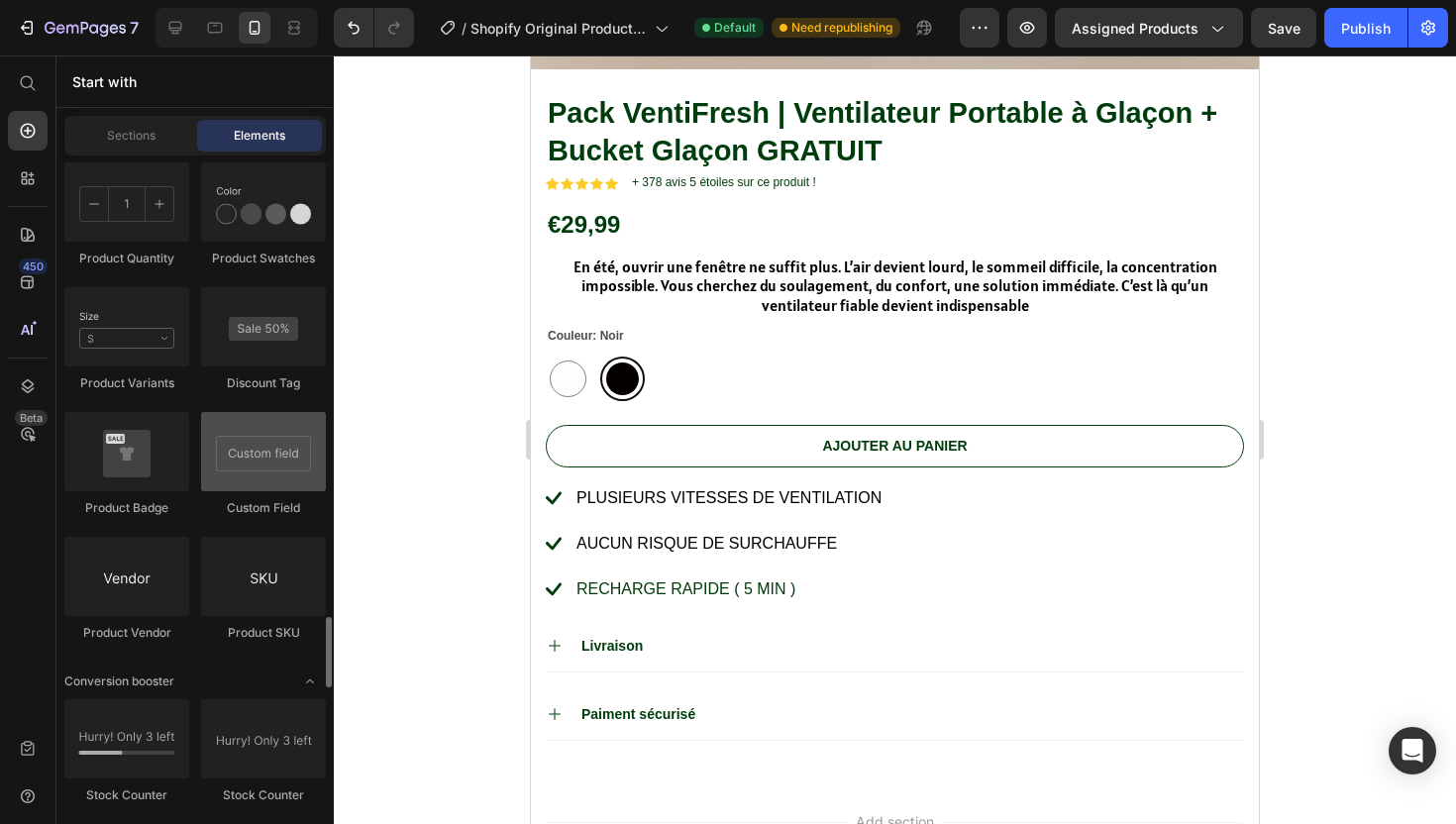 scroll, scrollTop: 3756, scrollLeft: 0, axis: vertical 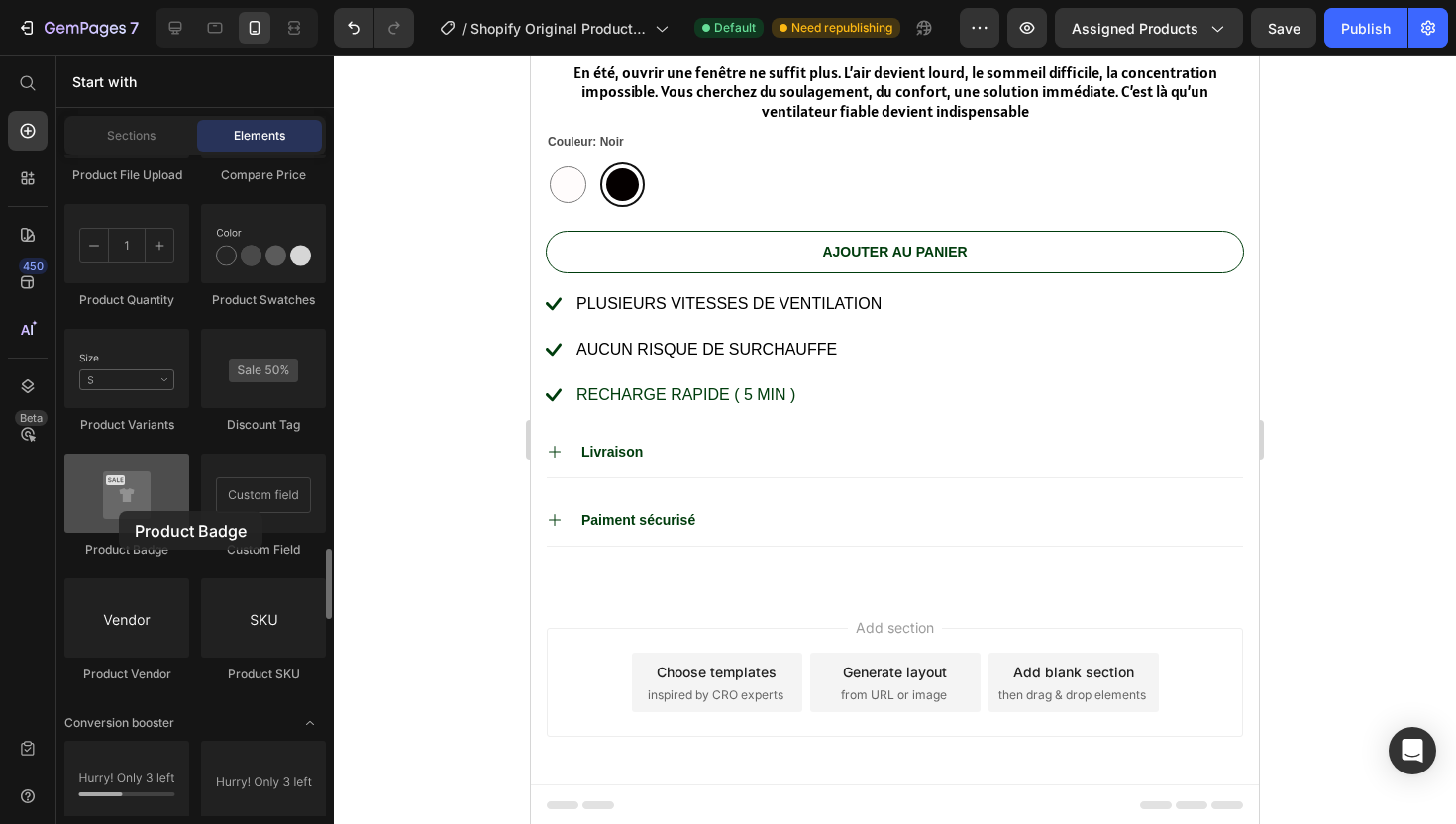 click at bounding box center [127, 493] 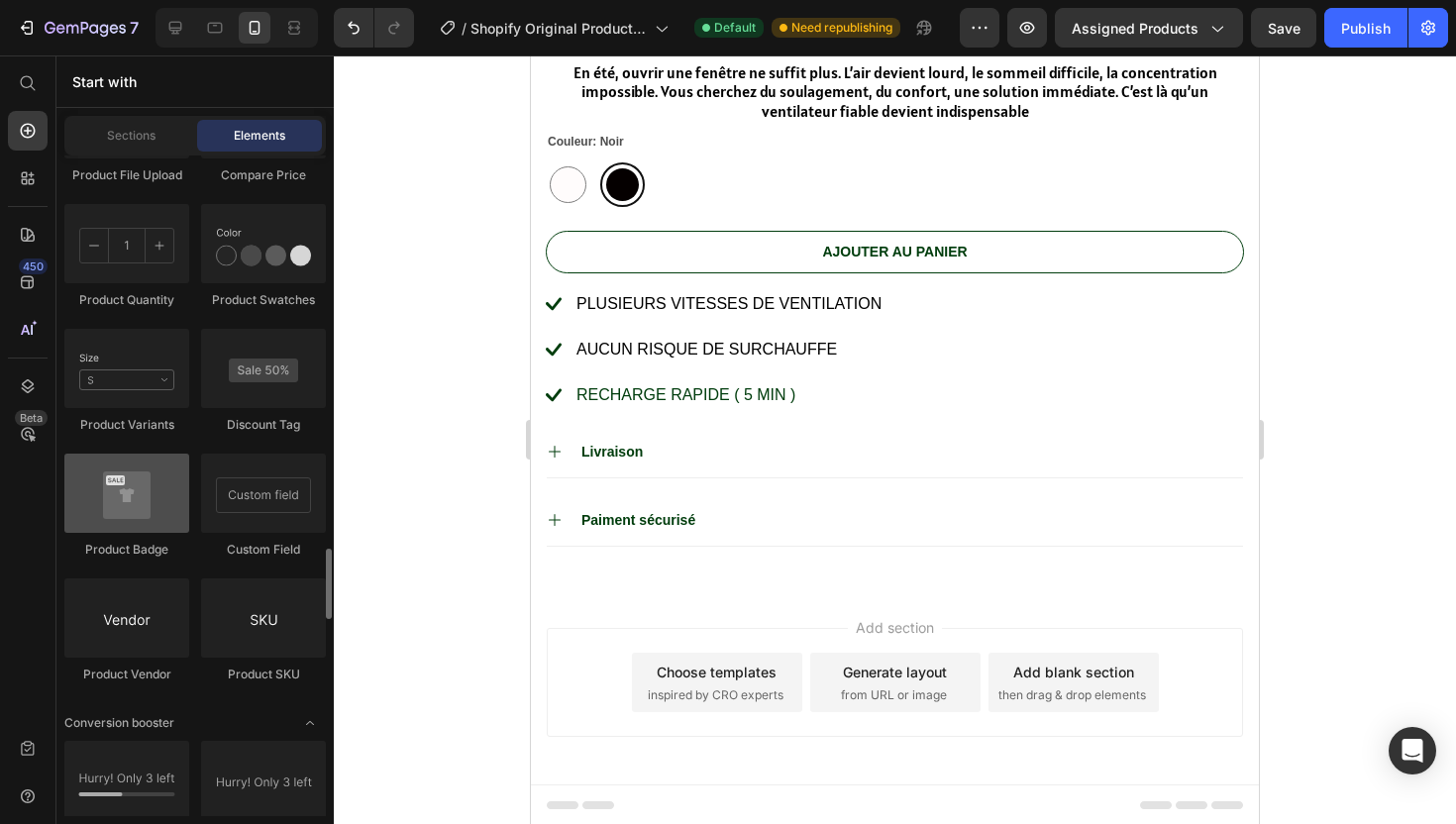 click at bounding box center [127, 493] 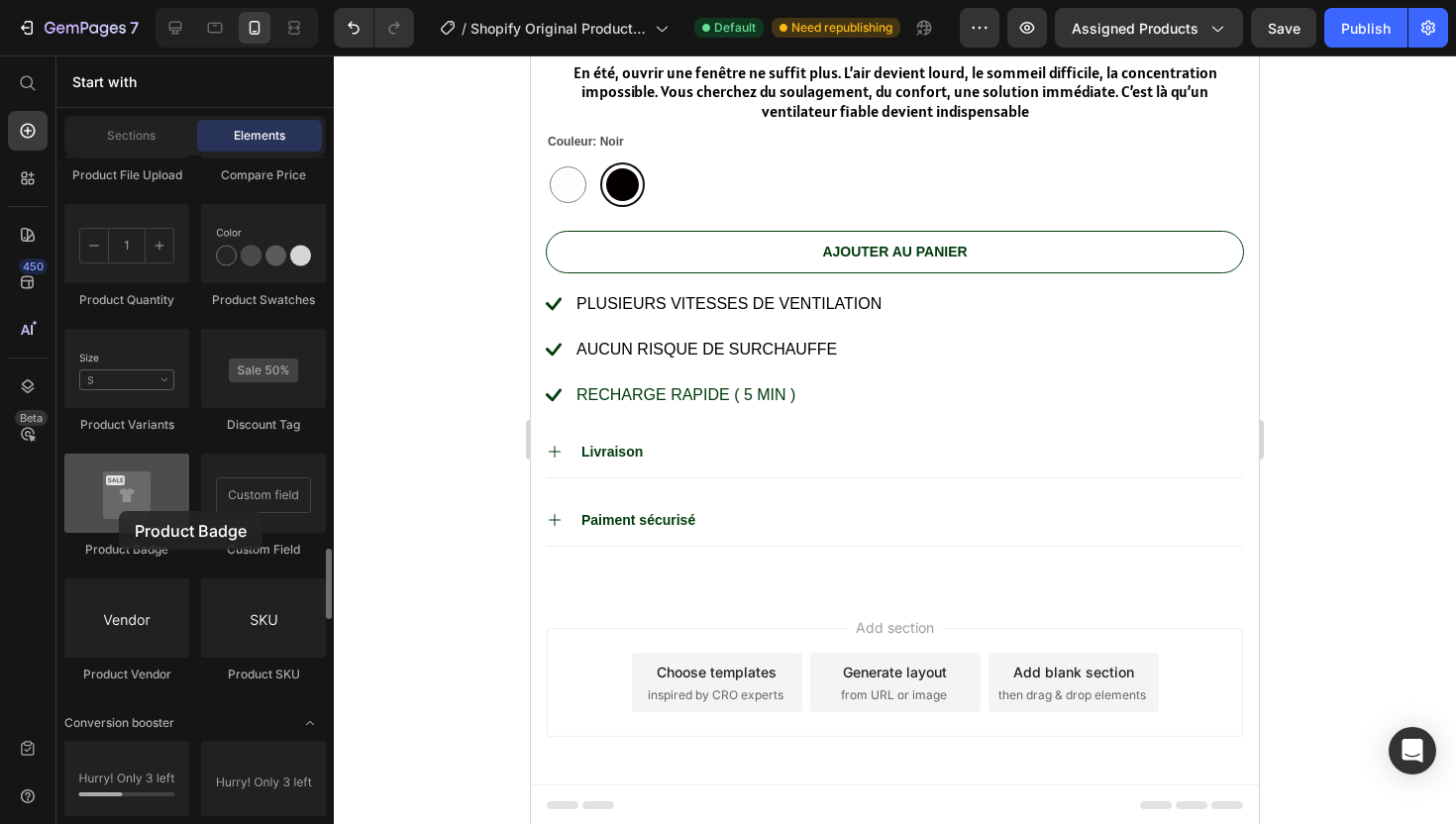 click at bounding box center (127, 493) 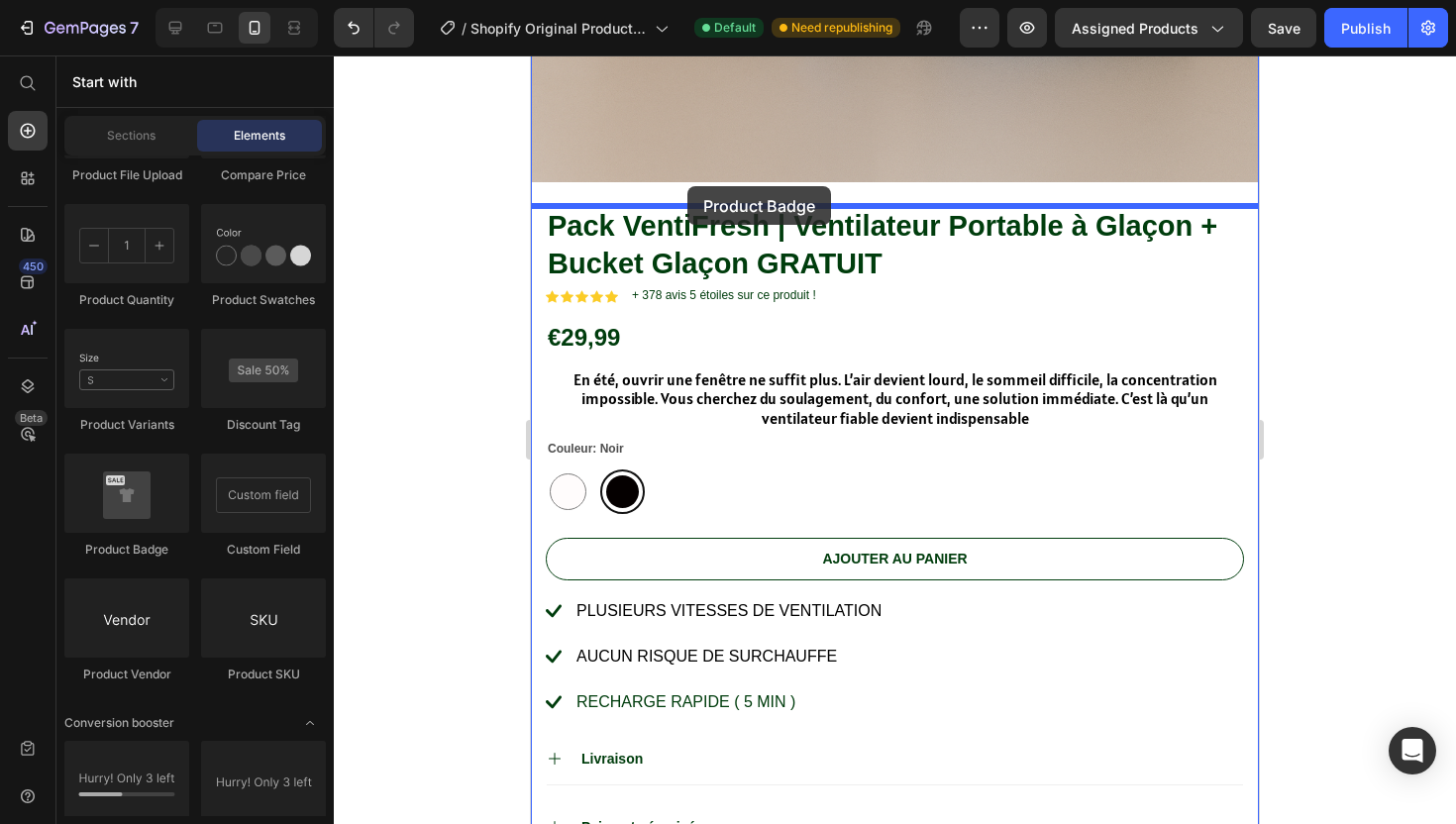 scroll, scrollTop: 810, scrollLeft: 0, axis: vertical 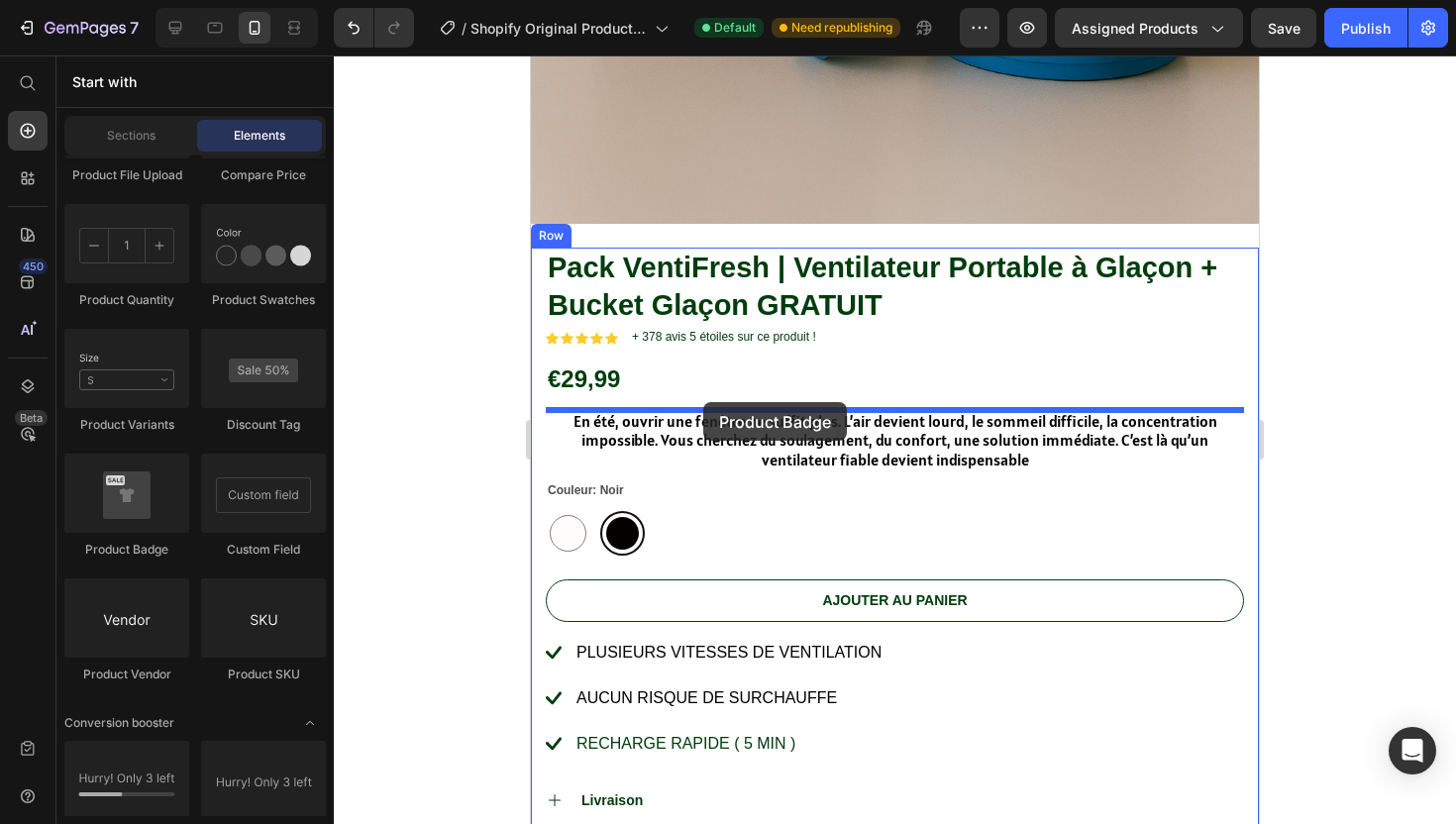 drag, startPoint x: 650, startPoint y: 566, endPoint x: 703, endPoint y: 400, distance: 174.2556 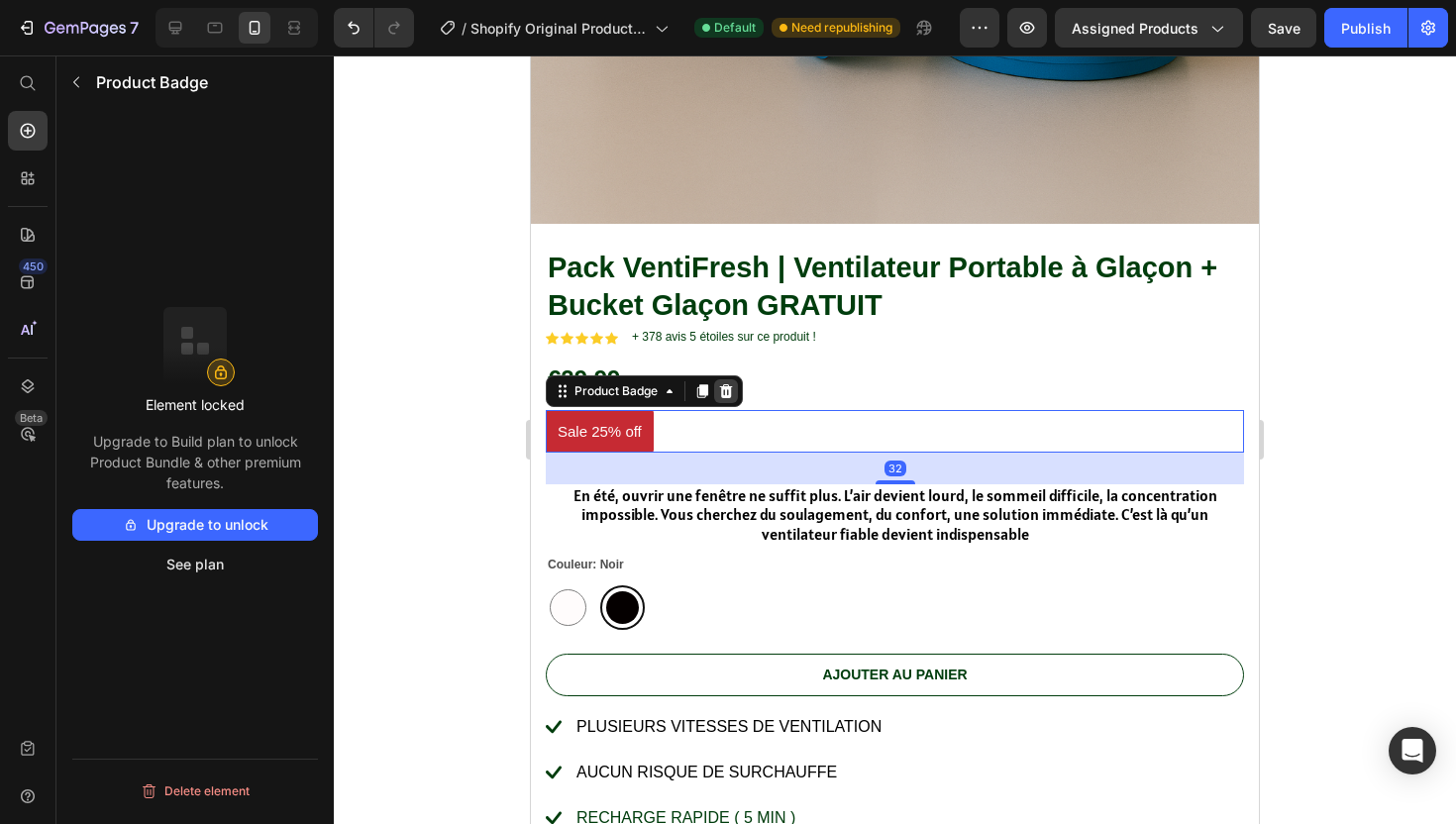 click 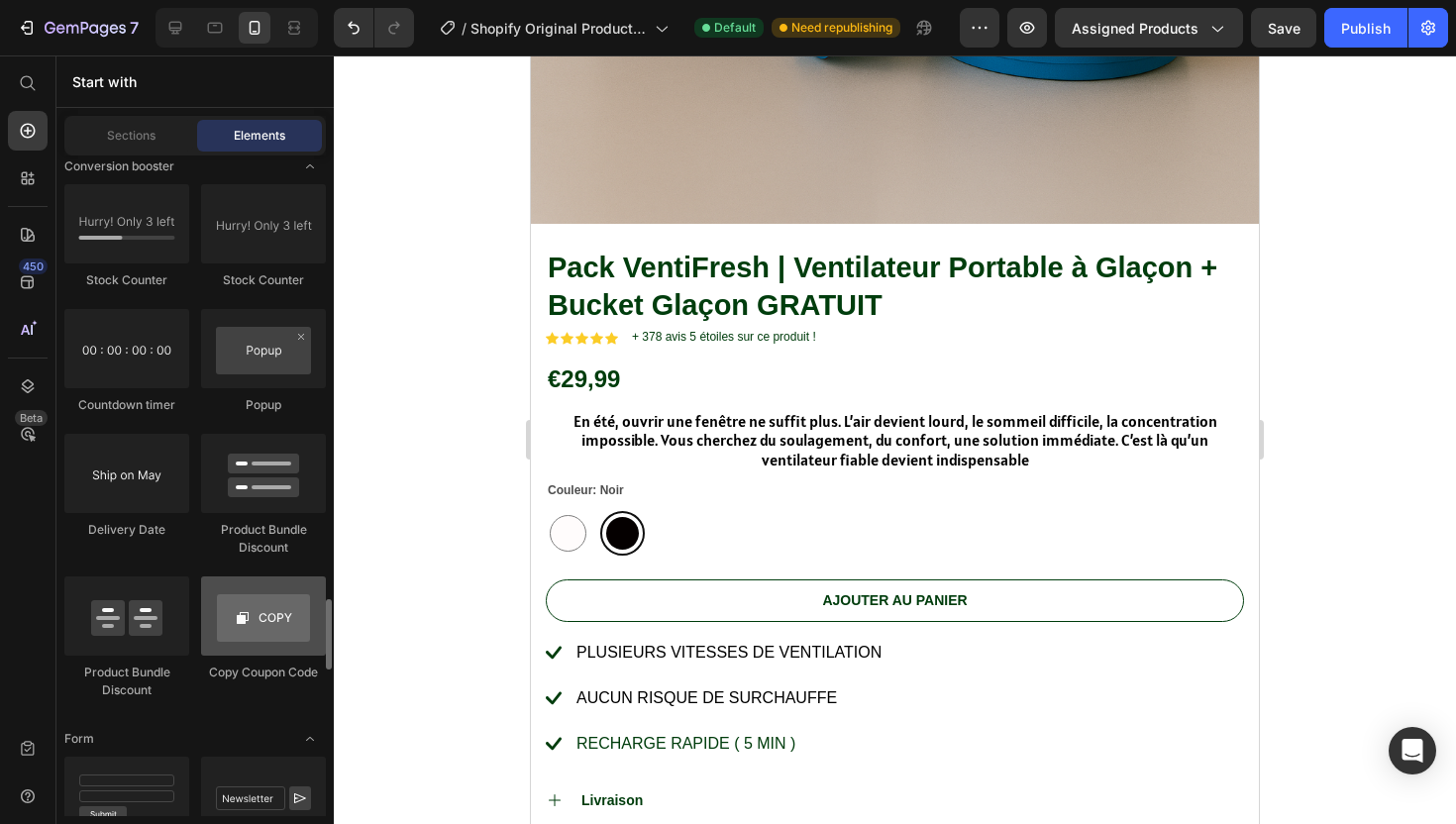 scroll, scrollTop: 4173, scrollLeft: 0, axis: vertical 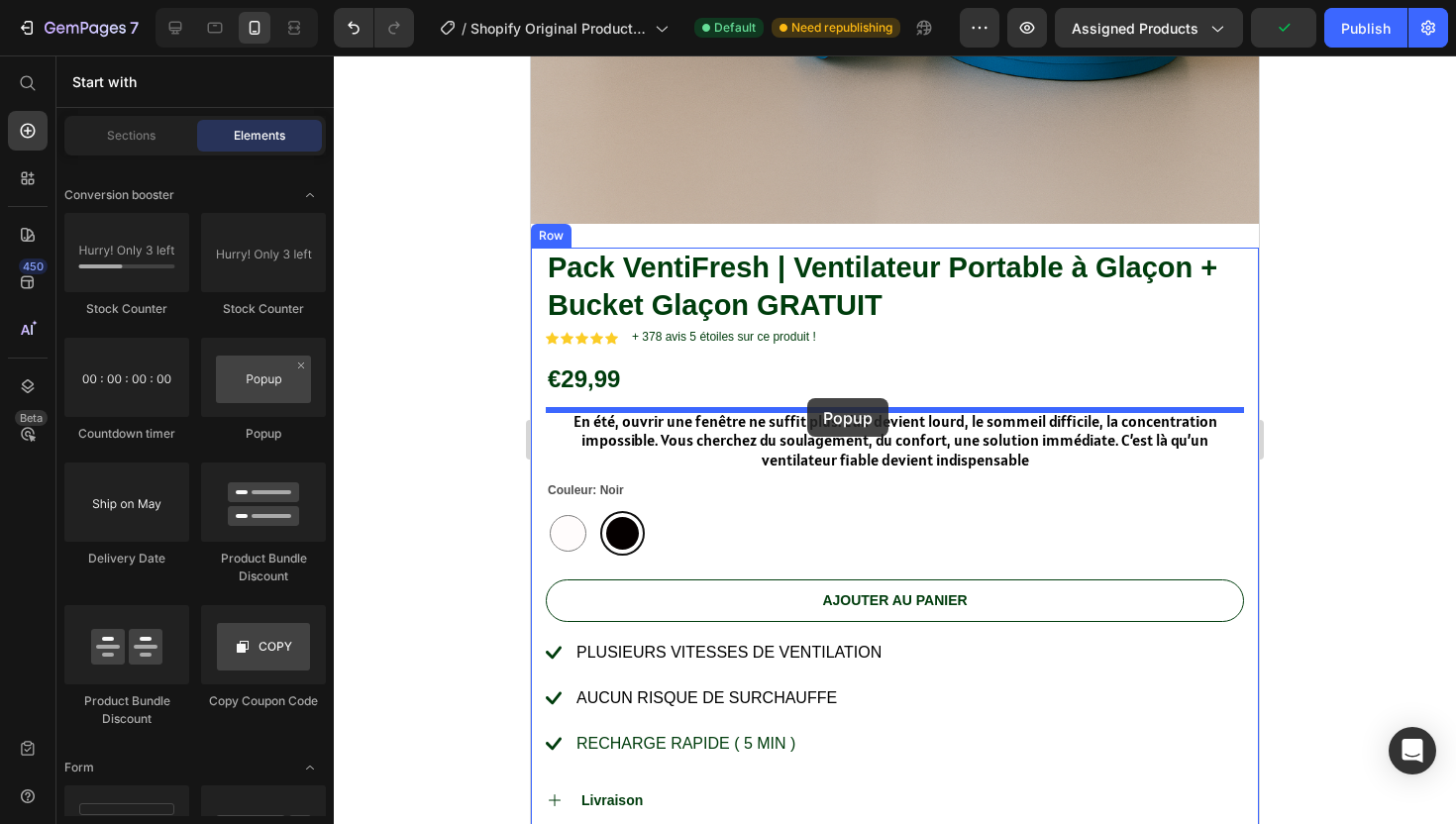drag, startPoint x: 769, startPoint y: 429, endPoint x: 805, endPoint y: 399, distance: 46.8615 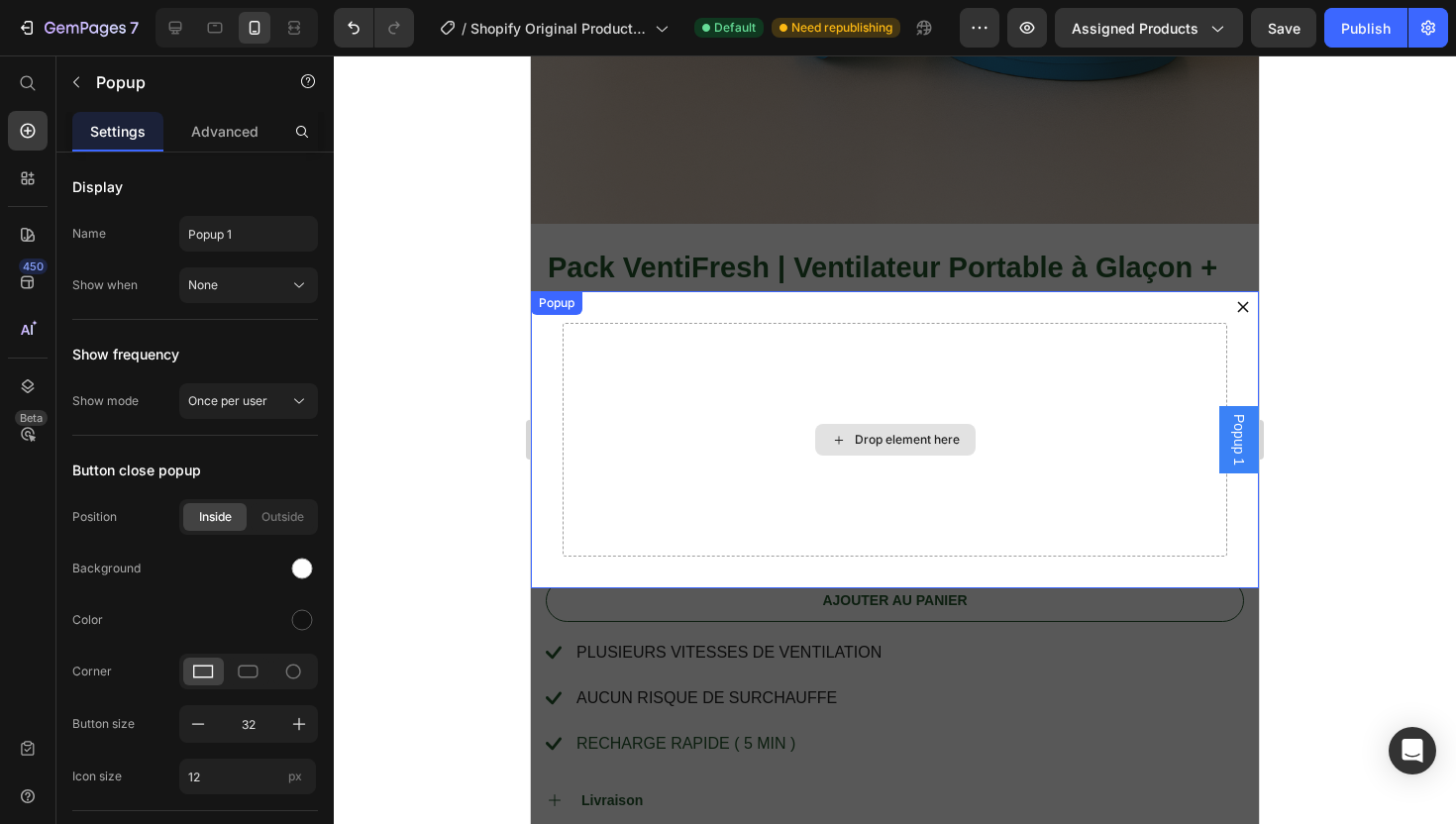 click on "Drop element here" at bounding box center (895, 440) 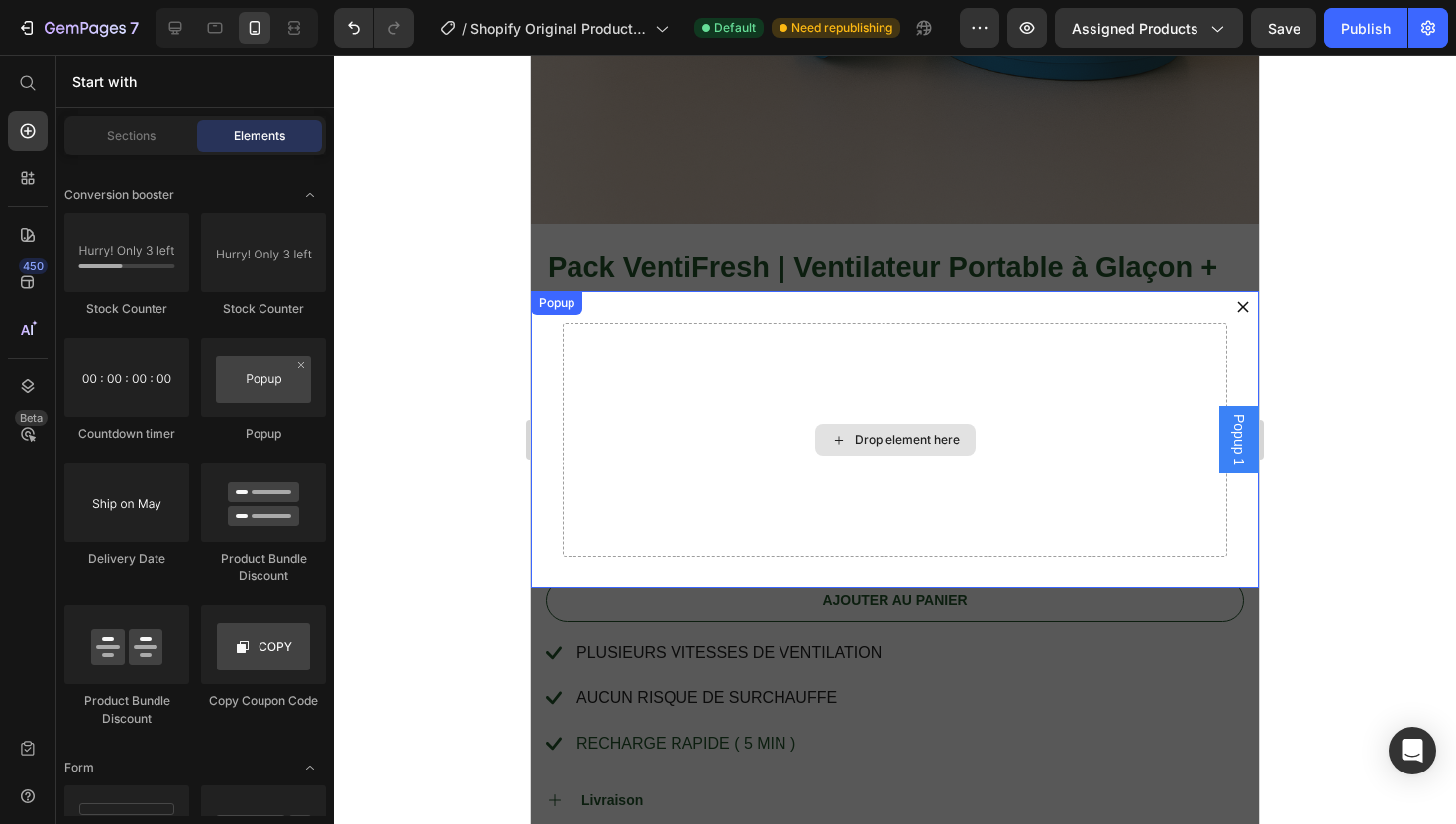click 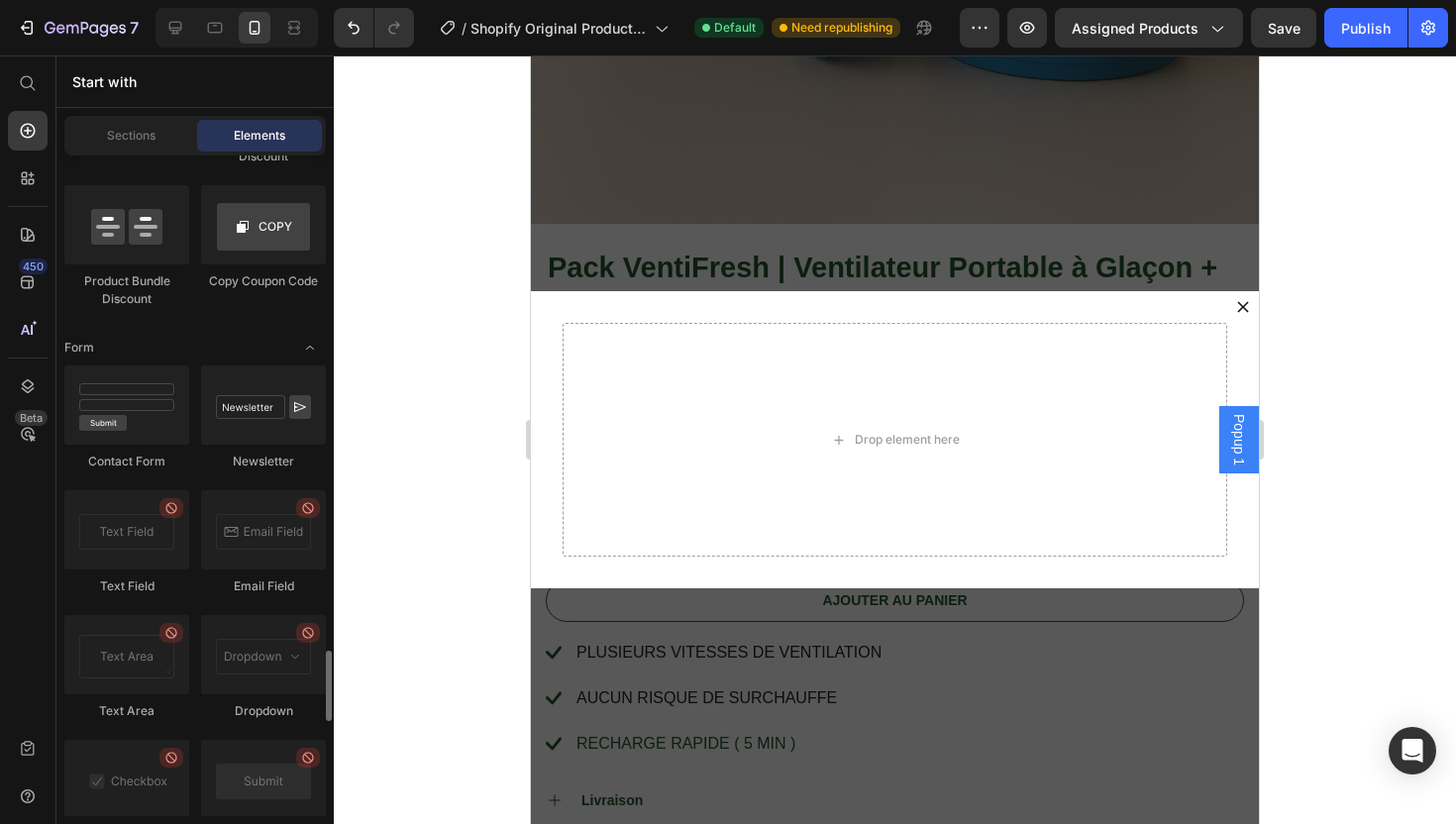 scroll, scrollTop: 4559, scrollLeft: 0, axis: vertical 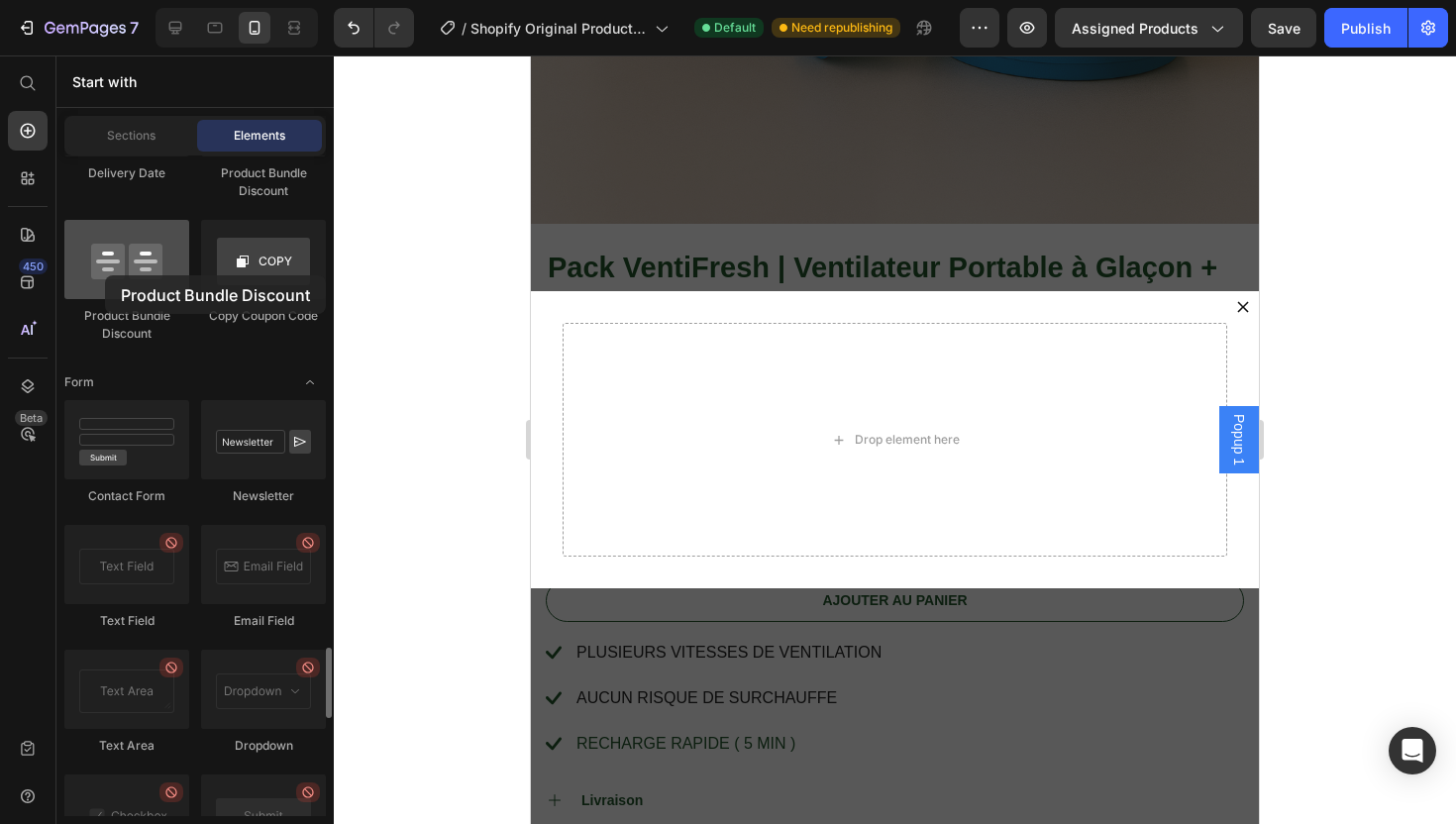 click at bounding box center [127, 259] 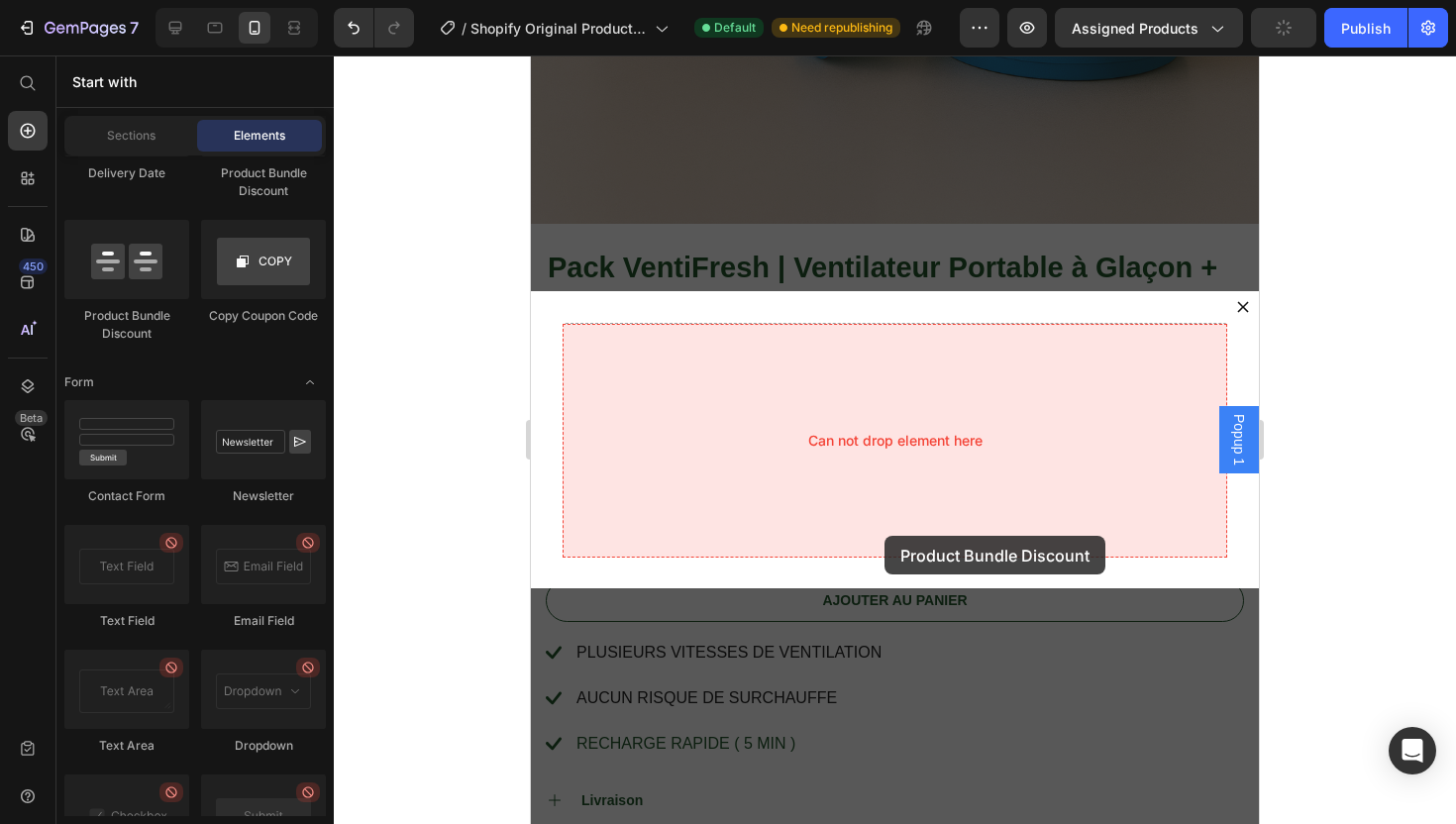 drag, startPoint x: 636, startPoint y: 331, endPoint x: 851, endPoint y: 470, distance: 256.0195 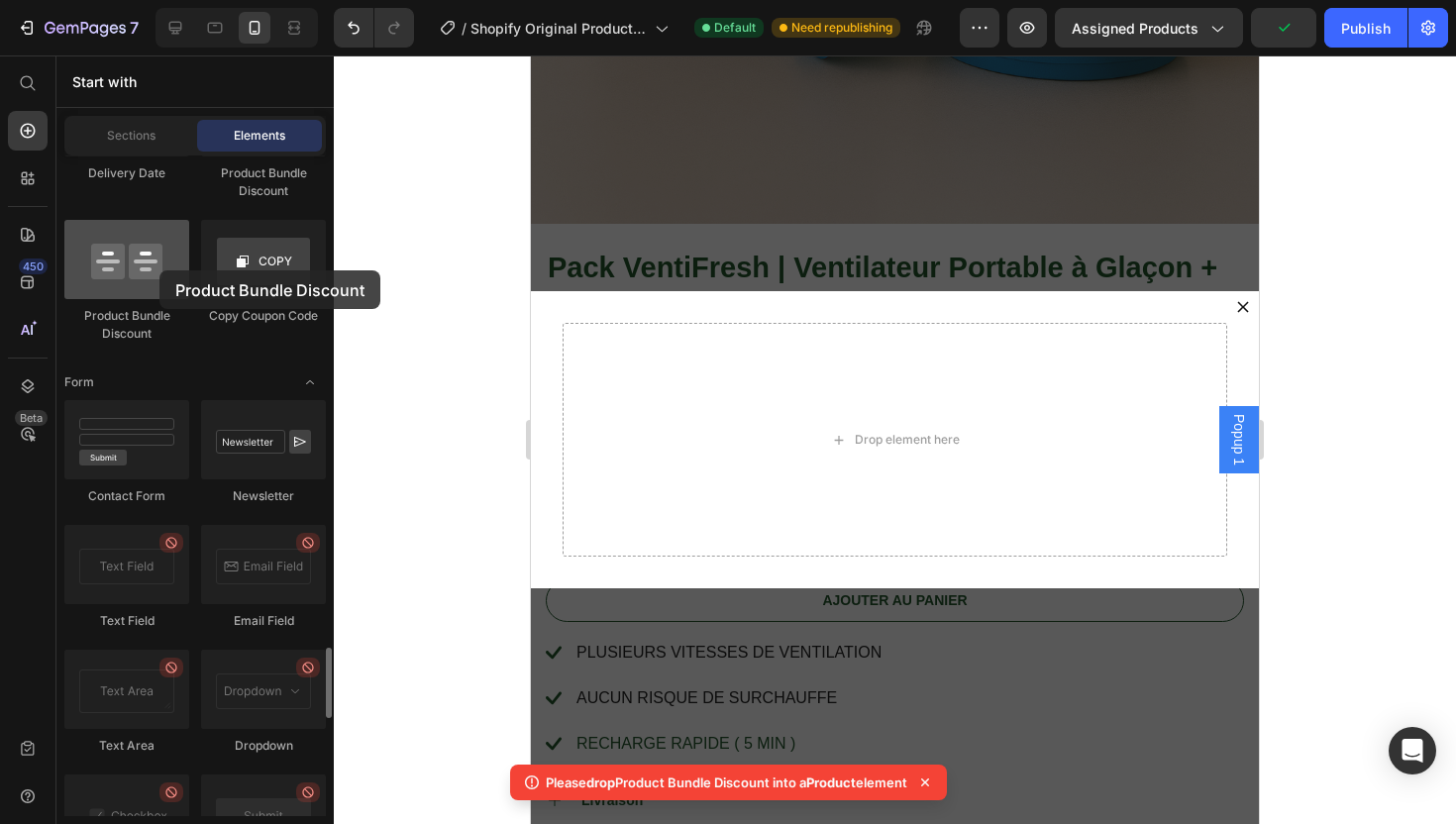 click at bounding box center [127, 259] 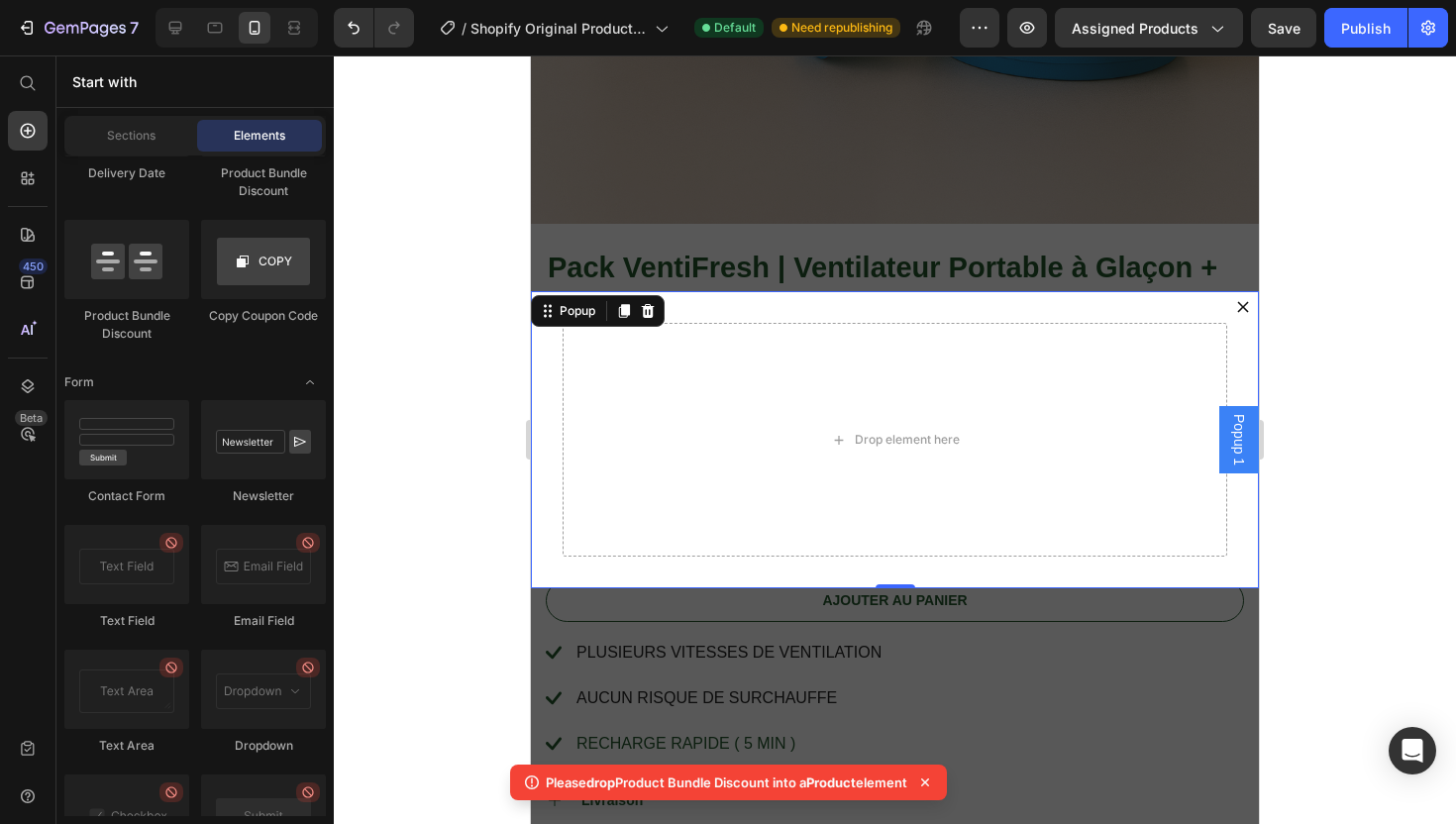 click at bounding box center [1243, 307] 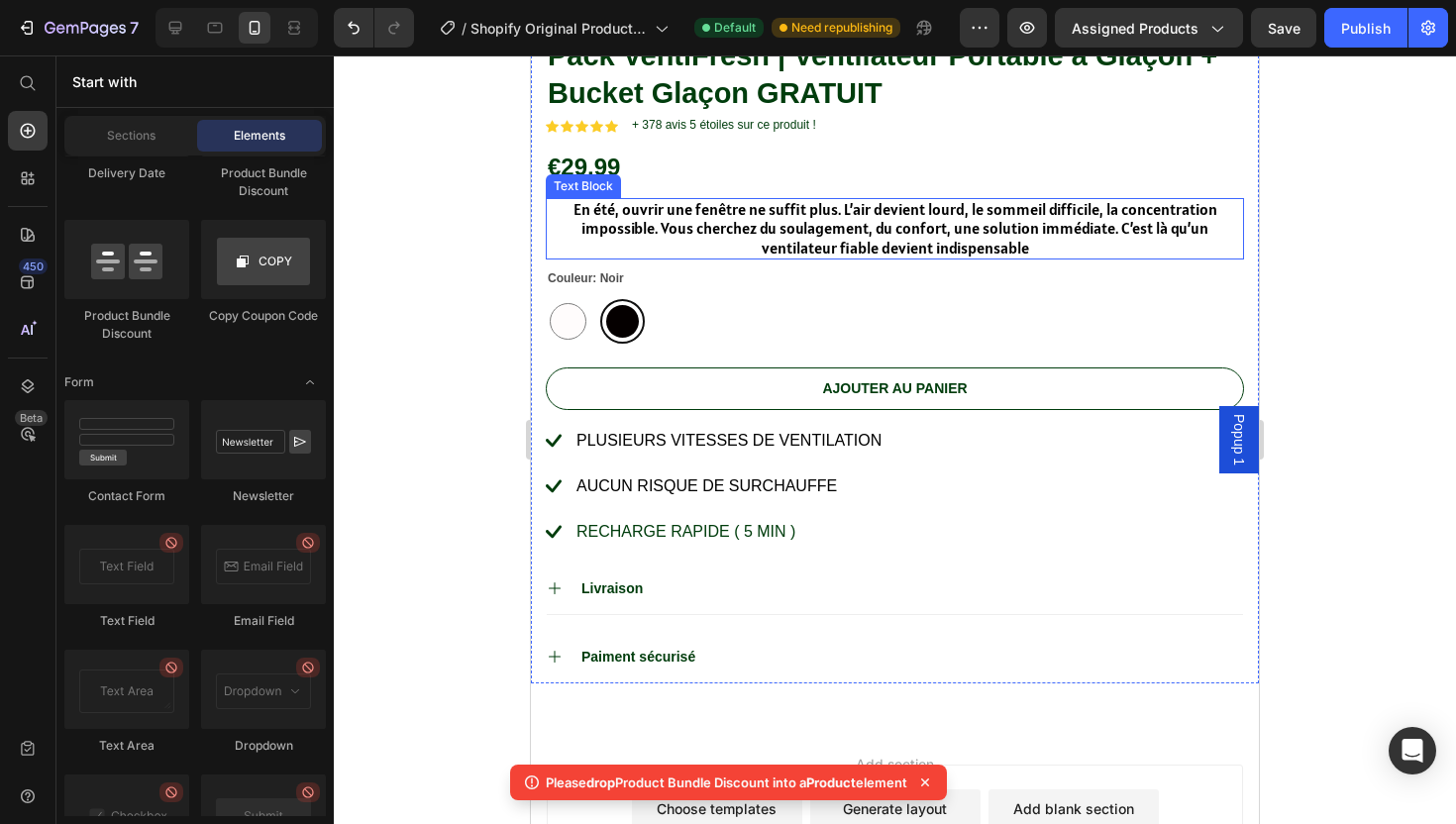scroll, scrollTop: 1159, scrollLeft: 0, axis: vertical 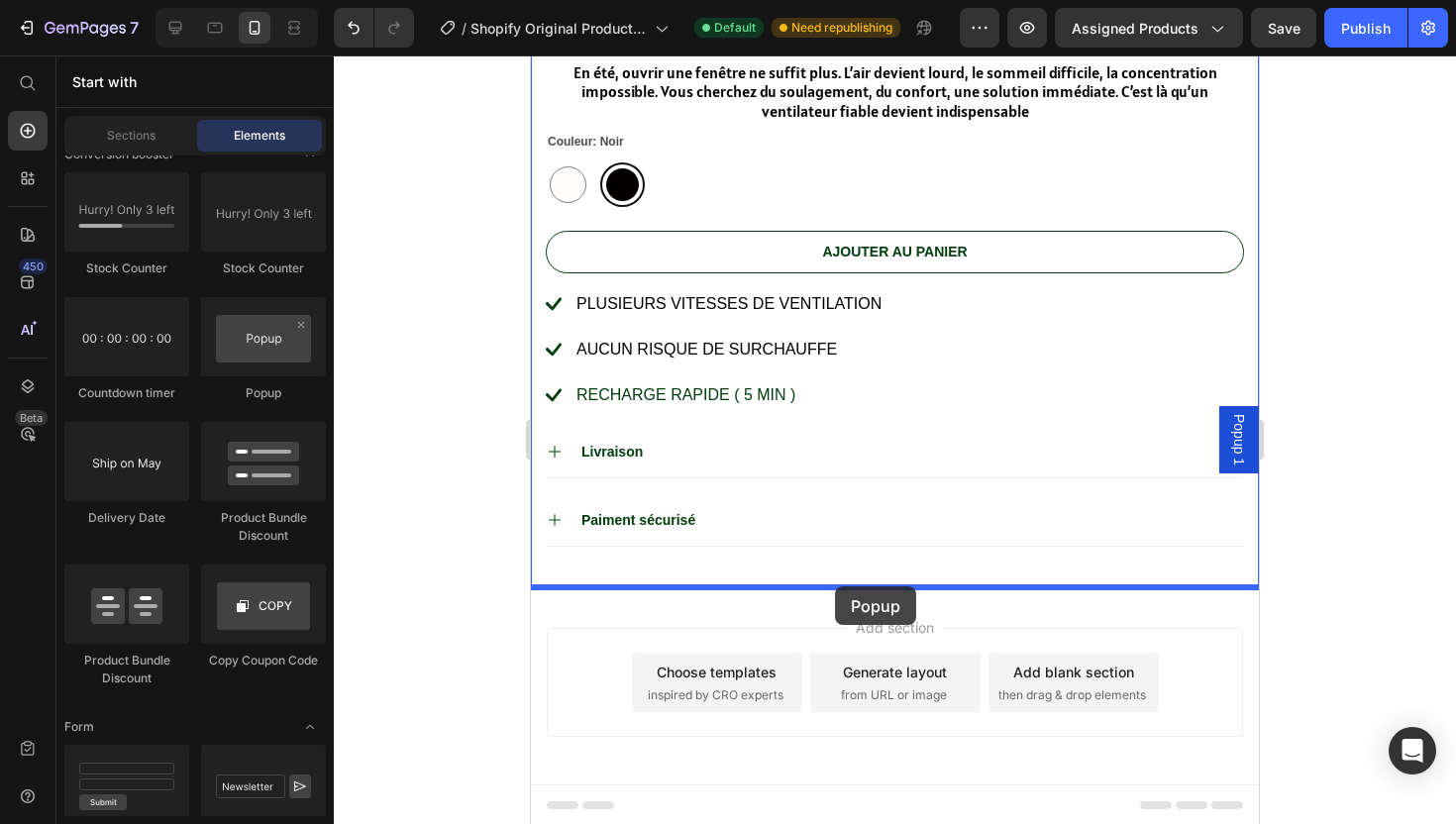 drag, startPoint x: 780, startPoint y: 404, endPoint x: 835, endPoint y: 586, distance: 190.1289 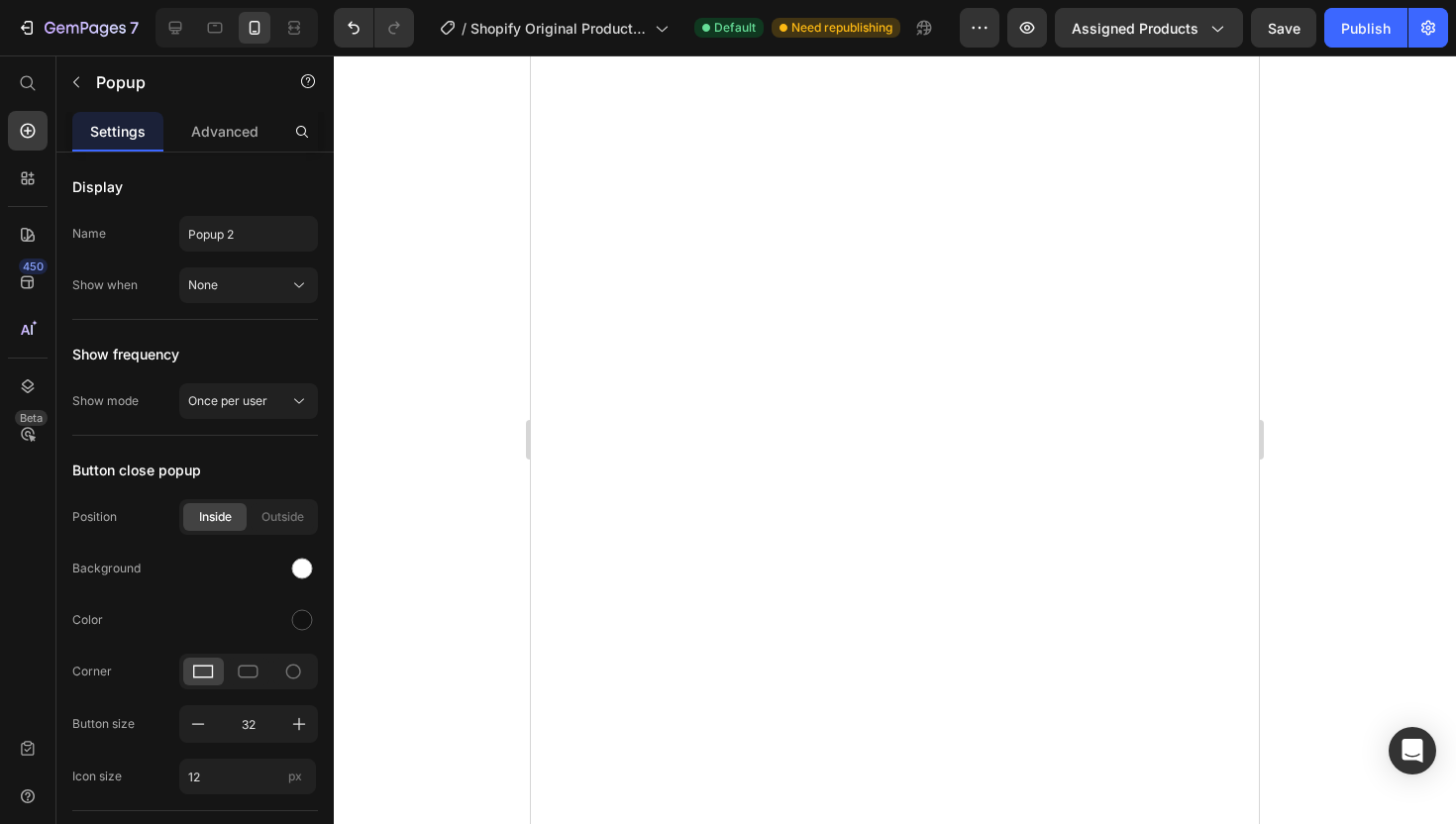scroll, scrollTop: 0, scrollLeft: 0, axis: both 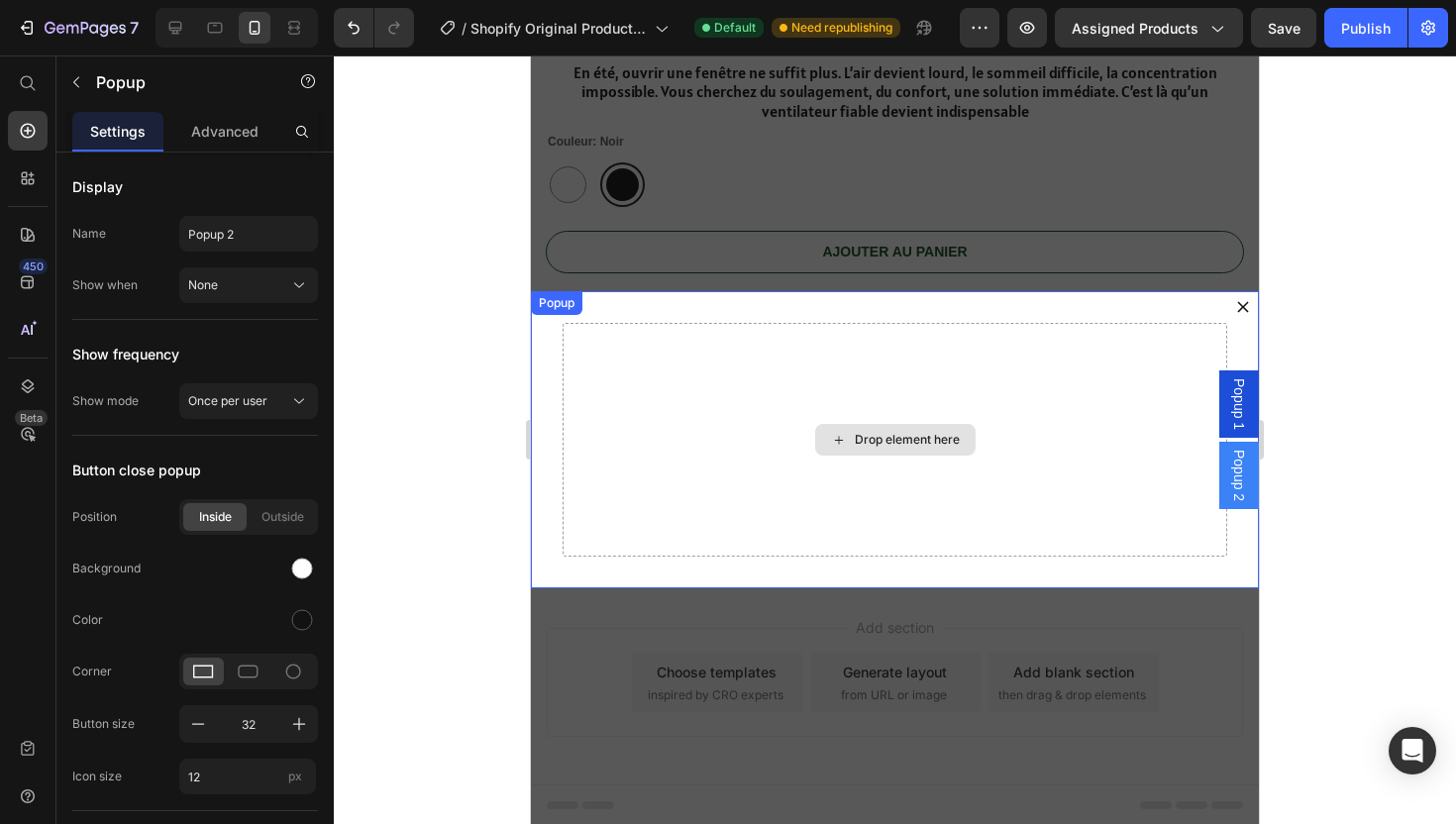 click on "Drop element here" at bounding box center (895, 440) 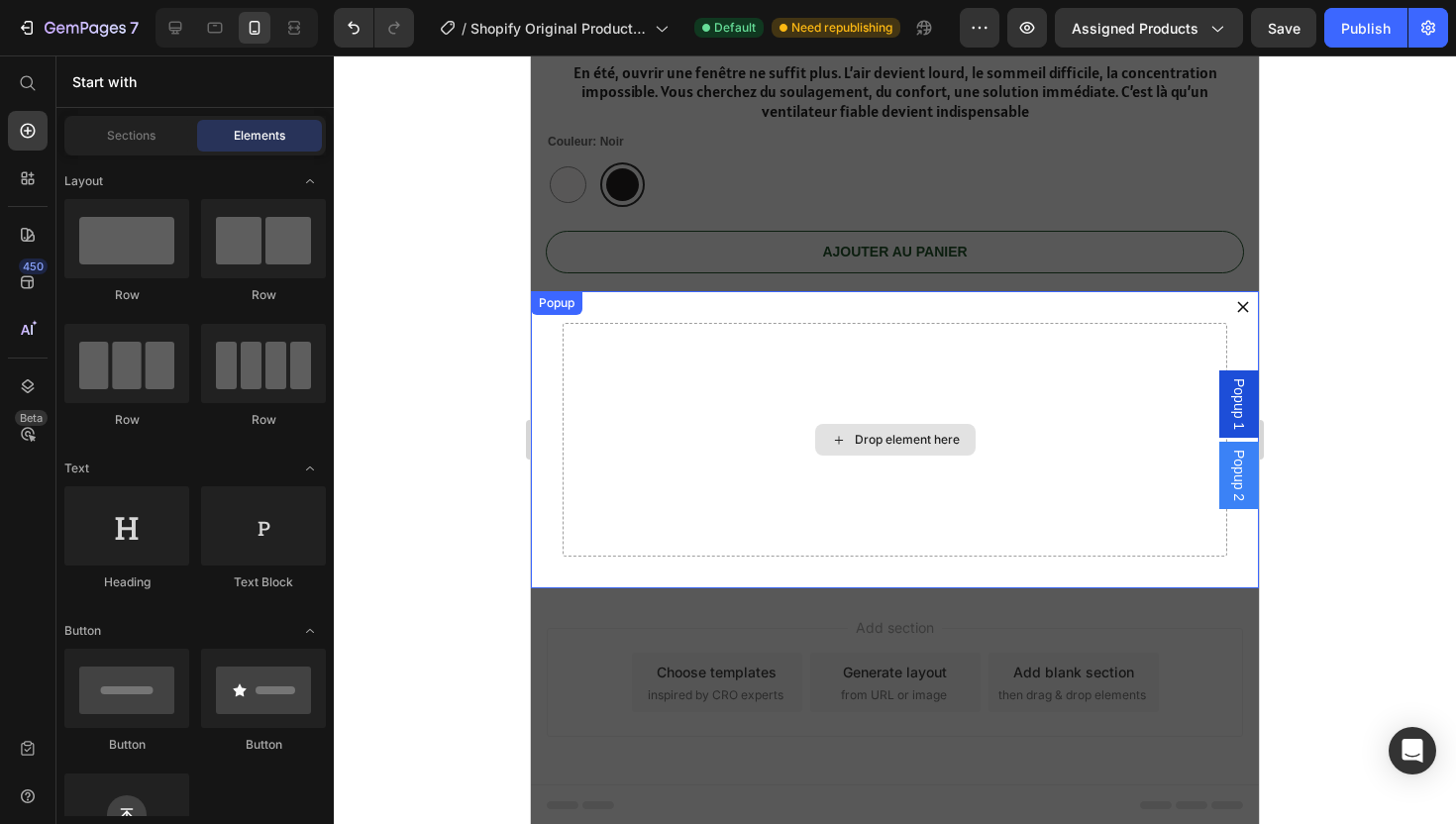 click on "Drop element here" at bounding box center (907, 440) 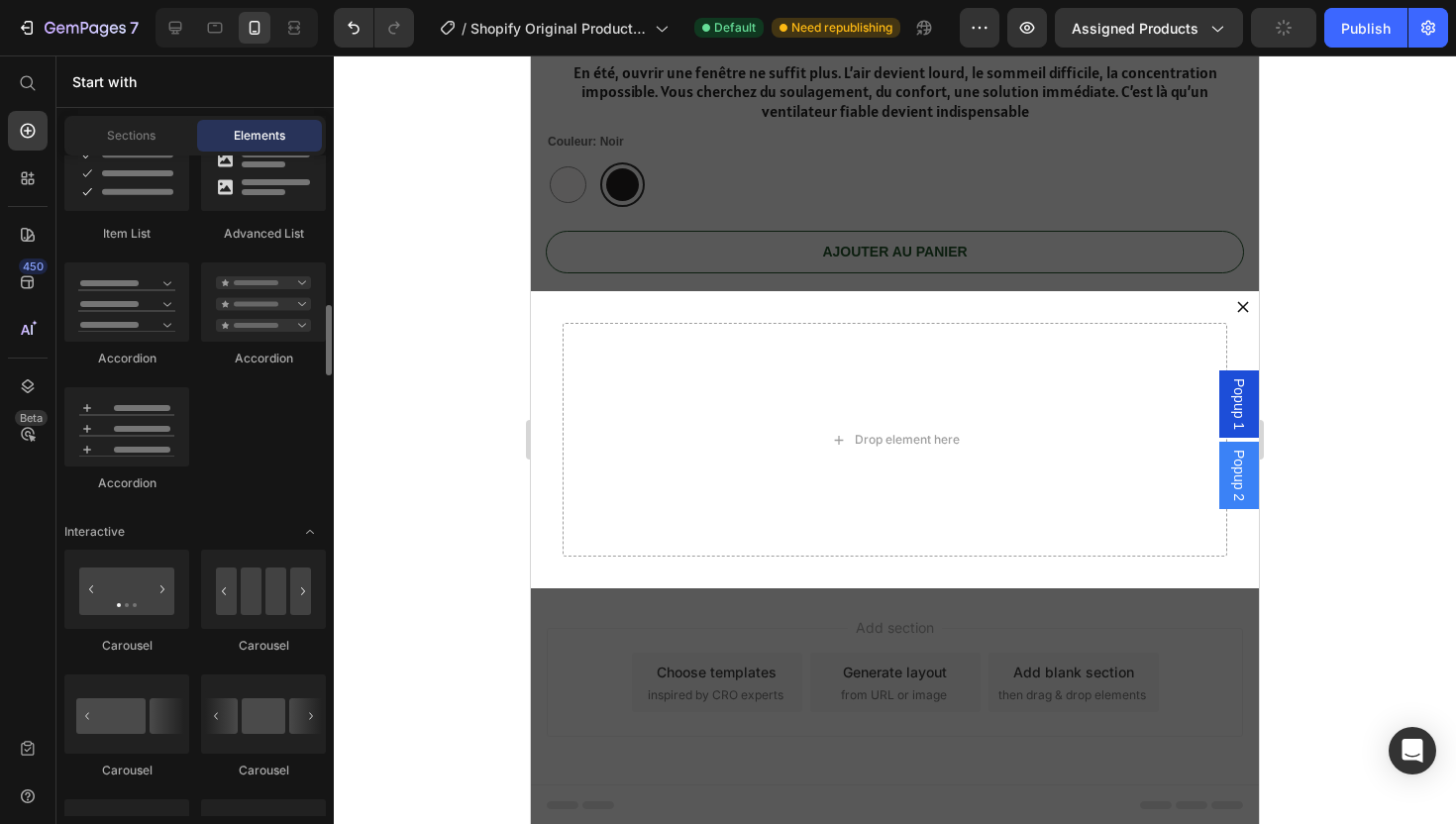 scroll, scrollTop: 1685, scrollLeft: 0, axis: vertical 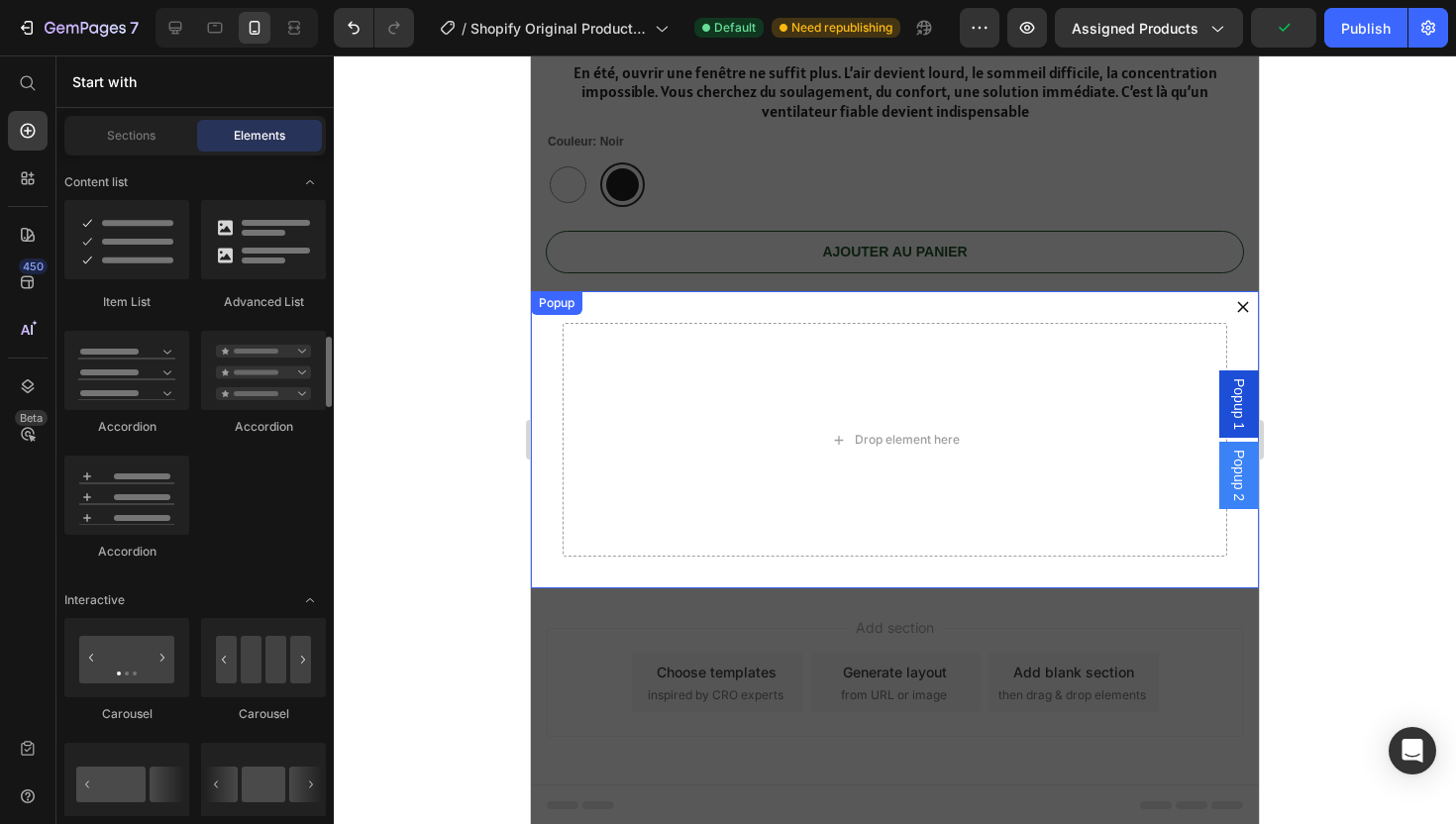 click at bounding box center (1243, 307) 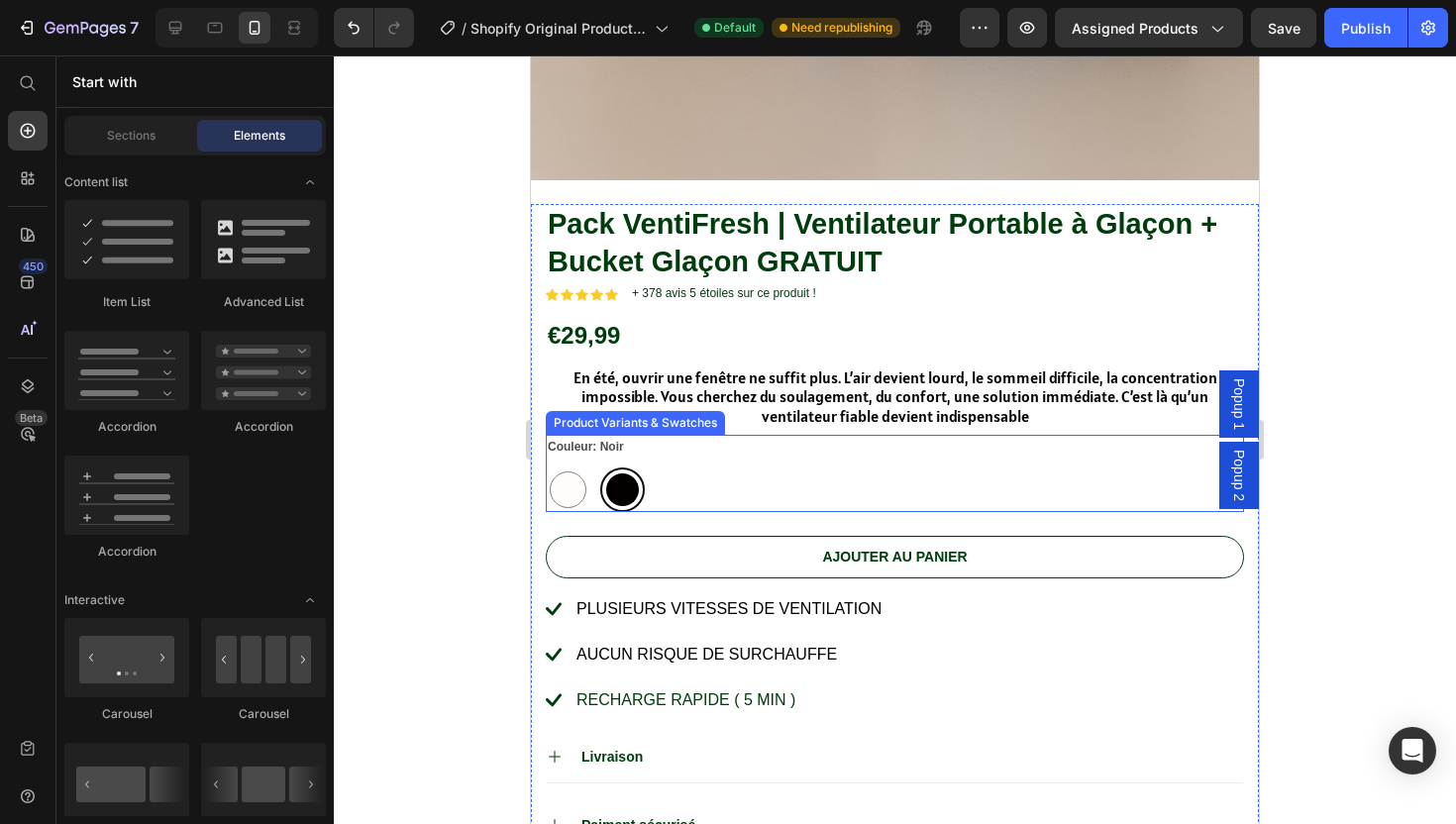 scroll, scrollTop: 1079, scrollLeft: 0, axis: vertical 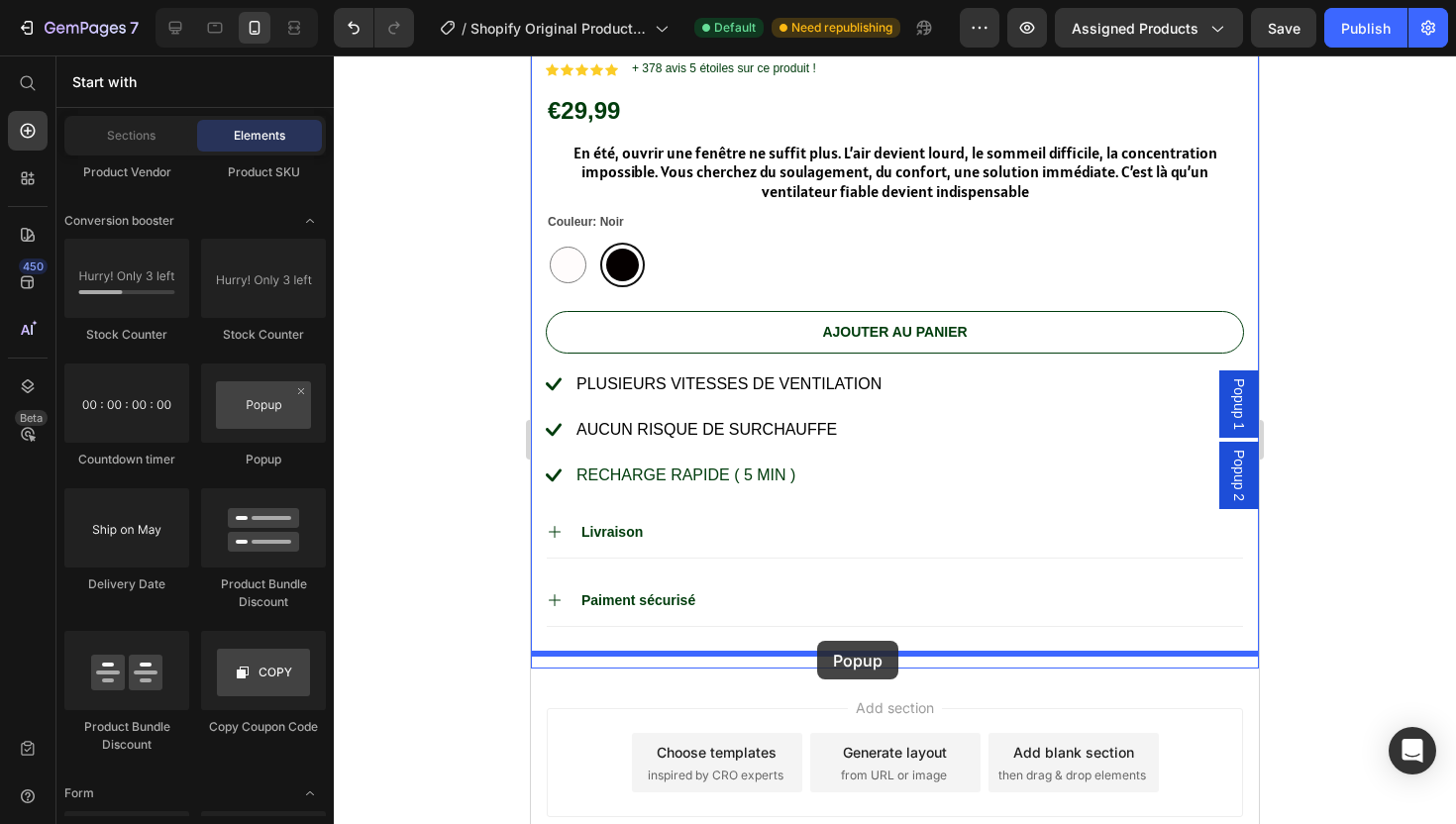 drag, startPoint x: 771, startPoint y: 464, endPoint x: 817, endPoint y: 641, distance: 182.87974 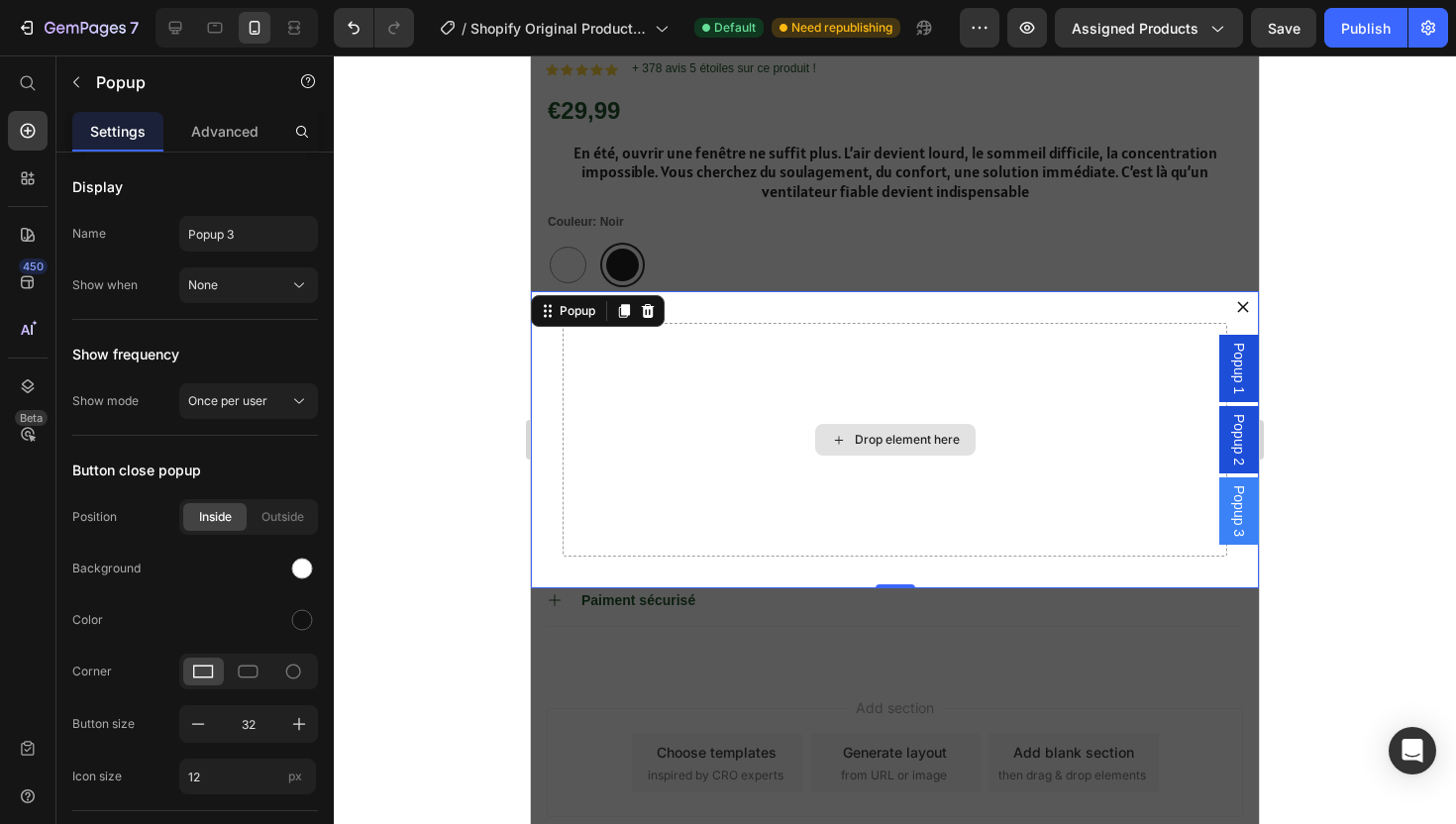 click on "Drop element here" at bounding box center (894, 440) 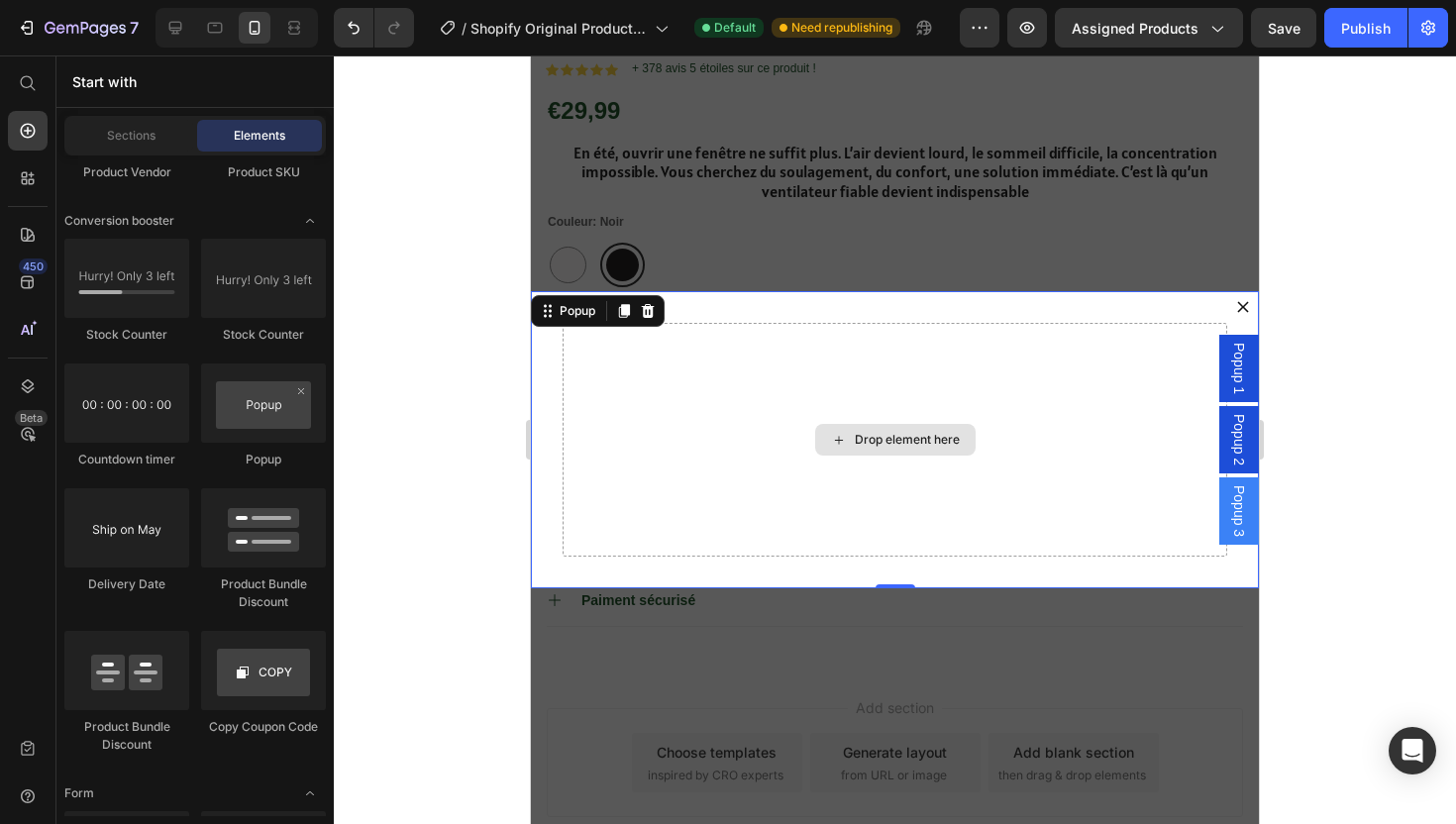 click on "Drop element here" at bounding box center [895, 440] 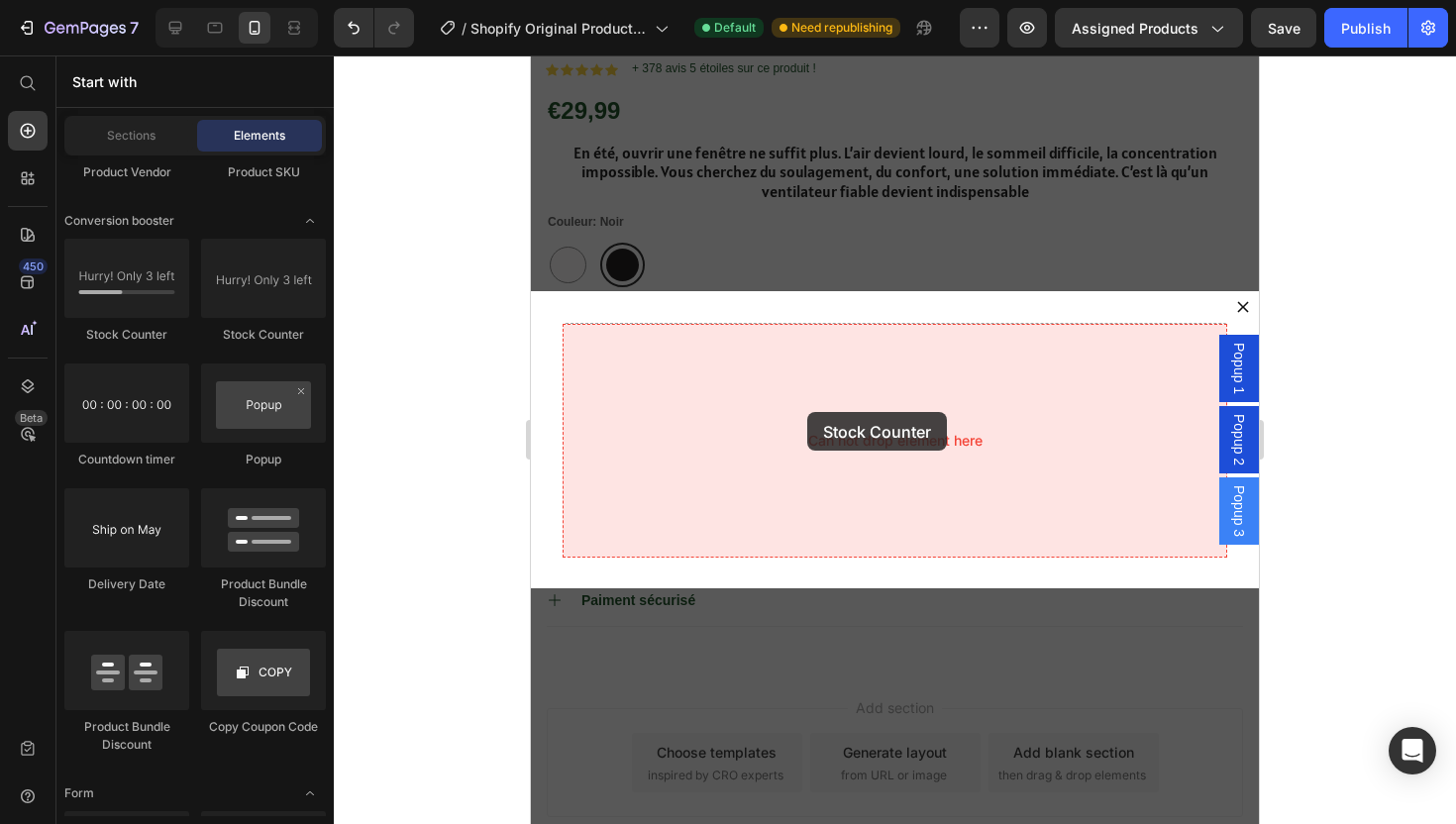 drag, startPoint x: 638, startPoint y: 344, endPoint x: 821, endPoint y: 418, distance: 197.39554 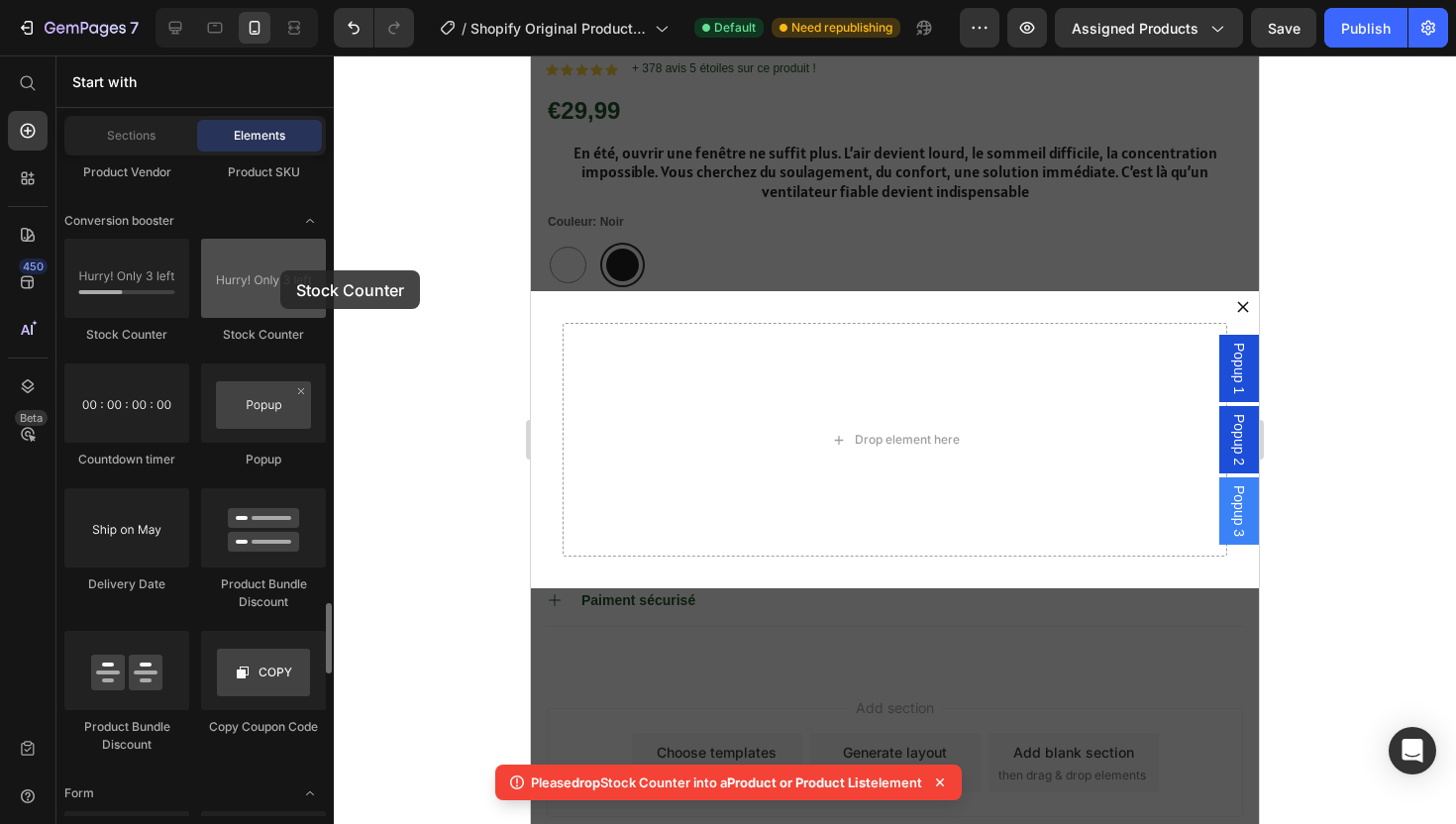 click at bounding box center [263, 278] 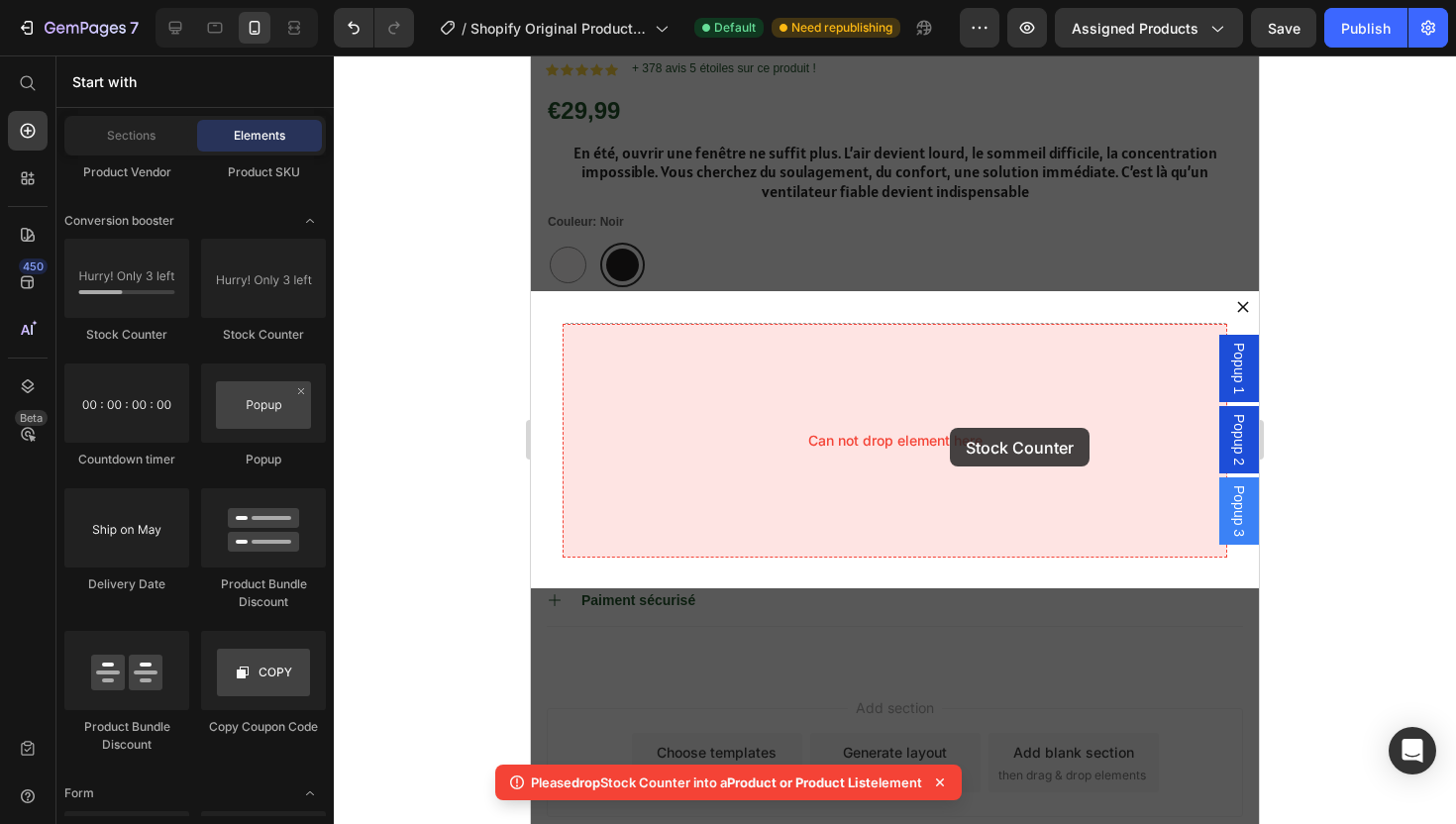 drag, startPoint x: 811, startPoint y: 326, endPoint x: 950, endPoint y: 428, distance: 172.4094 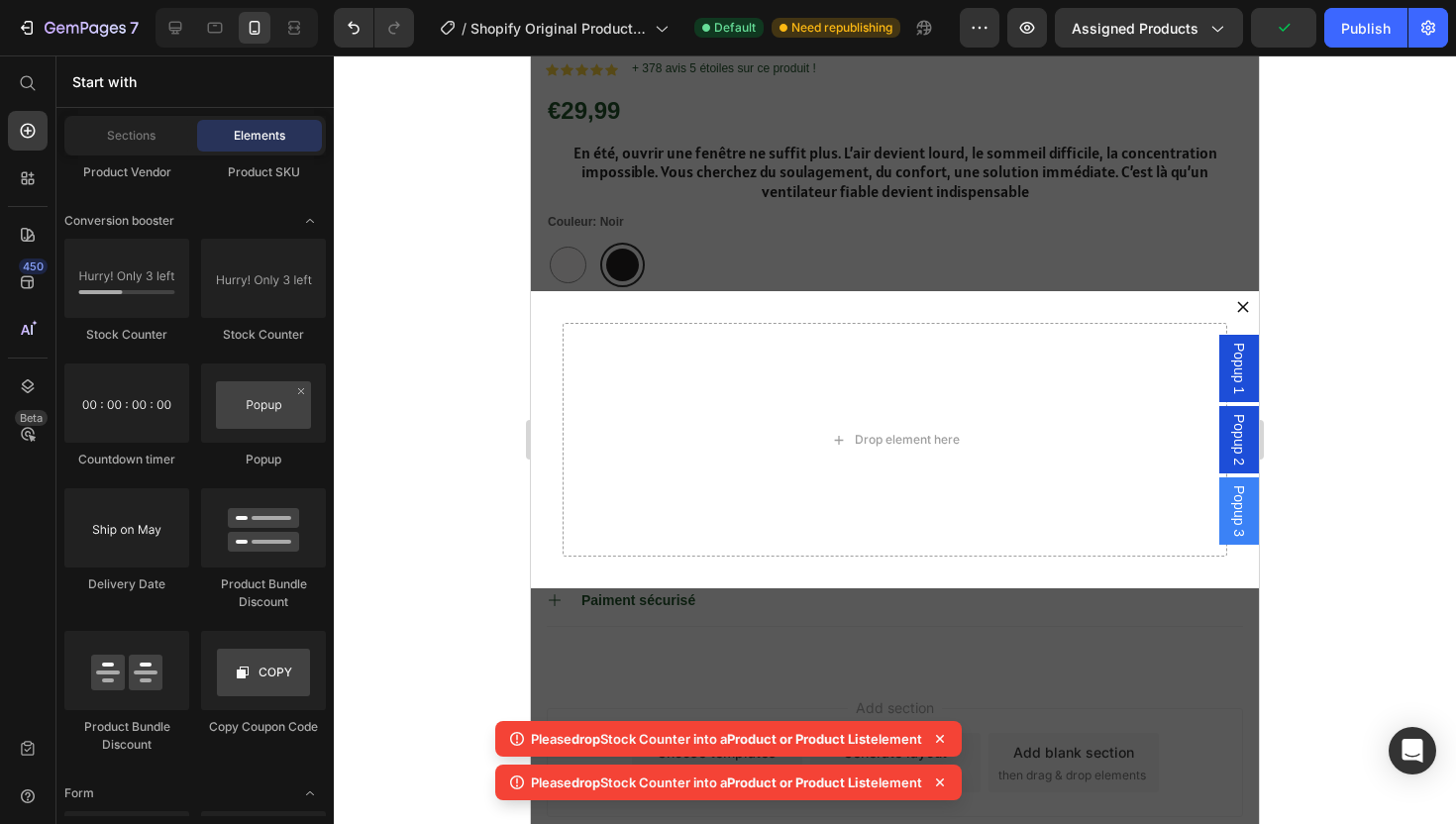 click on "Popup 2" at bounding box center [1239, 440] 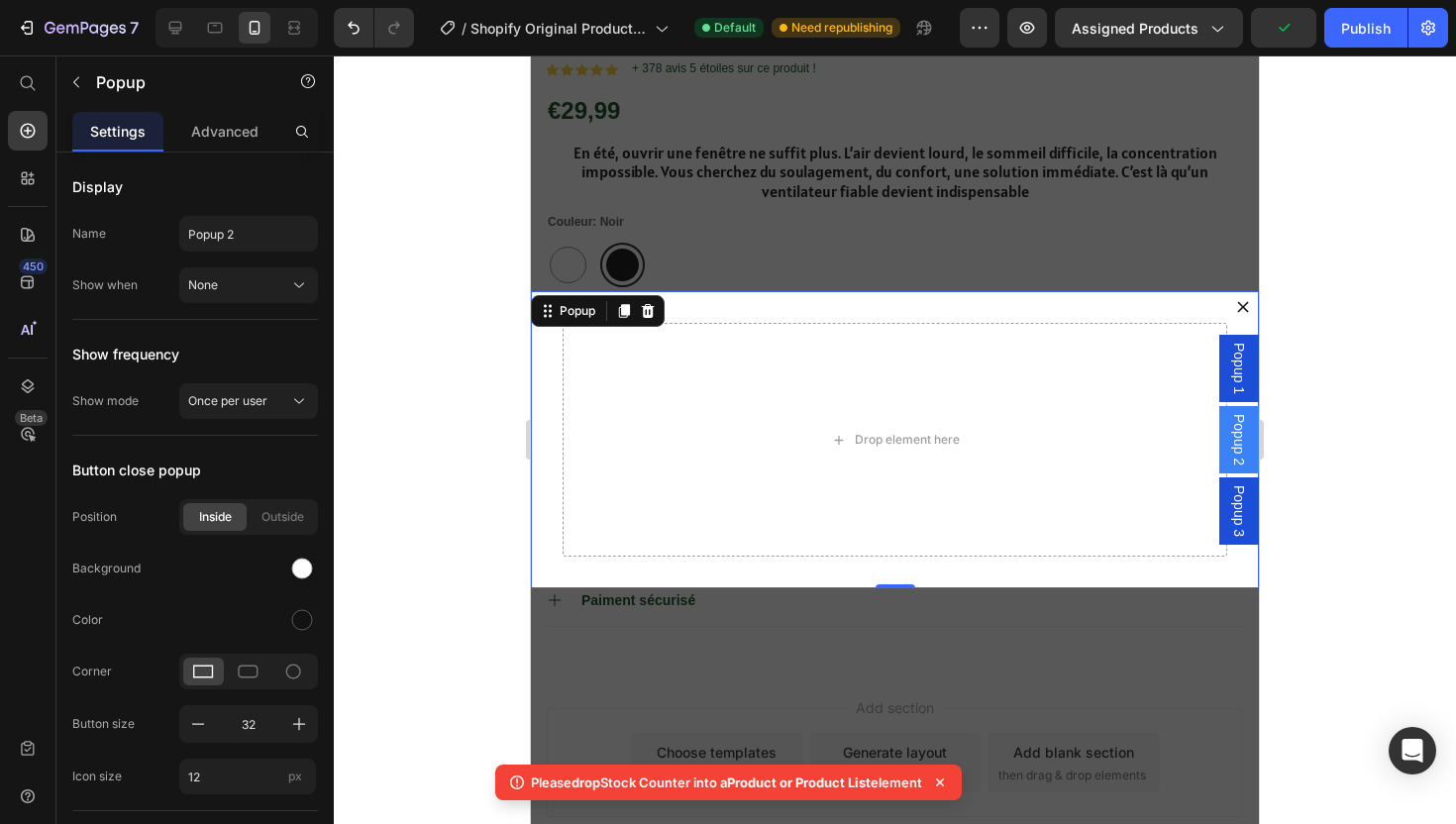 click on "Popup 1" at bounding box center [1239, 368] 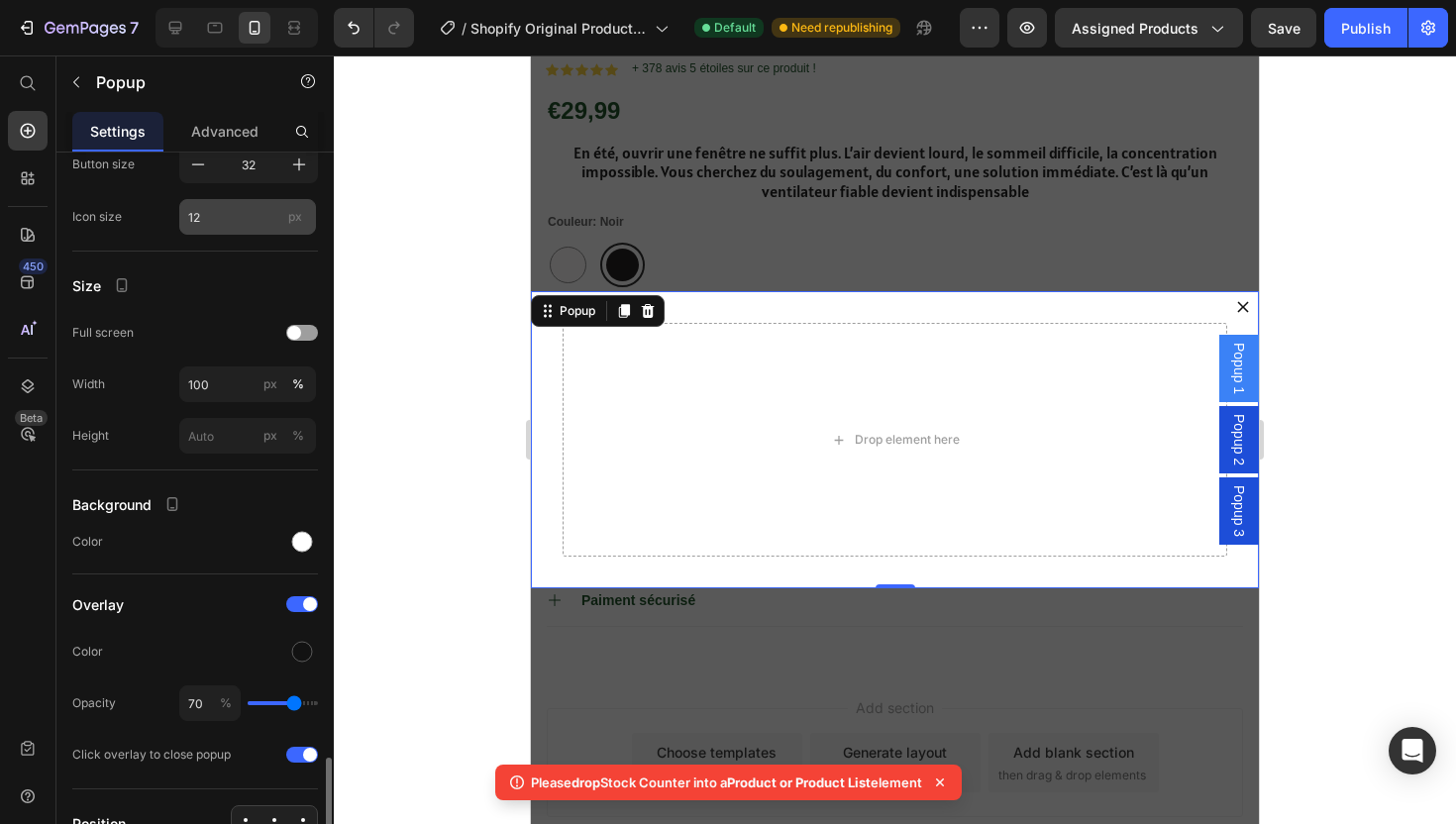 scroll, scrollTop: 786, scrollLeft: 0, axis: vertical 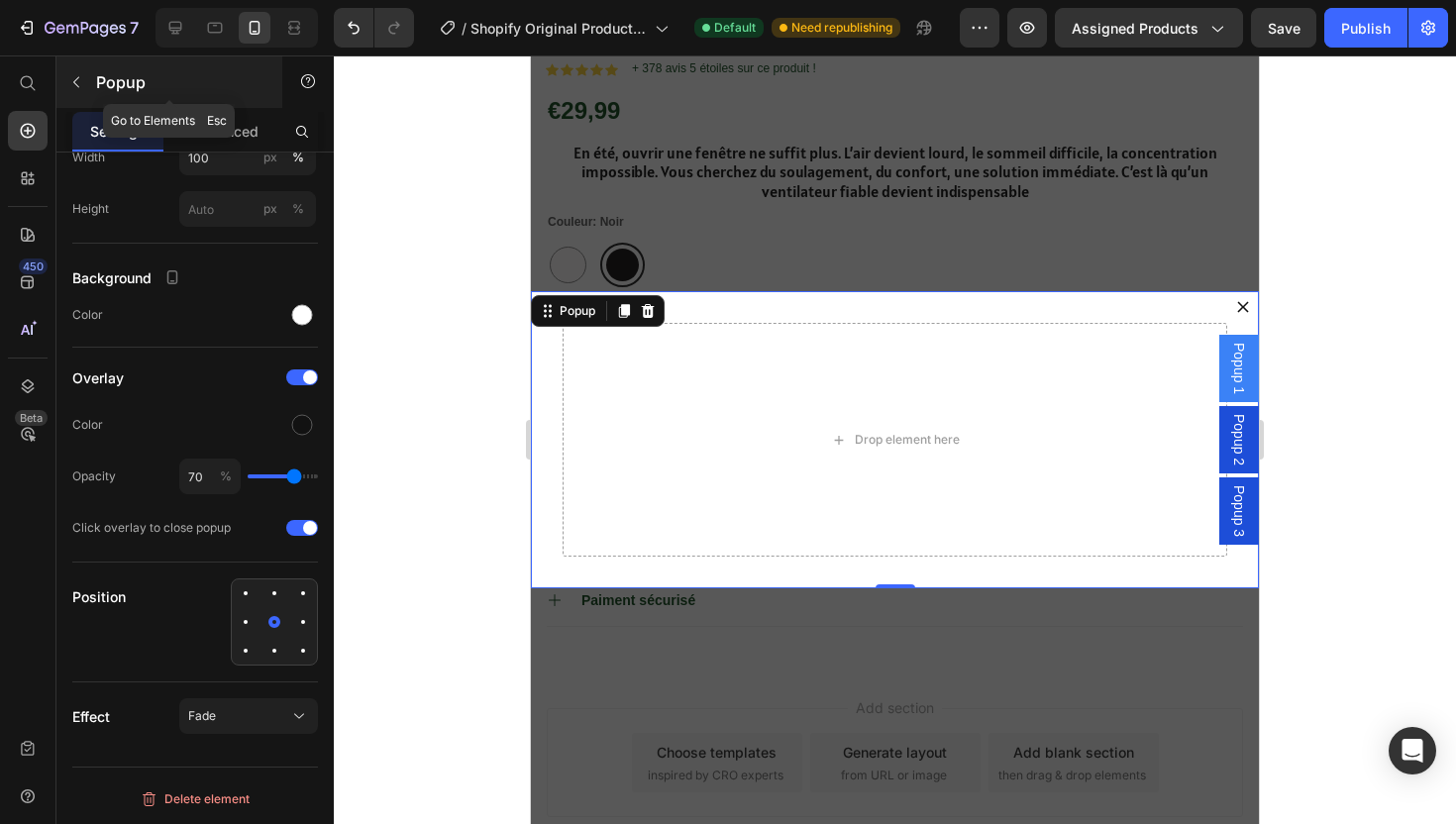 click at bounding box center (76, 82) 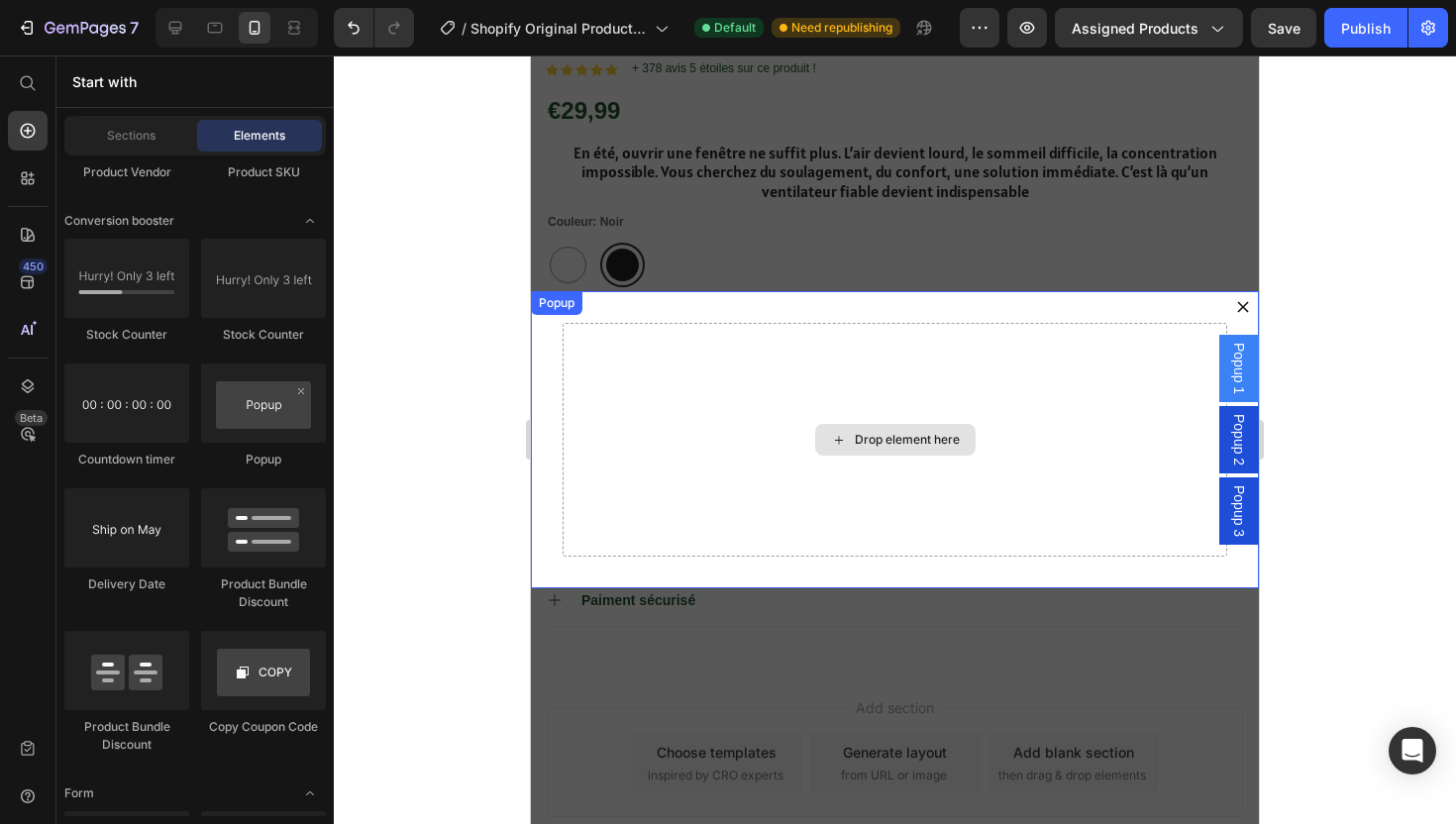click on "Drop element here" at bounding box center [894, 440] 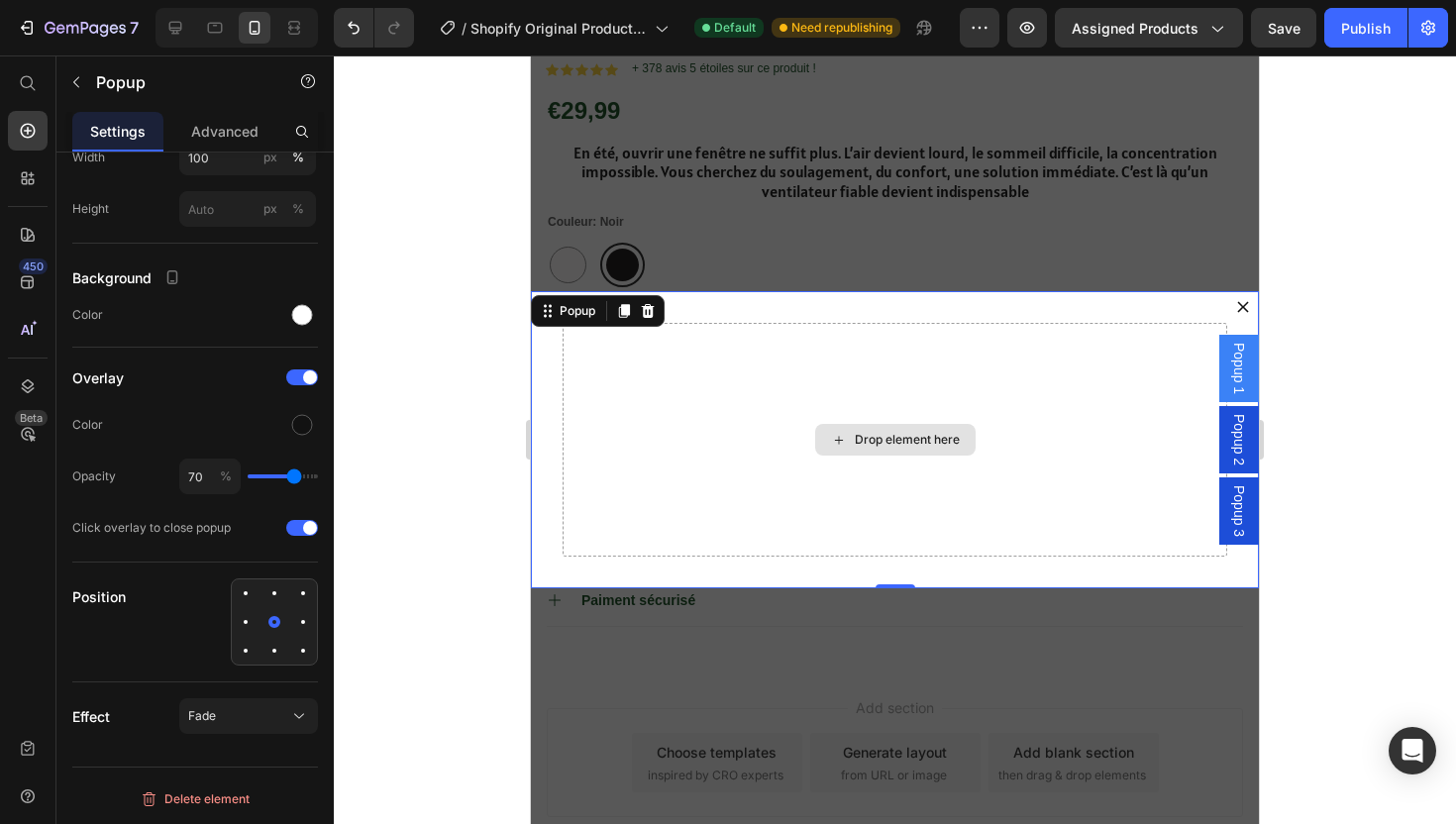 click on "Drop element here" at bounding box center (894, 440) 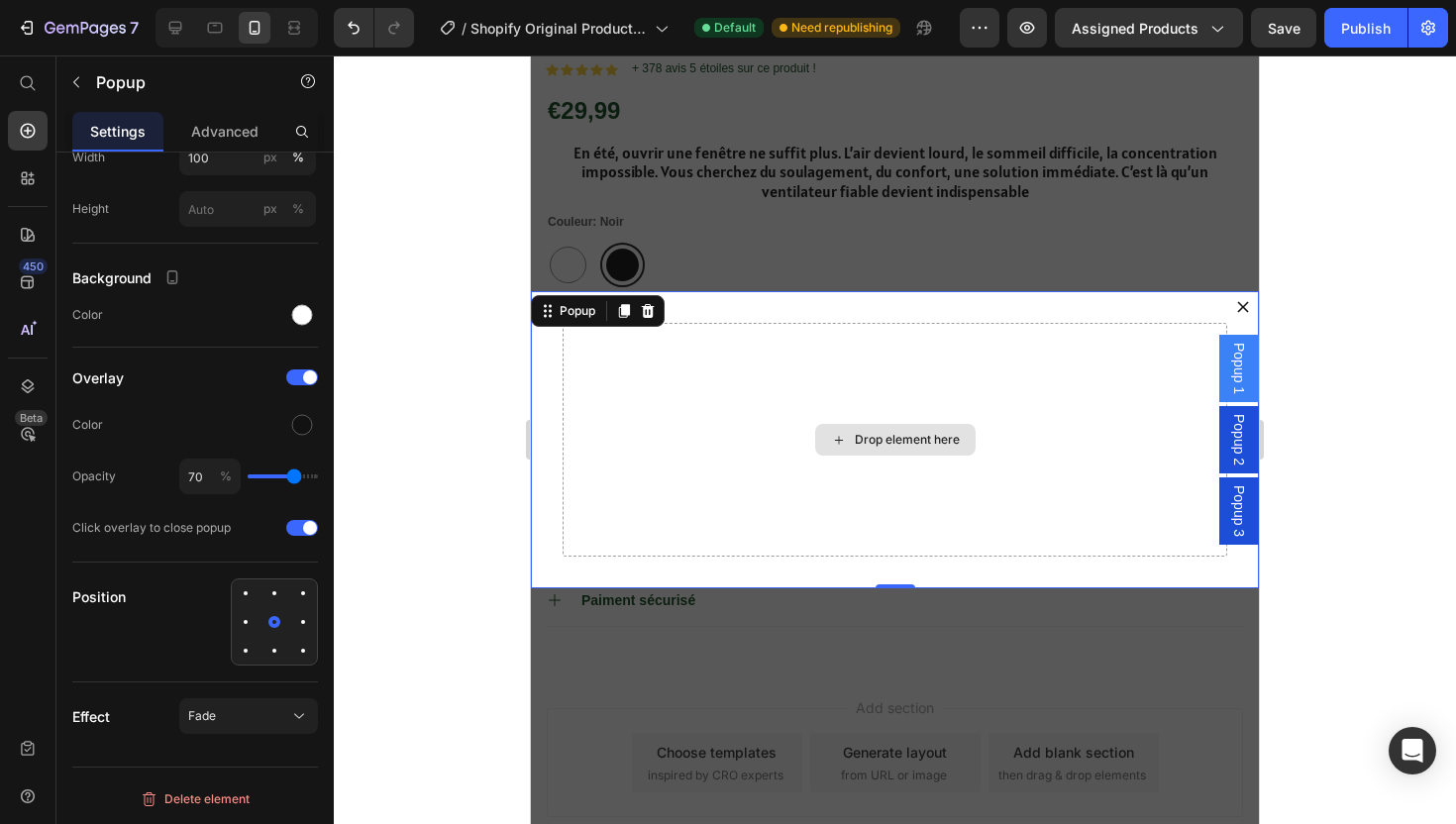 click 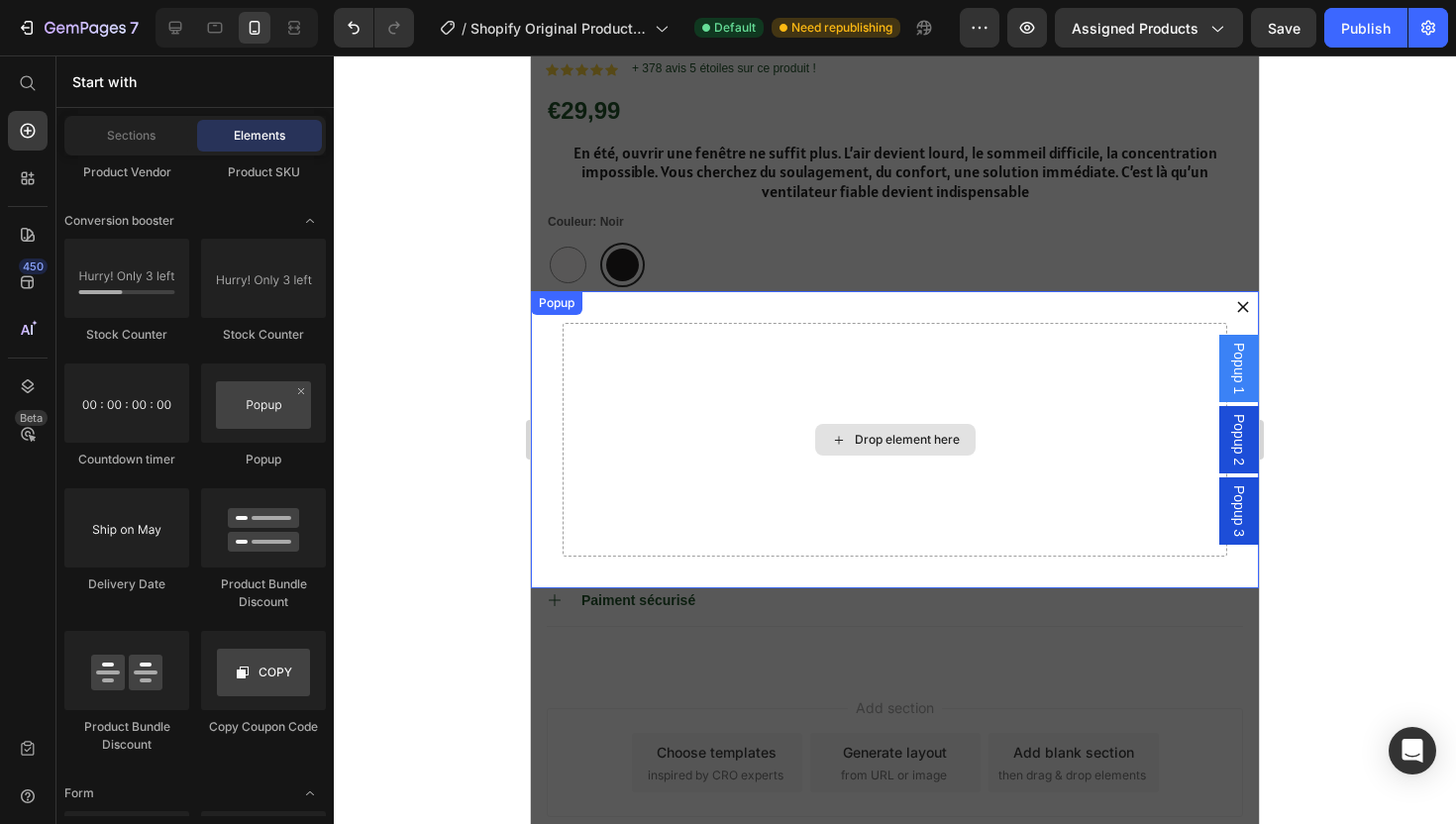 click 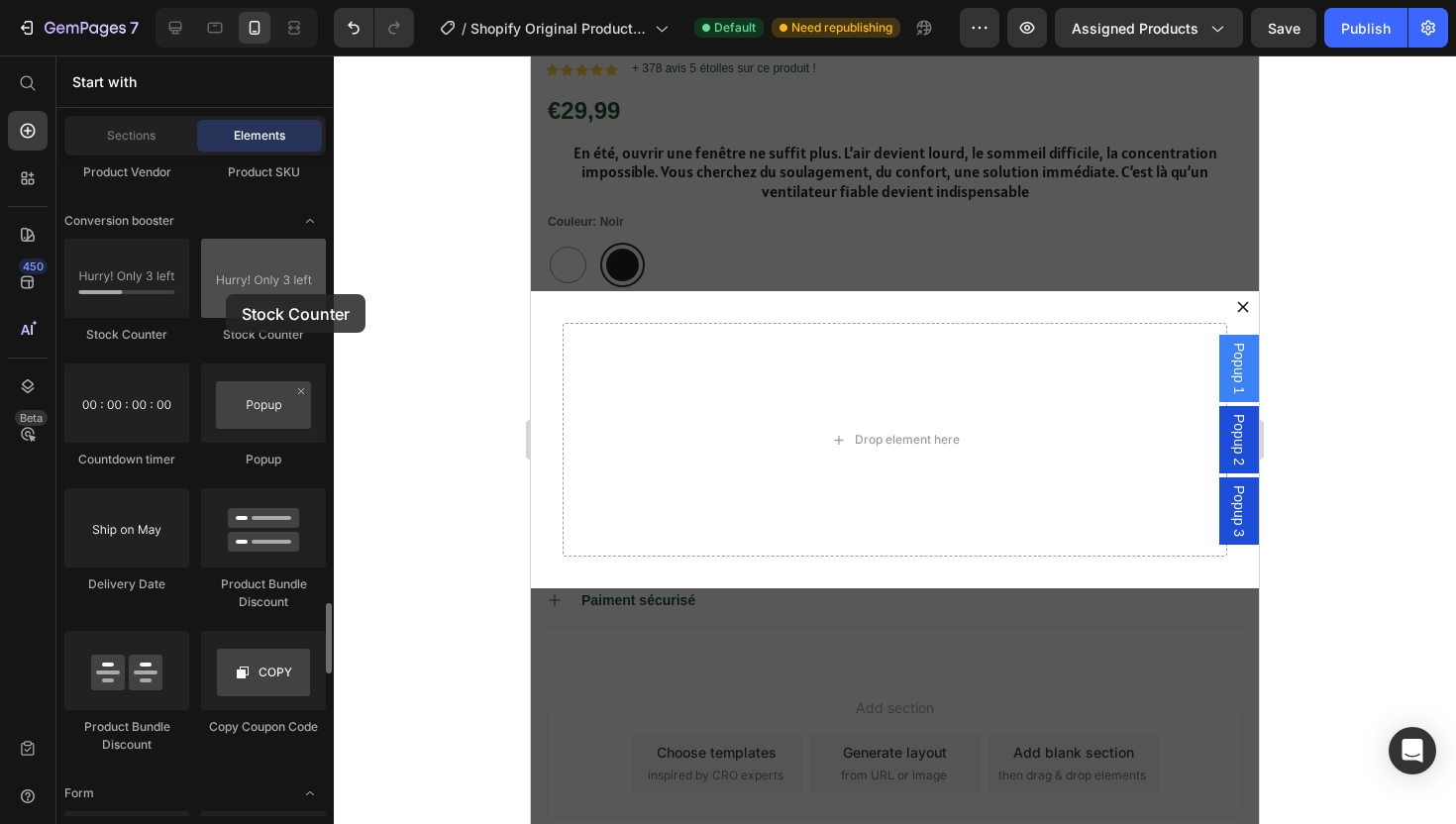 click at bounding box center (263, 278) 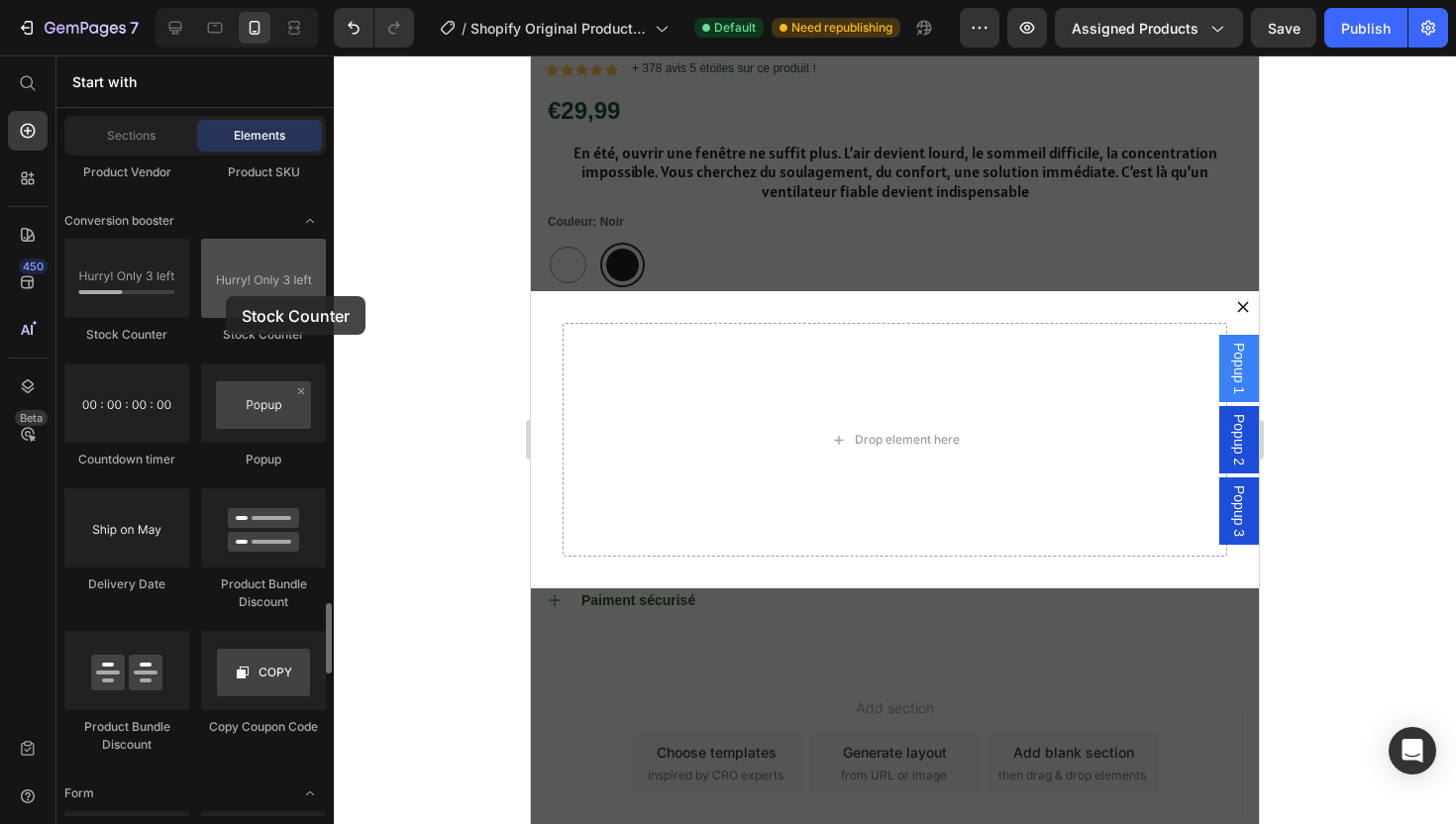 click at bounding box center [263, 278] 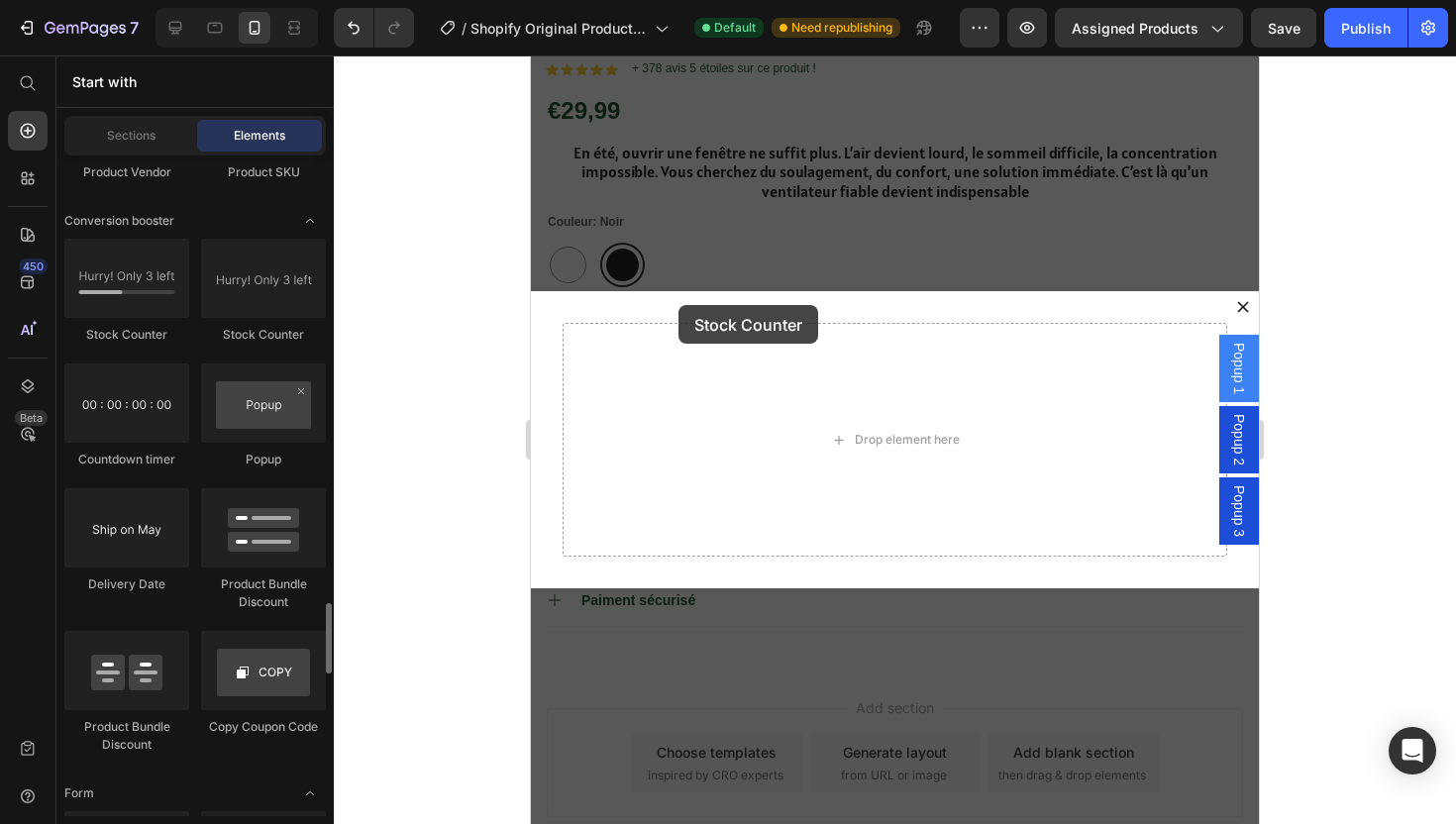 drag, startPoint x: 254, startPoint y: 258, endPoint x: 222, endPoint y: 321, distance: 70.66116 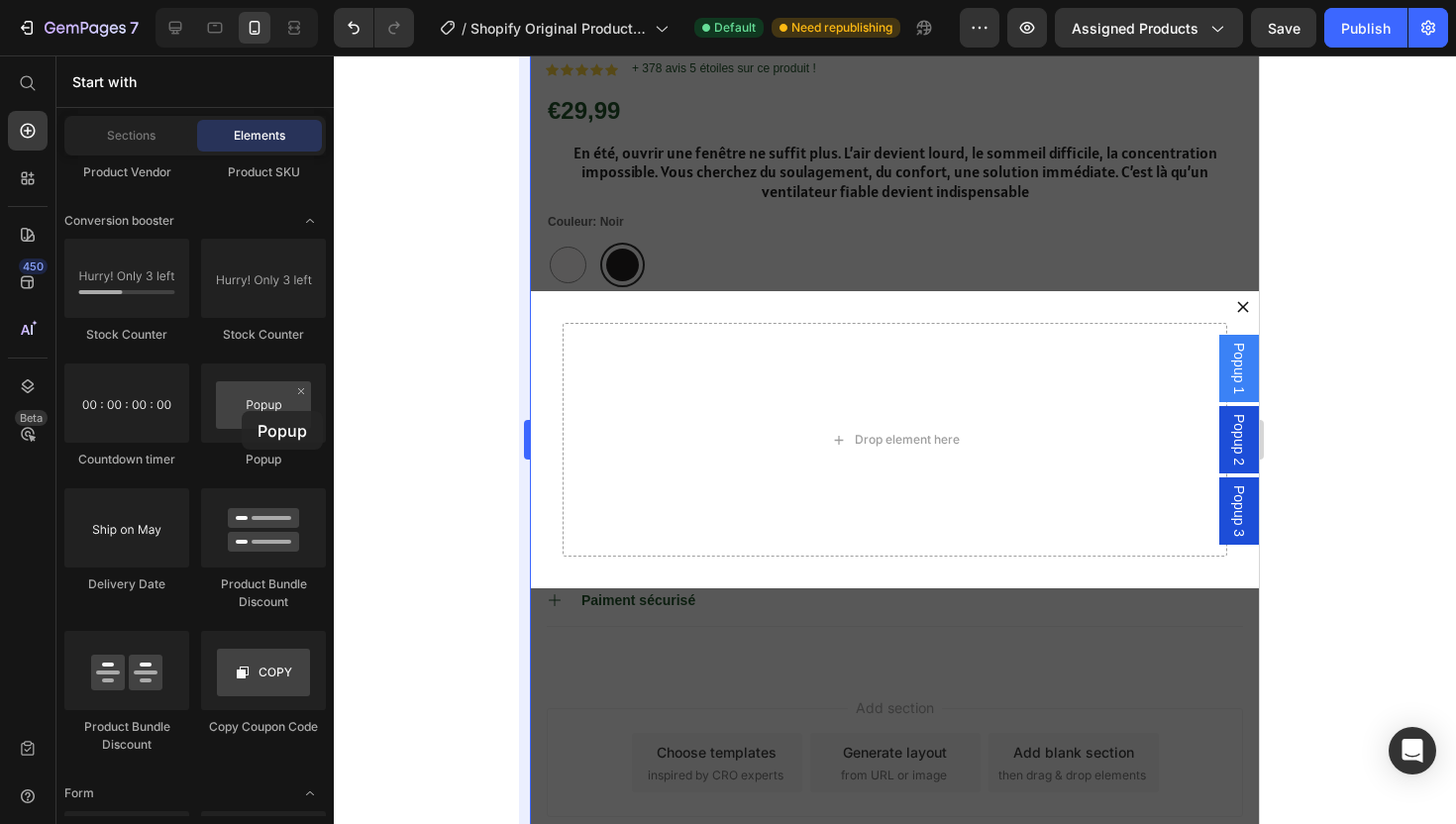 drag, startPoint x: 242, startPoint y: 411, endPoint x: 521, endPoint y: 426, distance: 279.40293 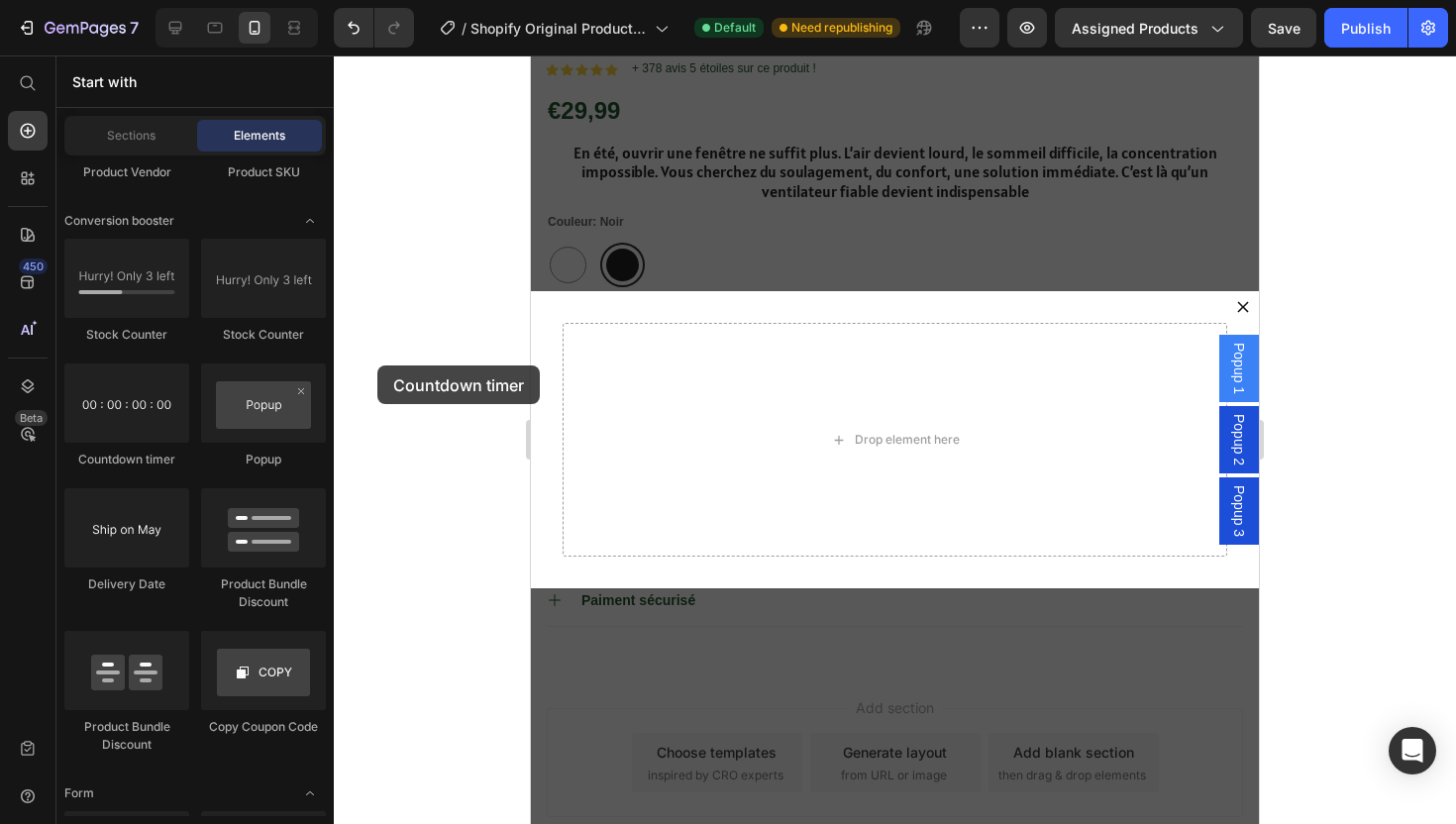 drag, startPoint x: 119, startPoint y: 421, endPoint x: 377, endPoint y: 365, distance: 264.00758 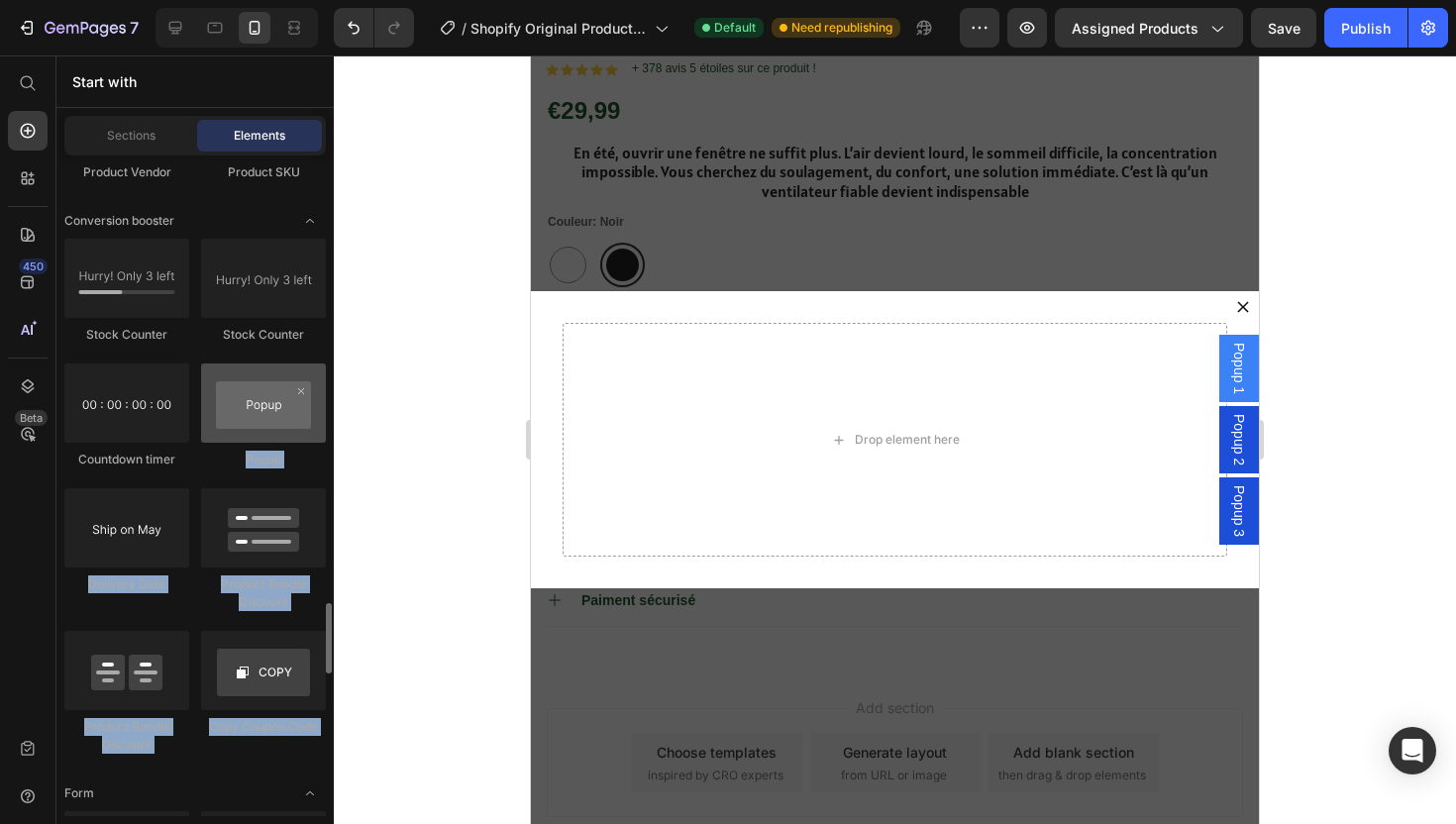 drag, startPoint x: 377, startPoint y: 365, endPoint x: 305, endPoint y: 365, distance: 72 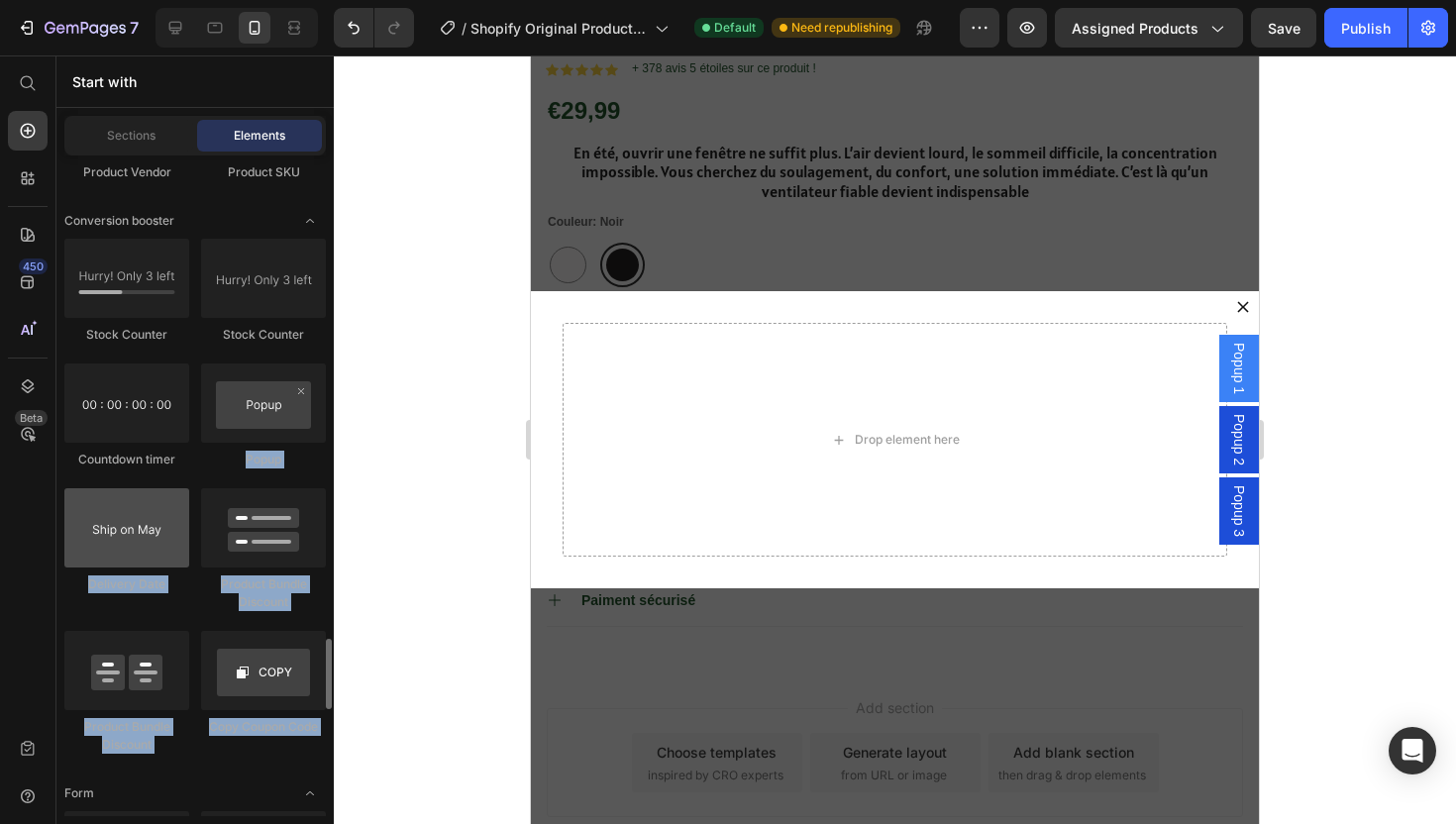 scroll, scrollTop: 4351, scrollLeft: 0, axis: vertical 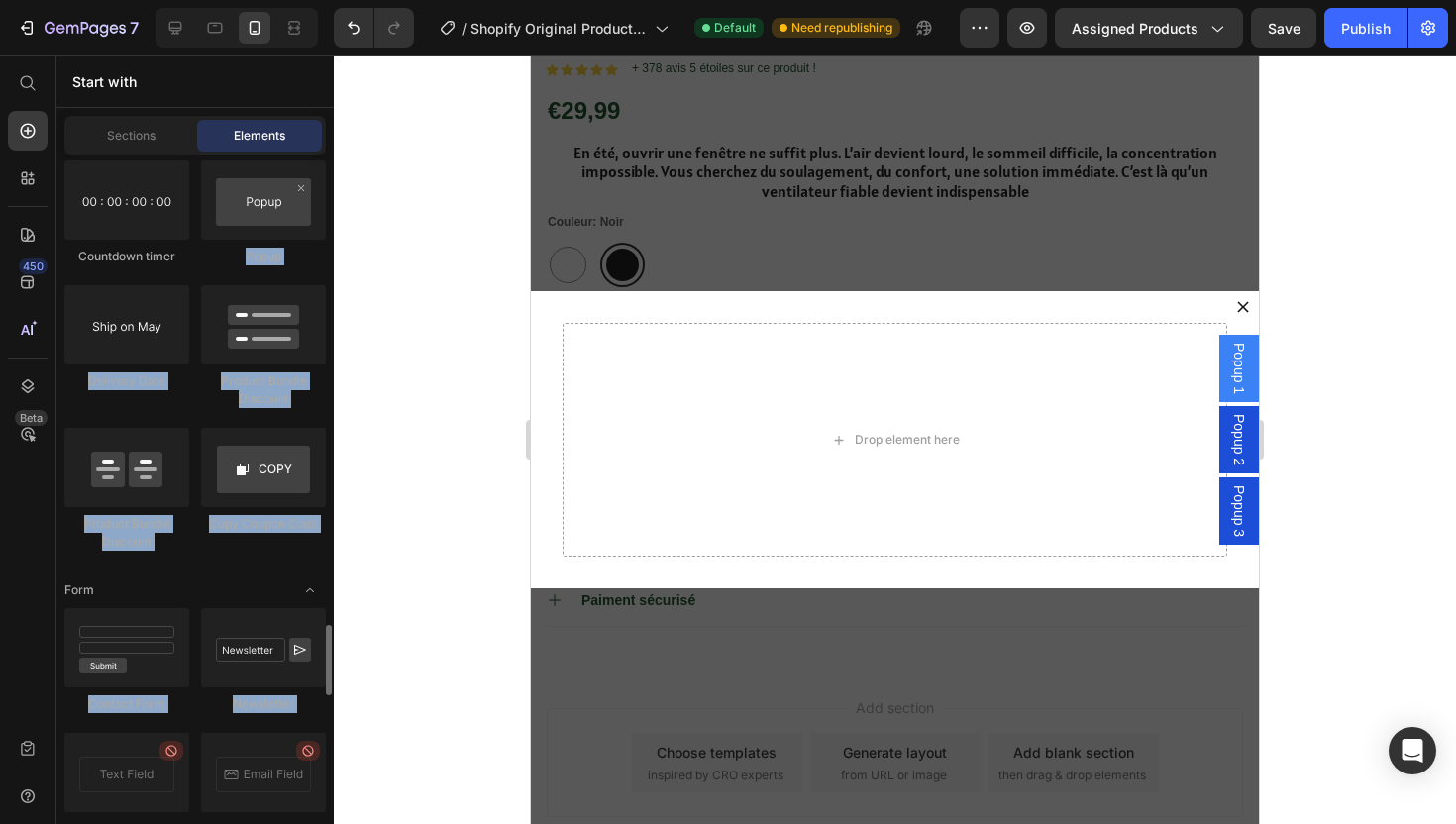 click on "Stock Counter
Stock Counter
Countdown timer
Popup
Delivery Date
Product Bundle Discount
Product Bundle Discount
Copy Coupon Code" 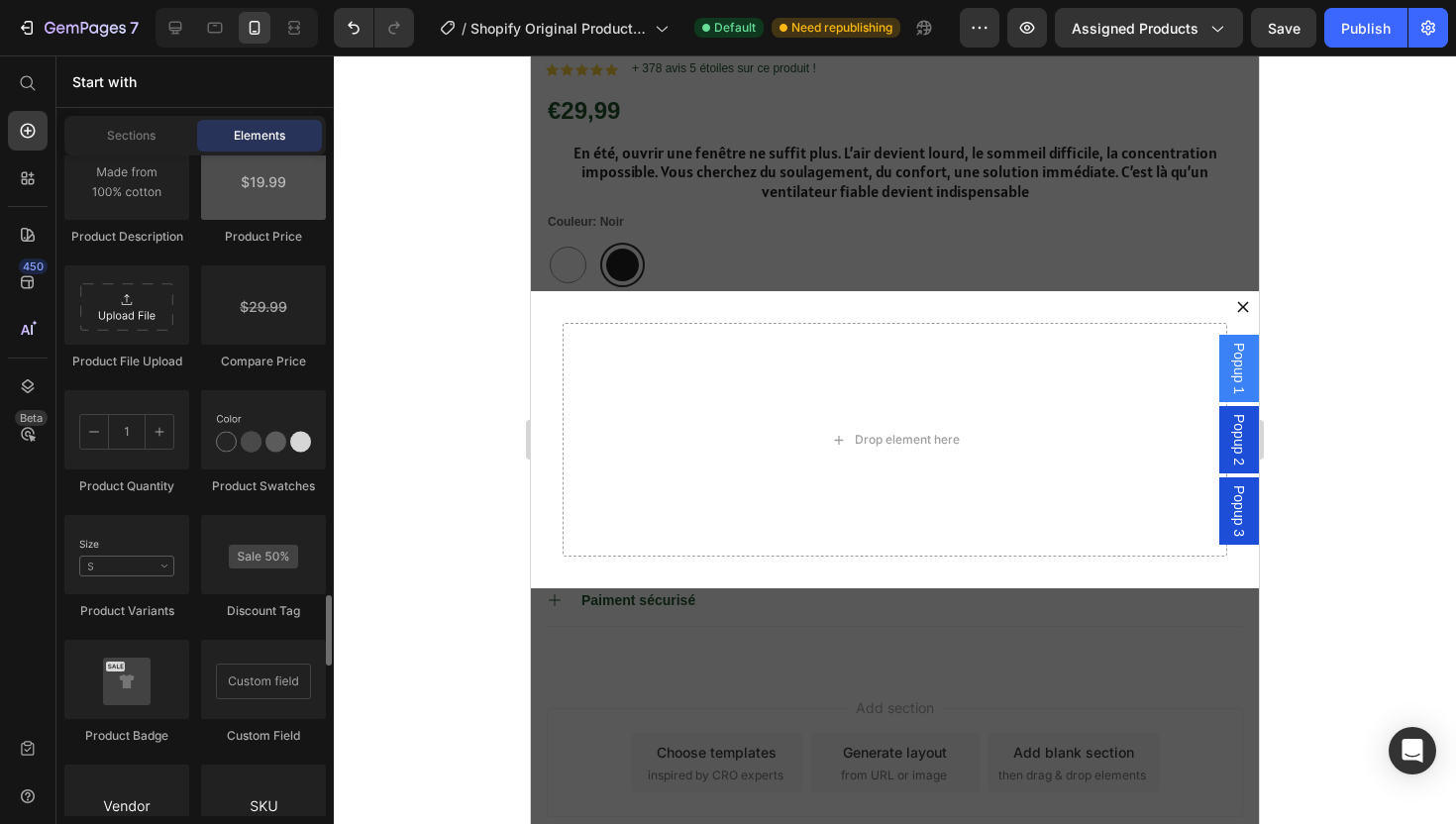 scroll, scrollTop: 3520, scrollLeft: 0, axis: vertical 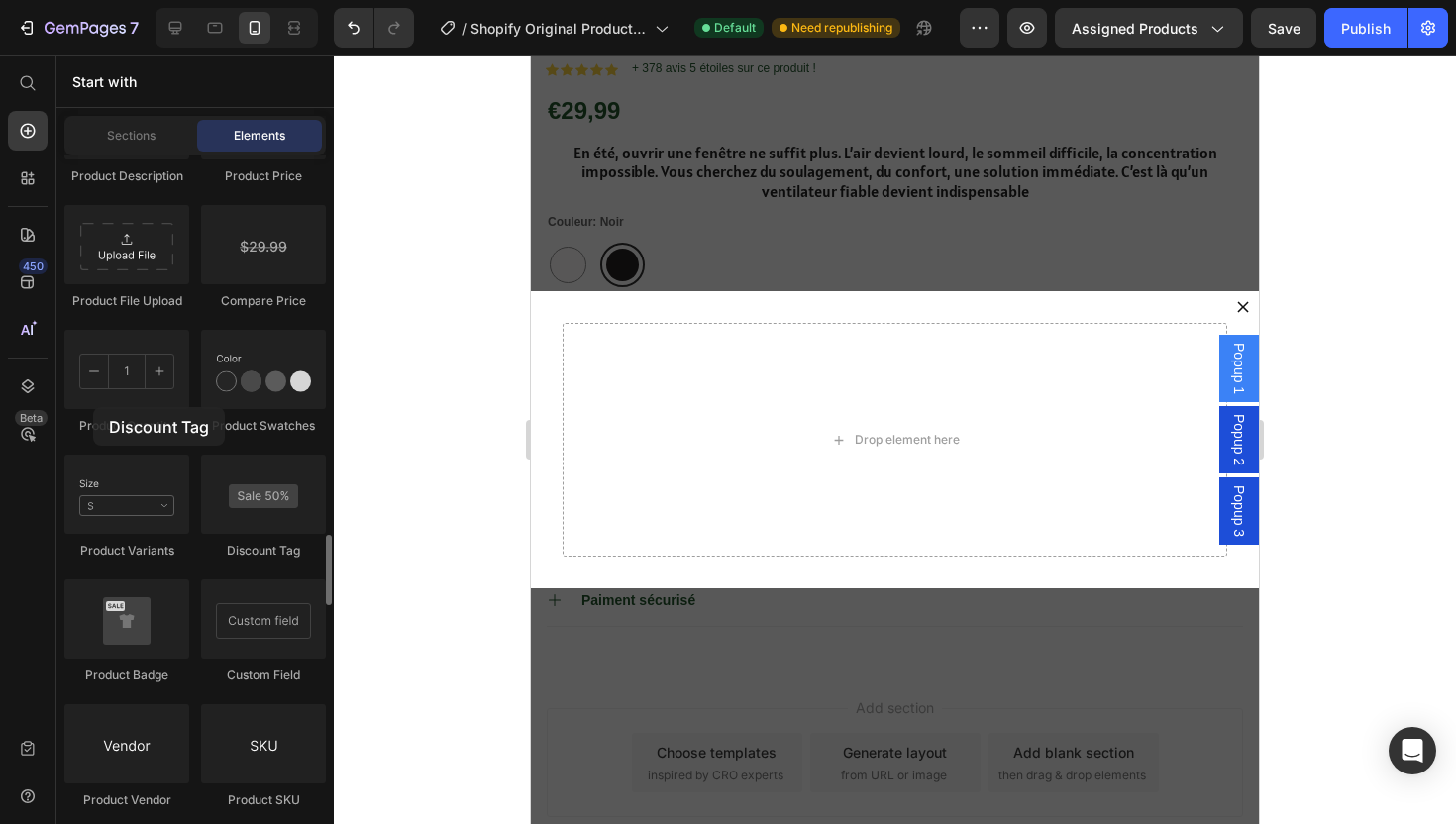drag, startPoint x: 228, startPoint y: 491, endPoint x: 89, endPoint y: 410, distance: 160.87884 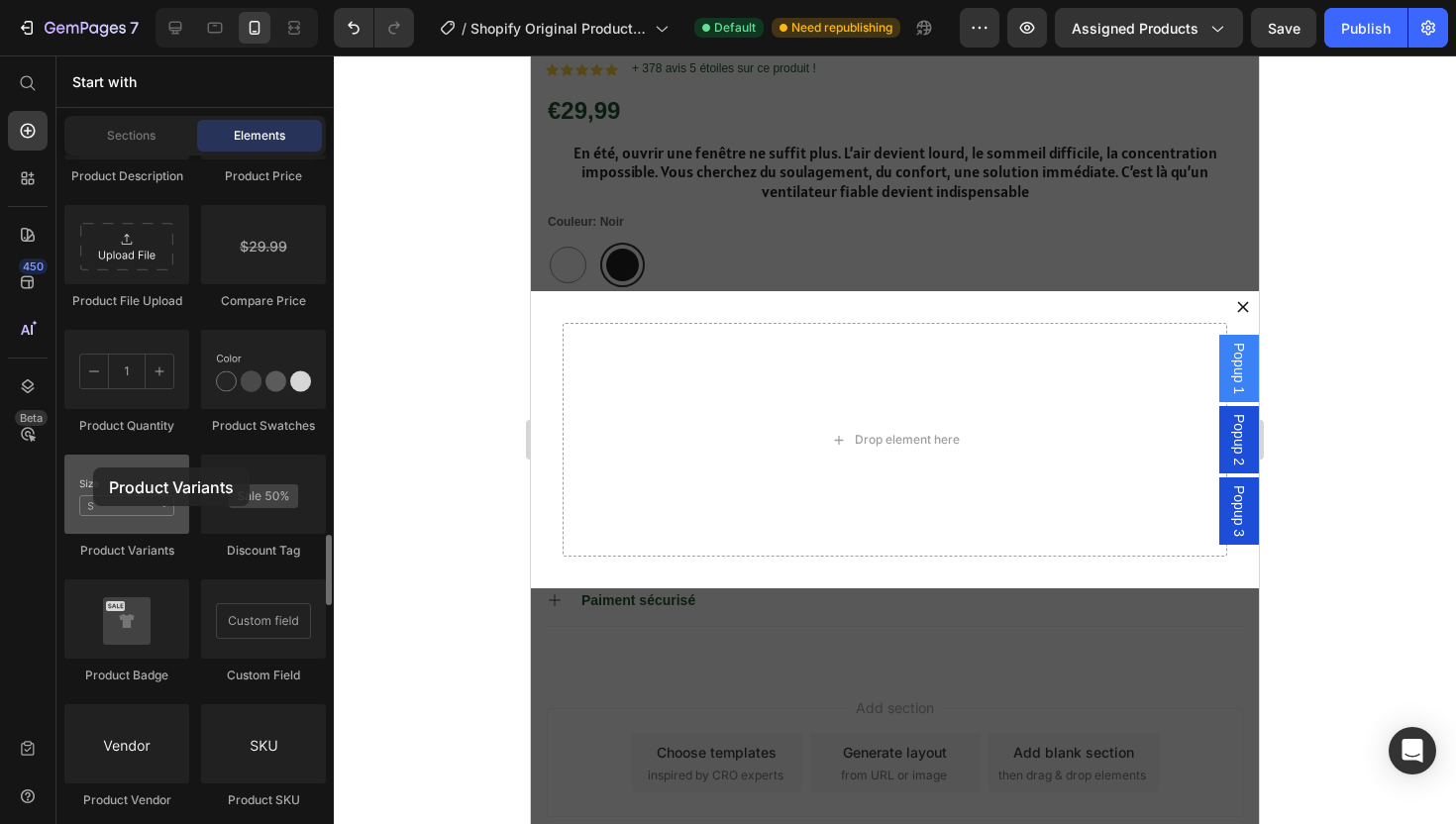 drag, startPoint x: 107, startPoint y: 501, endPoint x: 126, endPoint y: 493, distance: 20.615528 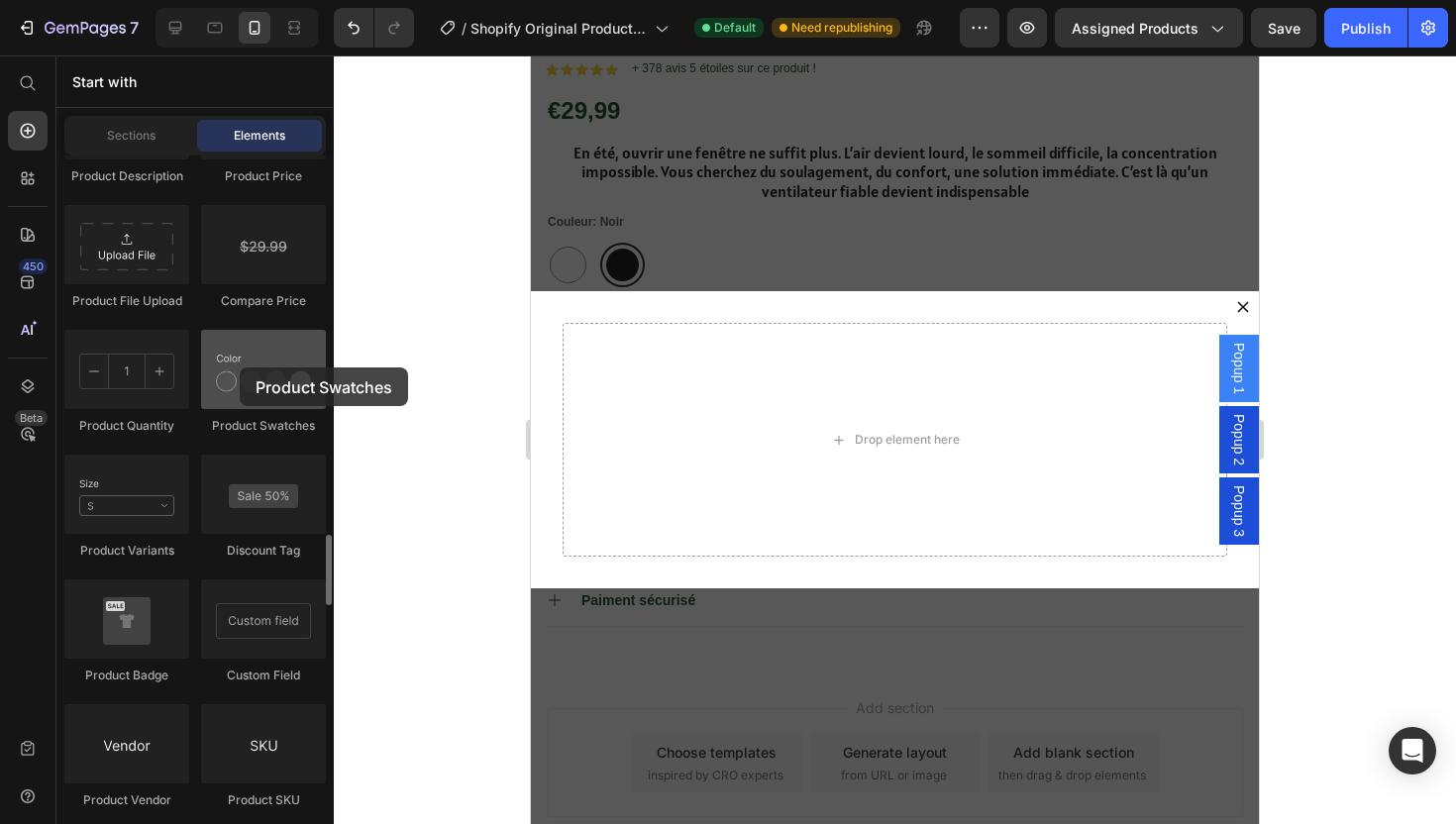 drag, startPoint x: 234, startPoint y: 378, endPoint x: 241, endPoint y: 368, distance: 12.206556 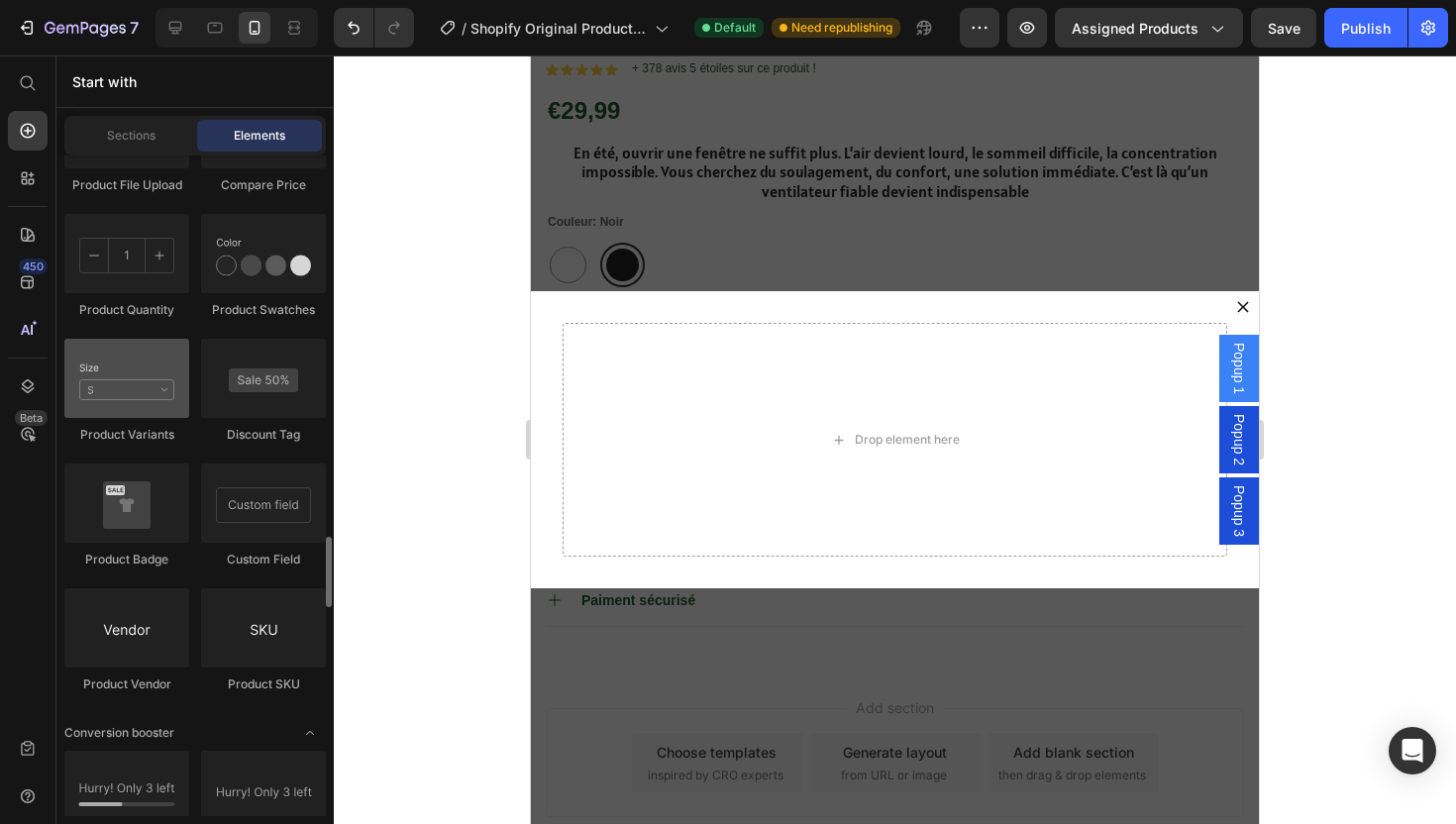 scroll, scrollTop: 3664, scrollLeft: 0, axis: vertical 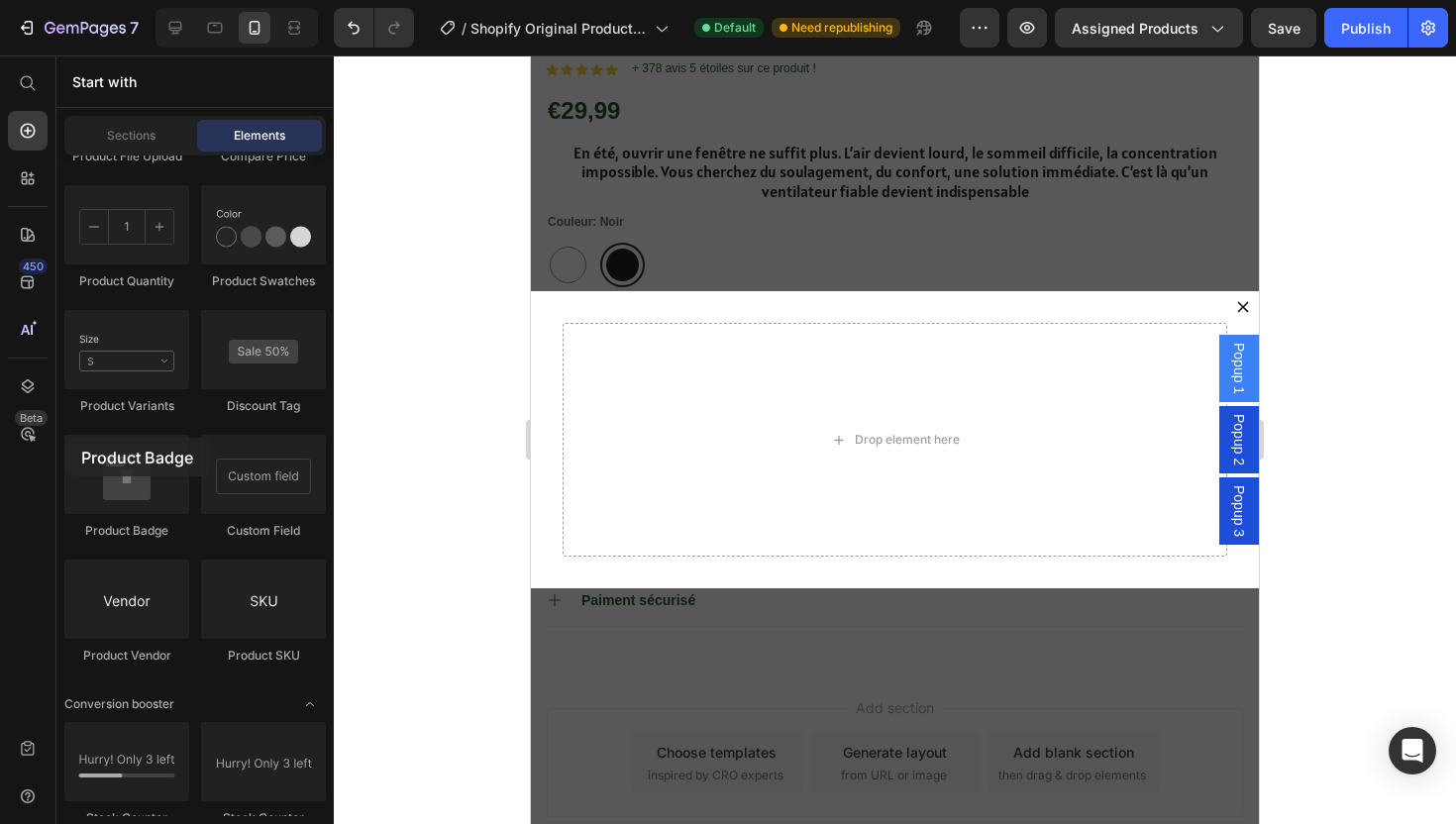 drag, startPoint x: 119, startPoint y: 489, endPoint x: 51, endPoint y: 450, distance: 78.39005 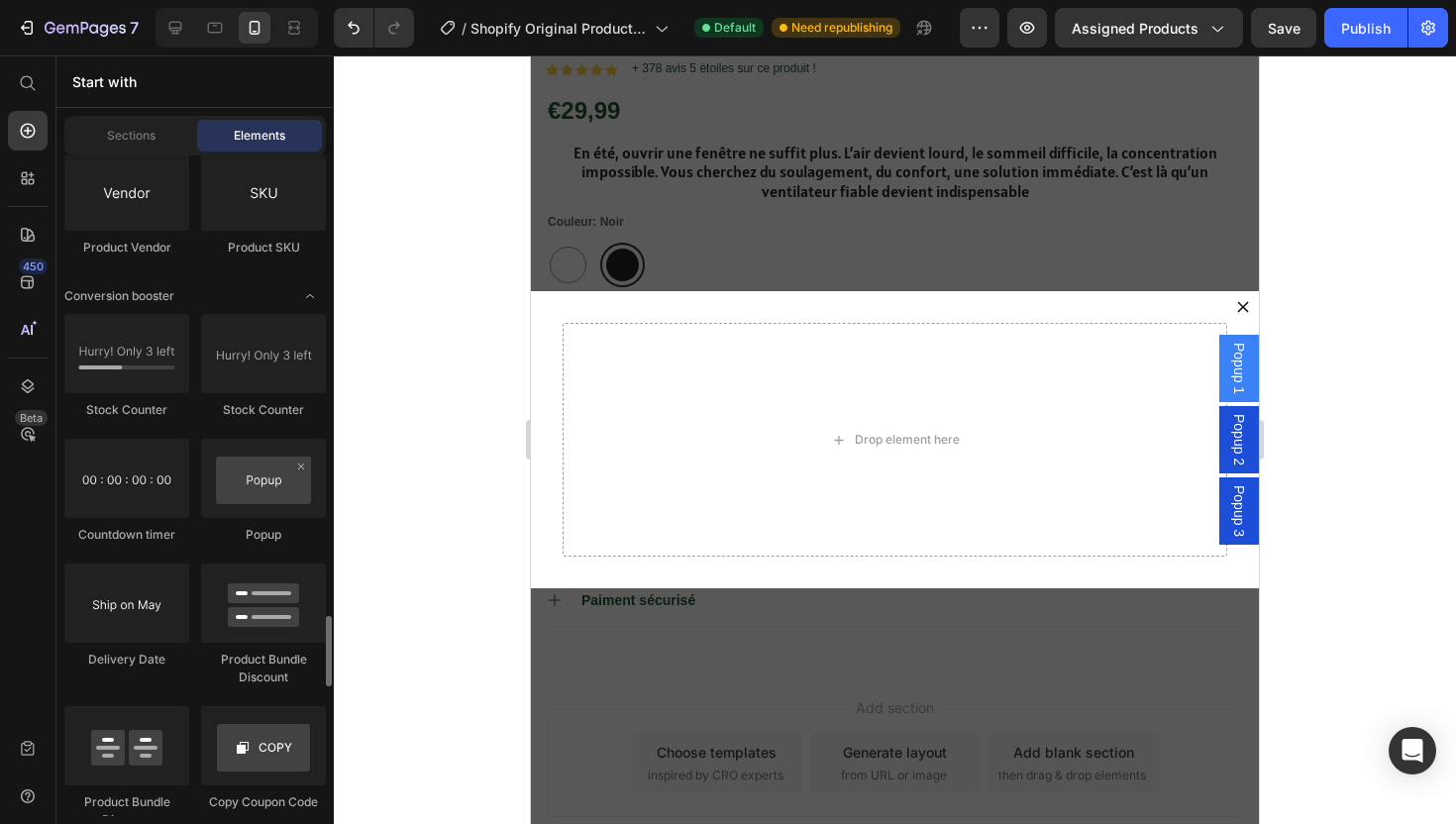 scroll, scrollTop: 4092, scrollLeft: 0, axis: vertical 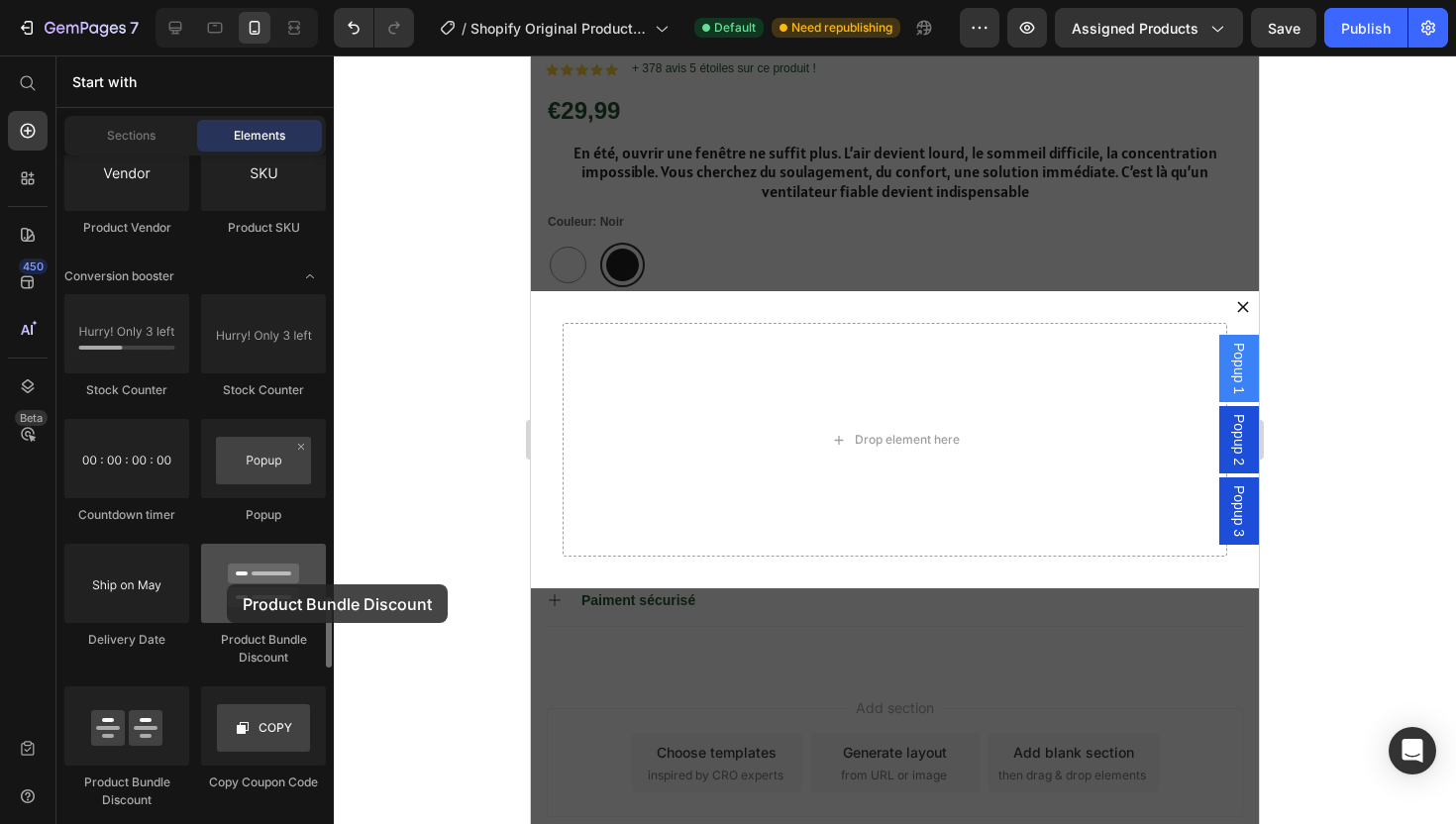 drag, startPoint x: 237, startPoint y: 586, endPoint x: 227, endPoint y: 584, distance: 10.198039 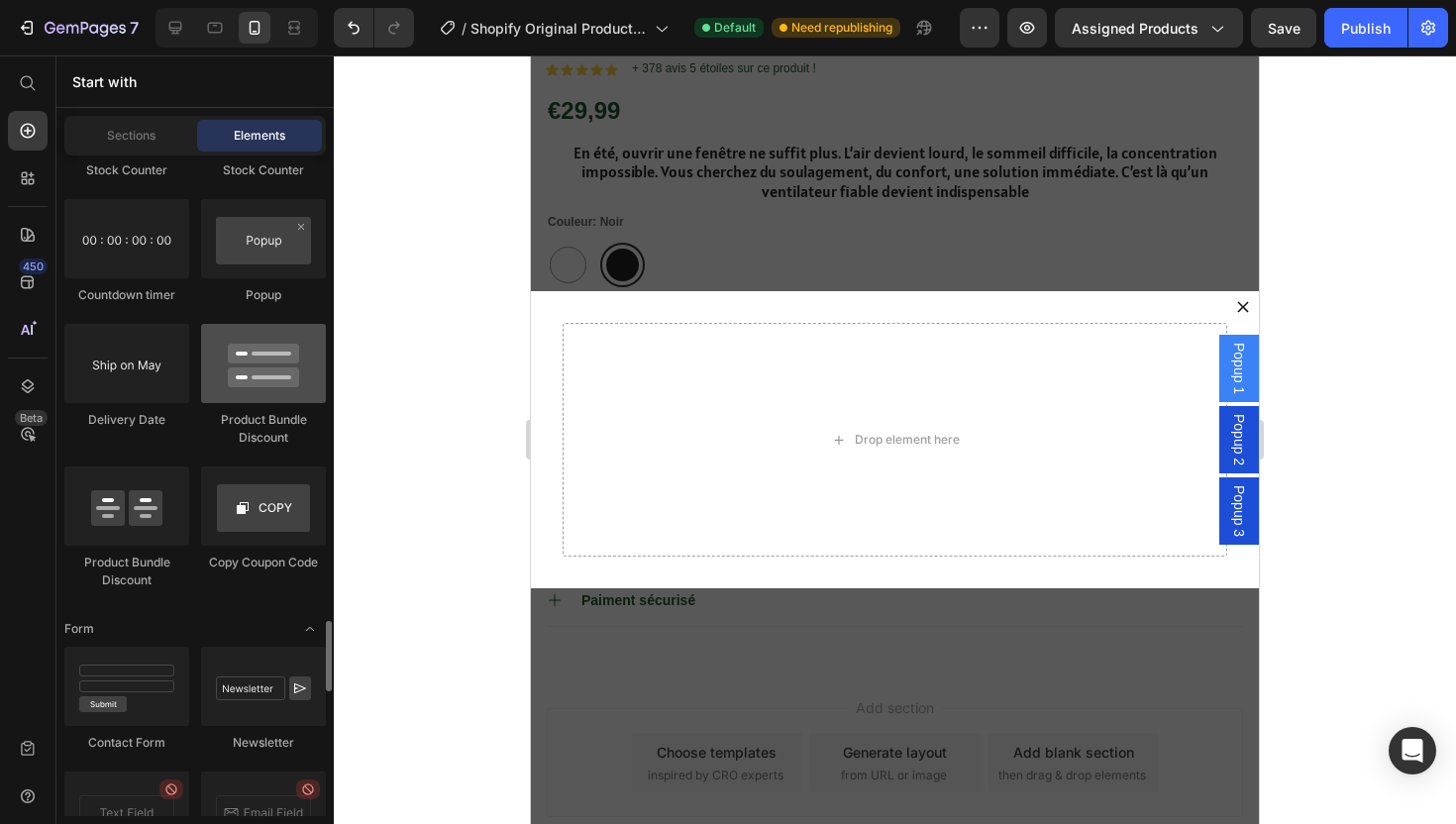 scroll, scrollTop: 4342, scrollLeft: 0, axis: vertical 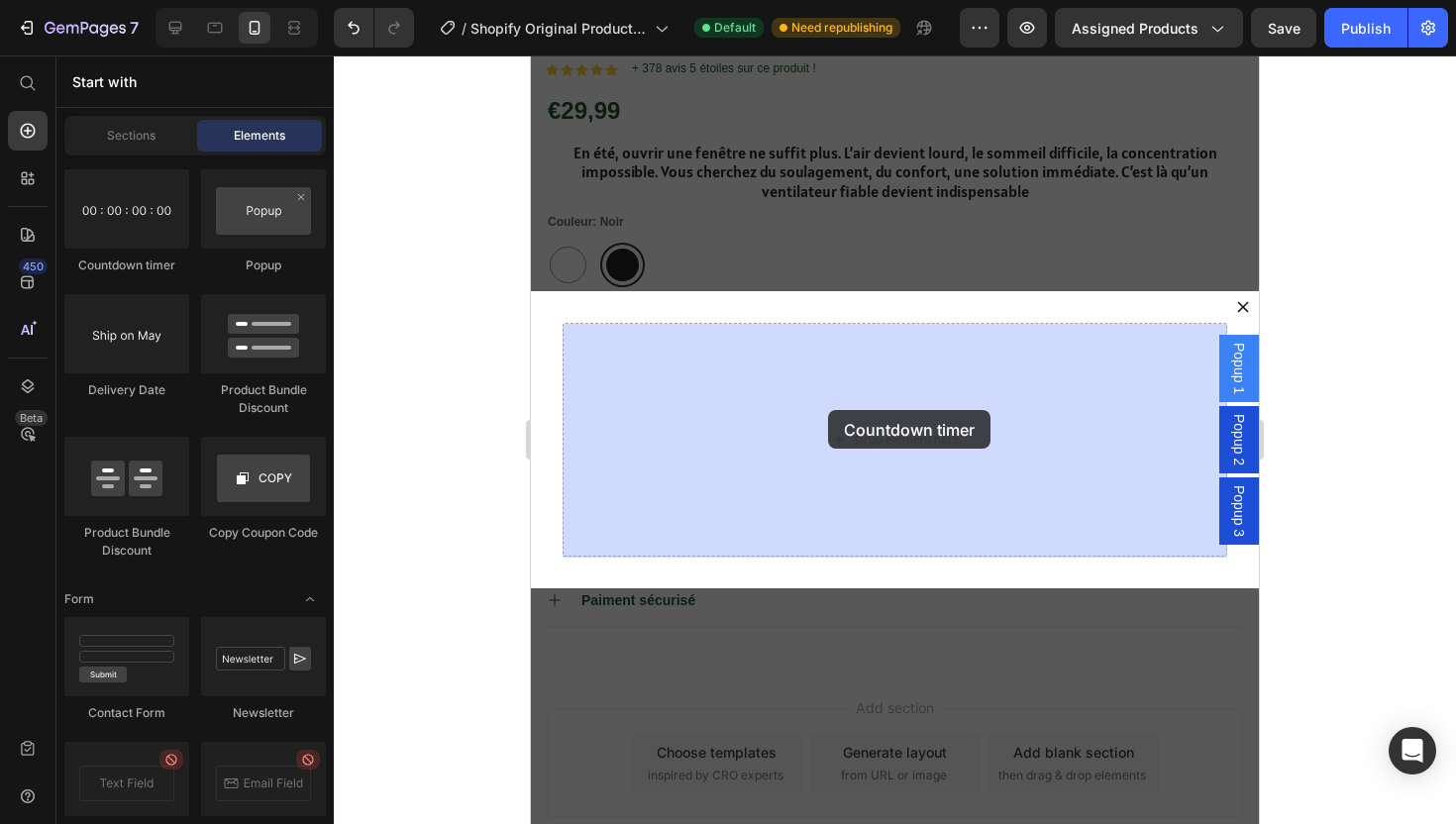 drag, startPoint x: 671, startPoint y: 276, endPoint x: 829, endPoint y: 410, distance: 207.17143 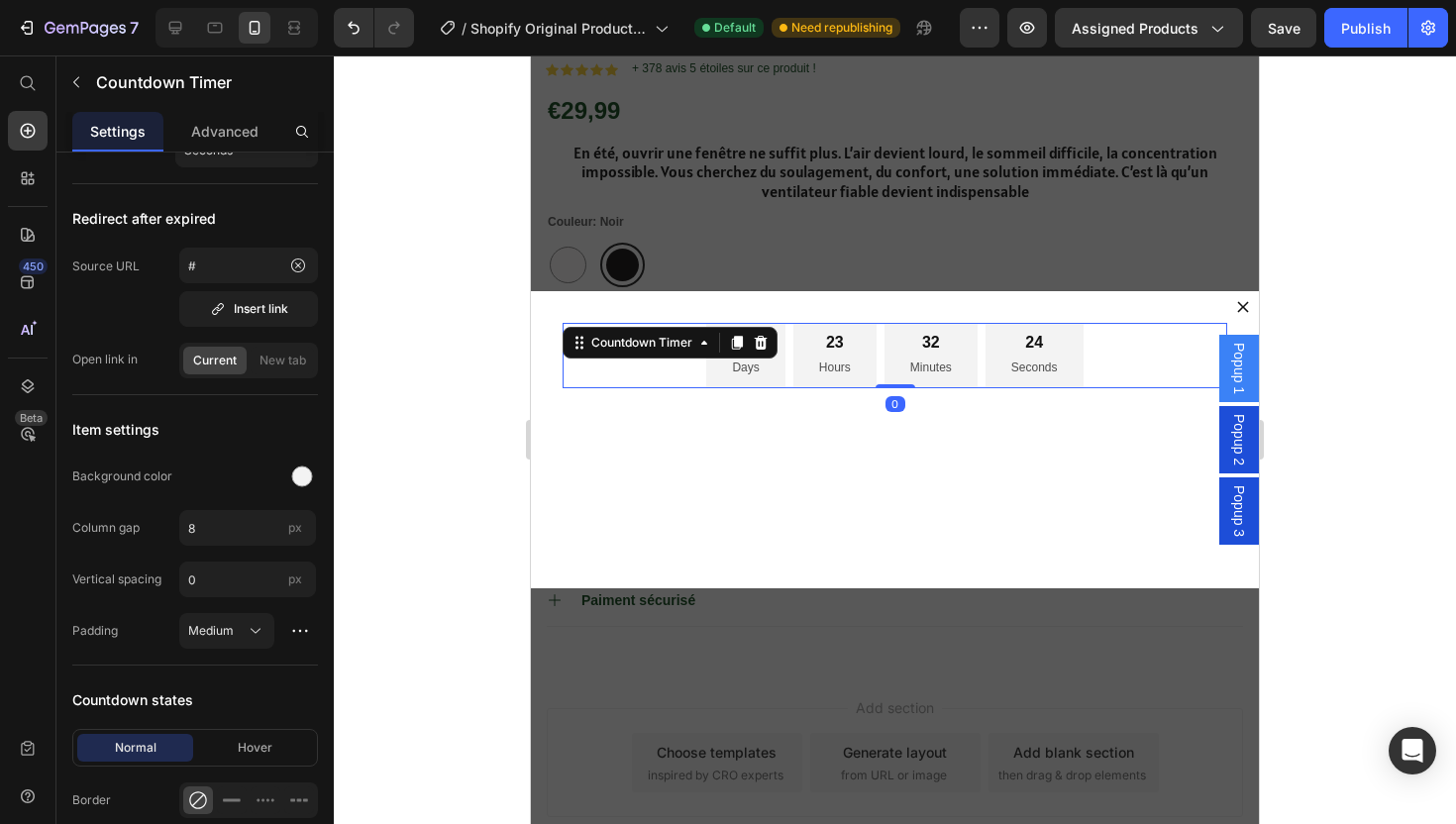 scroll, scrollTop: 0, scrollLeft: 0, axis: both 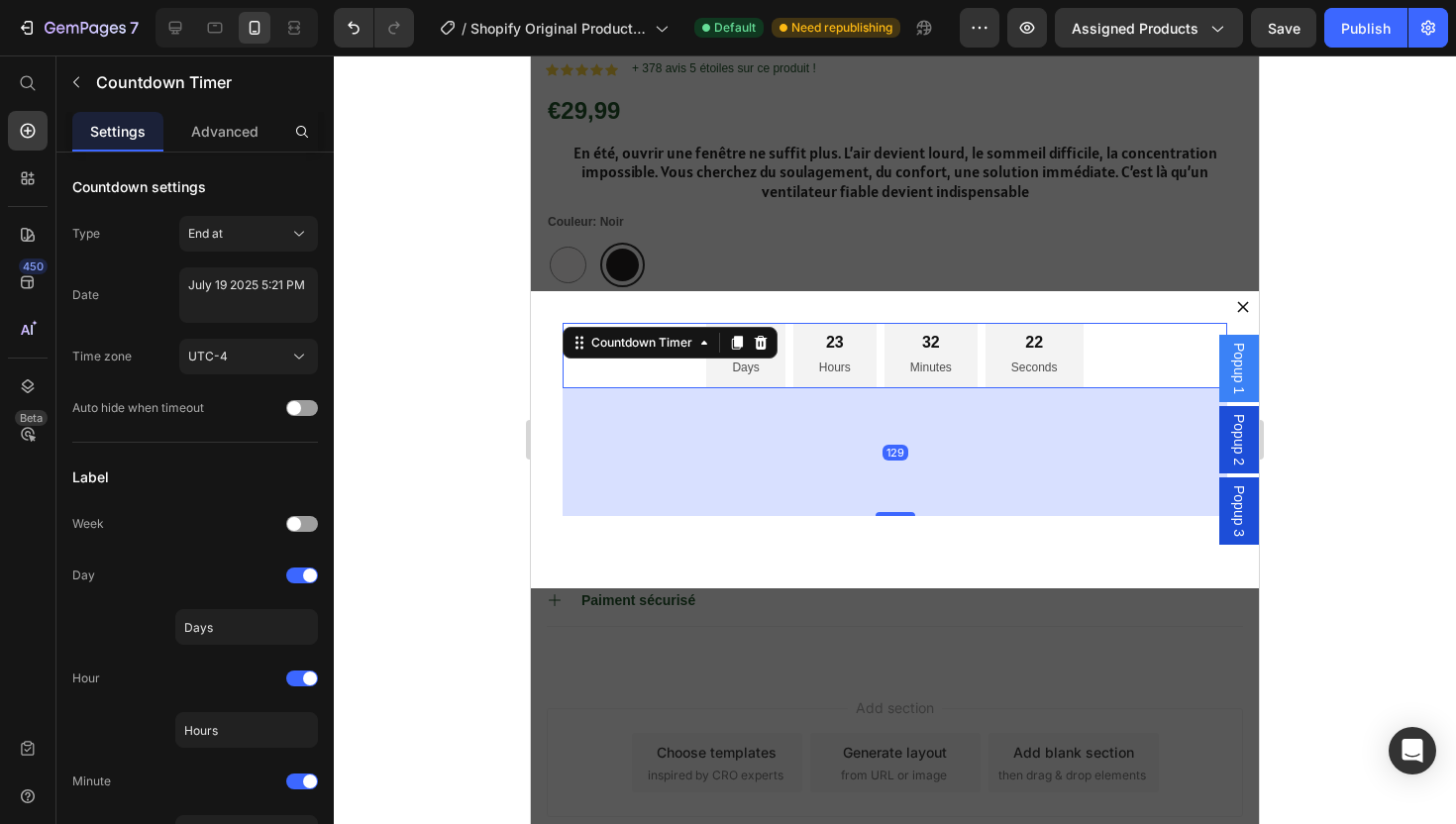 drag, startPoint x: 895, startPoint y: 388, endPoint x: 890, endPoint y: 516, distance: 128.09762 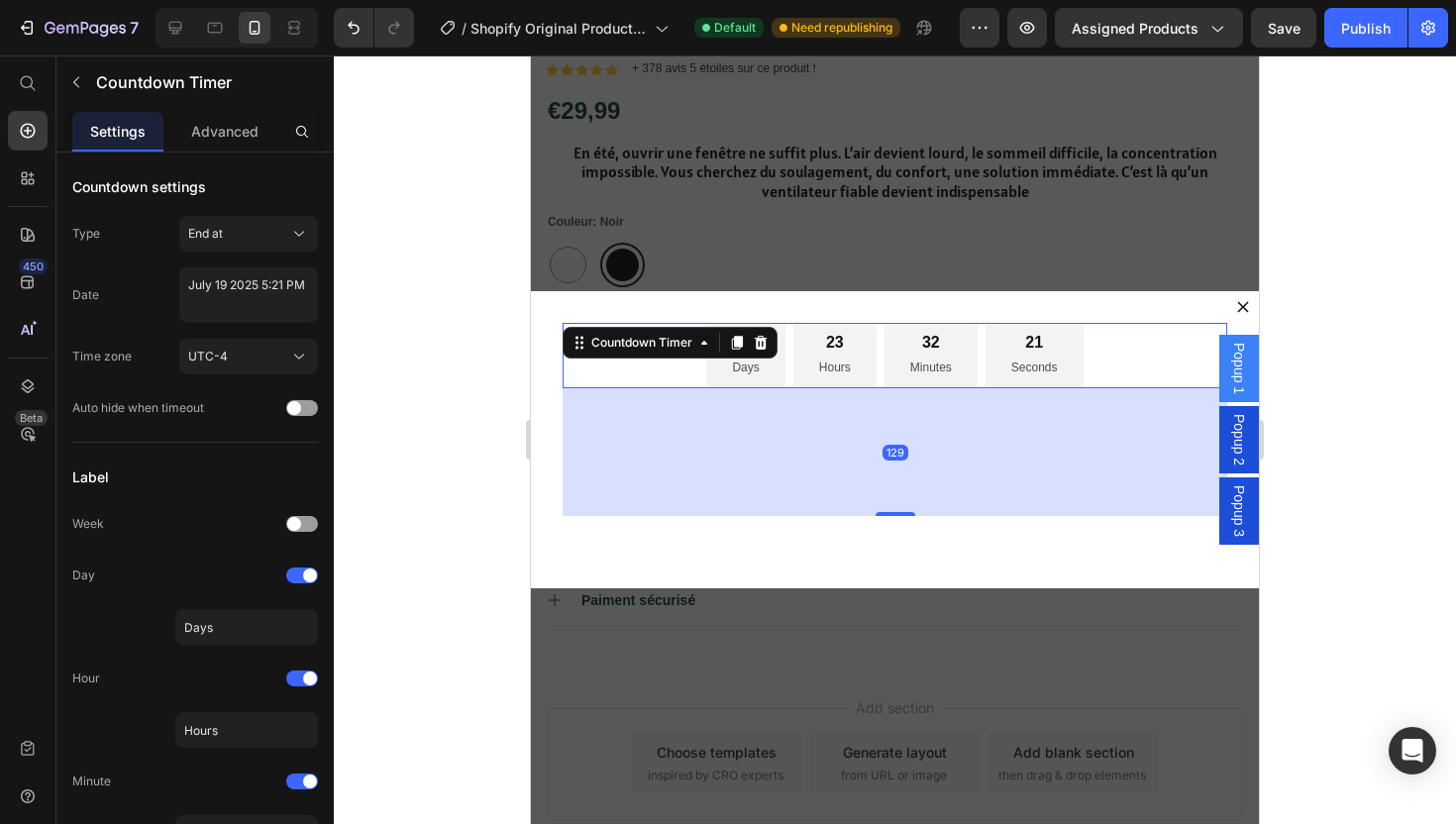 click on "Hours" at bounding box center [835, 368] 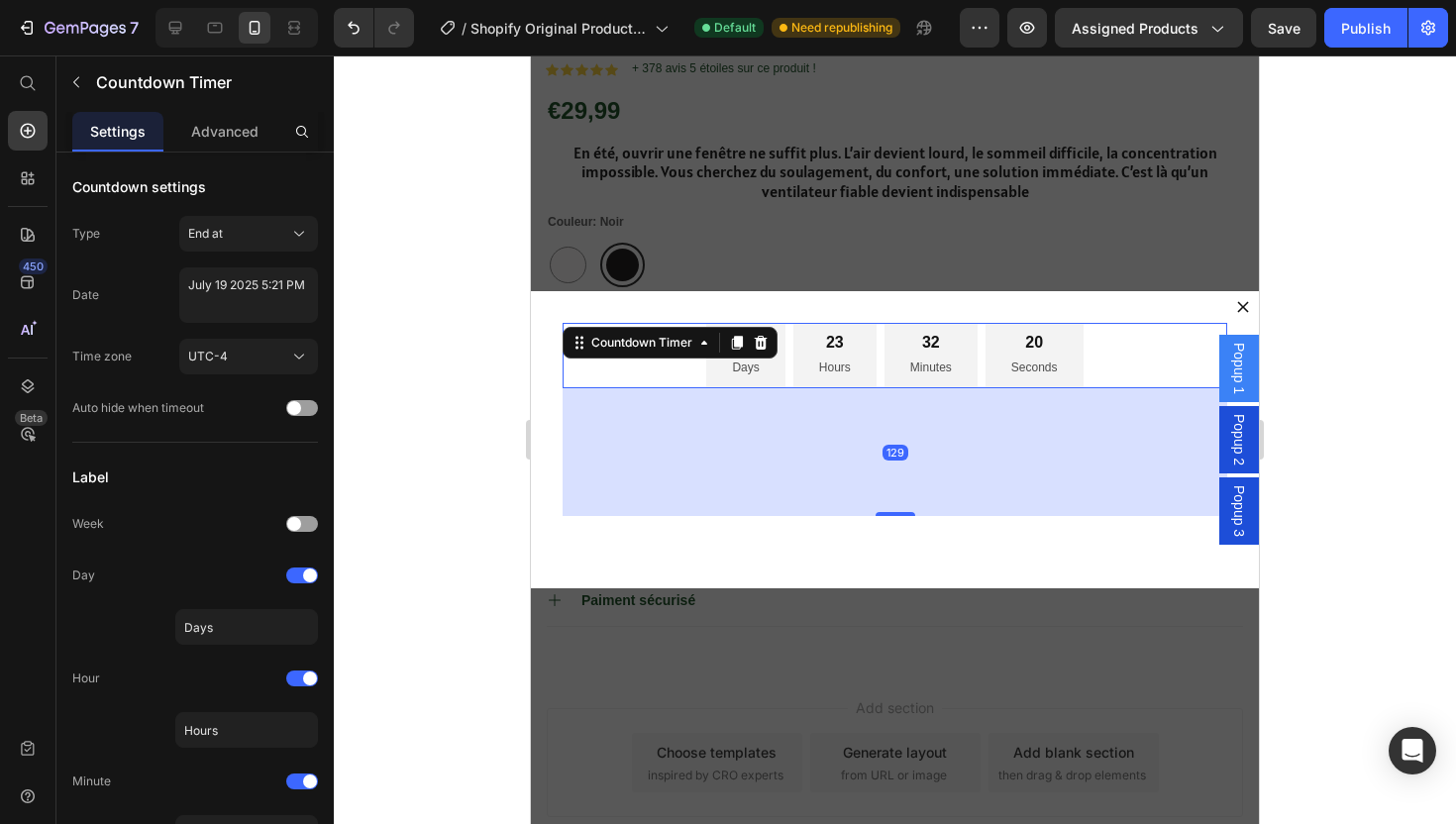 click on "23" at bounding box center (835, 343) 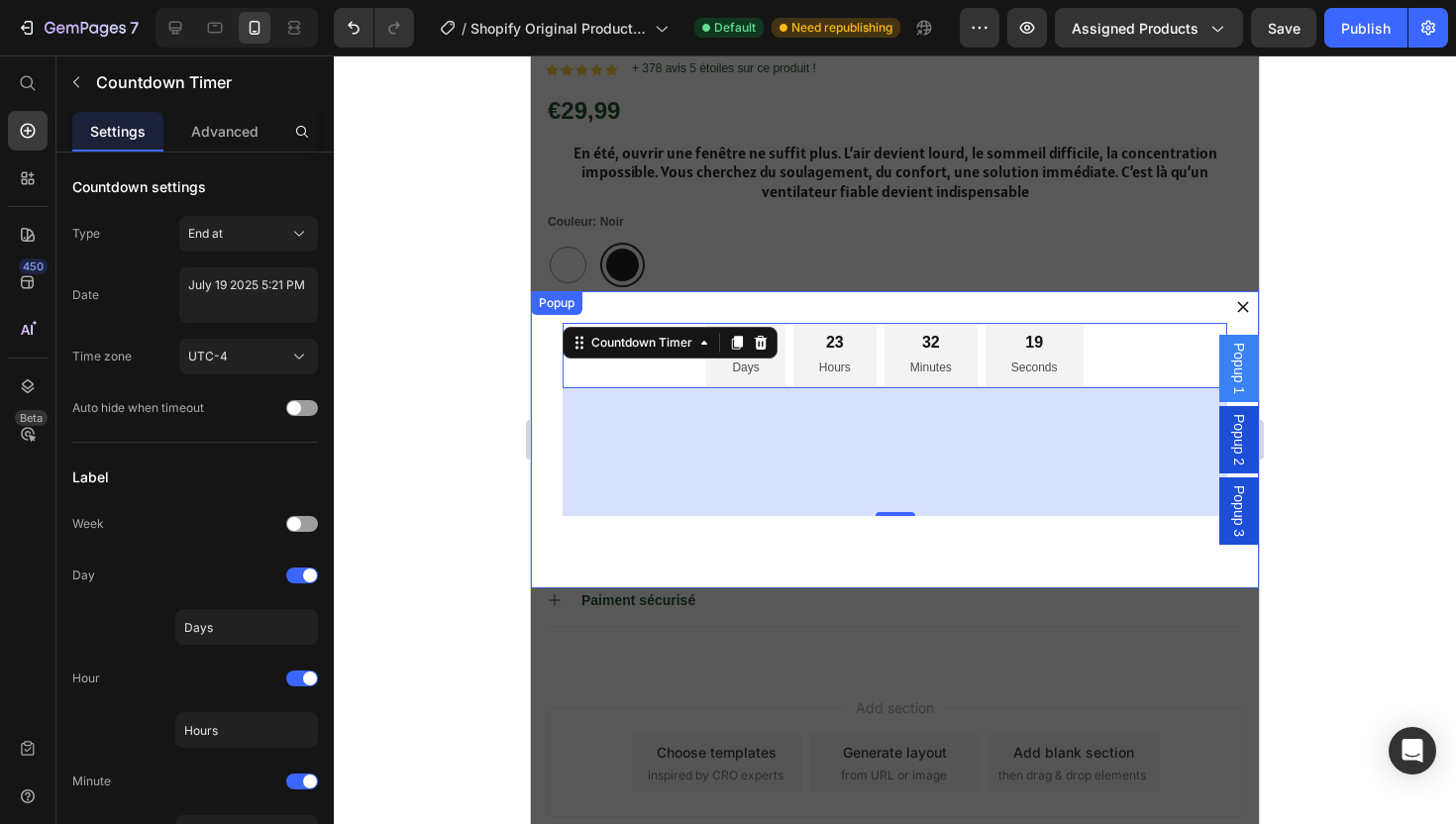 click at bounding box center [1243, 307] 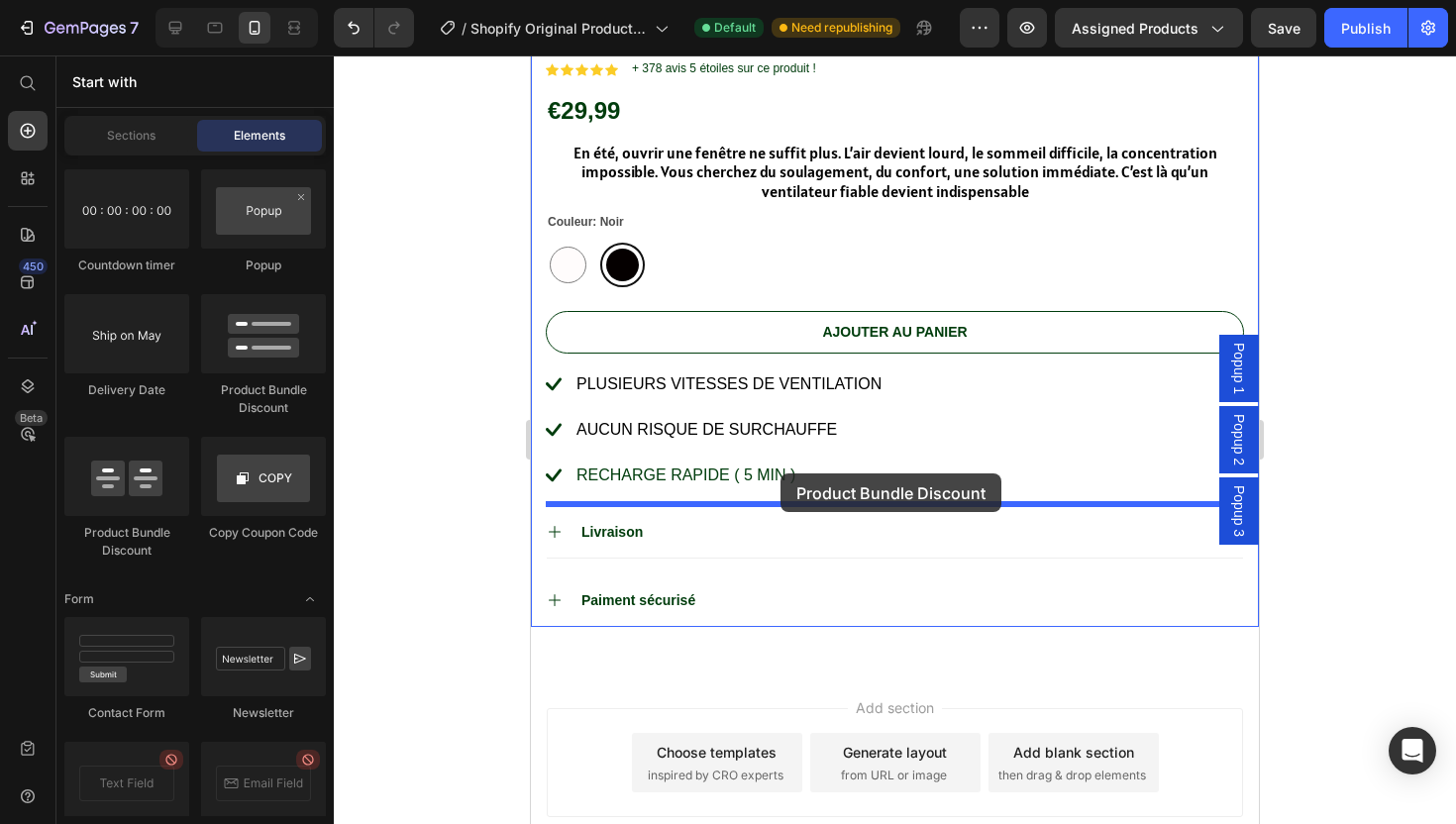 drag, startPoint x: 775, startPoint y: 401, endPoint x: 783, endPoint y: 486, distance: 85.37564 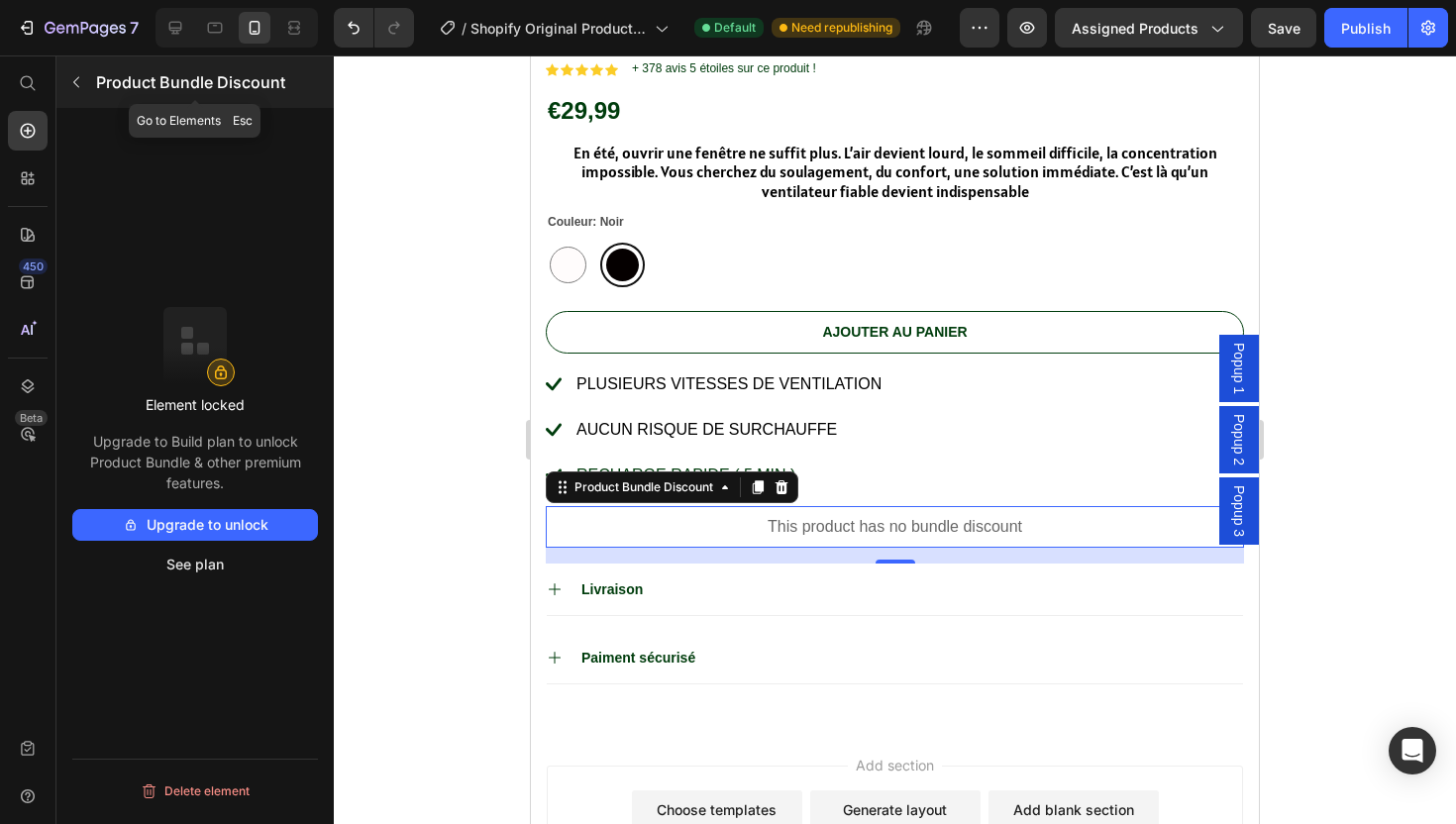 click 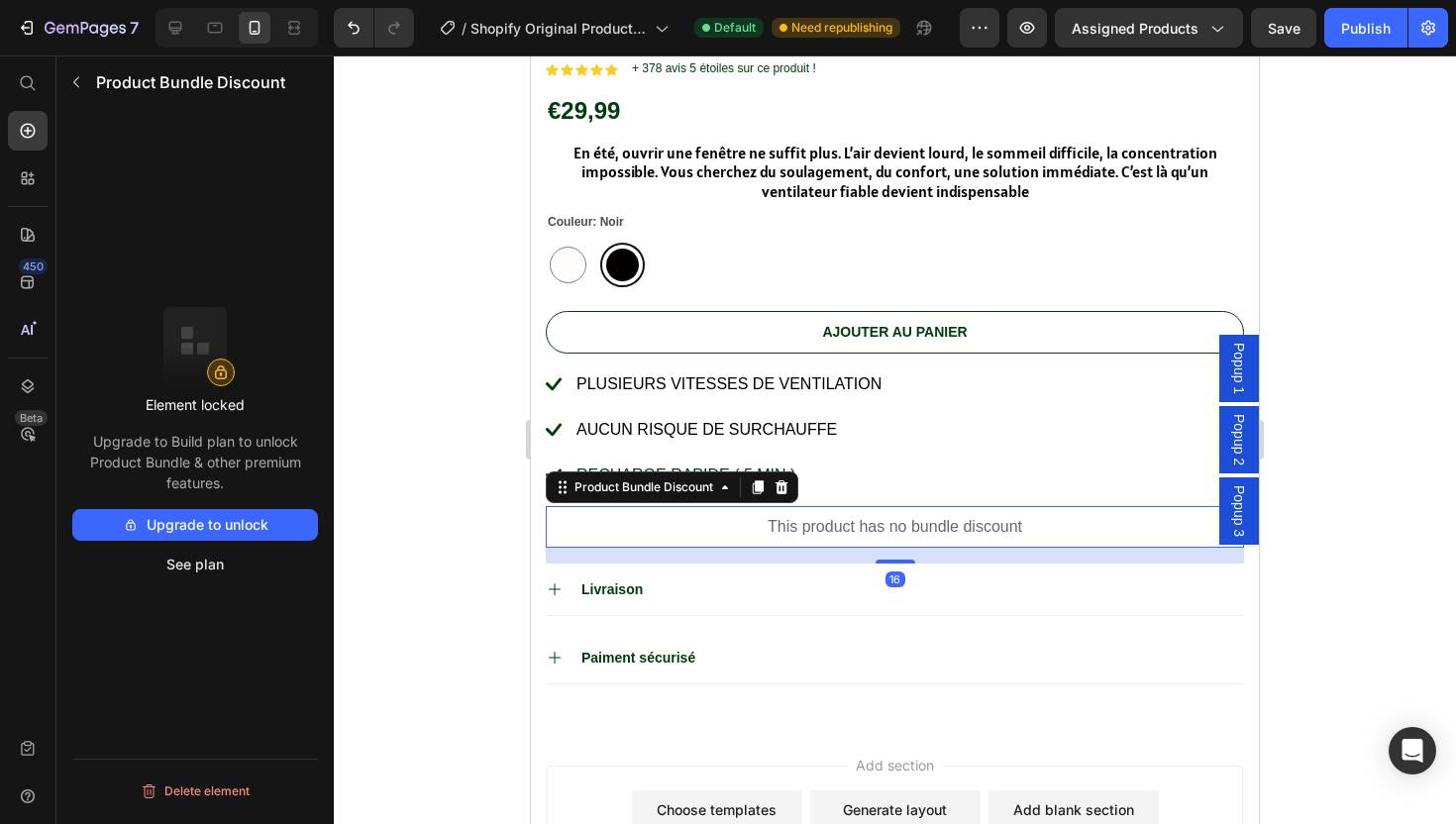 click on "This product has no bundle discount" at bounding box center (894, 527) 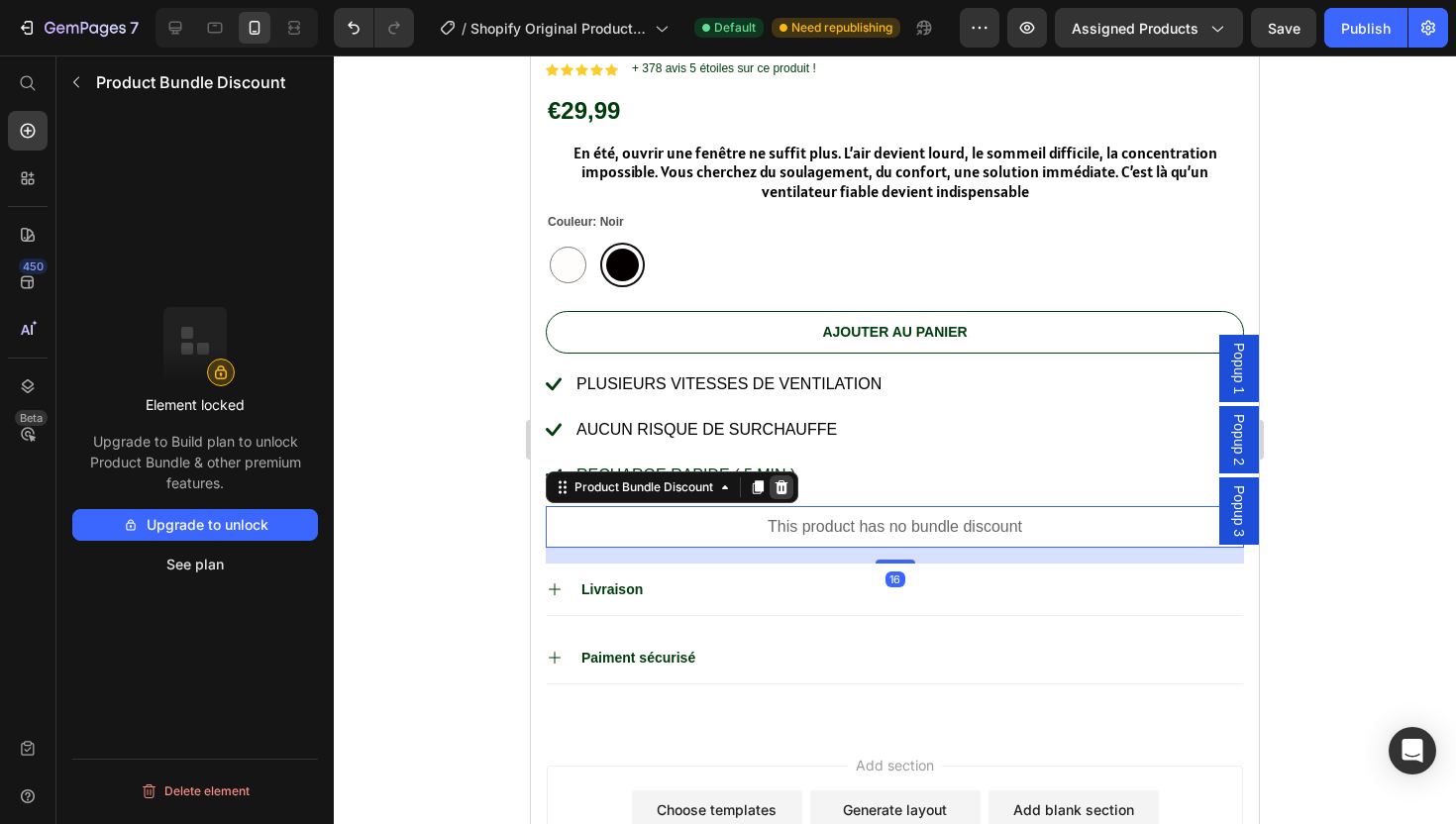 click 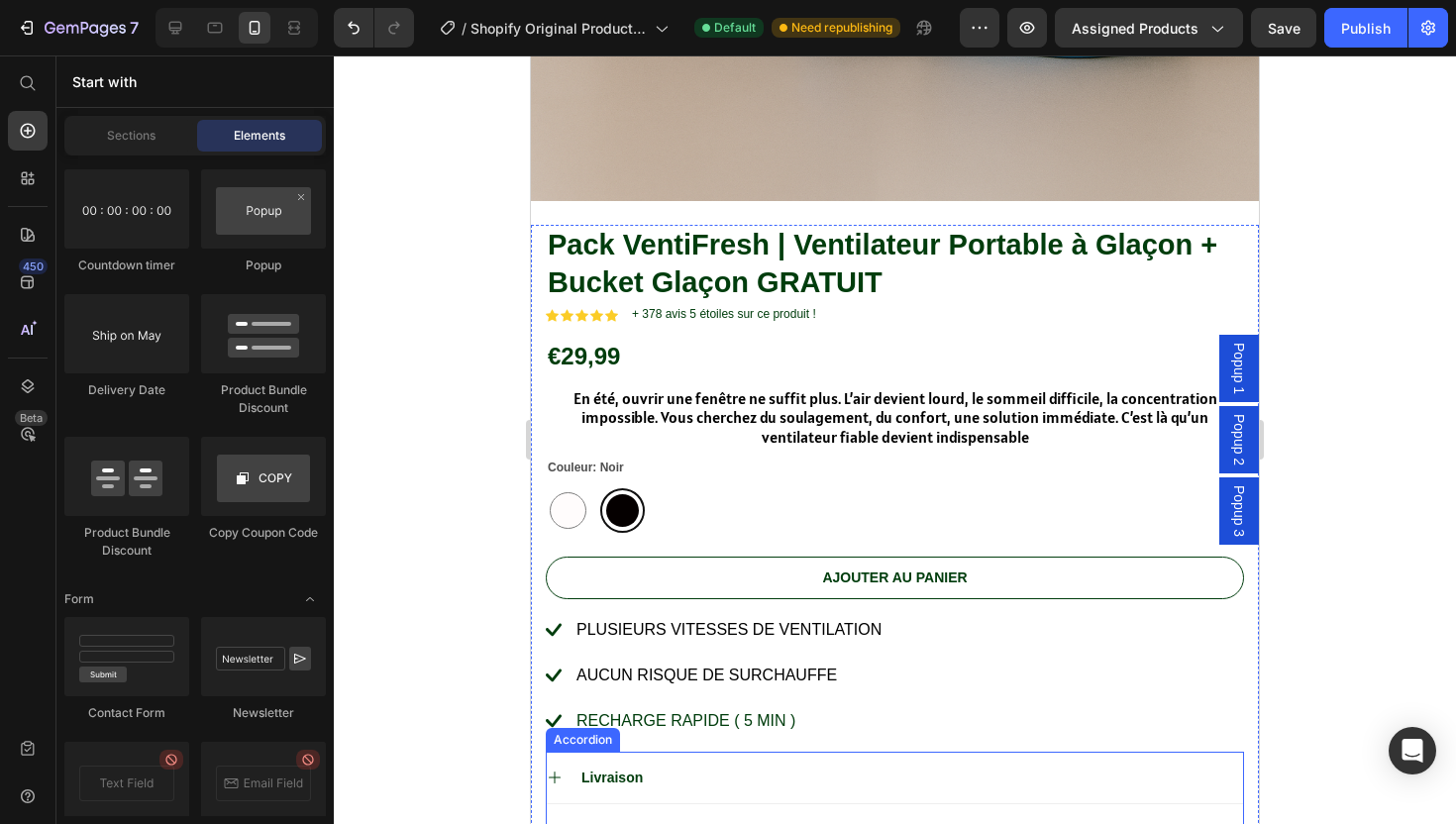 scroll, scrollTop: 828, scrollLeft: 0, axis: vertical 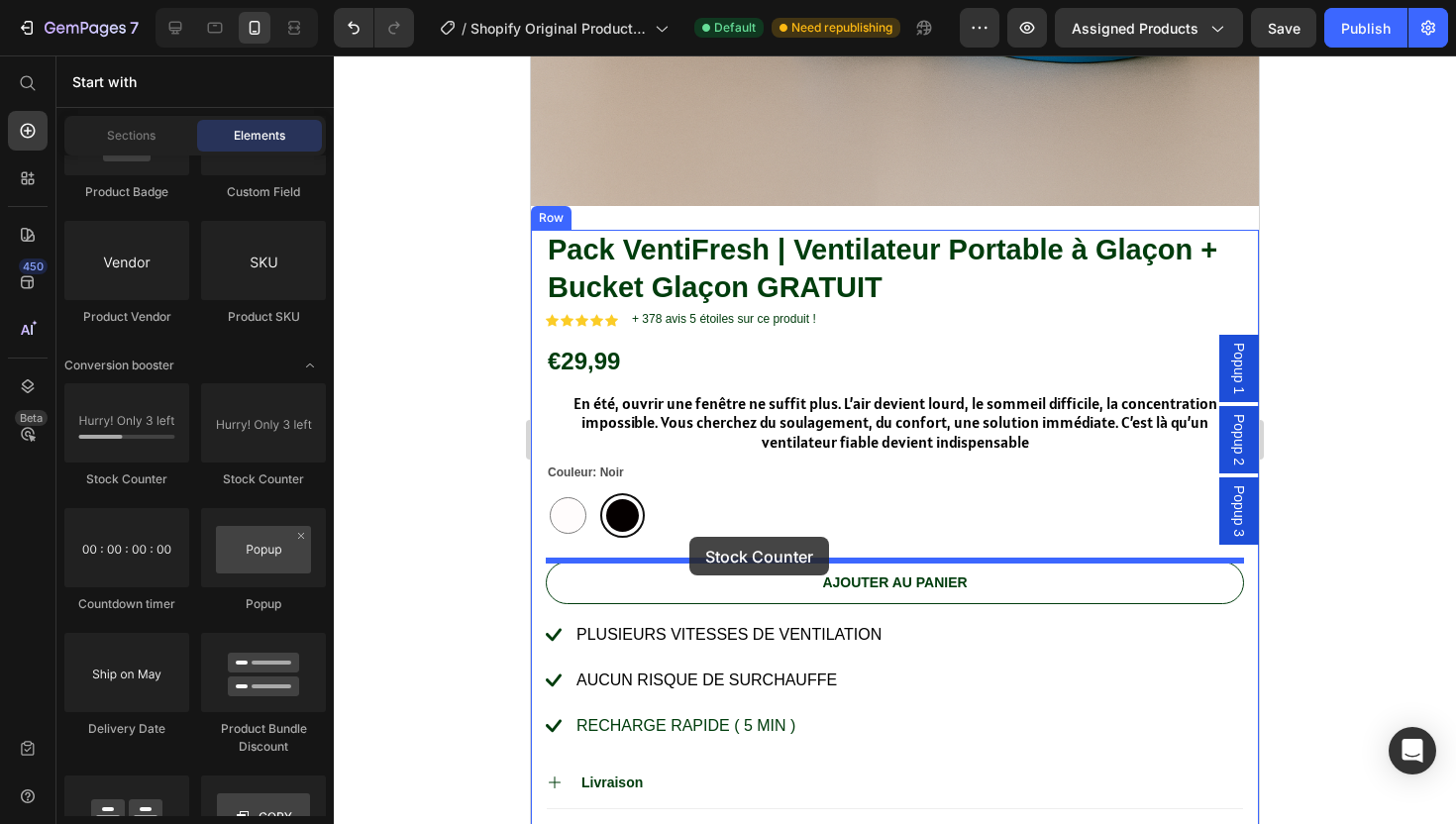 drag, startPoint x: 781, startPoint y: 484, endPoint x: 689, endPoint y: 537, distance: 106.174385 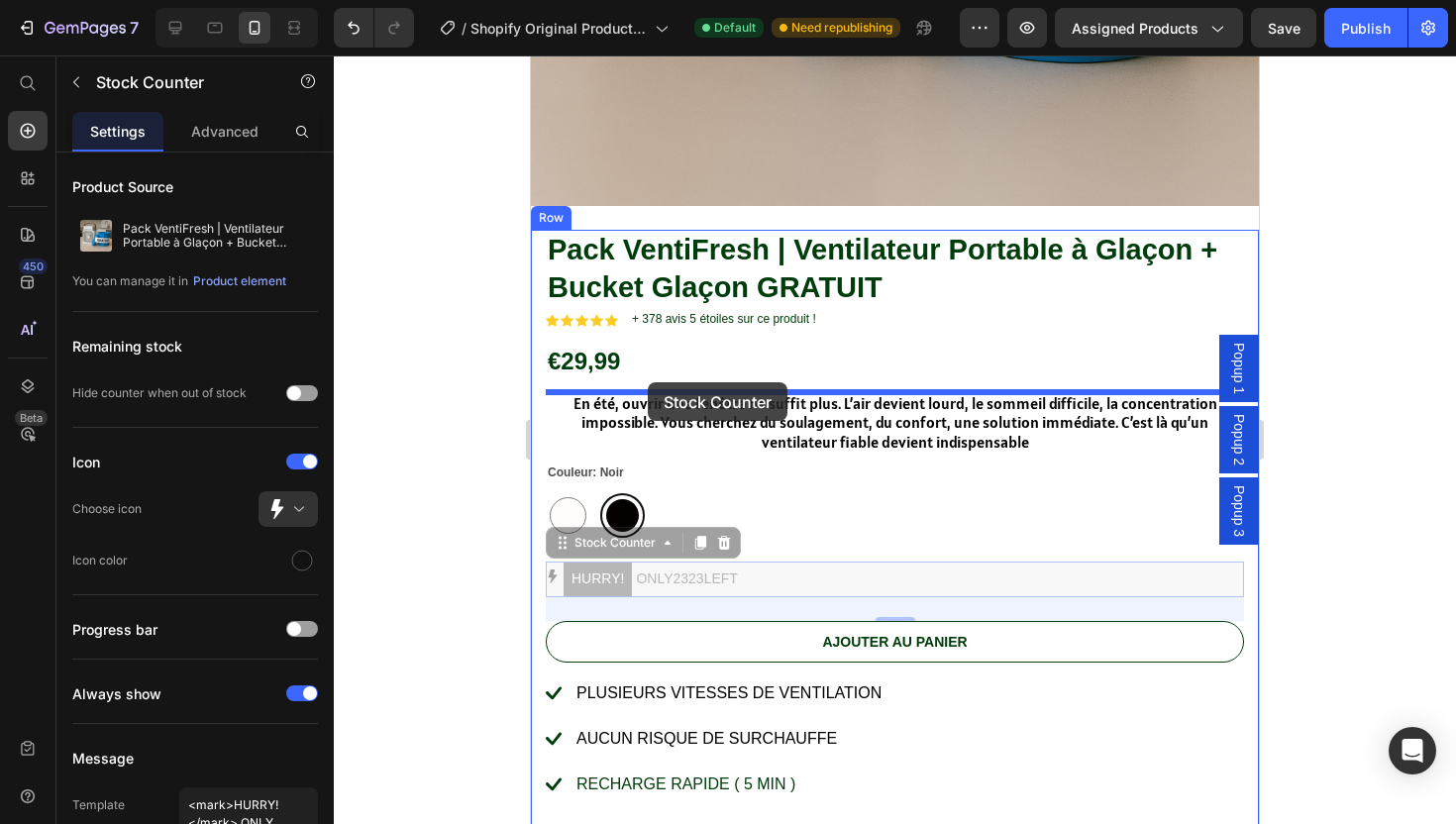 drag, startPoint x: 660, startPoint y: 574, endPoint x: 648, endPoint y: 383, distance: 191.3766 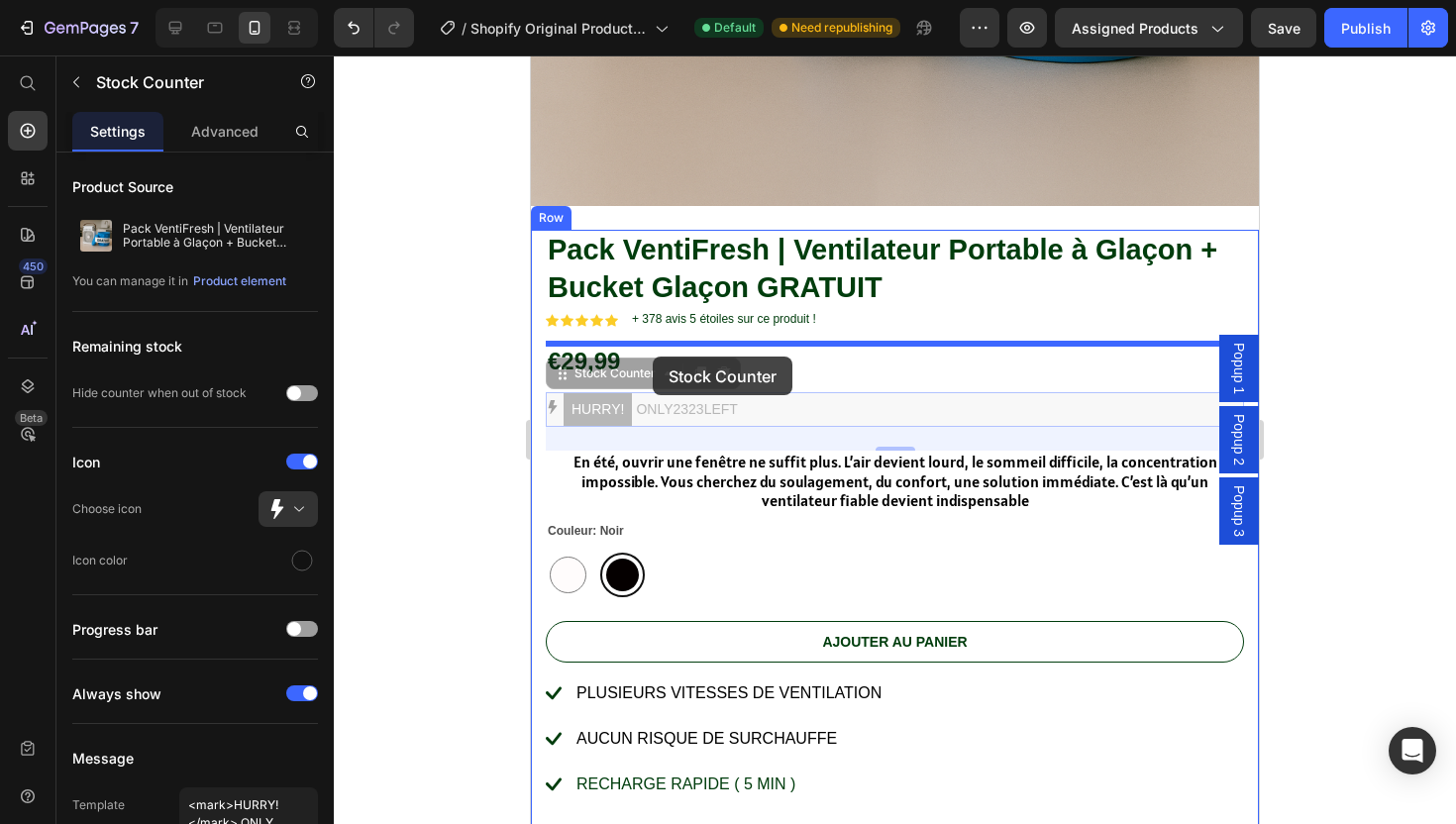 drag, startPoint x: 669, startPoint y: 413, endPoint x: 653, endPoint y: 358, distance: 57.28001 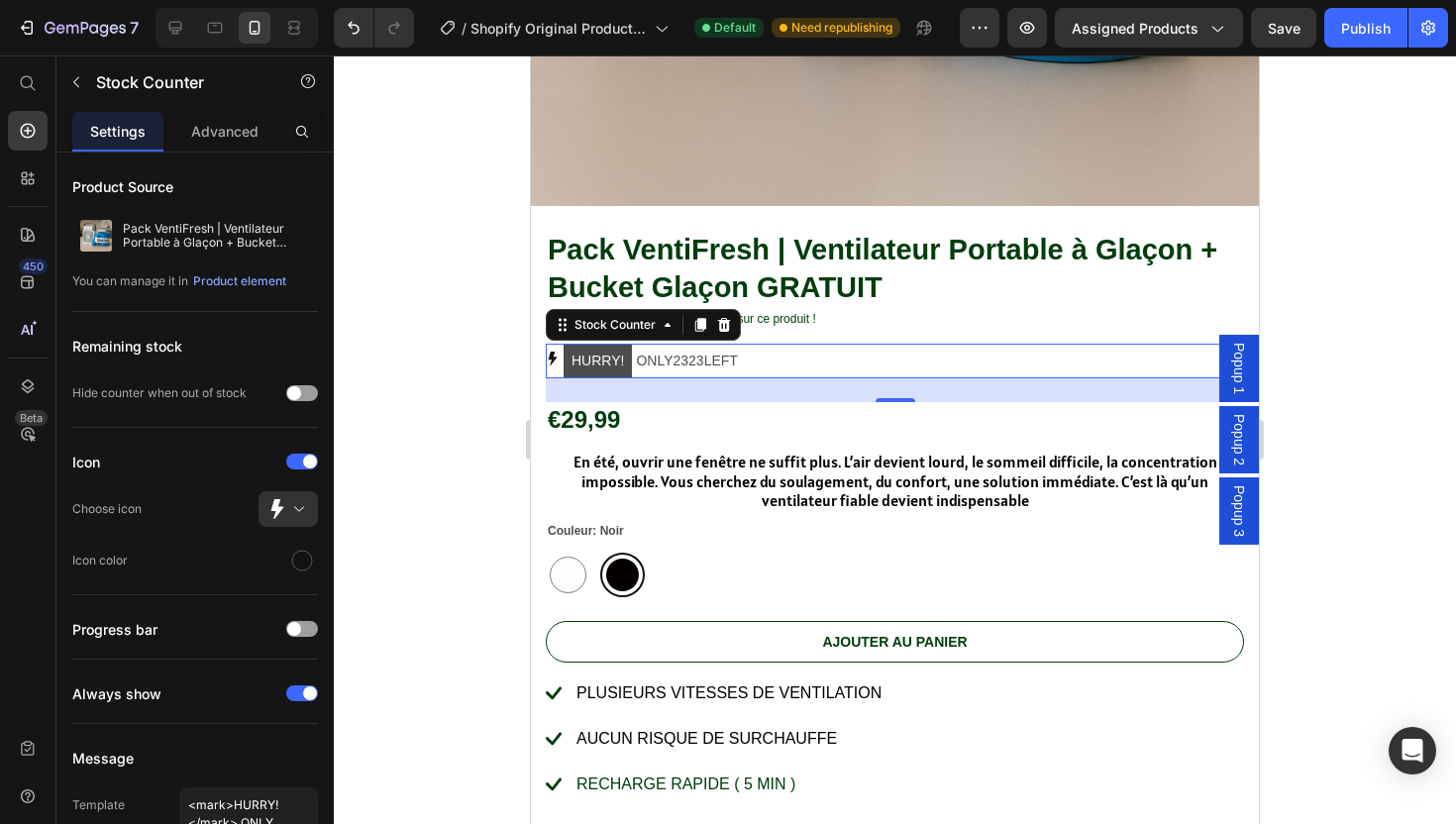 click on "HURRY!  ONLY  2323  LEFT" at bounding box center (651, 360) 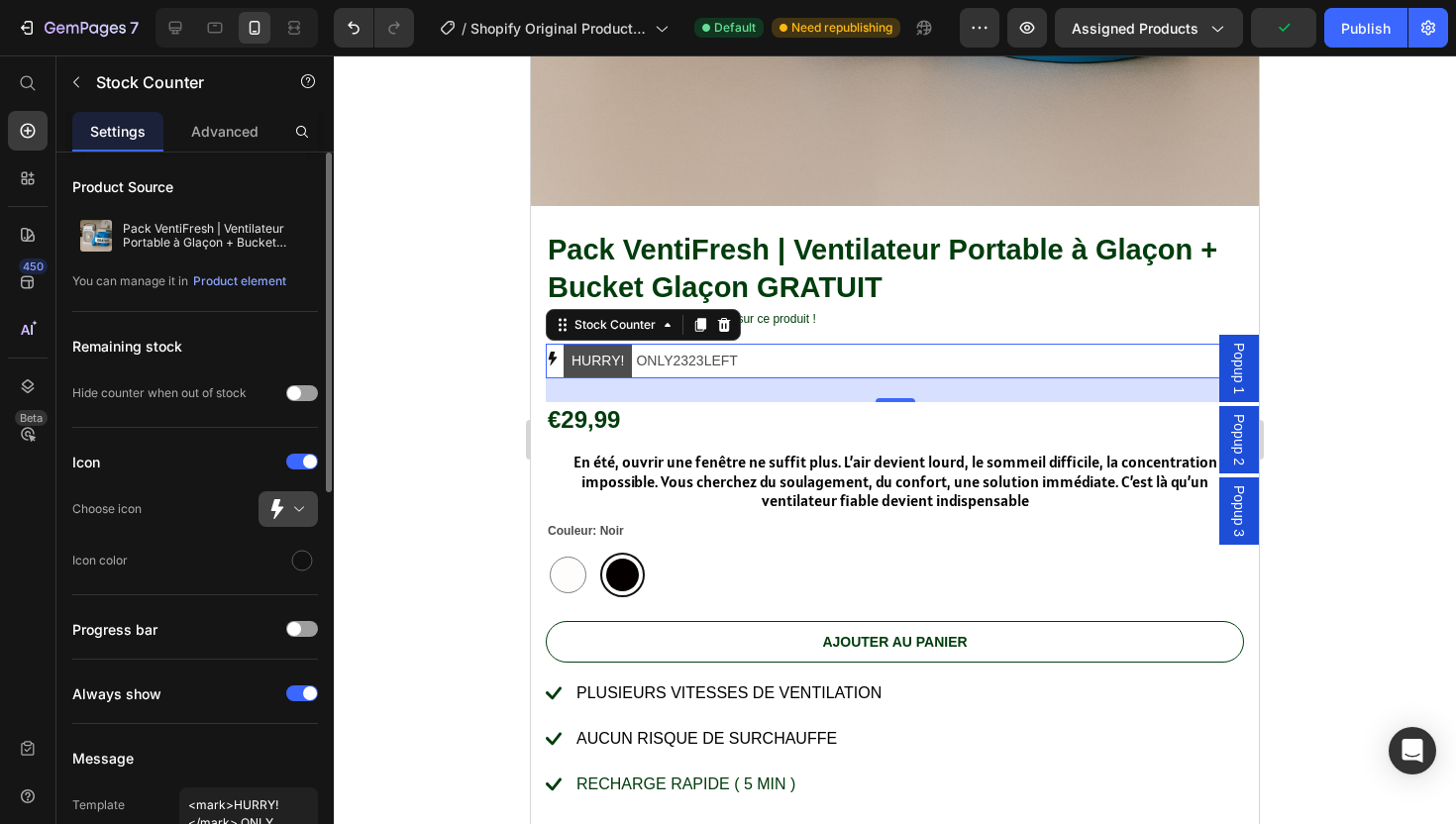 click at bounding box center [296, 509] 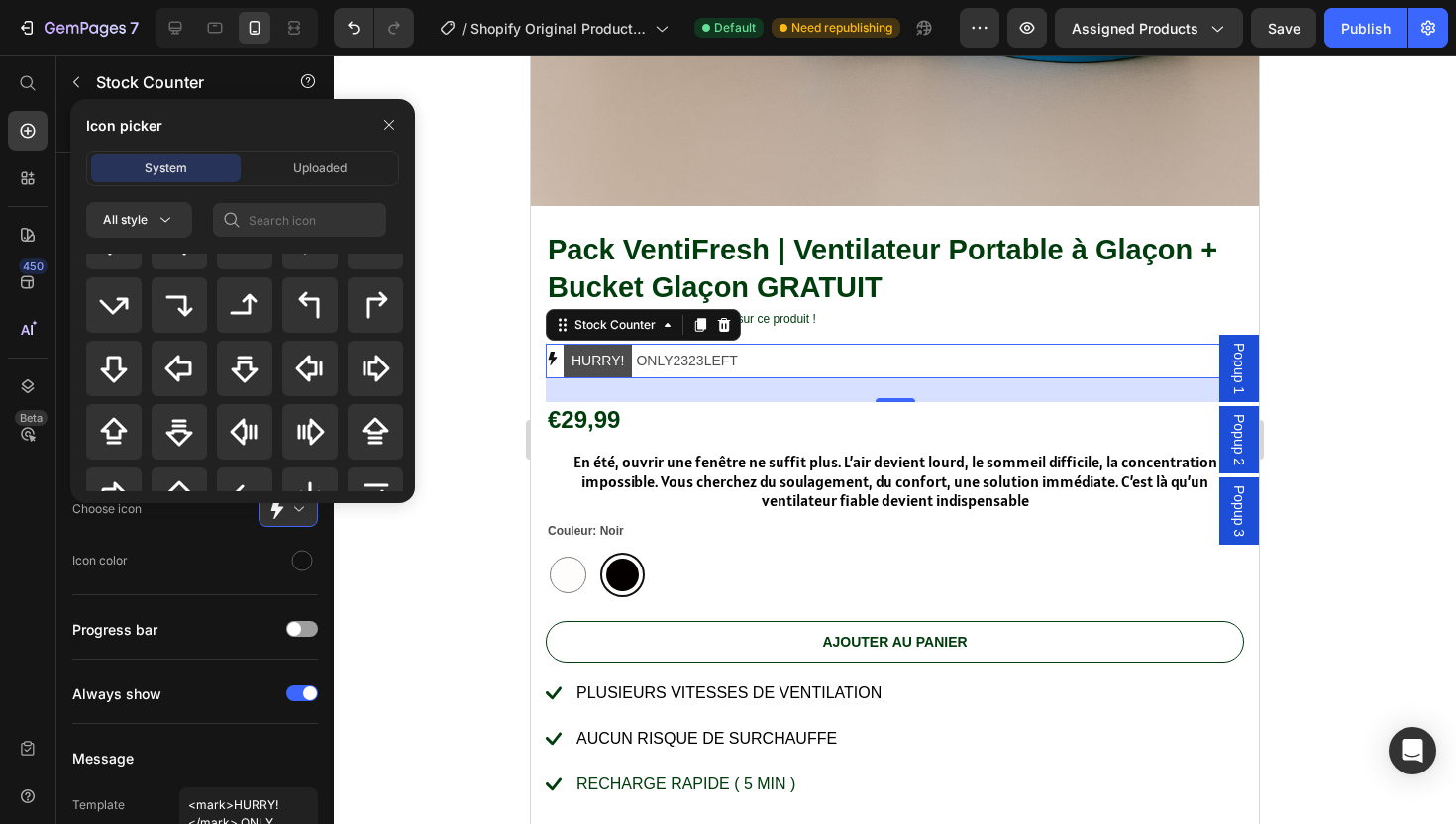 scroll, scrollTop: 919, scrollLeft: 0, axis: vertical 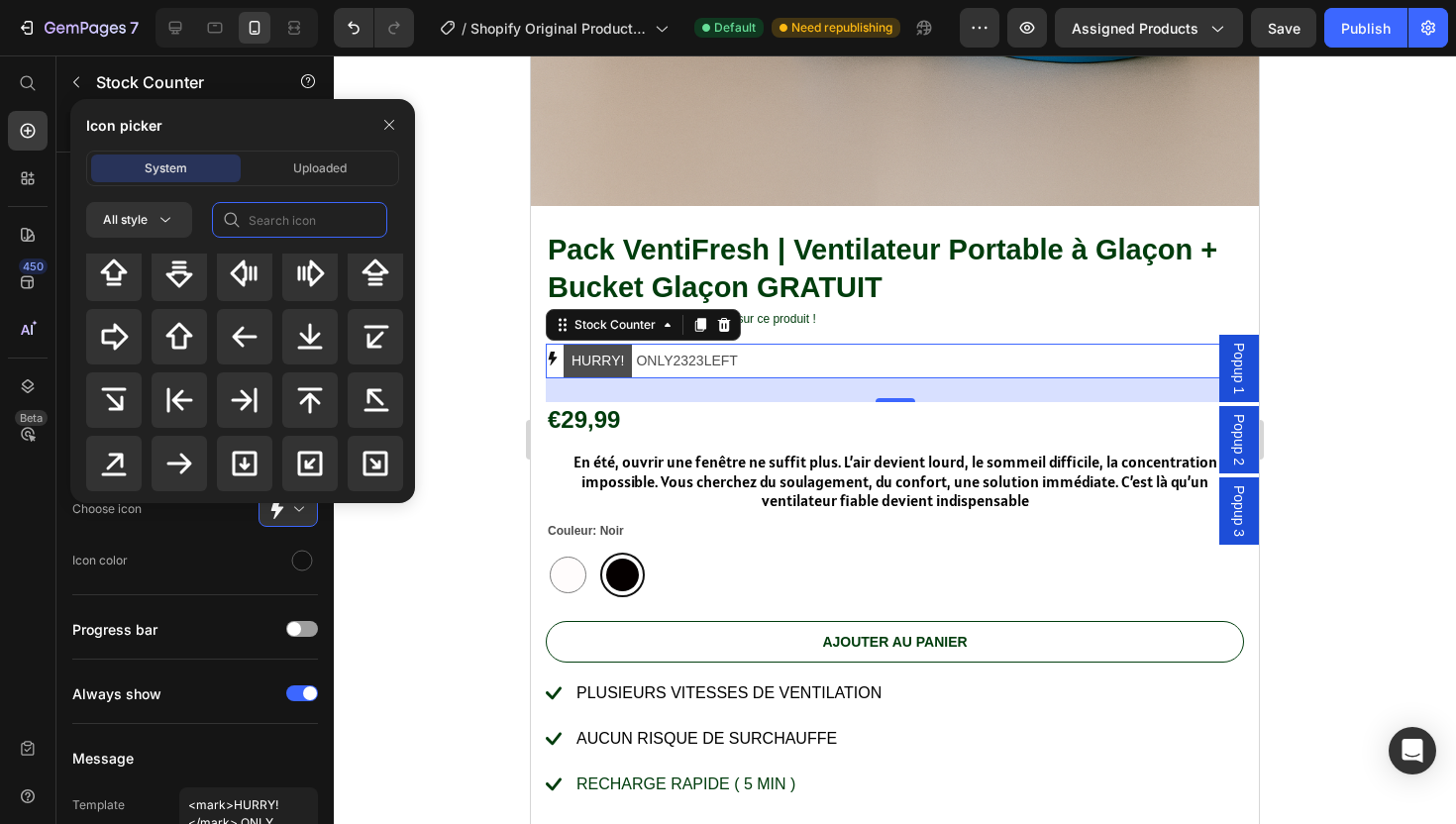 click 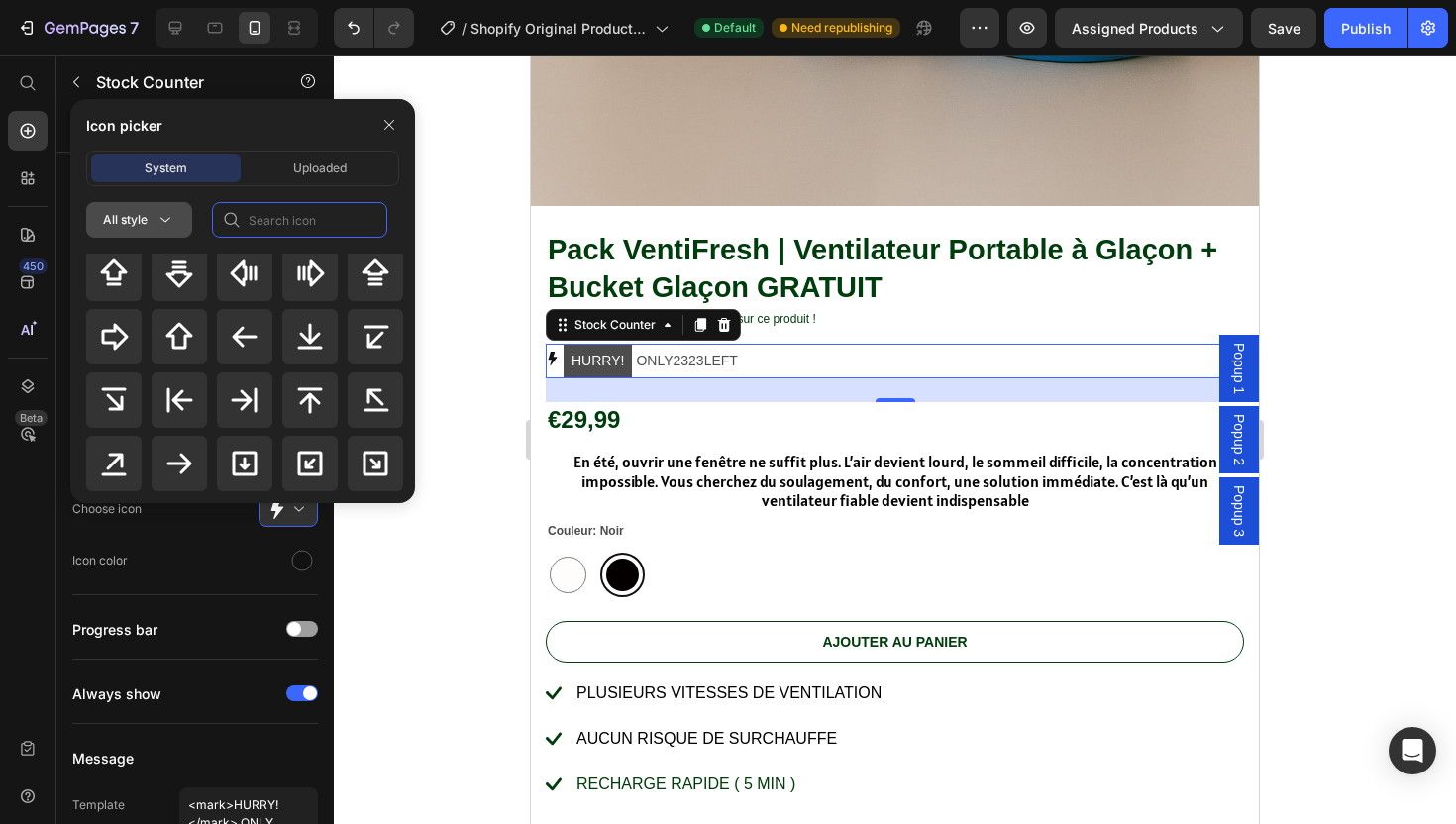 click on "All style" at bounding box center [139, 220] 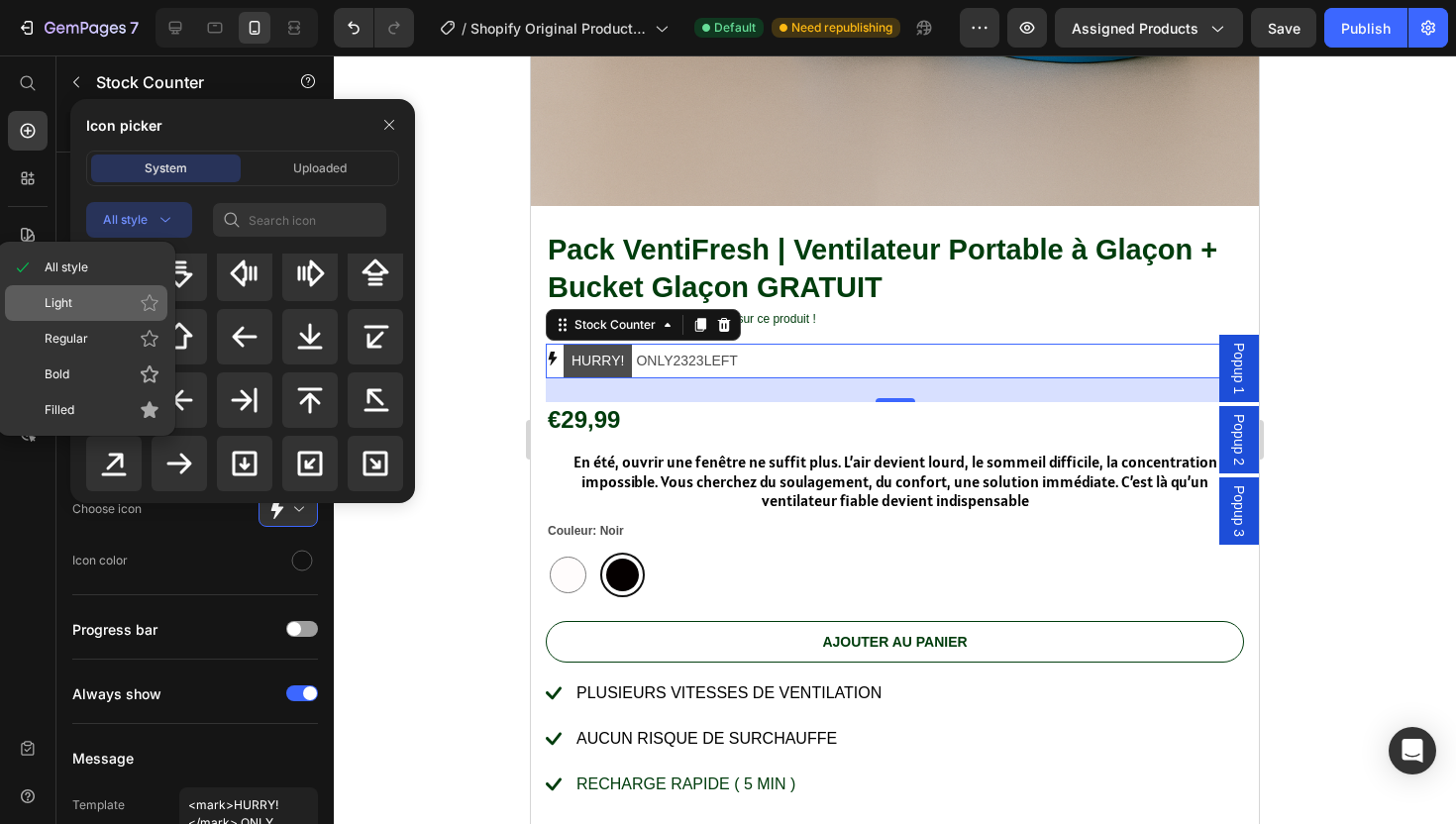 click on "Light" at bounding box center [102, 303] 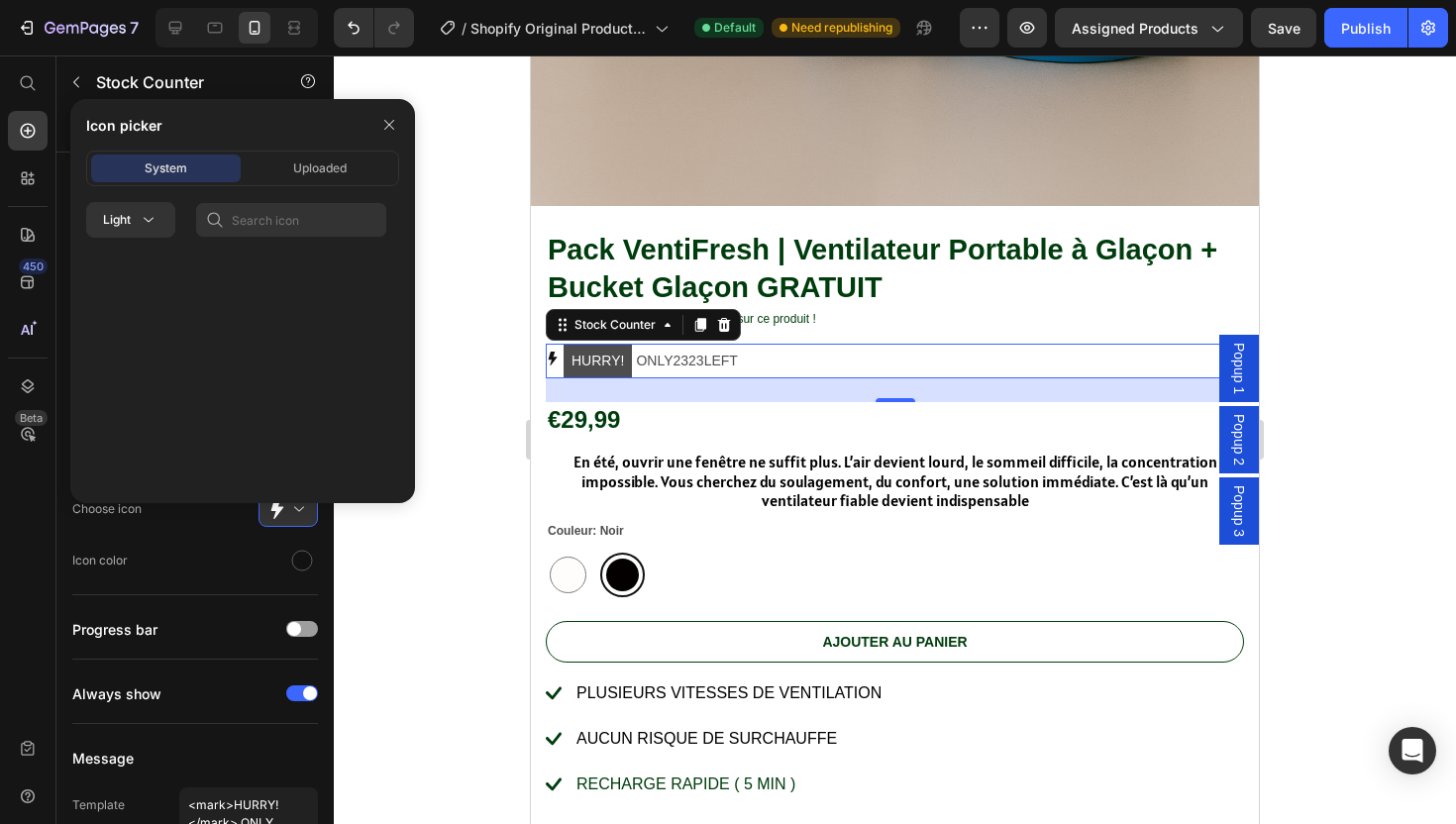 scroll, scrollTop: 0, scrollLeft: 0, axis: both 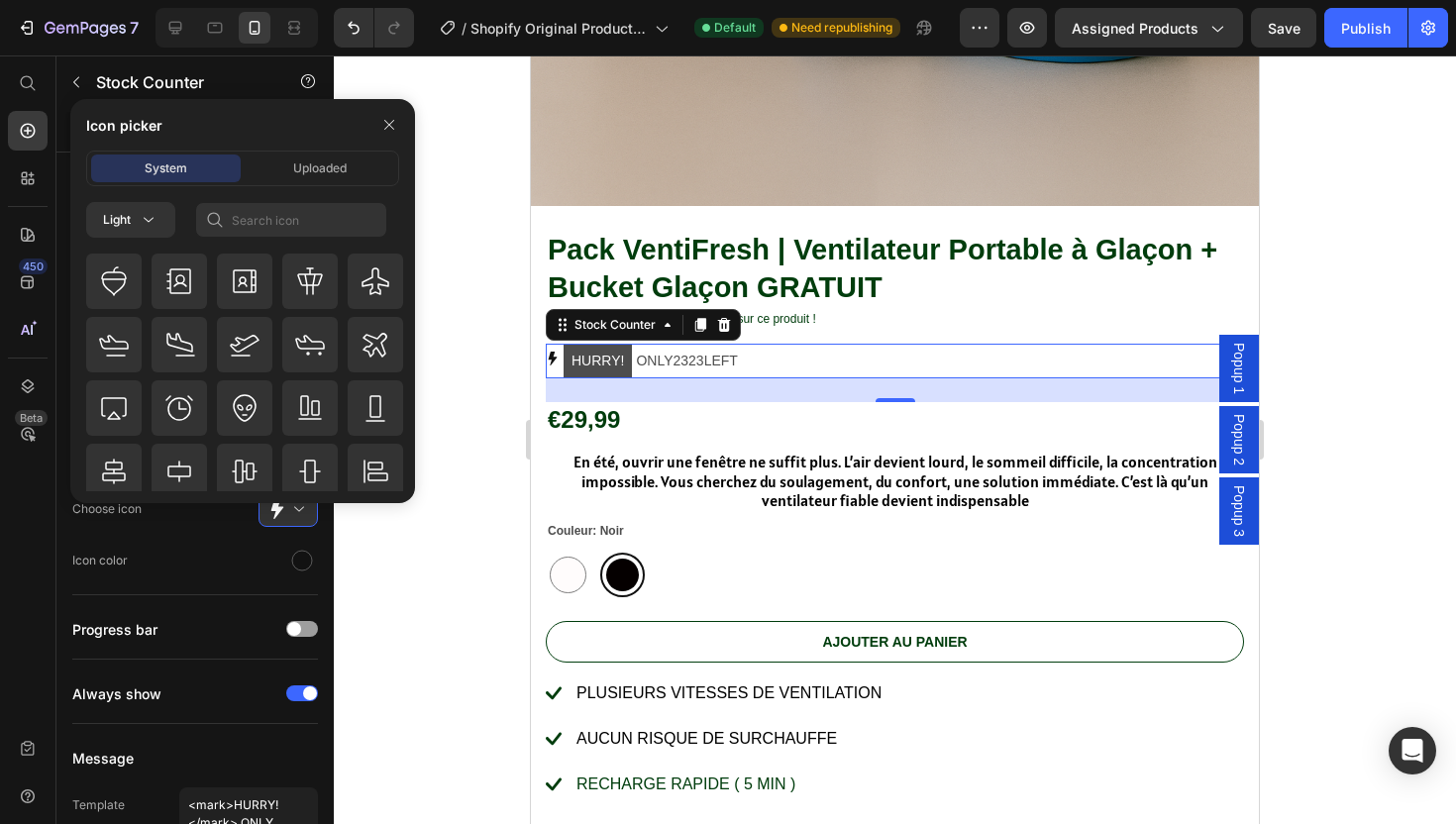 click on "HURRY!" at bounding box center [597, 360] 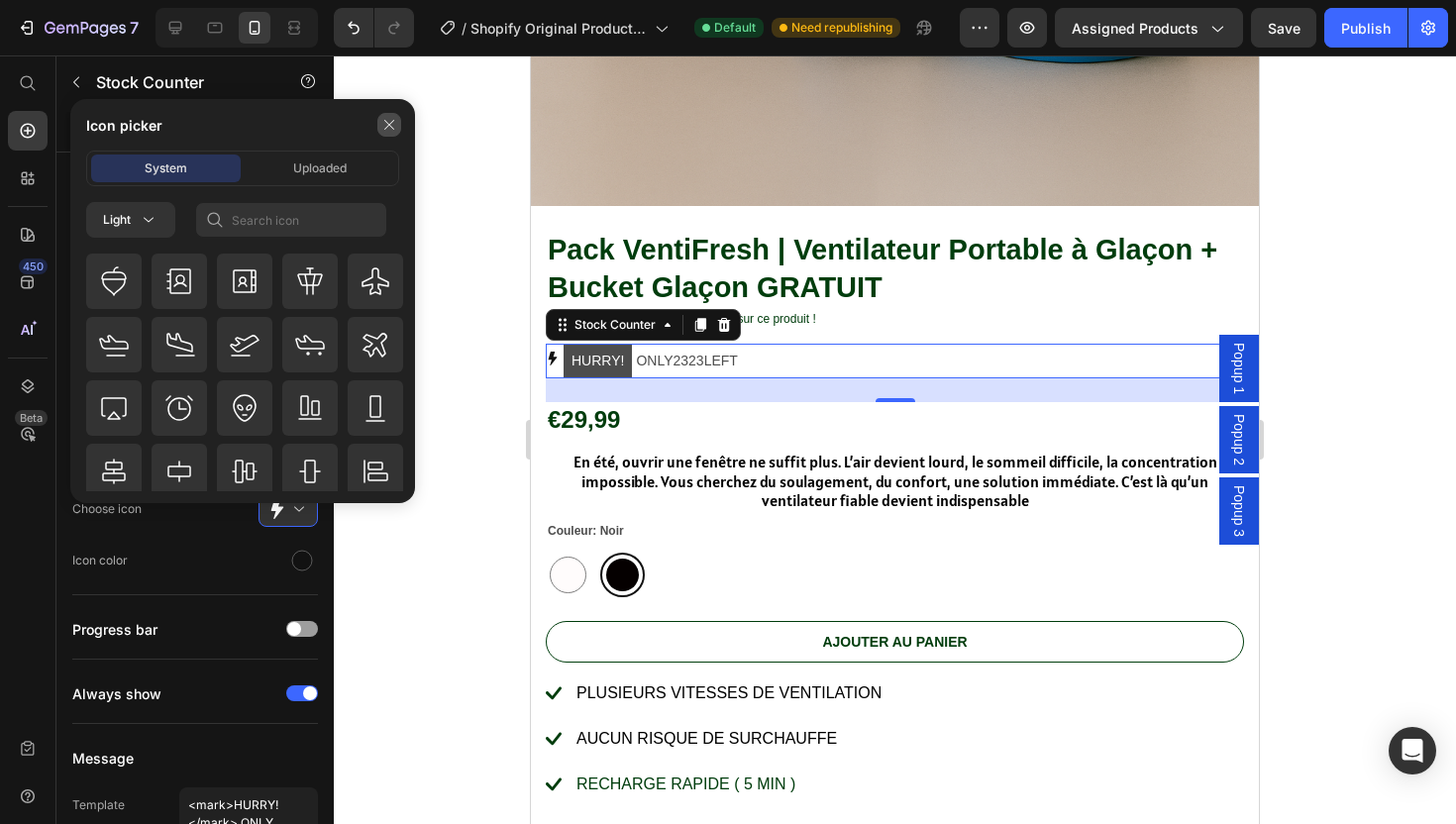 click at bounding box center (389, 125) 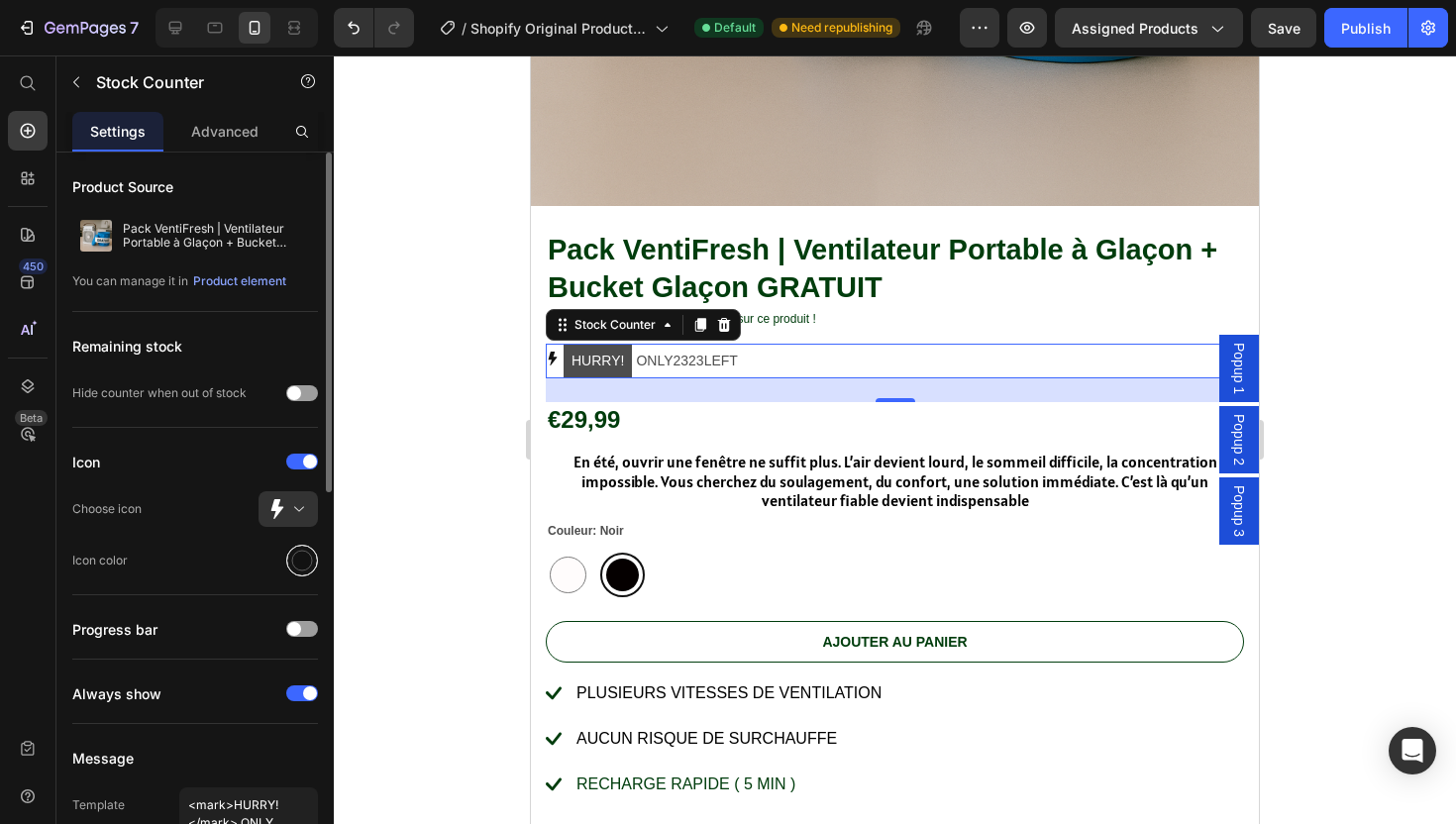 click at bounding box center [302, 561] 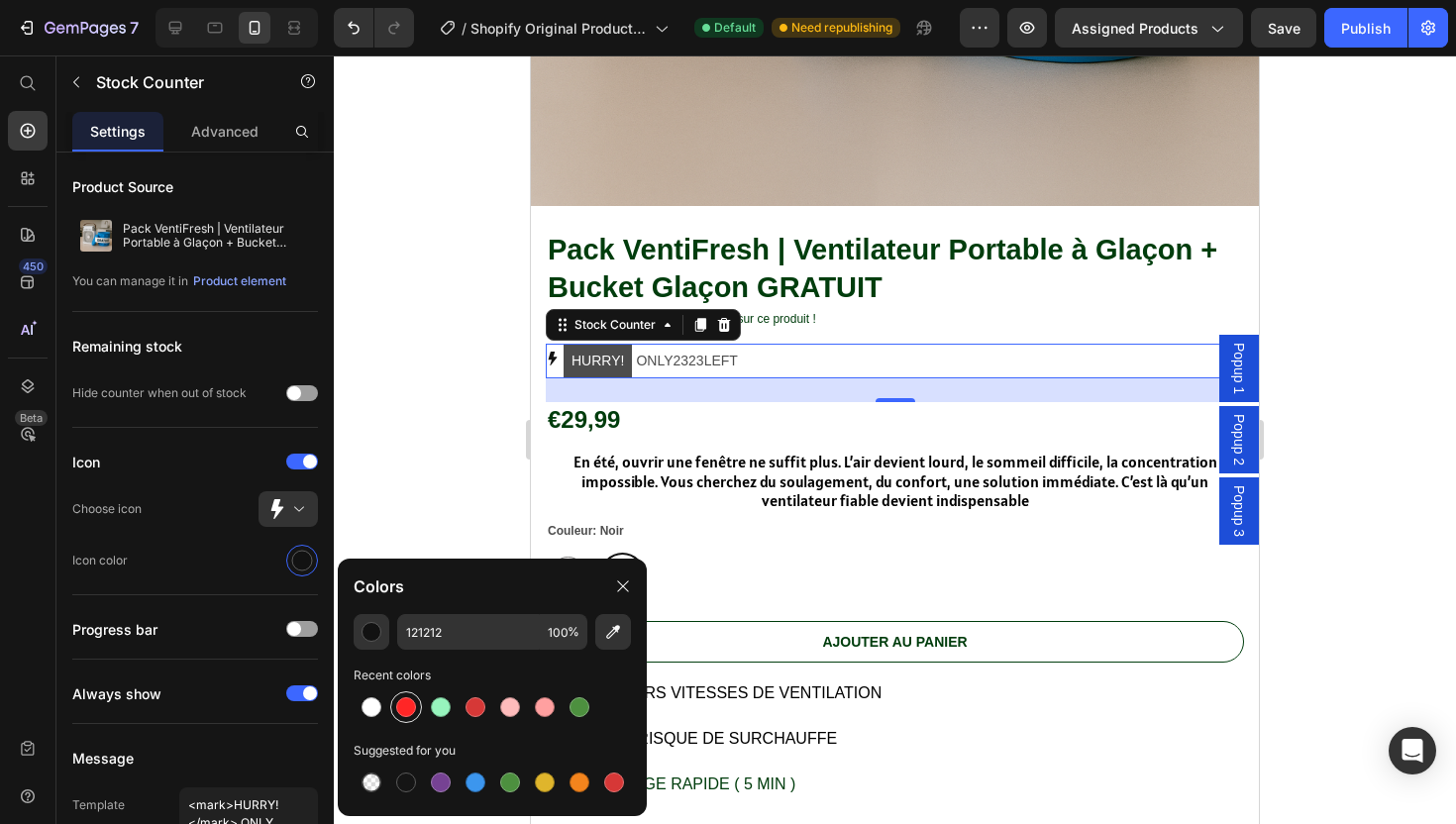 click at bounding box center [406, 707] 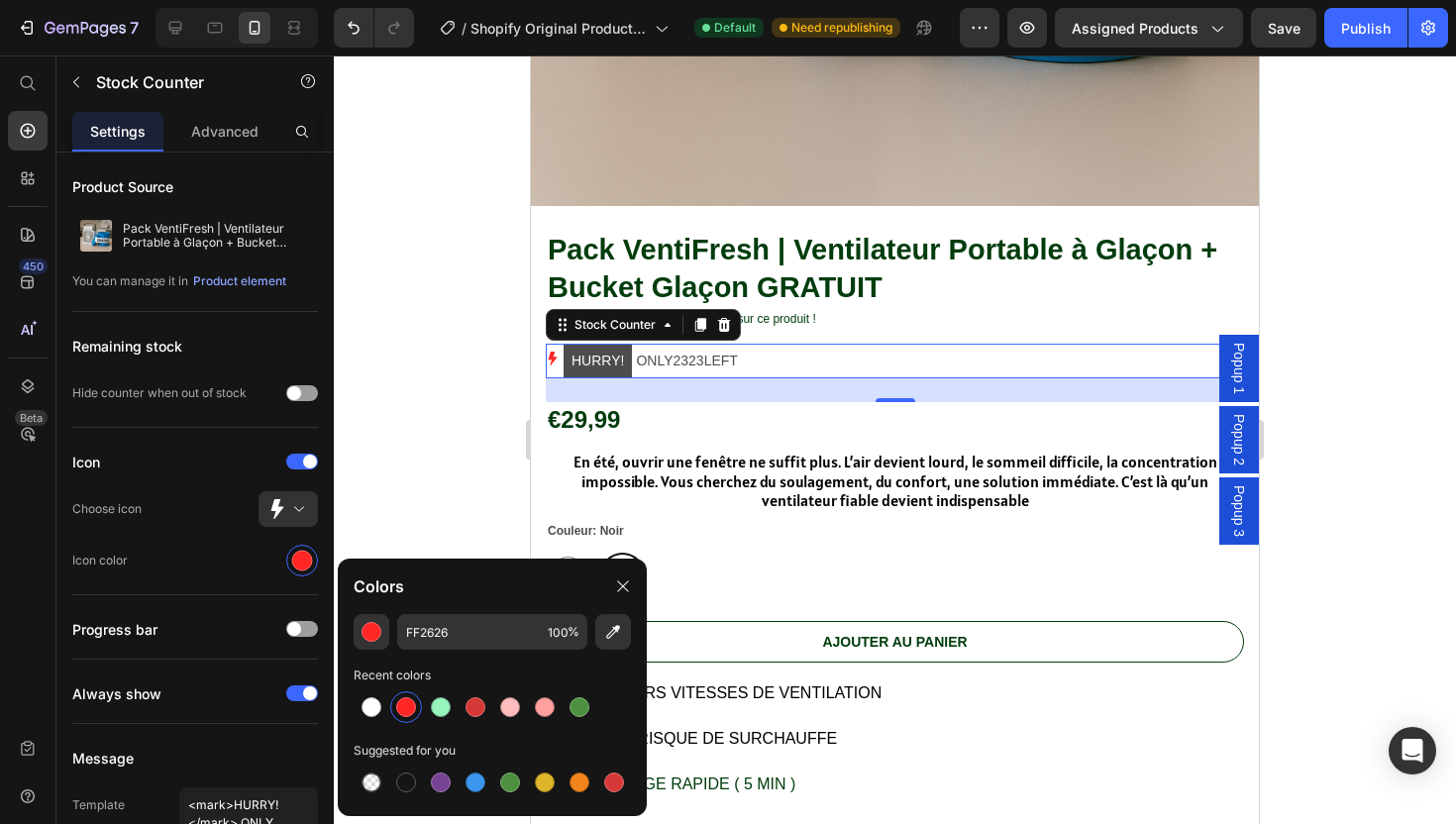 click on "HURRY!" at bounding box center (597, 360) 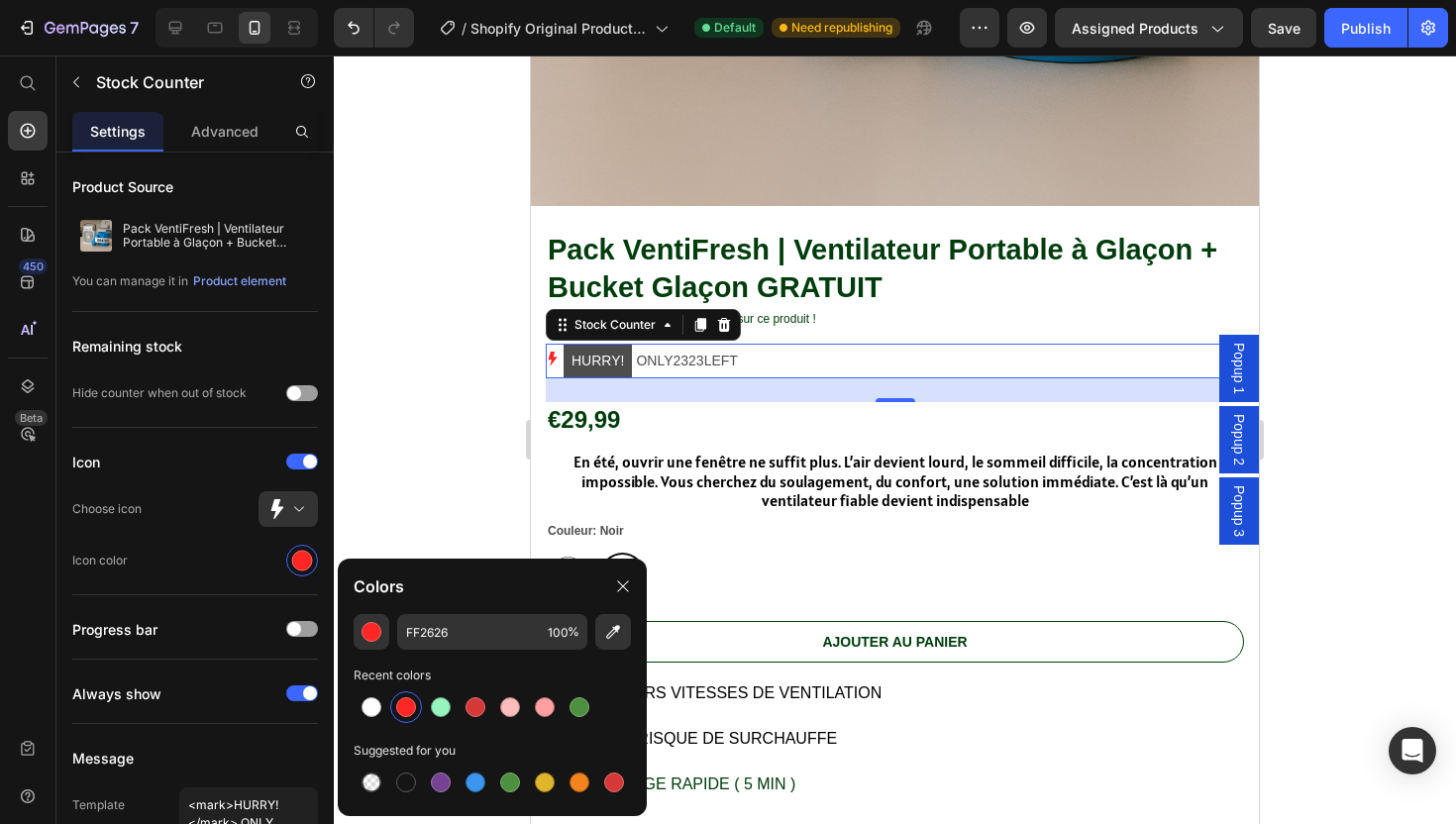 click 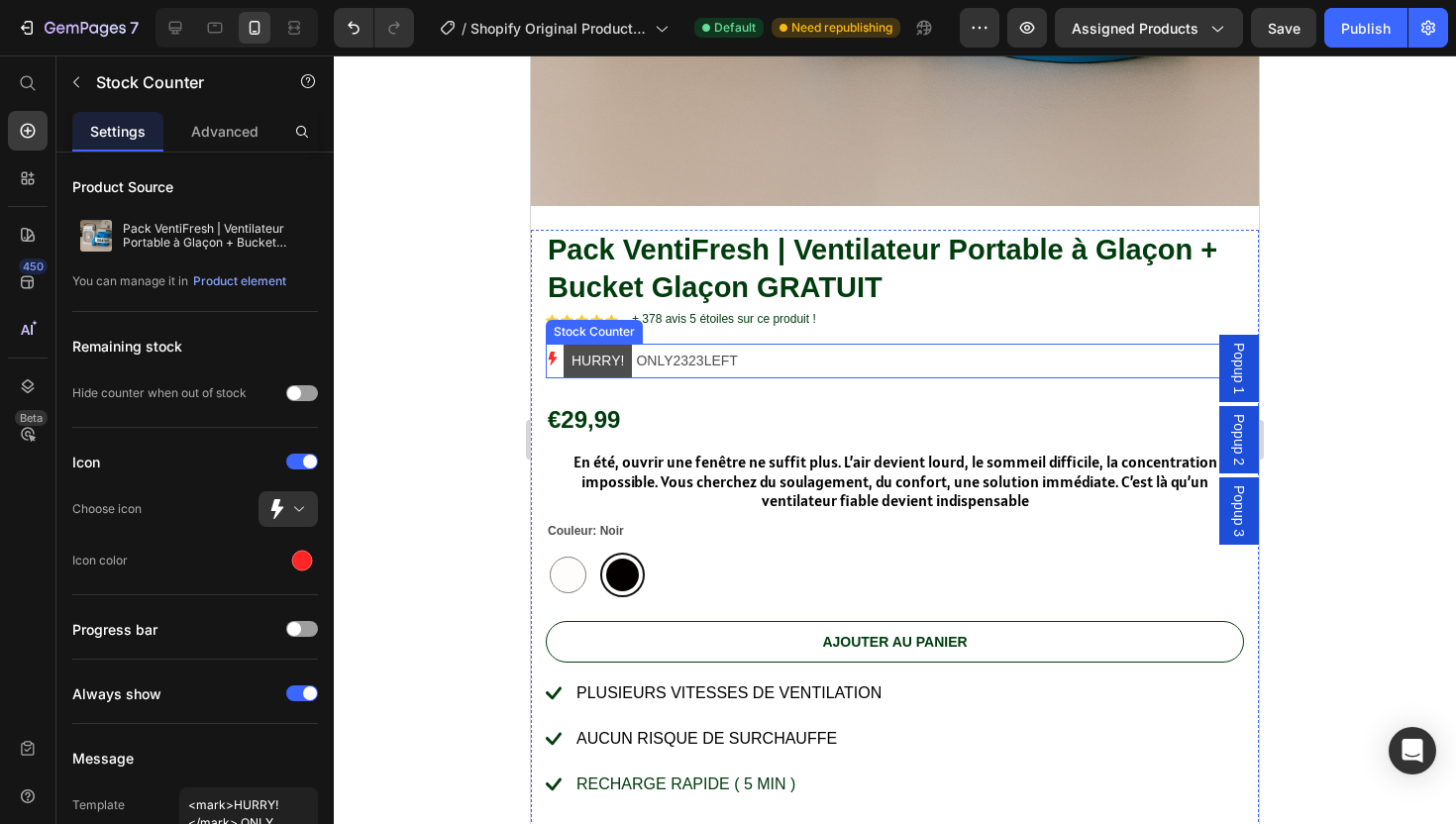 click on "HURRY!" at bounding box center (597, 360) 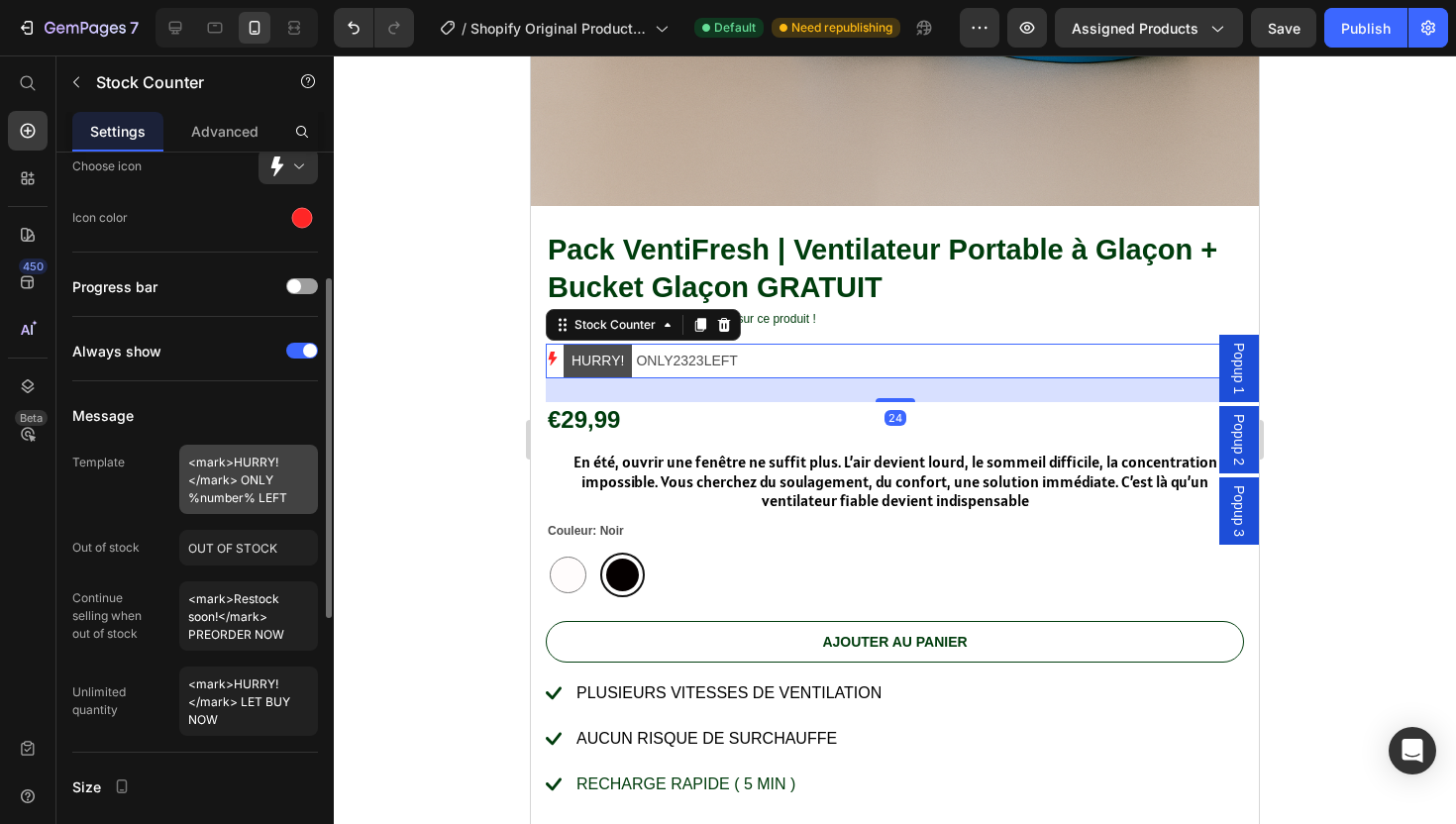scroll, scrollTop: 347, scrollLeft: 0, axis: vertical 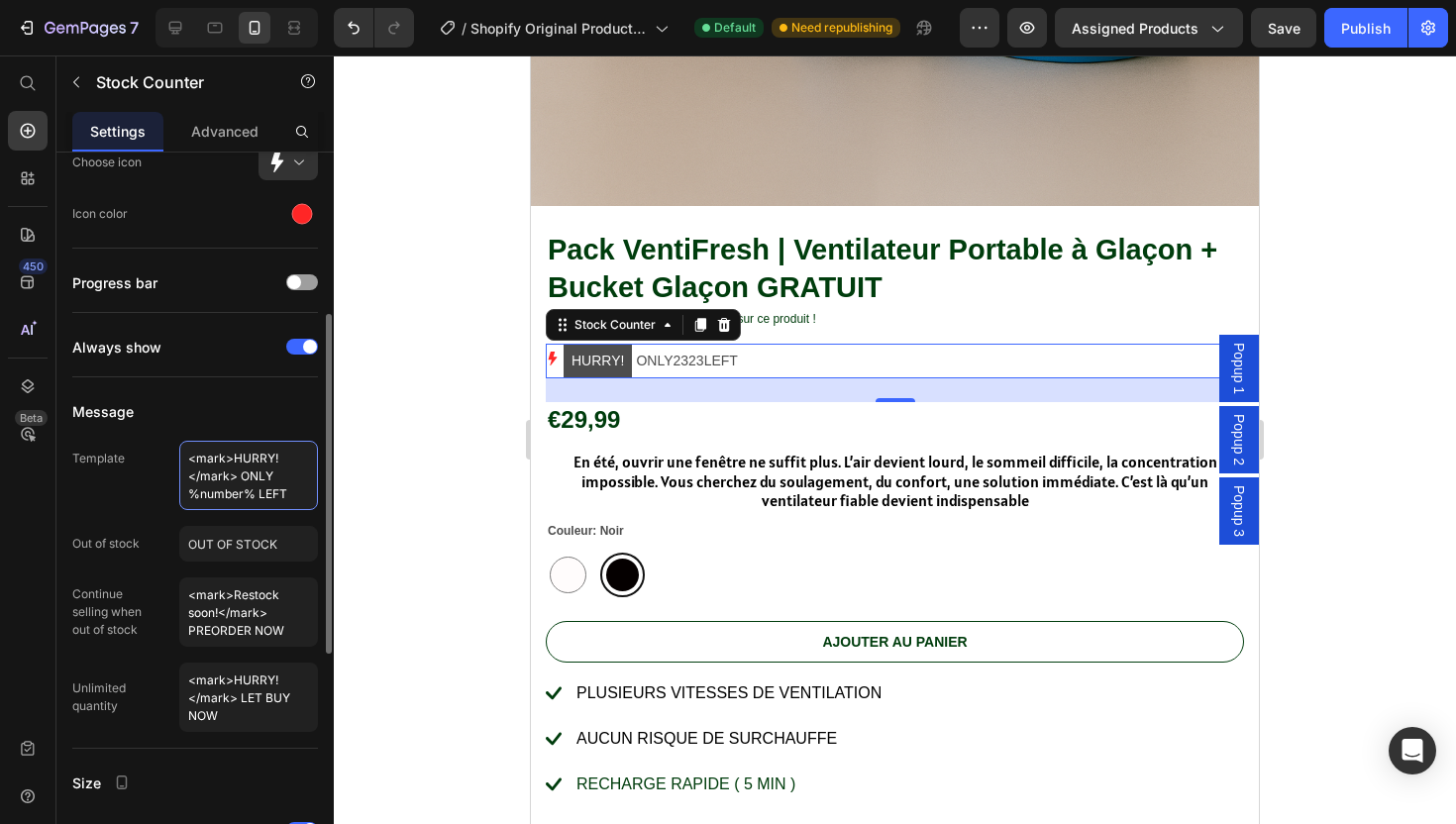 drag, startPoint x: 295, startPoint y: 492, endPoint x: 174, endPoint y: 445, distance: 129.80755 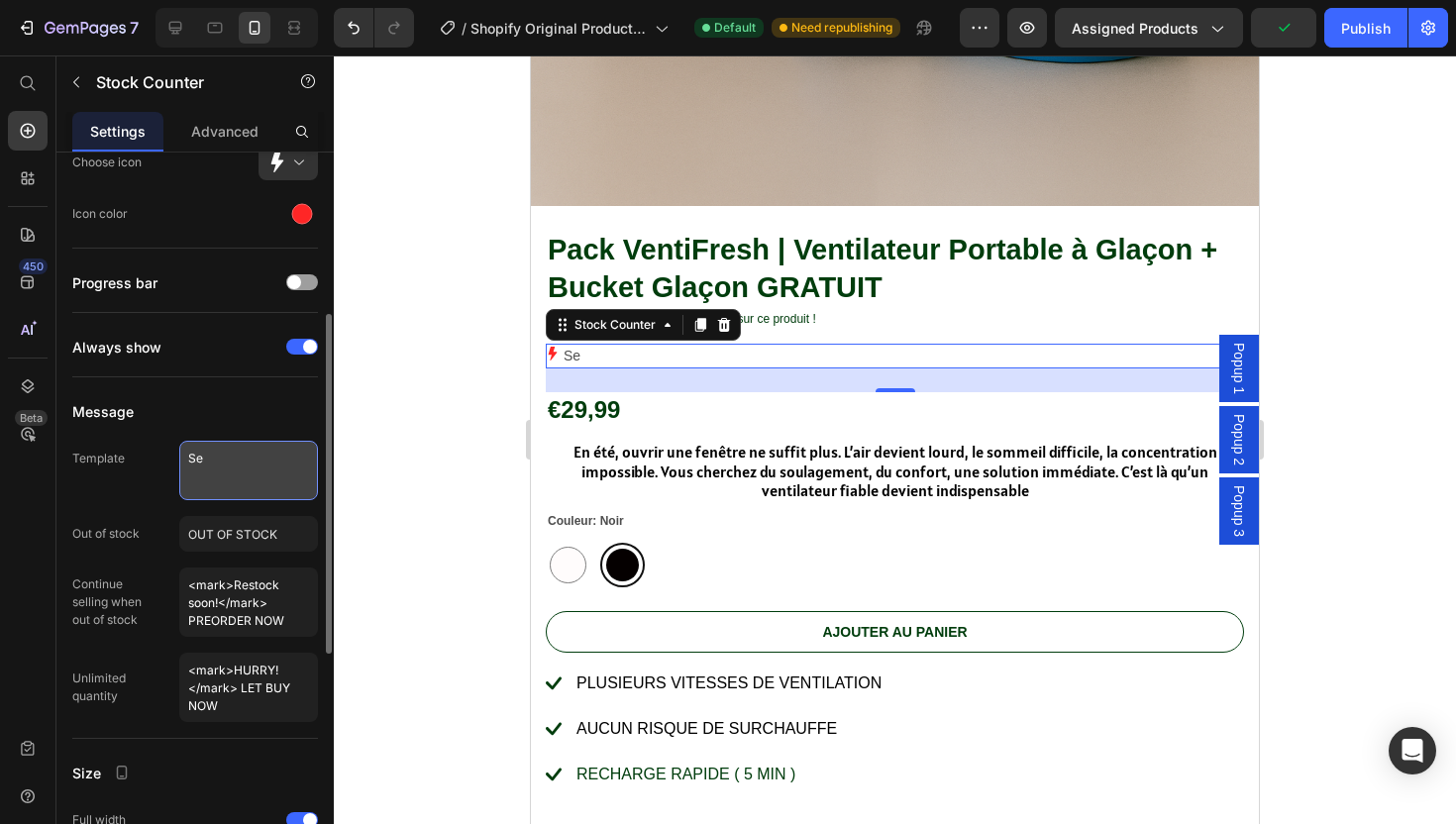 type on "S" 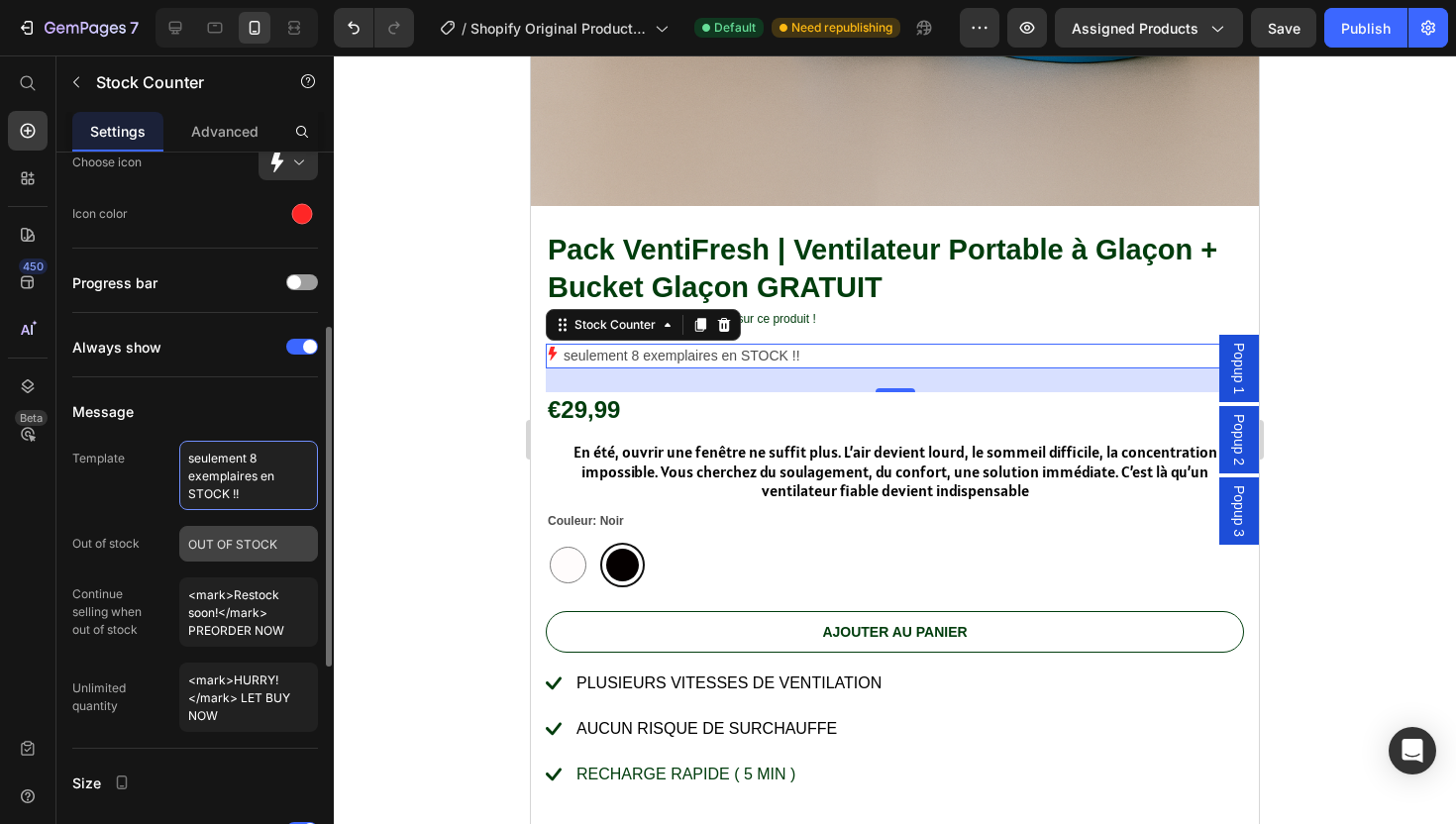 scroll, scrollTop: 416, scrollLeft: 0, axis: vertical 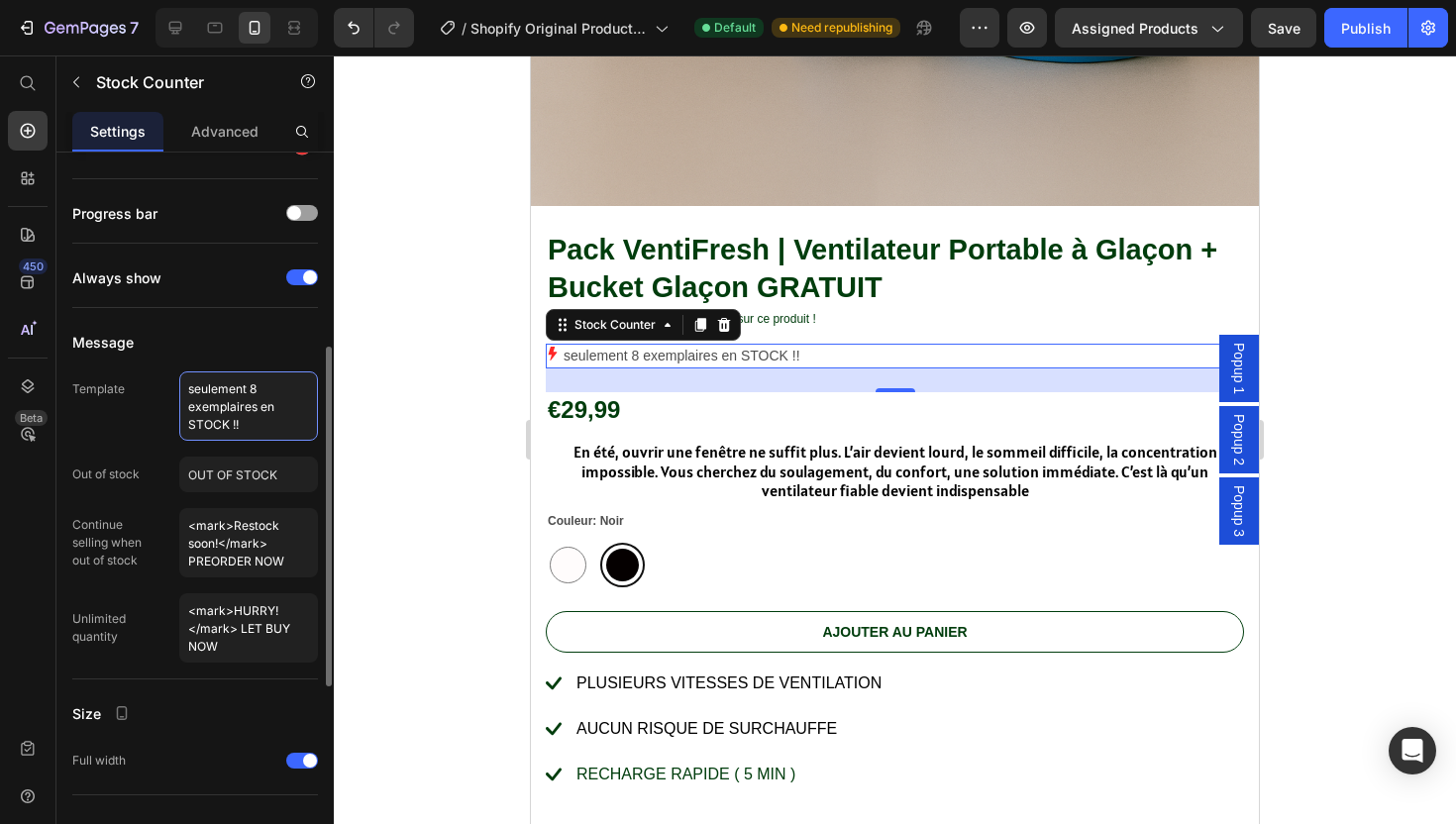 drag, startPoint x: 259, startPoint y: 428, endPoint x: 176, endPoint y: 361, distance: 106.66771 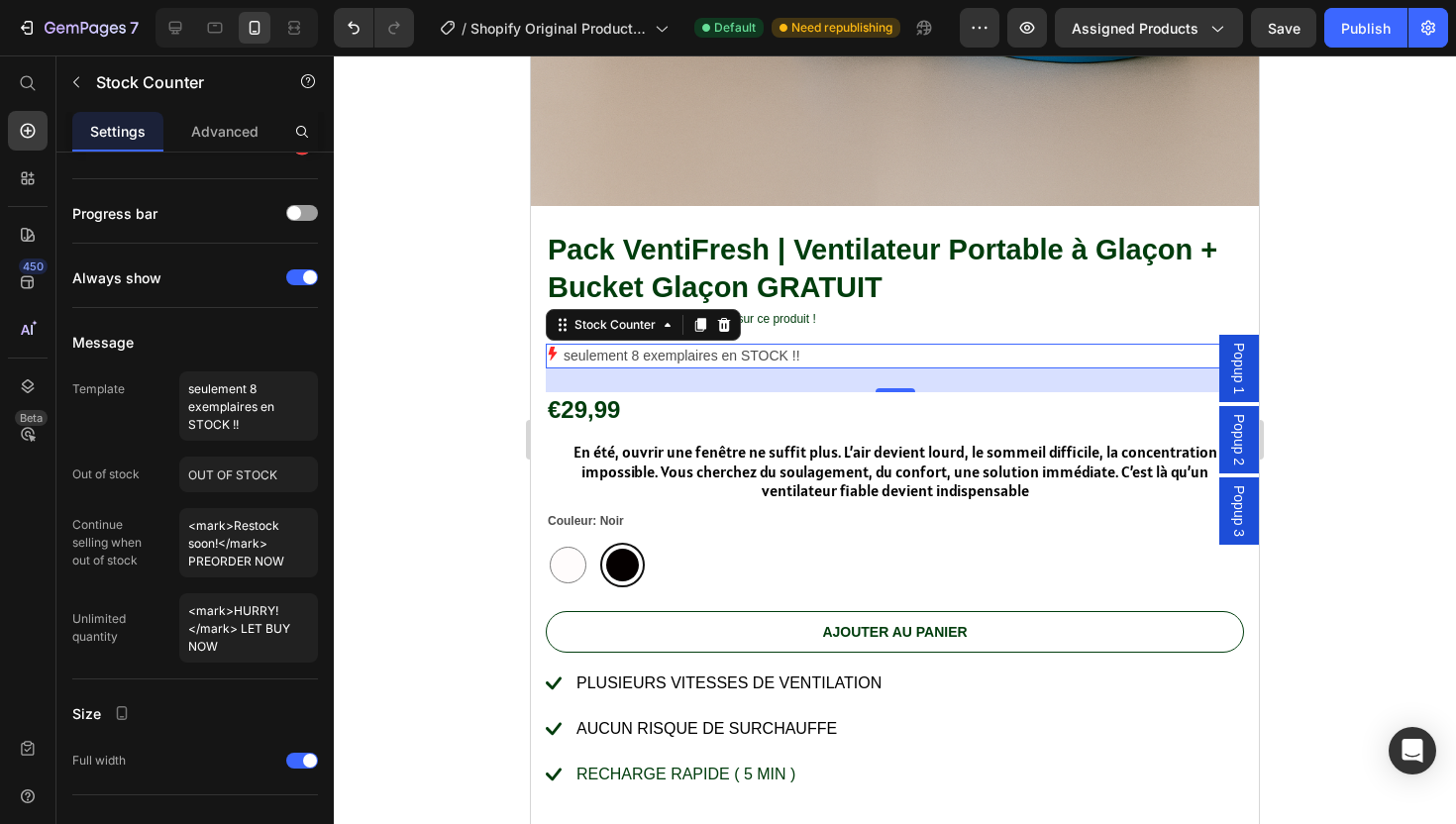 type on "seulement 8 exemplaires en STOCK !!" 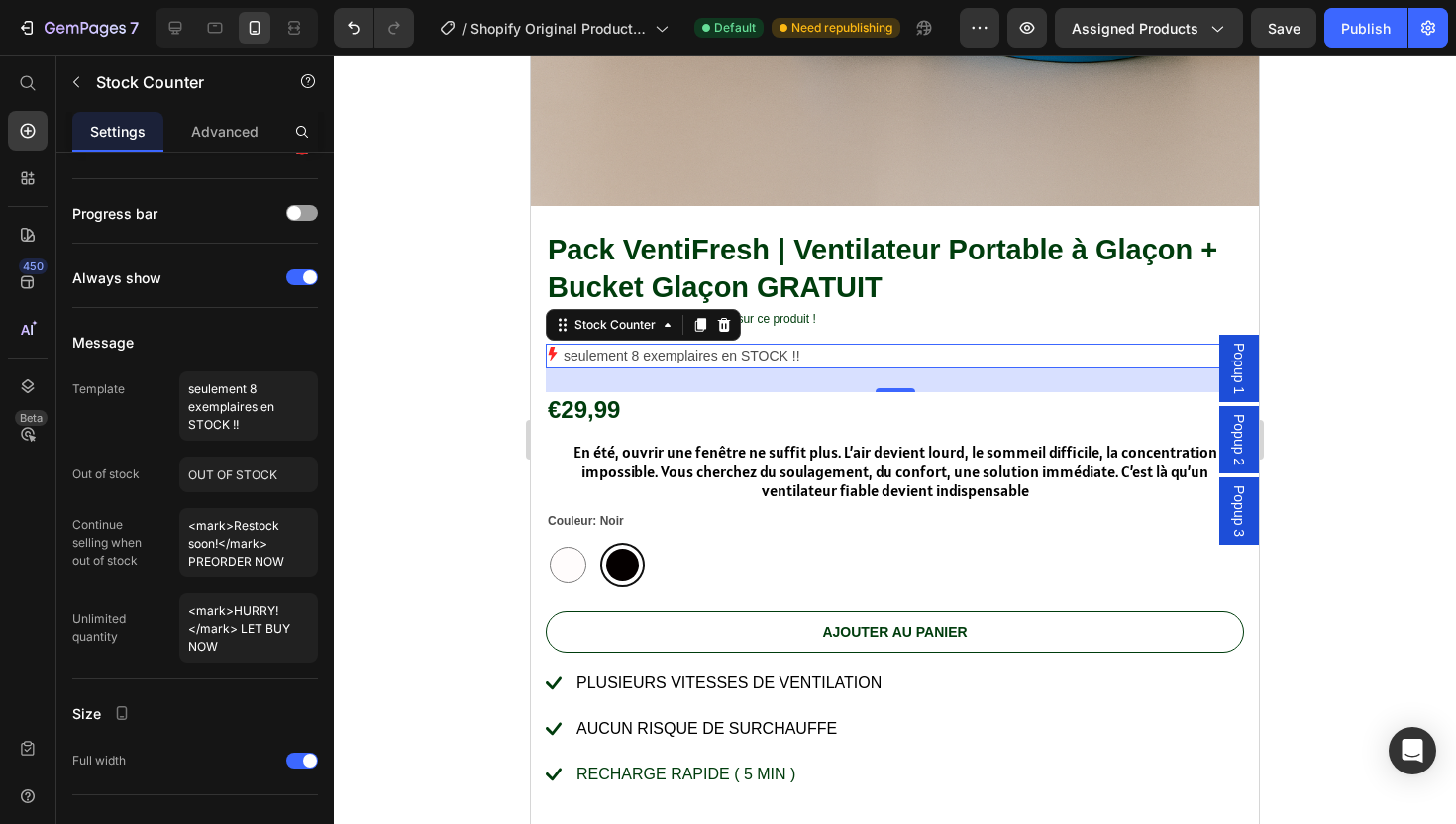 click on "seulement 8 exemplaires en STOCK !!" at bounding box center [681, 356] 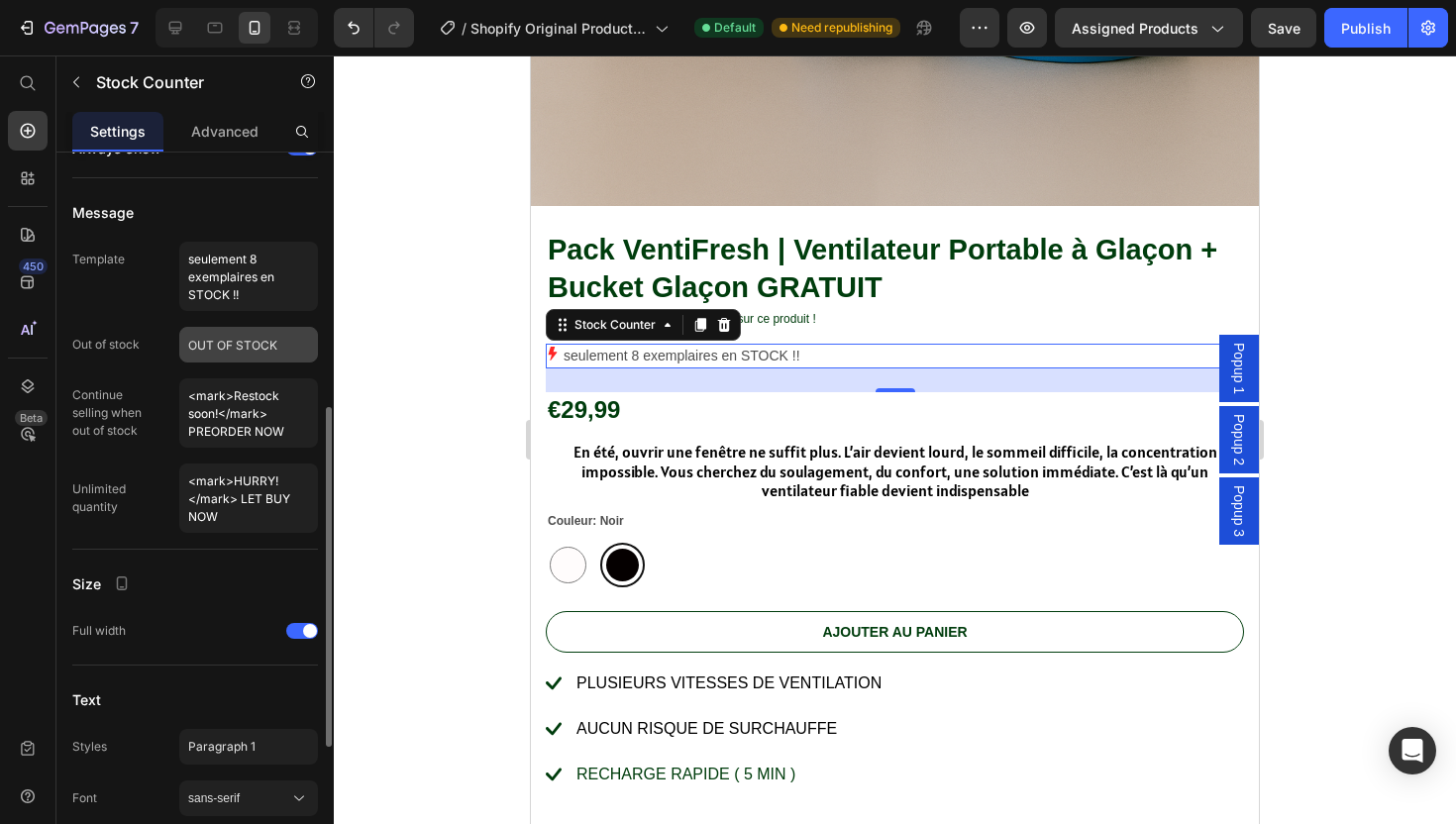 scroll, scrollTop: 832, scrollLeft: 0, axis: vertical 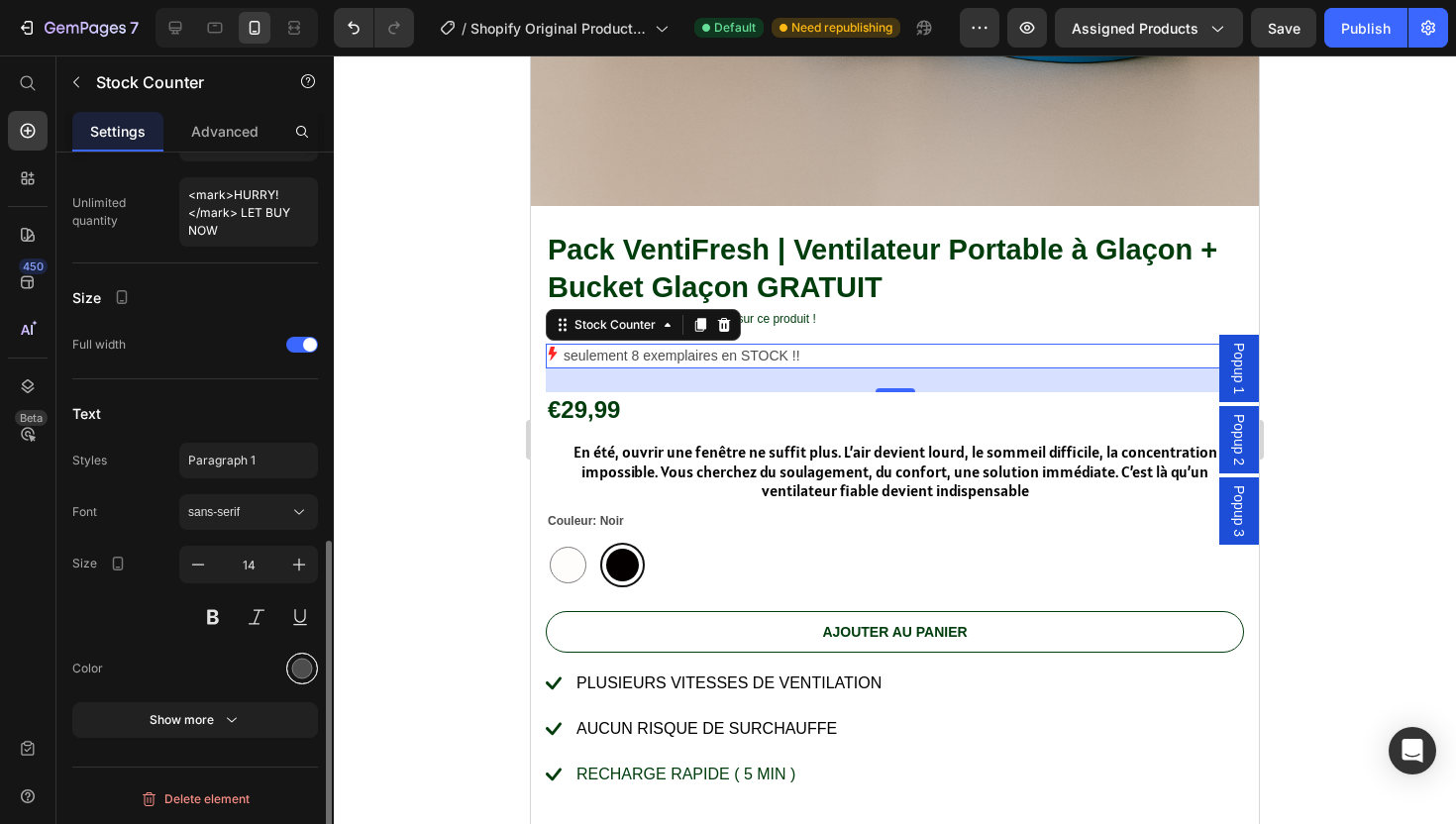 click at bounding box center [302, 669] 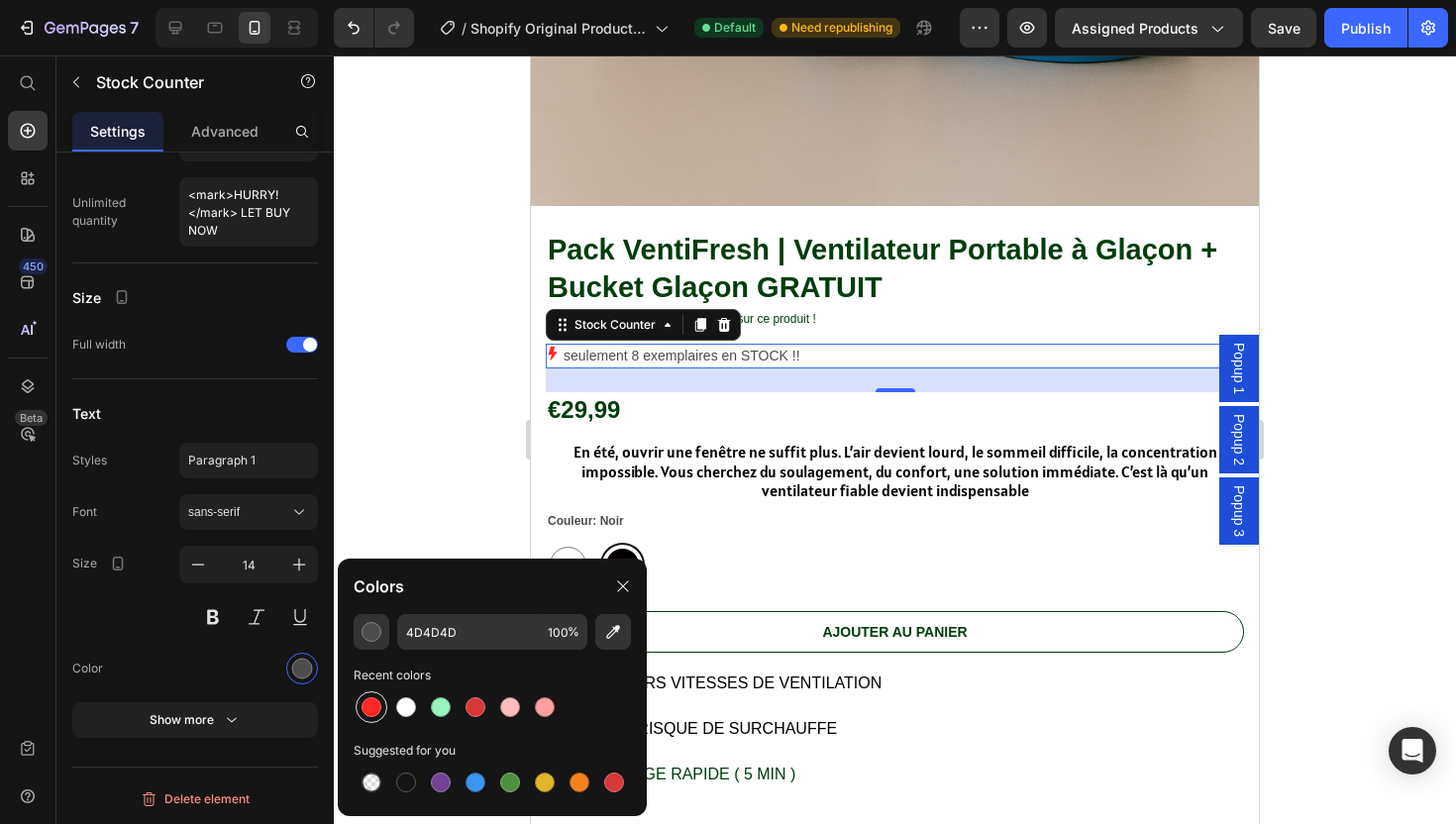 click at bounding box center (371, 707) 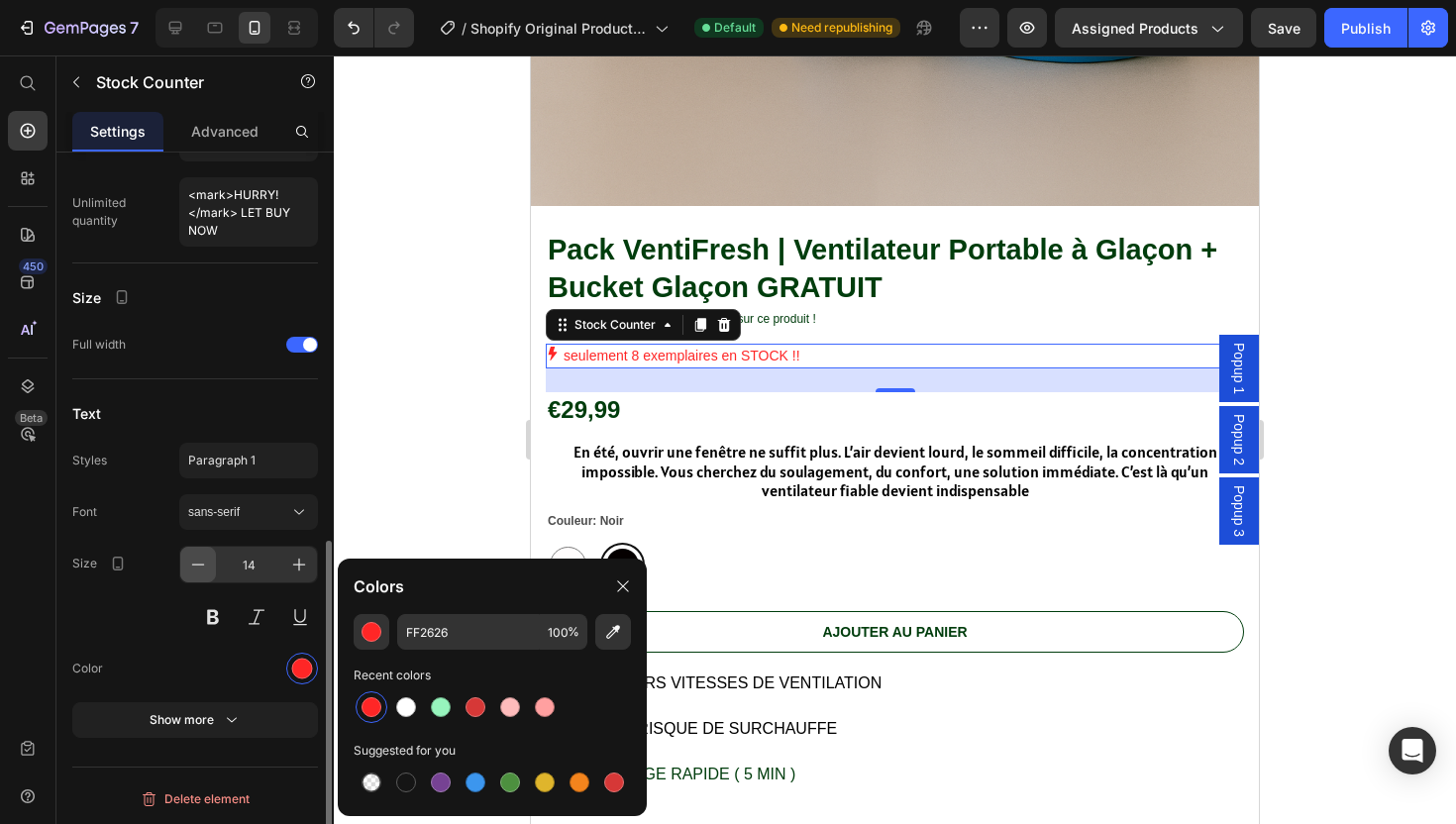 click 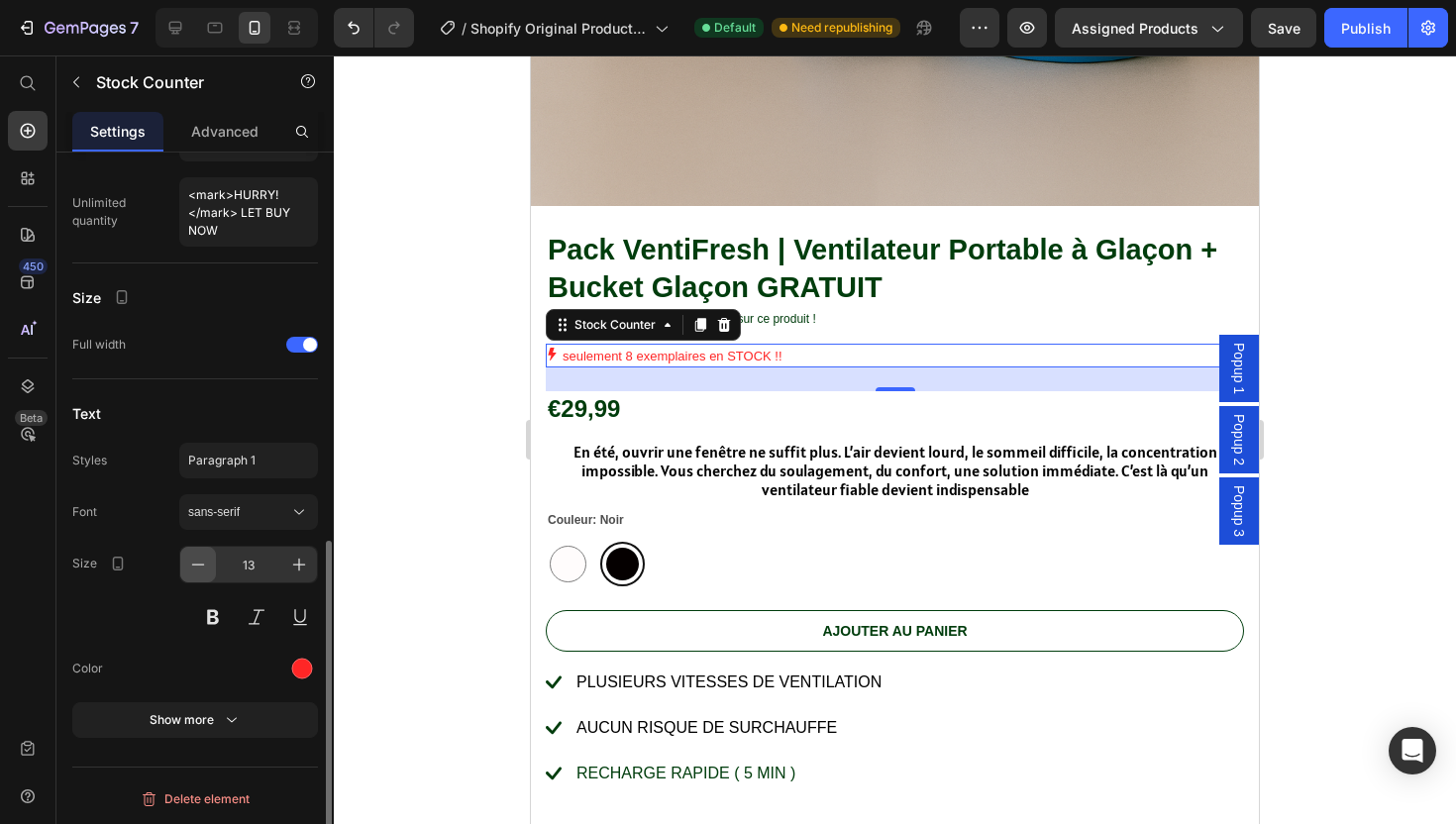 click 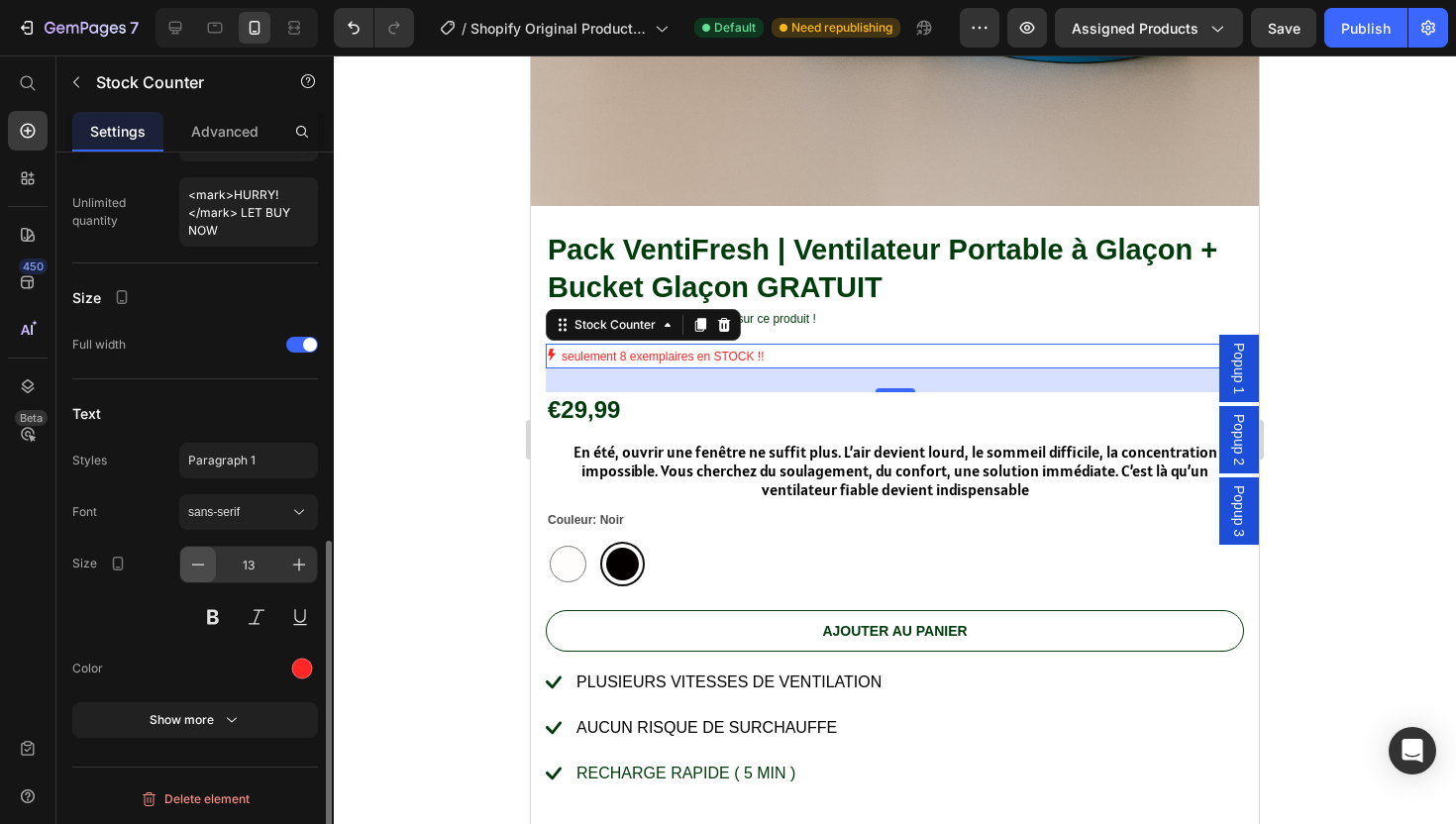 type on "12" 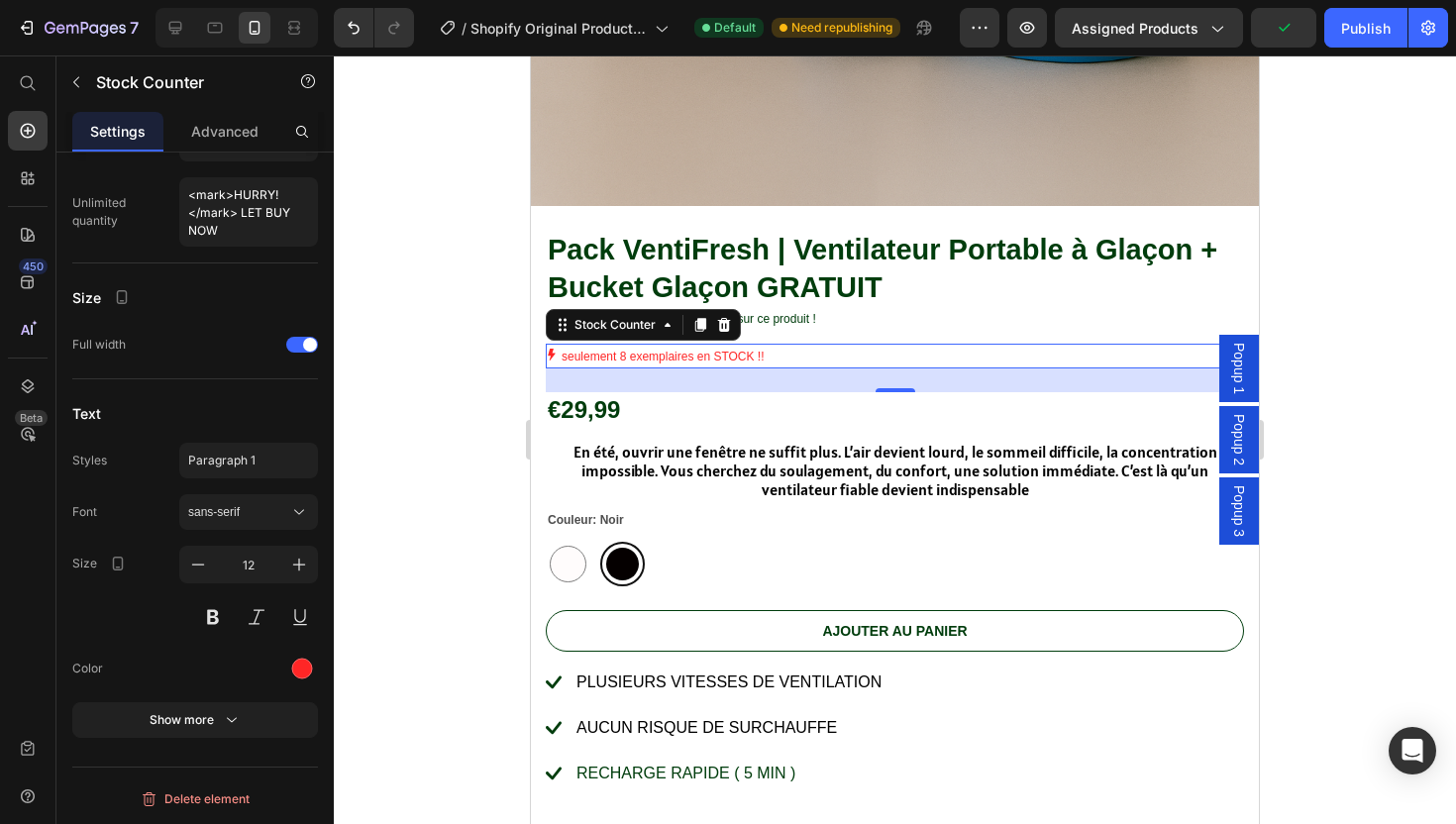 click on "seulement 8 exemplaires en STOCK !!" at bounding box center [663, 358] 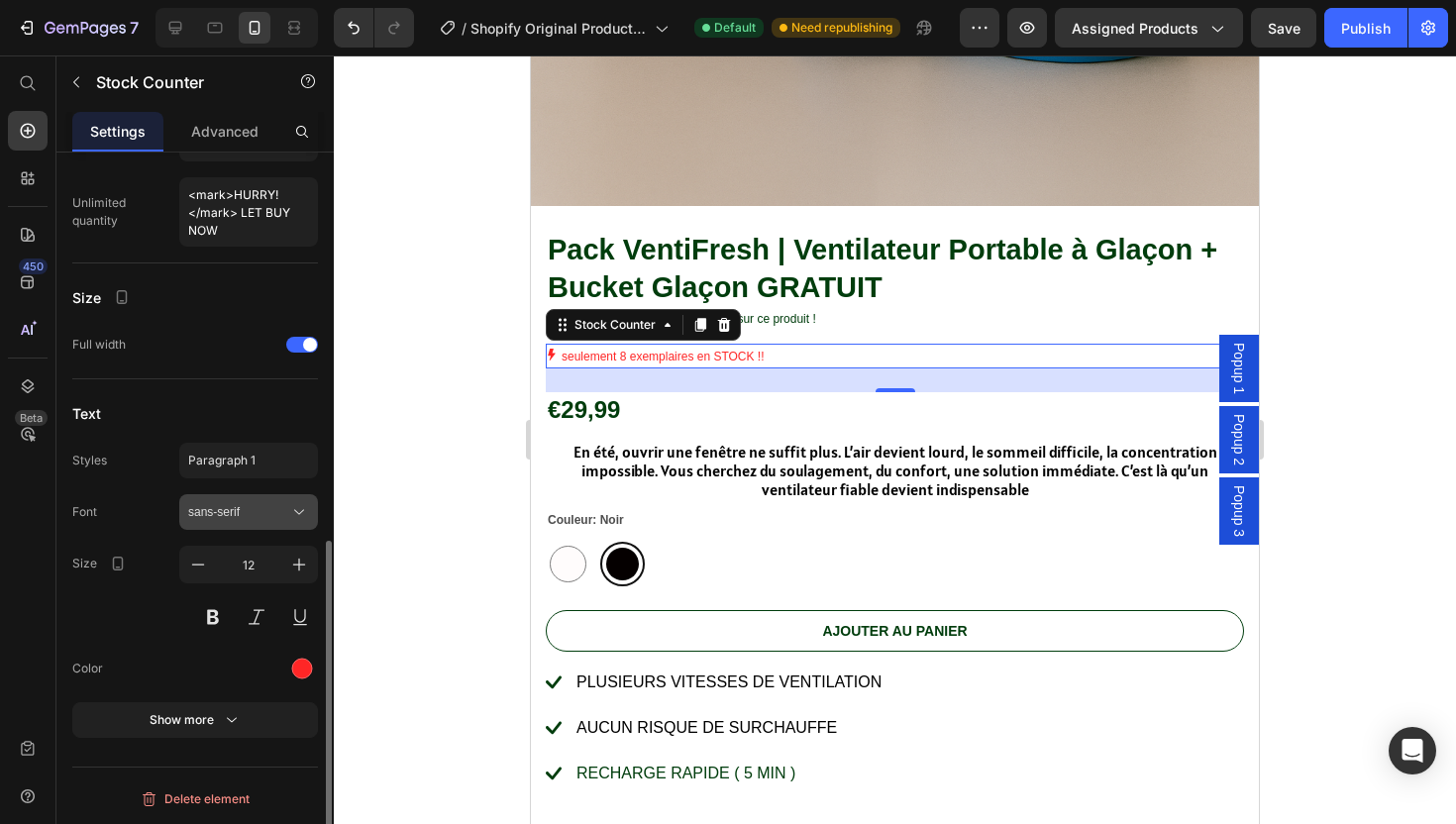 click on "sans-serif" at bounding box center [249, 512] 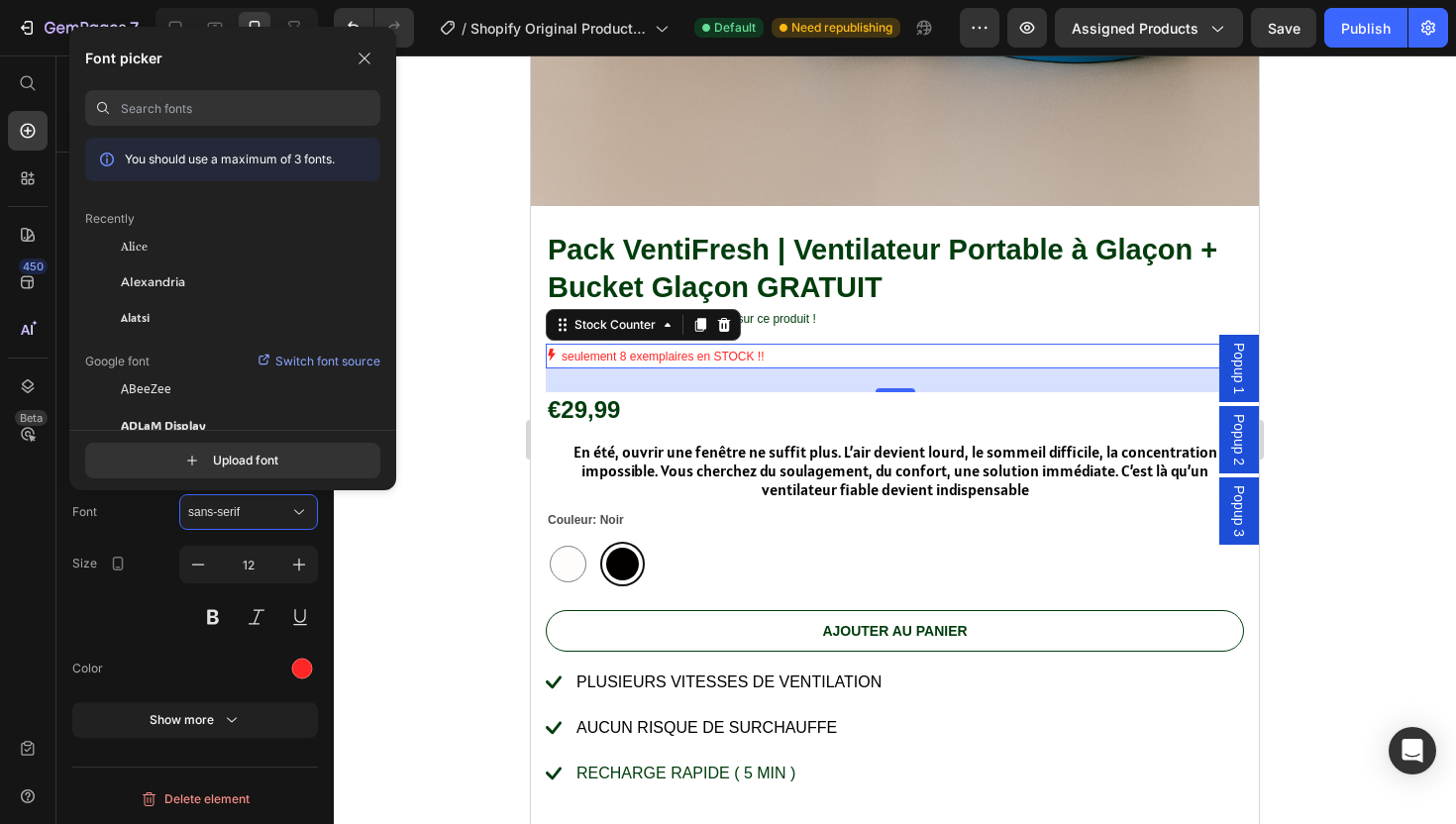 click 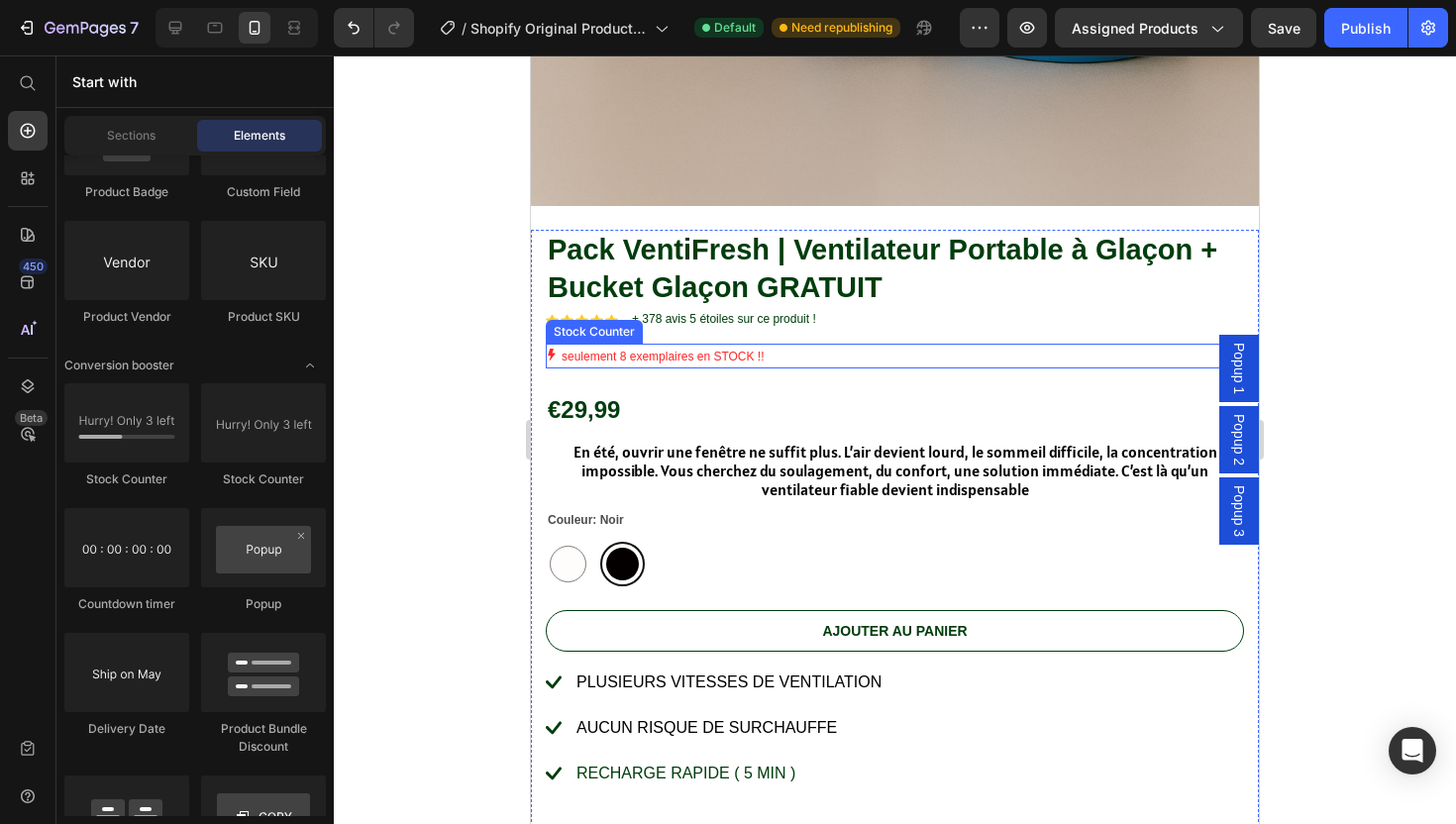 click on "seulement 8 exemplaires en STOCK !!" at bounding box center (663, 358) 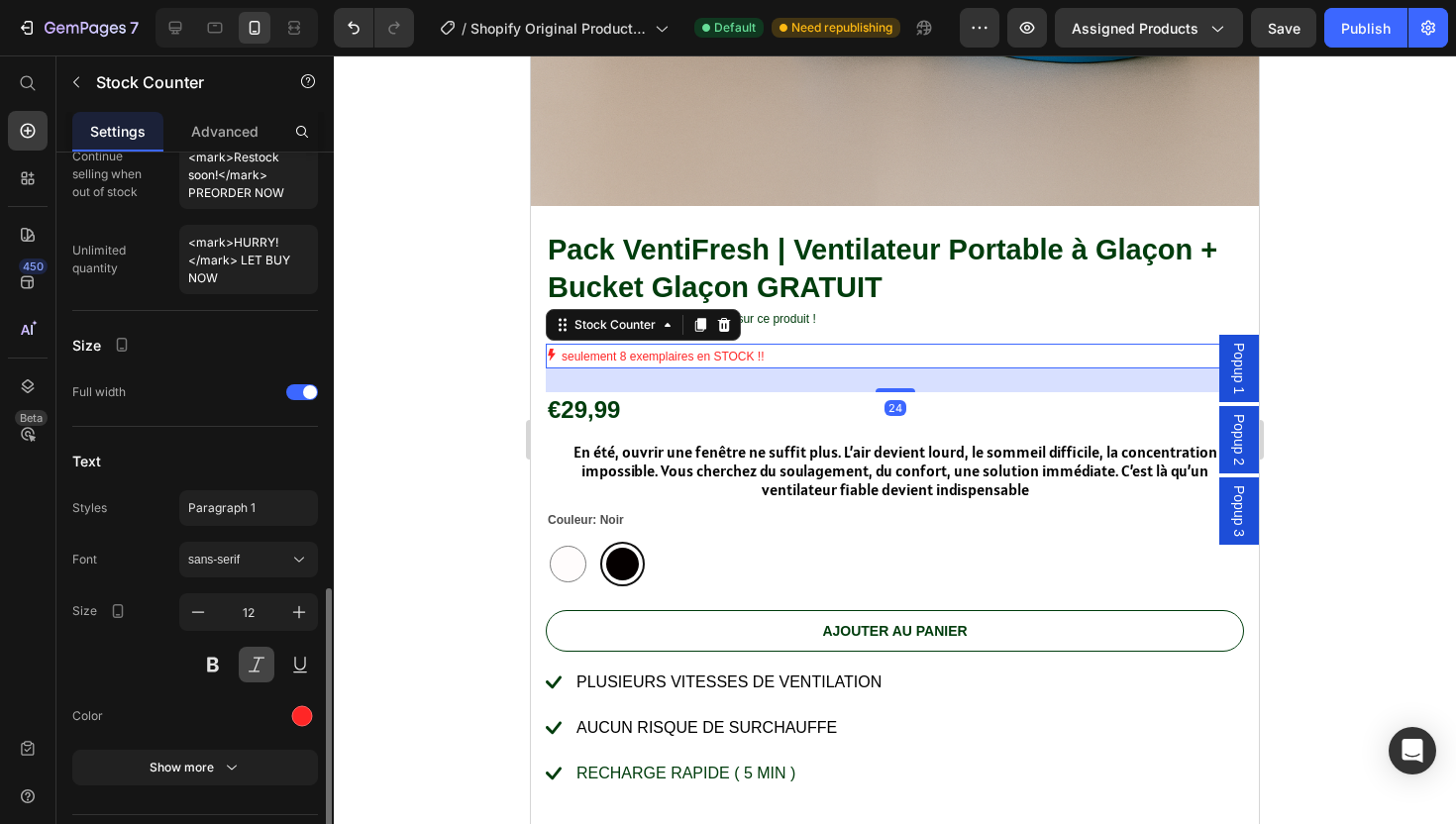 scroll, scrollTop: 832, scrollLeft: 0, axis: vertical 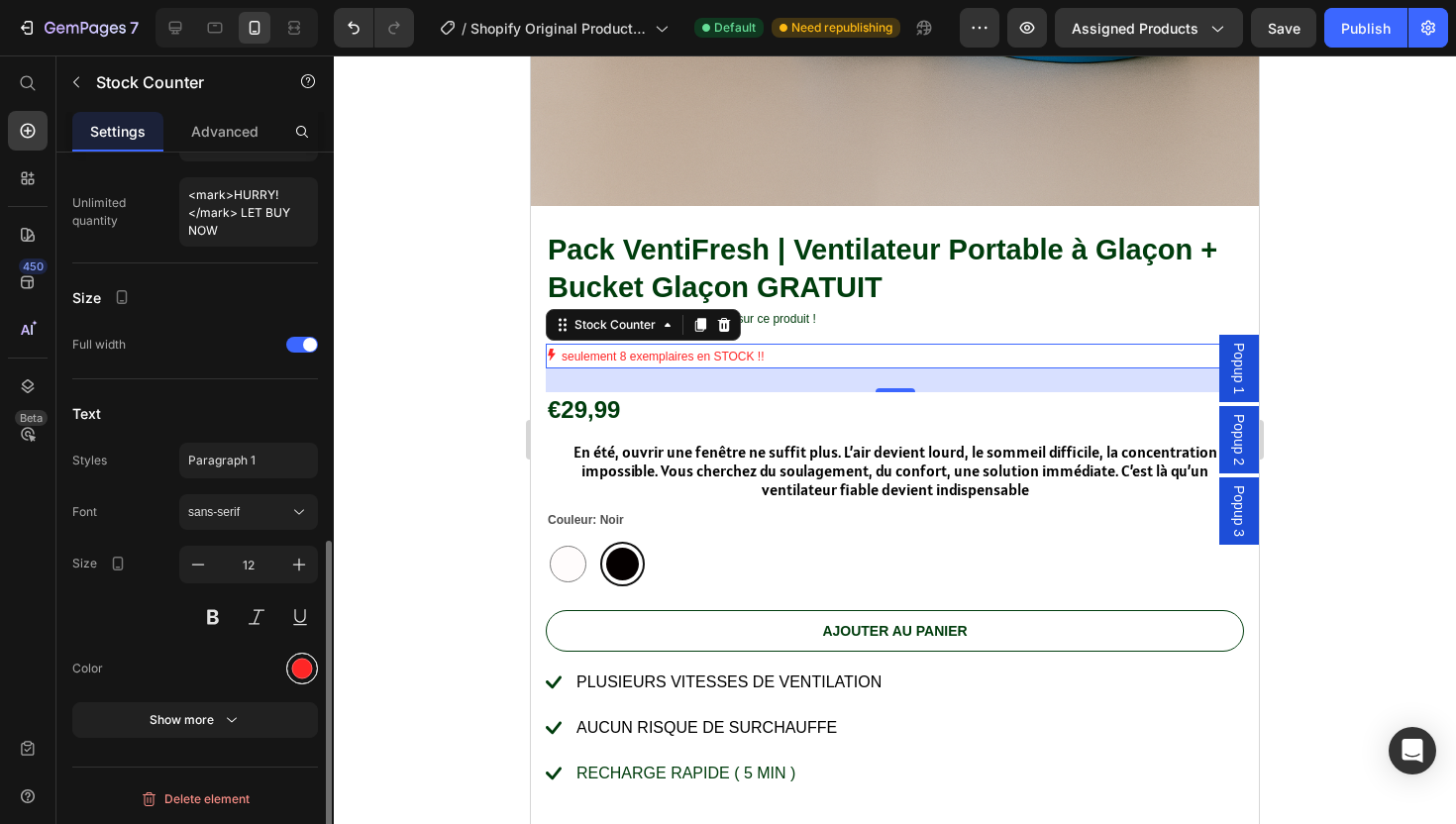 click at bounding box center [302, 669] 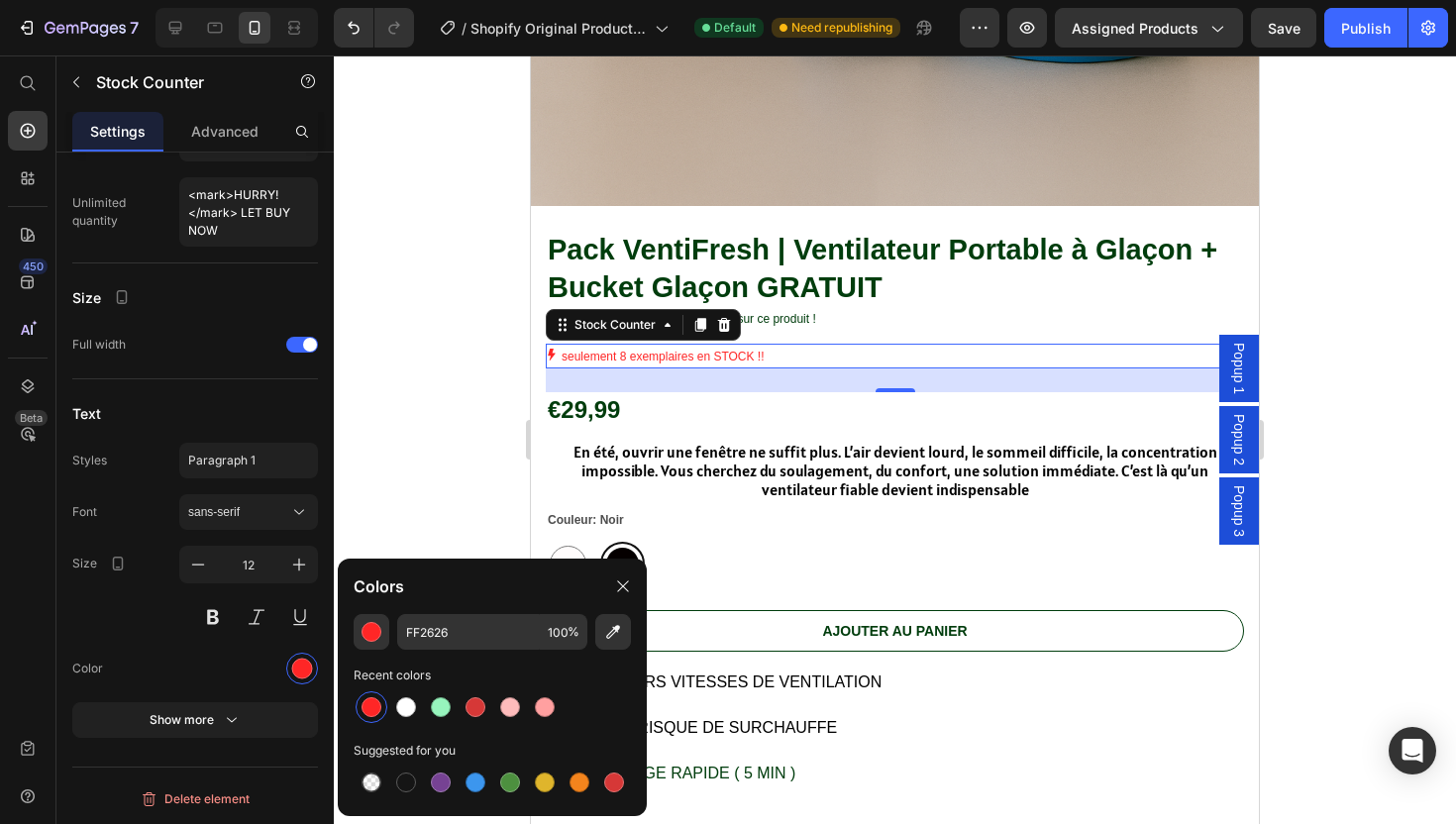 click 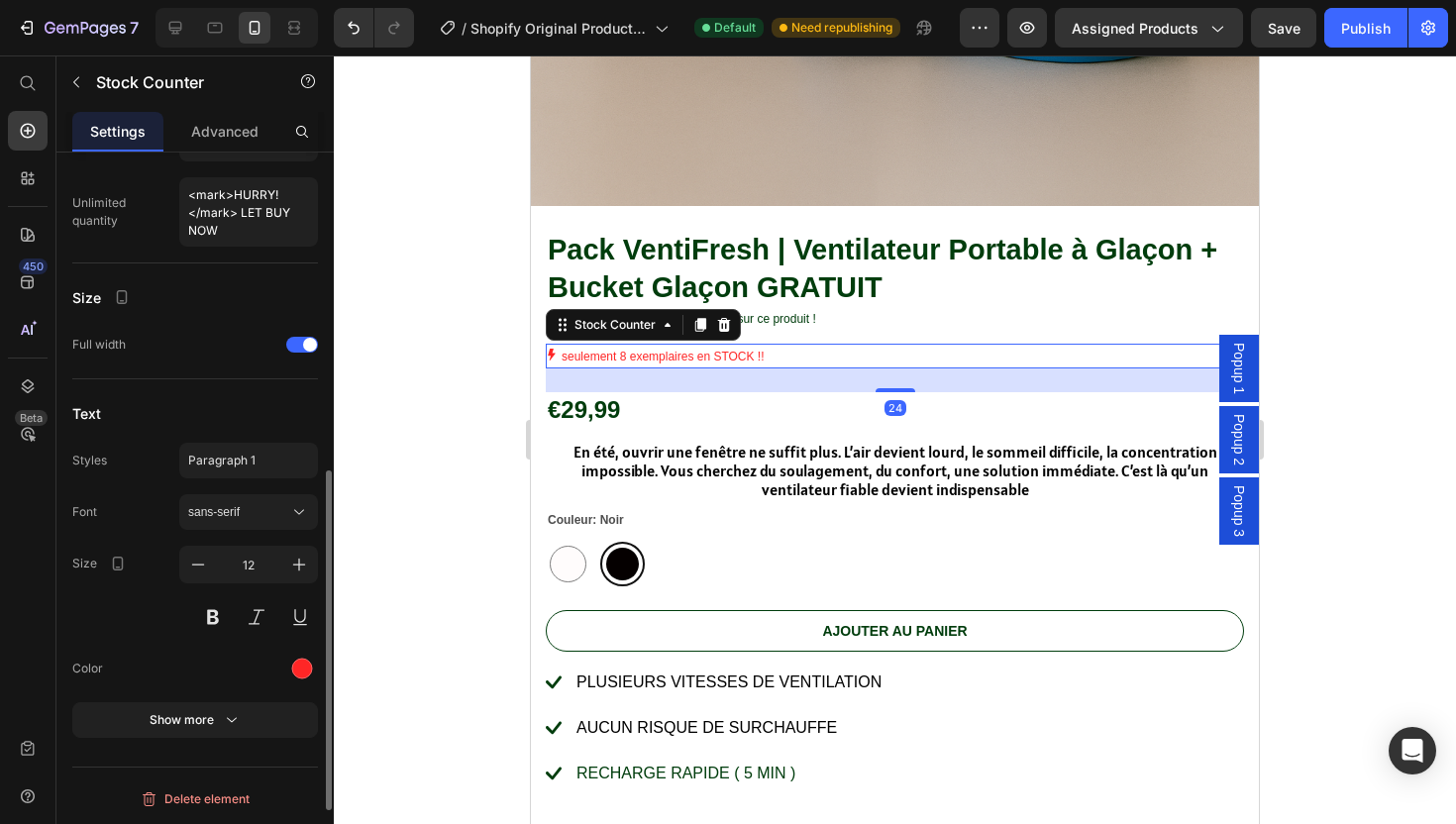 click on "seulement 8 exemplaires en STOCK !!" at bounding box center (663, 358) 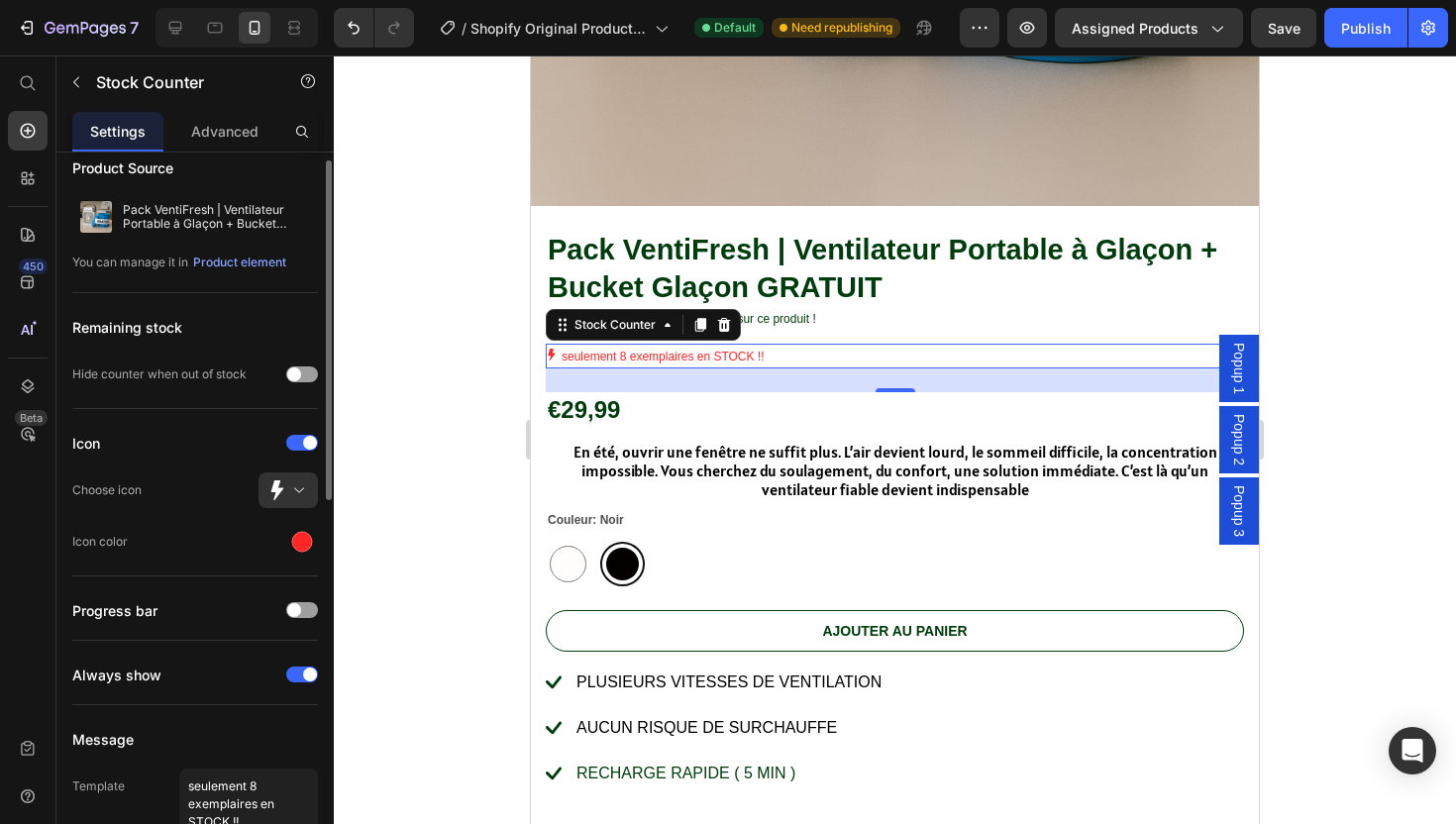 scroll, scrollTop: 20, scrollLeft: 0, axis: vertical 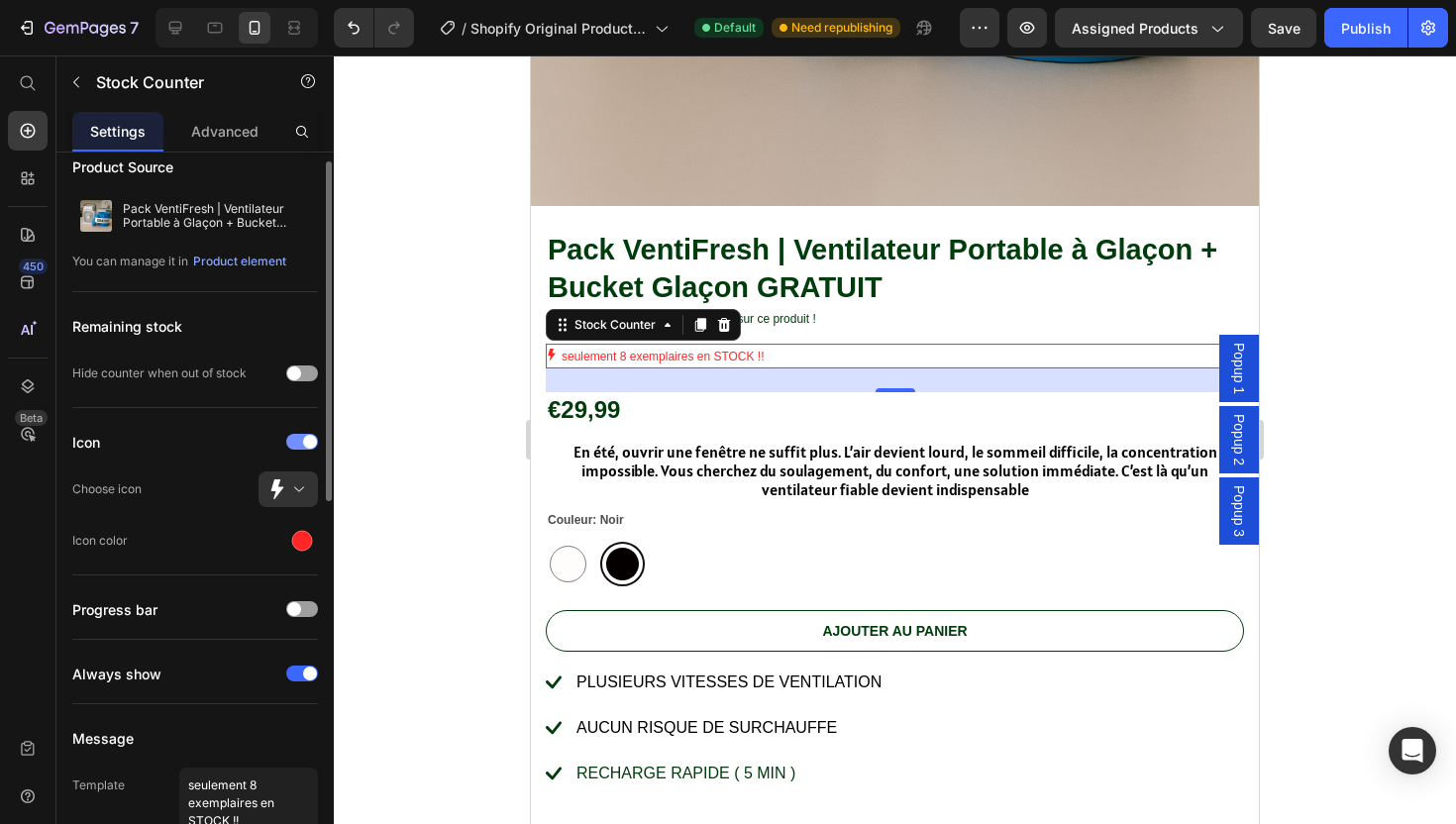 click at bounding box center (310, 442) 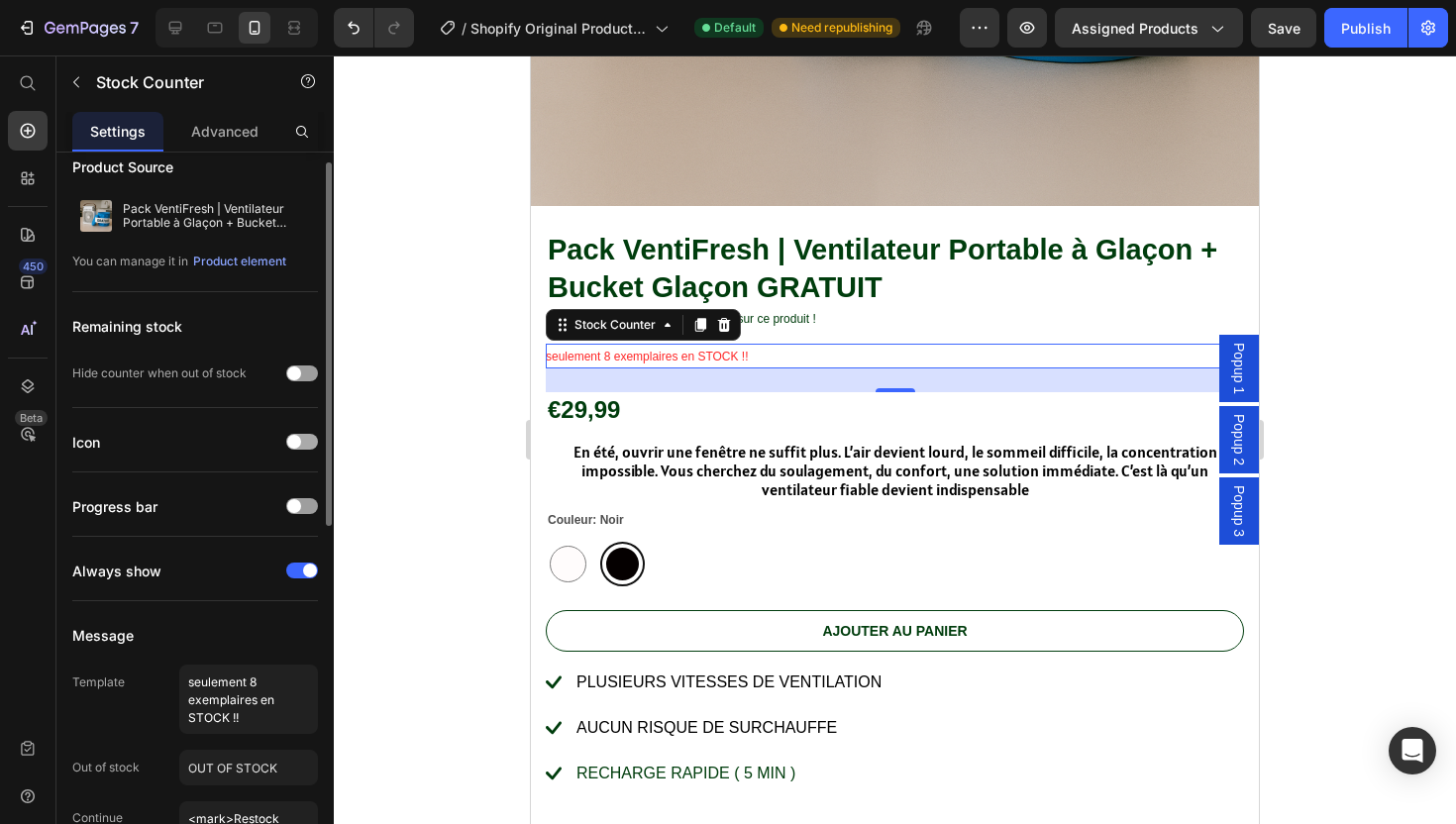 click at bounding box center [302, 442] 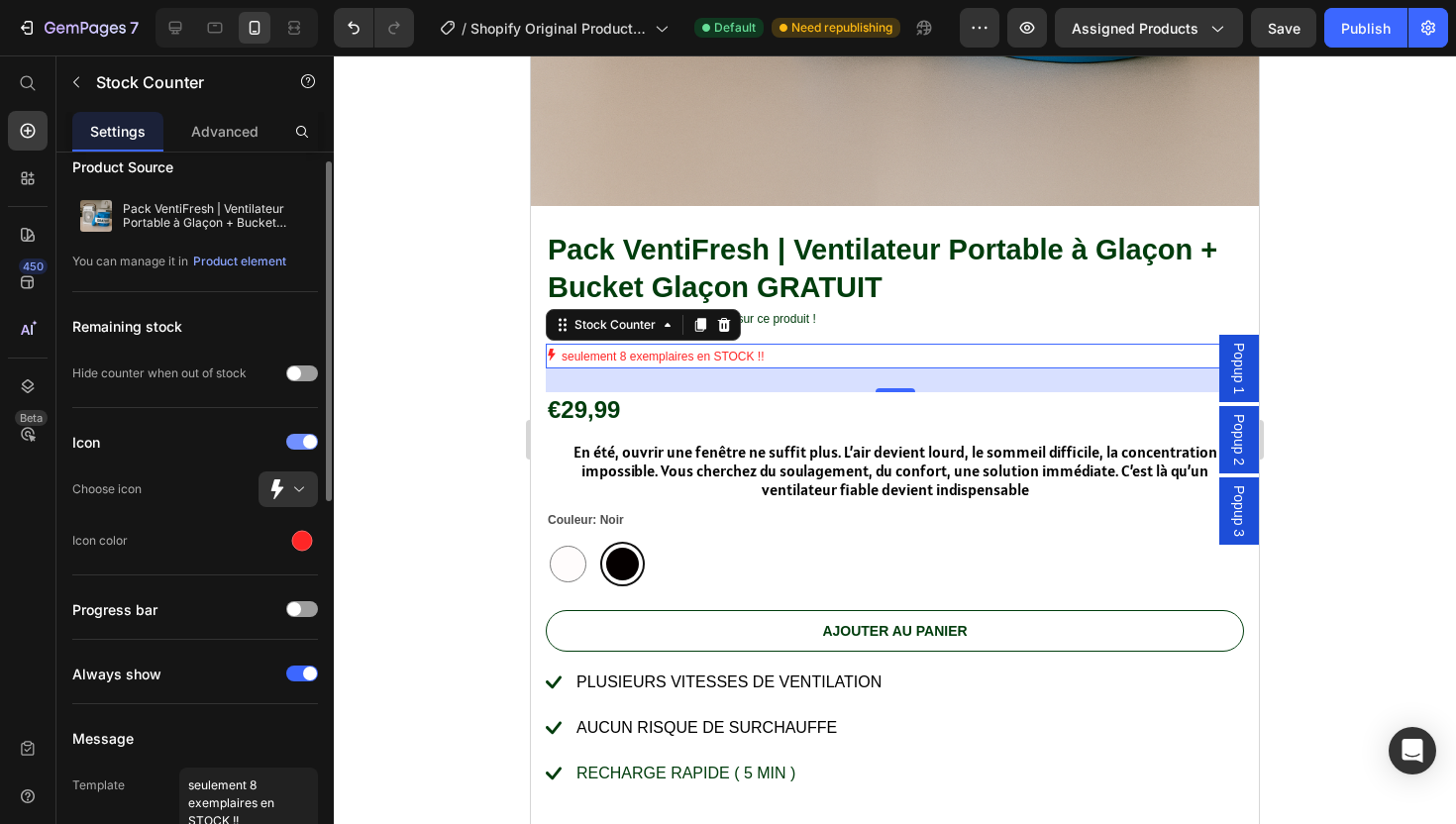 click at bounding box center (302, 442) 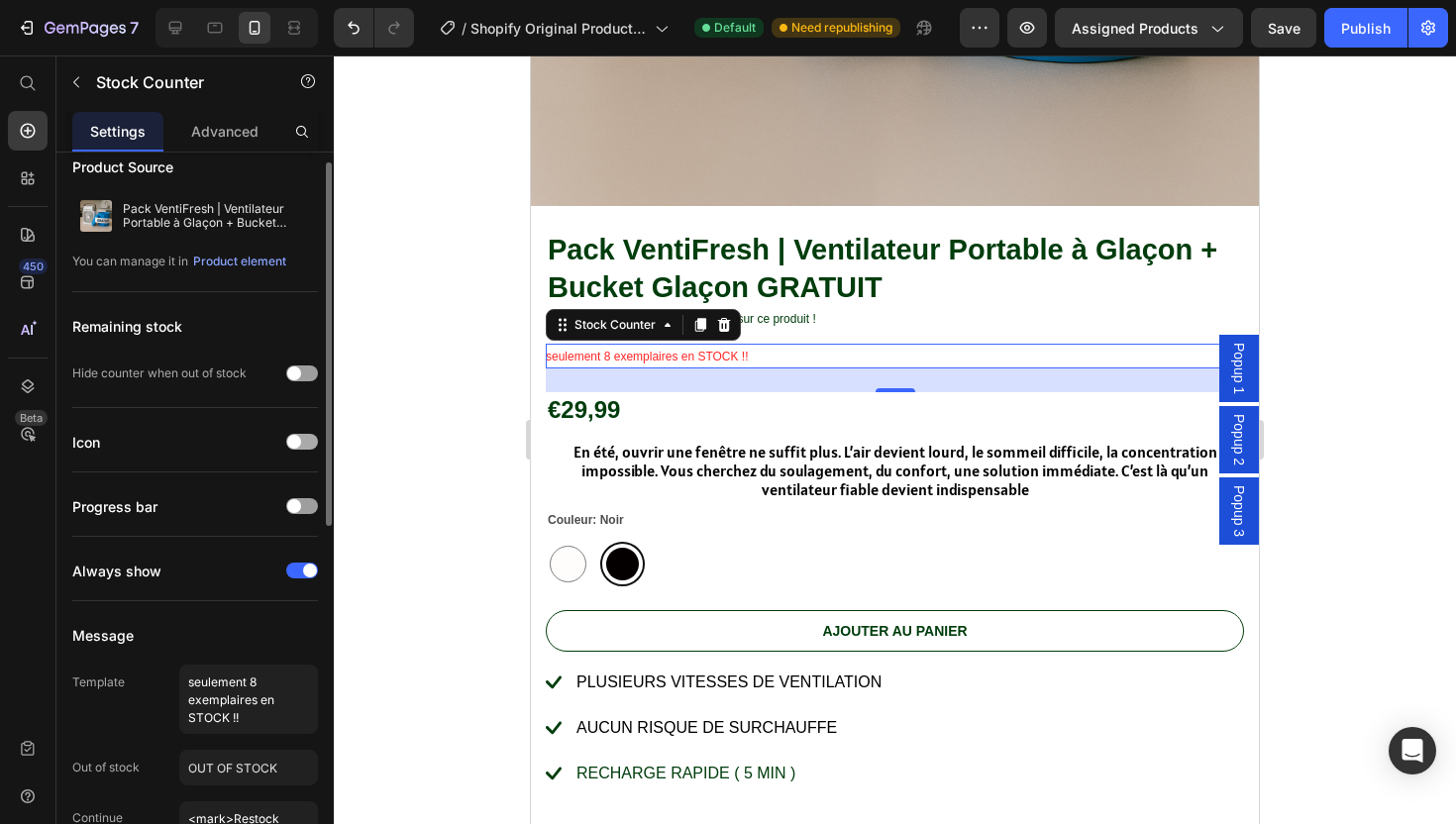 click at bounding box center [302, 442] 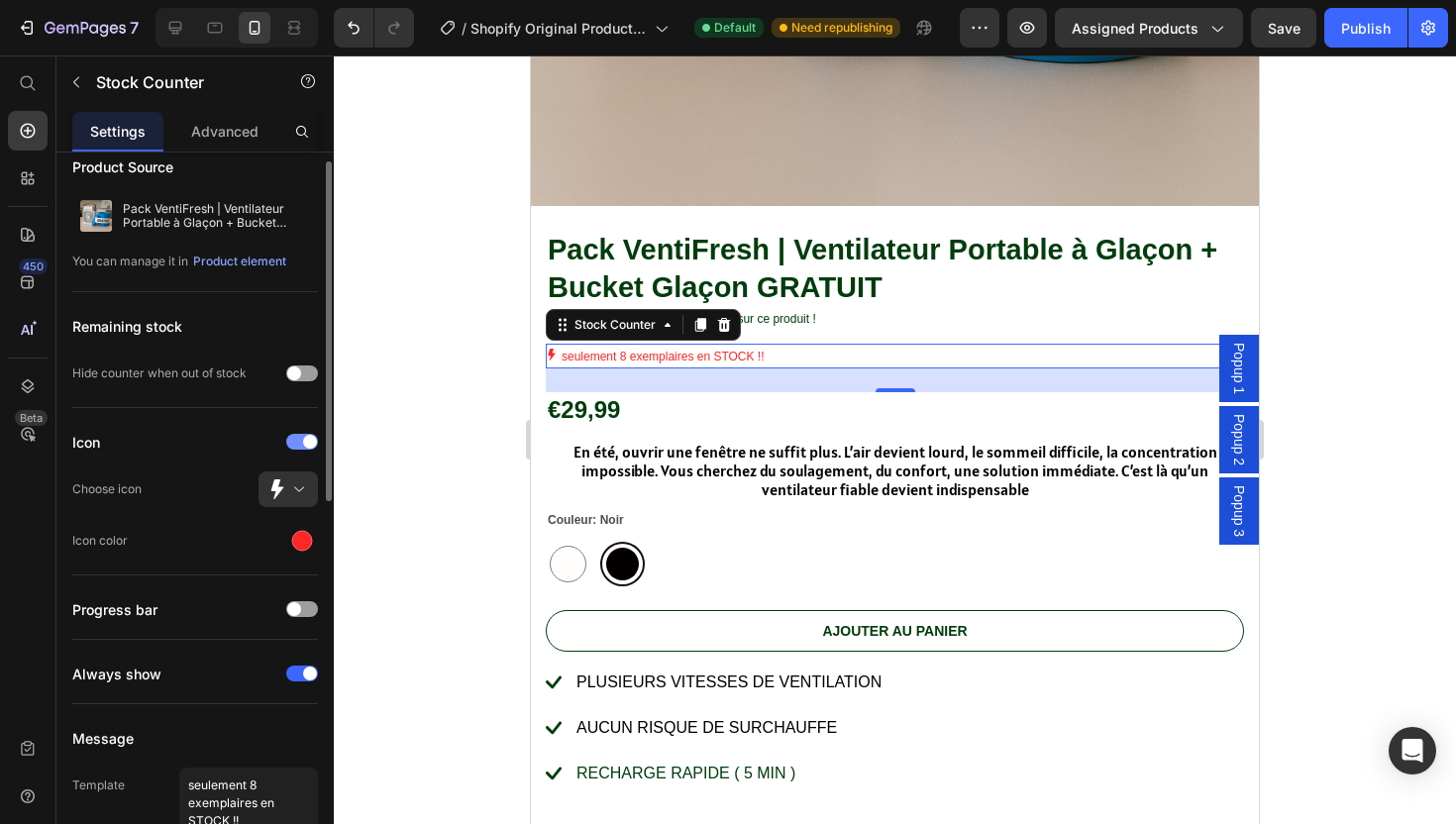 click at bounding box center [302, 442] 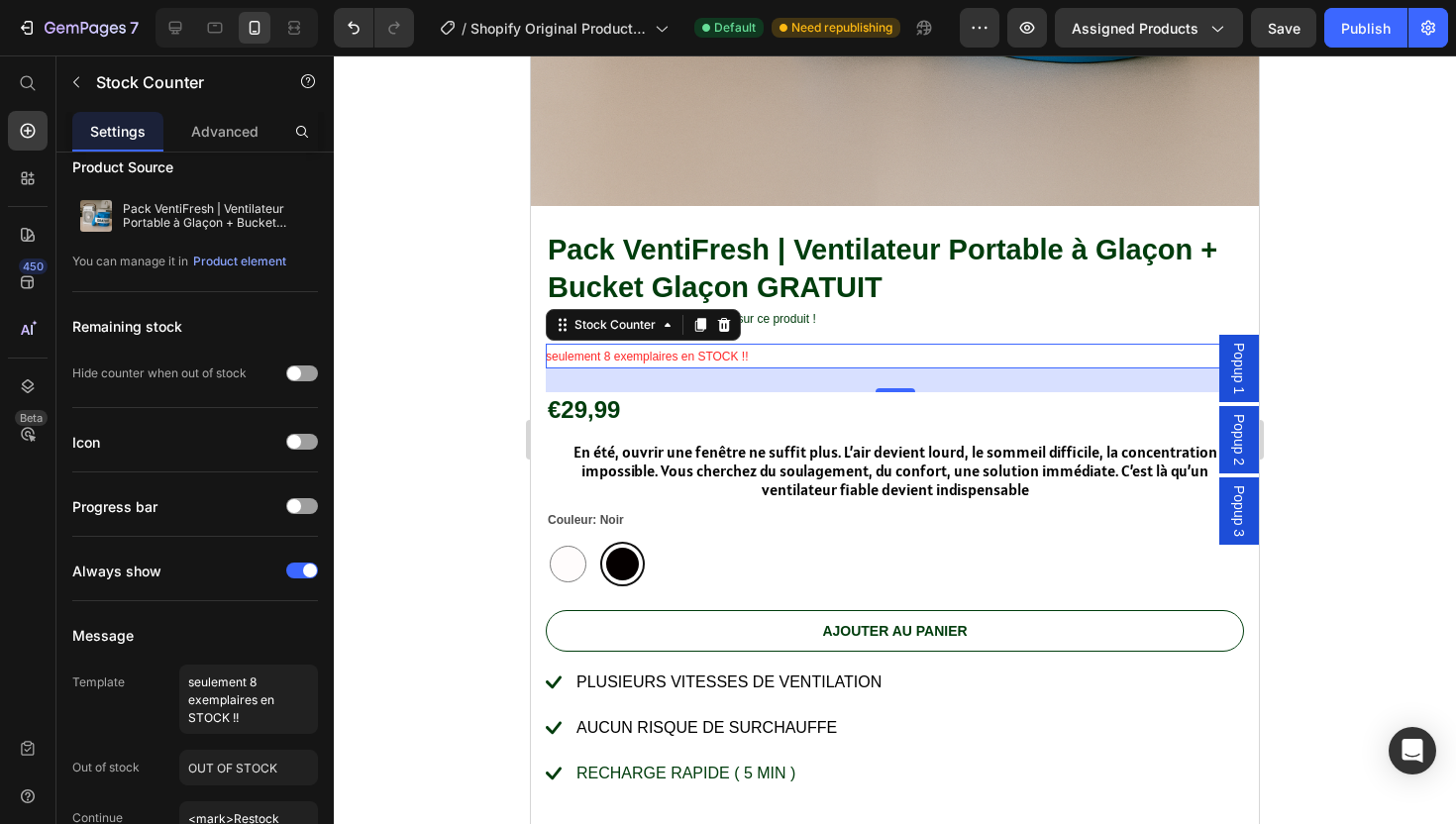 click 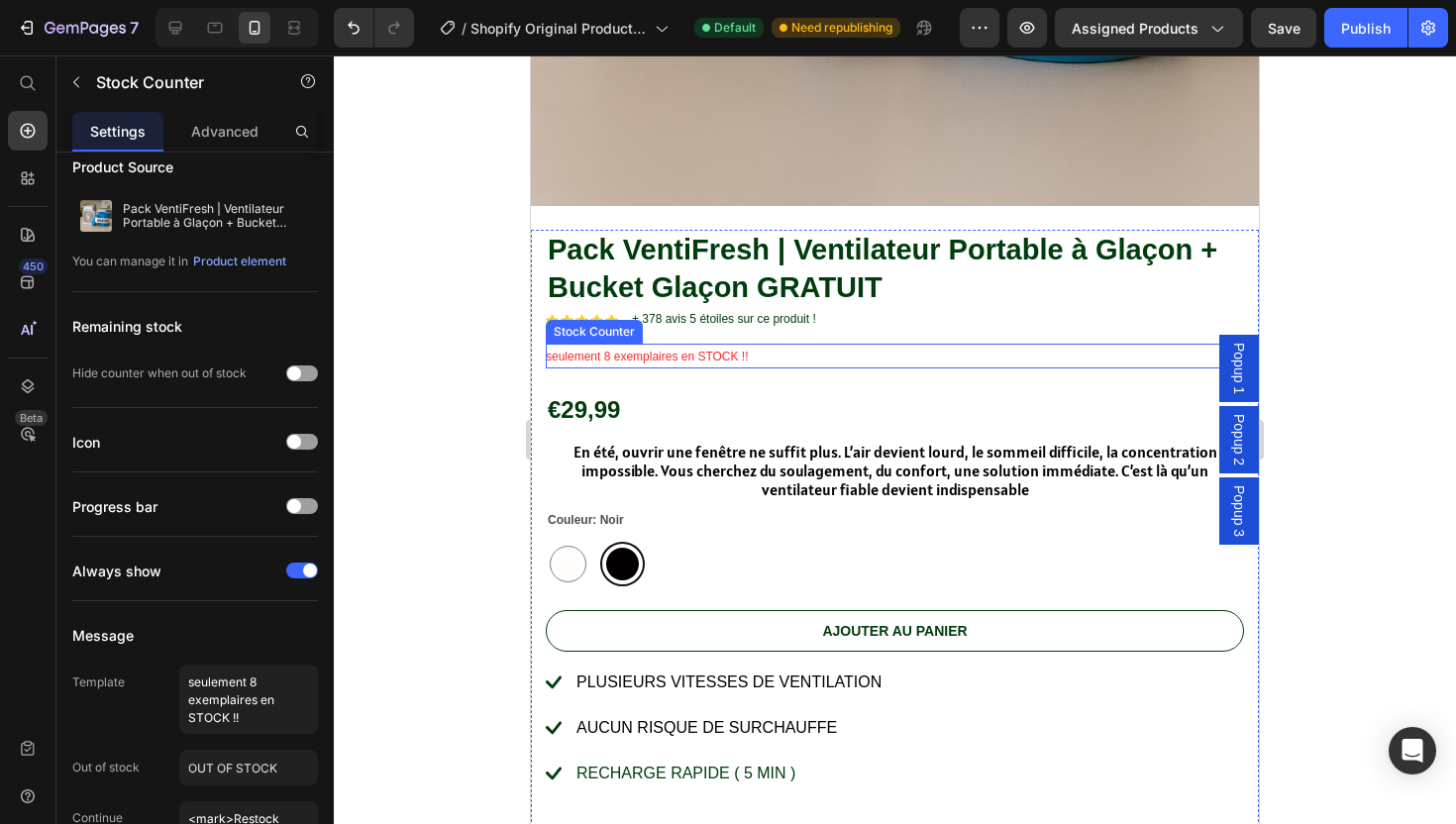 click on "seulement 8 exemplaires en STOCK !!" at bounding box center [647, 358] 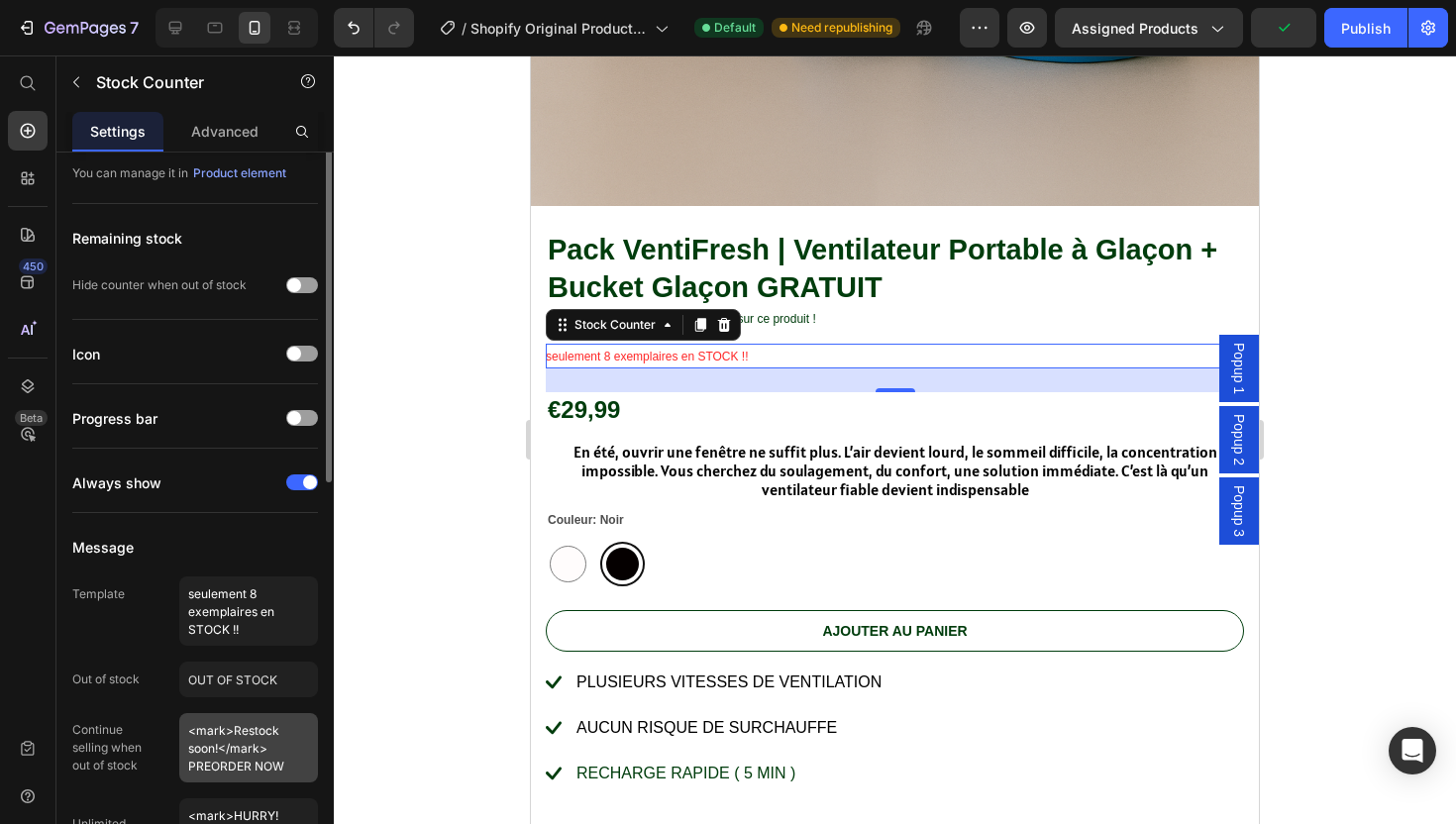 scroll, scrollTop: 27, scrollLeft: 0, axis: vertical 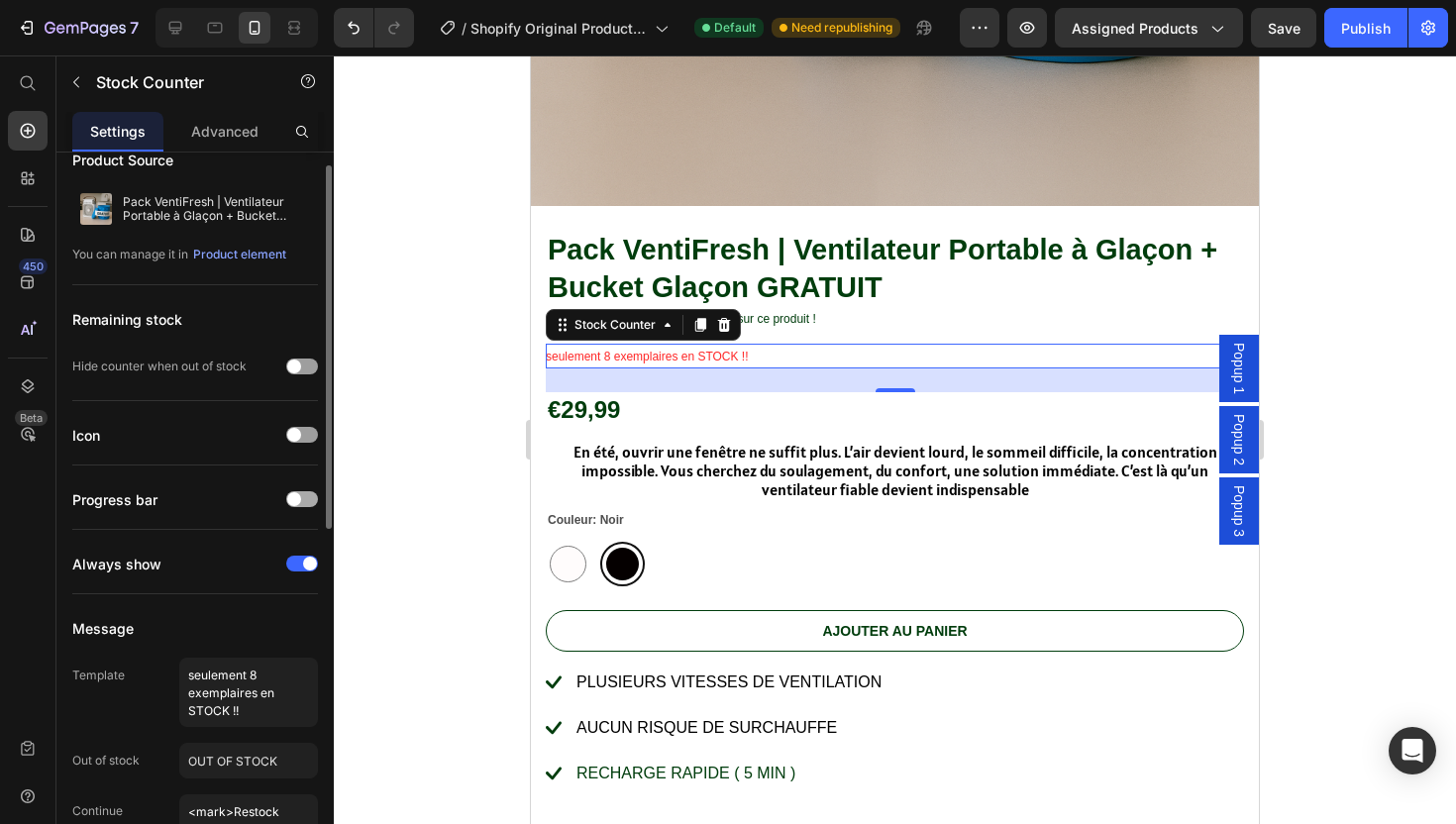 click on "Progress bar" 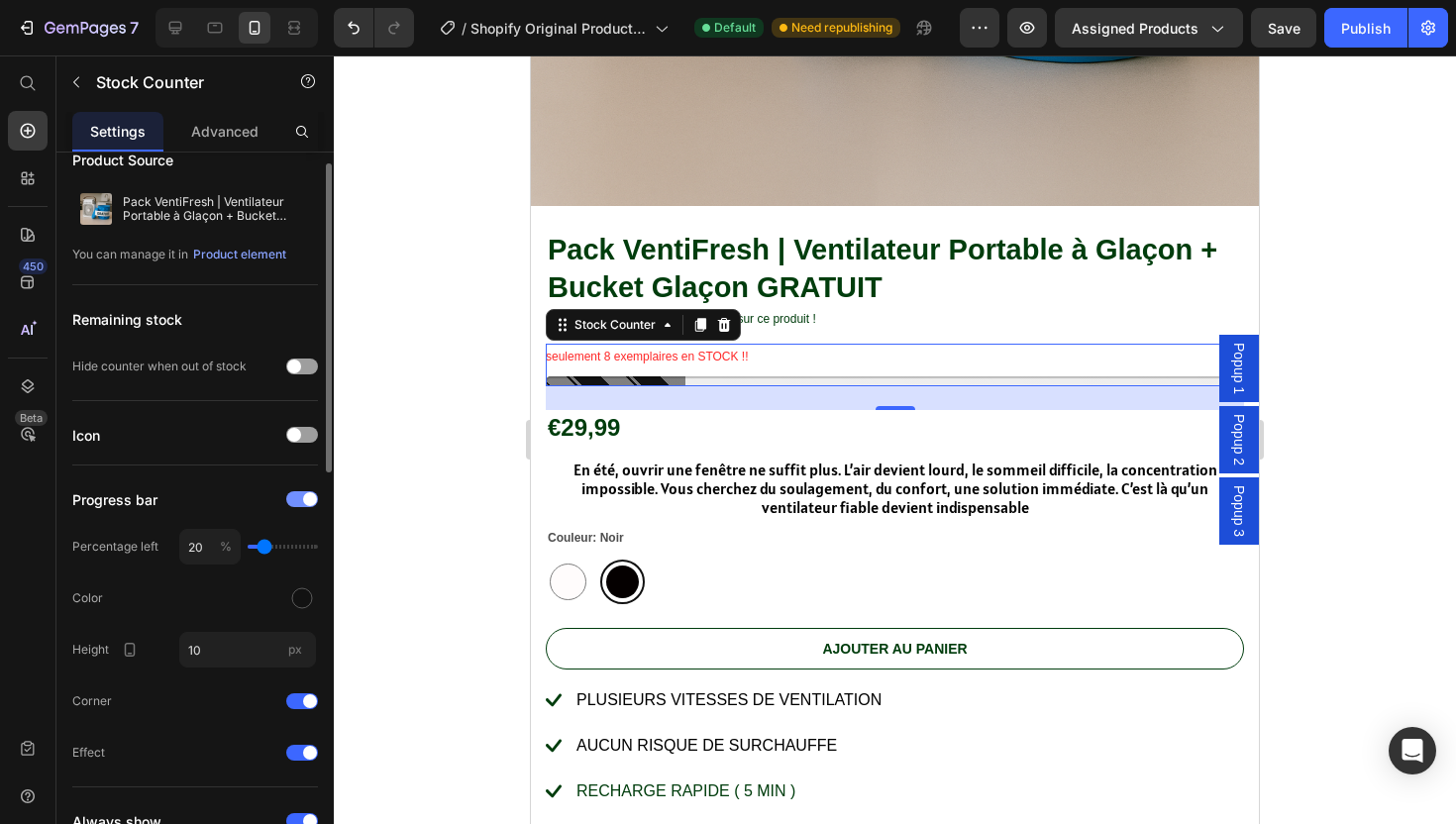 click at bounding box center [302, 499] 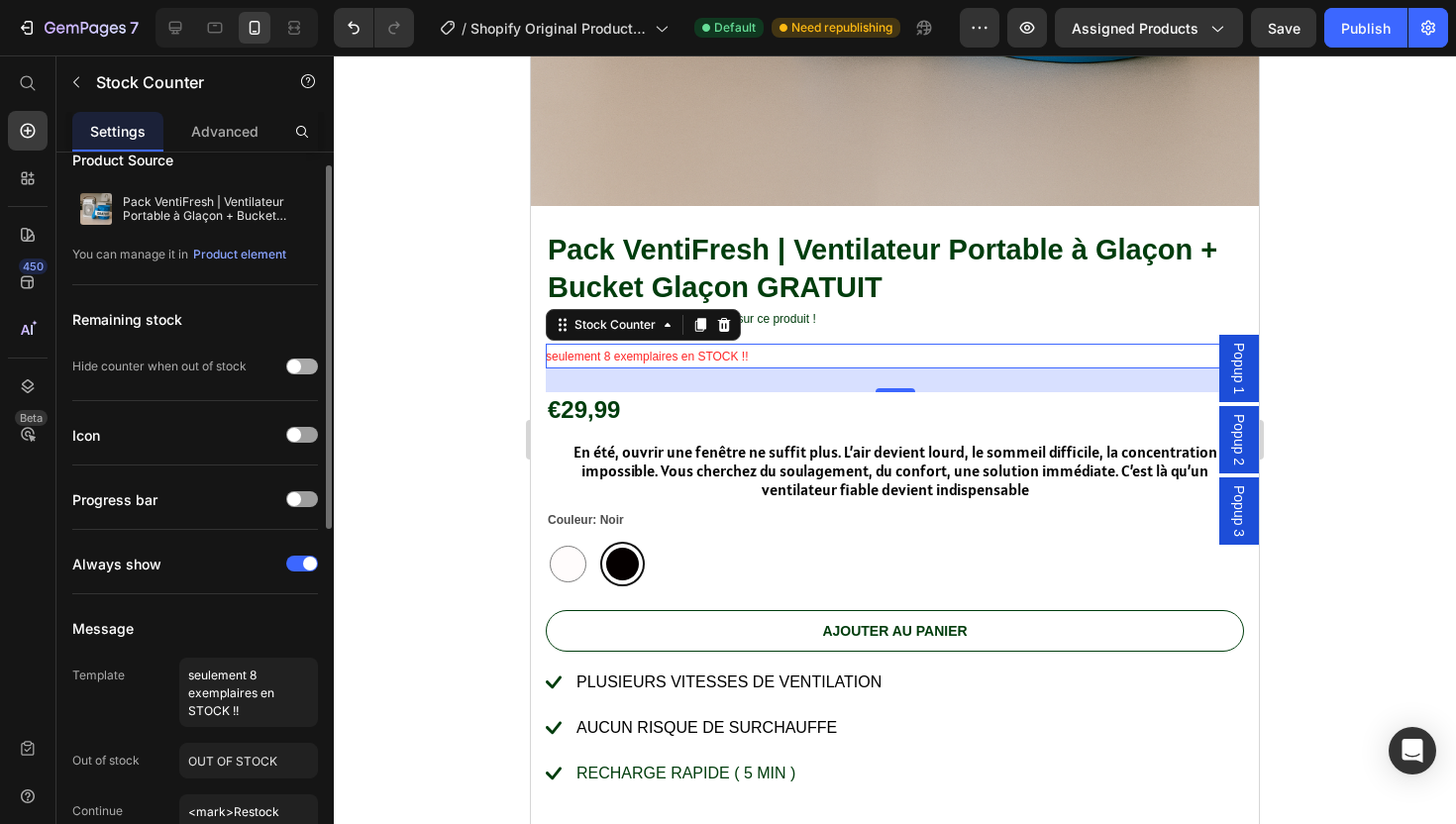 click at bounding box center (302, 366) 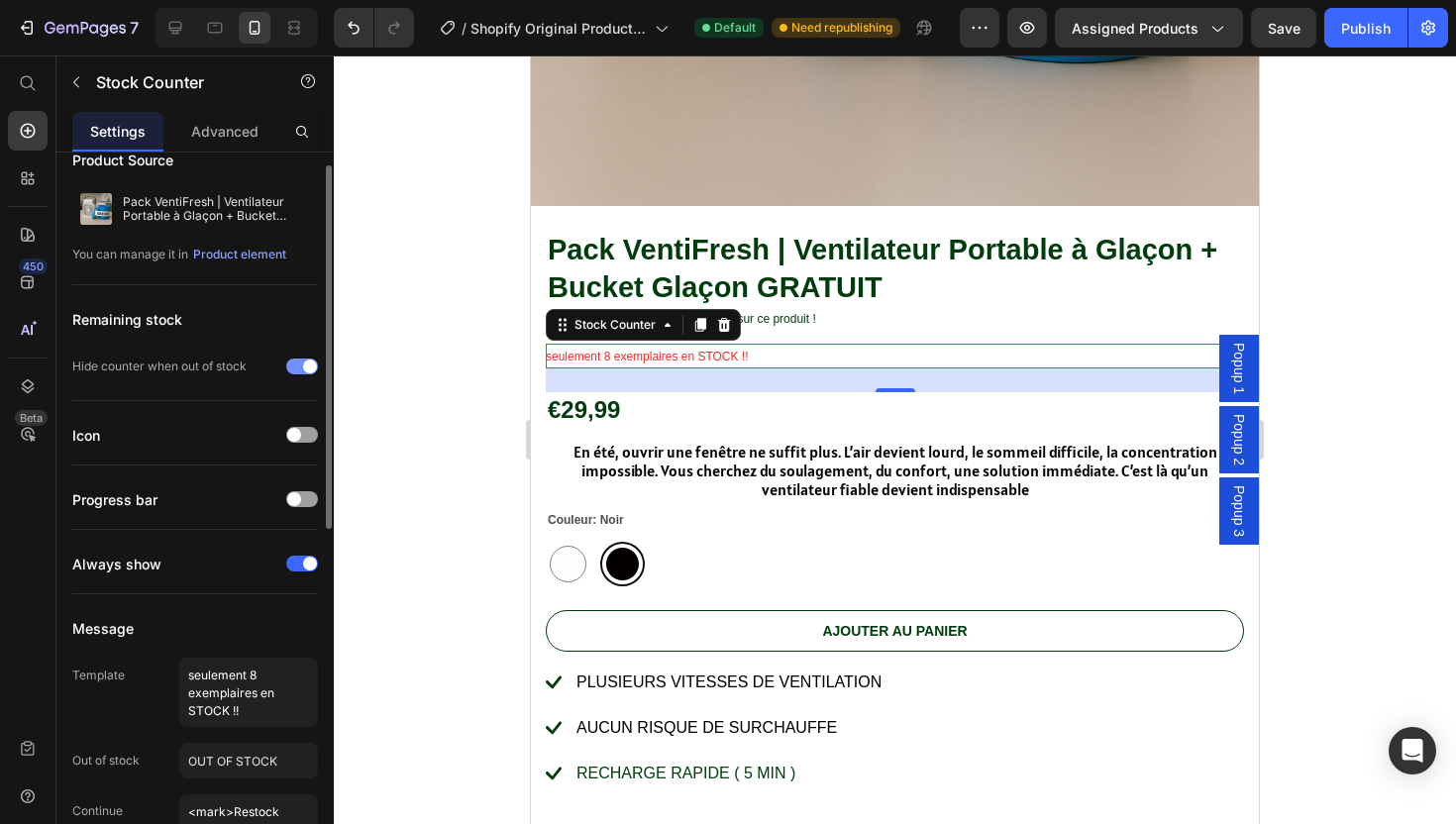 click at bounding box center [302, 366] 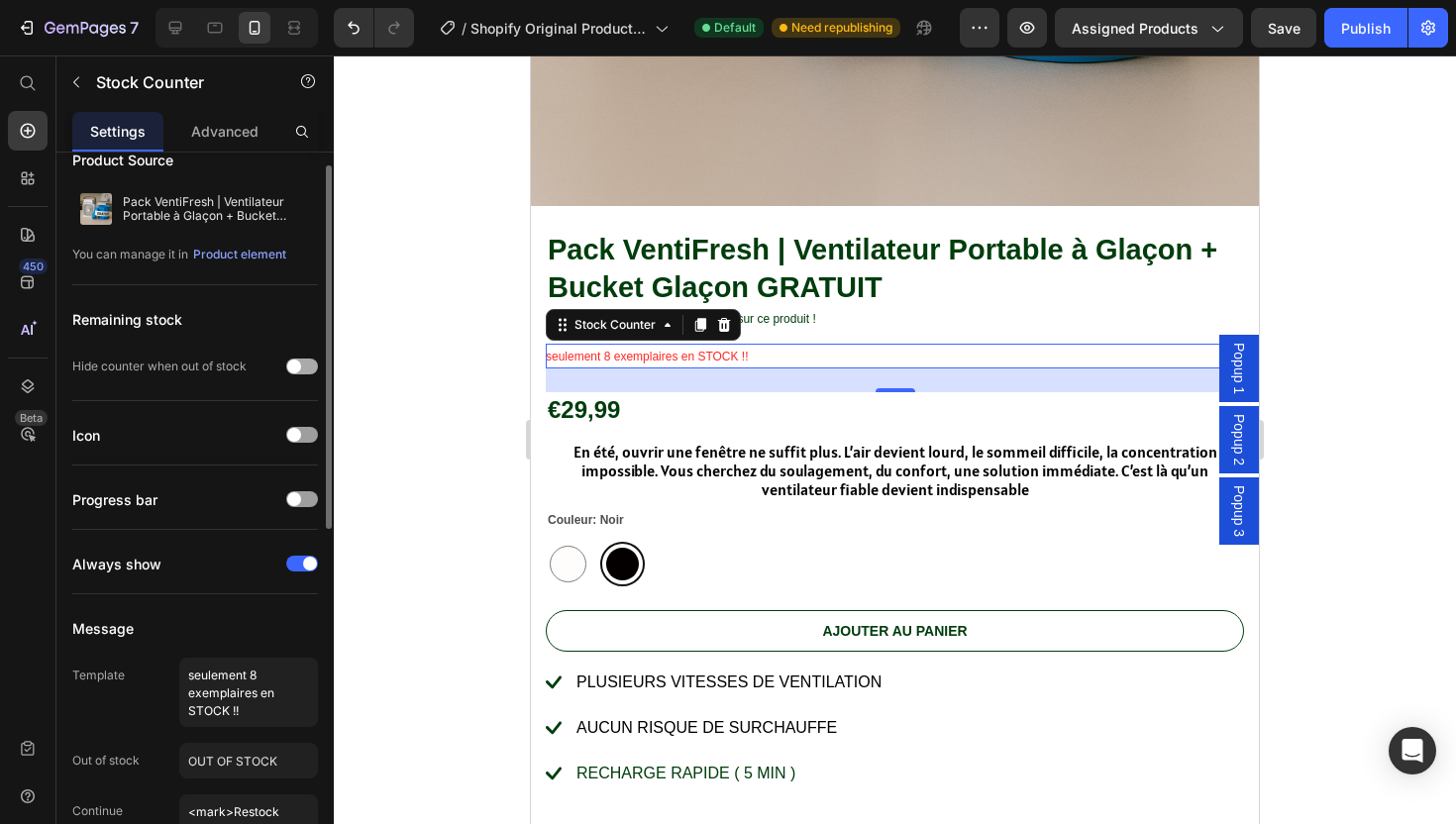 click at bounding box center [294, 366] 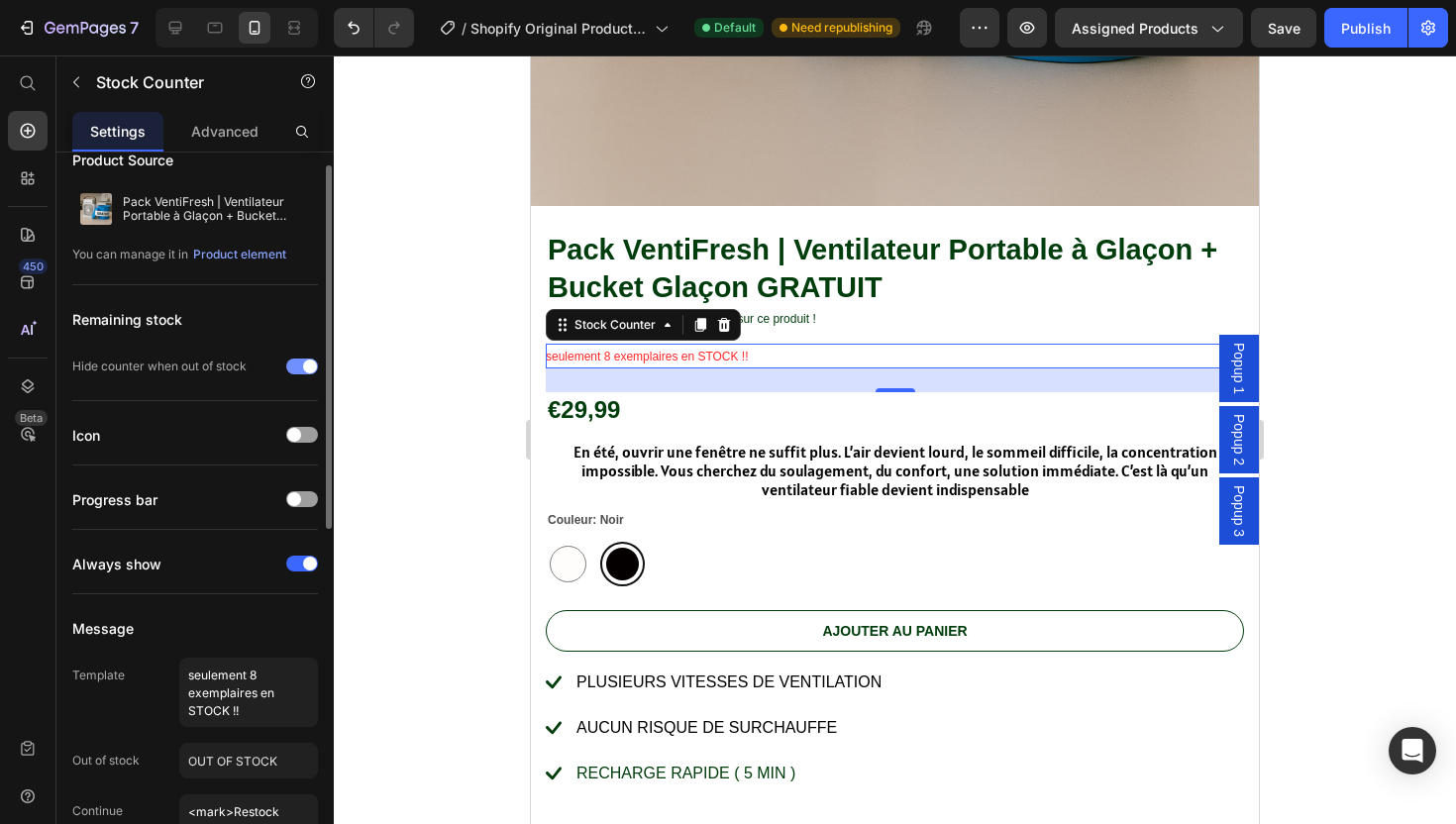 click at bounding box center [302, 366] 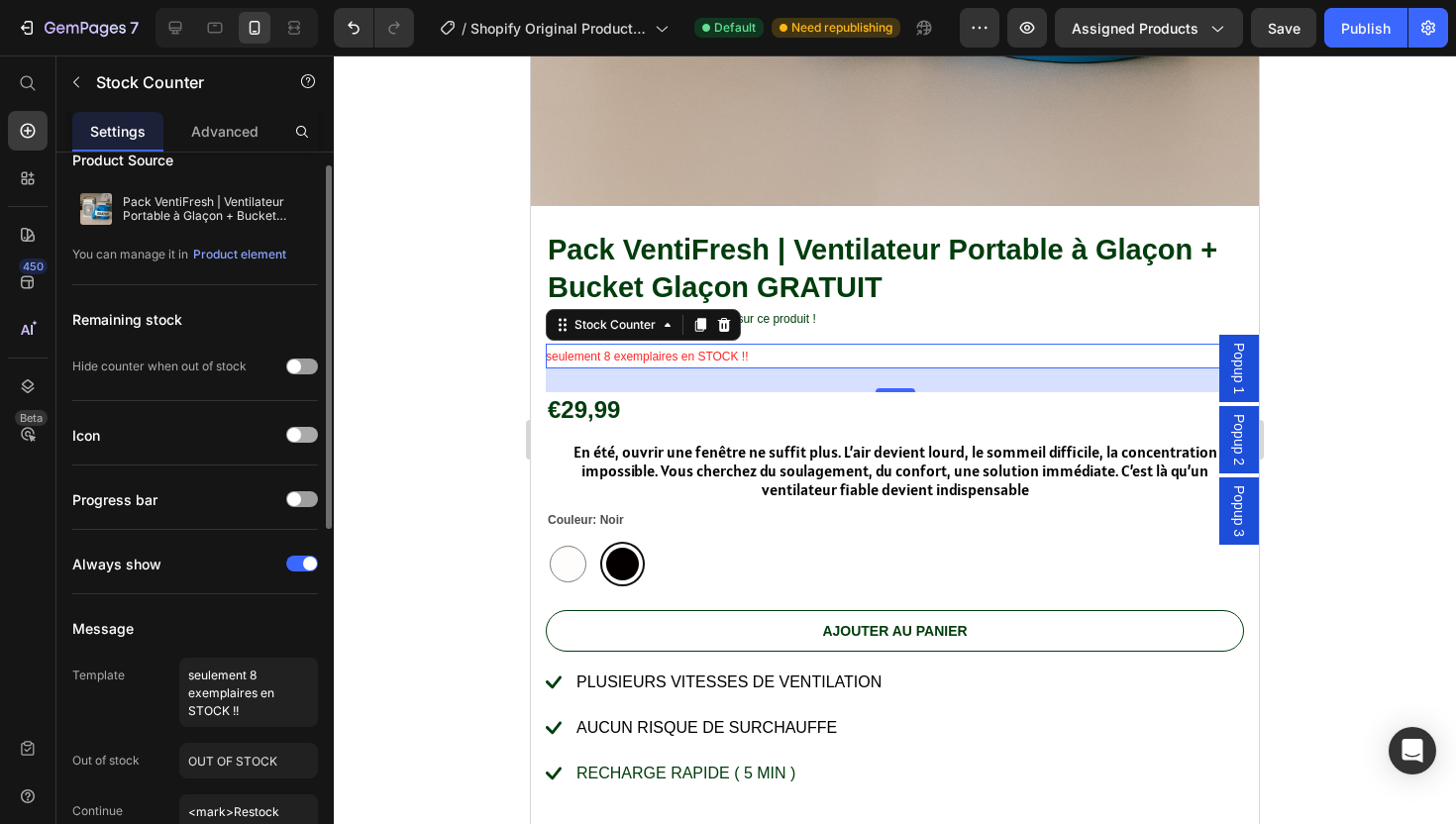 click at bounding box center (294, 435) 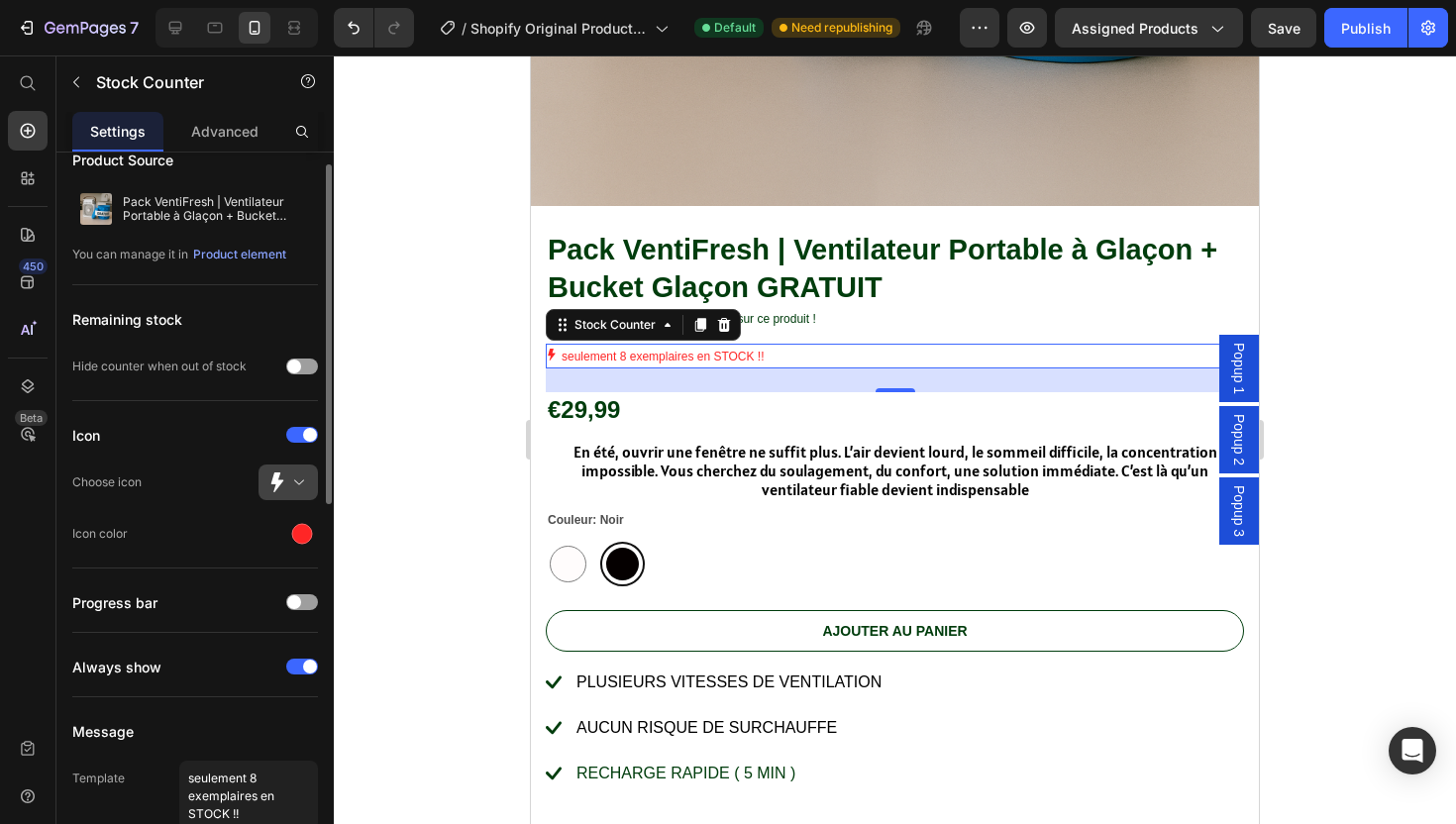 click at bounding box center (296, 482) 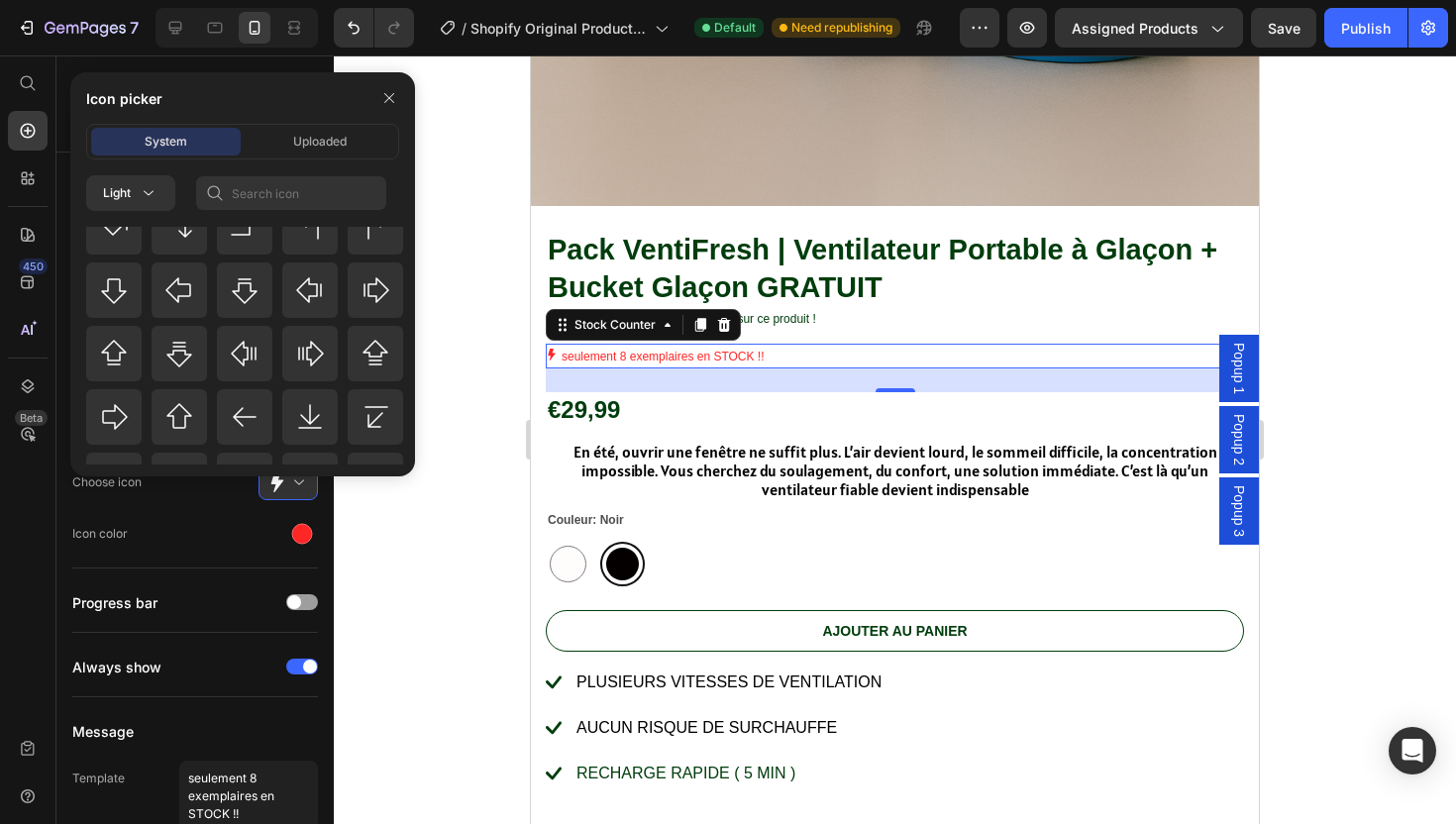 scroll, scrollTop: 919, scrollLeft: 0, axis: vertical 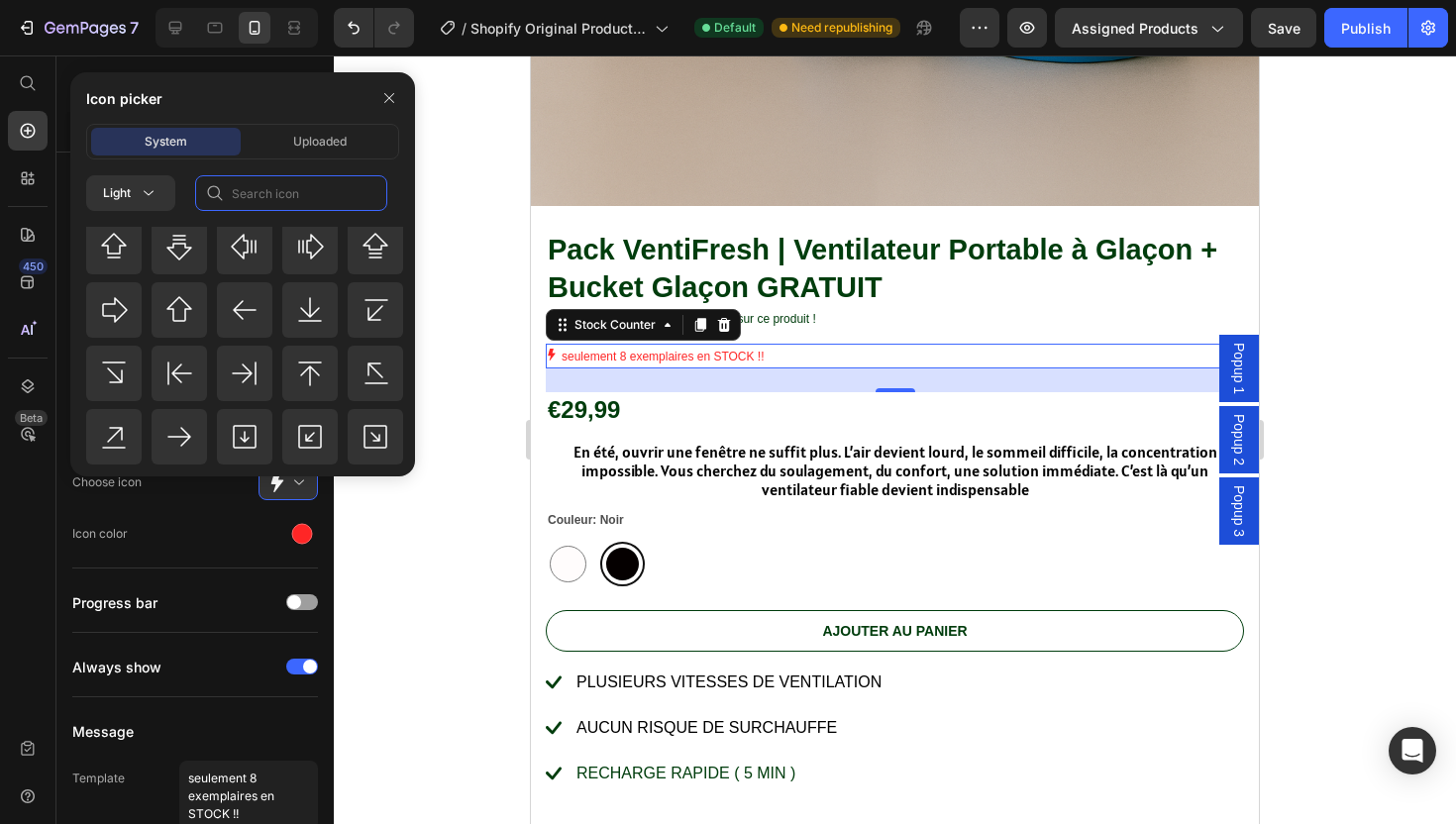 click 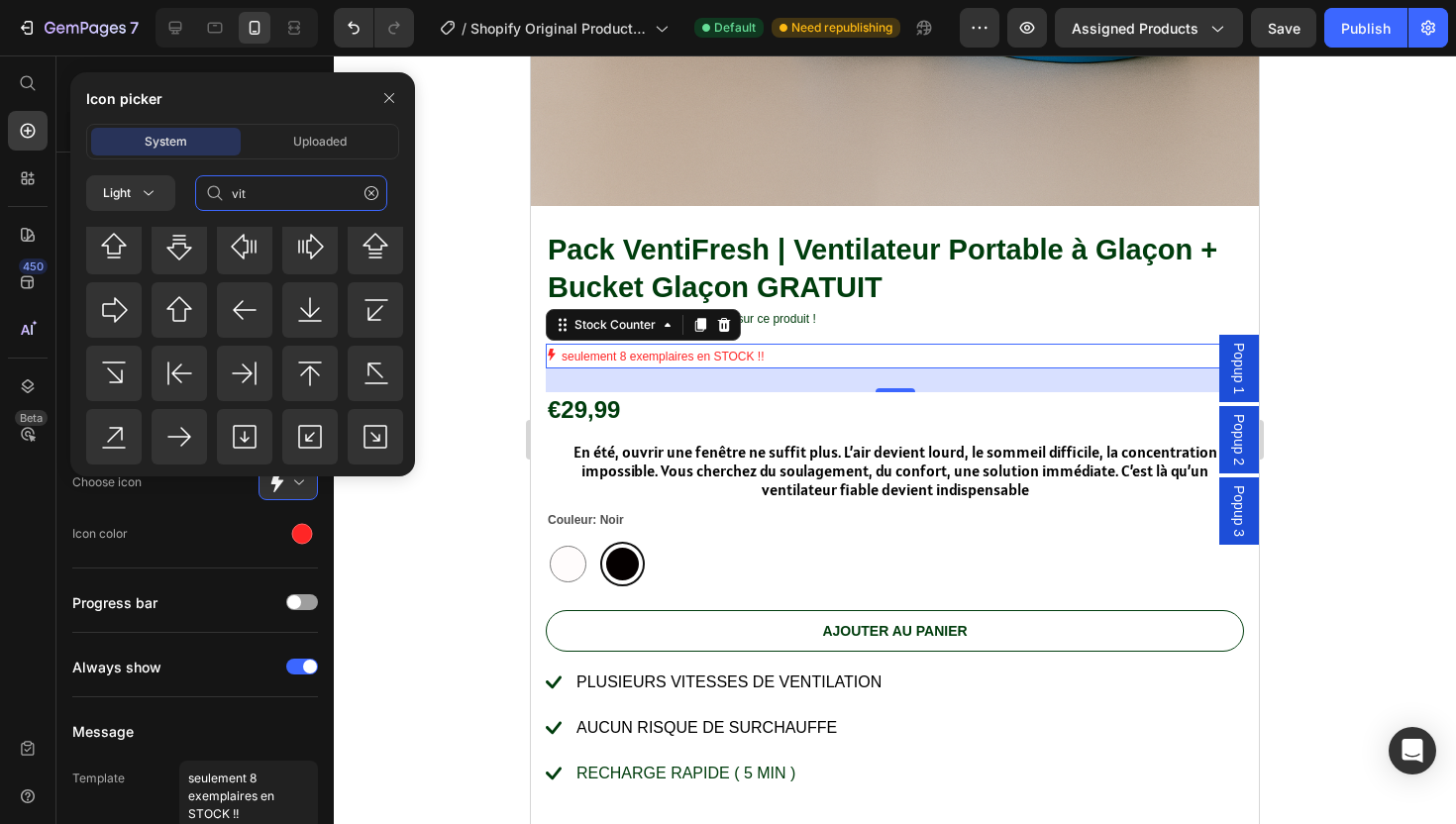 scroll, scrollTop: 0, scrollLeft: 0, axis: both 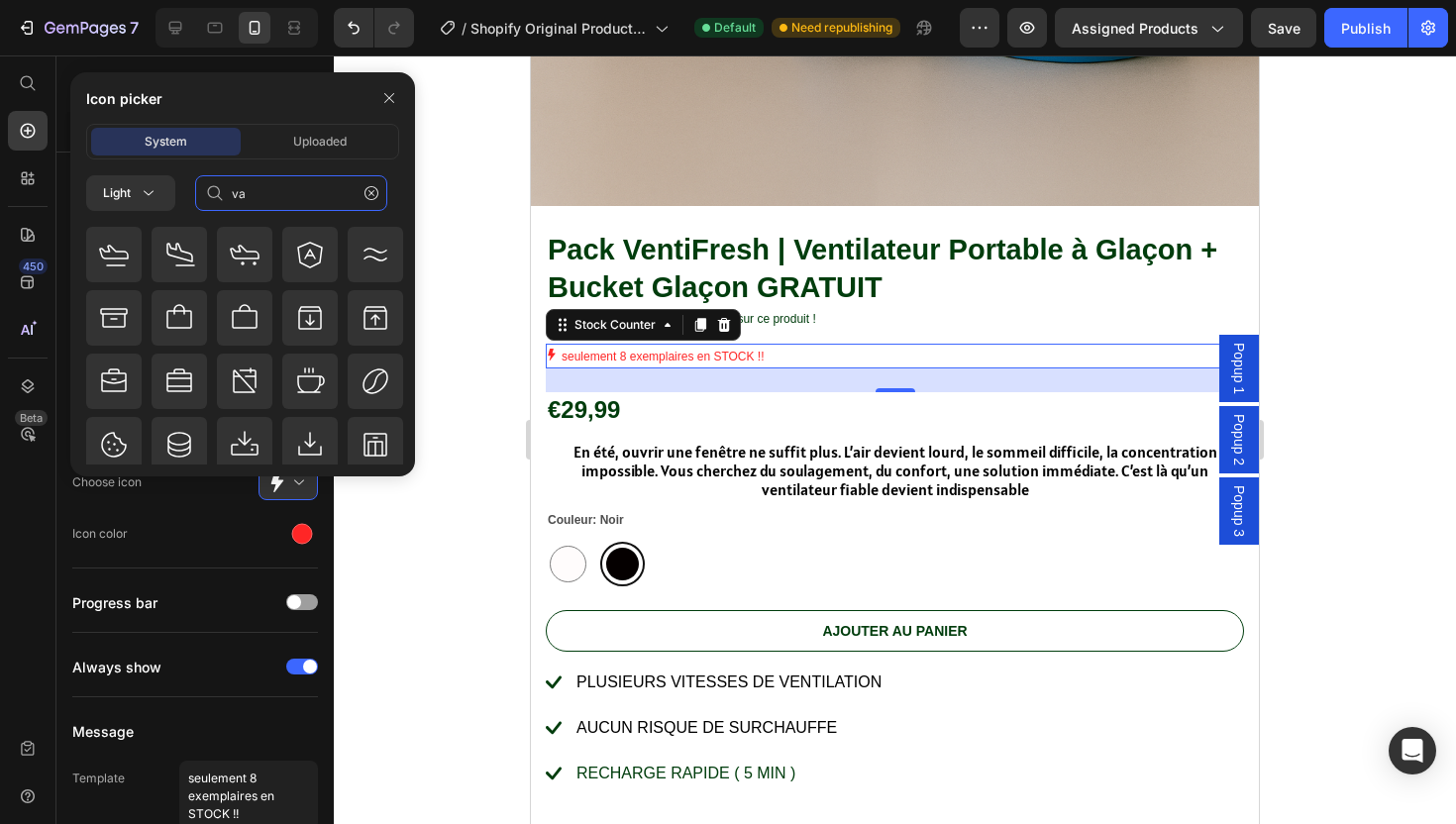 type on "v" 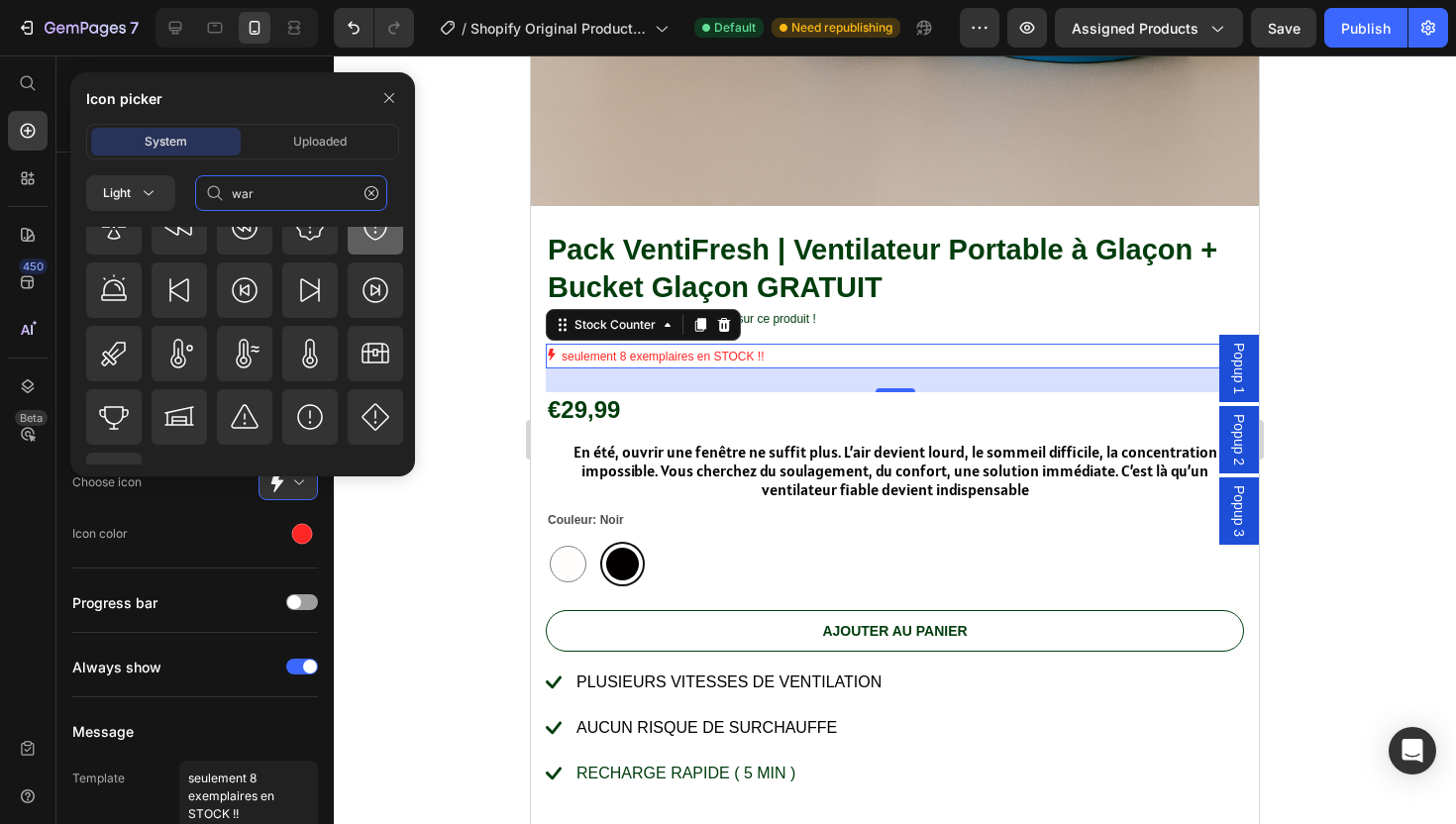 scroll, scrollTop: 221, scrollLeft: 0, axis: vertical 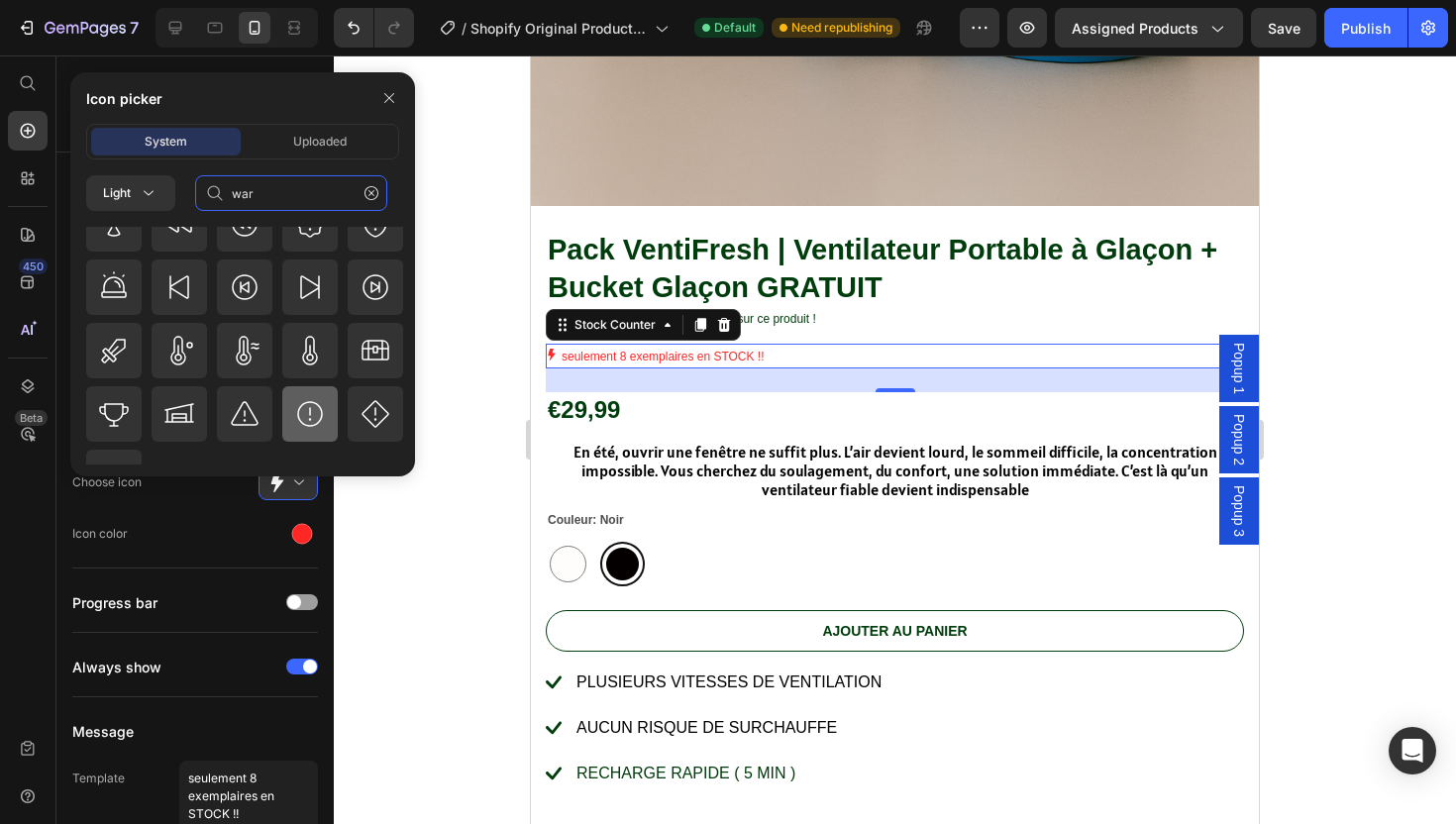 type on "war" 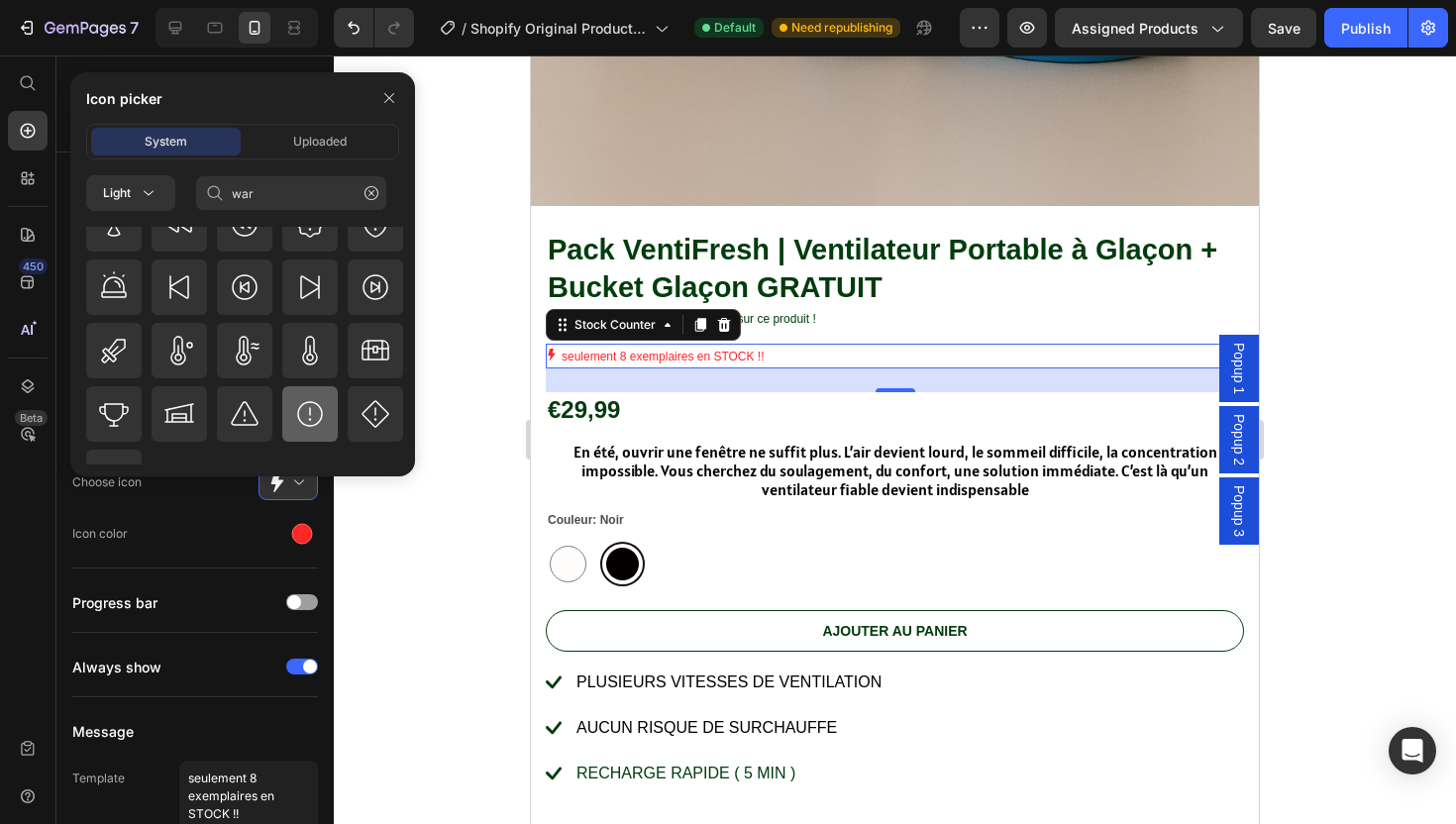 click 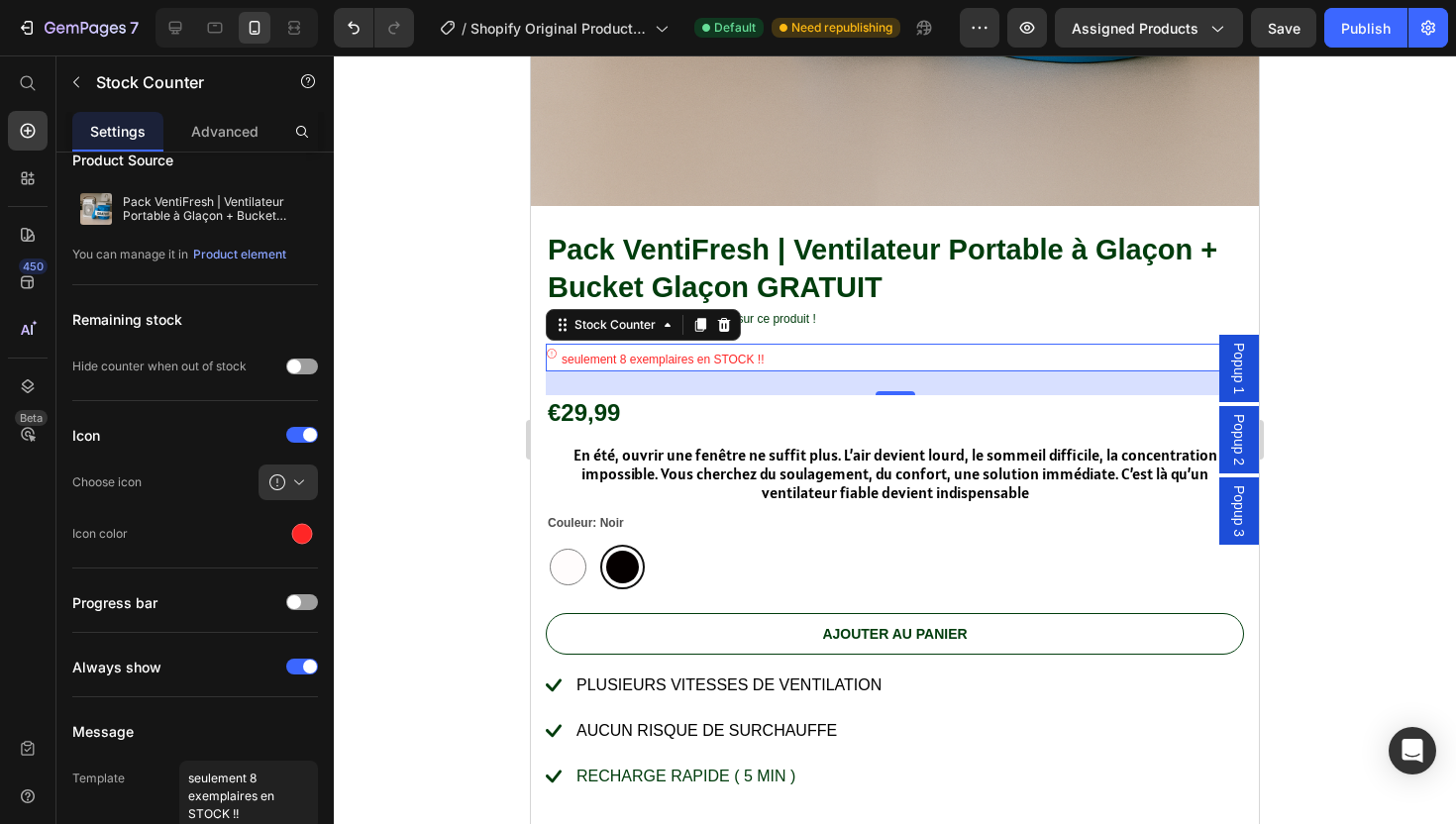 click 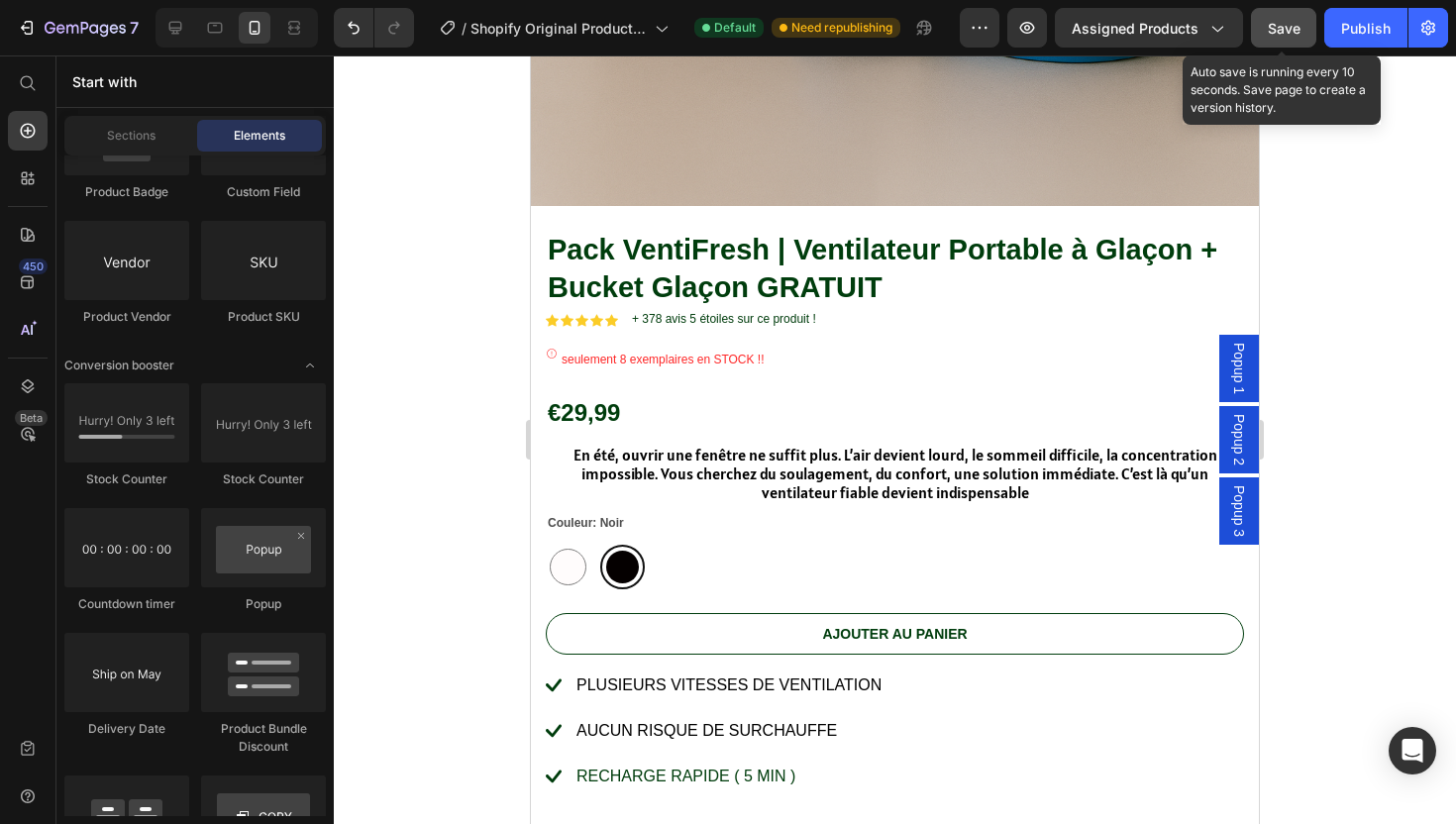click on "Save" at bounding box center [1284, 28] 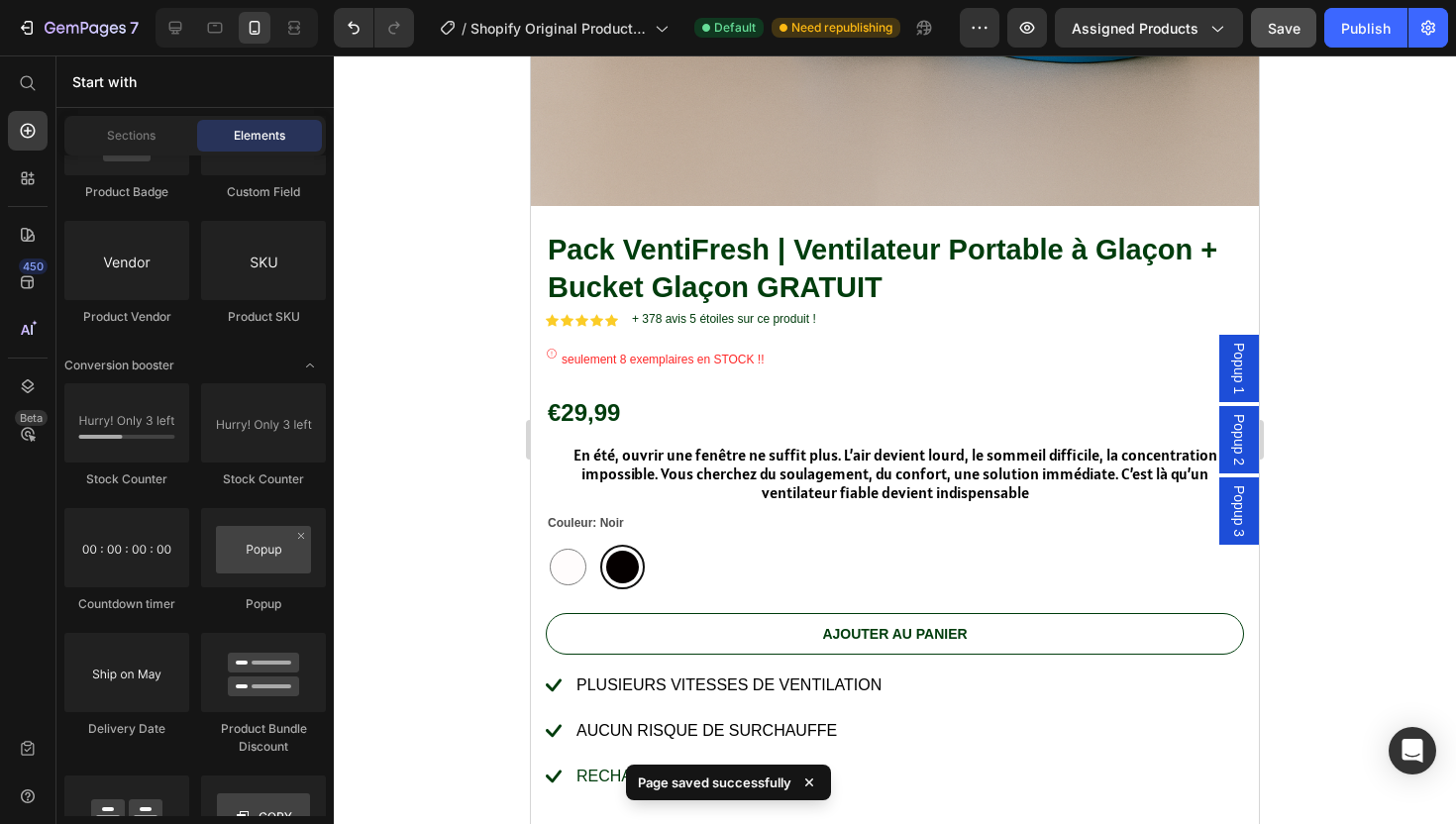 click on "Popup 1" at bounding box center (1239, 368) 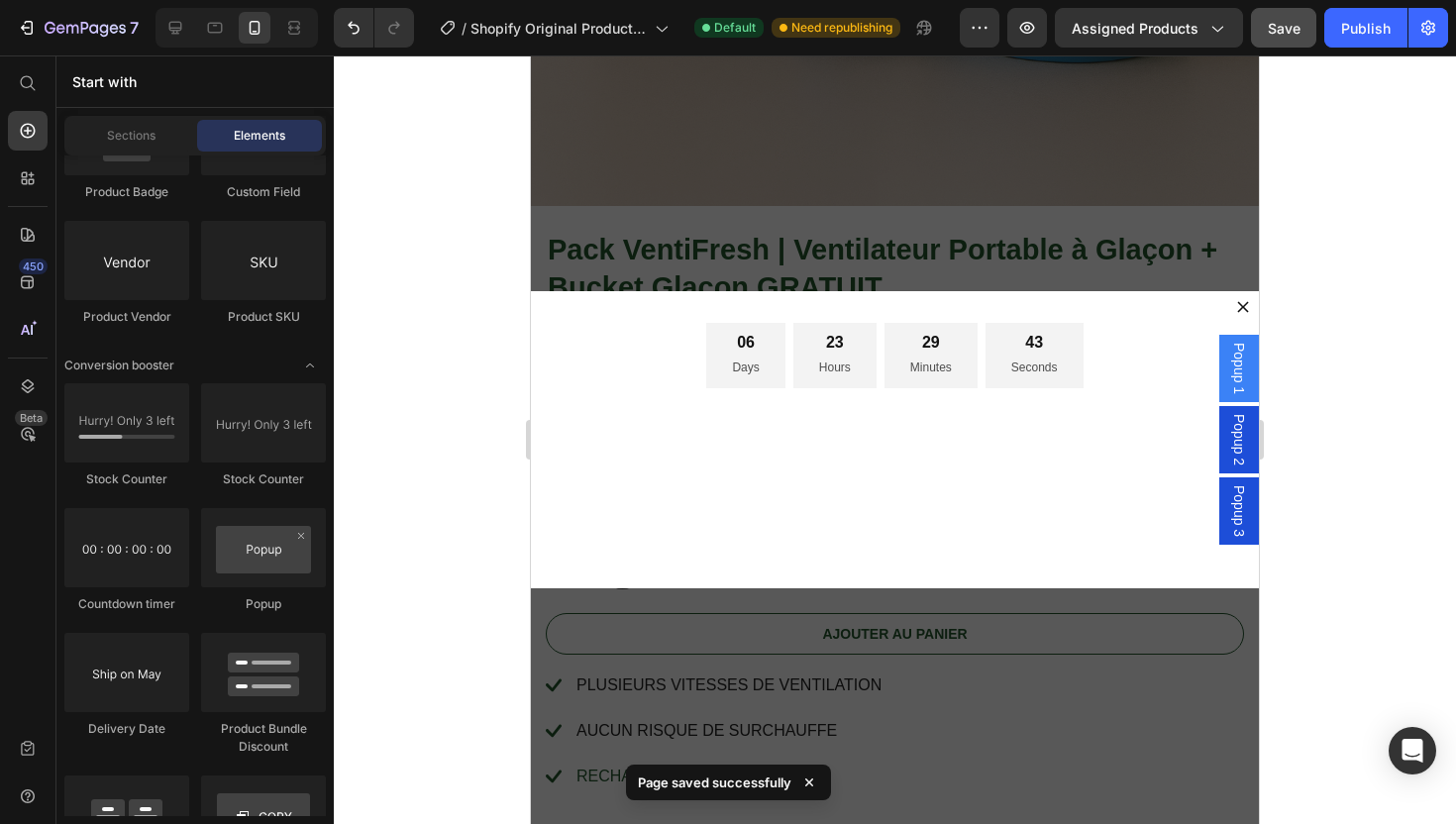scroll, scrollTop: 0, scrollLeft: 0, axis: both 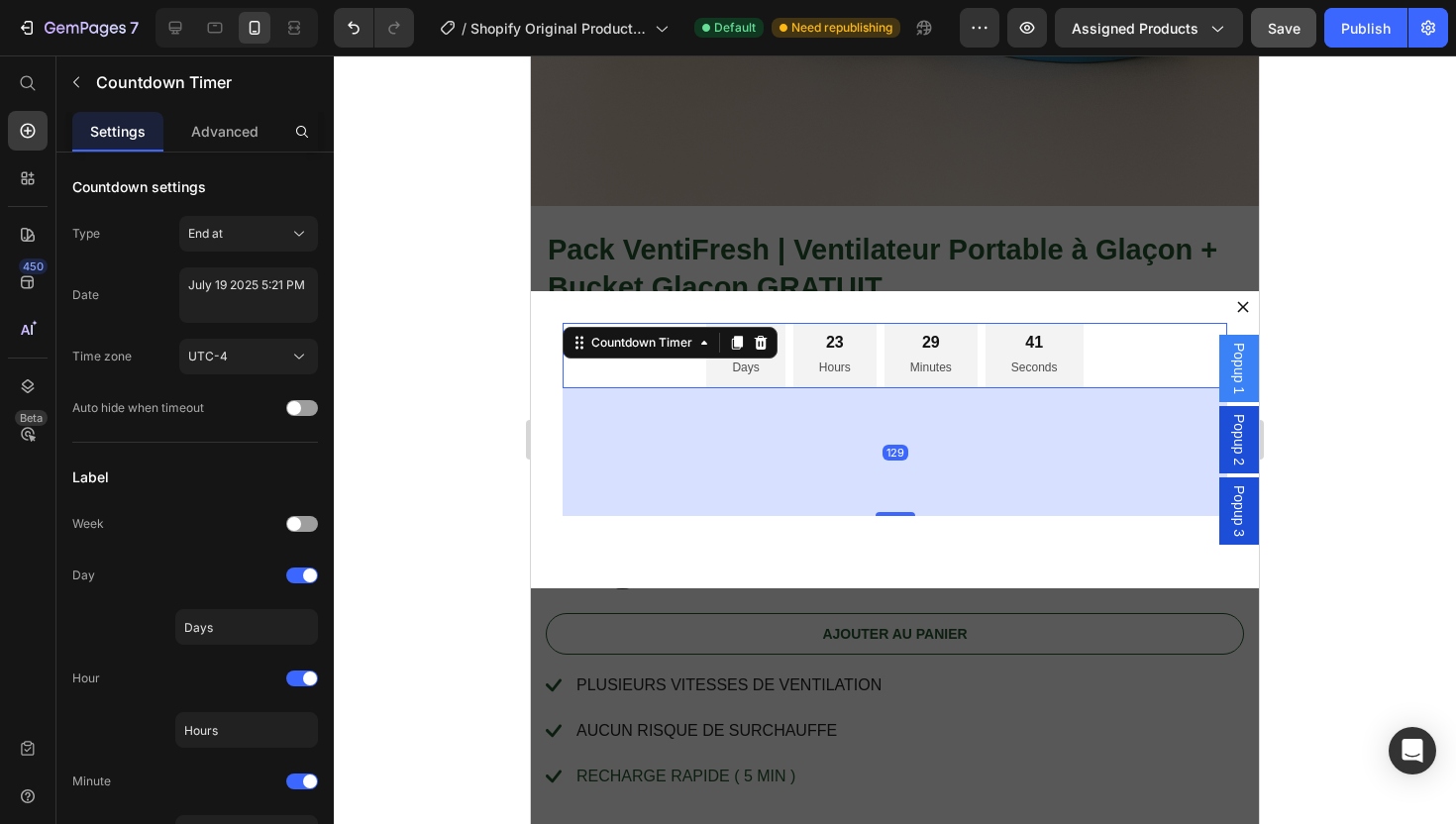 click on "41" at bounding box center (1034, 343) 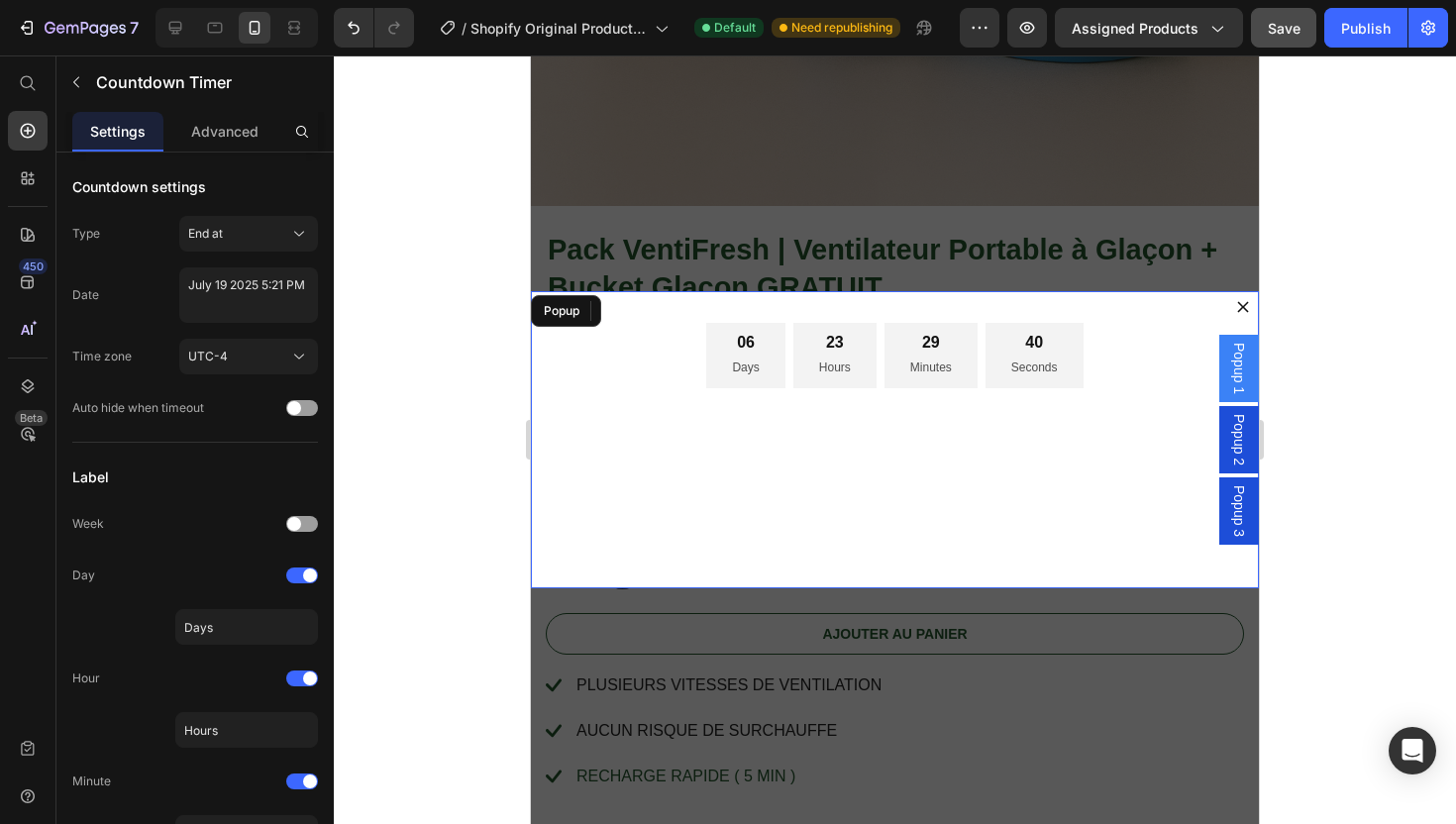 click on "06 Days 23 Hours 29 Minutes 40 Seconds Countdown Timer   129" at bounding box center [894, 440] 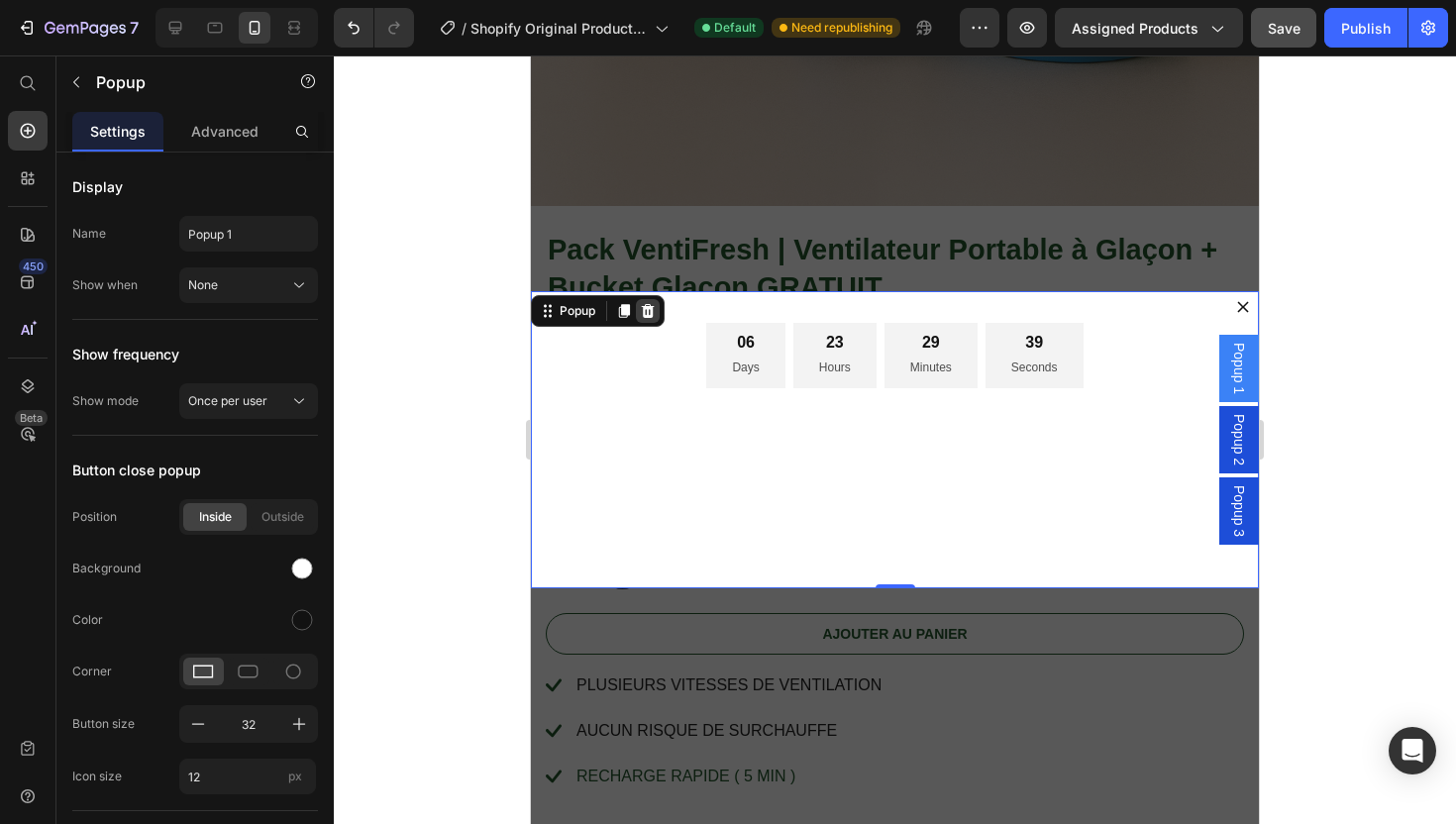 click 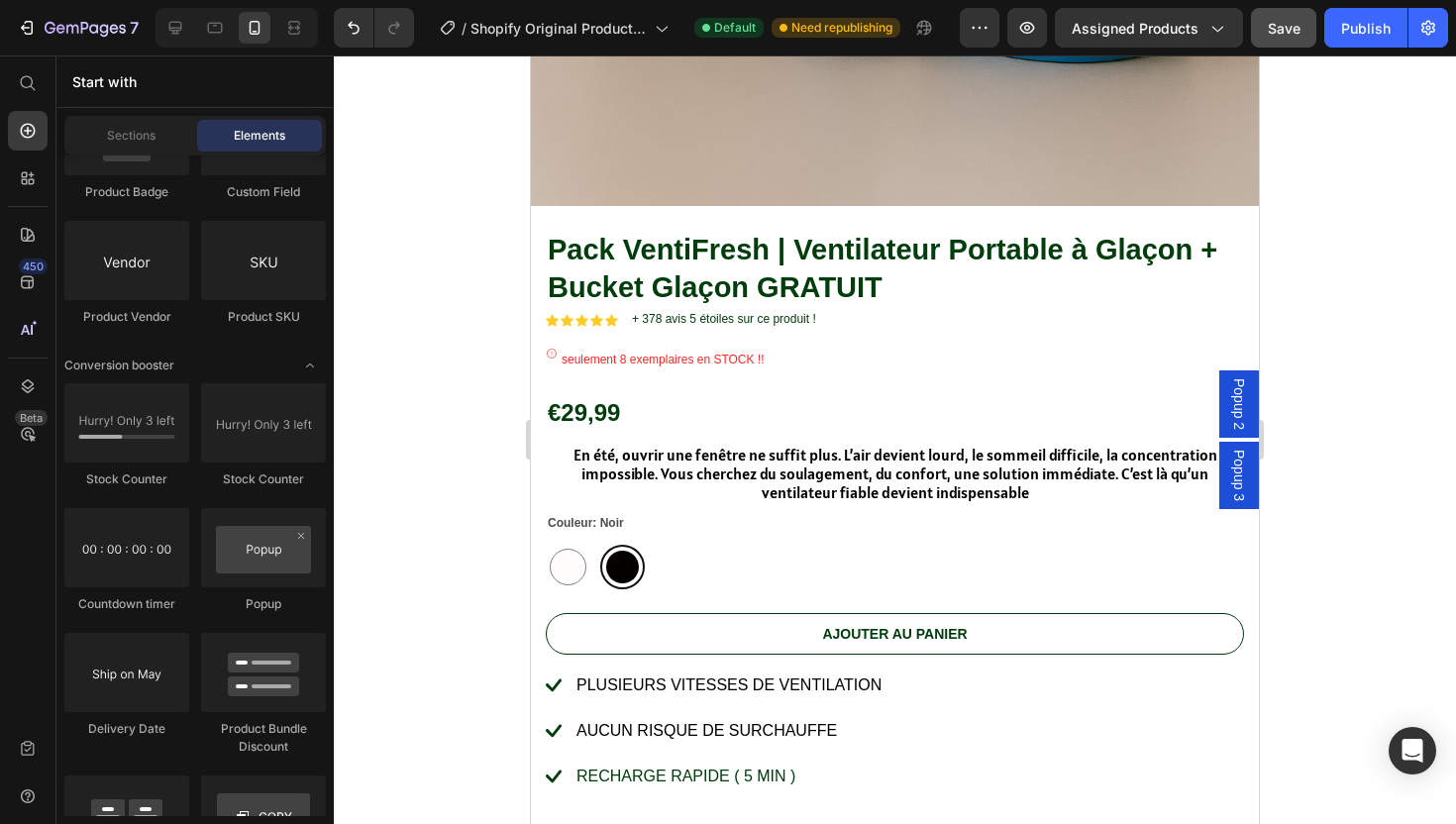 click on "Popup 2" at bounding box center [1239, 404] 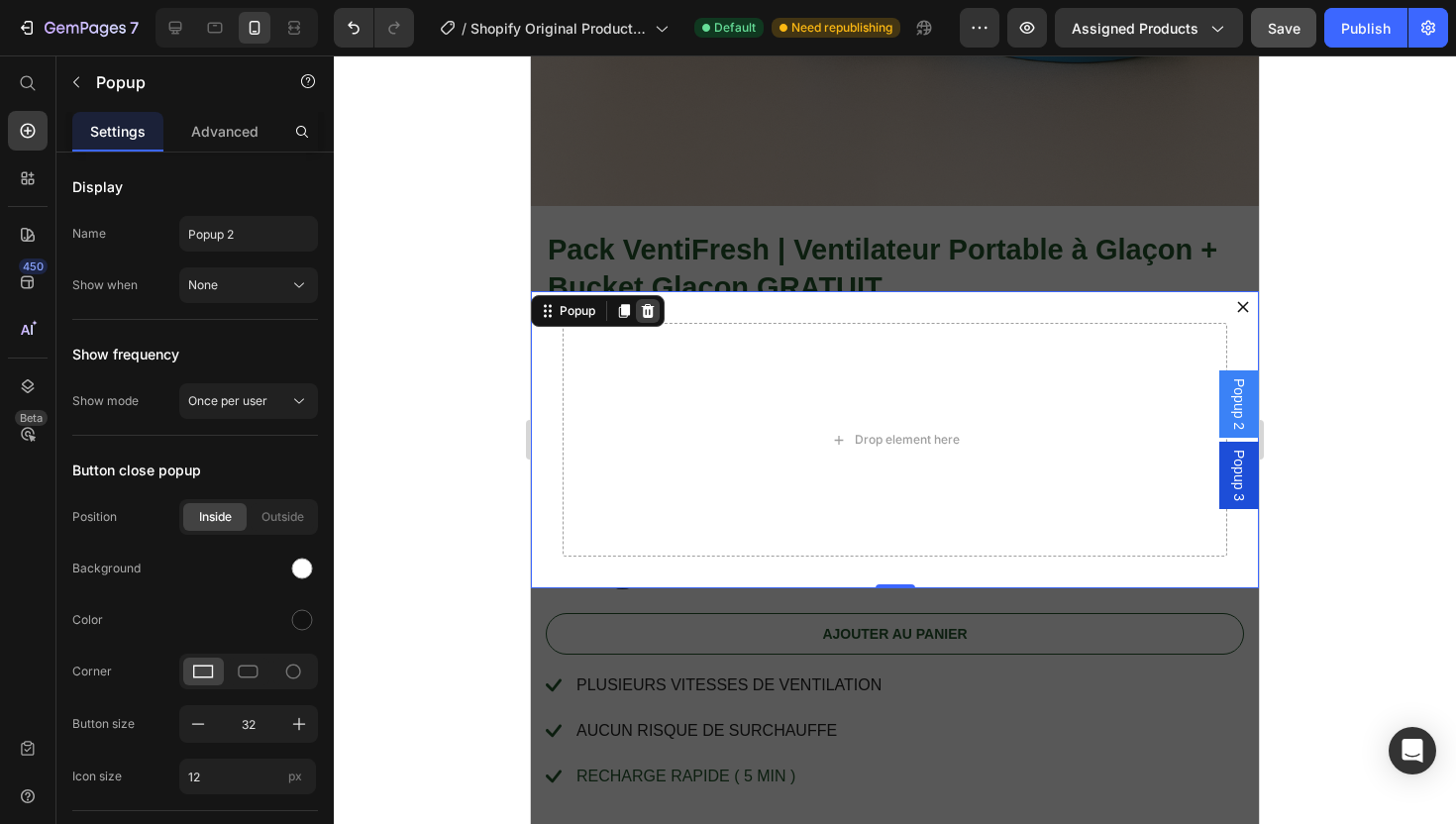 click 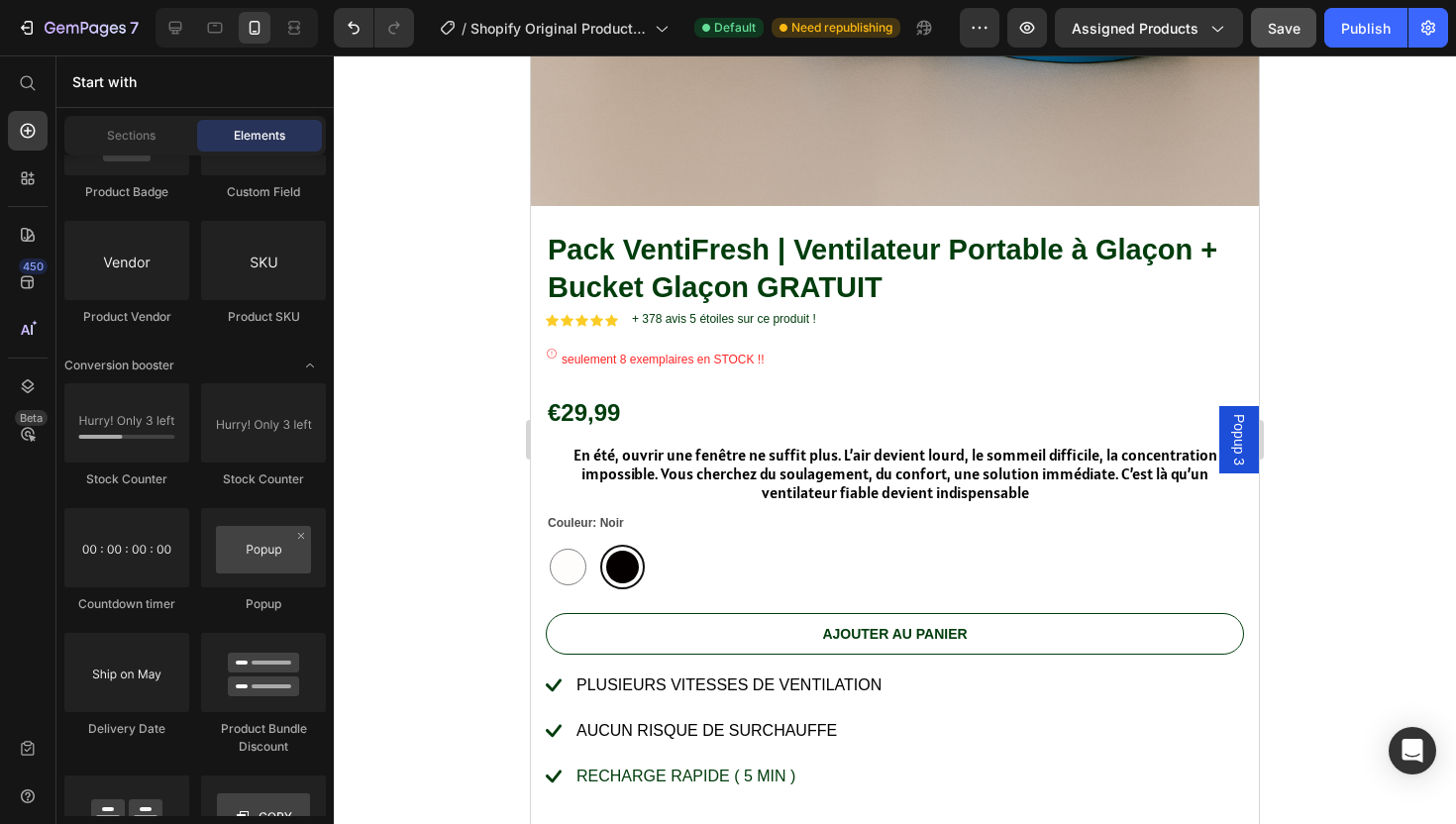 click on "Popup 3" at bounding box center [1239, 440] 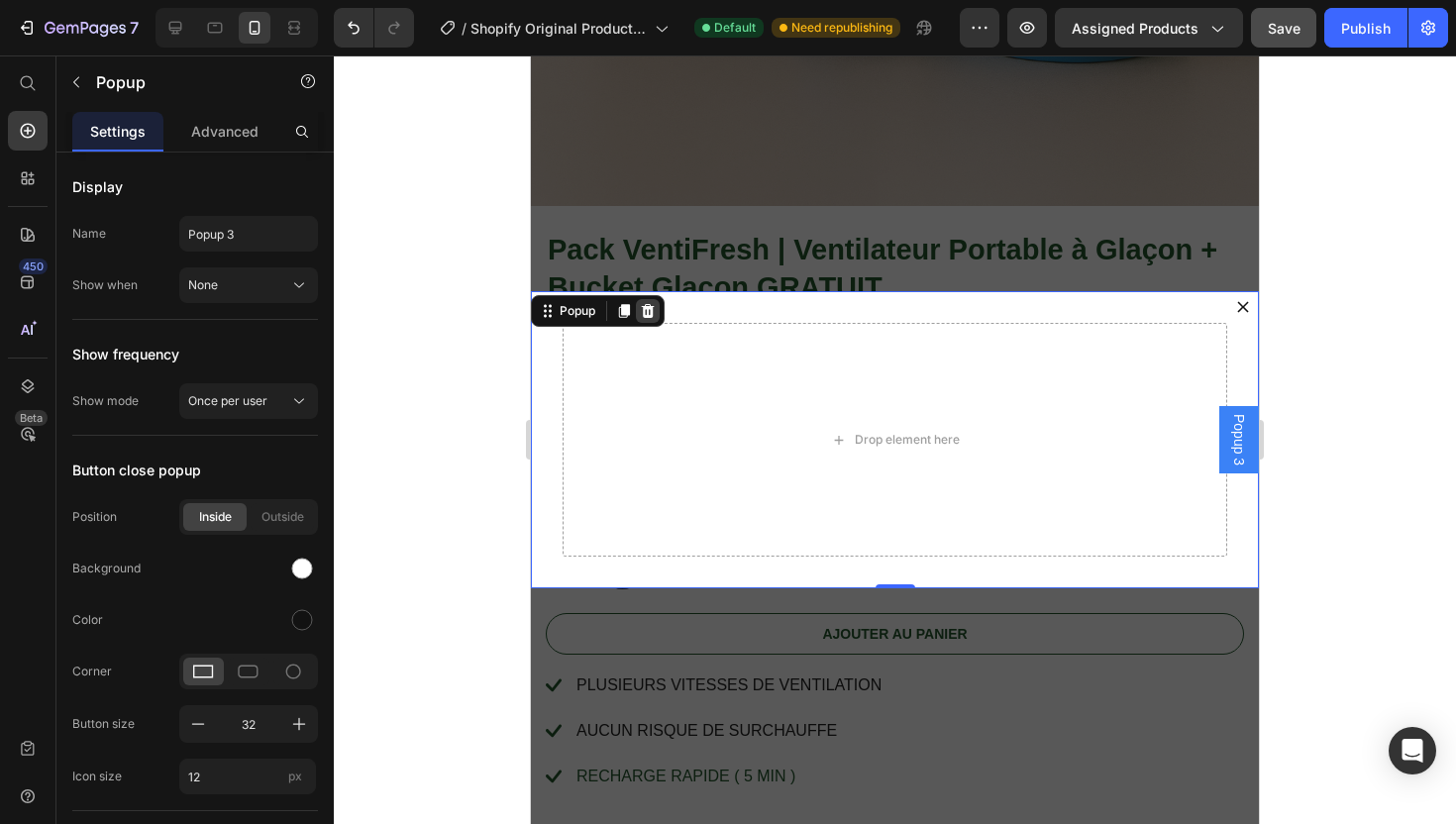 click 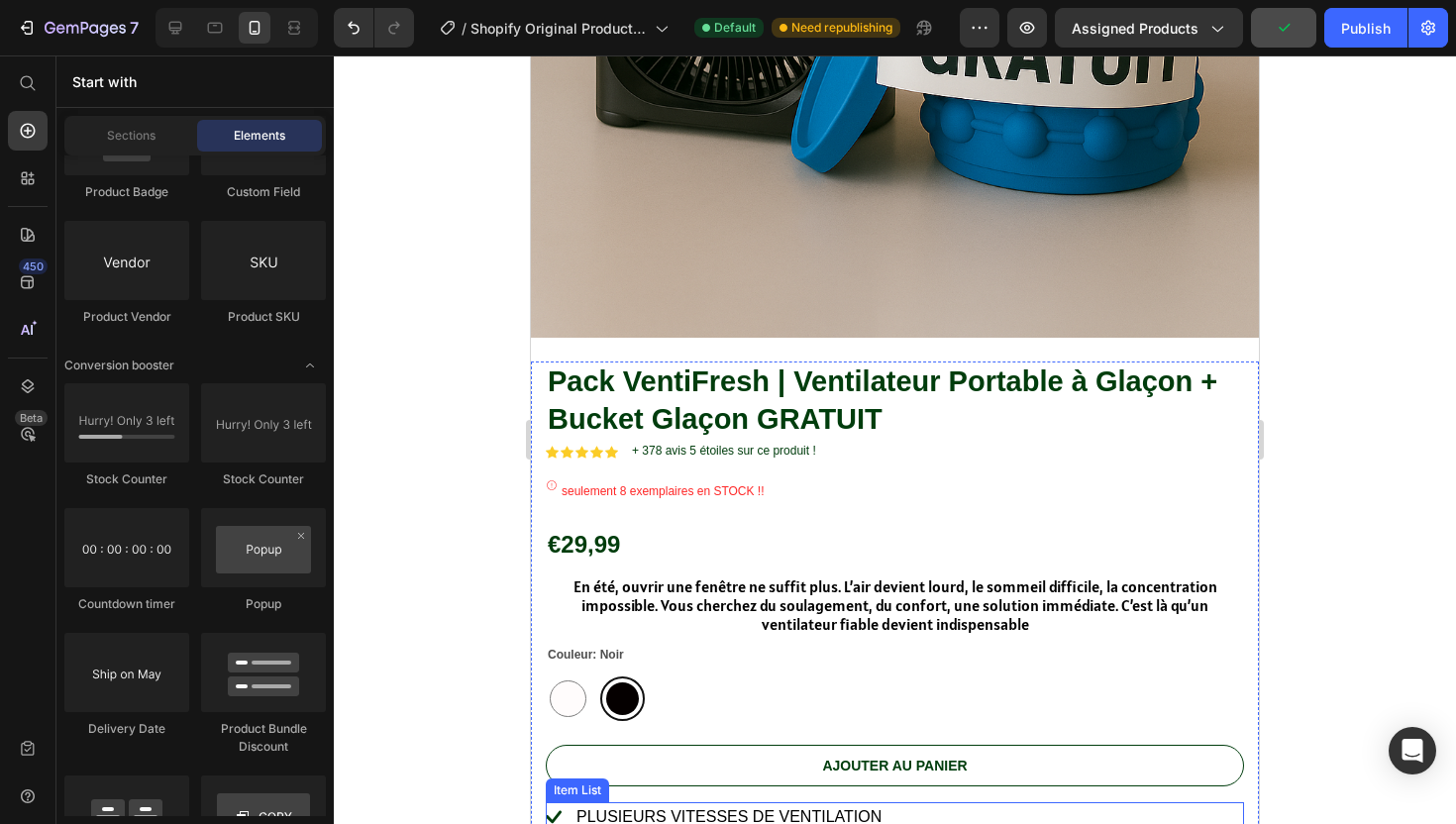 scroll, scrollTop: 636, scrollLeft: 0, axis: vertical 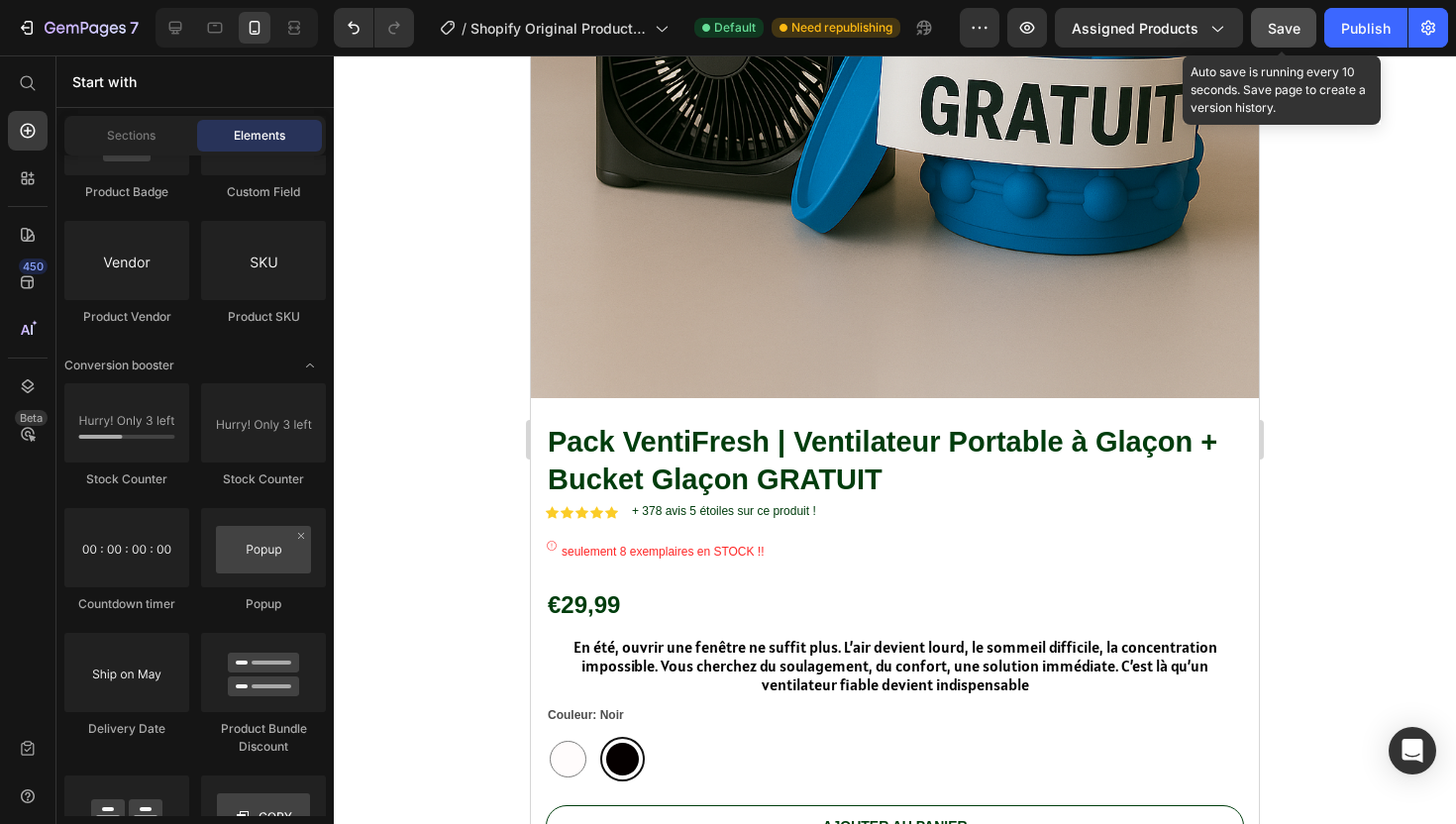 click on "Save" 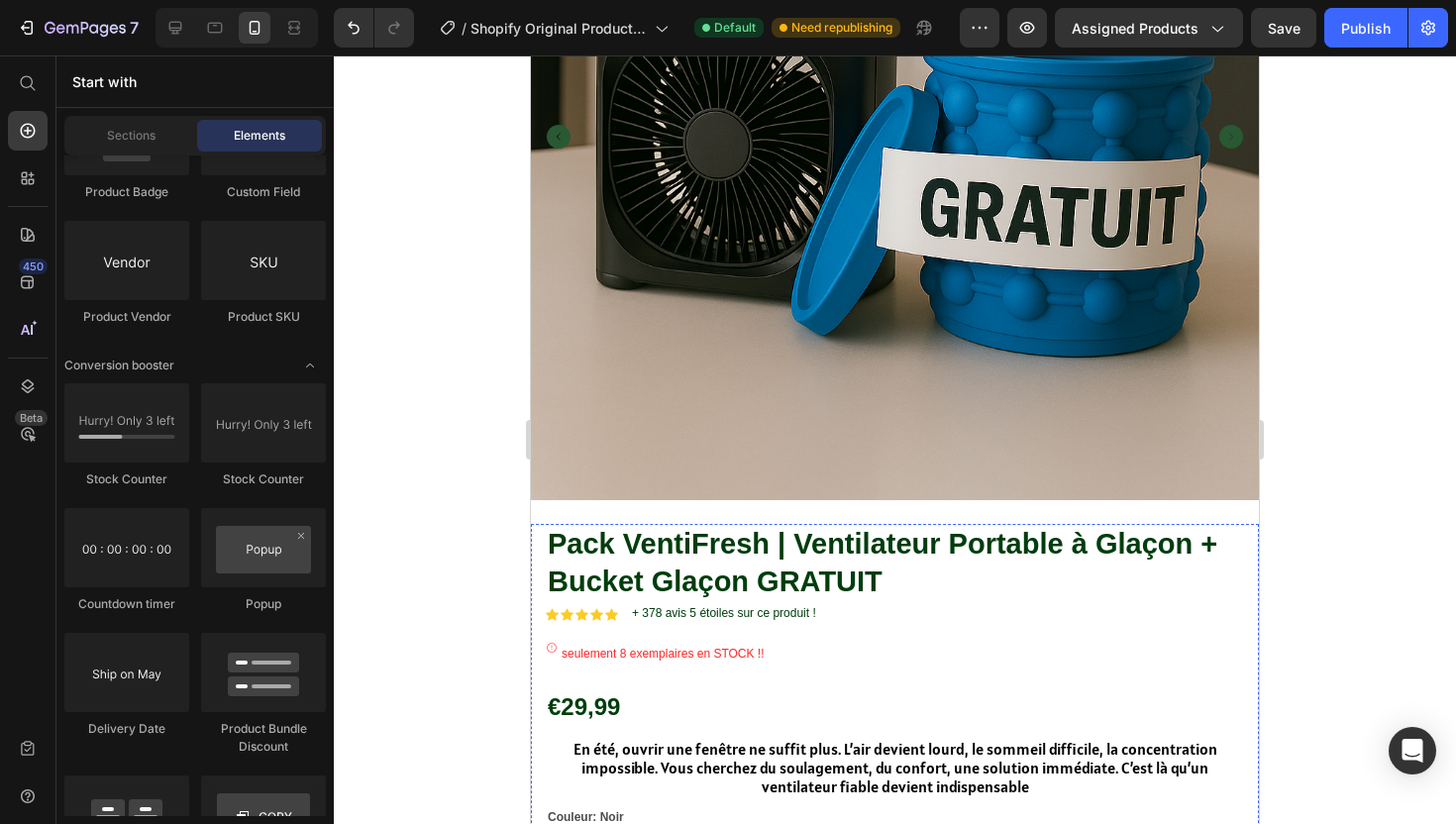 scroll, scrollTop: 0, scrollLeft: 0, axis: both 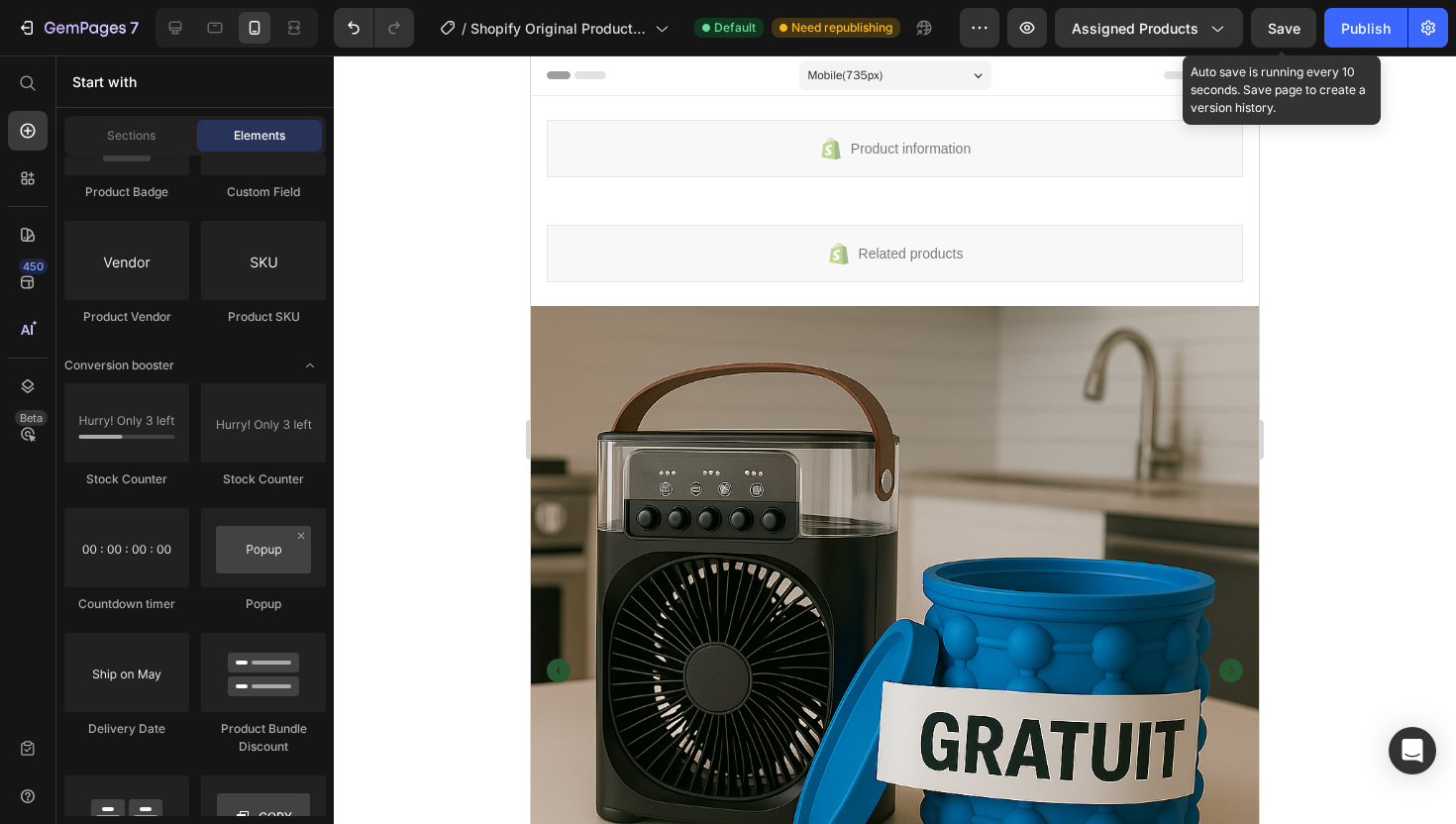 click on "Save" at bounding box center (1284, 28) 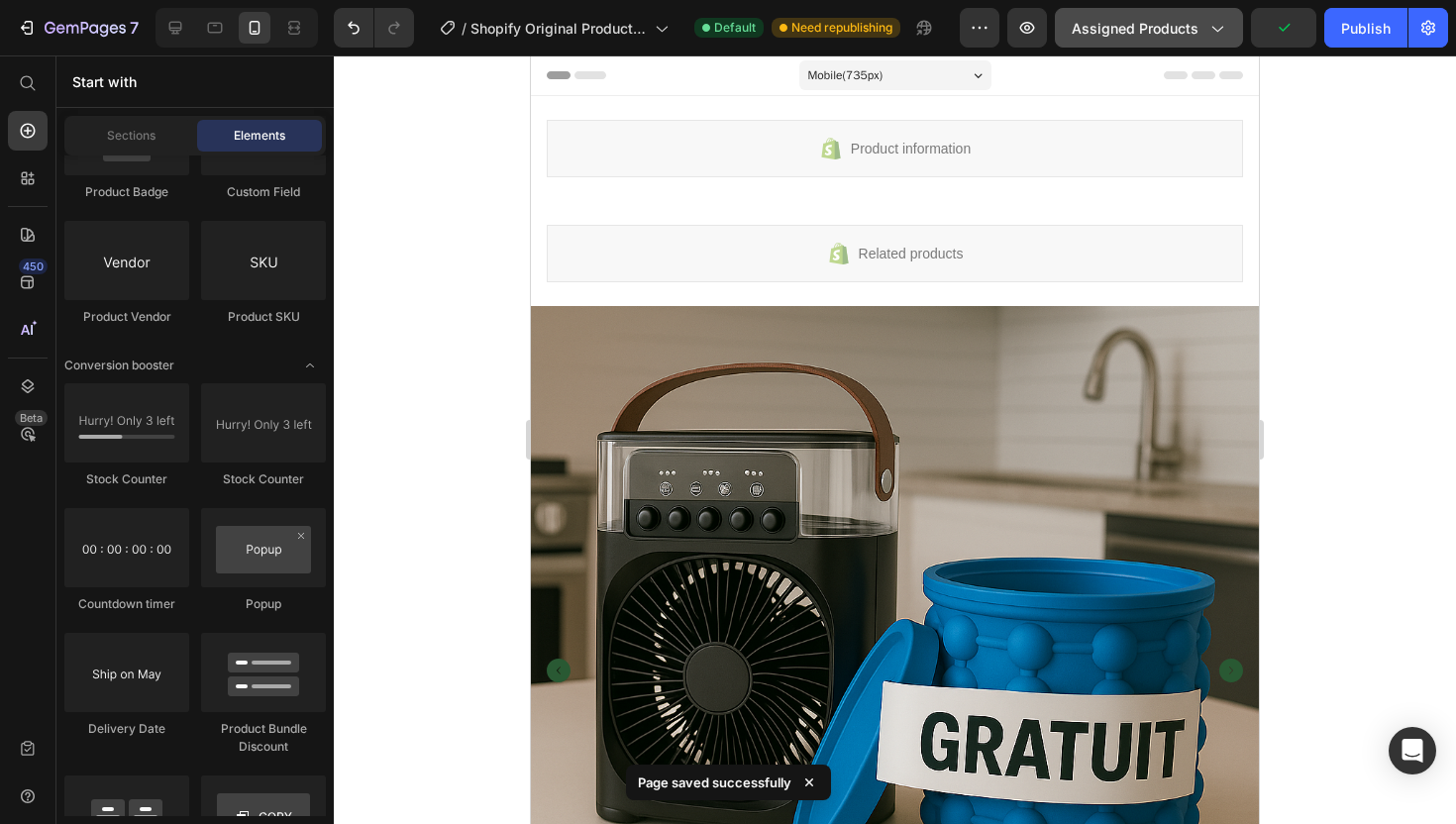 click on "Assigned Products" 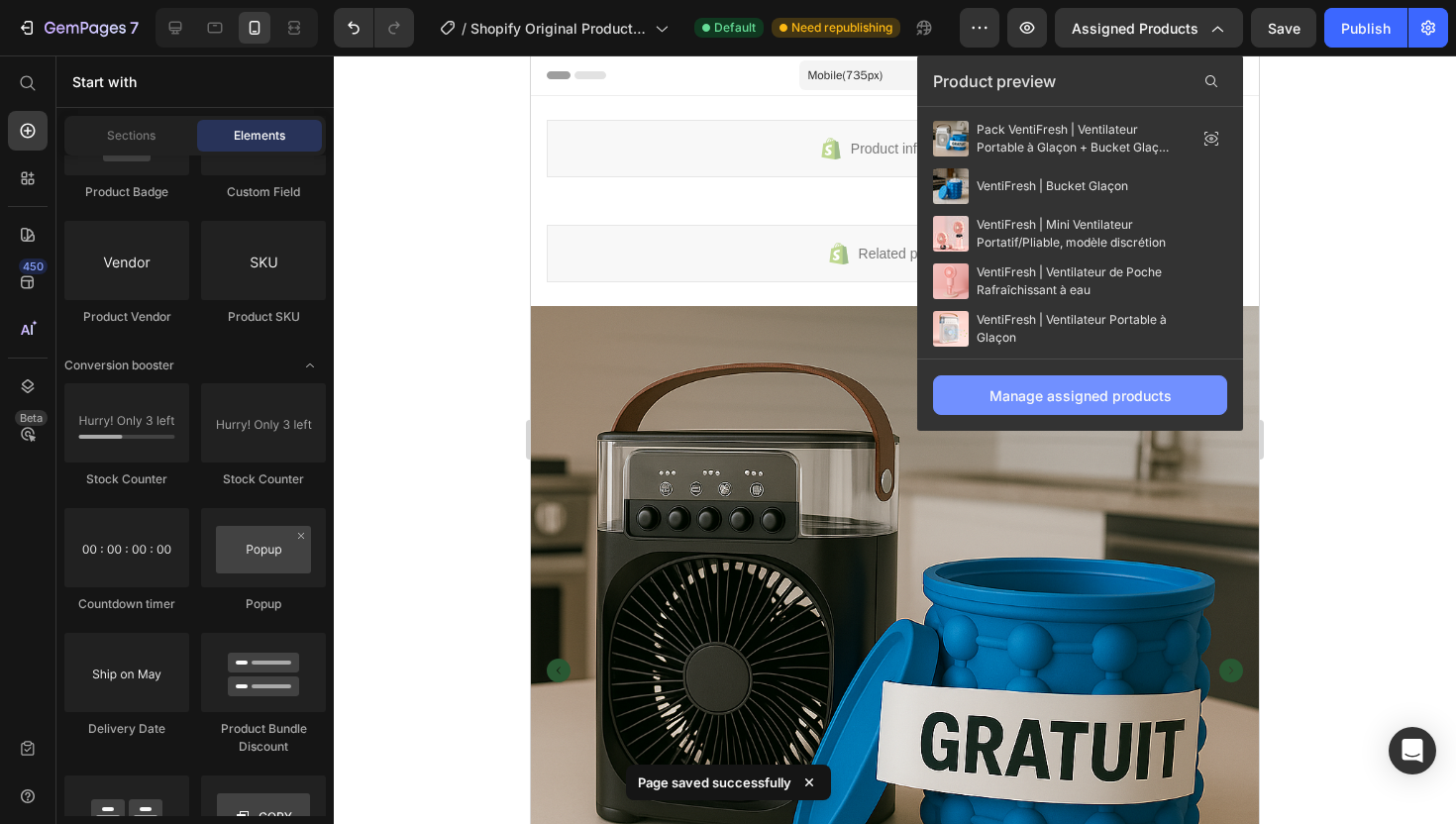 click on "Manage assigned products" at bounding box center [1081, 395] 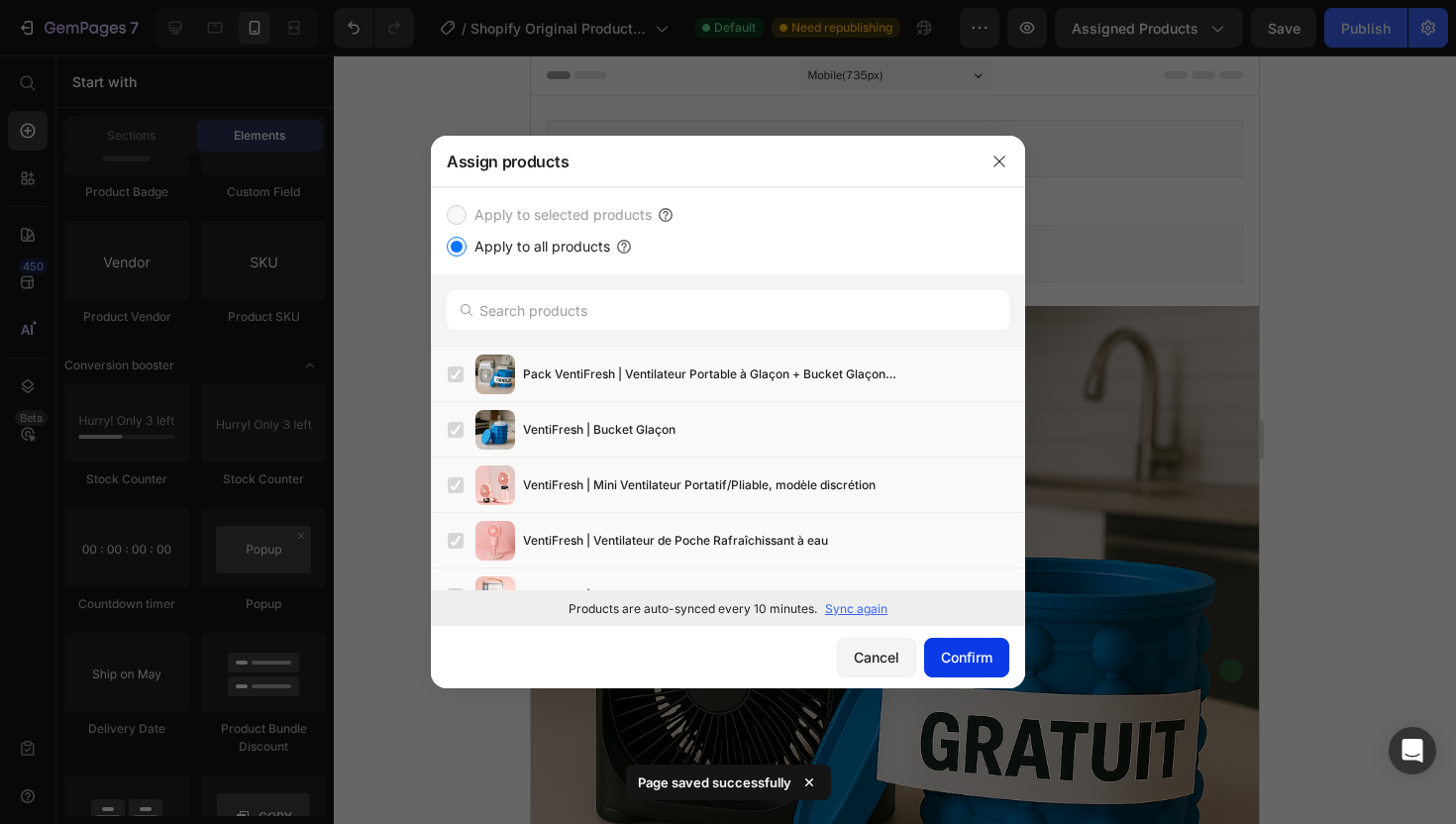 click on "Confirm" at bounding box center [967, 657] 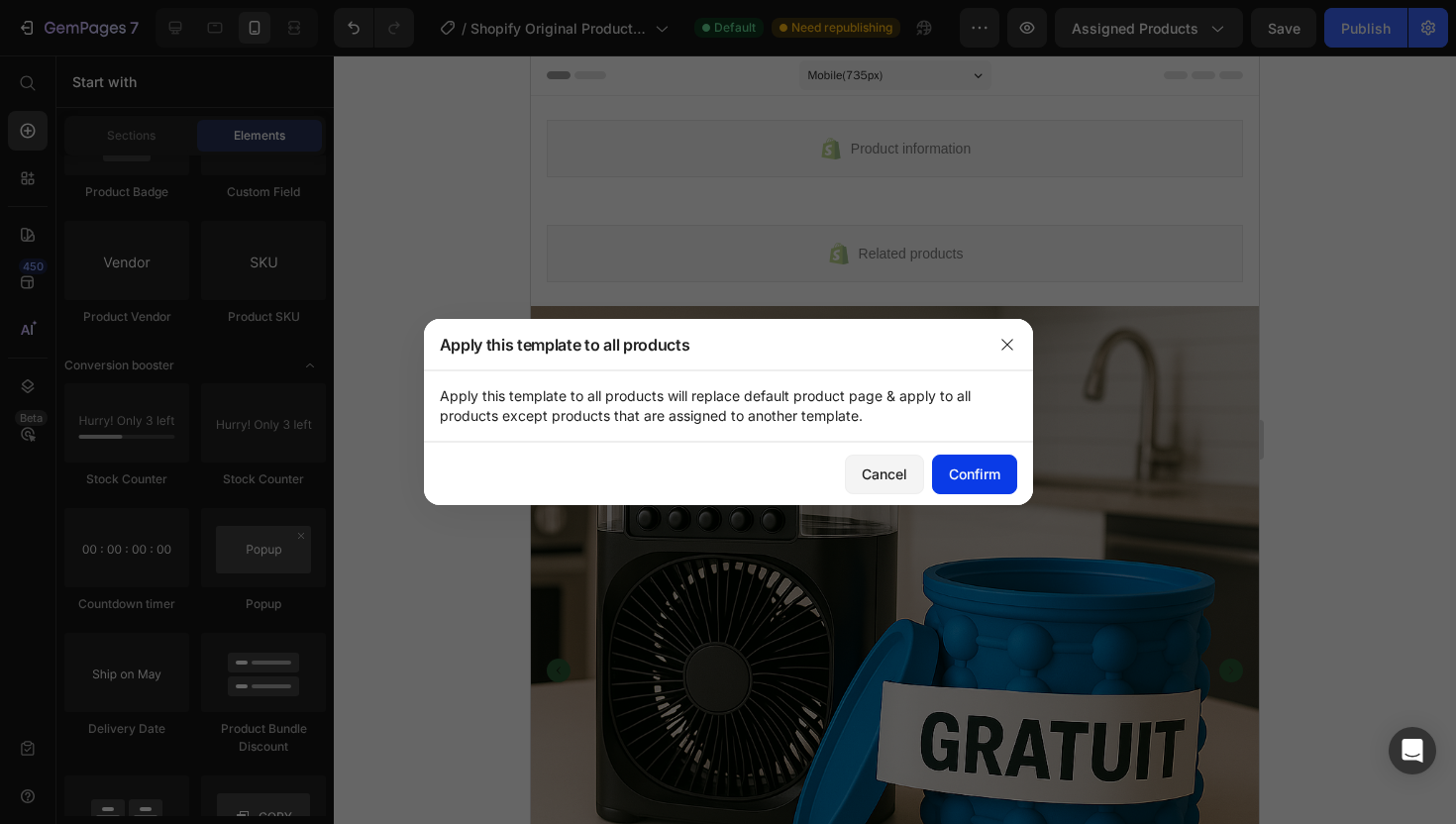 click on "Confirm" at bounding box center (975, 473) 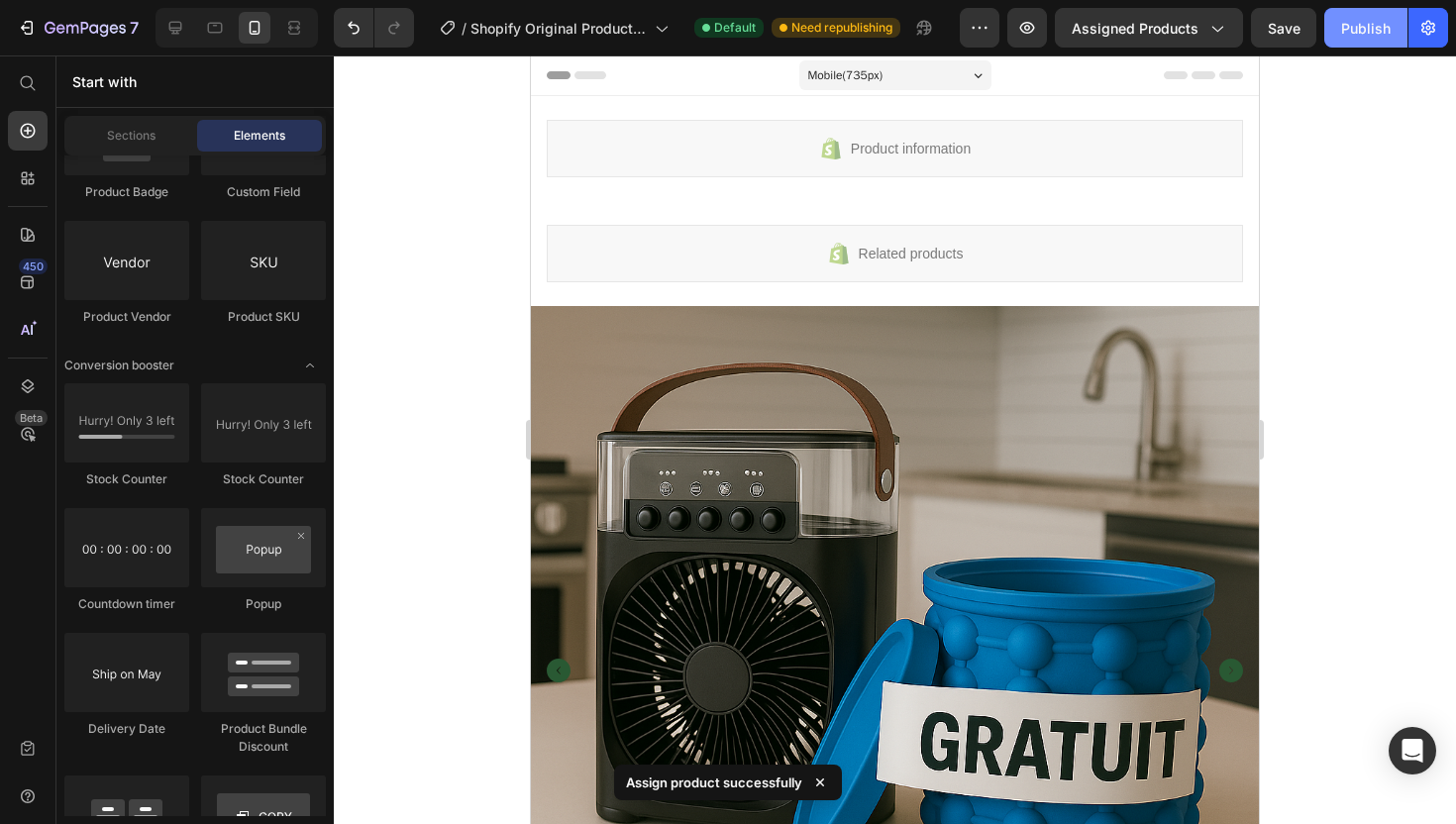 click on "Publish" at bounding box center (1366, 28) 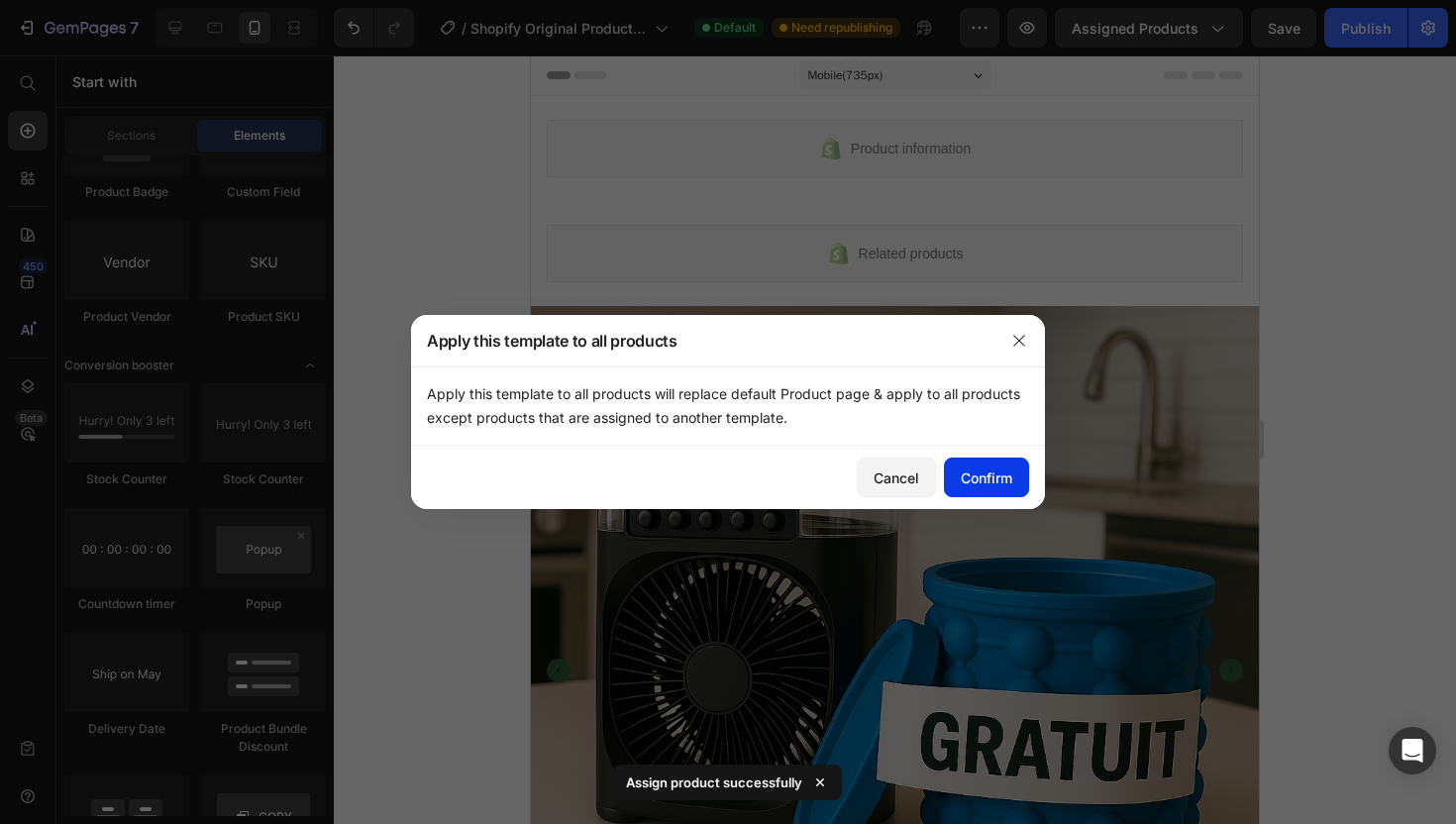 click on "Confirm" 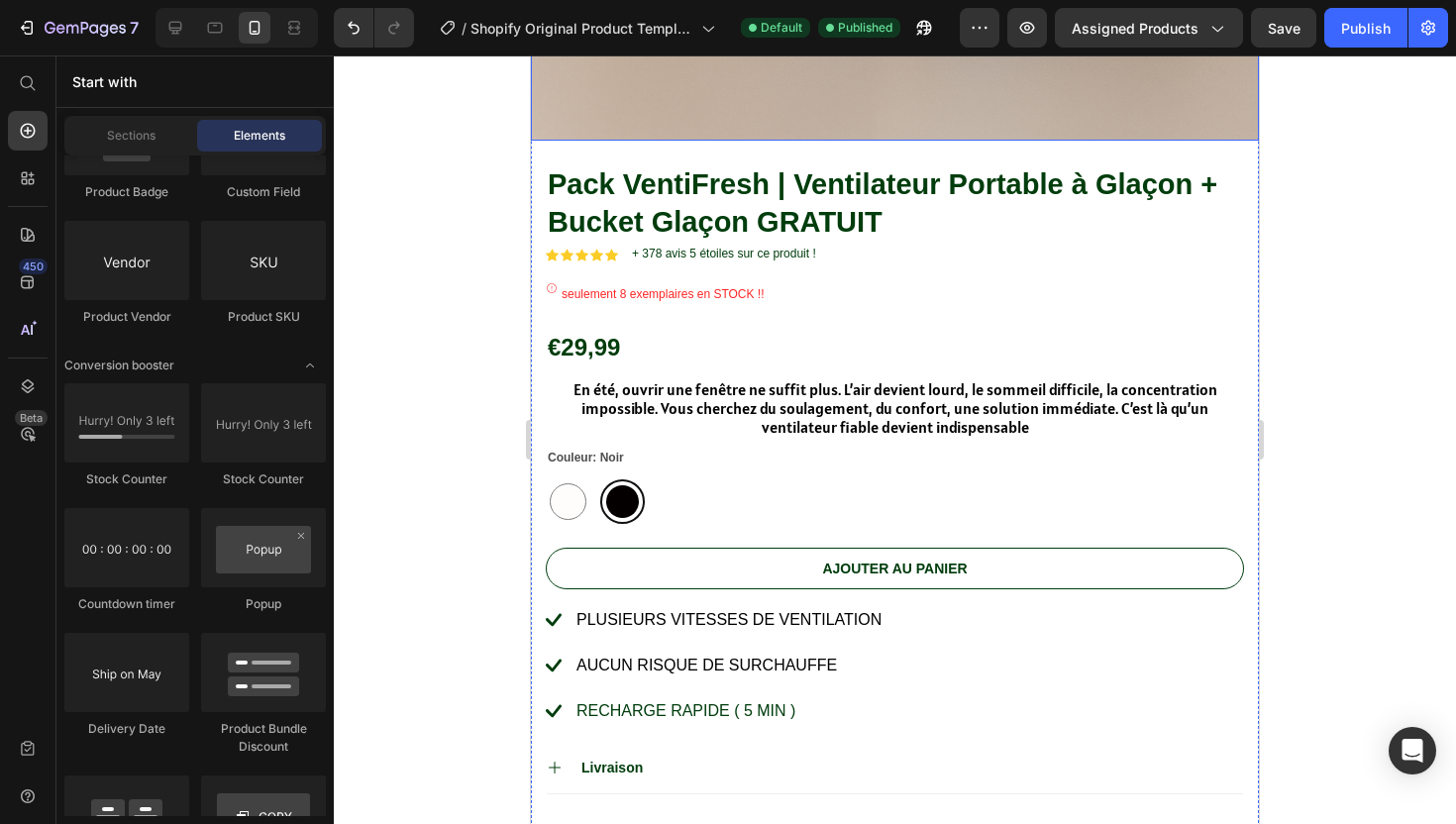 scroll, scrollTop: 1093, scrollLeft: 0, axis: vertical 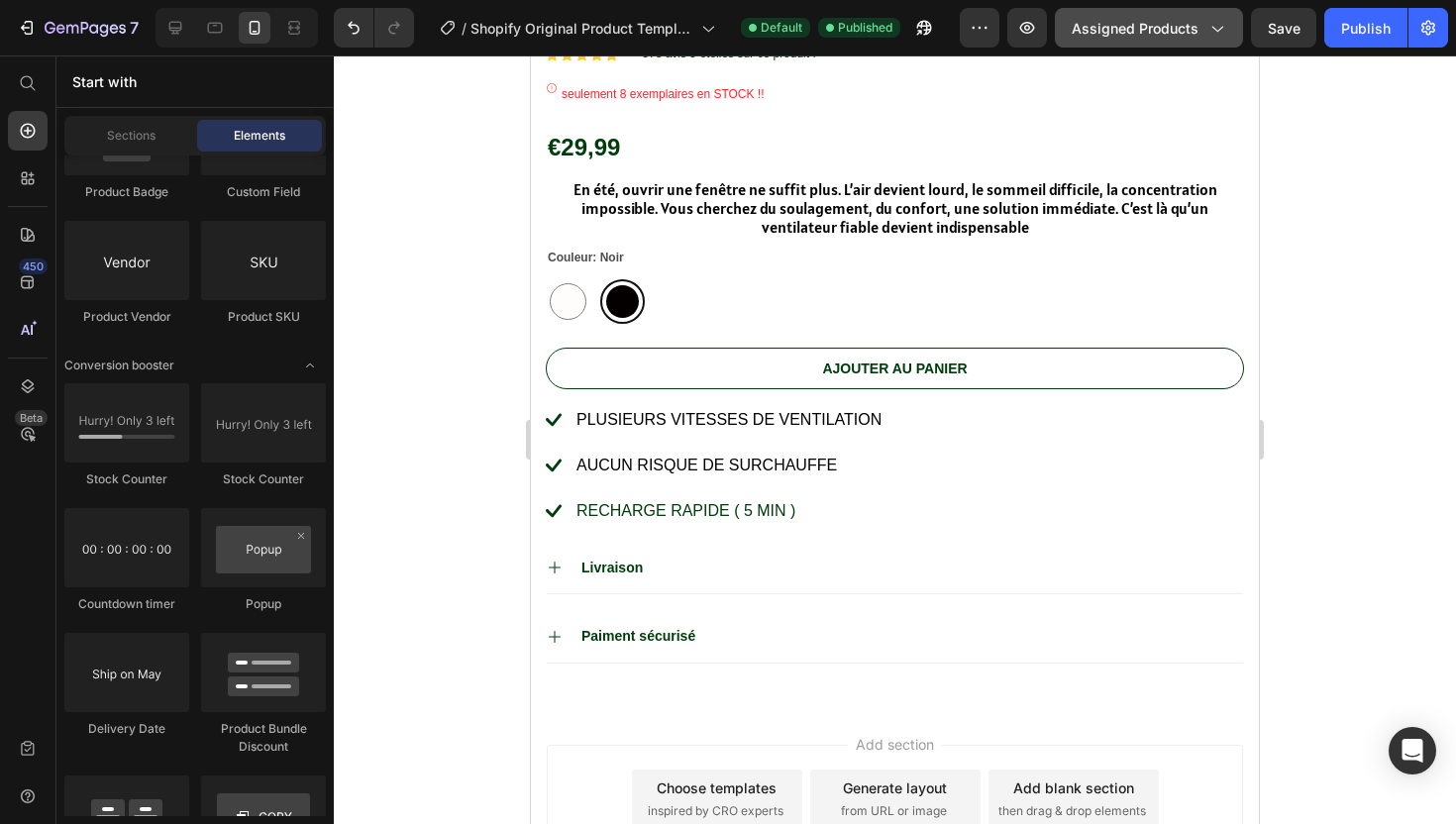 click on "Assigned Products" 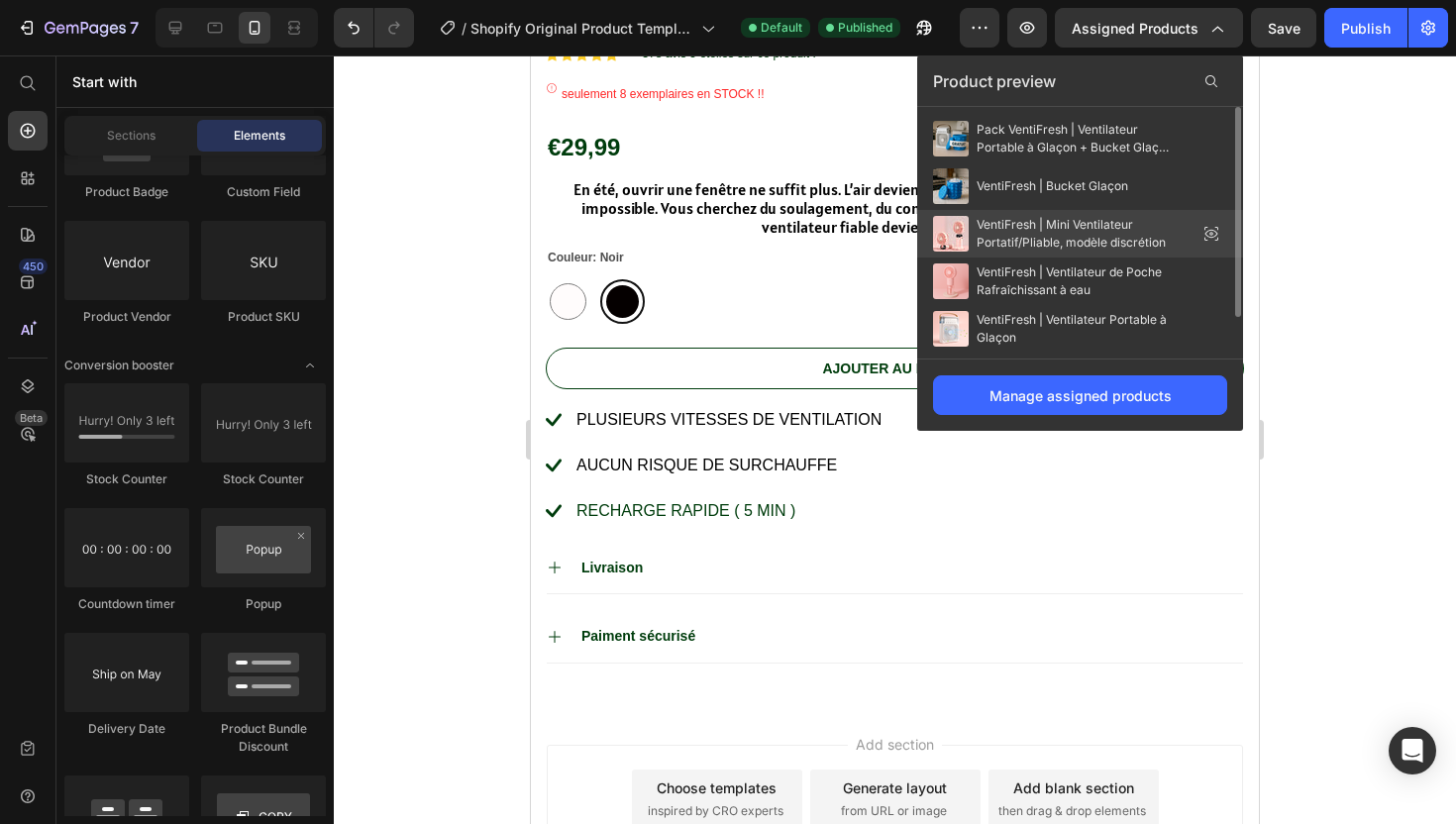 click on "VentiFresh | Mini Ventilateur Portatif/Pliable, modèle discrétion" 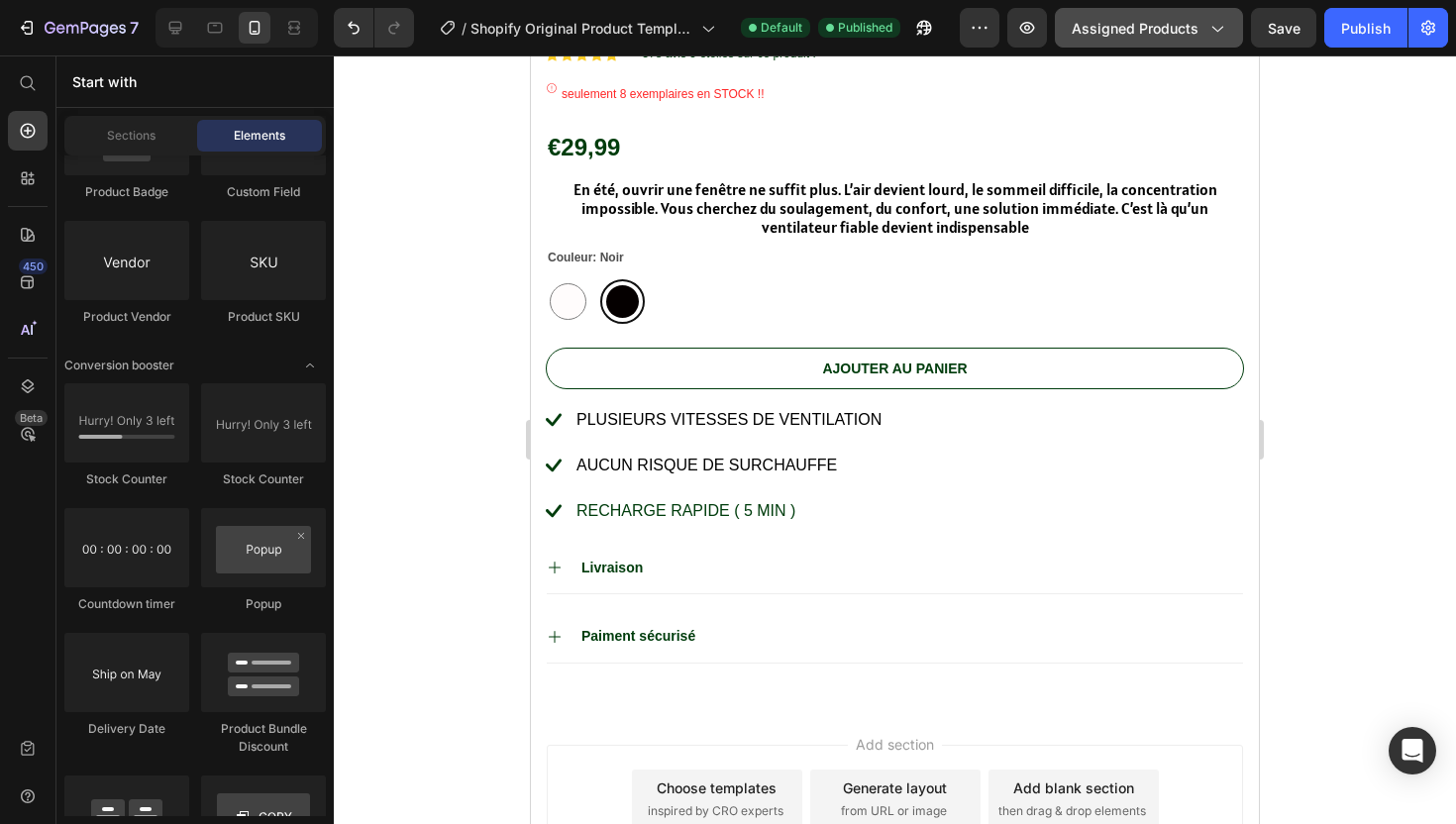 click on "Assigned Products" 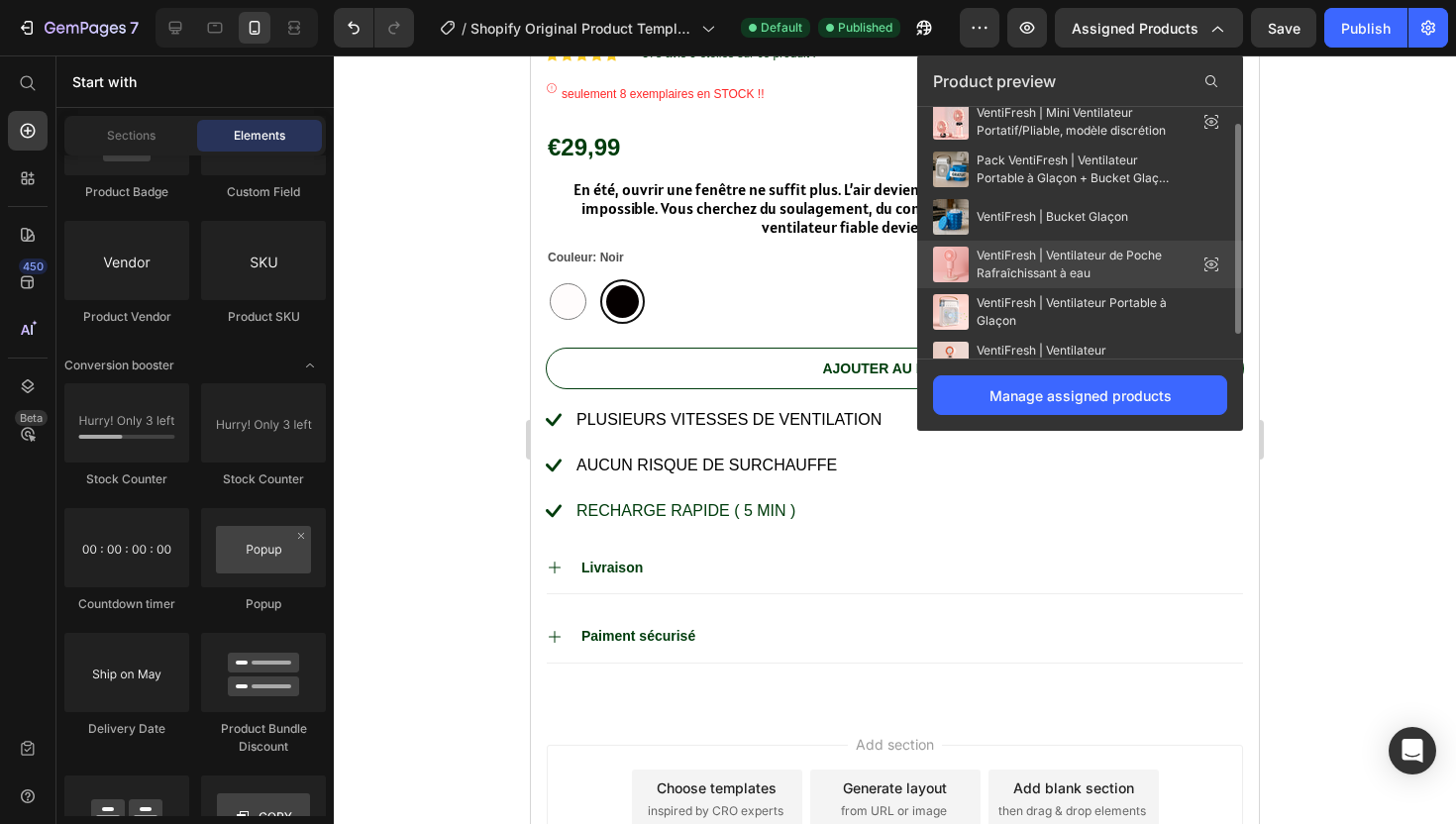 scroll, scrollTop: 26, scrollLeft: 0, axis: vertical 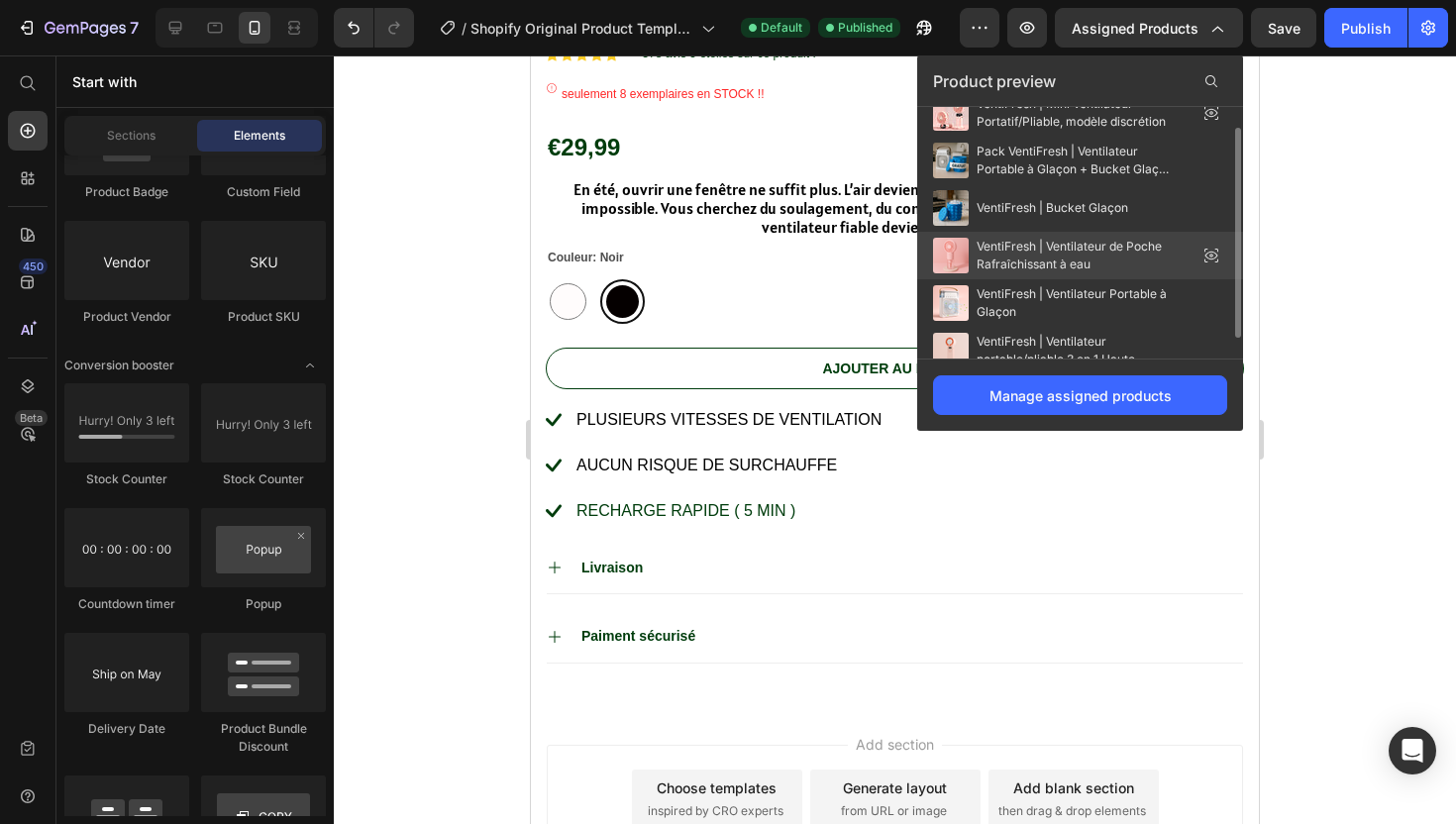 click on "VentiFresh | Ventilateur de Poche Rafraîchissant à eau" at bounding box center [1076, 256] 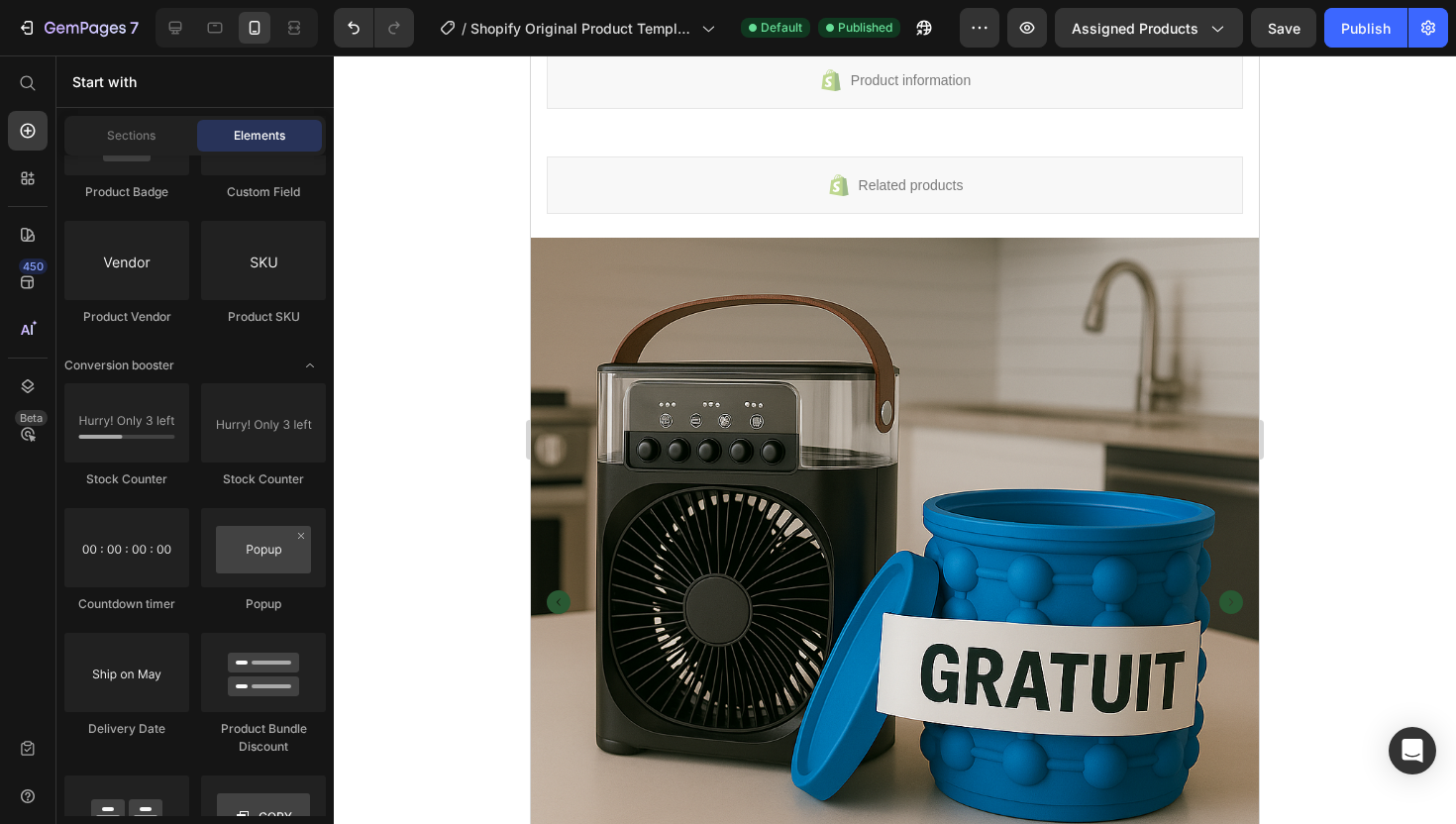 scroll, scrollTop: 0, scrollLeft: 0, axis: both 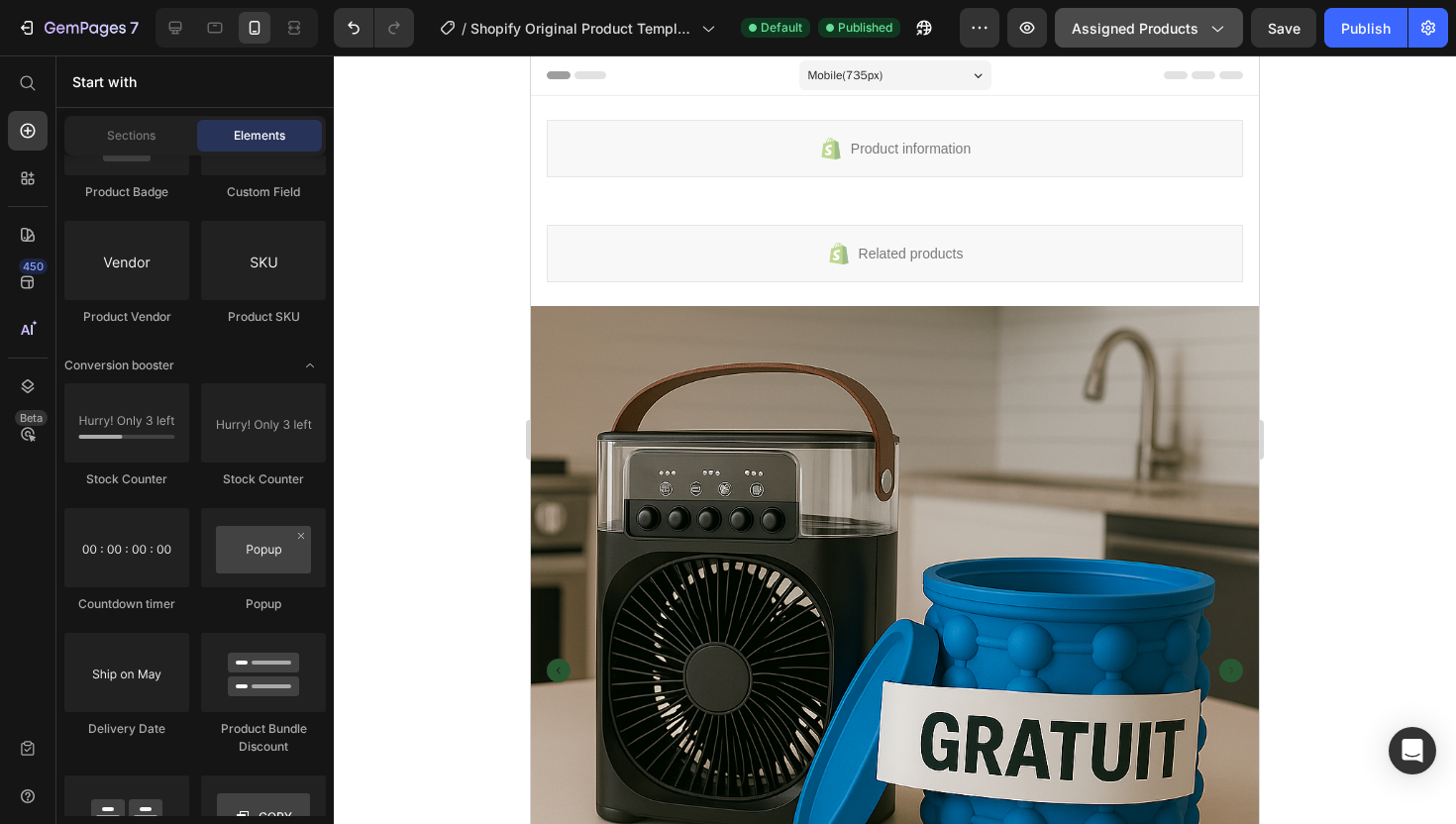 click on "Assigned Products" 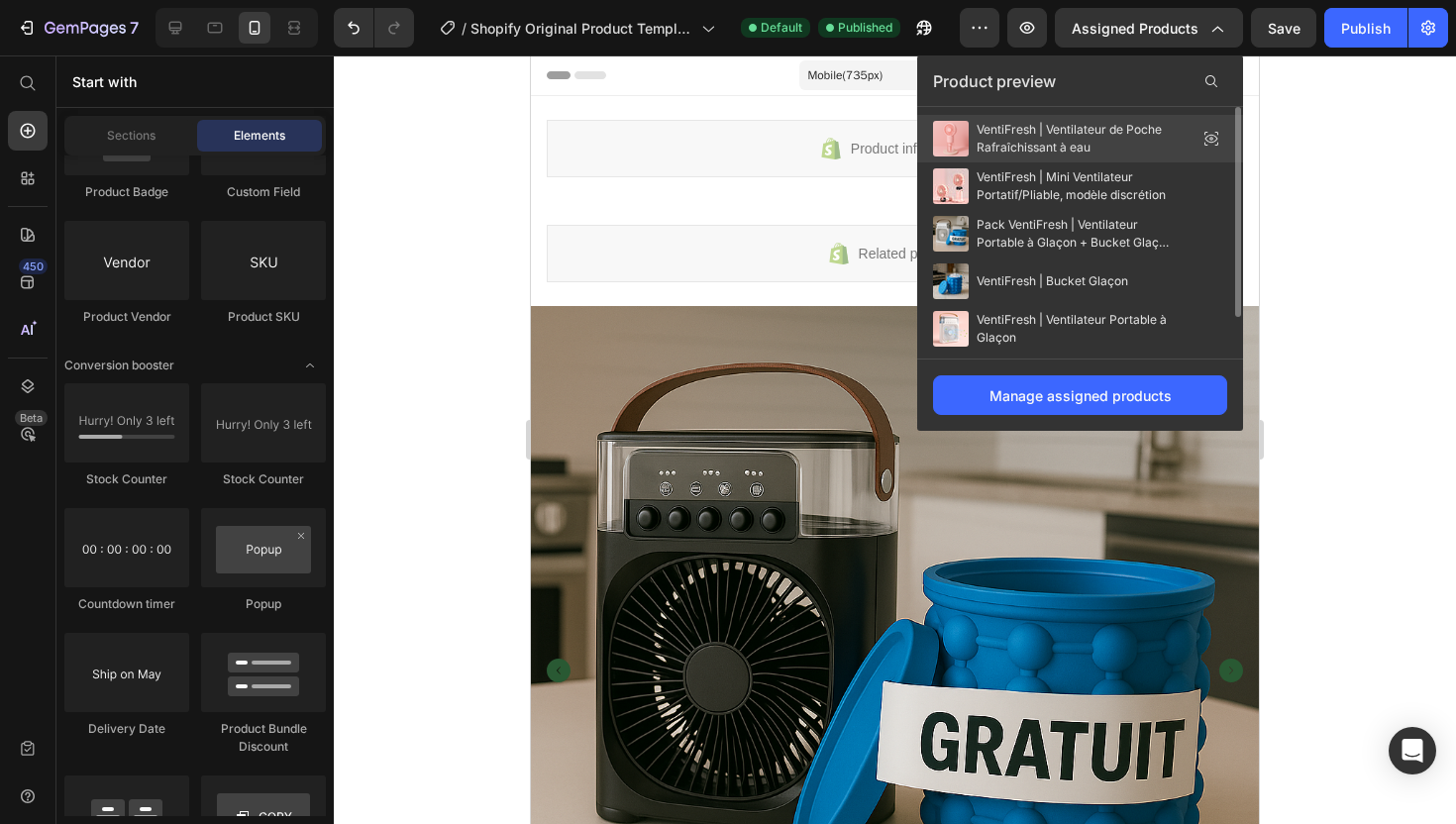 click on "VentiFresh | Ventilateur de Poche Rafraîchissant à eau" at bounding box center (1076, 139) 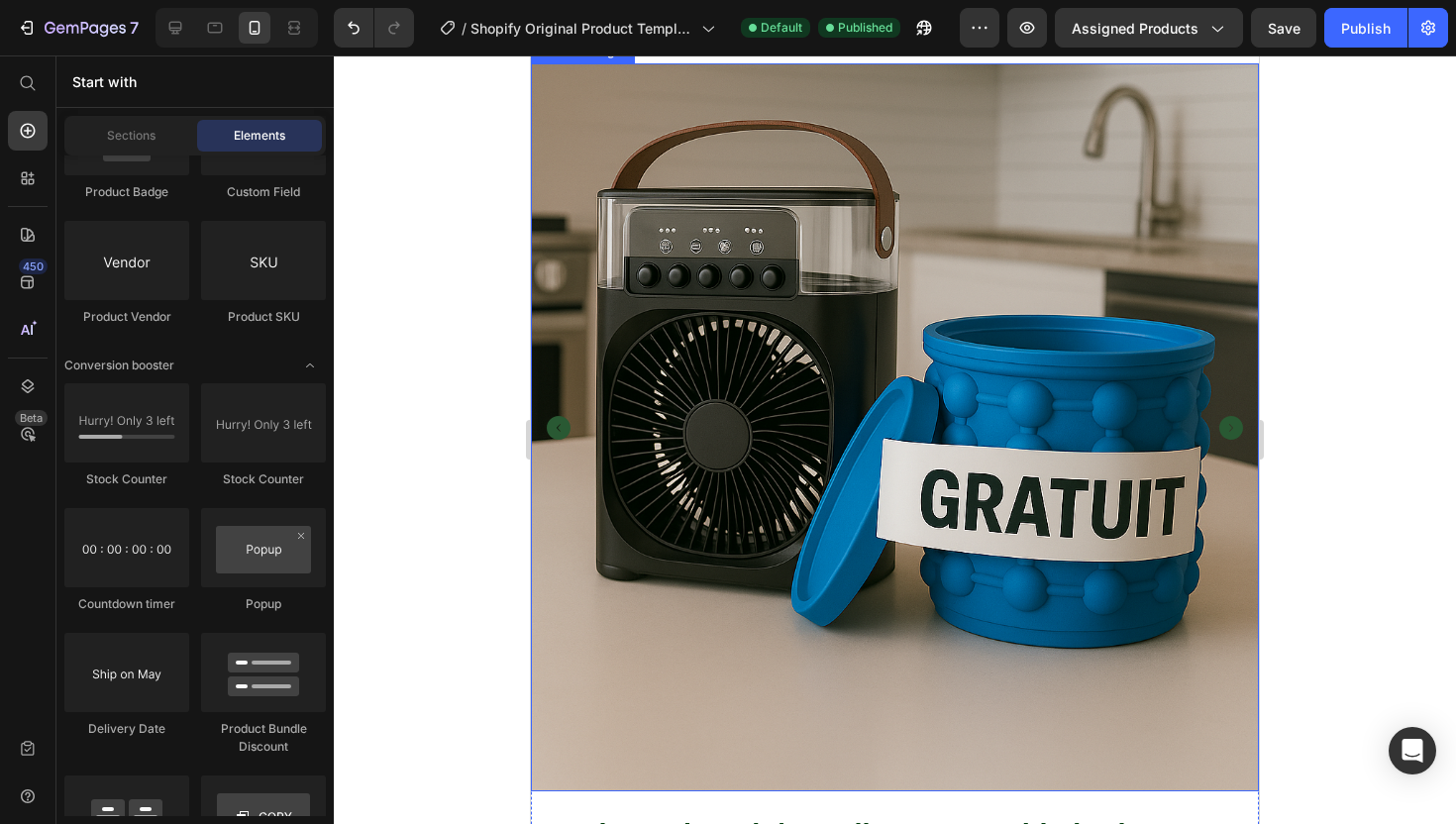 scroll, scrollTop: 660, scrollLeft: 0, axis: vertical 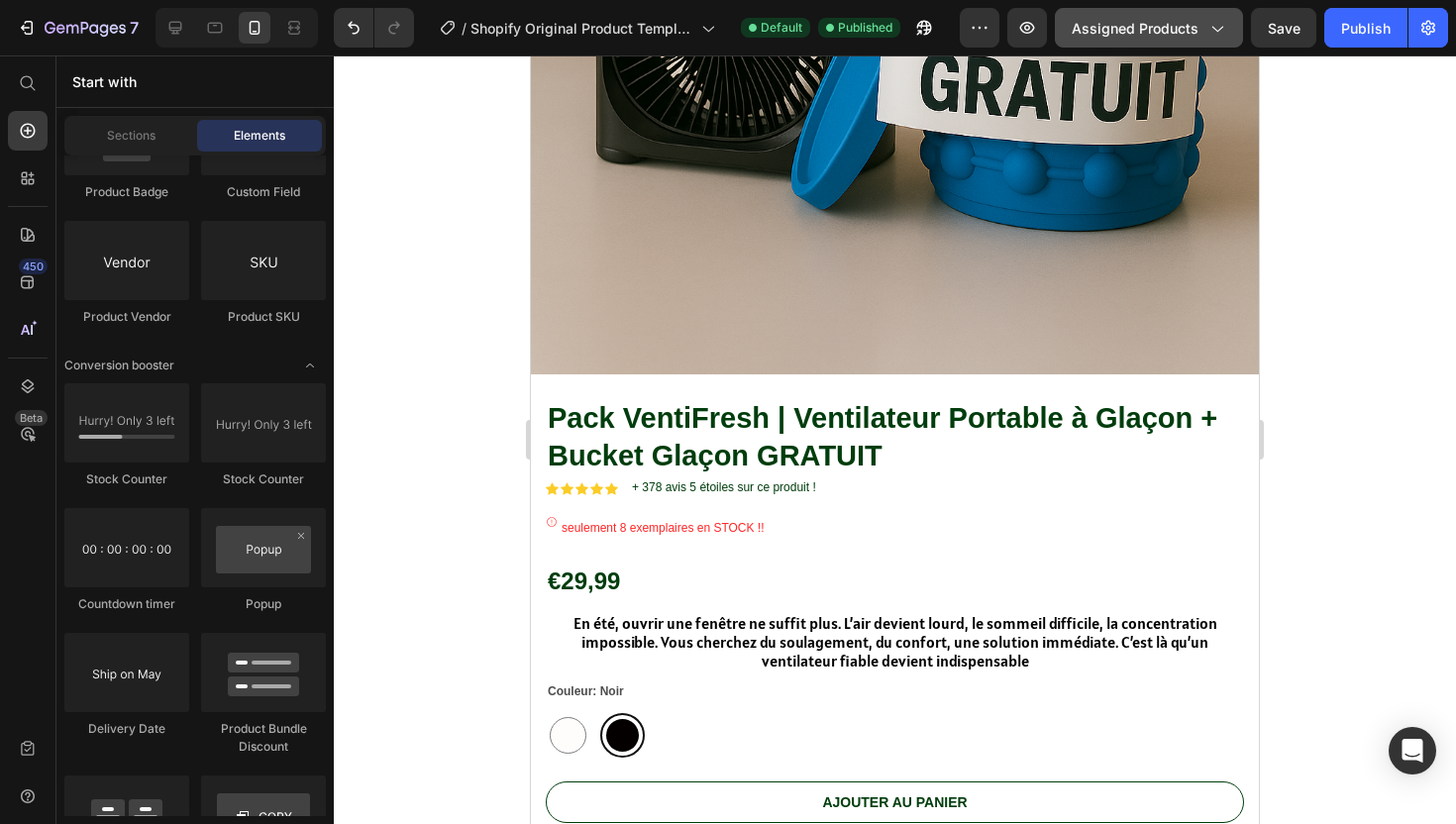 click on "Assigned Products" 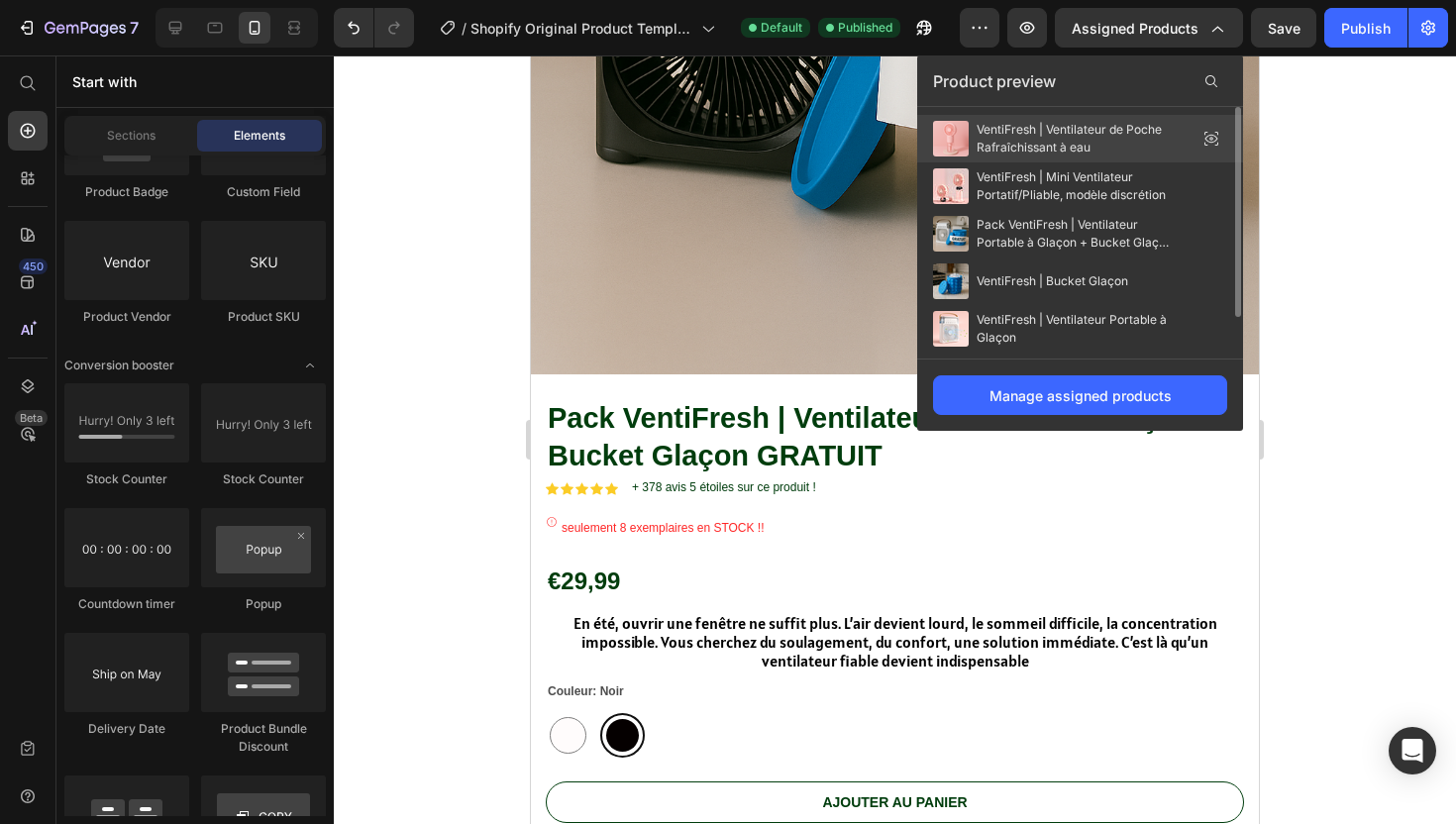 click on "VentiFresh | Ventilateur de Poche Rafraîchissant à eau" at bounding box center [1076, 139] 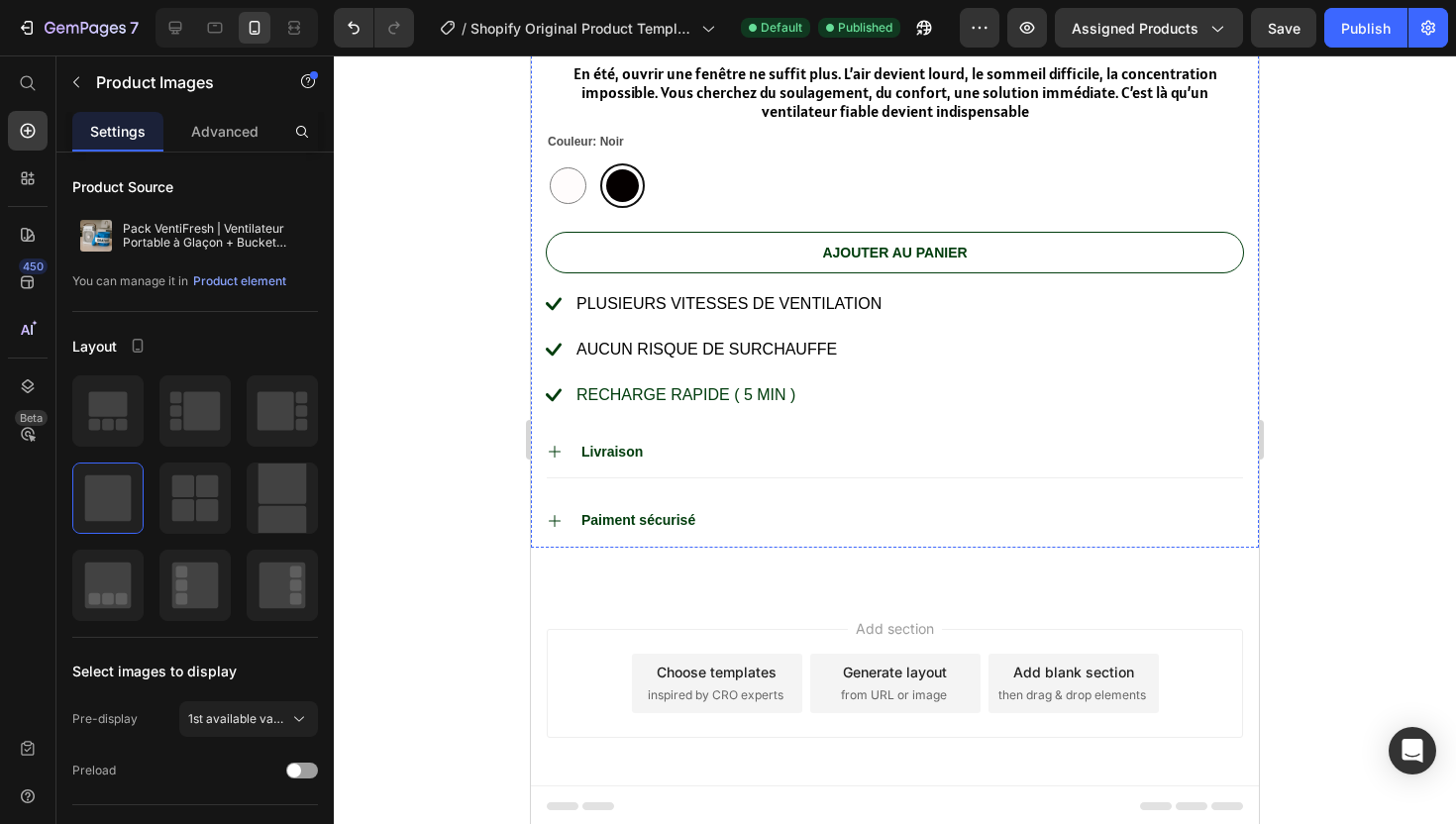 scroll, scrollTop: 1199, scrollLeft: 0, axis: vertical 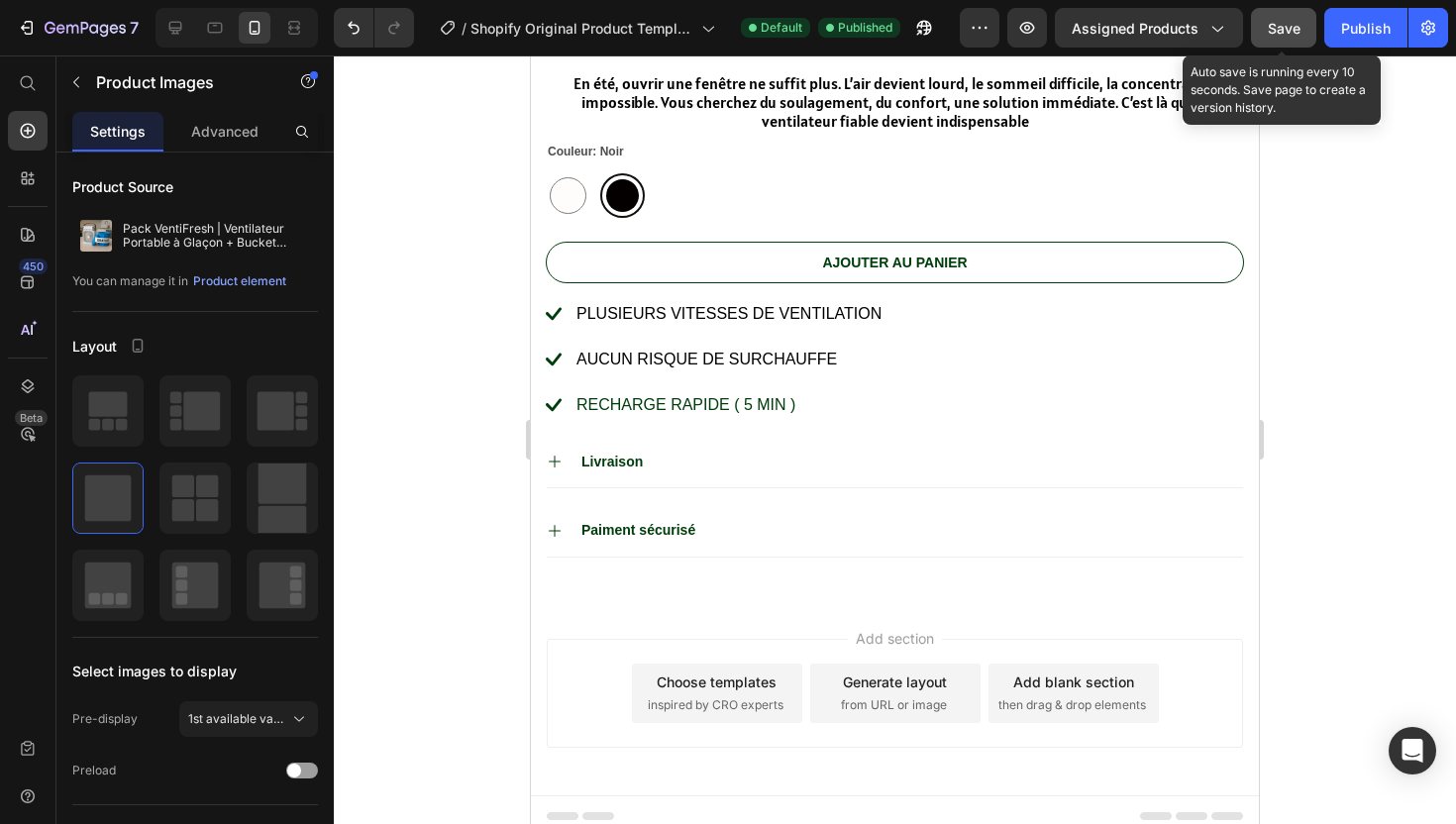 click on "Save" 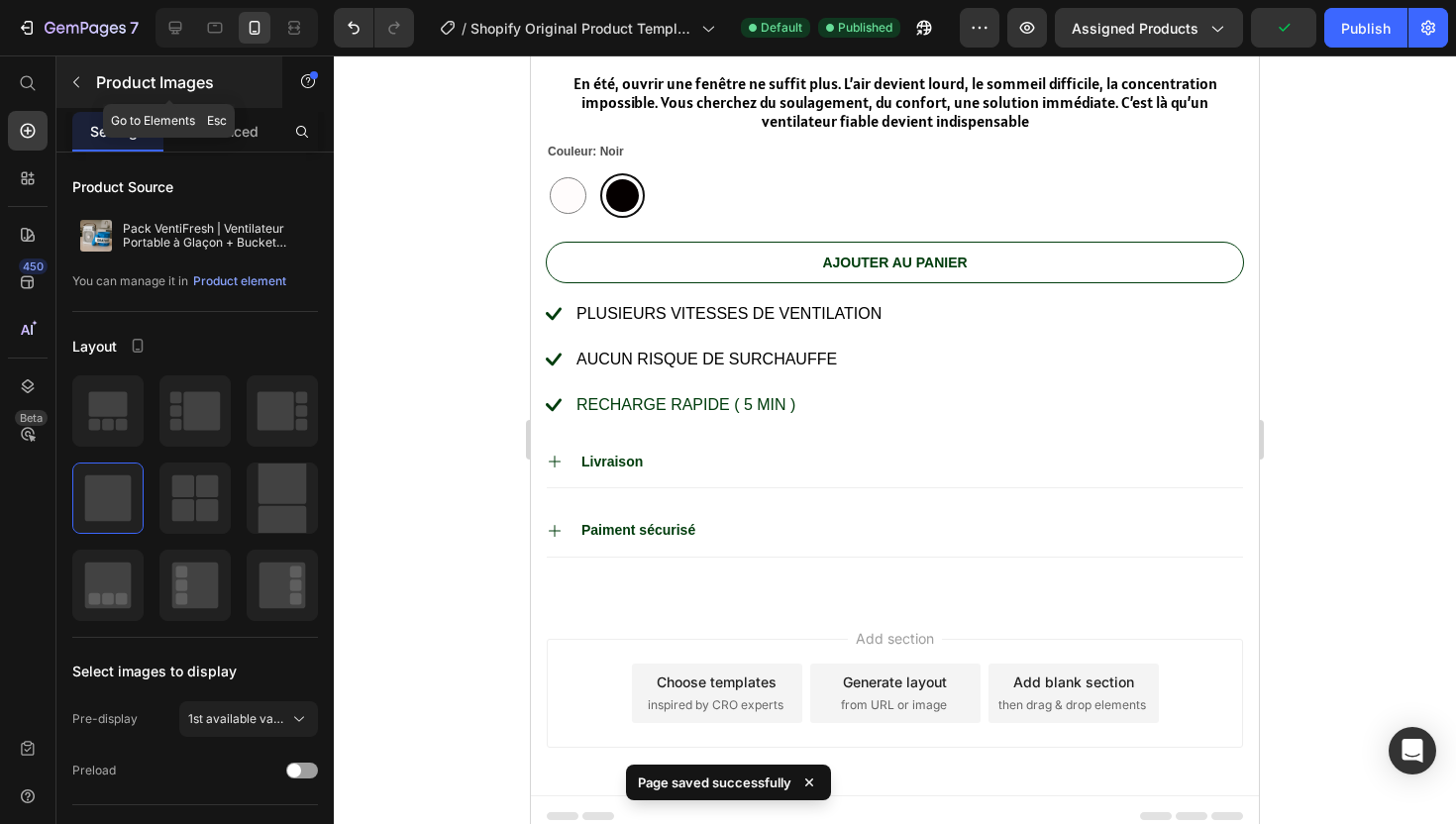click 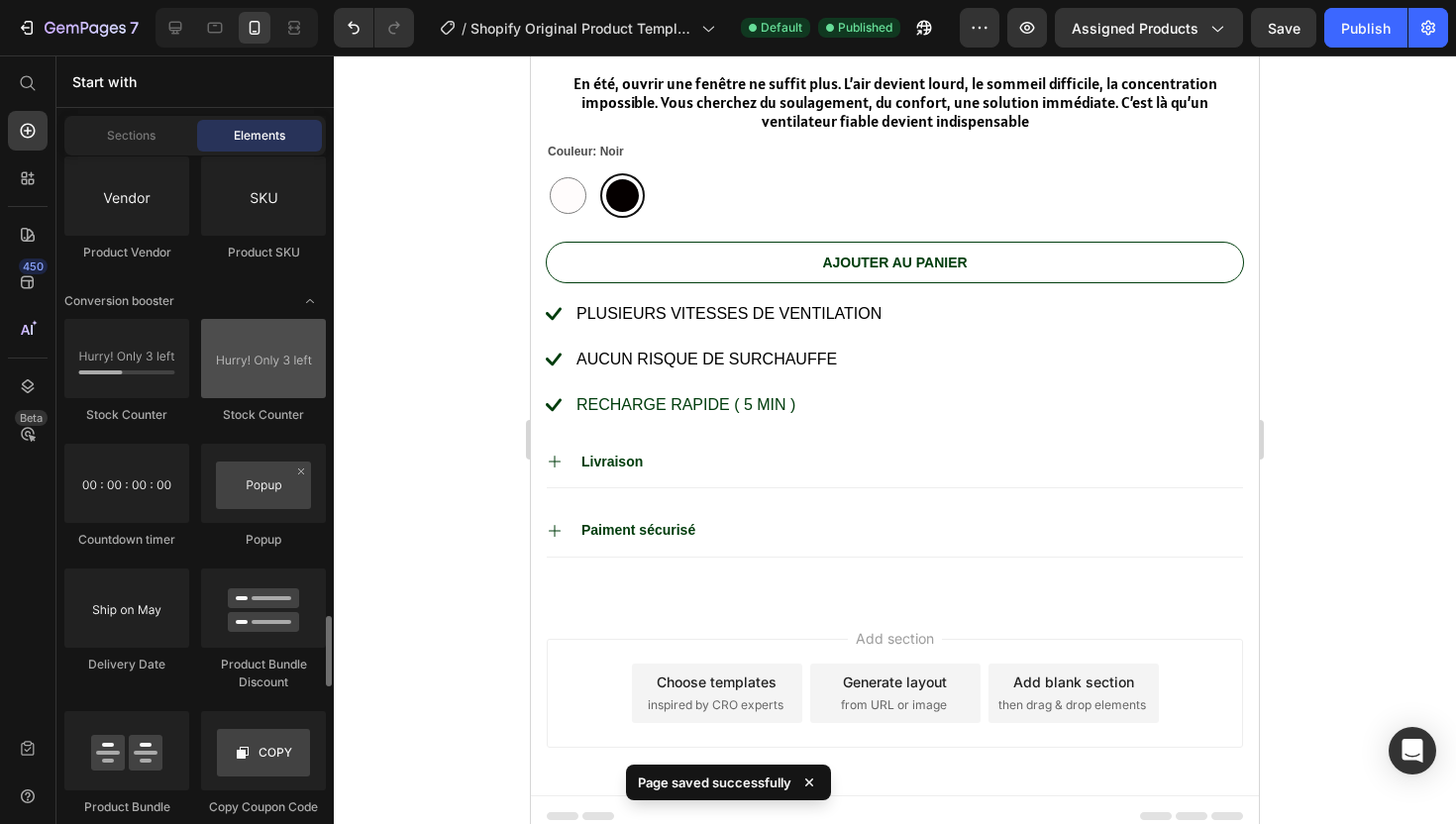 scroll, scrollTop: 4177, scrollLeft: 0, axis: vertical 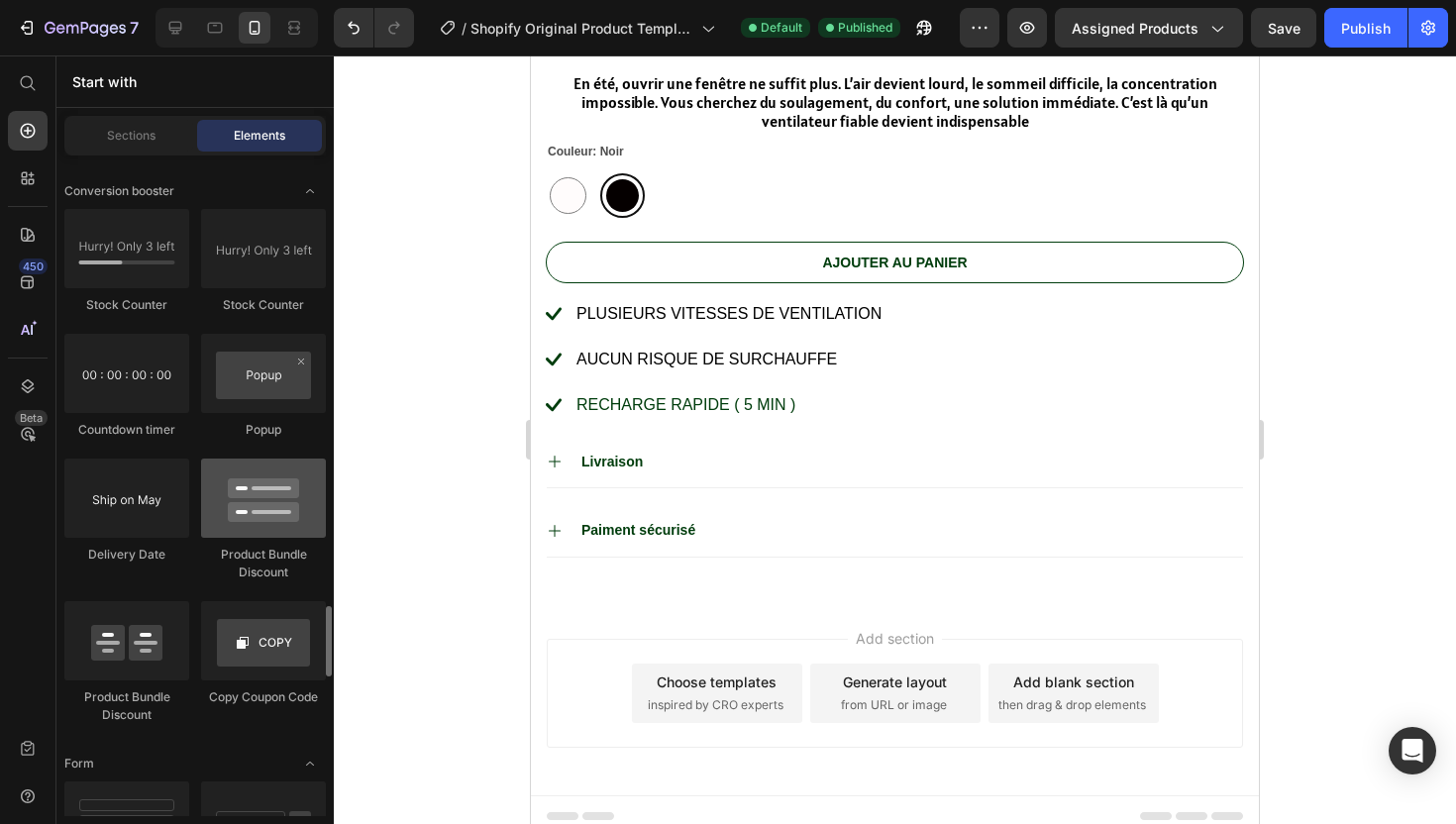 click at bounding box center (263, 498) 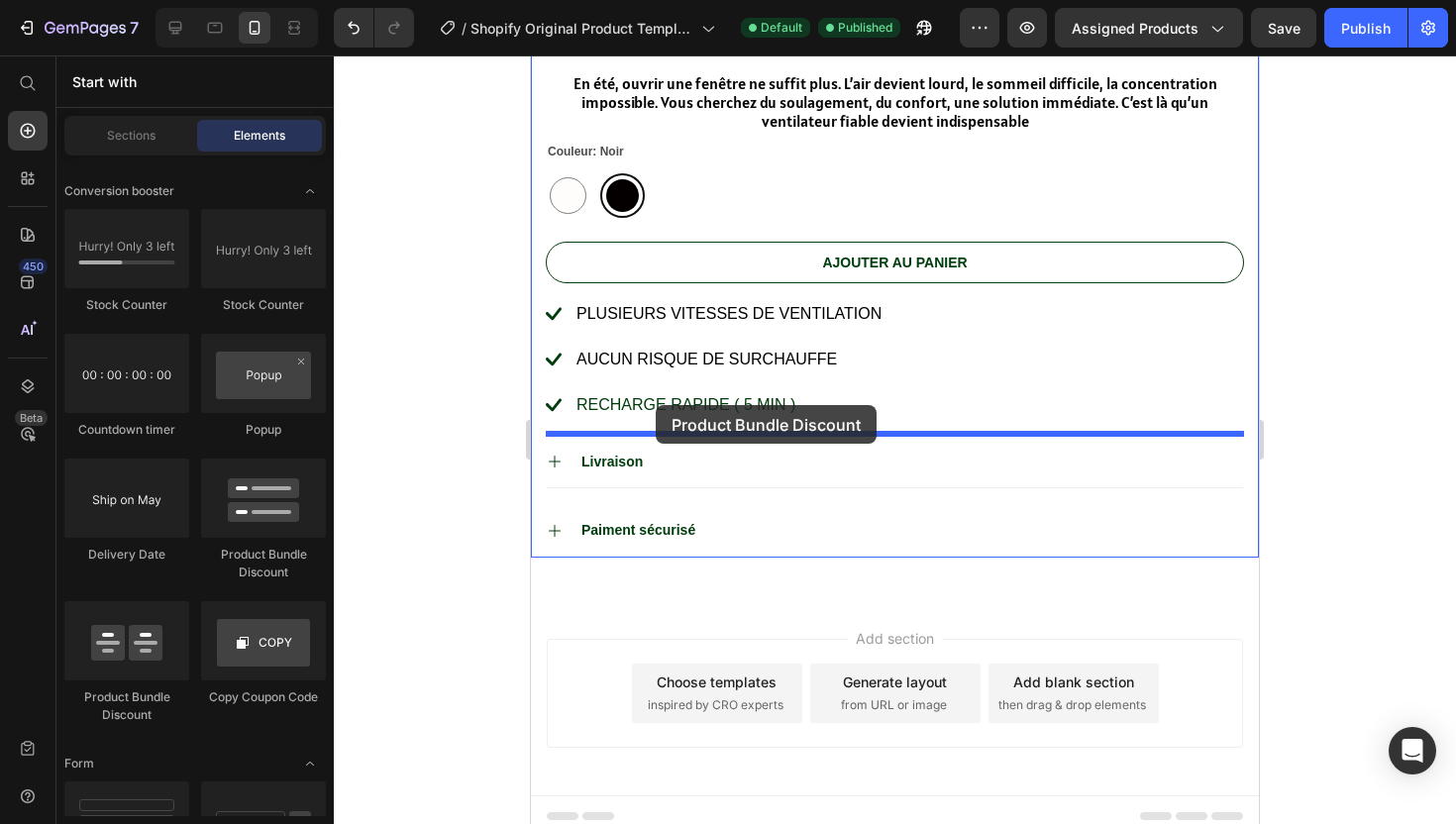 drag, startPoint x: 796, startPoint y: 547, endPoint x: 656, endPoint y: 406, distance: 198.69826 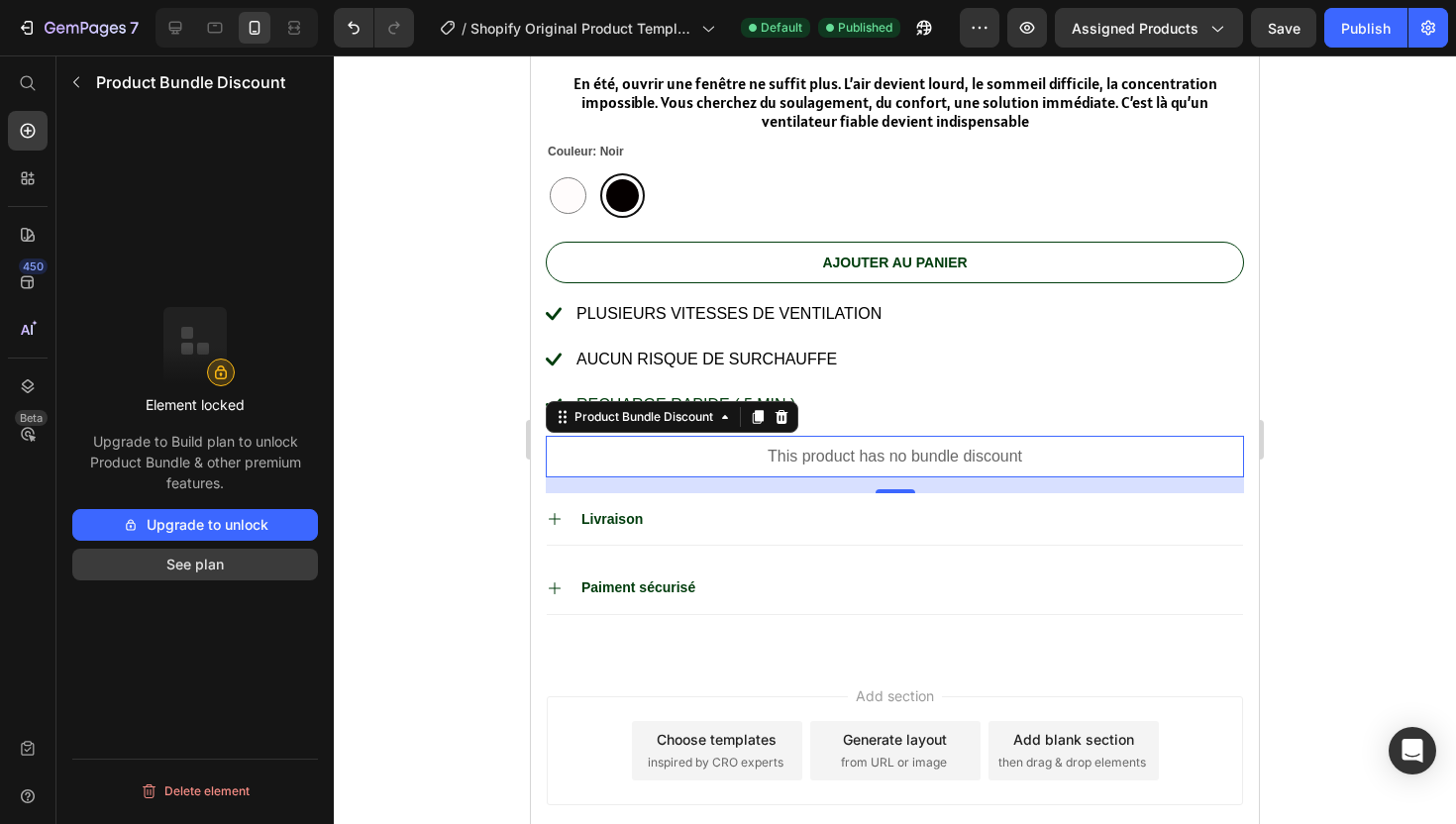 click on "See plan" at bounding box center (195, 565) 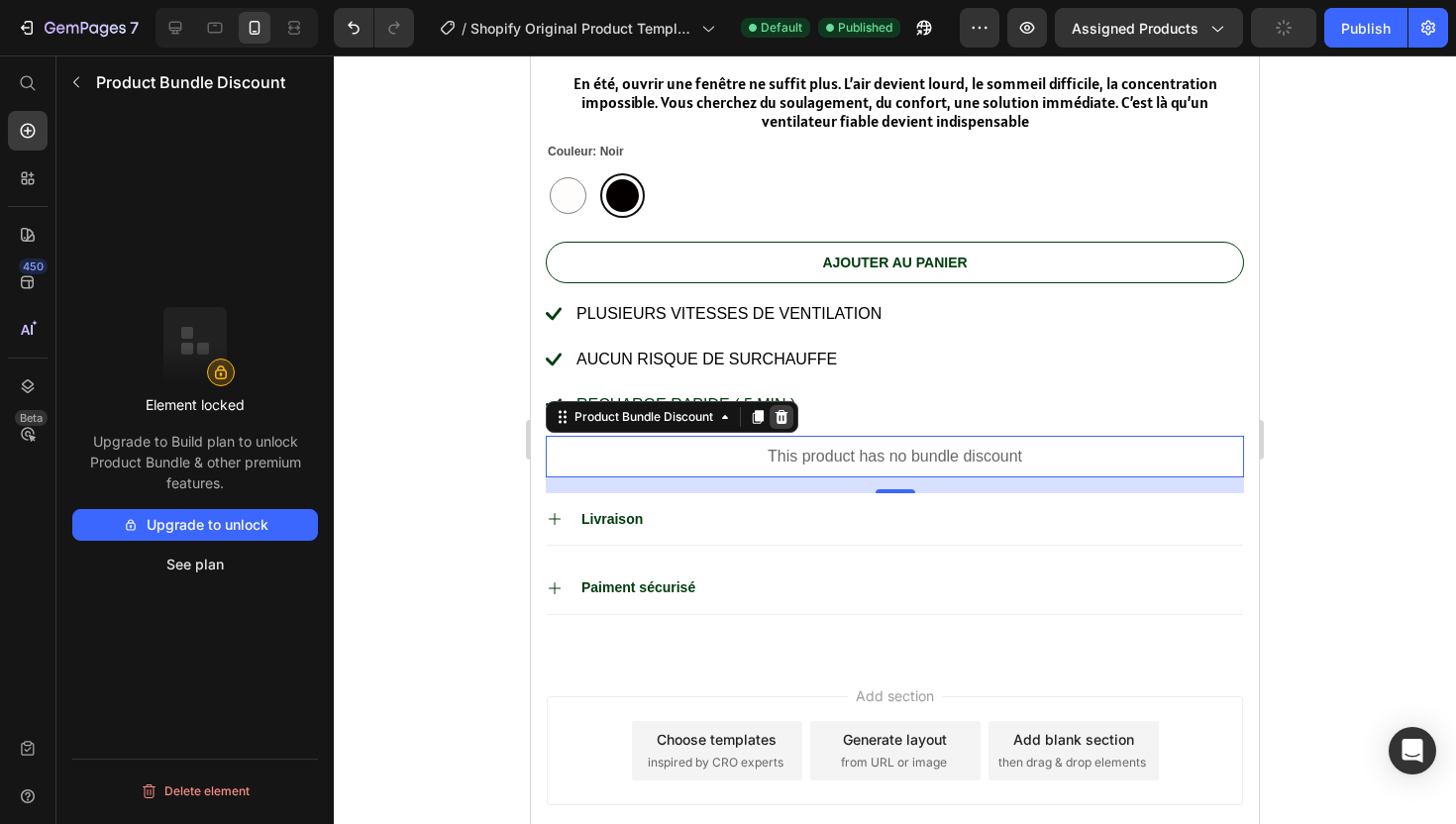 click 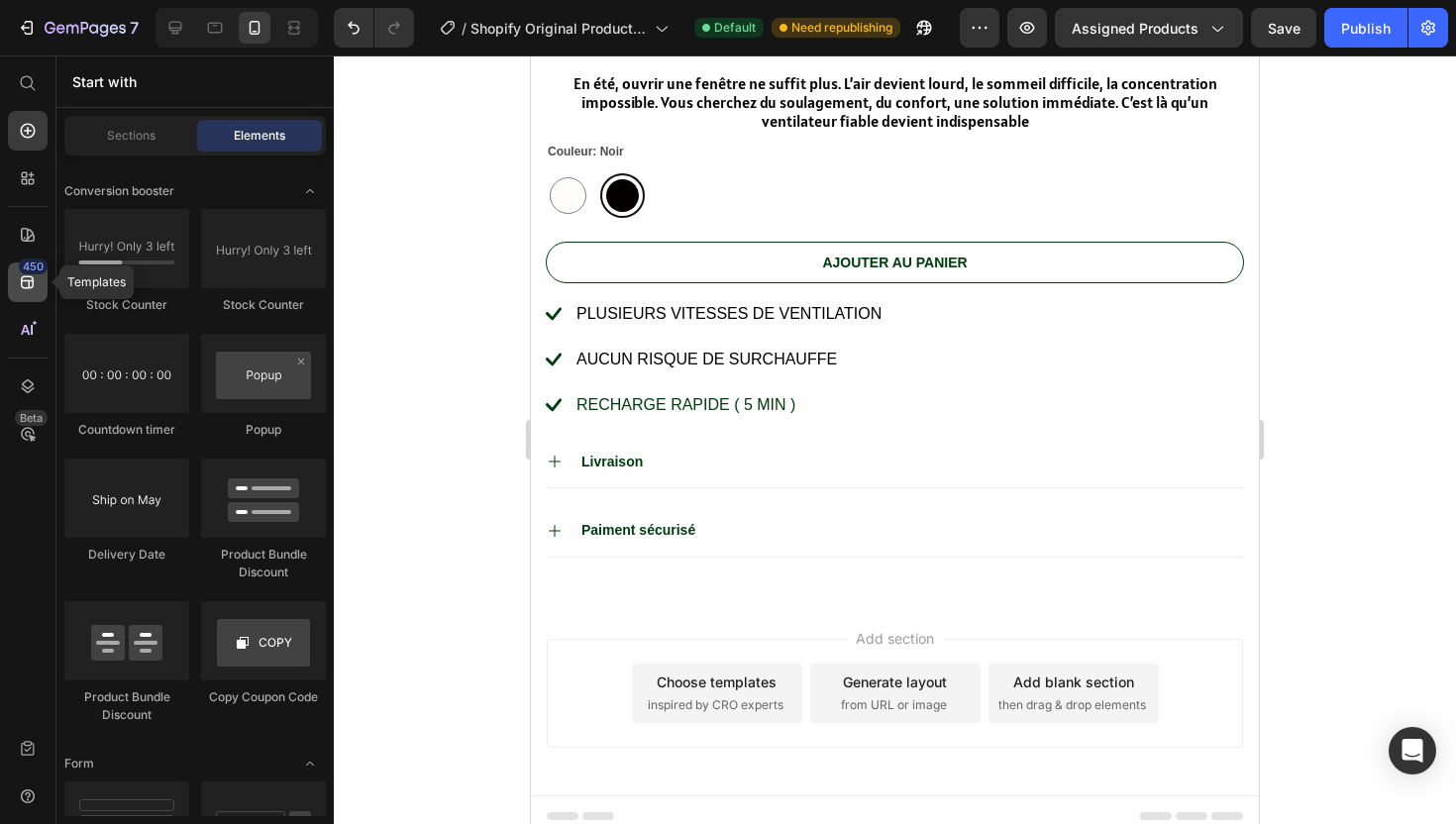 click on "450" 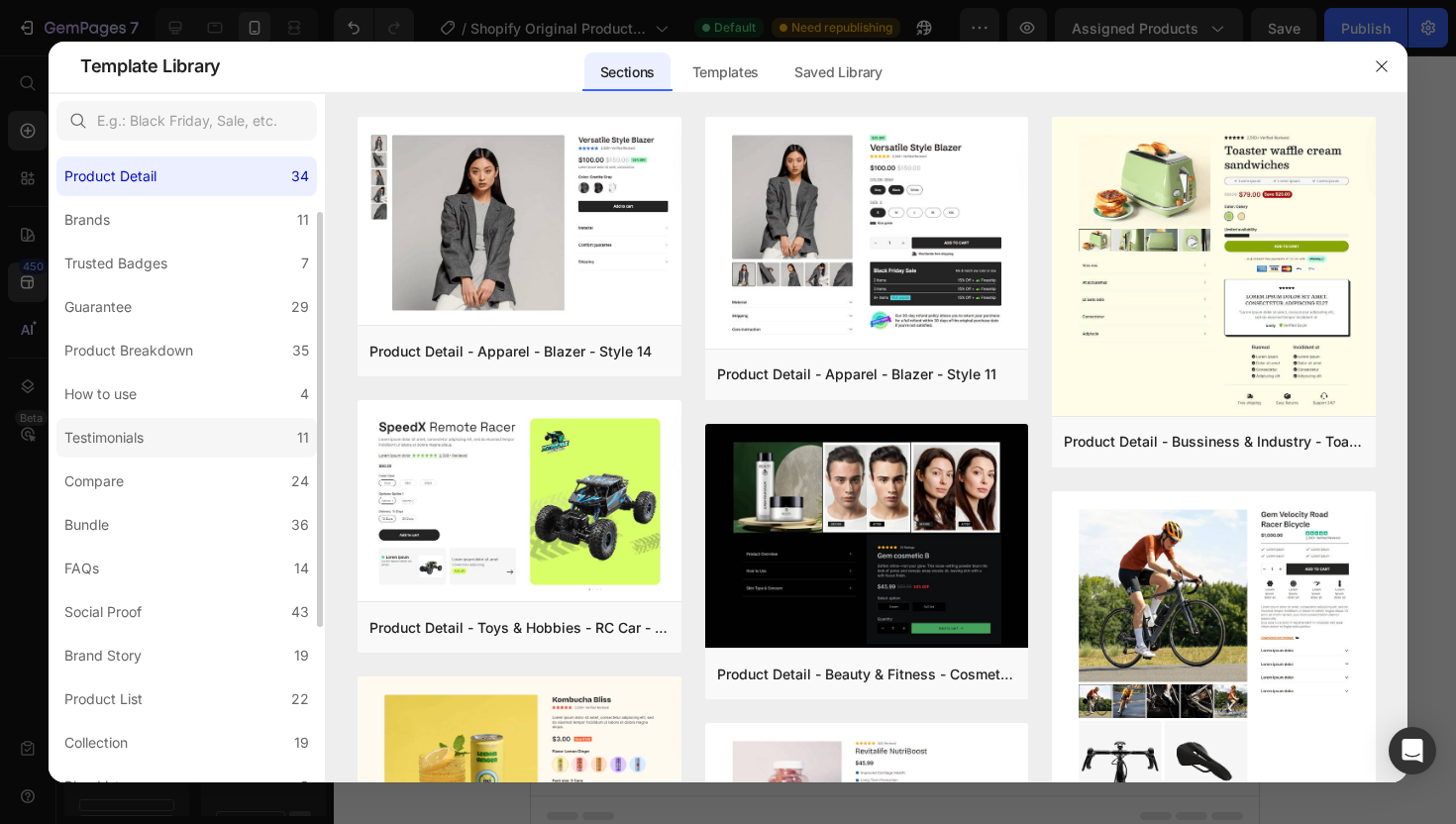scroll, scrollTop: 104, scrollLeft: 0, axis: vertical 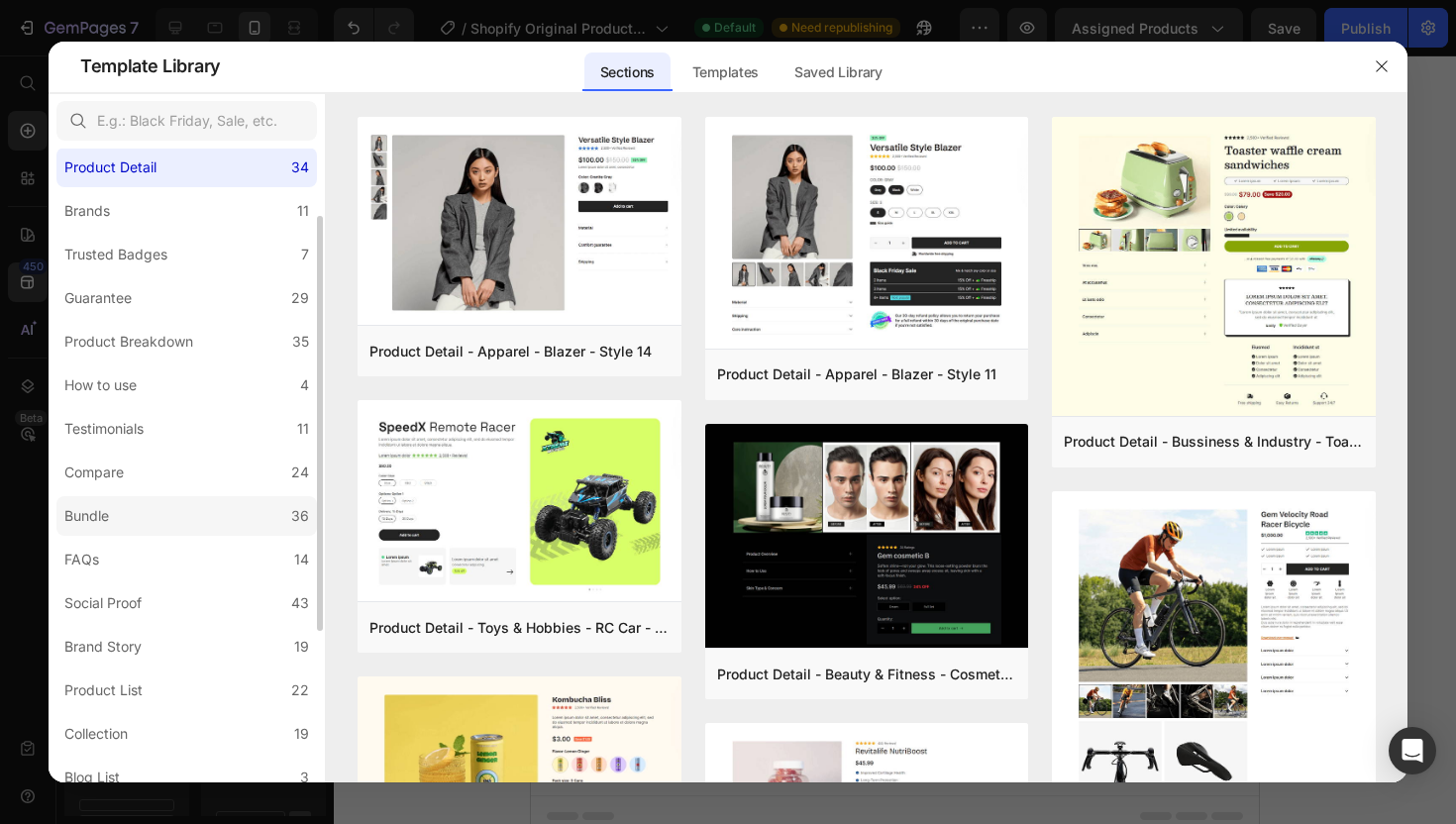 click on "Bundle 36" 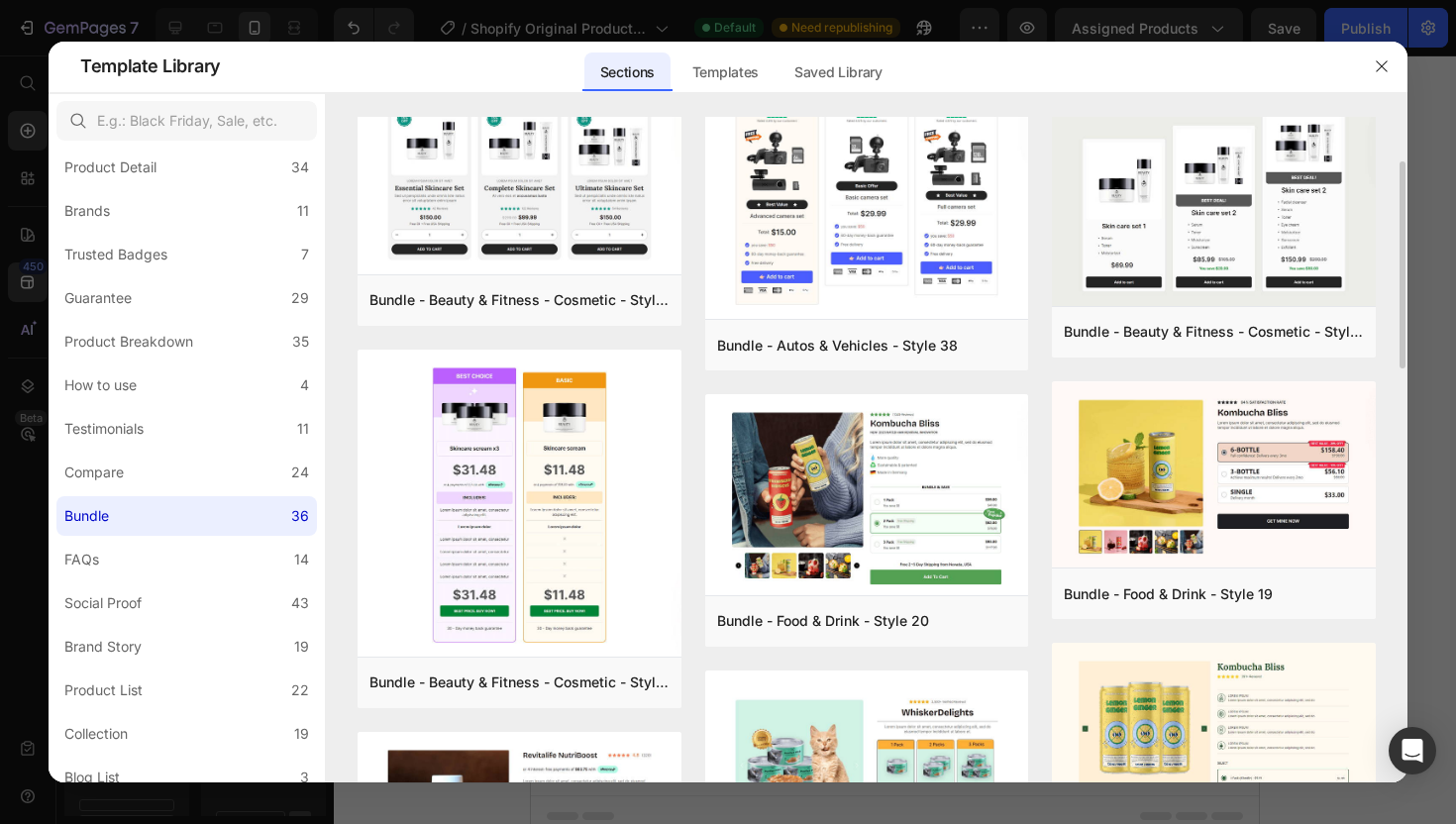 scroll, scrollTop: 0, scrollLeft: 0, axis: both 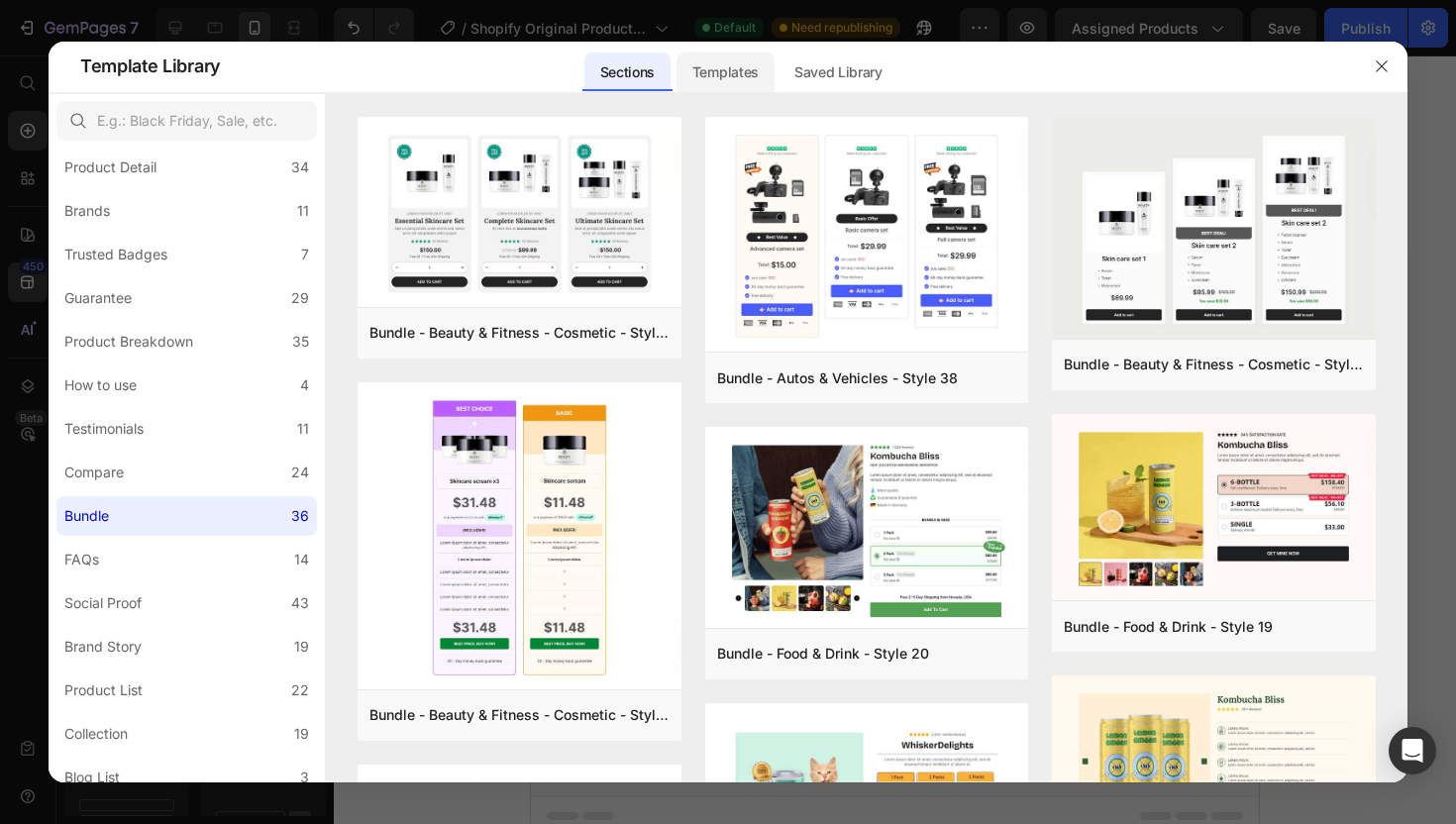 click on "Templates" 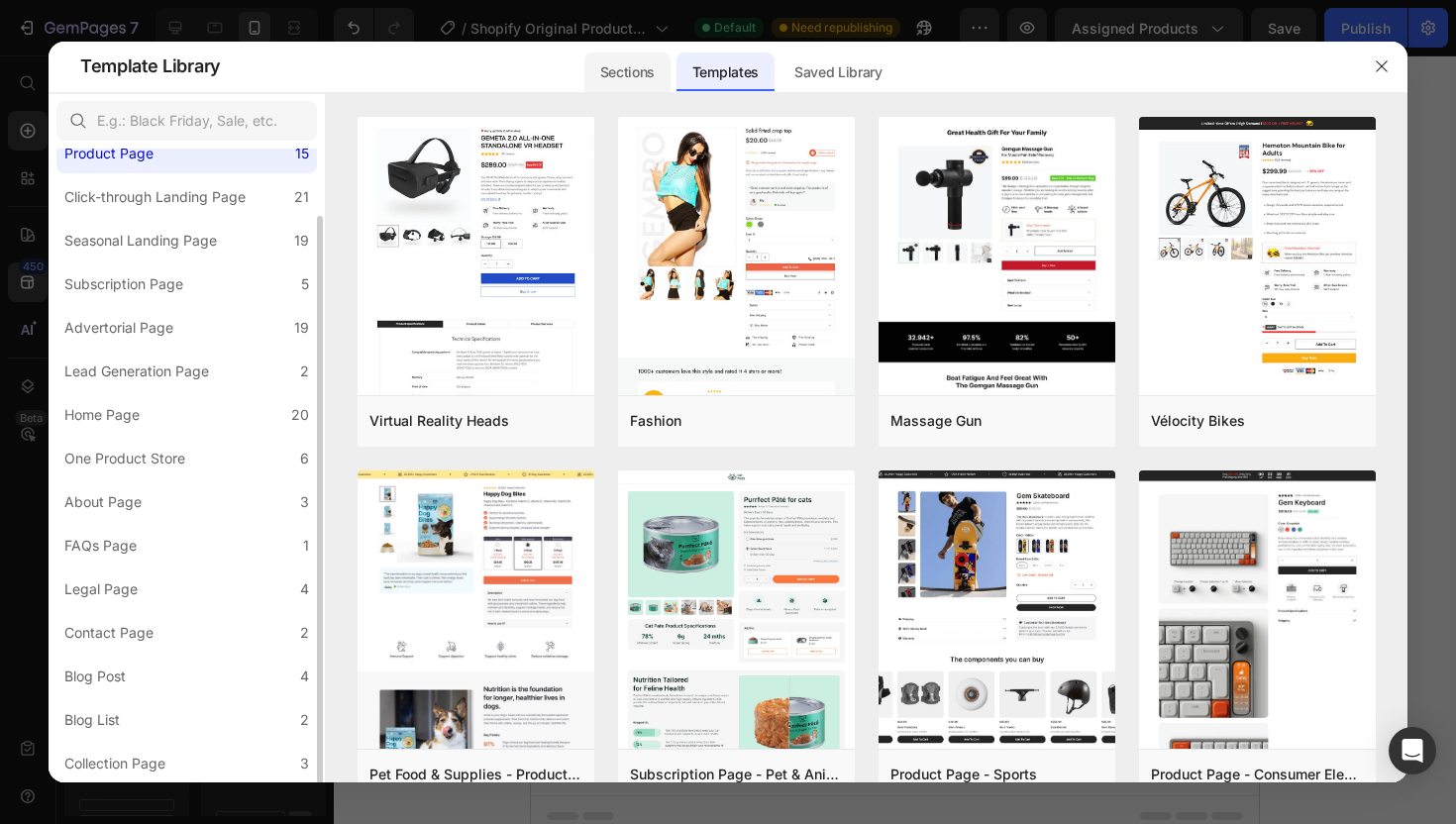 click on "Sections" 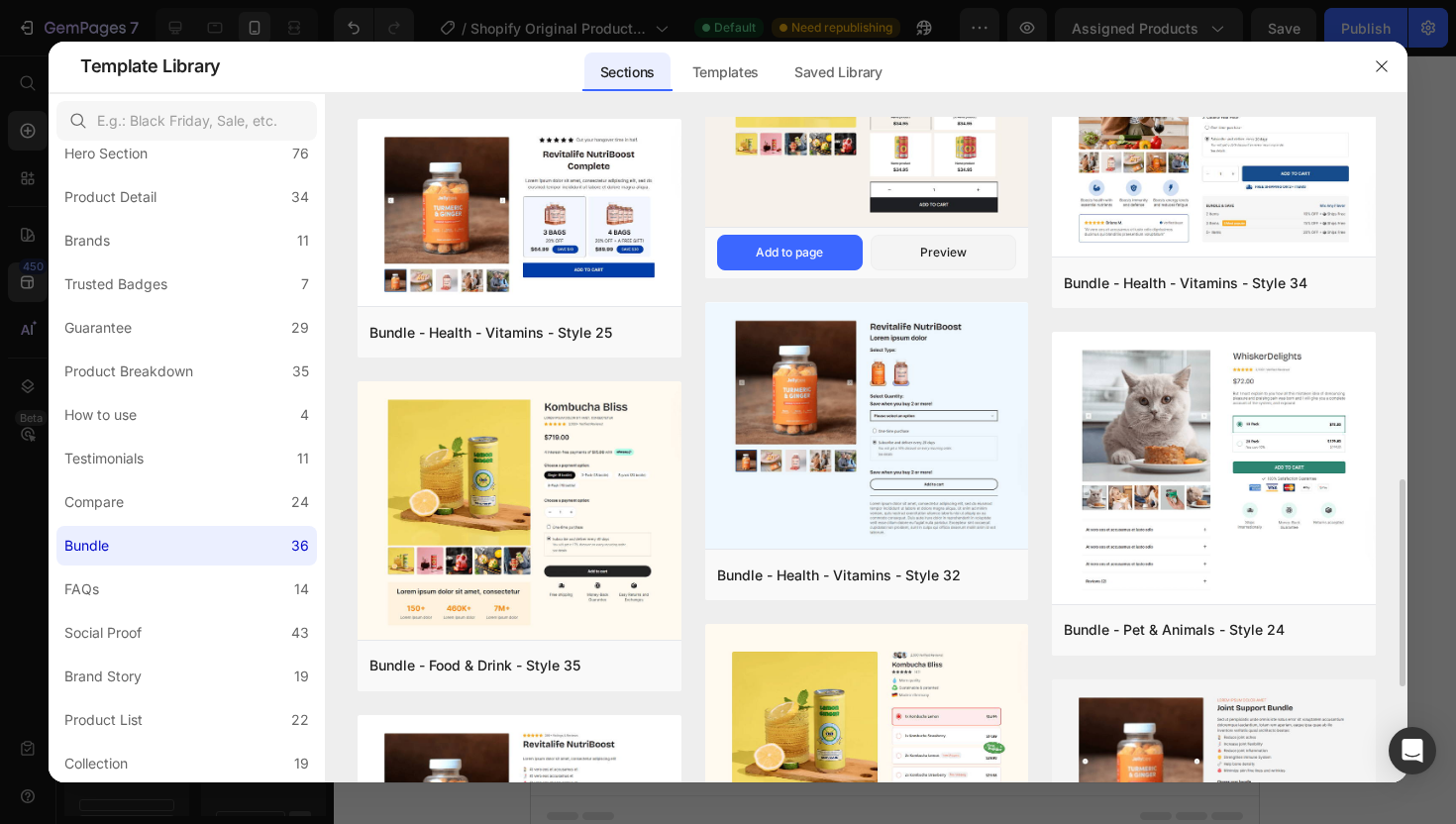 scroll, scrollTop: 1050, scrollLeft: 0, axis: vertical 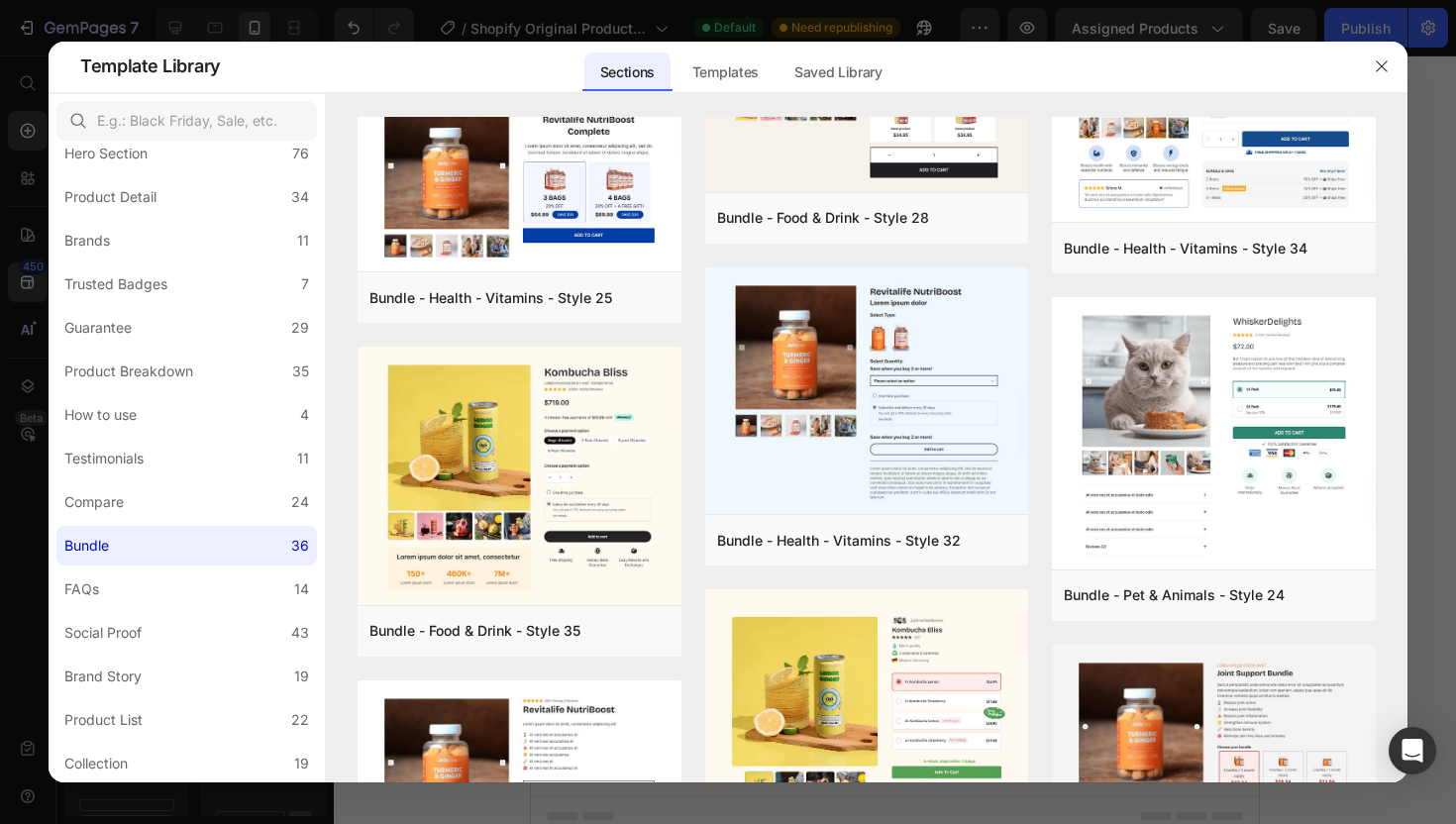 click at bounding box center (1382, 66) 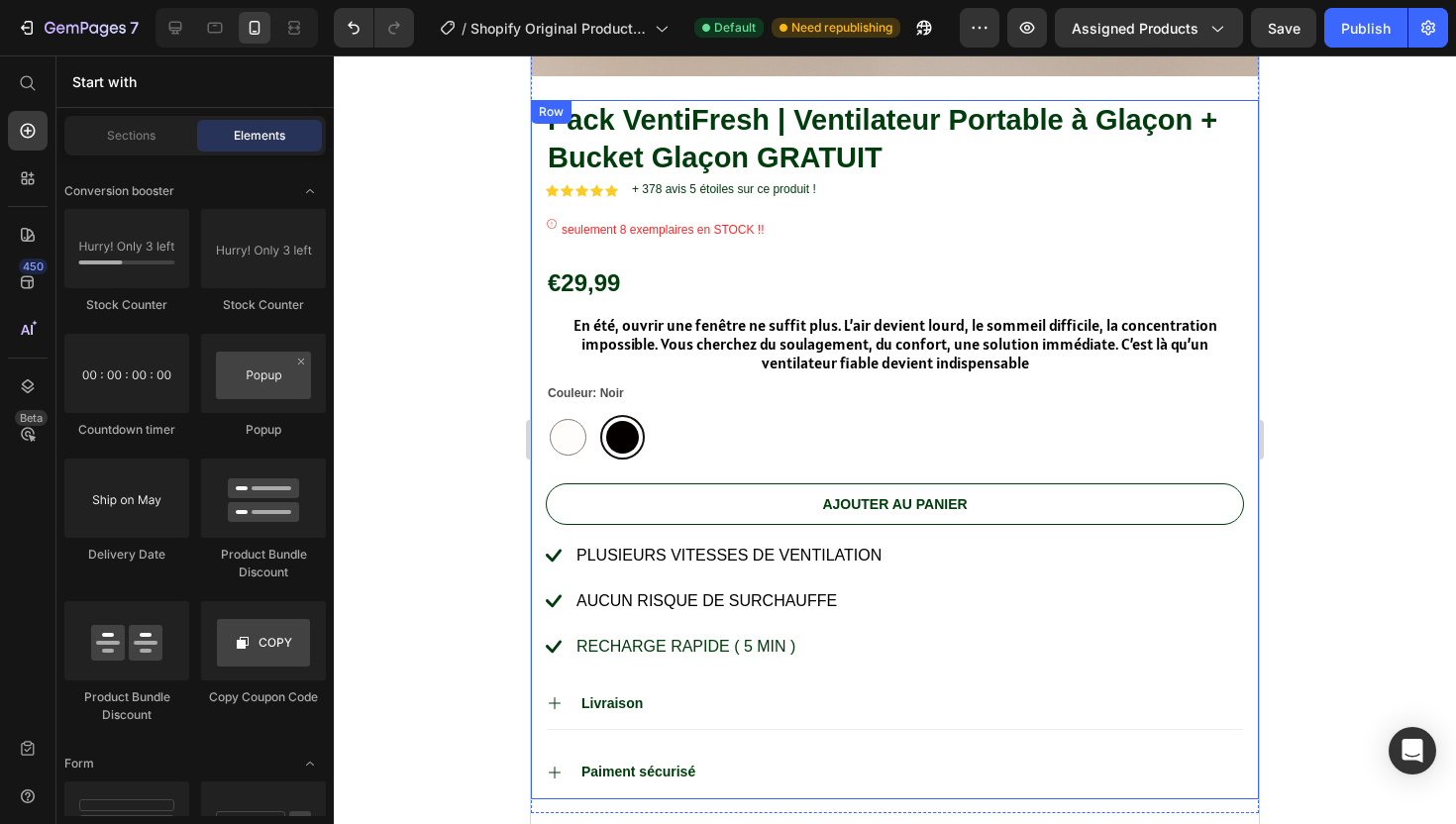 scroll, scrollTop: 957, scrollLeft: 0, axis: vertical 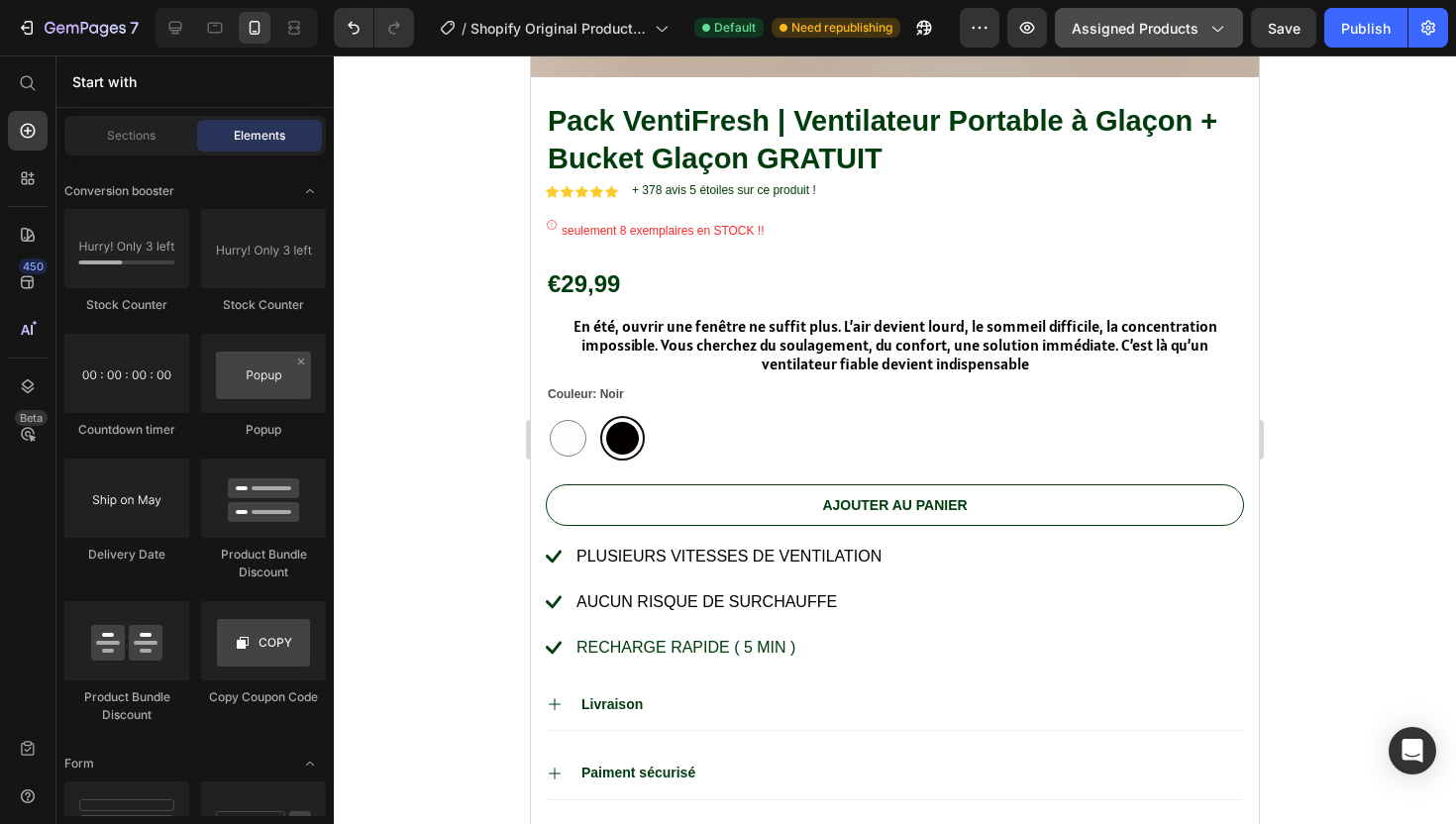 click on "Assigned Products" at bounding box center (1149, 28) 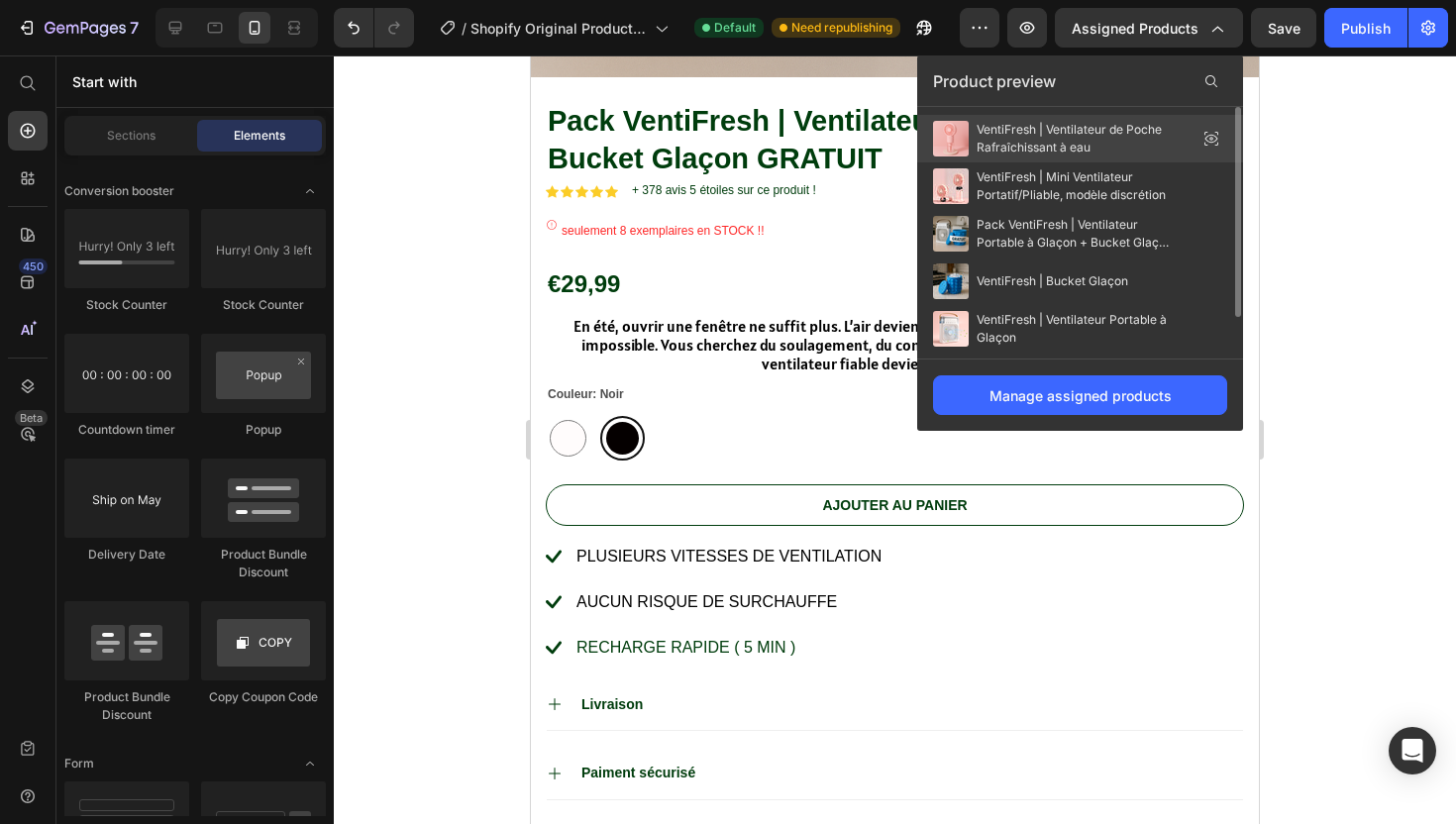 click on "VentiFresh | Ventilateur de Poche Rafraîchissant à eau" 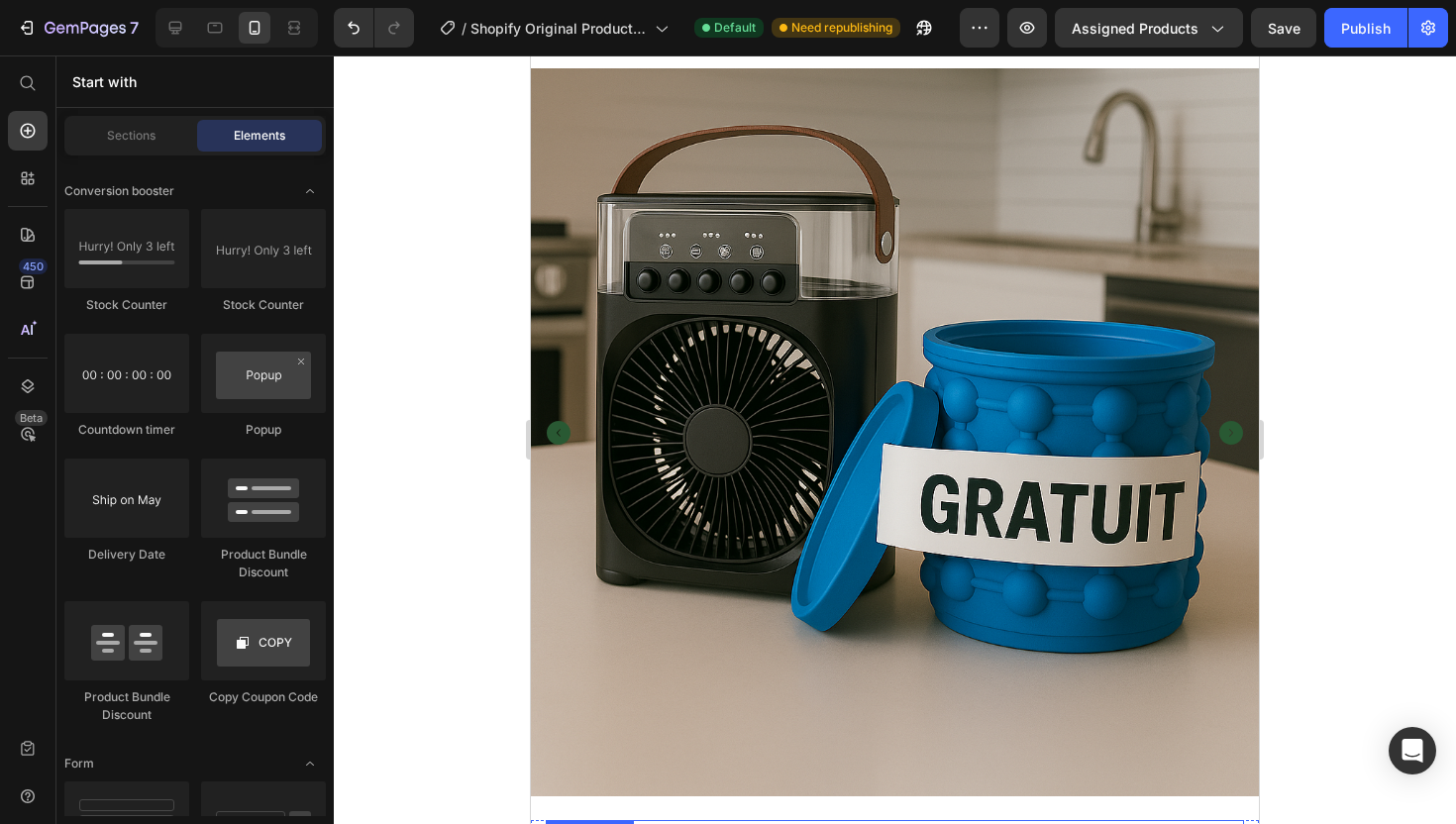 scroll, scrollTop: 0, scrollLeft: 0, axis: both 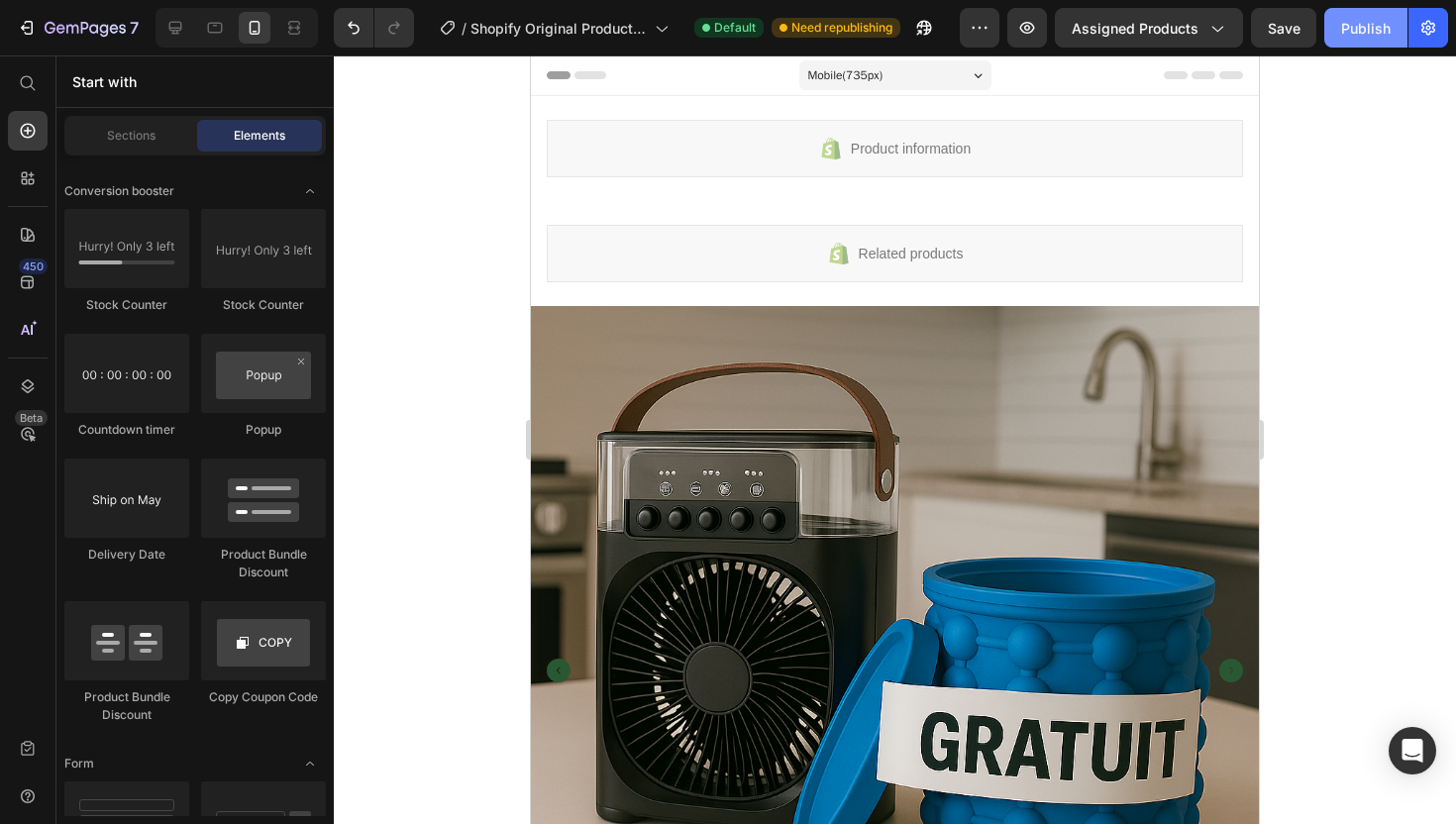 click on "Publish" 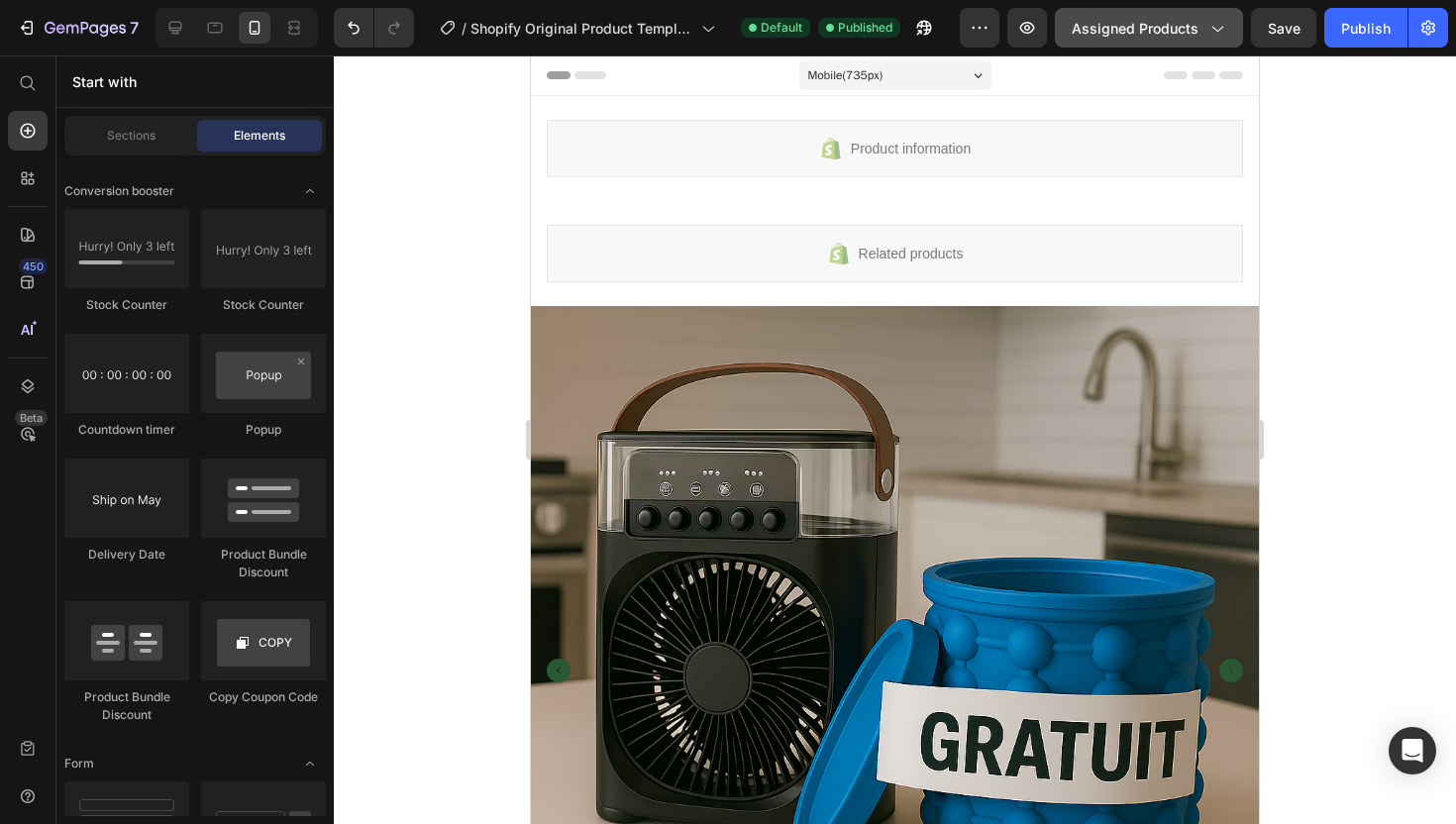 click on "Assigned Products" 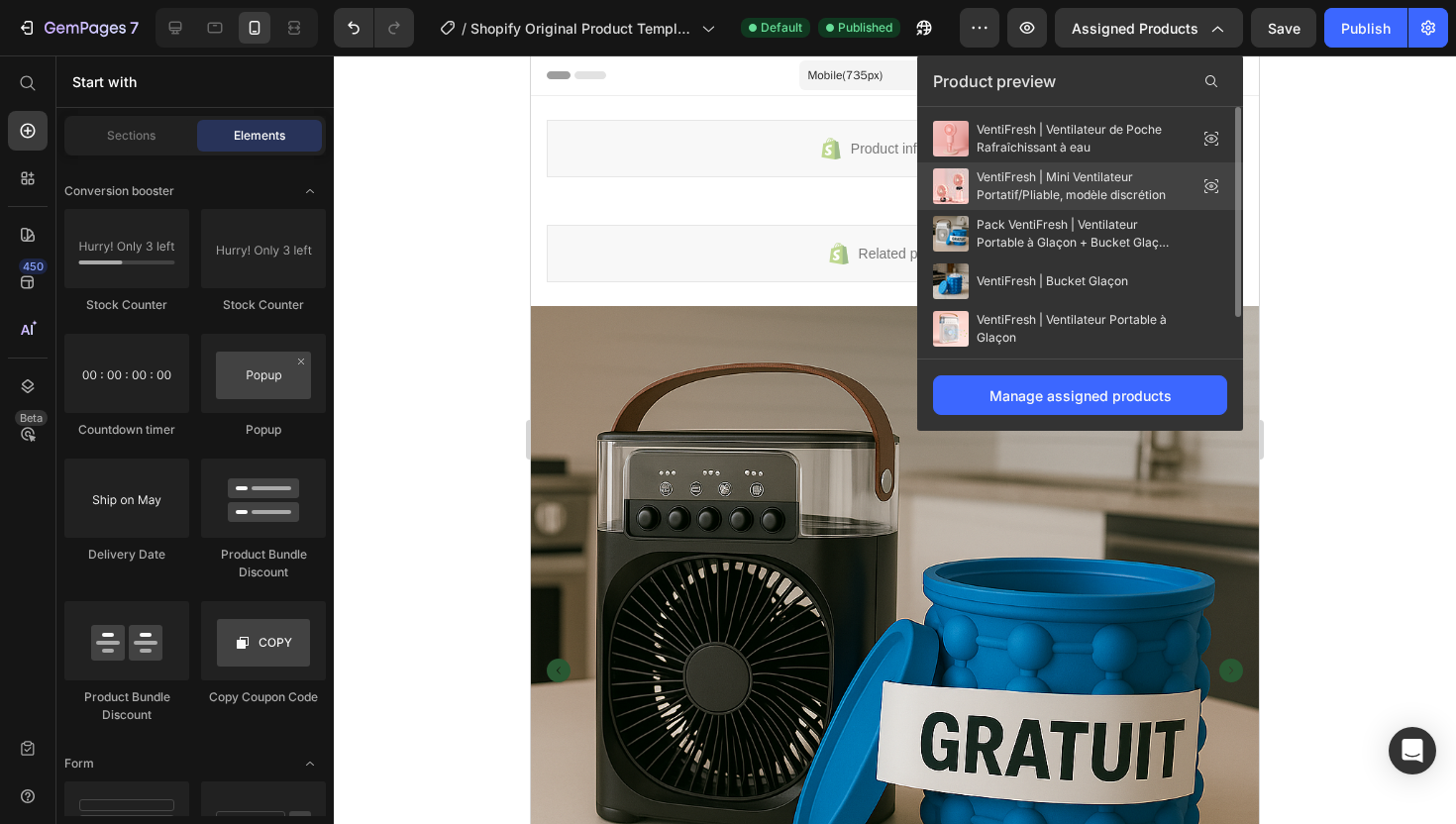 click on "VentiFresh | Mini Ventilateur Portatif/Pliable, modèle discrétion" 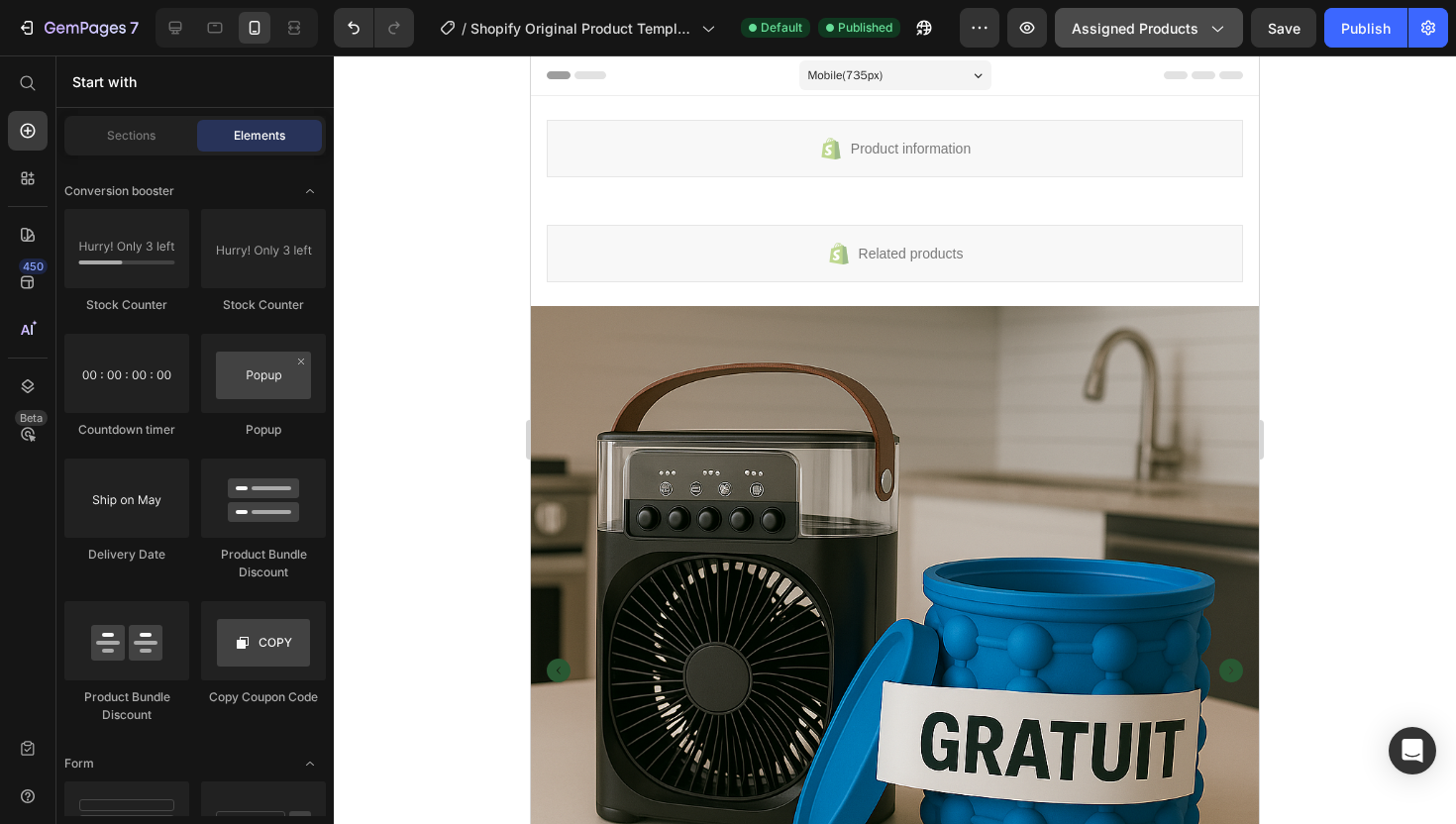click on "Assigned Products" at bounding box center (1149, 28) 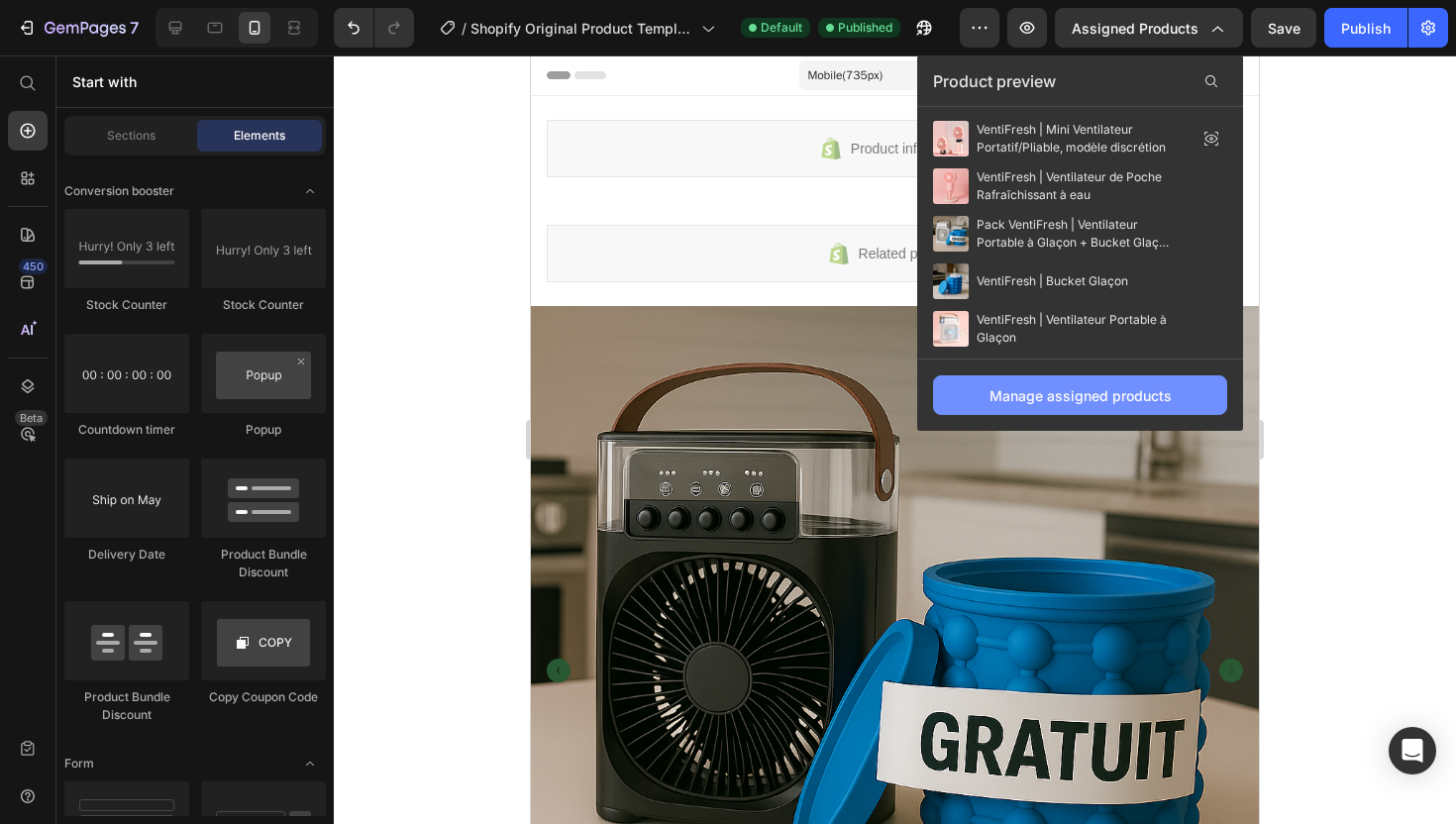 click on "Manage assigned products" at bounding box center [1081, 395] 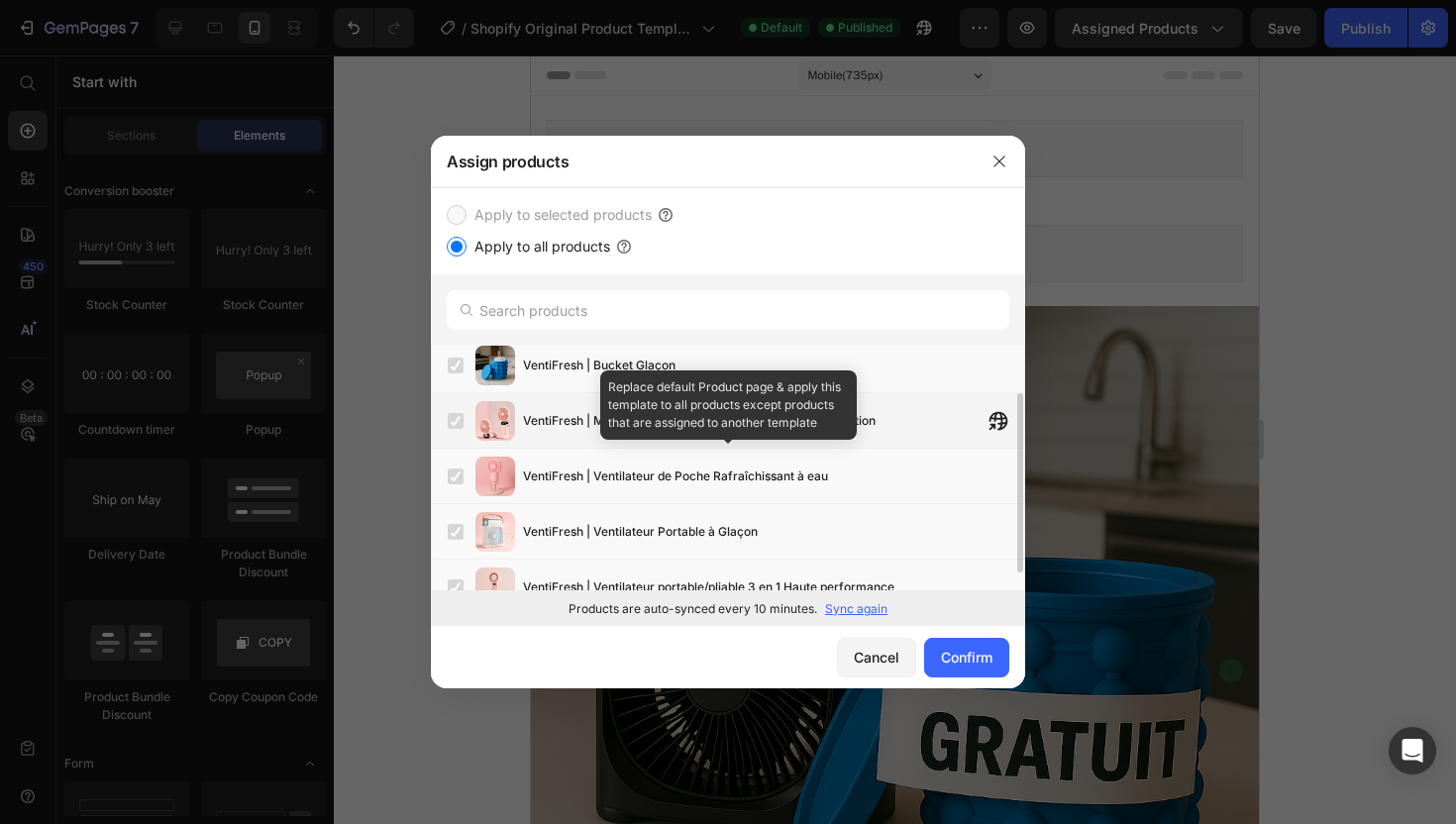 scroll, scrollTop: 73, scrollLeft: 0, axis: vertical 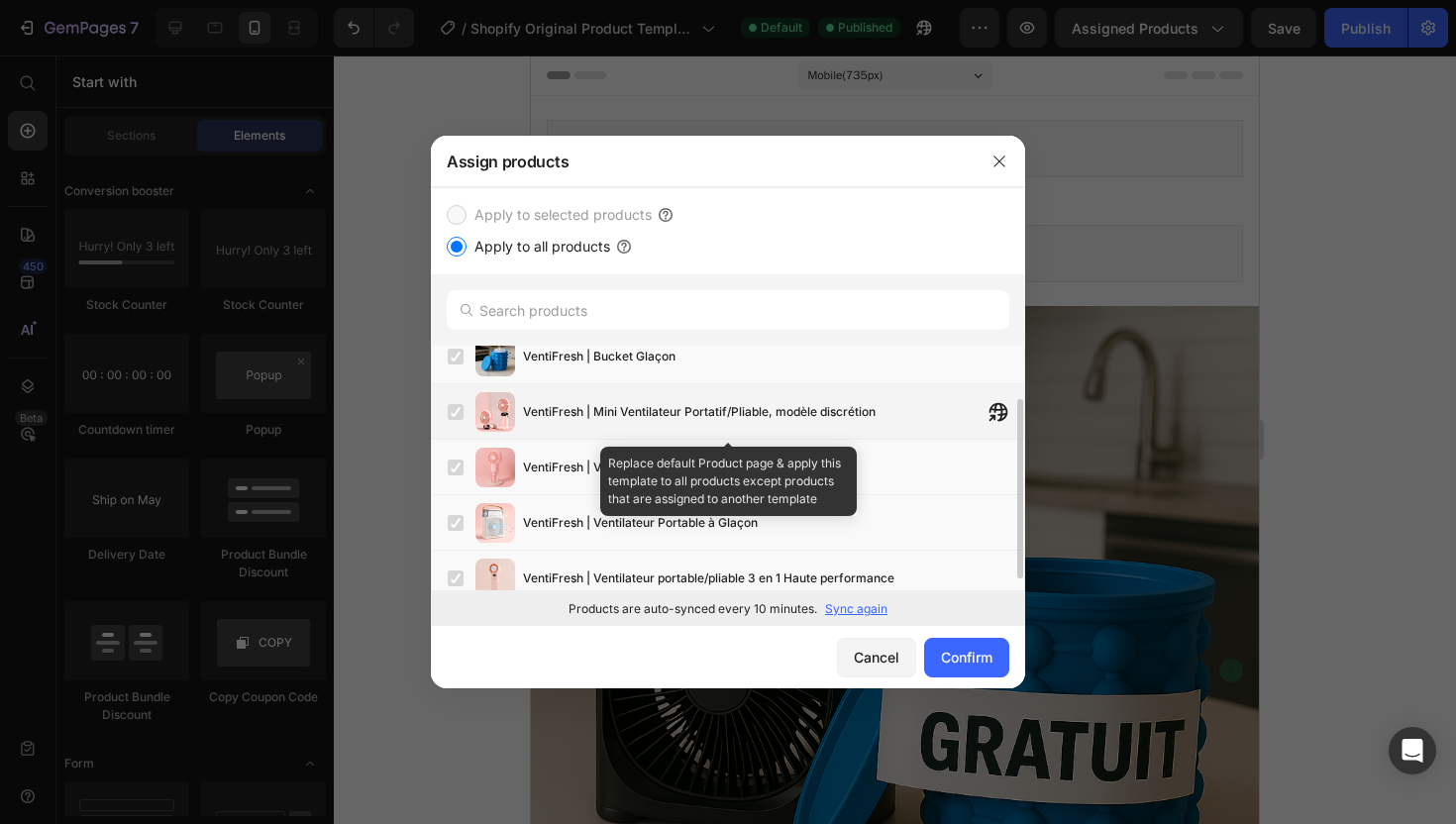 click on "VentiFresh | Mini Ventilateur Portatif/Pliable, modèle discrétion" at bounding box center [774, 412] 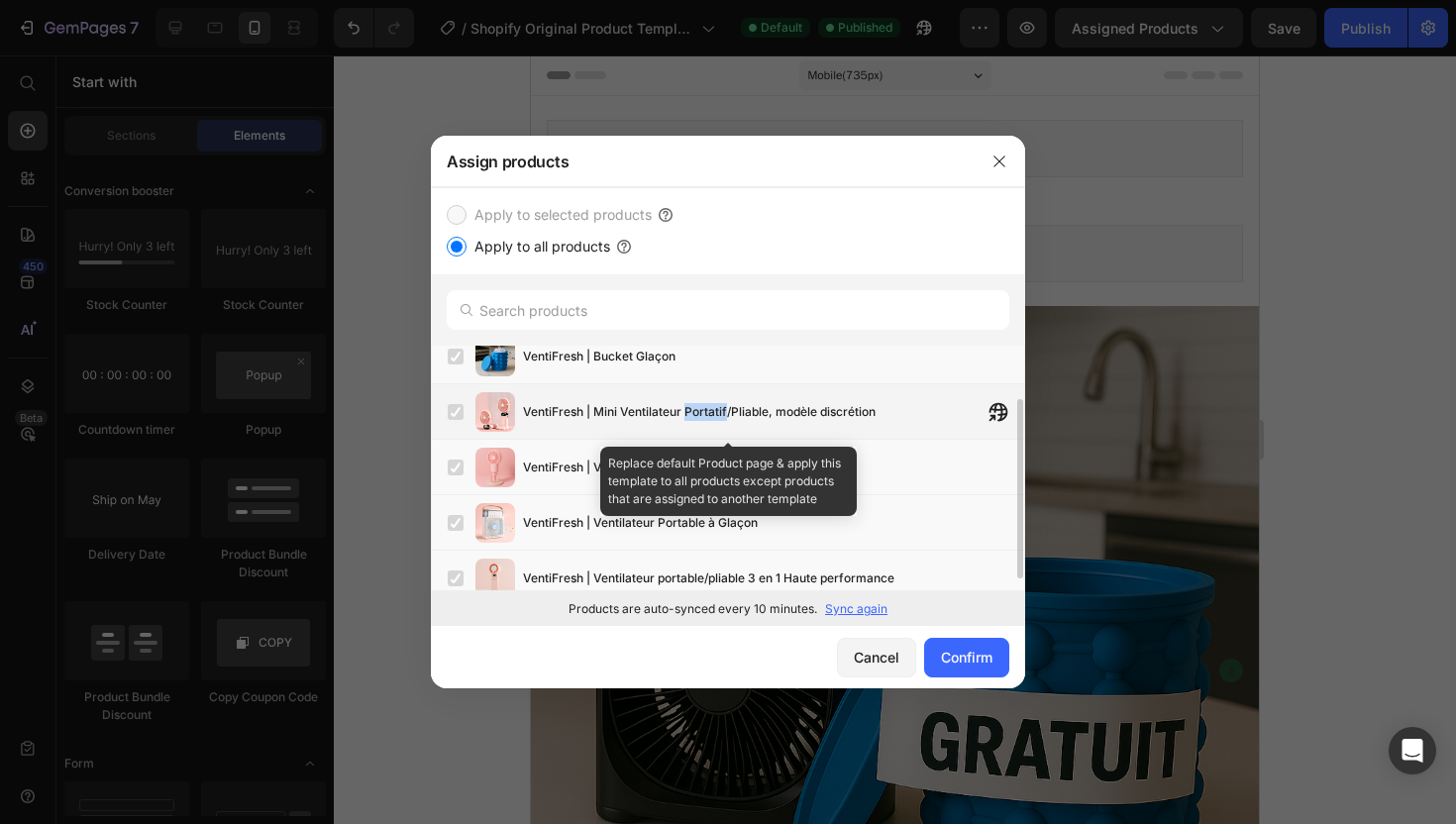 click on "VentiFresh | Mini Ventilateur Portatif/Pliable, modèle discrétion" at bounding box center (699, 412) 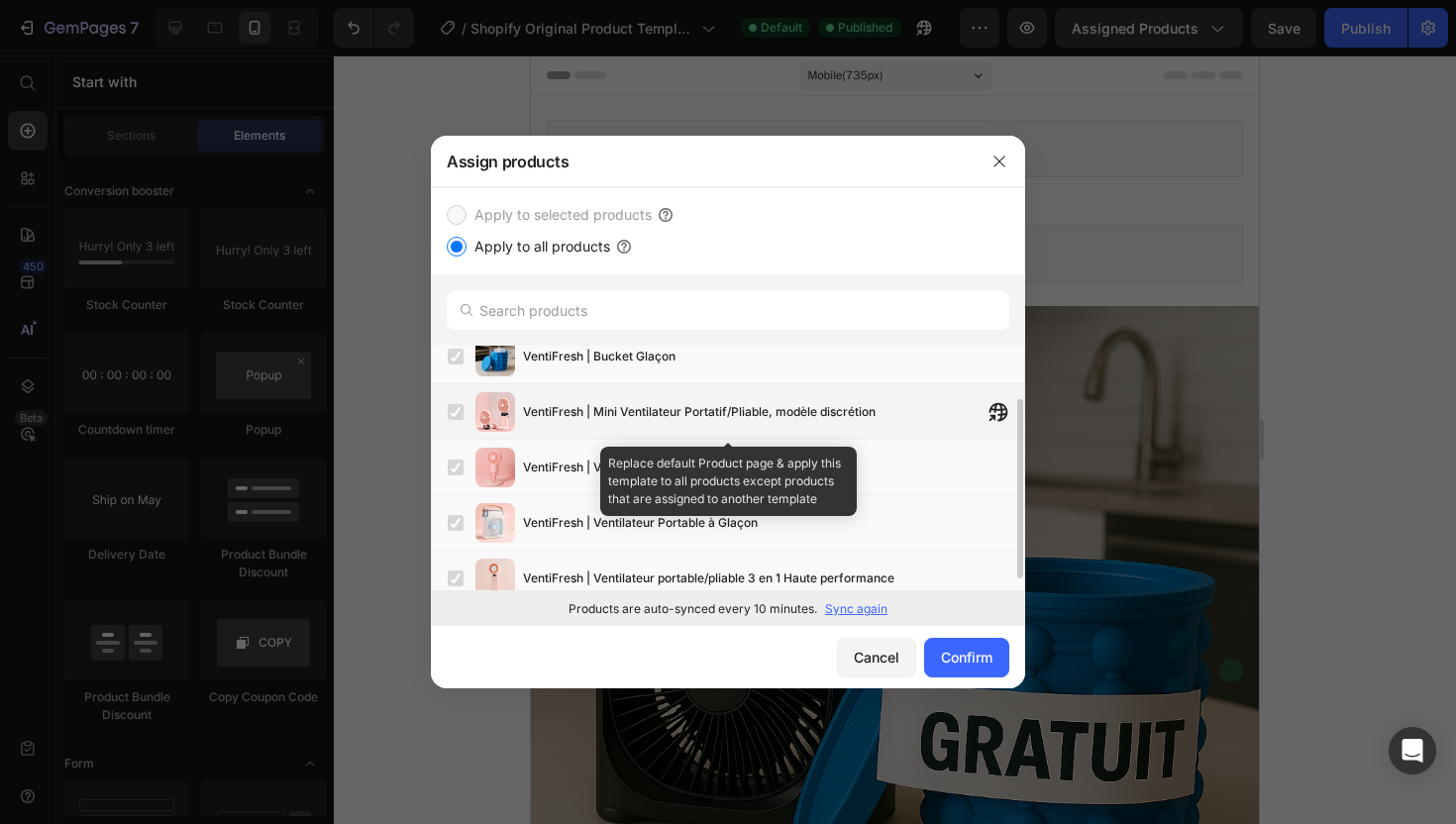 click on "VentiFresh | Mini Ventilateur Portatif/Pliable, modèle discrétion" at bounding box center [699, 412] 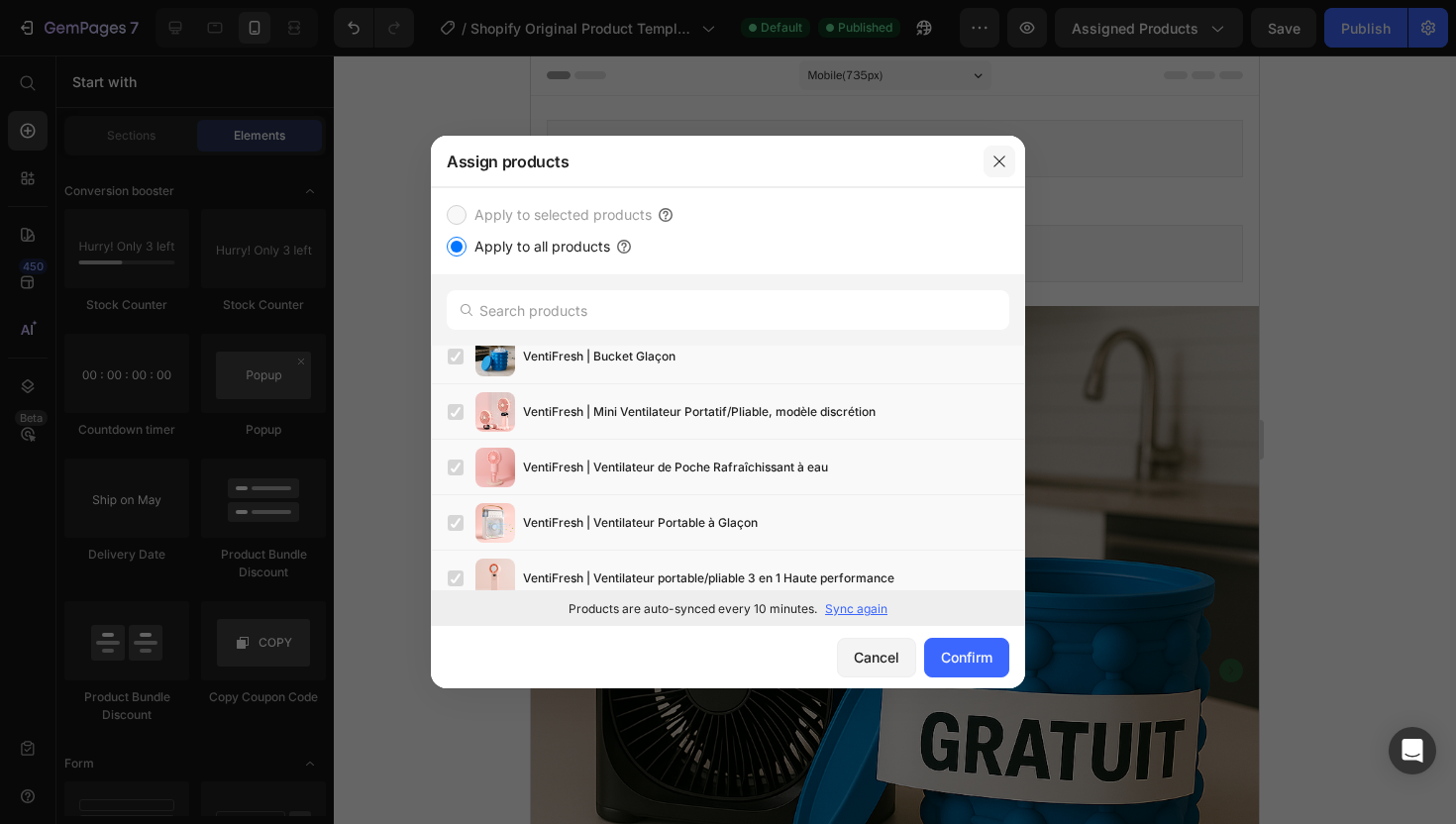 click 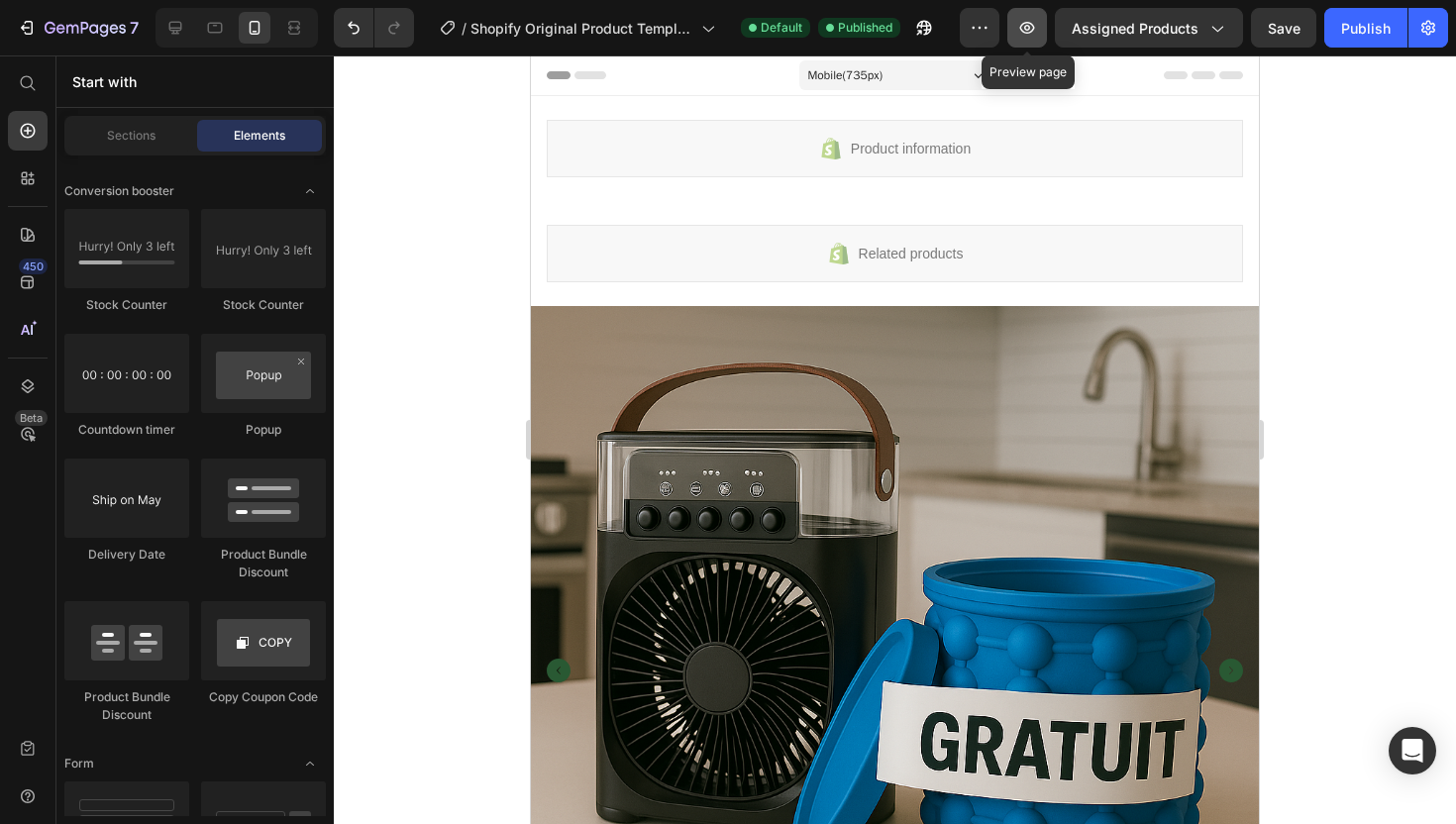 click 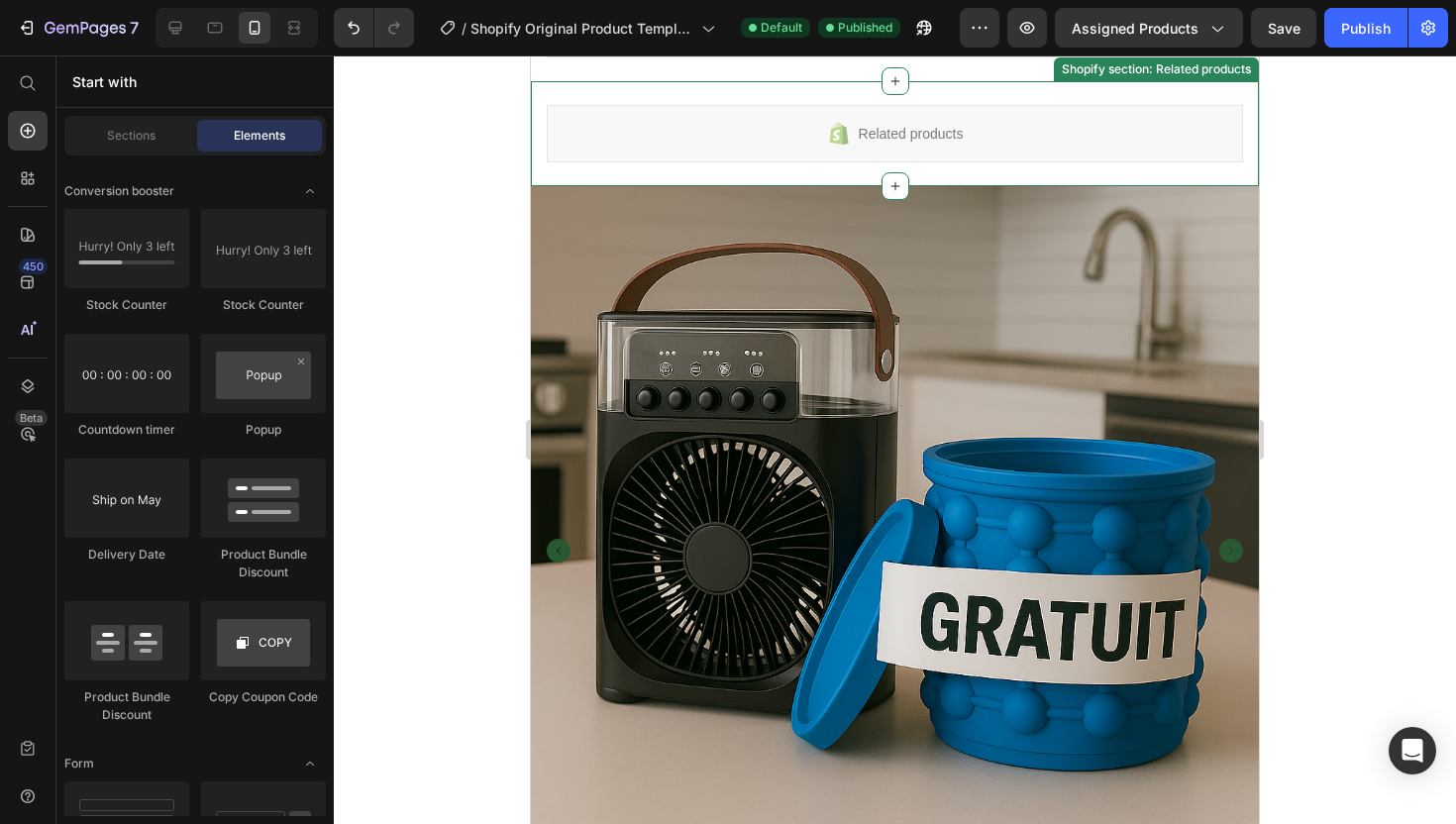 scroll, scrollTop: 308, scrollLeft: 0, axis: vertical 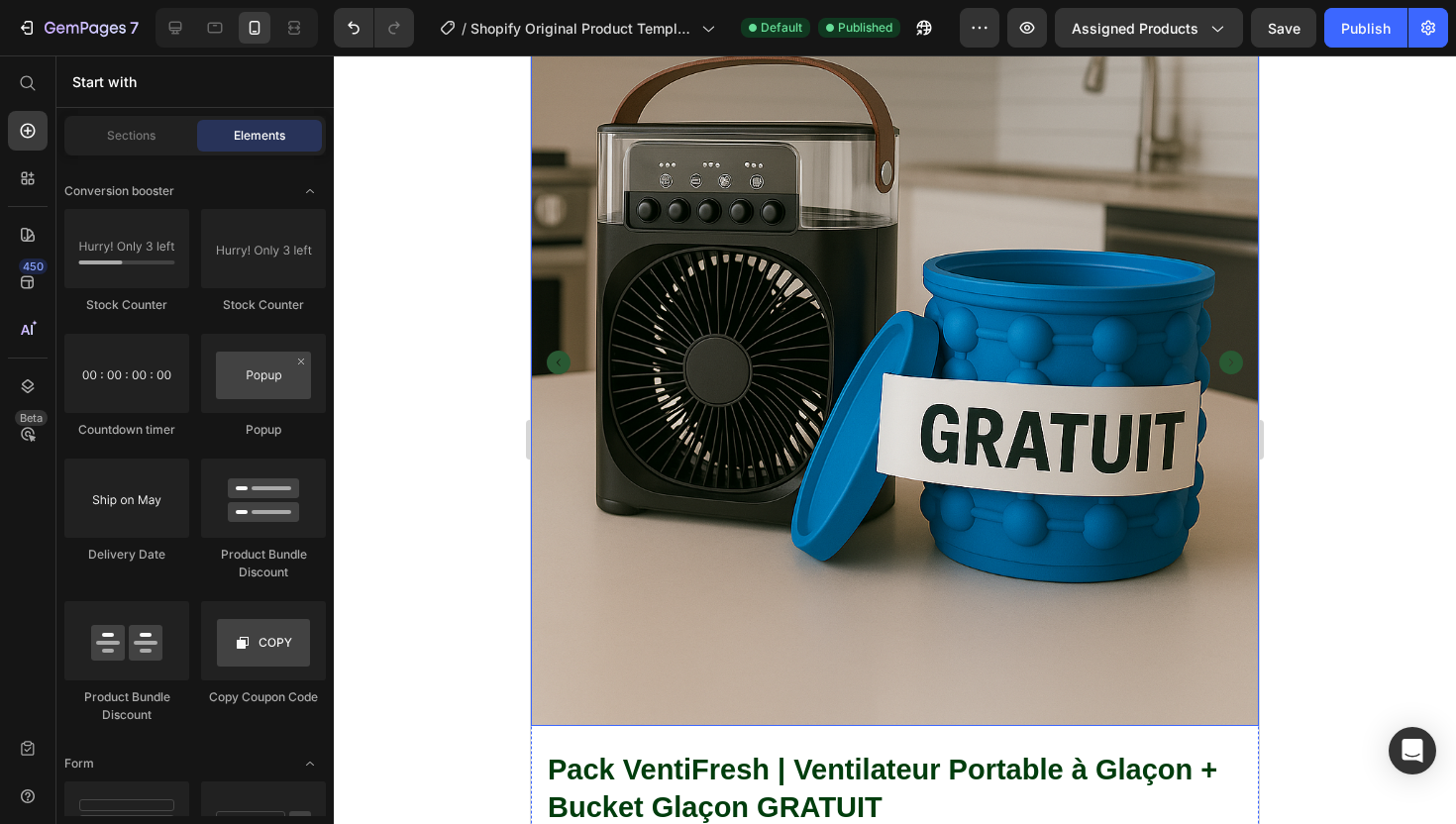 click 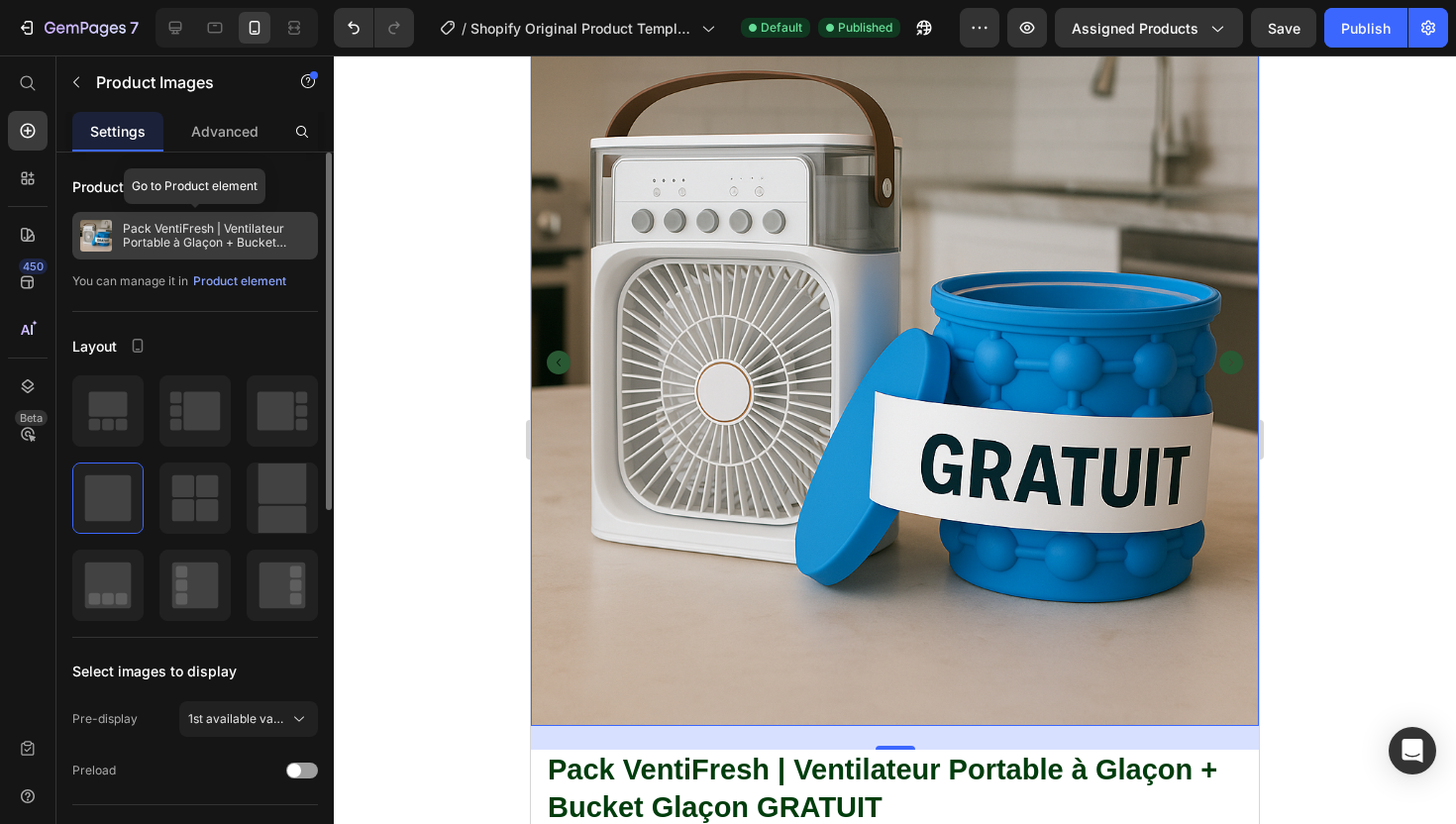 click on "Pack VentiFresh | Ventilateur Portable à Glaçon + Bucket Glaçon GRATUIT" at bounding box center [216, 236] 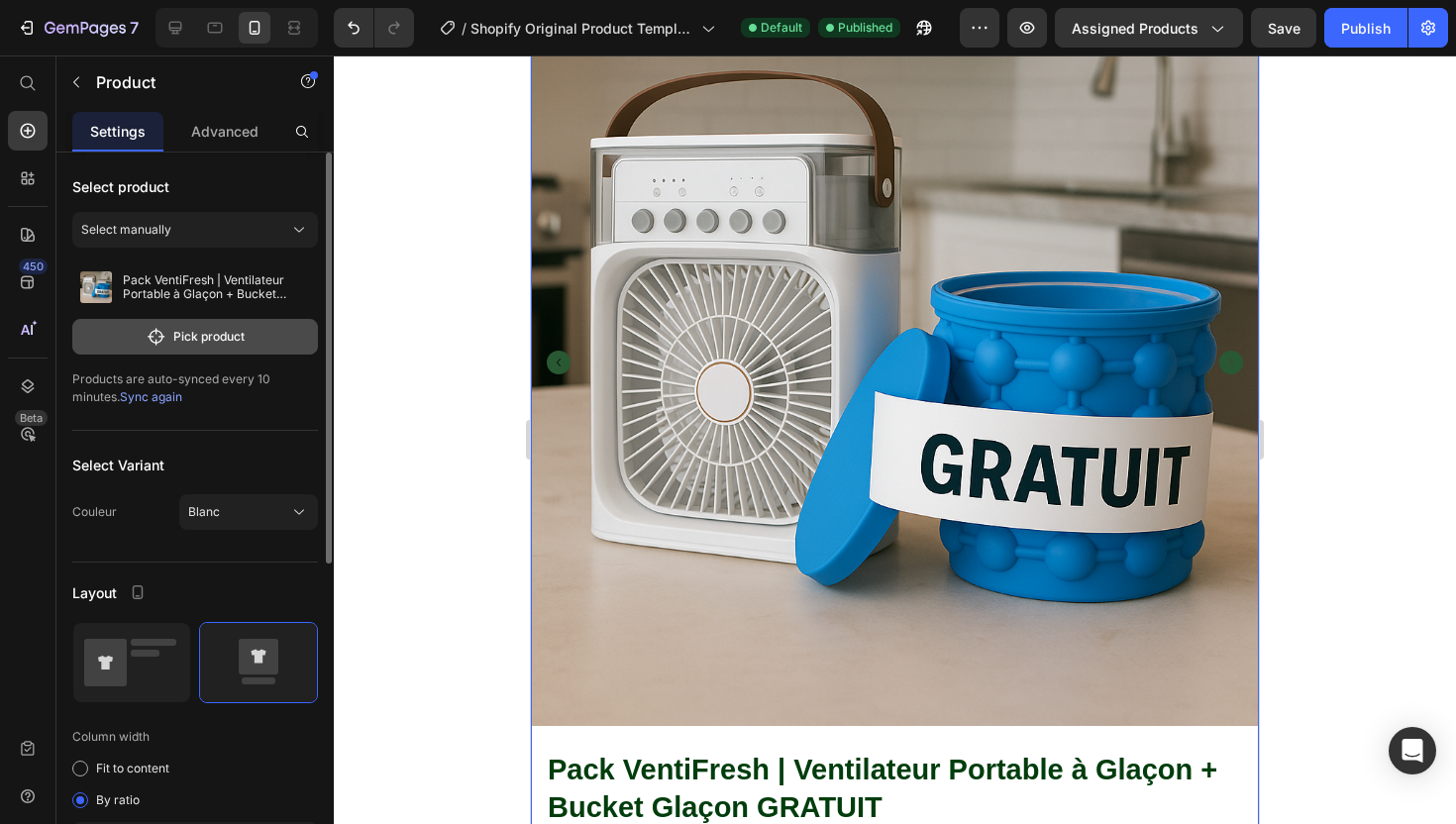 click on "Pick product" at bounding box center [195, 337] 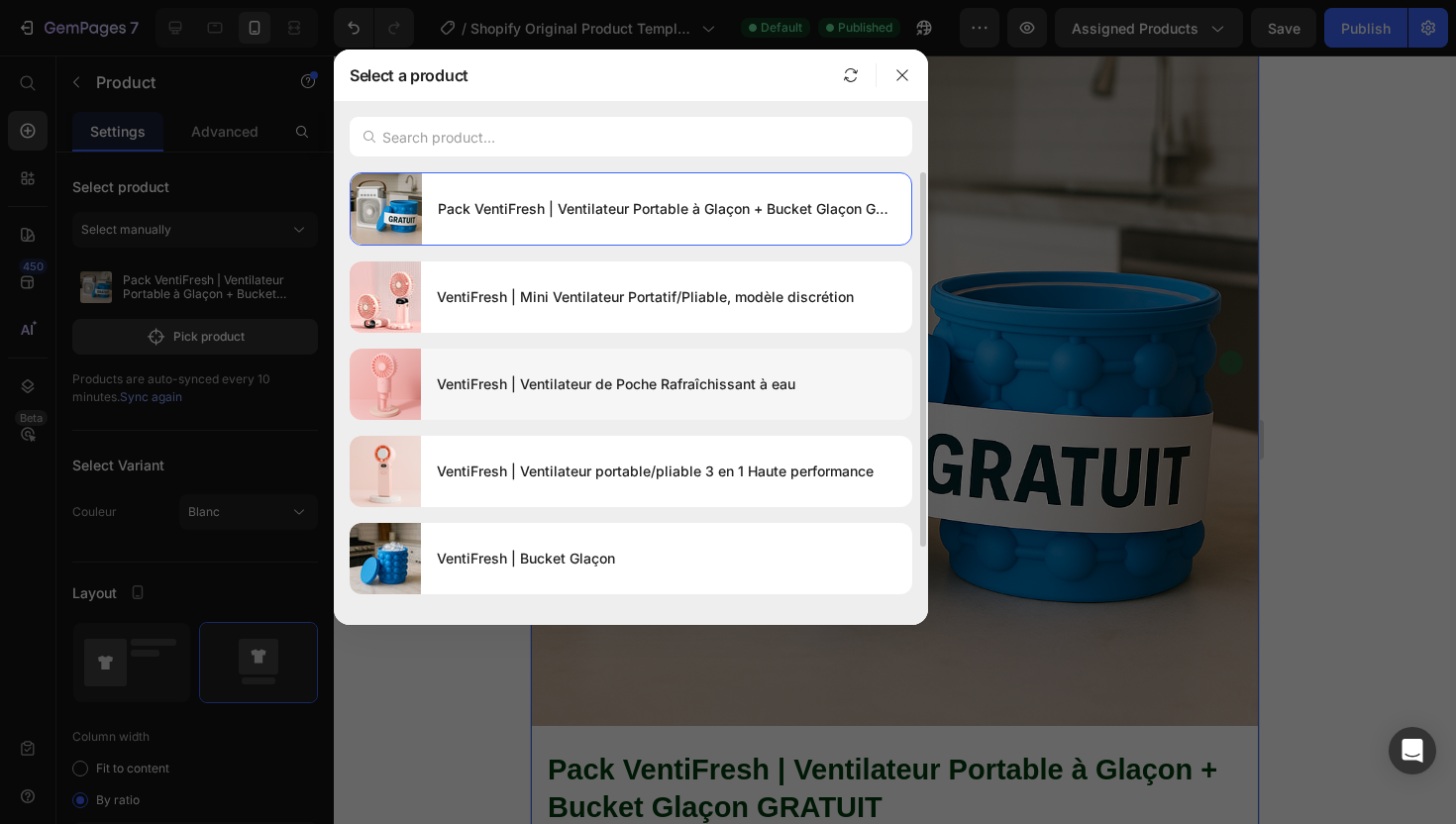 click on "VentiFresh | Ventilateur de Poche Rafraîchissant à eau" at bounding box center [667, 384] 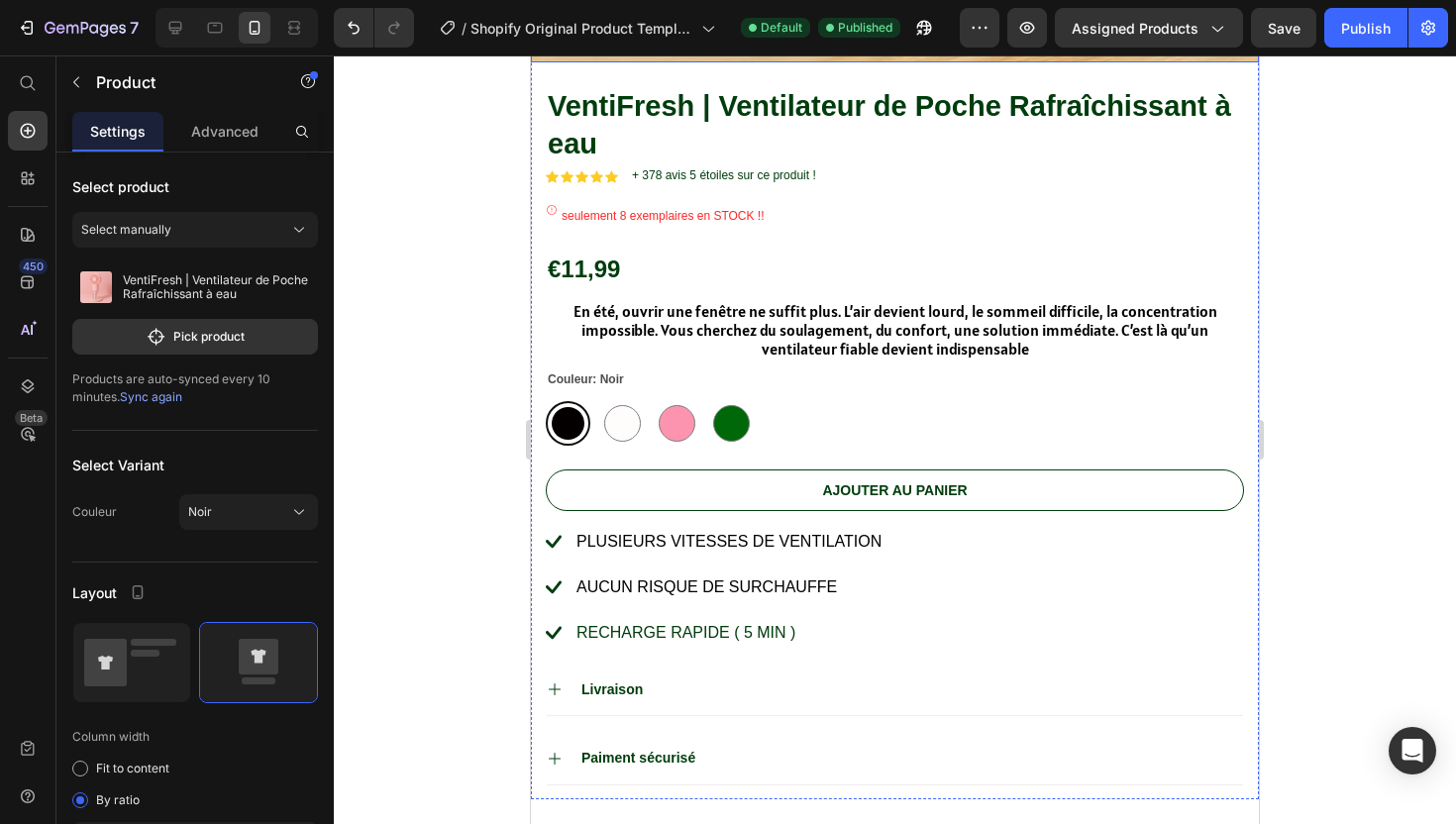 scroll, scrollTop: 1006, scrollLeft: 0, axis: vertical 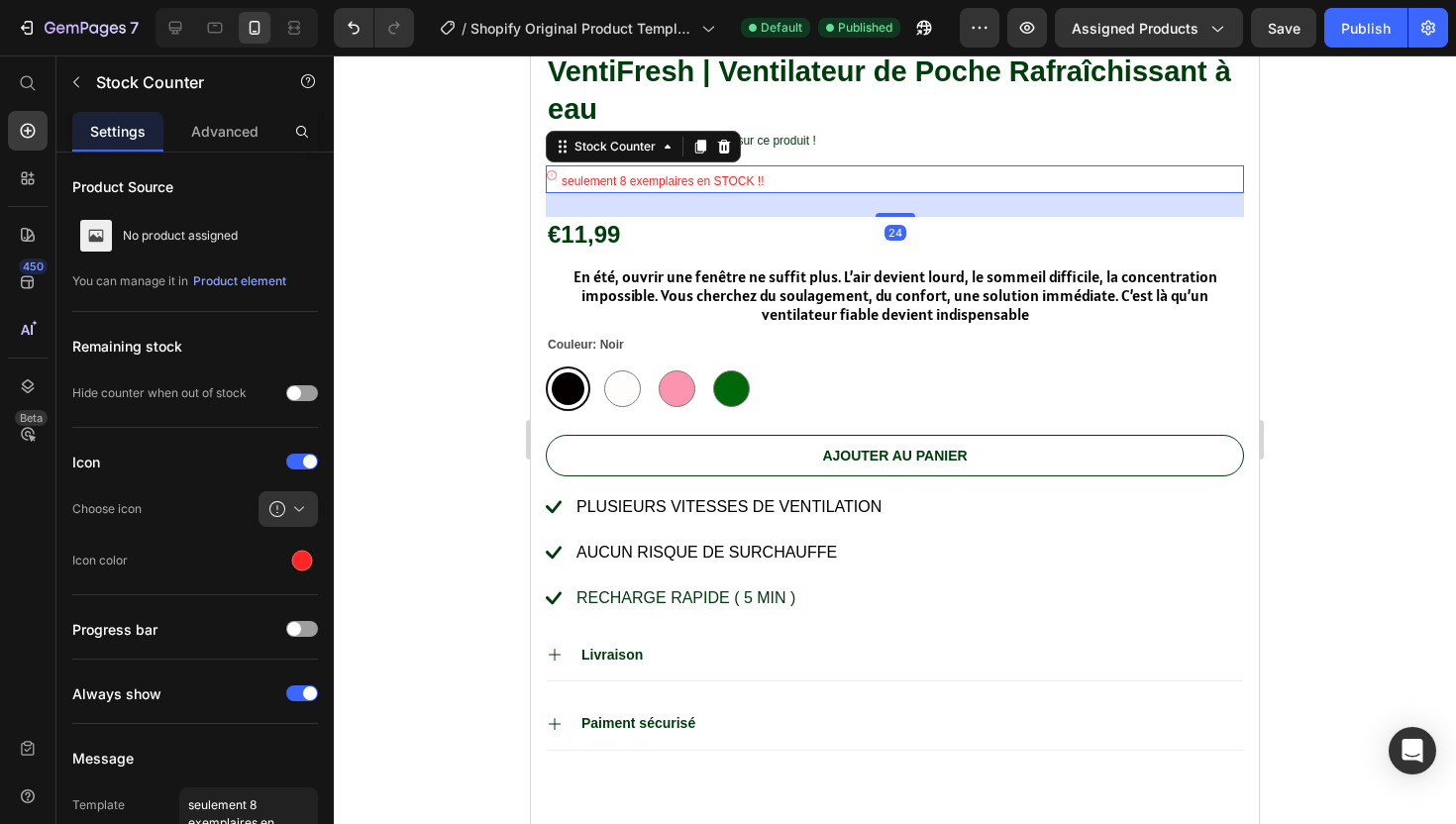 click on "seulement 8 exemplaires en STOCK !!" at bounding box center [663, 182] 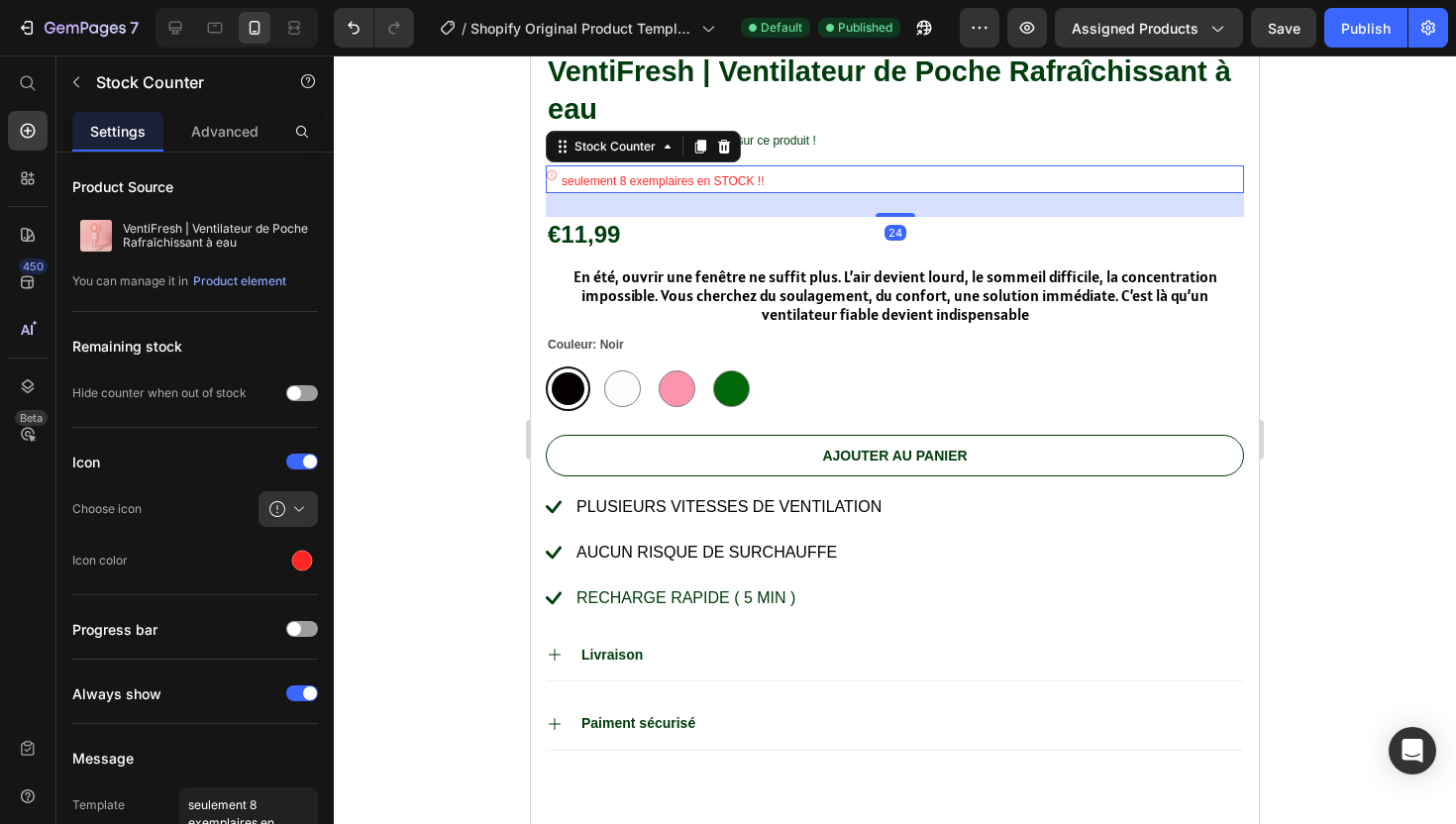 click on "seulement 8 exemplaires en STOCK !!" at bounding box center [663, 182] 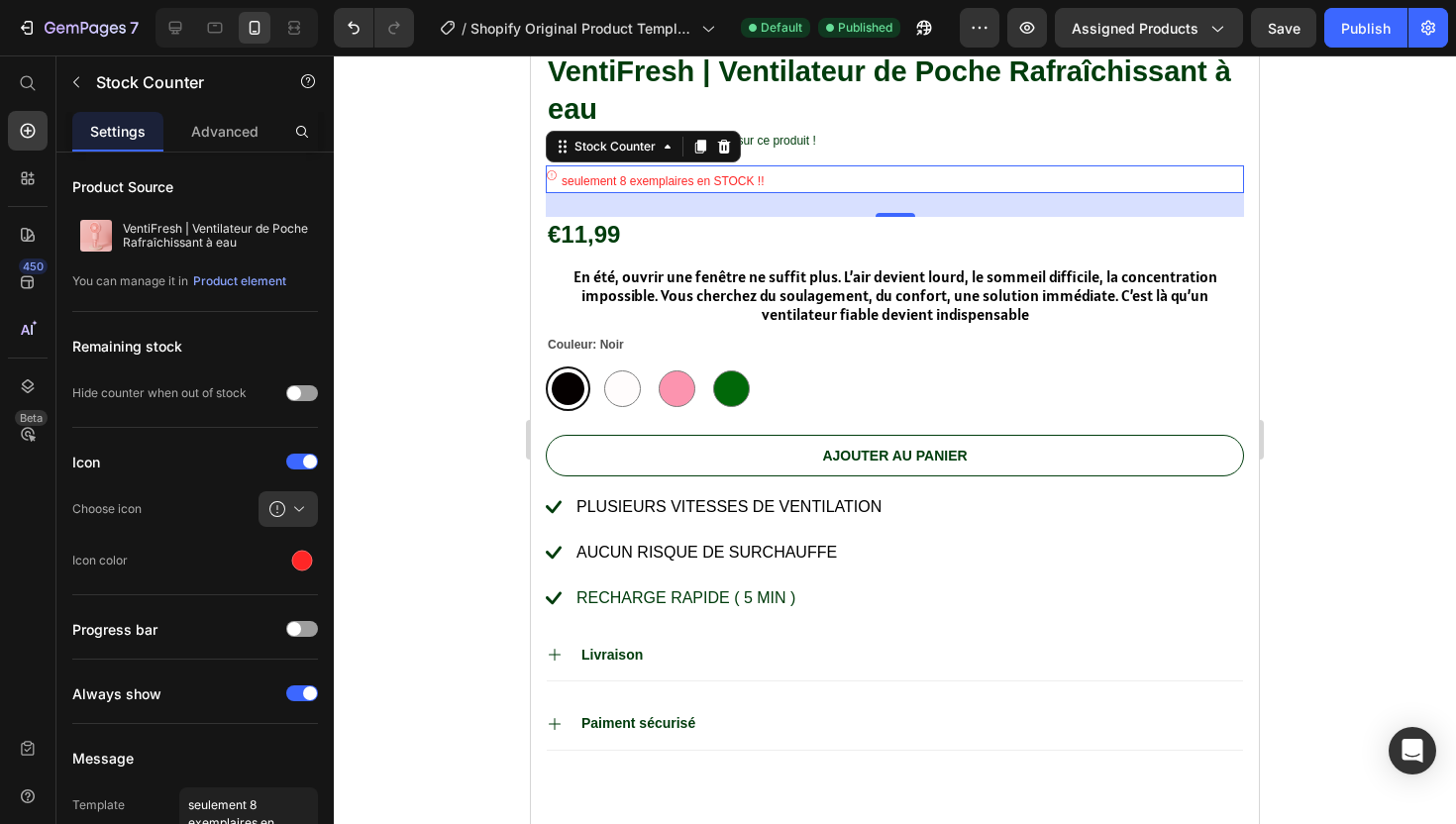 click on "seulement 8 exemplaires en STOCK !!" at bounding box center (663, 182) 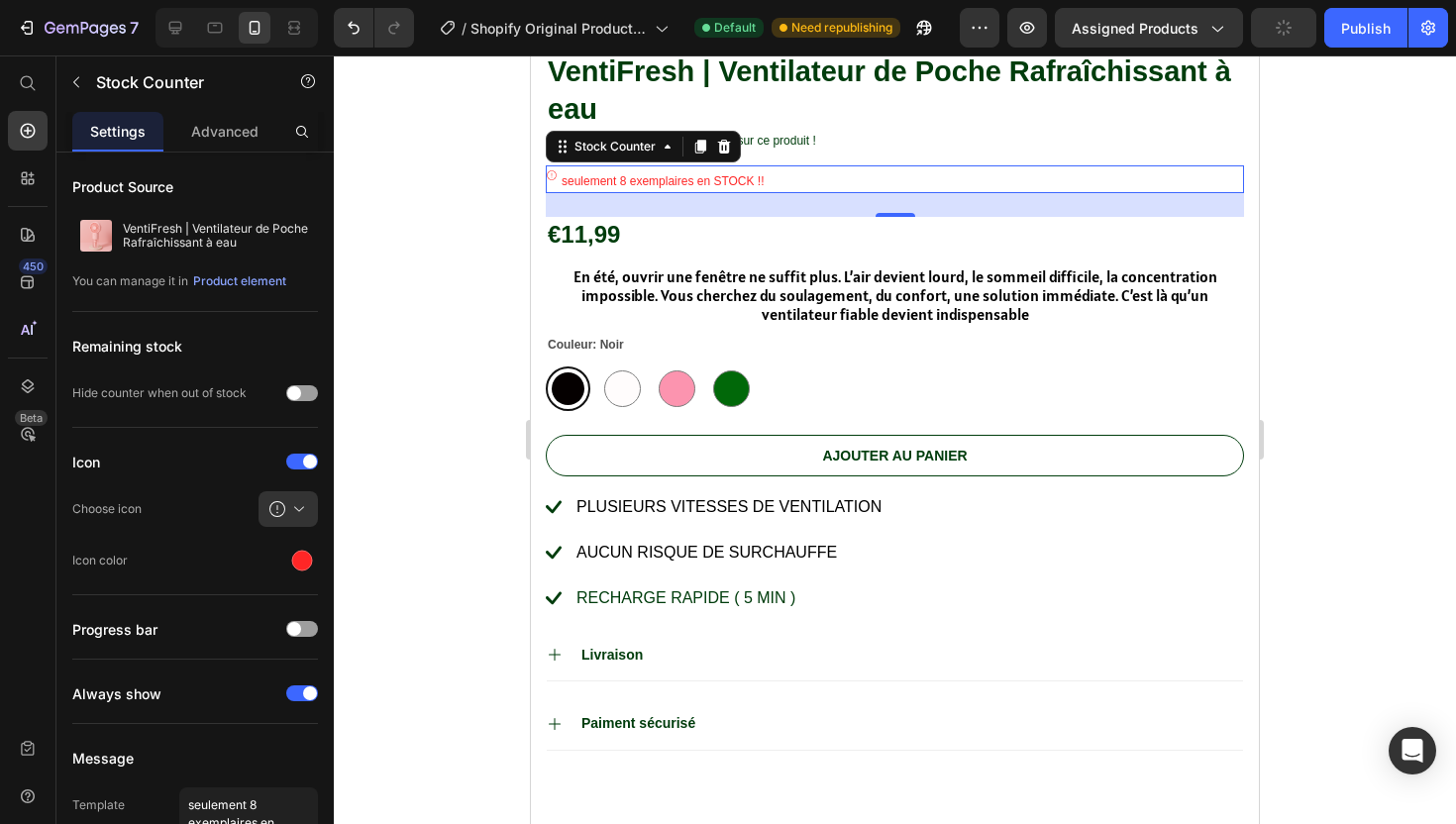click on "seulement 8 exemplaires en STOCK !!" at bounding box center [663, 182] 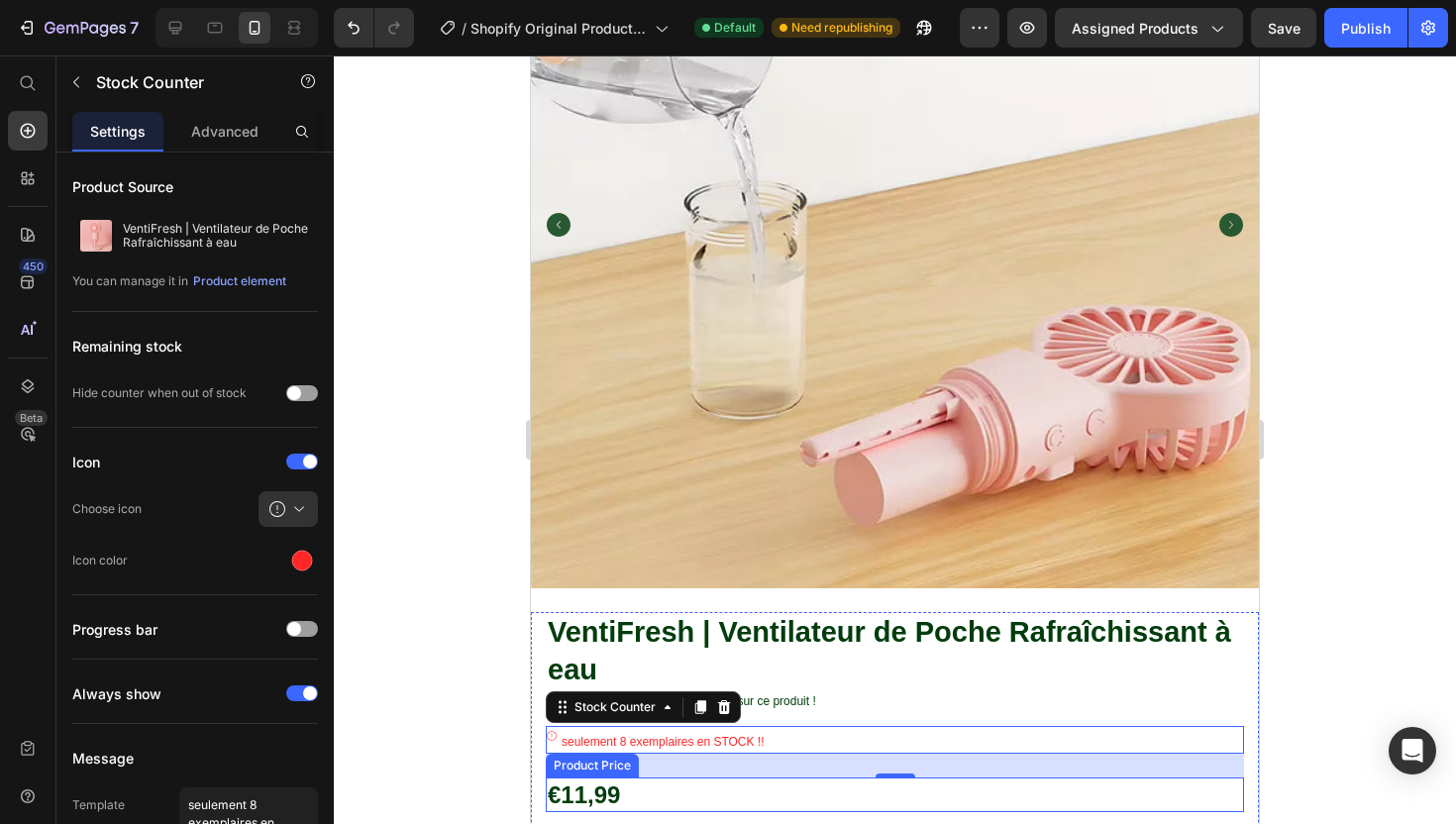 scroll, scrollTop: 522, scrollLeft: 0, axis: vertical 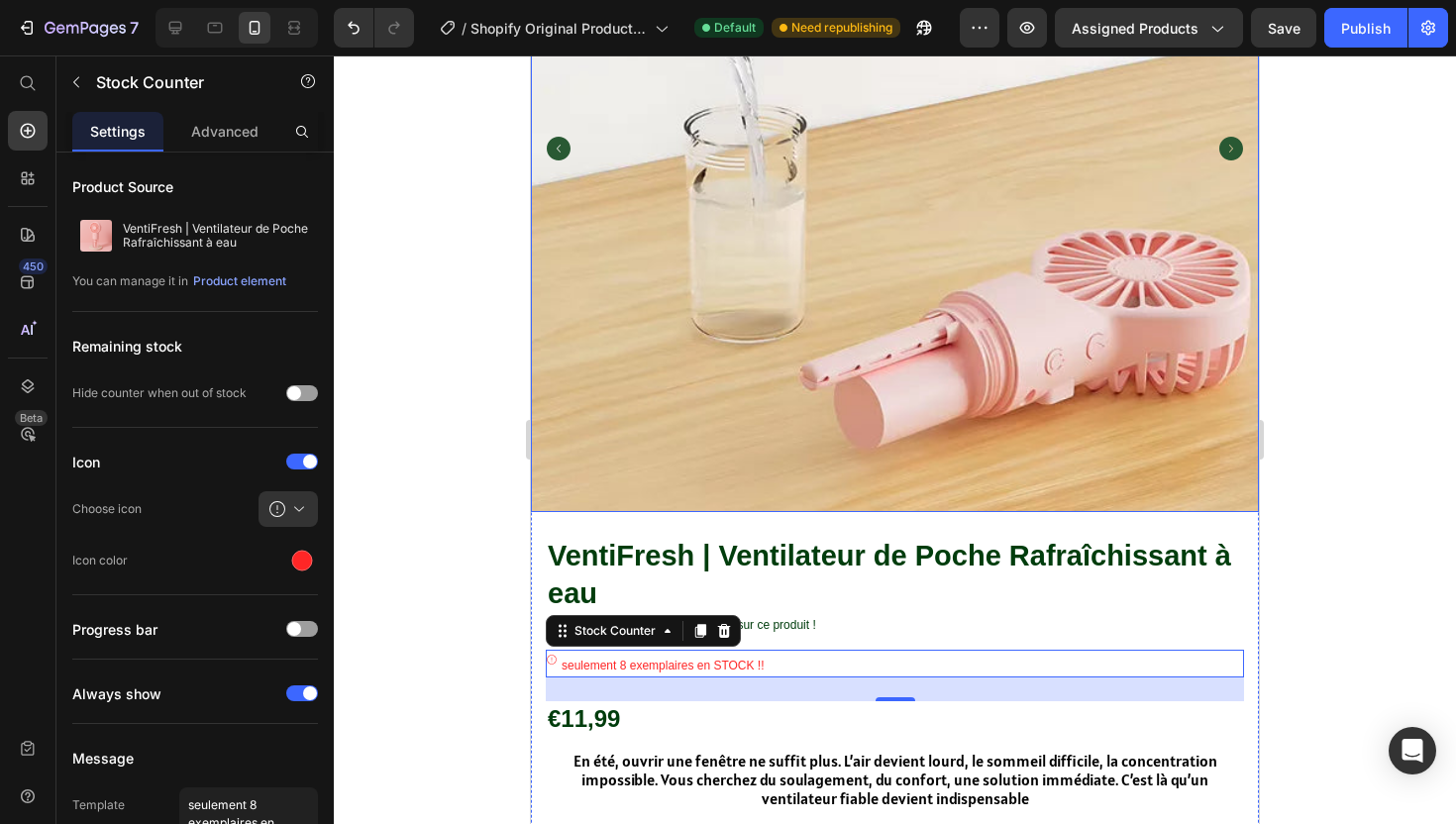 click 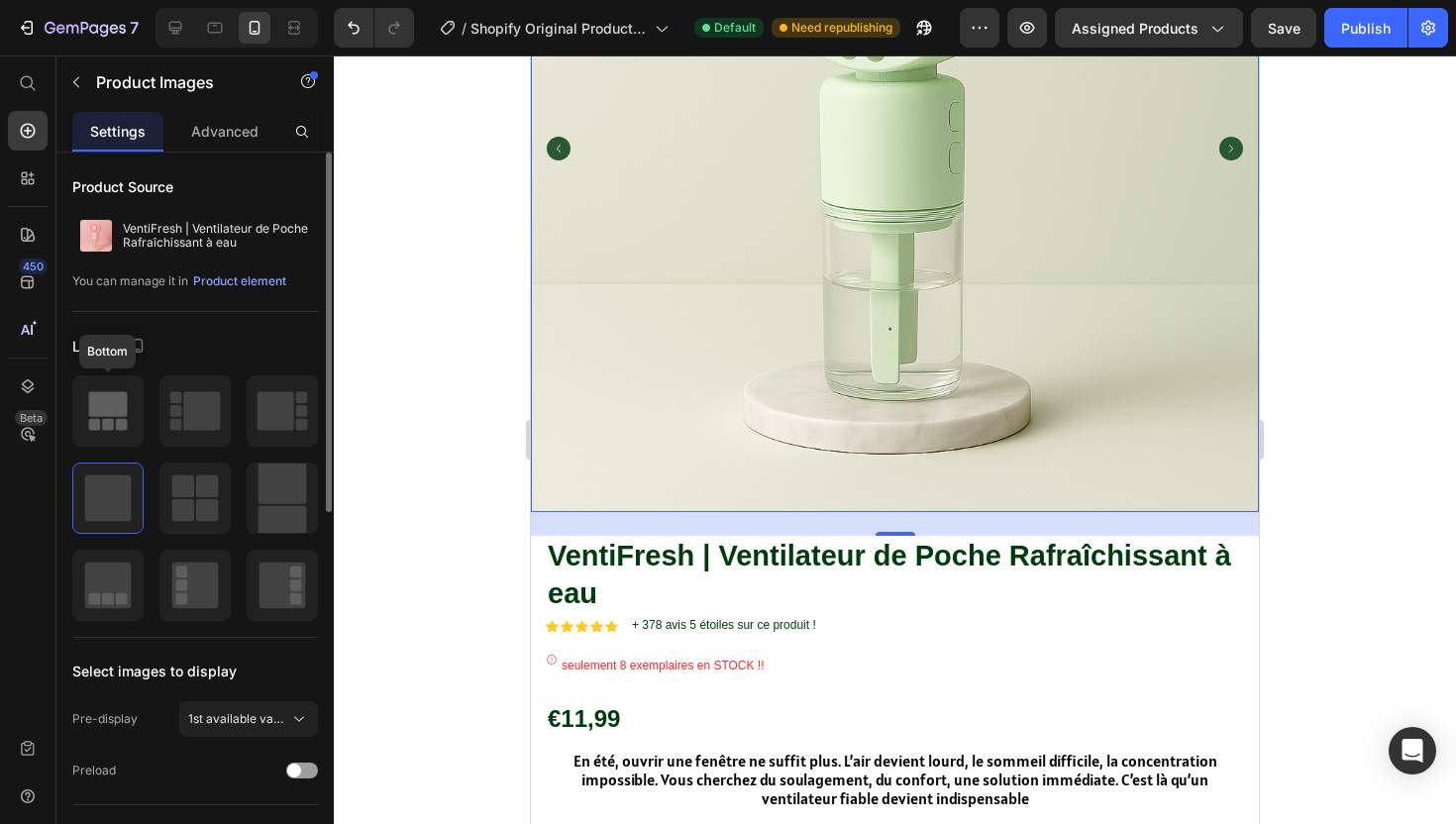click 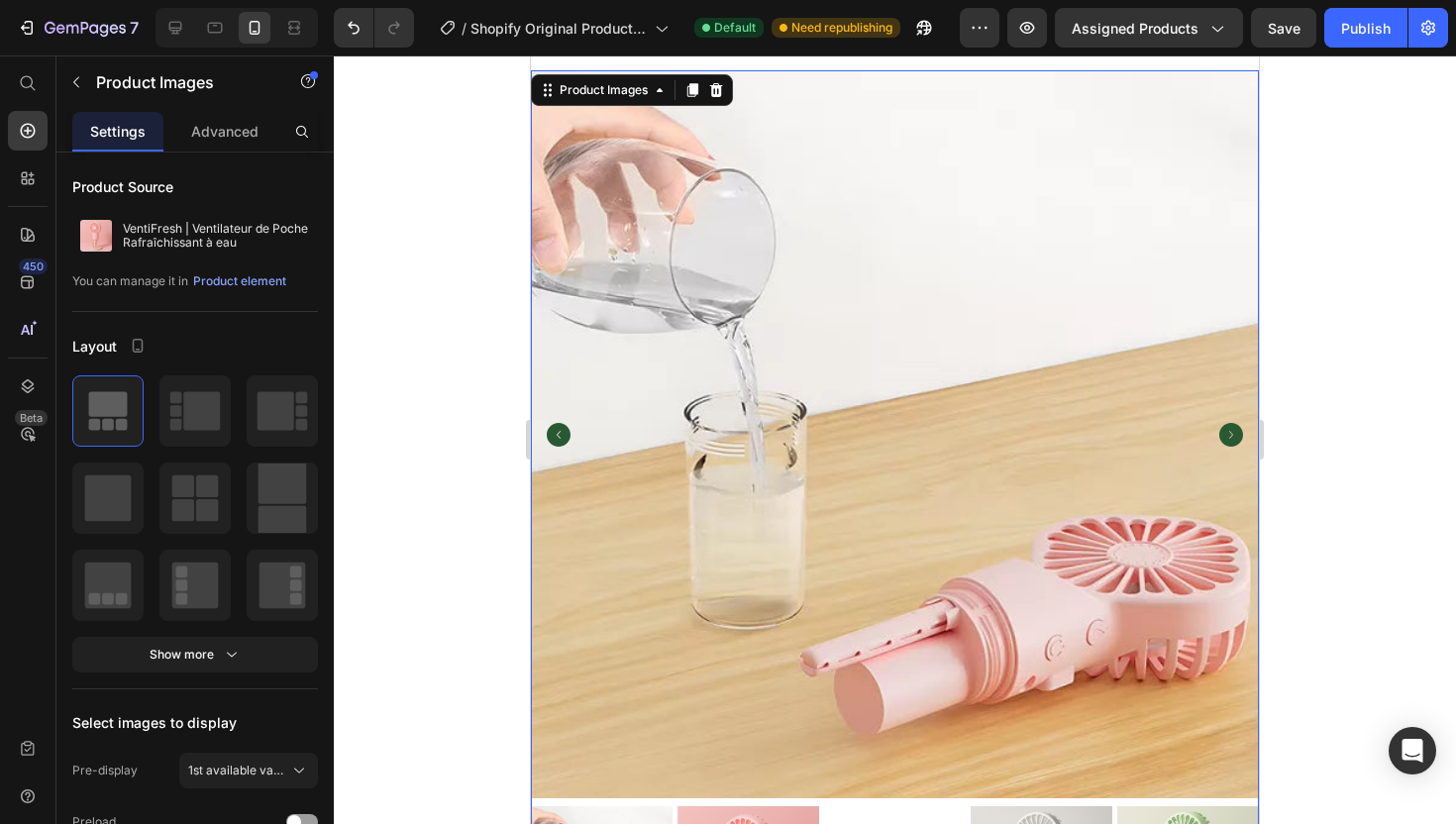 scroll, scrollTop: 0, scrollLeft: 0, axis: both 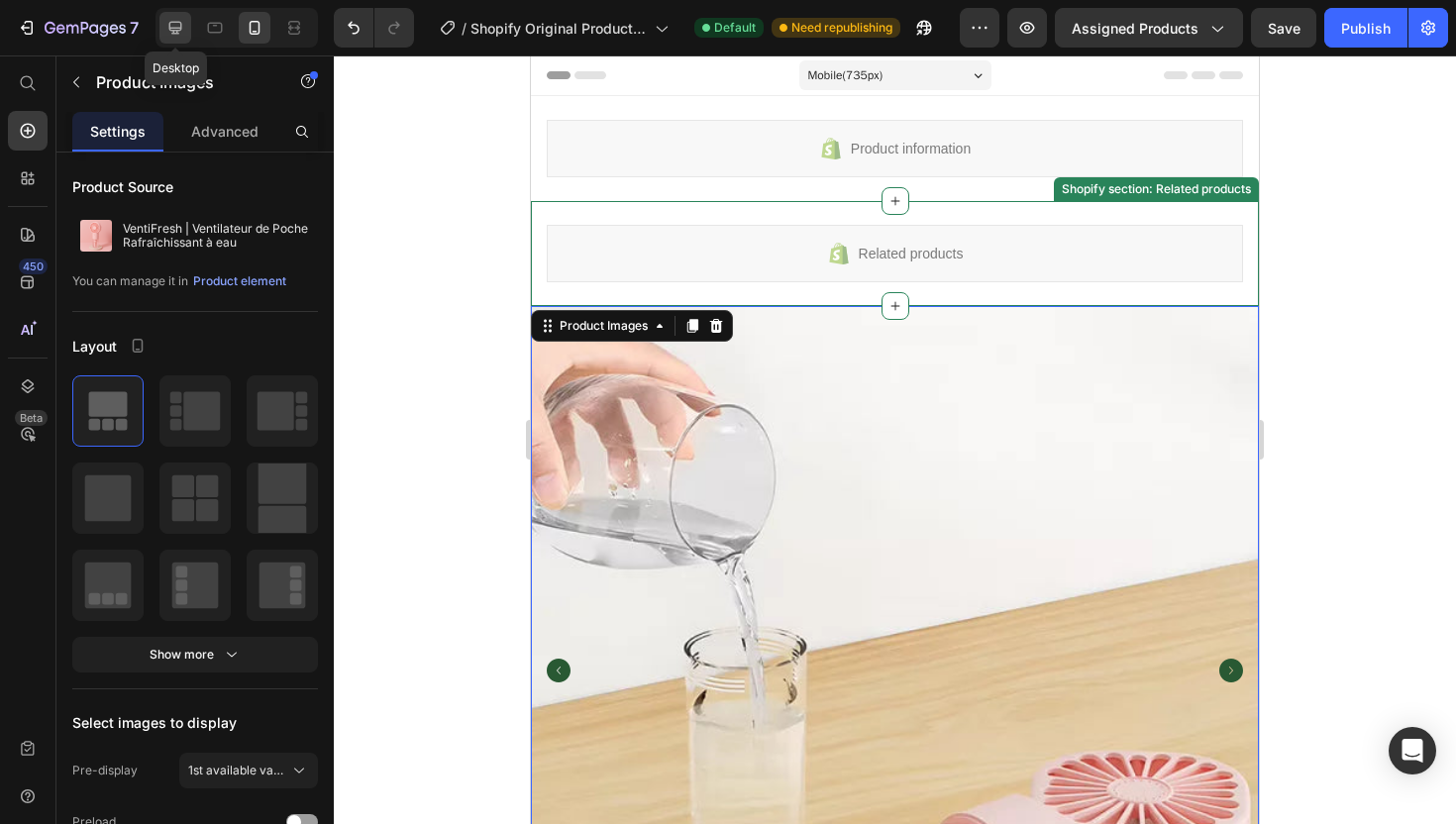 click 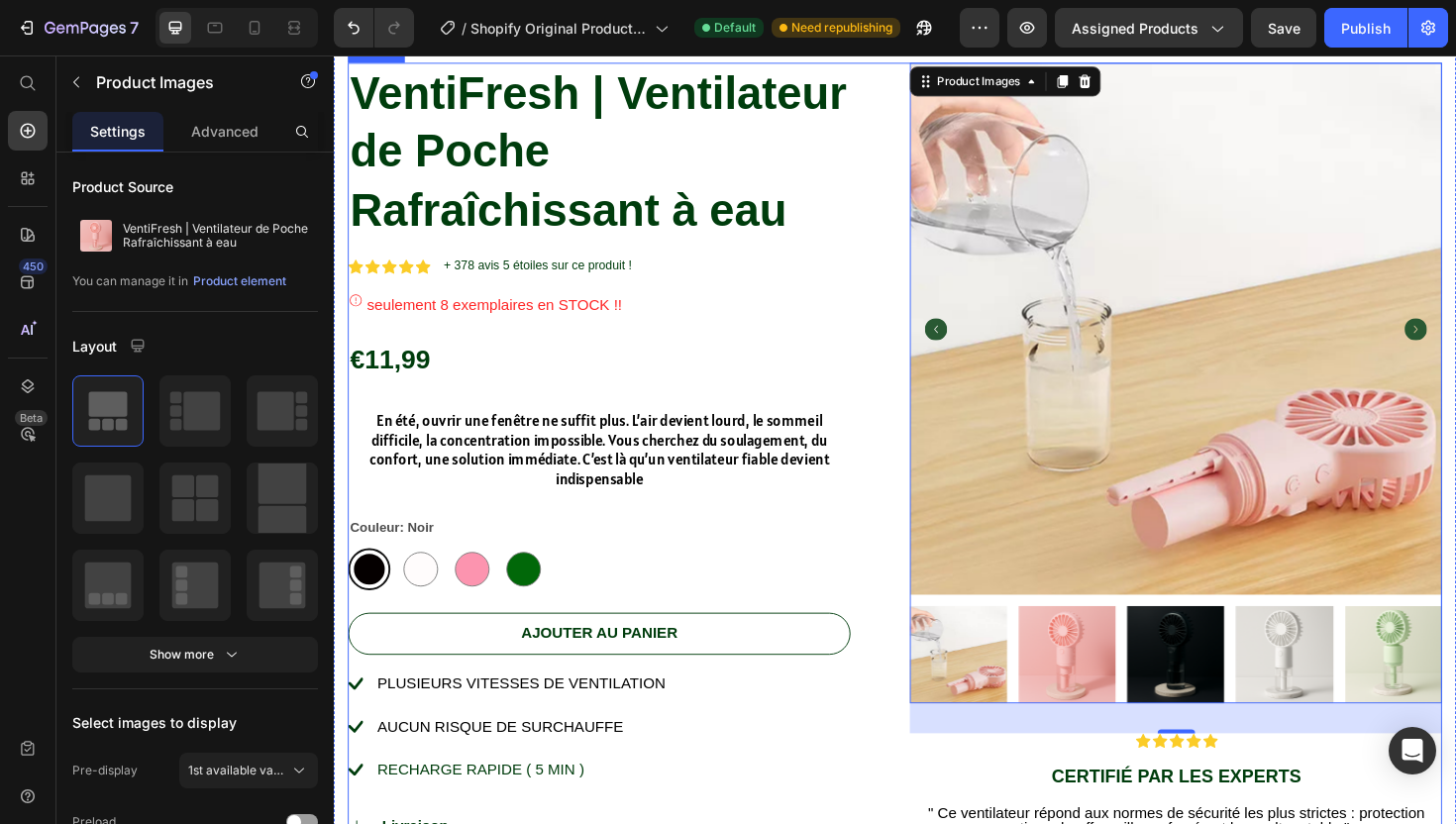 scroll, scrollTop: 315, scrollLeft: 0, axis: vertical 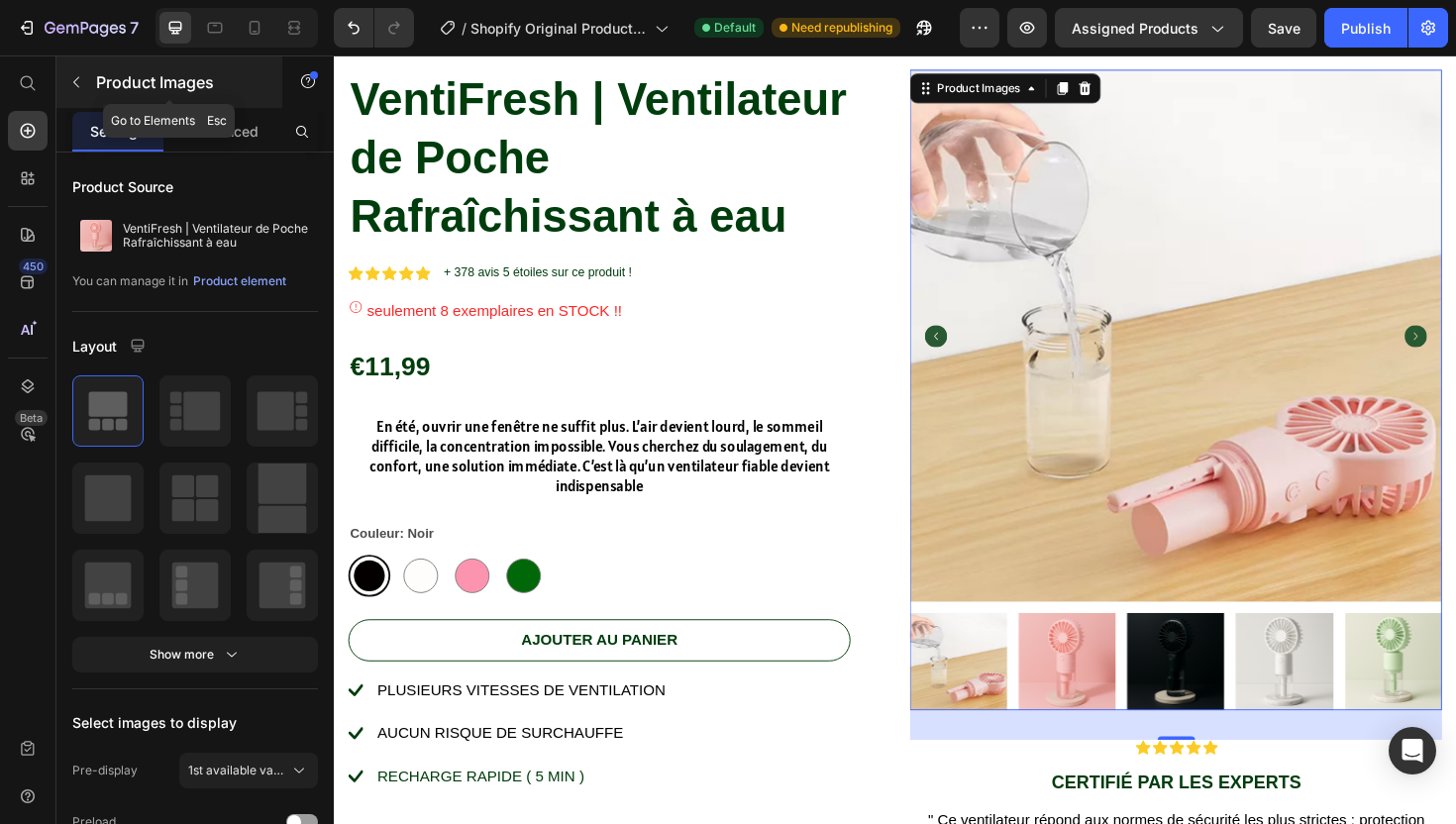 click 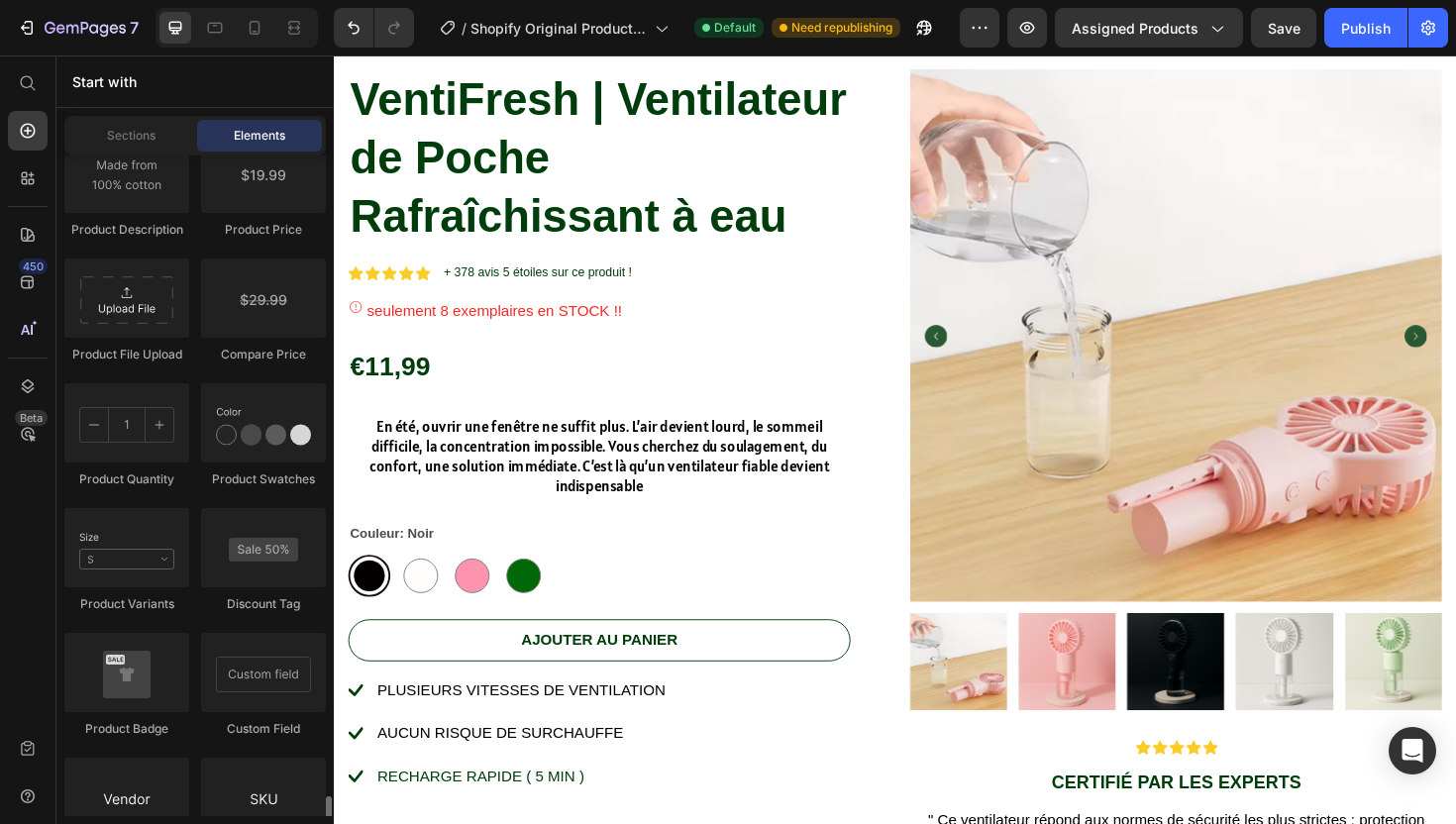 scroll, scrollTop: 3430, scrollLeft: 0, axis: vertical 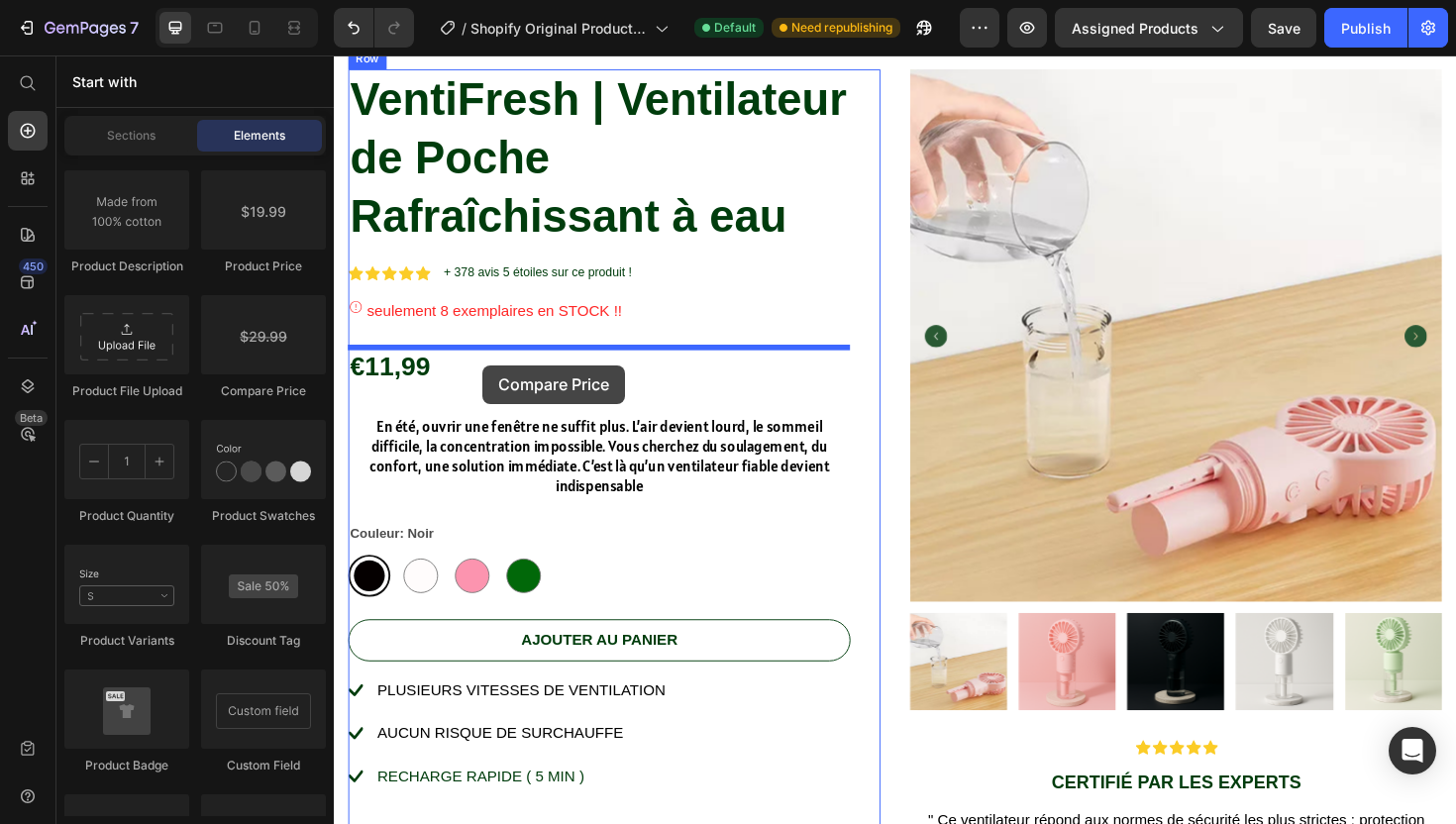 drag, startPoint x: 585, startPoint y: 428, endPoint x: 491, endPoint y: 385, distance: 103.36827 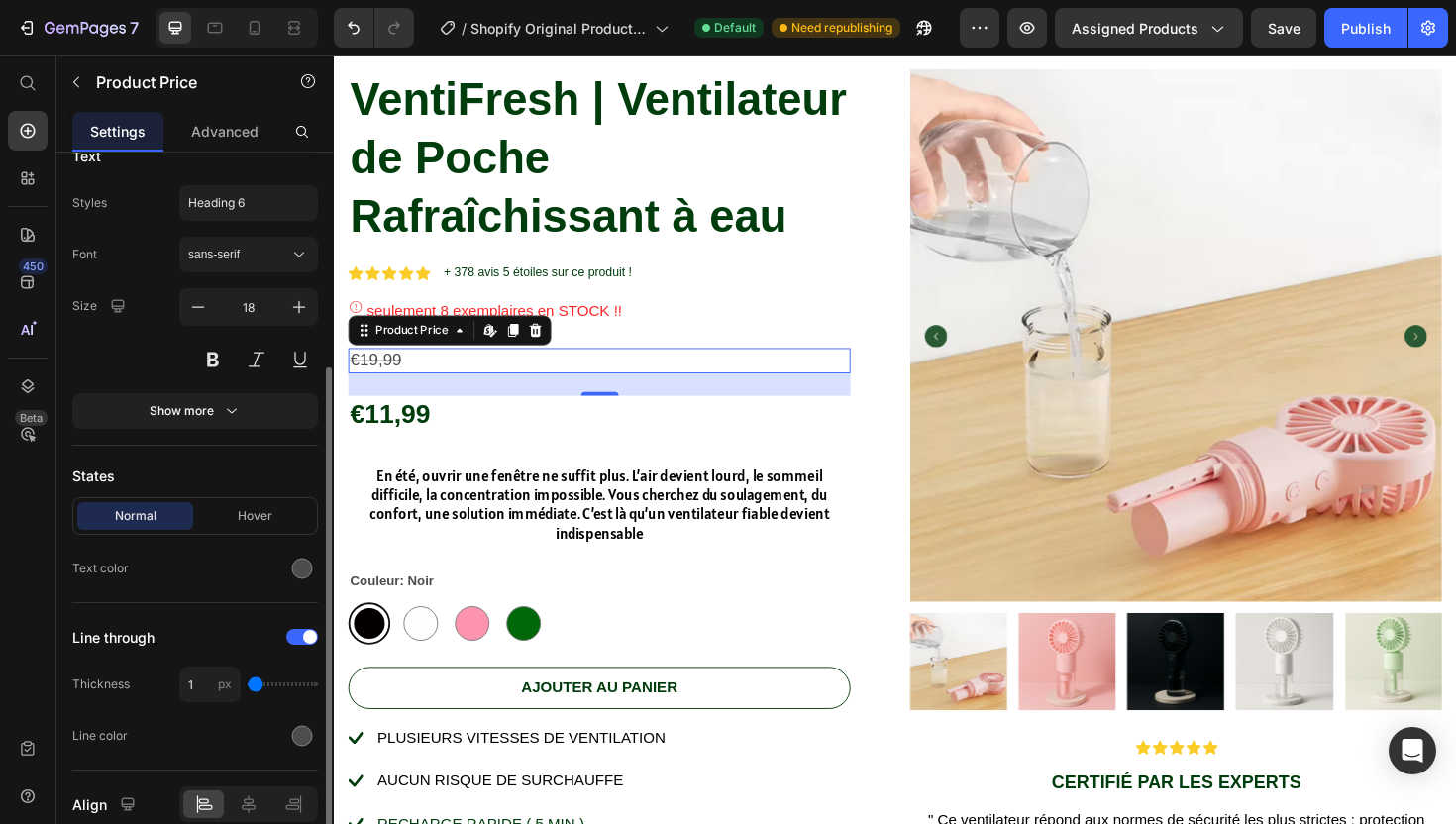 scroll, scrollTop: 282, scrollLeft: 0, axis: vertical 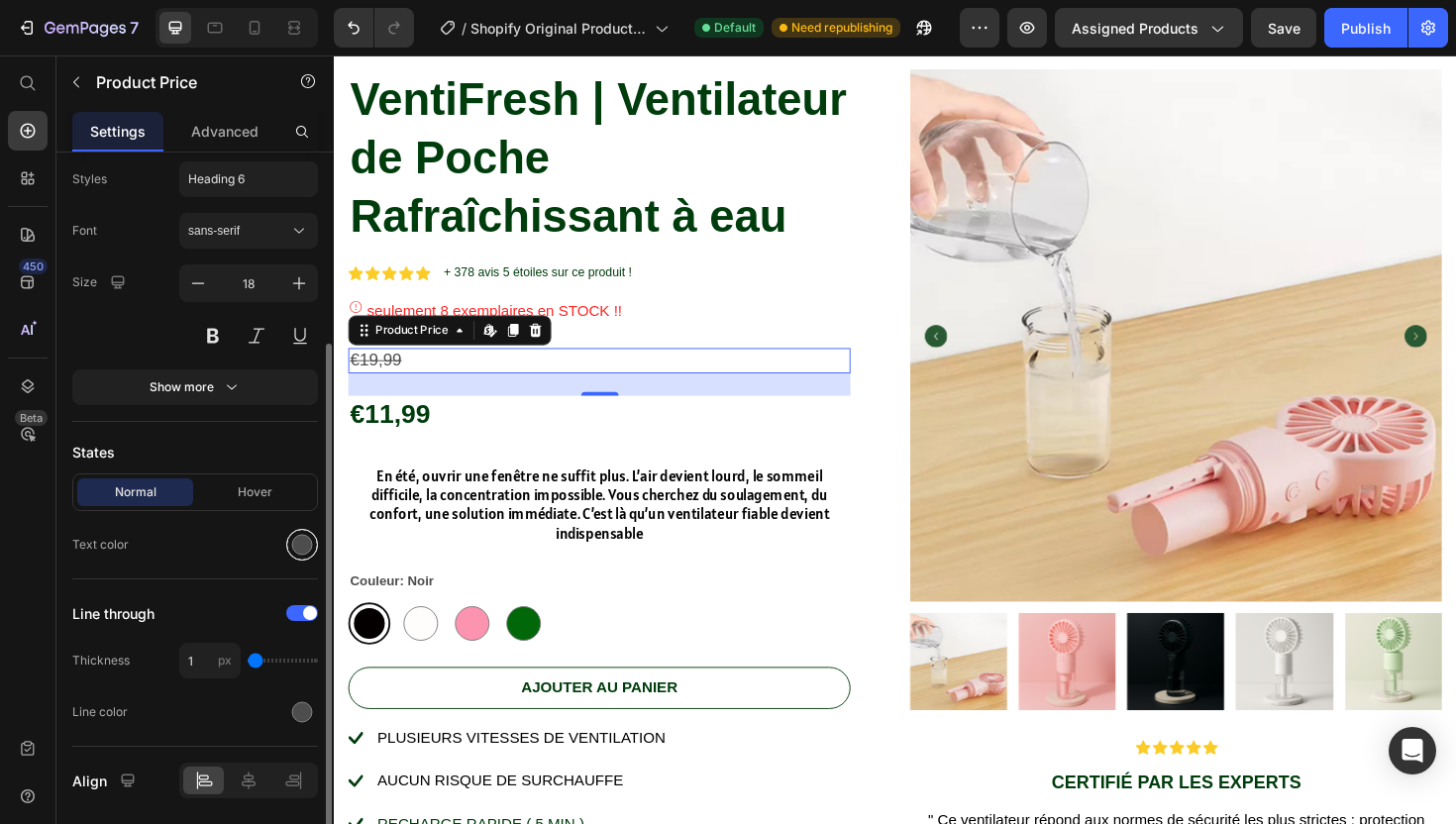 click at bounding box center (302, 545) 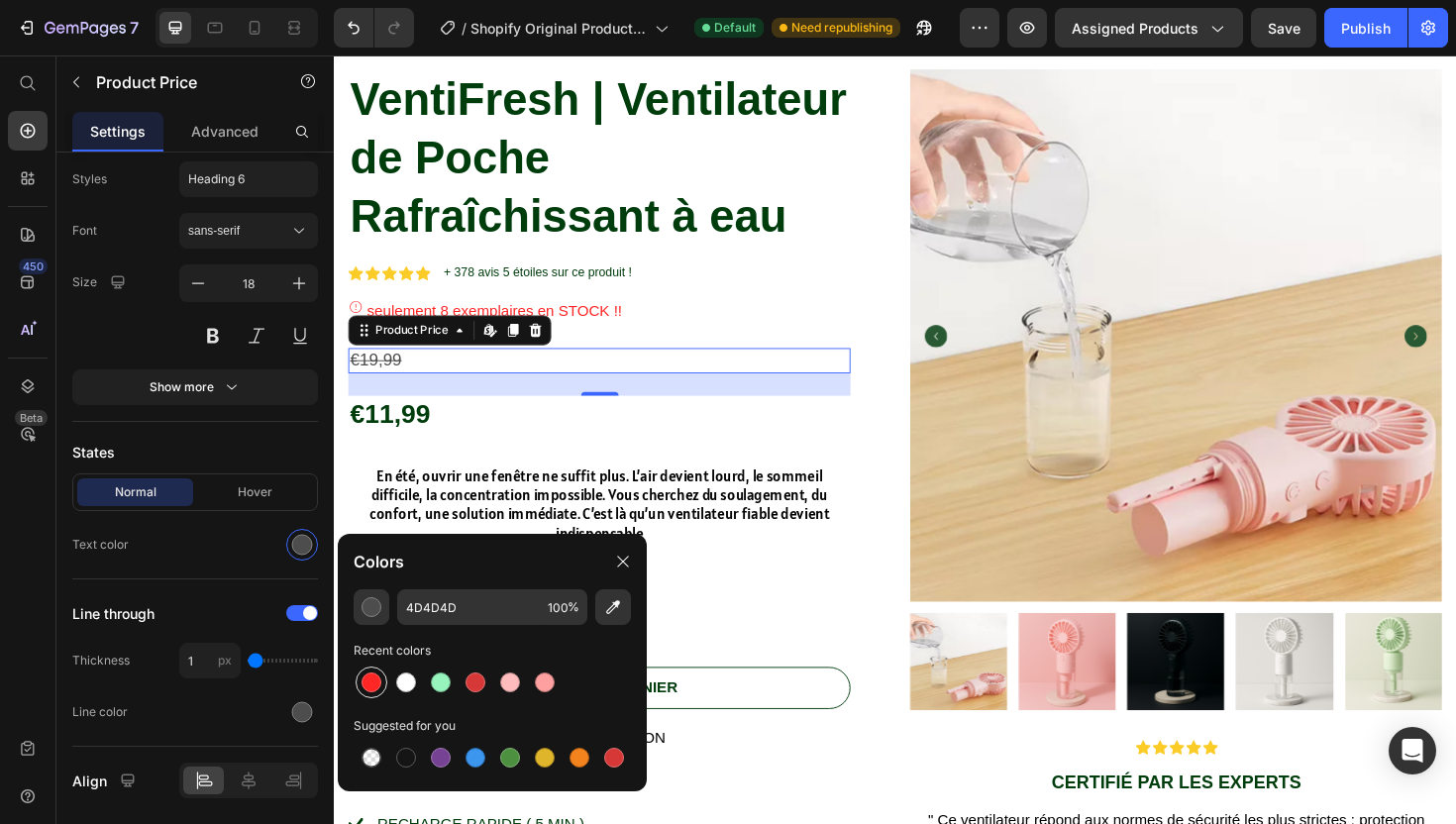 click at bounding box center [371, 682] 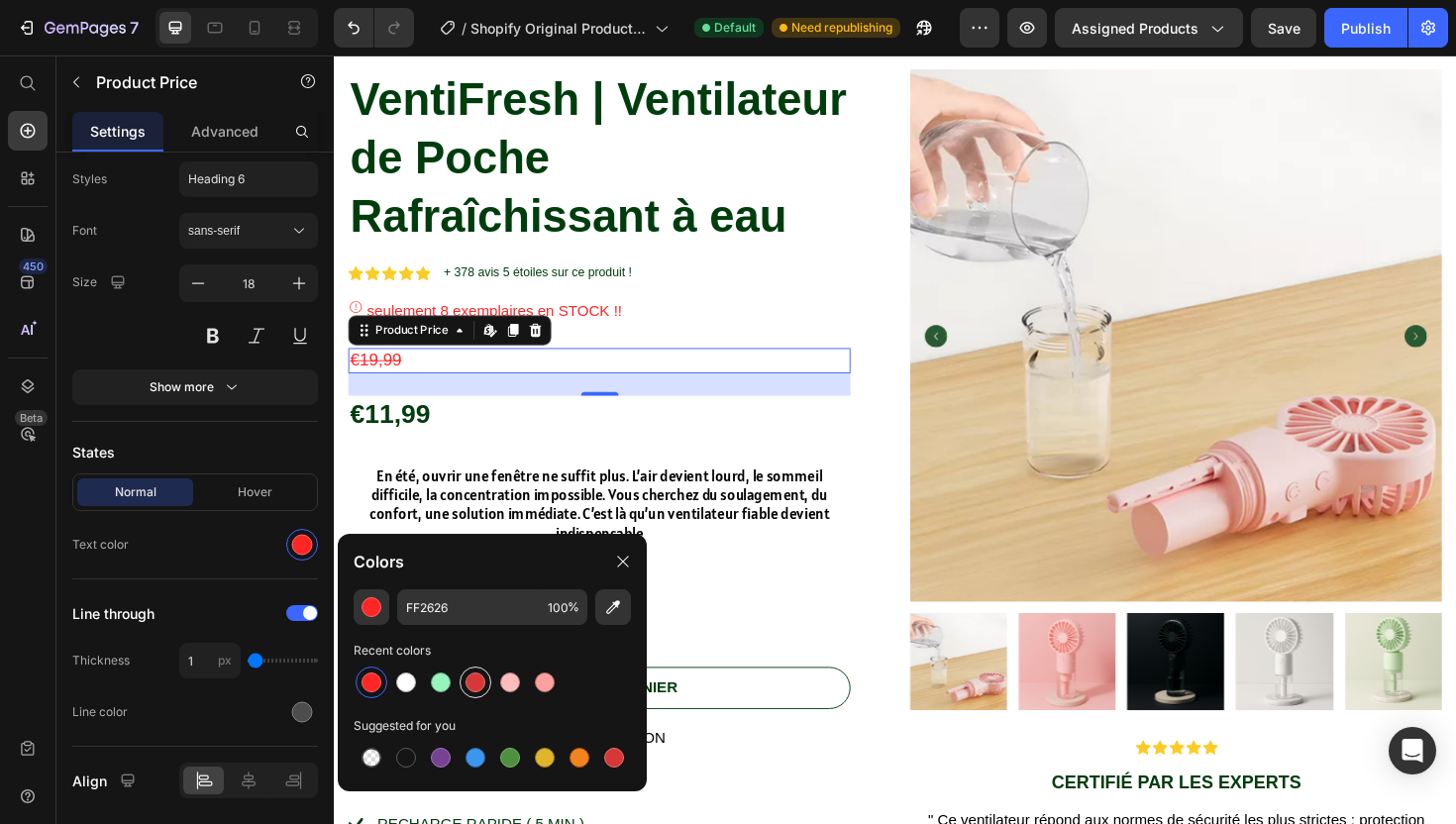 click at bounding box center [475, 682] 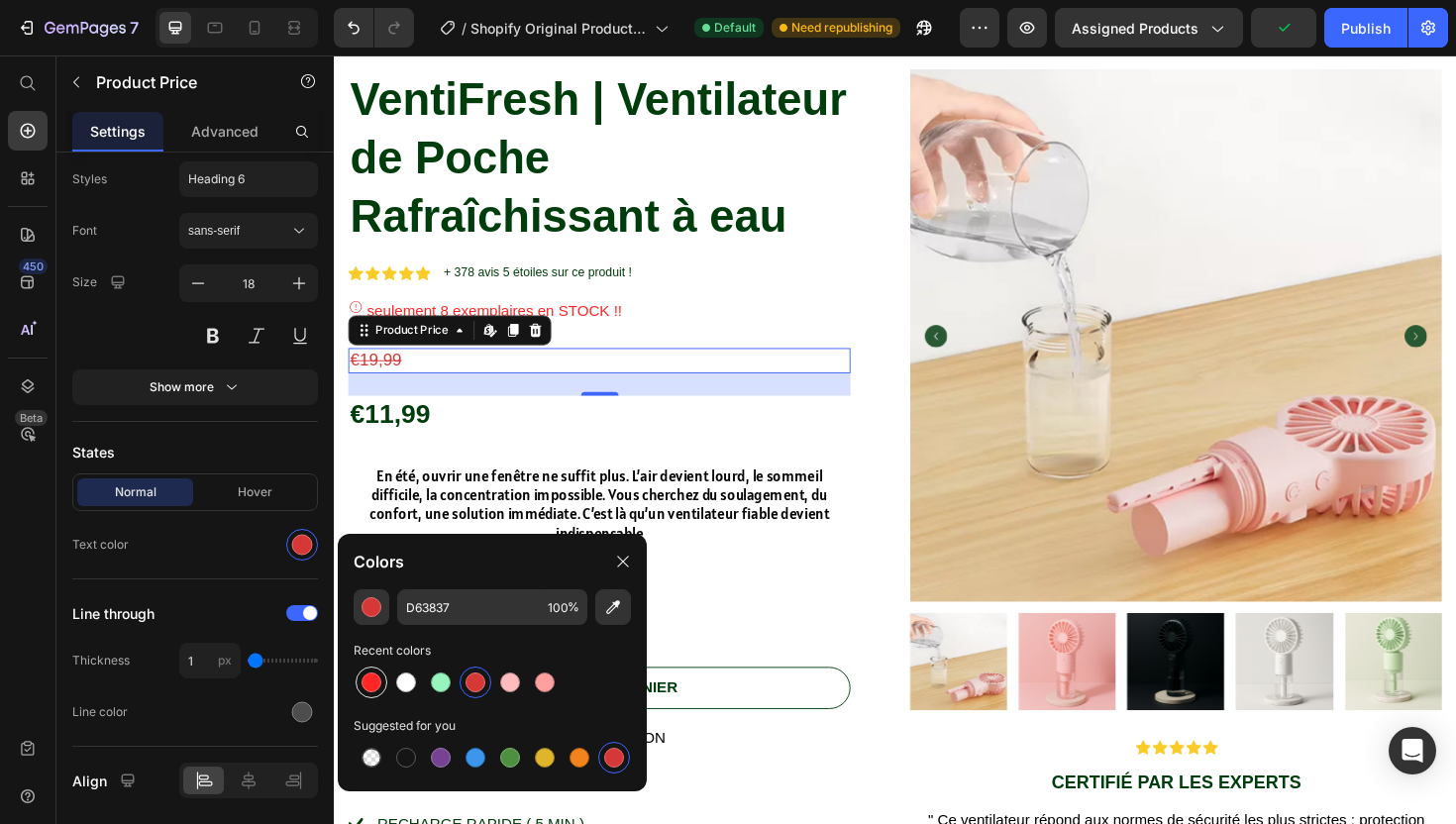 click at bounding box center [371, 682] 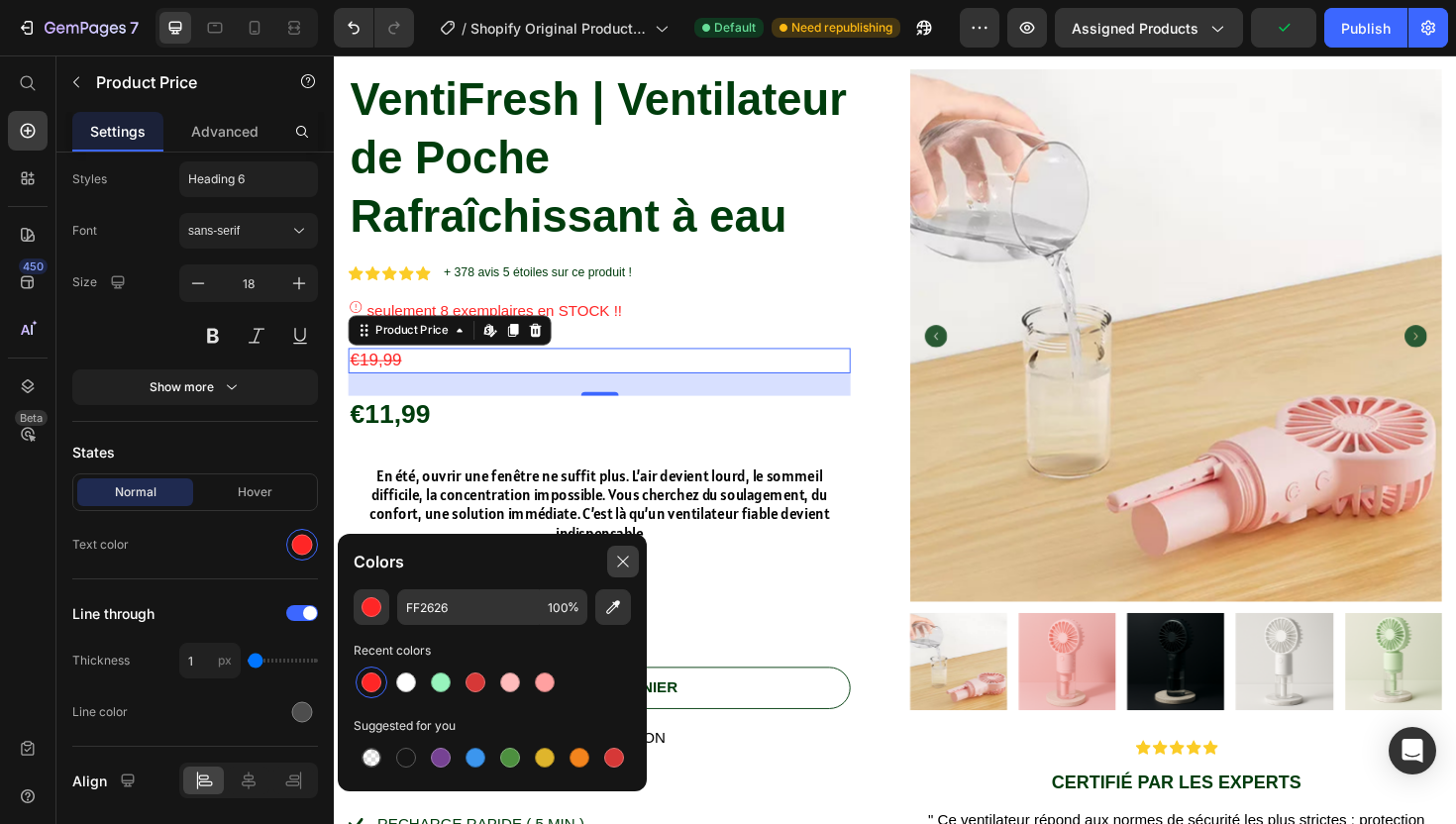click 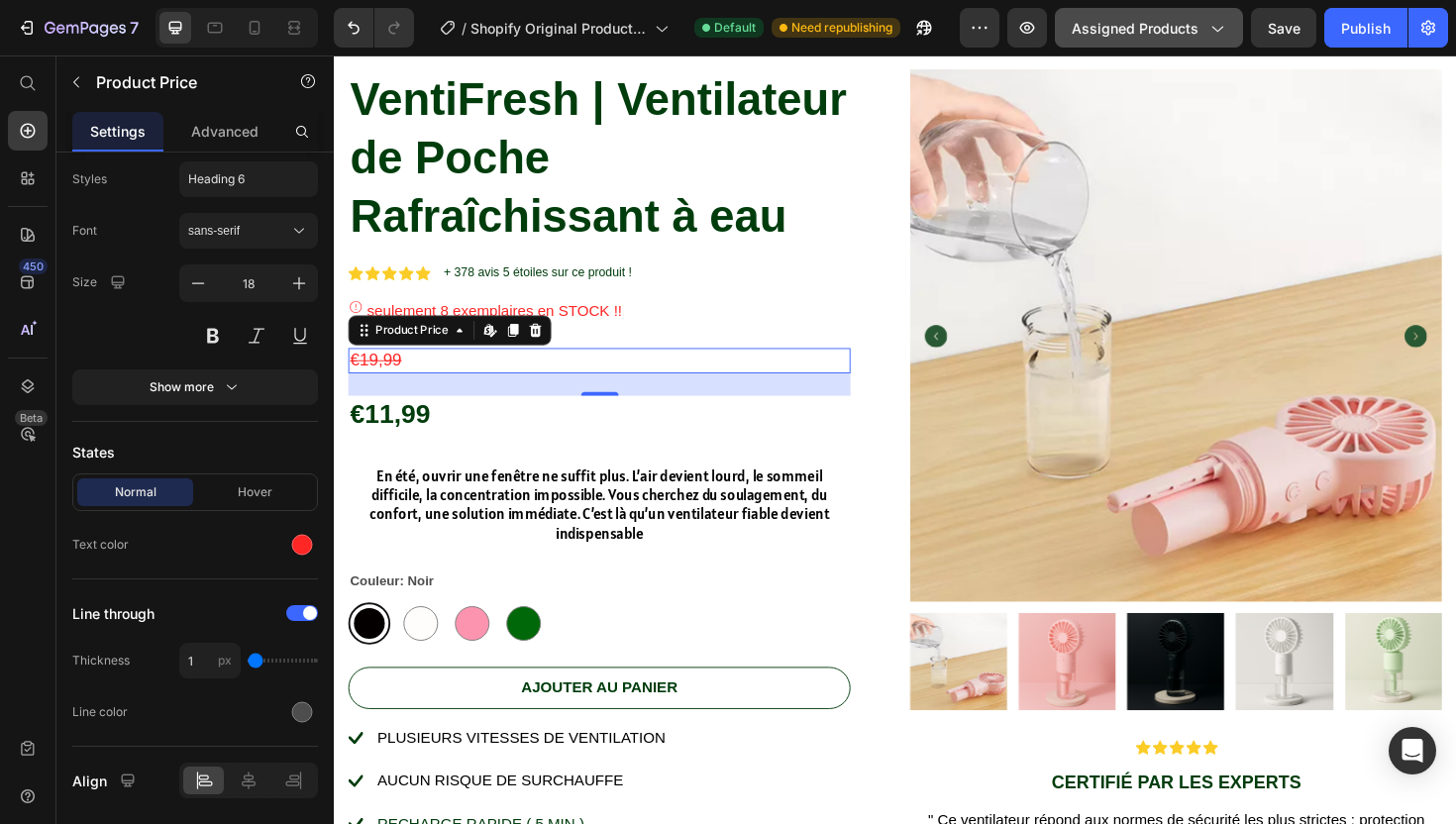 click on "Assigned Products" 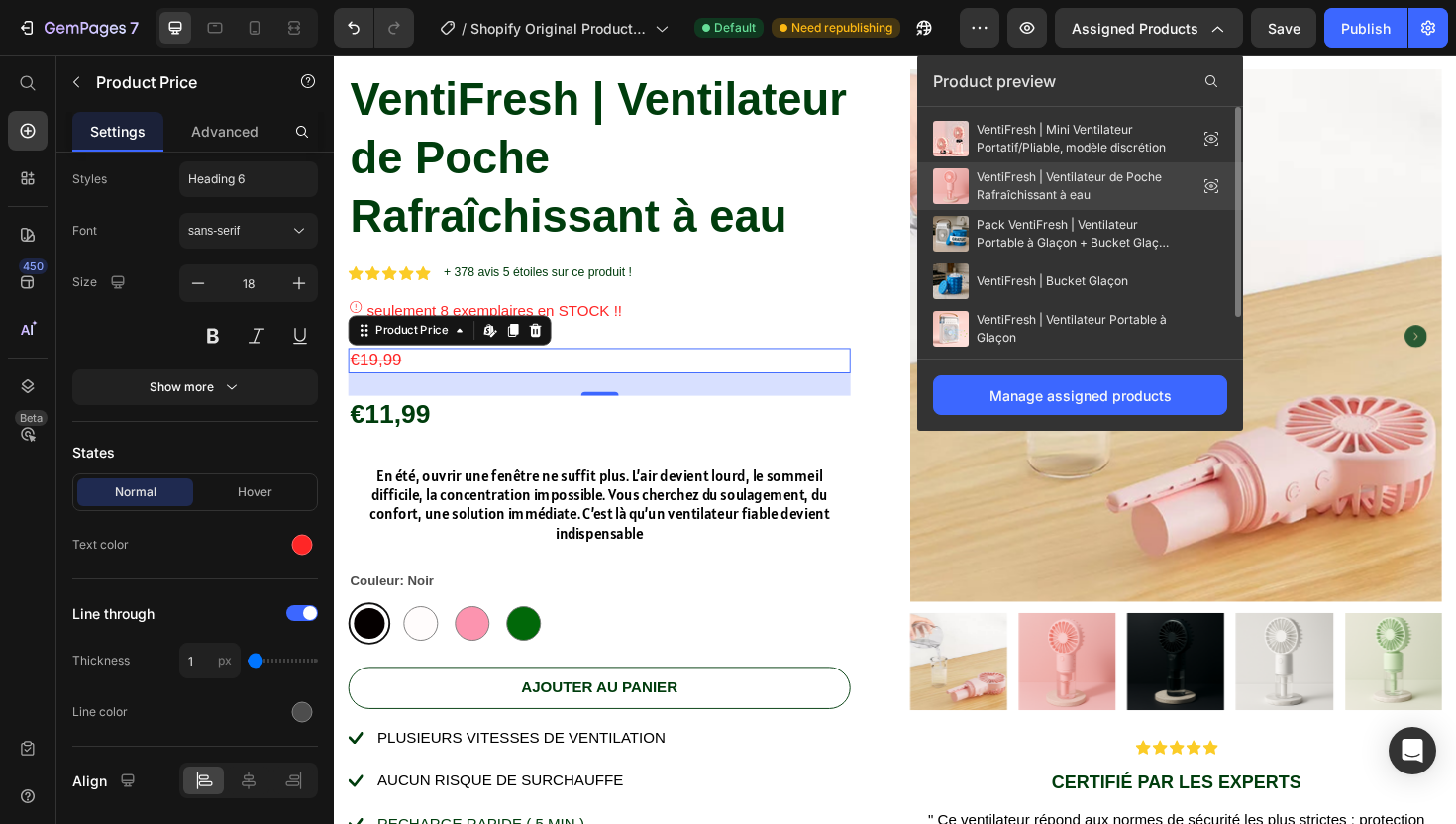 click on "VentiFresh | Ventilateur de Poche Rafraîchissant à eau" at bounding box center [1076, 186] 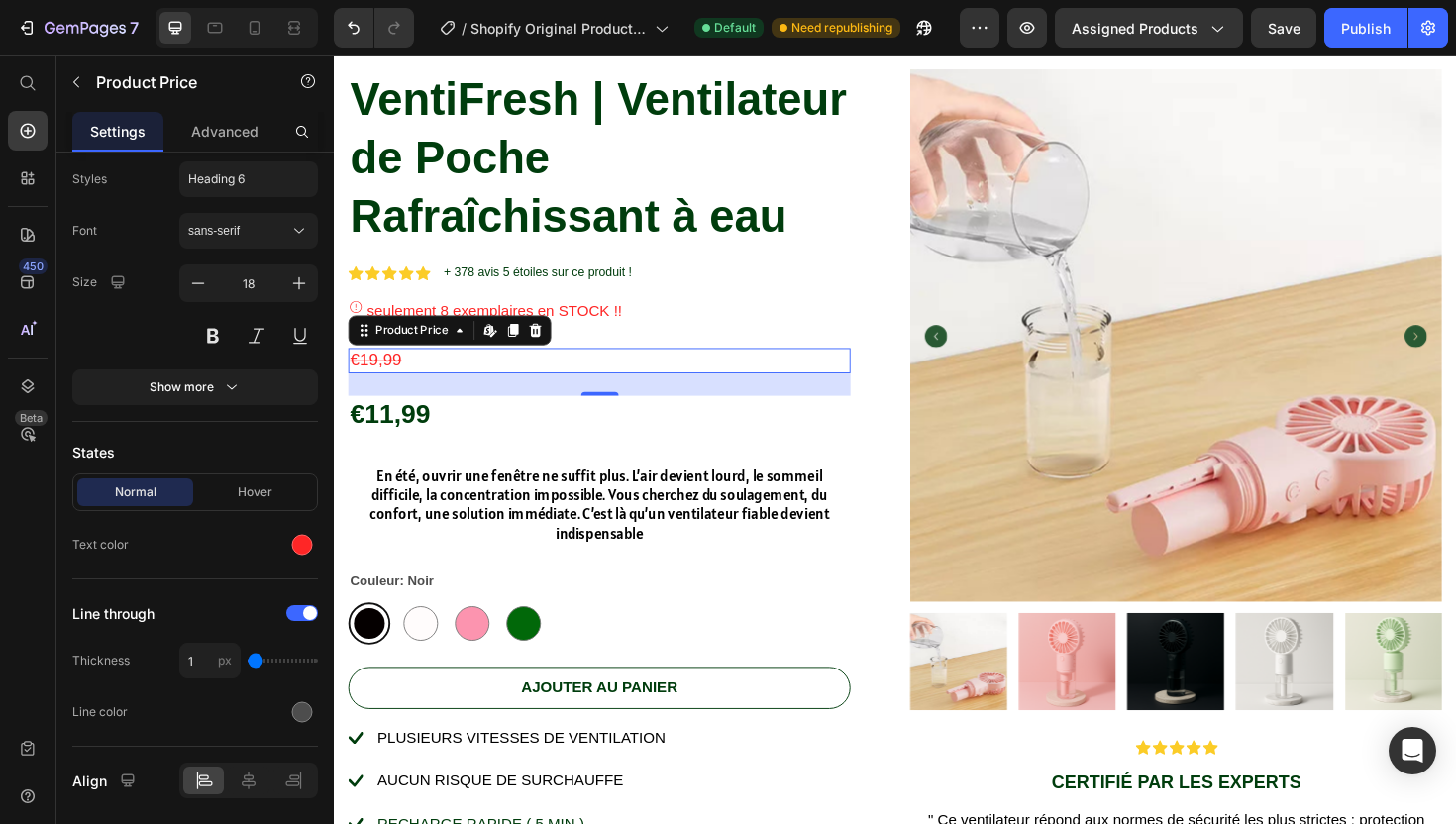 click on "Save" at bounding box center [1284, 28] 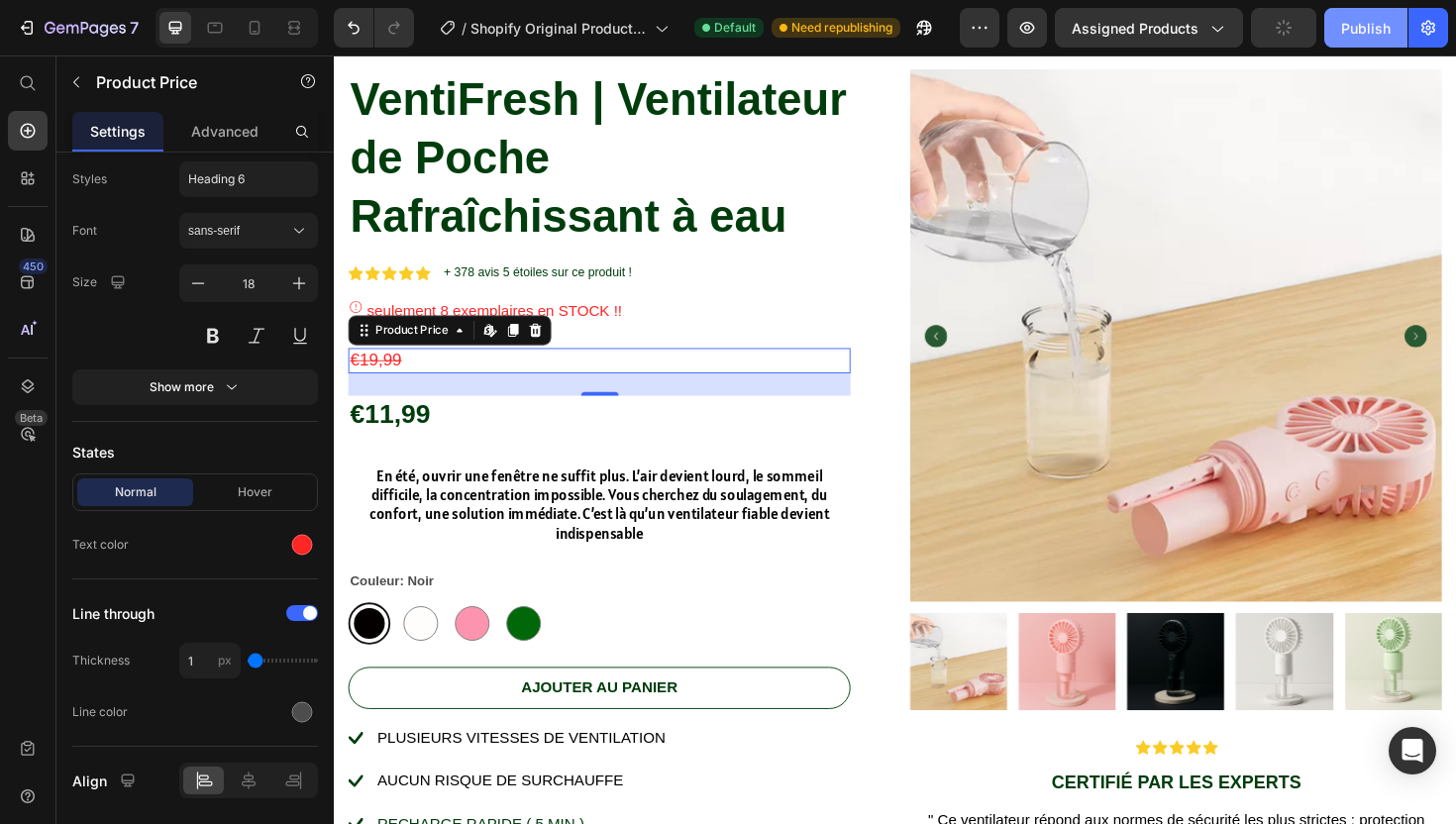 click on "Publish" at bounding box center [1366, 28] 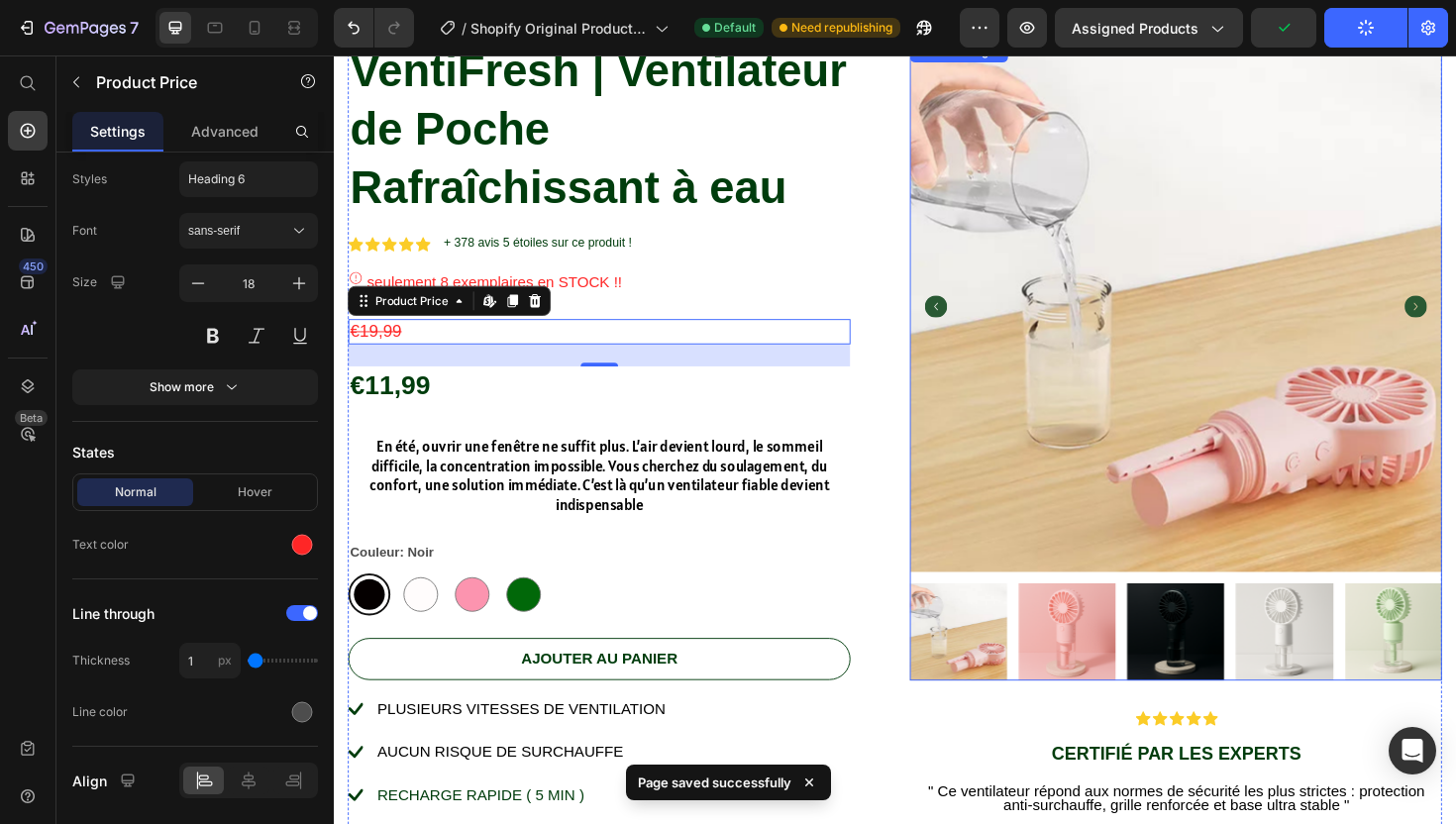 scroll, scrollTop: 353, scrollLeft: 0, axis: vertical 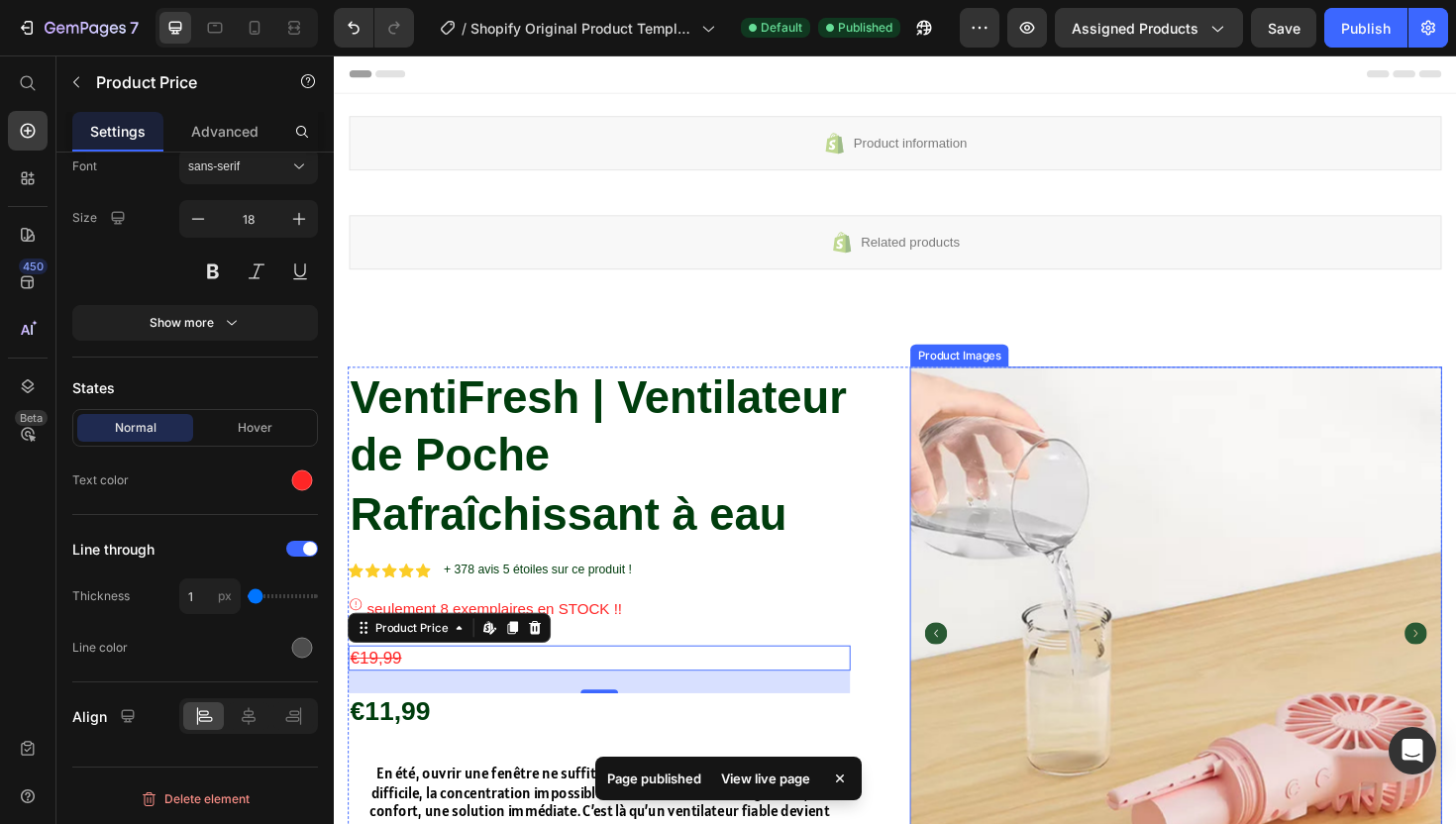 click at bounding box center (1225, 667) 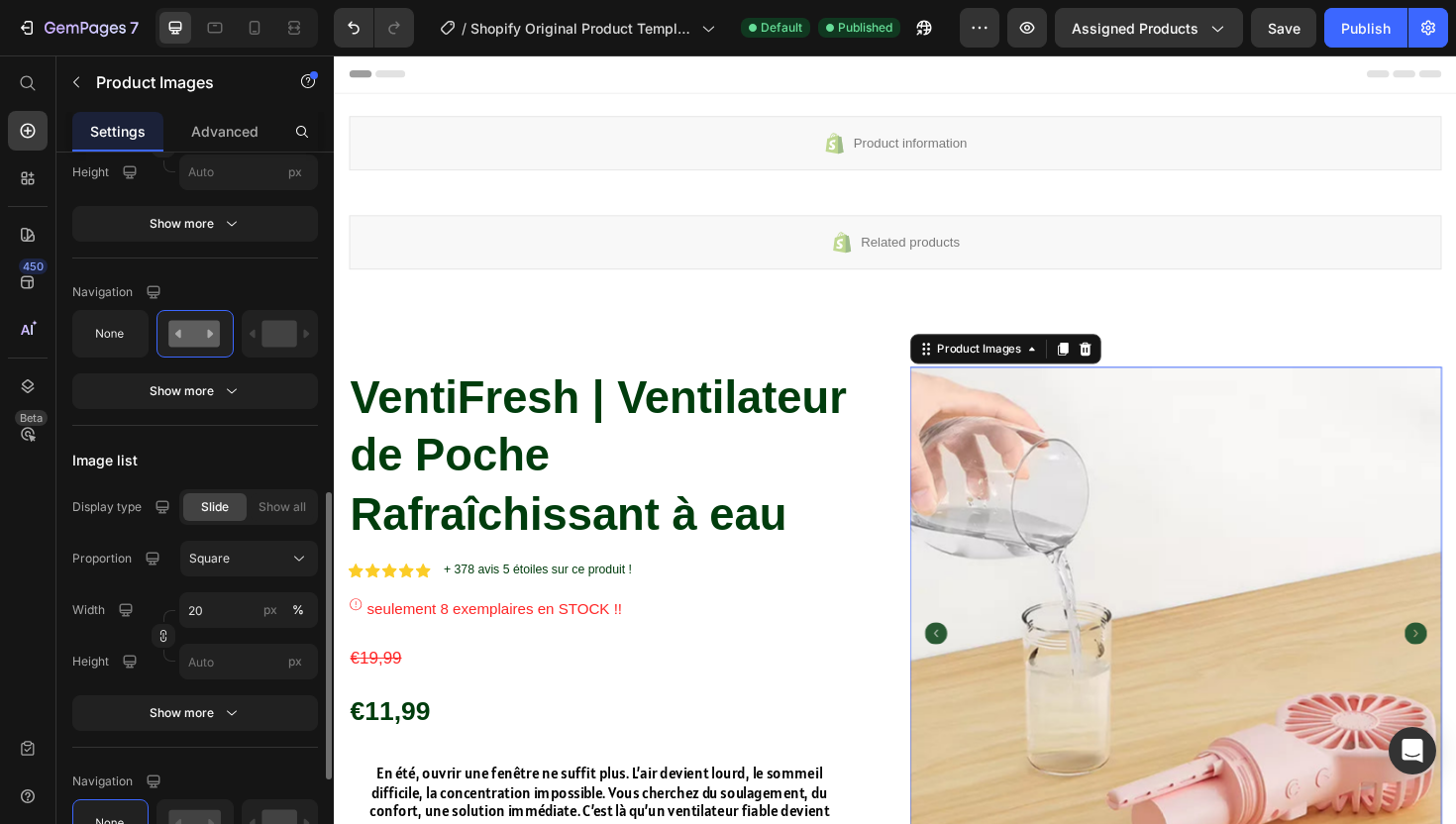 scroll, scrollTop: 867, scrollLeft: 0, axis: vertical 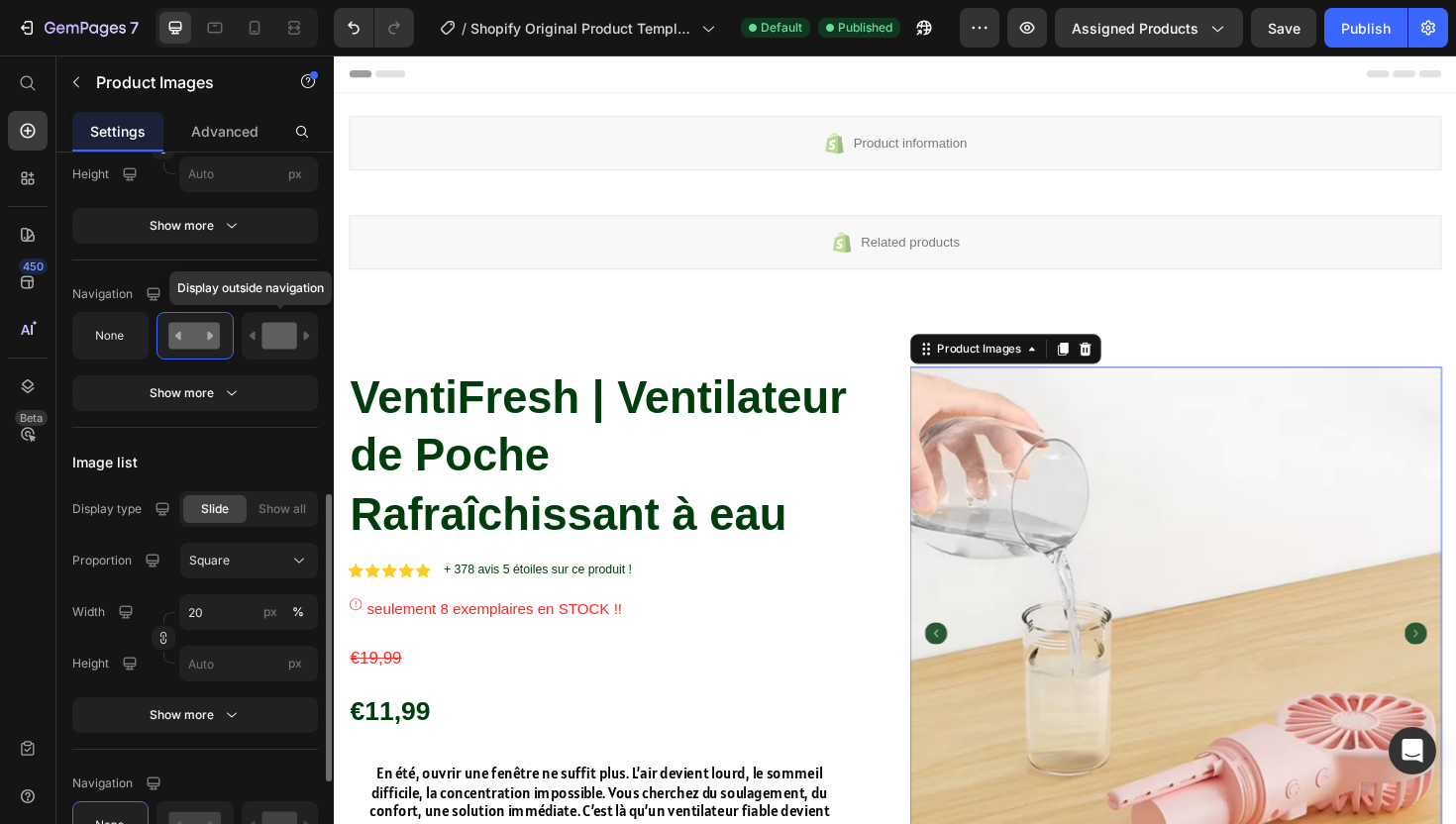 click 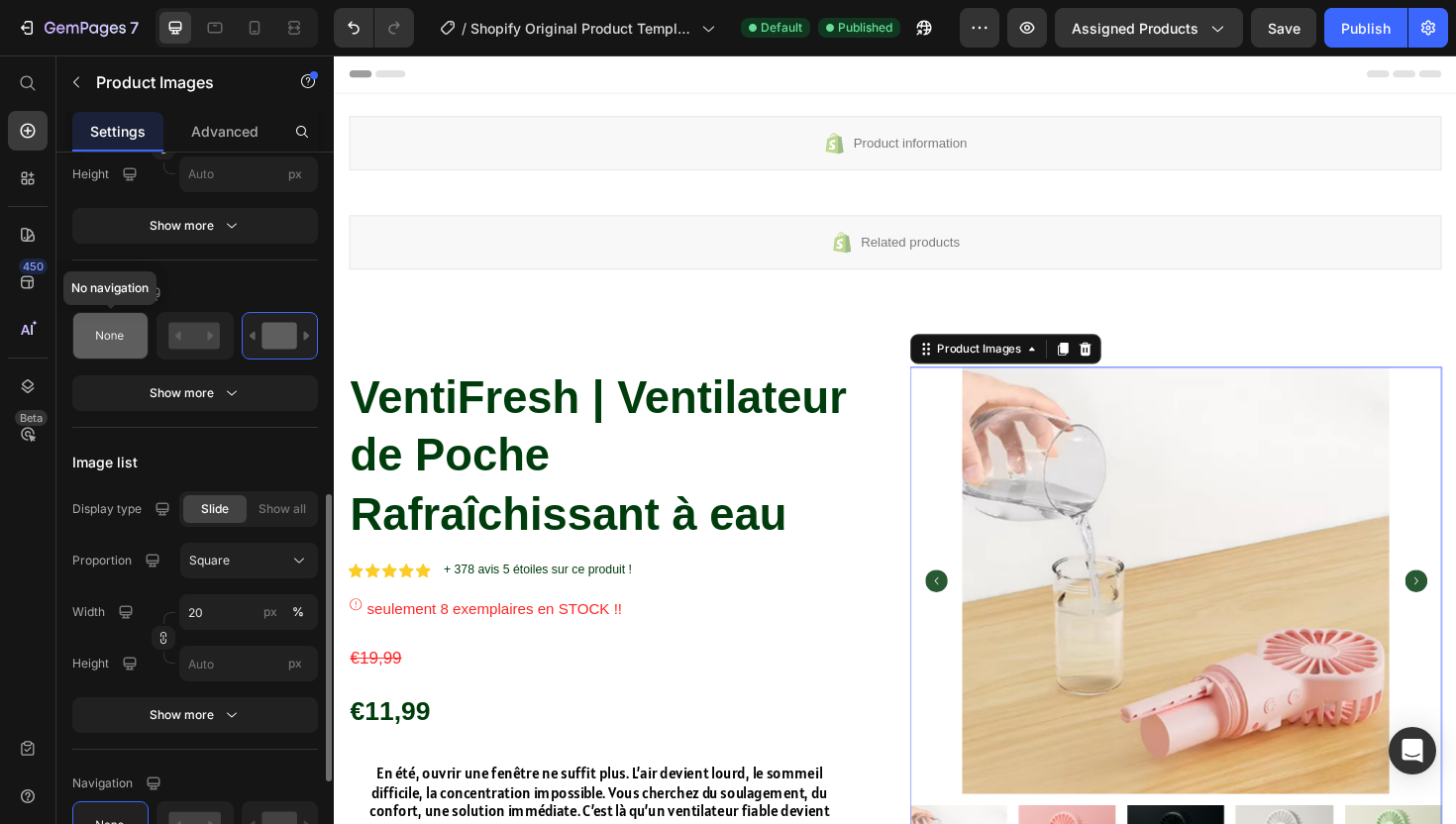 click 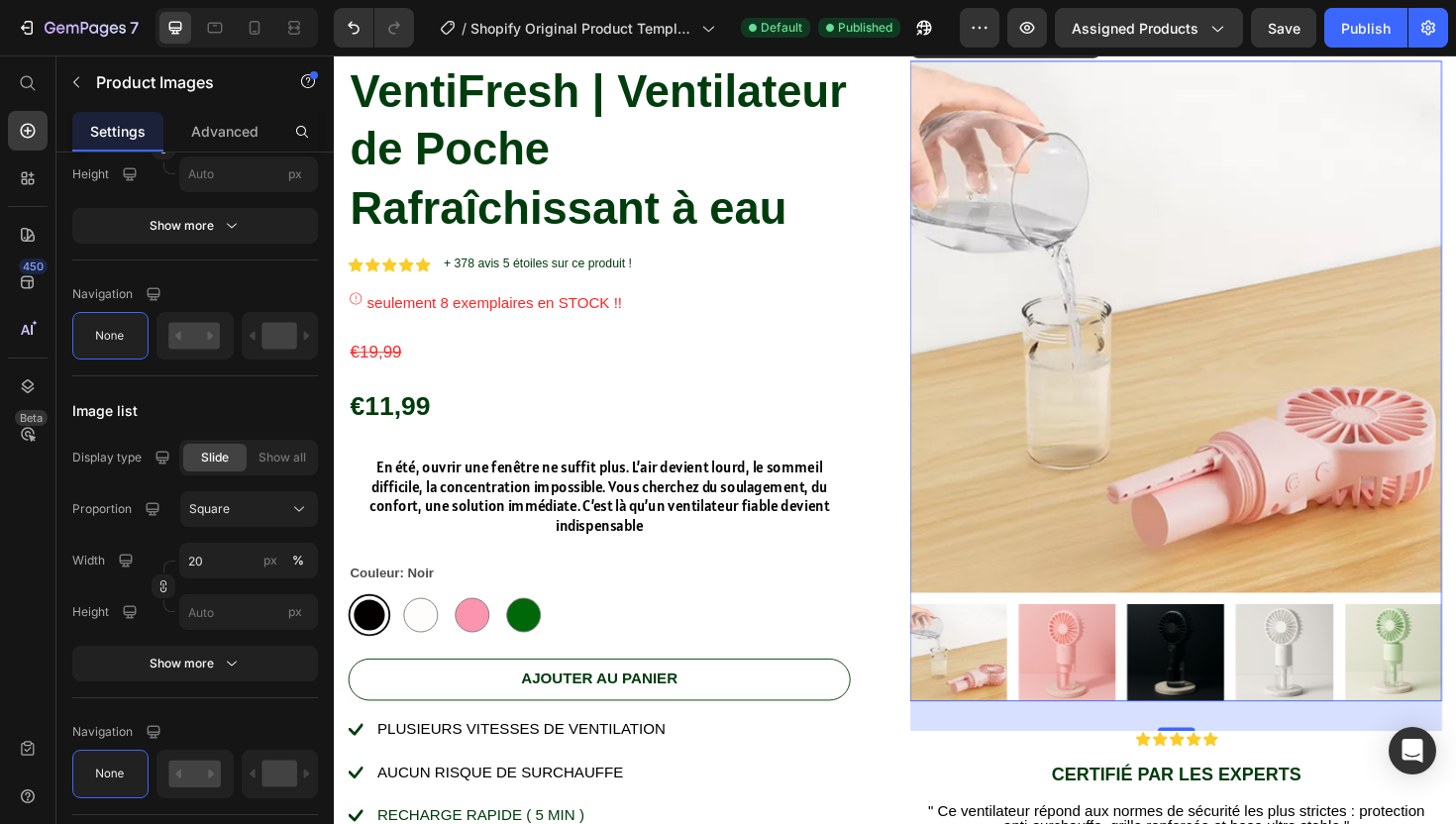 scroll, scrollTop: 607, scrollLeft: 0, axis: vertical 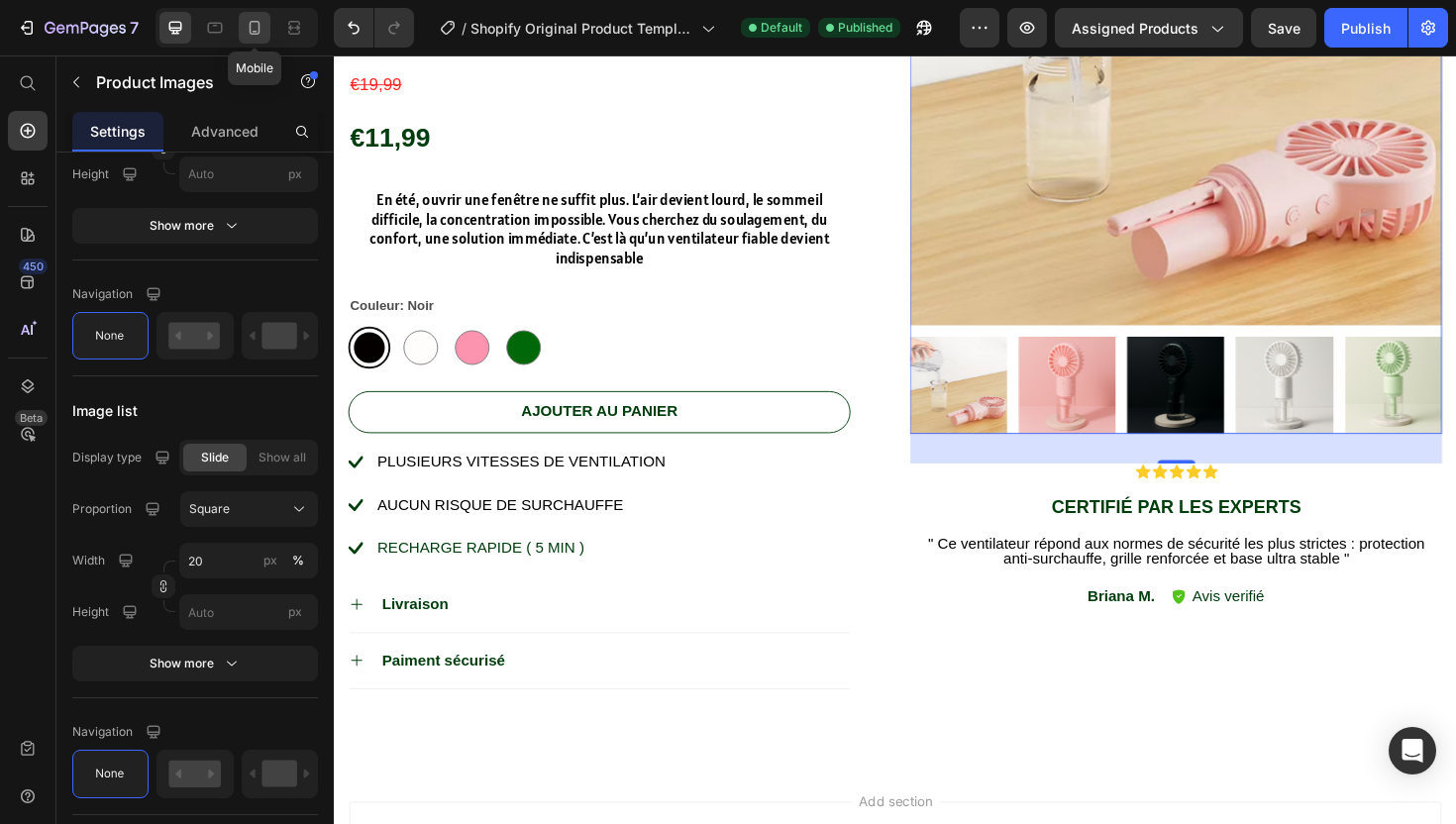 click 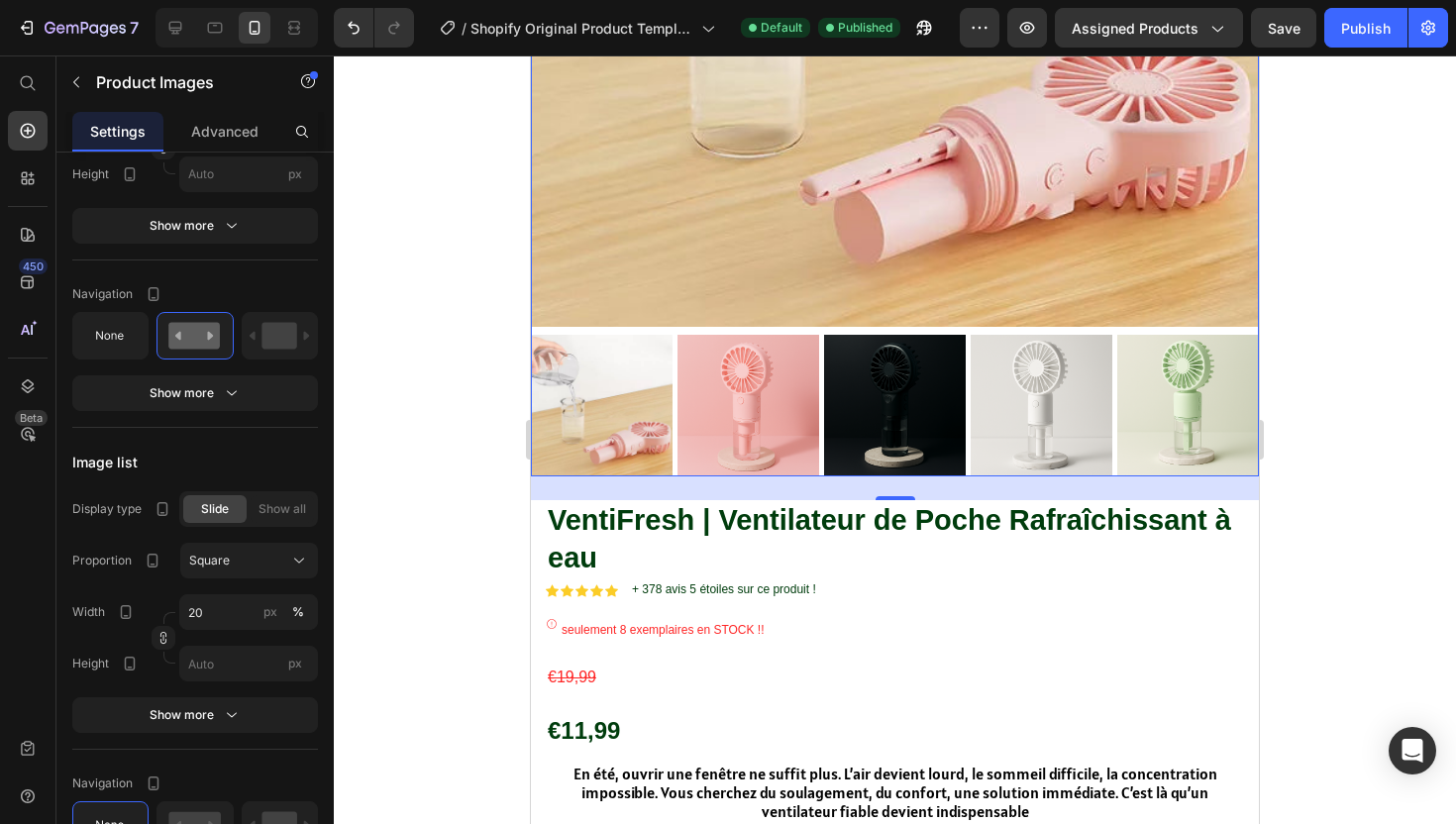 scroll, scrollTop: 811, scrollLeft: 0, axis: vertical 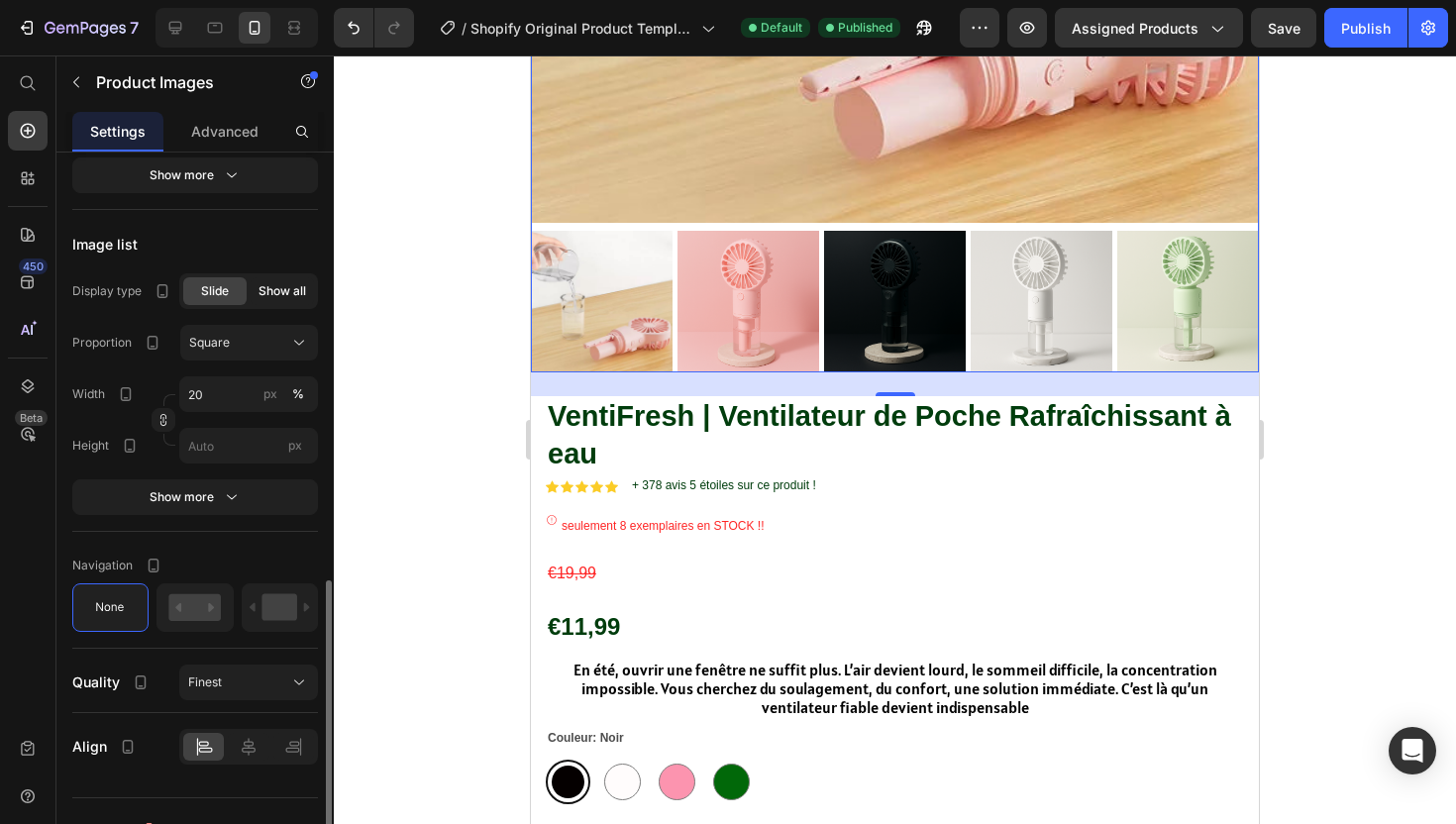 click on "Show all" 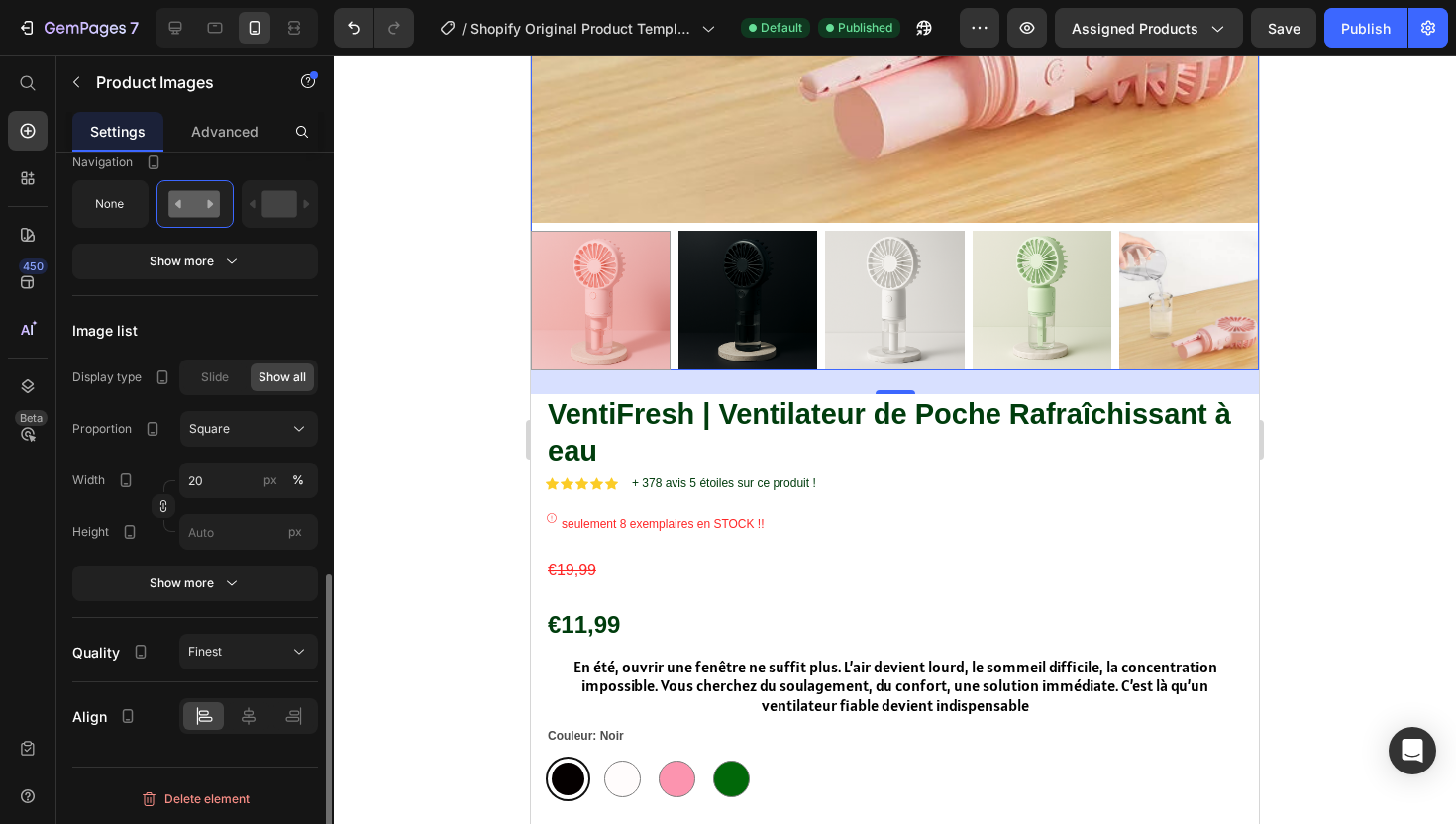 scroll, scrollTop: 998, scrollLeft: 0, axis: vertical 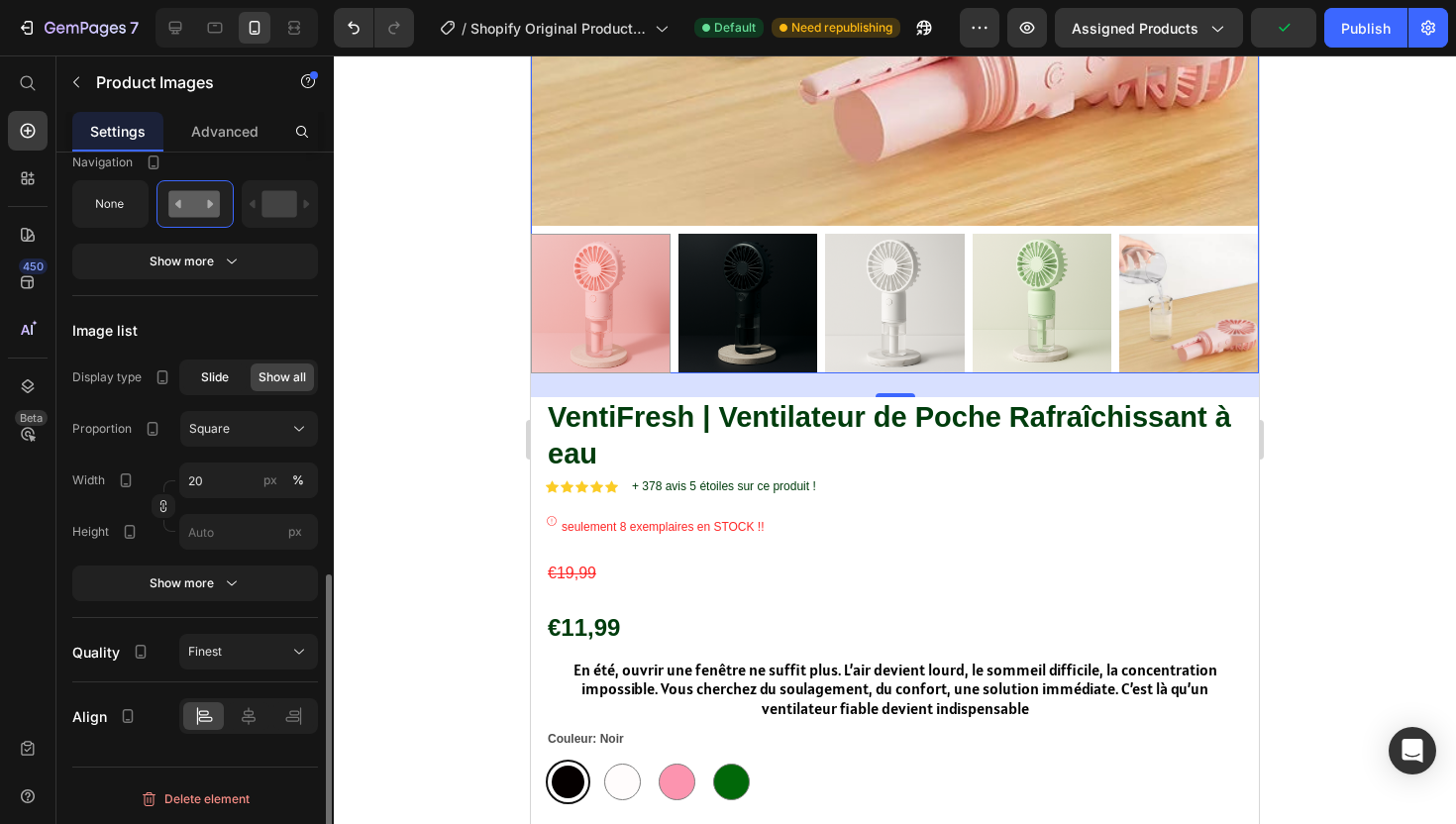 click on "Slide" 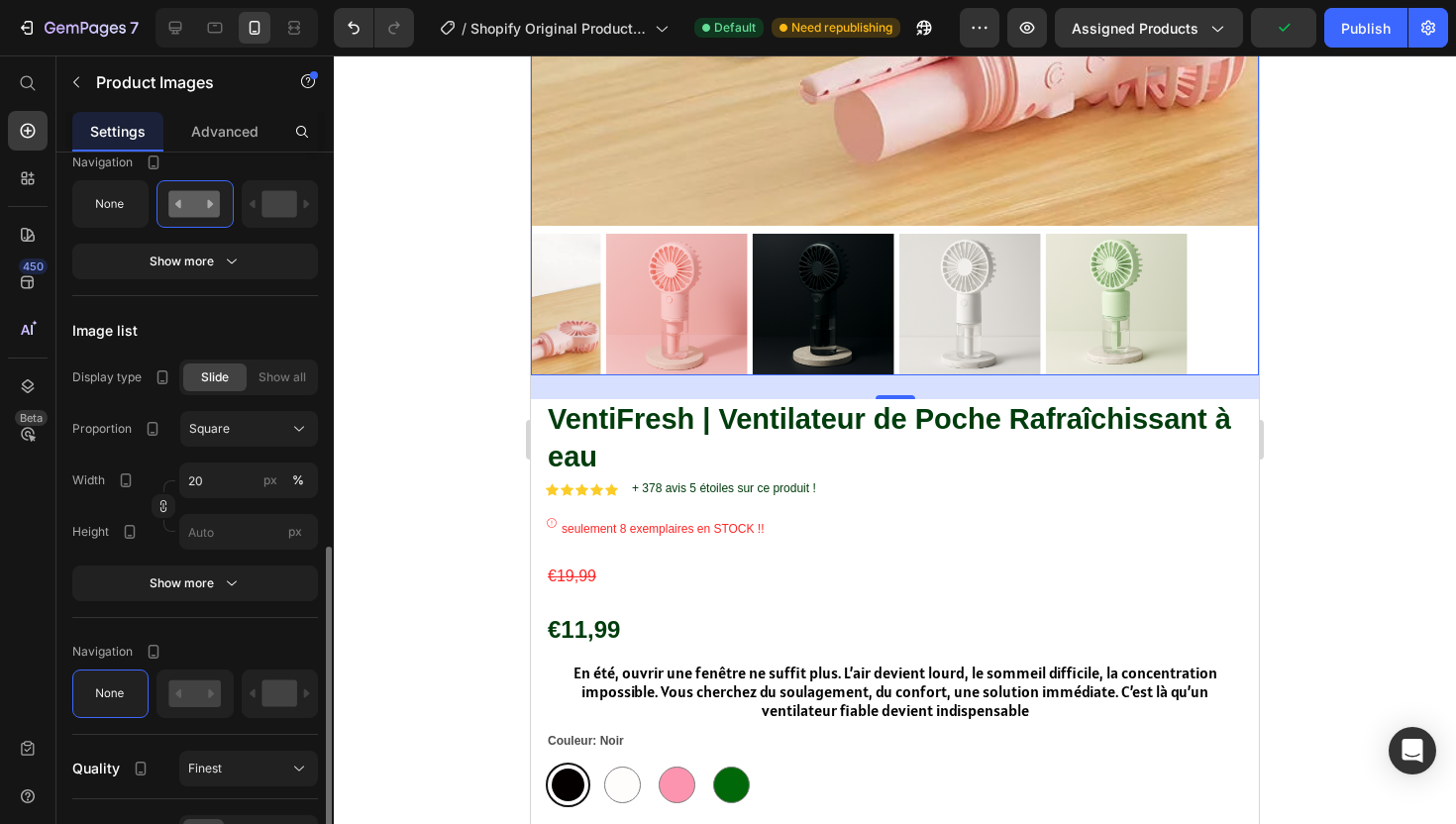 scroll, scrollTop: 811, scrollLeft: 0, axis: vertical 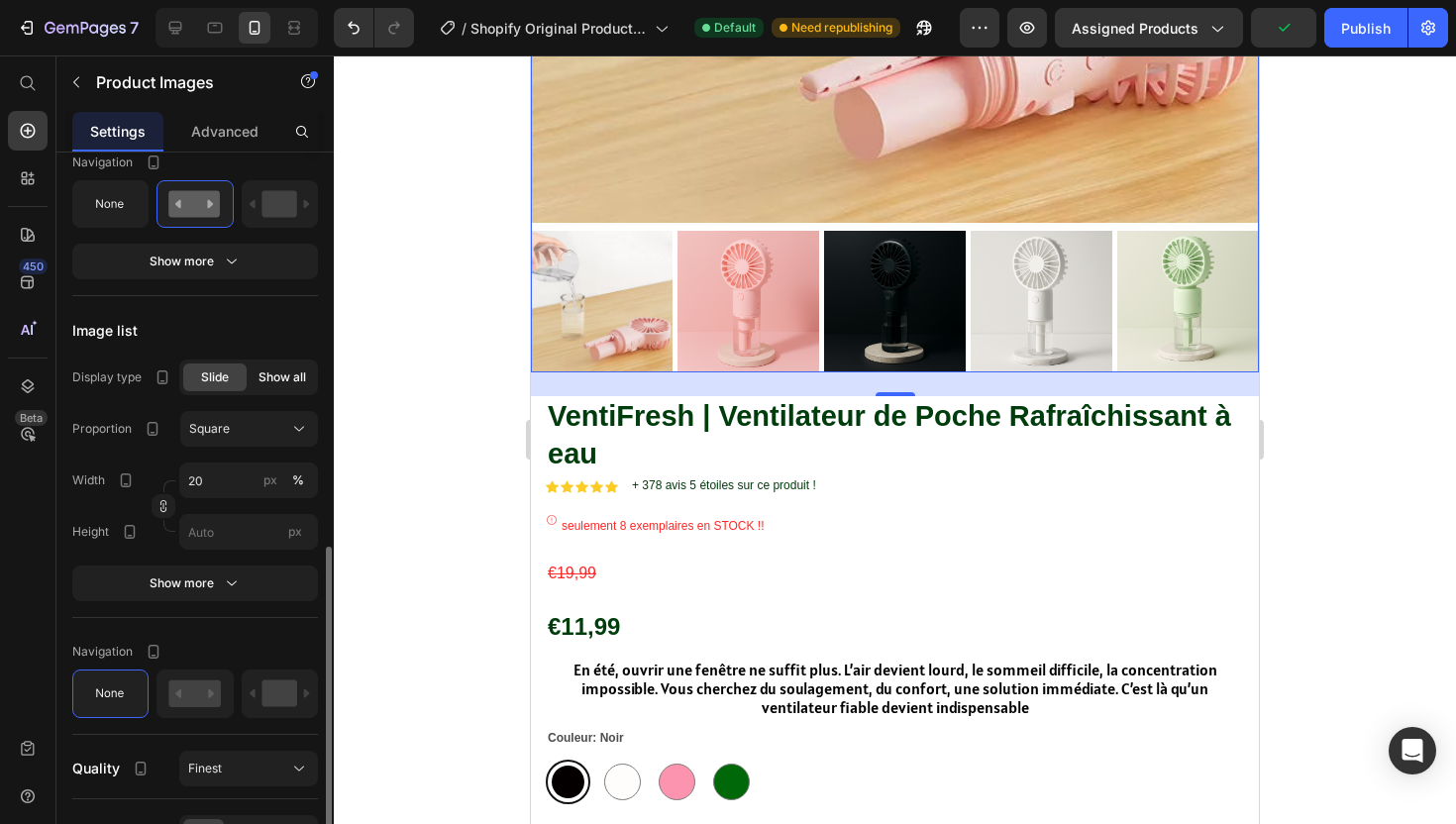 click on "Show all" 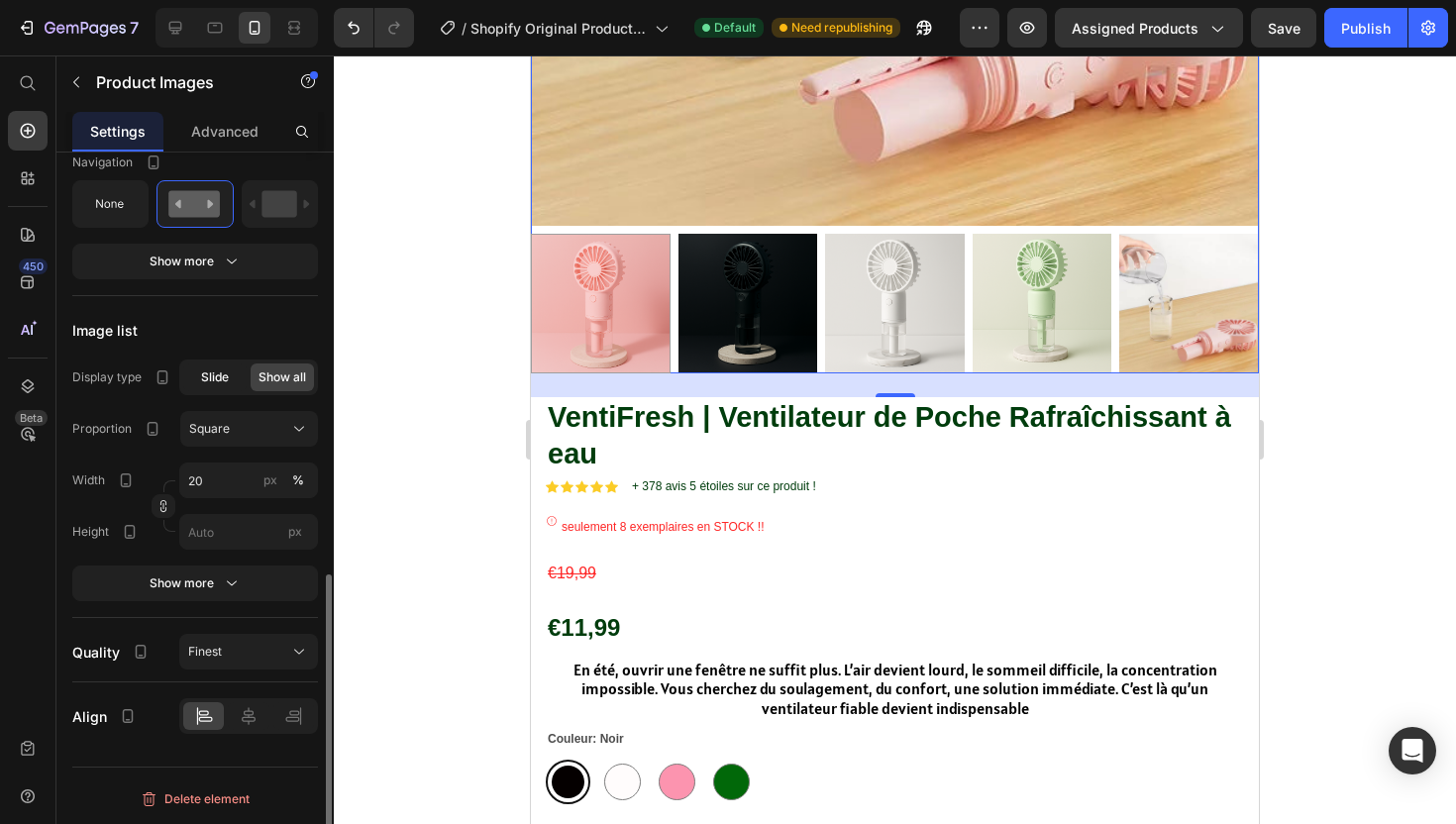 click on "Slide" 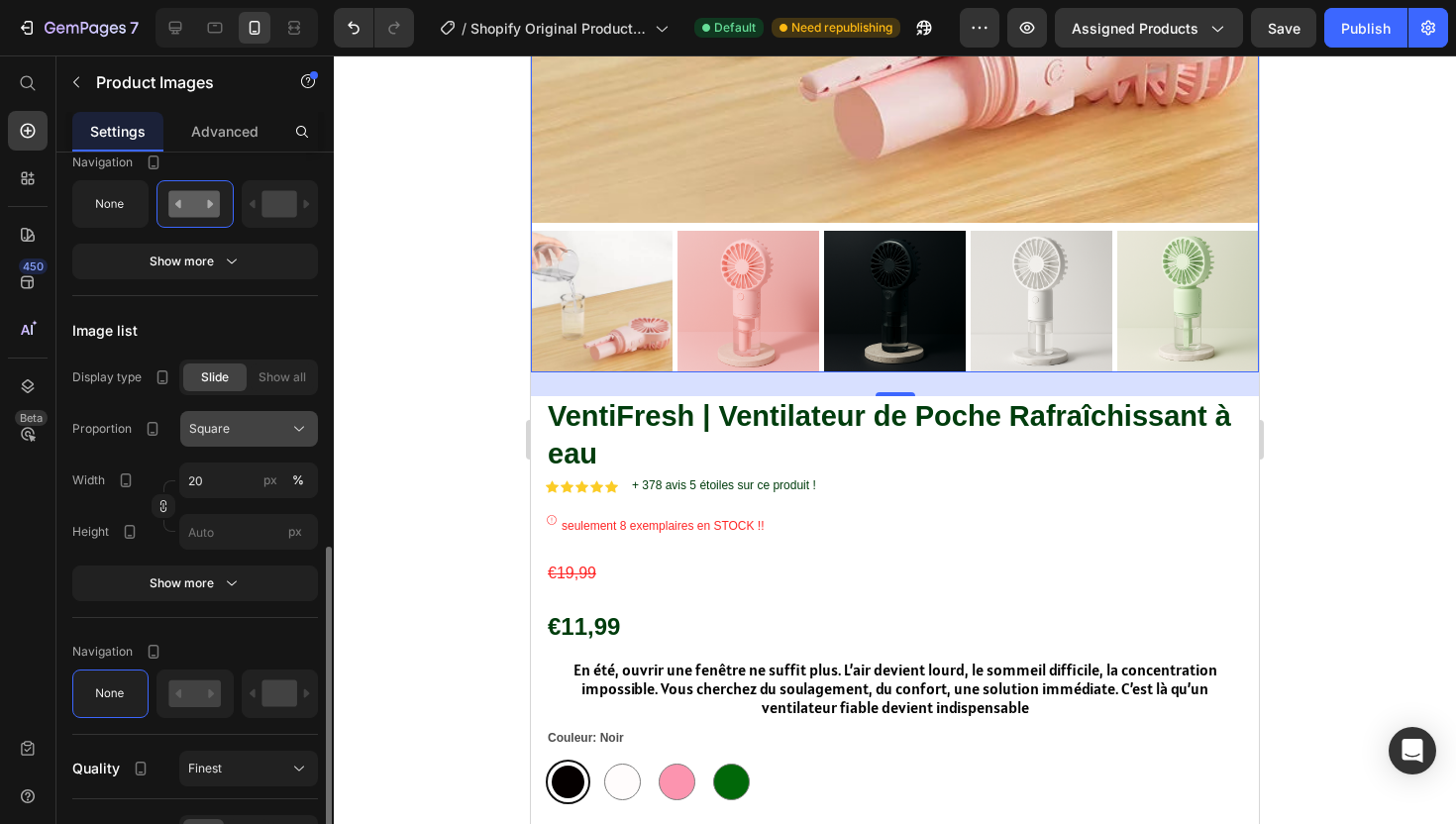 click on "Square" at bounding box center (209, 429) 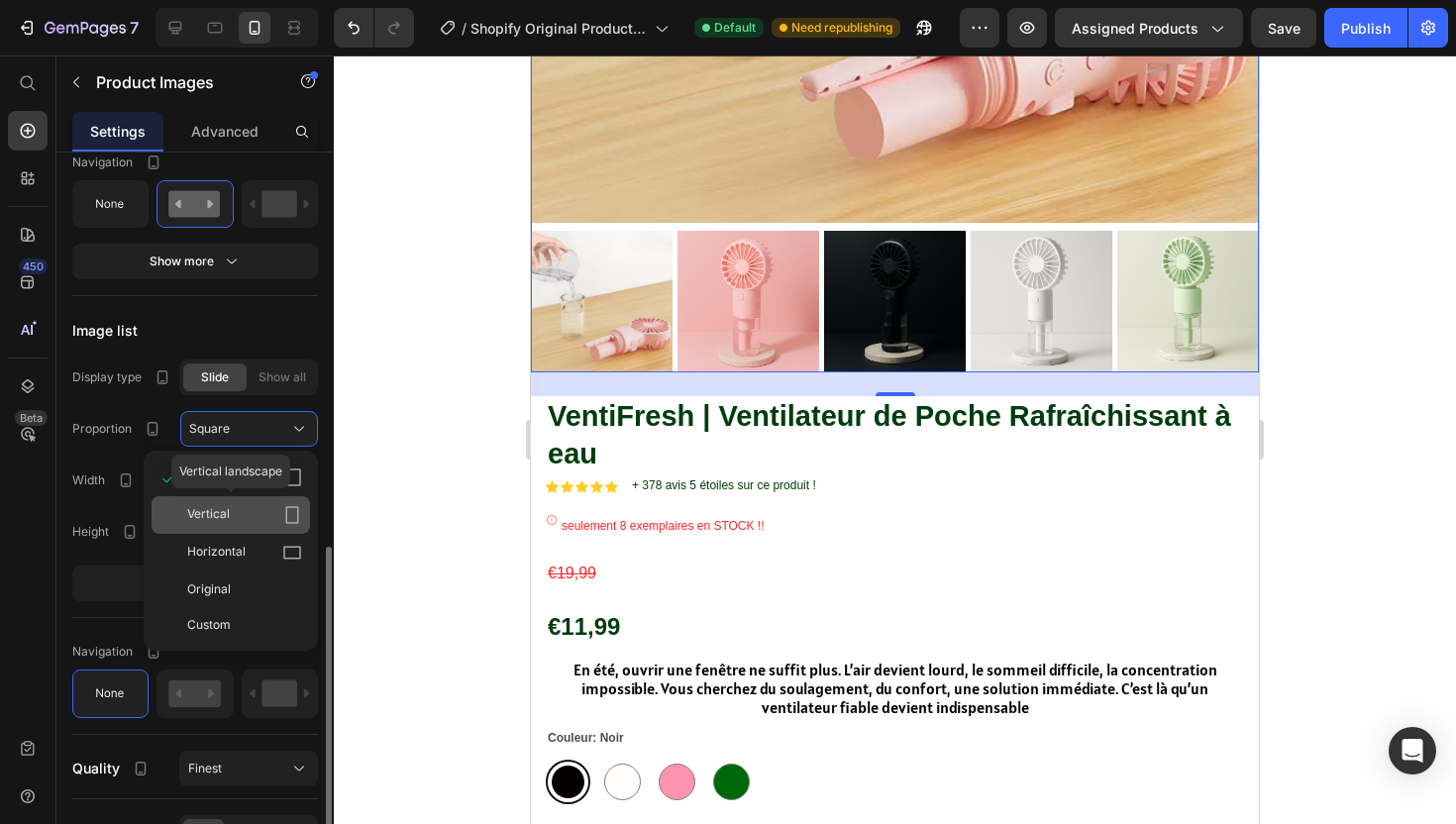 click on "Vertical" at bounding box center (208, 515) 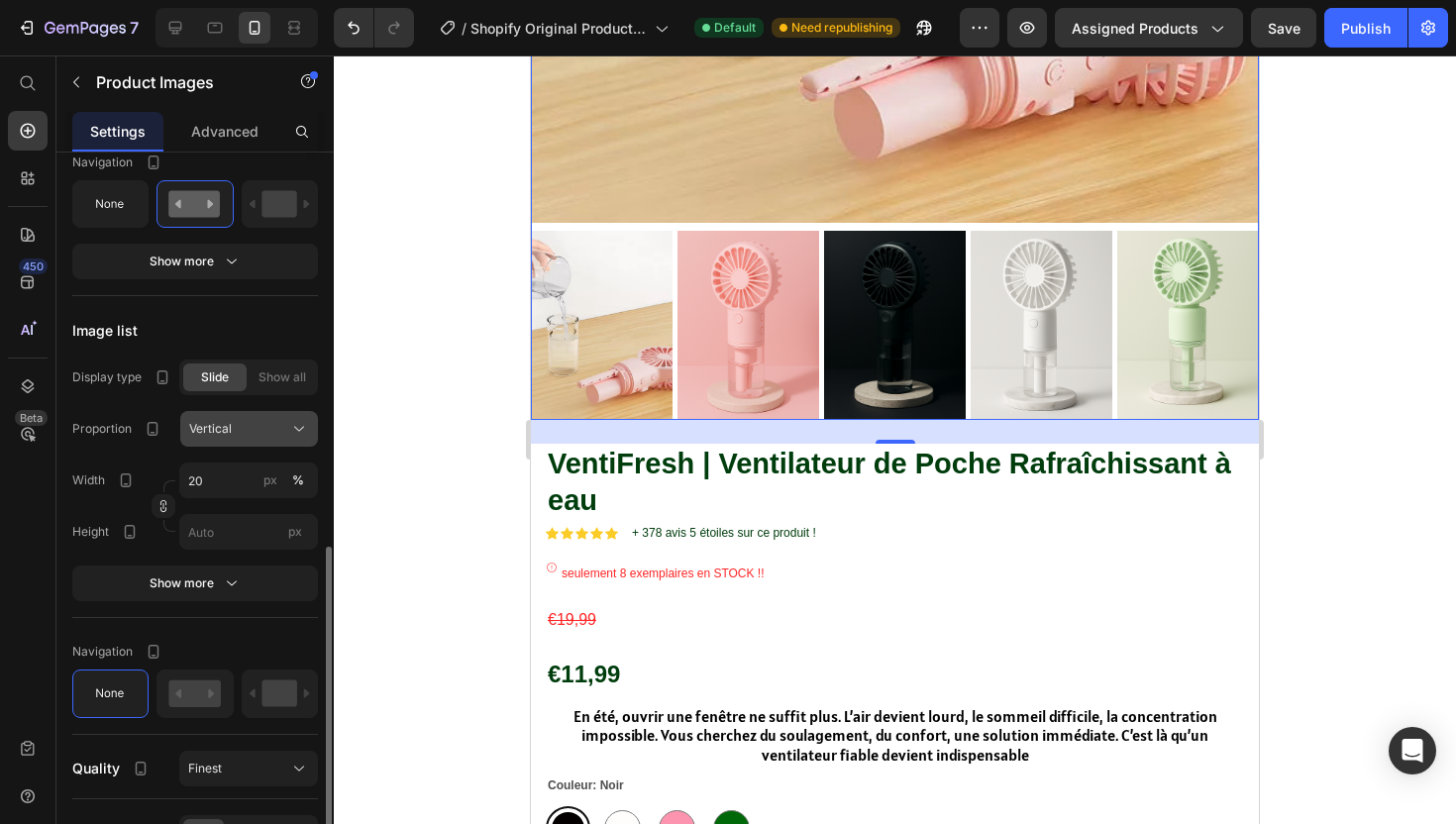 scroll, scrollTop: 858, scrollLeft: 0, axis: vertical 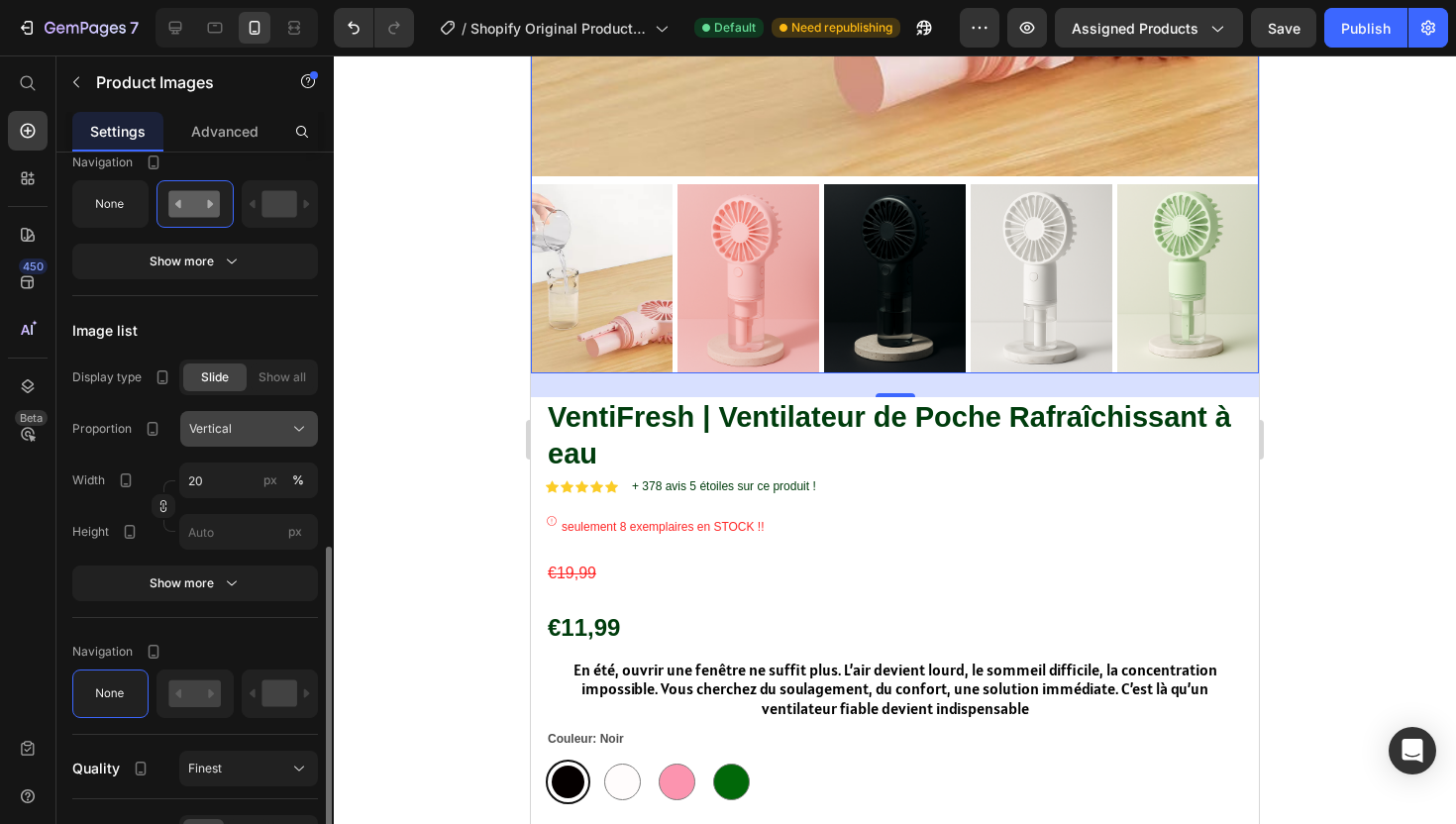 click on "Vertical" at bounding box center (210, 429) 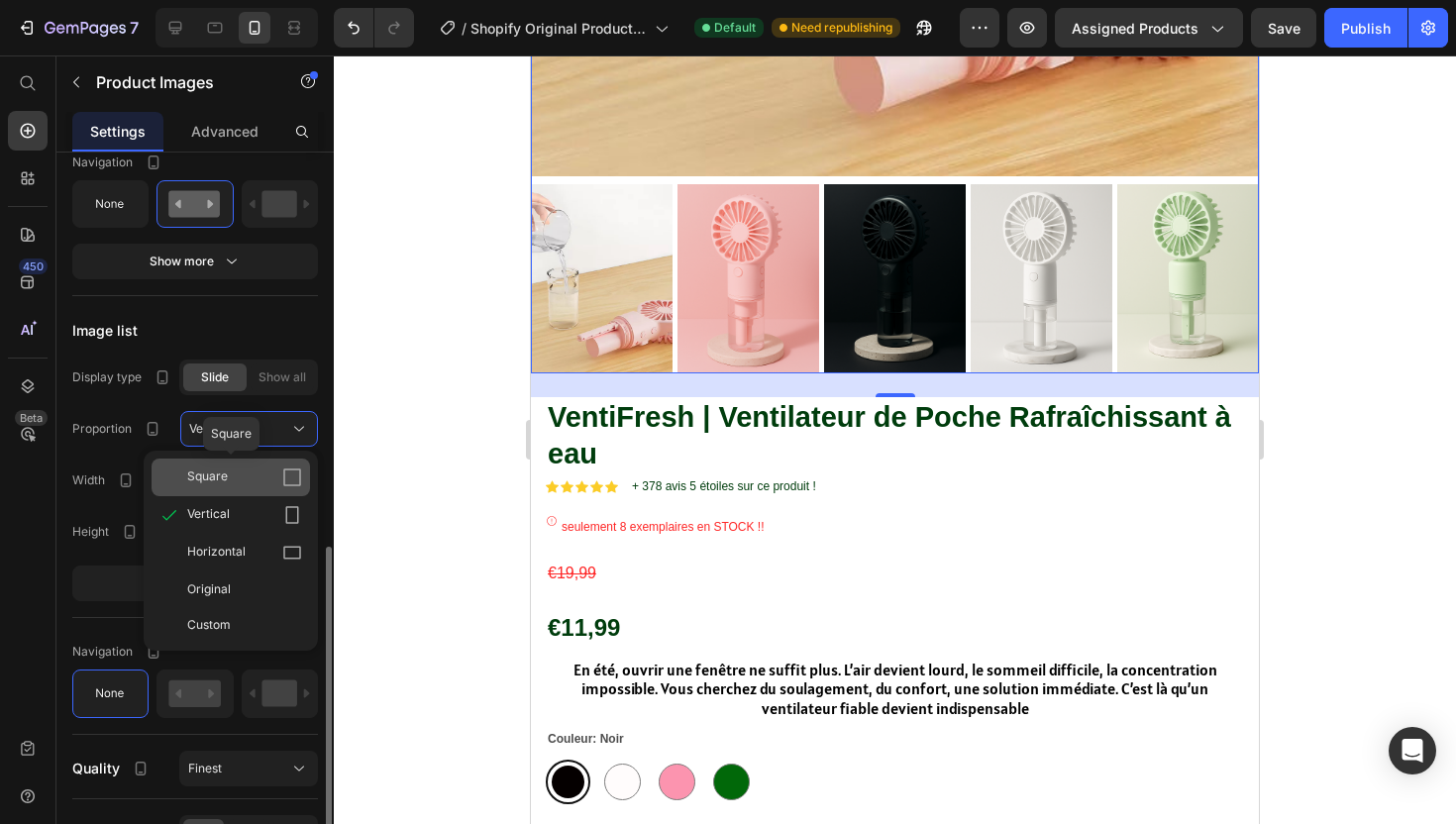 click on "Square" at bounding box center (207, 477) 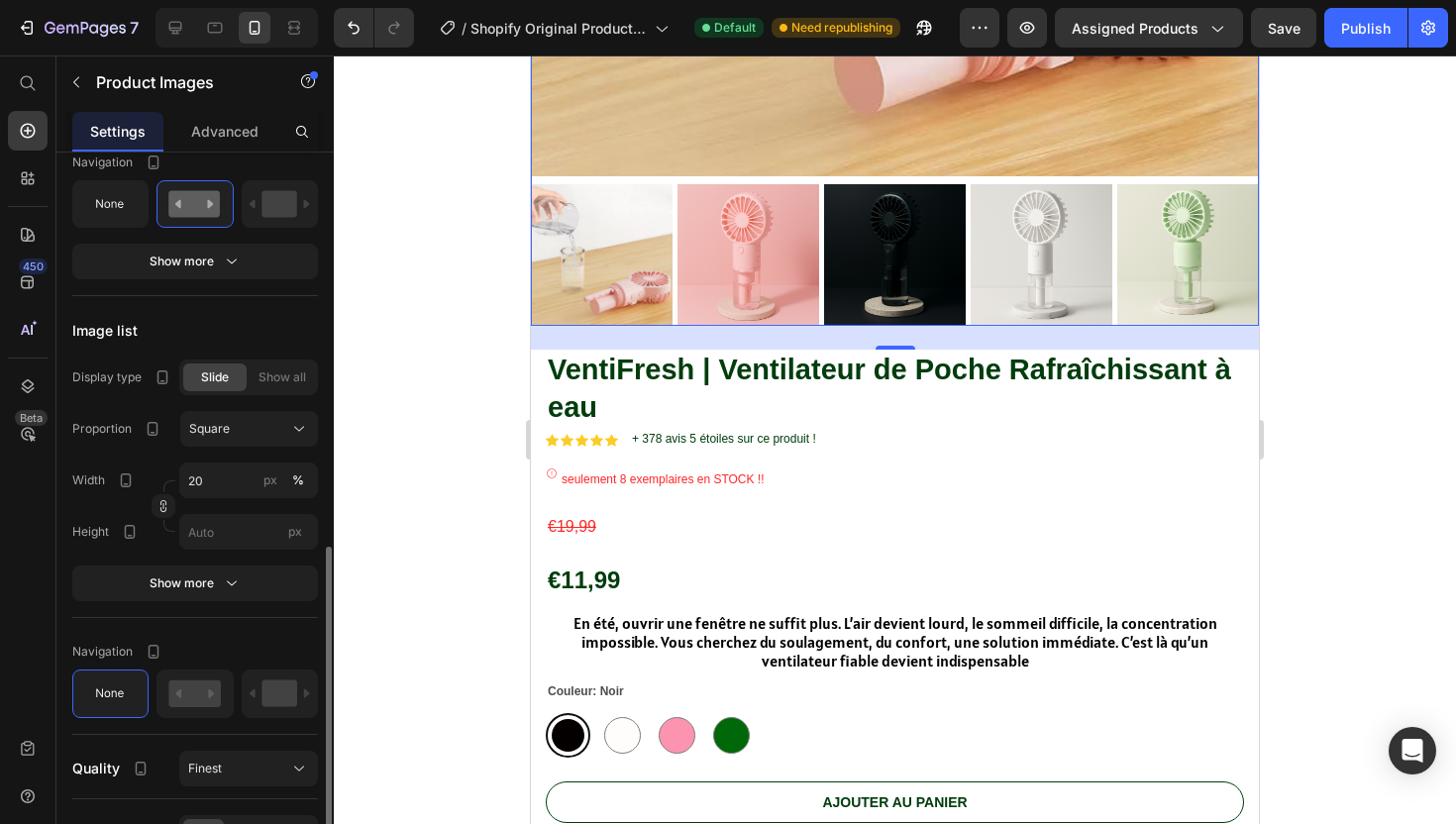 scroll, scrollTop: 811, scrollLeft: 0, axis: vertical 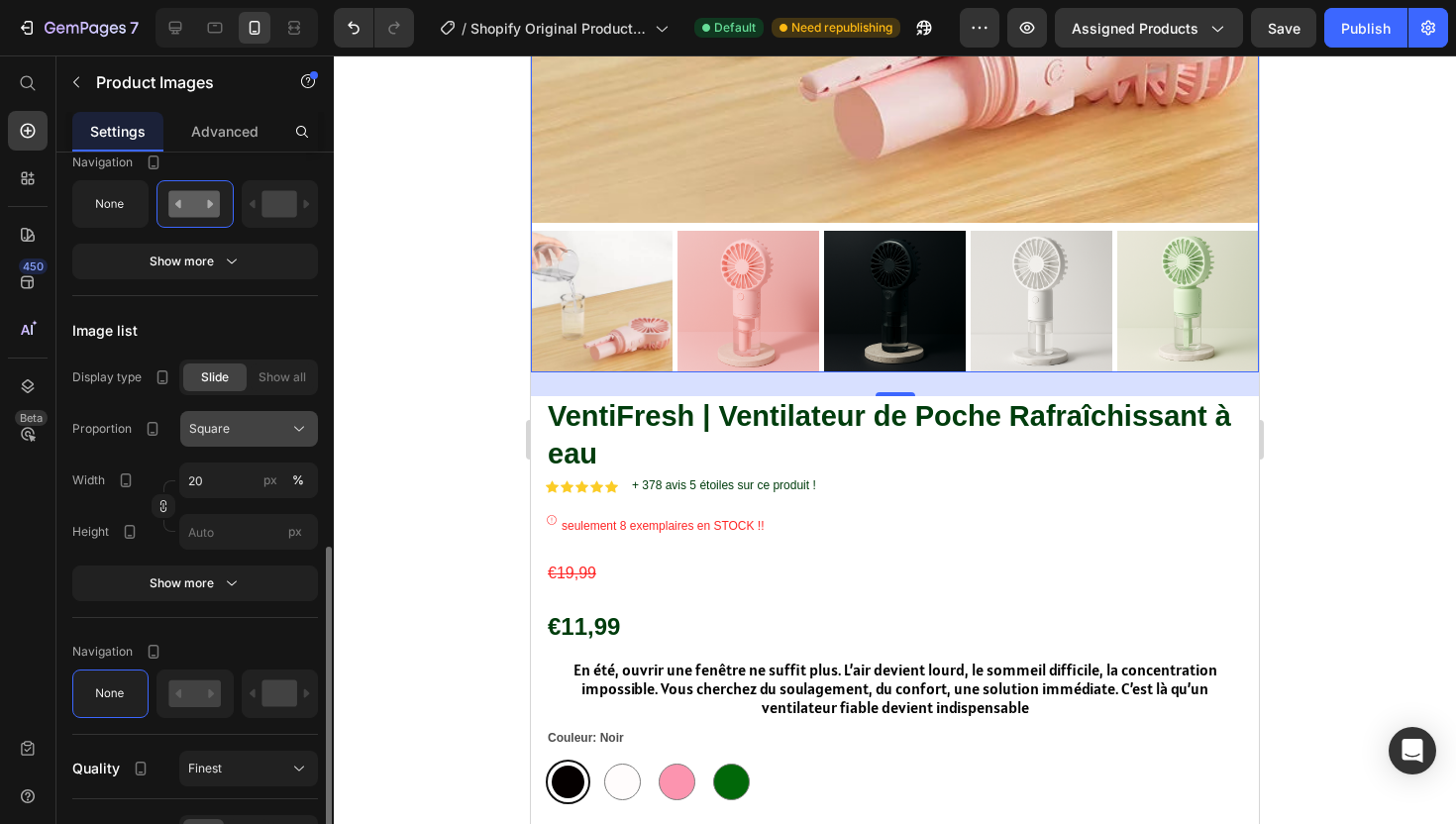 click on "Square" at bounding box center (249, 429) 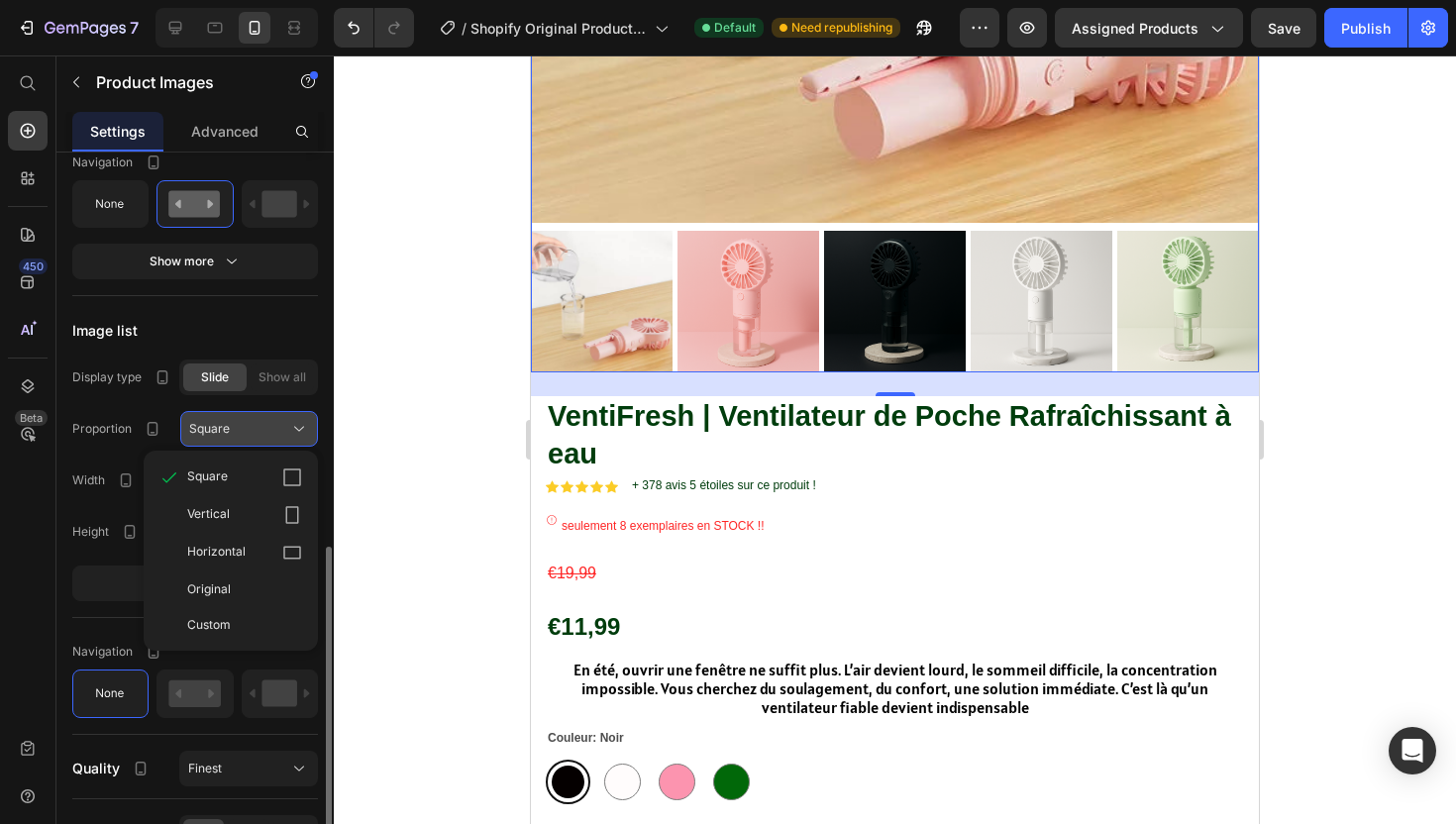 click on "Square" 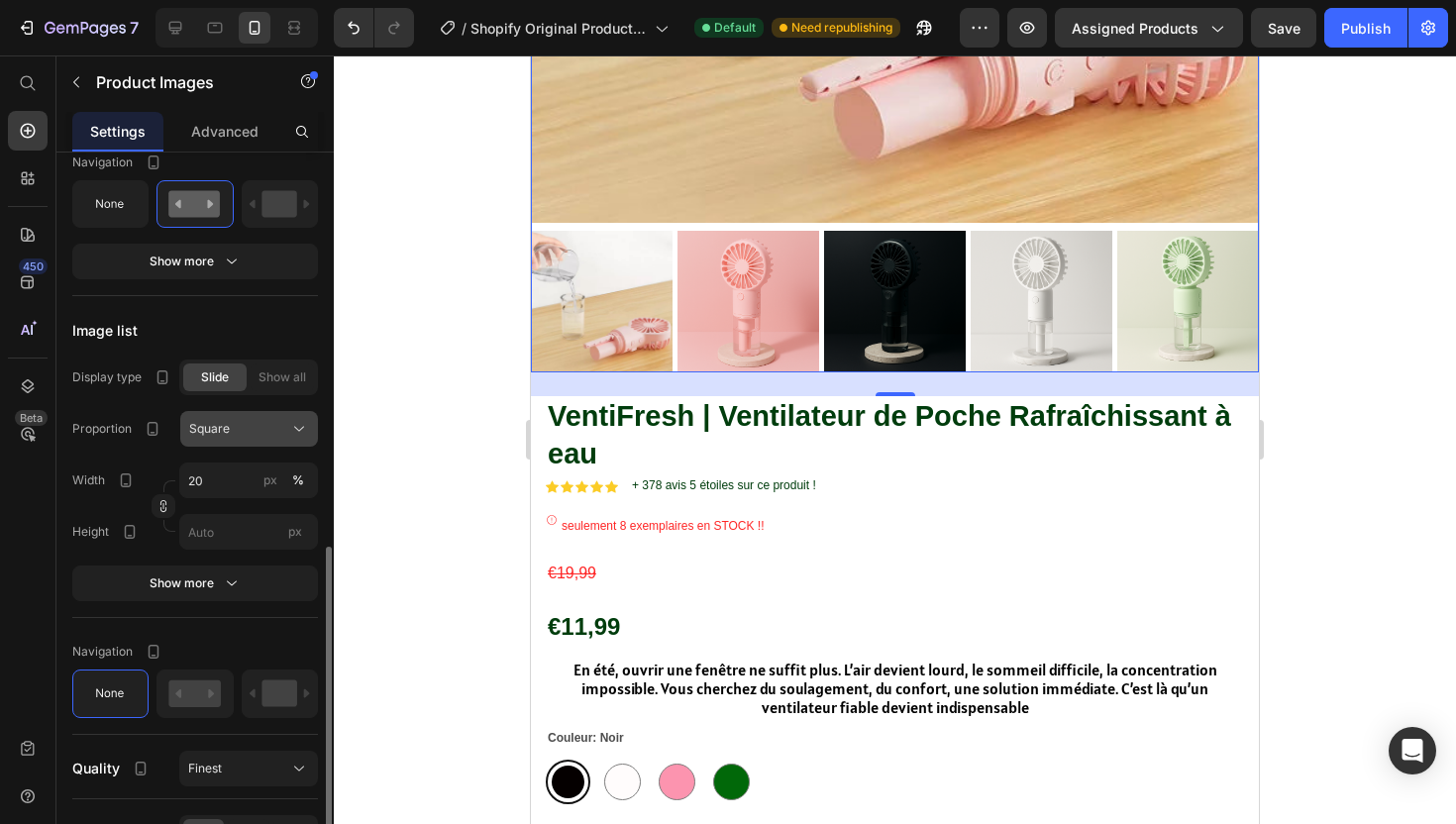 click on "Square" 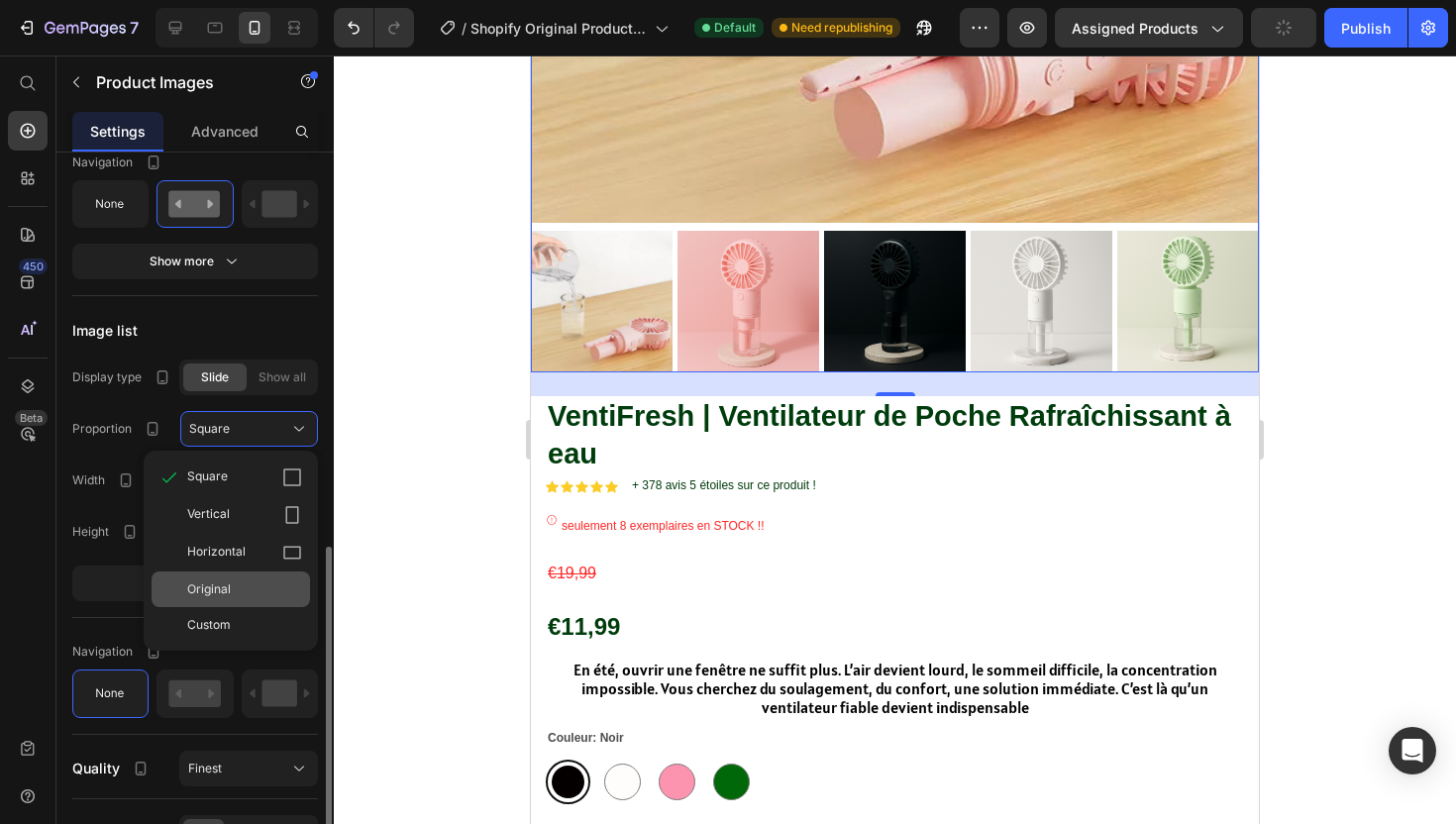 click on "Original" 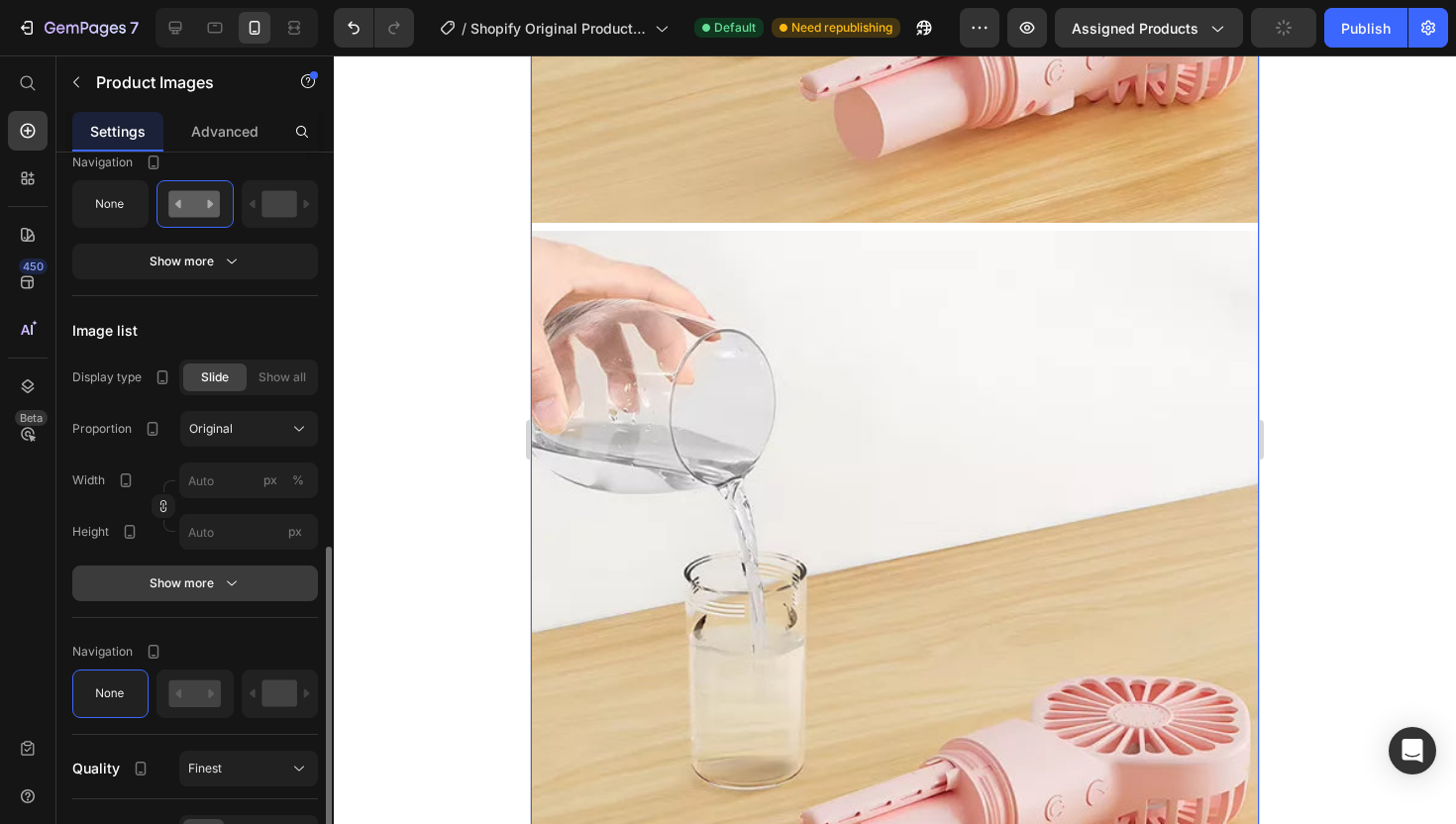 scroll, scrollTop: 1397, scrollLeft: 0, axis: vertical 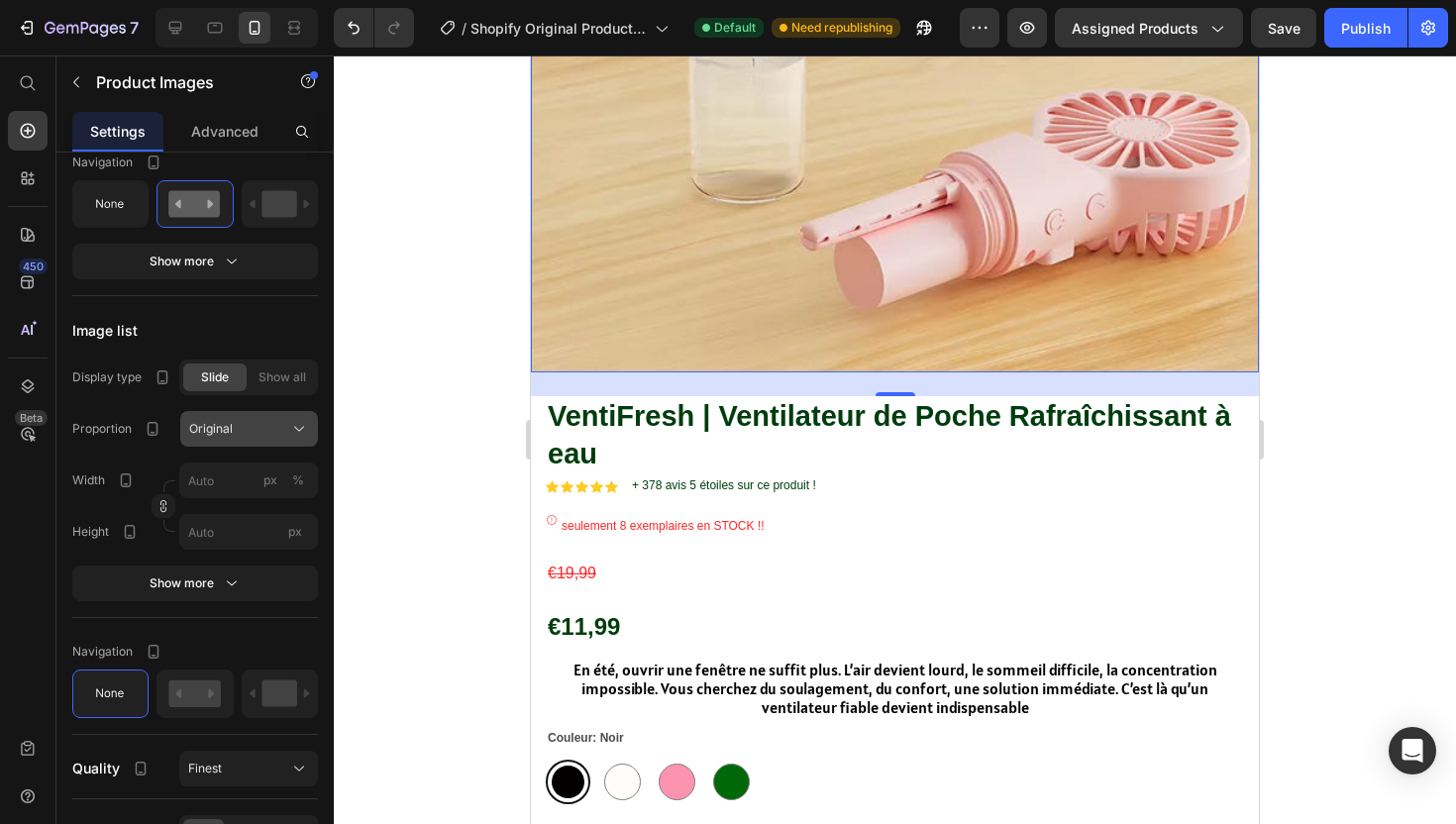 click on "Original" 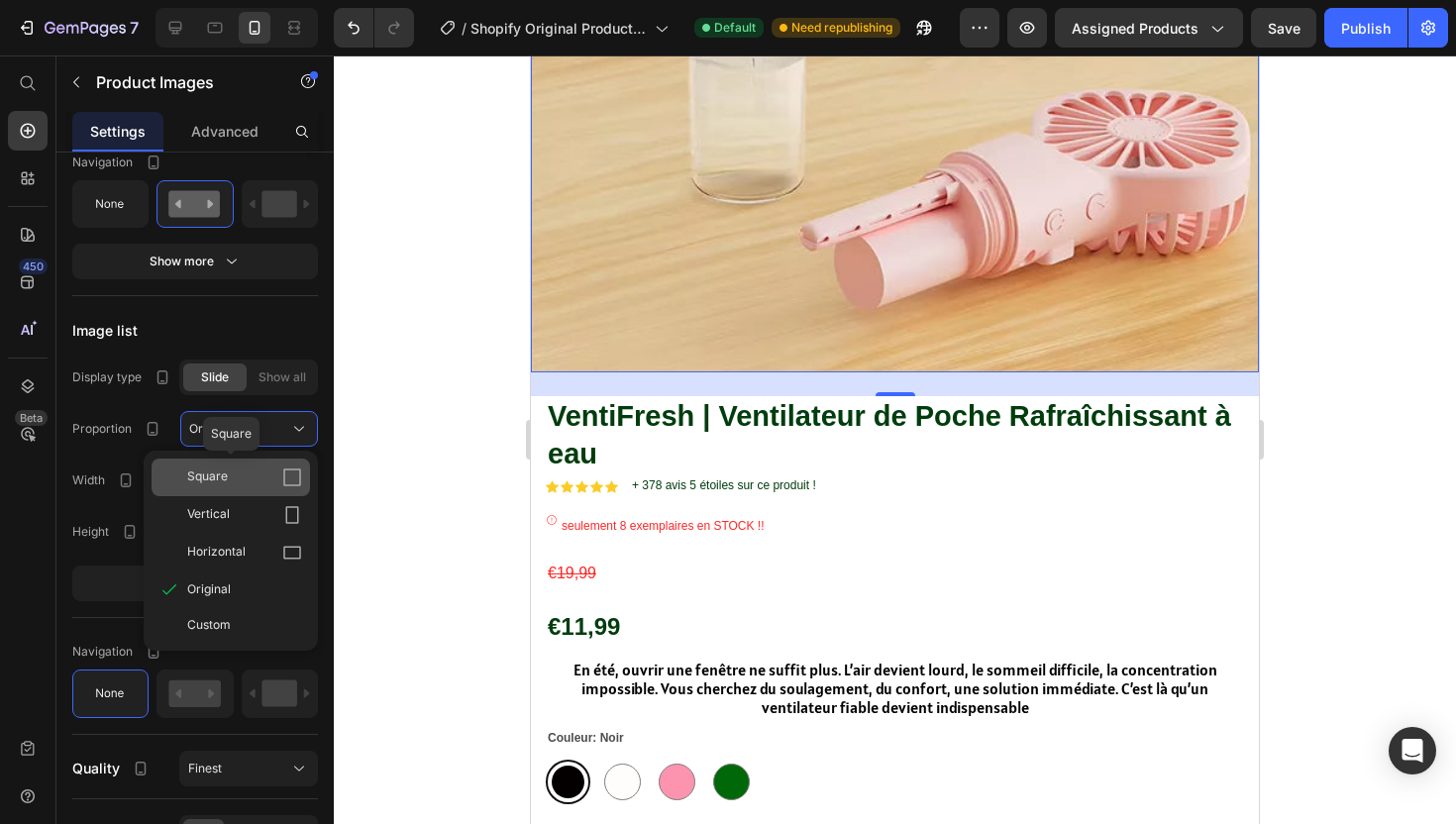 click on "Square" 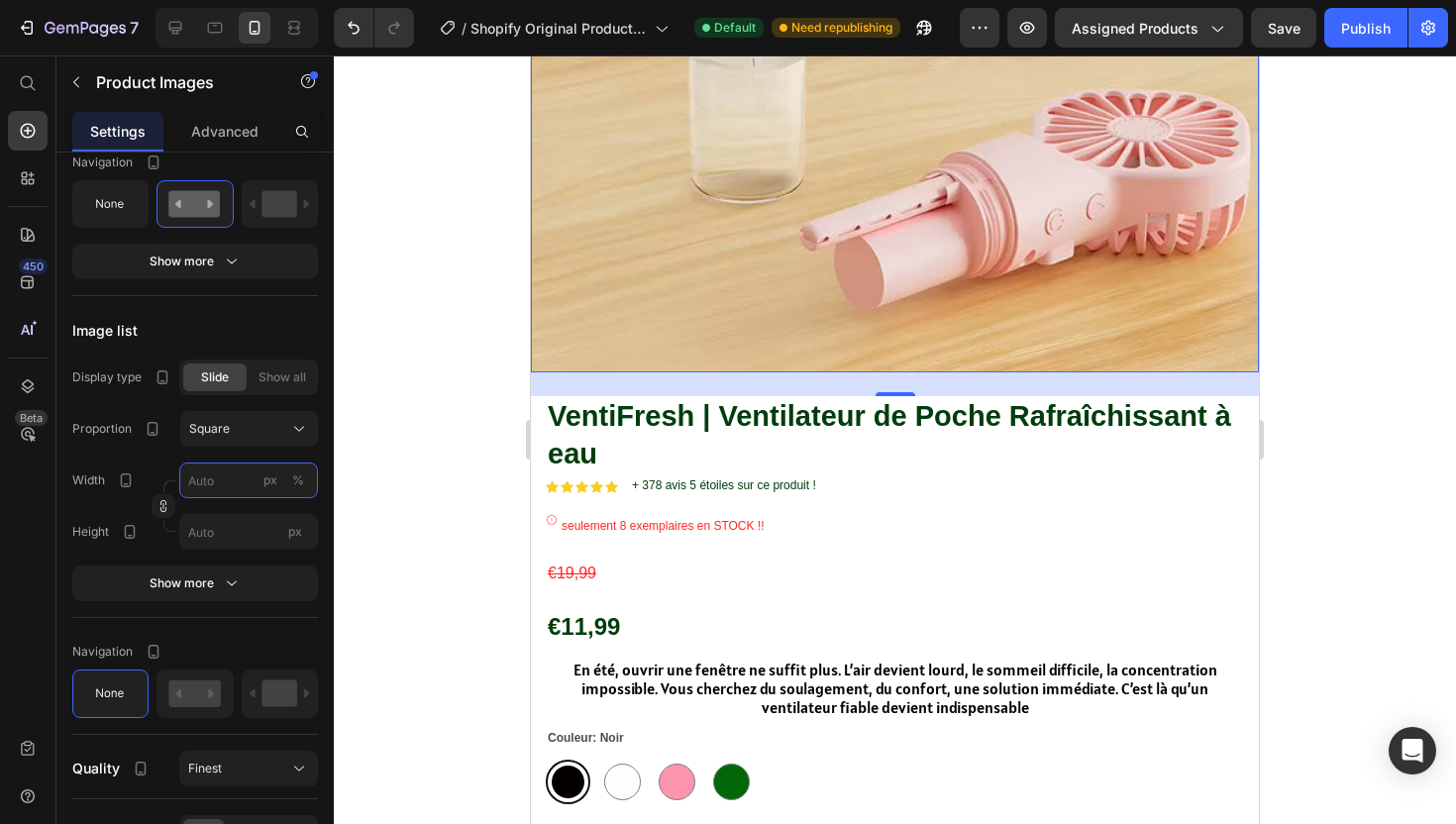 click on "px %" at bounding box center [249, 480] 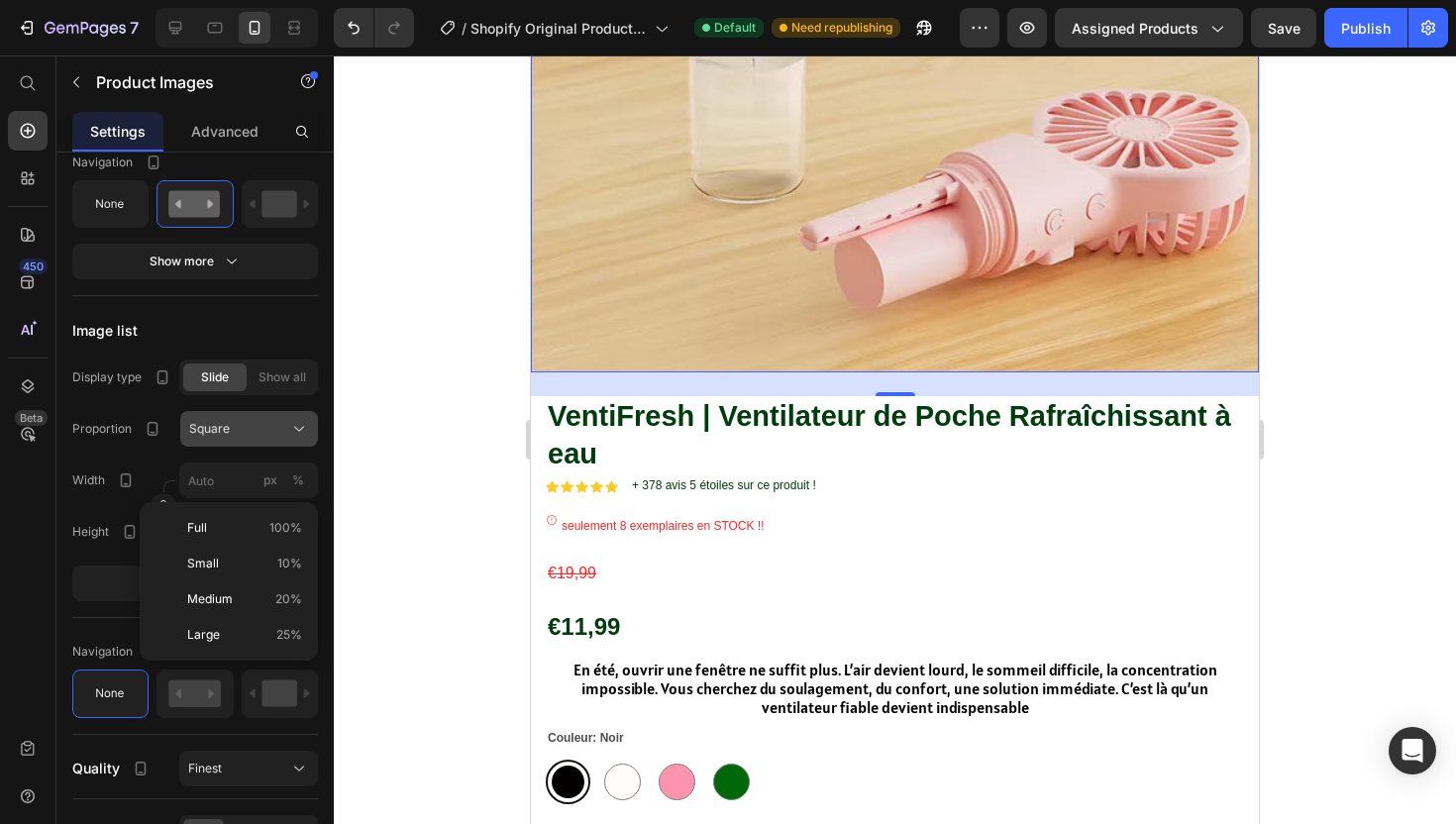 click on "Square" 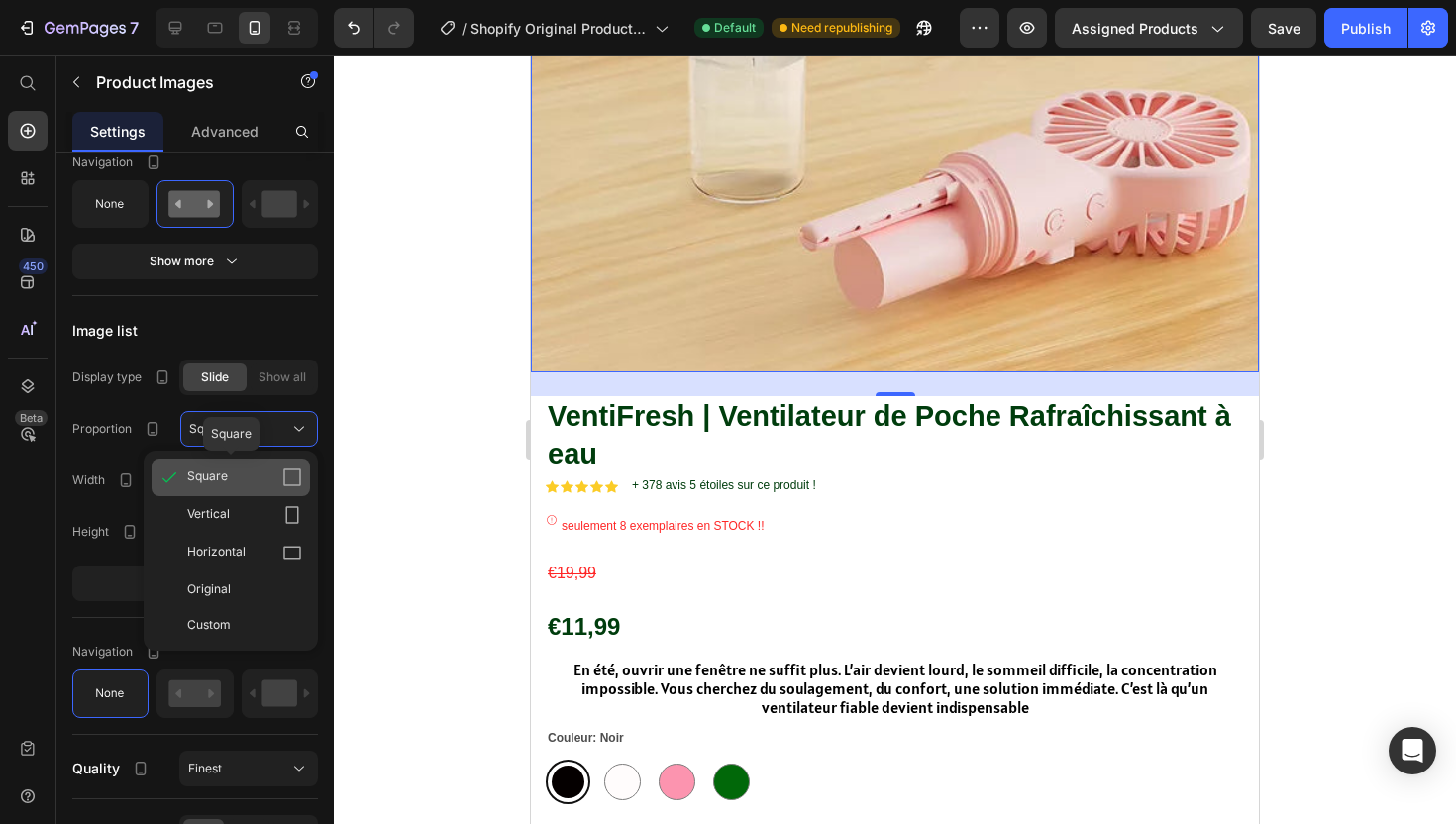 click on "Square" at bounding box center (245, 477) 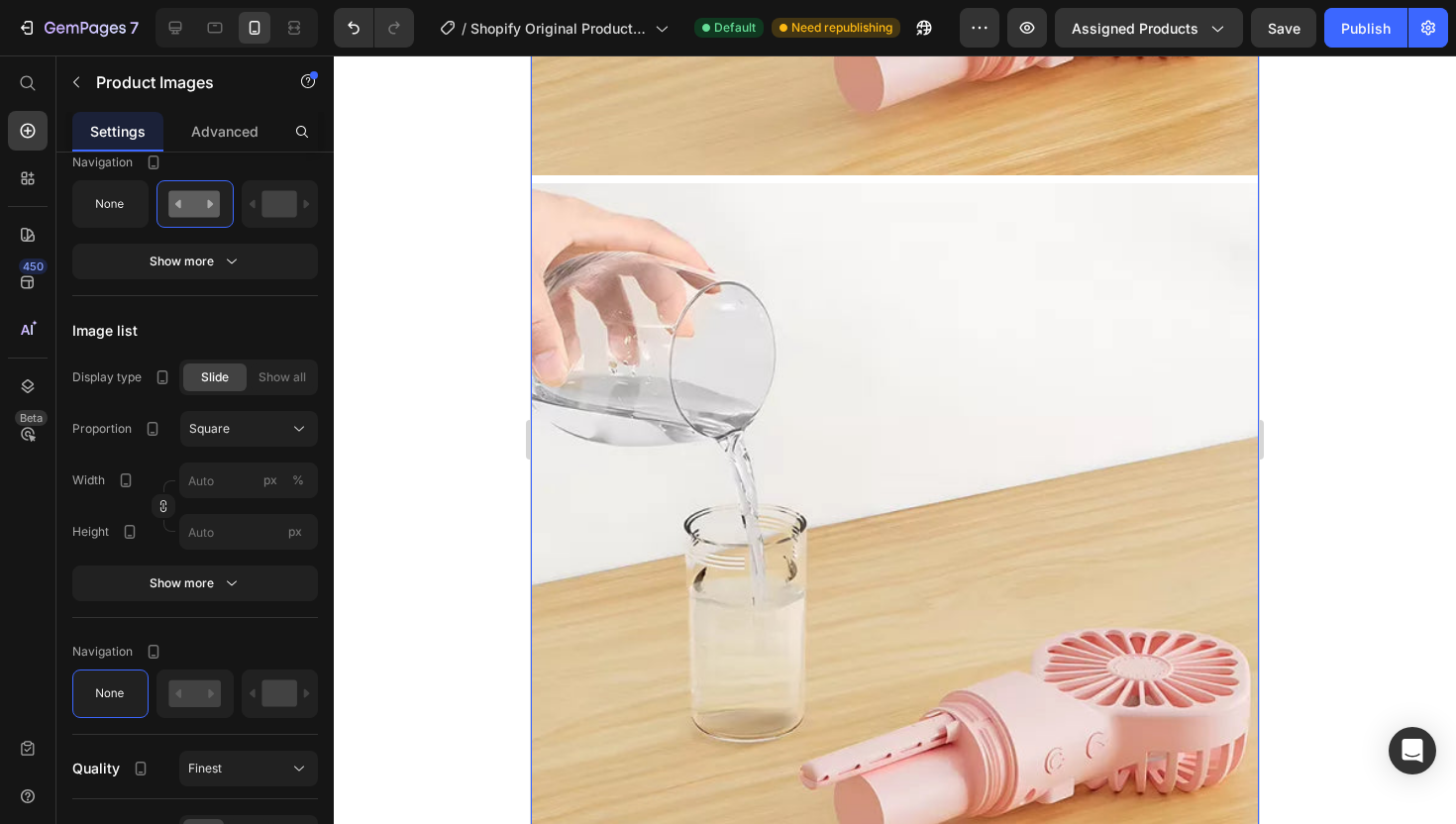 scroll, scrollTop: 901, scrollLeft: 0, axis: vertical 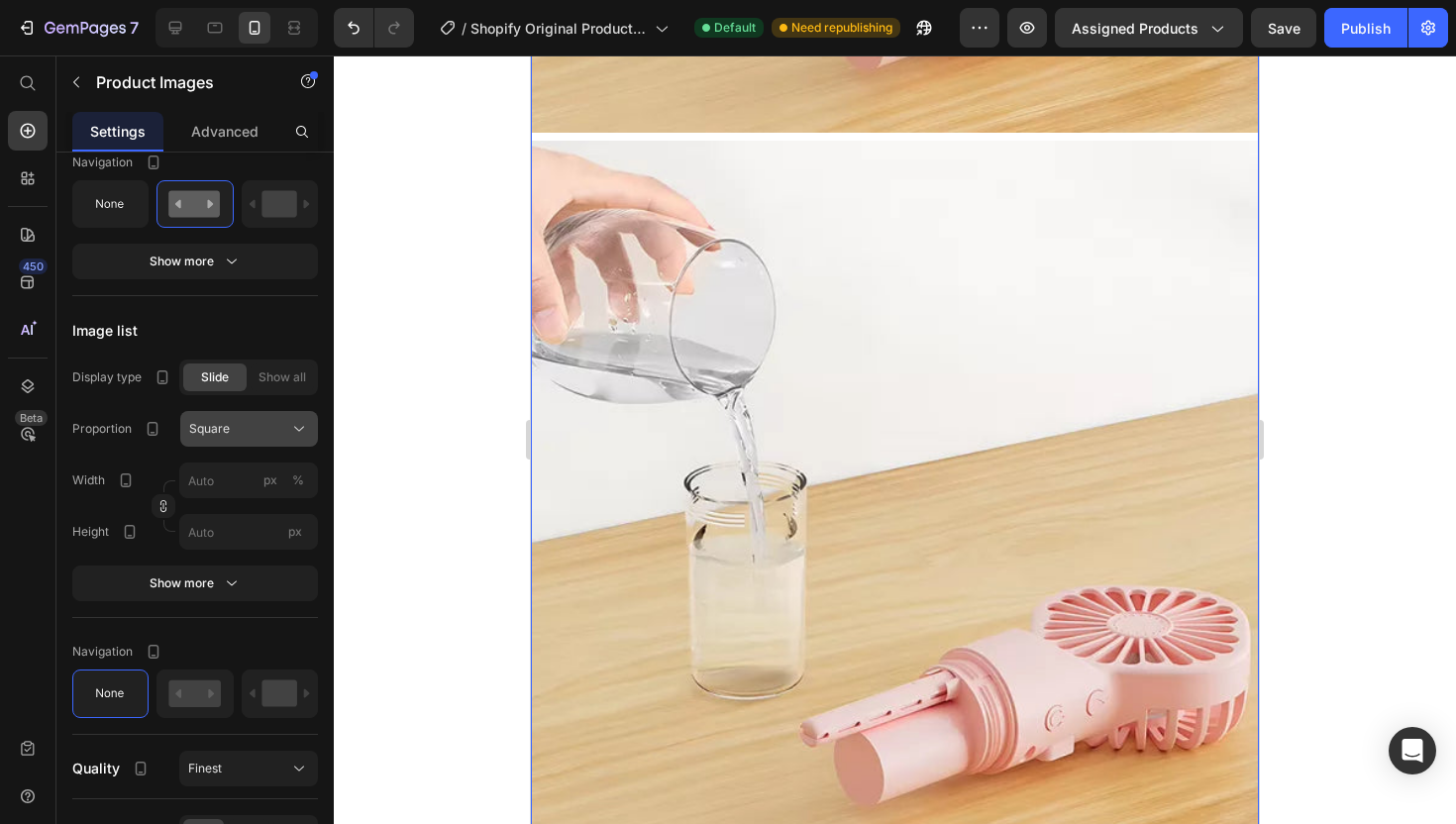 click on "Square" at bounding box center [209, 429] 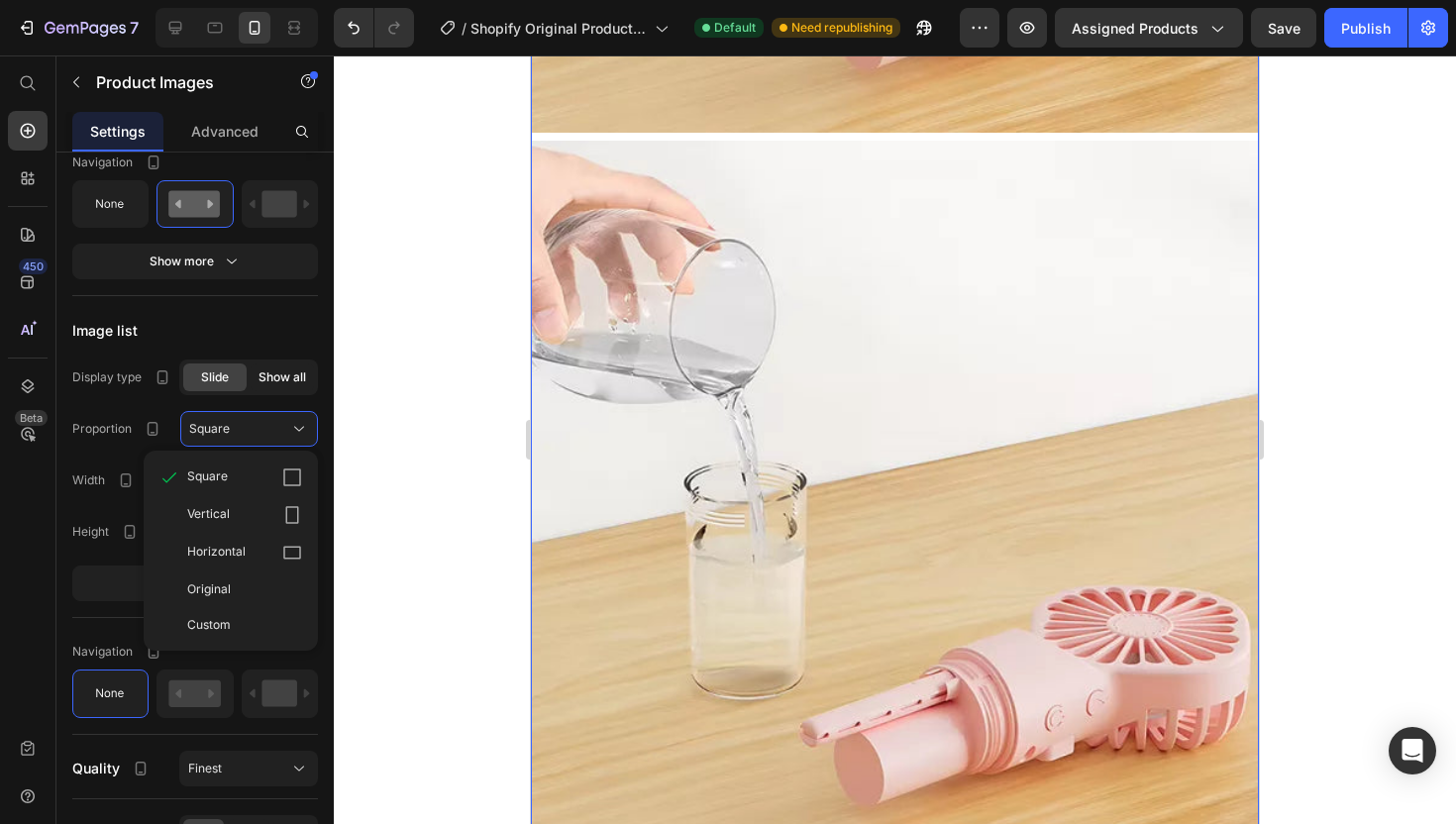click on "Show all" 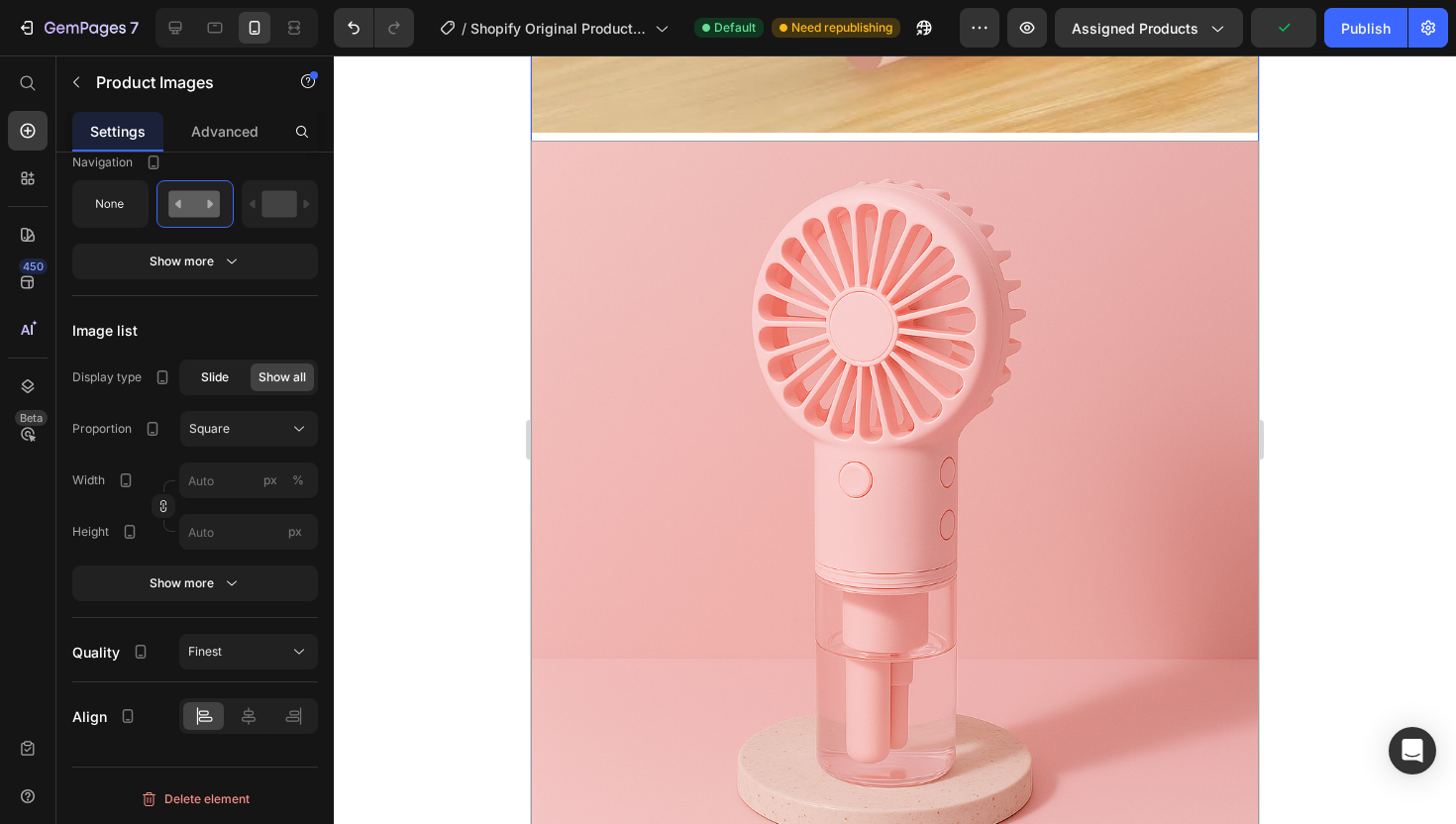 click on "Slide" 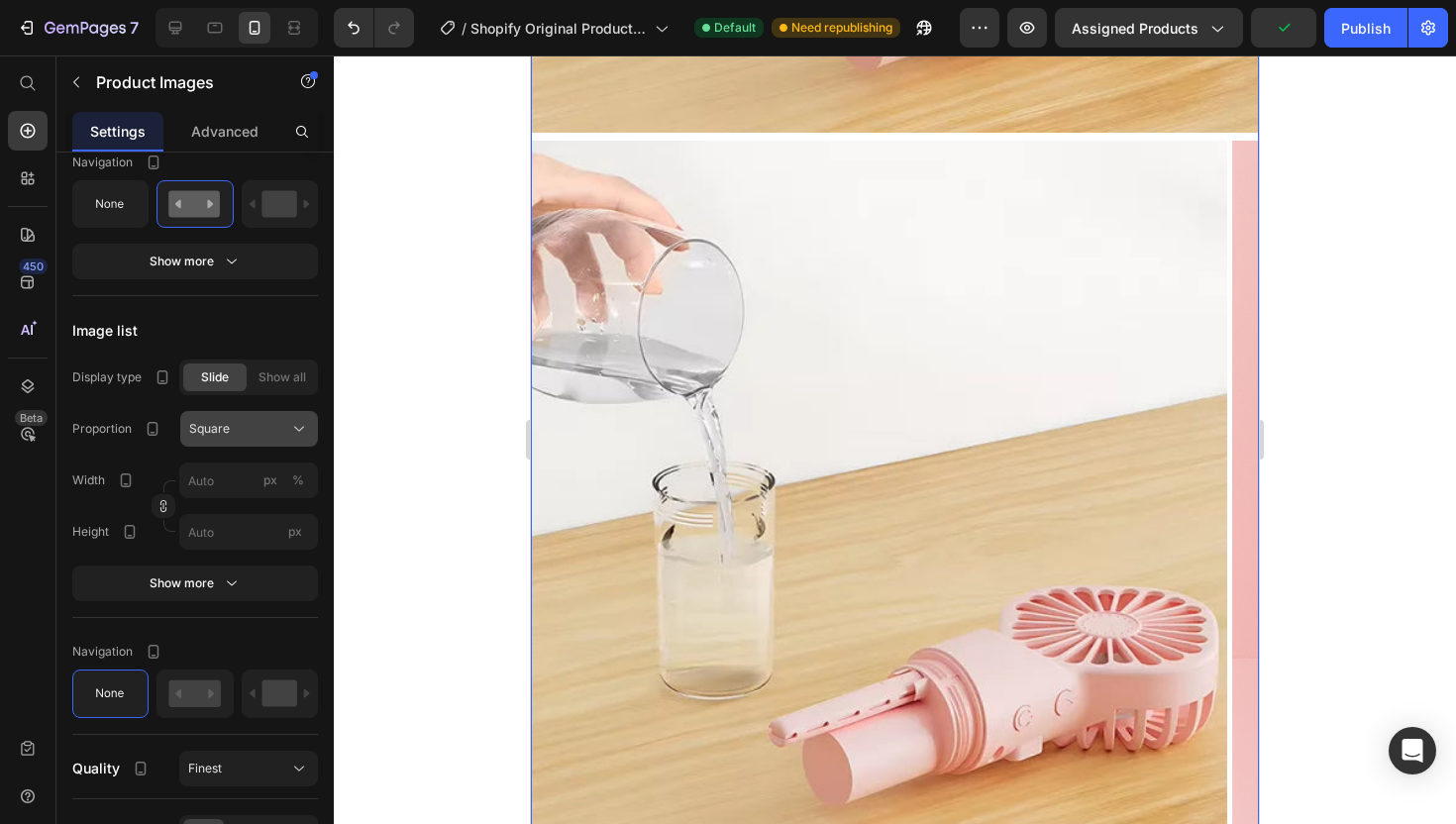 click on "Square" at bounding box center [209, 429] 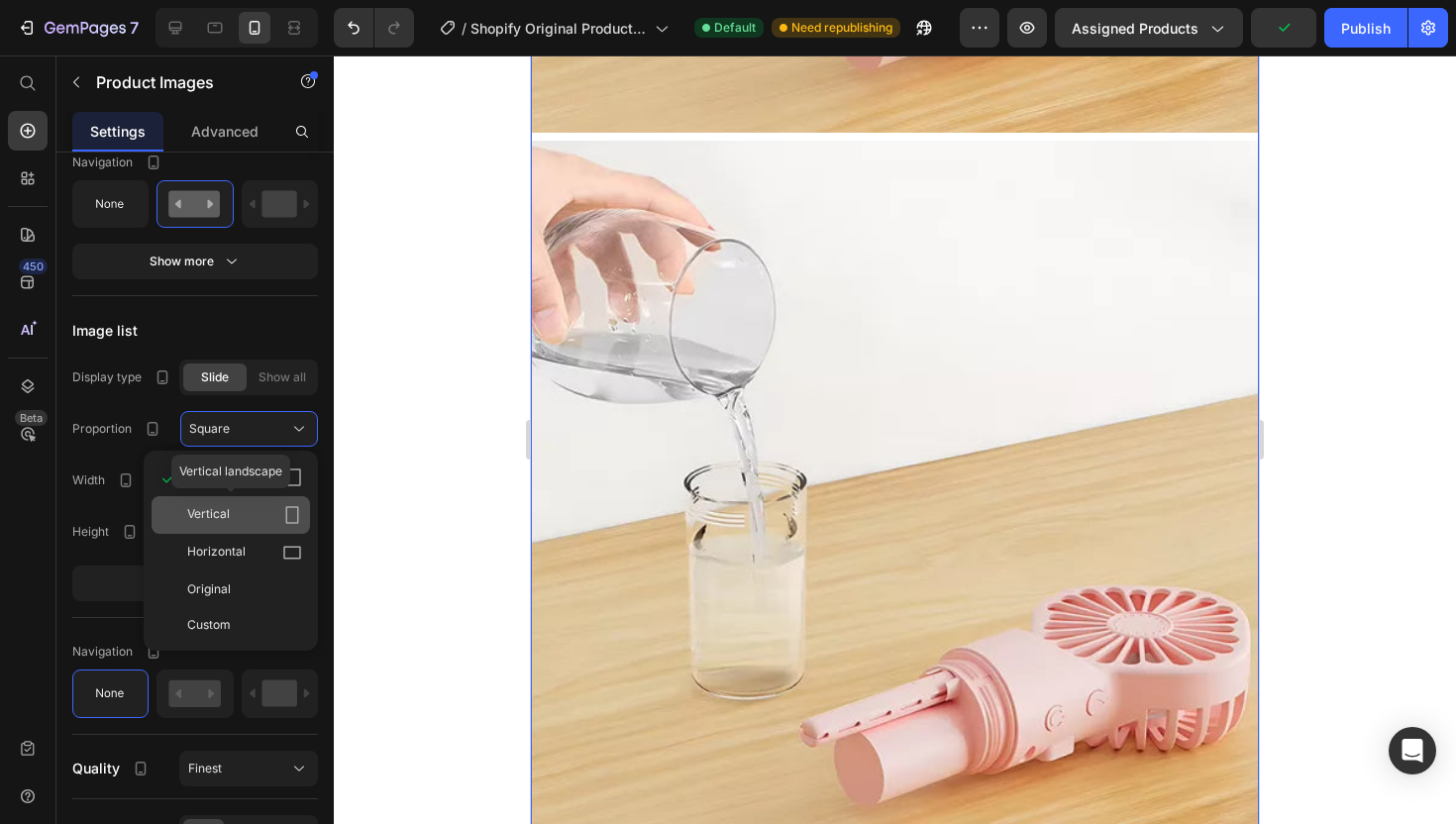 click on "Vertical" at bounding box center (245, 515) 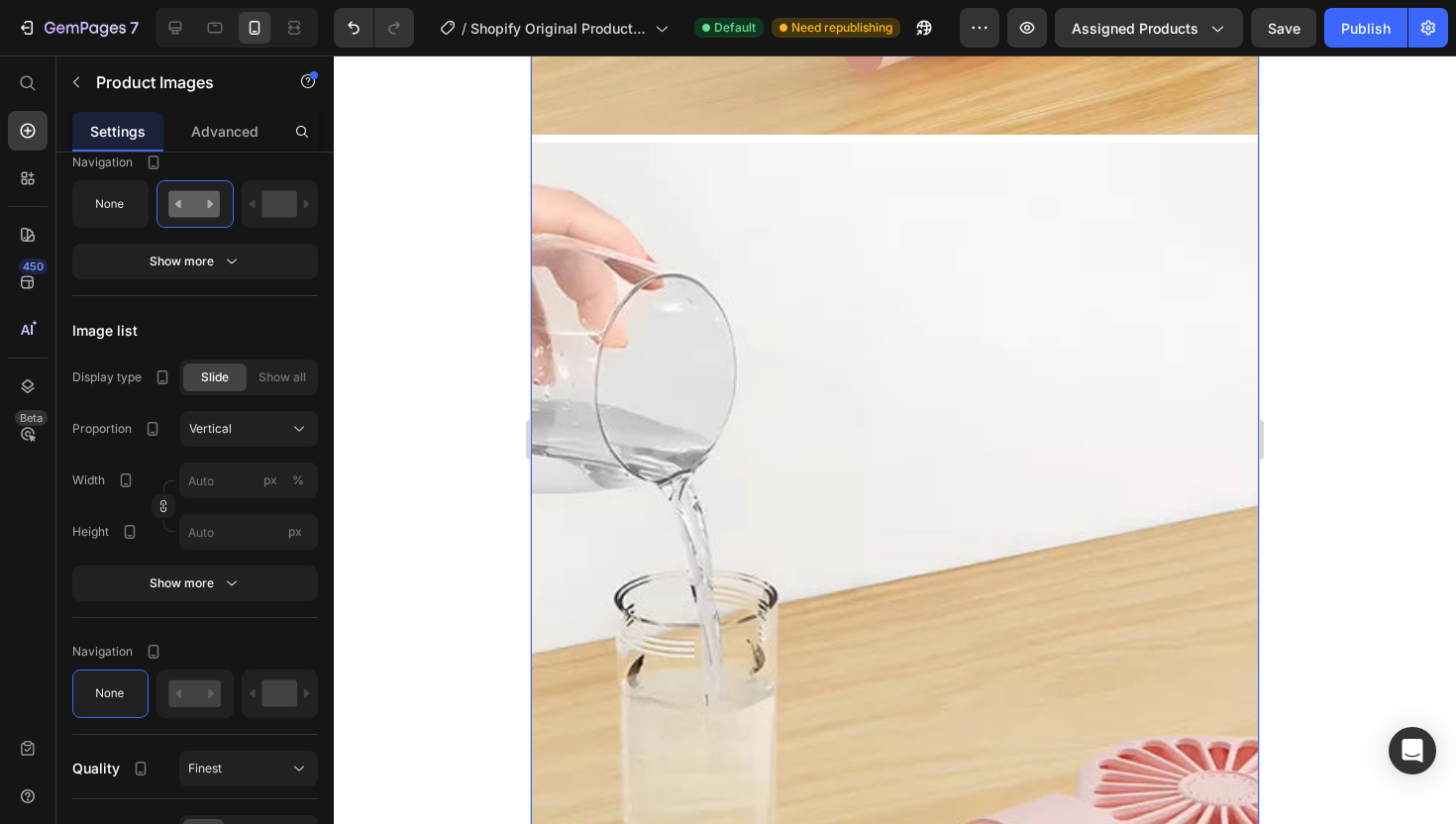 scroll, scrollTop: 916, scrollLeft: 0, axis: vertical 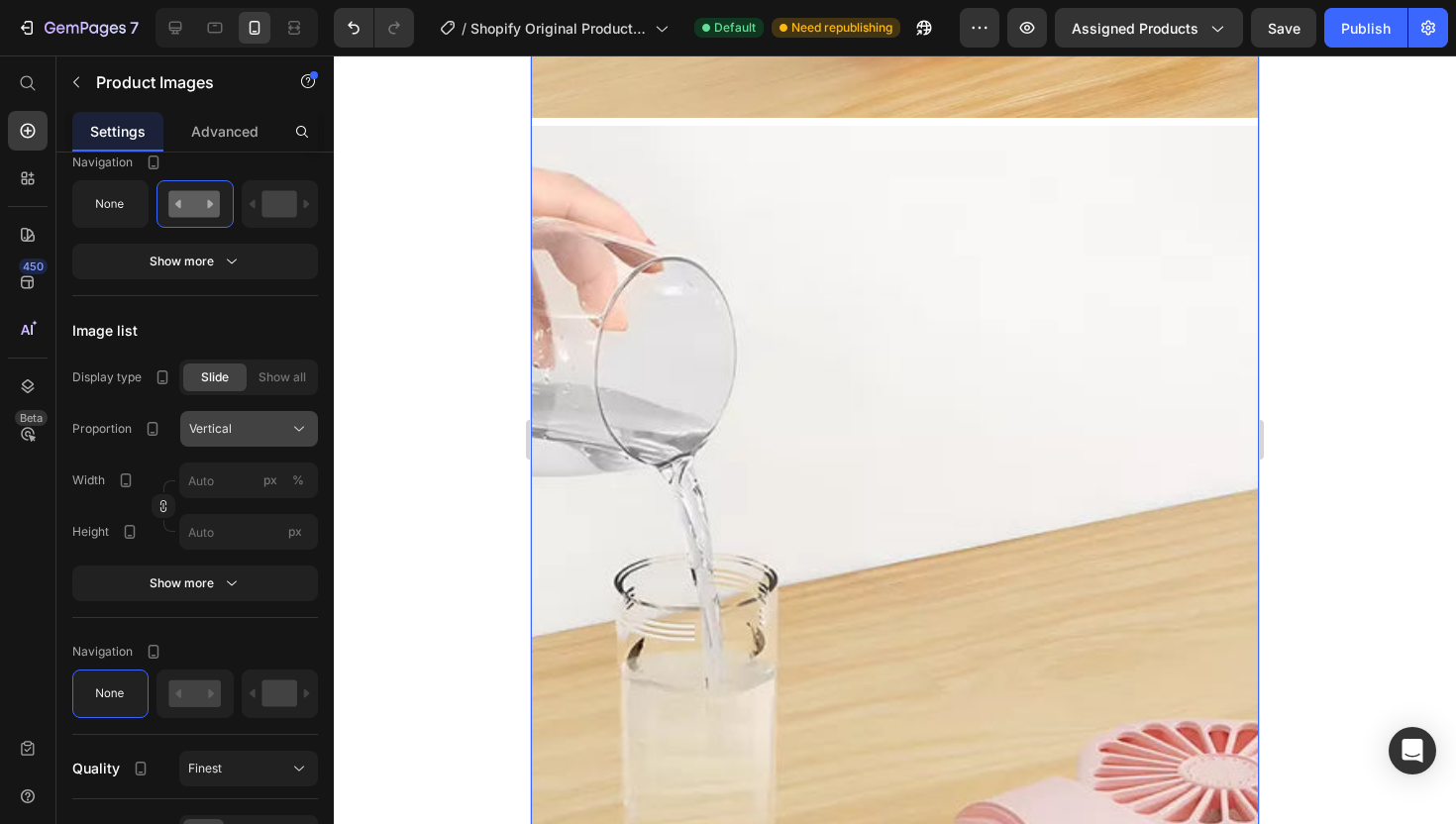 click on "Vertical" at bounding box center (249, 429) 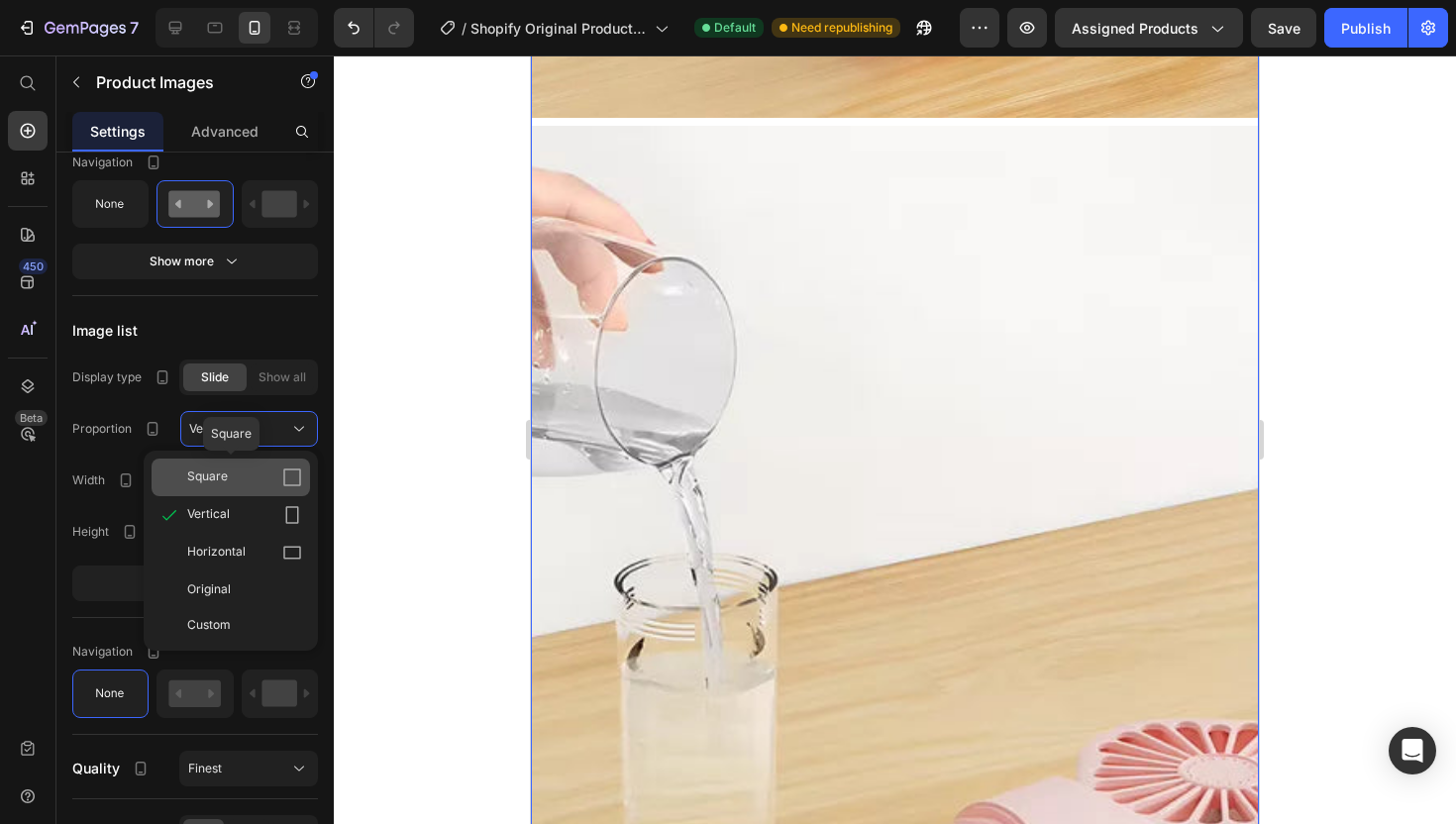click on "Square" at bounding box center (207, 477) 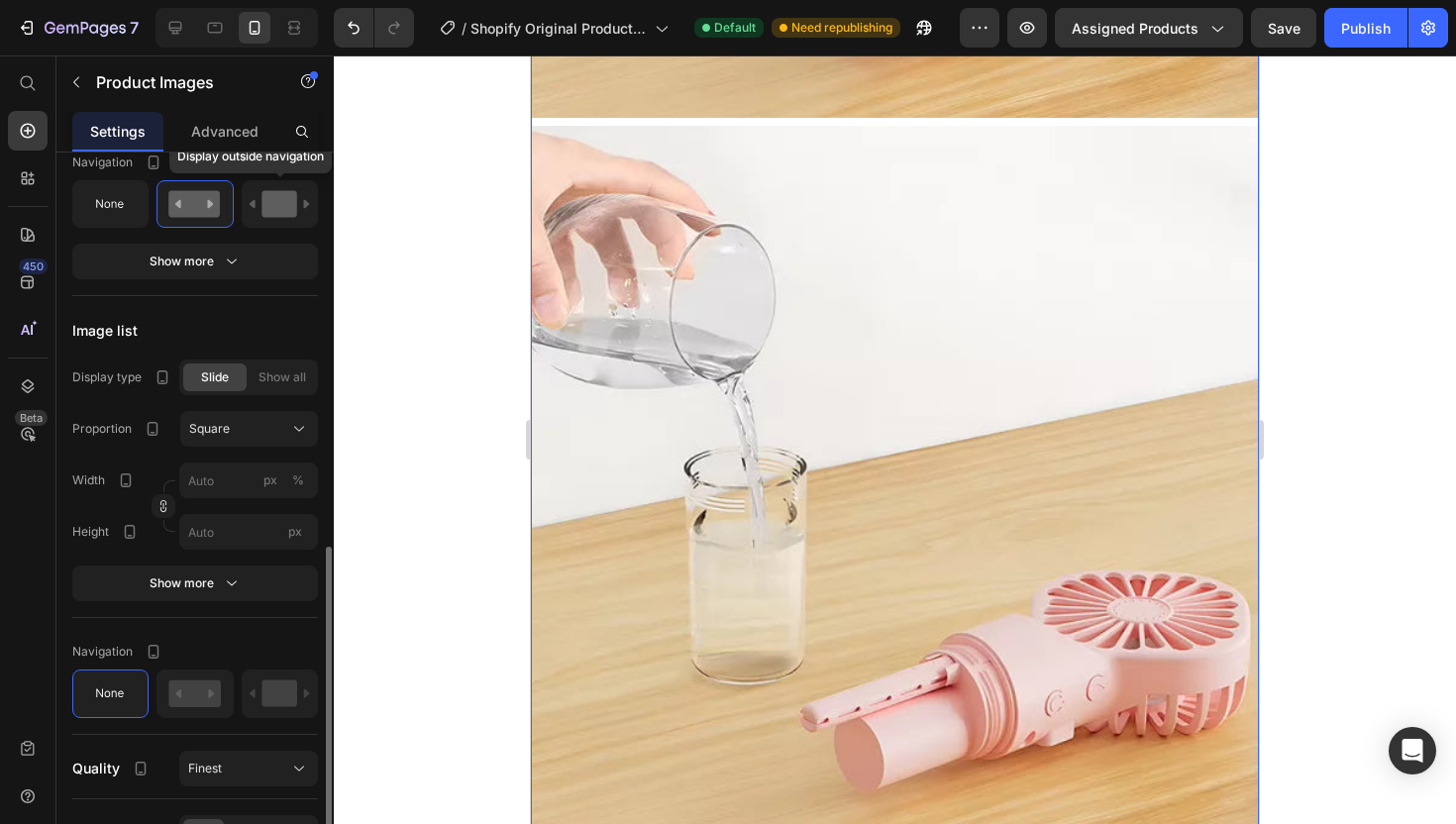 click 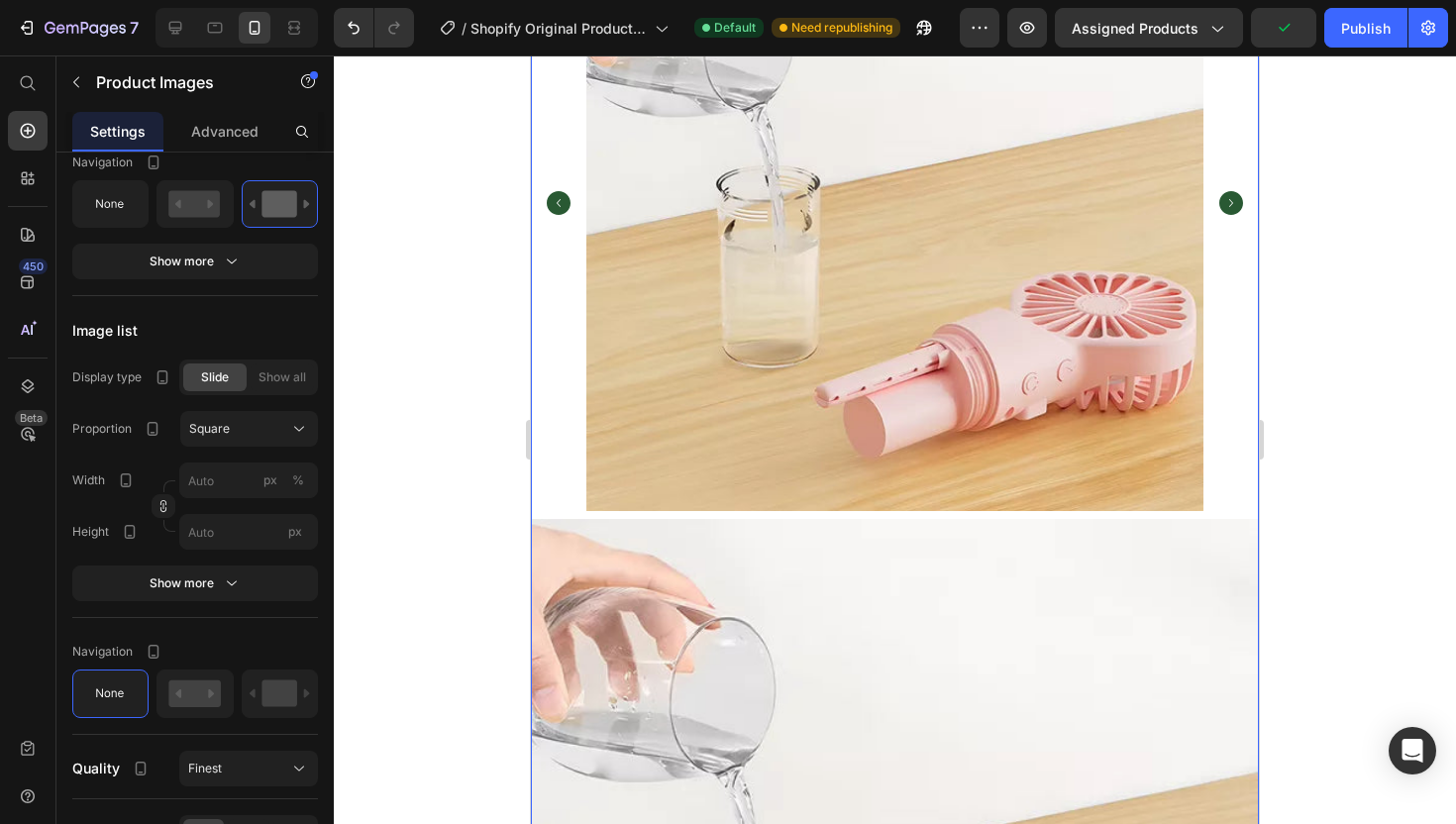 scroll, scrollTop: 360, scrollLeft: 0, axis: vertical 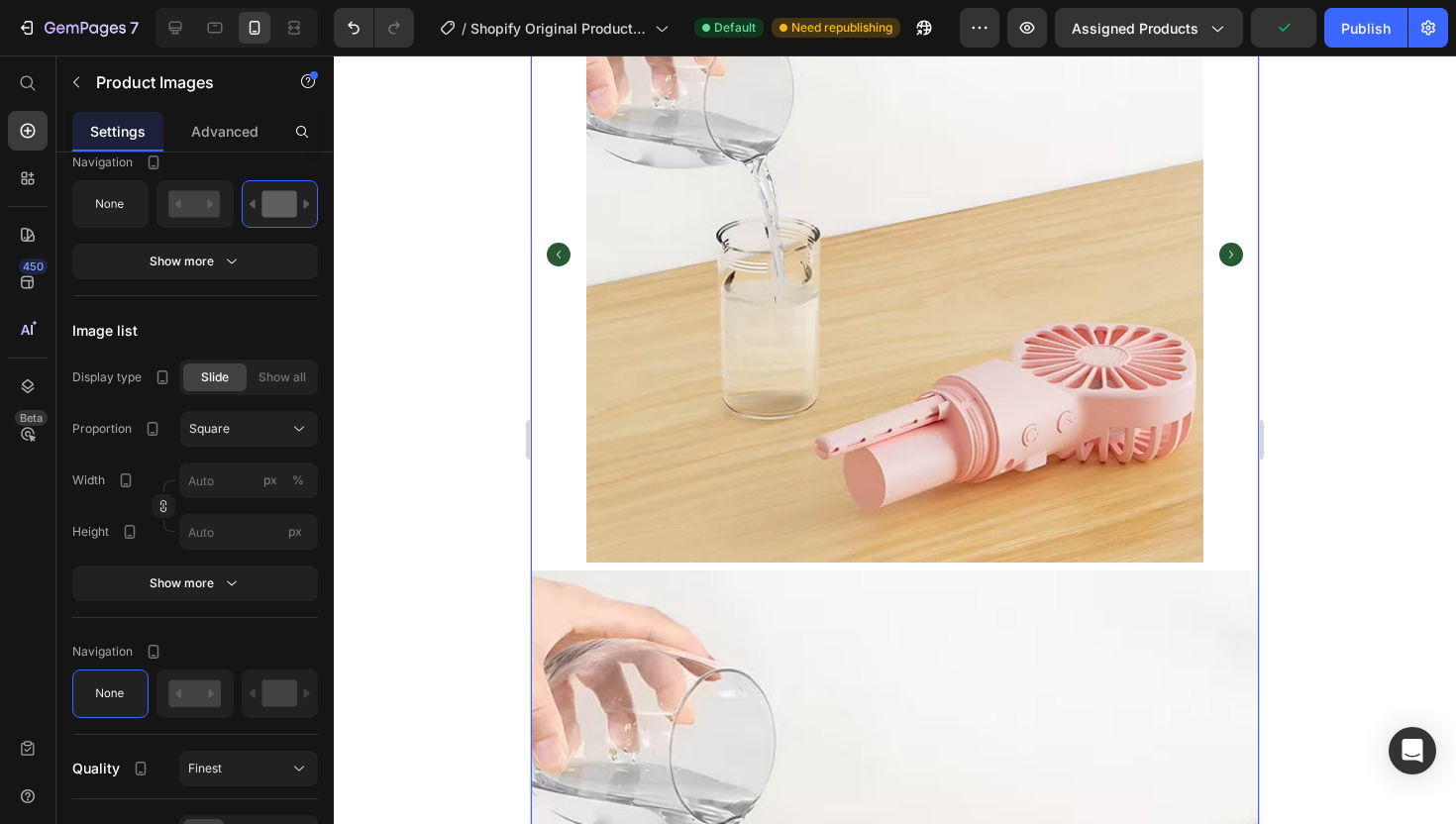 click at bounding box center [894, 254] 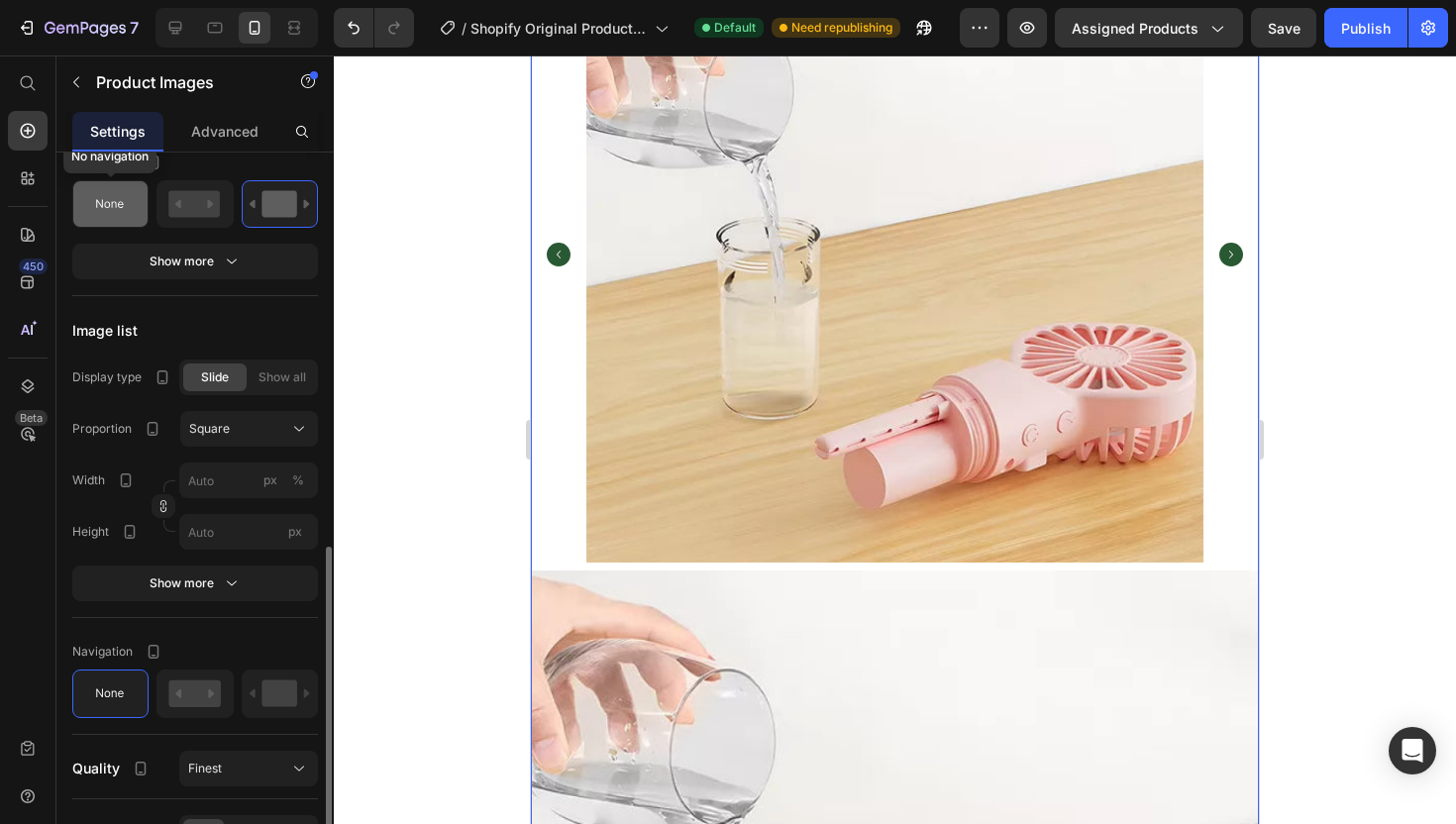 click 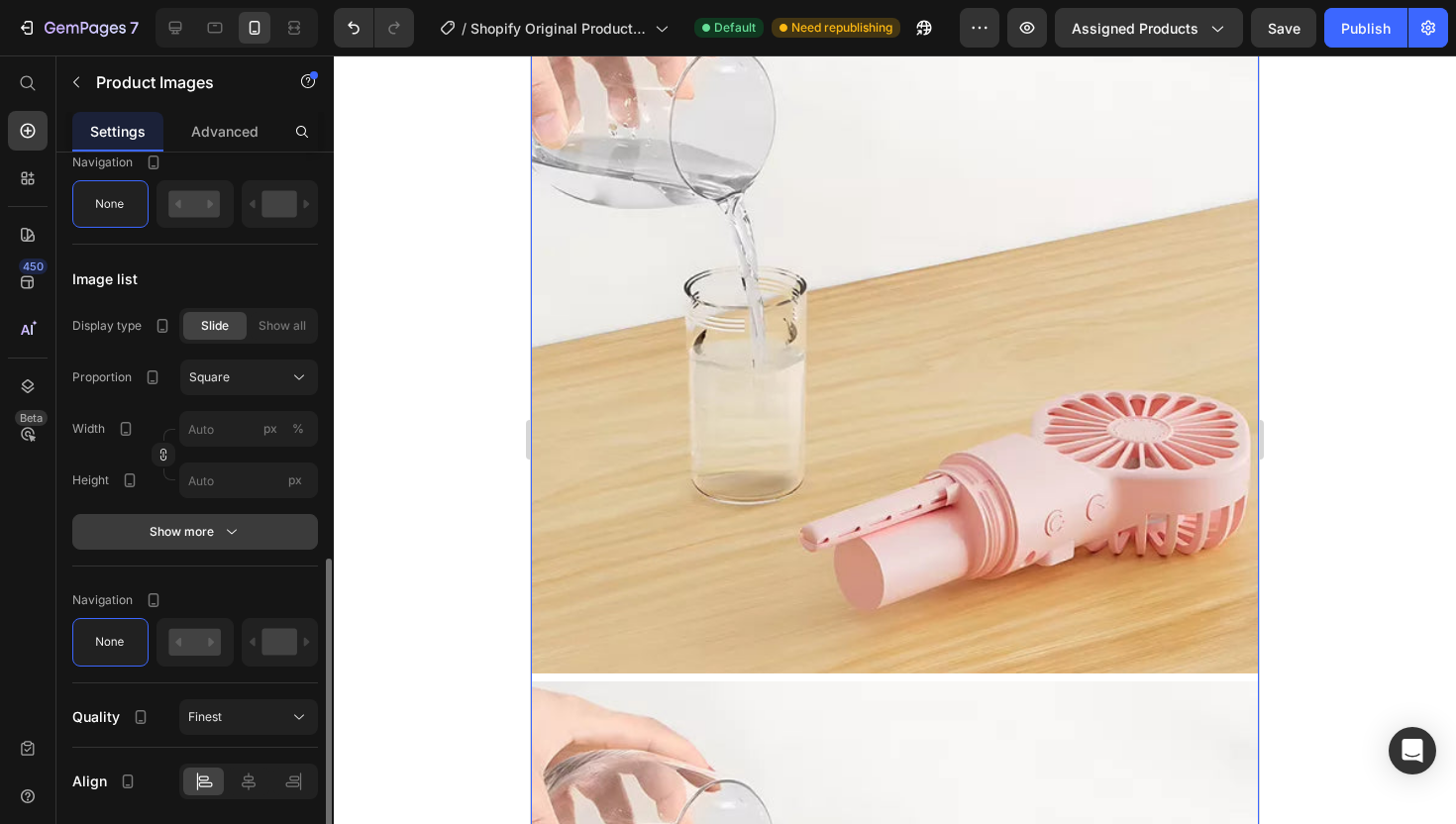scroll, scrollTop: 1063, scrollLeft: 0, axis: vertical 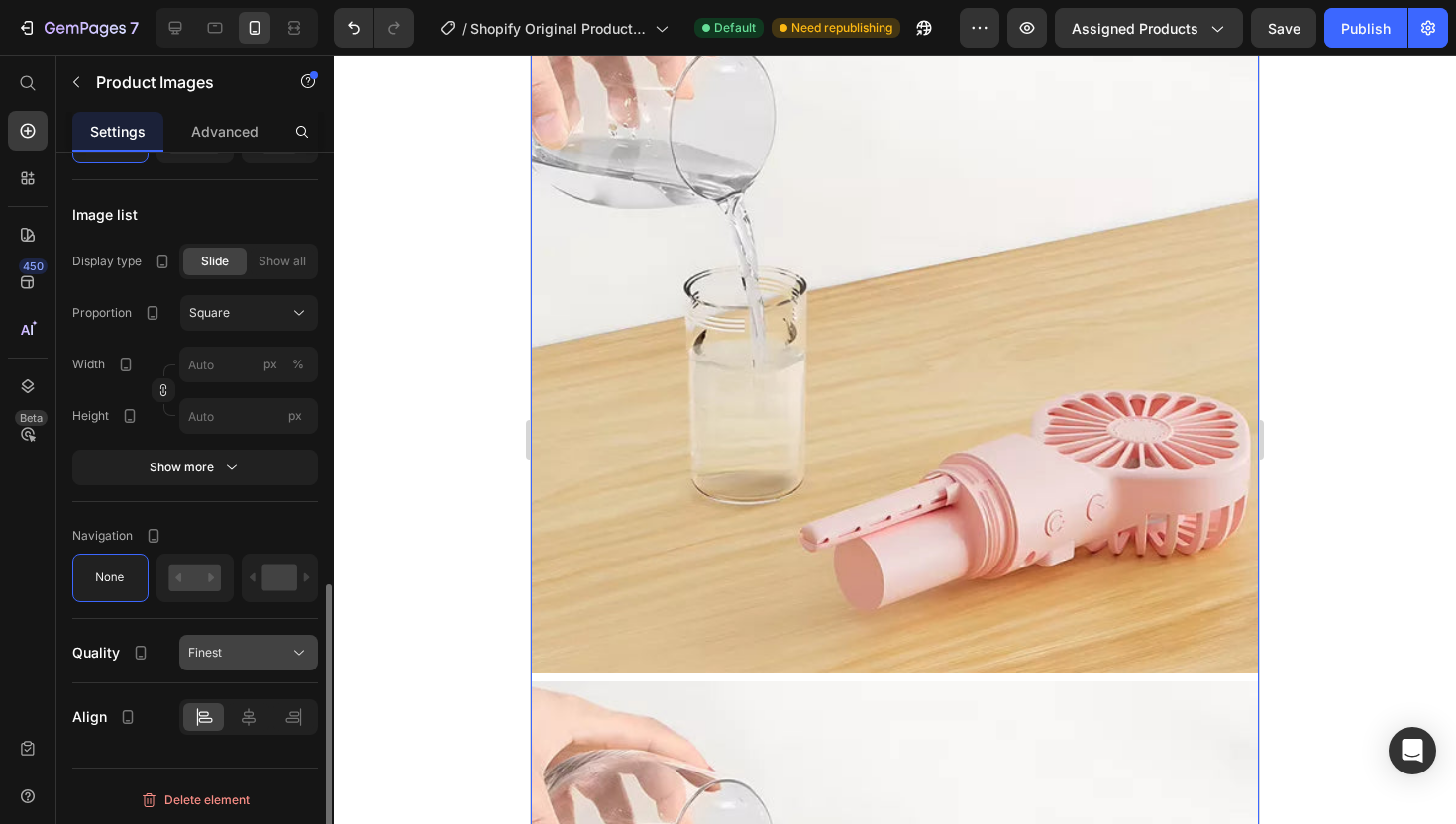 click on "Finest" at bounding box center [249, 653] 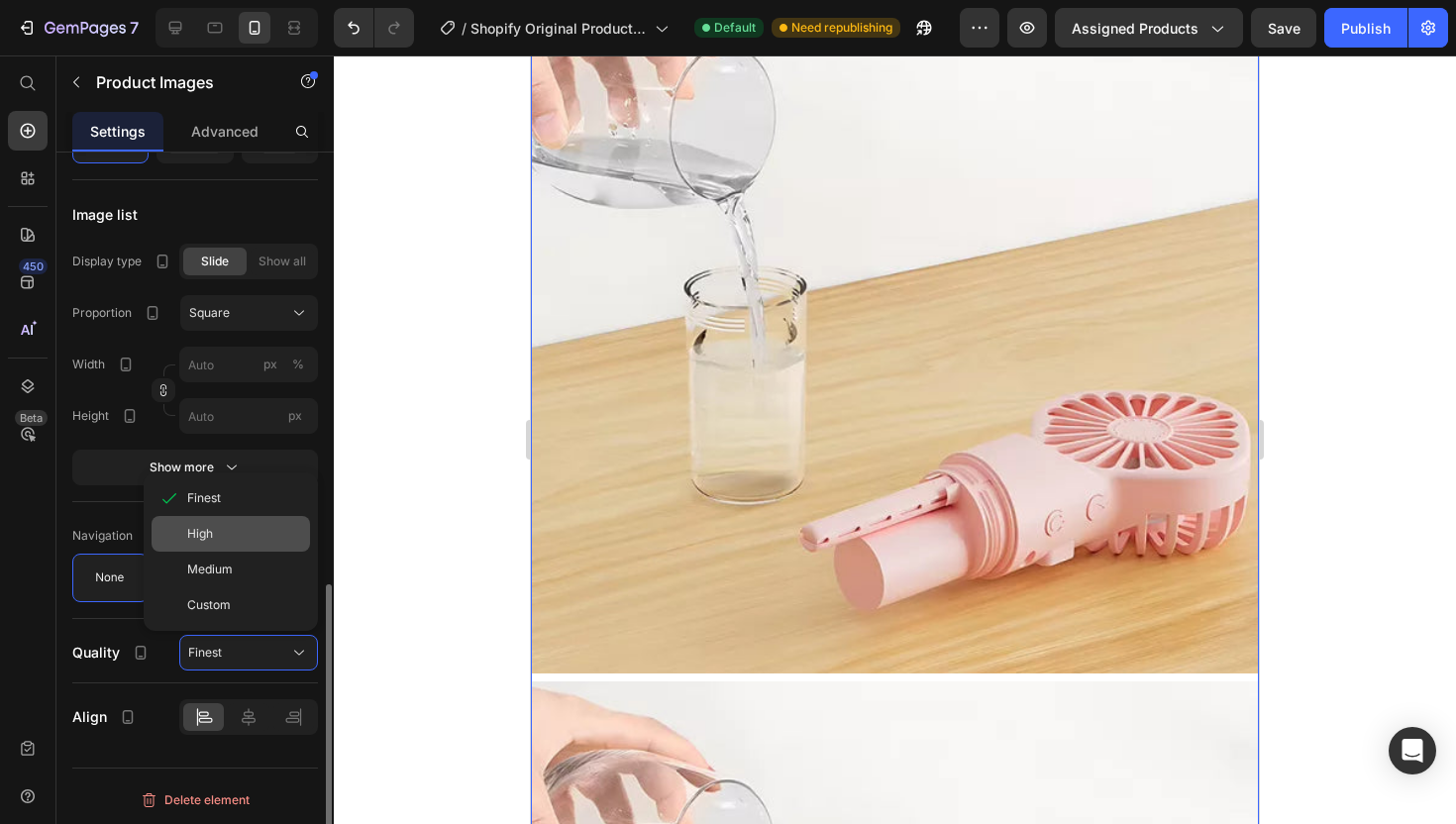 click on "High" at bounding box center [200, 534] 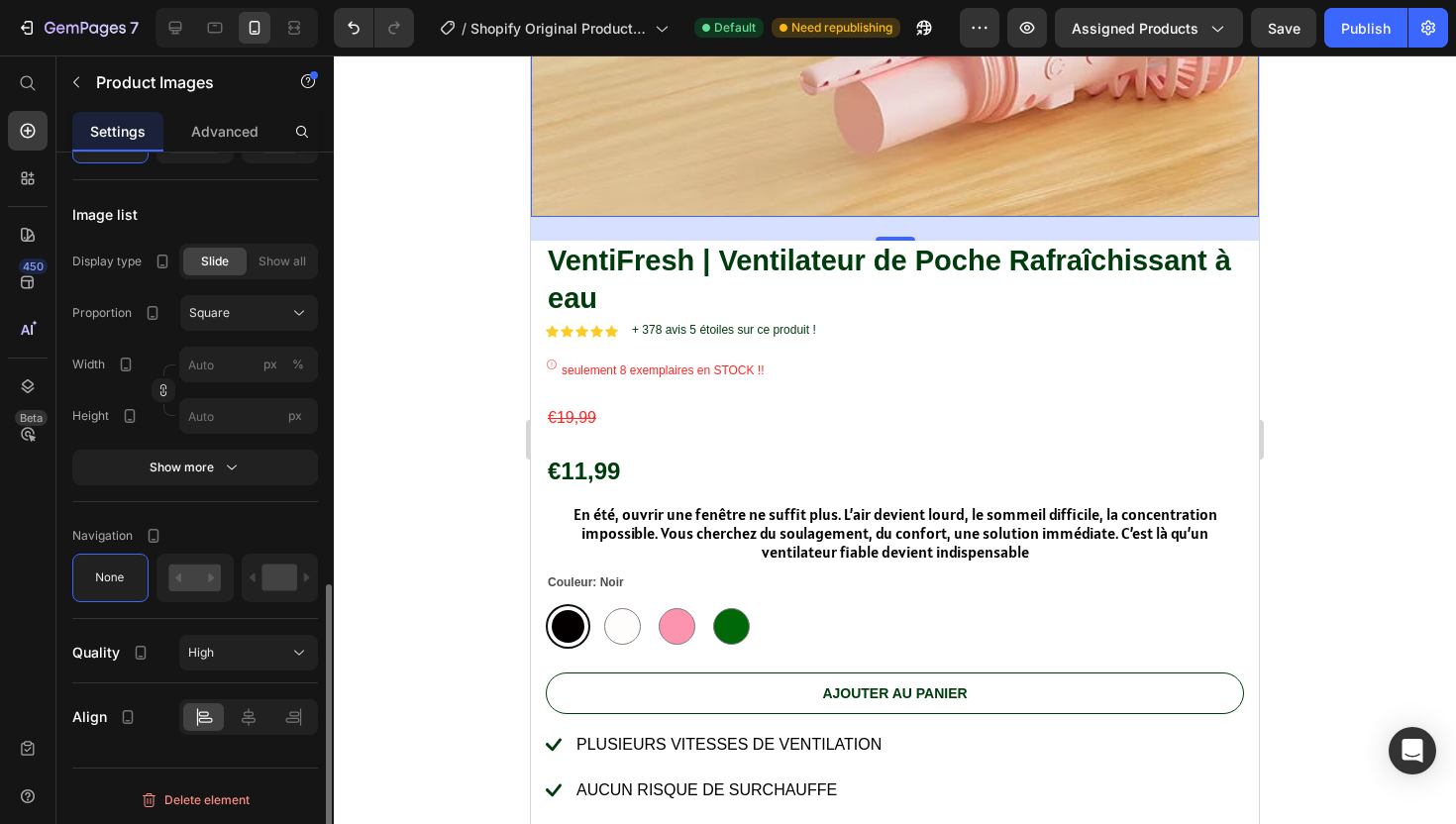scroll, scrollTop: 1558, scrollLeft: 0, axis: vertical 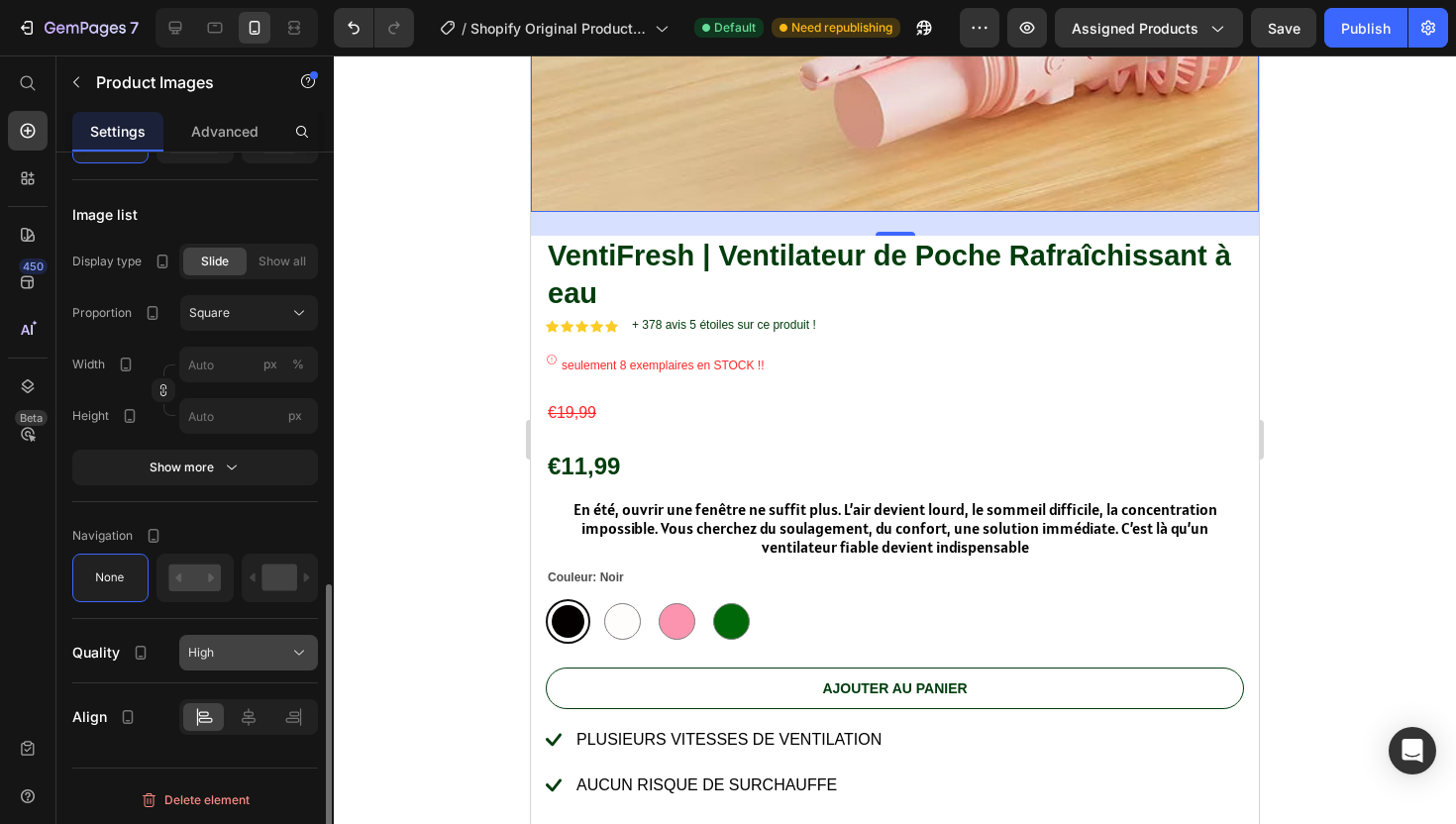 click on "High" 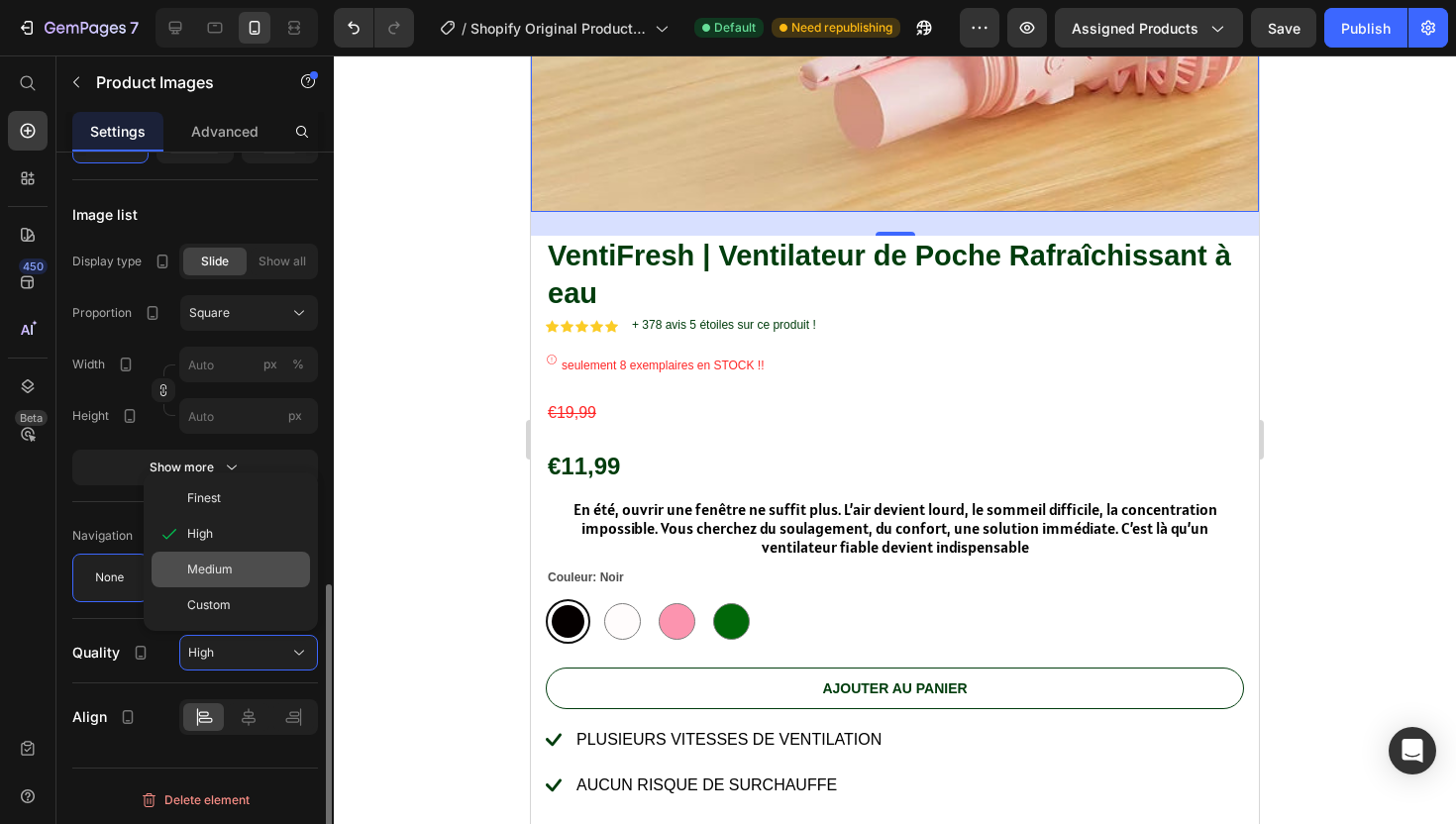 click on "Medium" at bounding box center [210, 569] 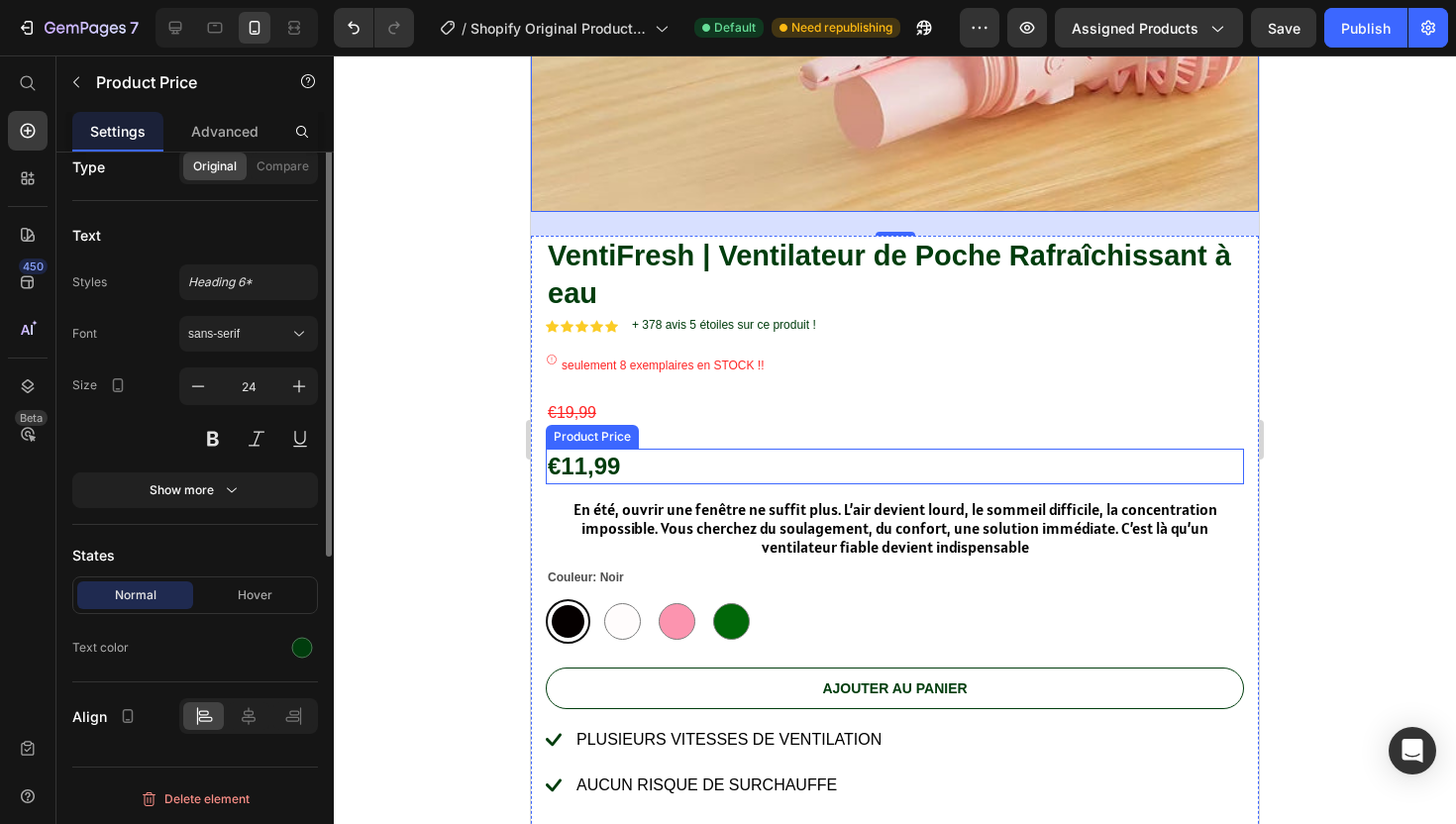 scroll, scrollTop: 0, scrollLeft: 0, axis: both 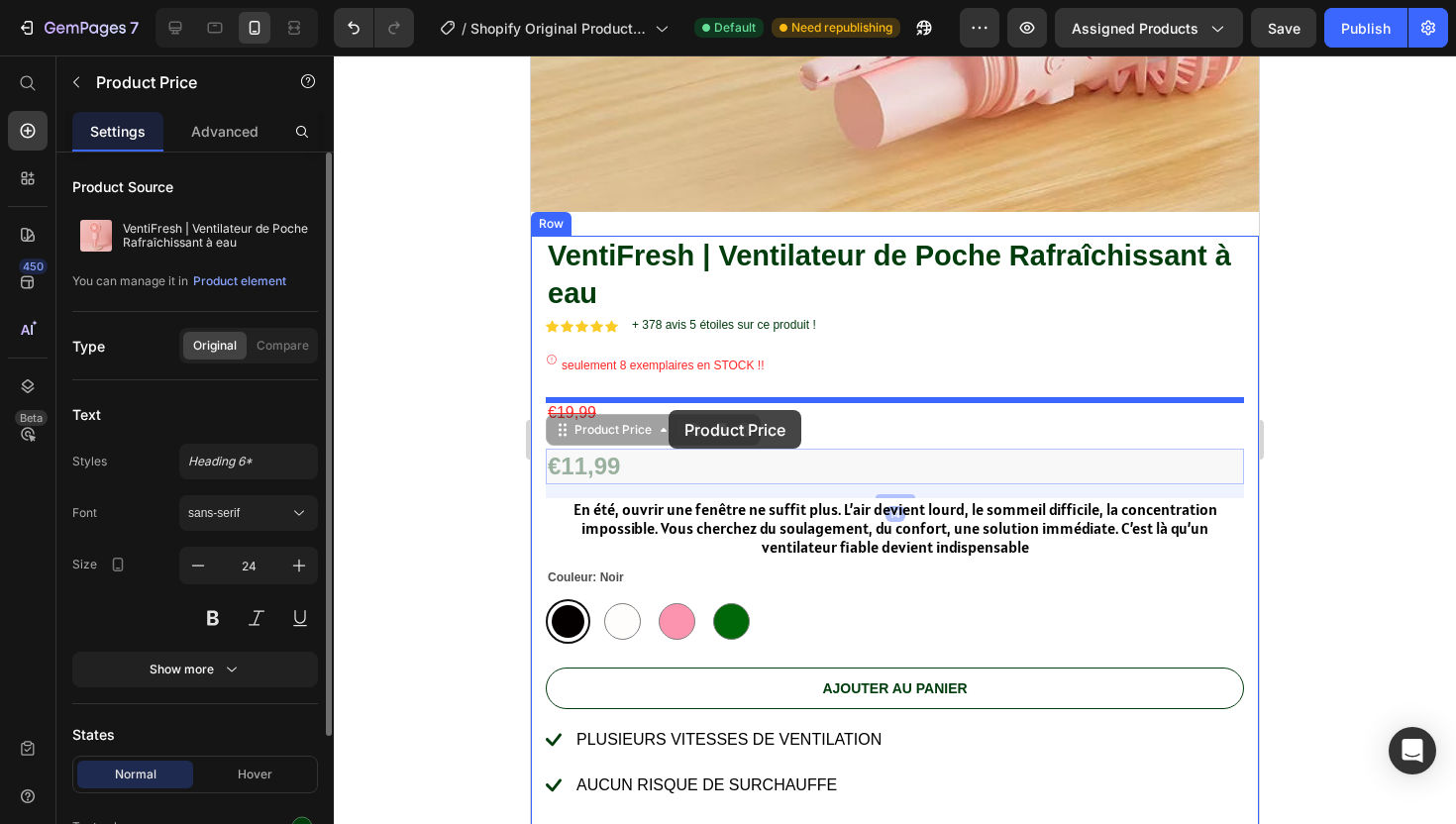 drag, startPoint x: 599, startPoint y: 460, endPoint x: 669, endPoint y: 410, distance: 86.023253 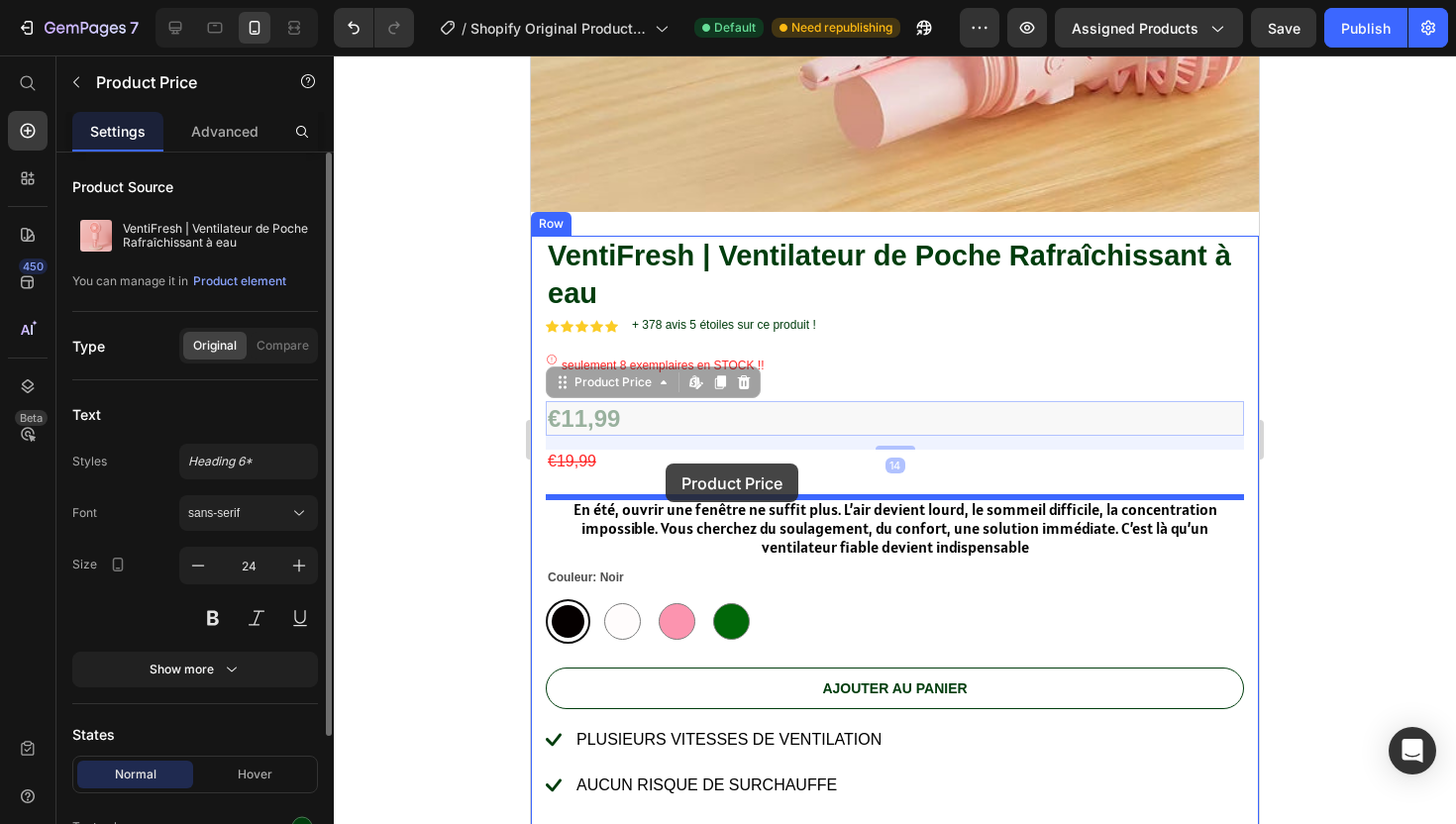 drag, startPoint x: 670, startPoint y: 410, endPoint x: 667, endPoint y: 463, distance: 53.08484 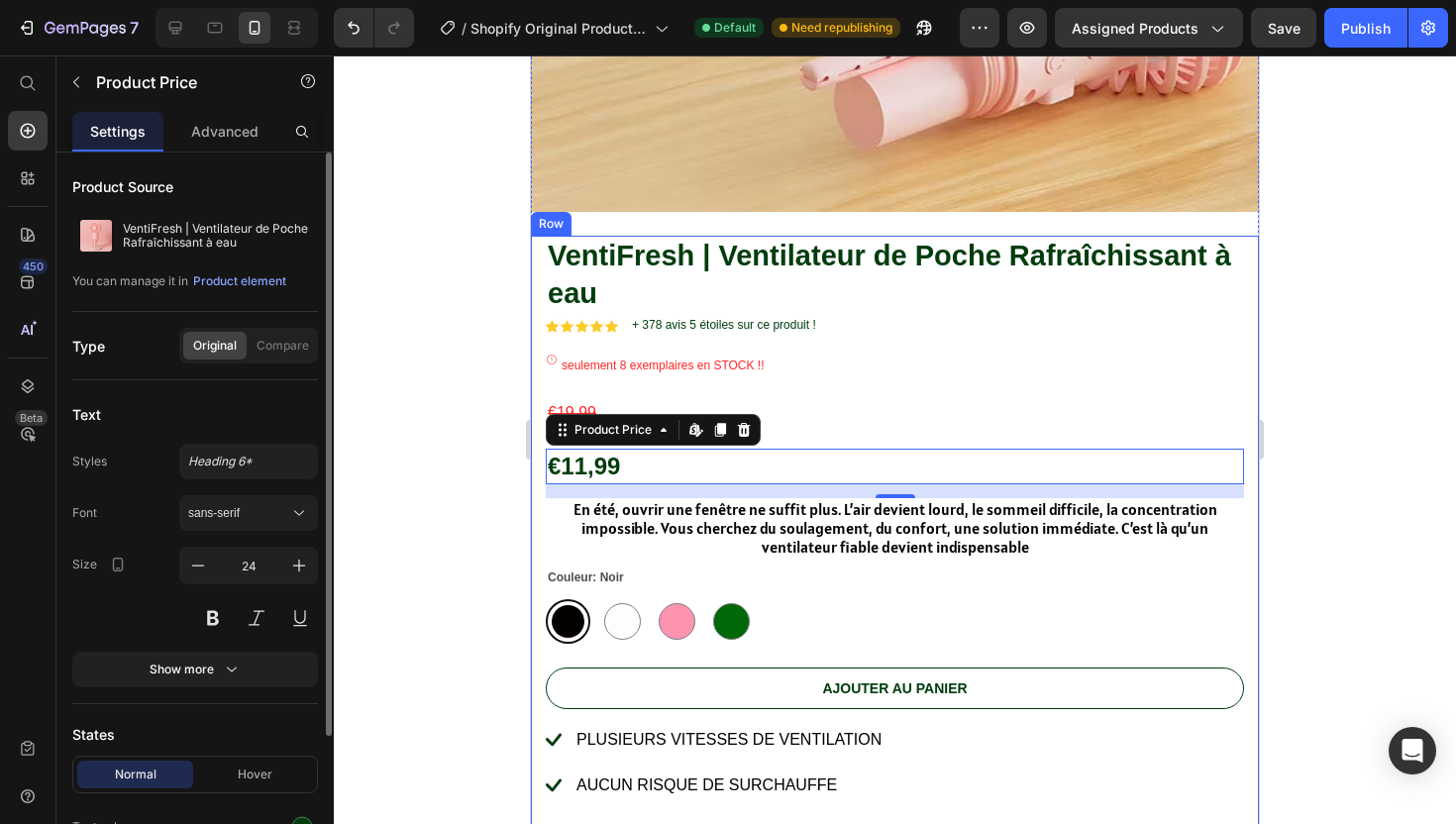 click 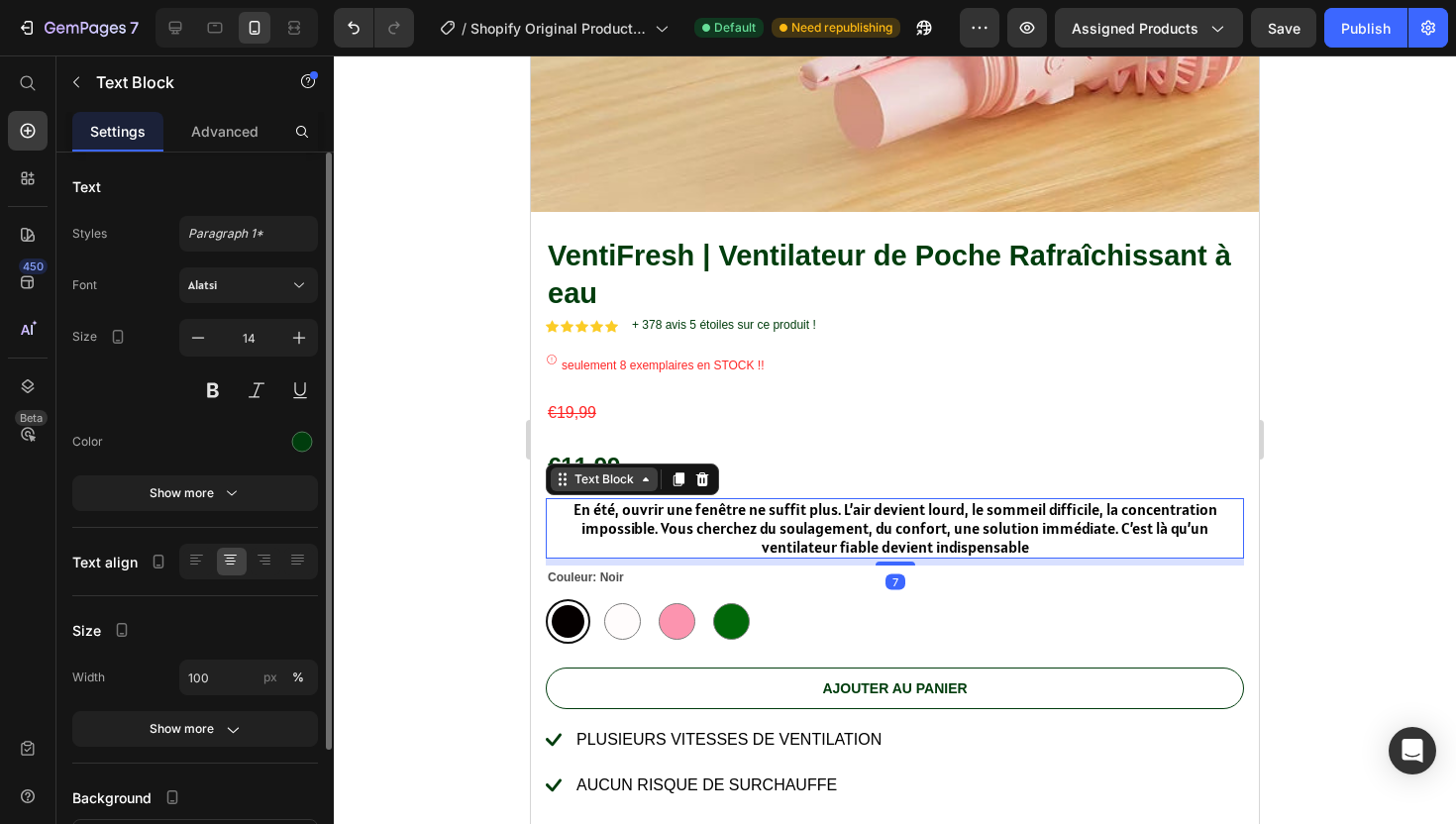 click on "Text Block" at bounding box center (604, 479) 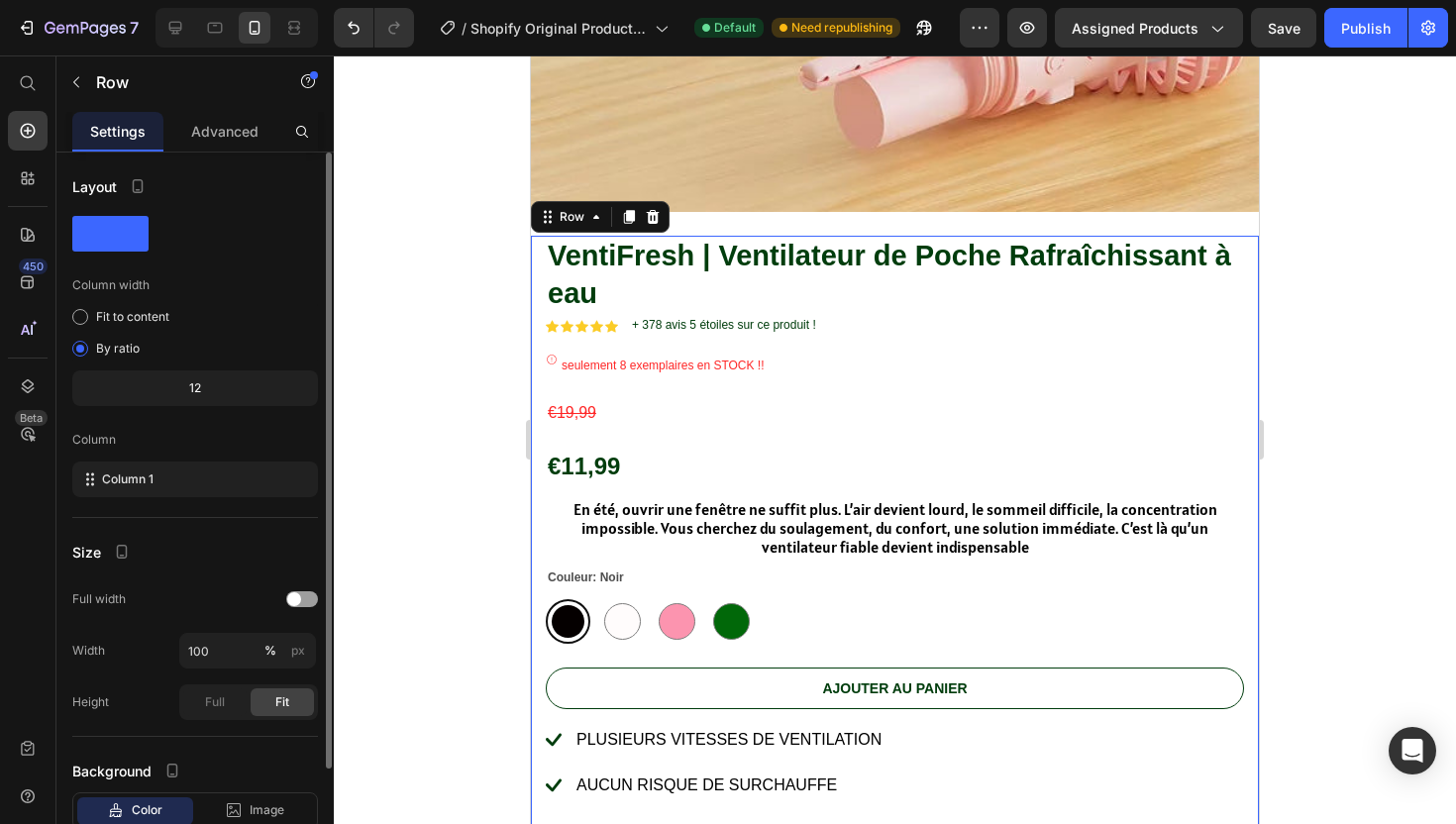 click on "VentiFresh | Ventilateur de Poche Rafraîchissant à eau Product Title Icon Icon Icon Icon Icon Icon List + 378 avis 5 étoiles sur ce produit ! Text Block Row
seulement 8 exemplaires en STOCK !! Stock Counter €19,99 Product Price €11,99 Product Price En été, ouvrir une fenêtre ne suffit plus. L’air devient lourd, le sommeil difficile, la concentration impossible. Vous cherchez du soulagement, du confort, une solution immédiate. C’est là qu’un ventilateur fiable devient indispensable Text Block Couleur: Noir Noir Noir Blanc Blanc Rose Rose Vert Vert Product Variants & Swatches Ajouter au Panier   Add to Cart
Plusieurs vitesses de ventilation
Aucun risque de surchauffe
recharge rapide ( 5 min )  Item List
Livraison
Paiment sécurisé   Accordion" at bounding box center (894, 609) 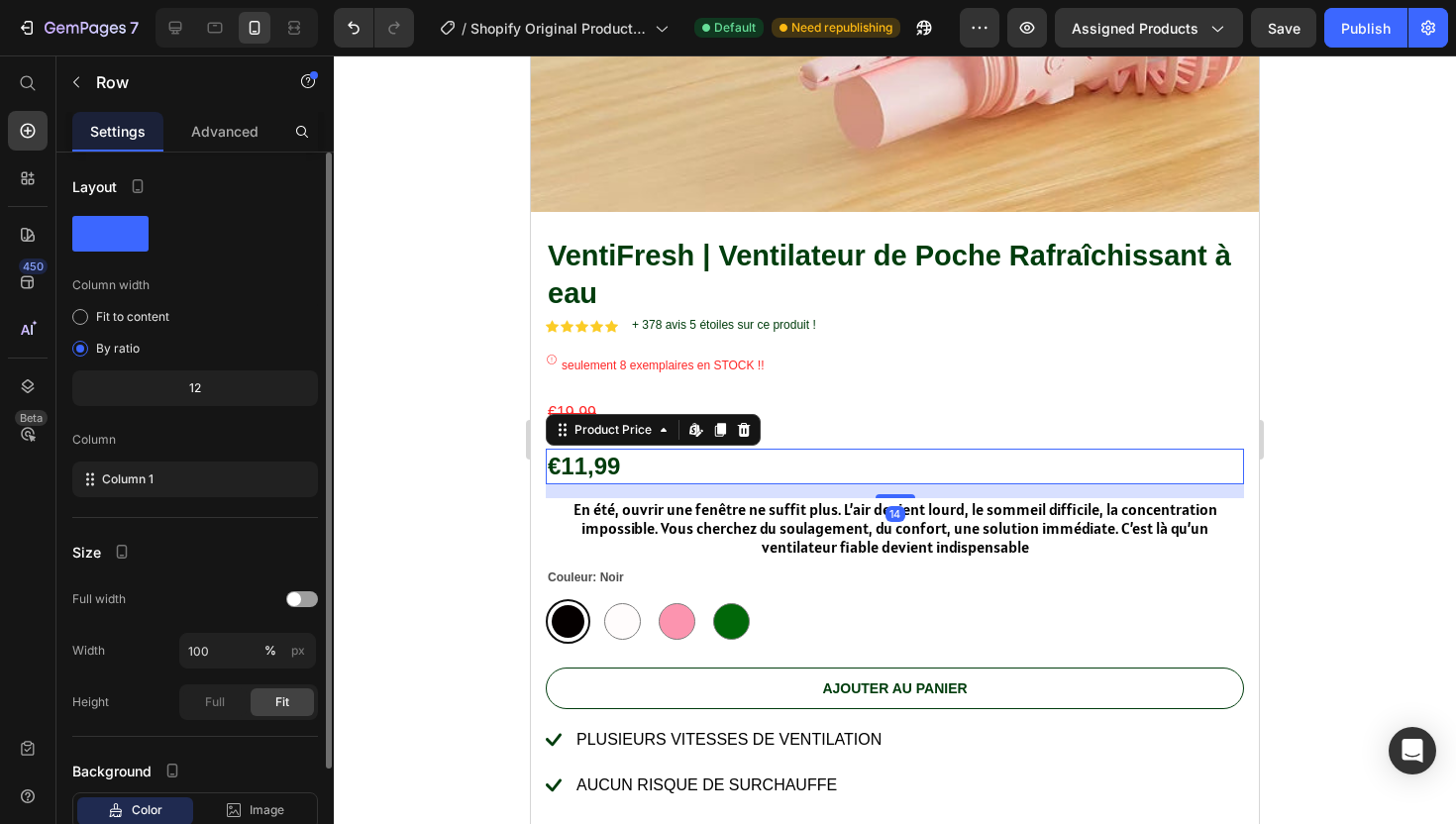 click on "€11,99" at bounding box center [894, 465] 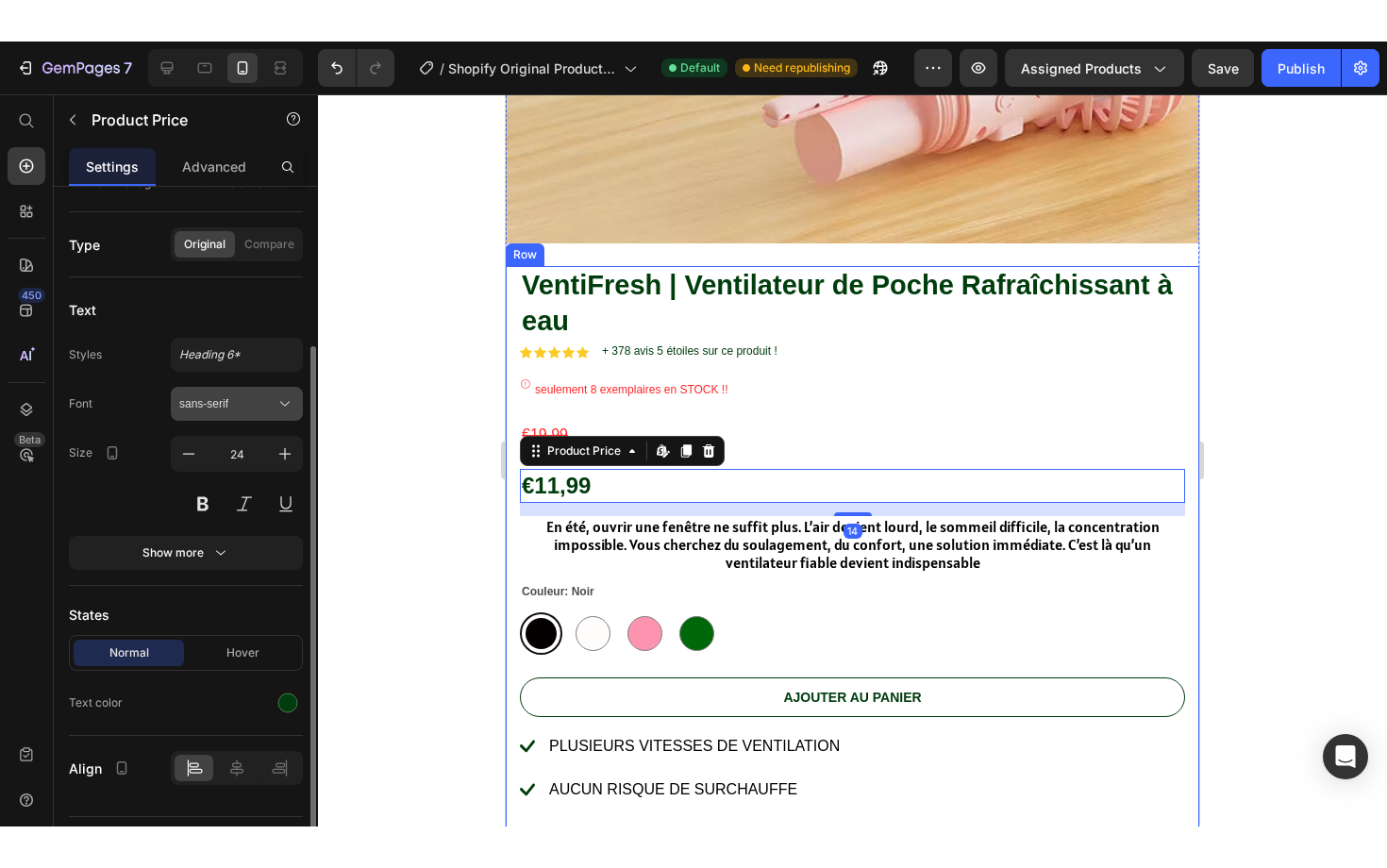 scroll, scrollTop: 171, scrollLeft: 0, axis: vertical 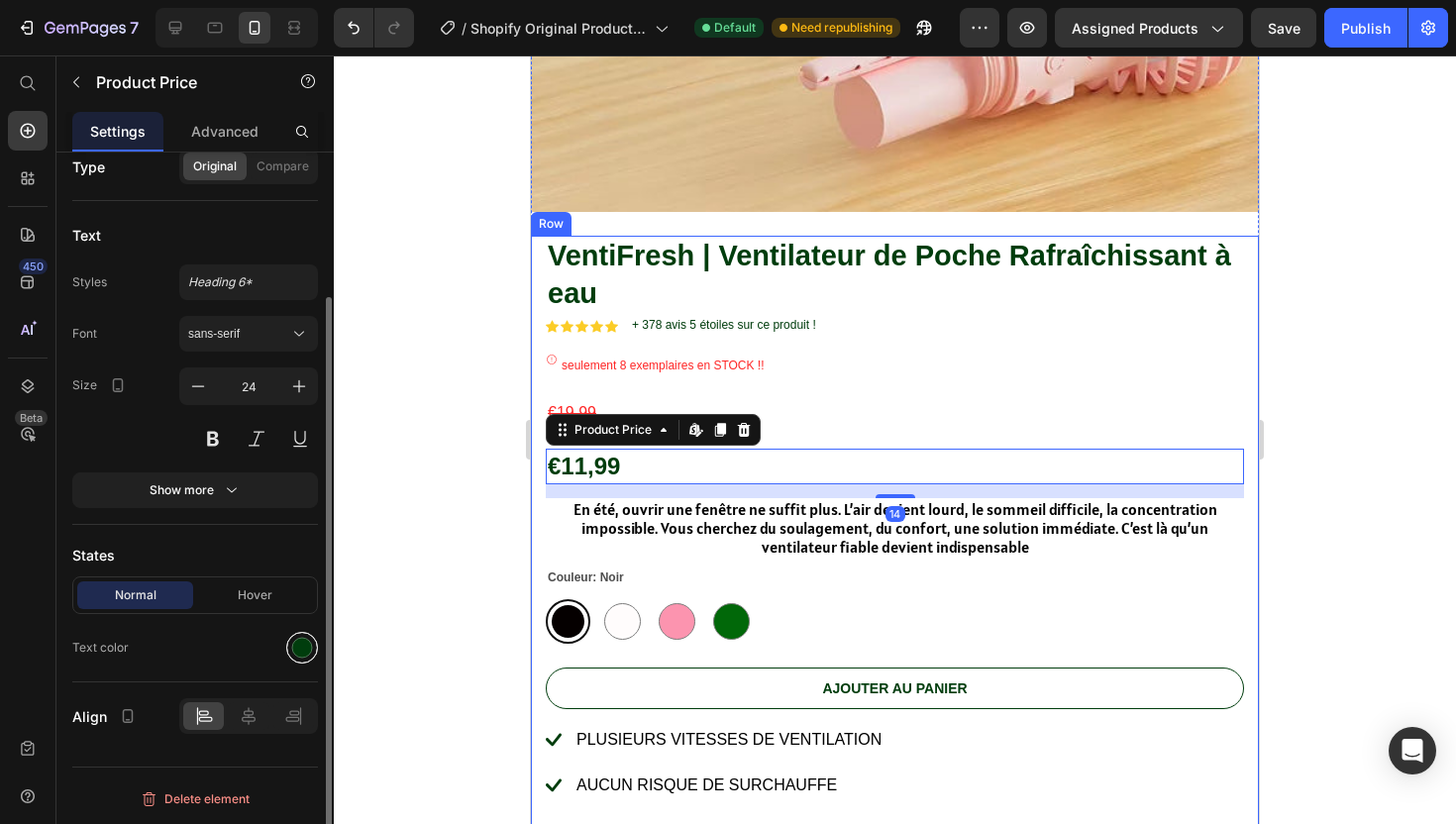 click at bounding box center (302, 648) 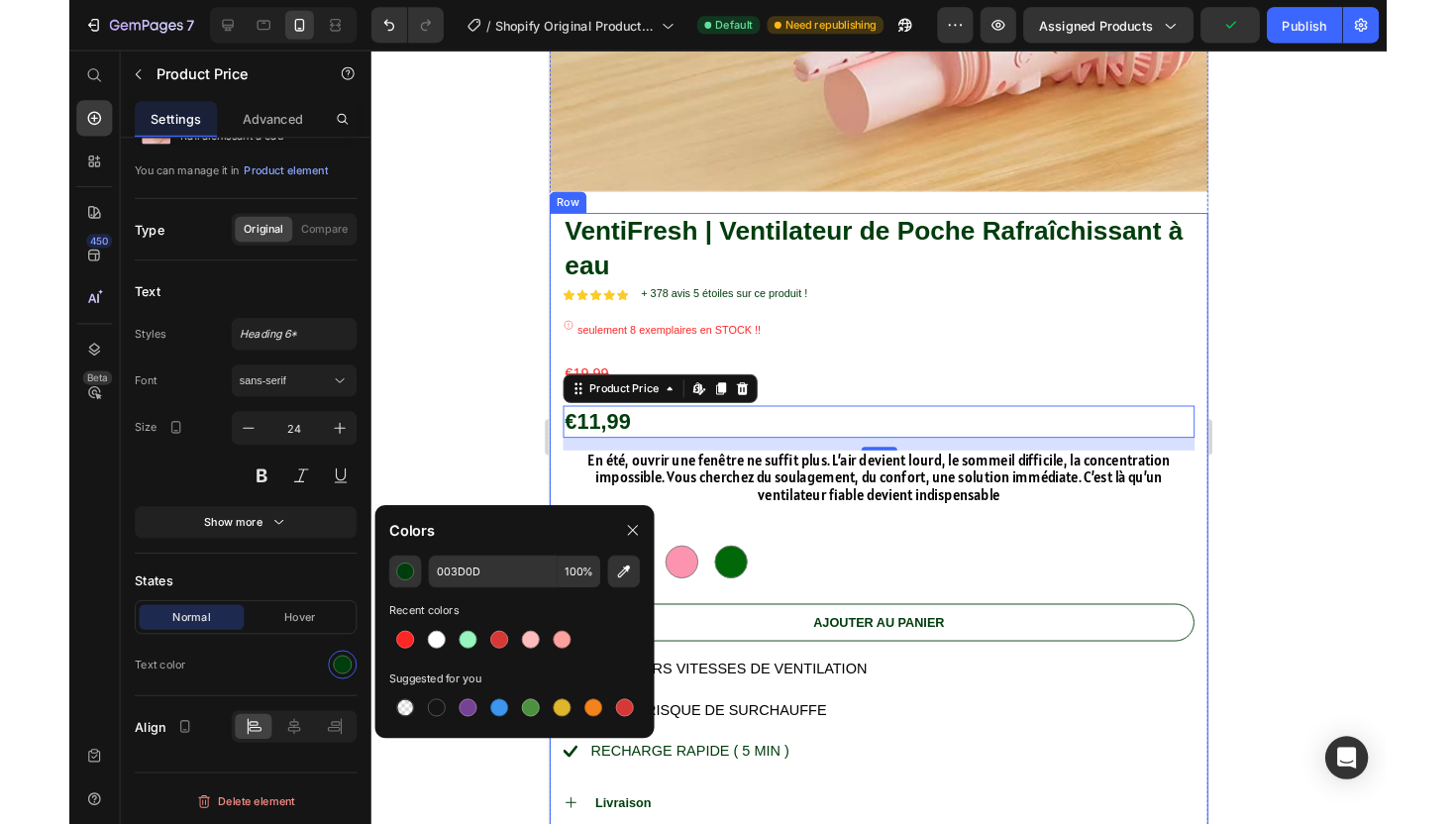 scroll, scrollTop: 92, scrollLeft: 0, axis: vertical 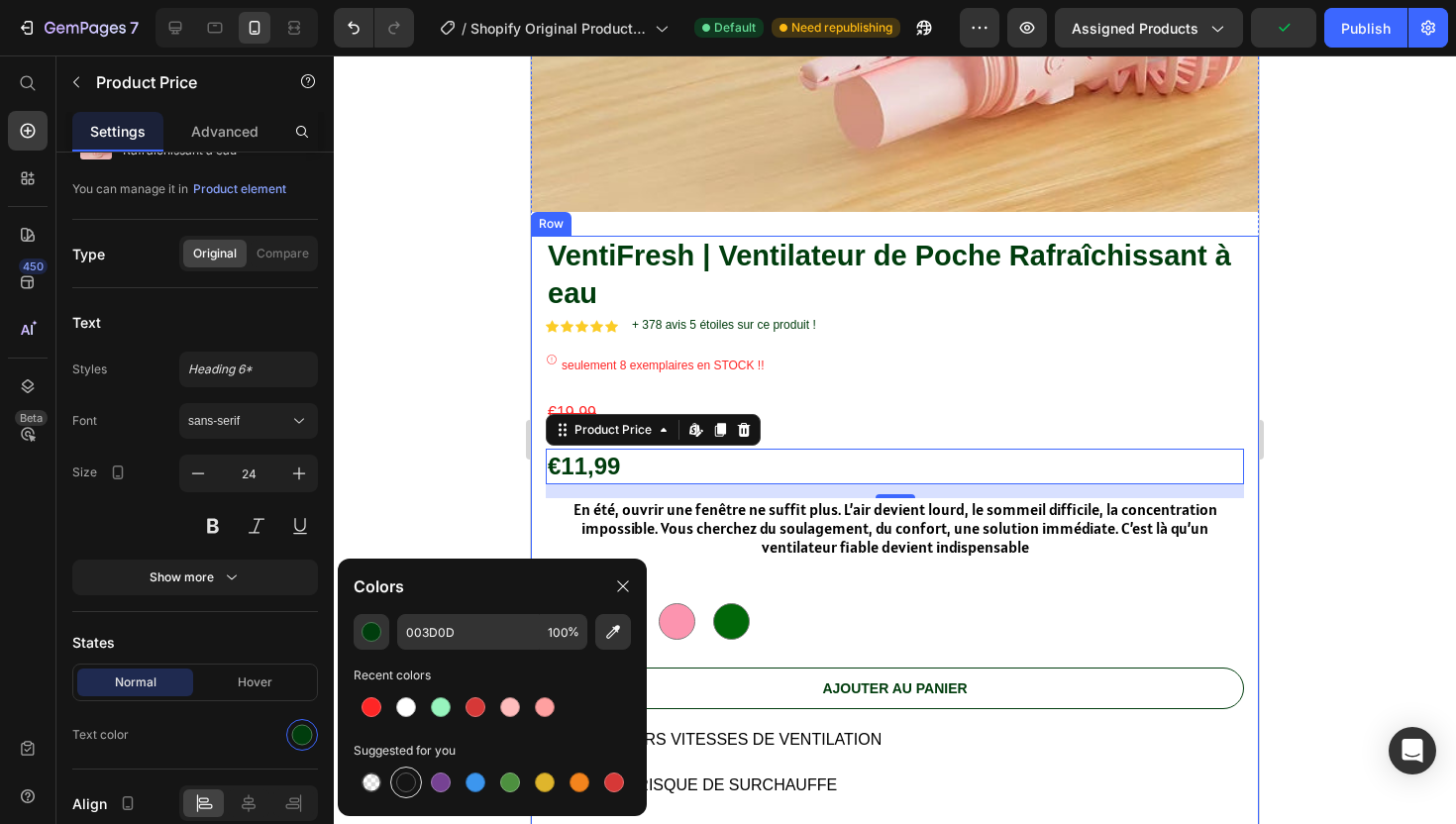 click at bounding box center [406, 782] 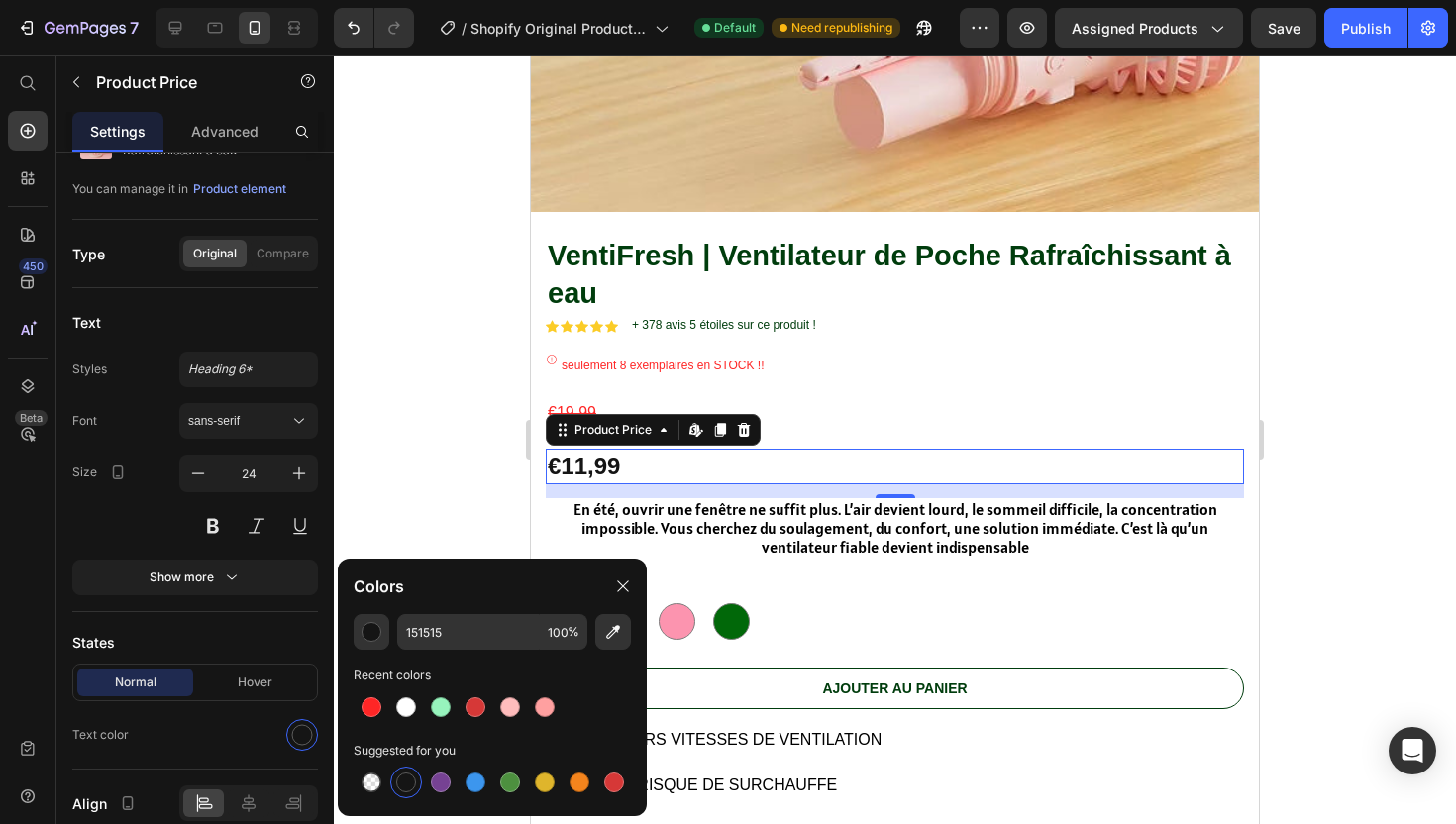 click 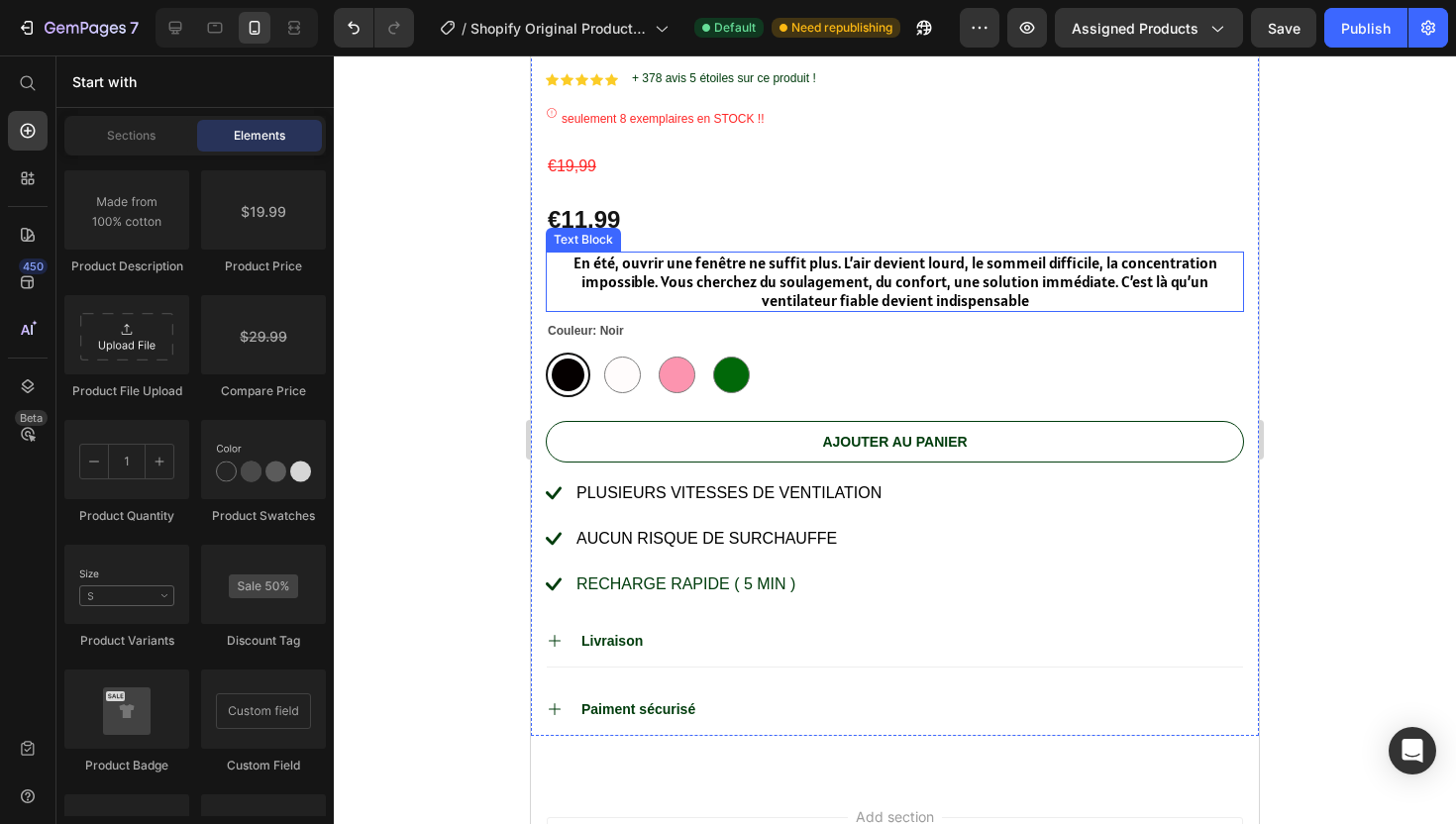 scroll, scrollTop: 1807, scrollLeft: 0, axis: vertical 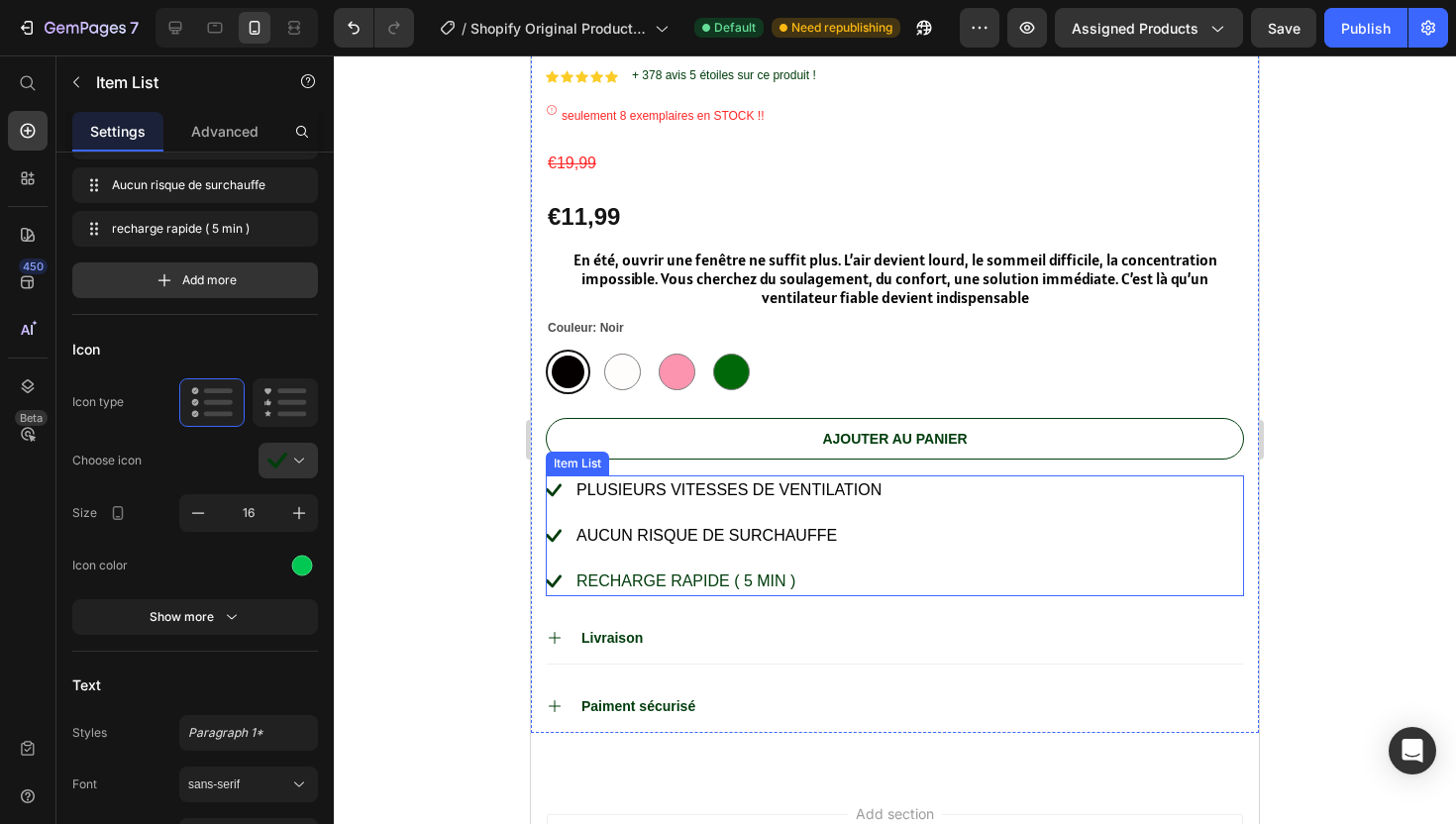 click on "Plusieurs vitesses de ventilation" at bounding box center [715, 490] 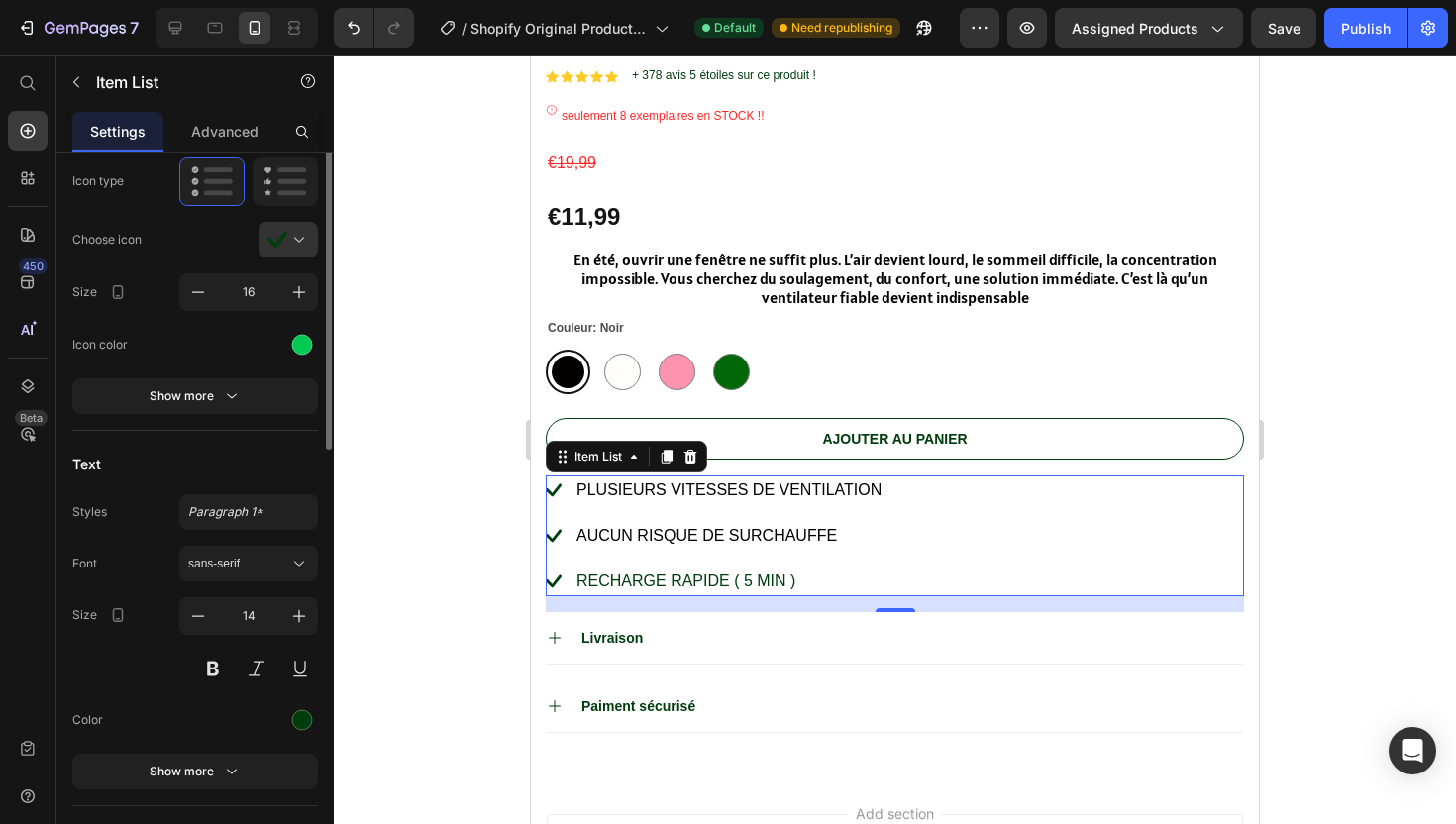 scroll, scrollTop: 0, scrollLeft: 0, axis: both 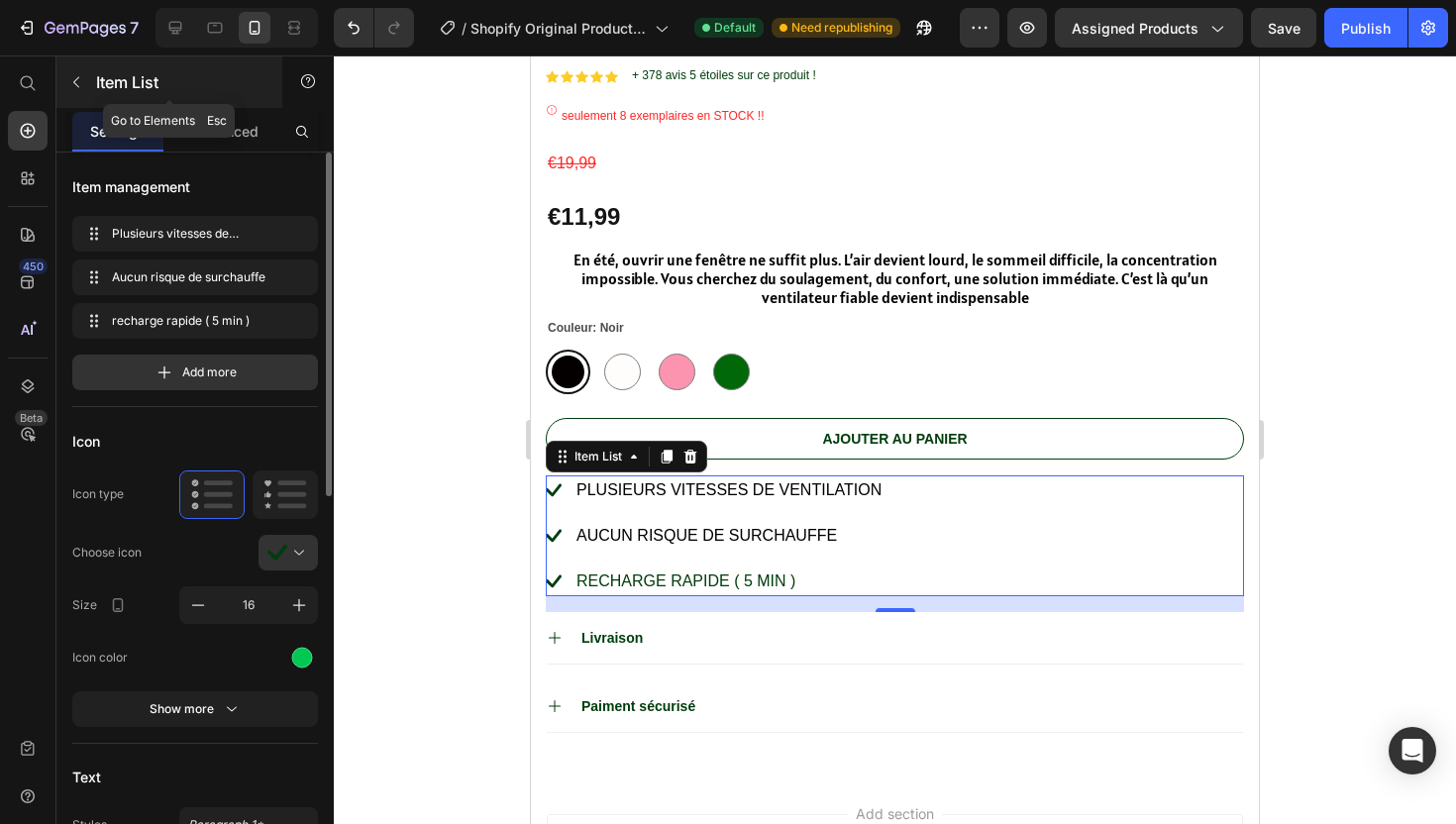click at bounding box center (76, 82) 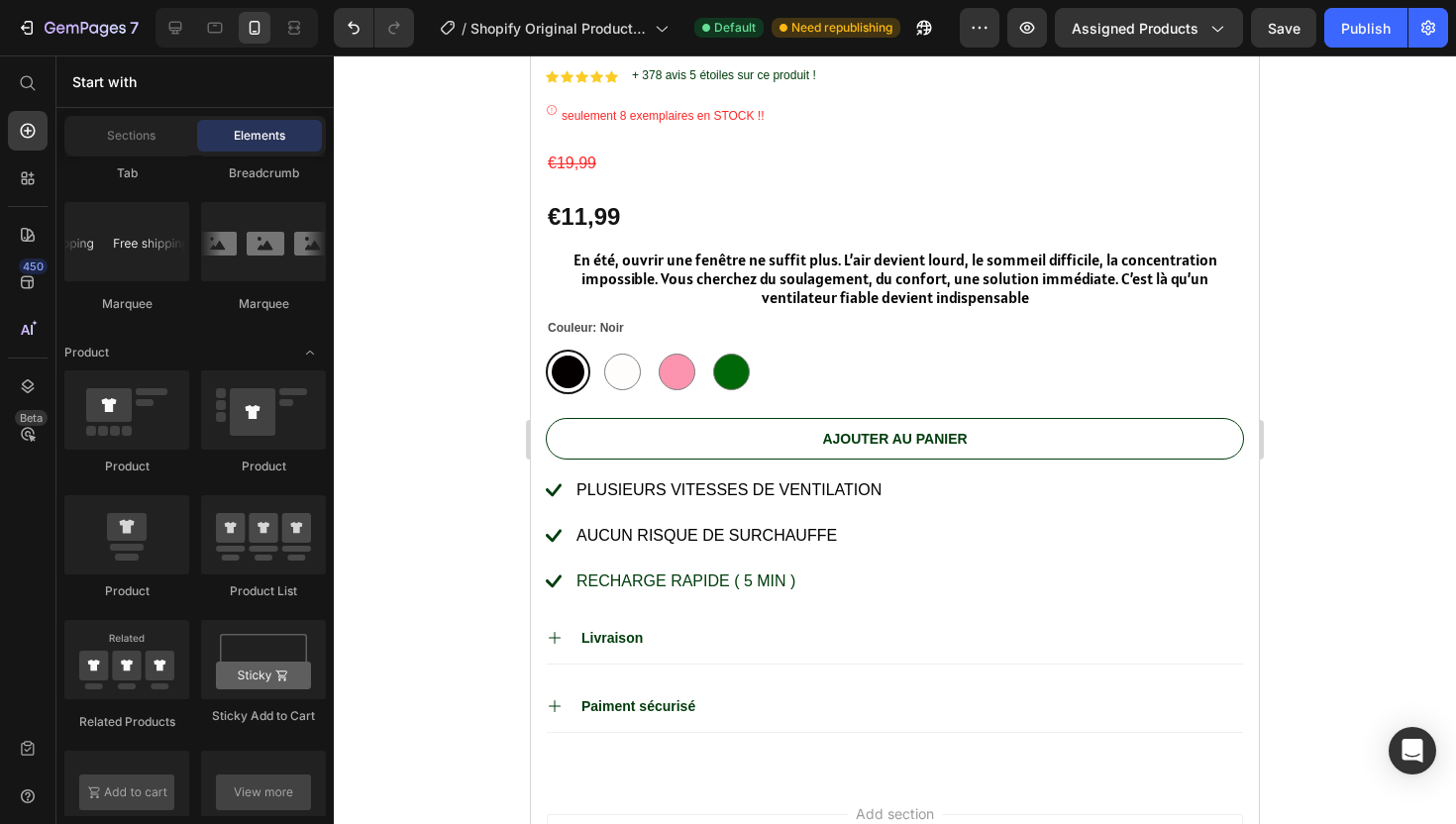 scroll, scrollTop: 1974, scrollLeft: 0, axis: vertical 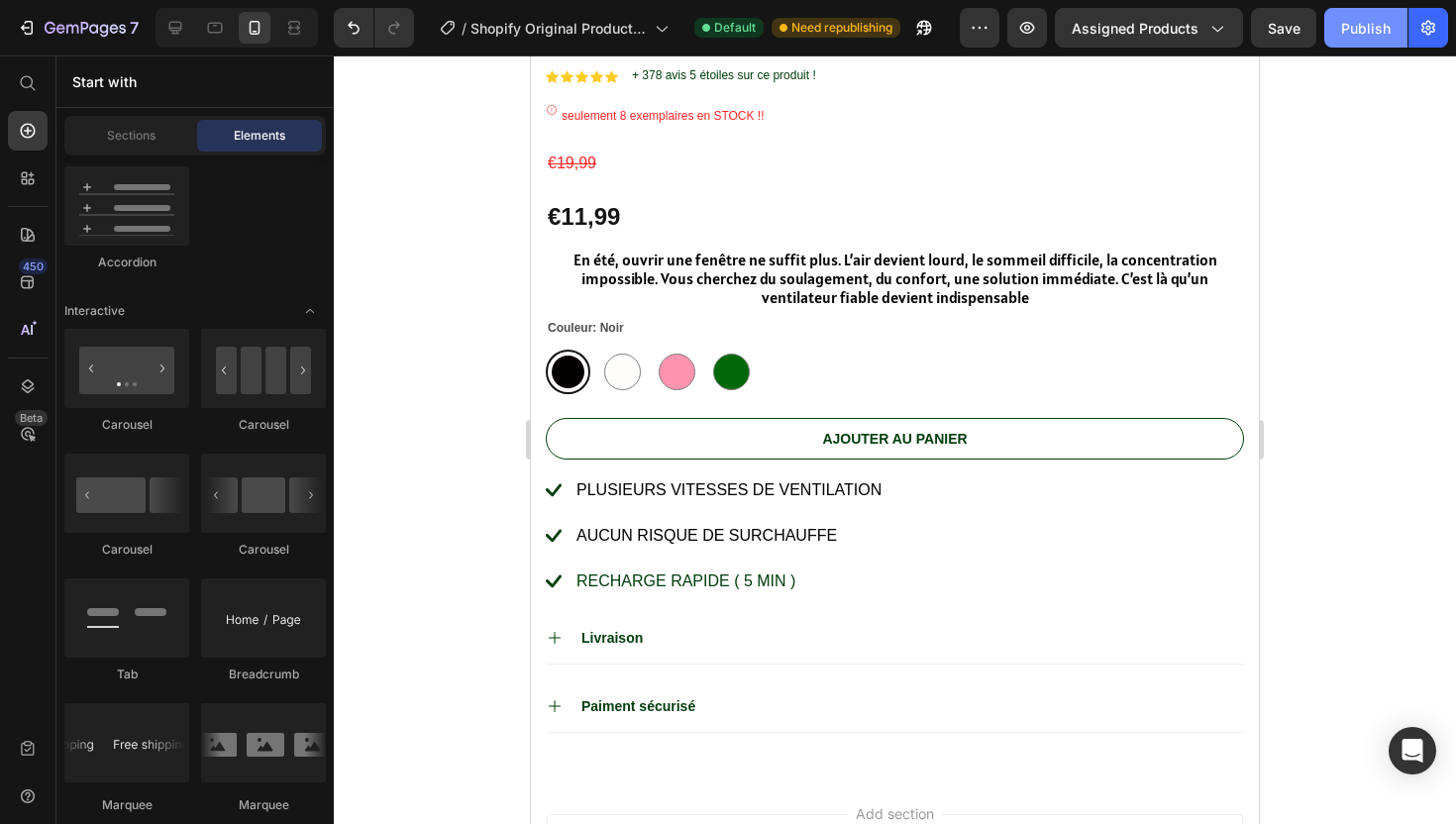 click on "Publish" 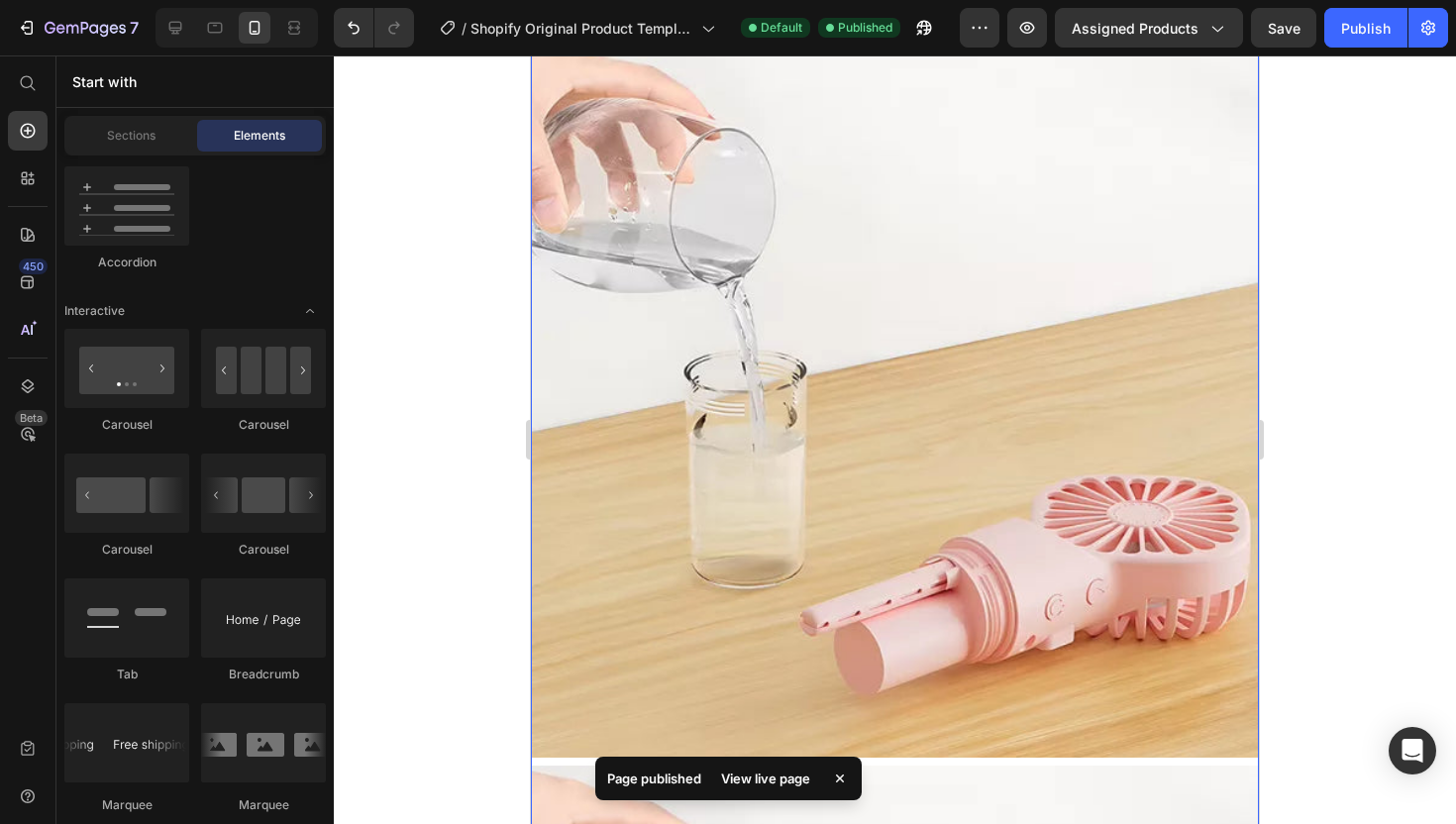 scroll, scrollTop: 175, scrollLeft: 0, axis: vertical 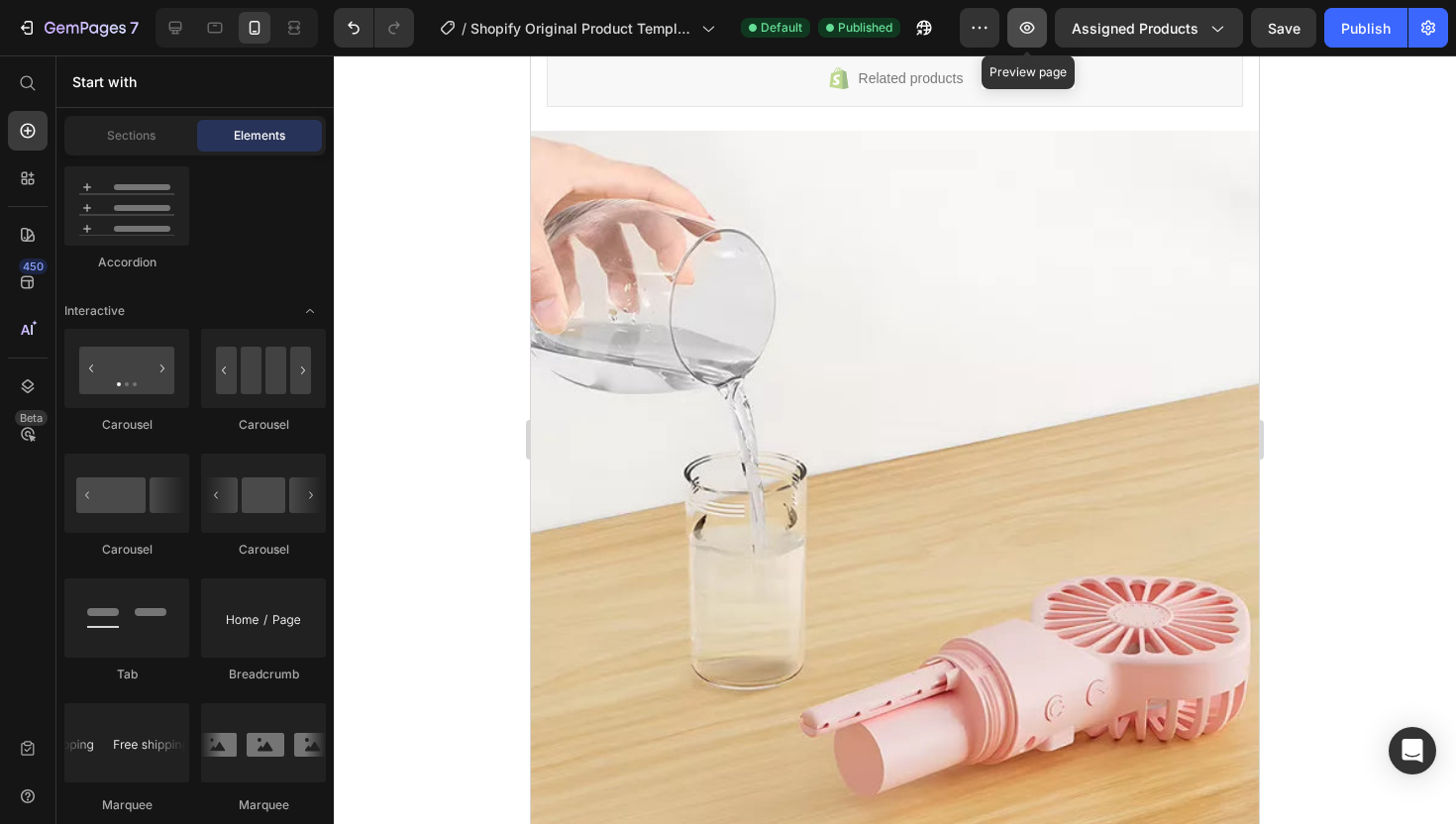 click 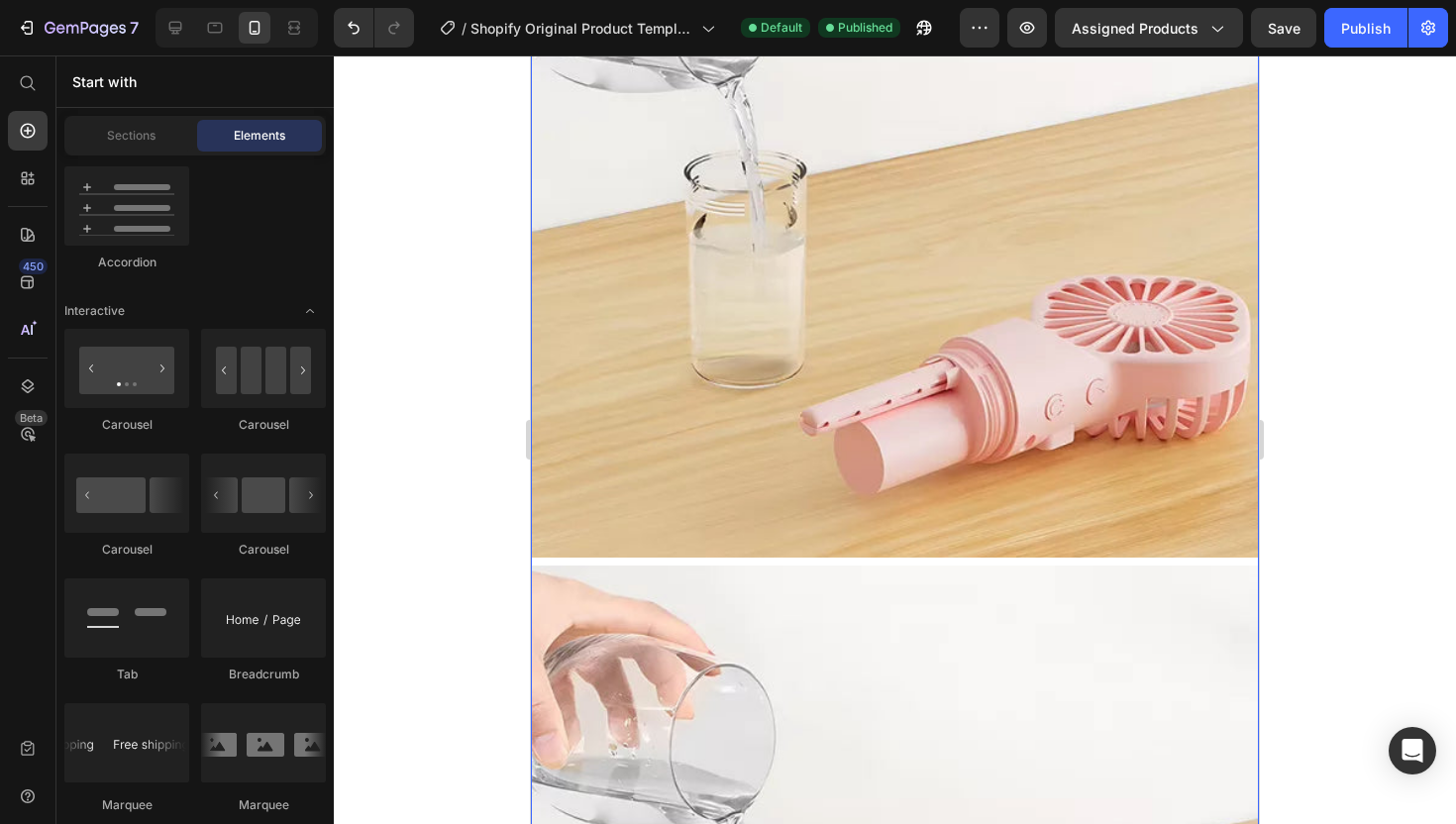 scroll, scrollTop: 565, scrollLeft: 0, axis: vertical 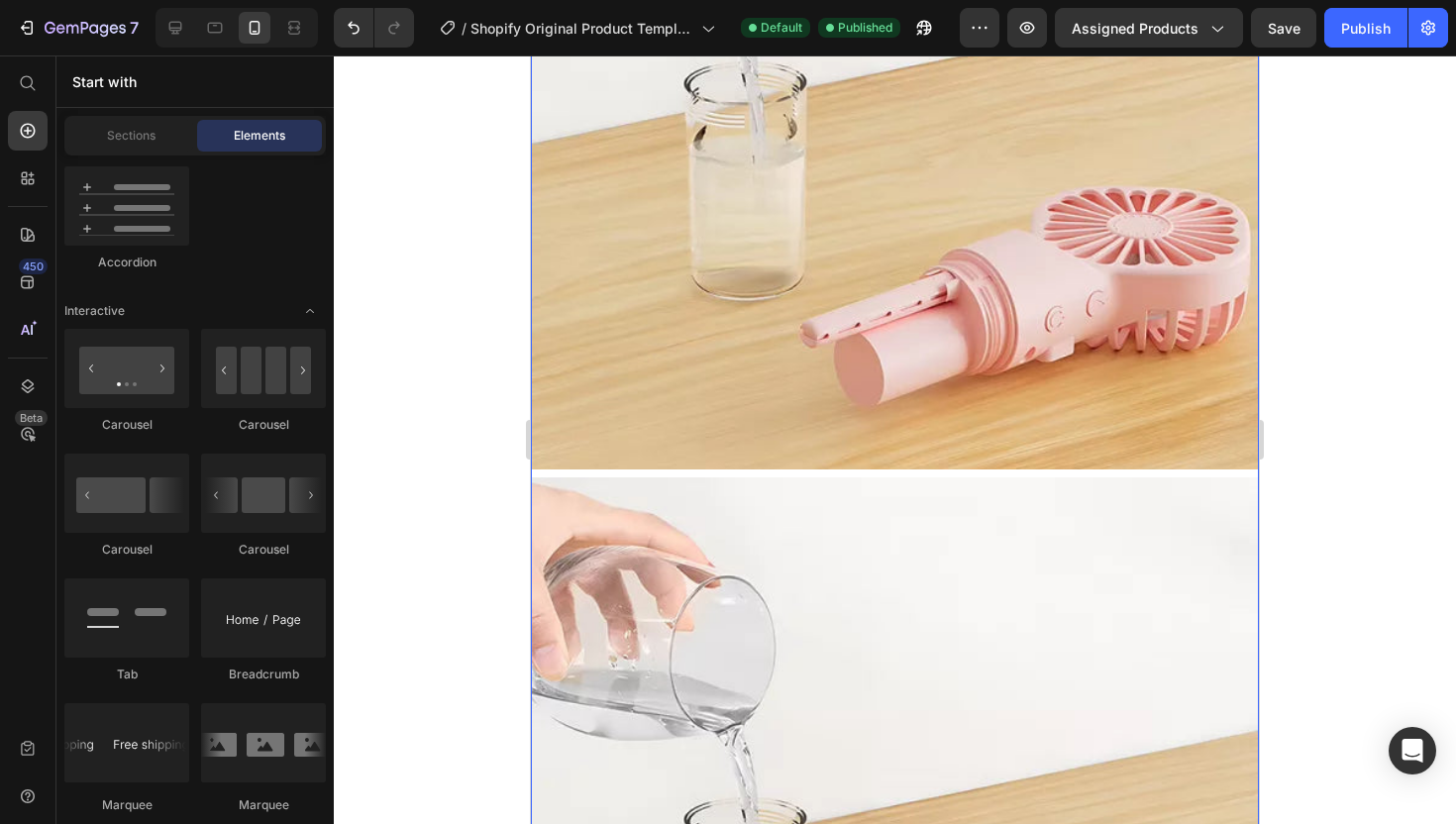 click at bounding box center (894, 105) 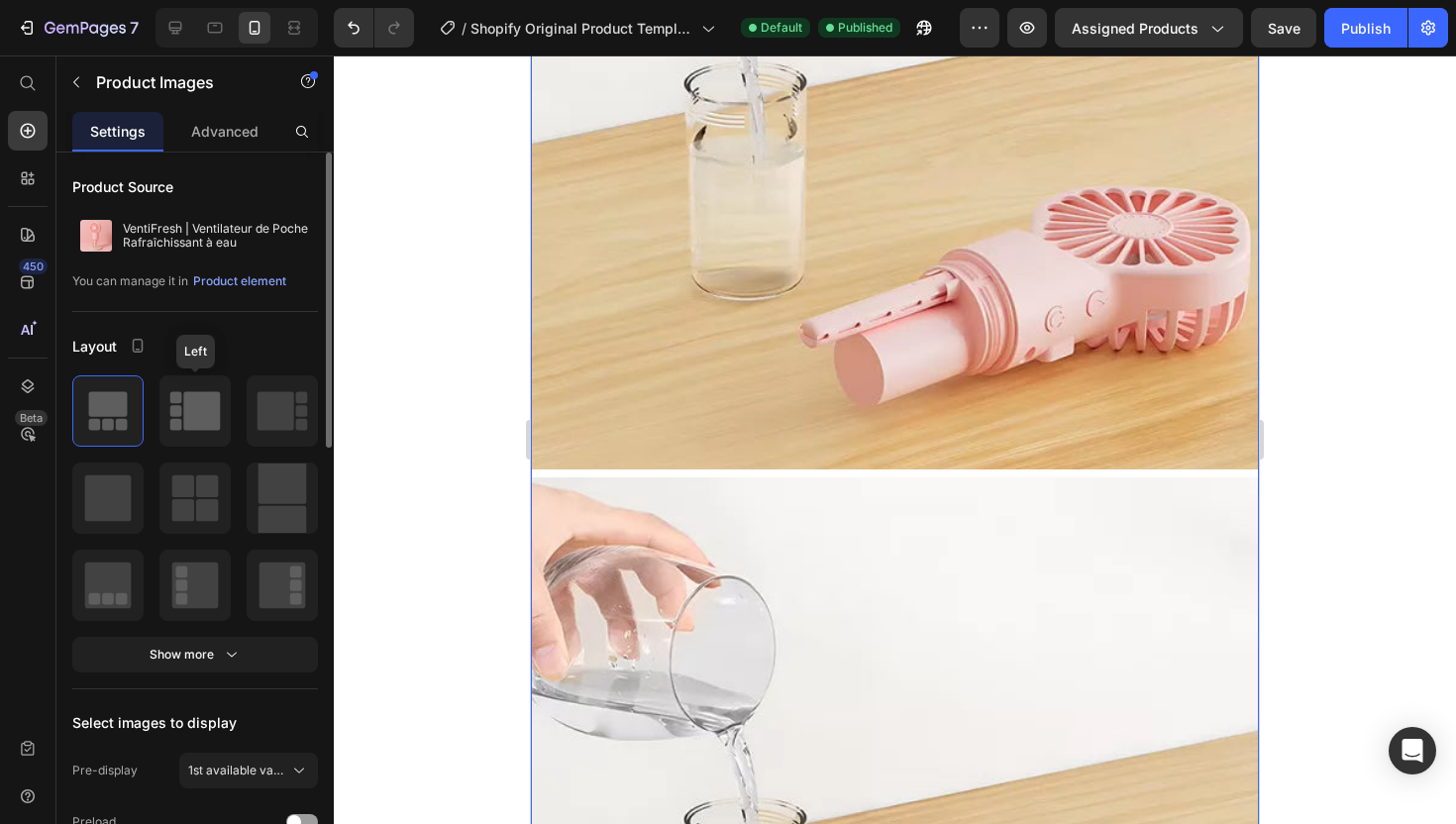 click 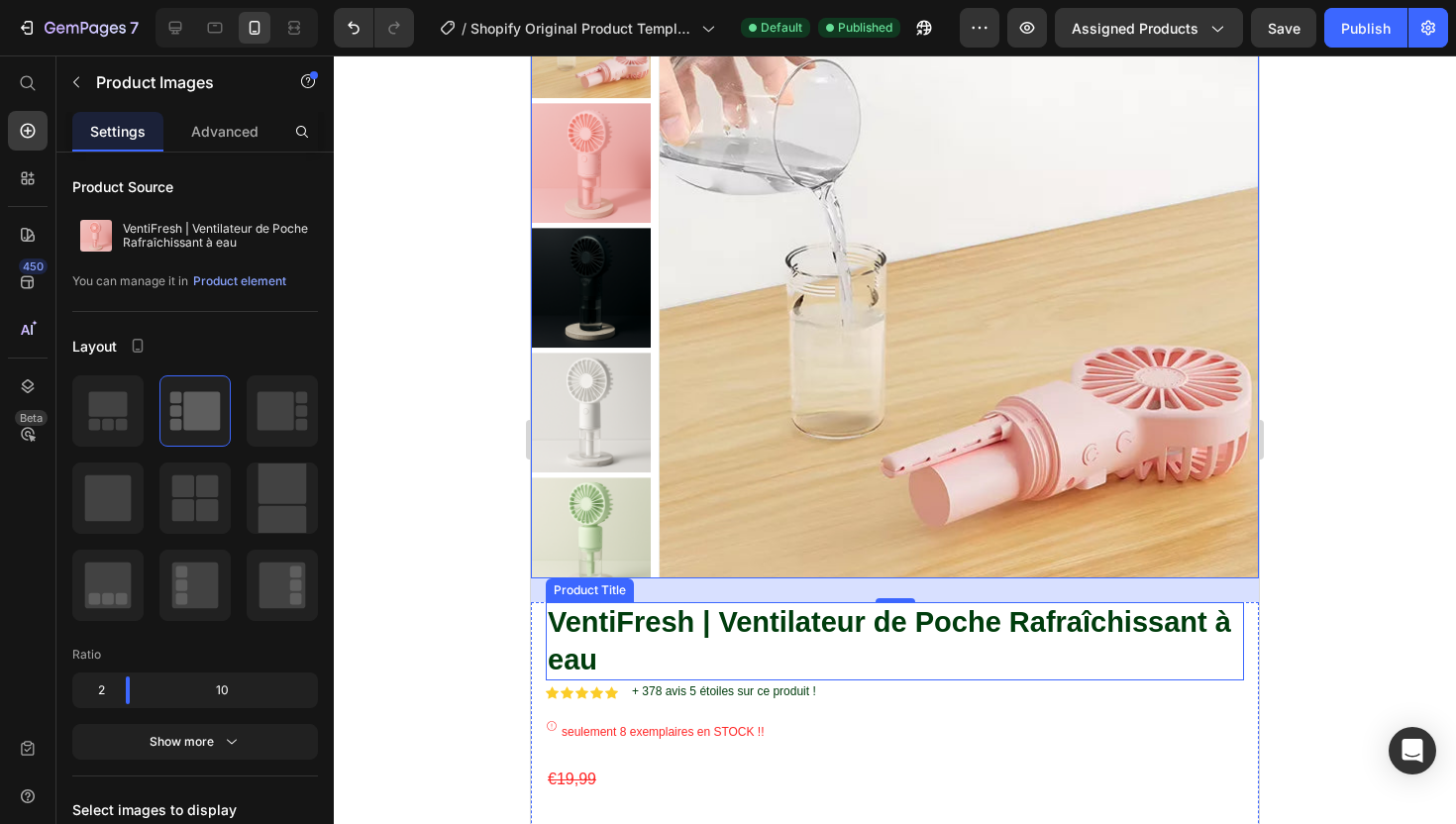scroll, scrollTop: 357, scrollLeft: 0, axis: vertical 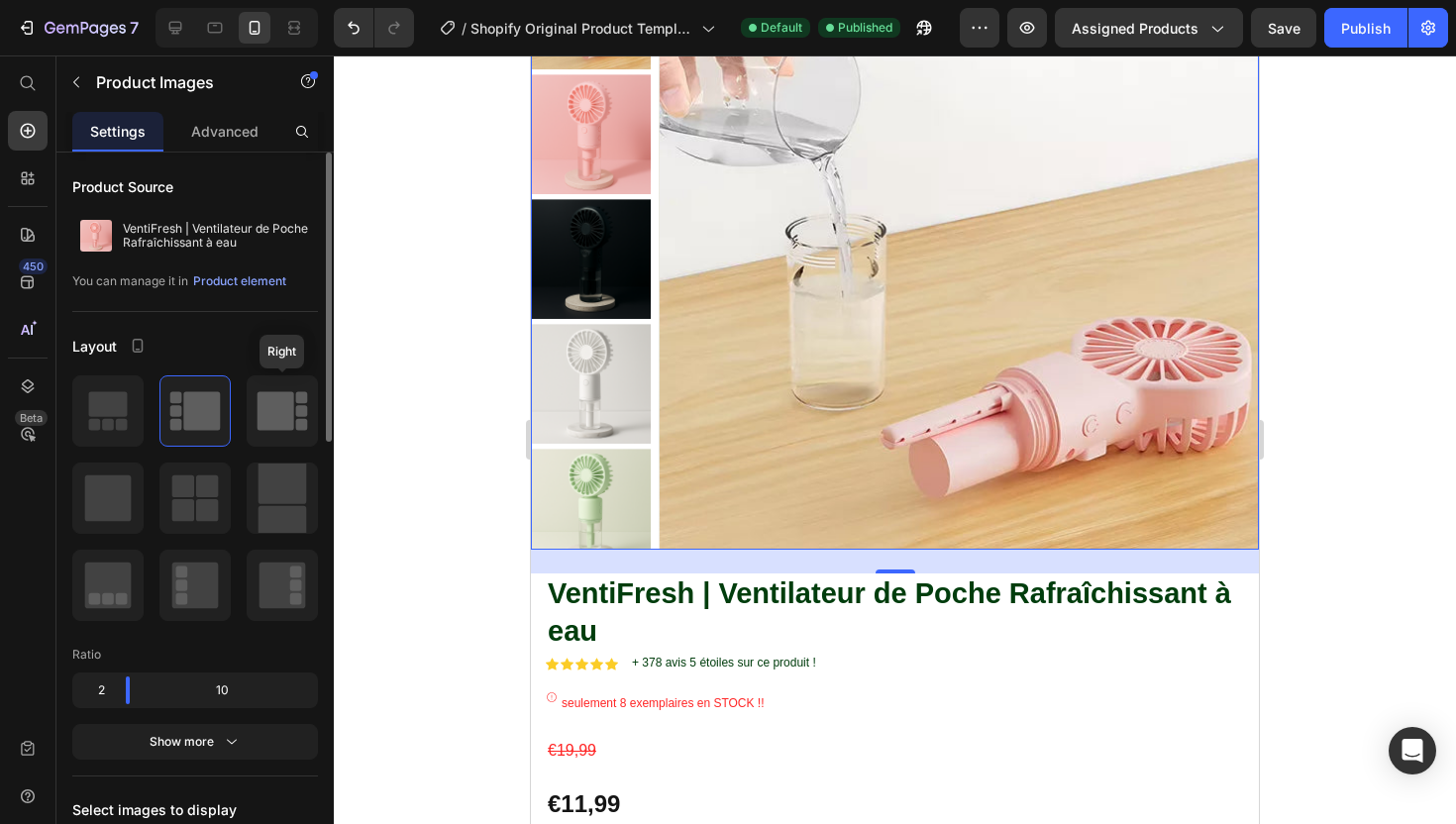 click 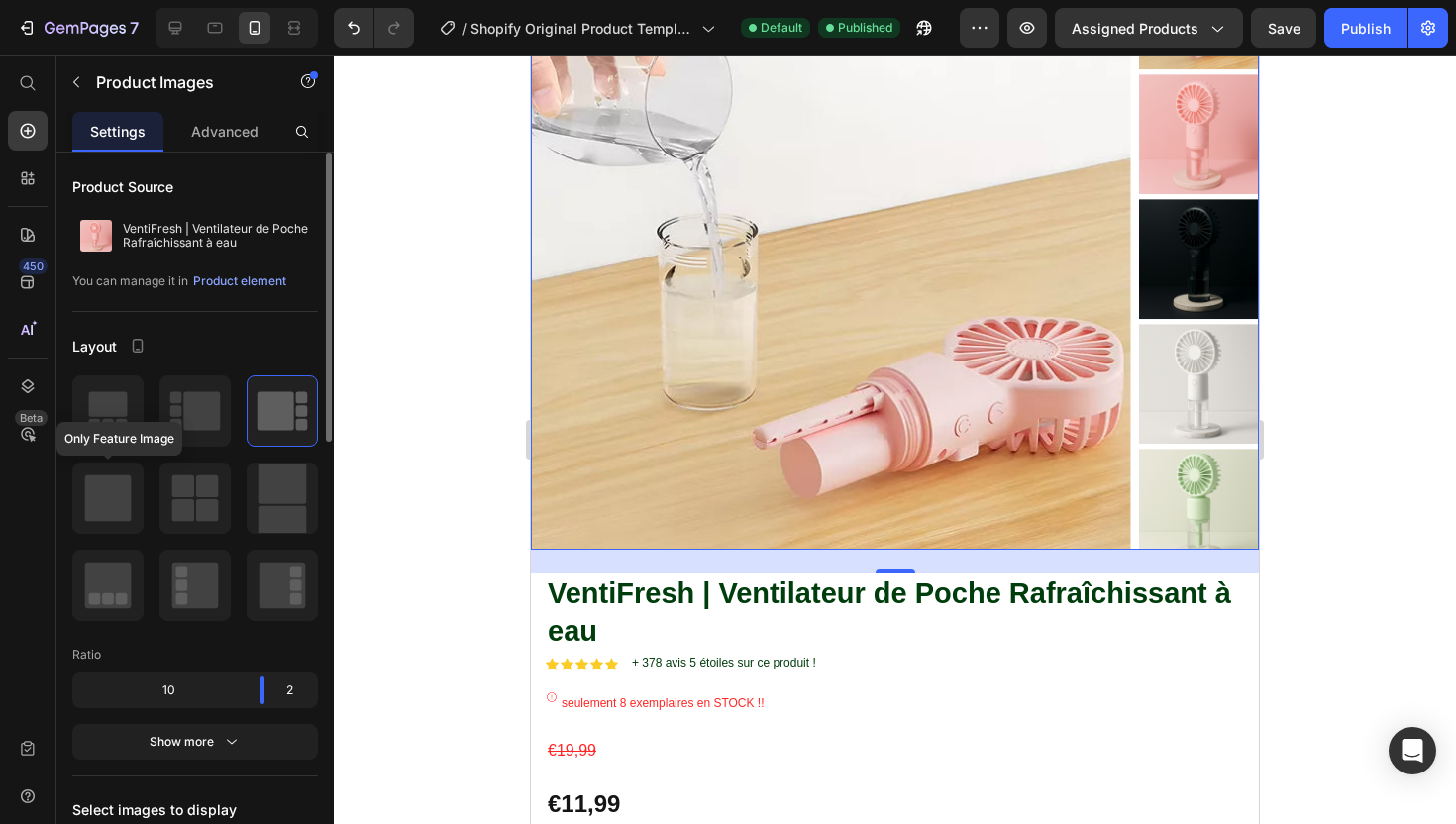 click 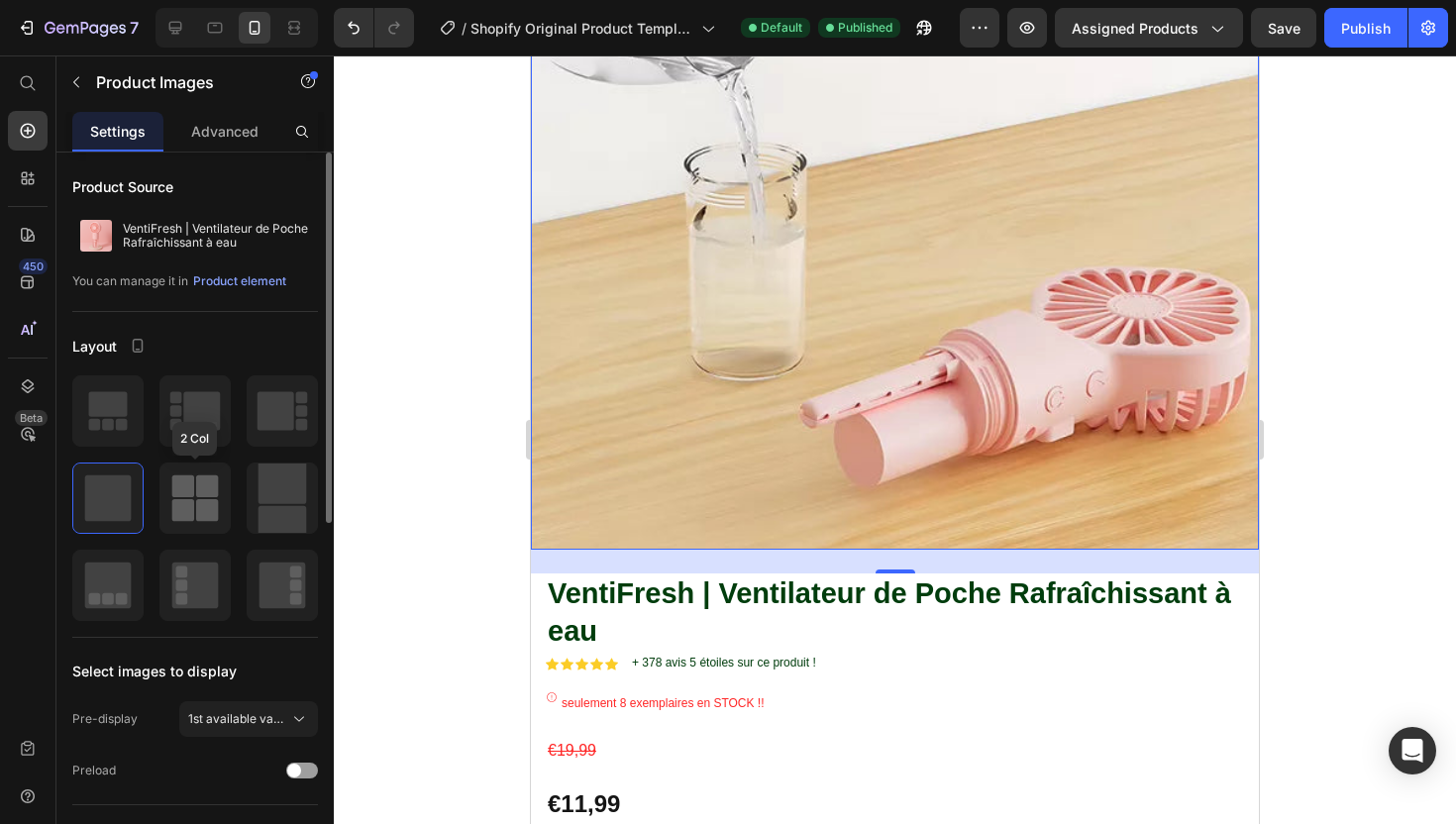 click 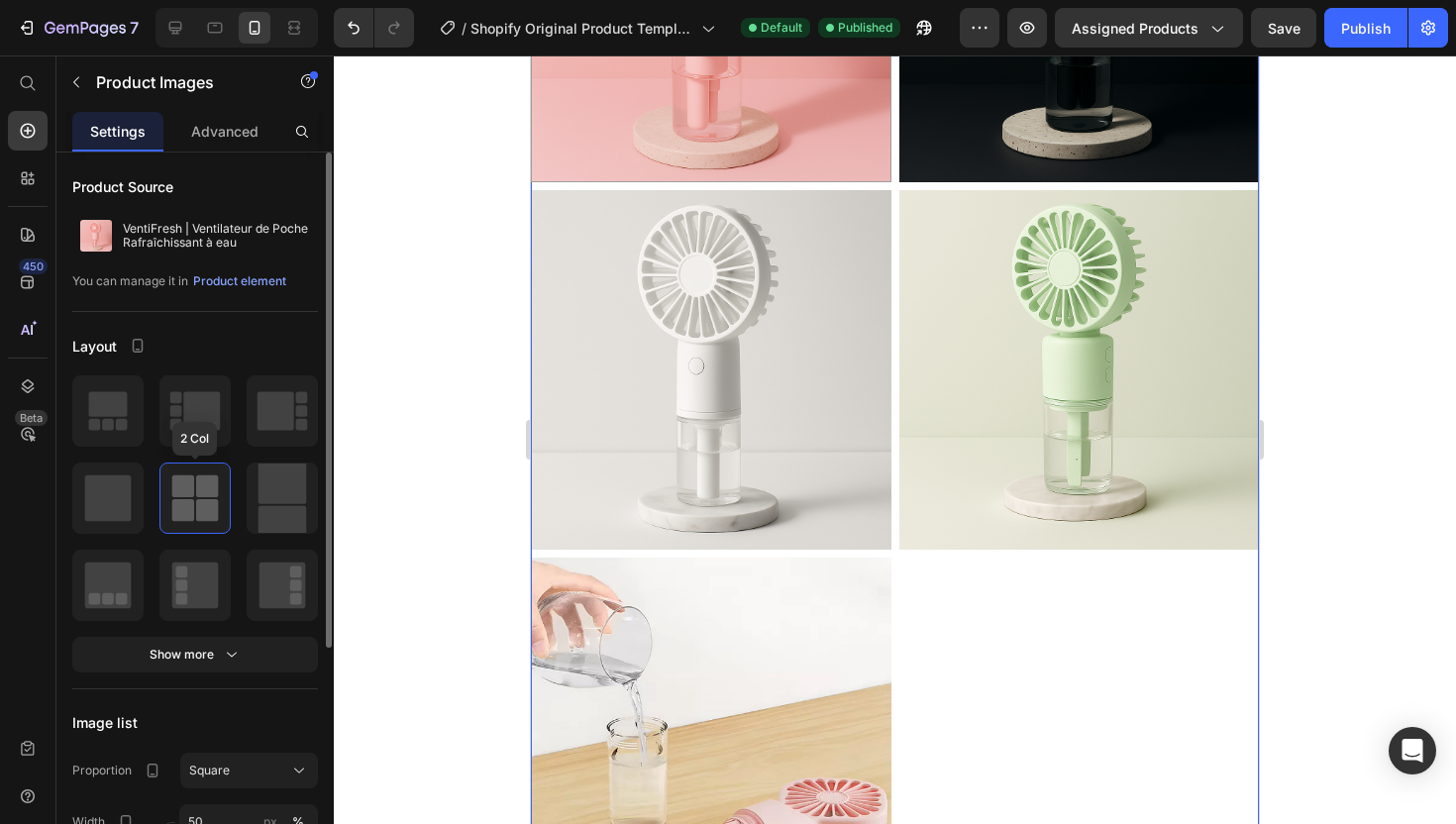scroll, scrollTop: 852, scrollLeft: 0, axis: vertical 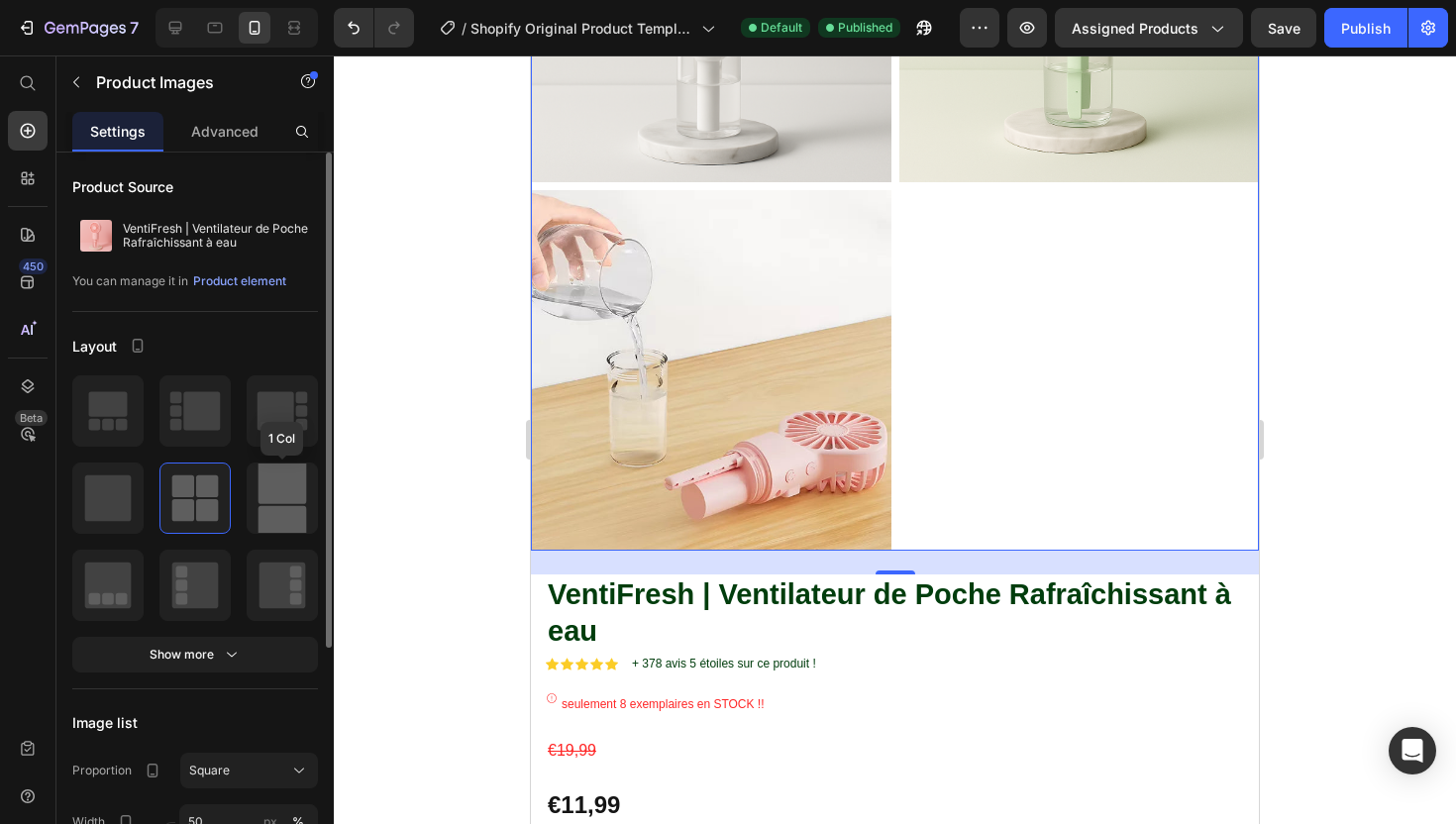 click 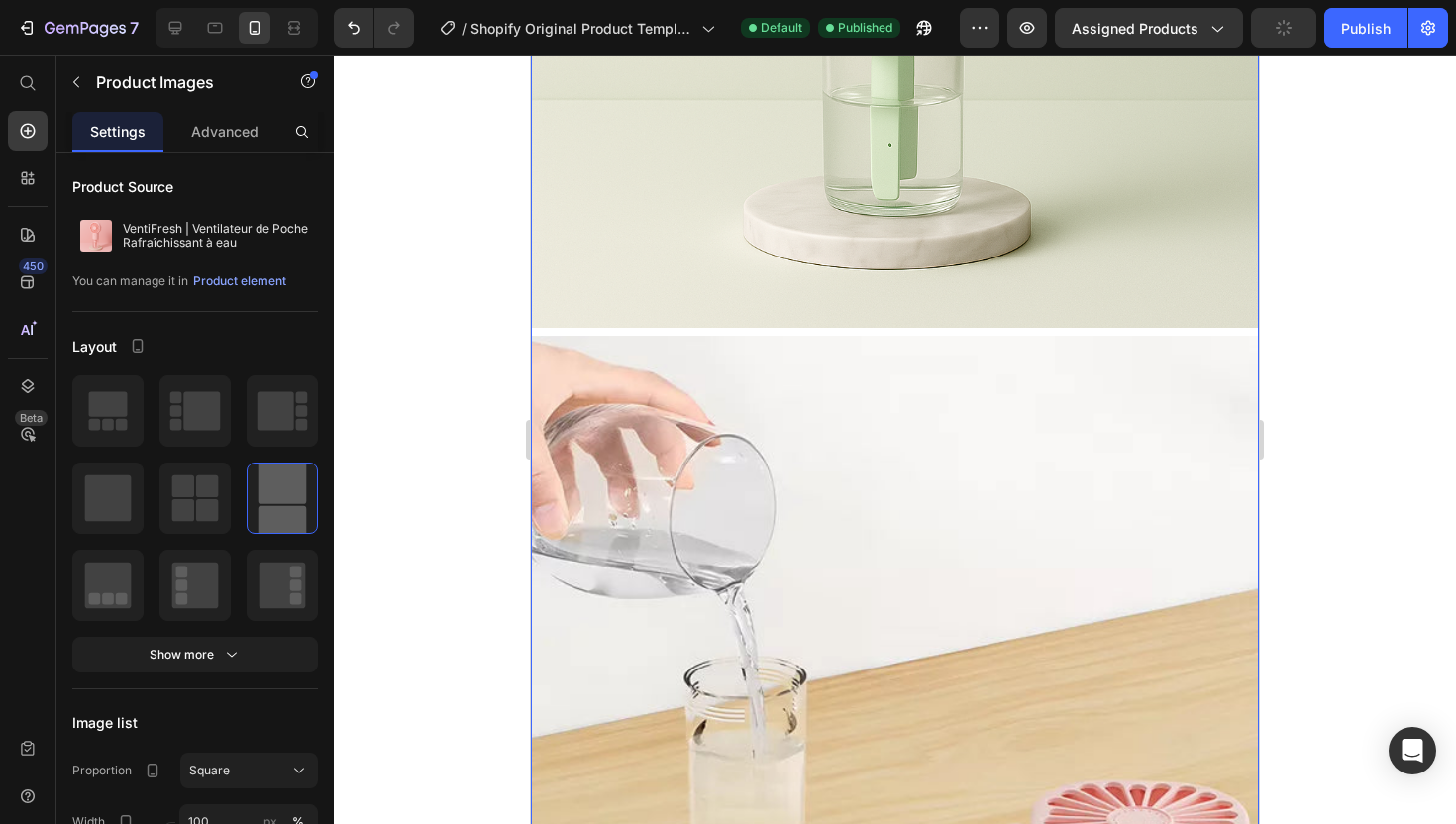 scroll, scrollTop: 3171, scrollLeft: 0, axis: vertical 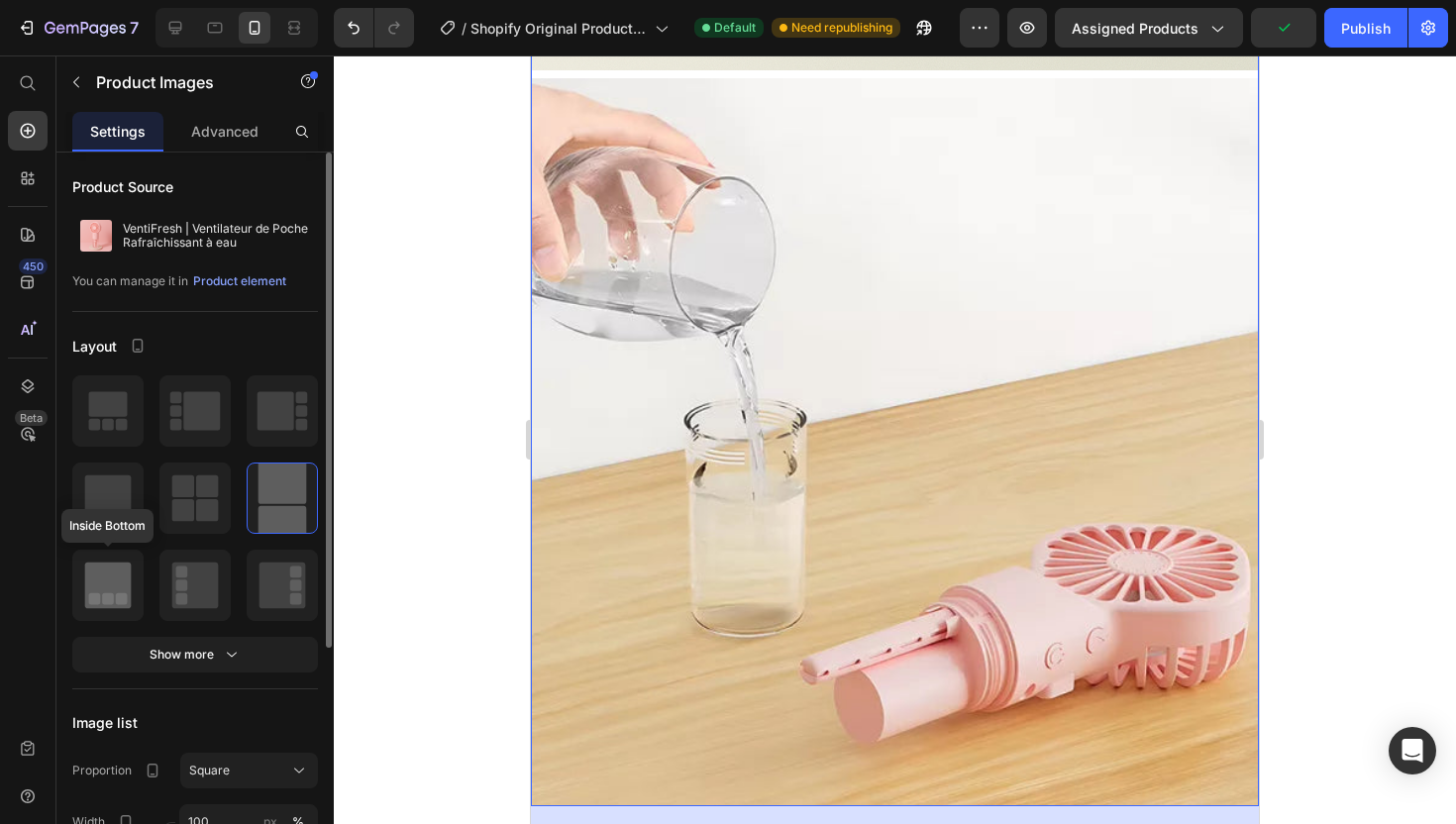 click 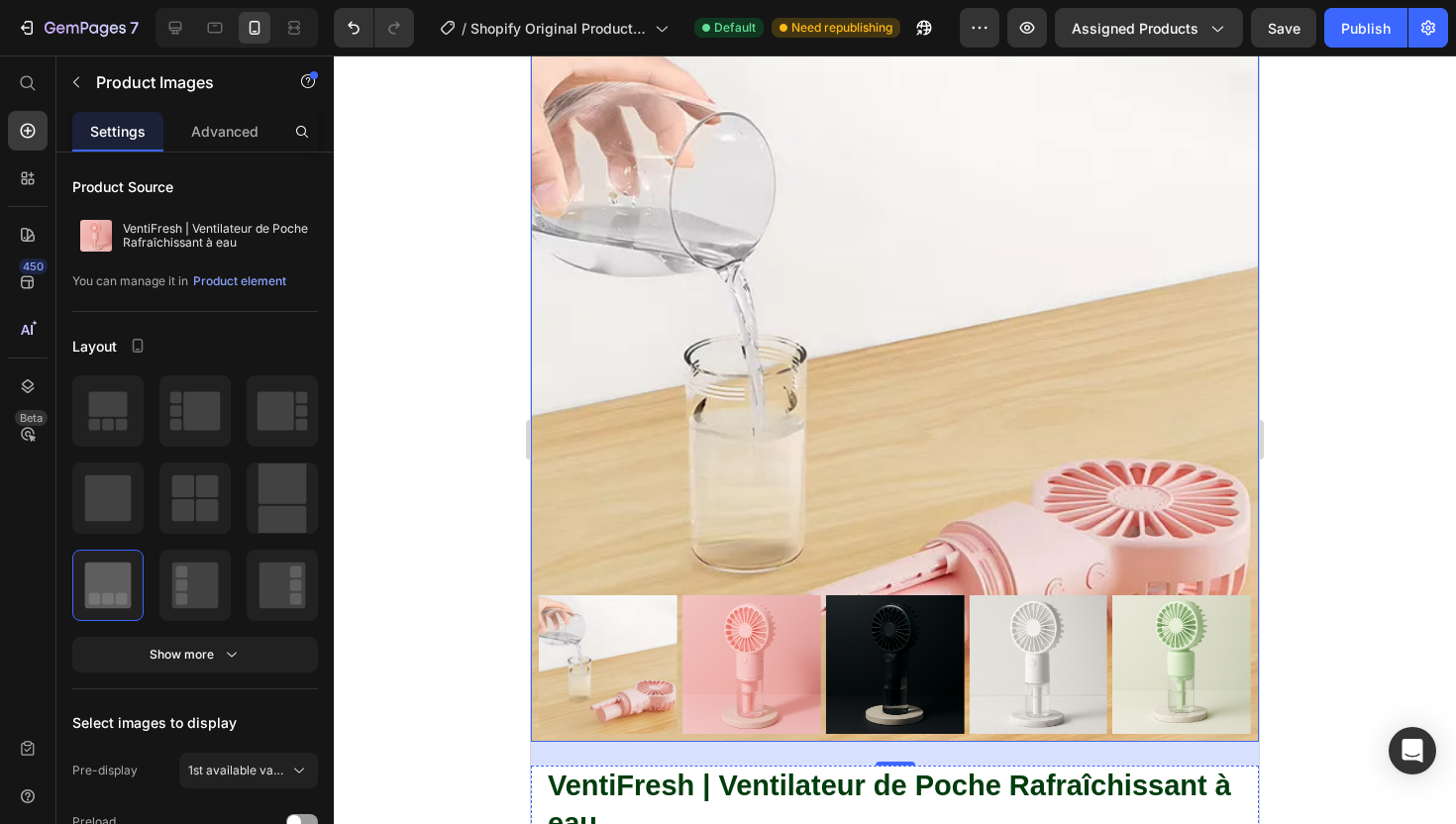 scroll, scrollTop: 238, scrollLeft: 0, axis: vertical 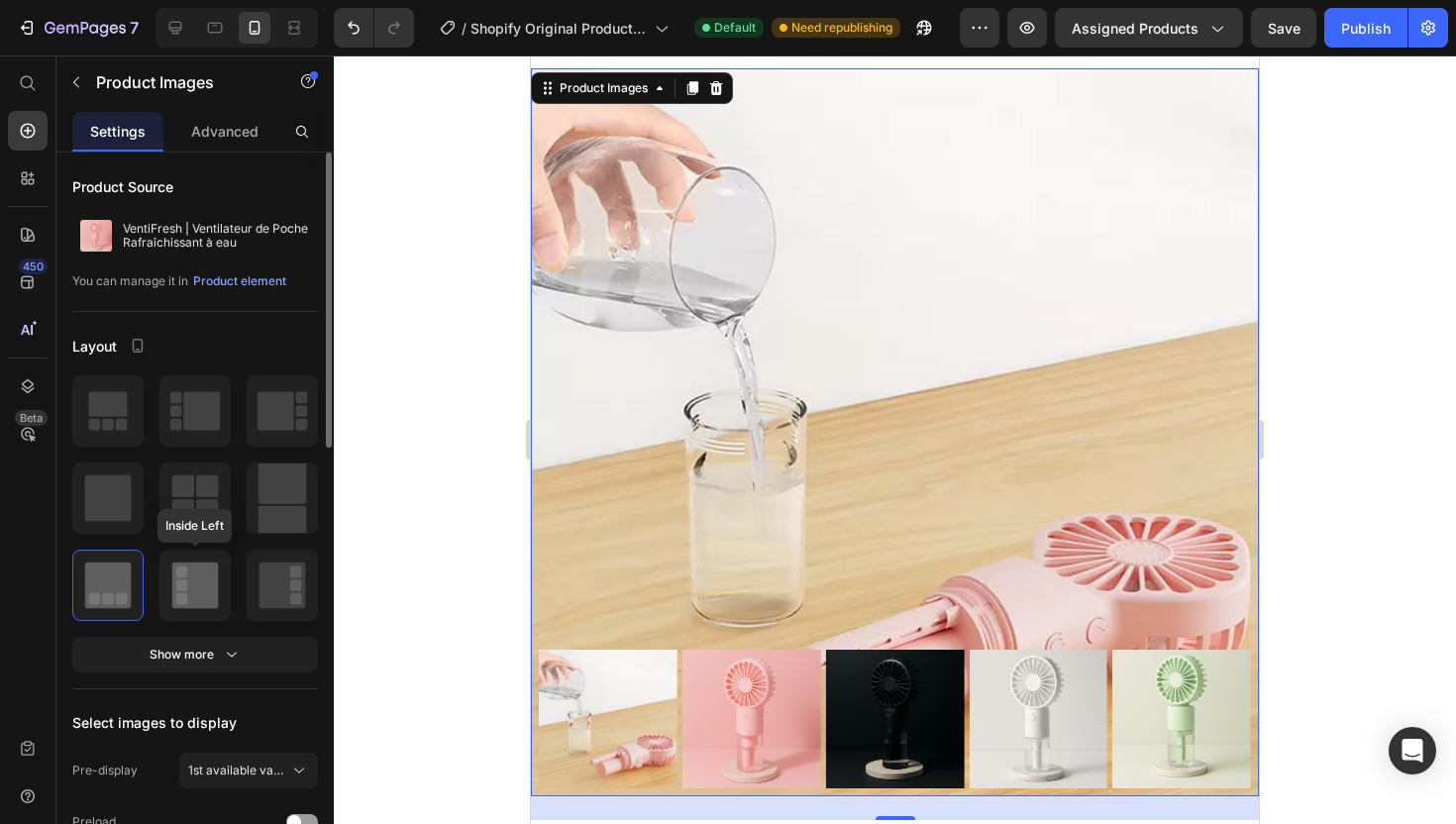 click 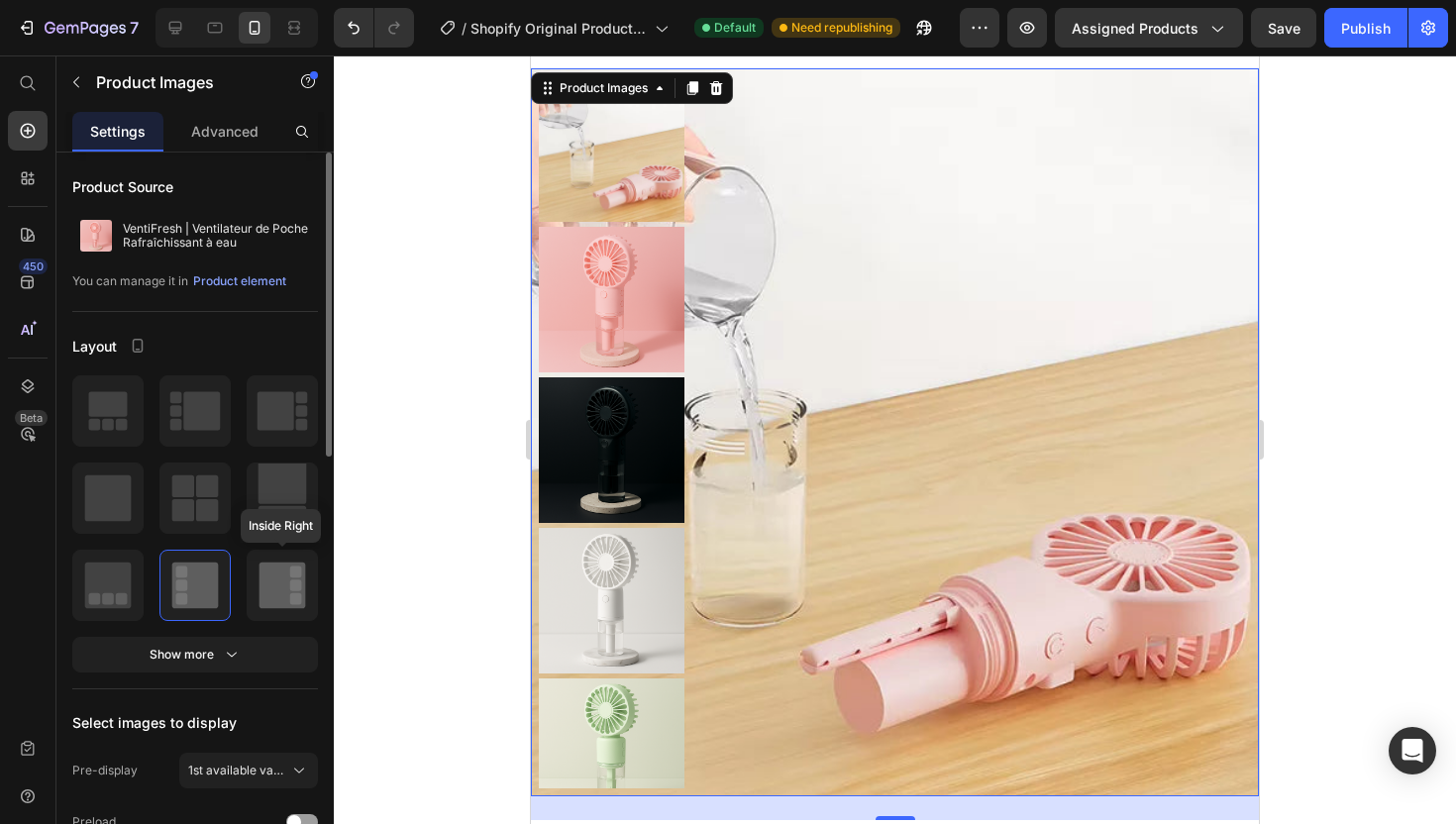 click 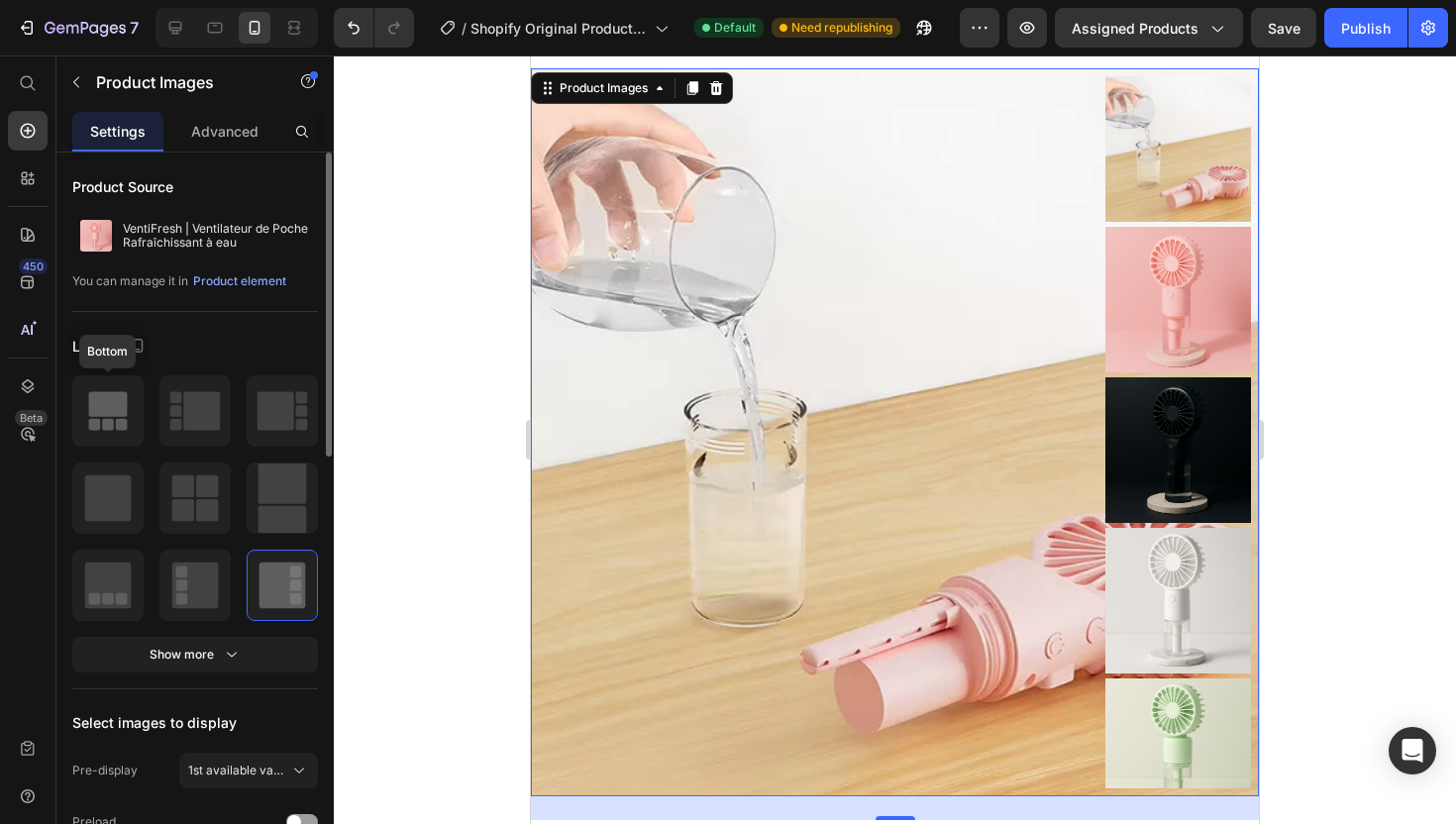 click 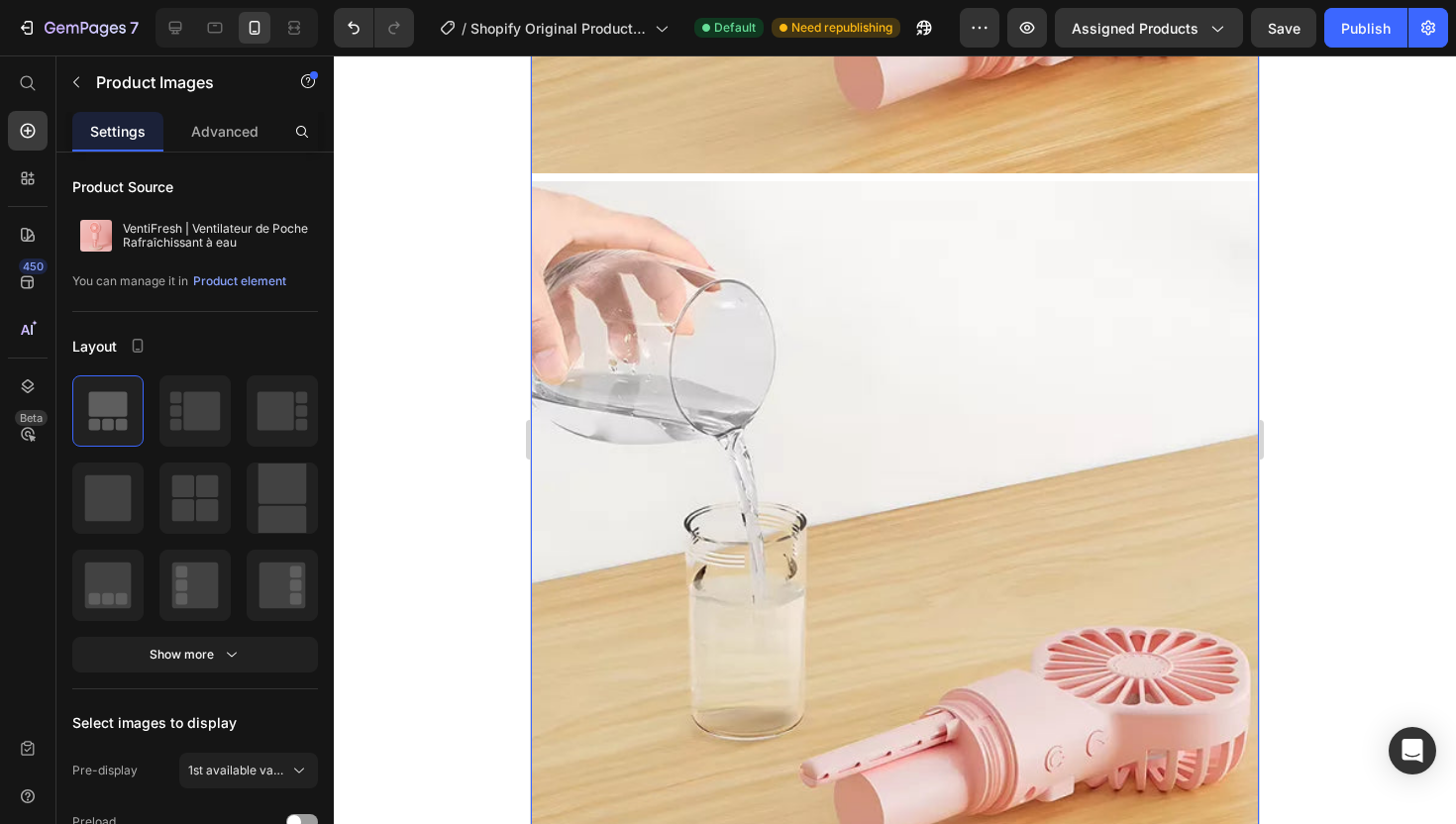 scroll, scrollTop: 1256, scrollLeft: 0, axis: vertical 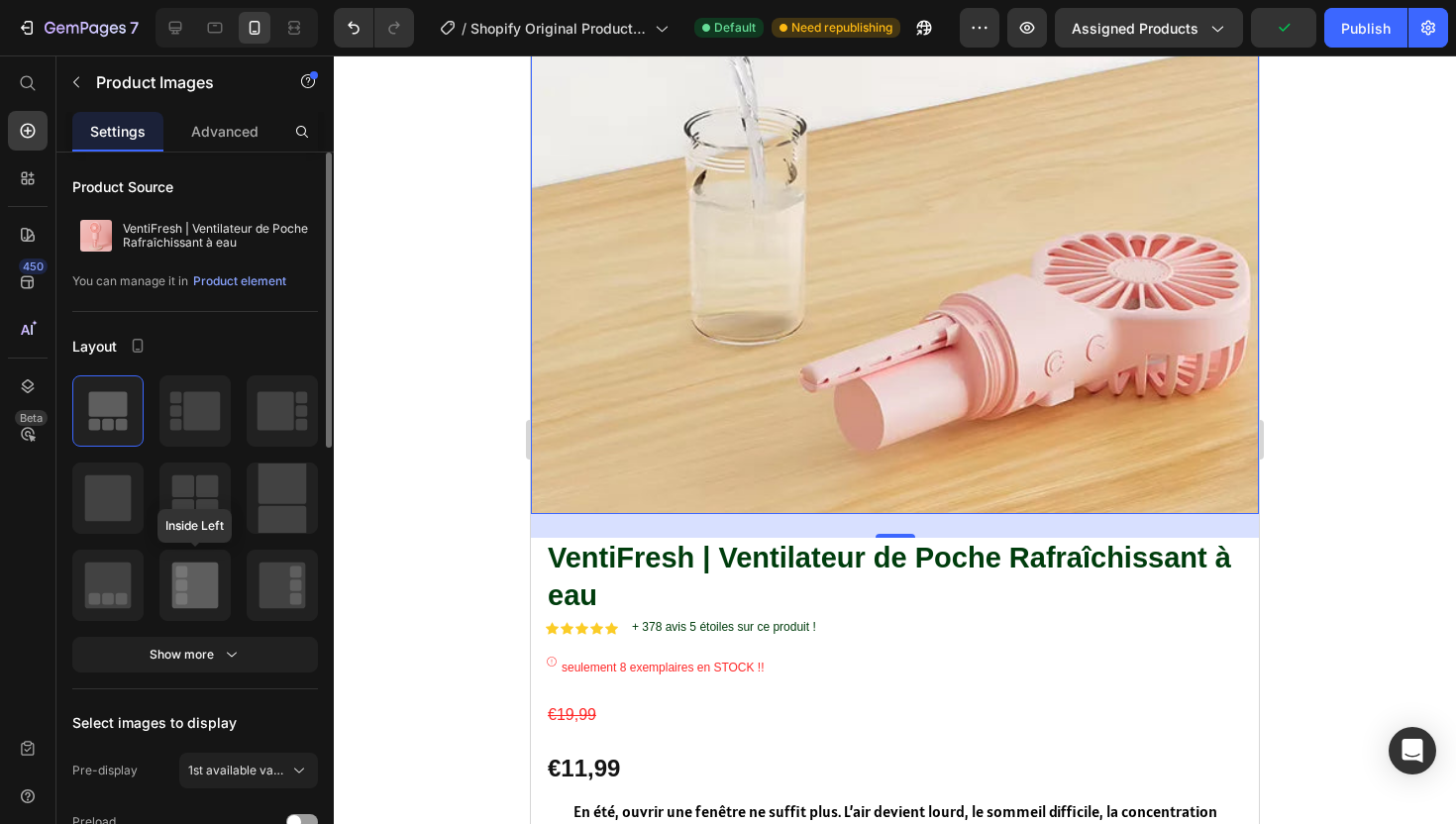 click 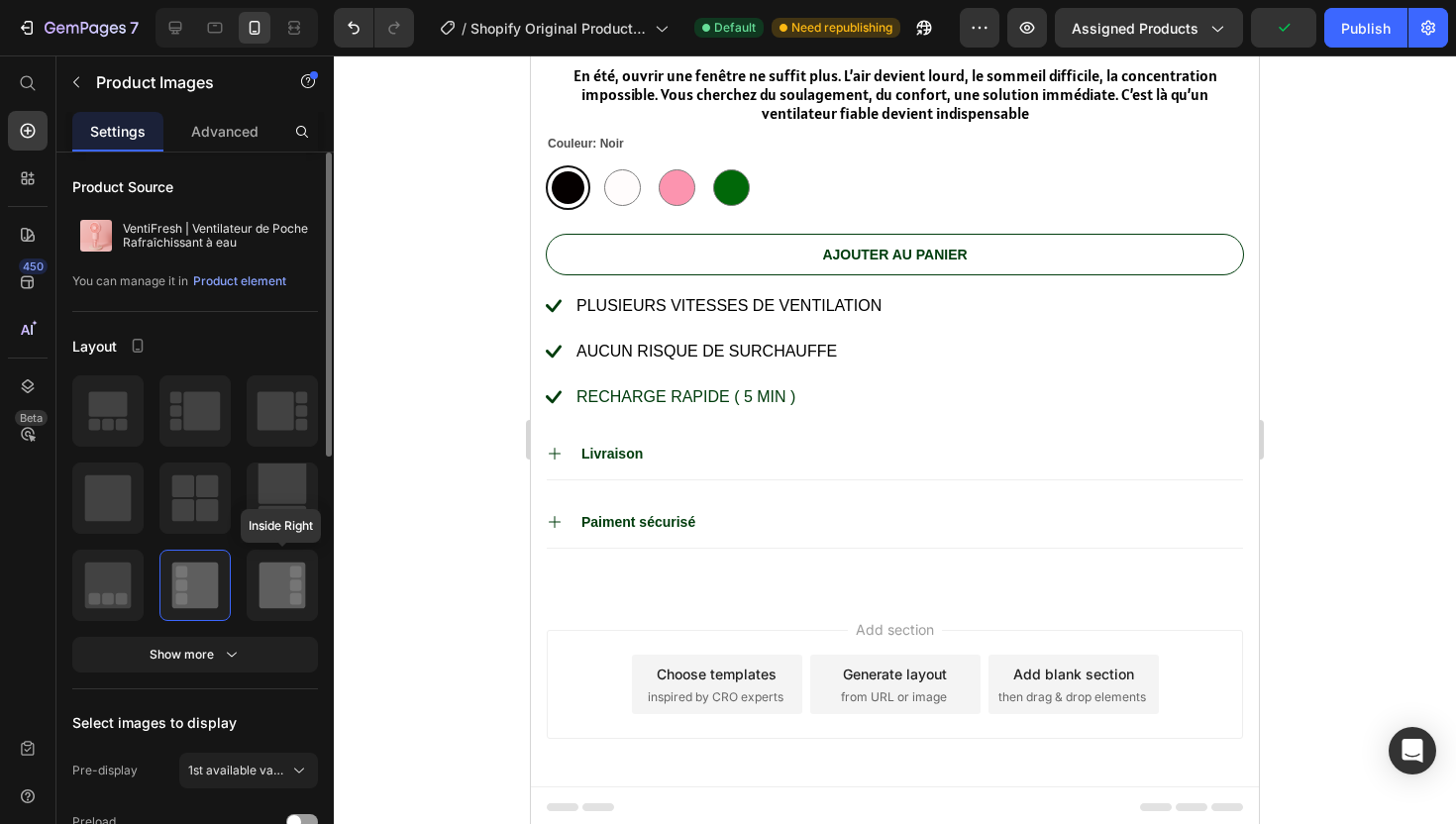 click 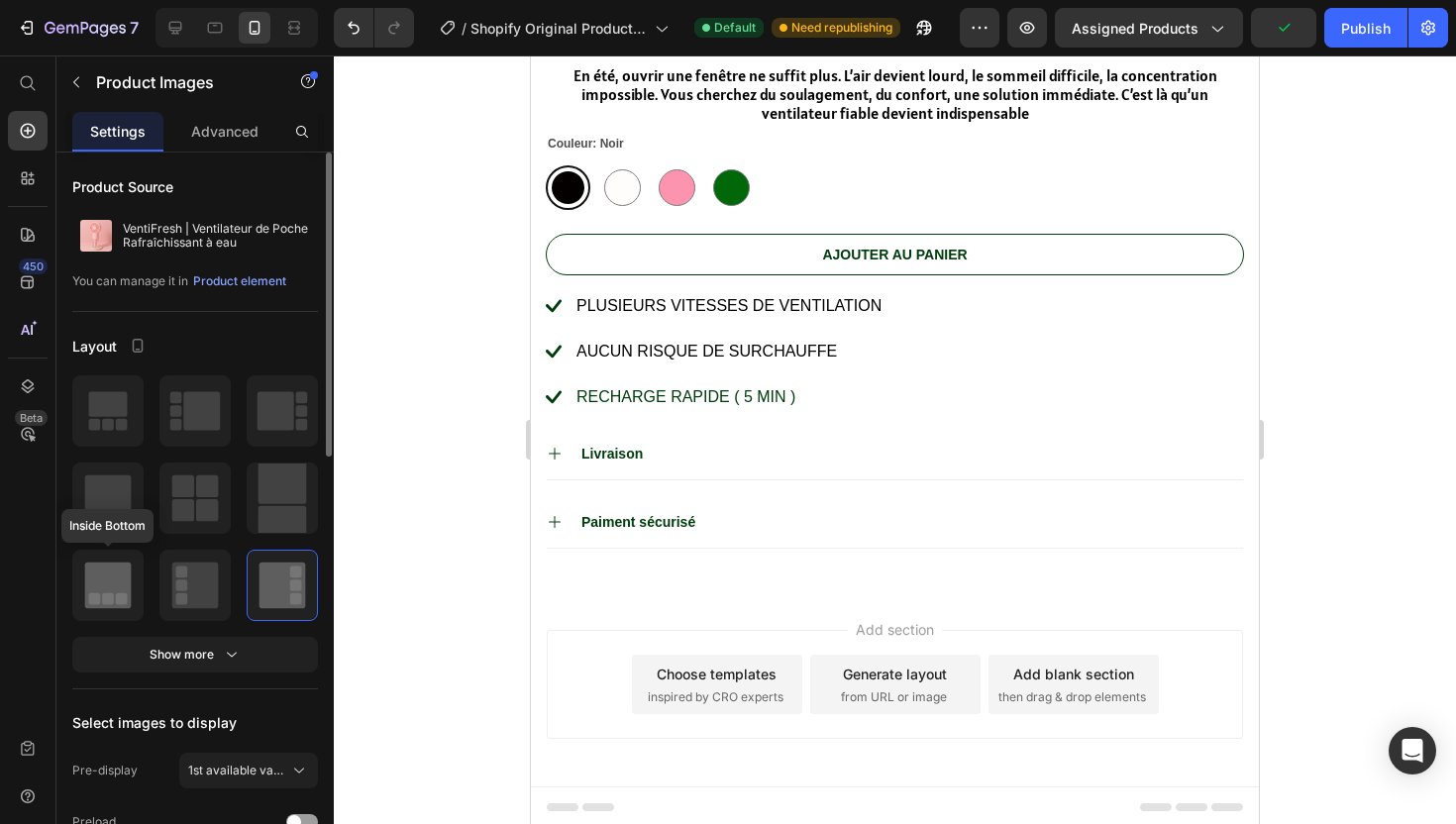 click 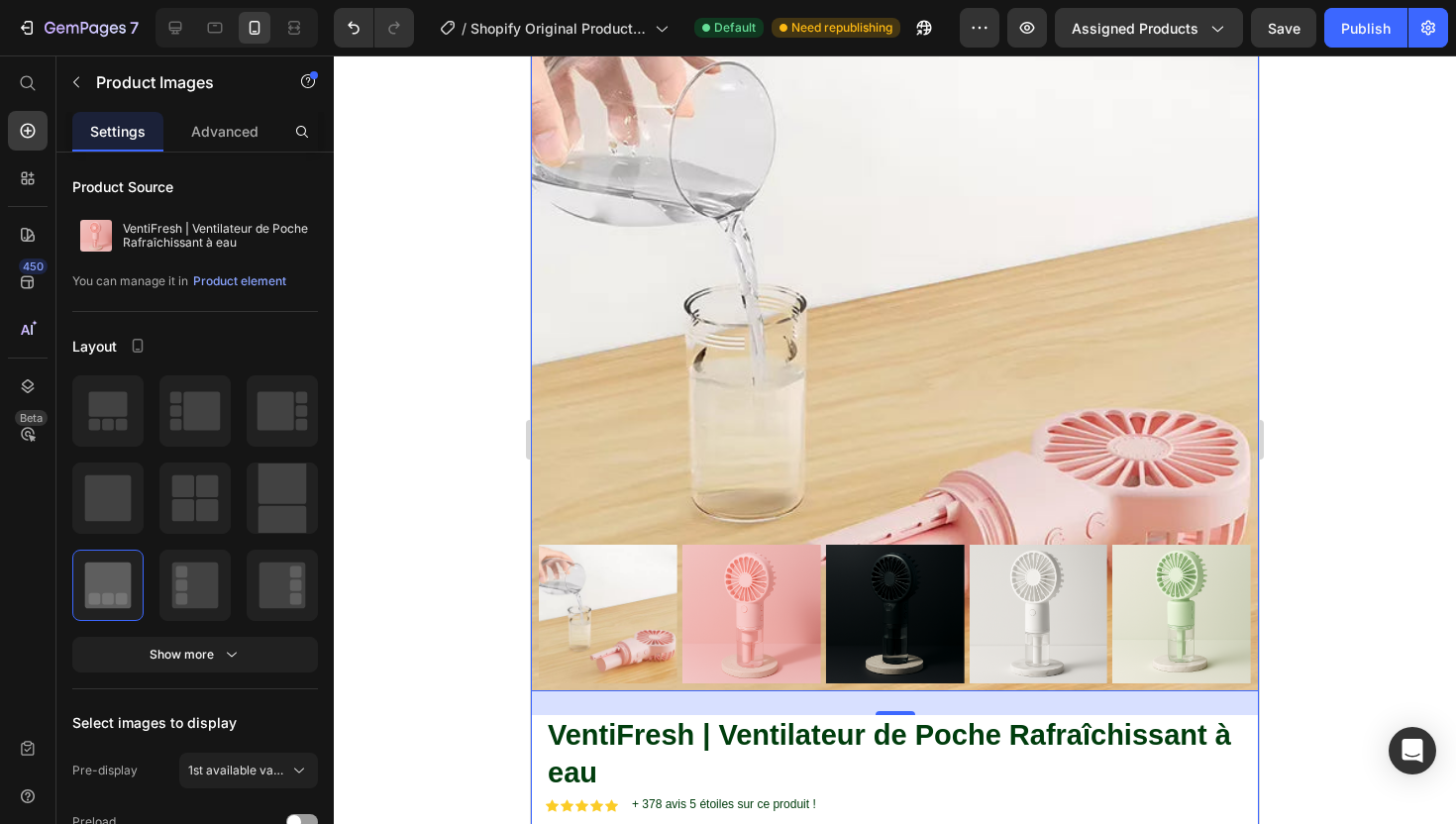 scroll, scrollTop: 410, scrollLeft: 0, axis: vertical 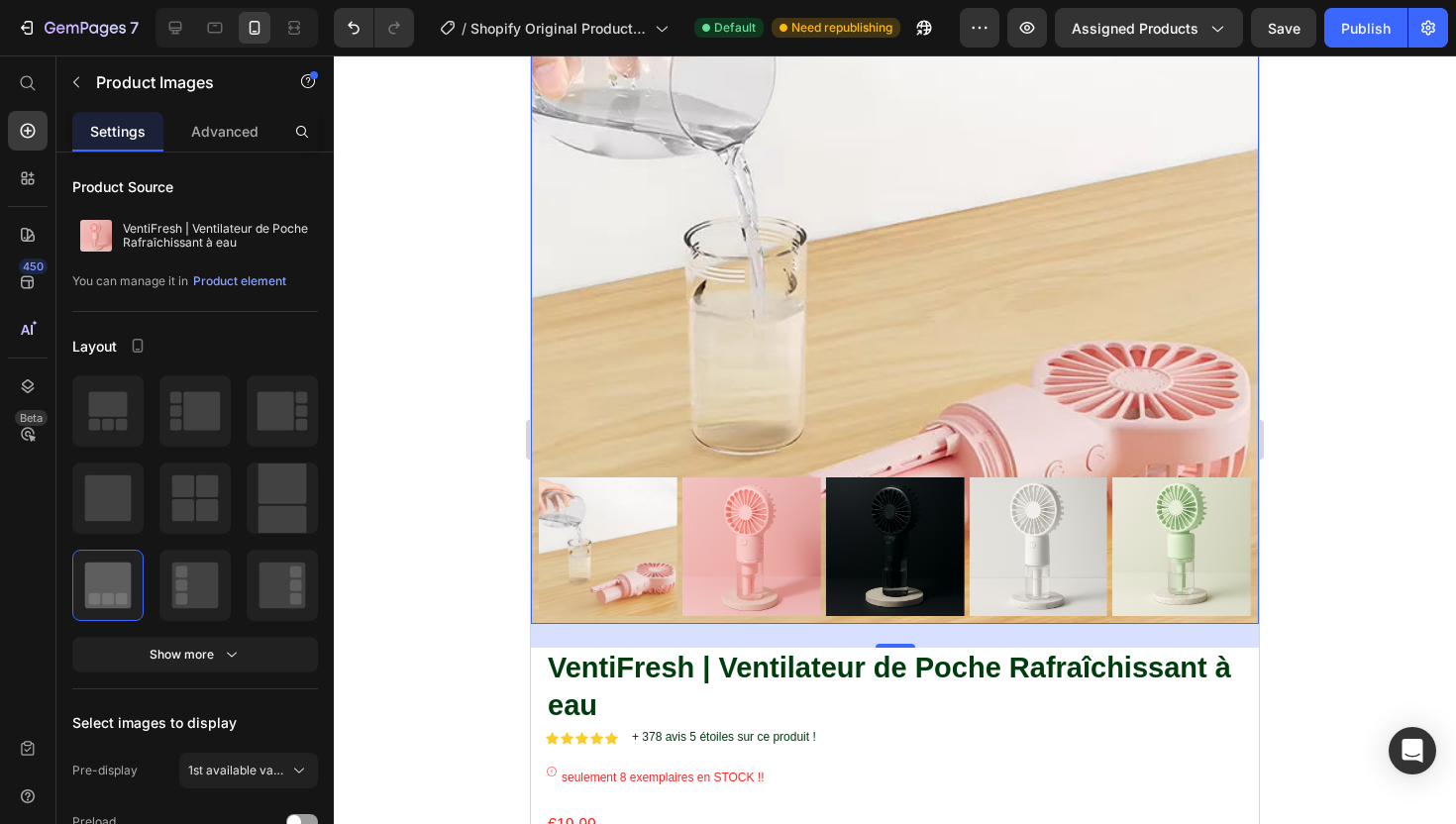 click at bounding box center (752, 547) 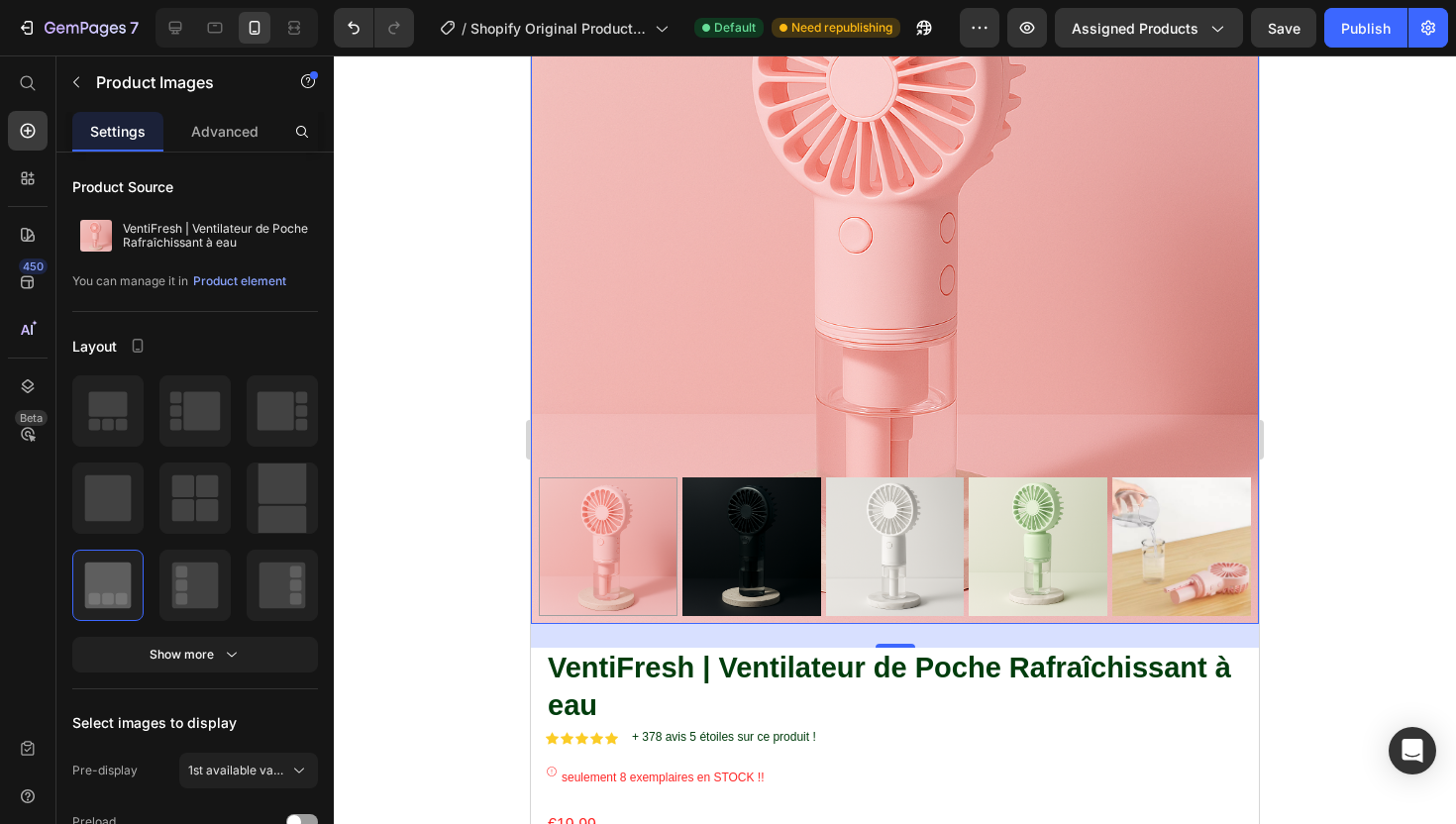 click at bounding box center [752, 547] 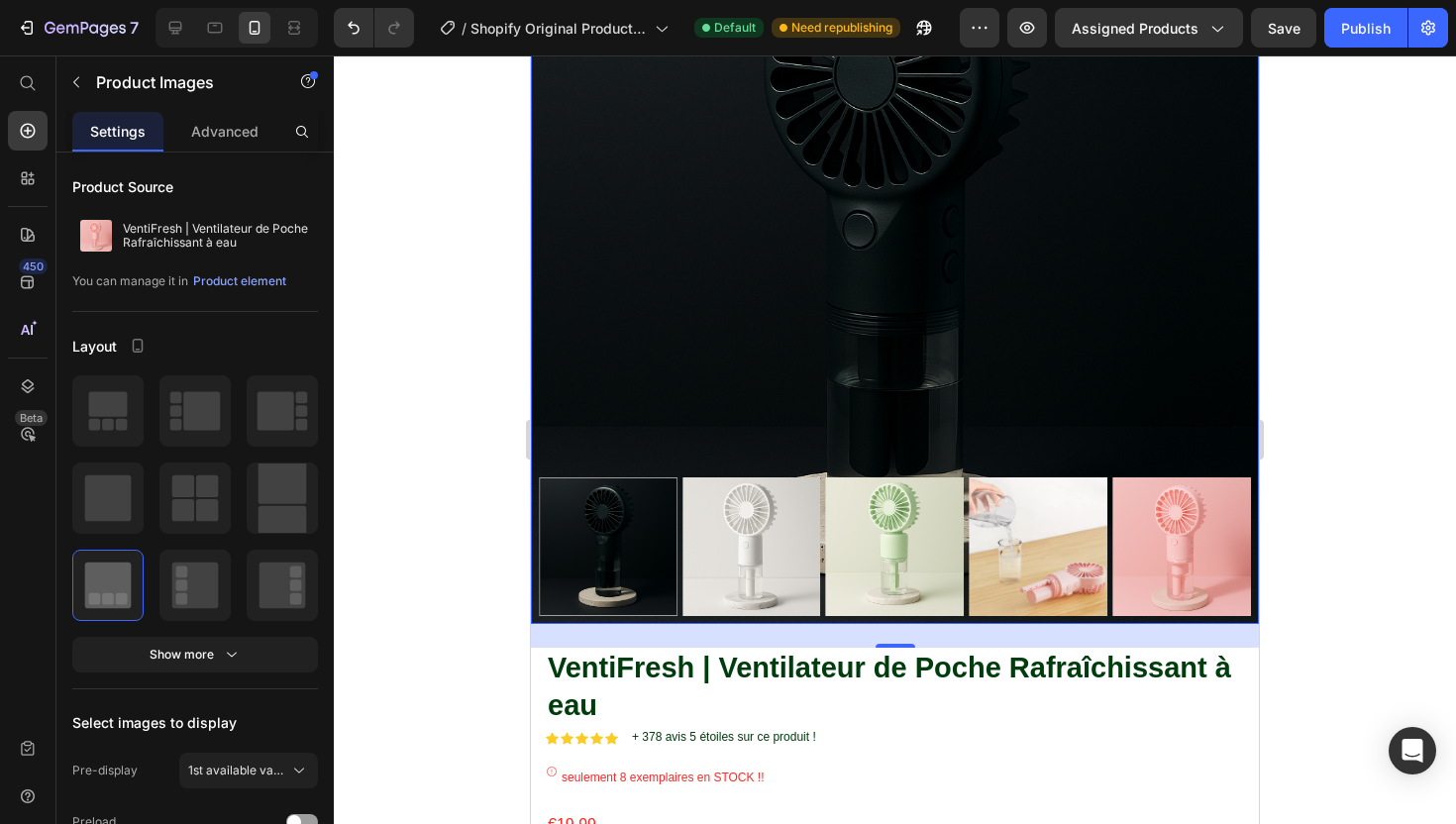 click at bounding box center (895, 547) 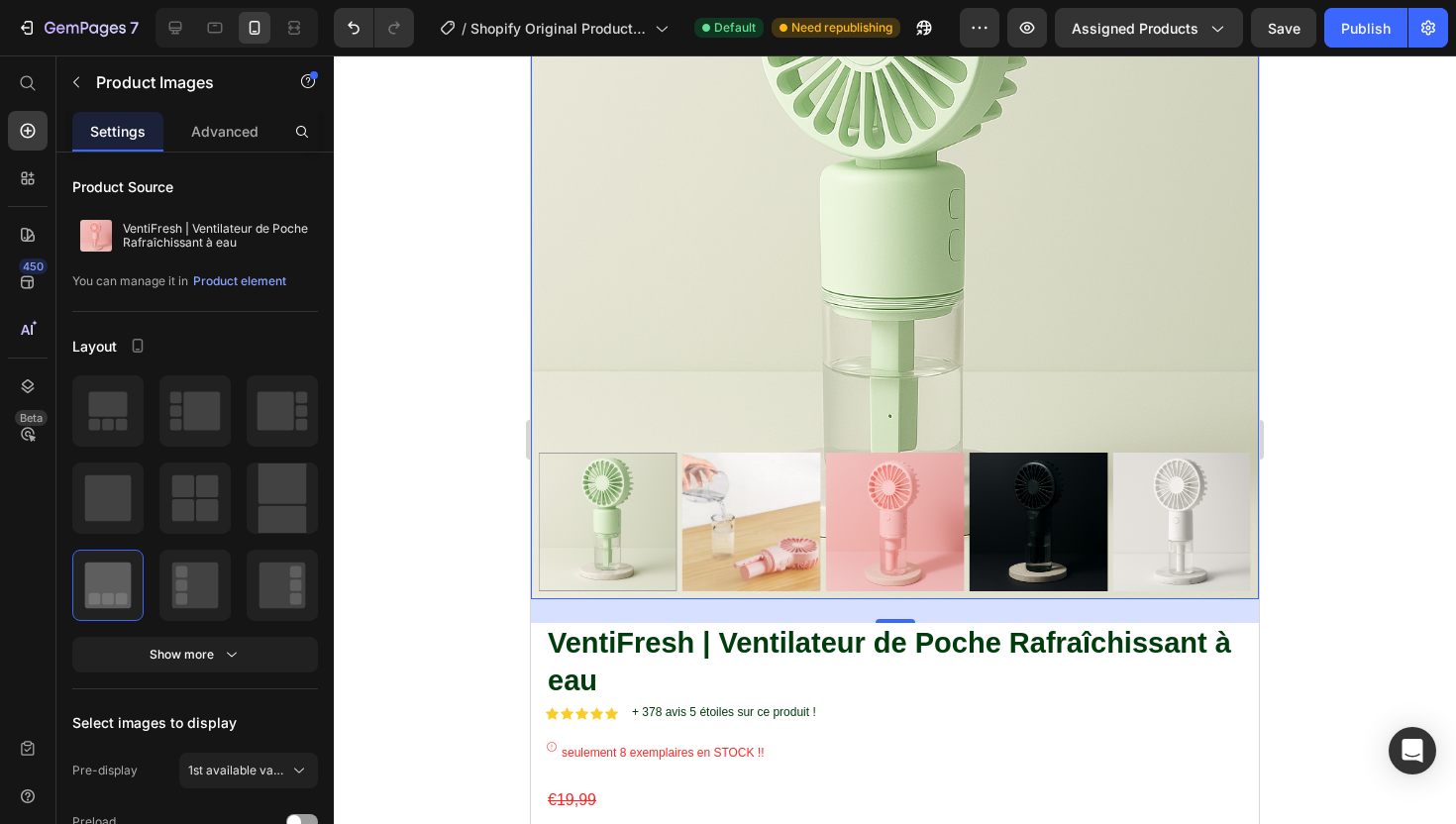 scroll, scrollTop: 652, scrollLeft: 0, axis: vertical 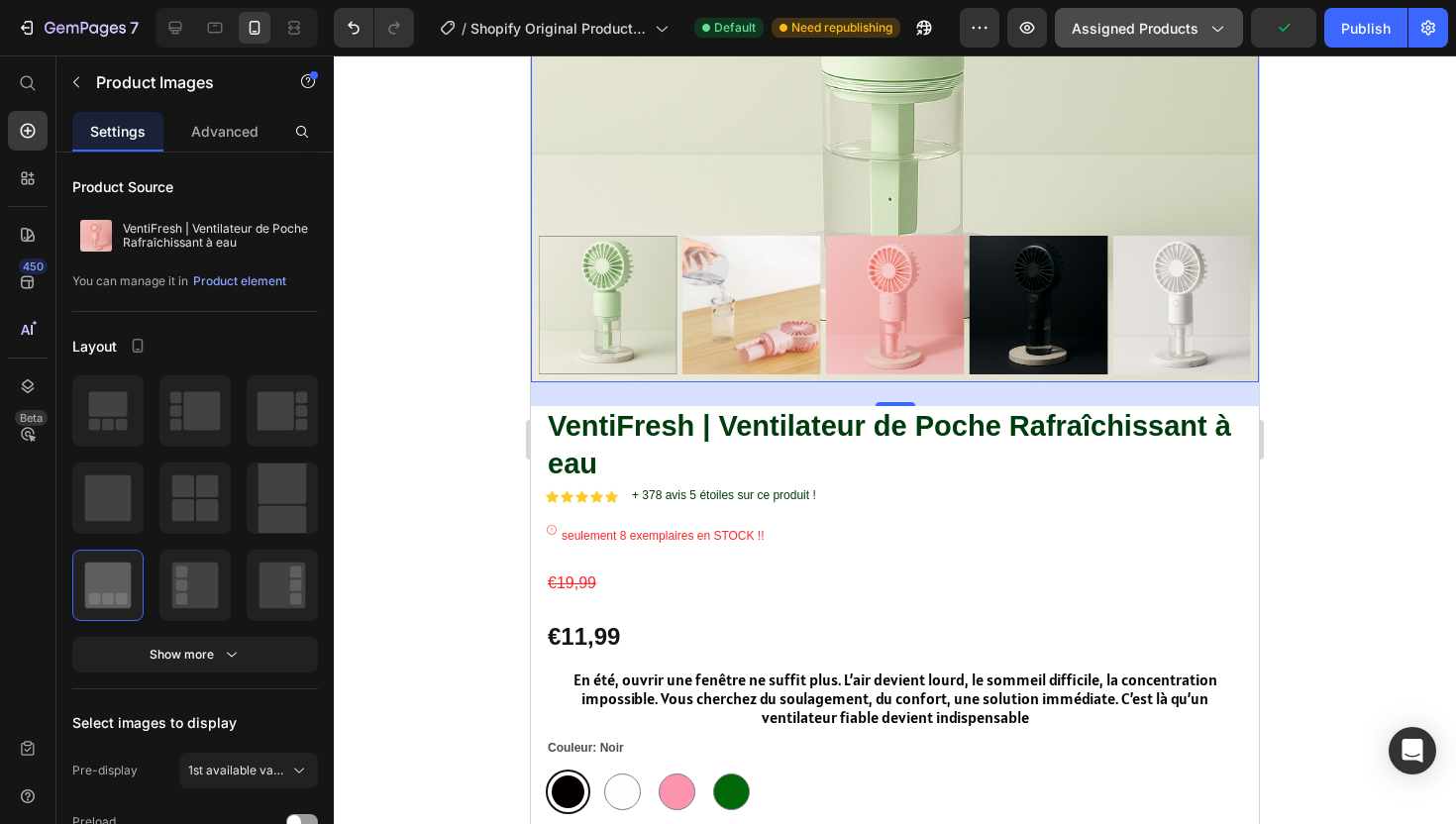 click on "Assigned Products" at bounding box center (1149, 28) 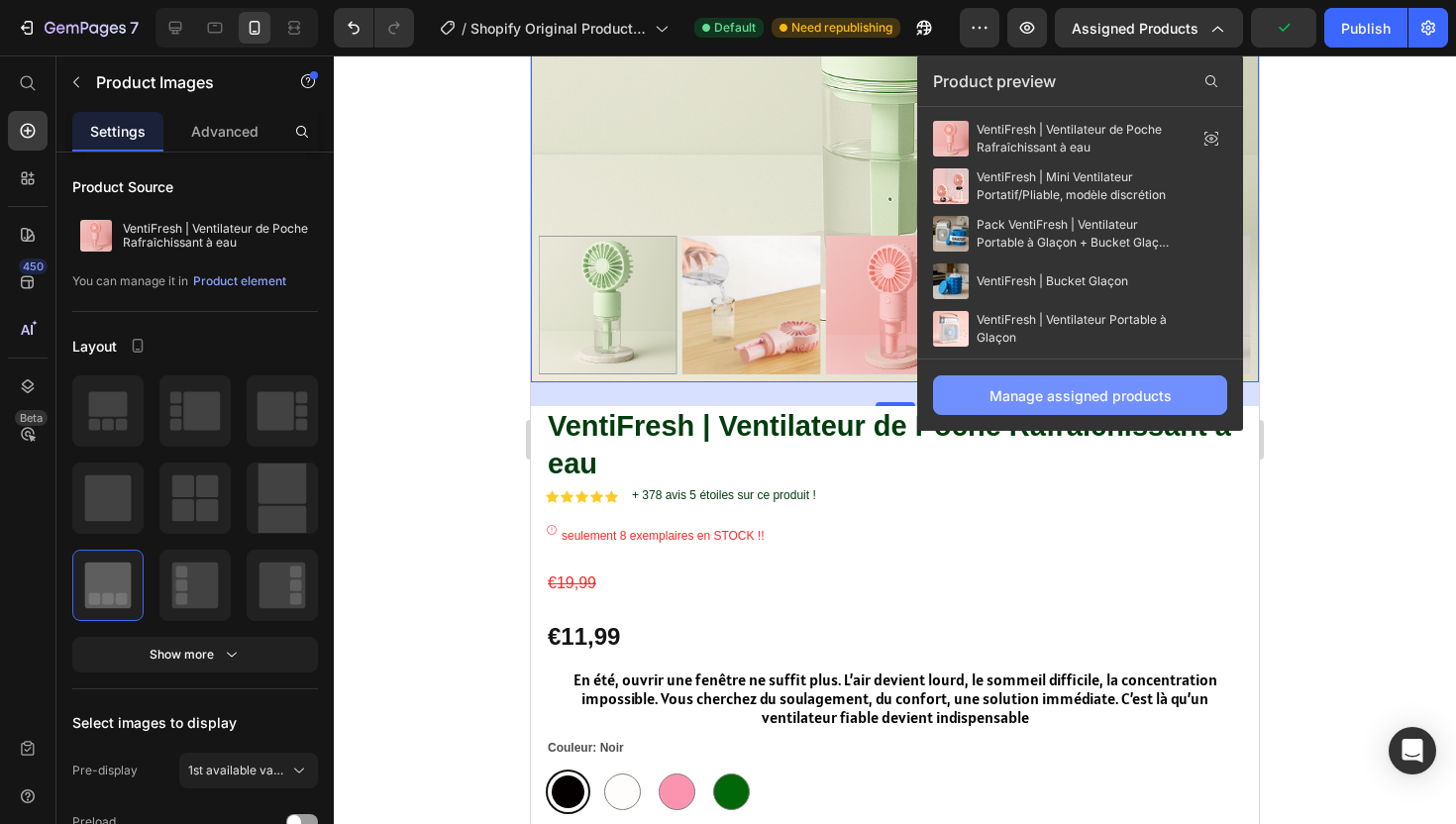 click on "Manage assigned products" at bounding box center (1081, 395) 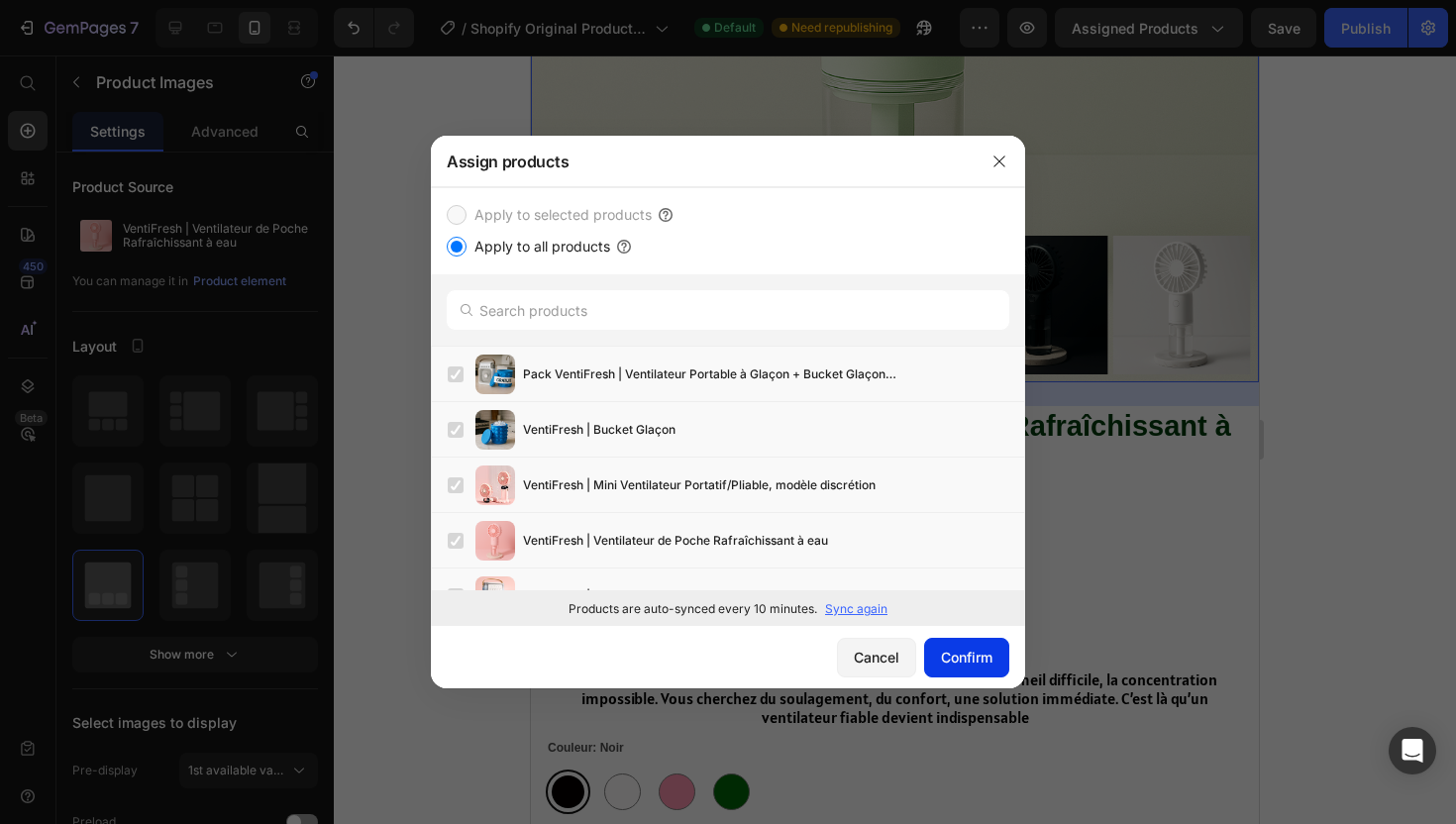 click on "Confirm" 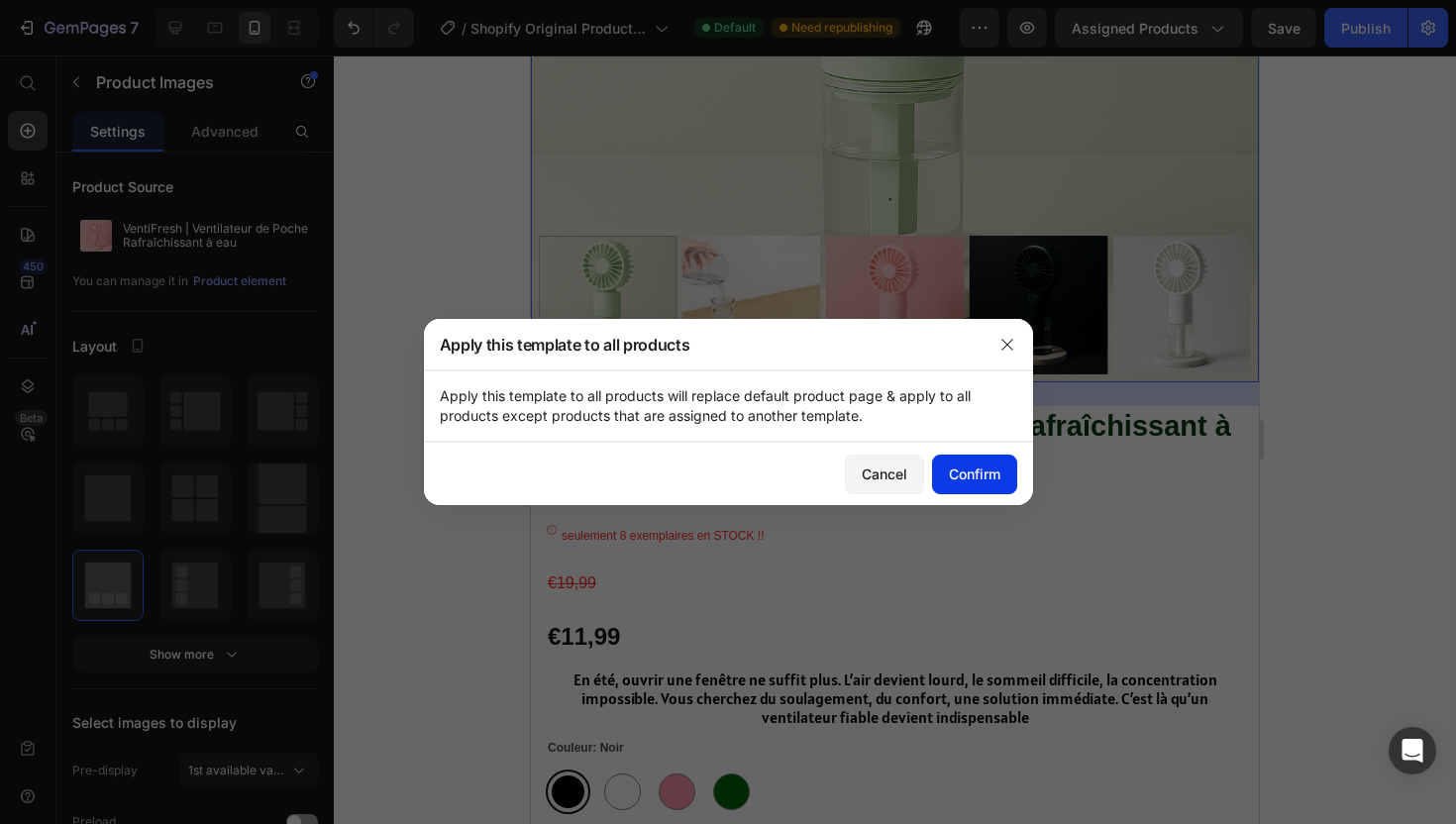 click on "Confirm" at bounding box center [975, 473] 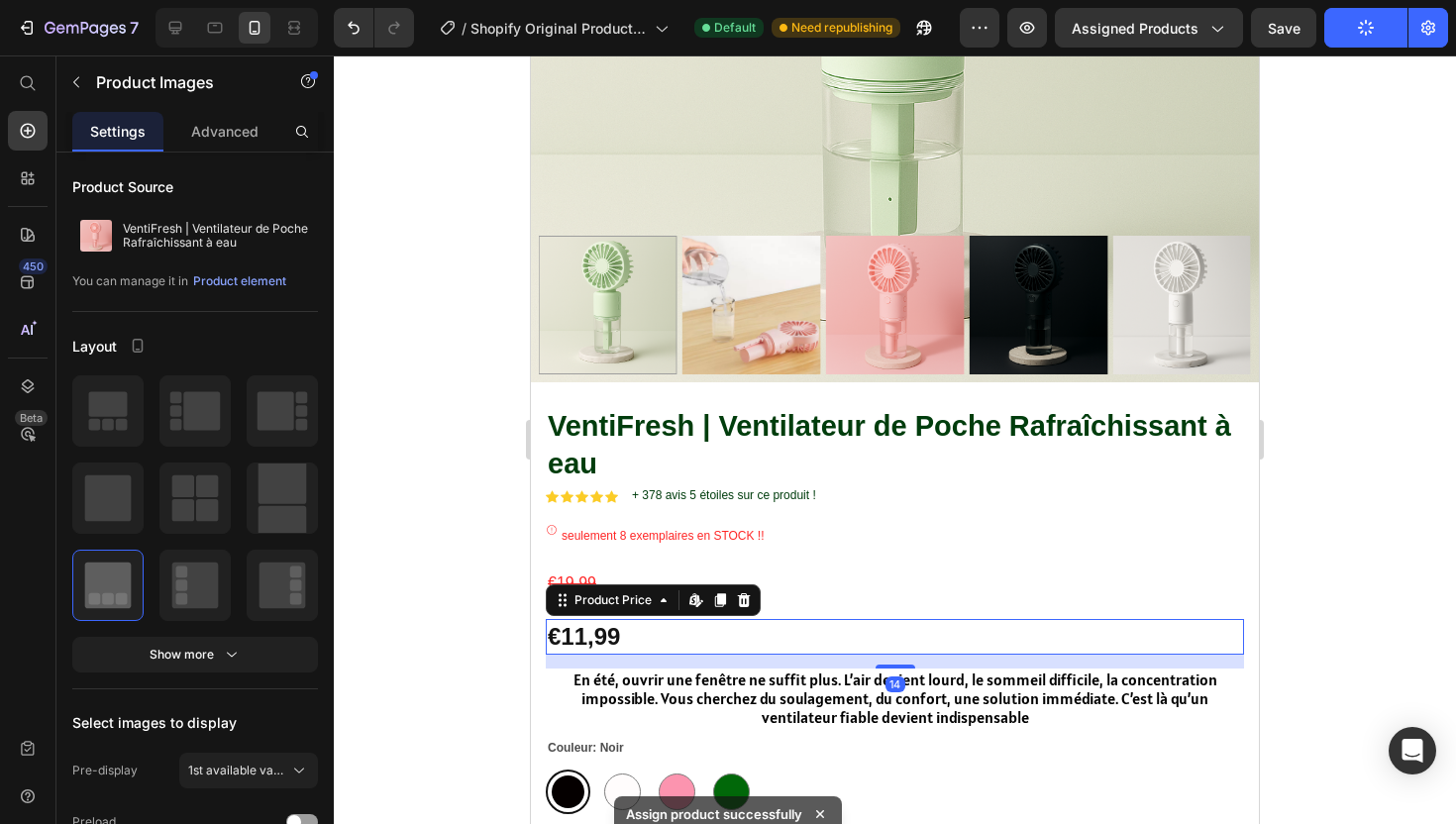 click on "€11,99" at bounding box center [894, 636] 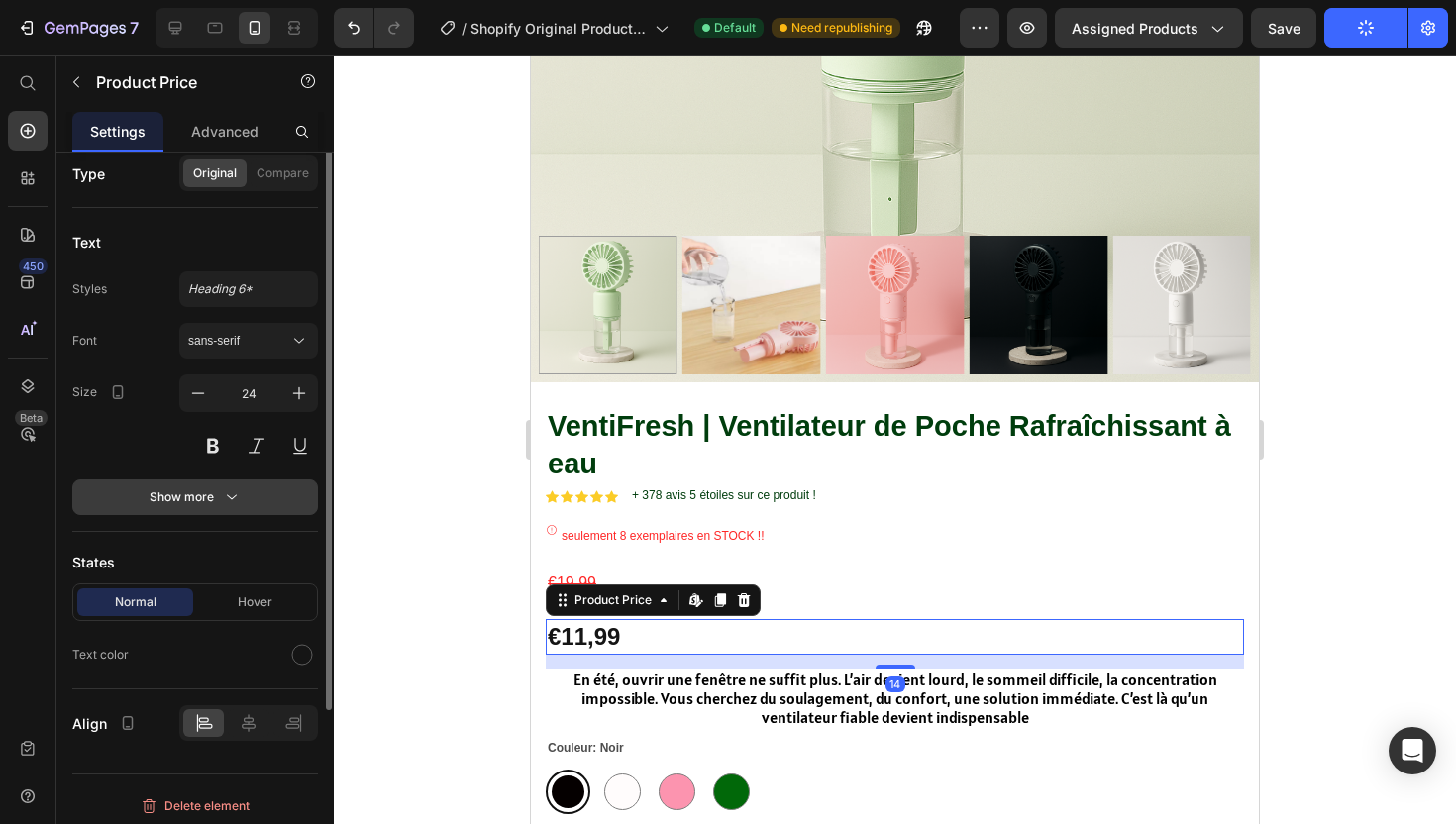 scroll, scrollTop: 179, scrollLeft: 0, axis: vertical 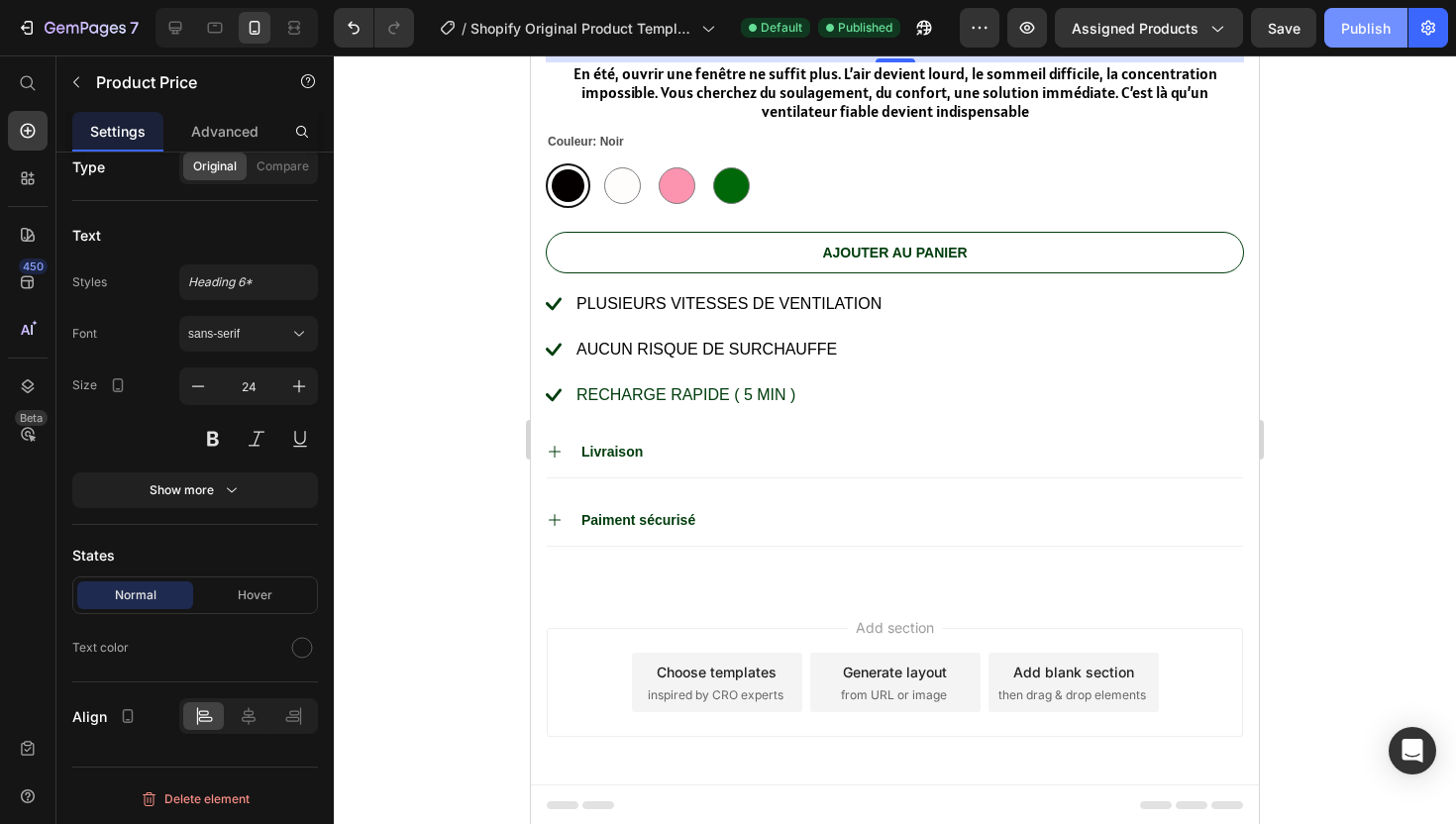 click on "Publish" 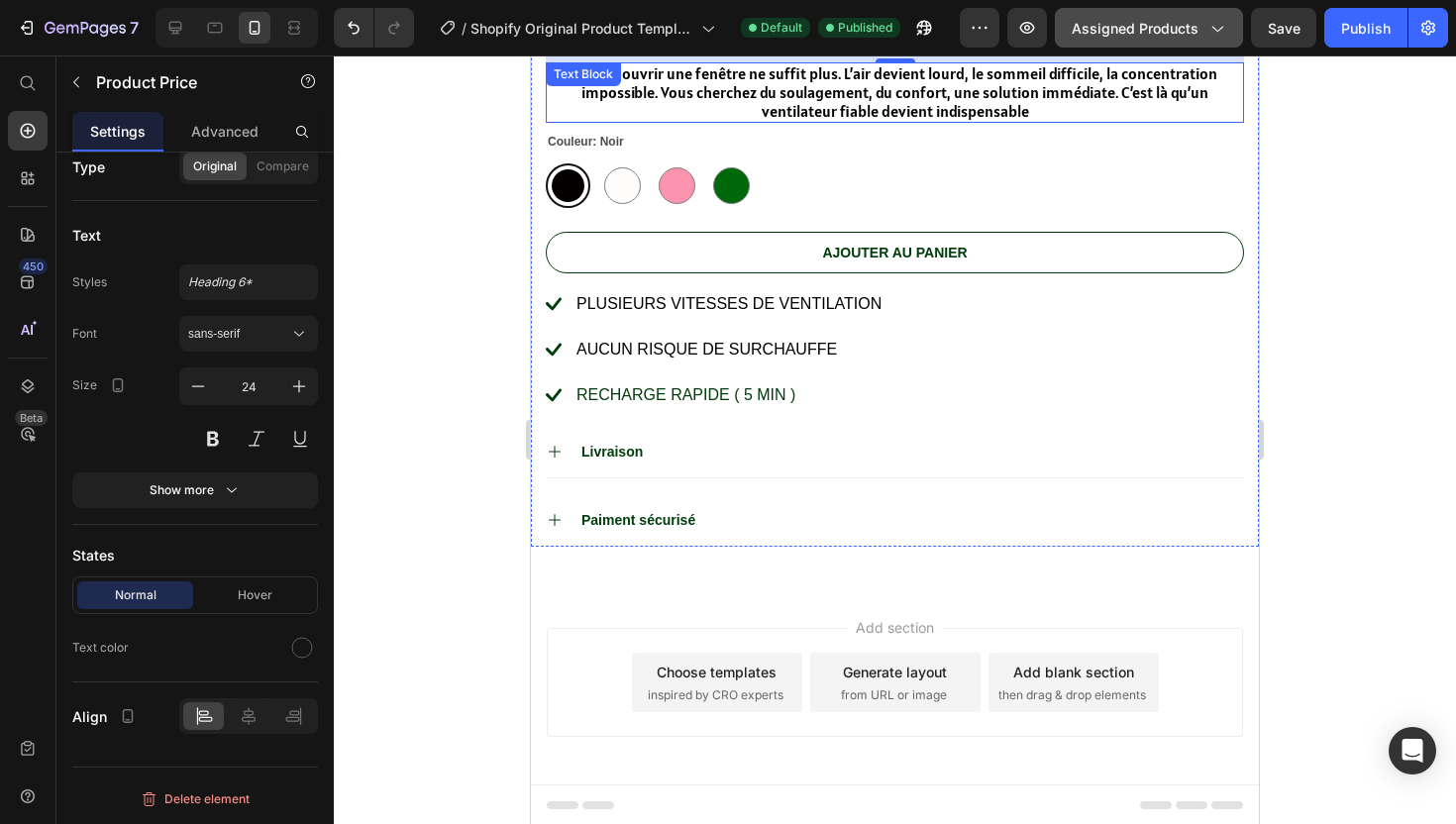 click on "Assigned Products" 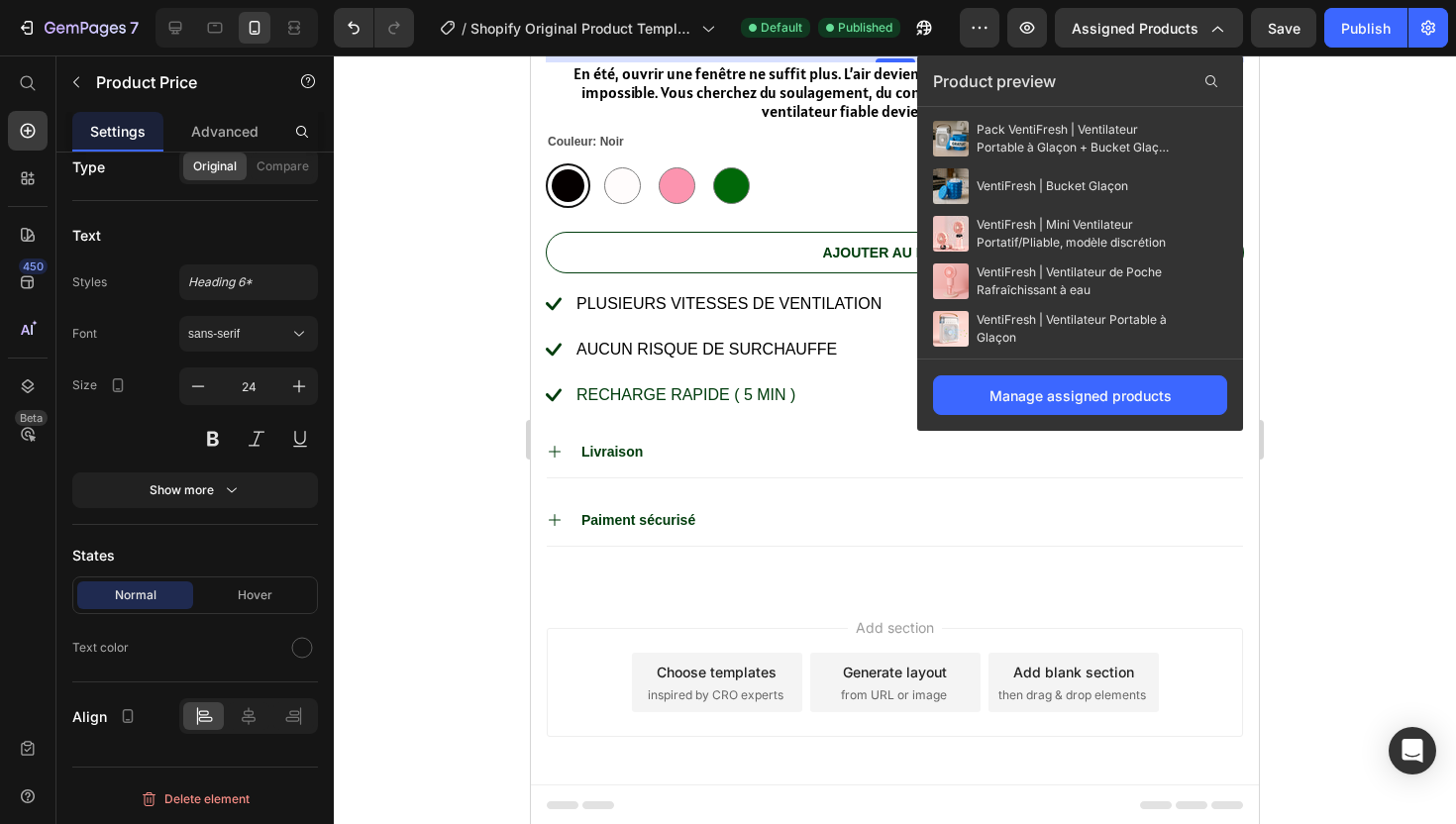 click 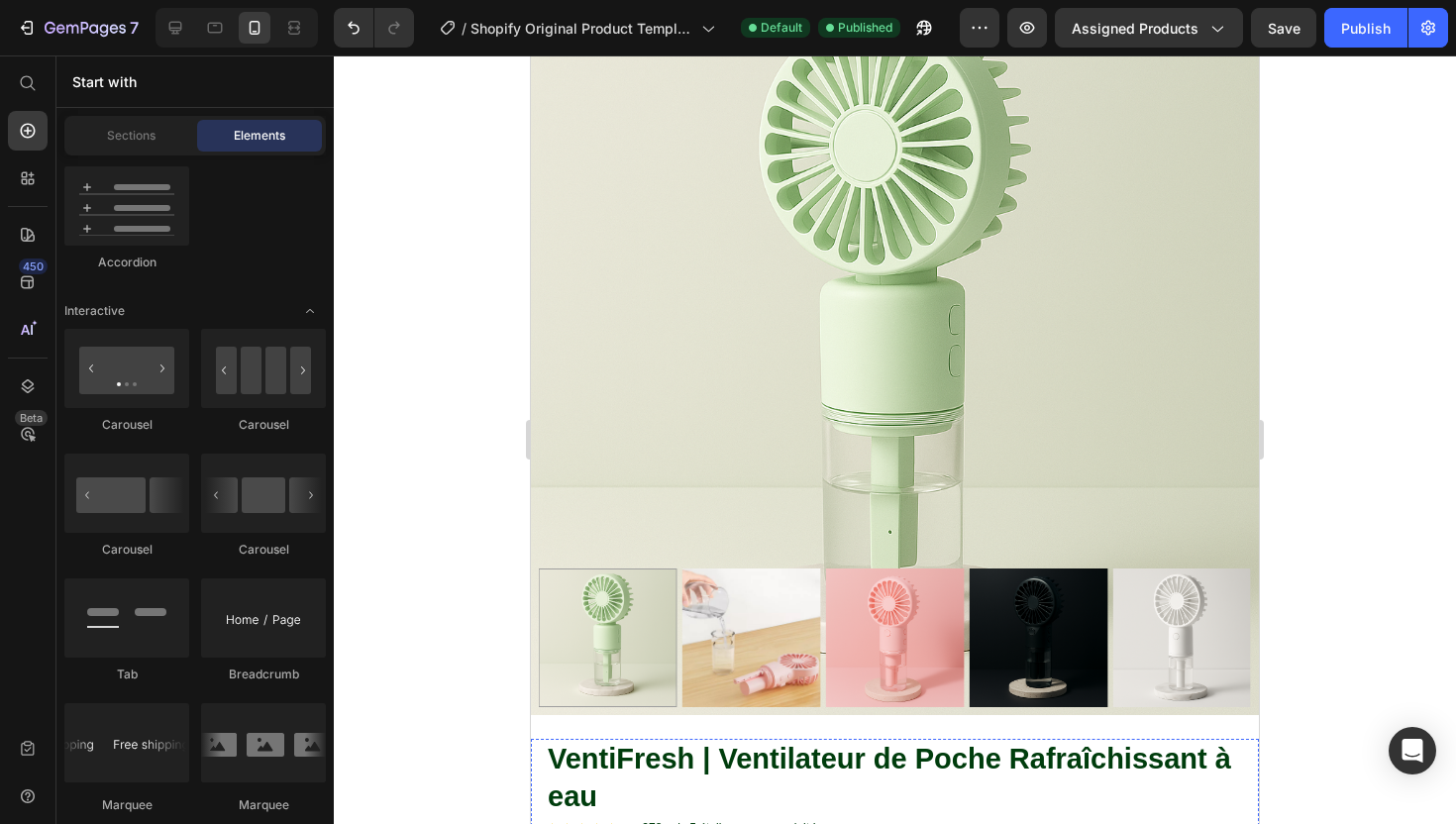 scroll, scrollTop: 0, scrollLeft: 0, axis: both 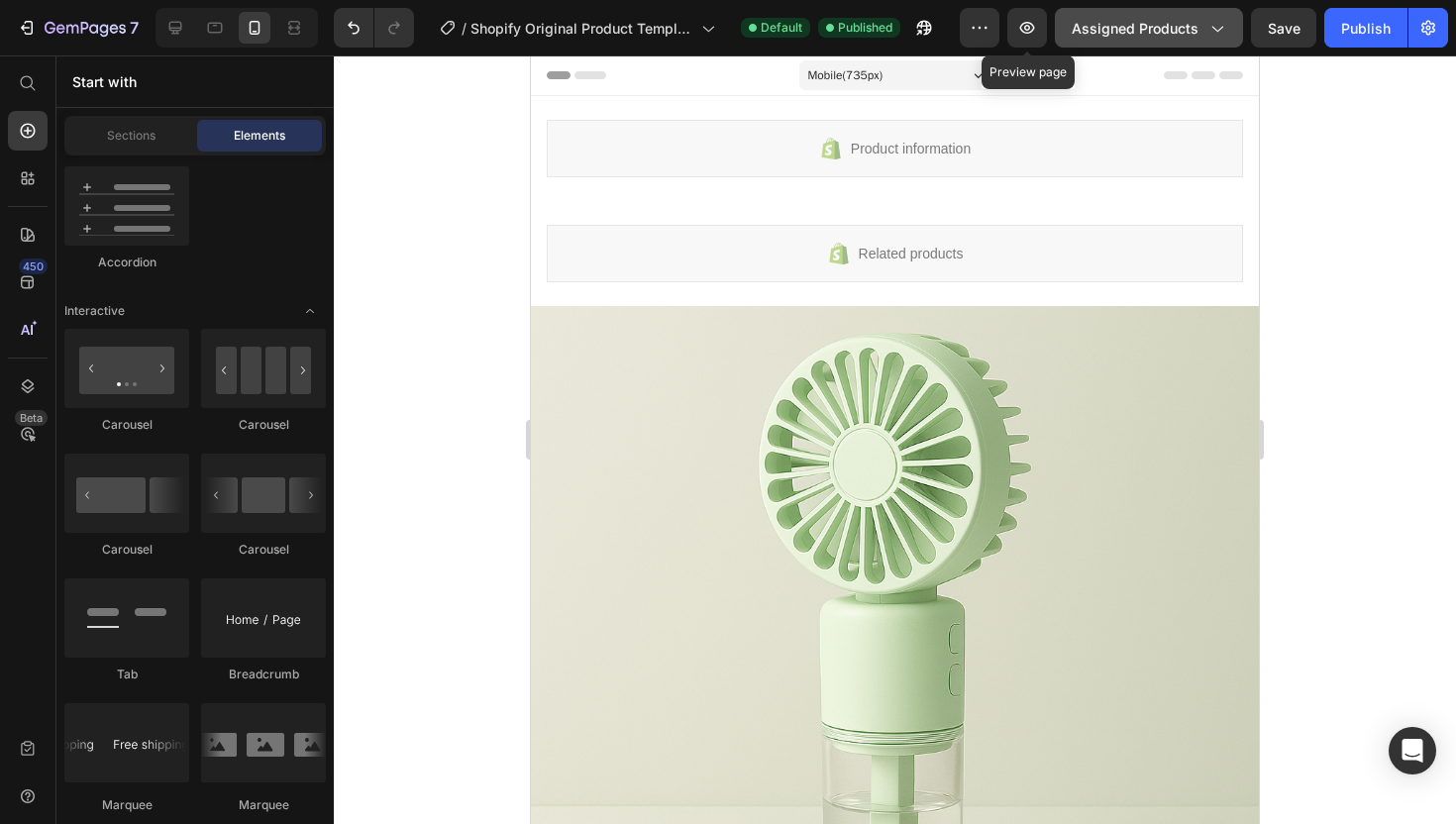 click on "Assigned Products" at bounding box center [1149, 28] 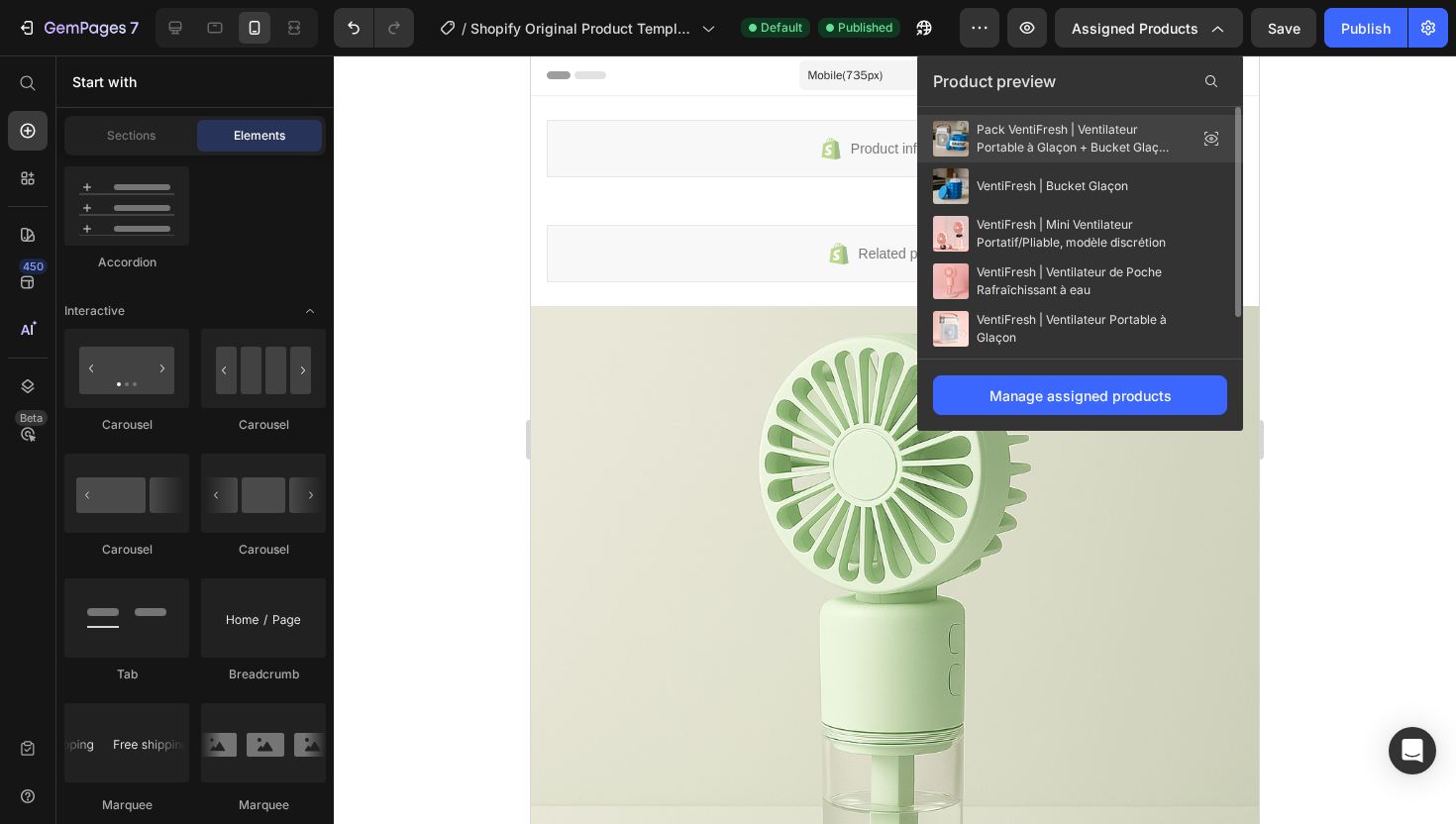 click on "Pack VentiFresh | Ventilateur Portable à Glaçon + Bucket Glaçon GRATUIT" at bounding box center [1076, 139] 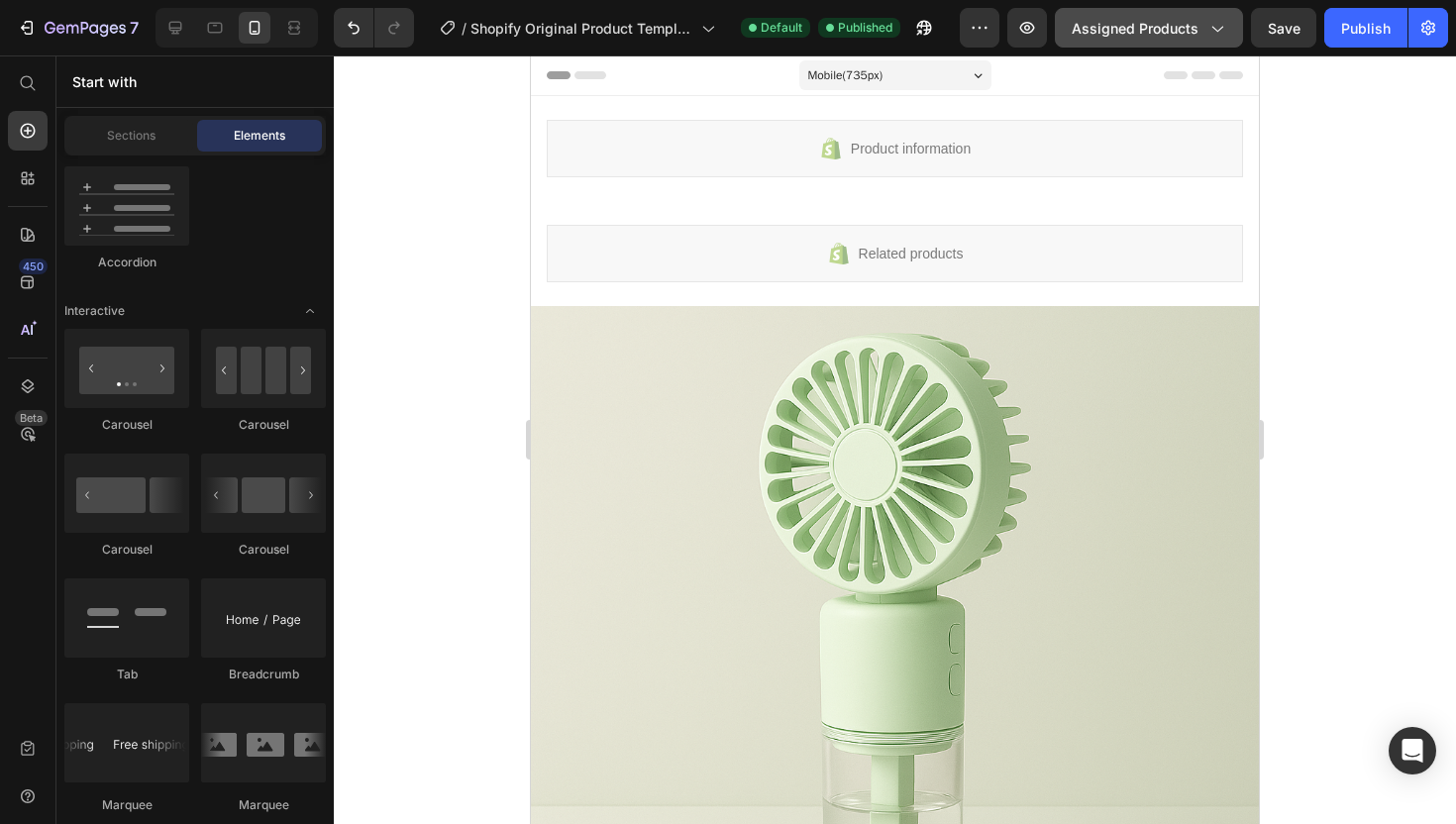click on "Assigned Products" 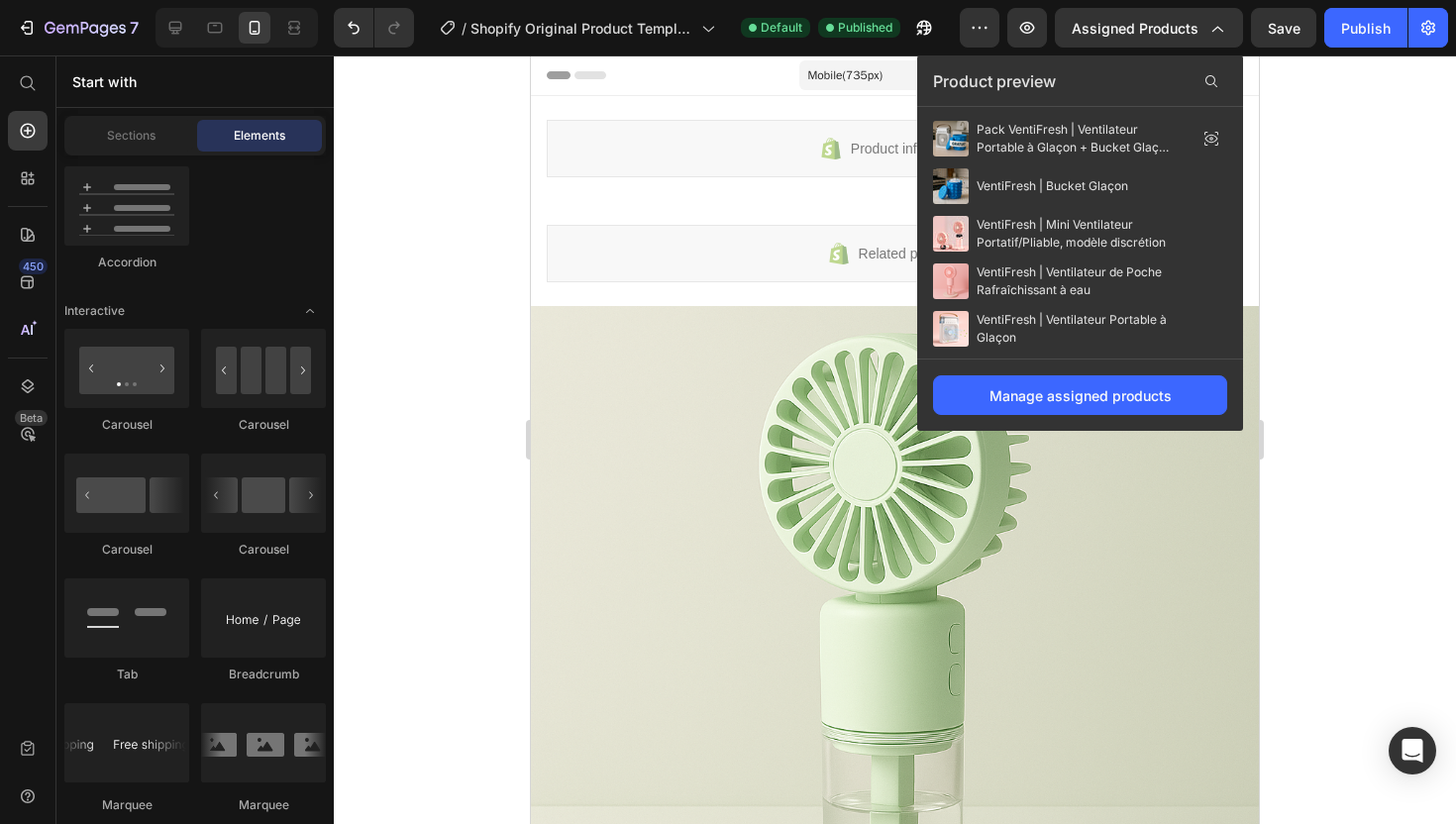 click on "Pack VentiFresh | Ventilateur Portable à Glaçon + Bucket Glaçon GRATUIT" 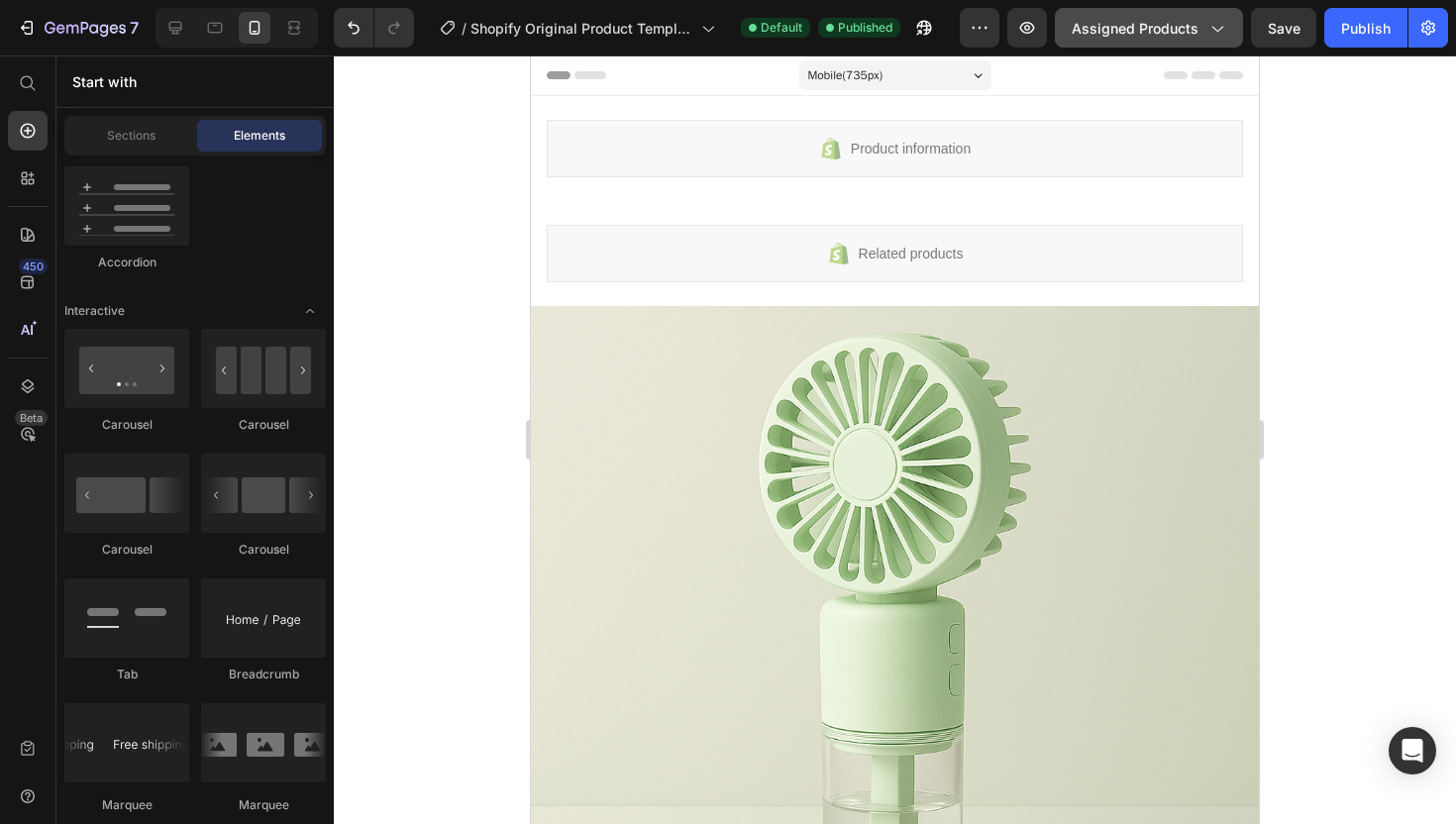 click on "Assigned Products" 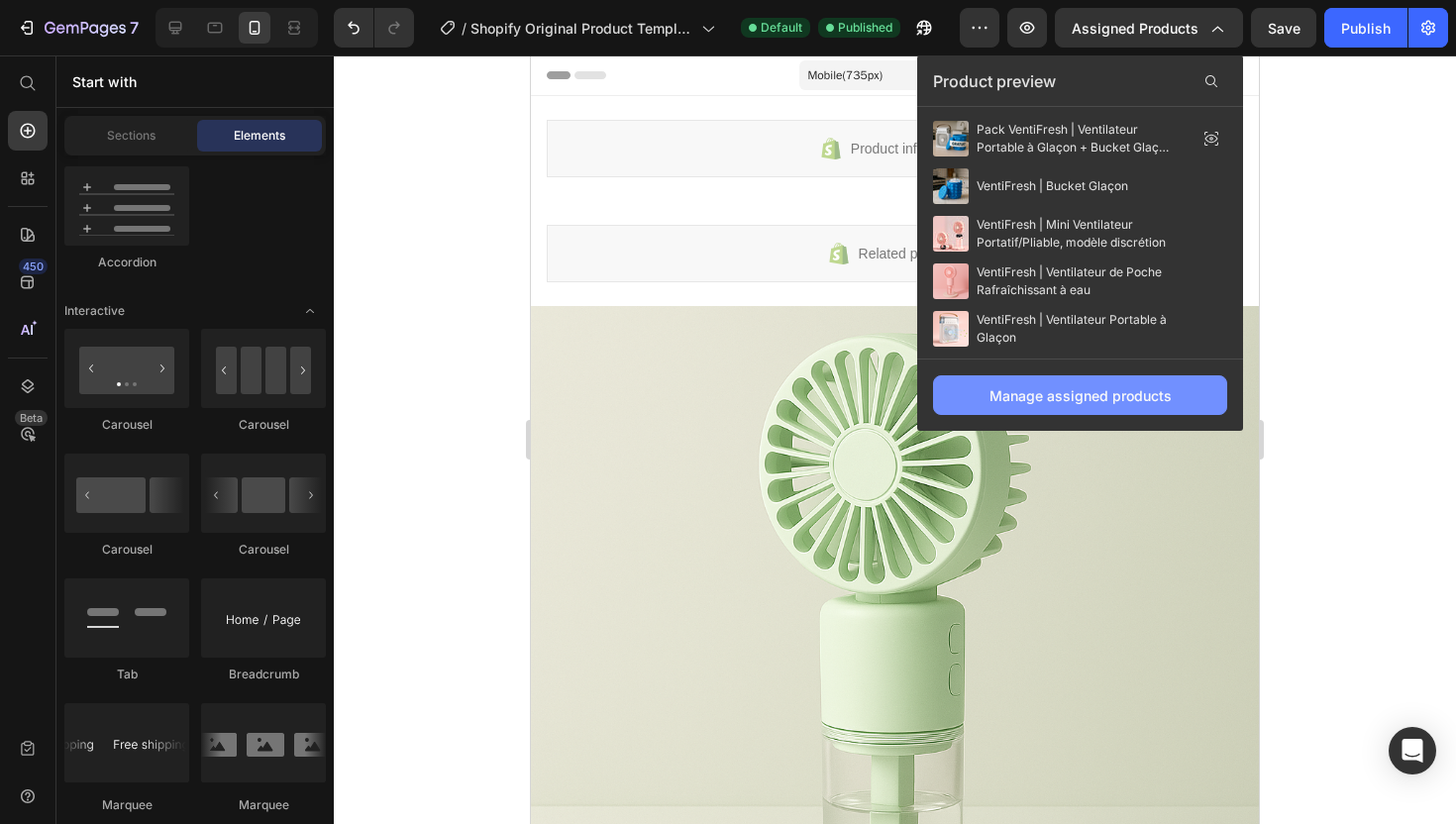 click on "Manage assigned products" at bounding box center (1081, 395) 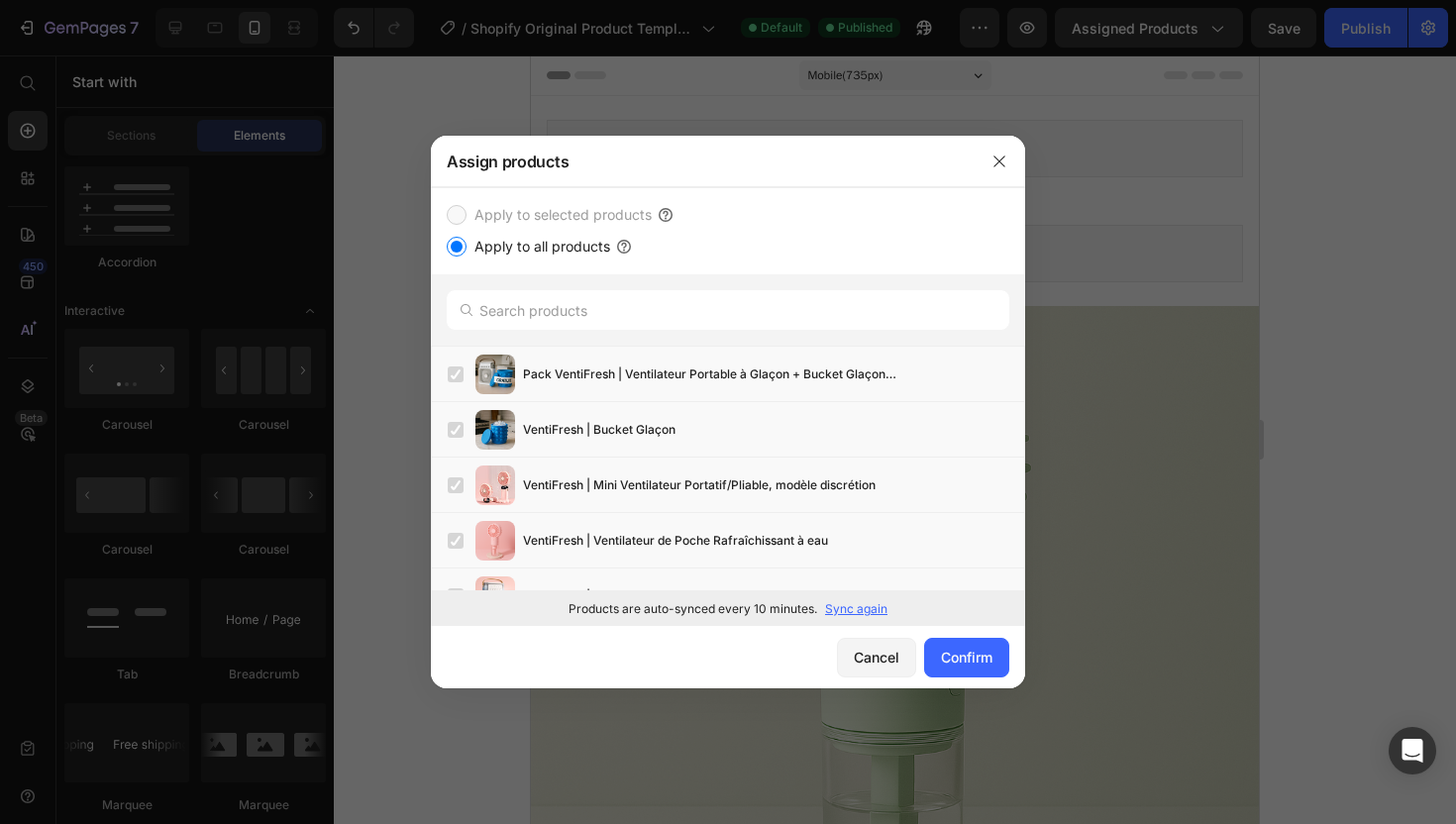 click on "Apply to all products" at bounding box center [457, 247] 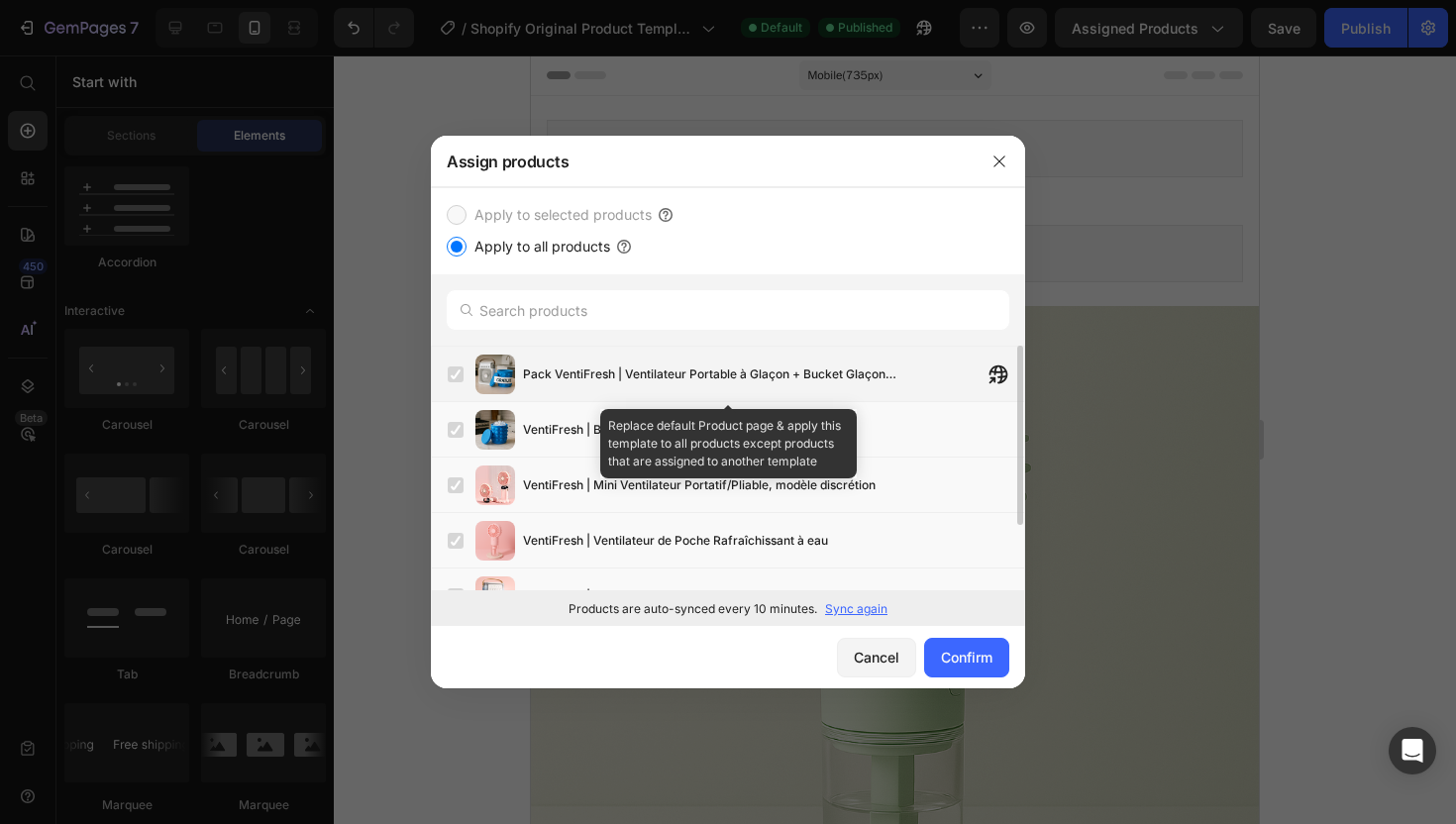 click at bounding box center (456, 374) 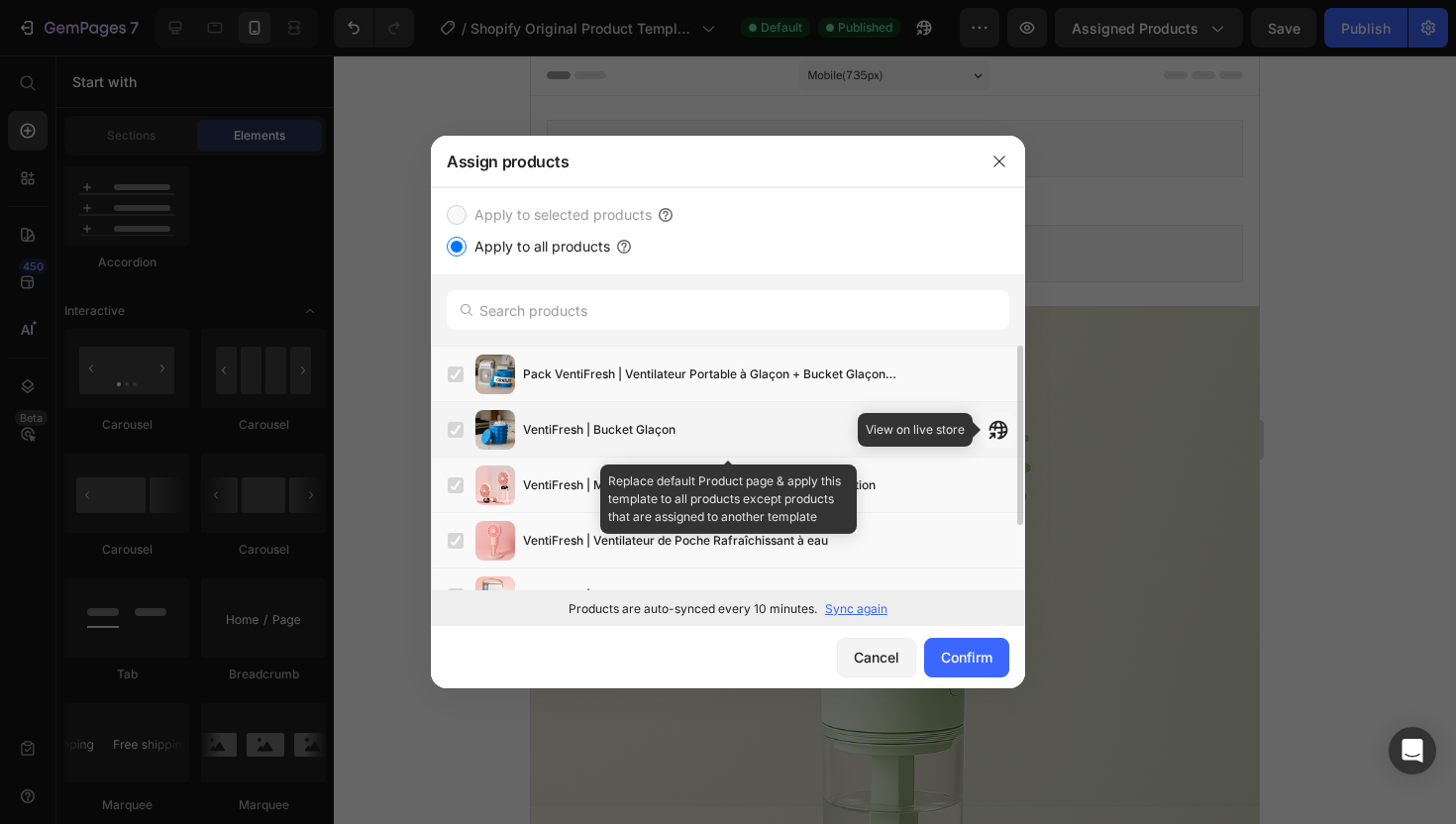 click 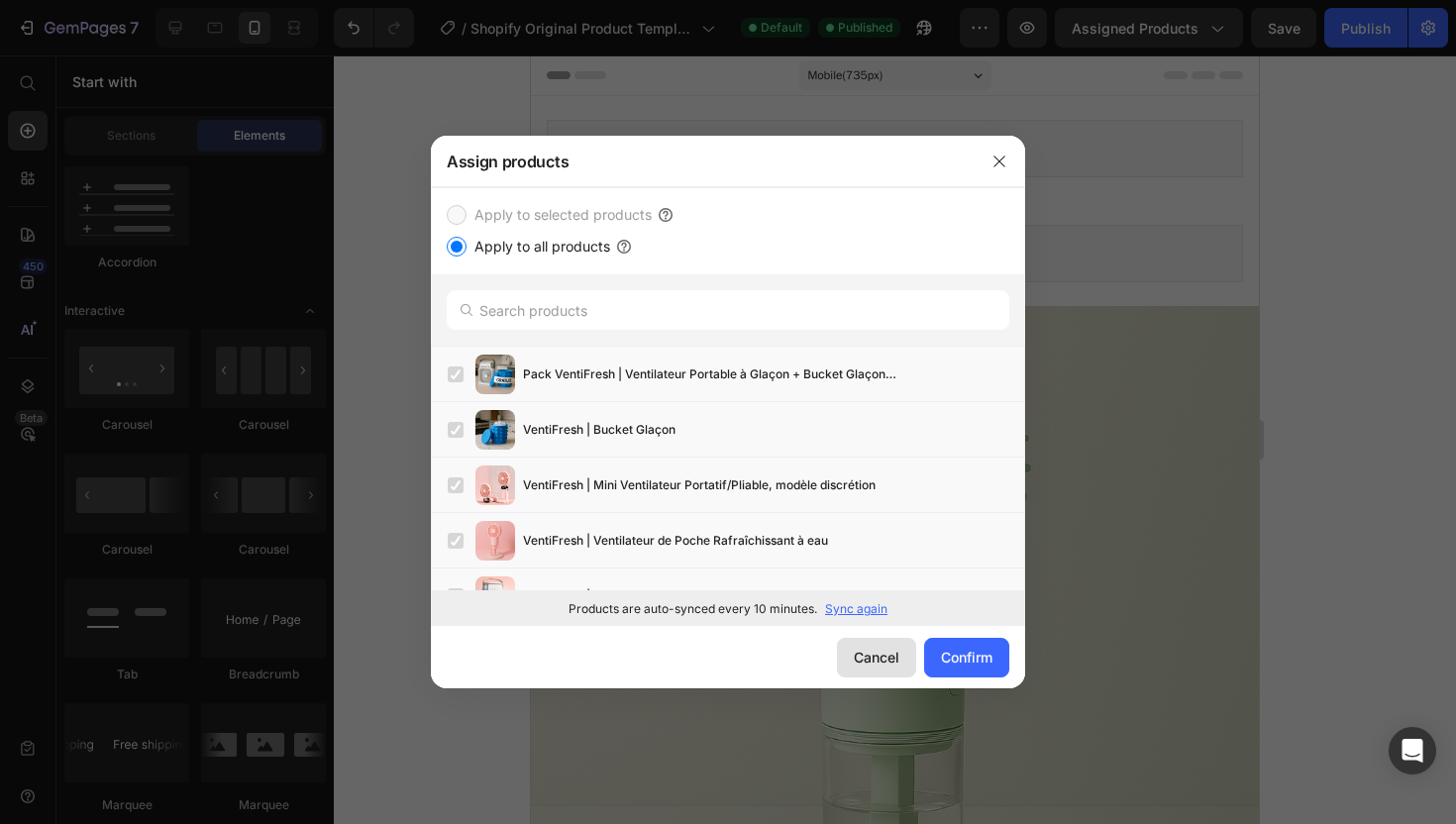 click on "Cancel" at bounding box center [877, 657] 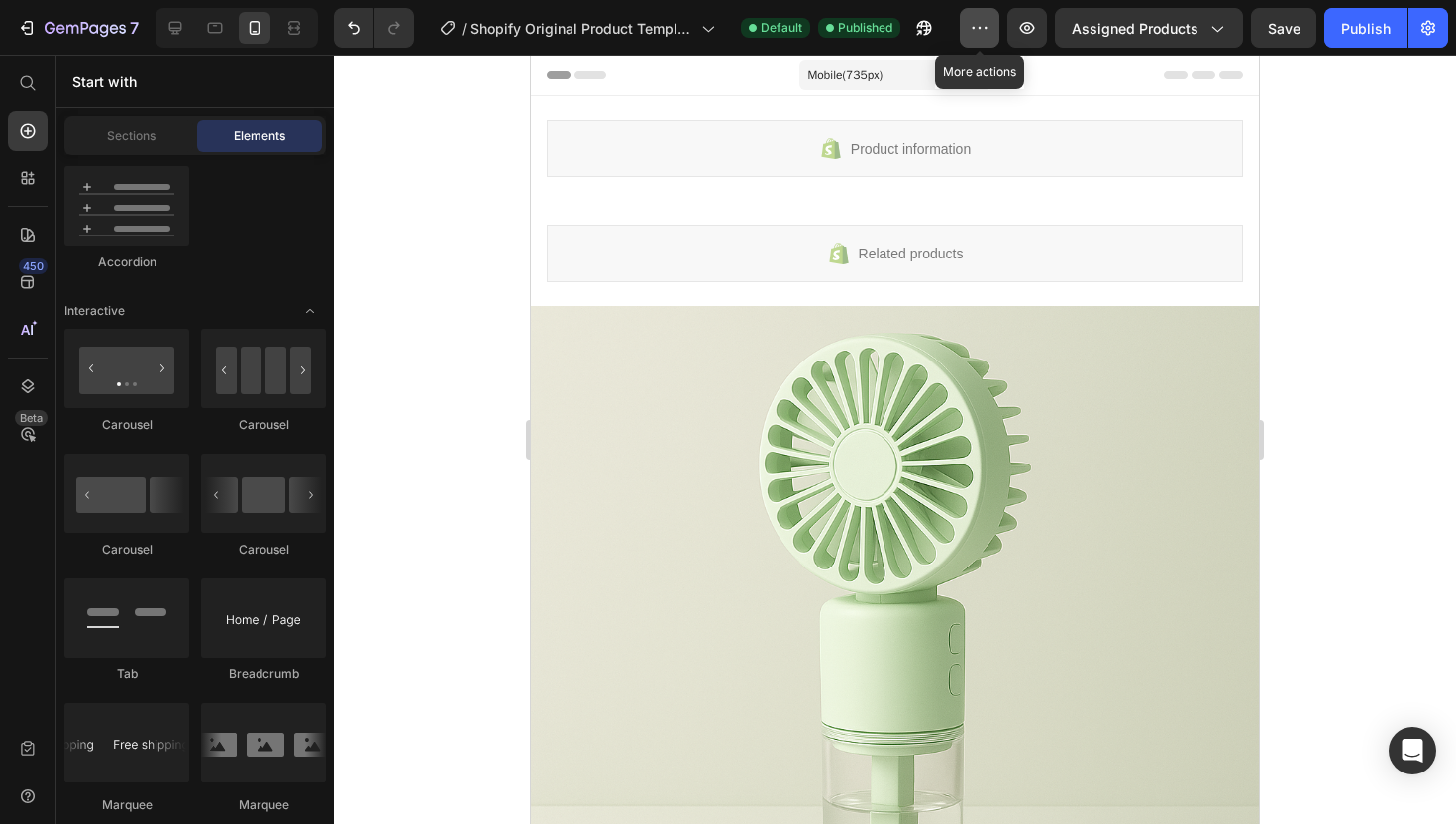 click 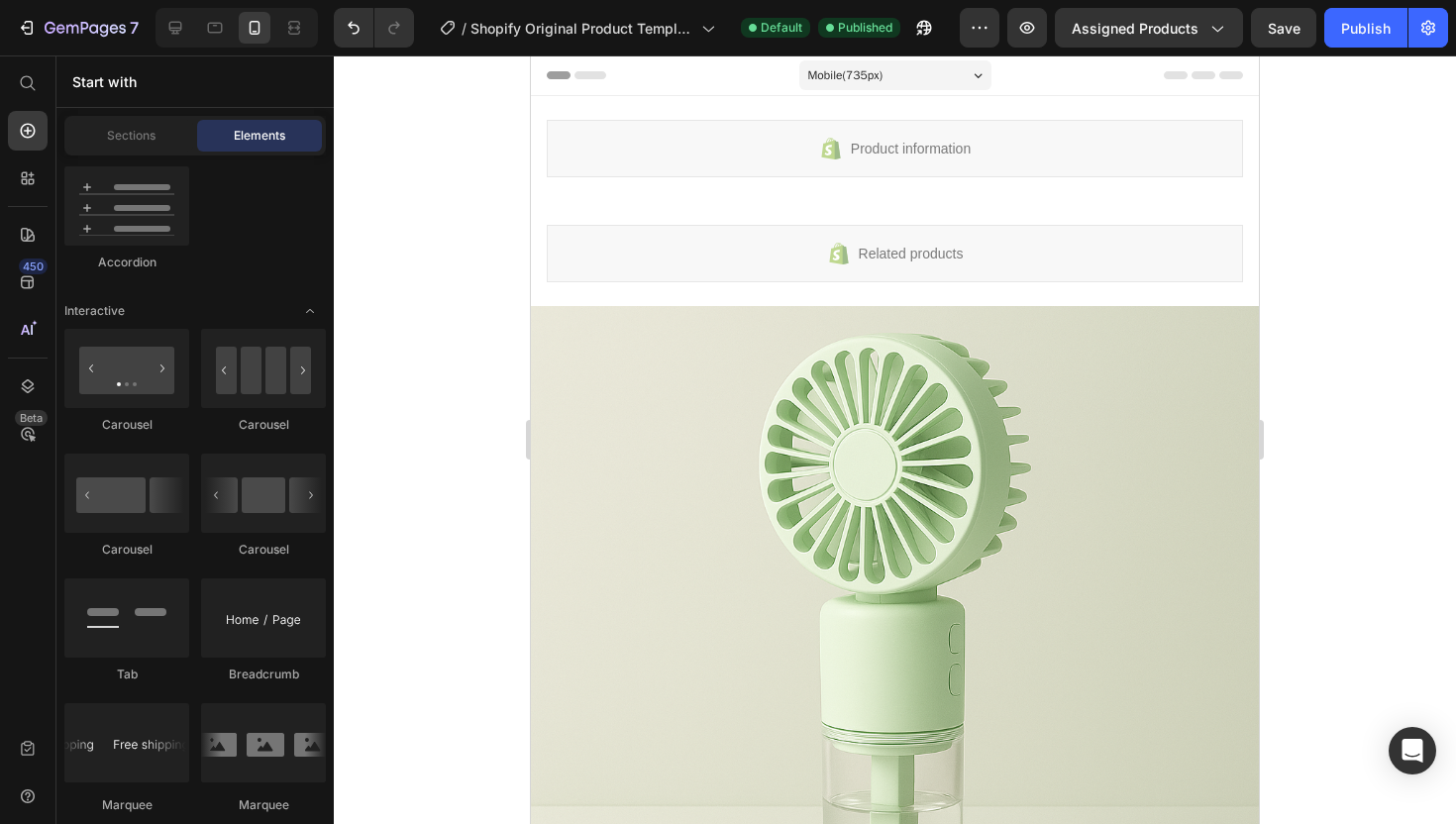click on "450 Beta" at bounding box center (28, 396) 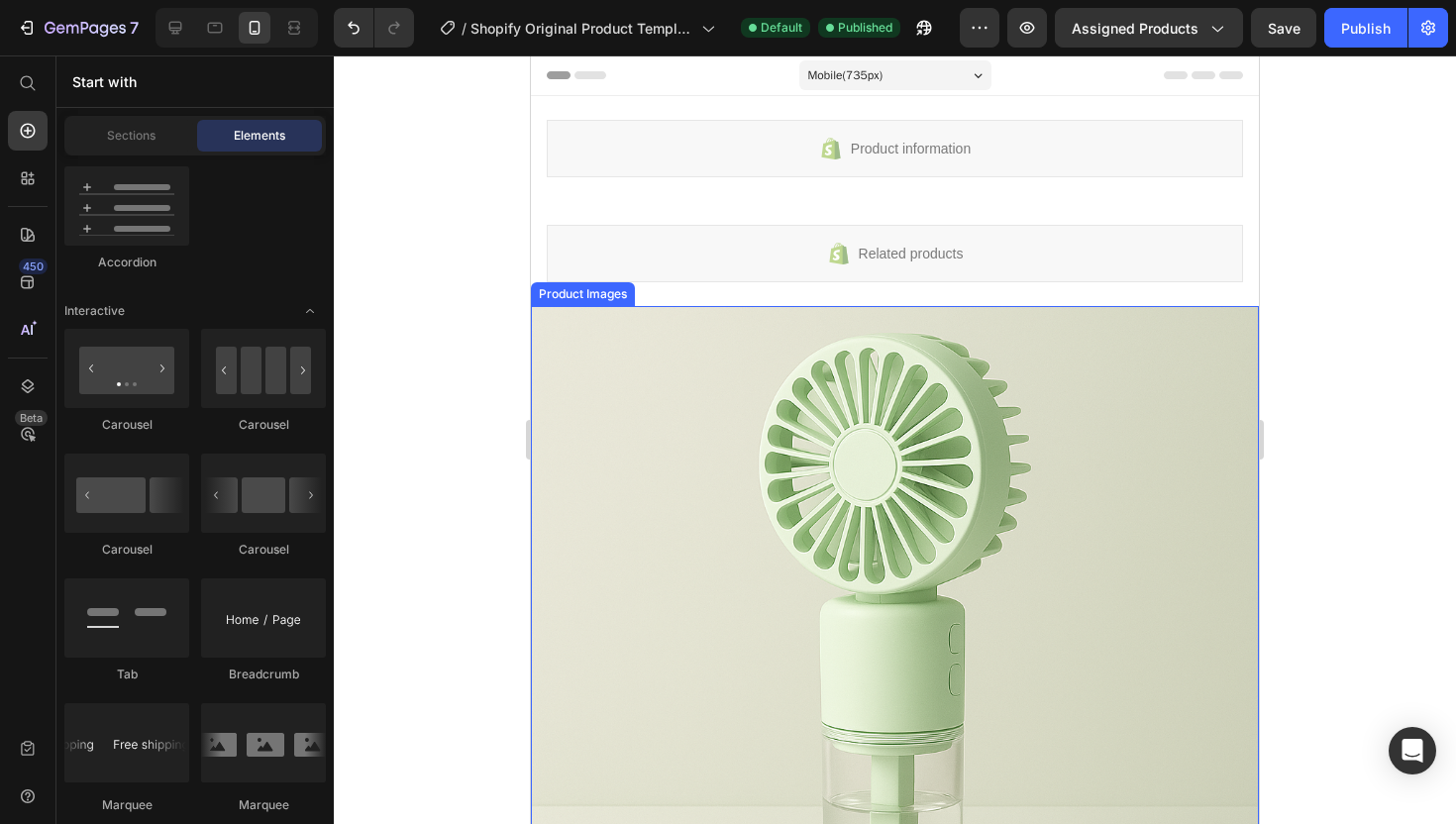 click at bounding box center (894, 670) 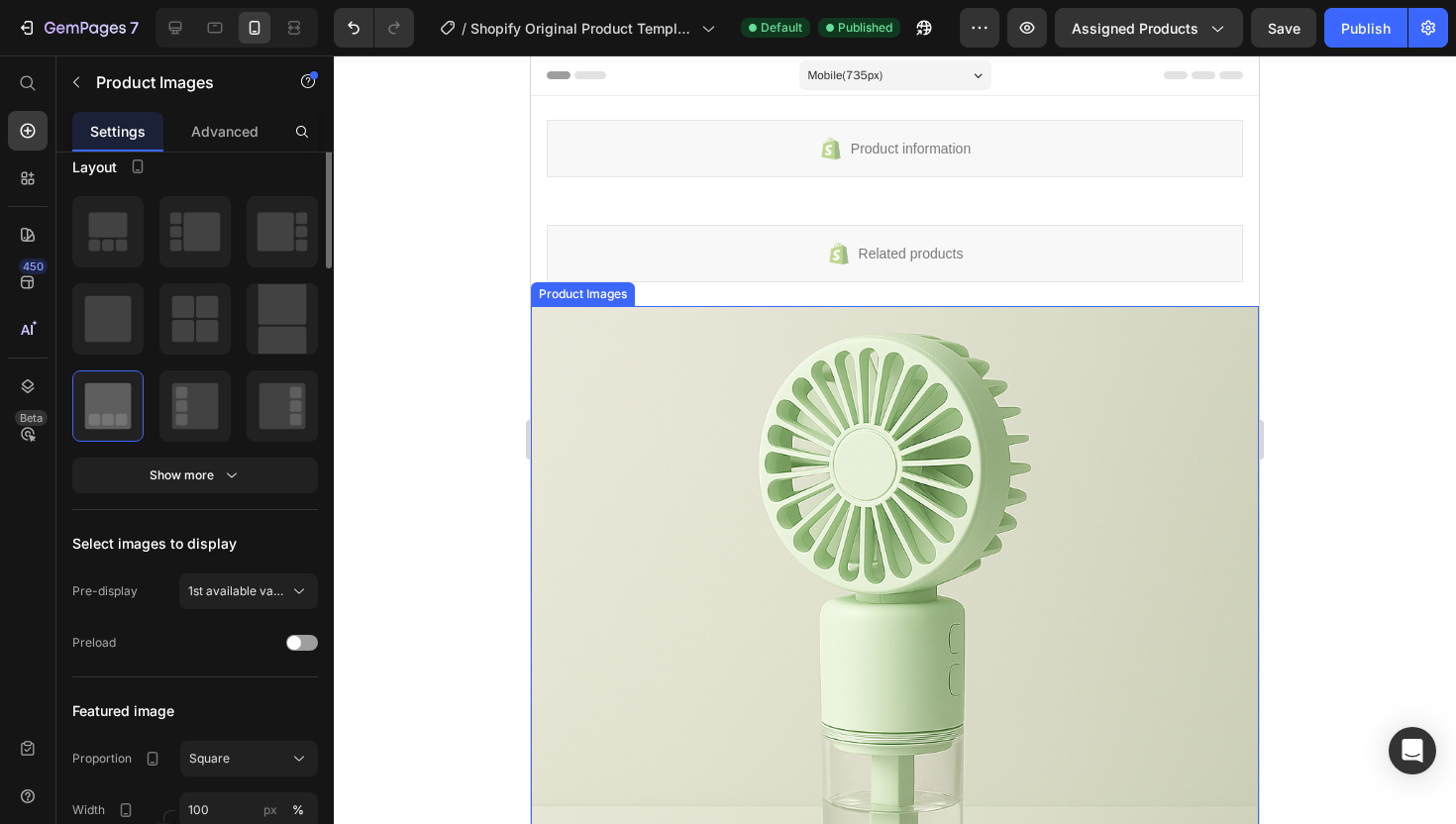 scroll, scrollTop: 0, scrollLeft: 0, axis: both 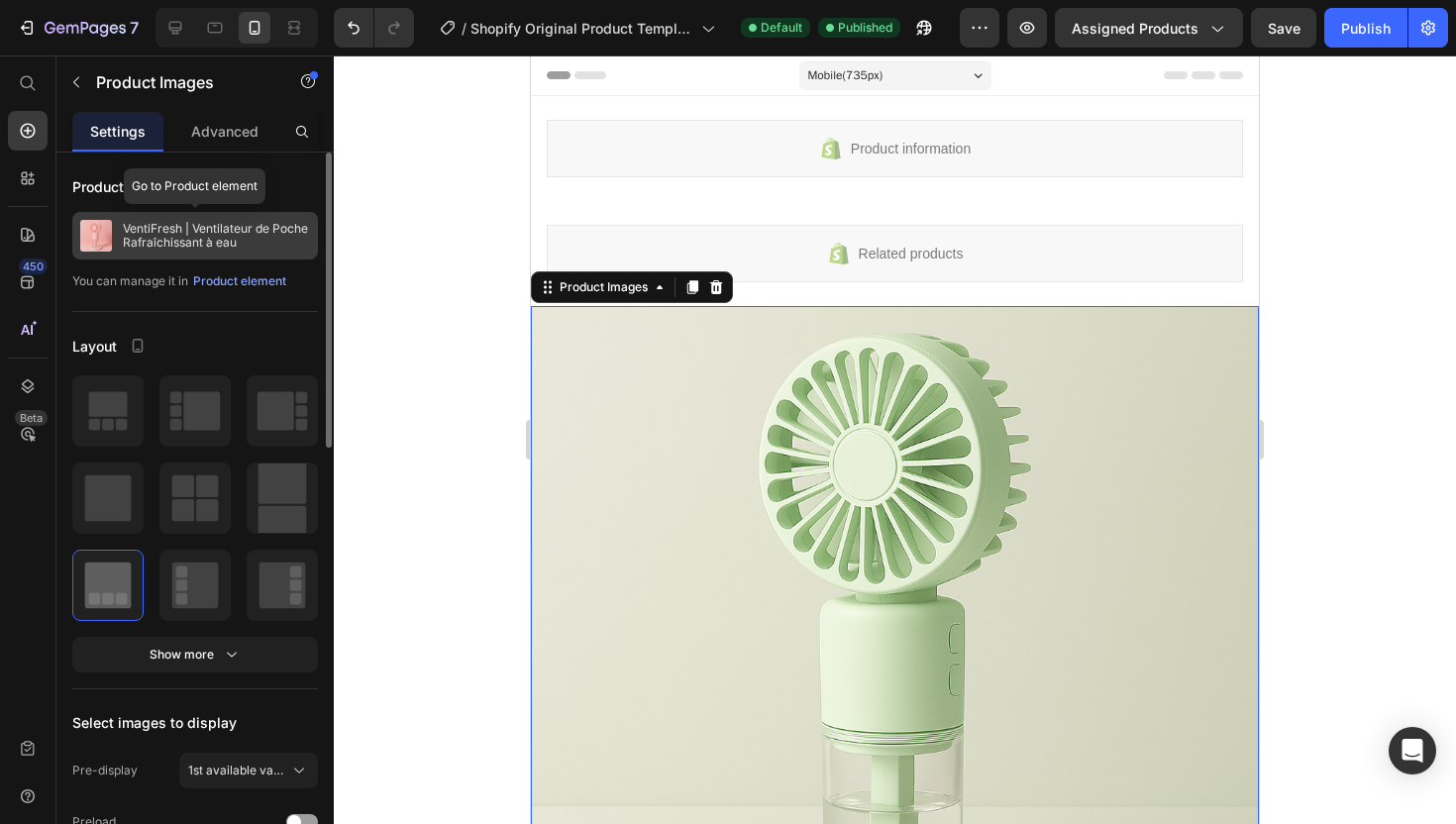 click on "VentiFresh | Ventilateur de Poche Rafraîchissant à eau" at bounding box center (216, 236) 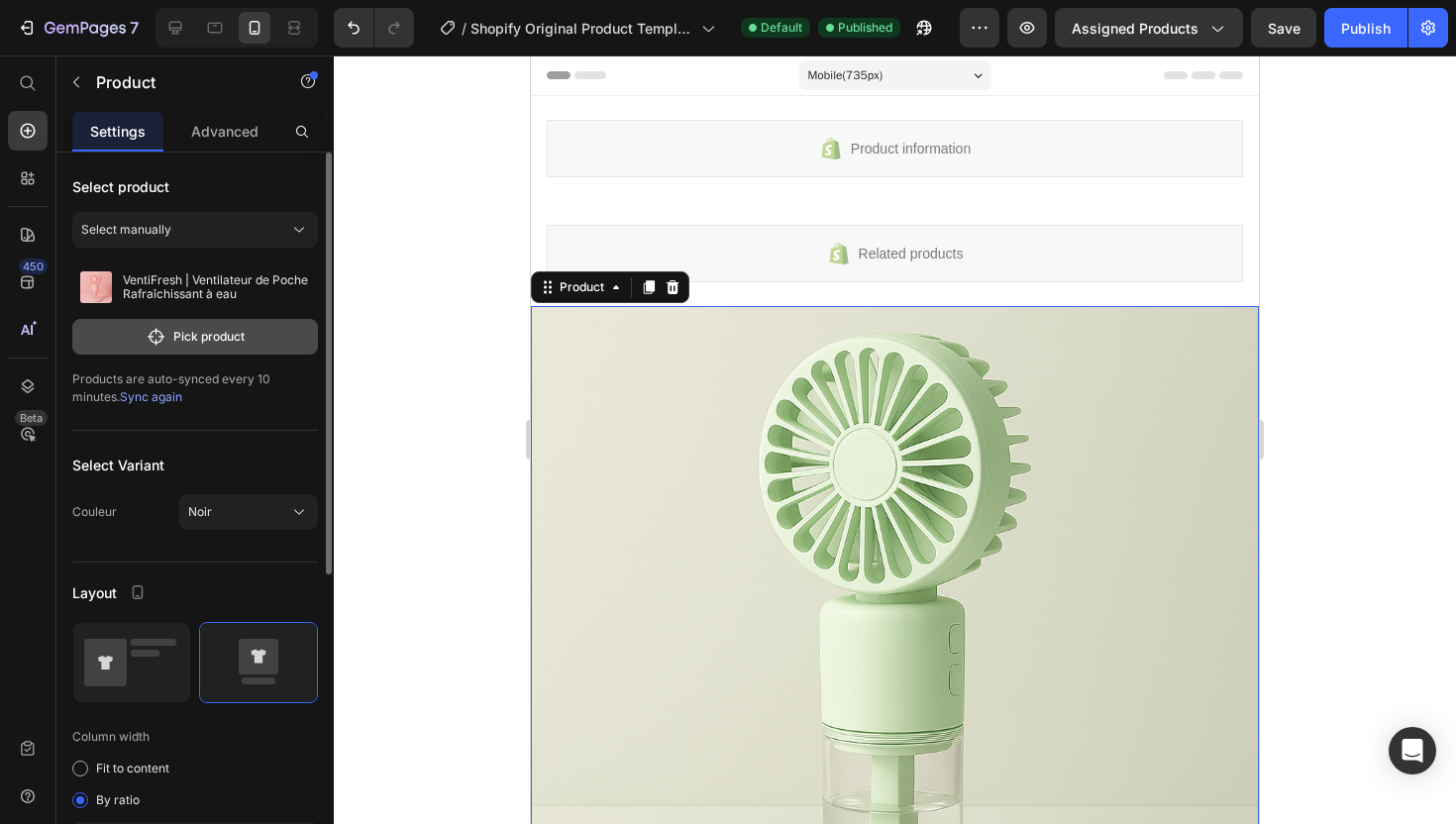 click 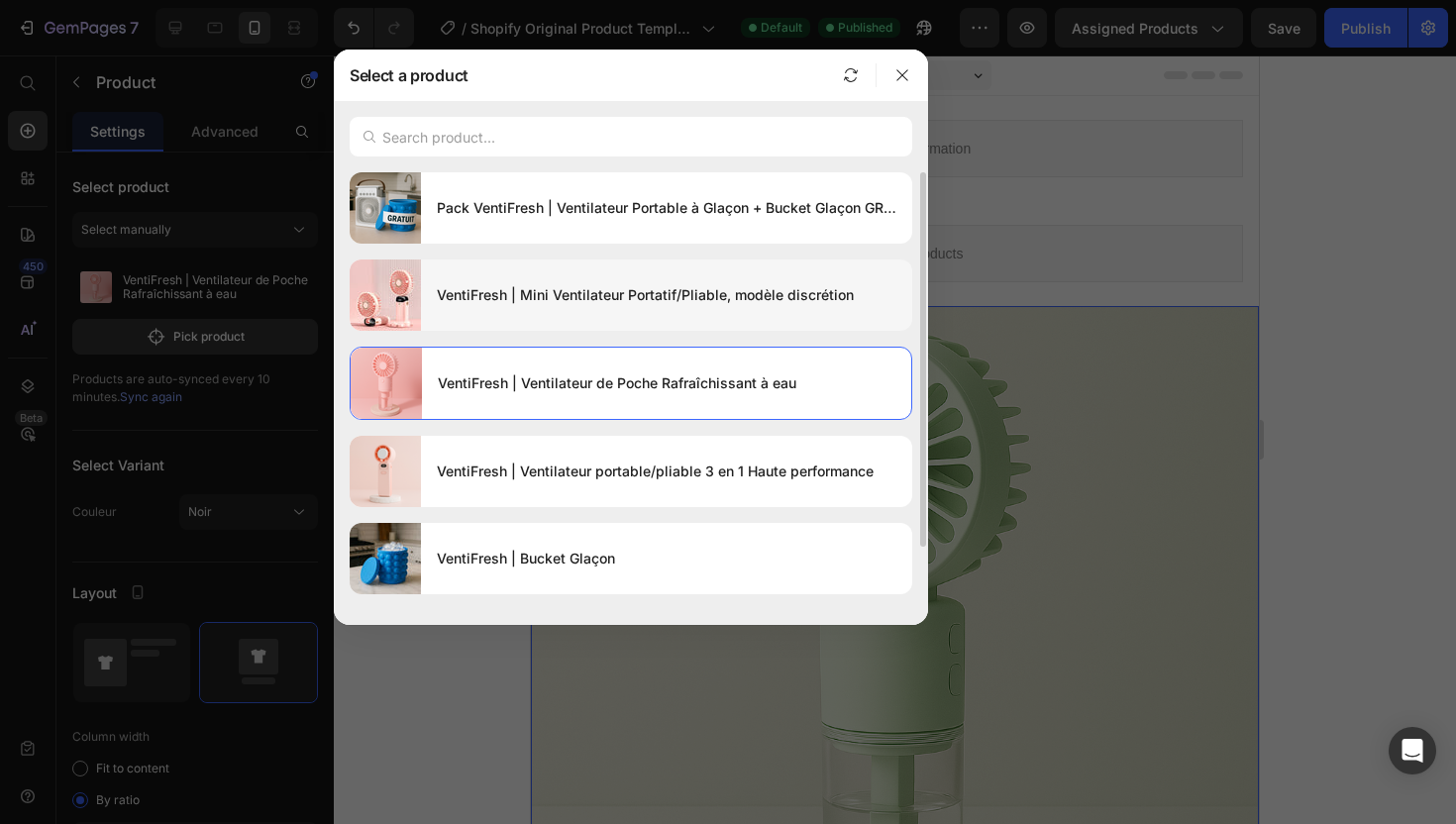click on "VentiFresh | Mini Ventilateur Portatif/Pliable, modèle discrétion" at bounding box center [667, 295] 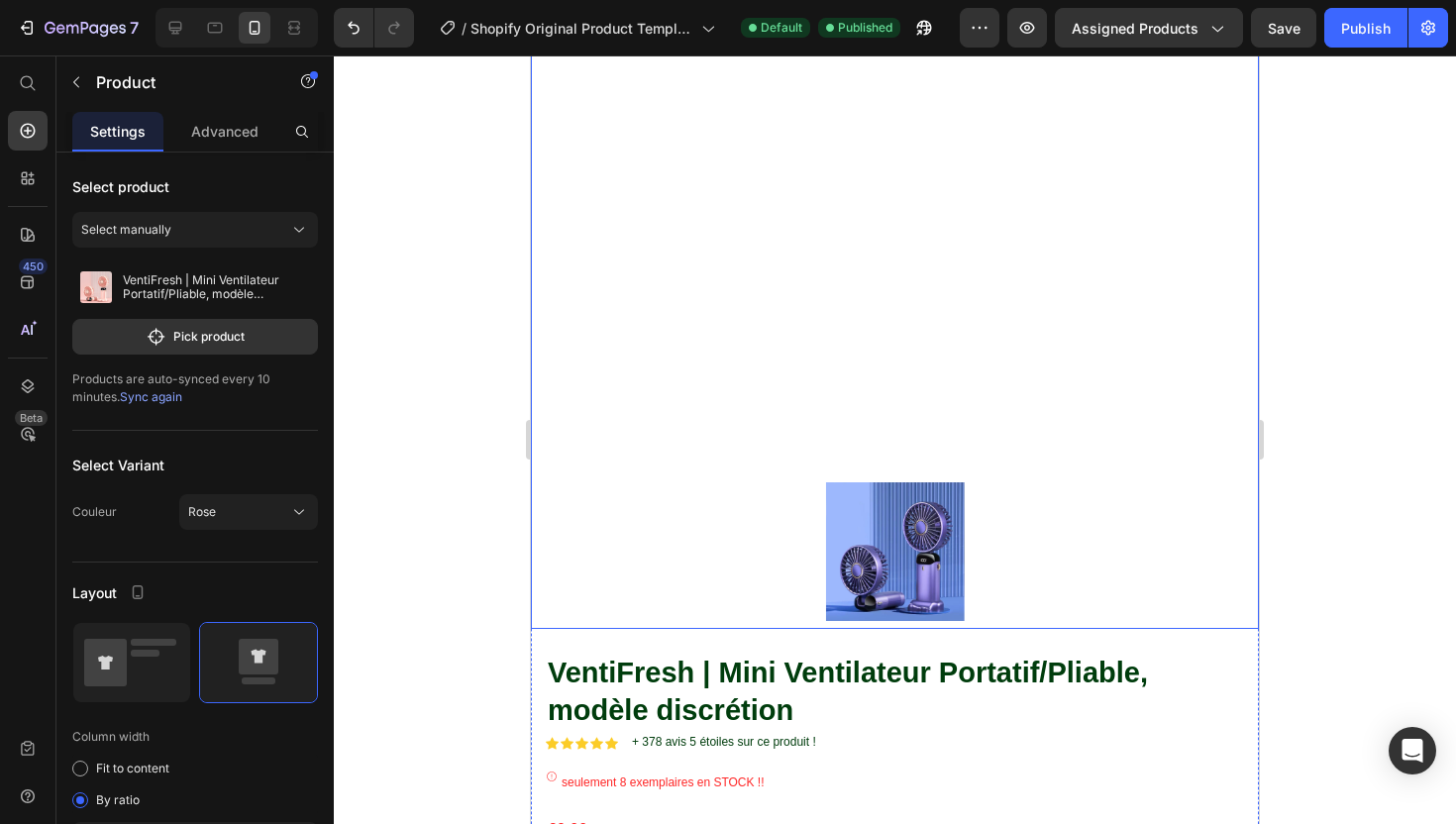 scroll, scrollTop: 385, scrollLeft: 0, axis: vertical 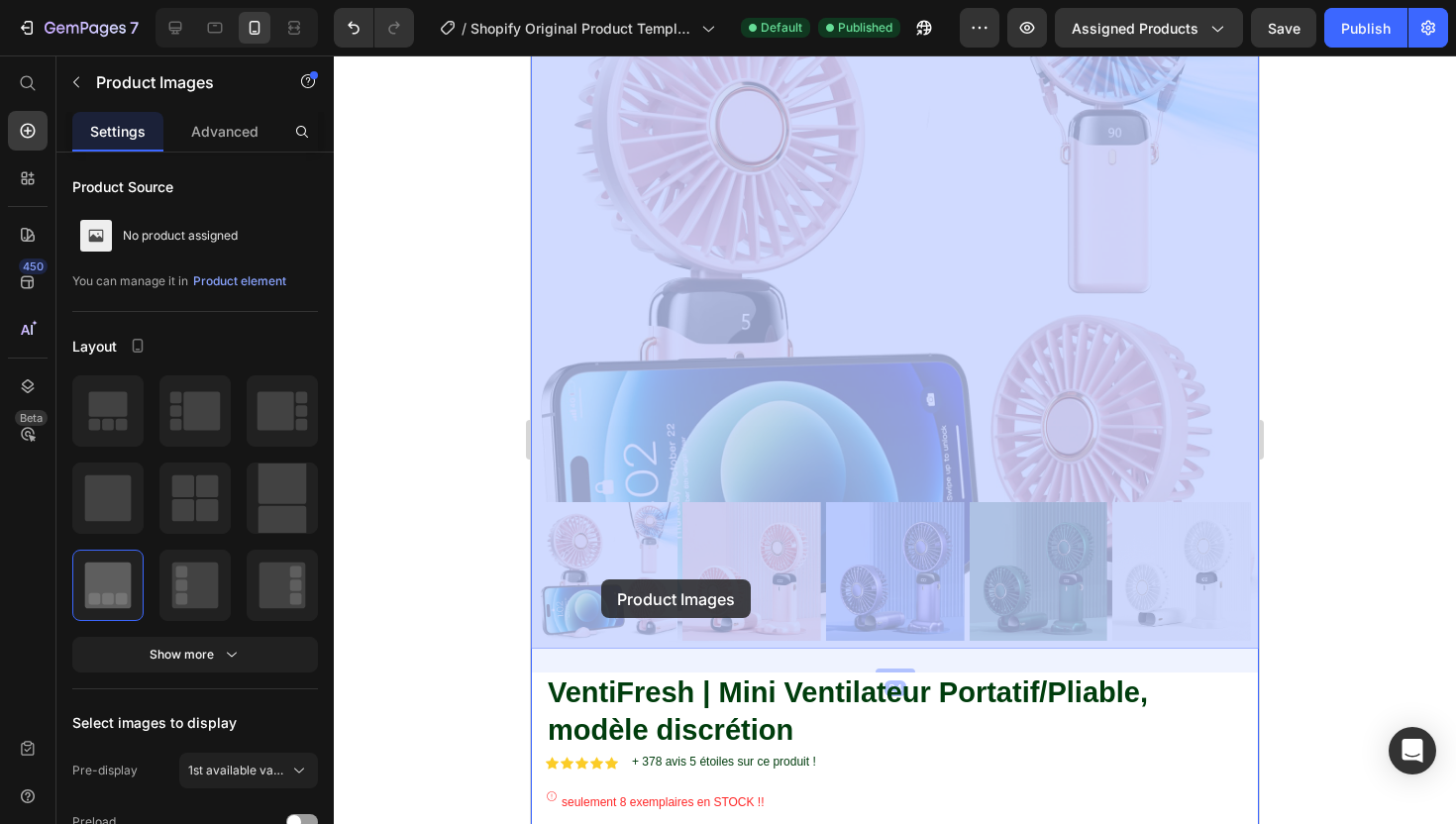 drag, startPoint x: 752, startPoint y: 579, endPoint x: 606, endPoint y: 579, distance: 146 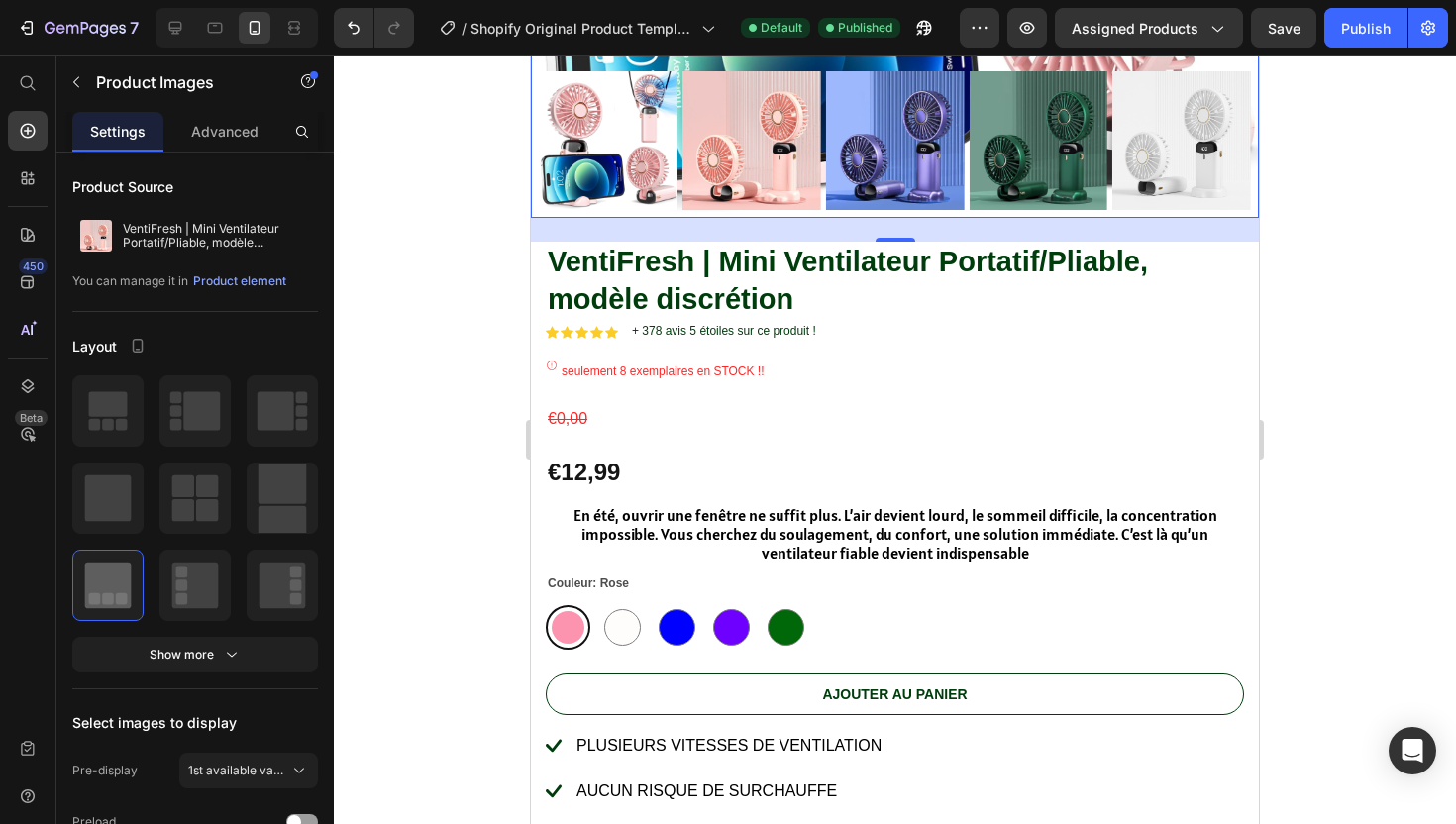 scroll, scrollTop: 805, scrollLeft: 0, axis: vertical 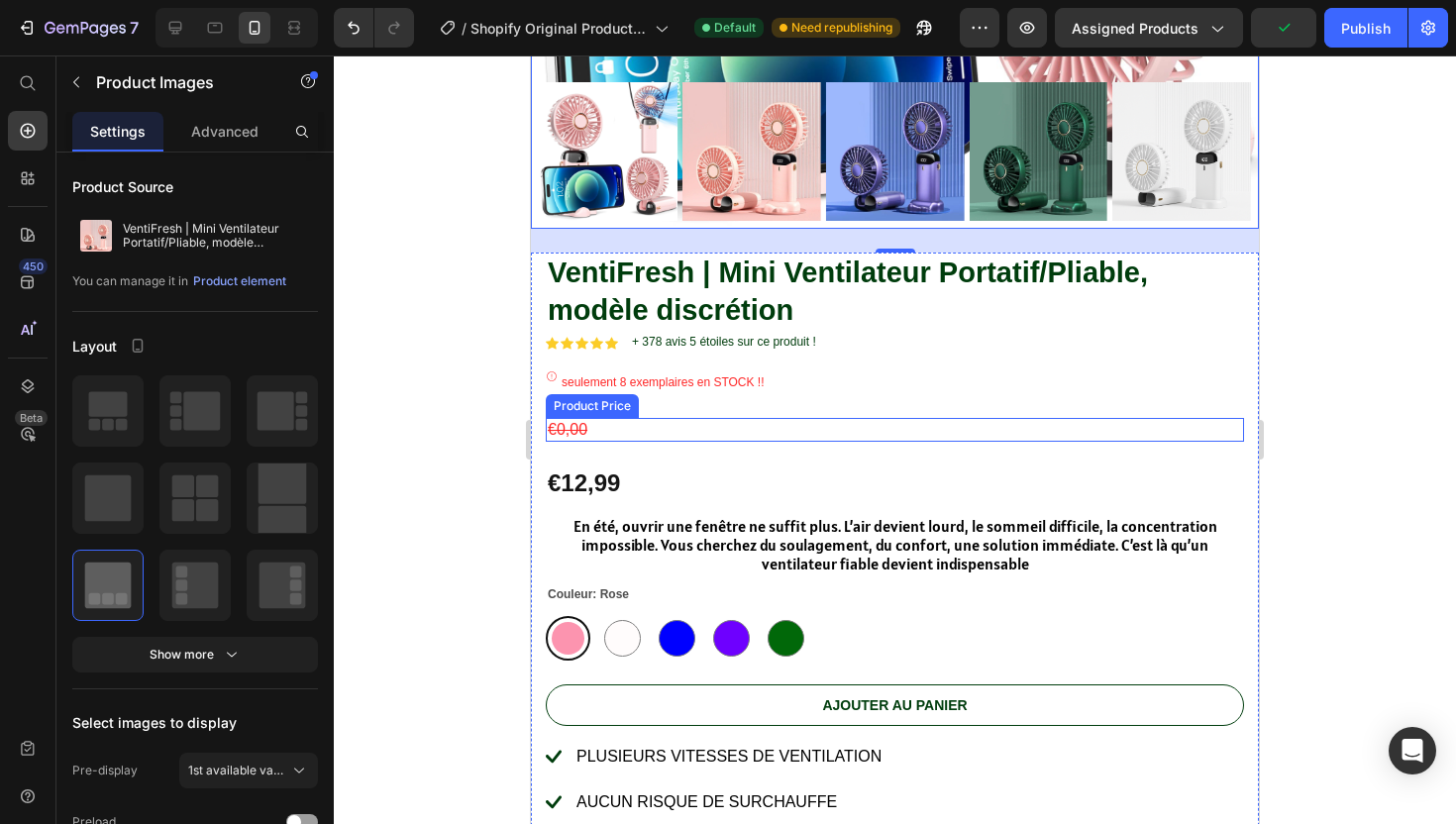click on "€0,00" at bounding box center (894, 430) 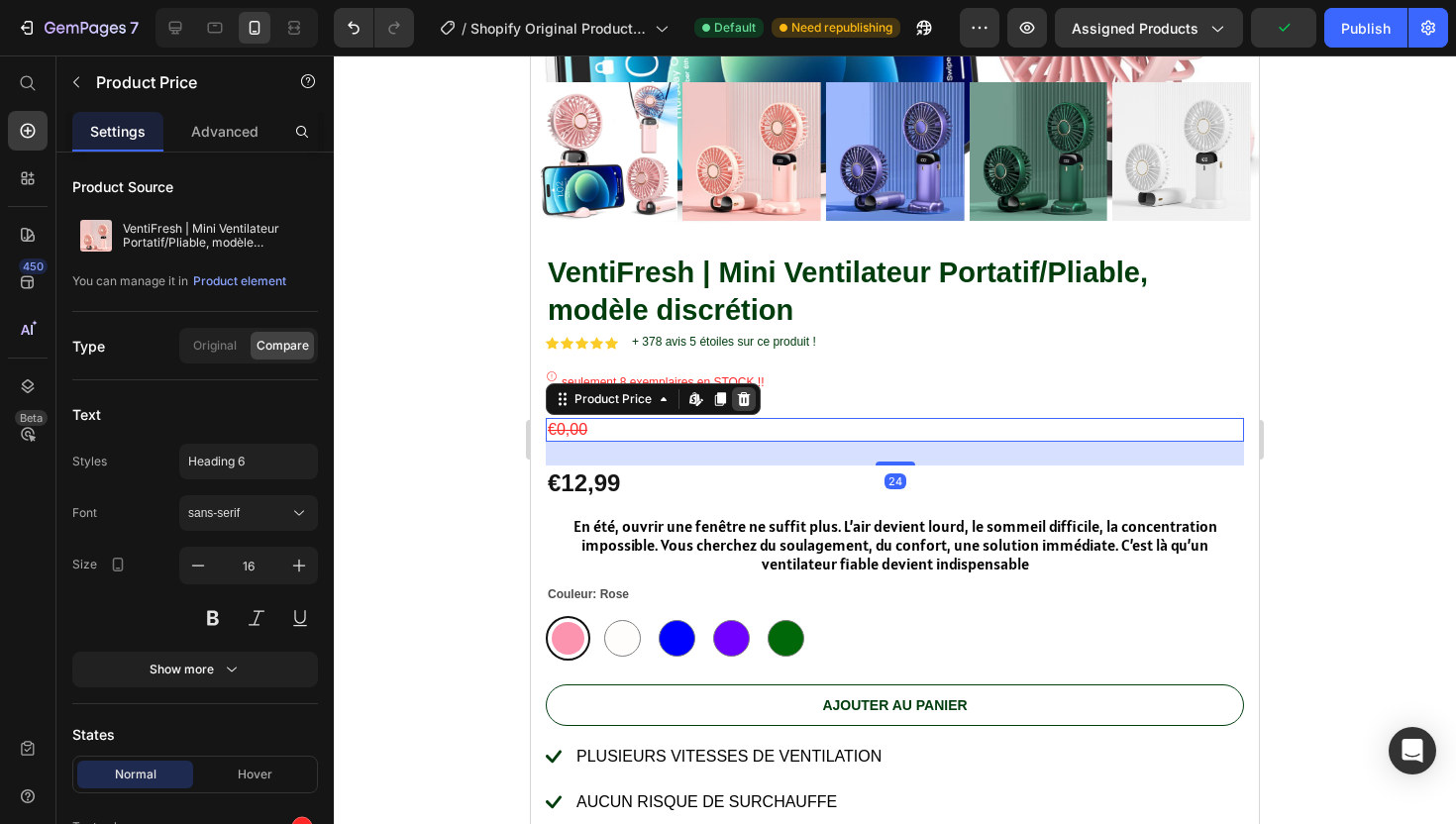 click 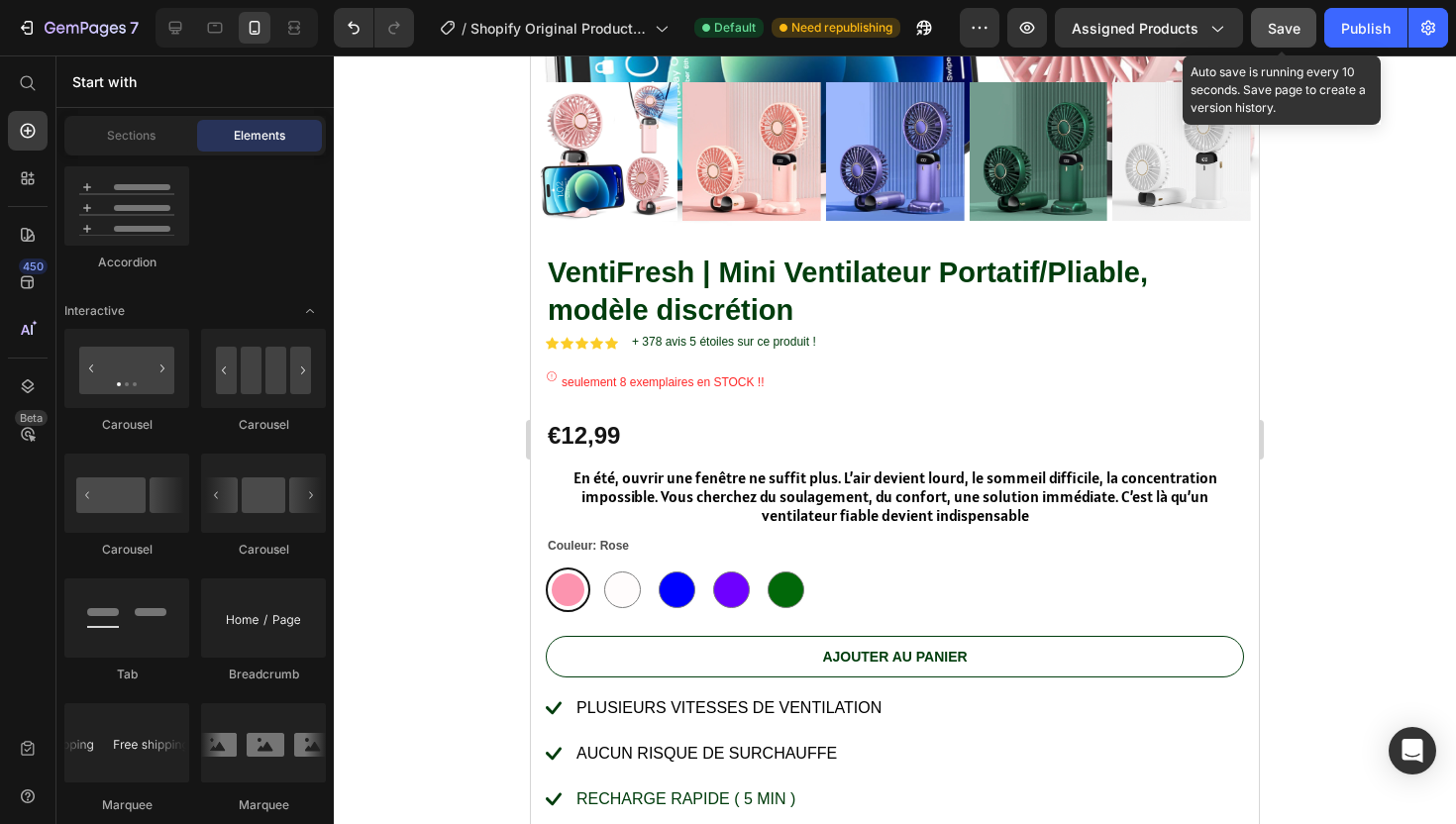 click on "Save" 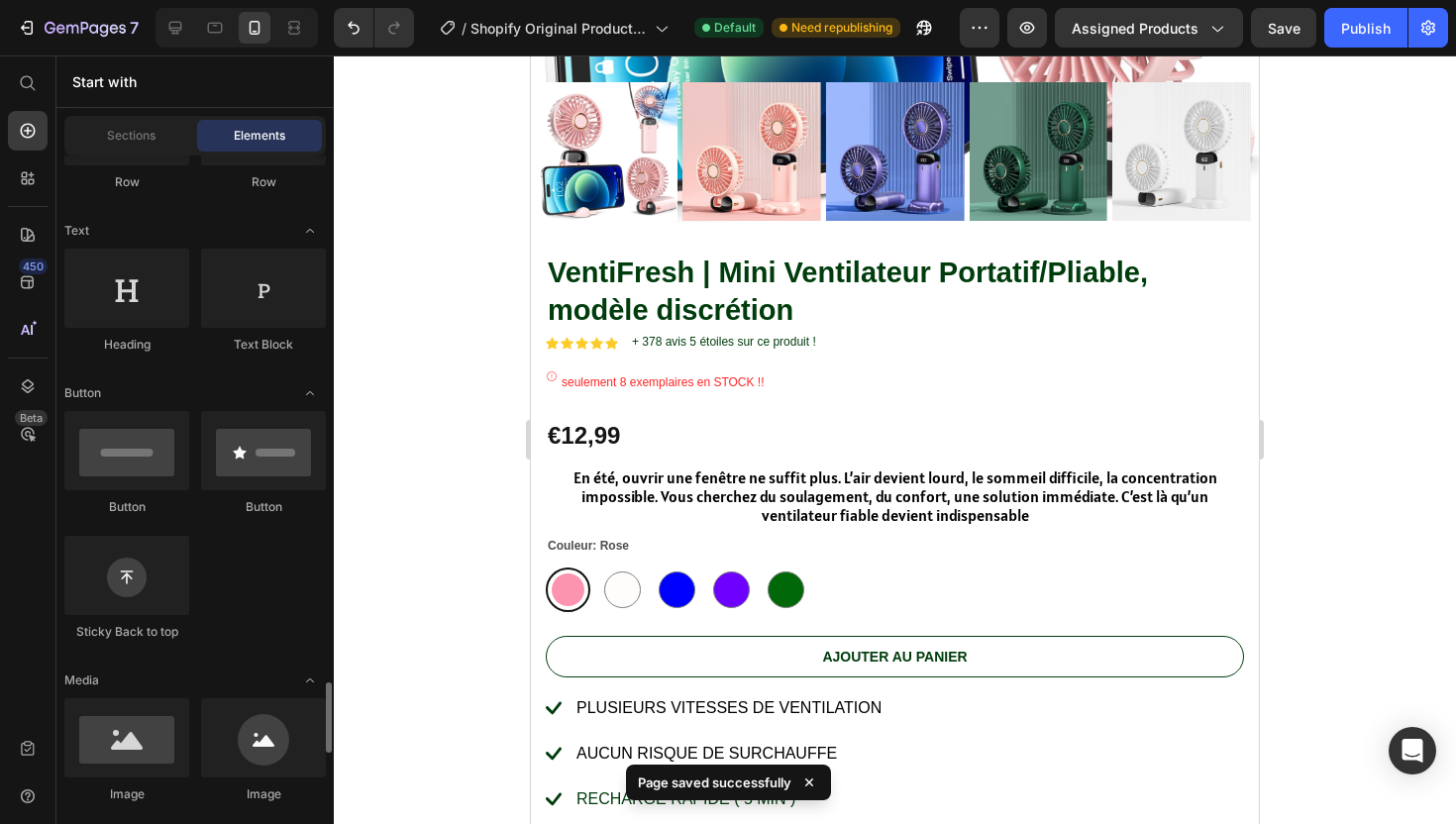 scroll, scrollTop: 0, scrollLeft: 0, axis: both 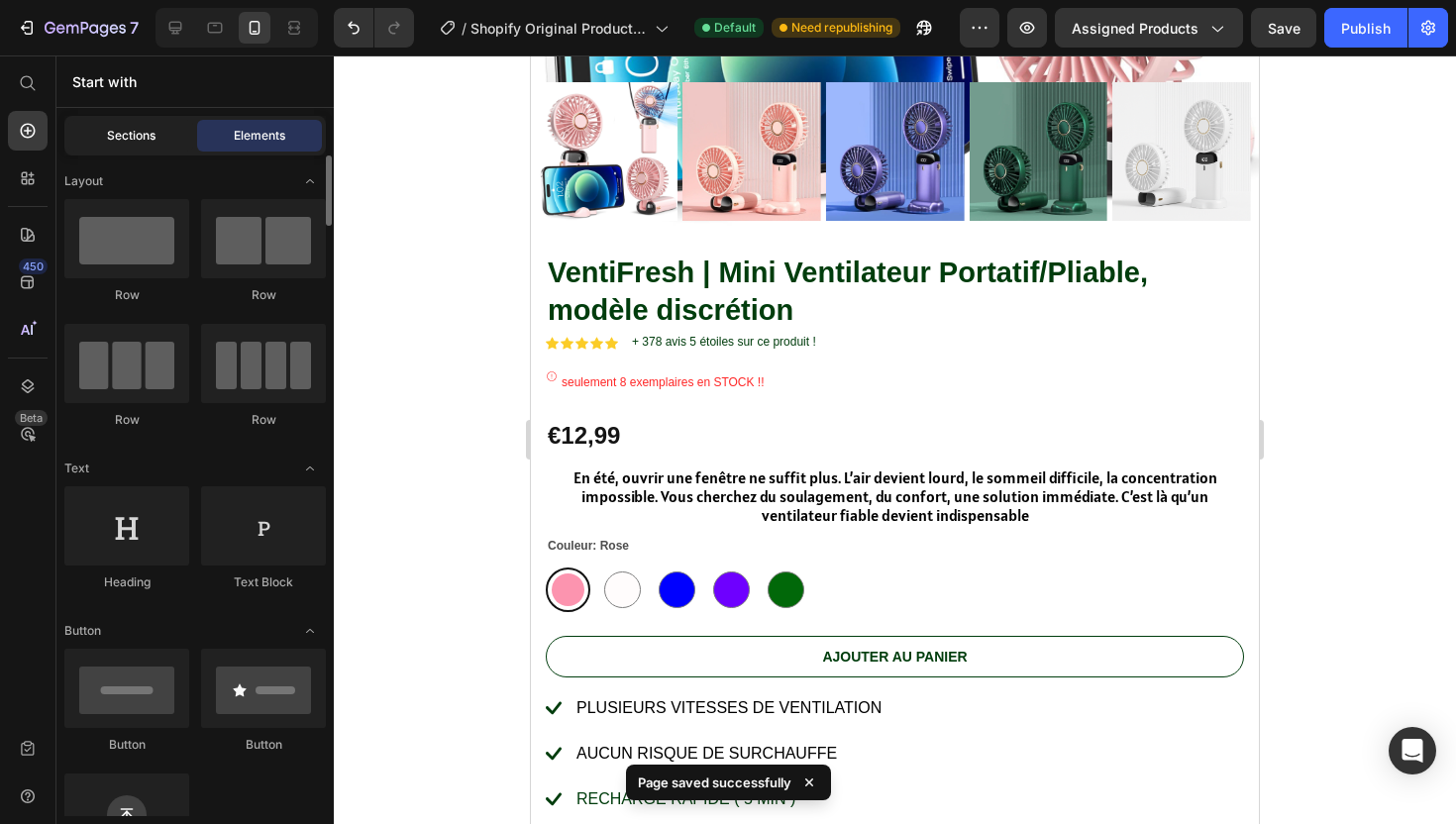 click on "Sections" at bounding box center [131, 136] 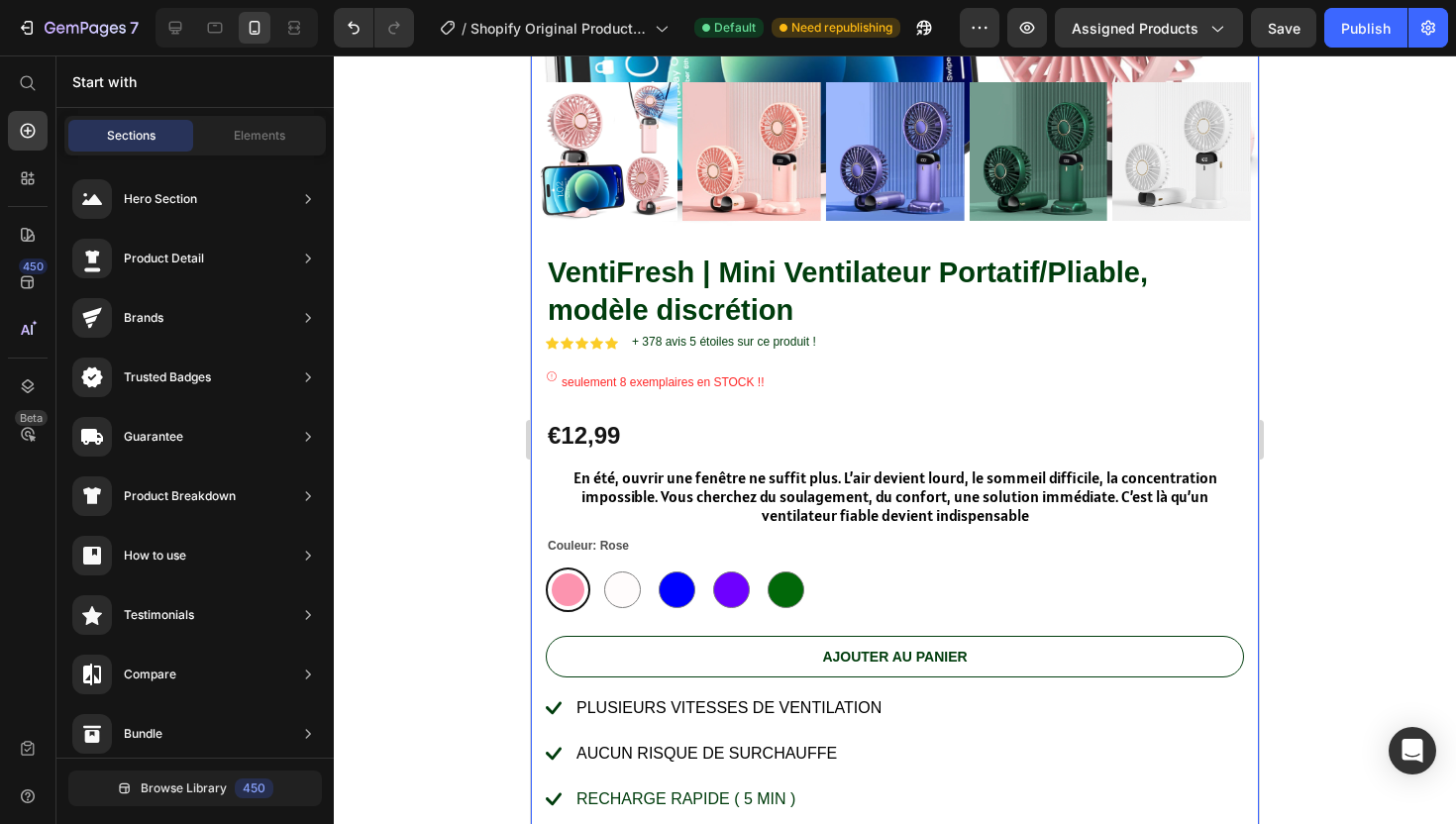 click at bounding box center [608, 152] 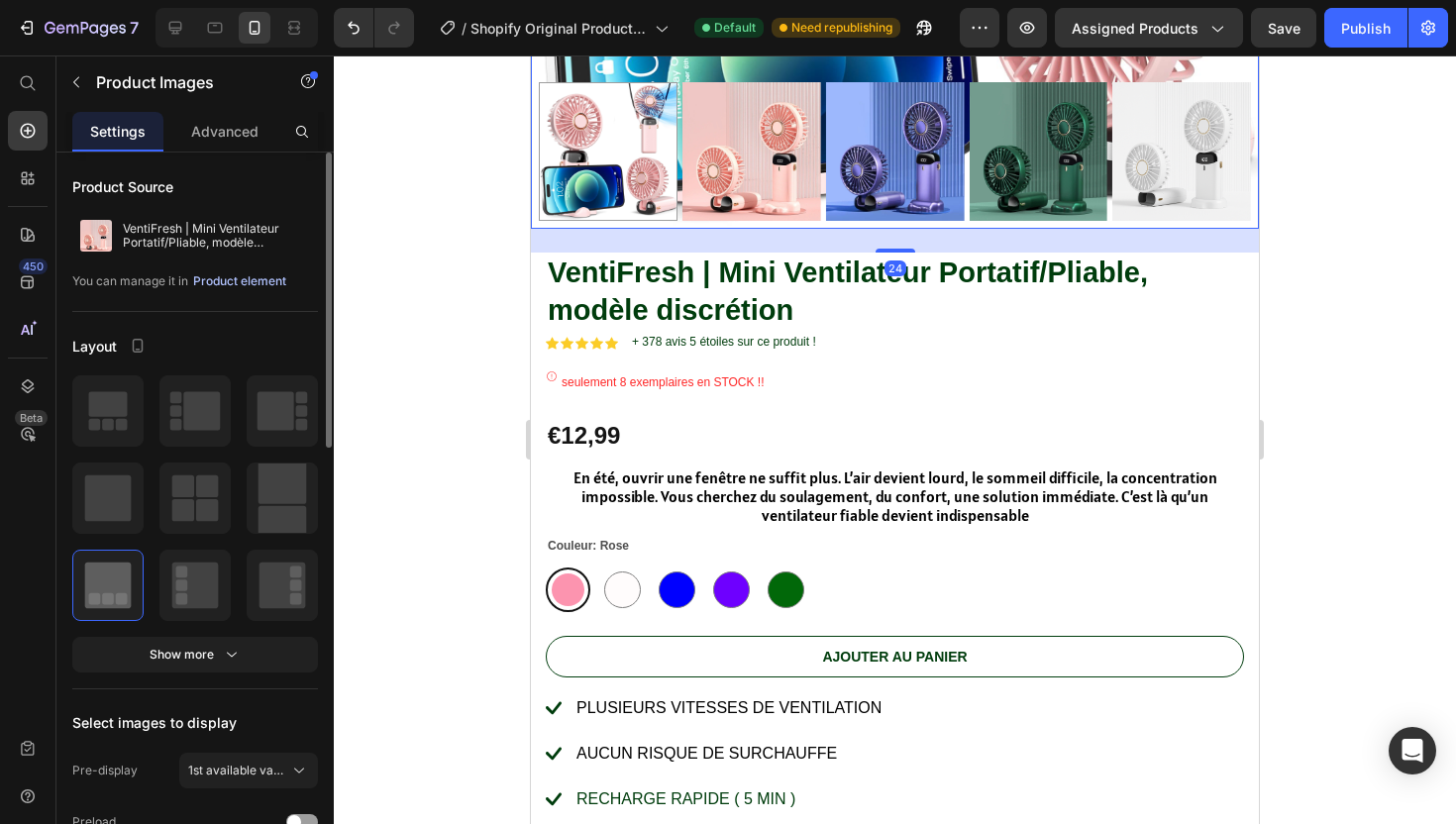 click on "Product element" at bounding box center [240, 281] 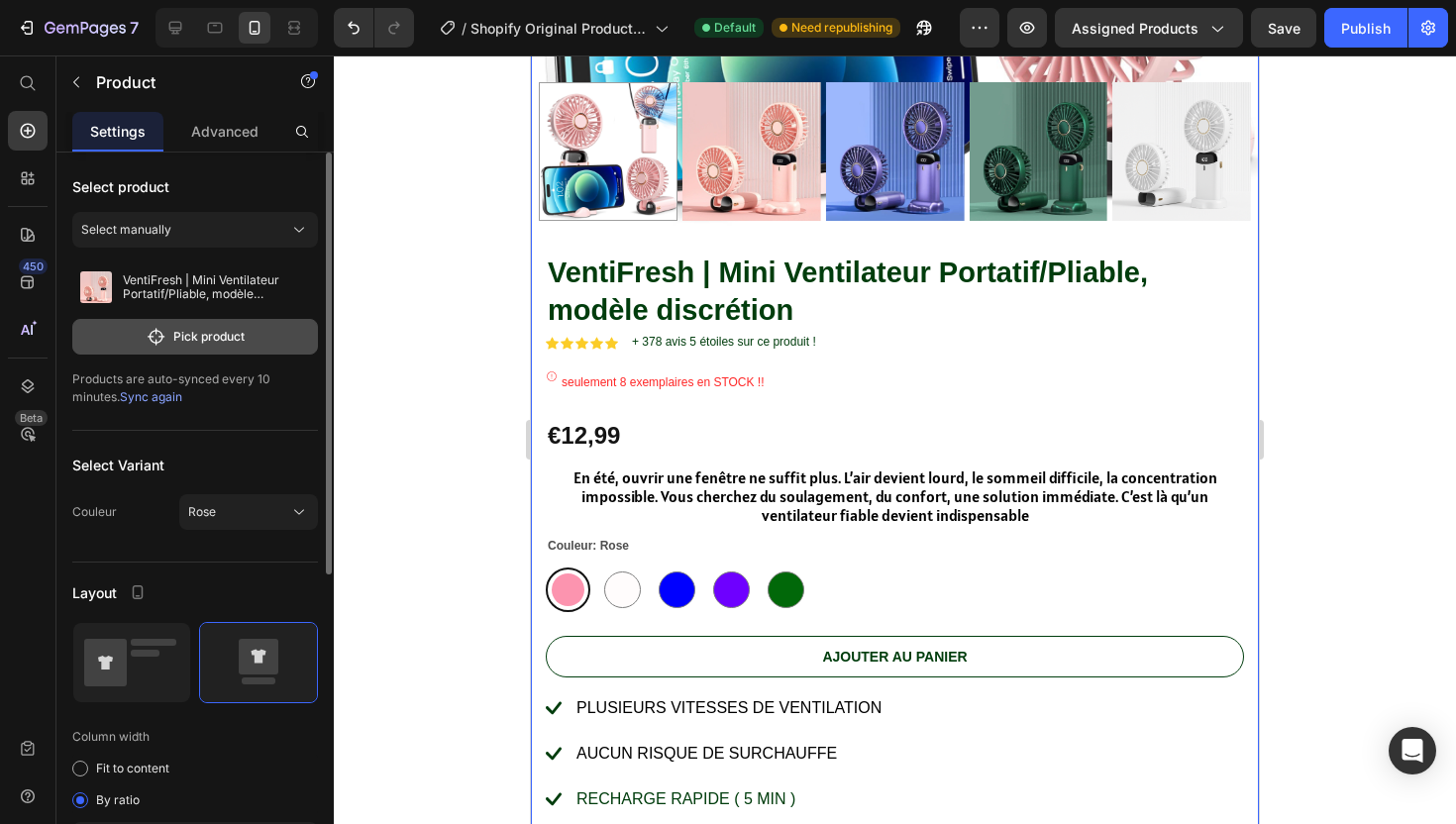 click on "Pick product" at bounding box center [195, 337] 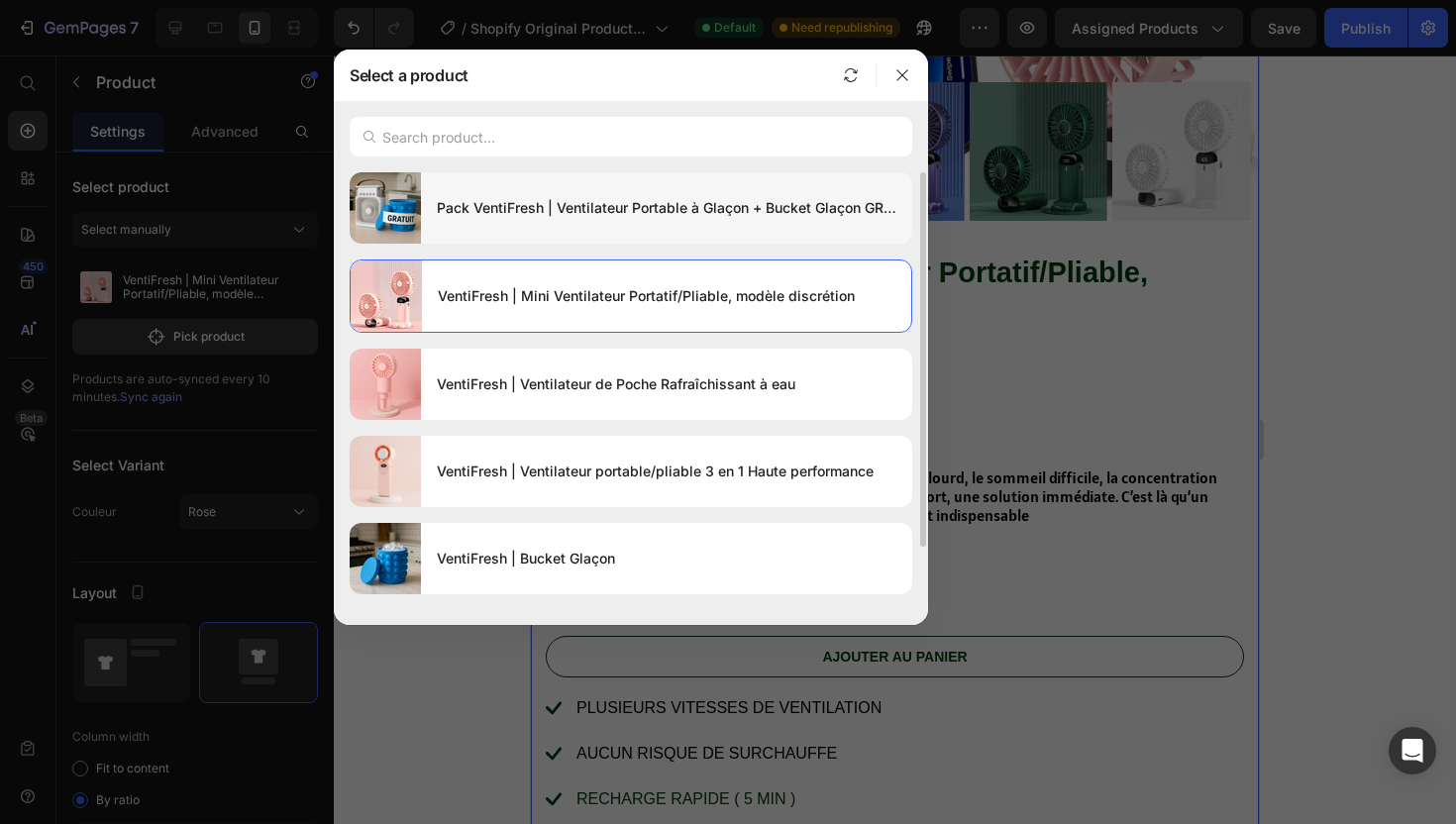 click on "Pack VentiFresh | Ventilateur Portable à Glaçon + Bucket Glaçon GRATUIT" at bounding box center [667, 208] 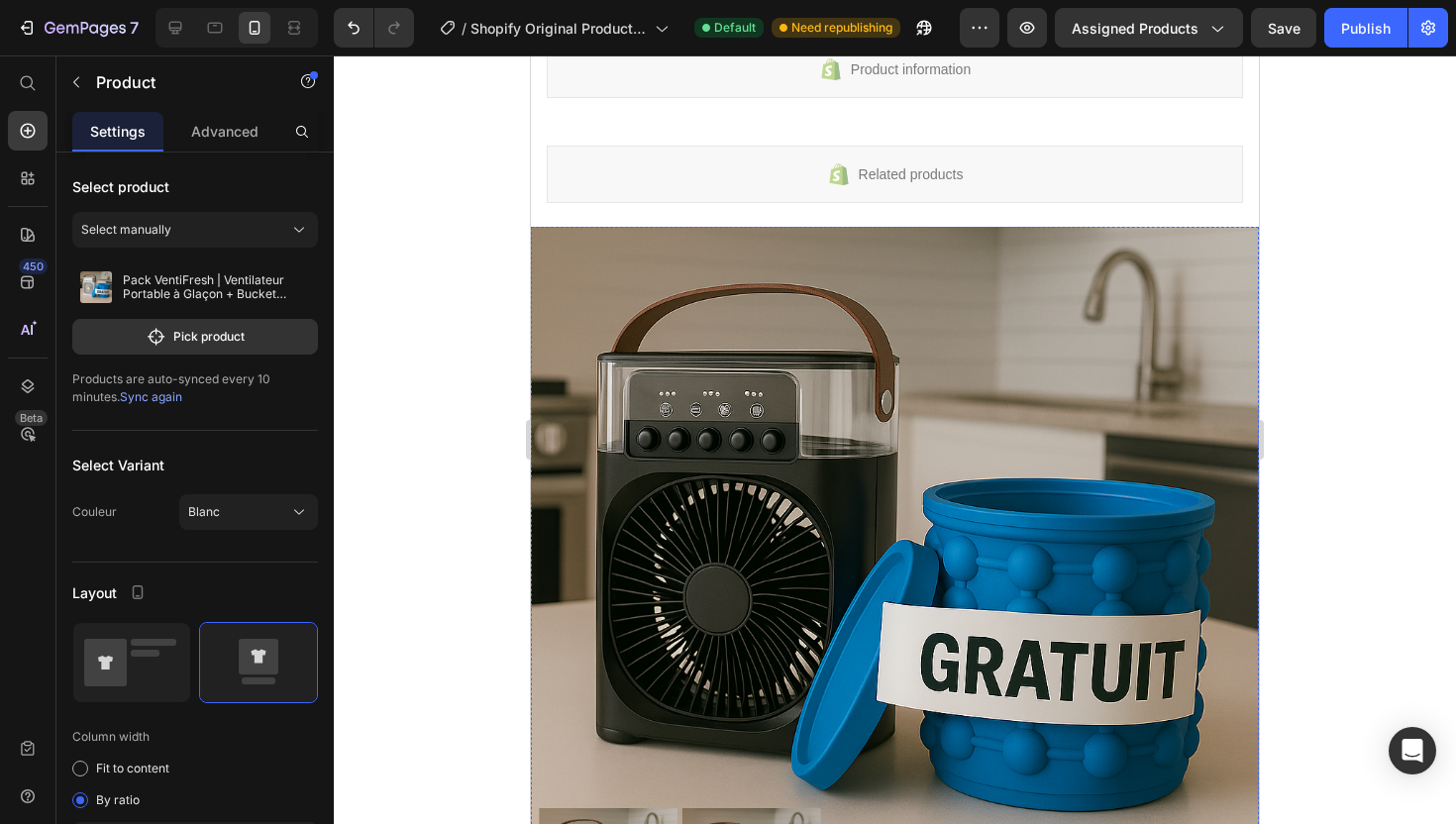 scroll, scrollTop: 0, scrollLeft: 0, axis: both 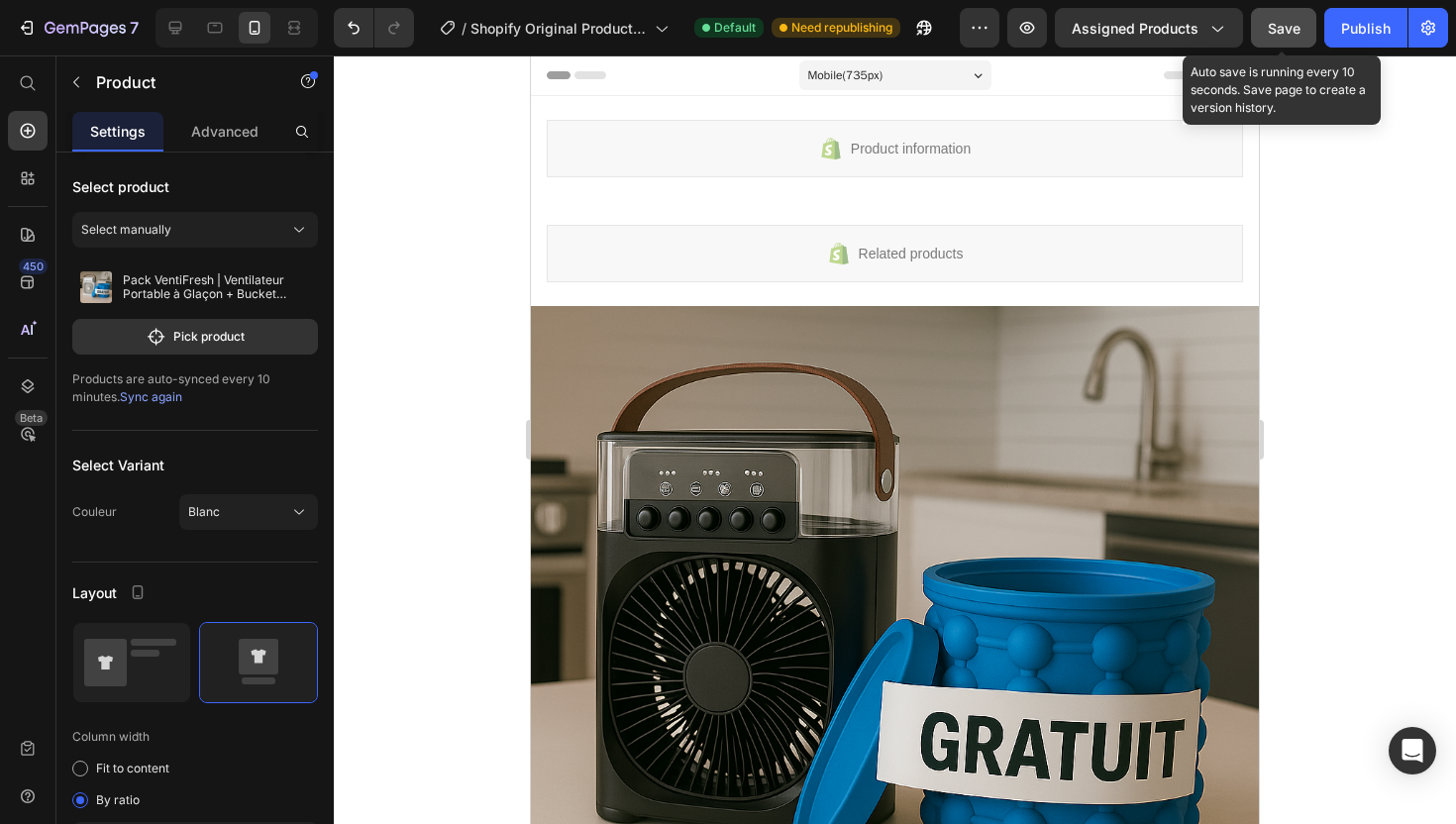 click on "Save" at bounding box center [1284, 28] 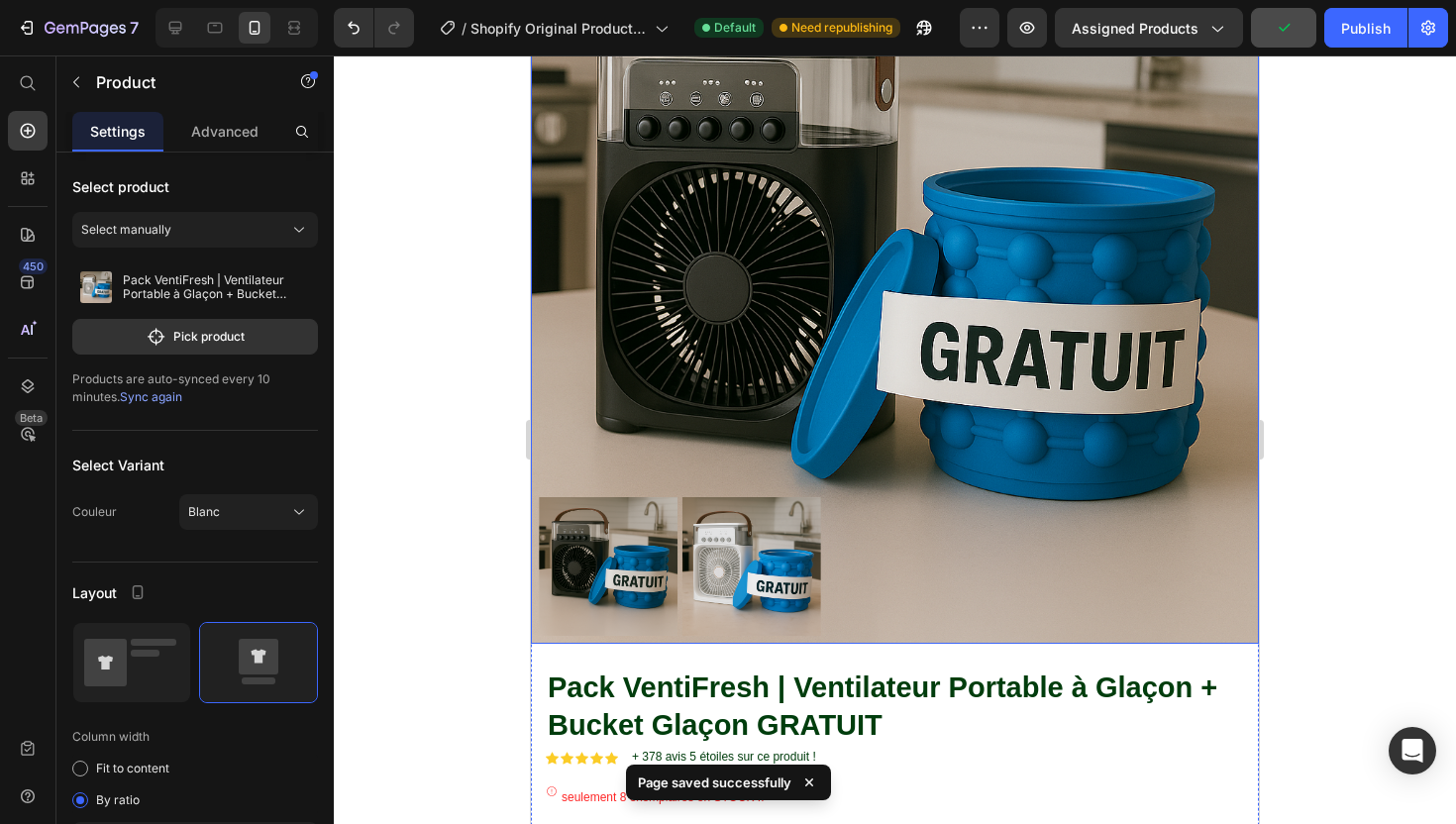 scroll, scrollTop: 427, scrollLeft: 0, axis: vertical 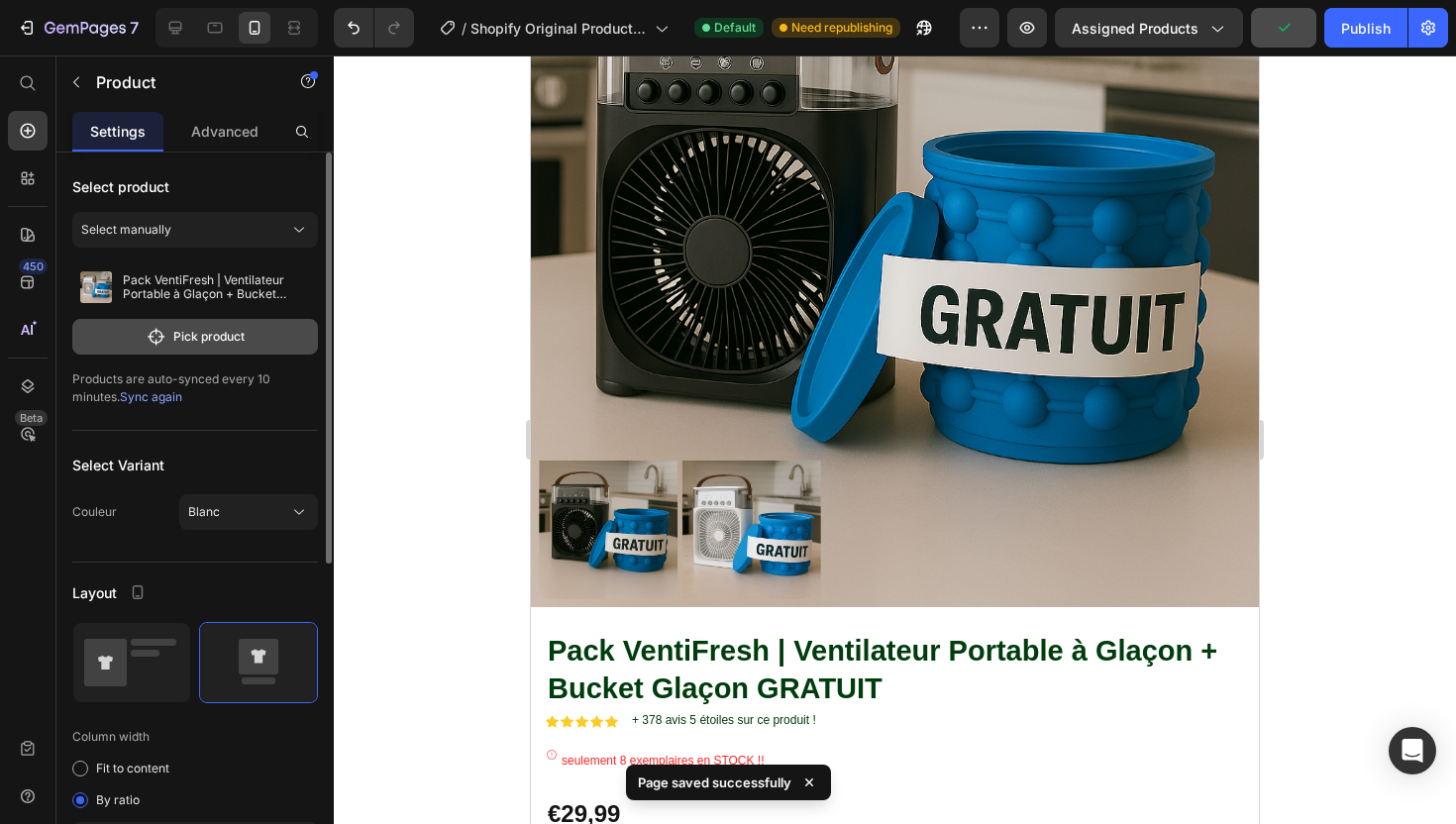 click on "Pick product" 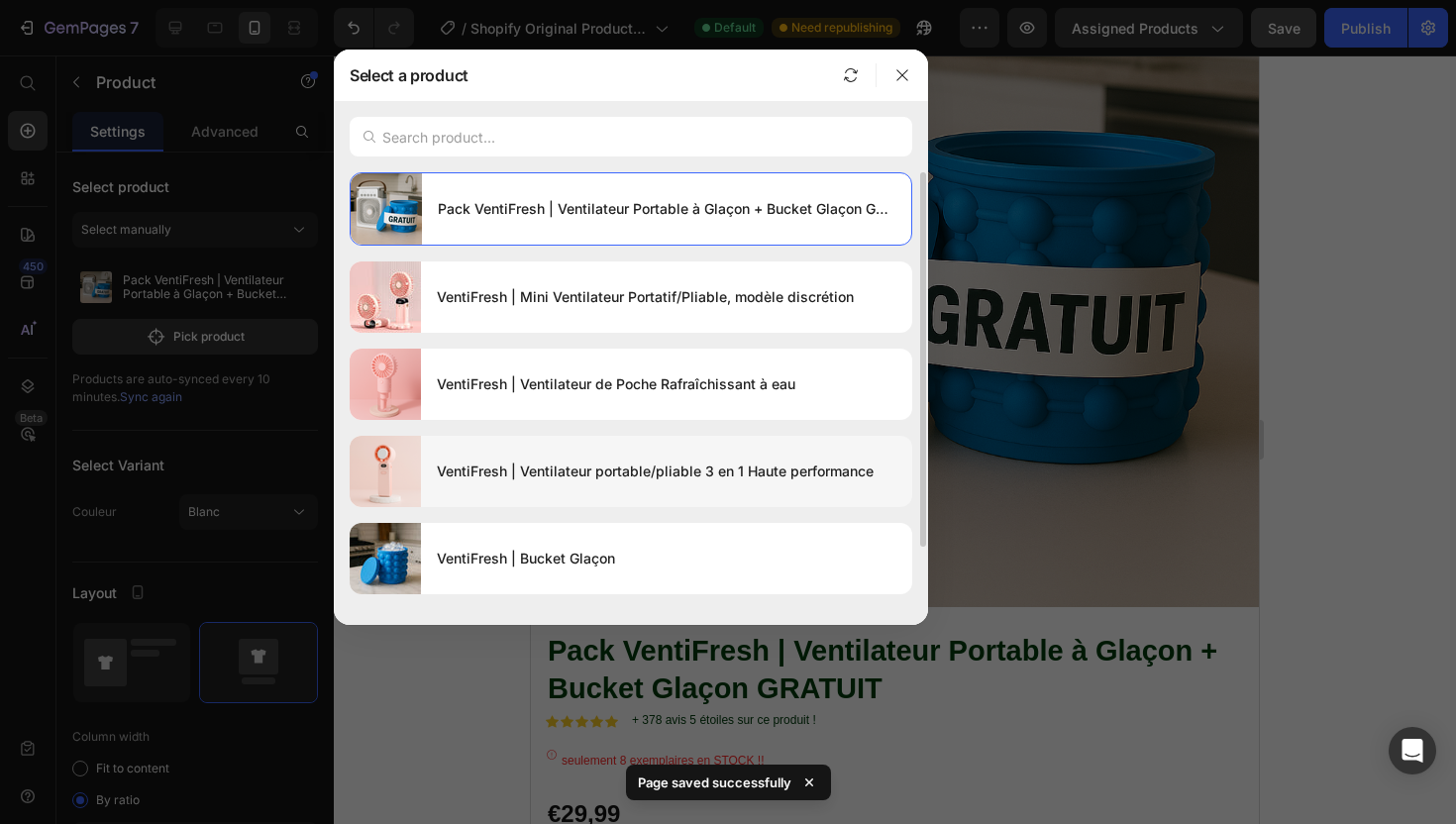 click on "VentiFresh | Ventilateur portable/pliable 3 en 1 Haute performance" at bounding box center (667, 471) 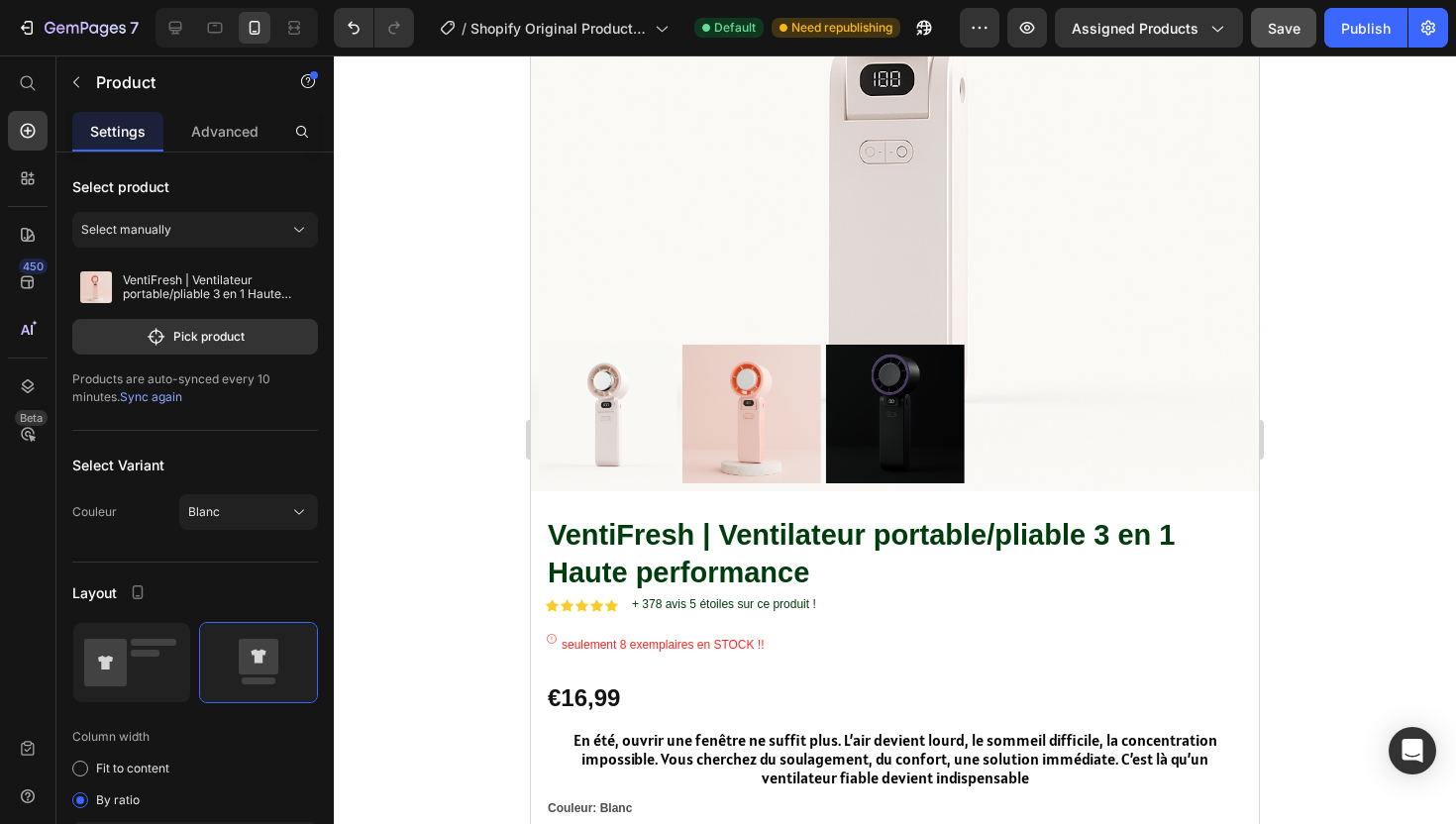scroll, scrollTop: 604, scrollLeft: 0, axis: vertical 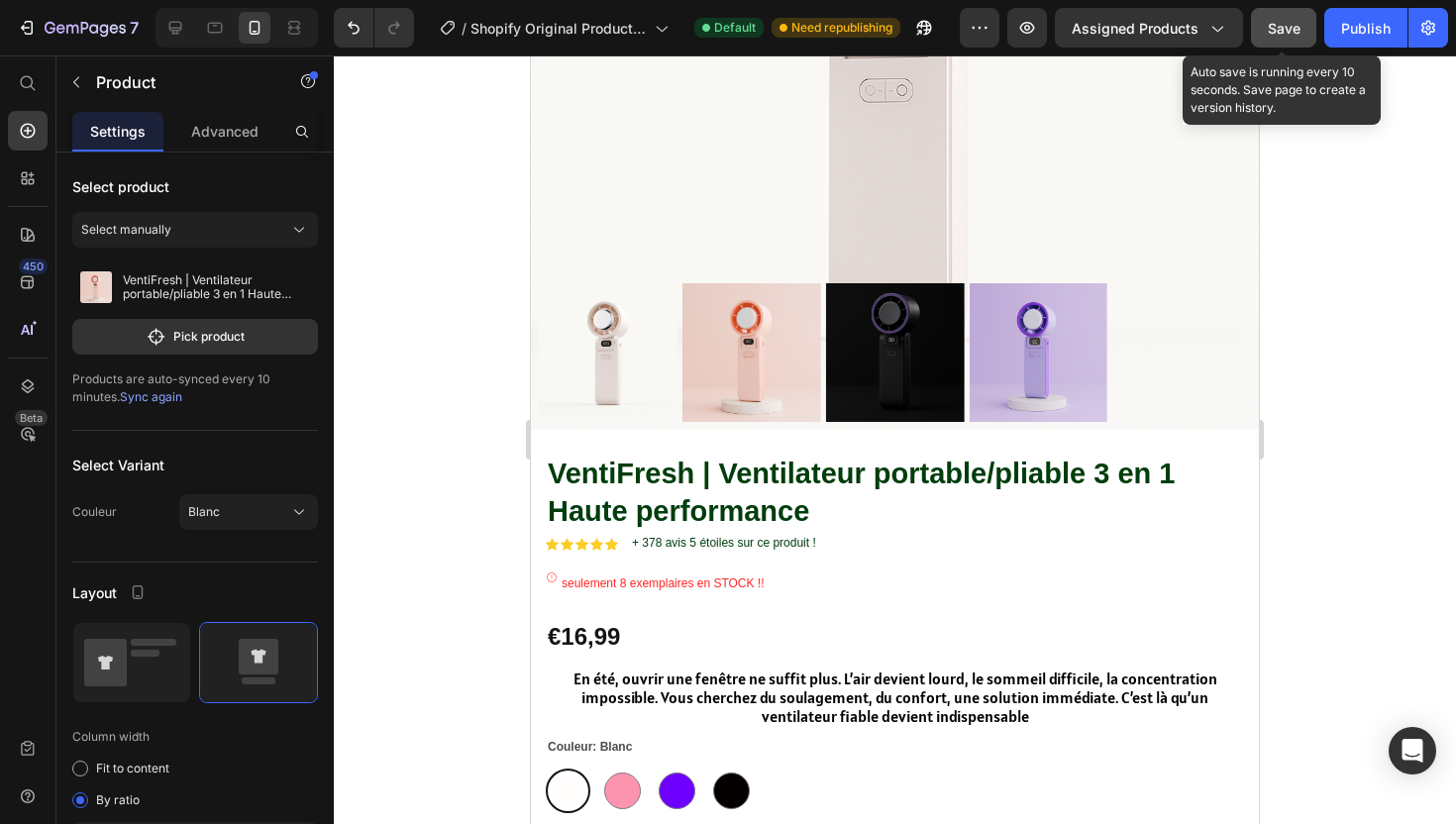 click on "Save" 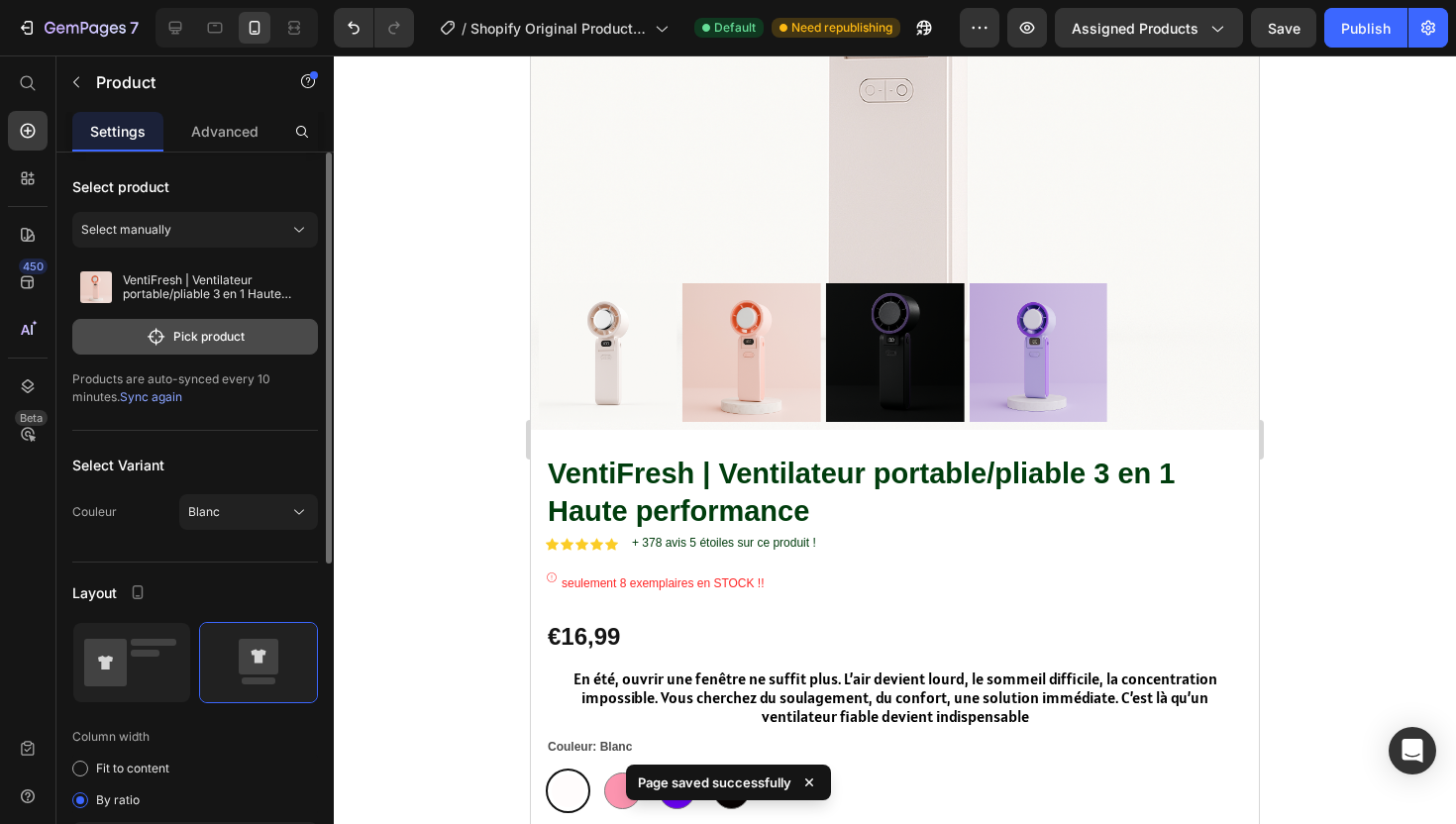 click on "Pick product" 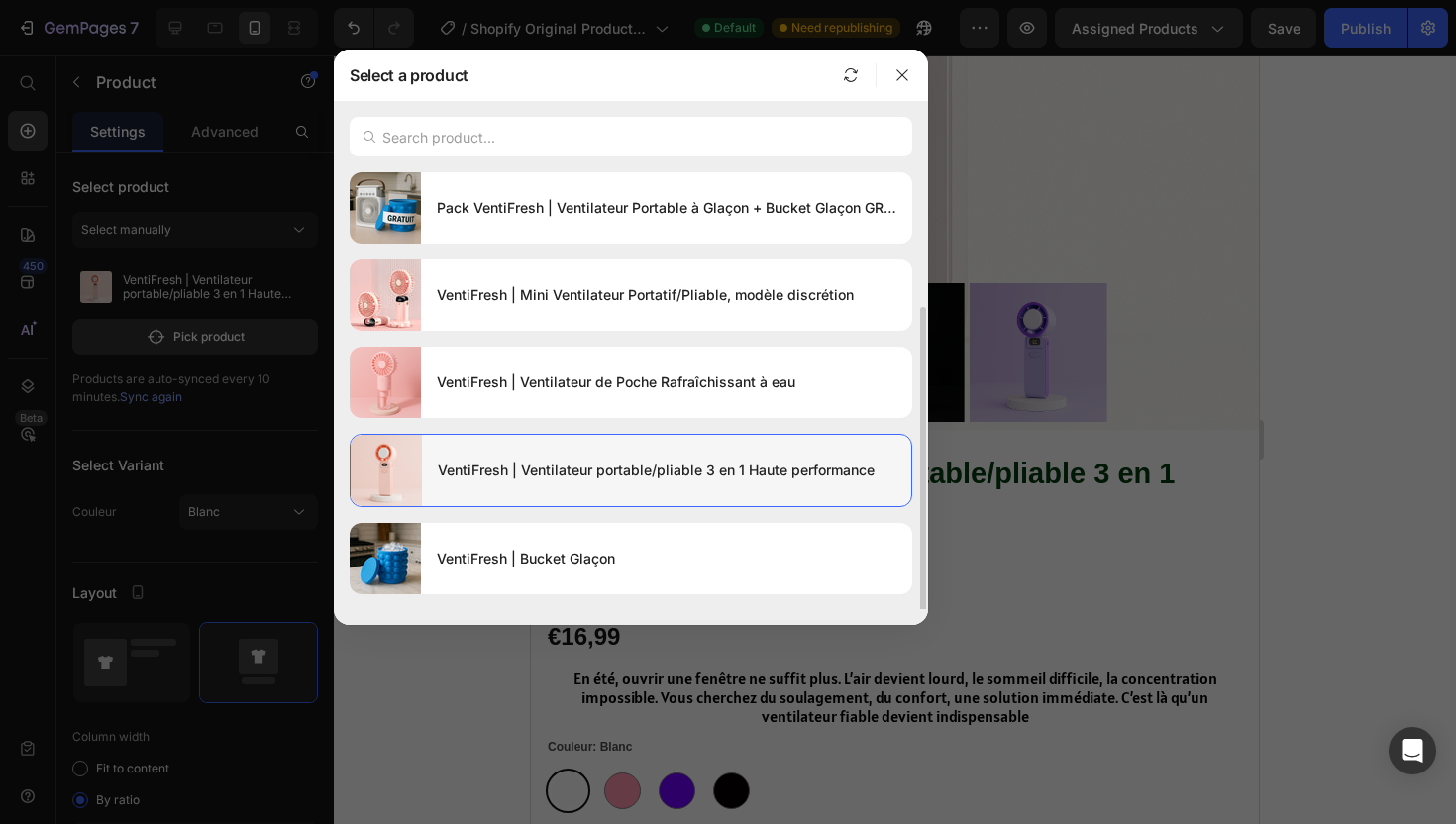 scroll, scrollTop: 72, scrollLeft: 0, axis: vertical 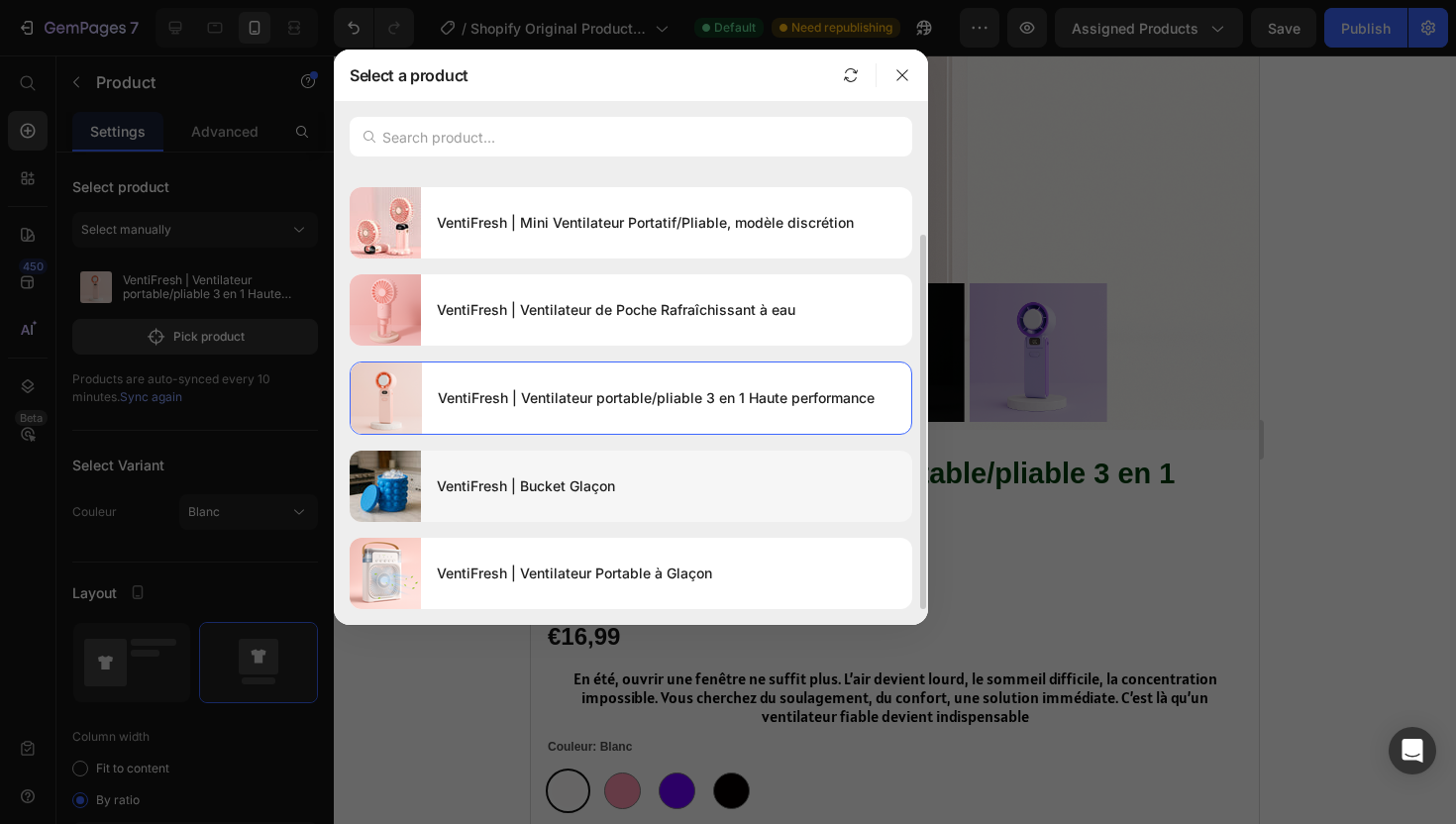 click on "VentiFresh | Bucket Glaçon" at bounding box center (667, 486) 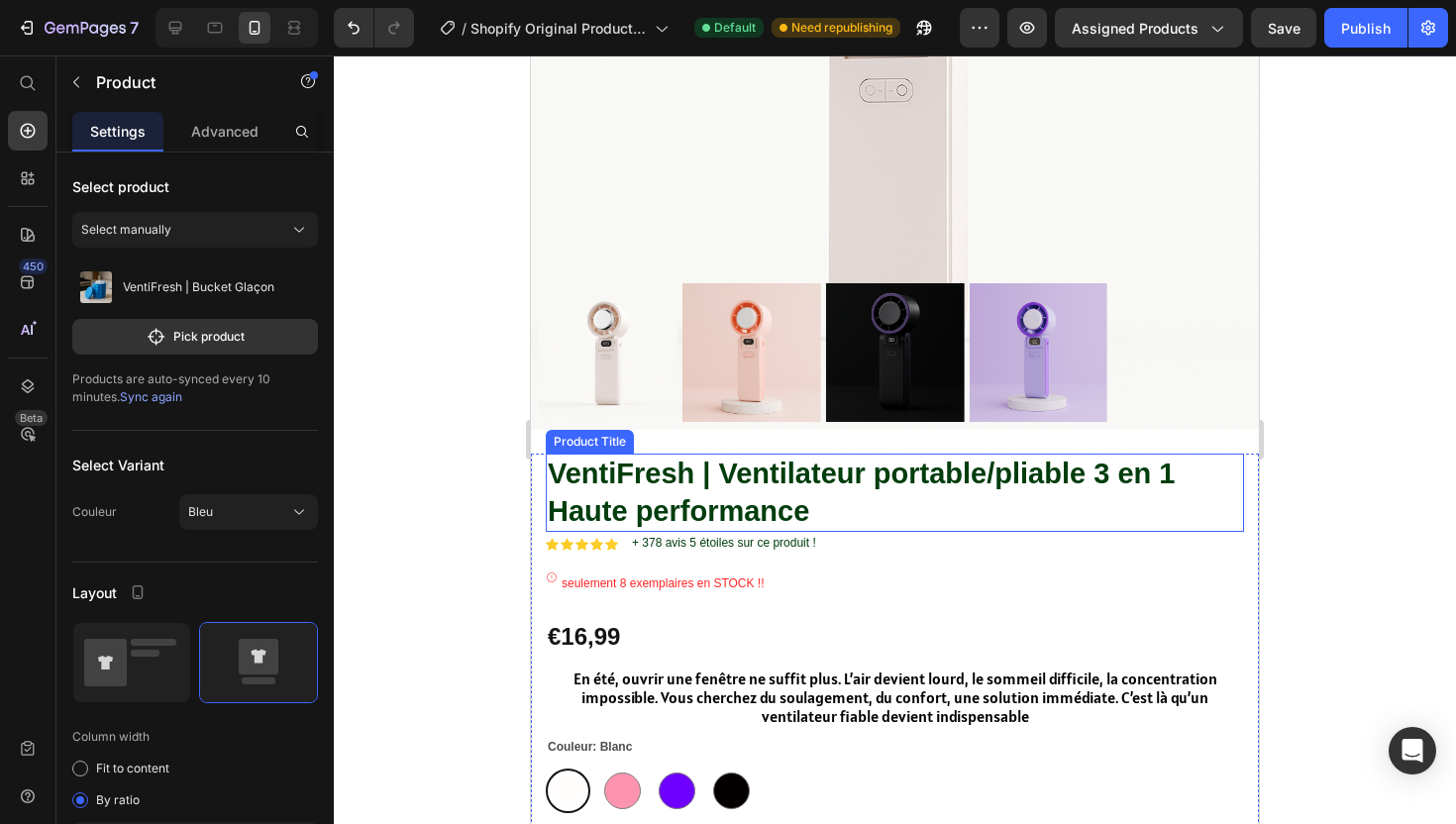 scroll, scrollTop: 0, scrollLeft: 0, axis: both 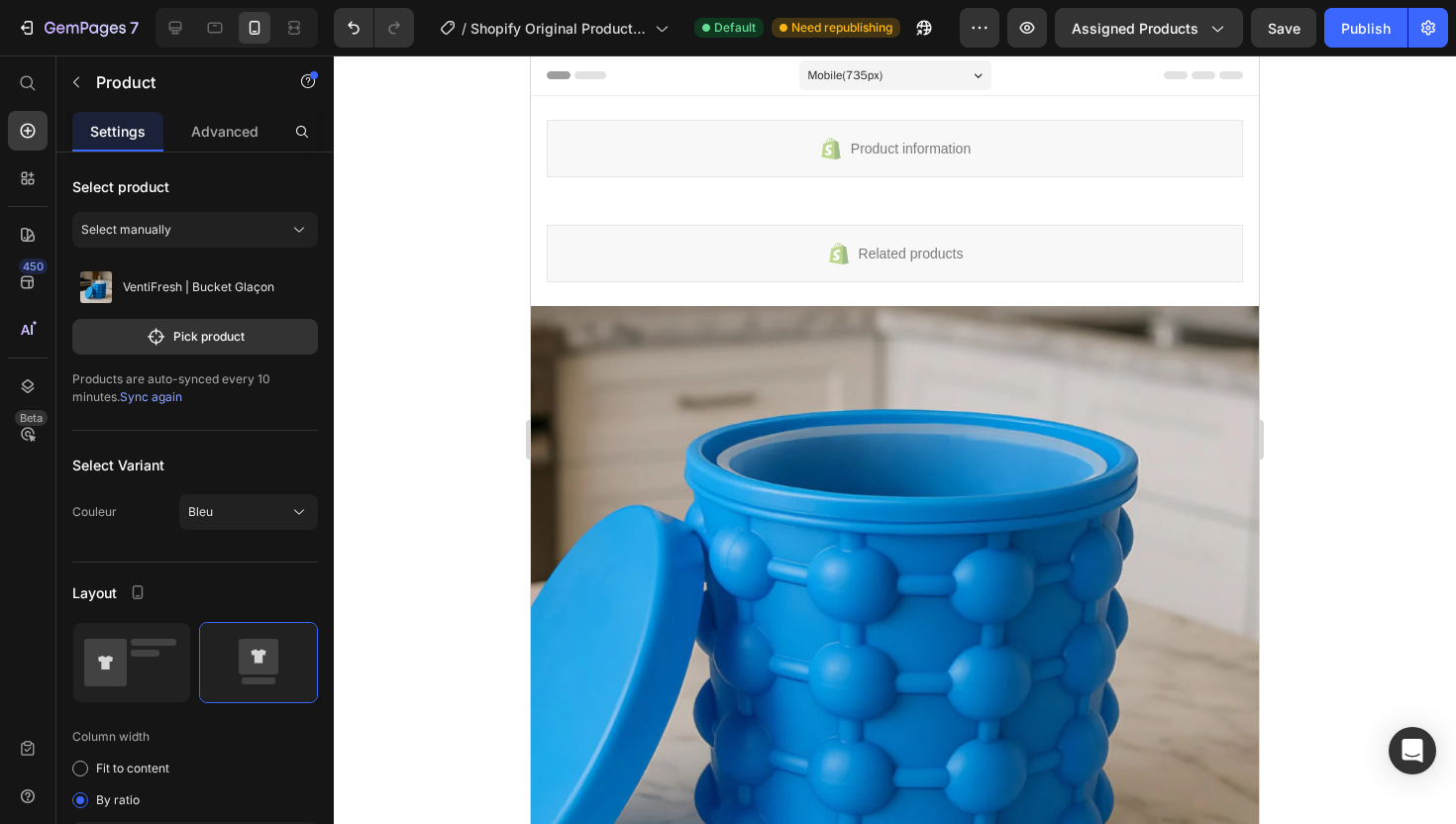 click on "Save" at bounding box center (1284, 28) 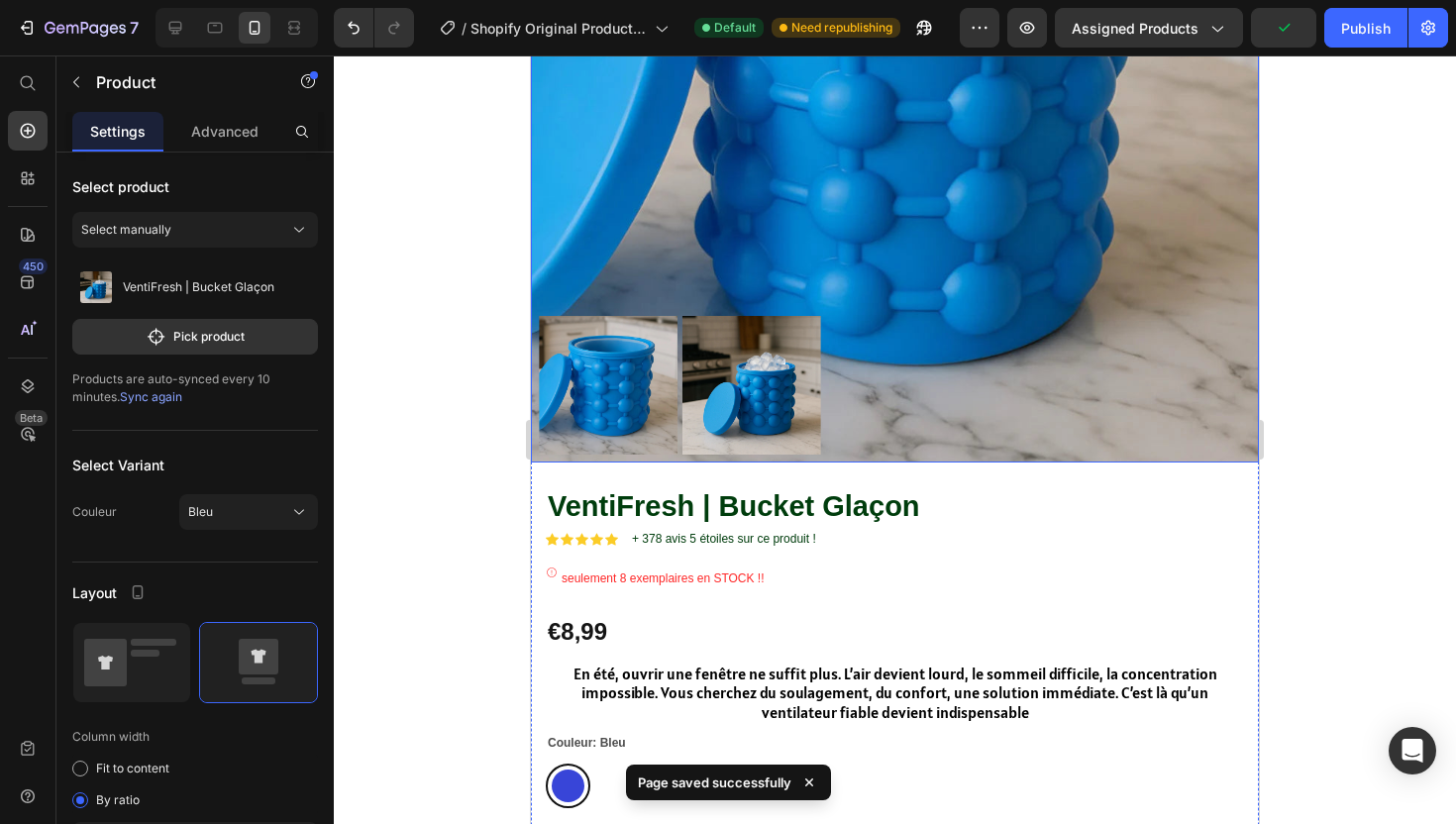 scroll, scrollTop: 717, scrollLeft: 0, axis: vertical 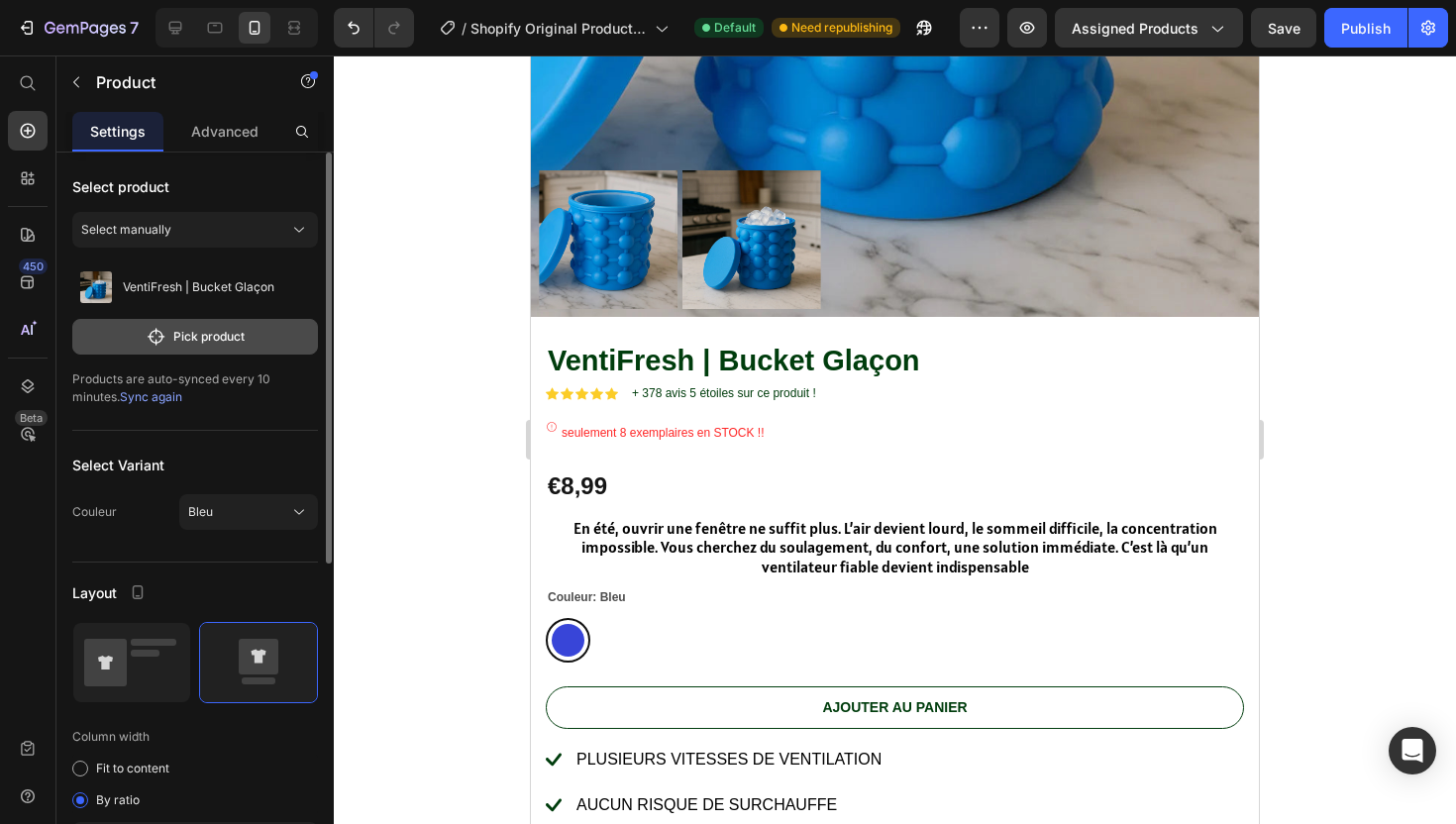 click on "Pick product" at bounding box center (195, 337) 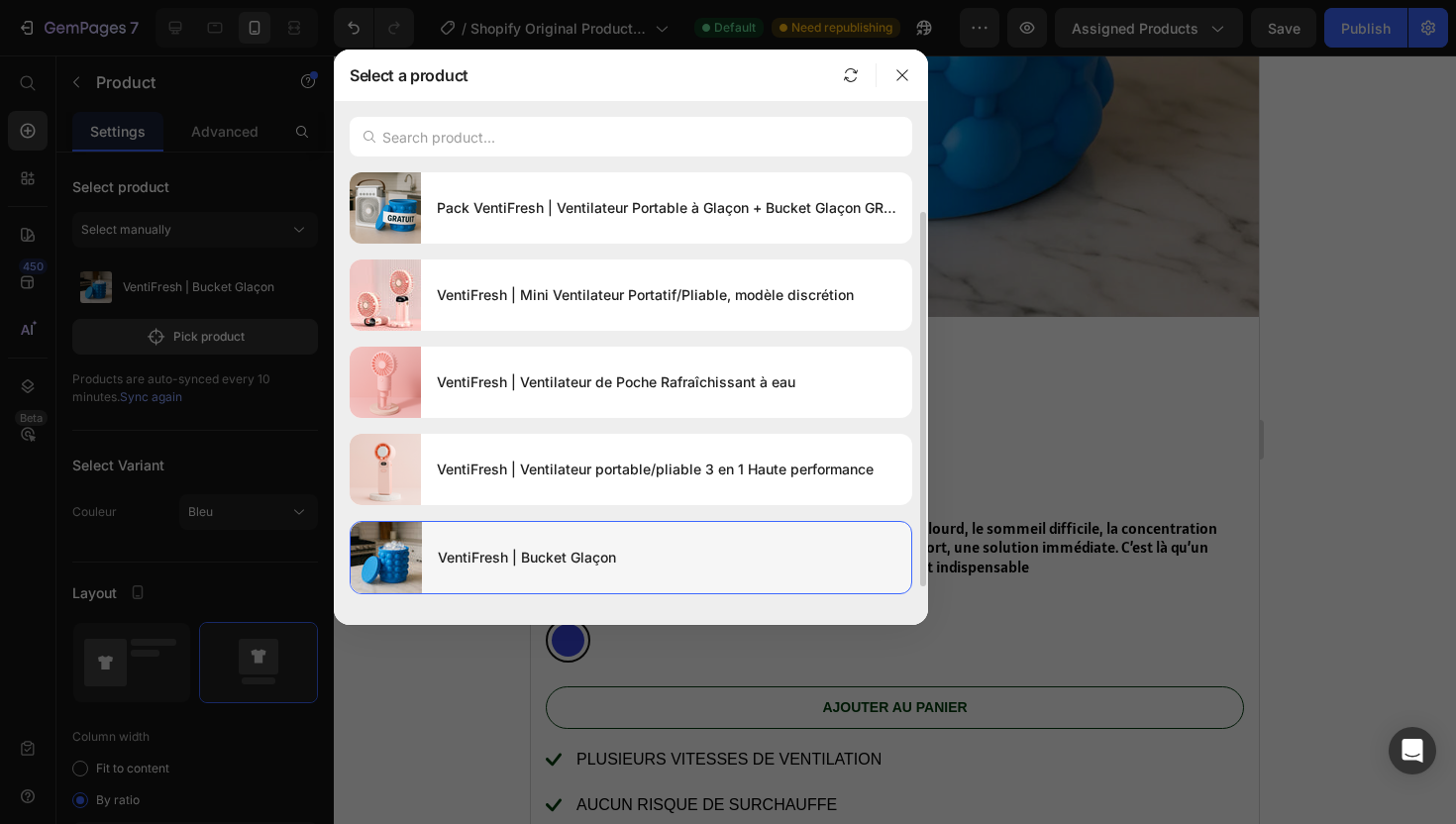 scroll, scrollTop: 72, scrollLeft: 0, axis: vertical 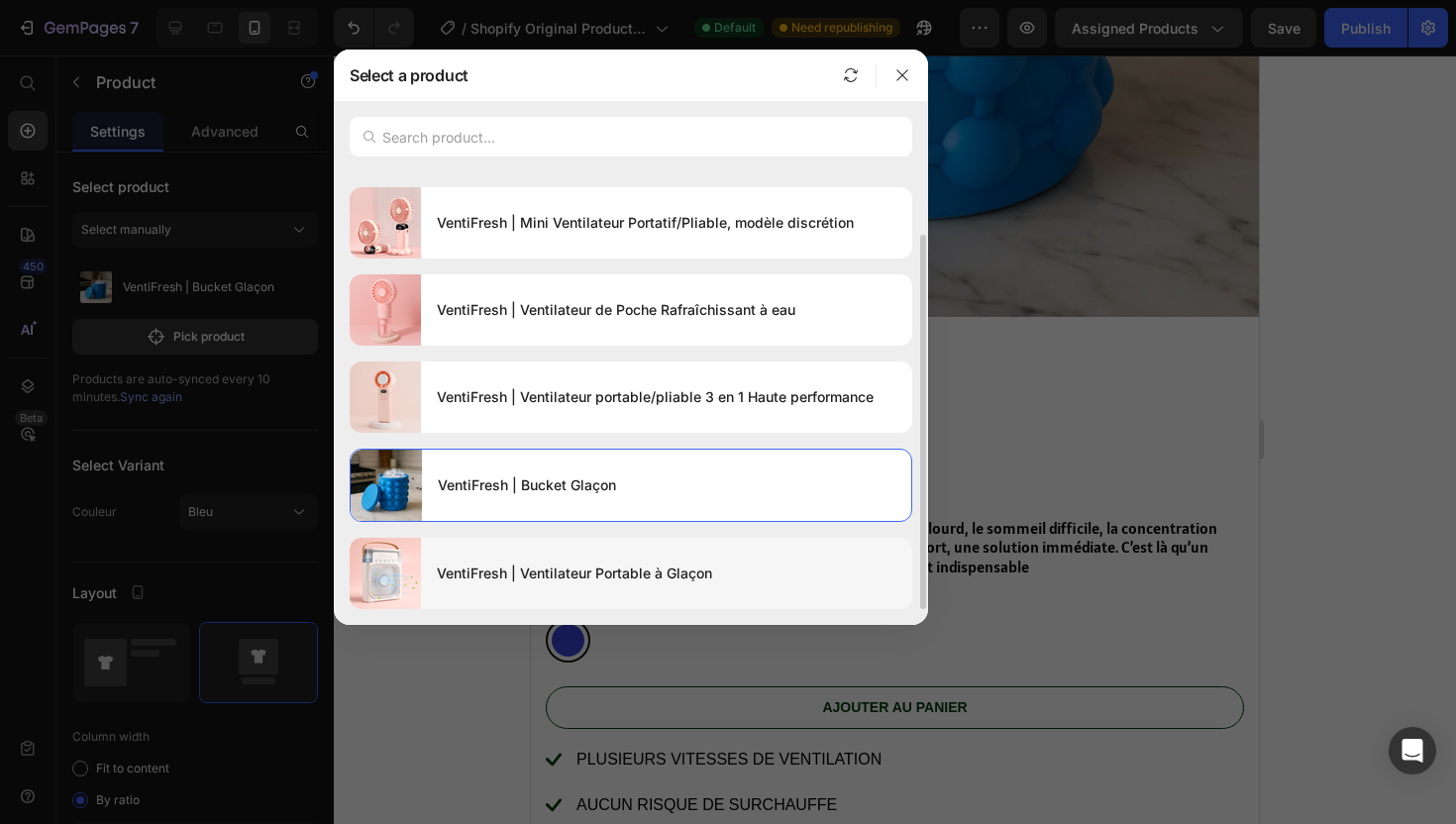 click on "VentiFresh | Ventilateur Portable à Glaçon" at bounding box center (667, 573) 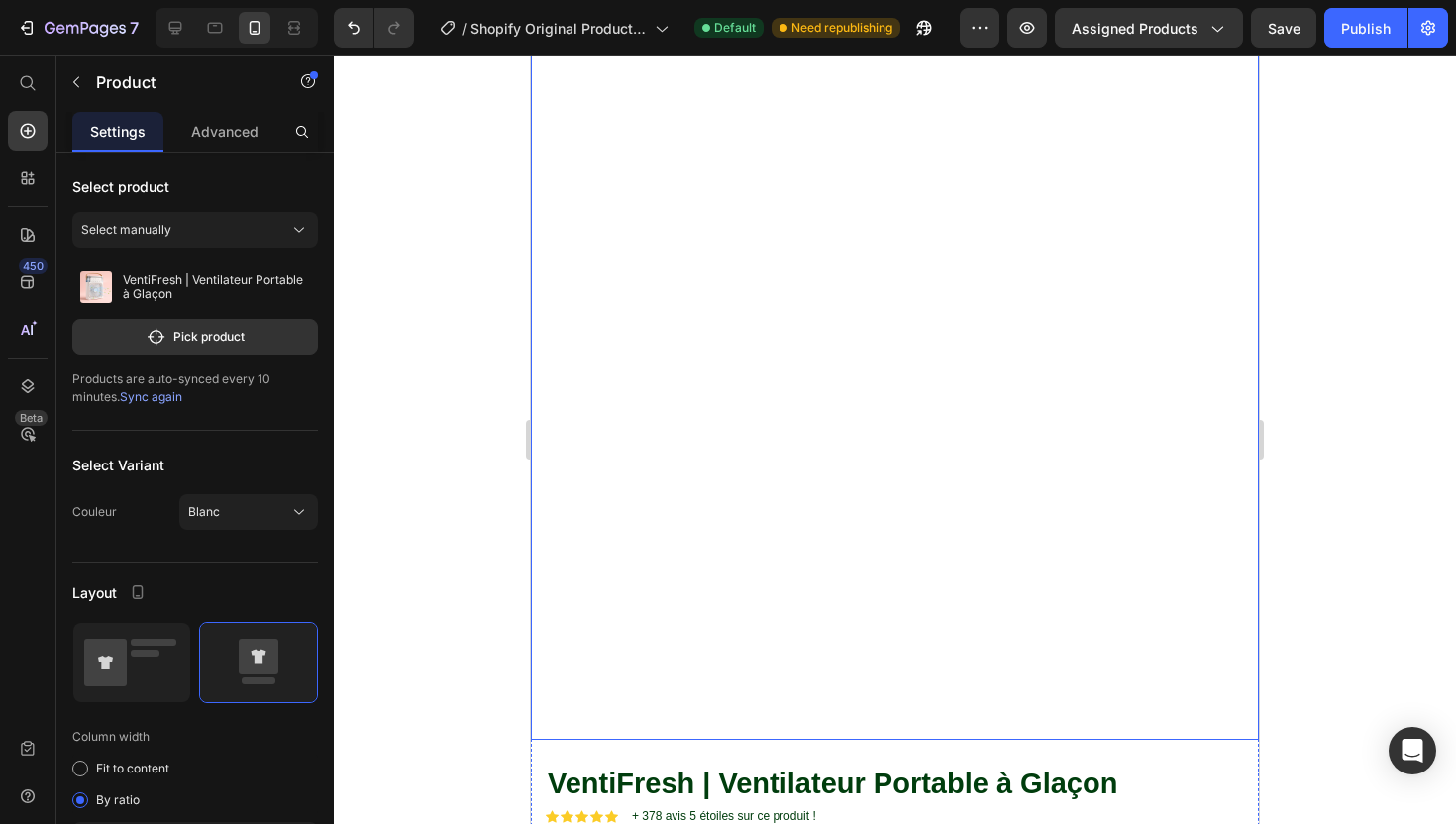 scroll, scrollTop: 560, scrollLeft: 0, axis: vertical 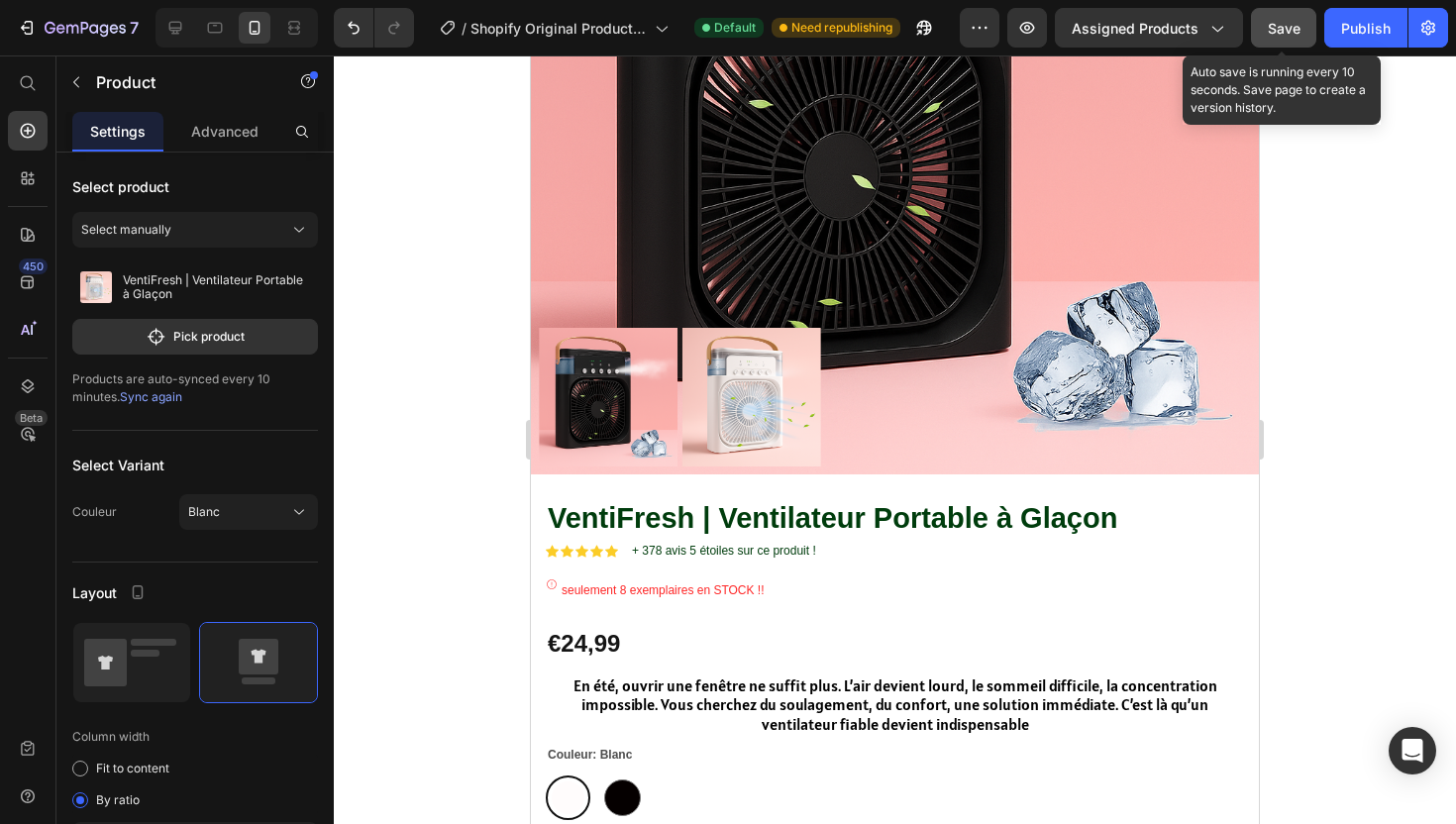click on "Save" at bounding box center [1284, 28] 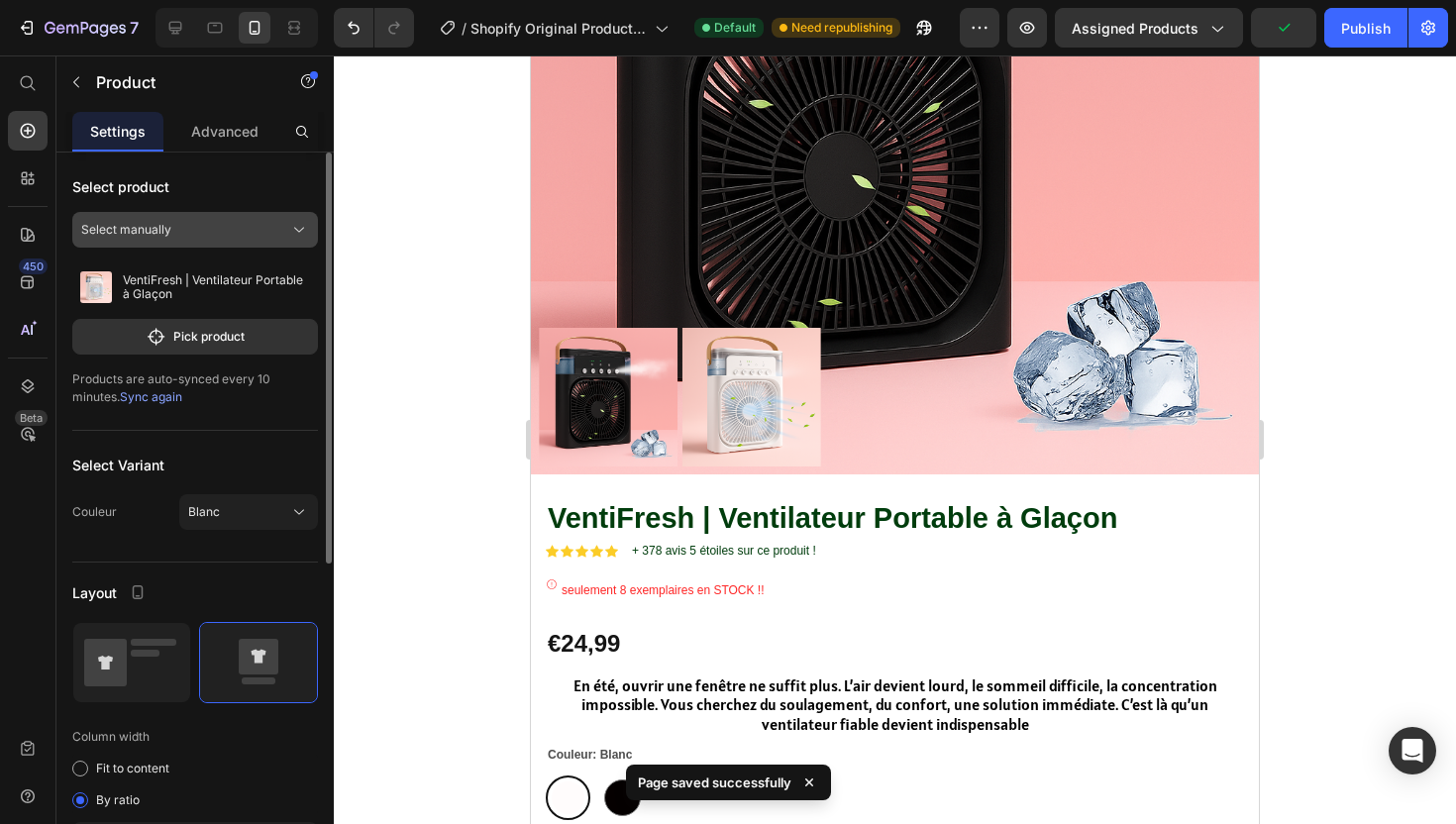 click on "Select manually" at bounding box center (126, 230) 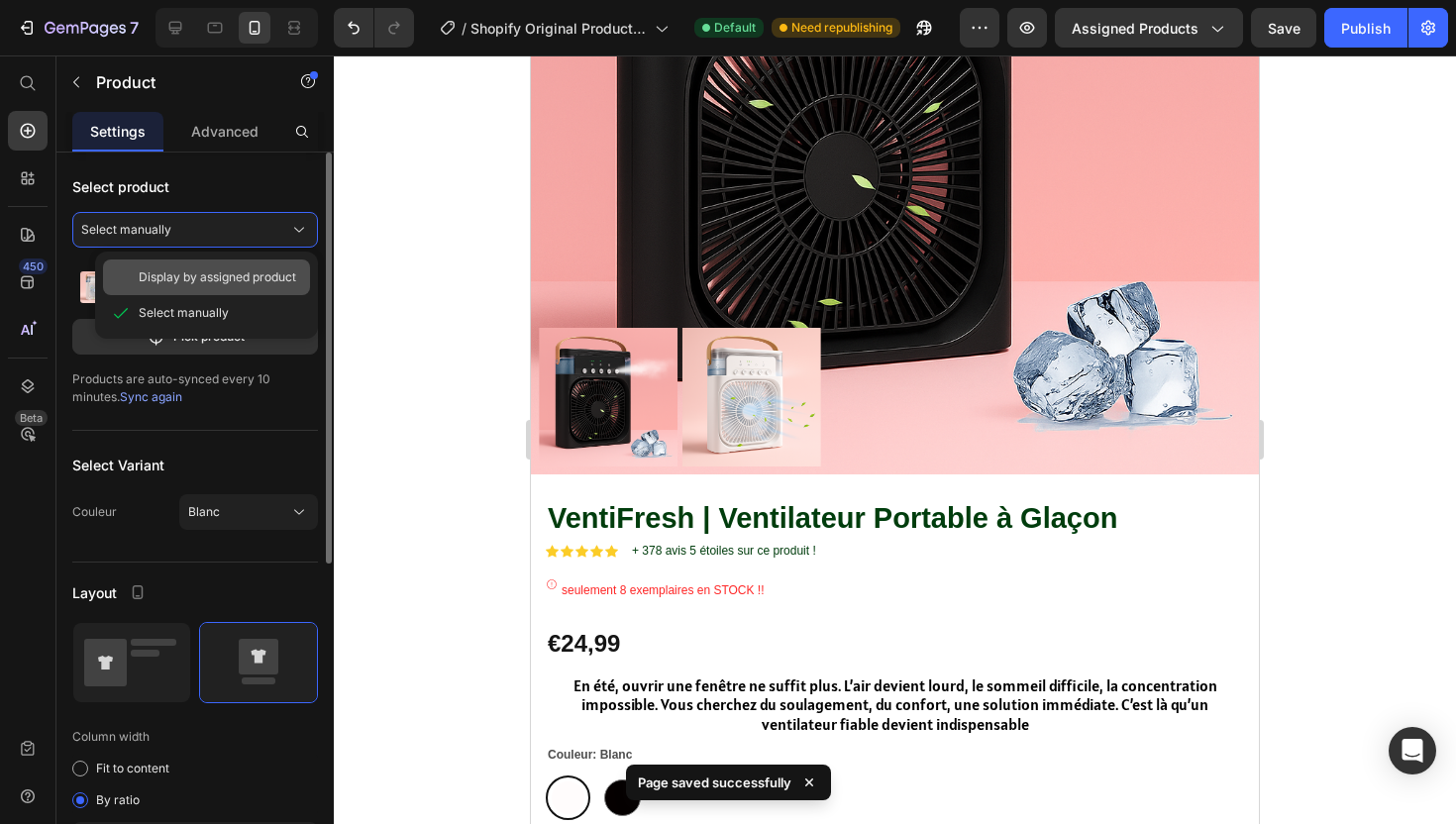 click on "Display by assigned product" at bounding box center (217, 277) 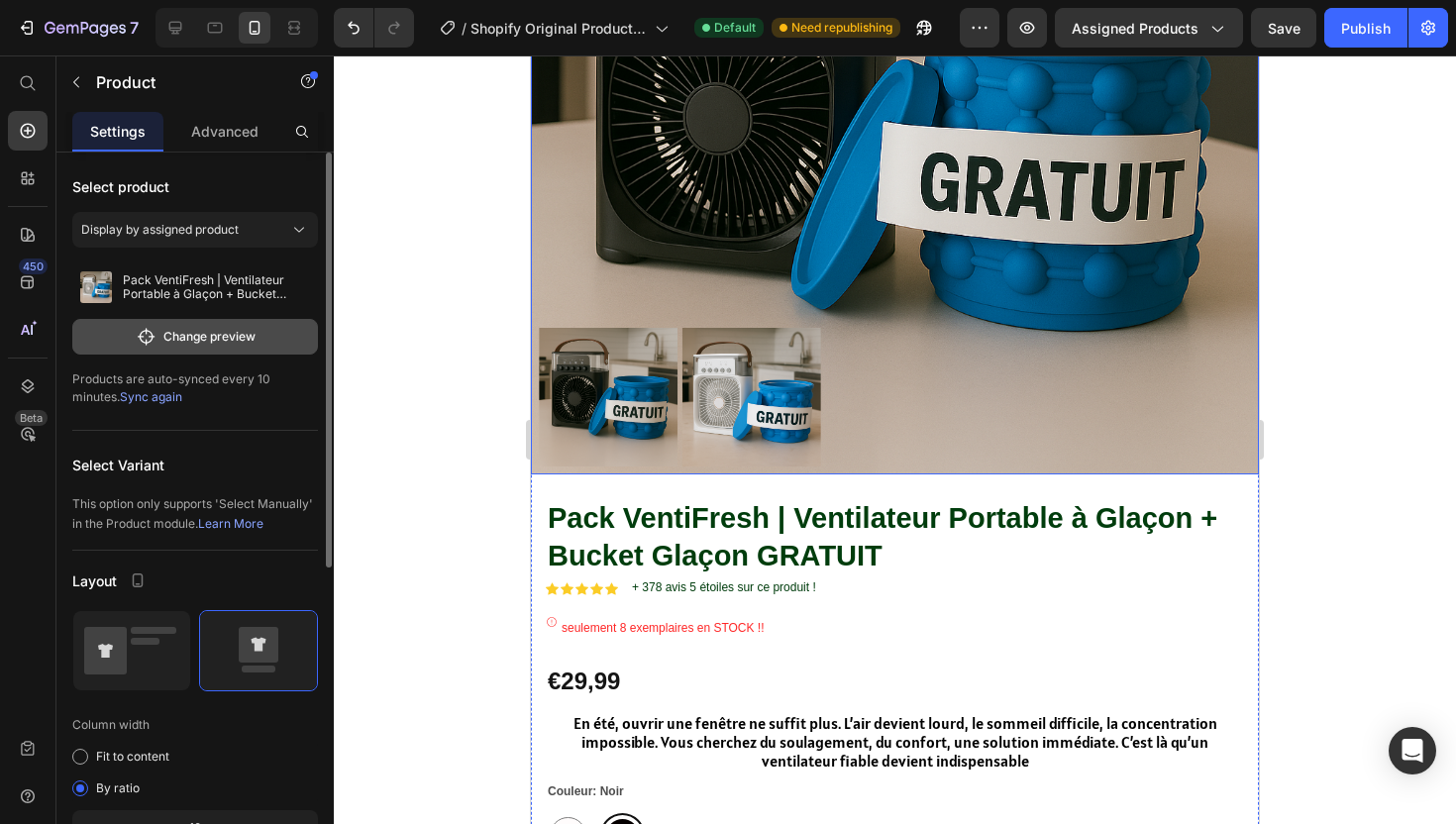 click on "Change preview" at bounding box center [195, 337] 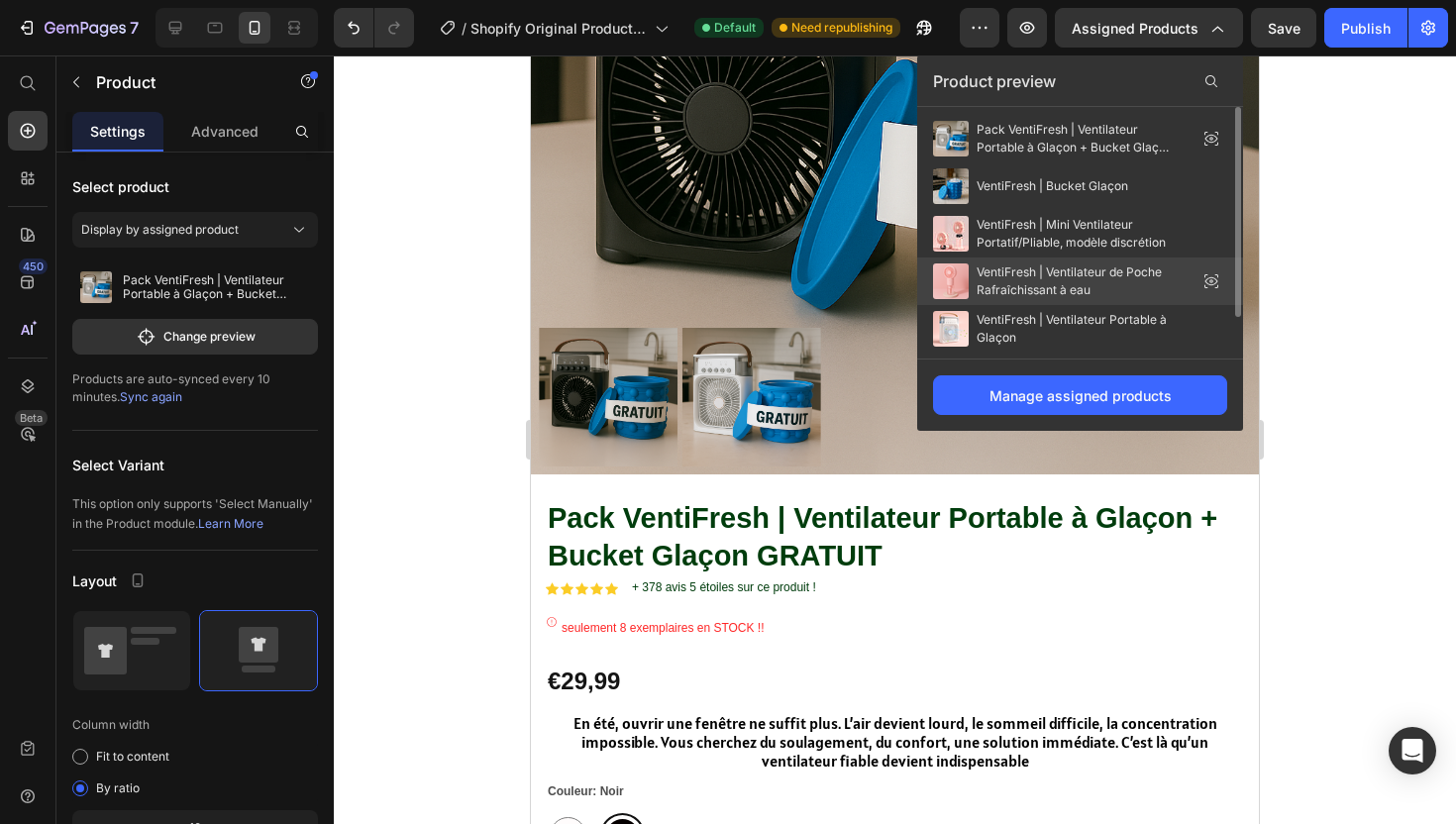 click on "VentiFresh | Ventilateur de Poche Rafraîchissant à eau" at bounding box center (1076, 281) 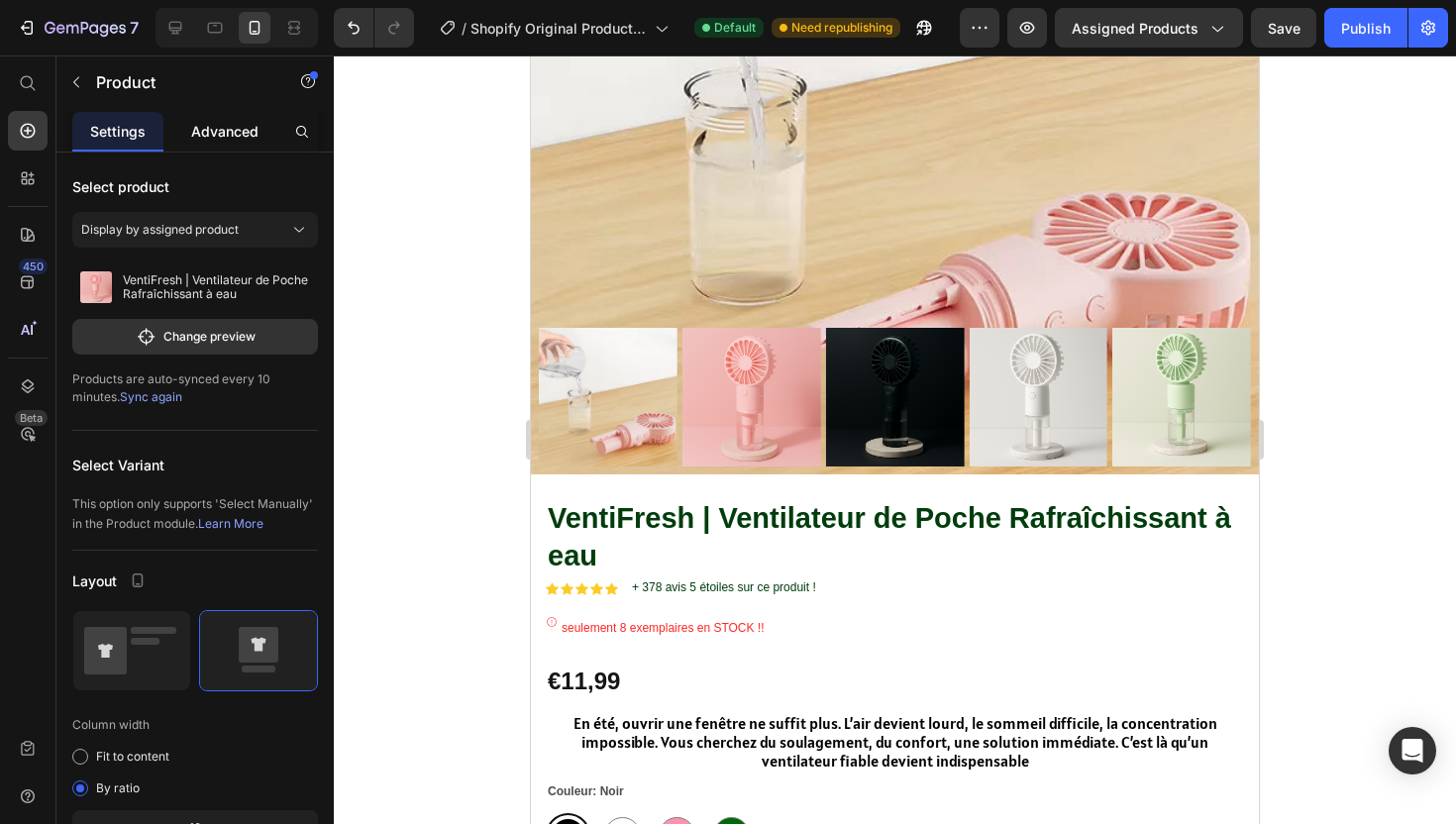 click on "Advanced" 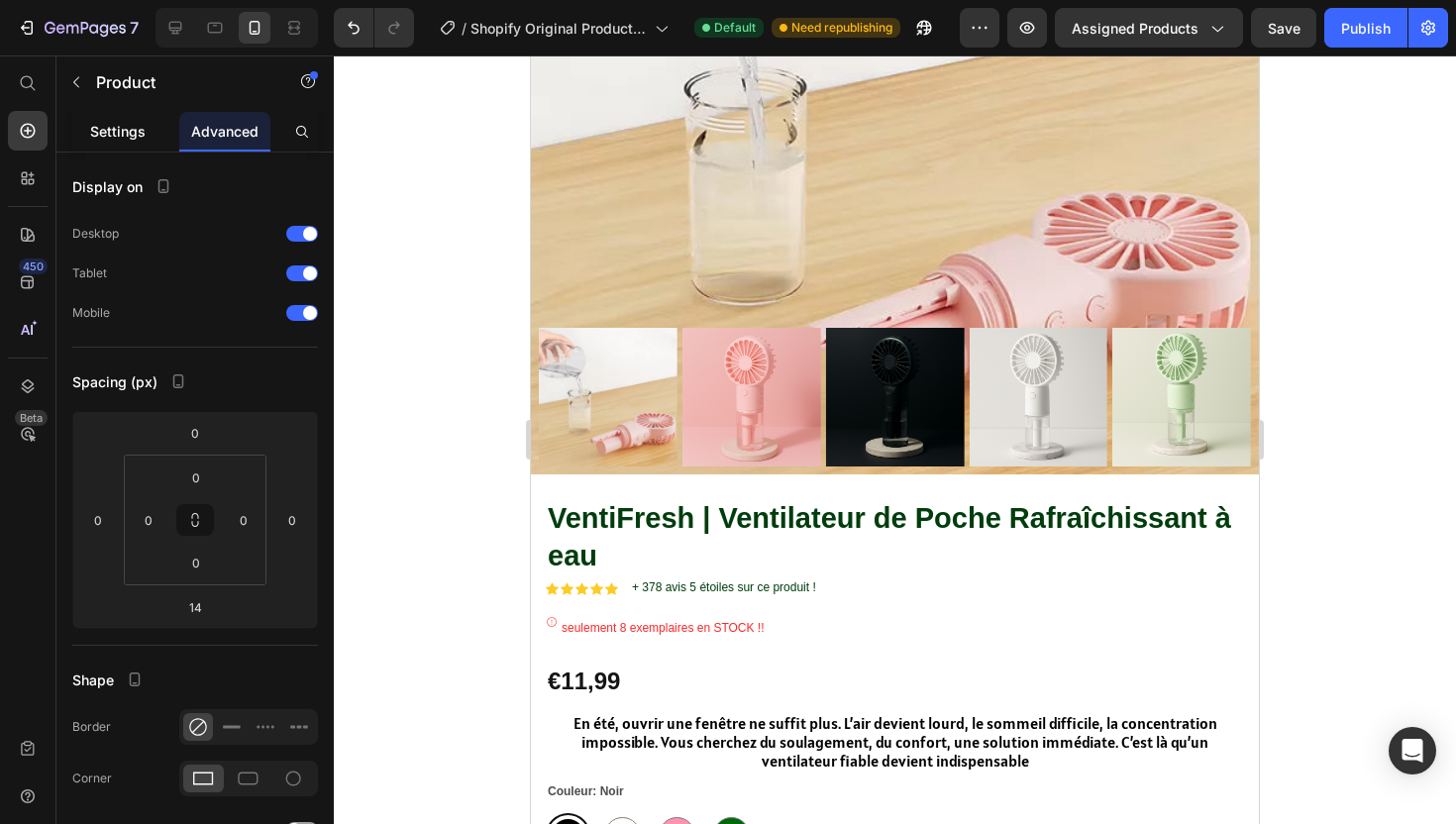 click on "Settings" at bounding box center (118, 131) 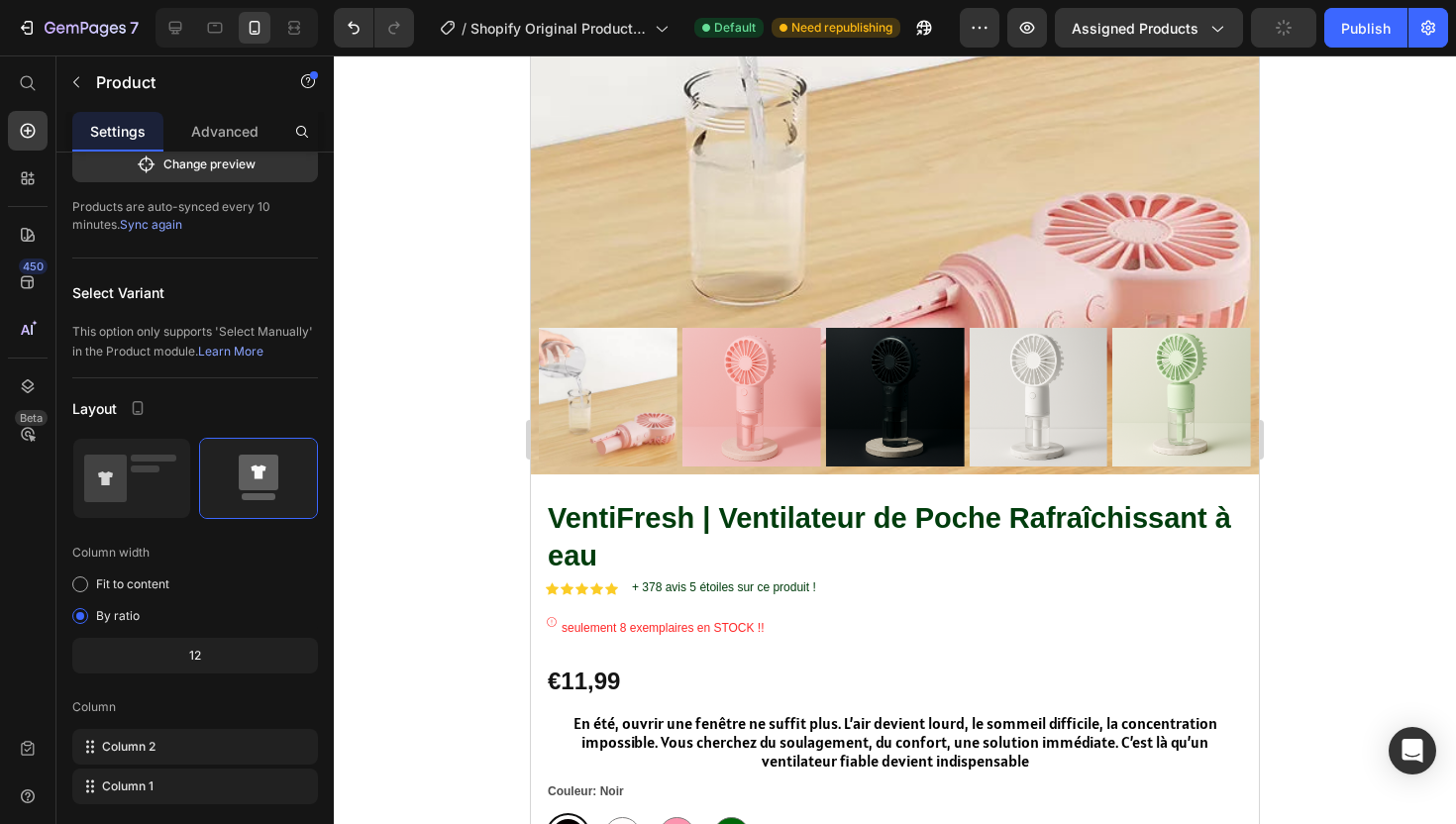 scroll, scrollTop: 547, scrollLeft: 0, axis: vertical 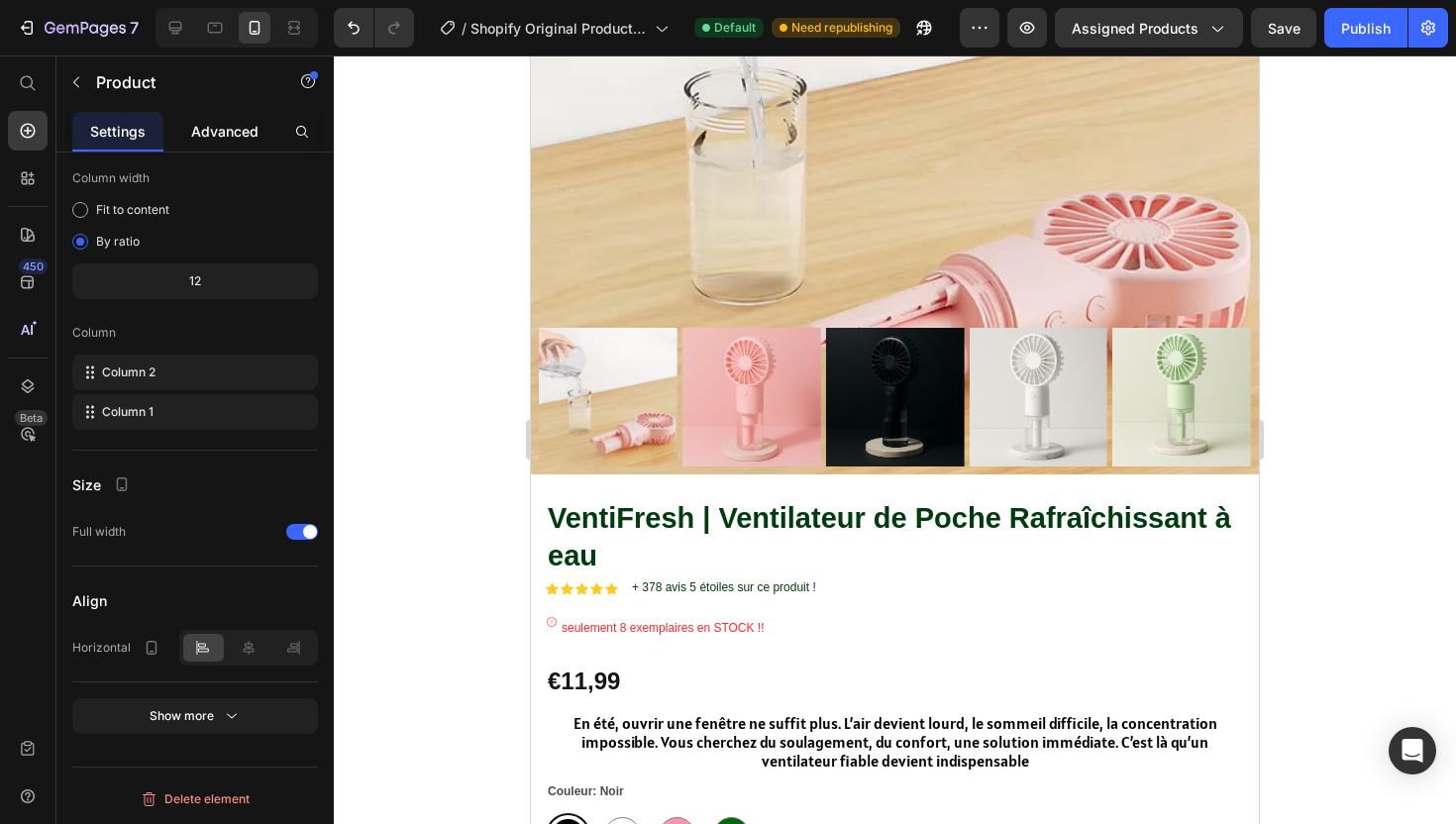 click on "Advanced" at bounding box center [225, 131] 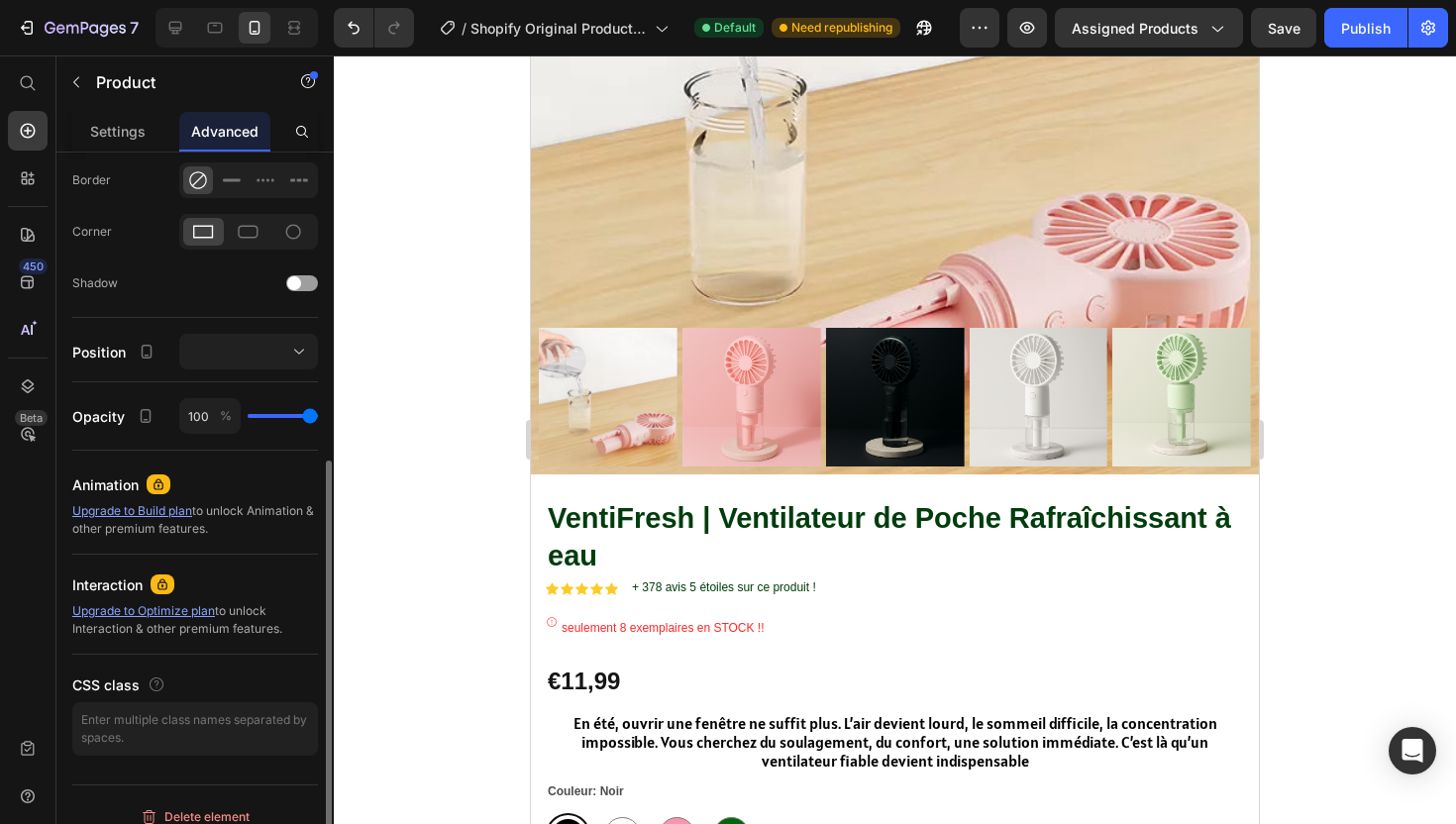 scroll, scrollTop: 0, scrollLeft: 0, axis: both 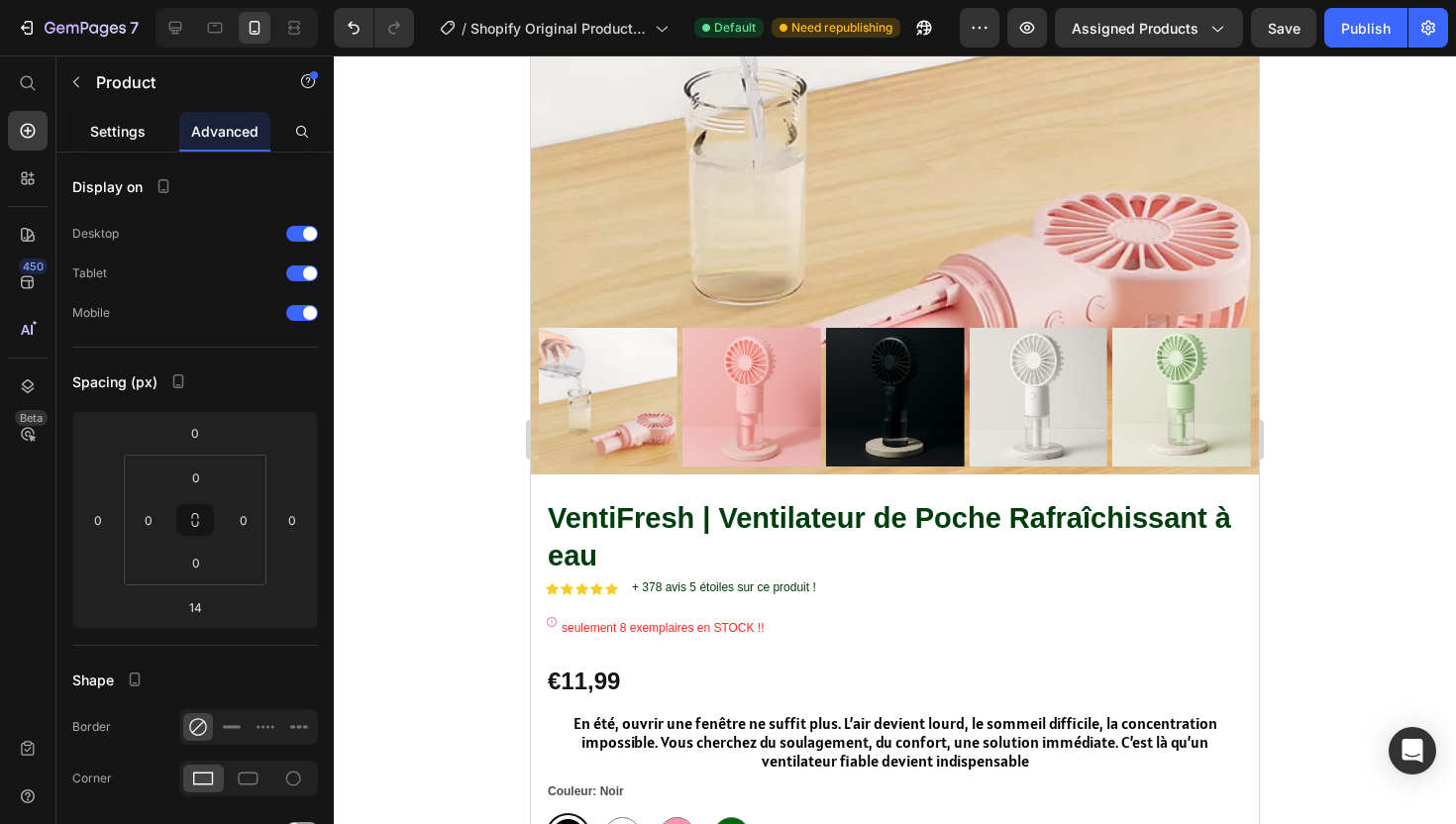 click on "Settings" at bounding box center (118, 131) 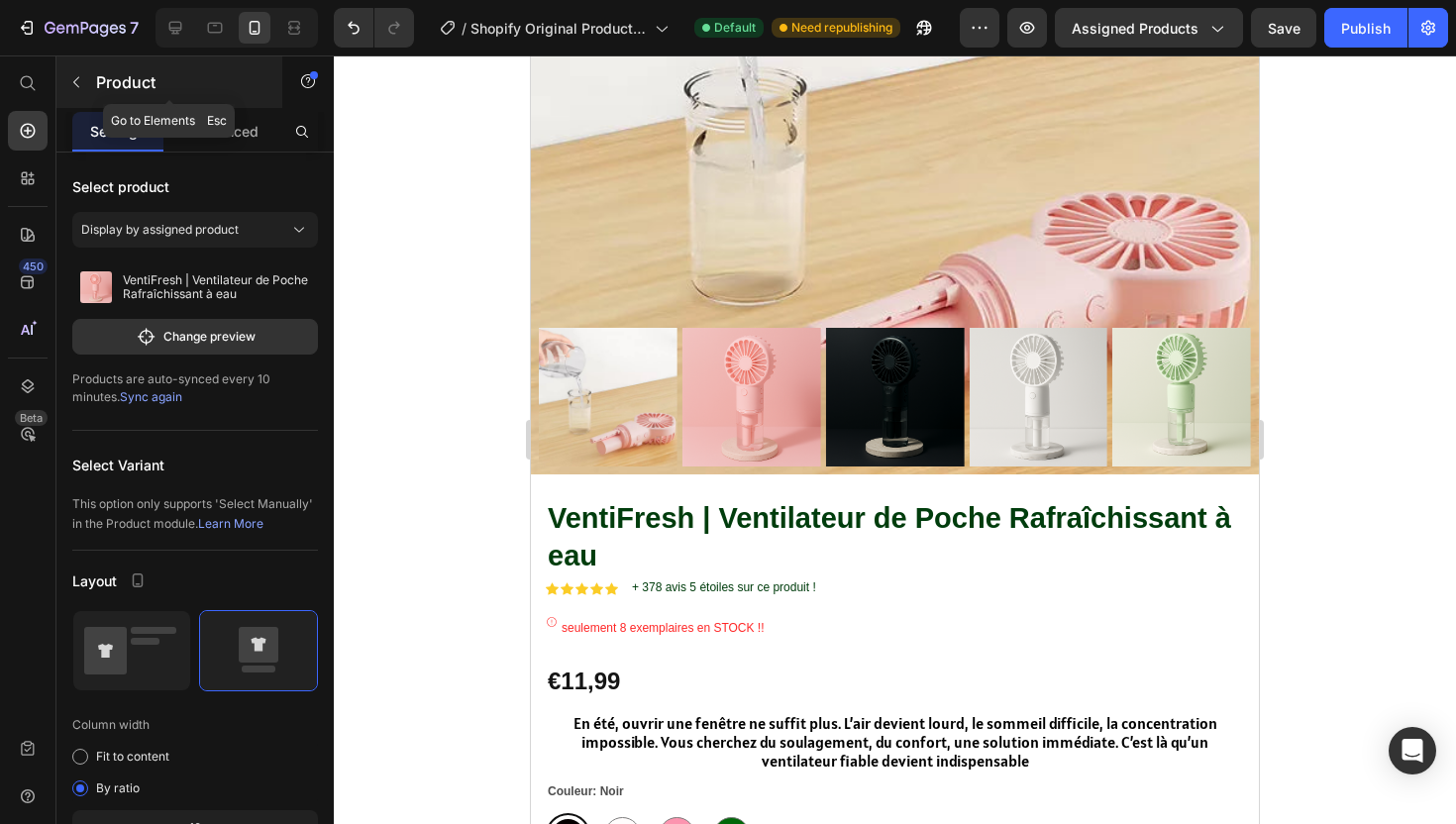 click 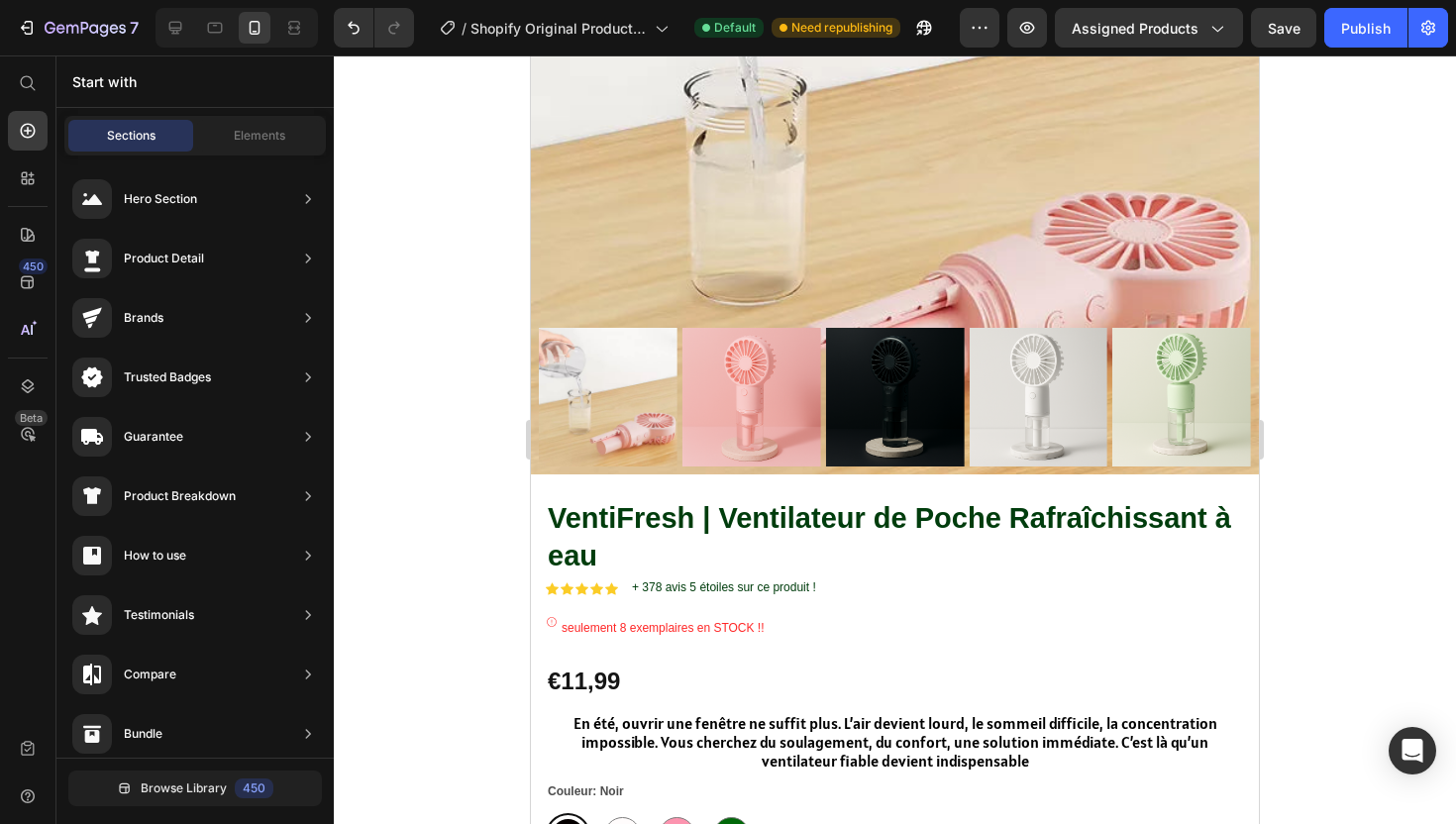 click on "Sections Elements" at bounding box center [195, 136] 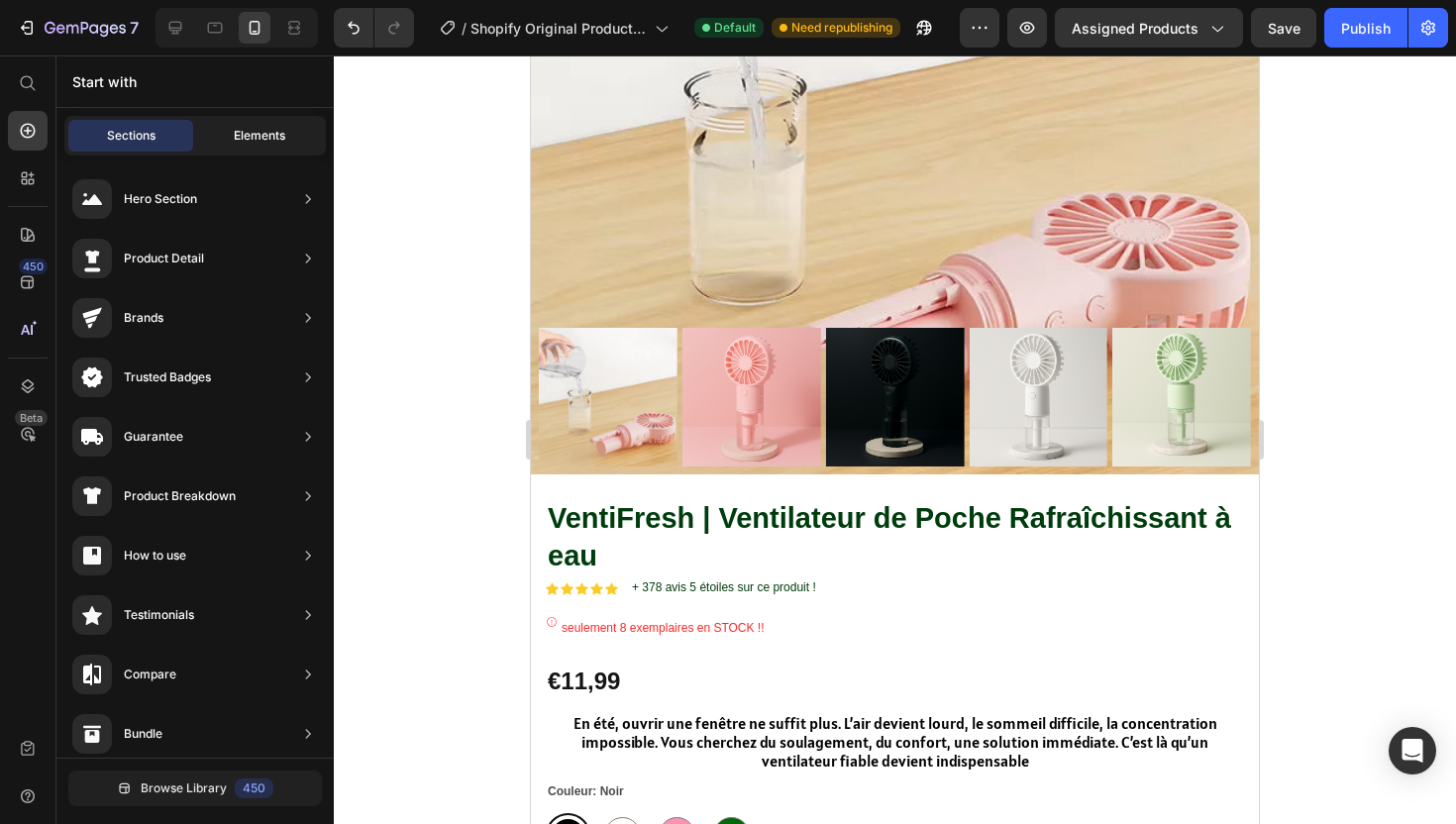 click on "Elements" at bounding box center (260, 136) 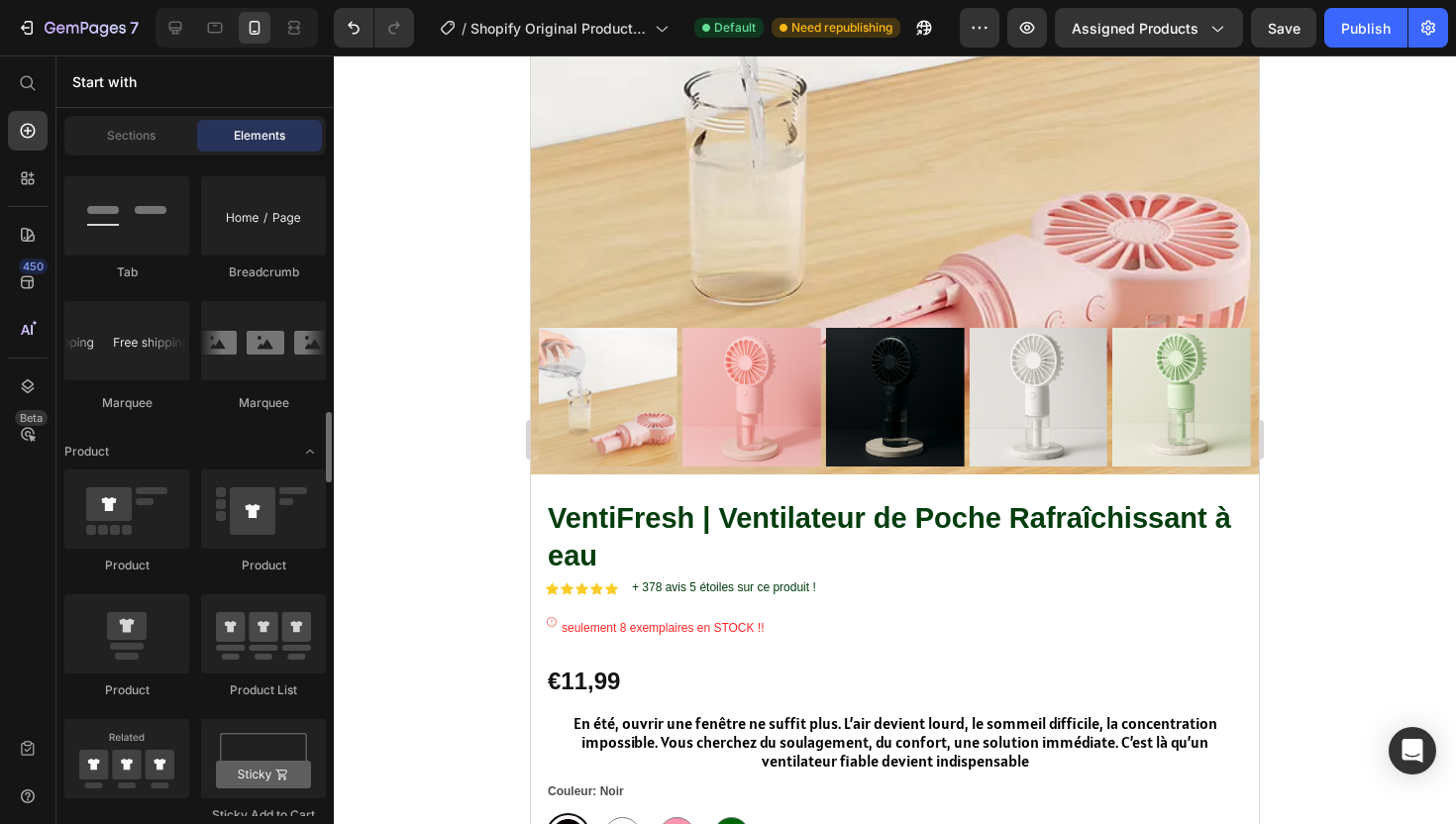 scroll, scrollTop: 2381, scrollLeft: 0, axis: vertical 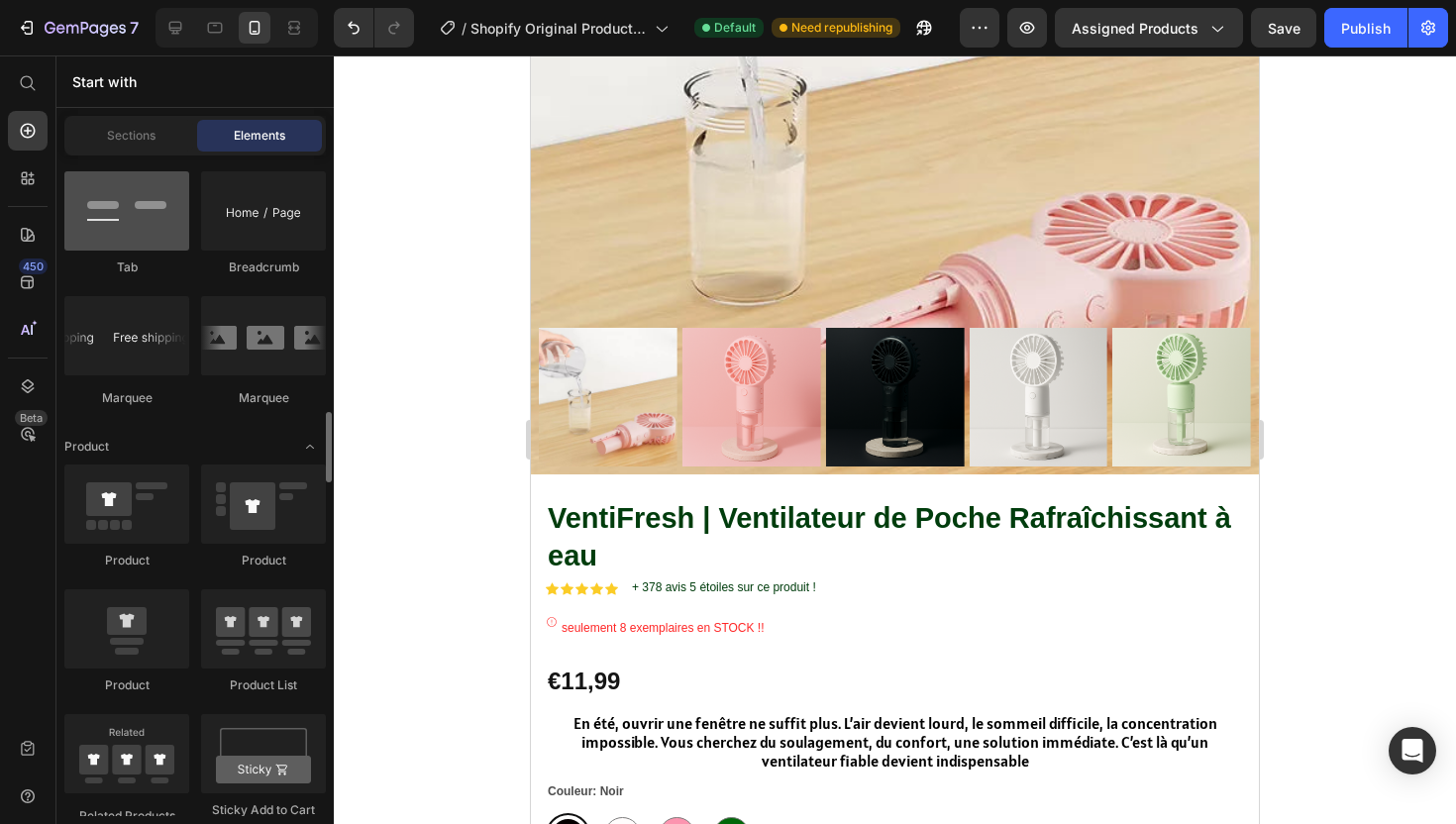 click at bounding box center (127, 211) 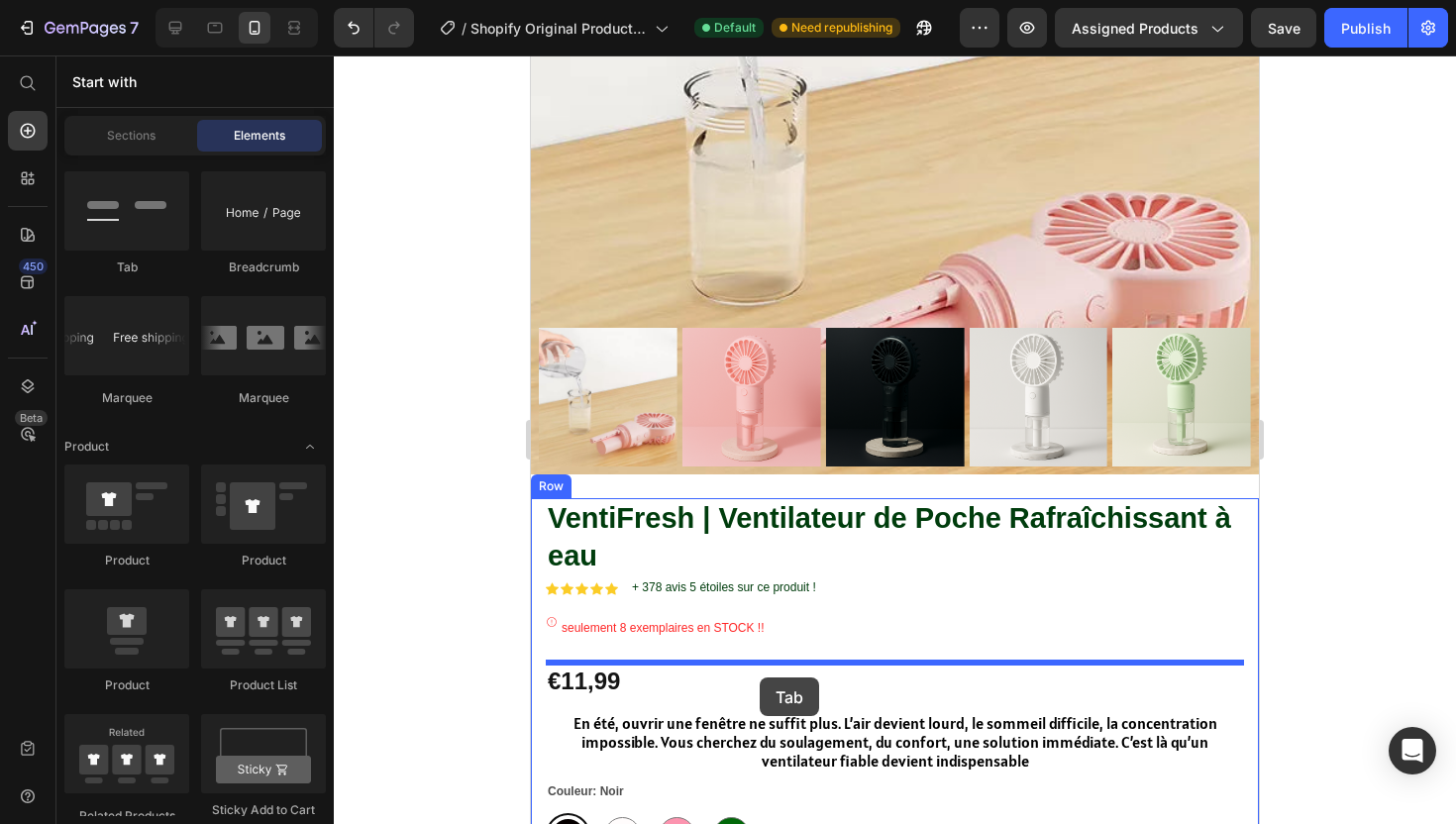 drag, startPoint x: 650, startPoint y: 298, endPoint x: 760, endPoint y: 677, distance: 394.6403 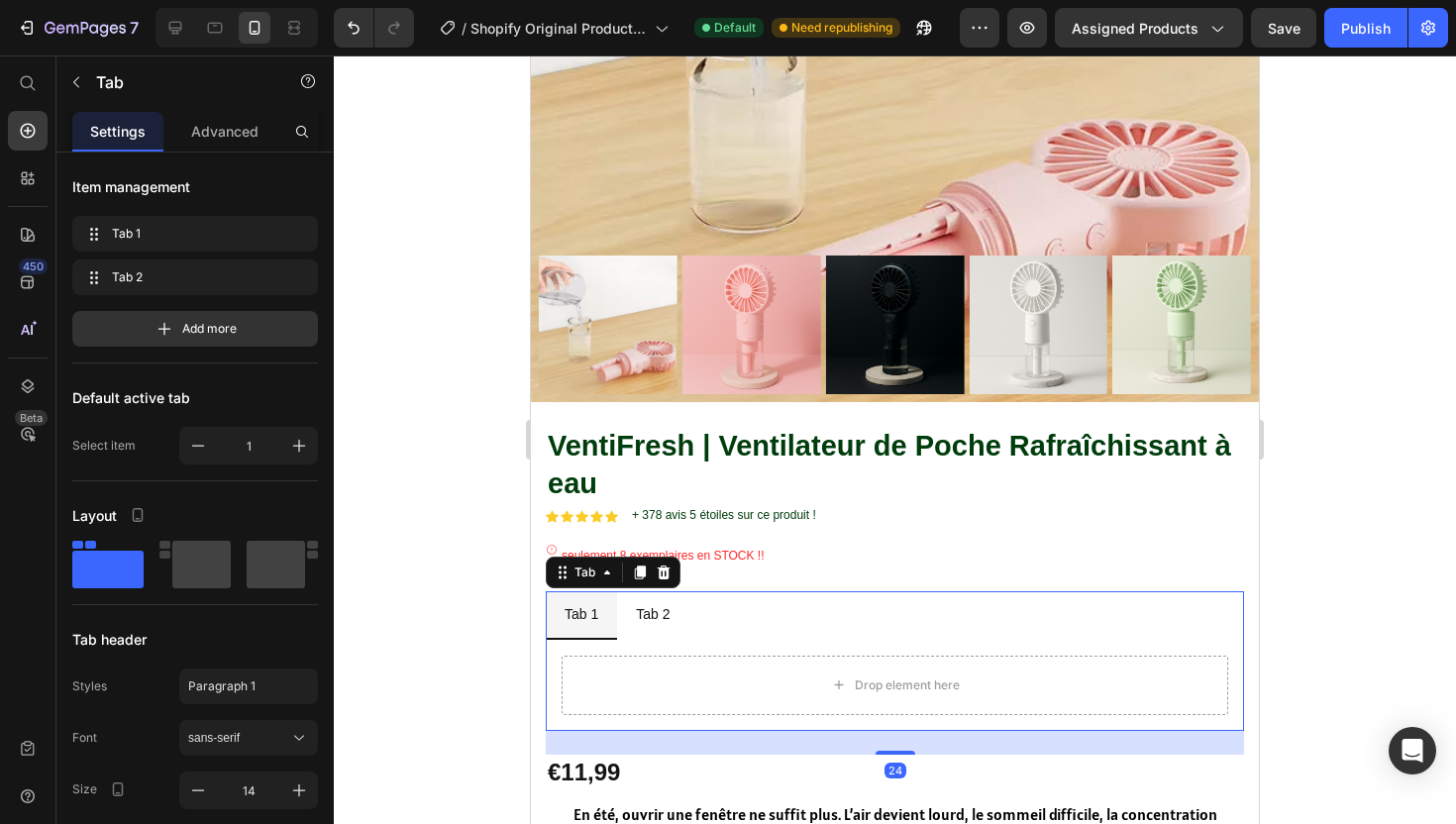 scroll, scrollTop: 737, scrollLeft: 0, axis: vertical 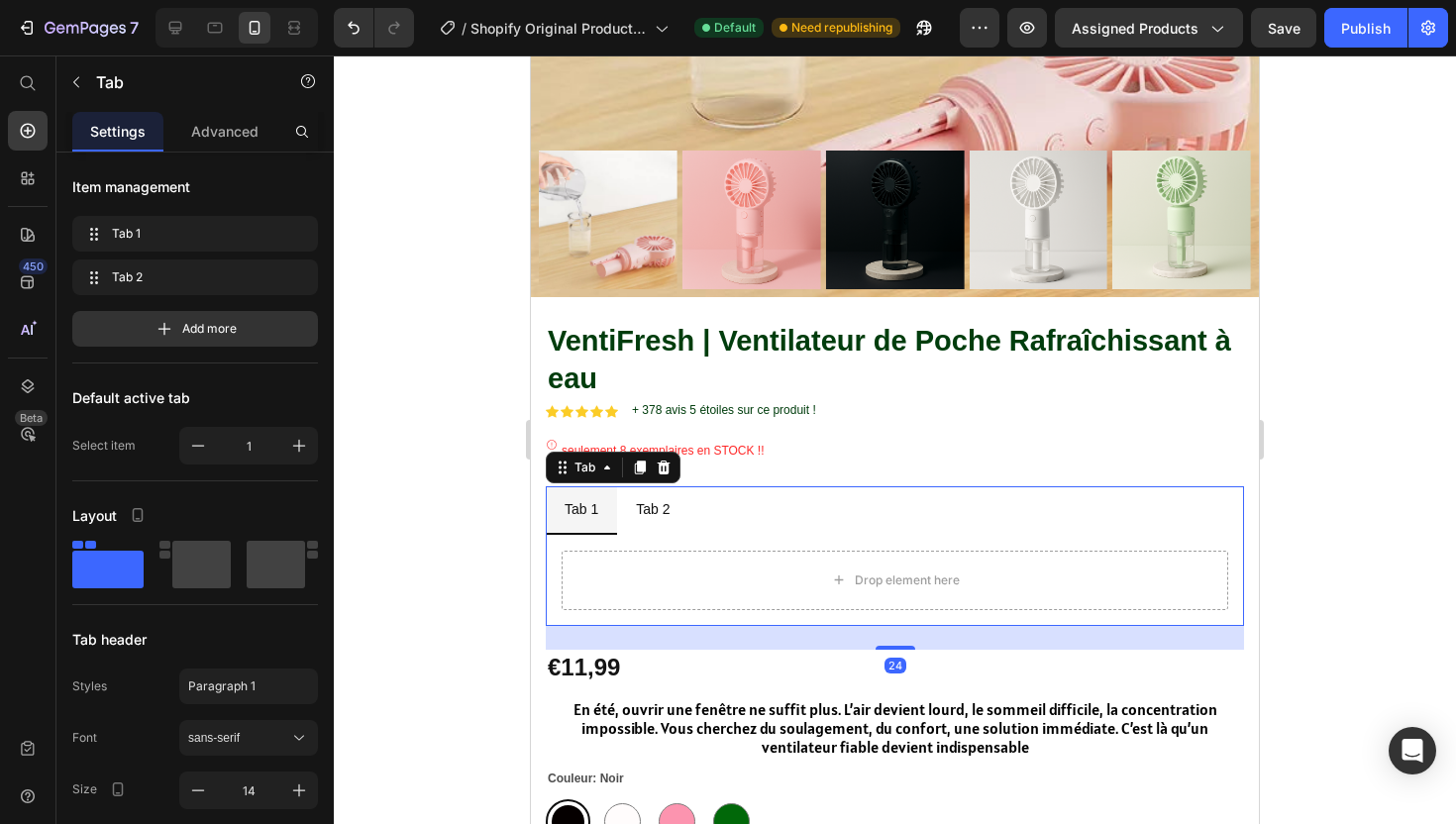 click on "Tab 1 Tab 2" at bounding box center (894, 510) 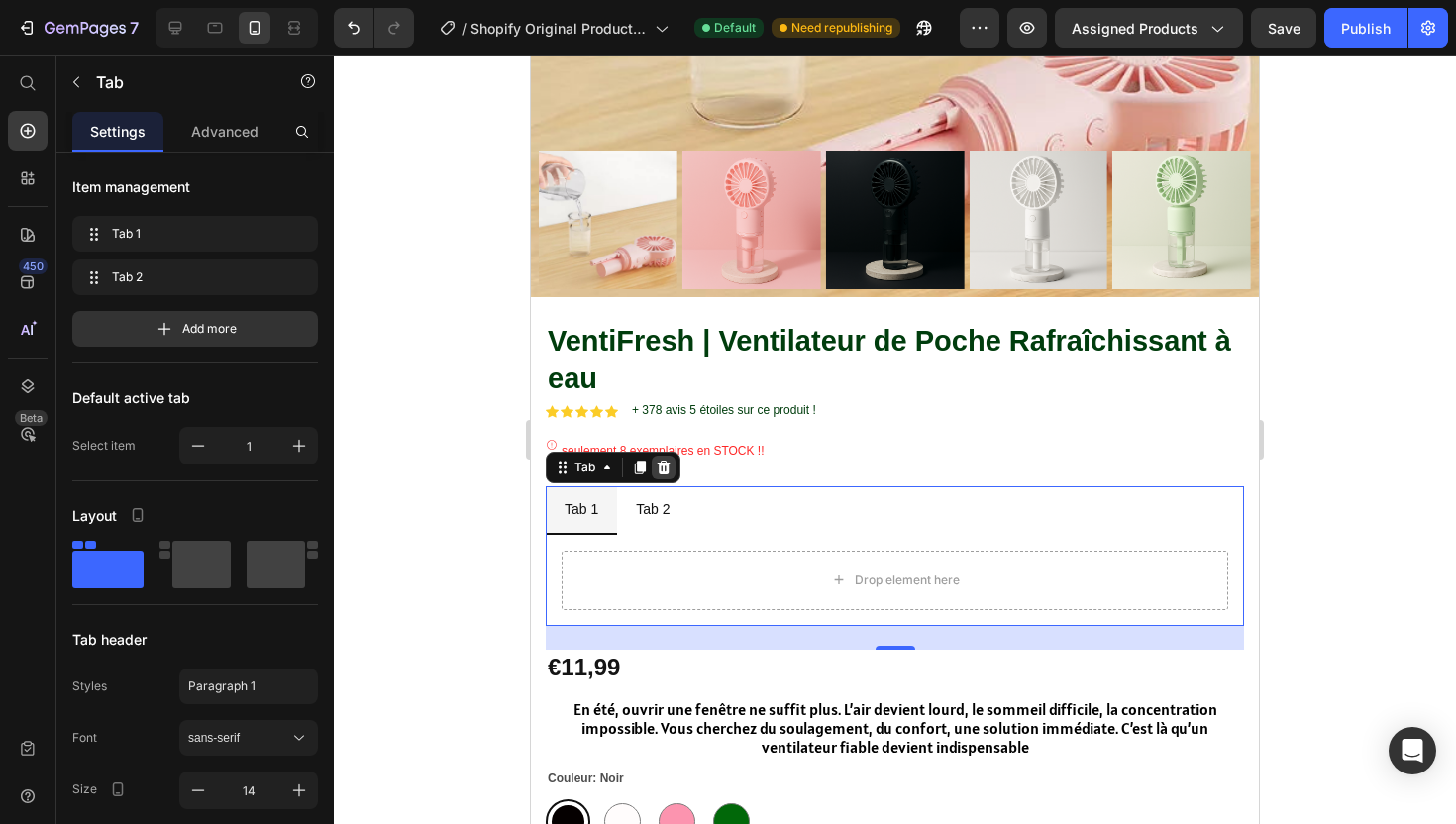 click 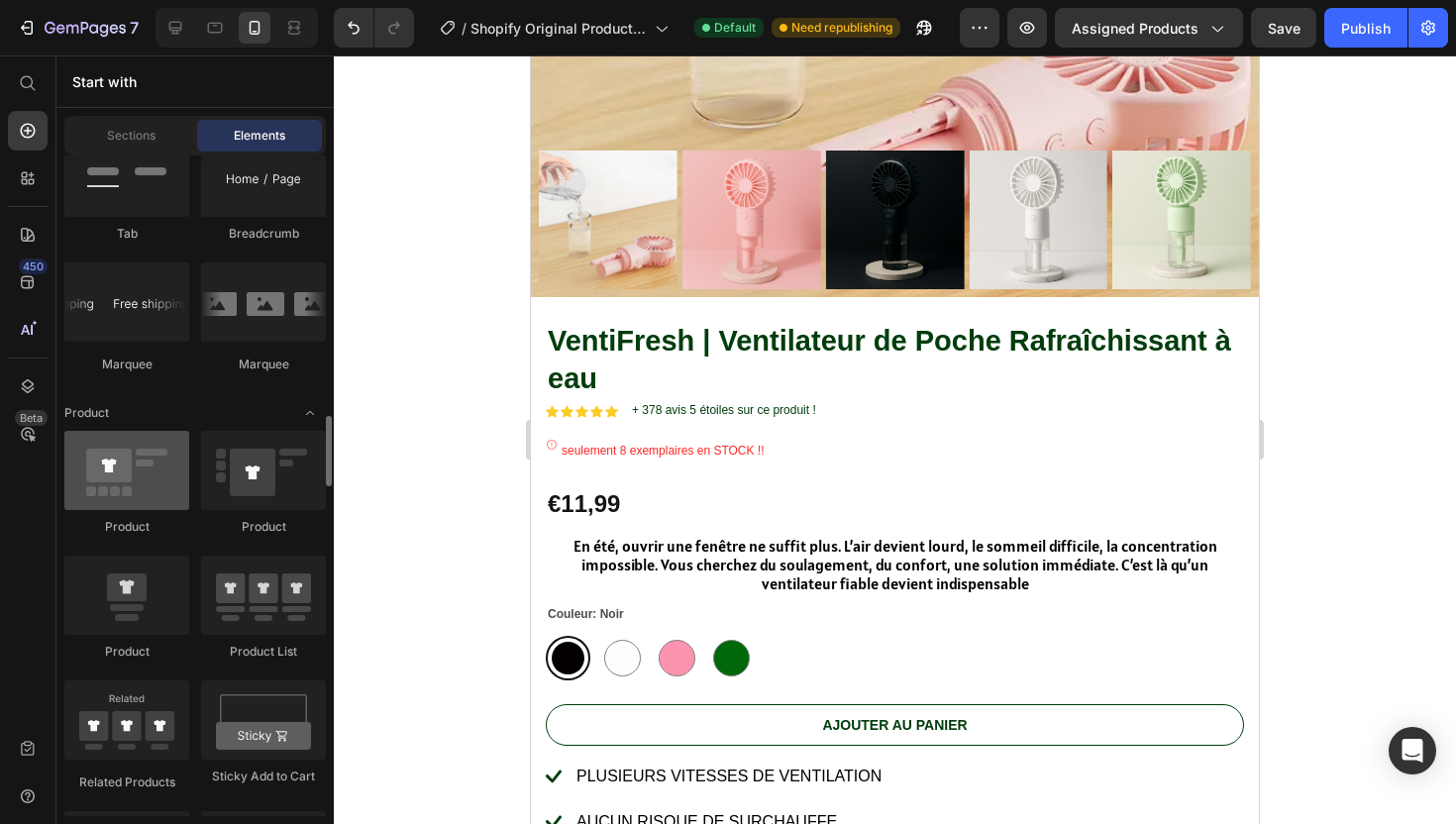 scroll, scrollTop: 2437, scrollLeft: 0, axis: vertical 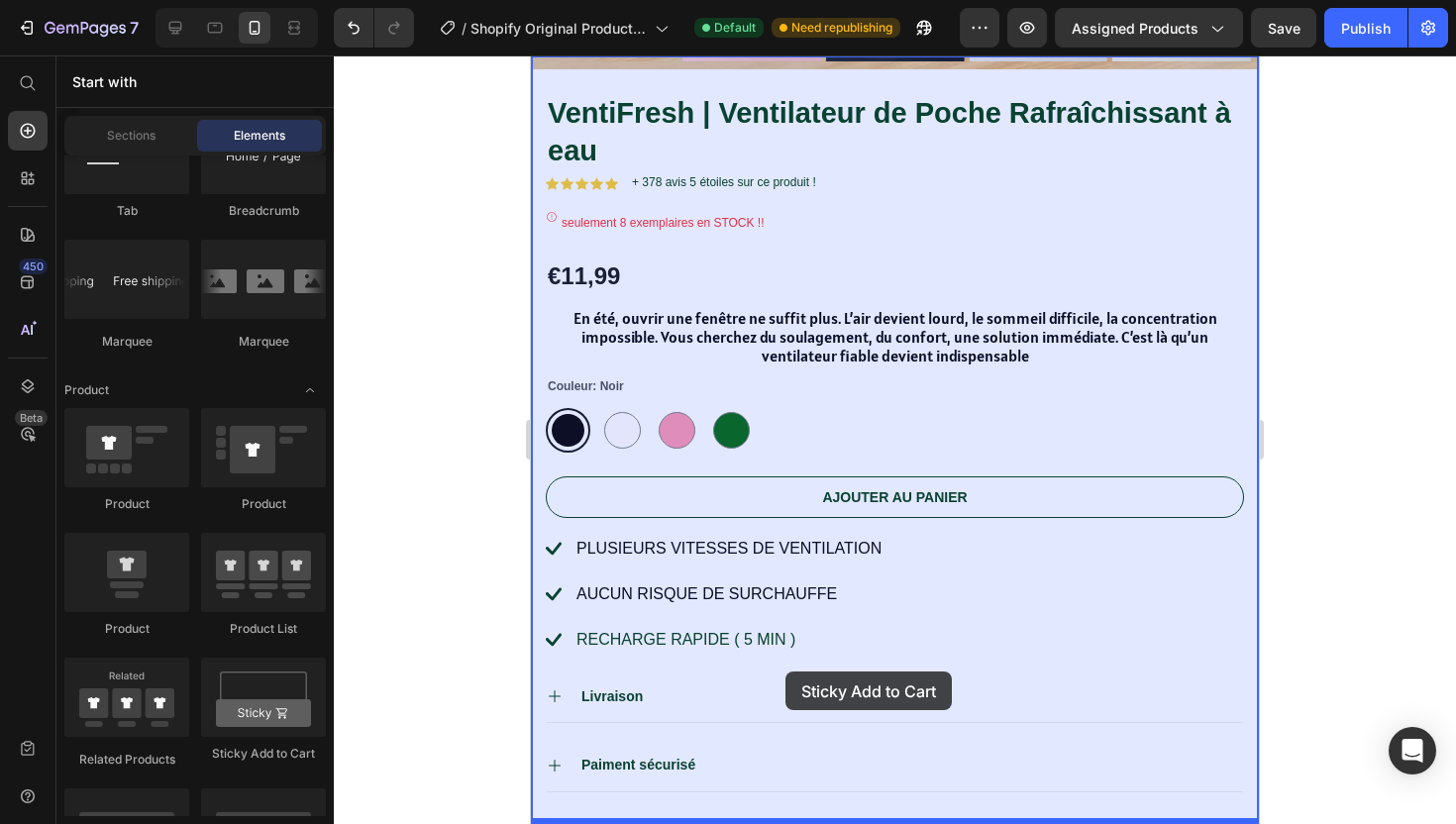 drag, startPoint x: 790, startPoint y: 761, endPoint x: 785, endPoint y: 672, distance: 89.140339 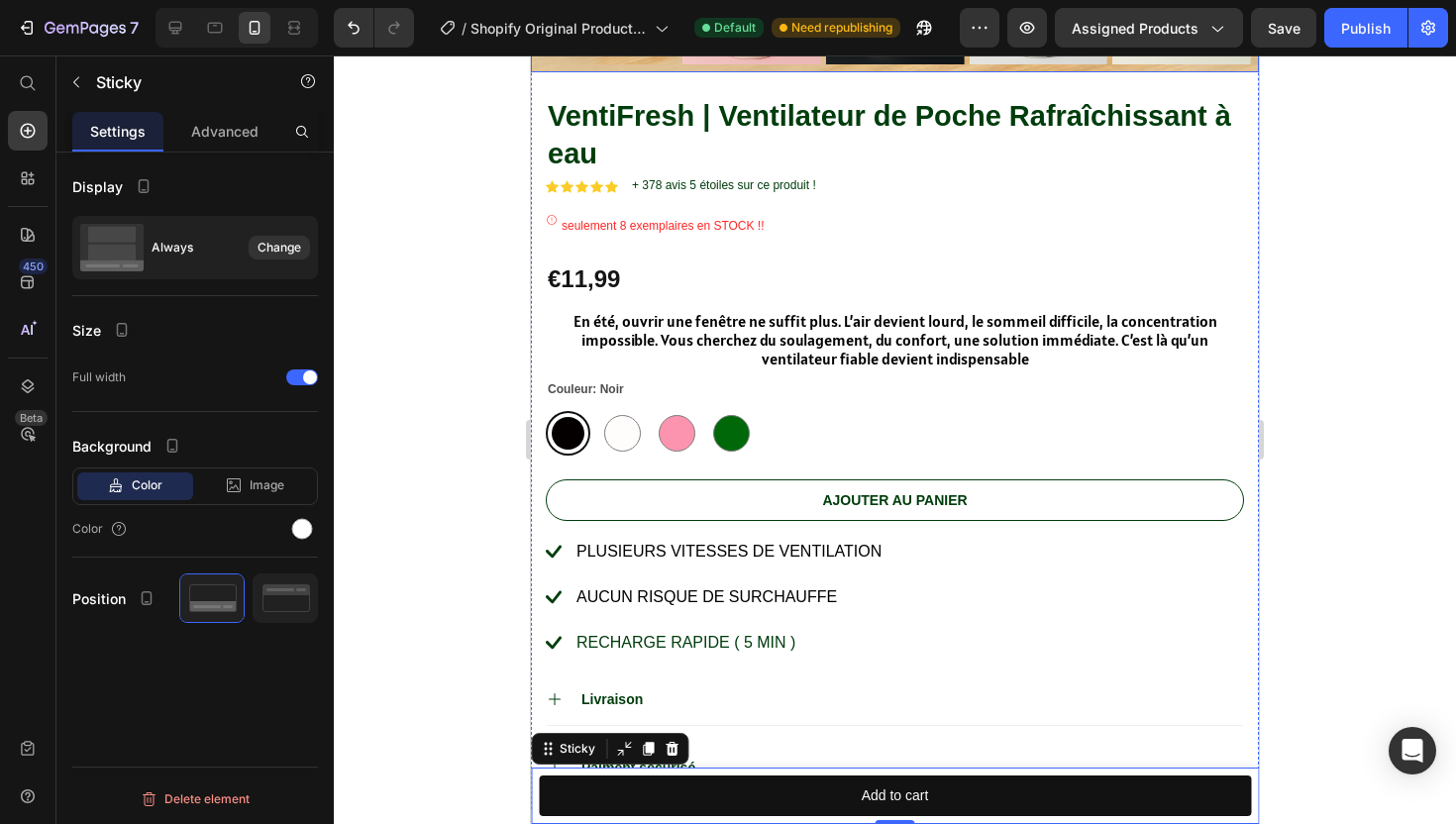 scroll, scrollTop: 1209, scrollLeft: 0, axis: vertical 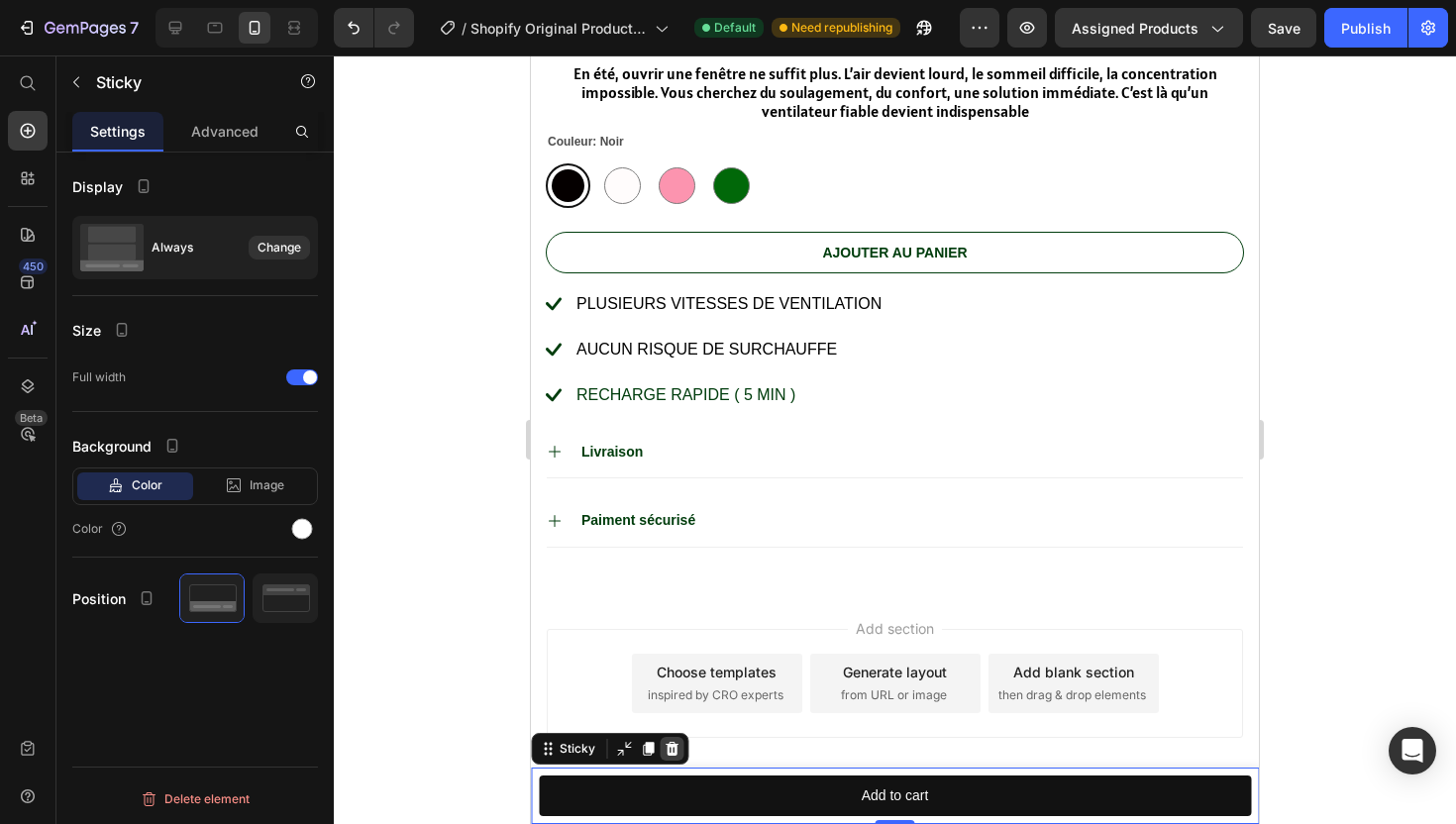 click 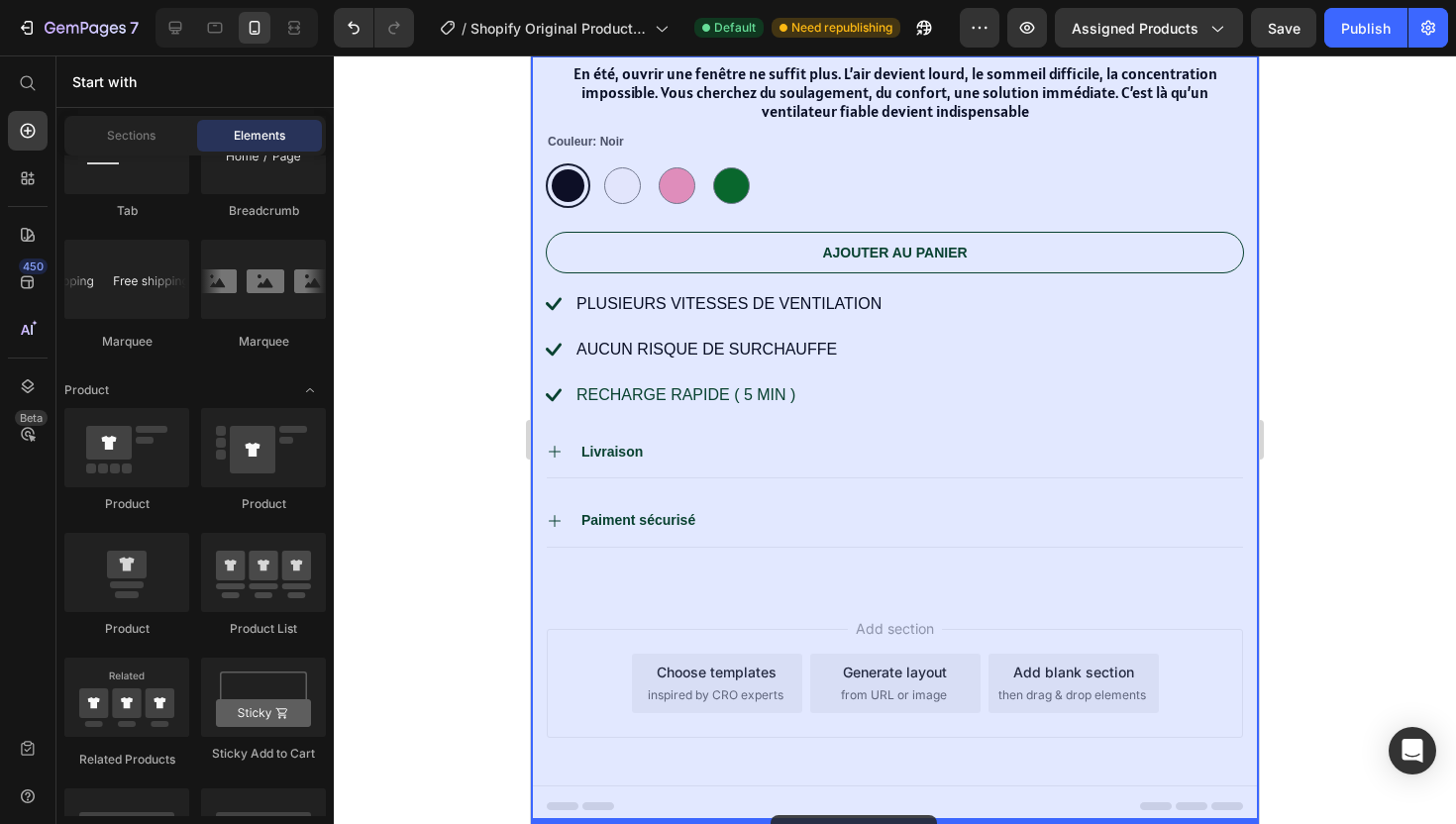 drag, startPoint x: 806, startPoint y: 746, endPoint x: 771, endPoint y: 815, distance: 77.369245 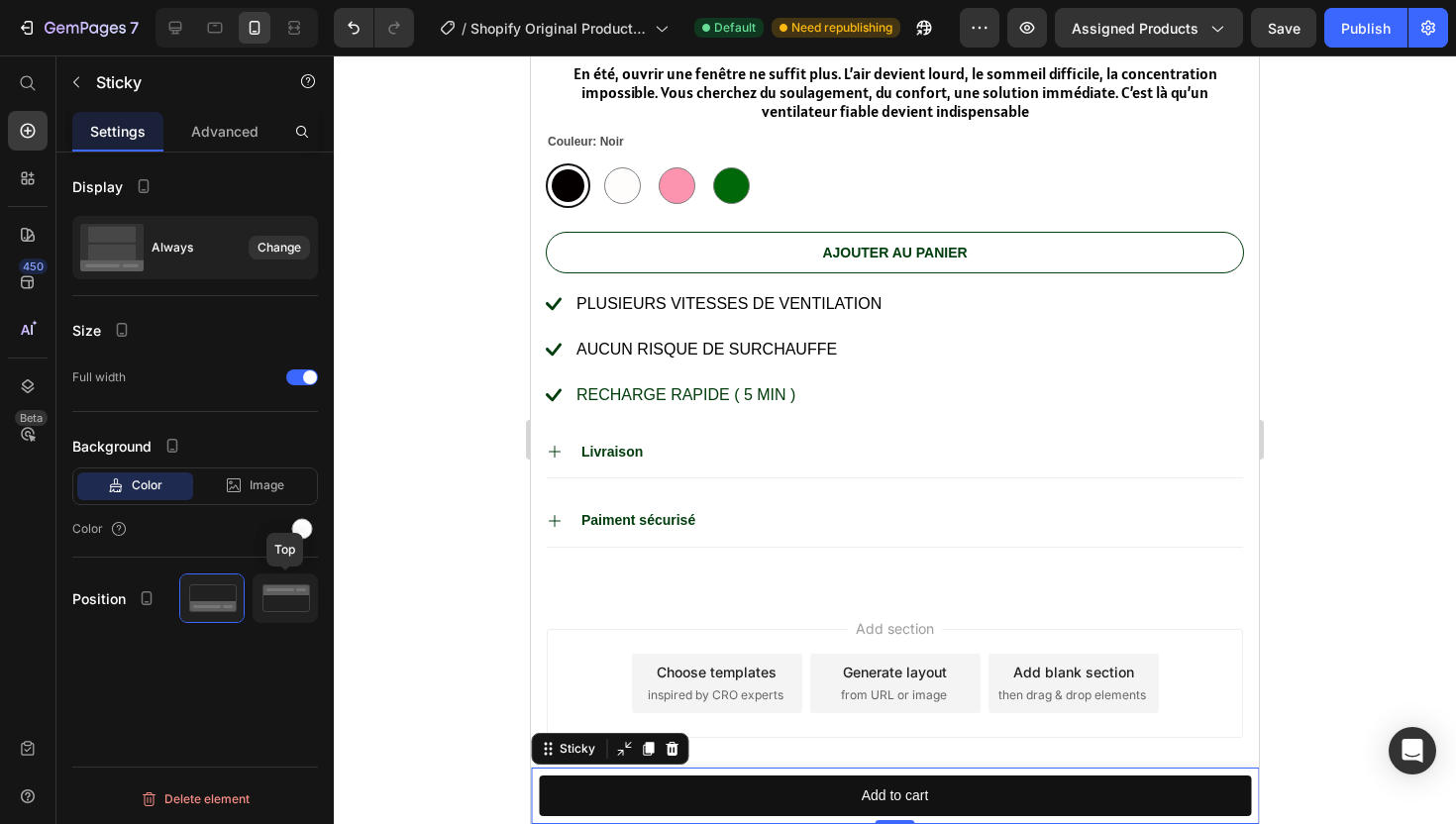 click 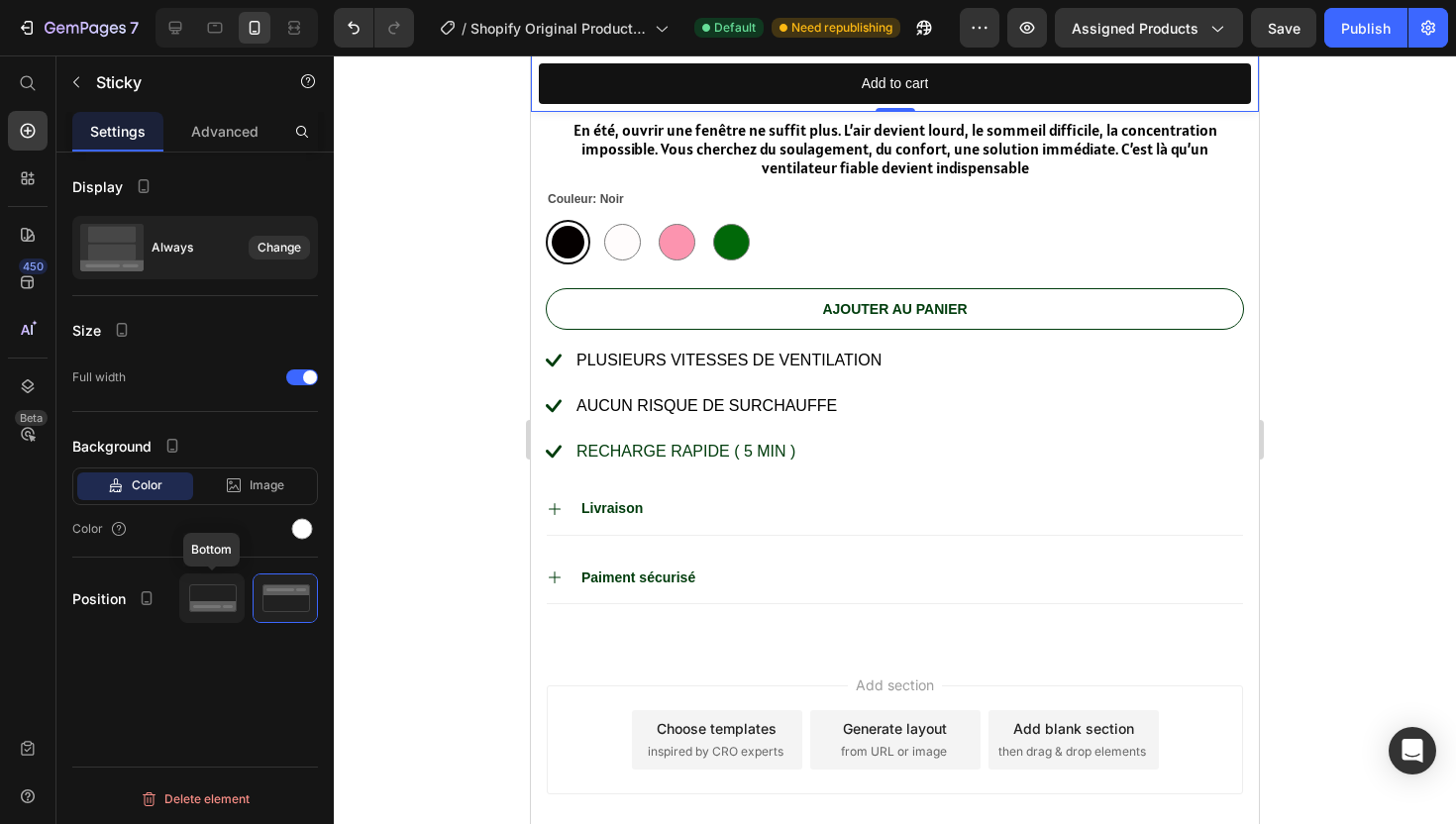 click 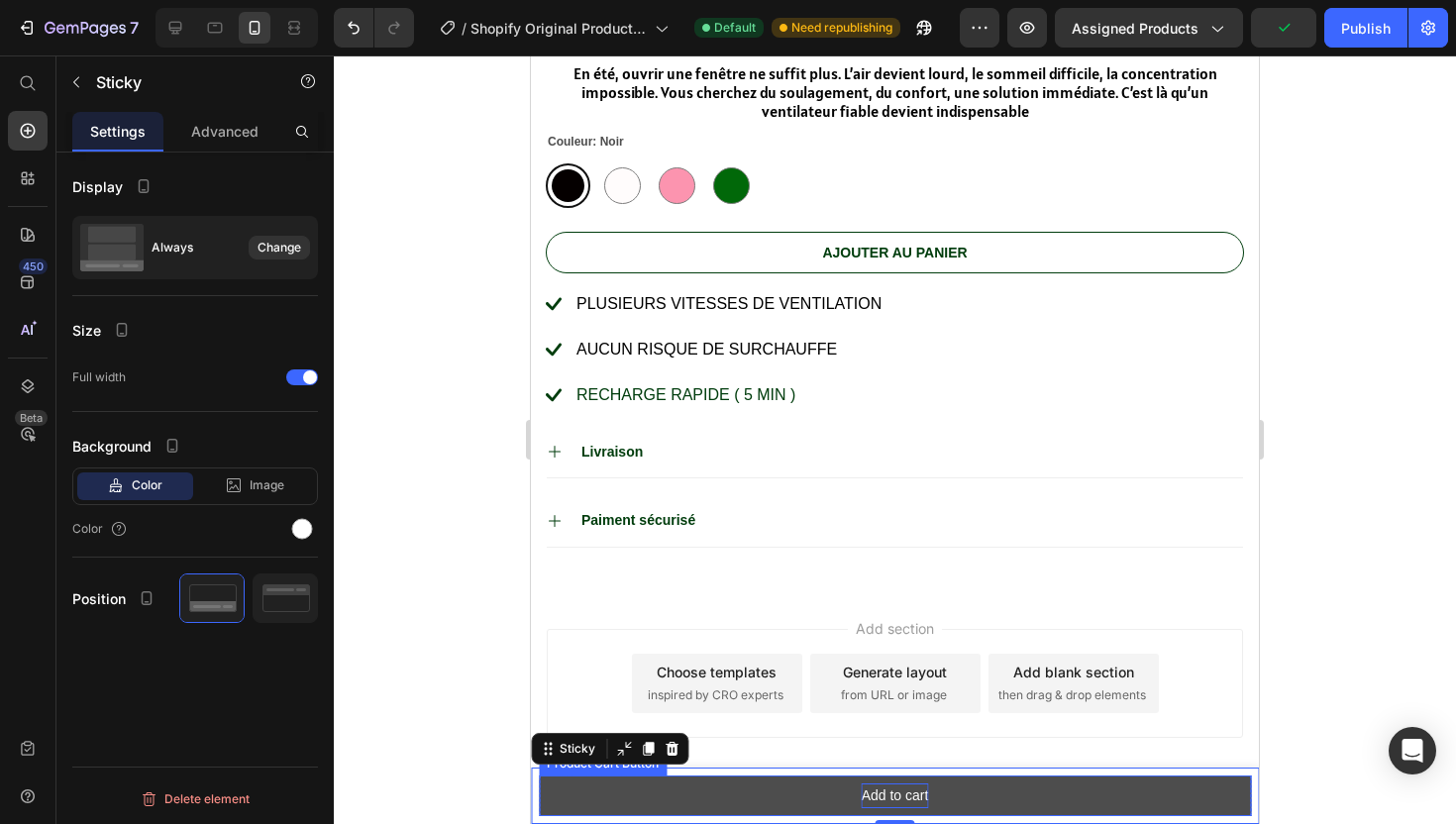 click on "Add to cart" at bounding box center (895, 795) 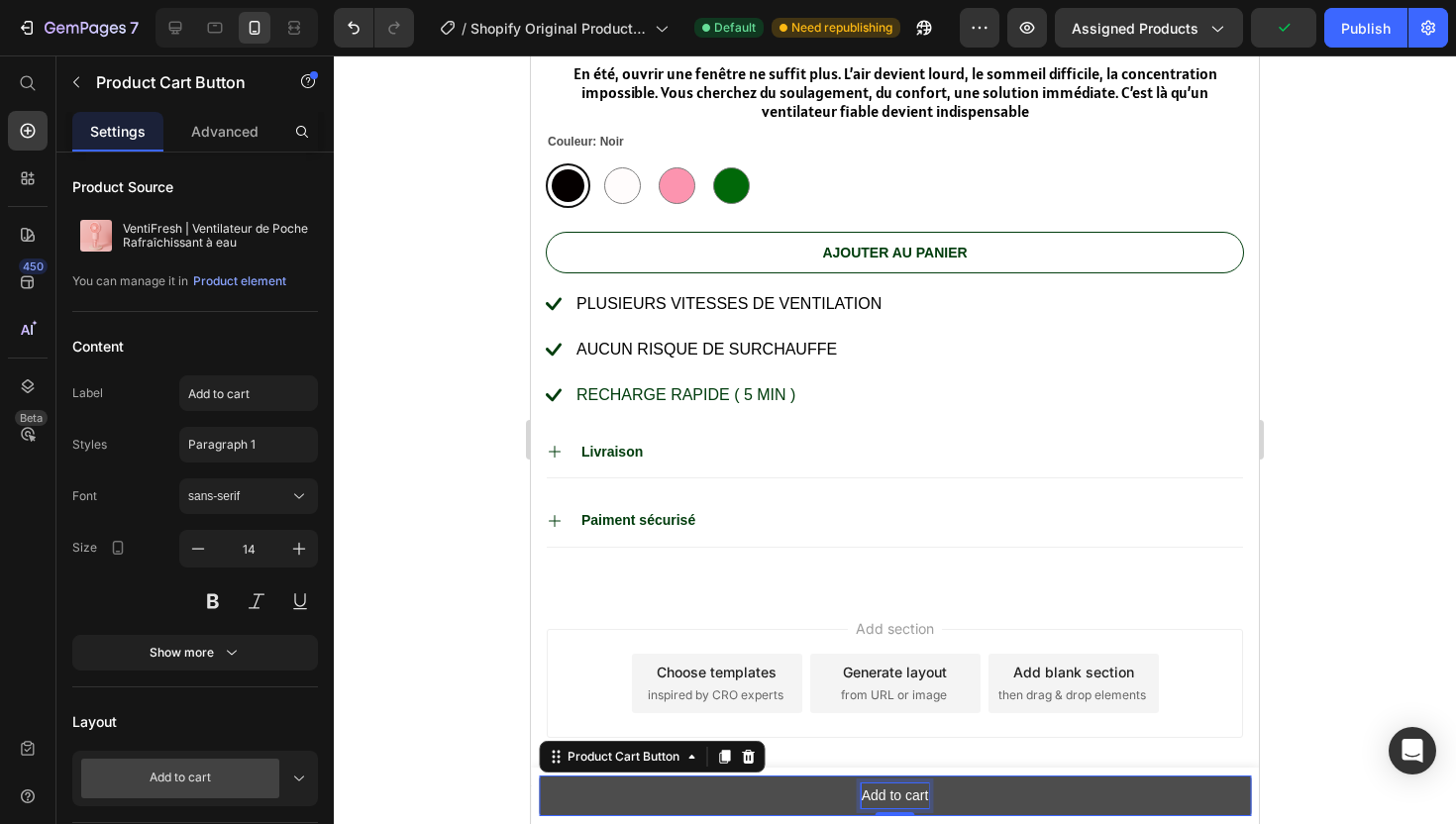 click on "Add to cart" at bounding box center [895, 795] 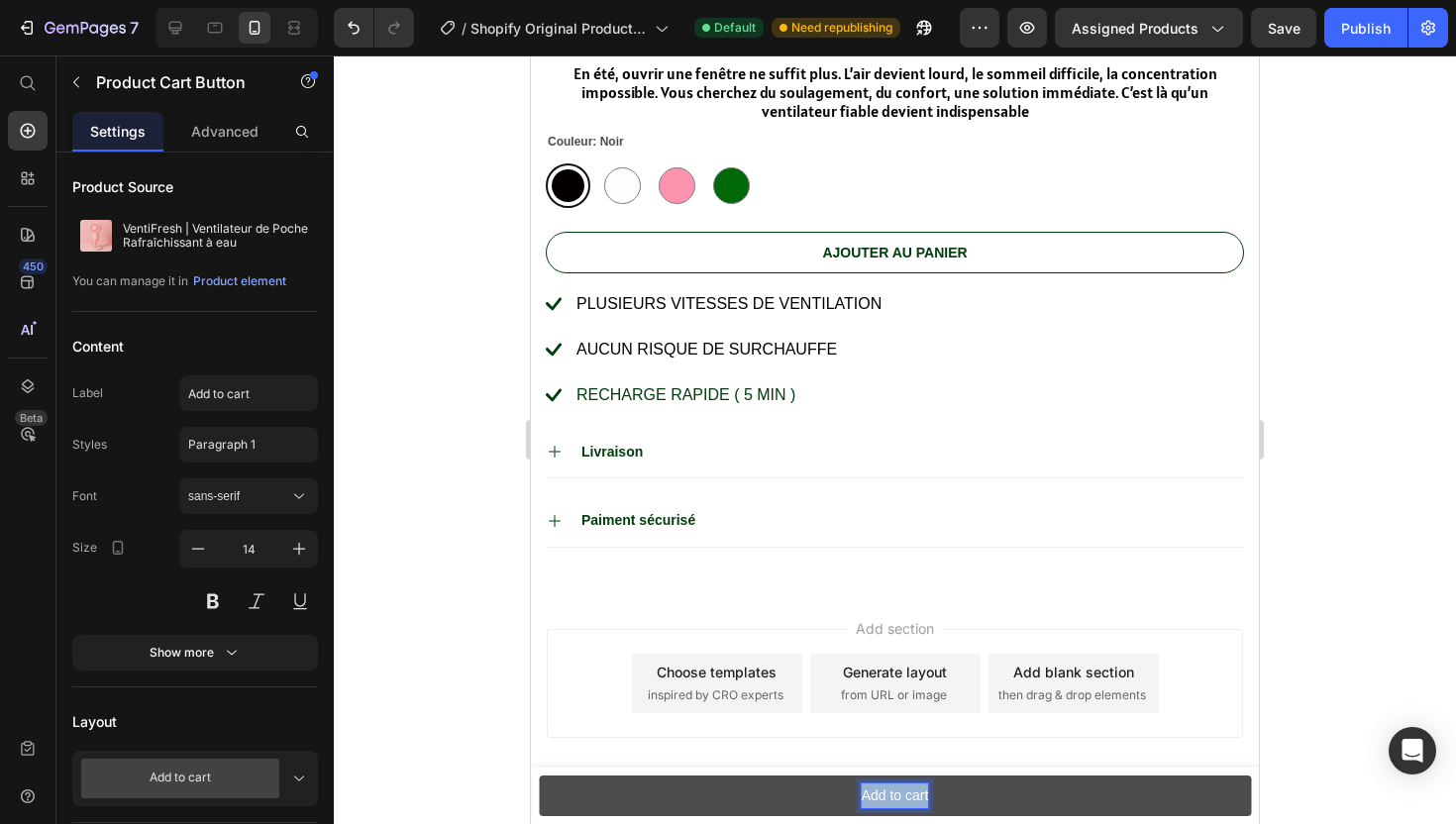 drag, startPoint x: 927, startPoint y: 798, endPoint x: 858, endPoint y: 799, distance: 69.00725 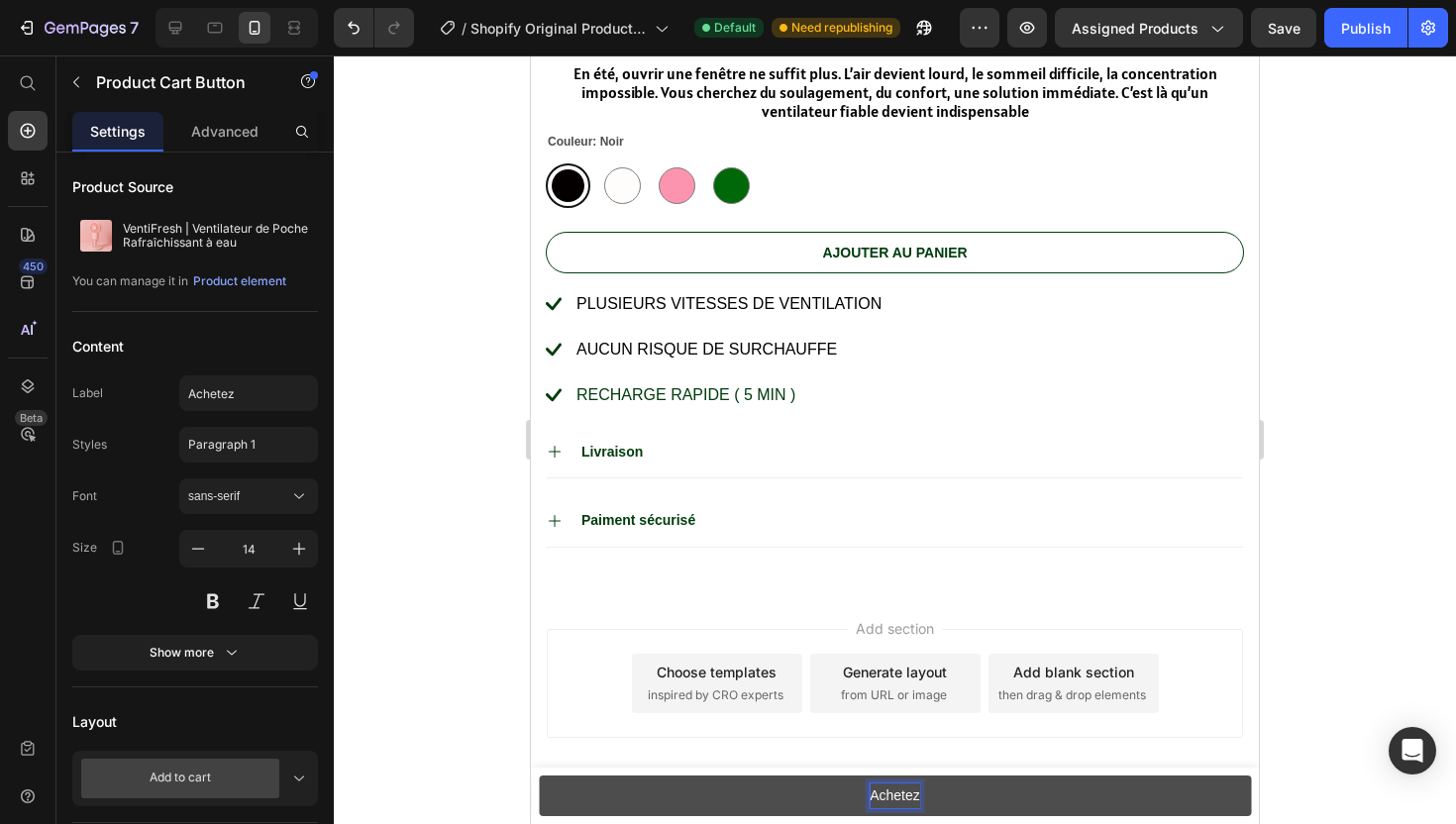 click on "Achetez" at bounding box center [894, 795] 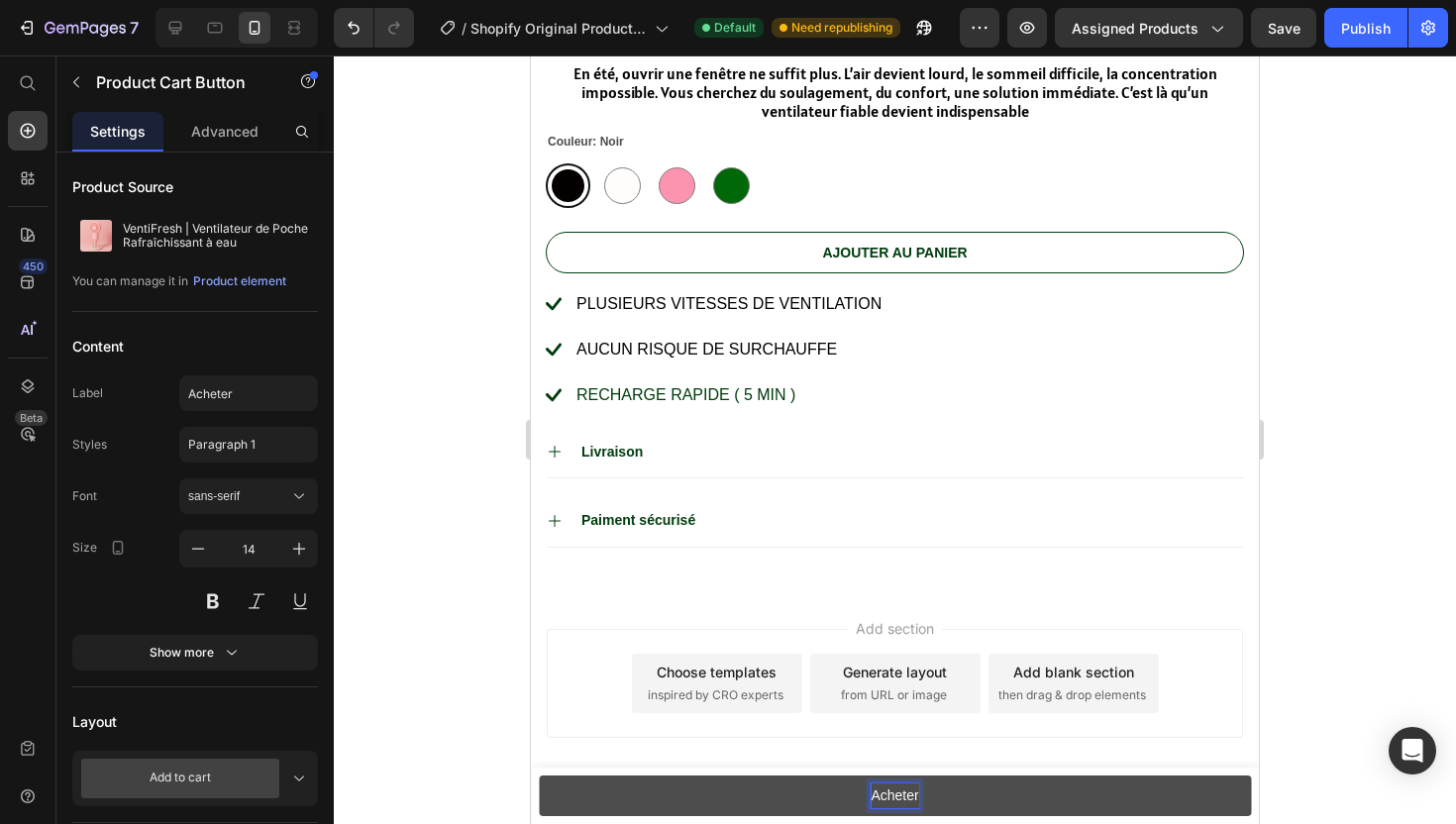 click on "Acheter" at bounding box center [894, 795] 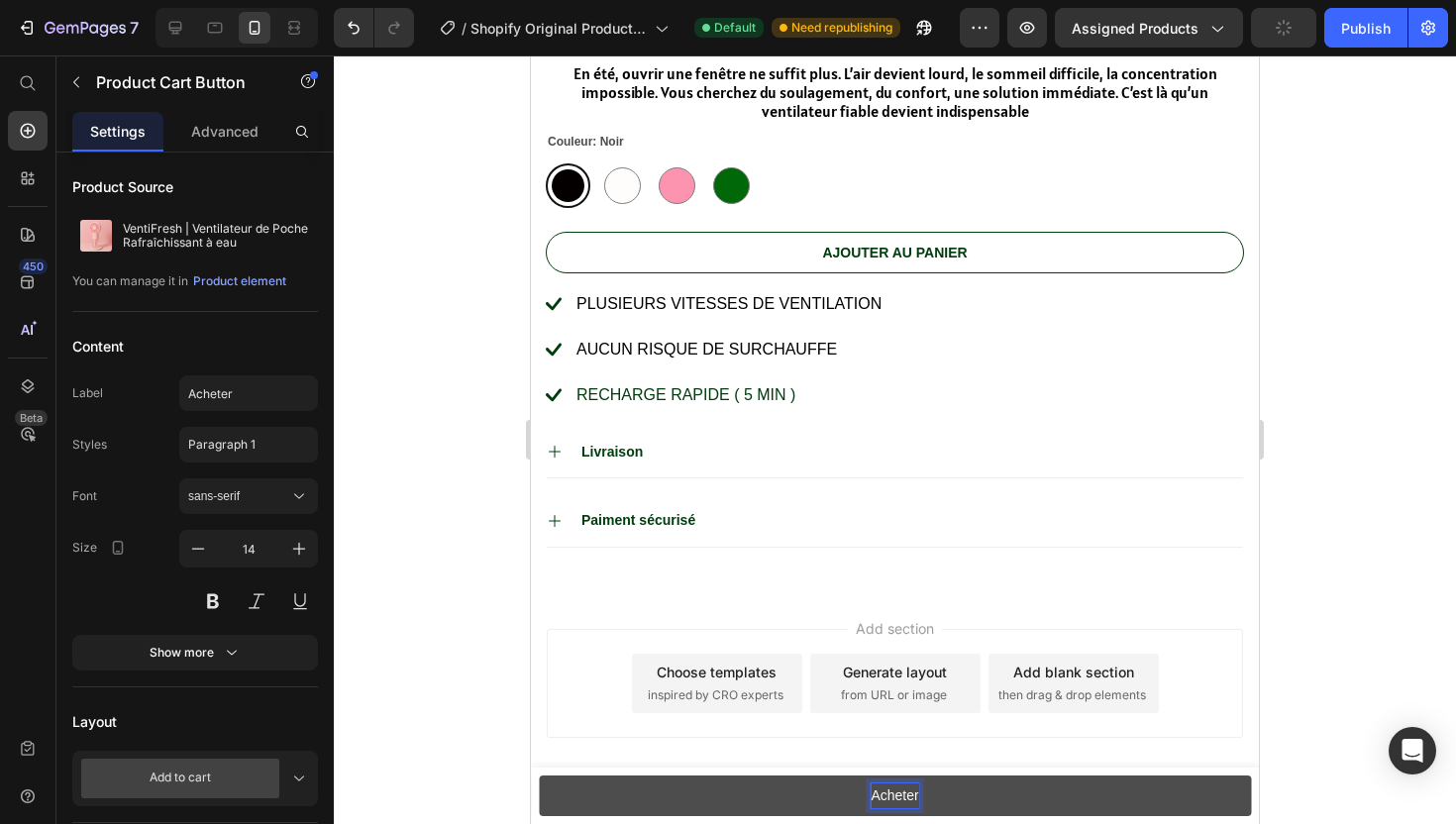 click on "Acheter" at bounding box center [894, 795] 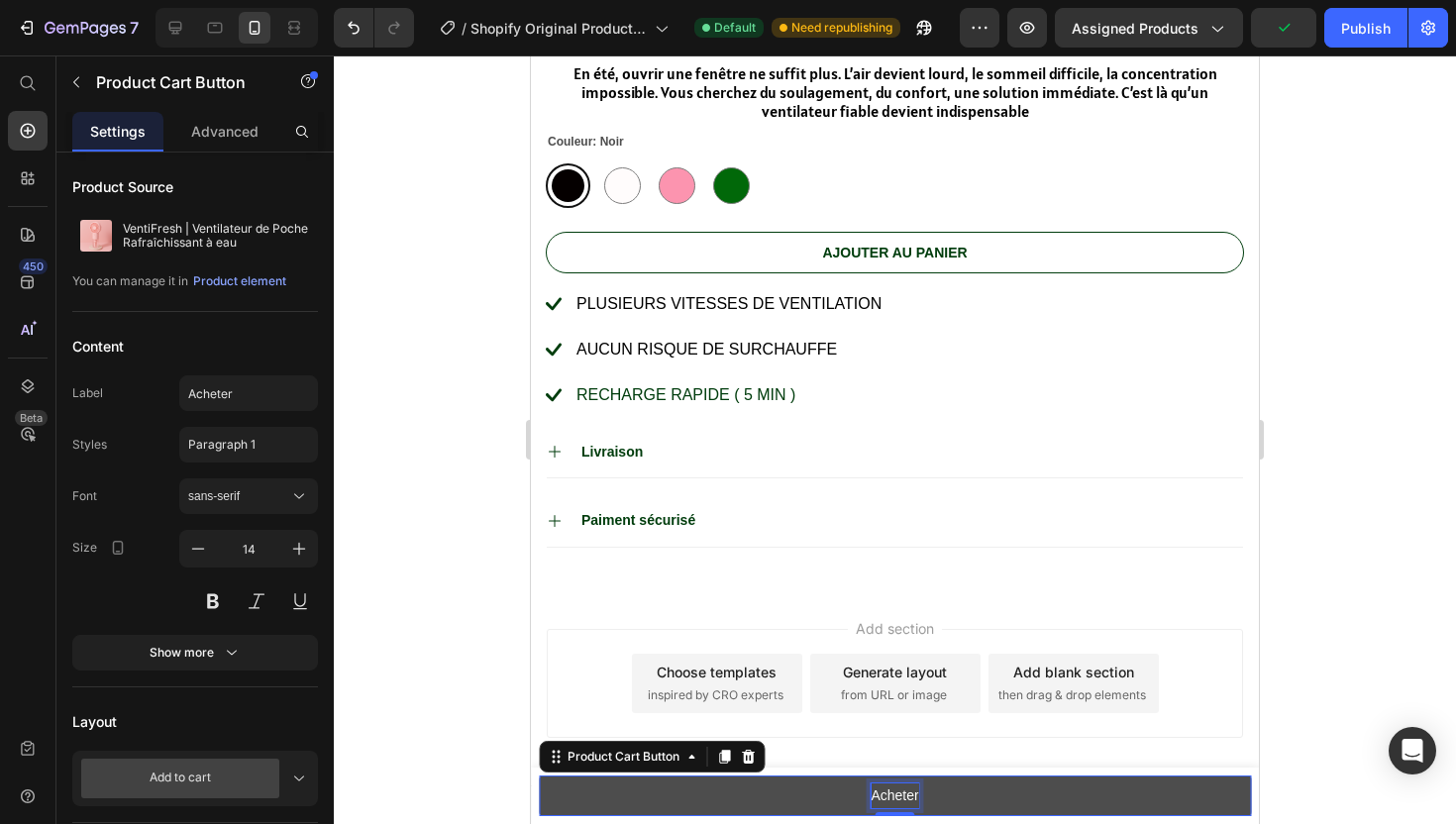 click on "Acheter" at bounding box center [894, 795] 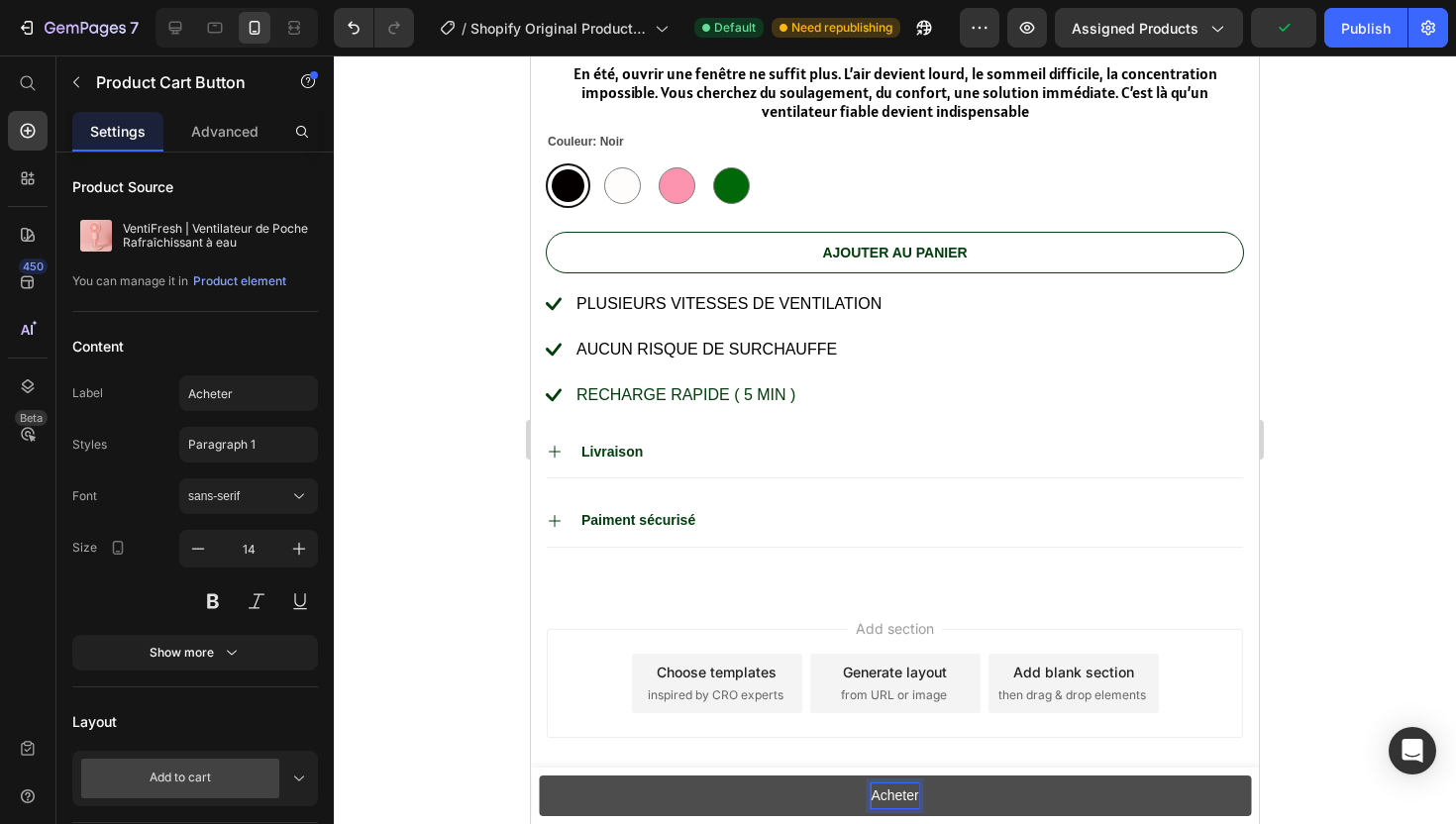 click on "Acheter" at bounding box center (894, 795) 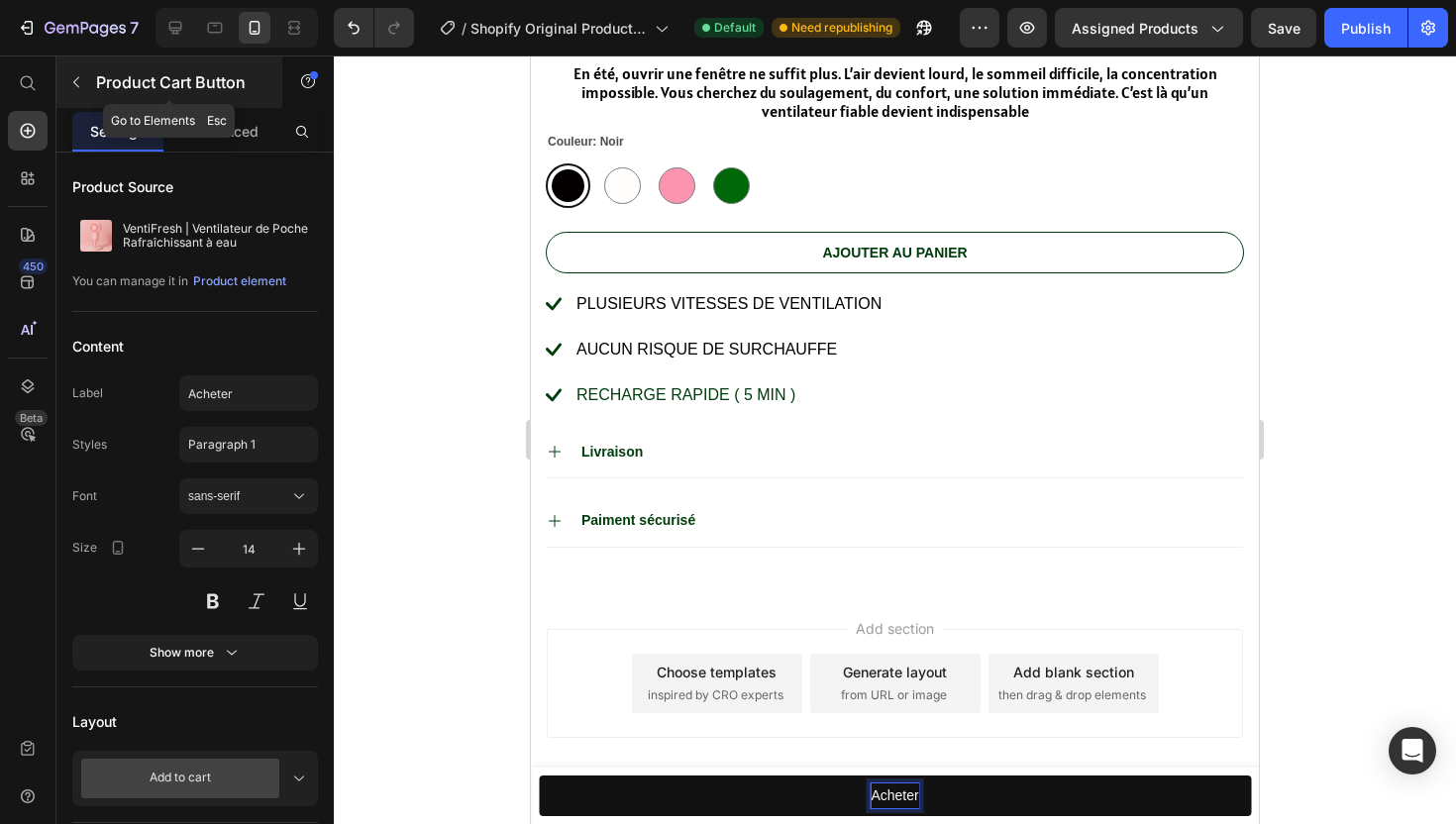 click 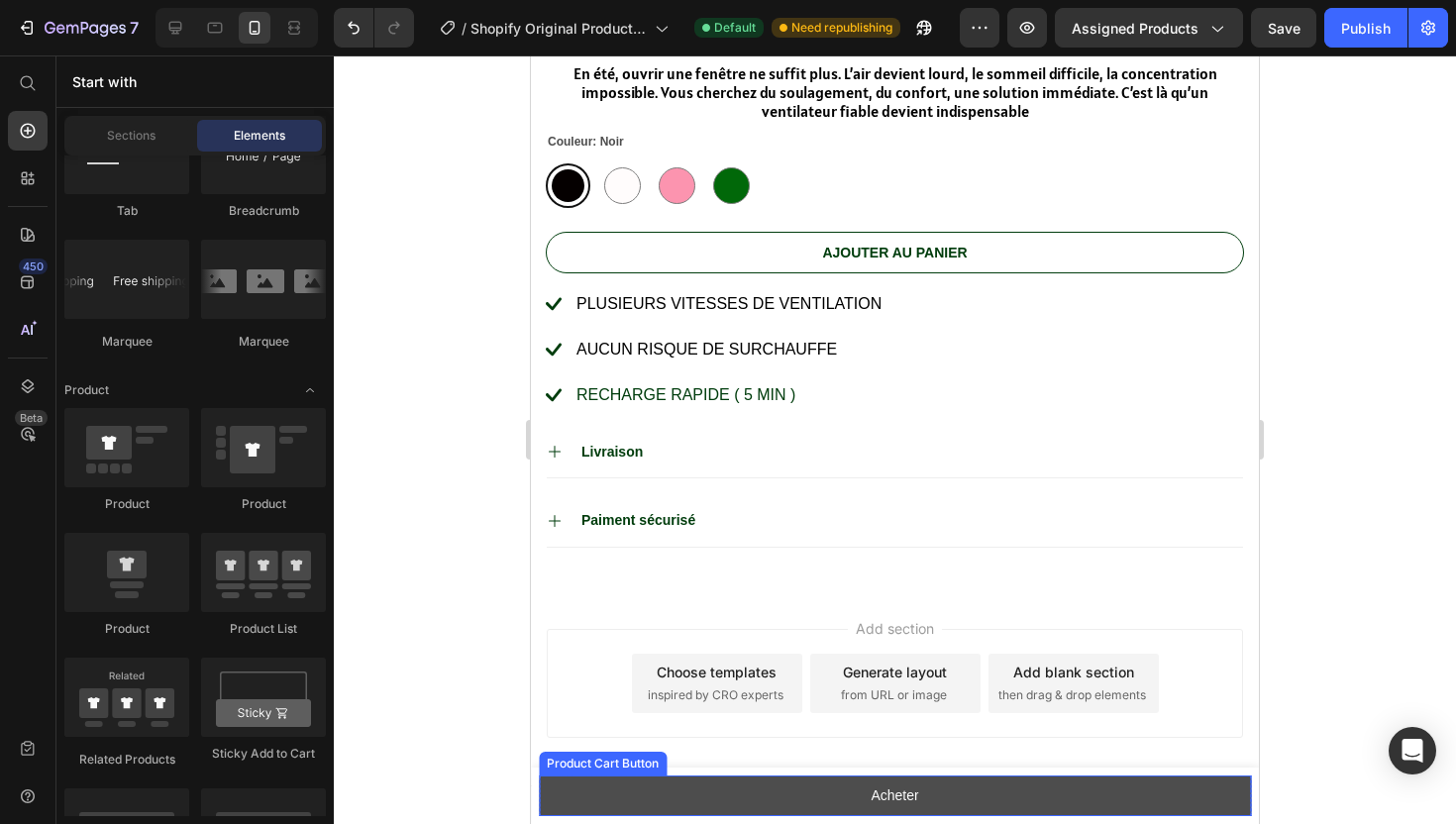 click on "Acheter" at bounding box center (894, 795) 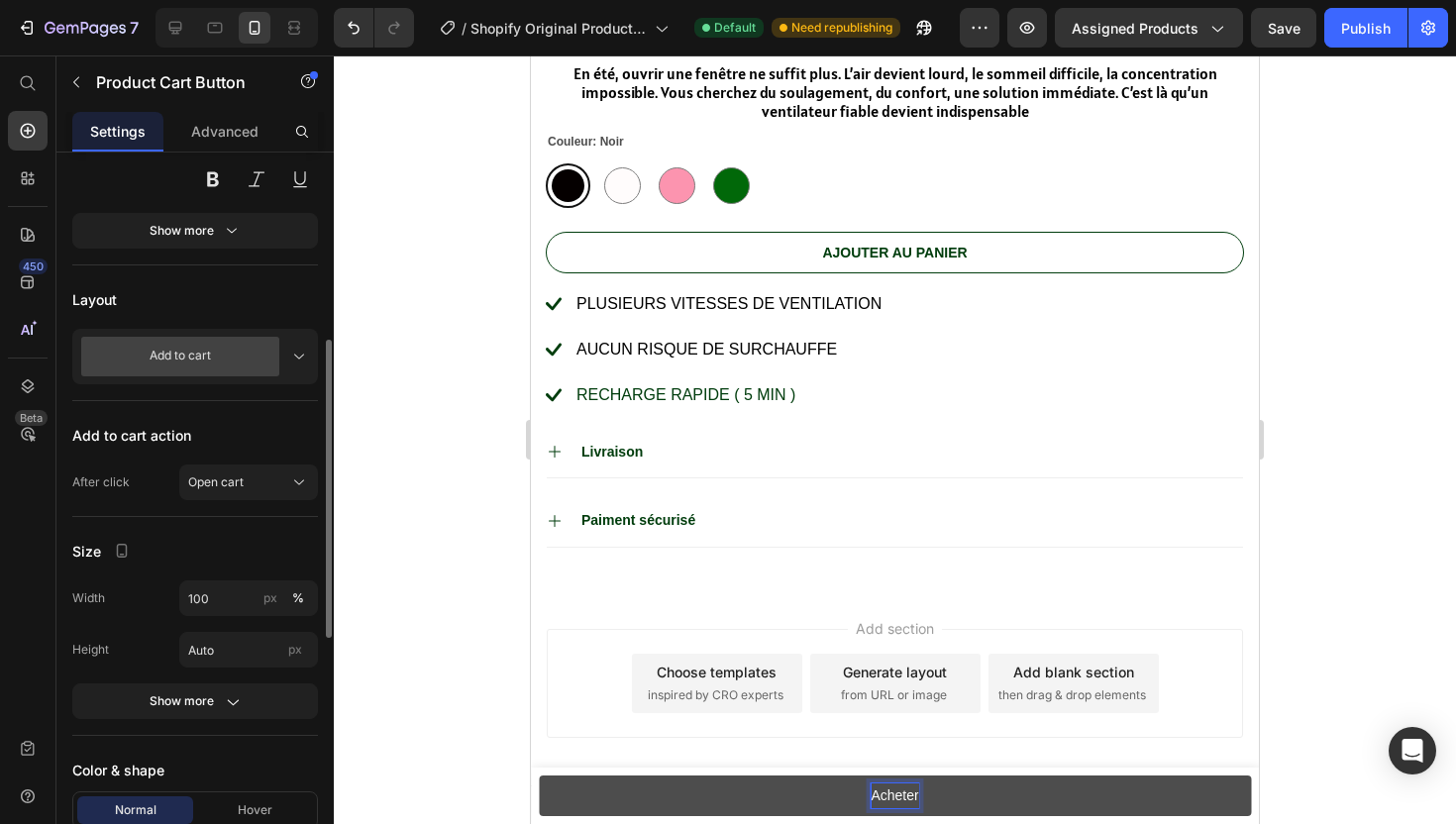 scroll, scrollTop: 442, scrollLeft: 0, axis: vertical 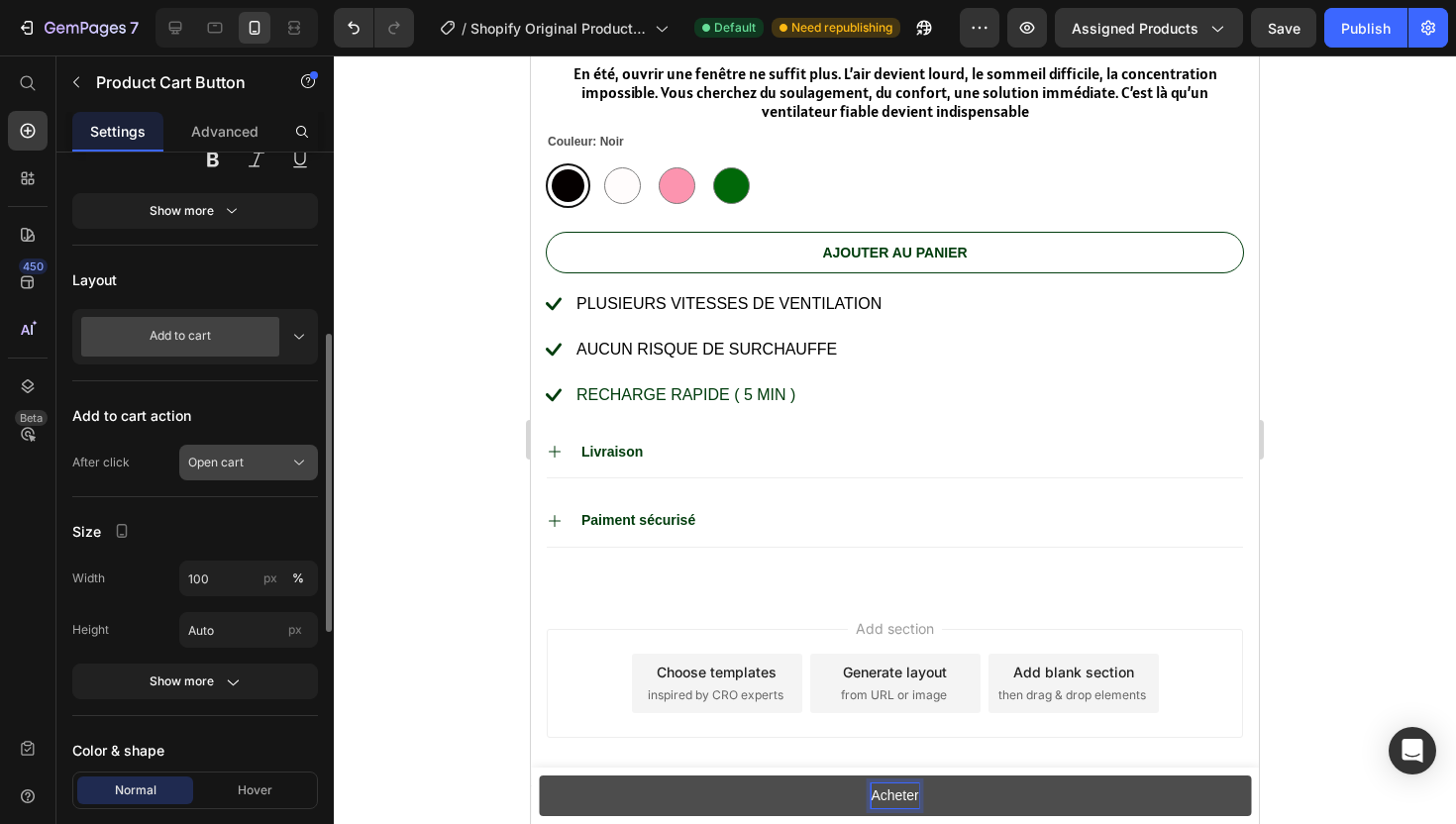 click on "Open cart" at bounding box center (249, 463) 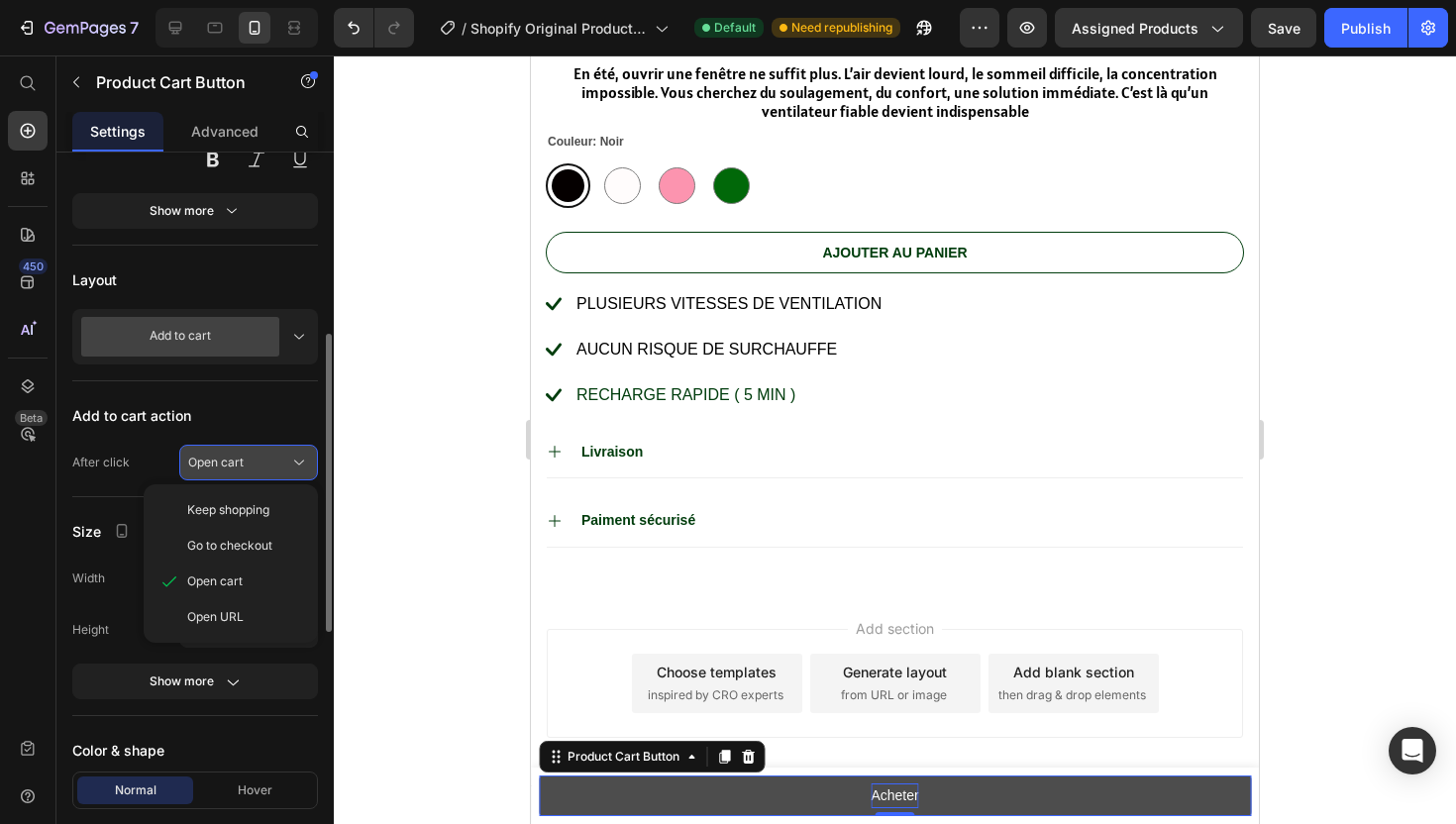 click on "Open cart" at bounding box center (216, 463) 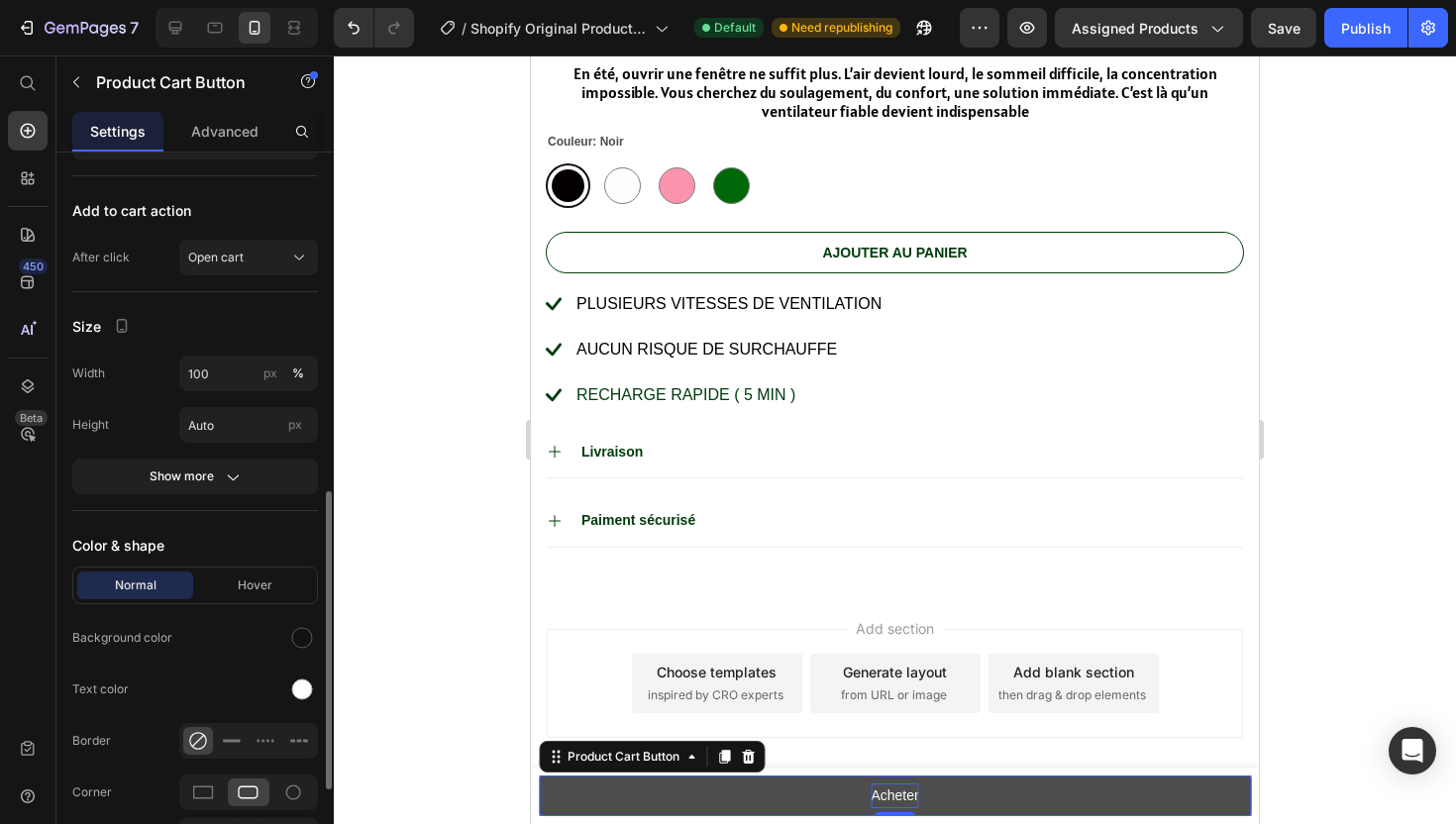 scroll, scrollTop: 698, scrollLeft: 0, axis: vertical 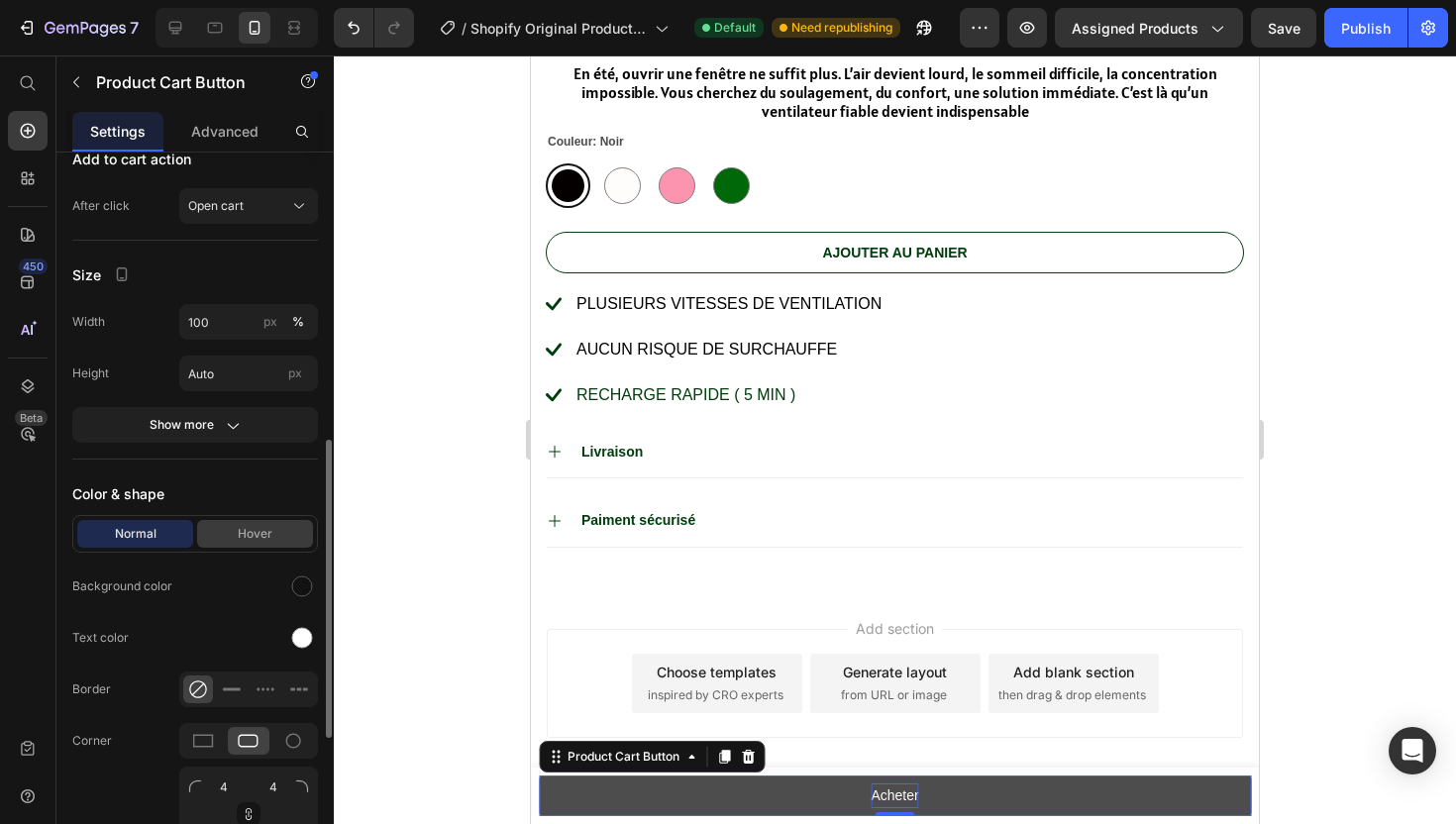 click on "Hover" at bounding box center (255, 534) 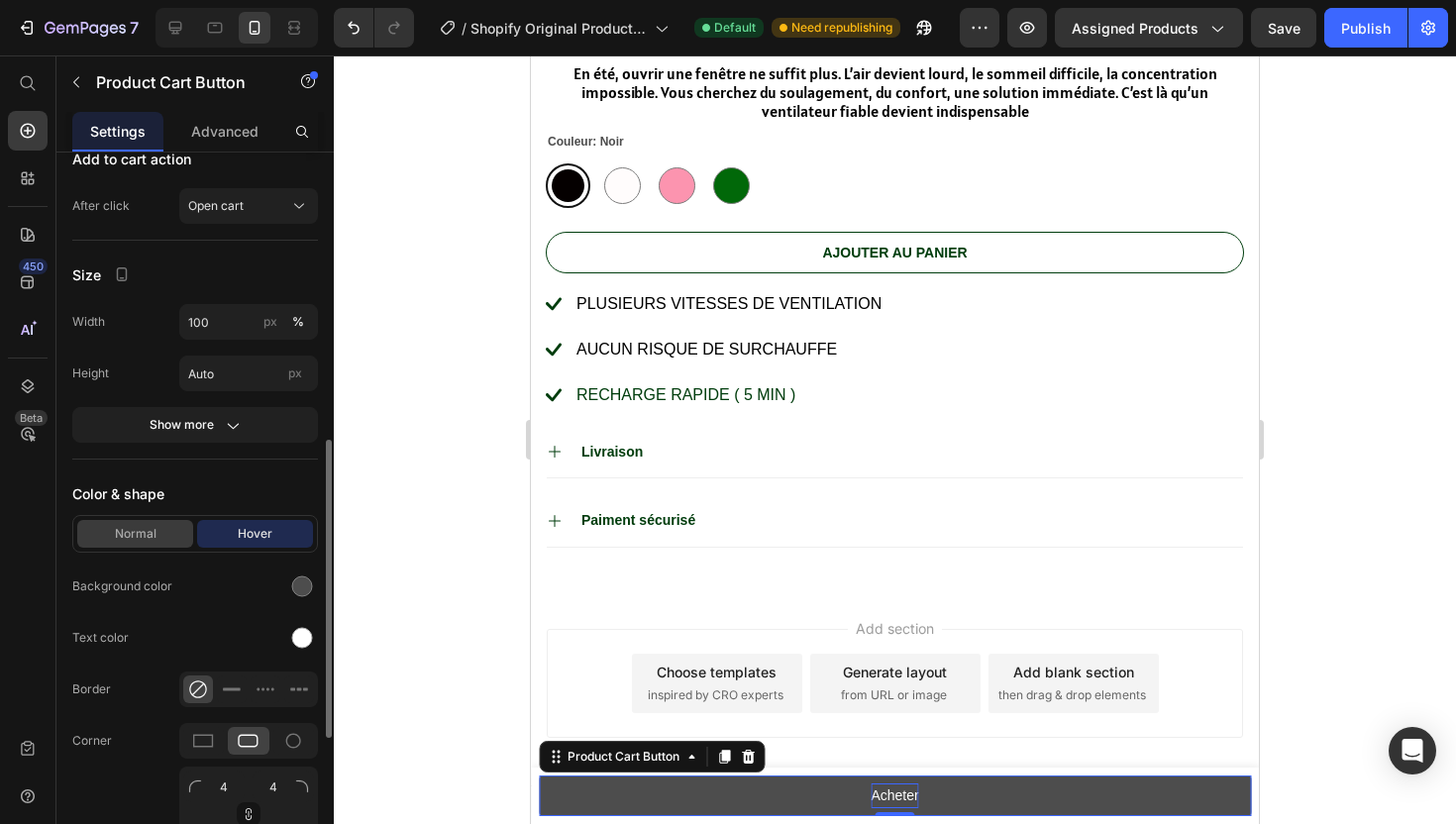 click on "Normal" at bounding box center [135, 534] 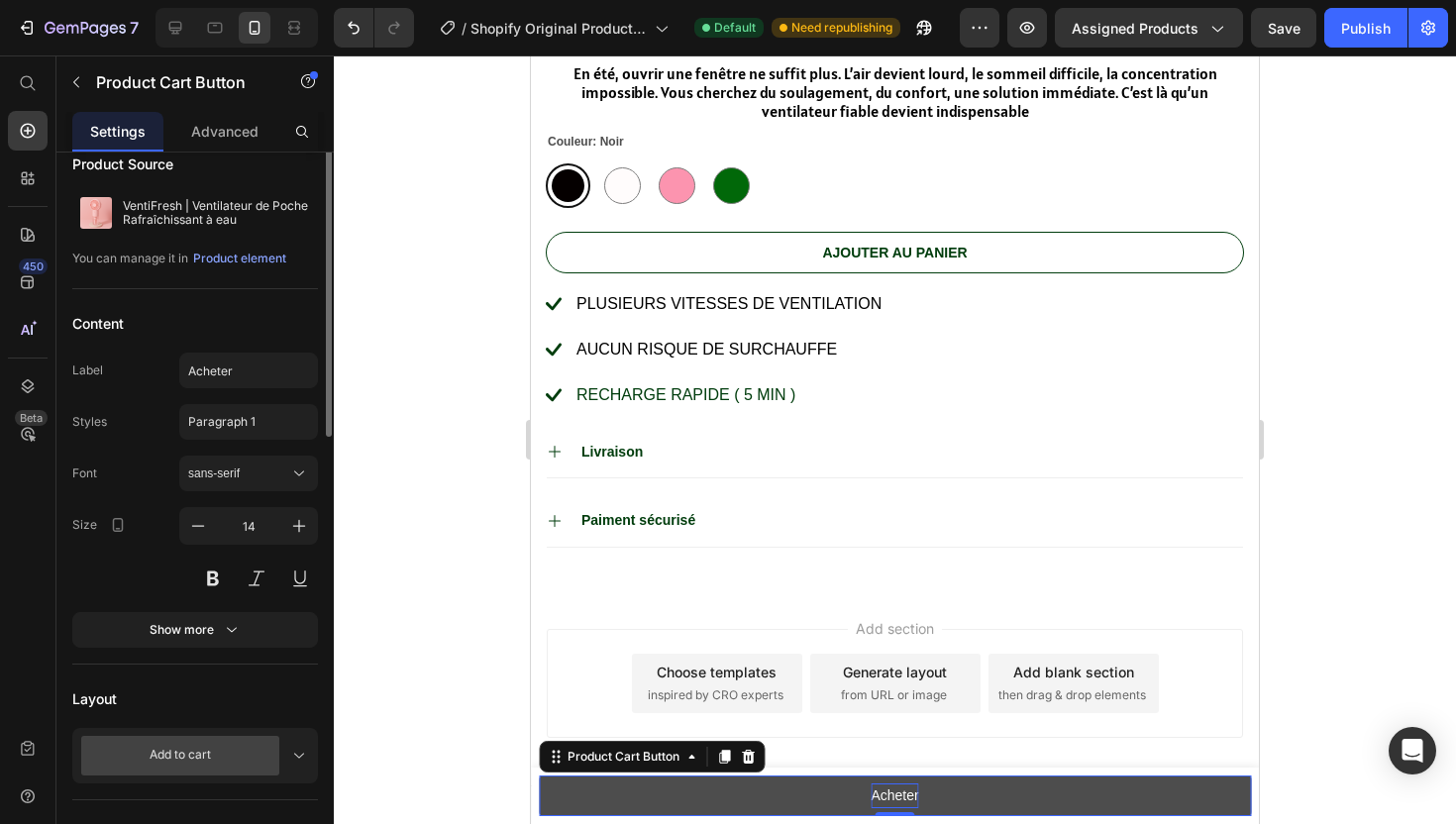 scroll, scrollTop: 7, scrollLeft: 0, axis: vertical 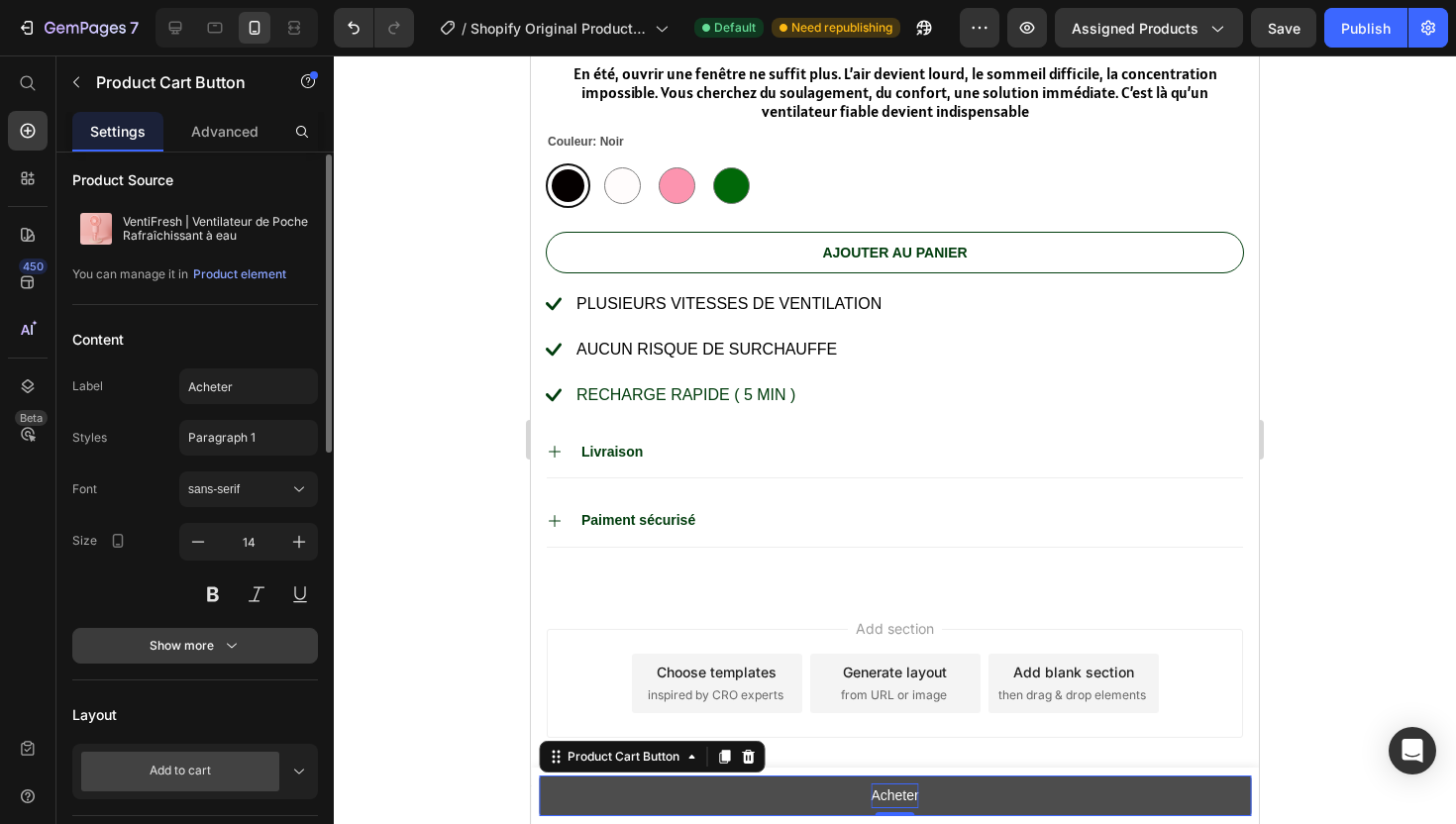 click on "Show more" at bounding box center [195, 646] 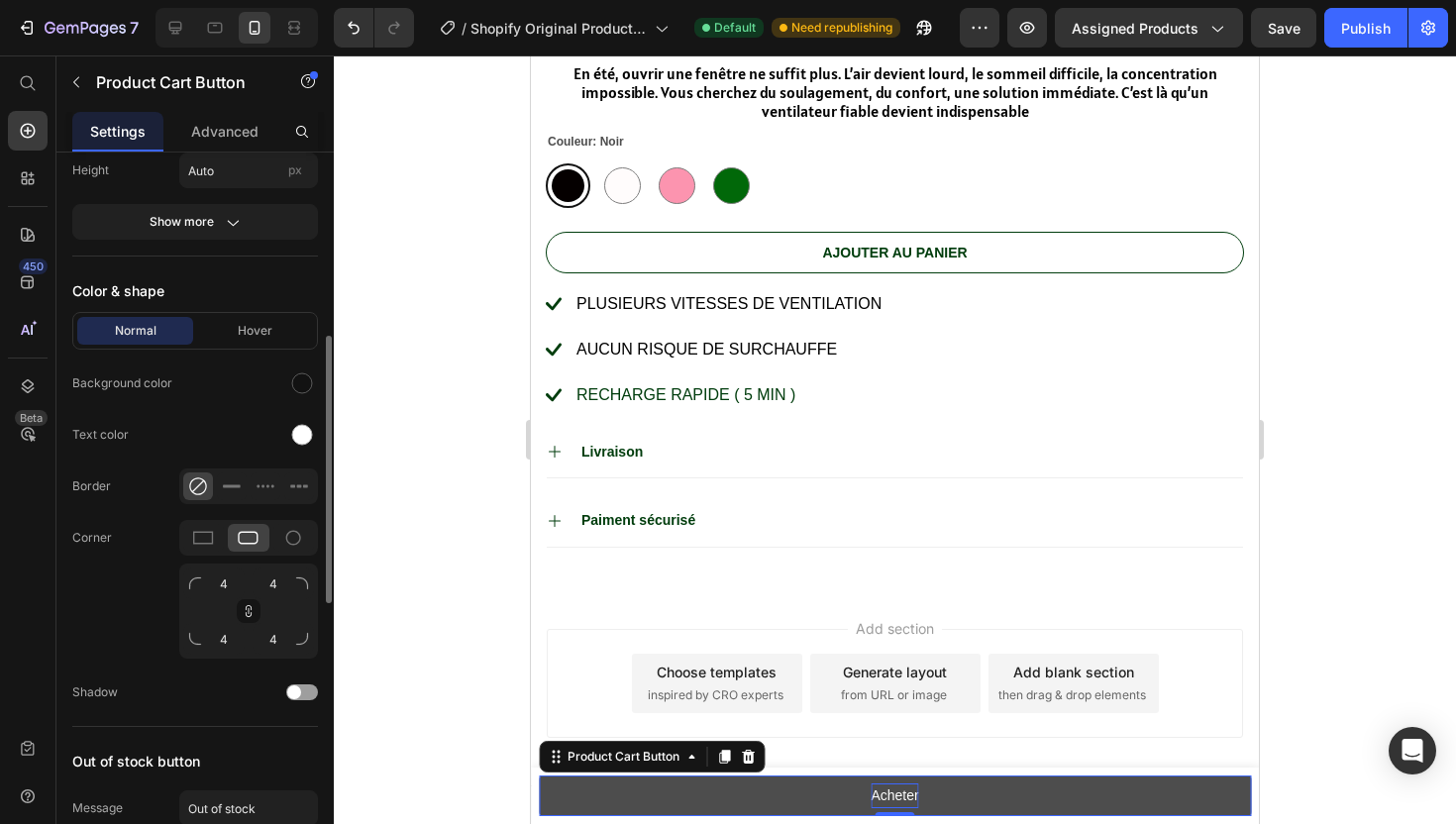 scroll, scrollTop: 1251, scrollLeft: 0, axis: vertical 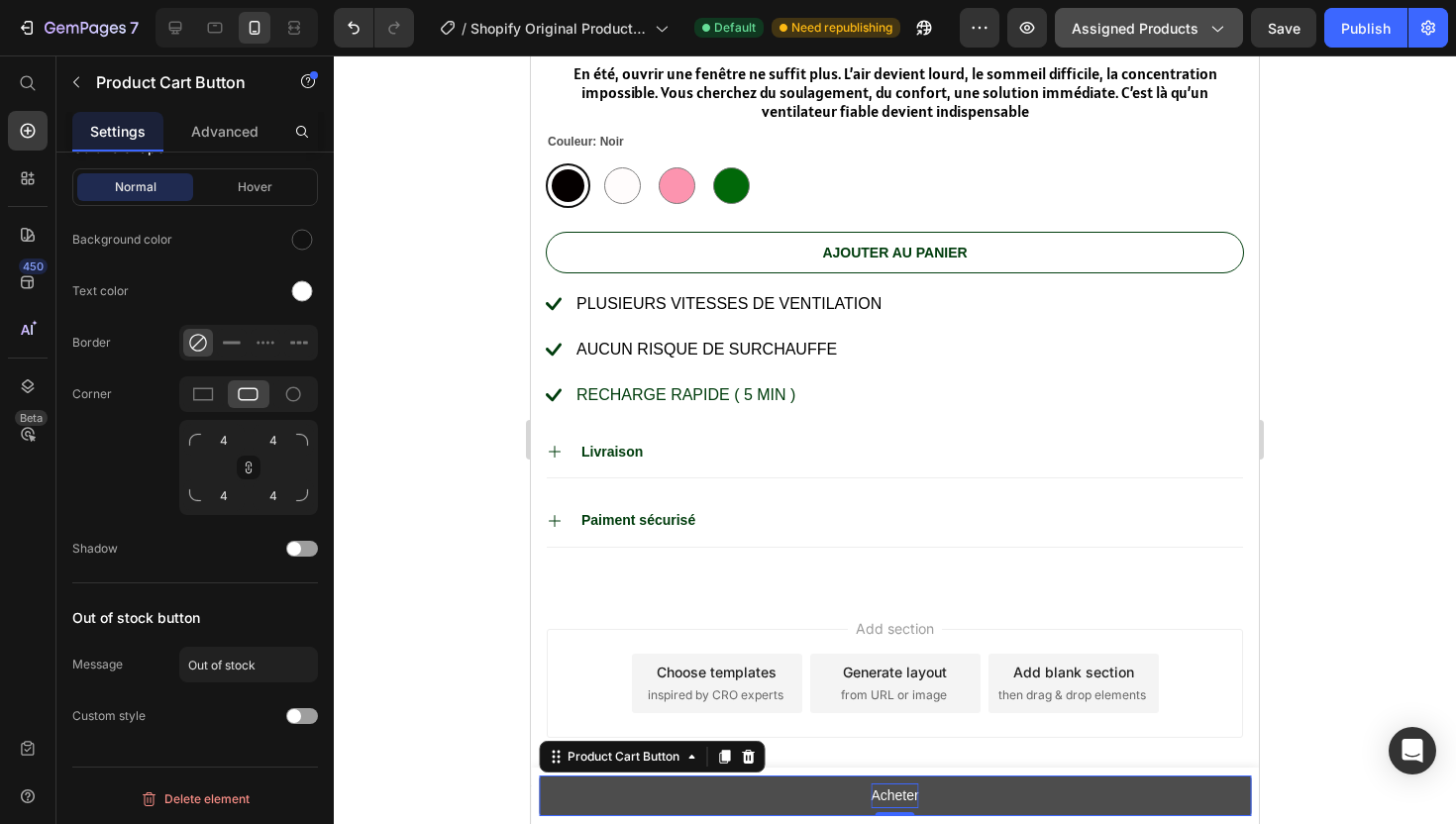 click on "Assigned Products" 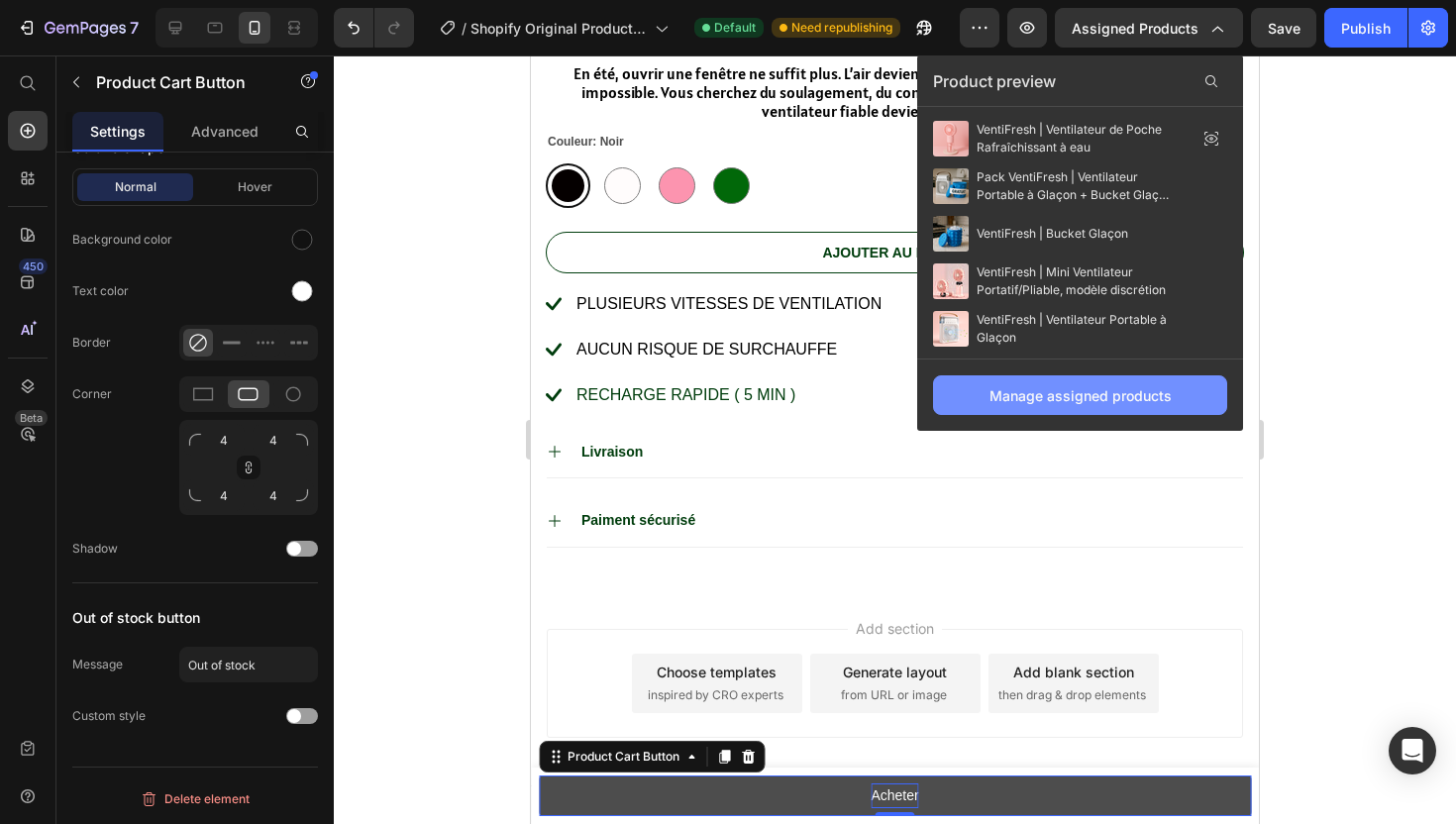 click on "Manage assigned products" at bounding box center [1081, 395] 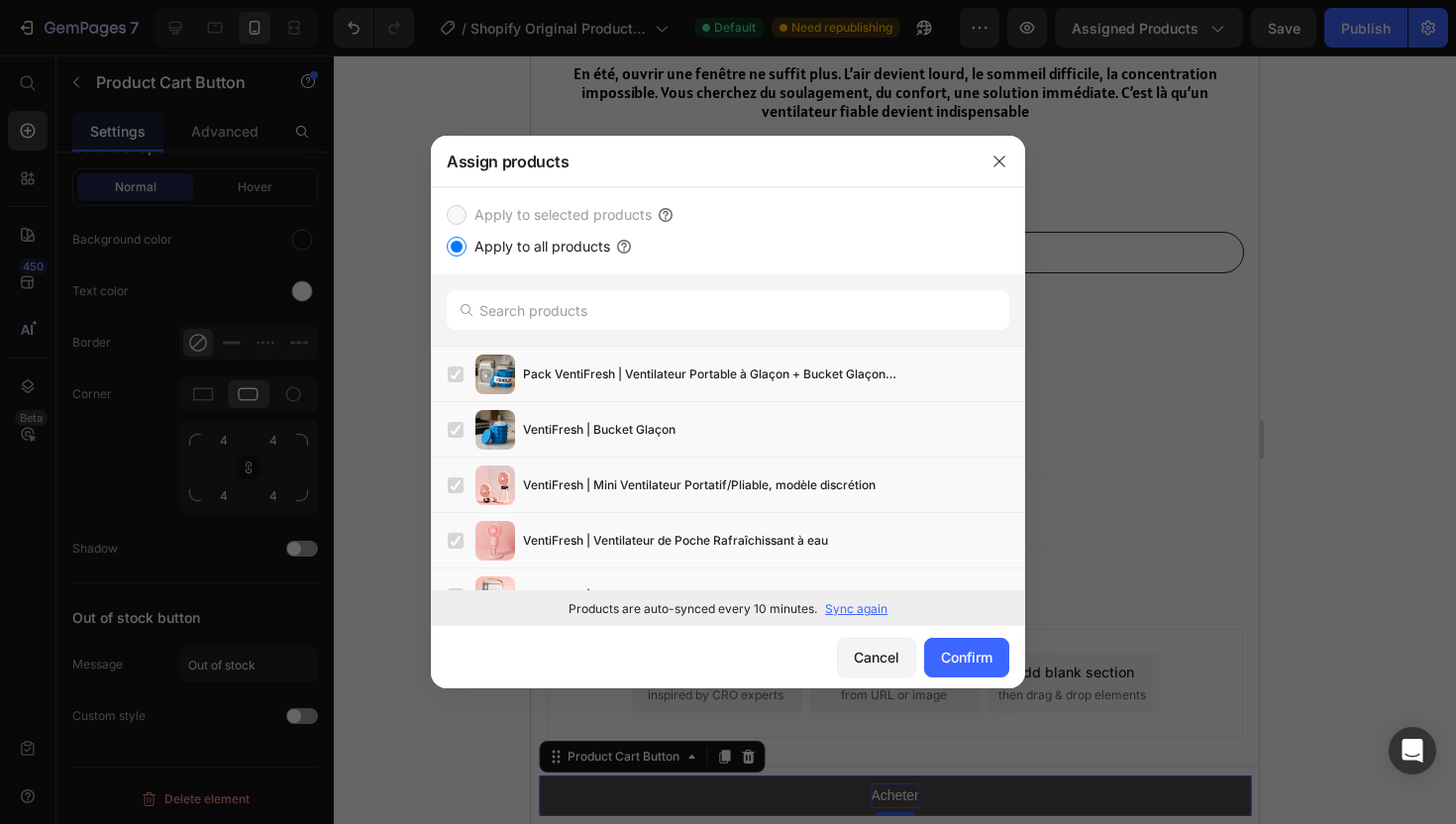 click on "Cancel Confirm" at bounding box center (728, 657) 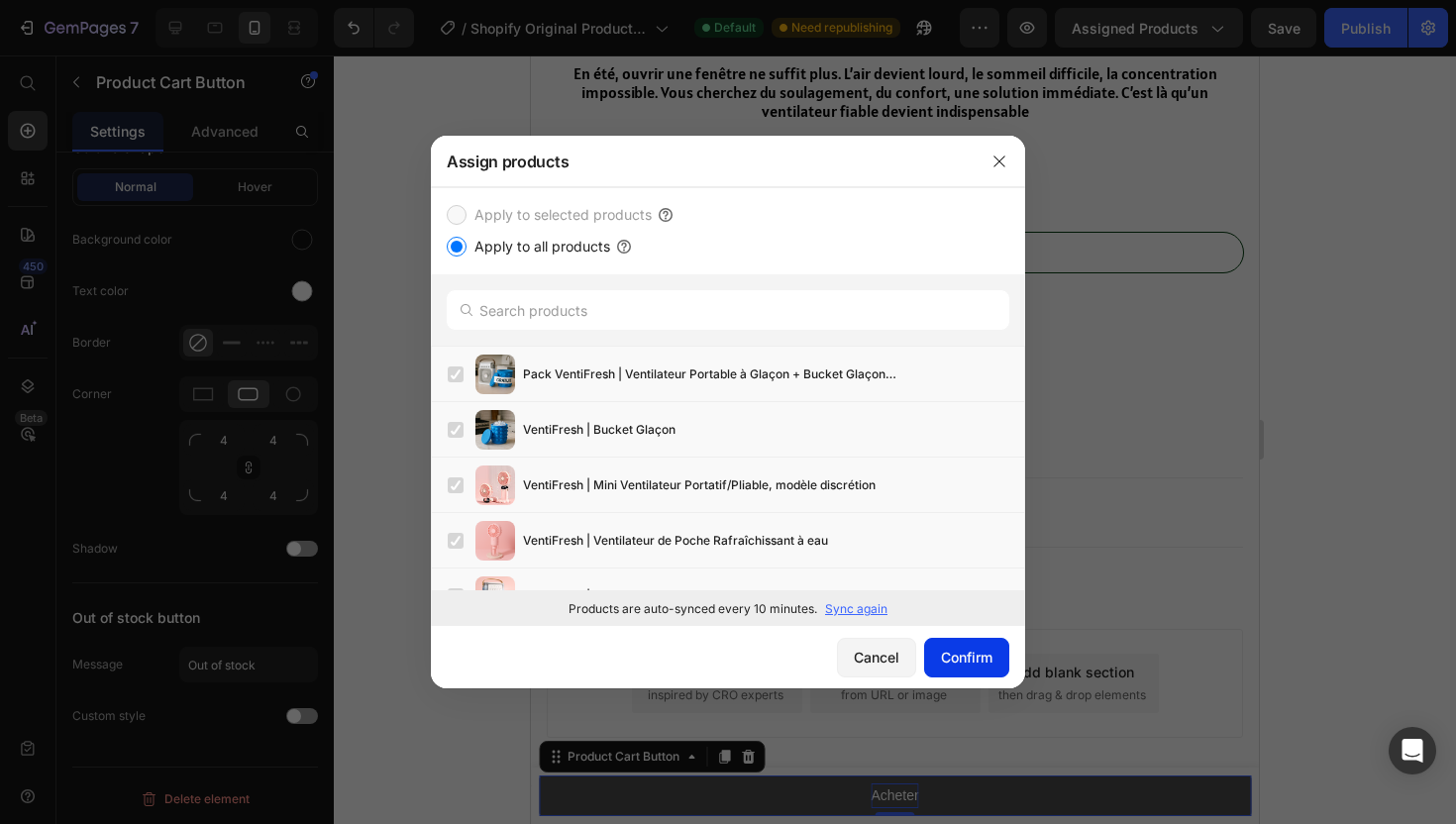 click on "Confirm" 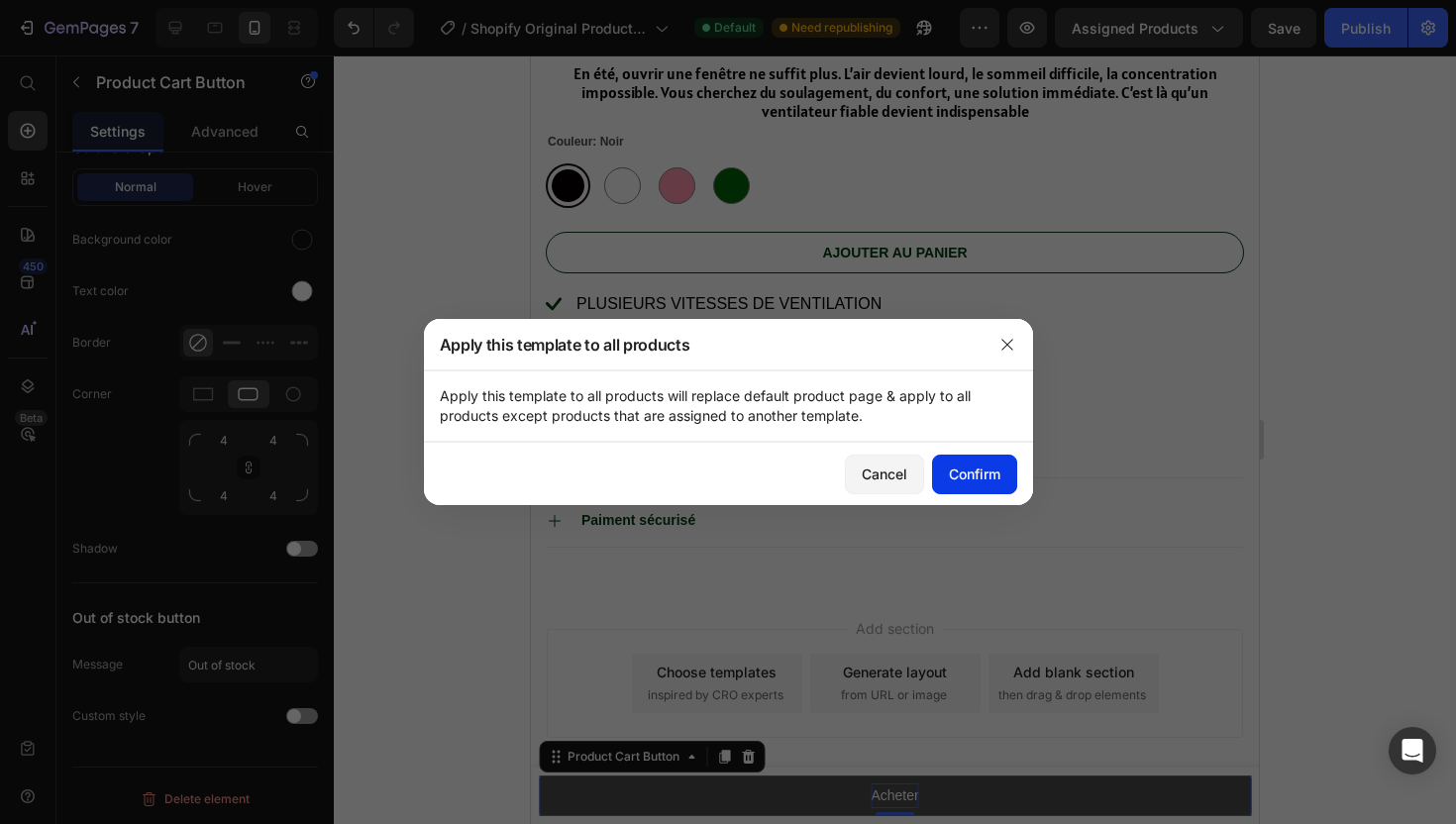 click on "Confirm" at bounding box center [975, 473] 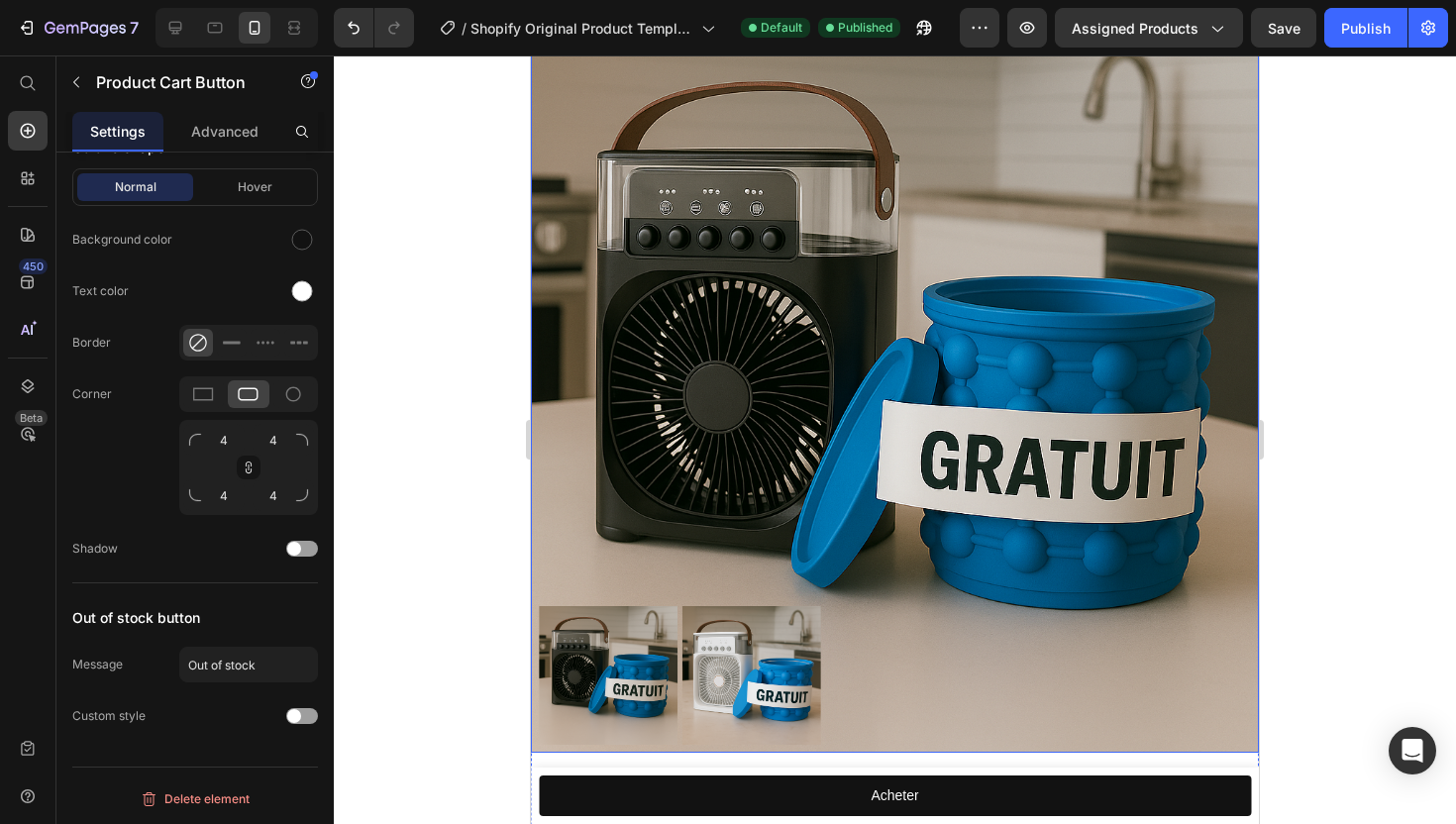 scroll, scrollTop: 862, scrollLeft: 0, axis: vertical 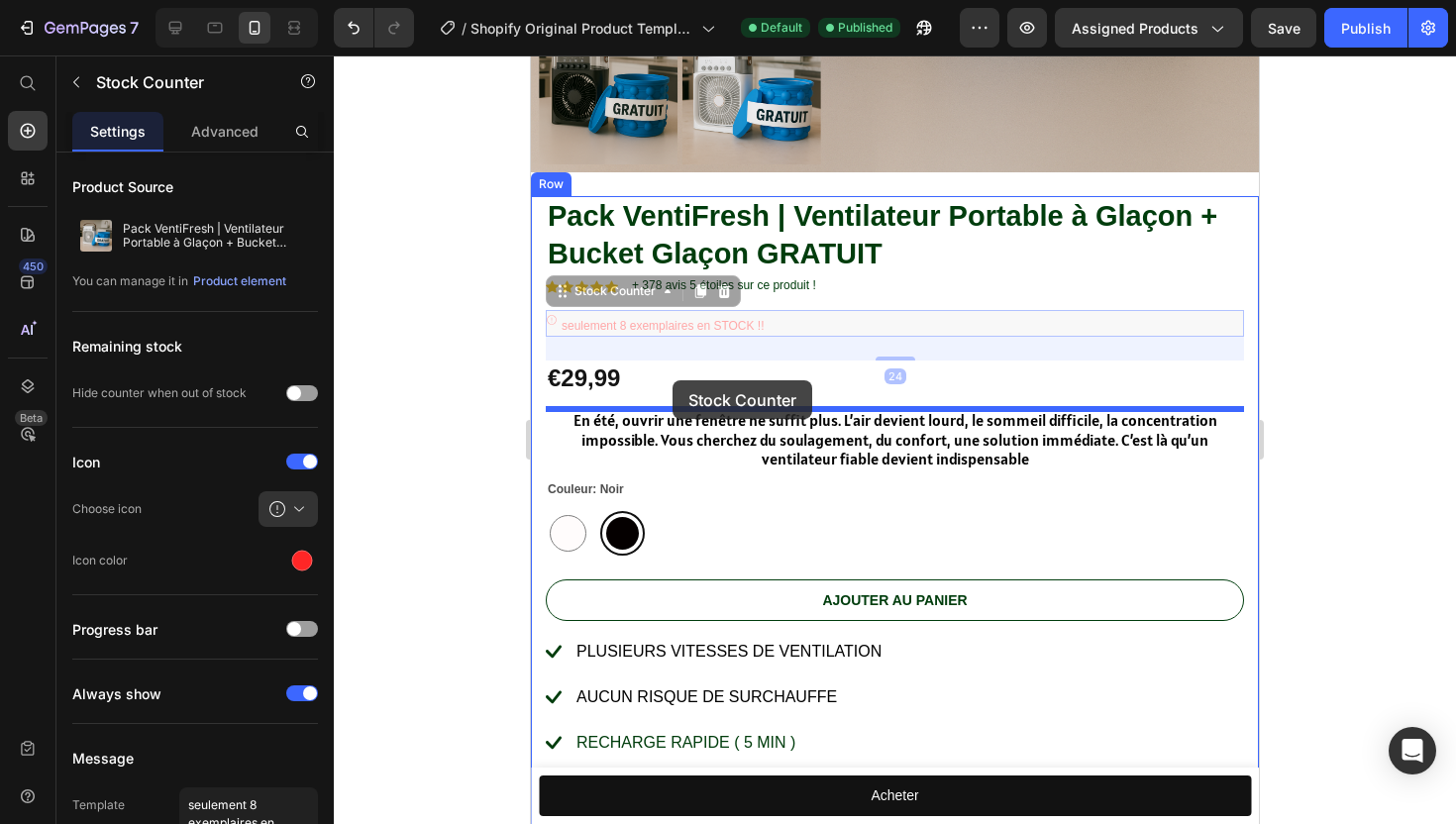 drag, startPoint x: 683, startPoint y: 320, endPoint x: 673, endPoint y: 379, distance: 60 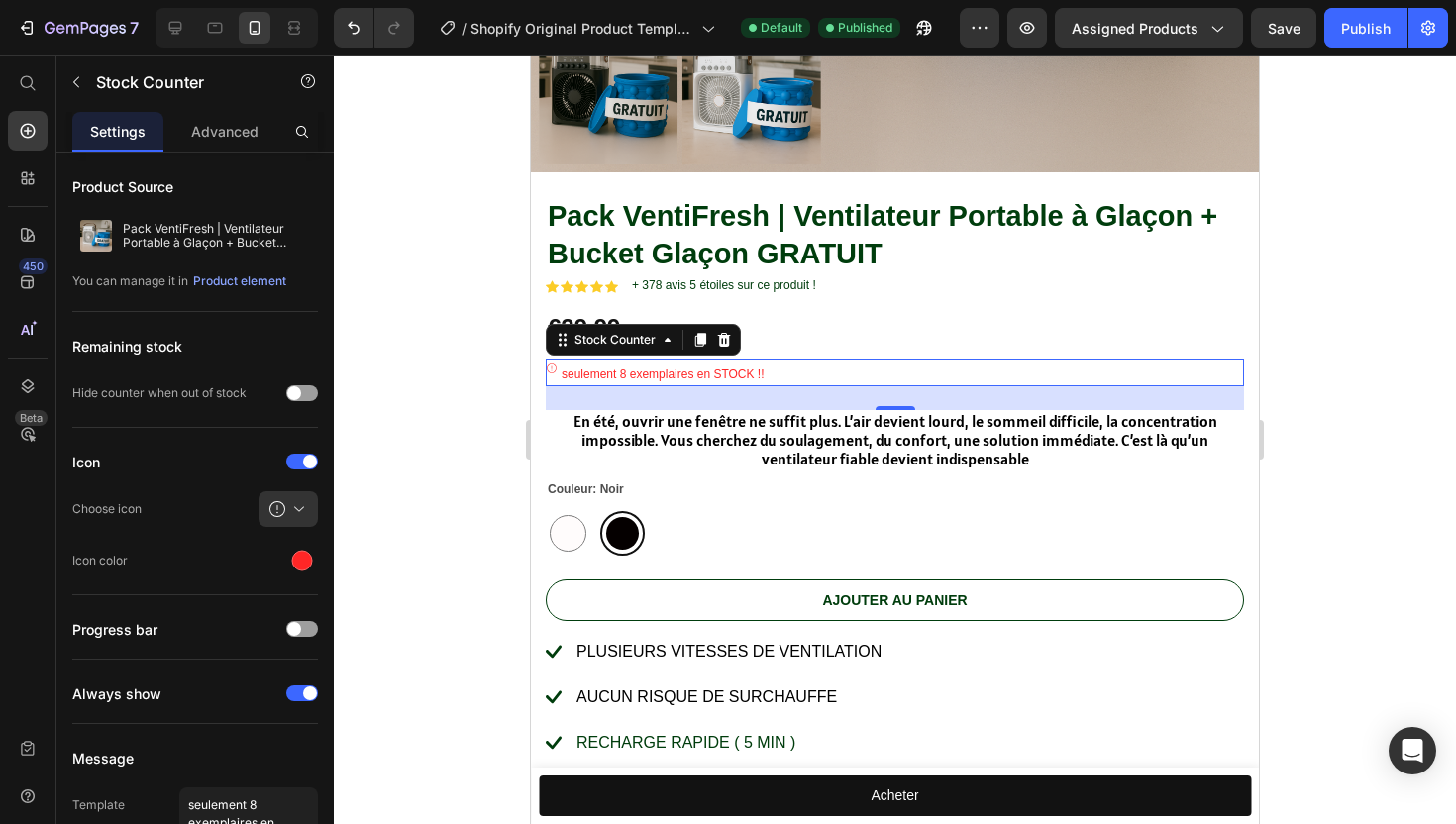 click 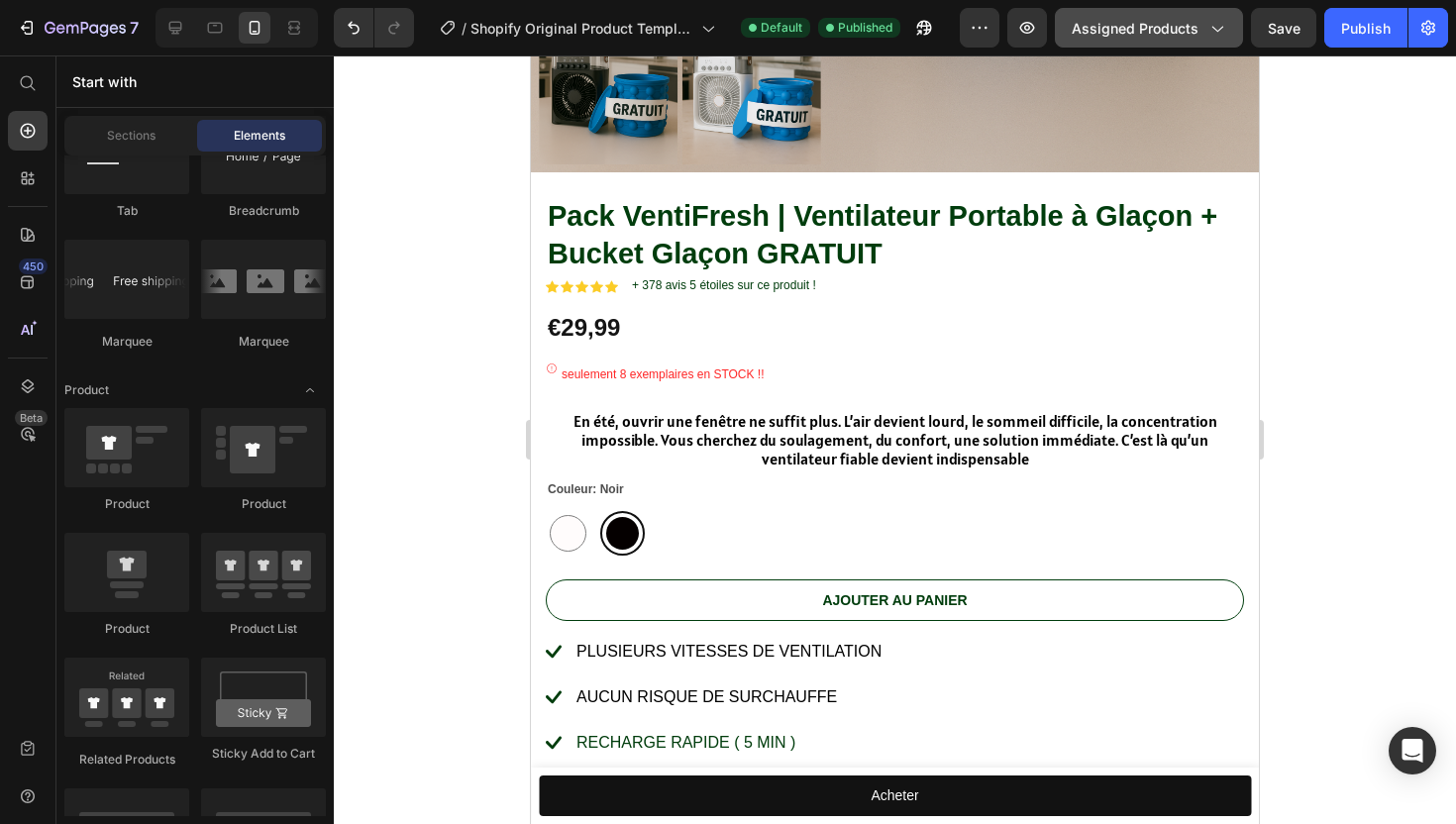 click on "Assigned Products" 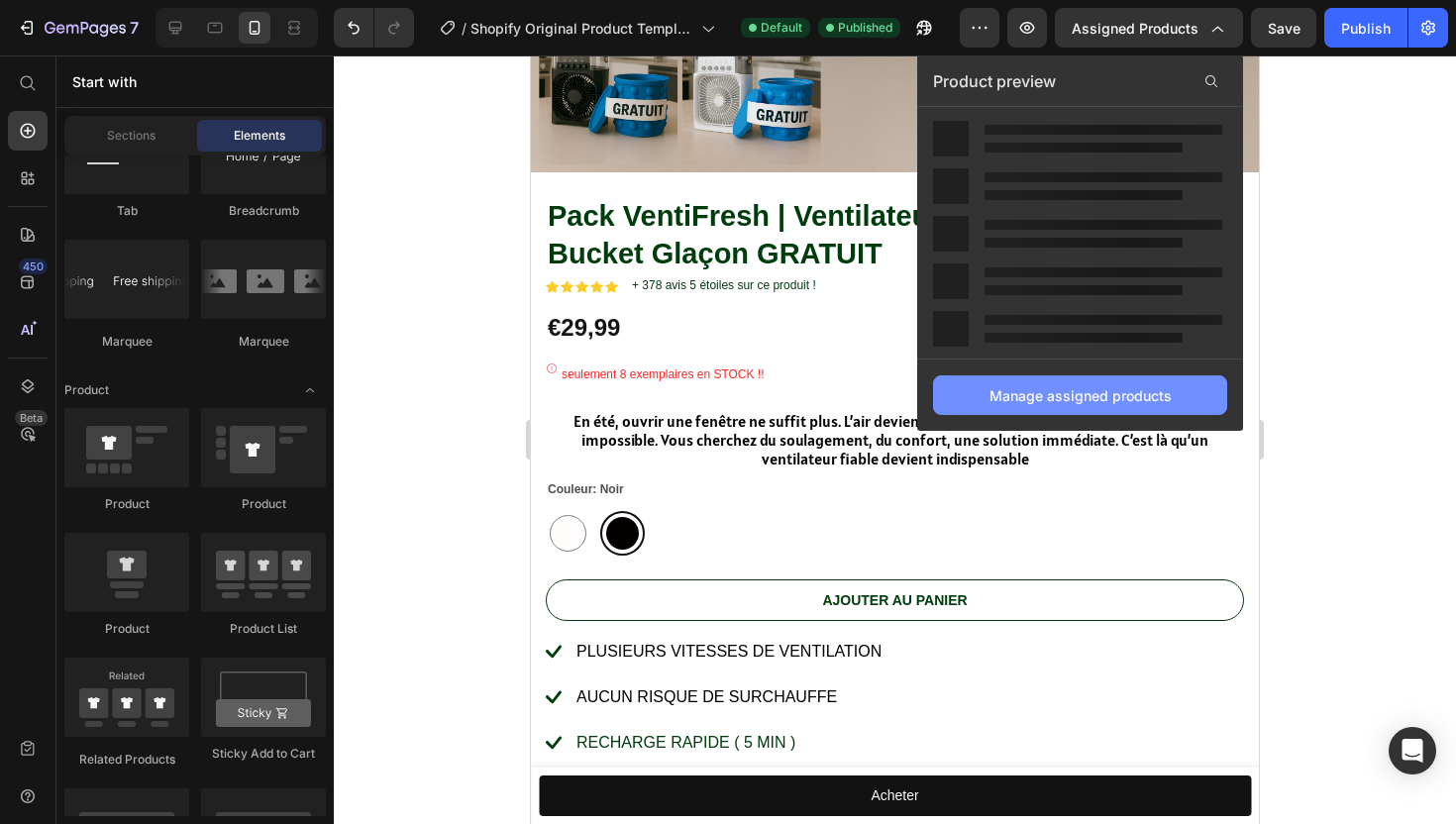 click on "Manage assigned products" at bounding box center (1081, 395) 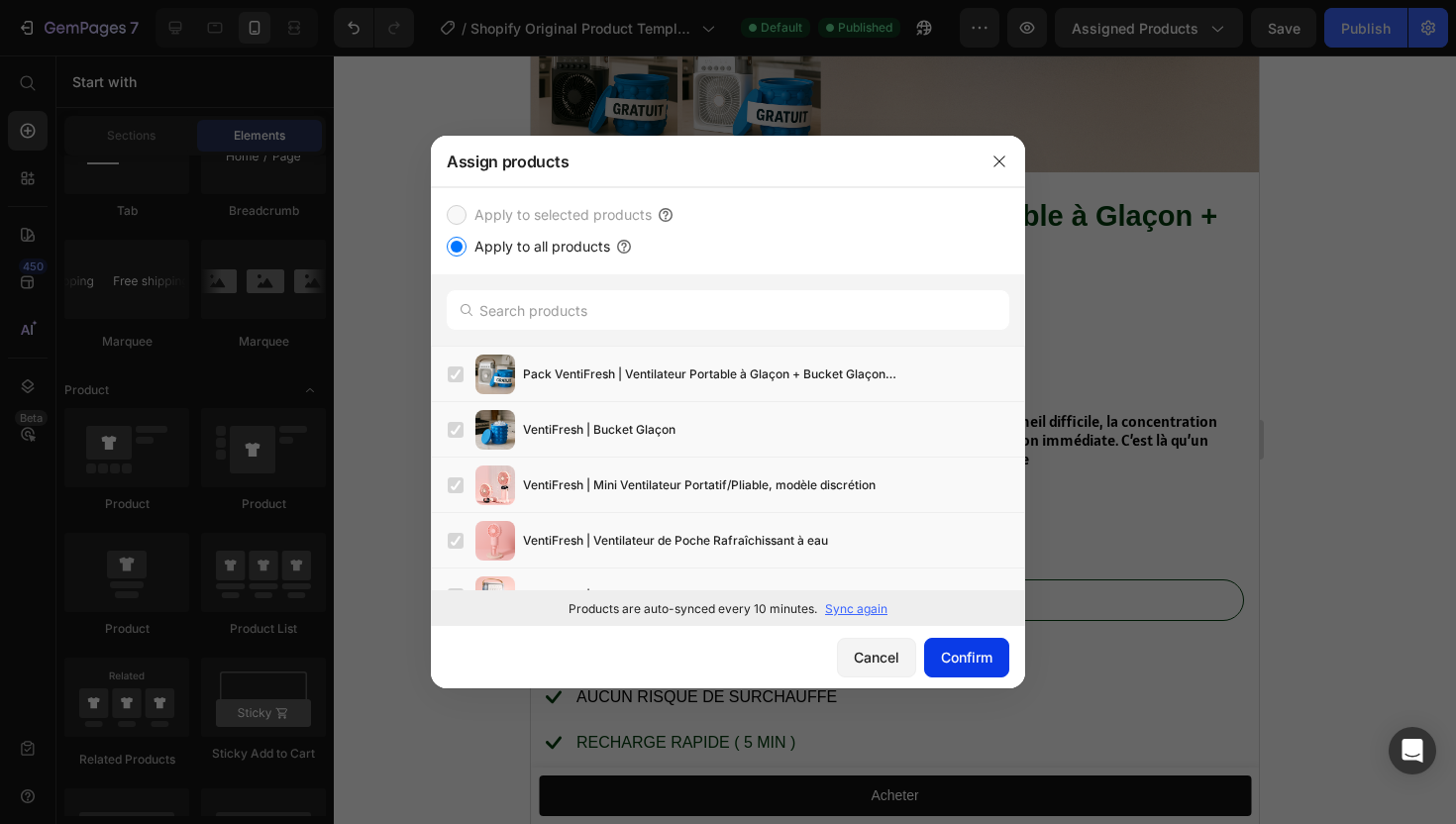 click on "Confirm" at bounding box center (967, 657) 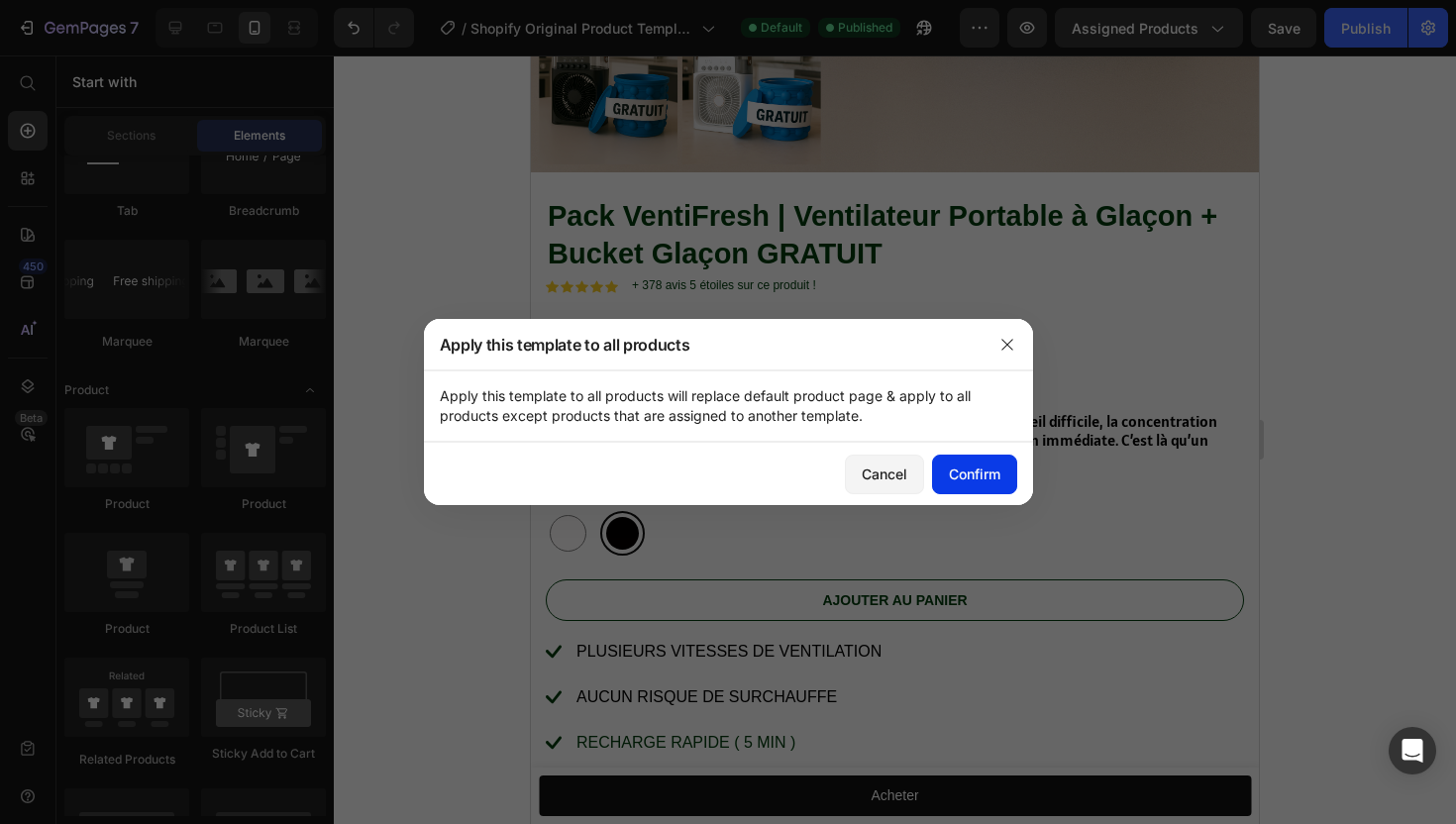 click on "Confirm" 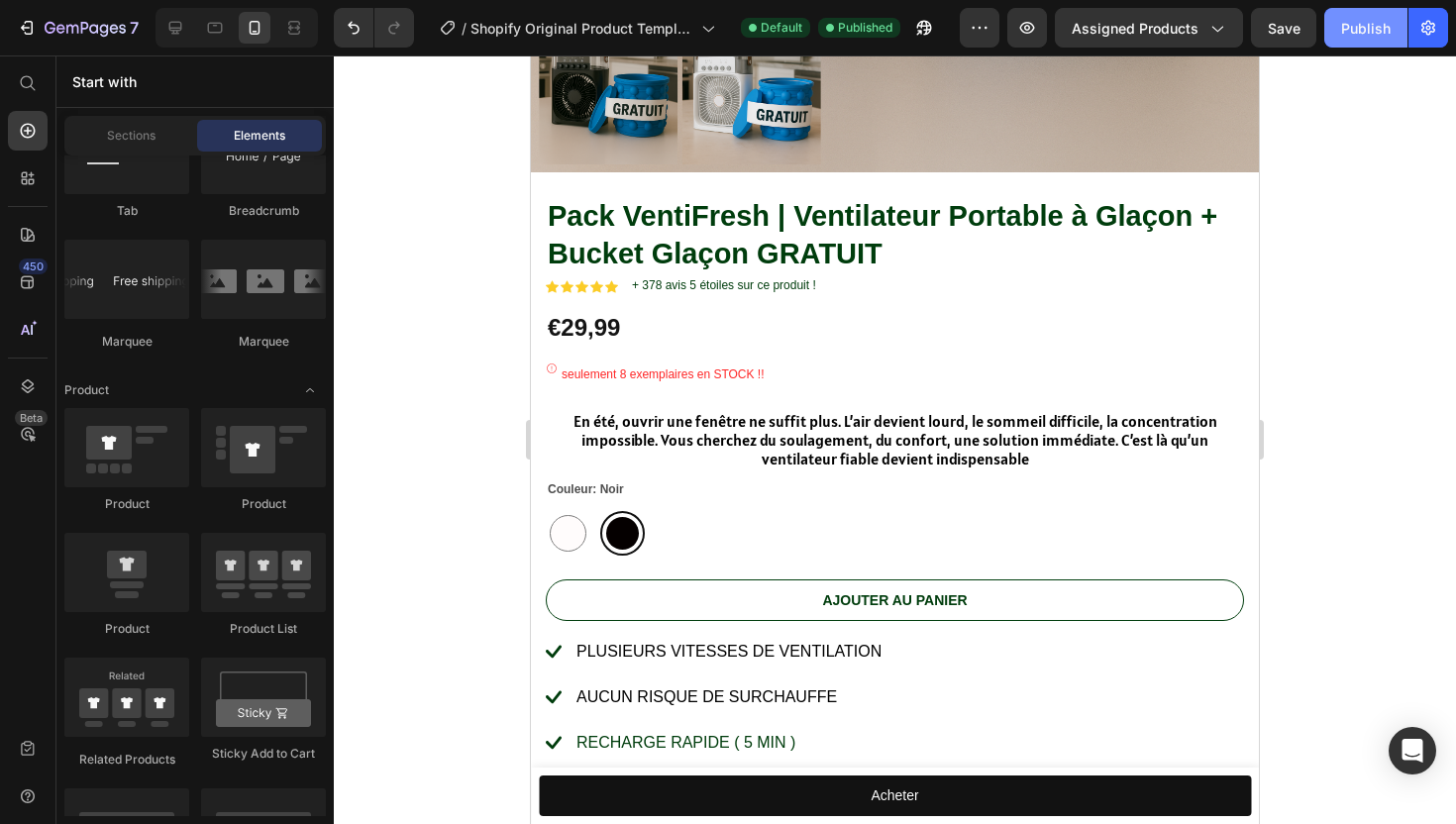 click on "Publish" at bounding box center (1366, 28) 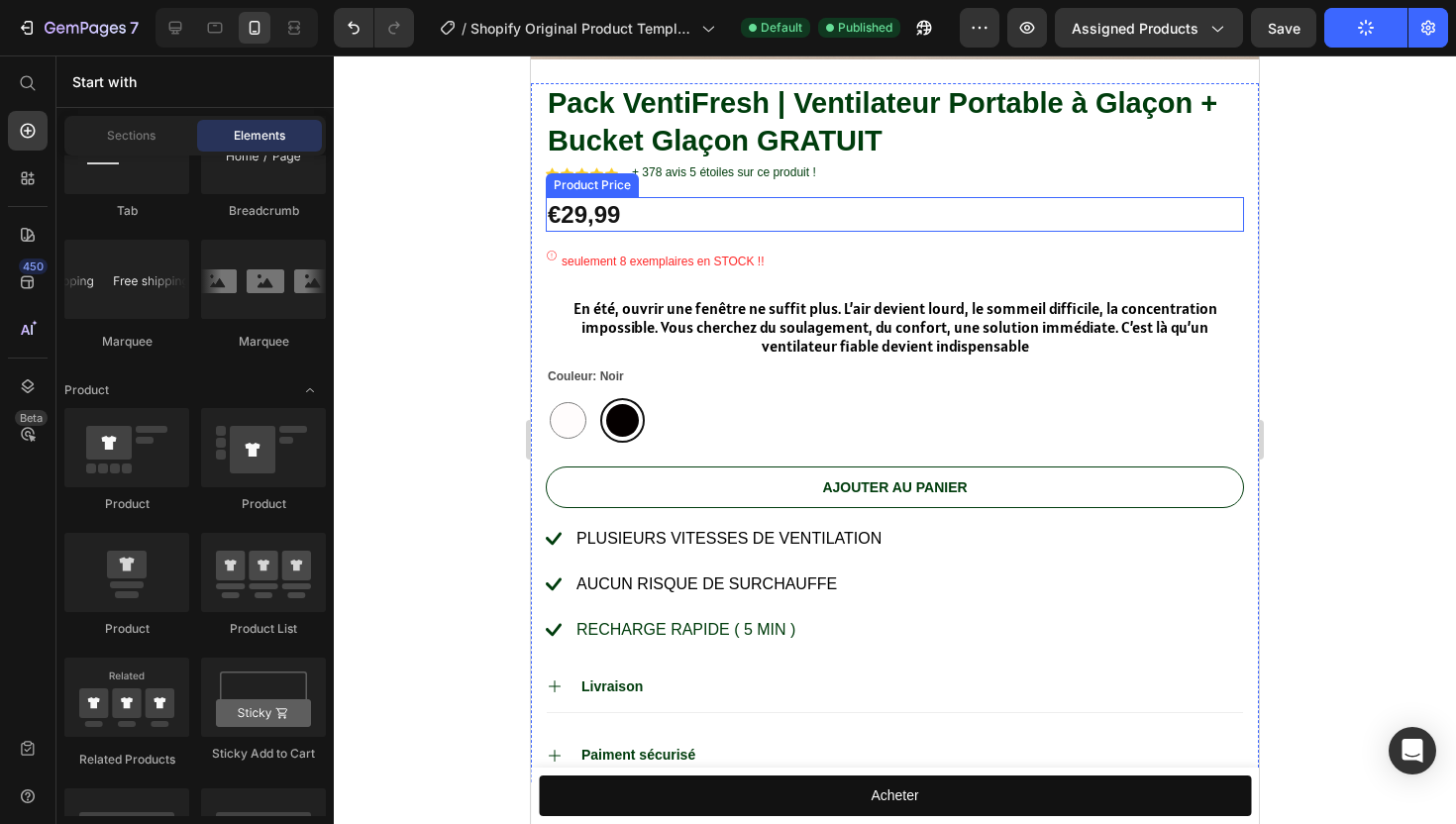 scroll, scrollTop: 983, scrollLeft: 0, axis: vertical 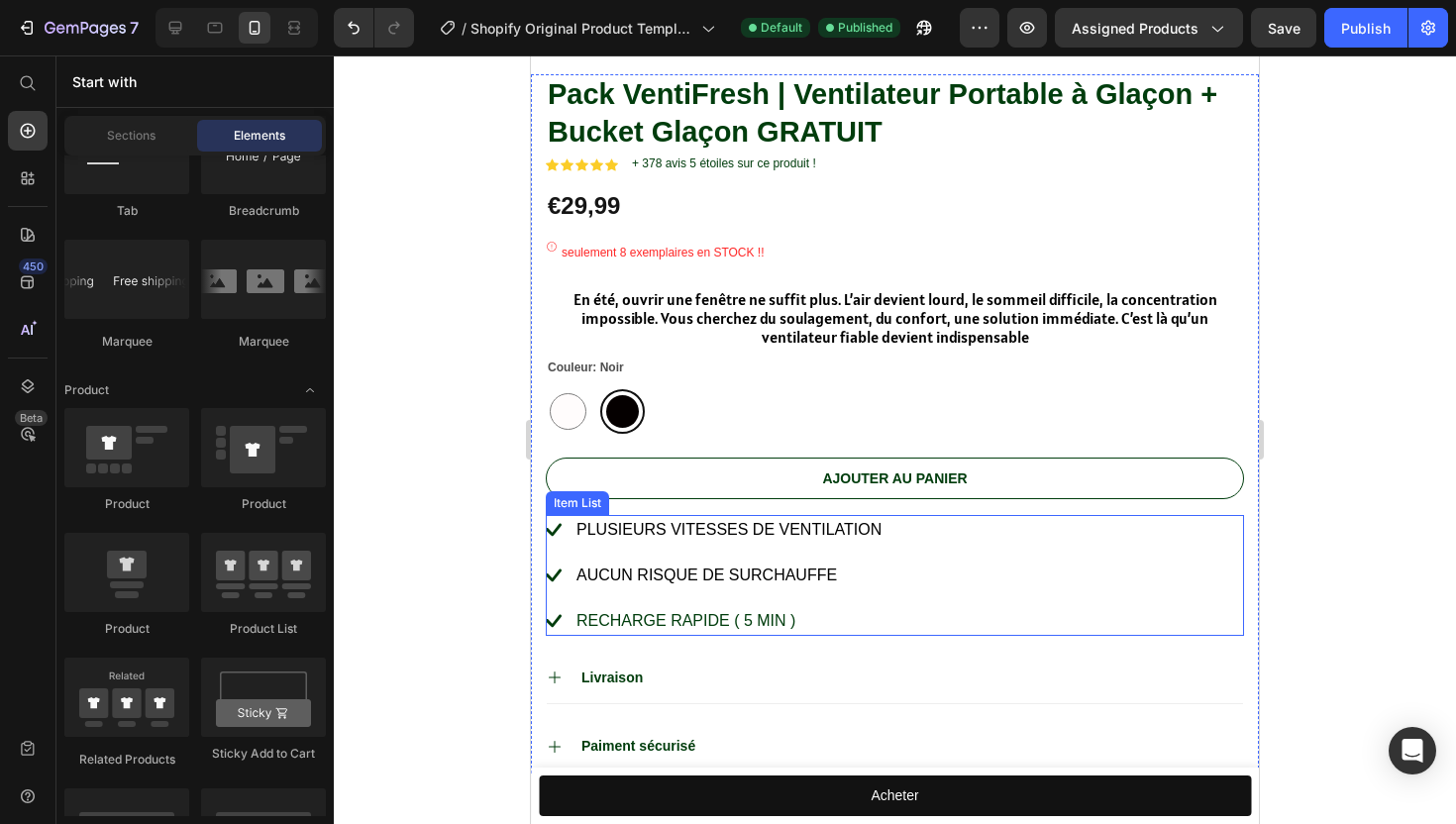 click on "recharge rapide ( 5 min )" at bounding box center [685, 620] 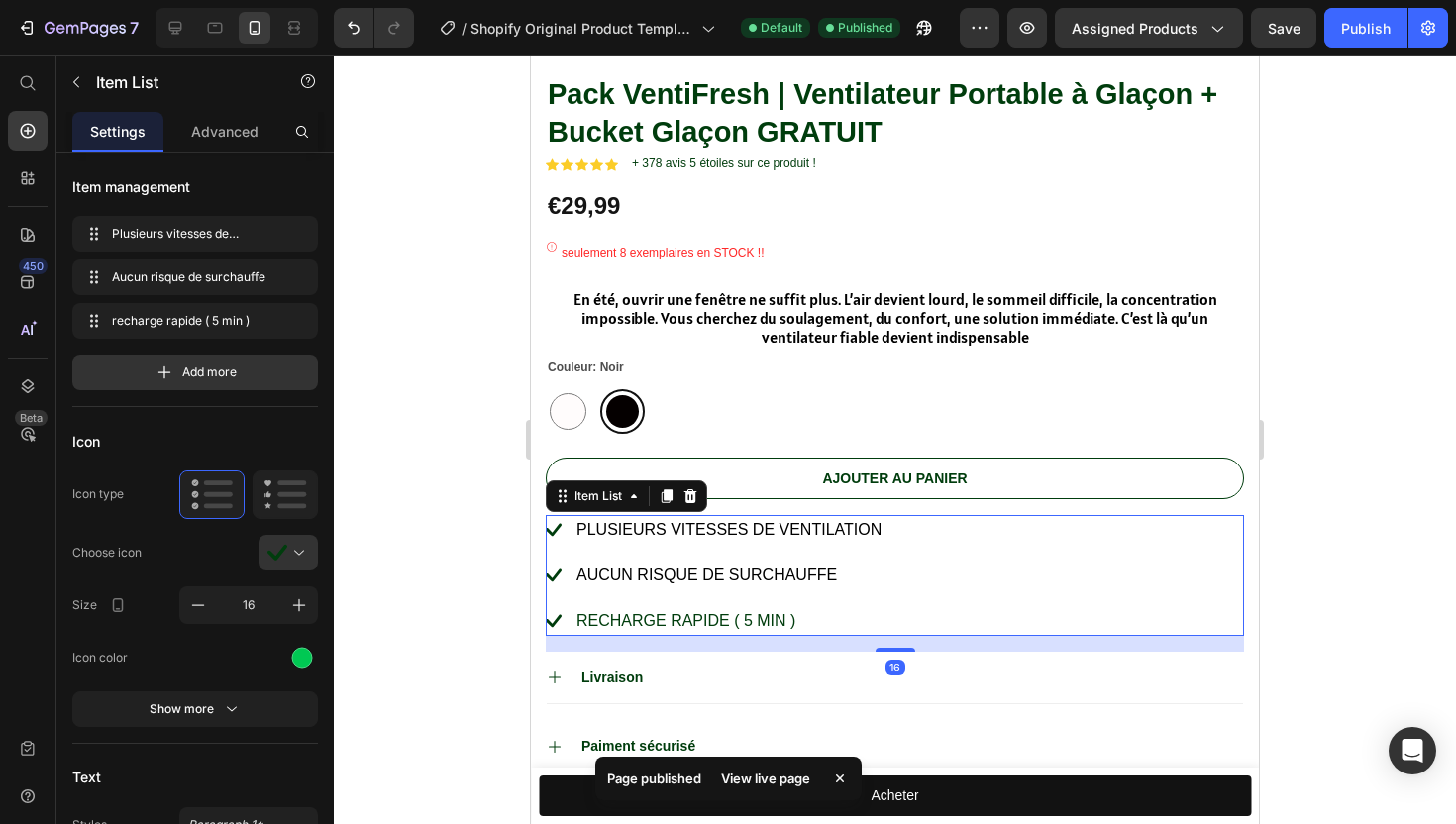 click on "recharge rapide ( 5 min )" at bounding box center [685, 620] 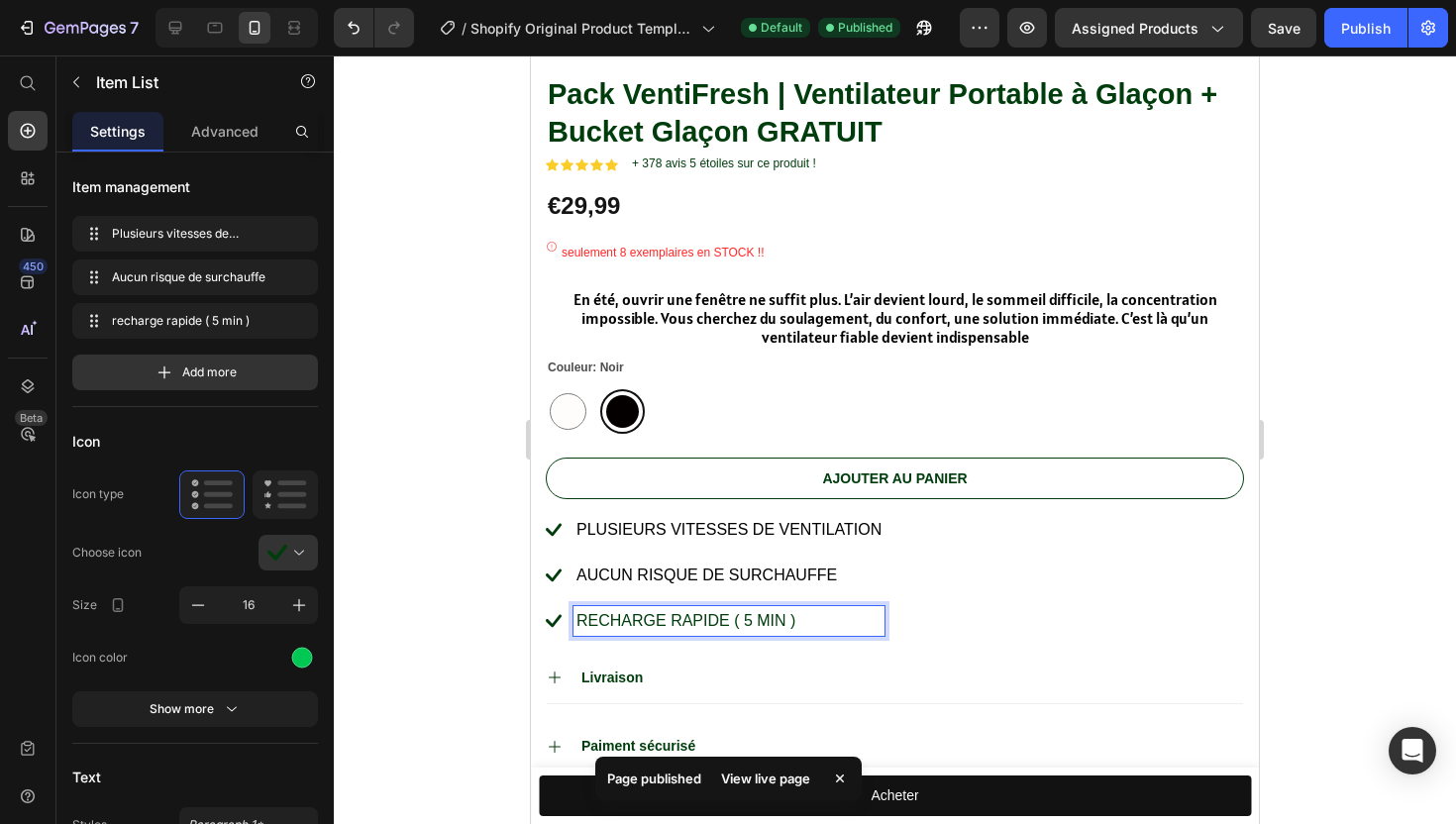 click on "recharge rapide ( 5 min )" at bounding box center [685, 620] 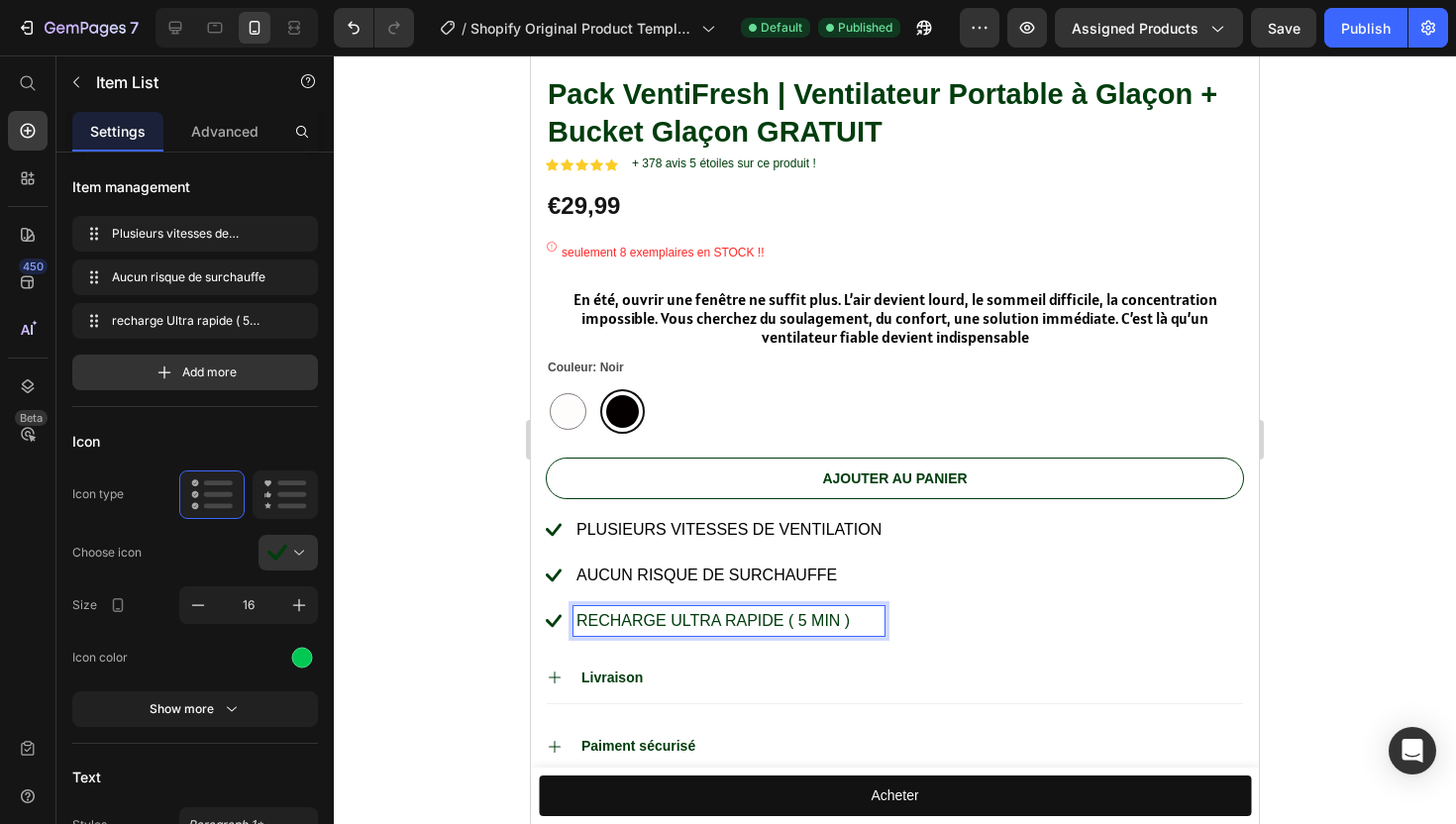 click on "recharge Ultra rapide ( 5 min )" at bounding box center [713, 620] 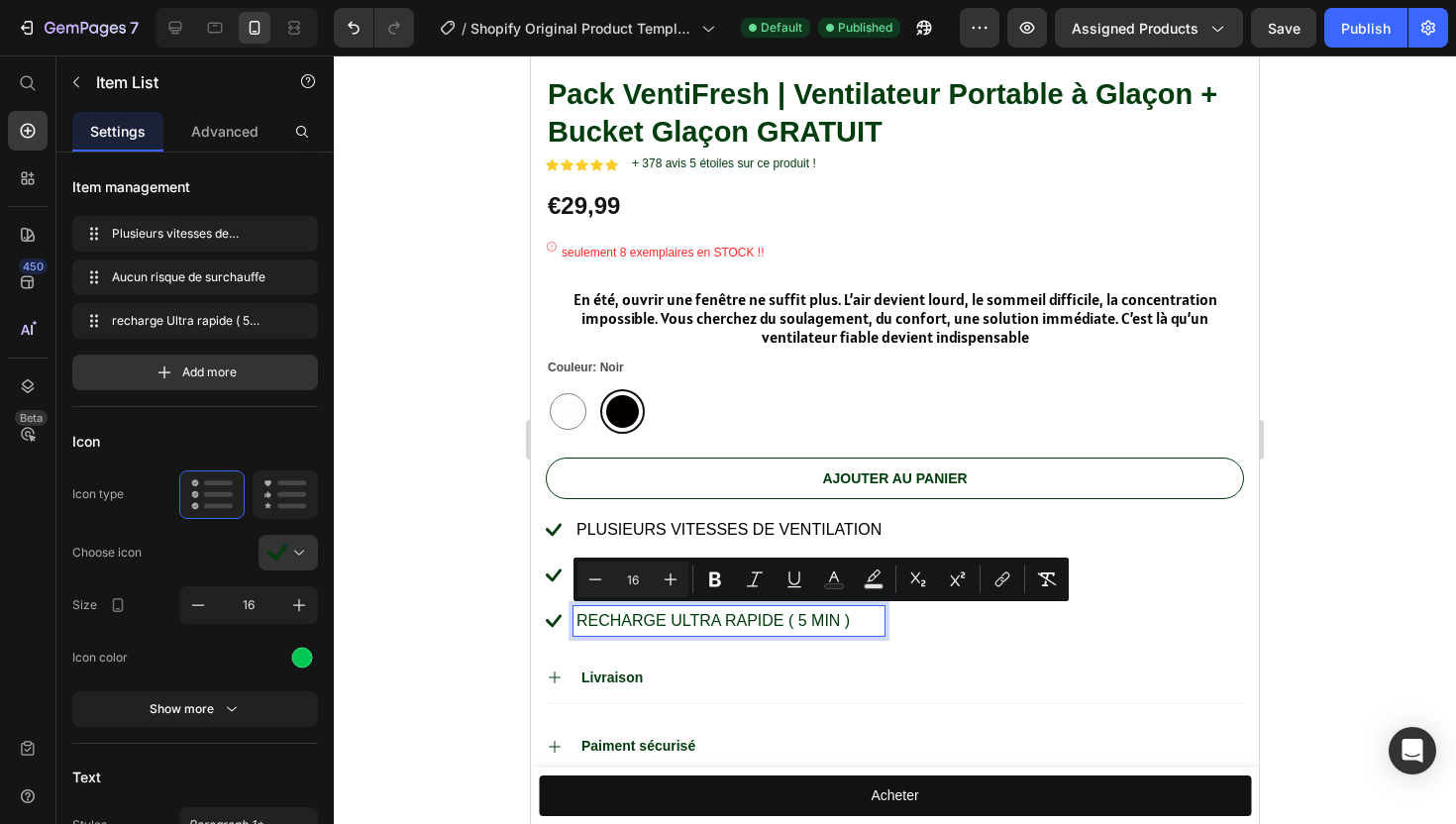 drag, startPoint x: 856, startPoint y: 617, endPoint x: 787, endPoint y: 620, distance: 69.065187 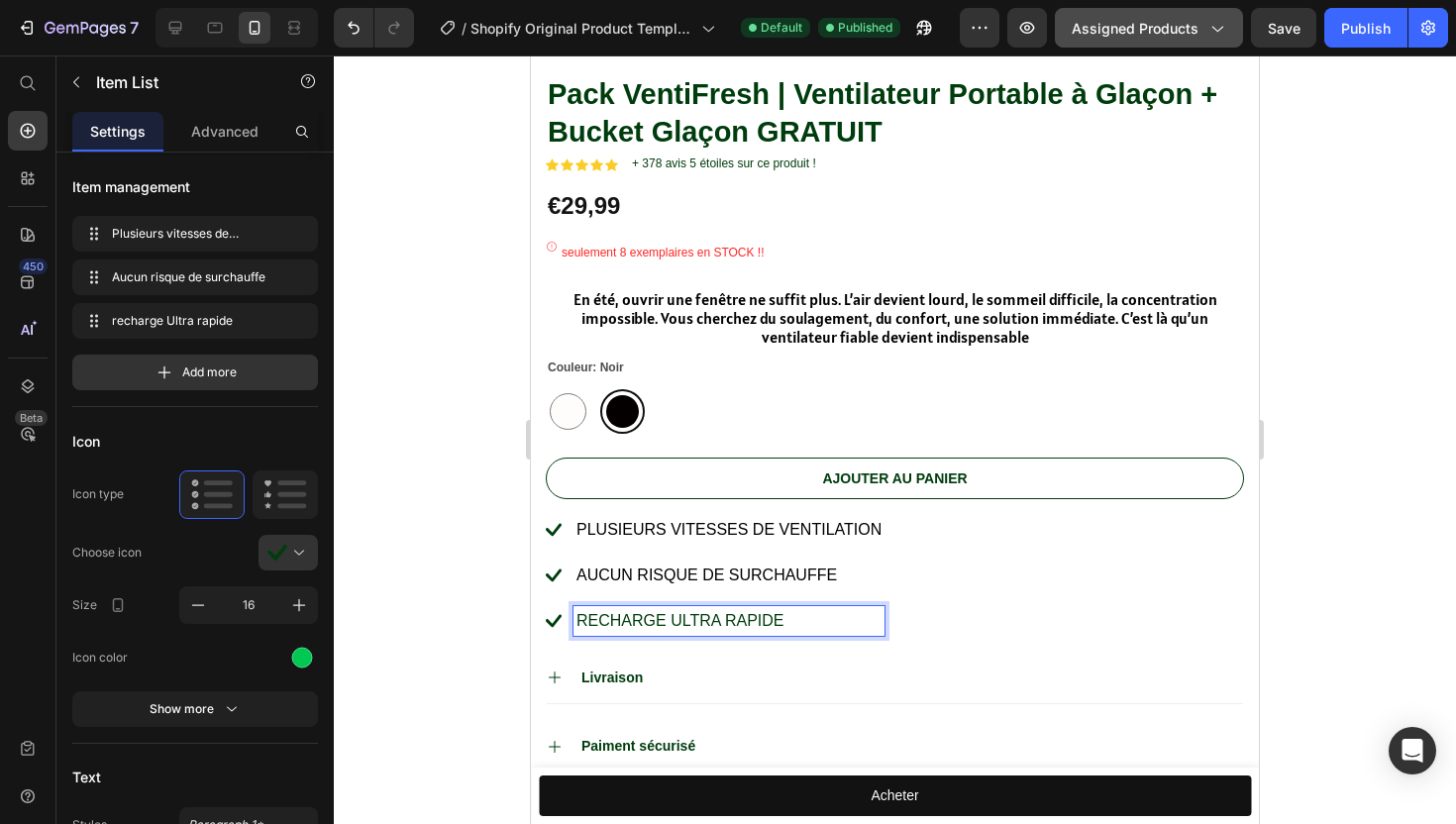 click on "Assigned Products" 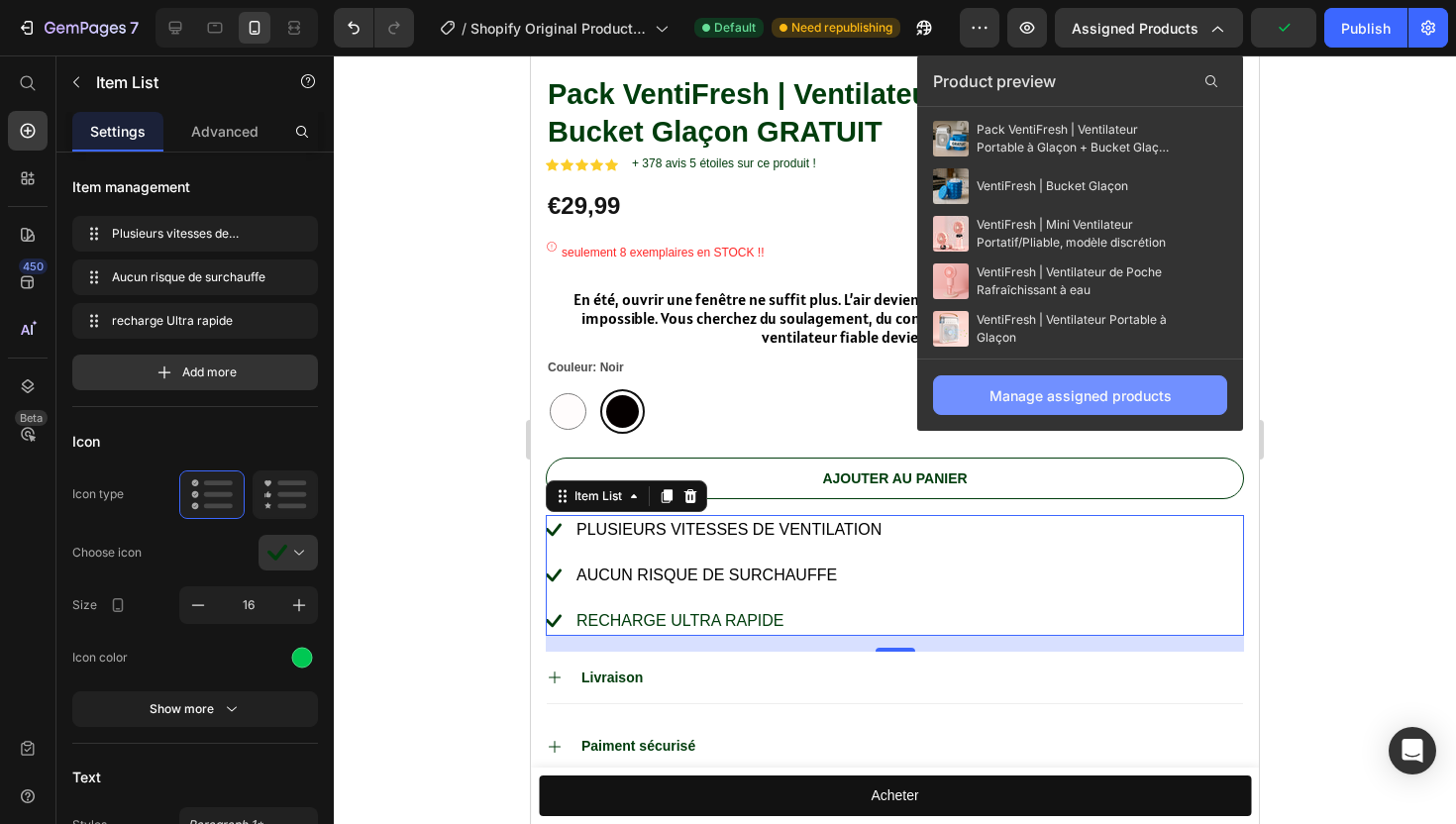 click on "Manage assigned products" at bounding box center (1081, 395) 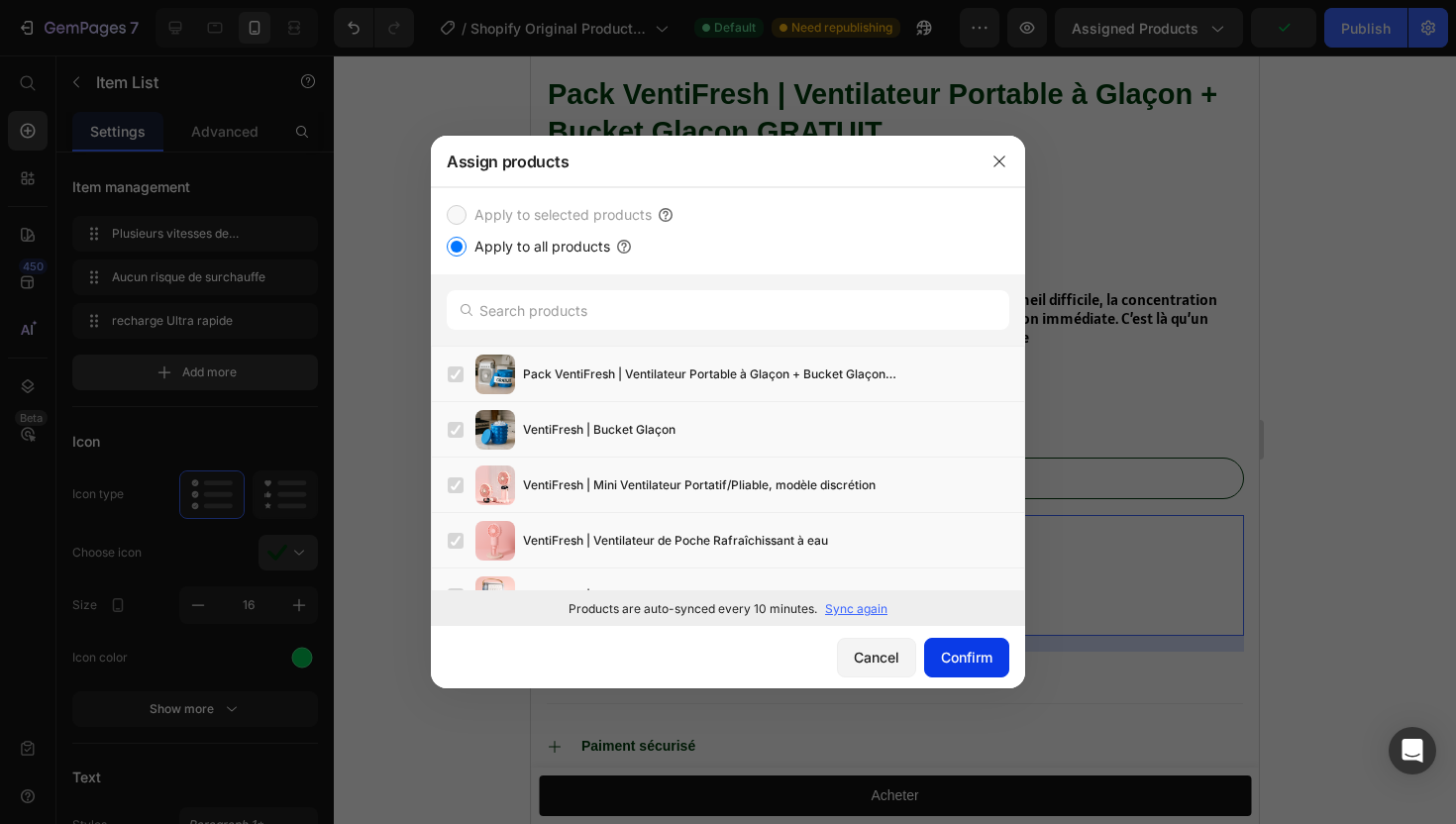 click on "Confirm" at bounding box center (967, 657) 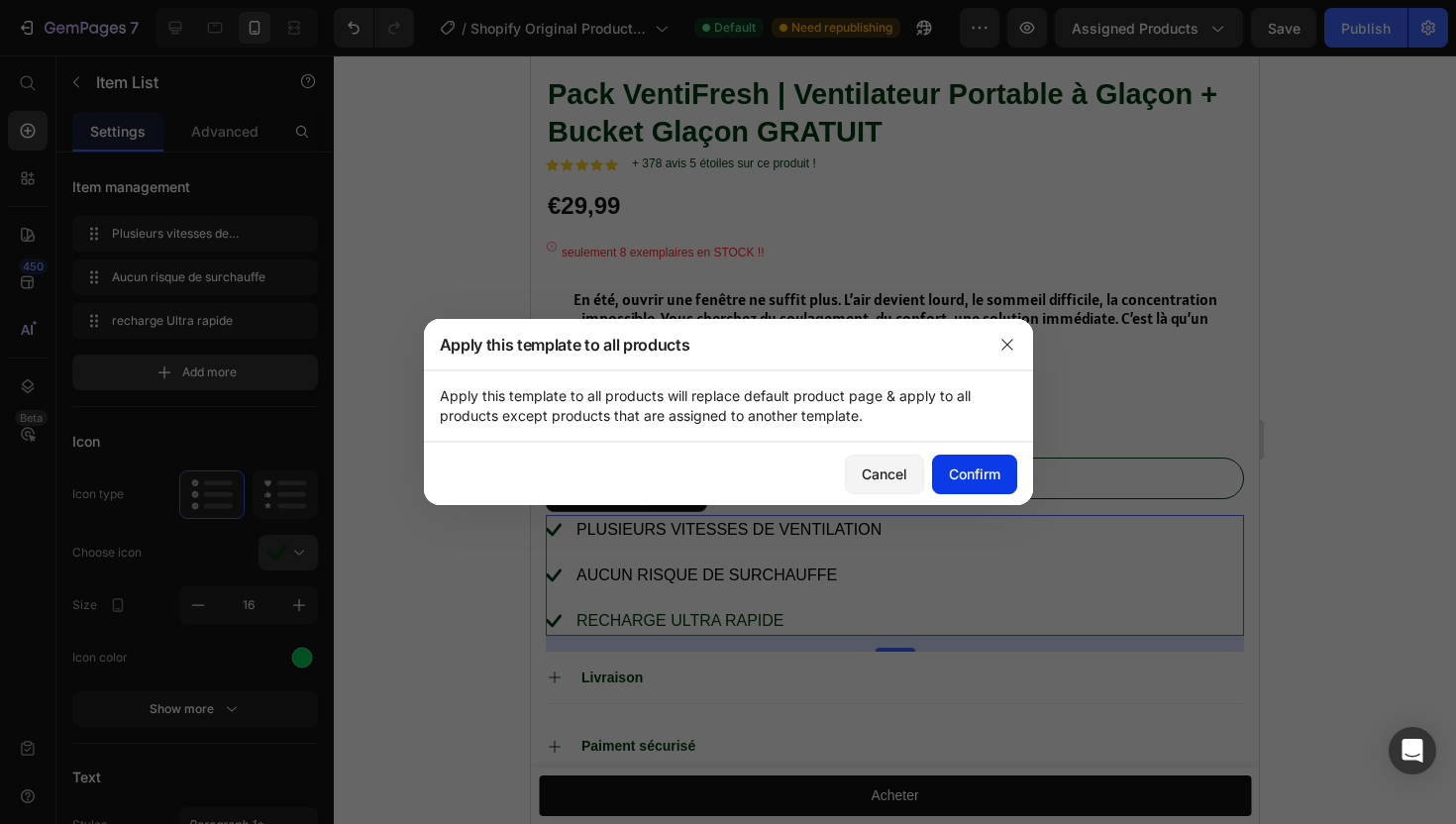 click on "Confirm" 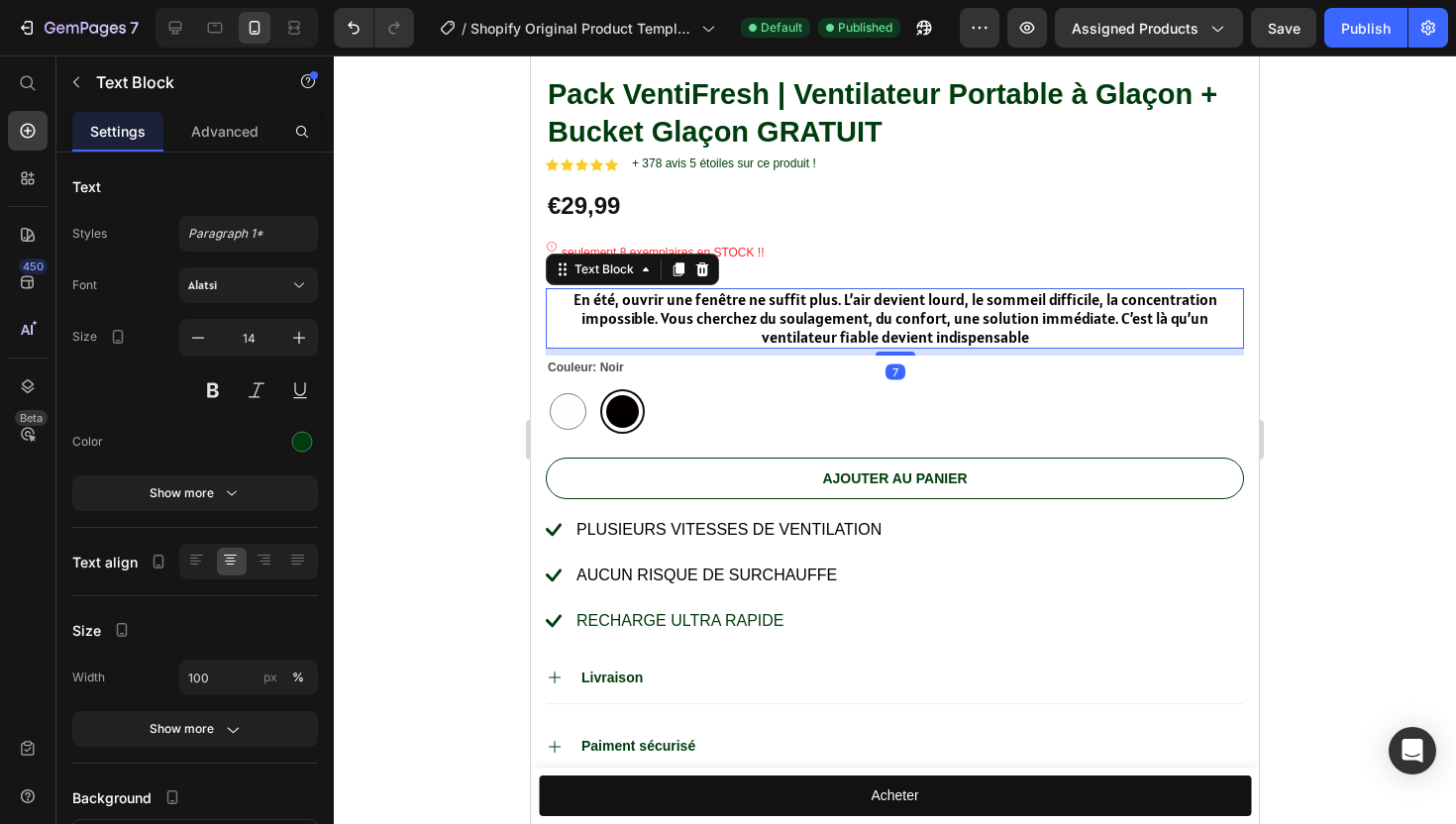 click on "En été, ouvrir une fenêtre ne suffit plus. L’air devient lourd, le sommeil difficile, la concentration impossible. Vous cherchez du soulagement, du confort, une solution immédiate. C’est là qu’un ventilateur fiable devient indispensable" at bounding box center (895, 318) 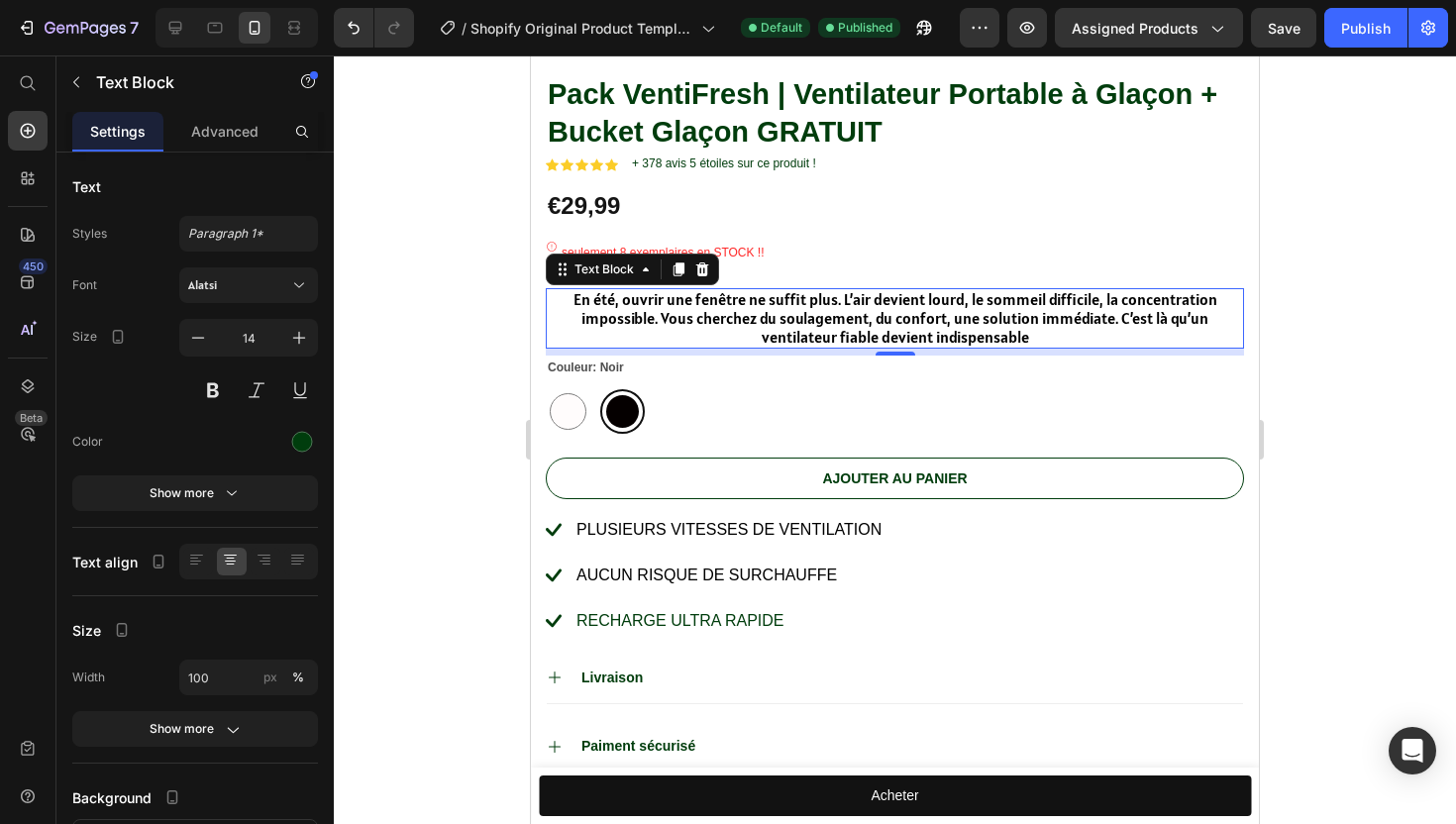 click on "En été, ouvrir une fenêtre ne suffit plus. L’air devient lourd, le sommeil difficile, la concentration impossible. Vous cherchez du soulagement, du confort, une solution immédiate. C’est là qu’un ventilateur fiable devient indispensable" at bounding box center (895, 318) 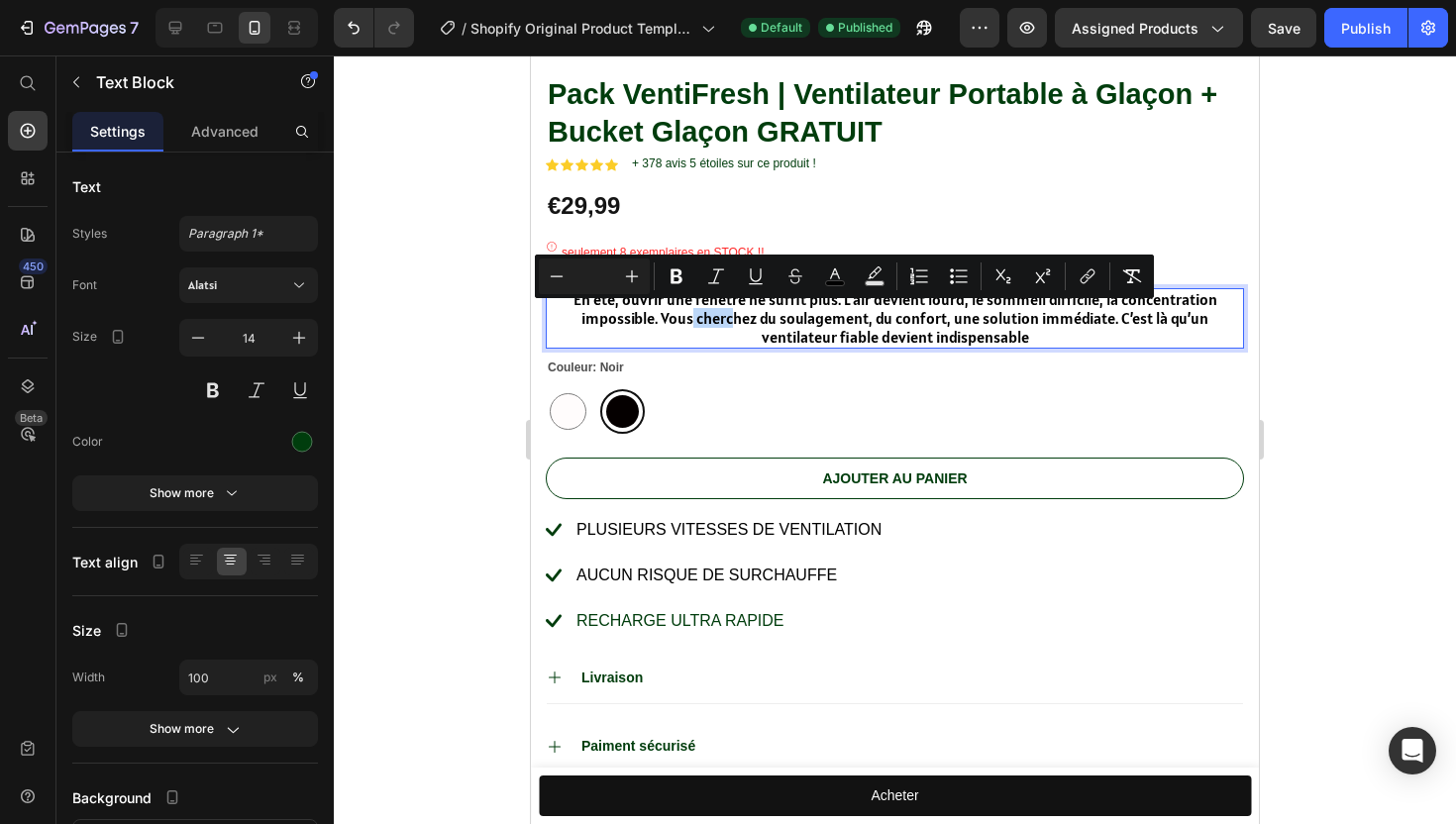 drag, startPoint x: 693, startPoint y: 314, endPoint x: 738, endPoint y: 316, distance: 45.044423 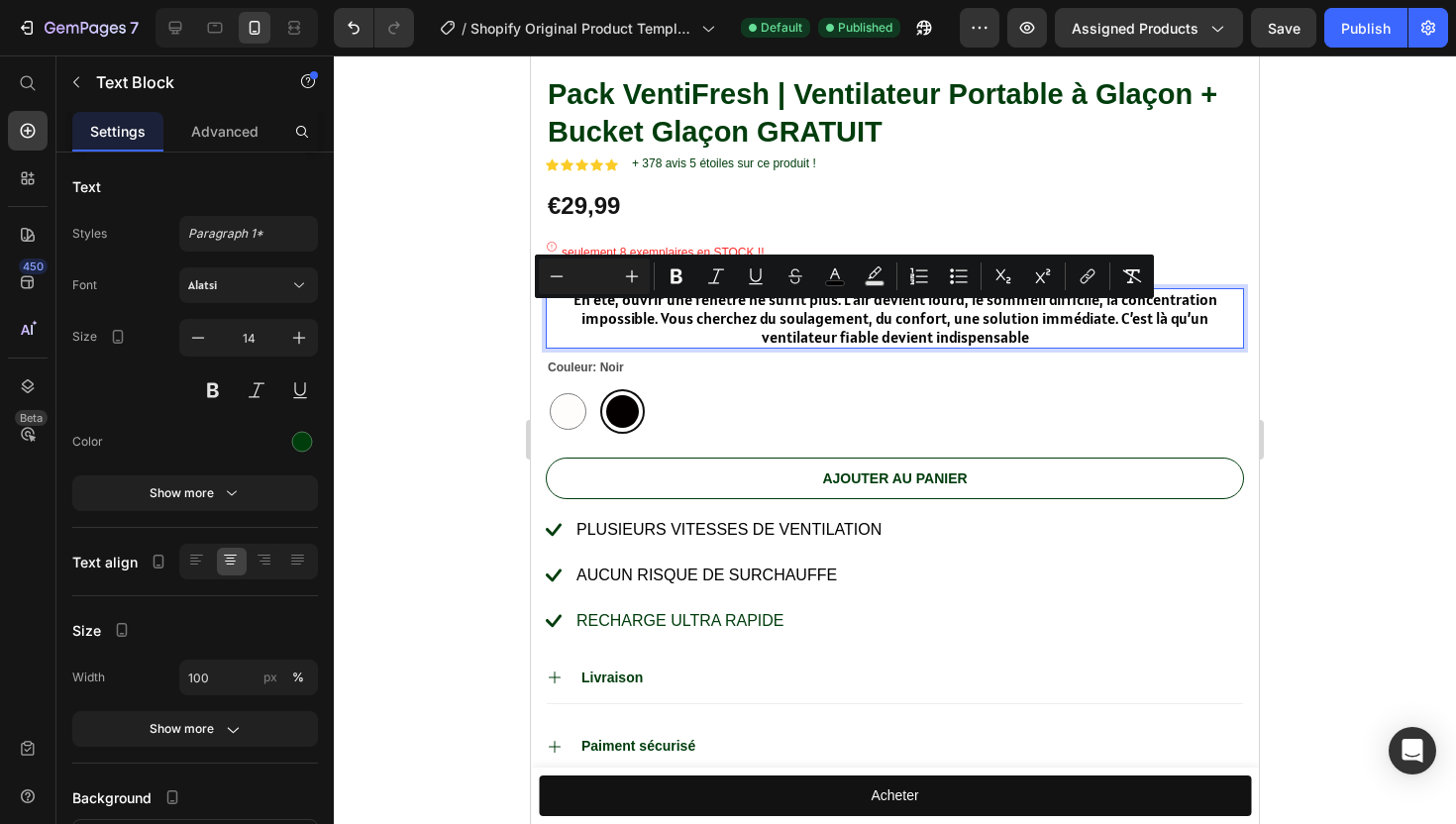 click on "En été, ouvrir une fenêtre ne suffit plus. L’air devient lourd, le sommeil difficile, la concentration impossible. Vous cherchez du soulagement, du confort, une solution immédiate. C’est là qu’un ventilateur fiable devient indispensable" at bounding box center [895, 318] 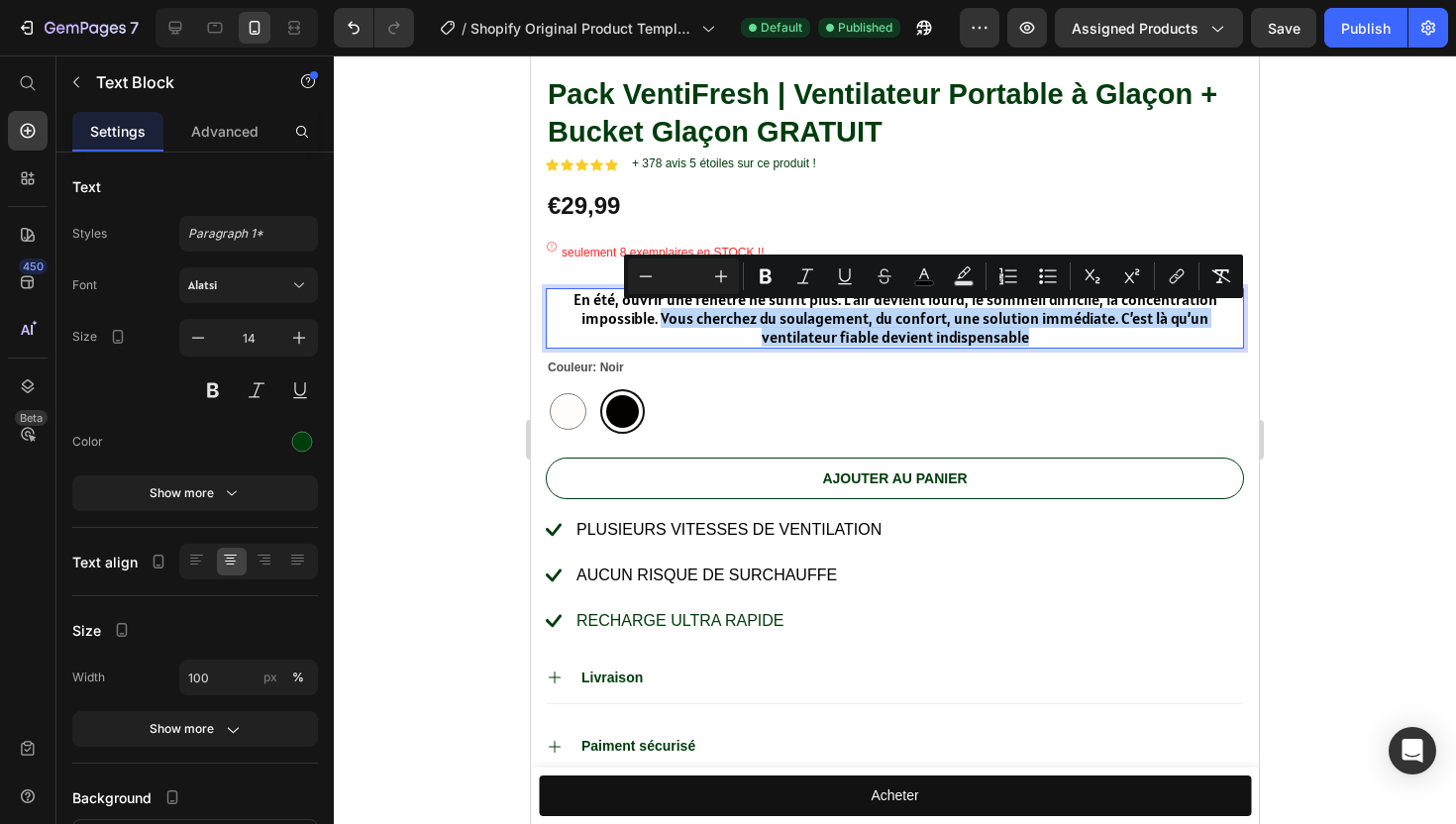 drag, startPoint x: 667, startPoint y: 322, endPoint x: 1032, endPoint y: 336, distance: 365.26839 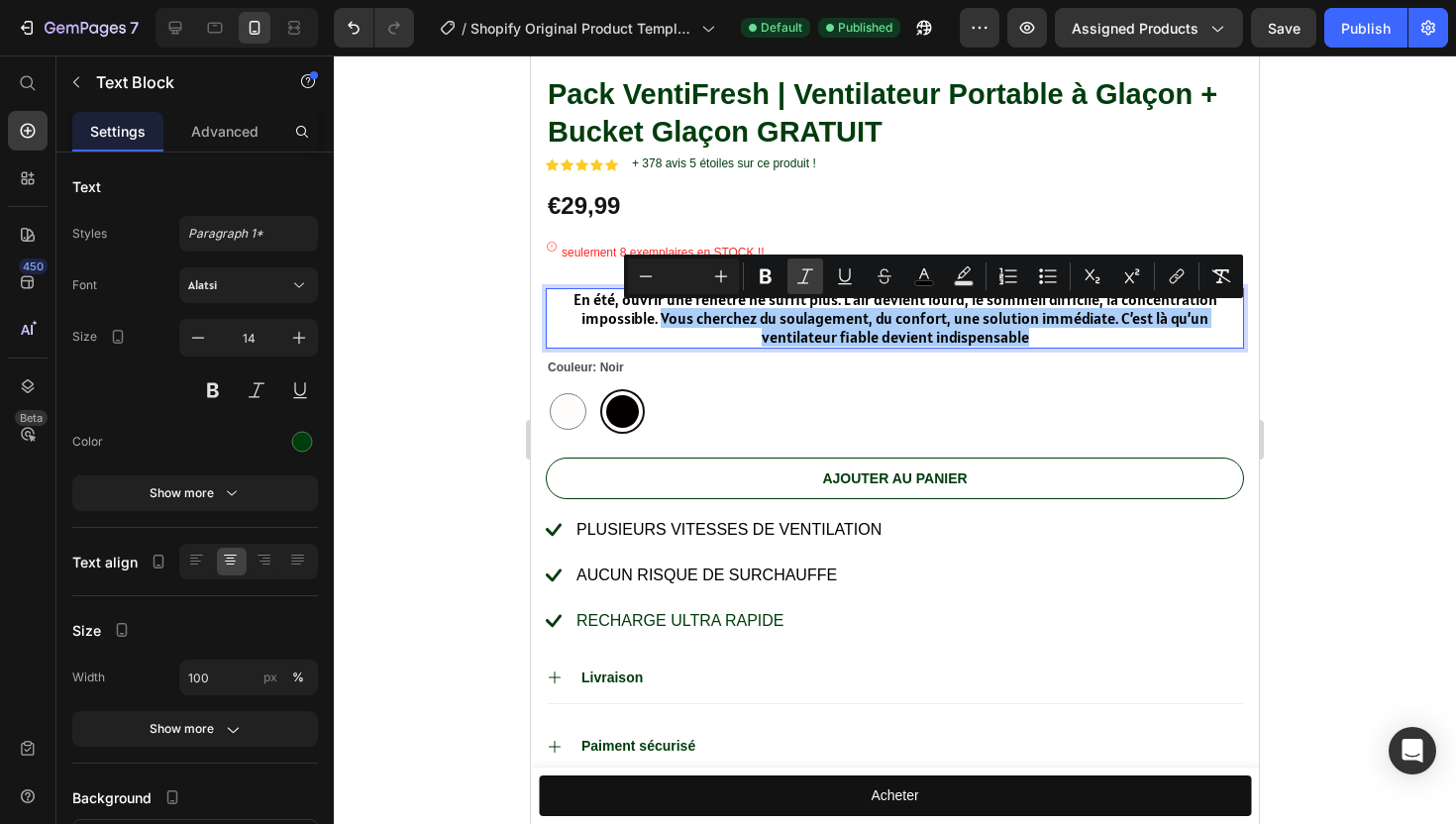 click 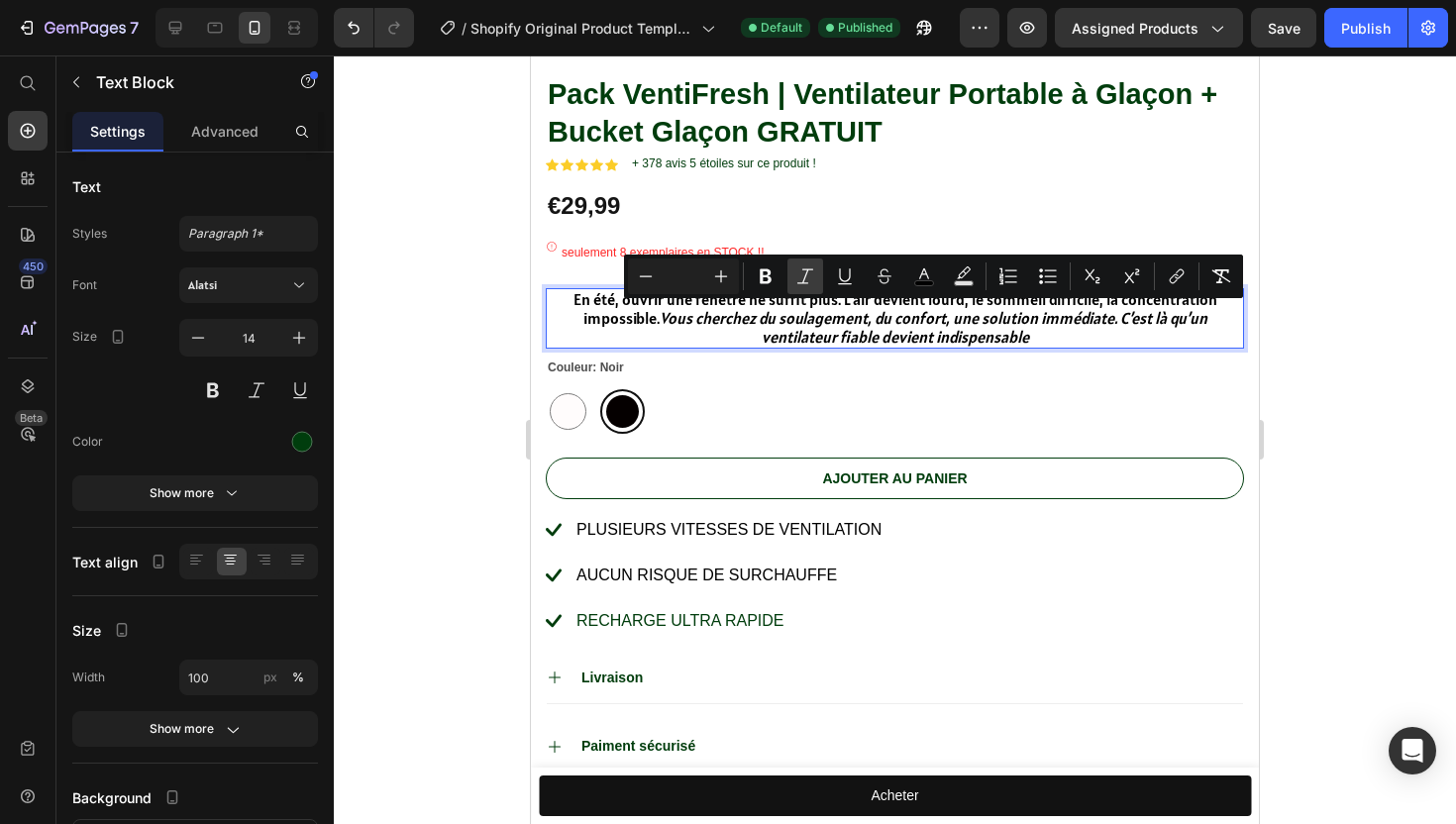click 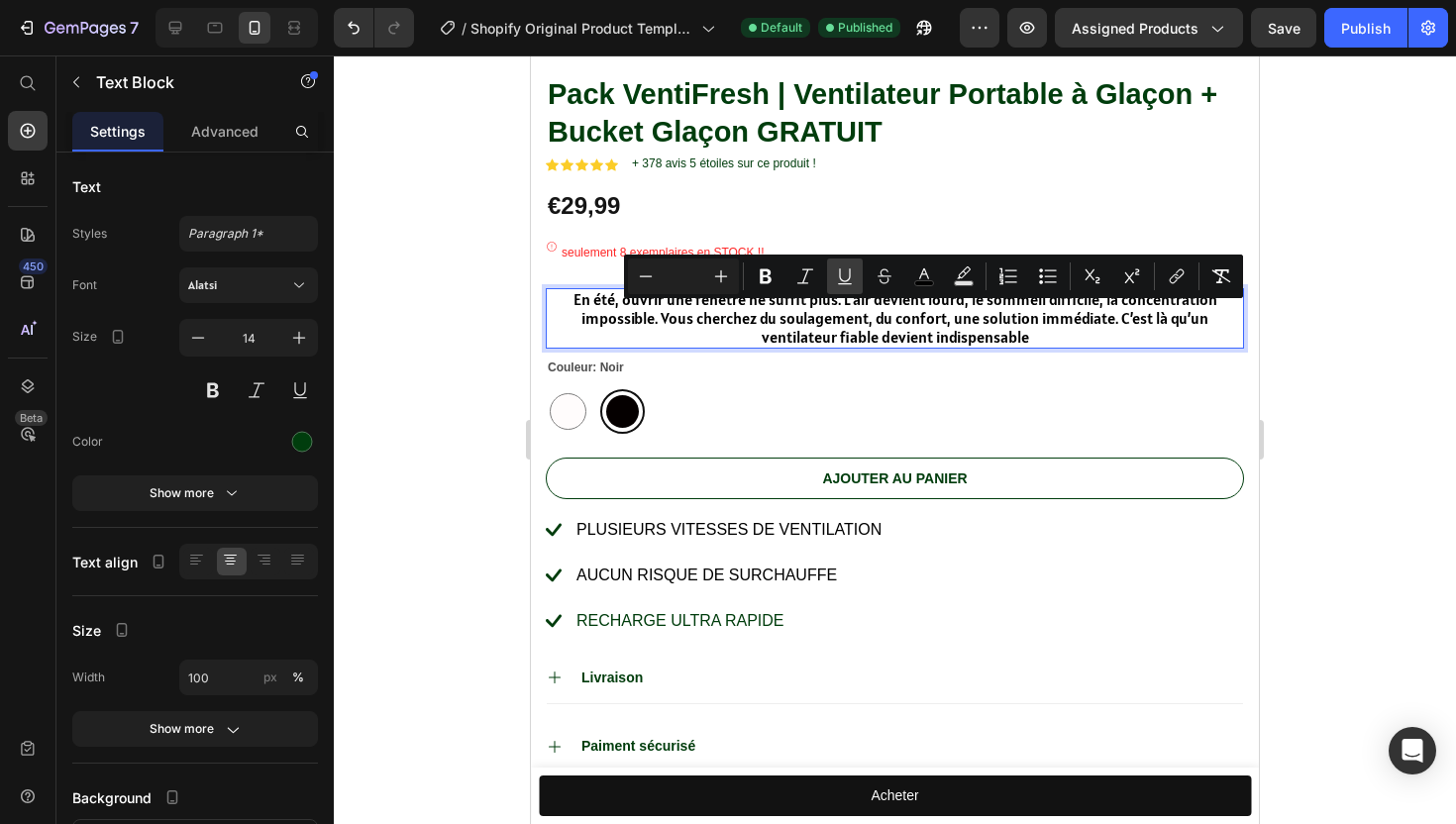 click 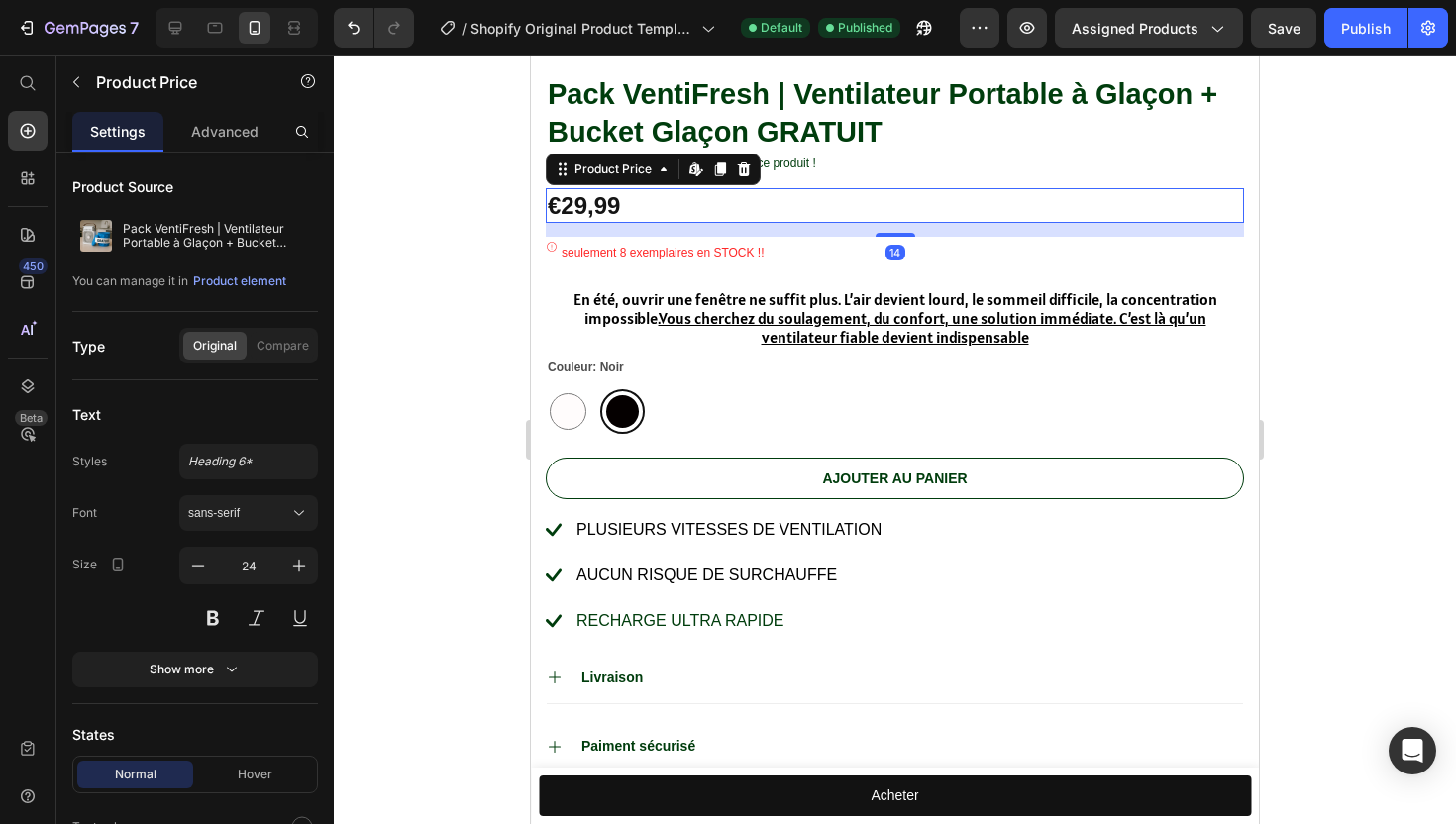 click on "€29,99" at bounding box center (894, 205) 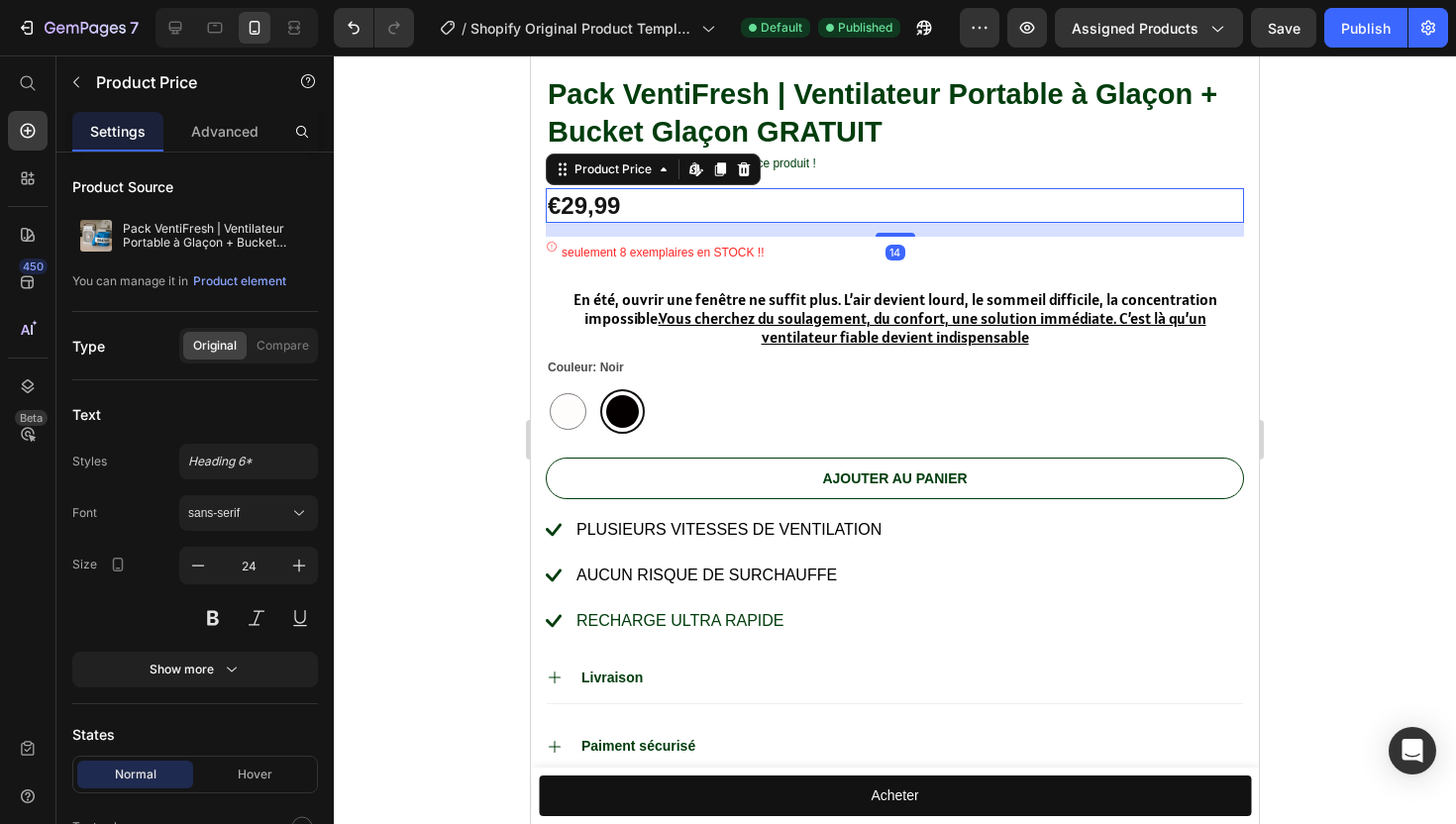 click 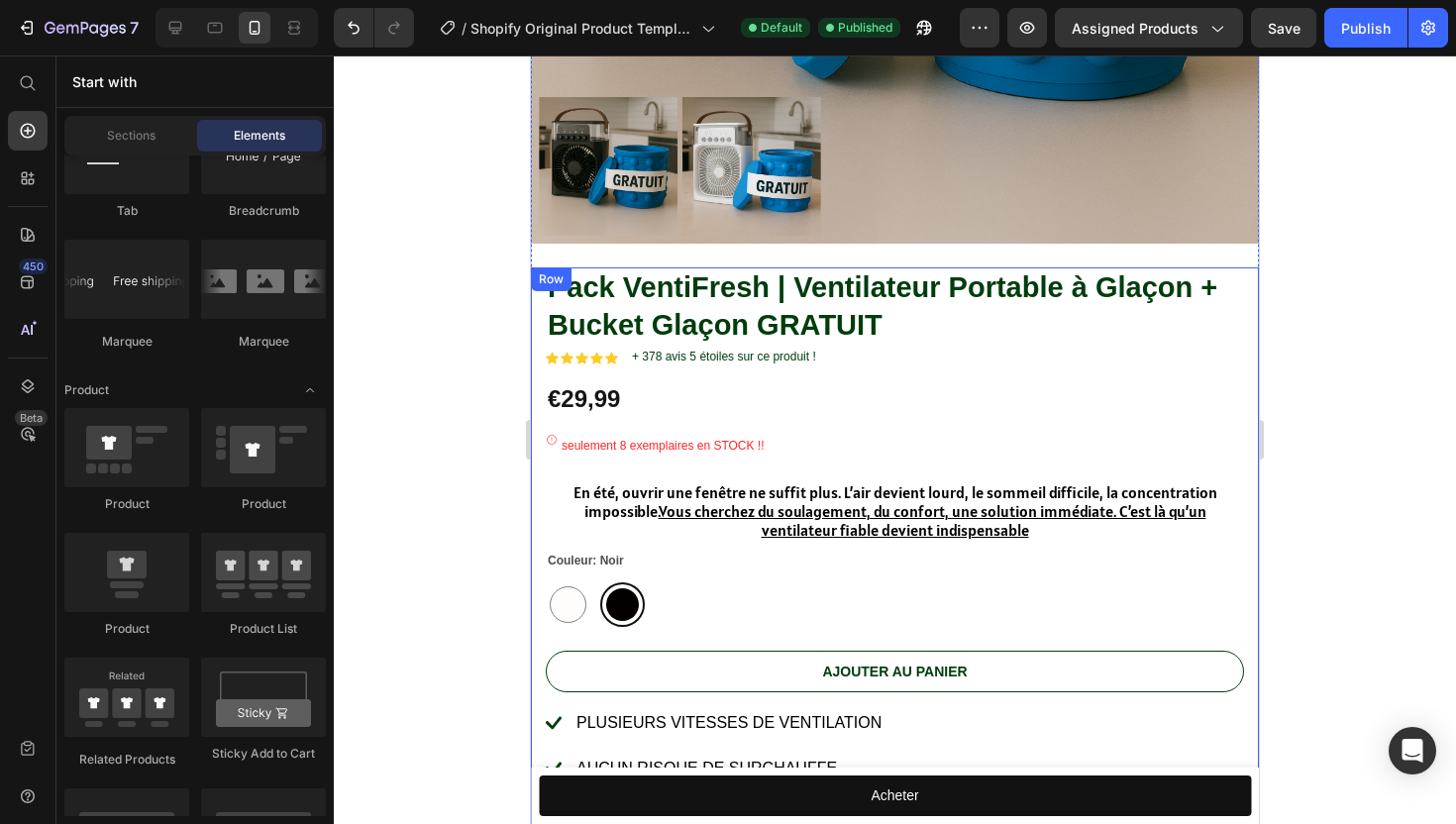 scroll, scrollTop: 826, scrollLeft: 0, axis: vertical 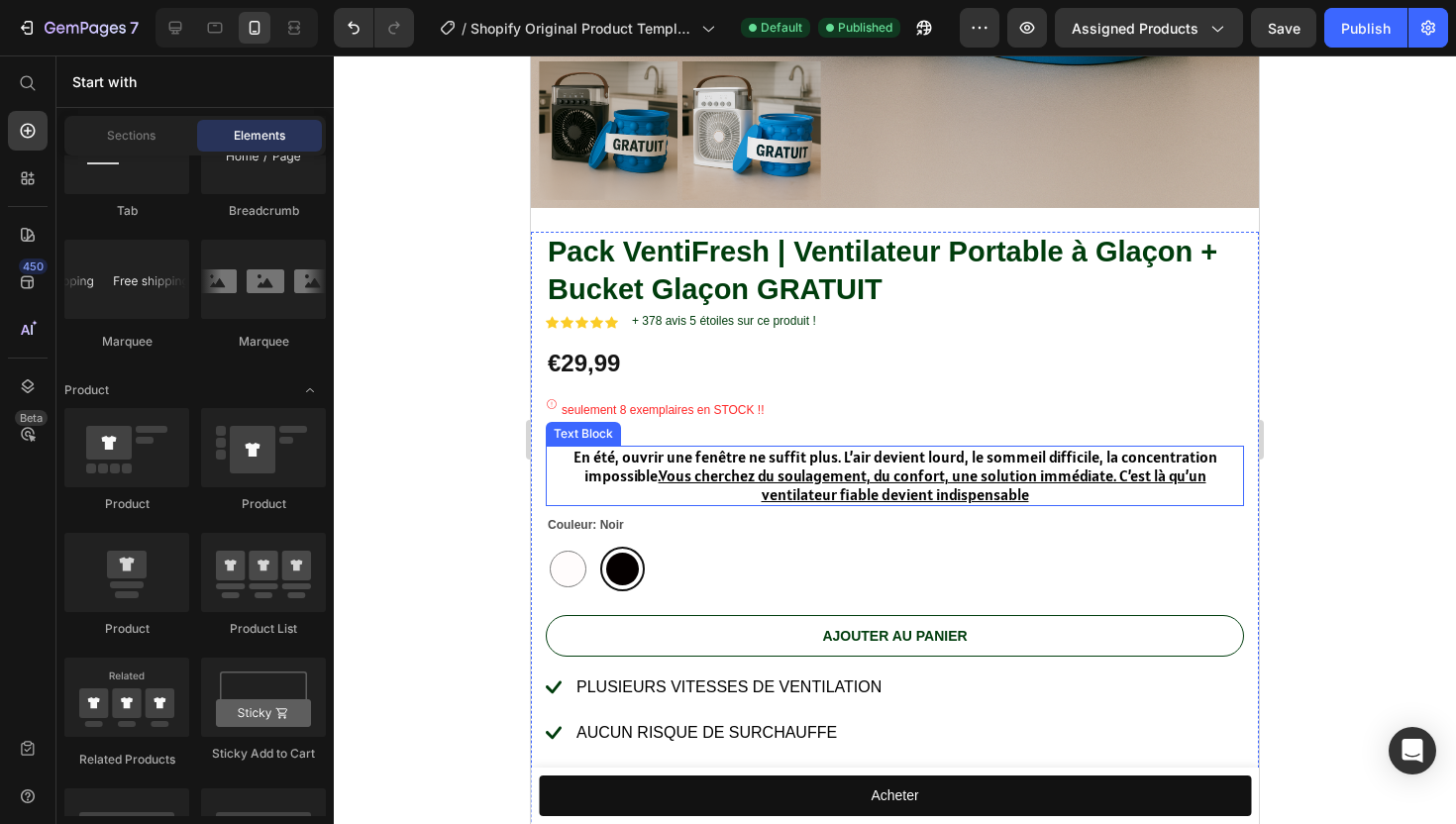 click on "Vous cherchez du soulagement, du confort, une solution immédiate. C’est là qu’un ventilateur fiable devient indispensable" at bounding box center [932, 484] 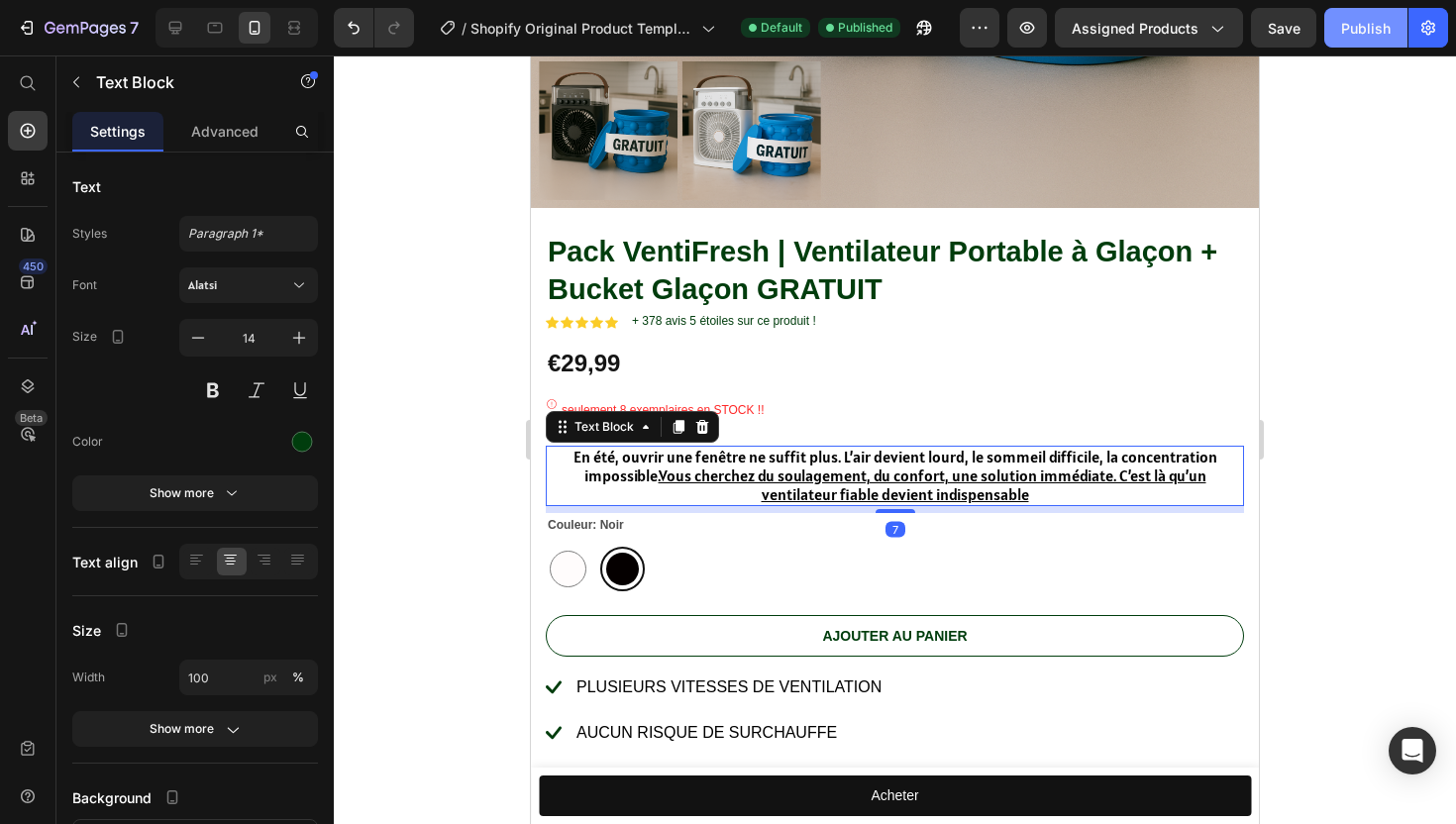 click on "Publish" 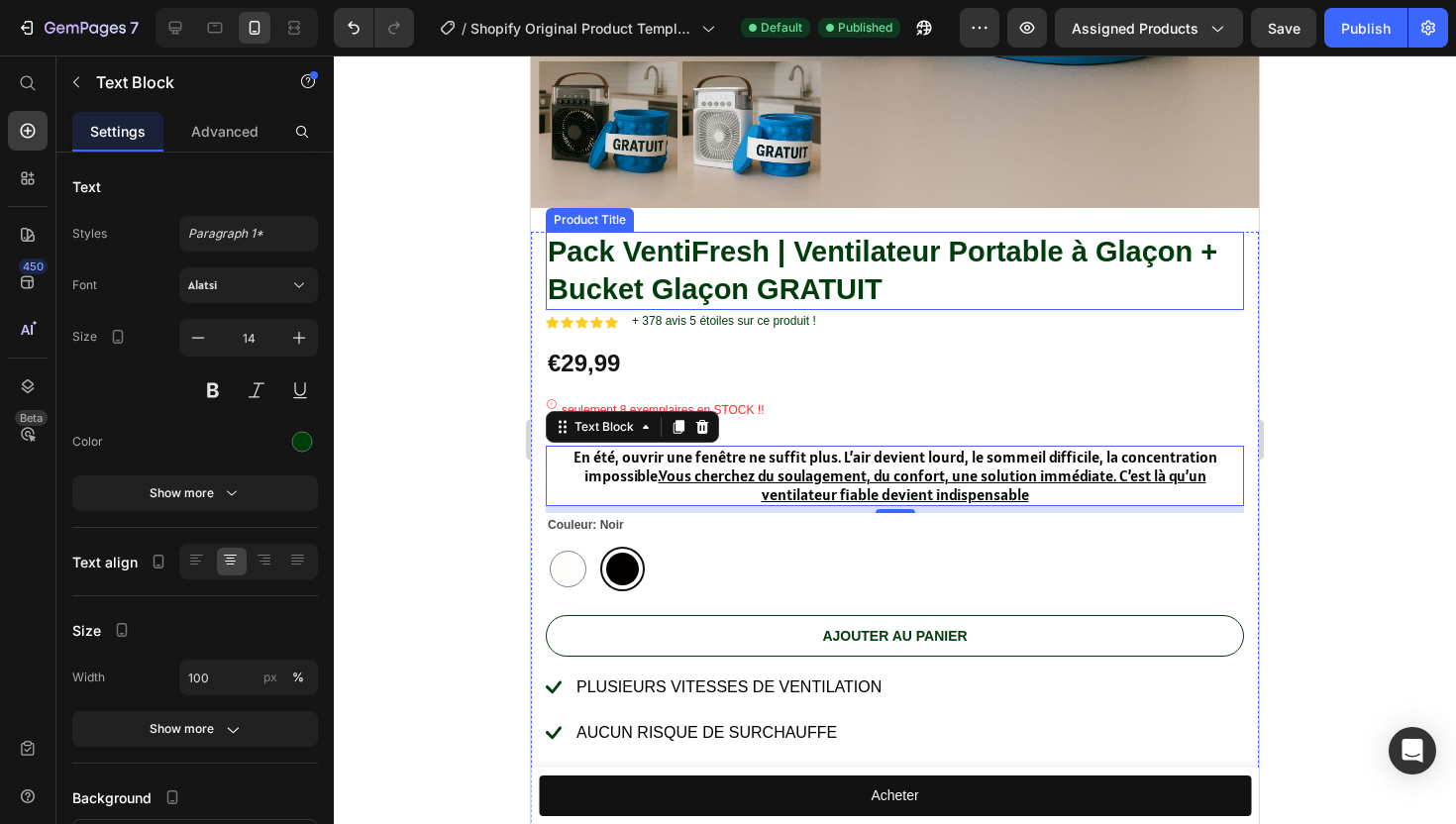 click on "Pack VentiFresh | Ventilateur Portable à Glaçon + Bucket Glaçon GRATUIT" at bounding box center [894, 270] 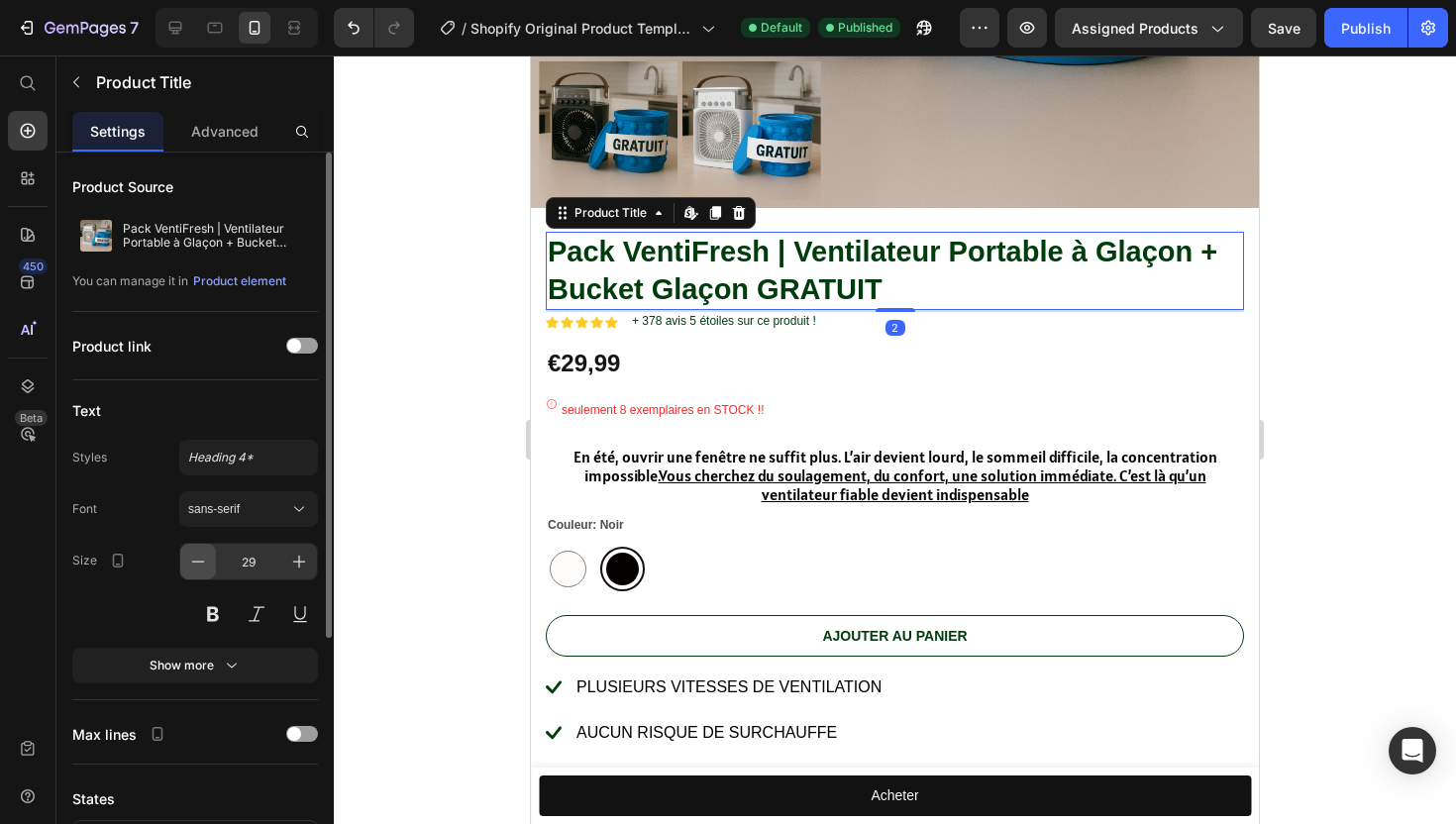click 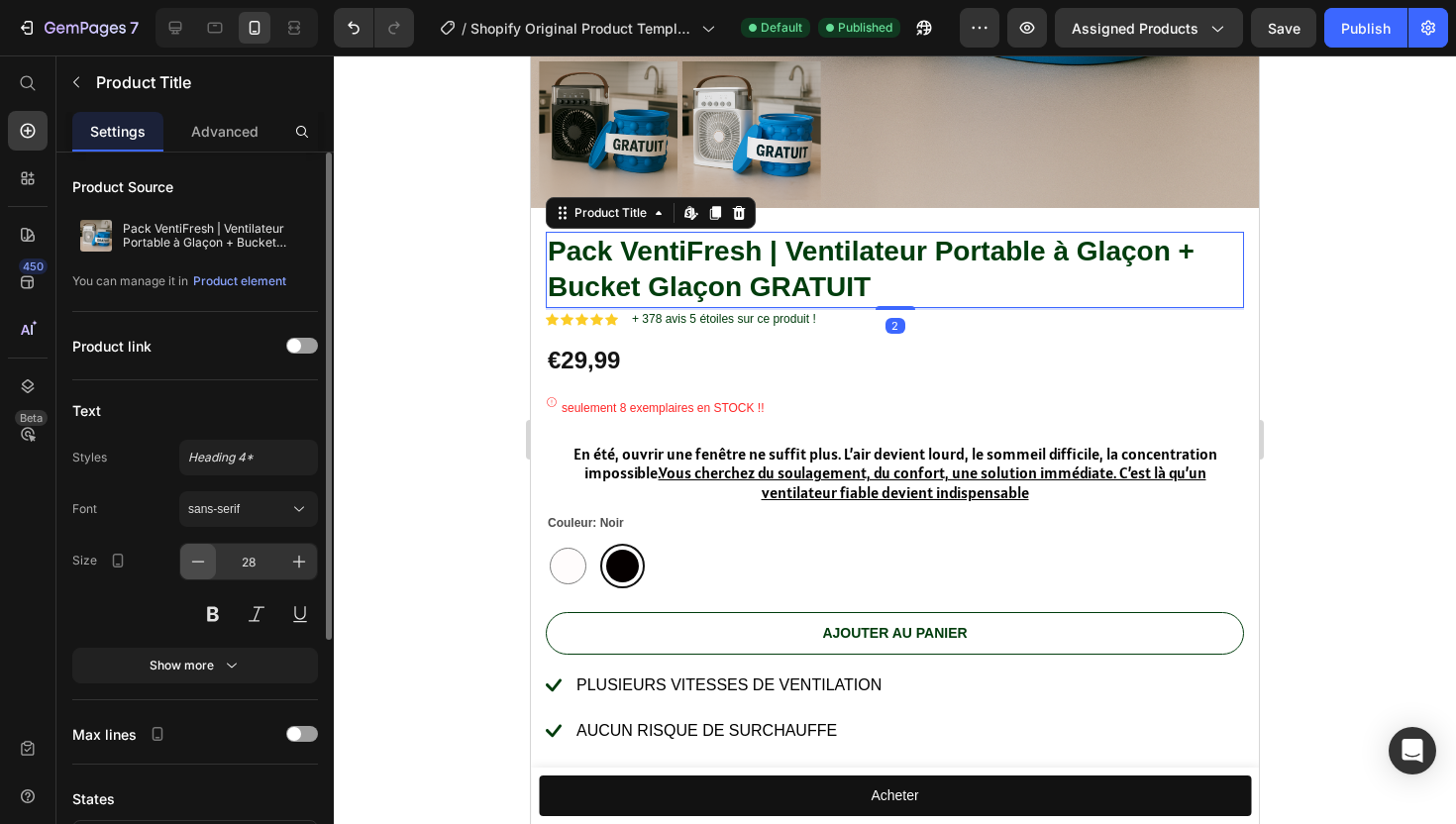 click 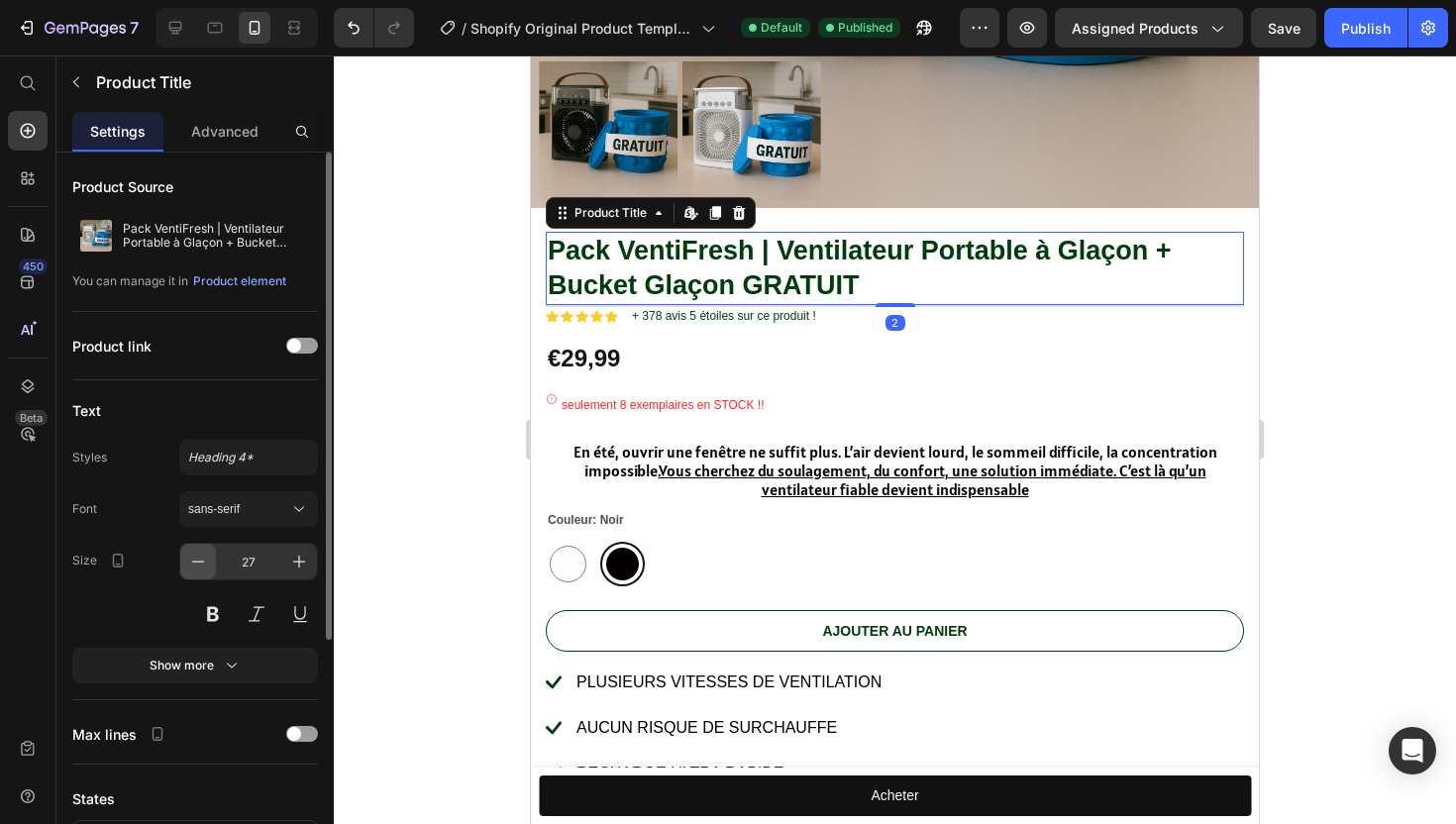 click 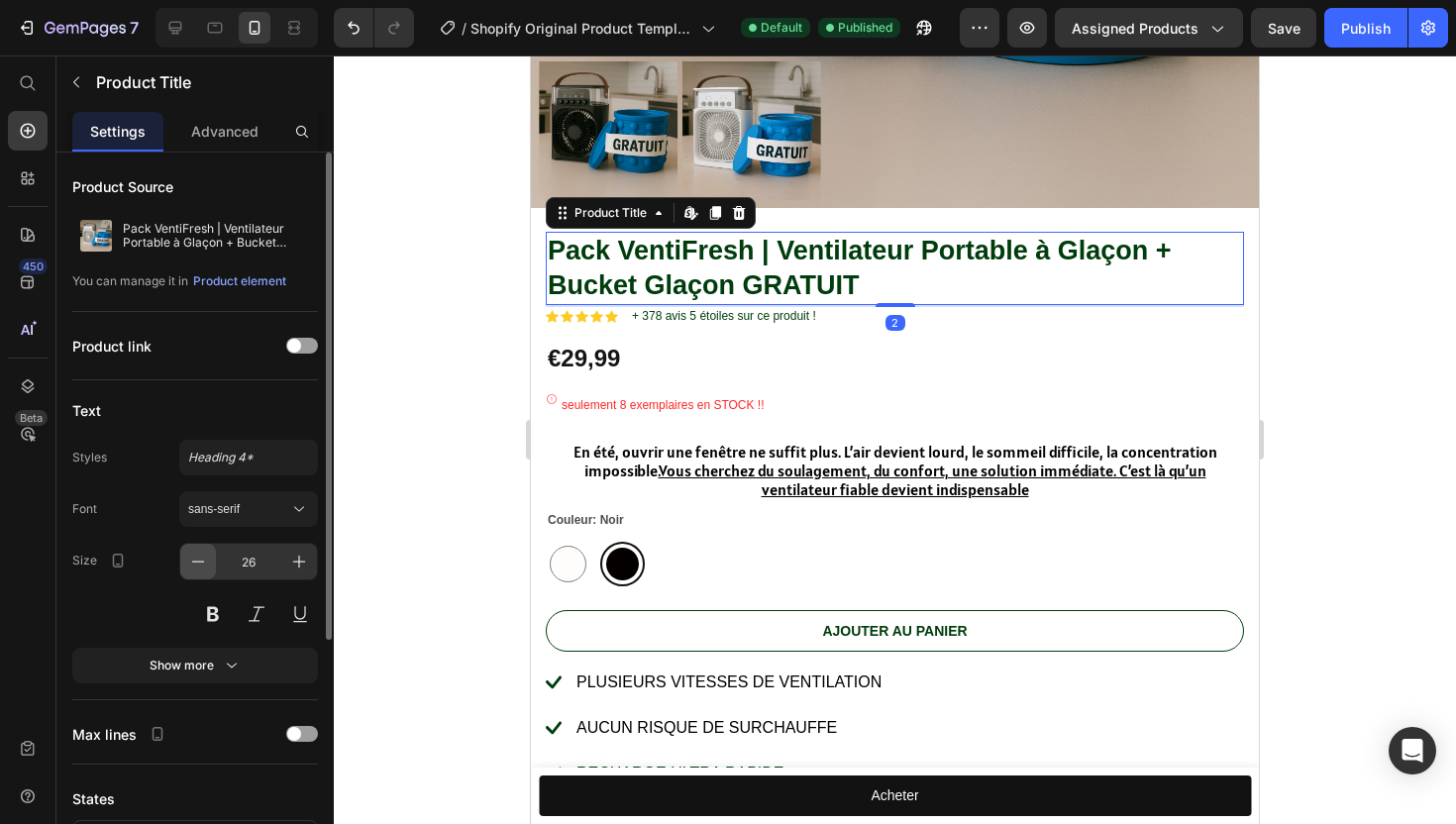 click 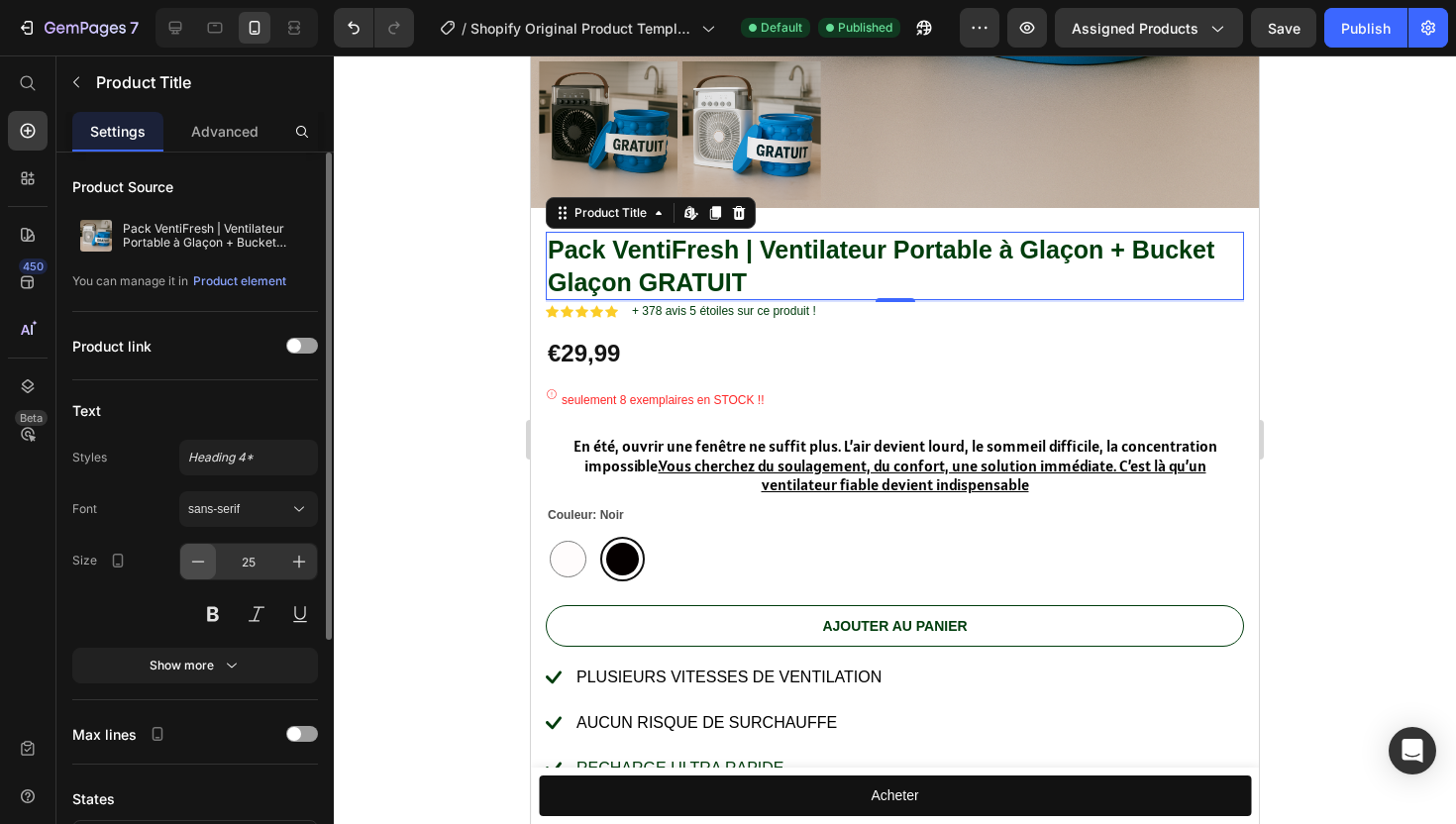 click 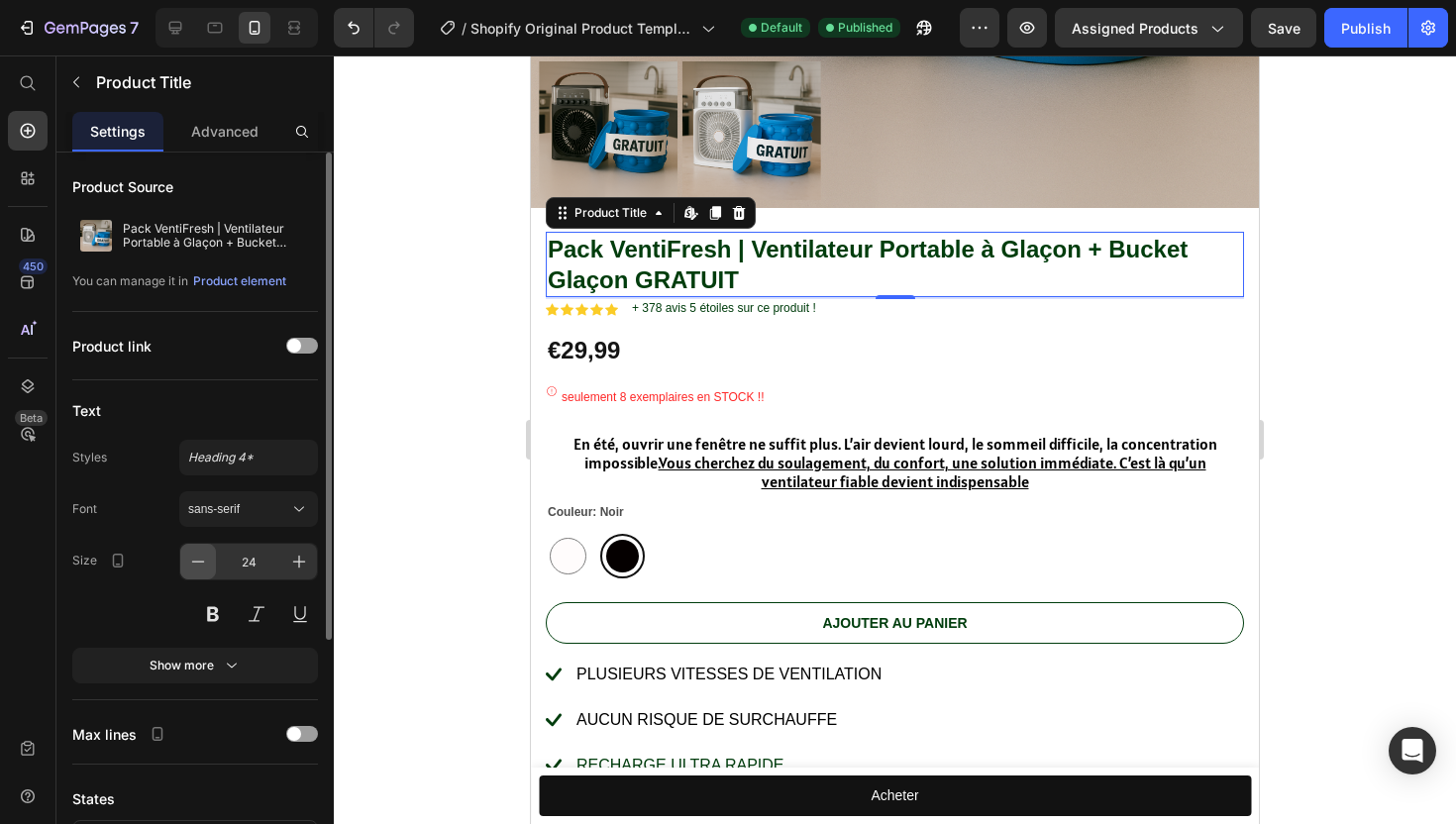 click 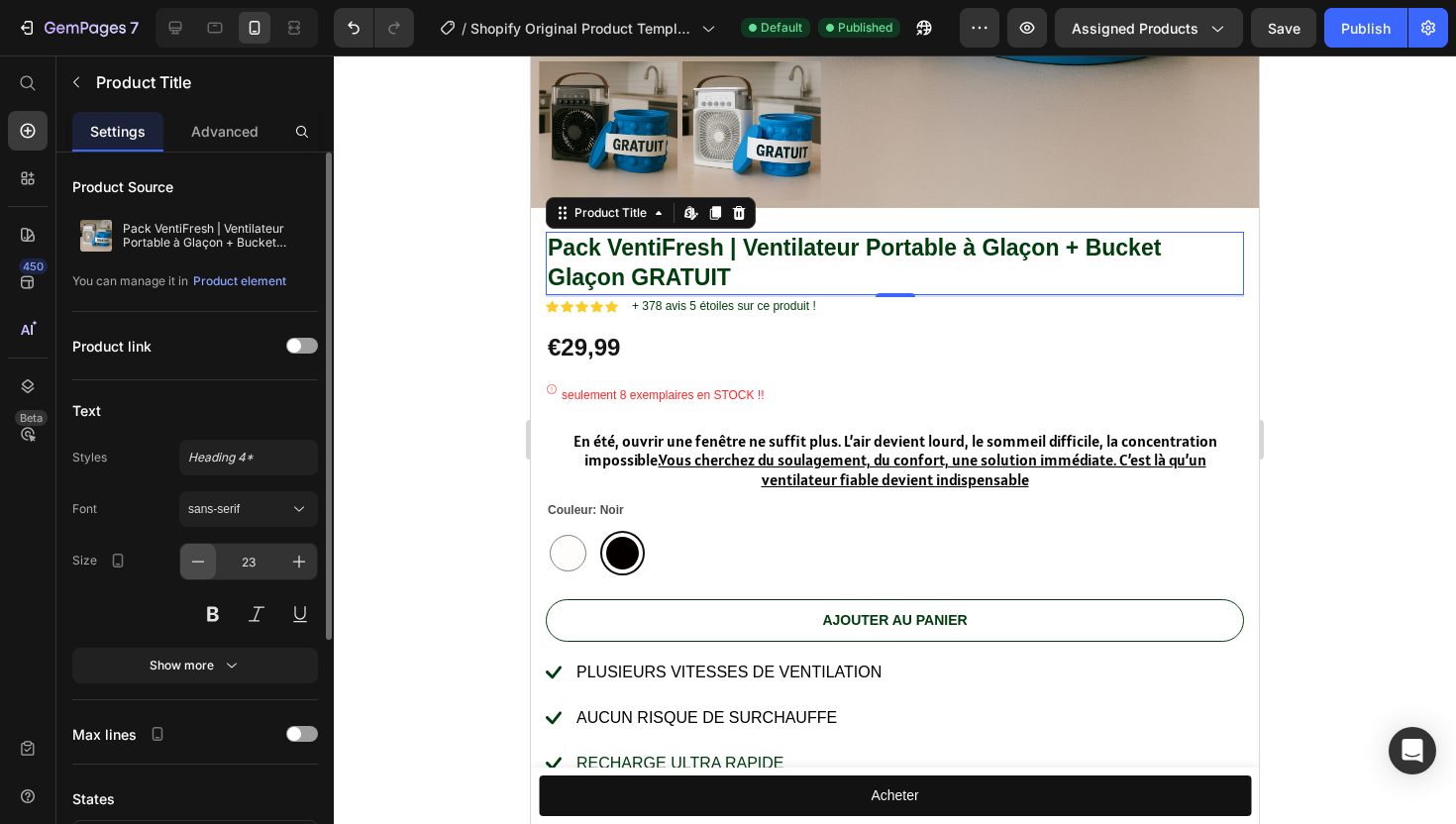 click 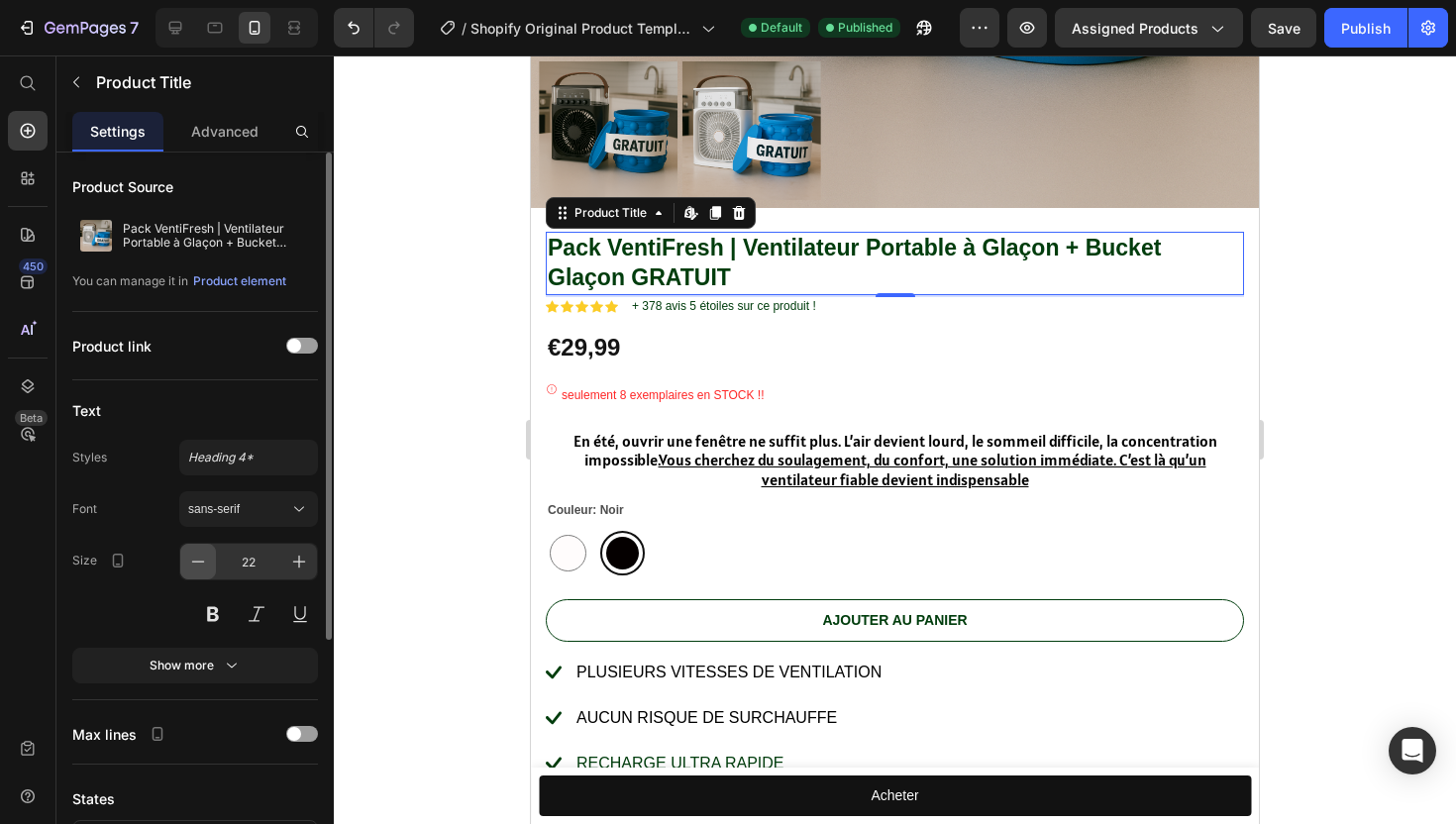 click 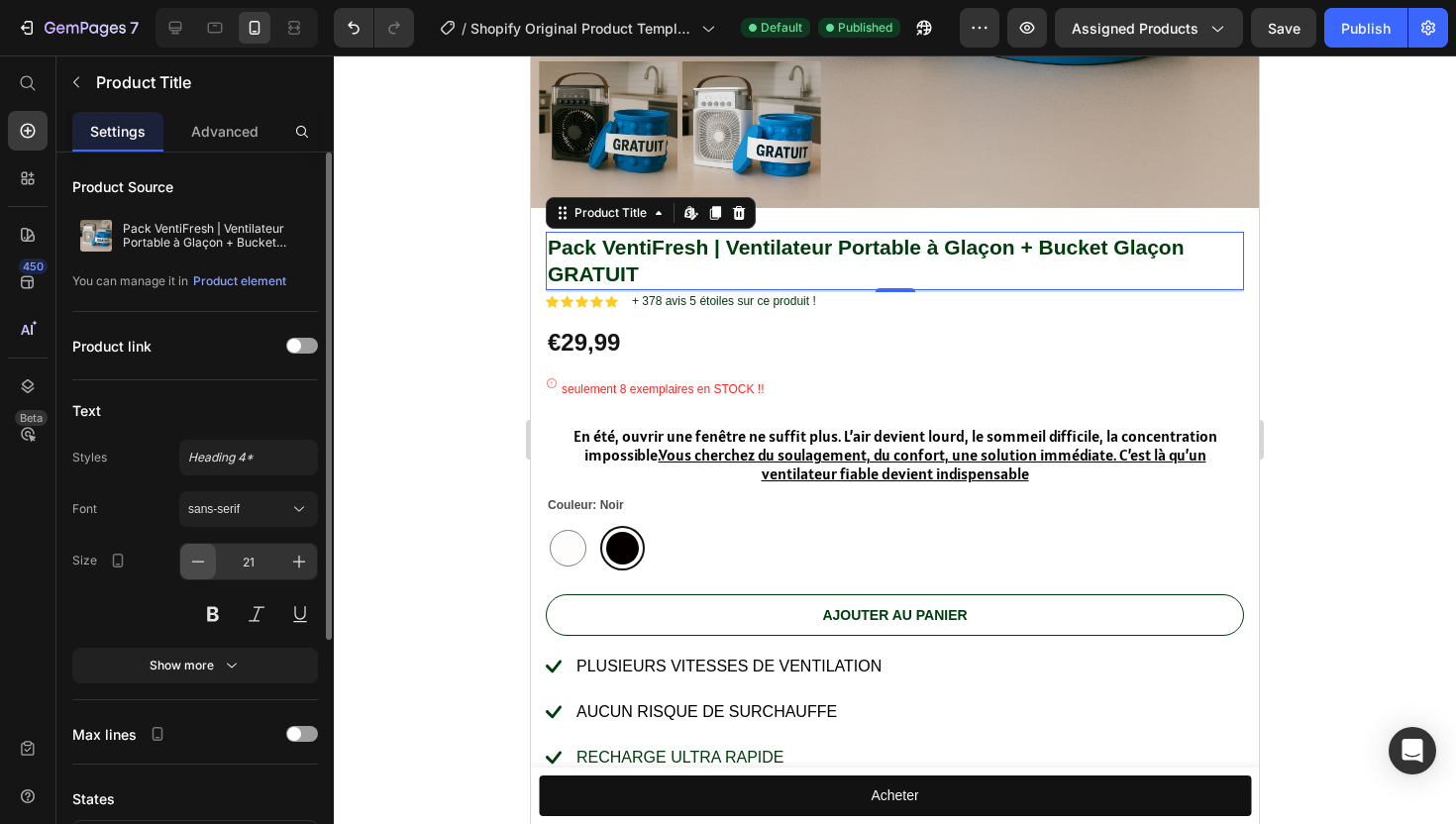 click at bounding box center [198, 562] 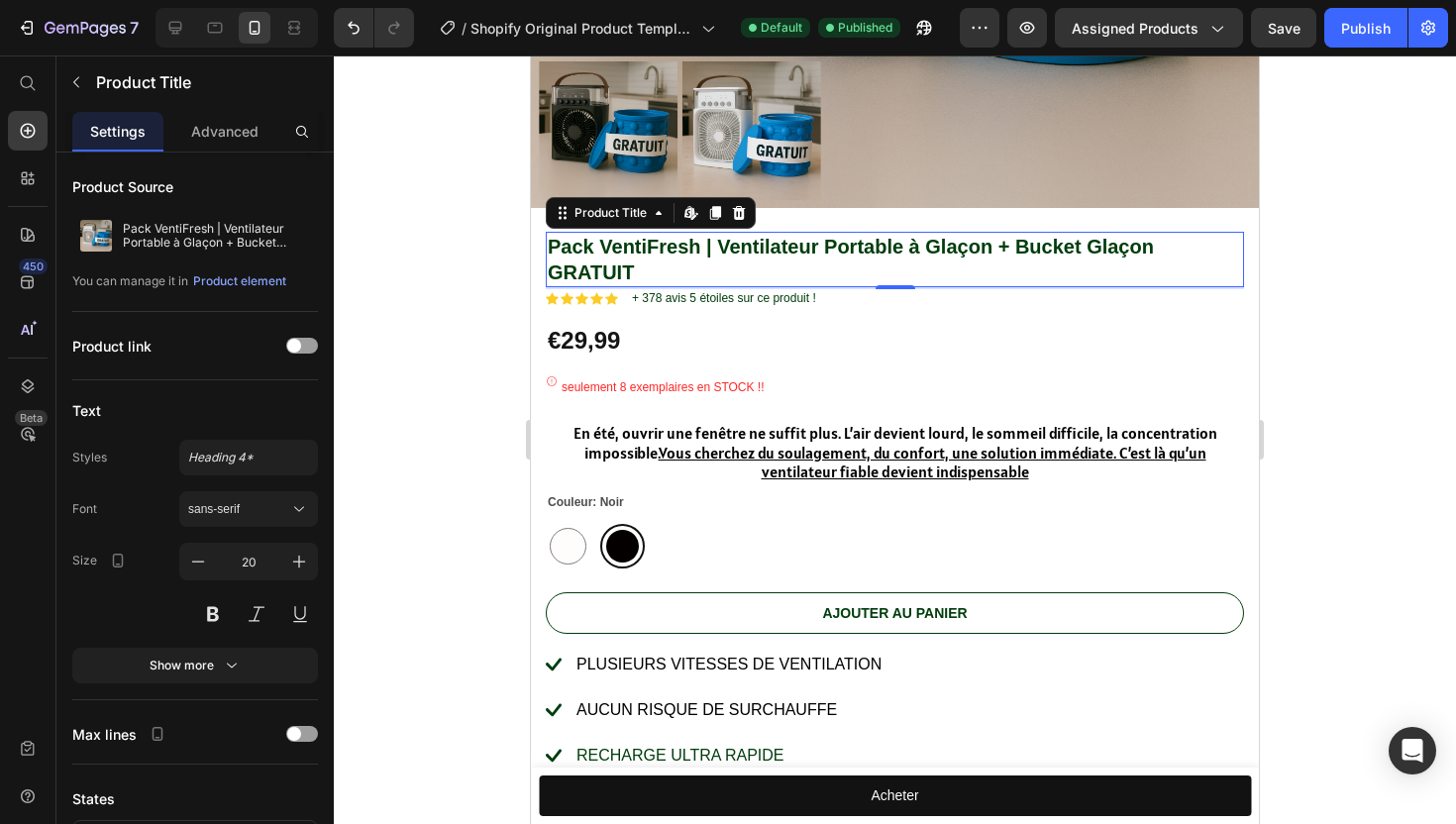 click on "Pack VentiFresh | Ventilateur Portable à Glaçon + Bucket Glaçon GRATUIT" at bounding box center [894, 259] 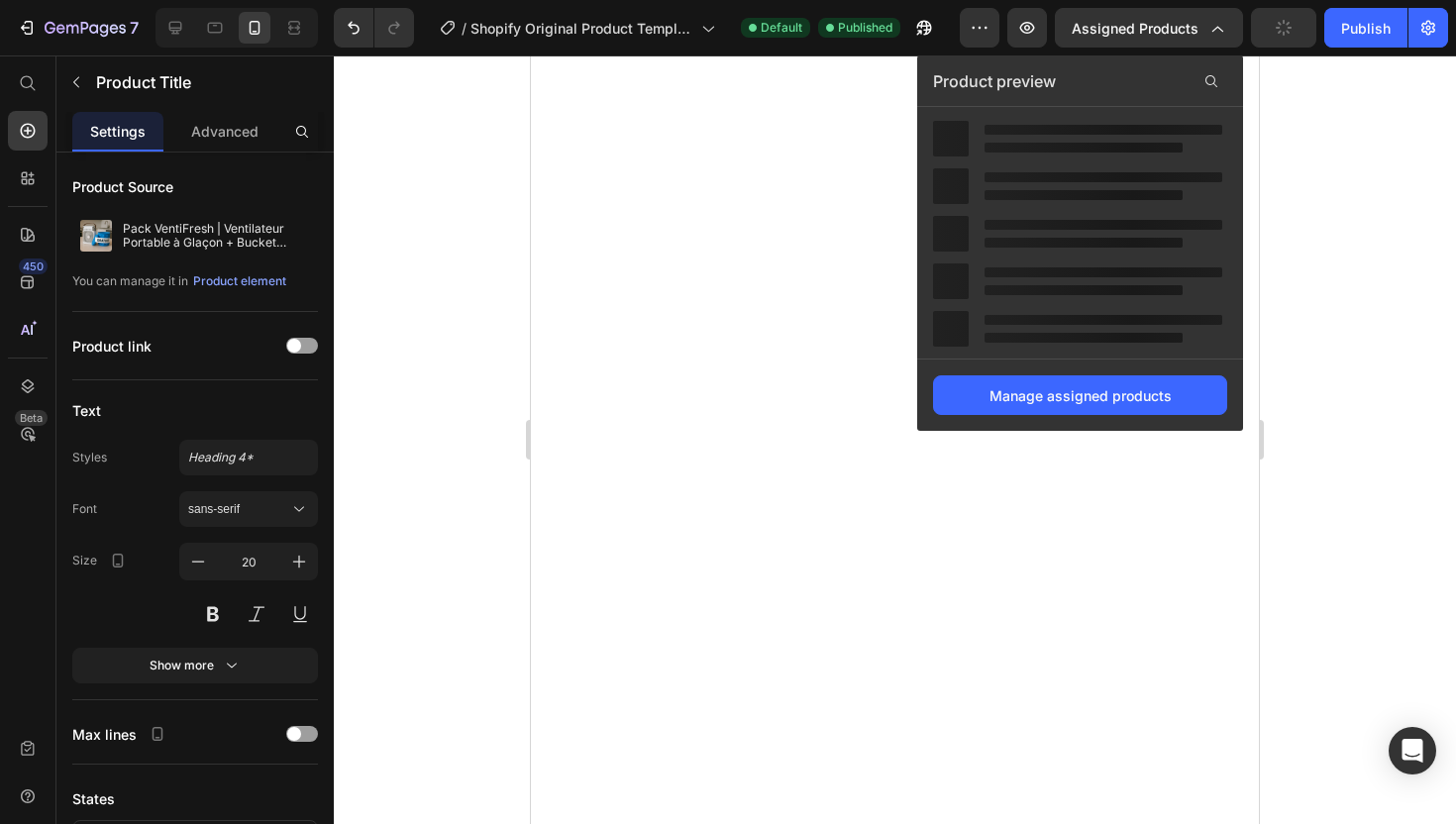 scroll, scrollTop: 0, scrollLeft: 0, axis: both 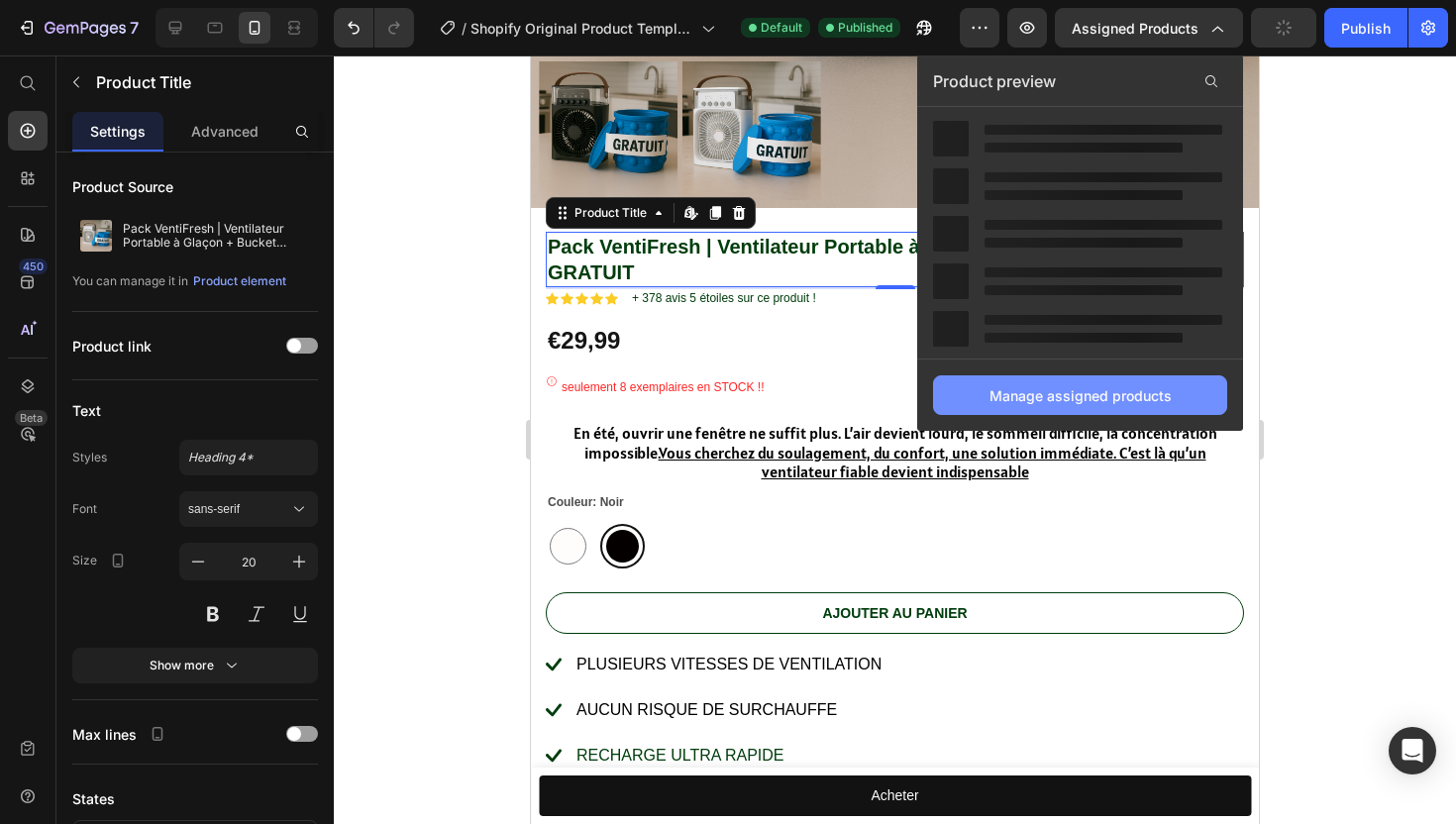 click on "Manage assigned products" at bounding box center [1081, 395] 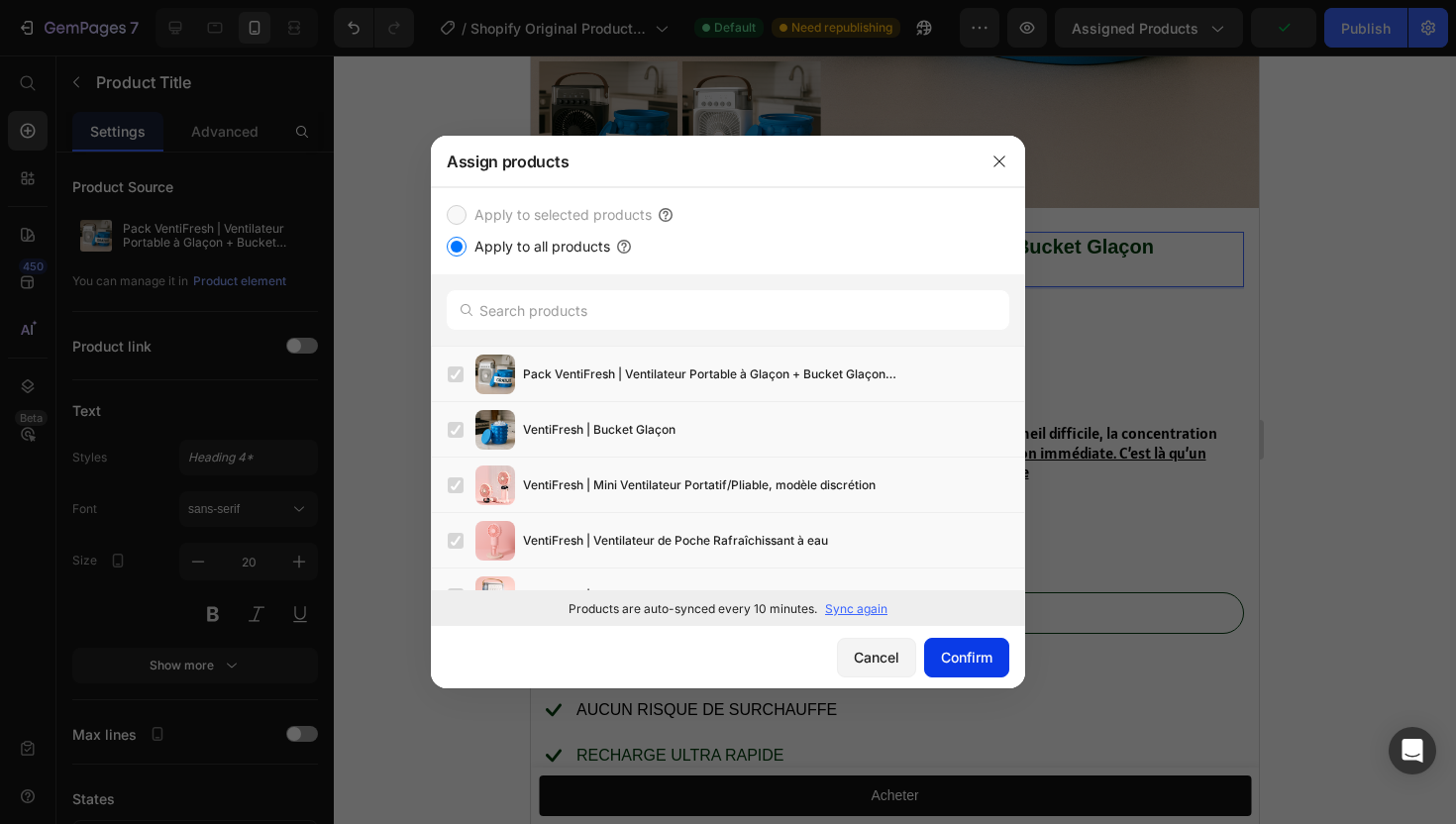 click on "Confirm" at bounding box center [967, 657] 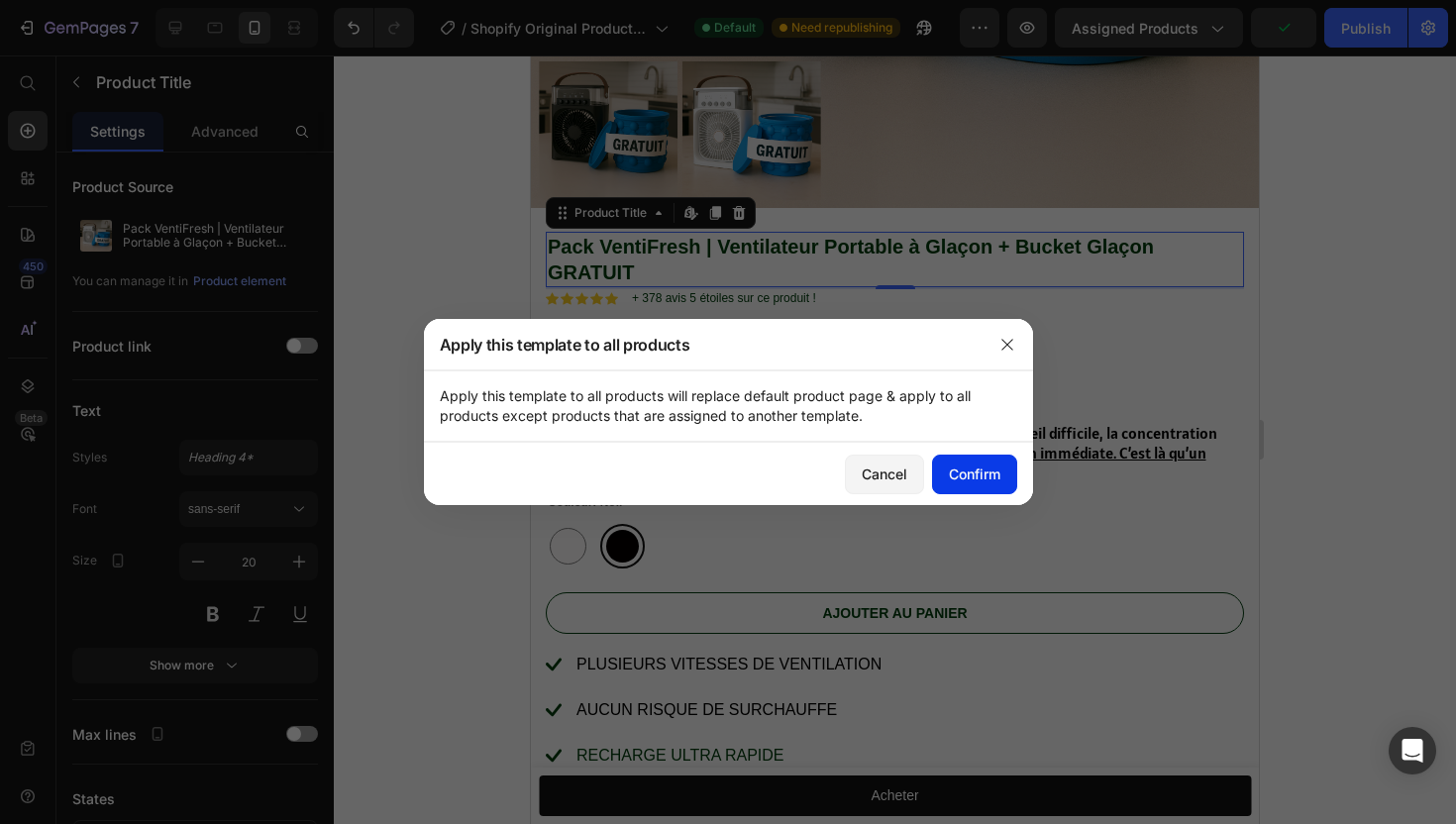 click on "Confirm" at bounding box center [975, 473] 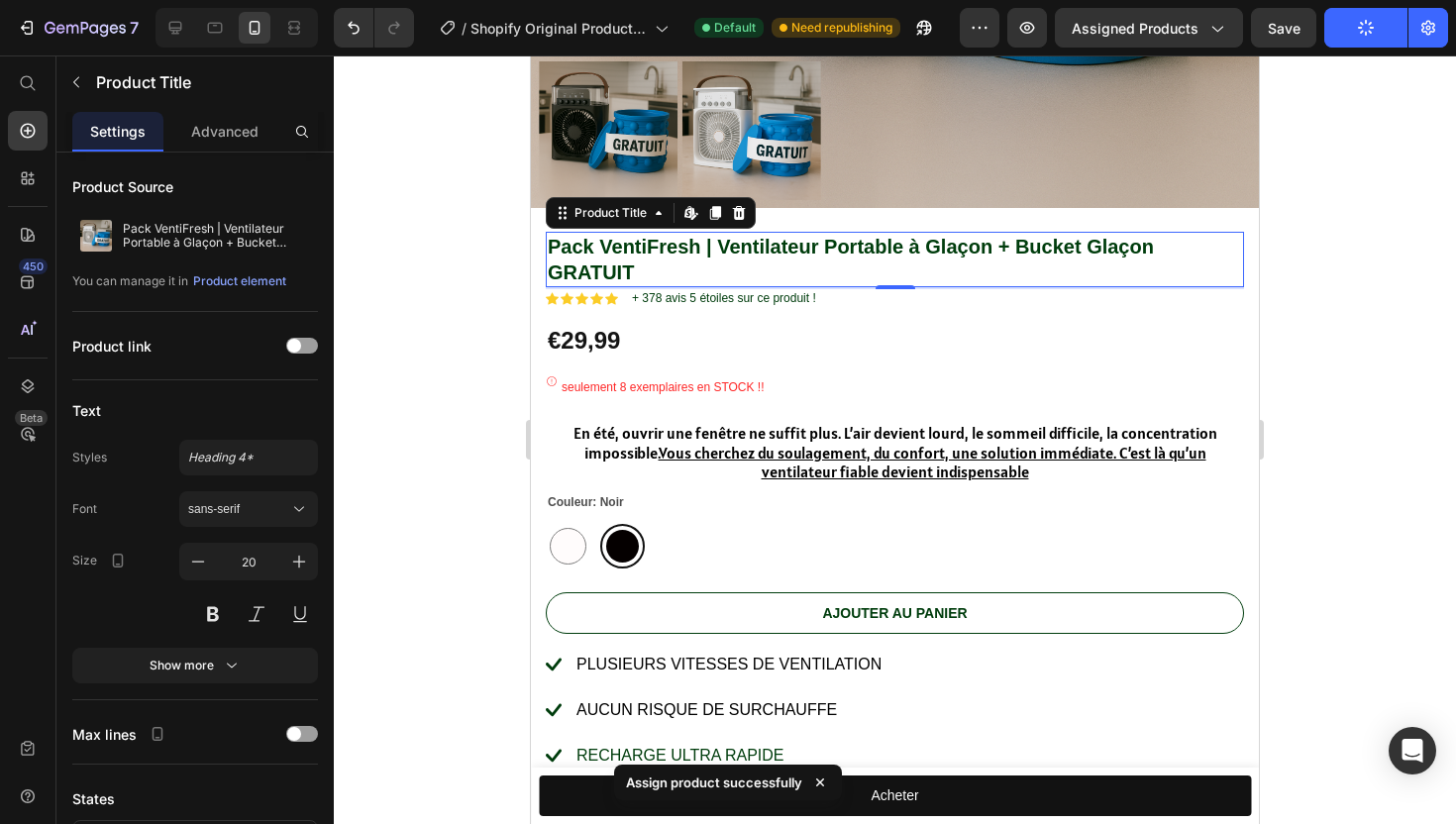 click on "Pack VentiFresh | Ventilateur Portable à Glaçon + Bucket Glaçon GRATUIT" at bounding box center [894, 259] 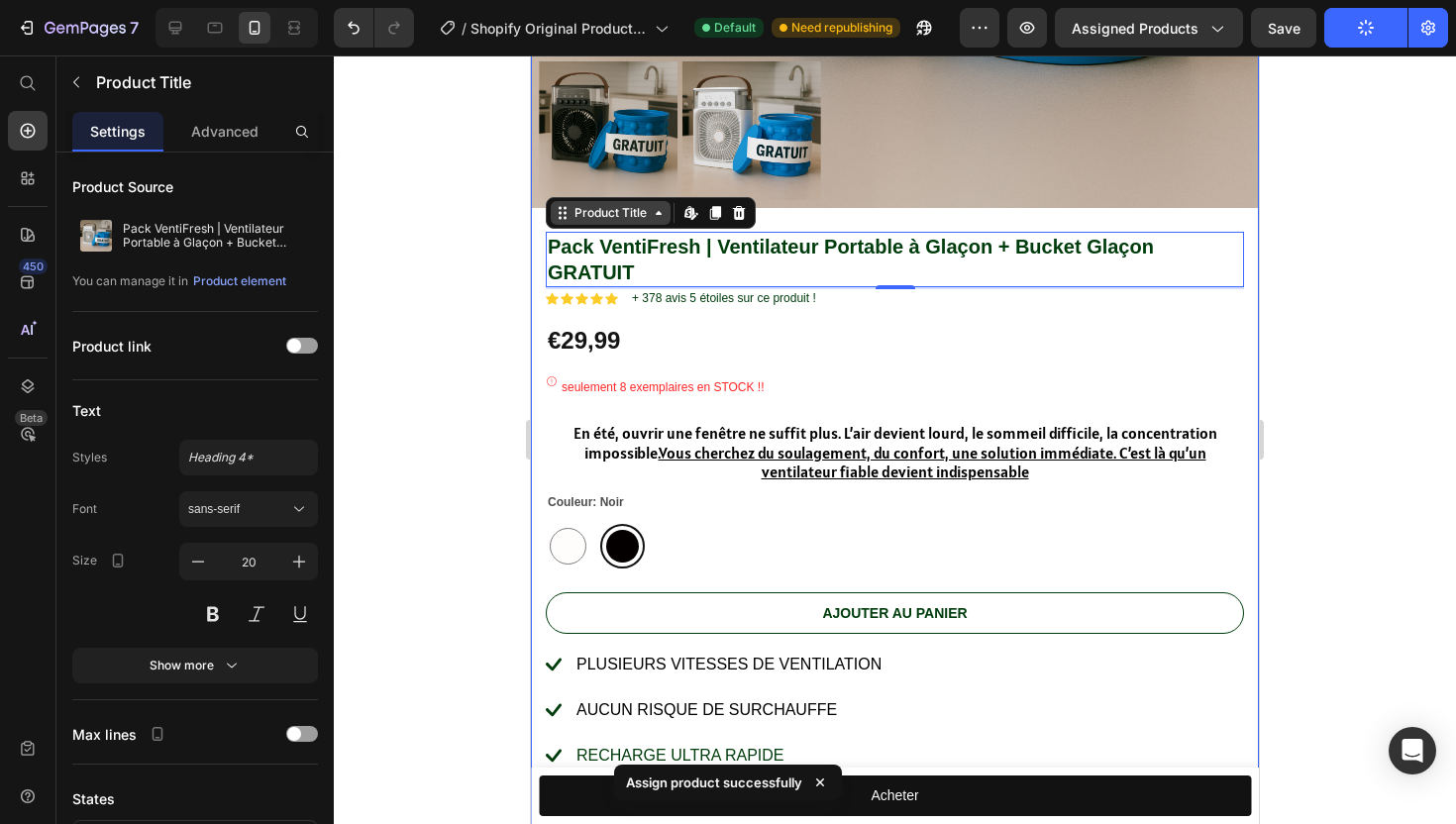 click on "Product Title" at bounding box center (610, 213) 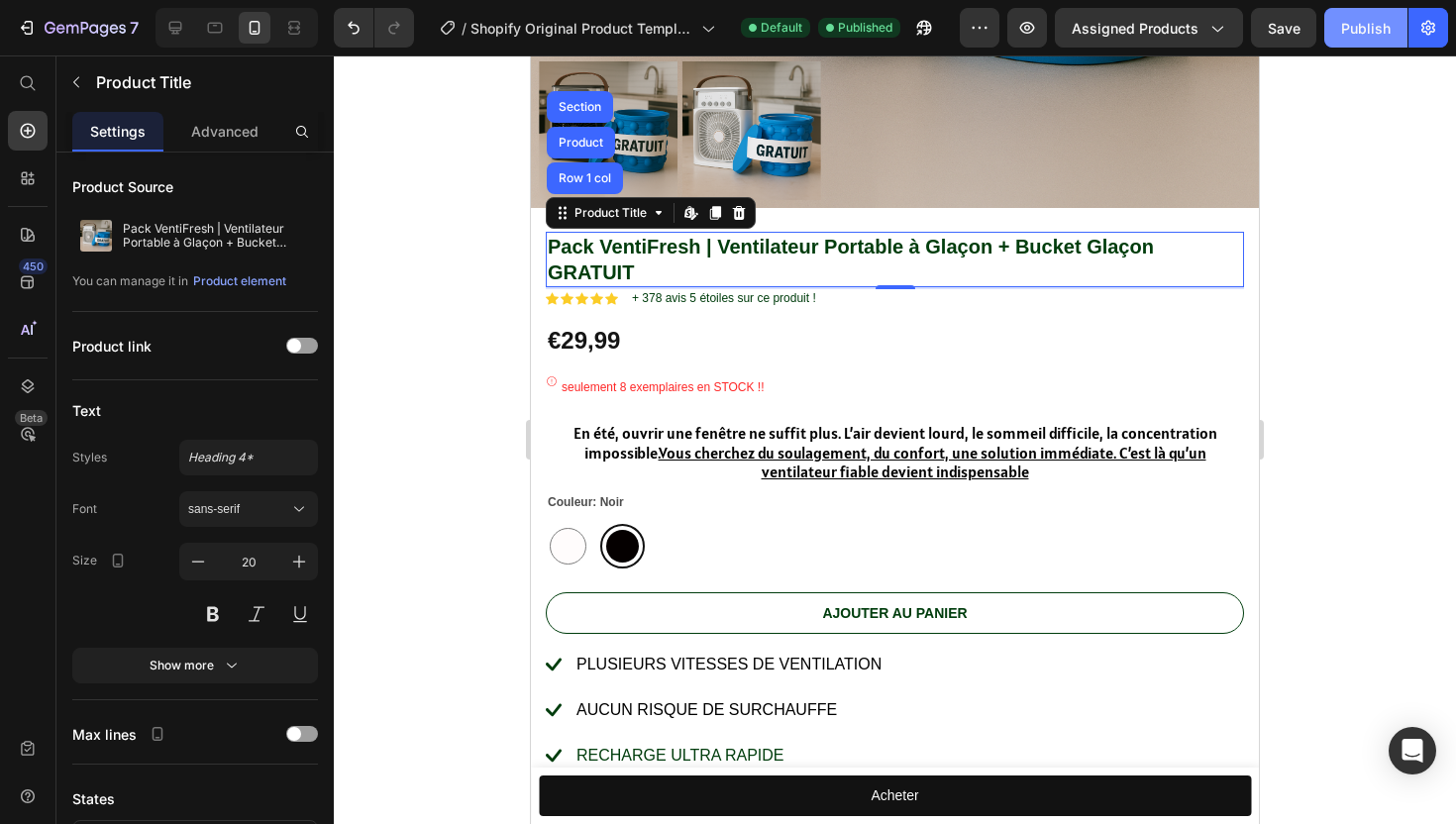 click on "Publish" at bounding box center [1366, 28] 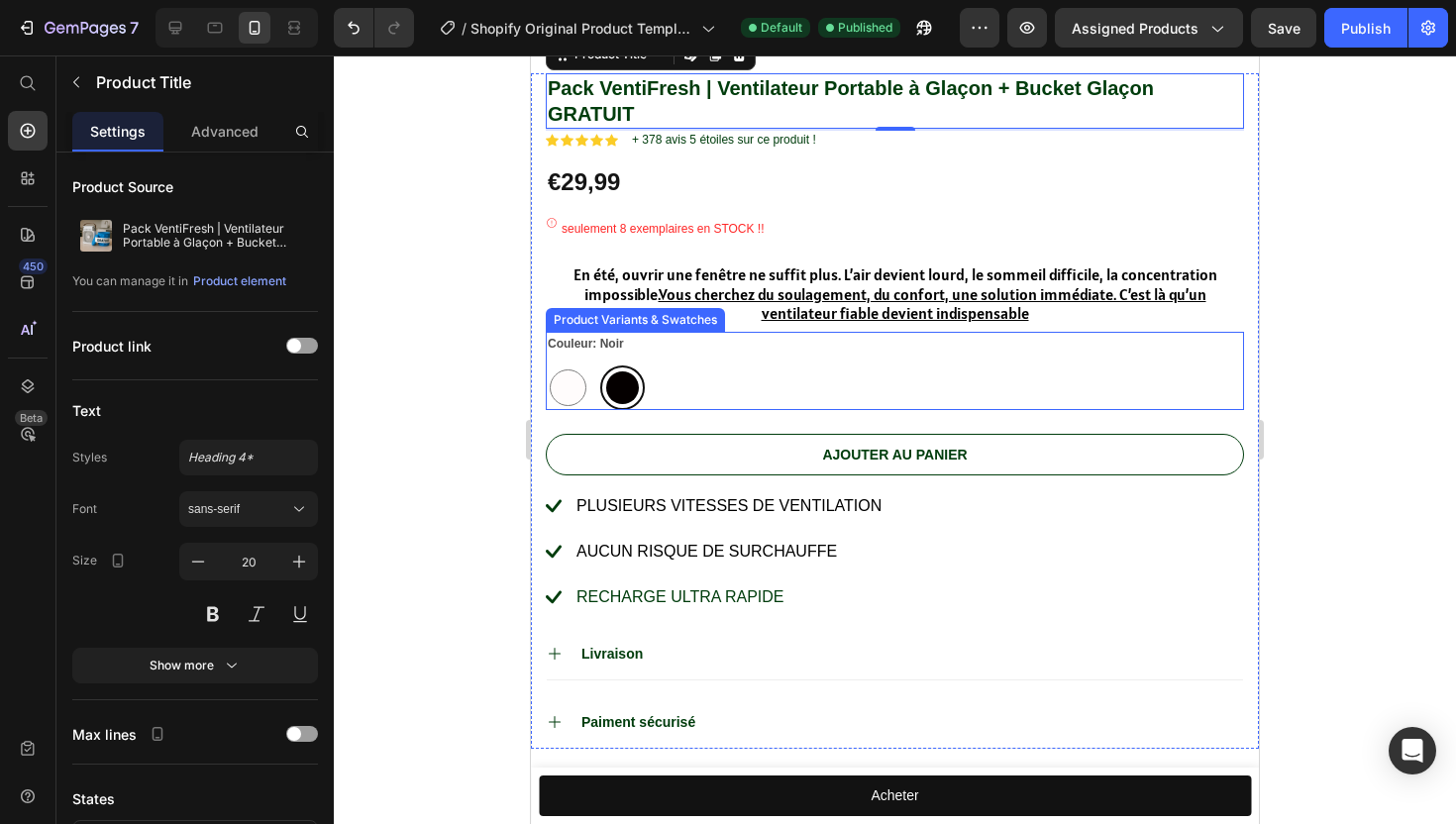 scroll, scrollTop: 1186, scrollLeft: 0, axis: vertical 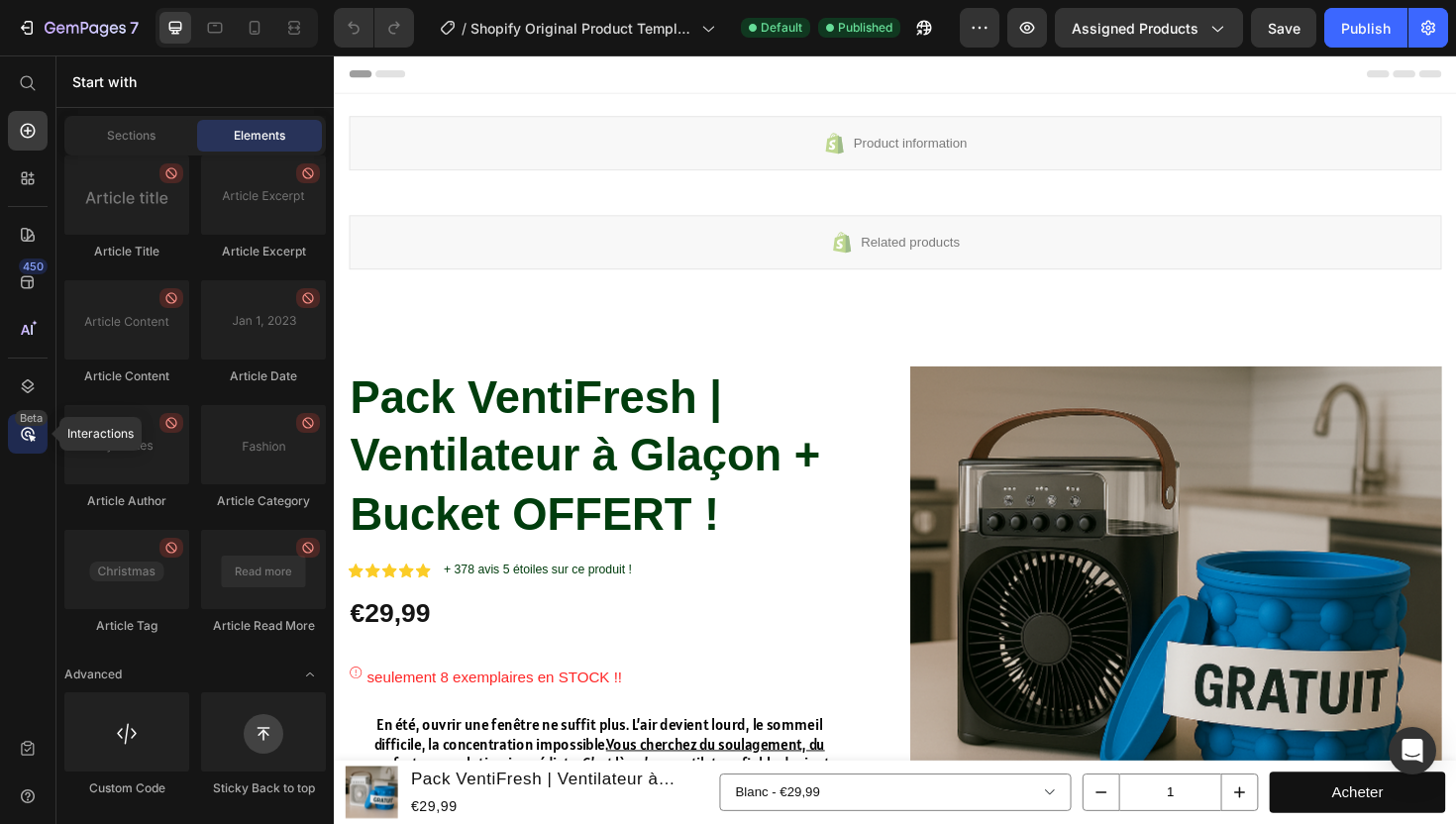 click 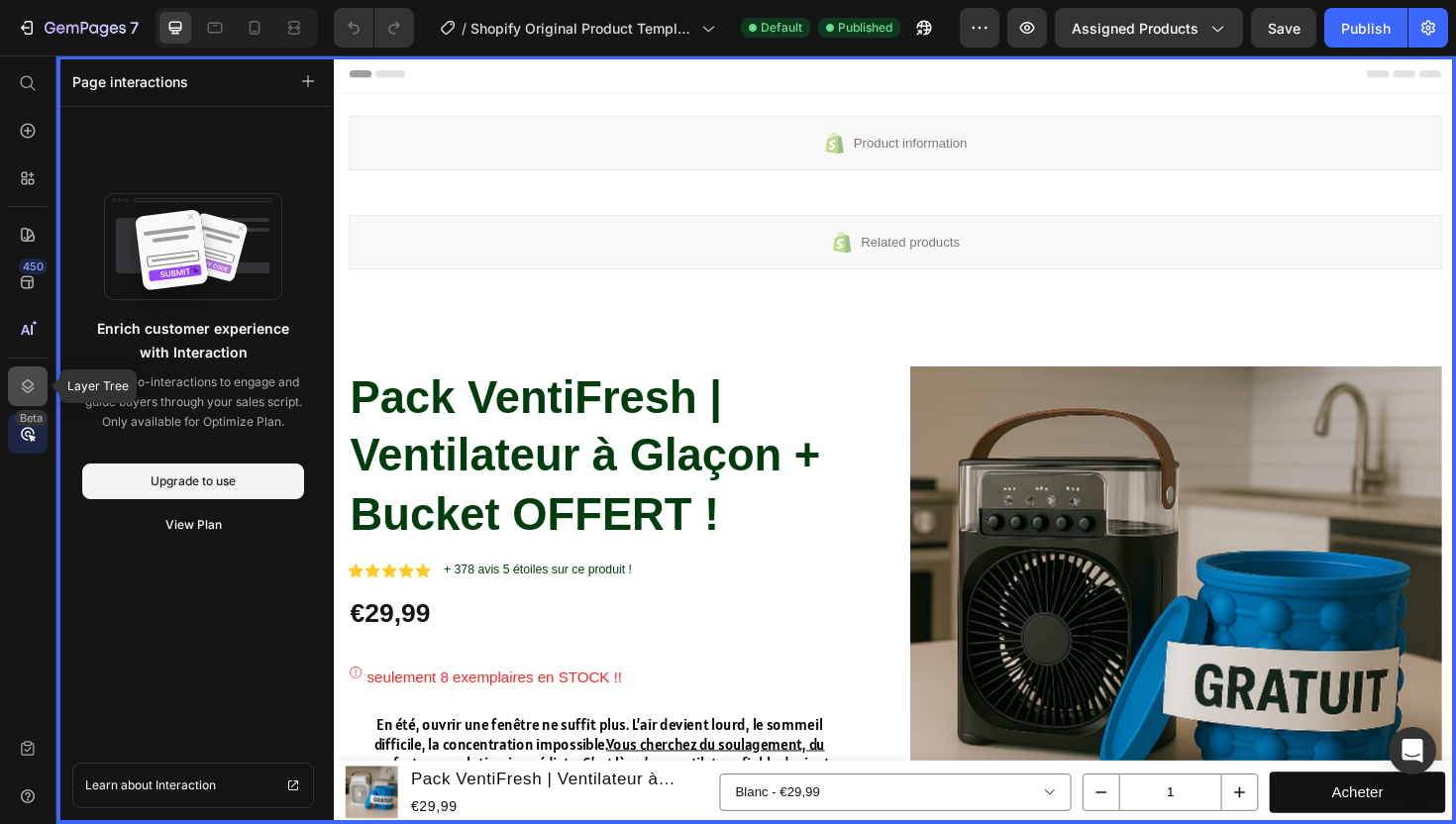 click 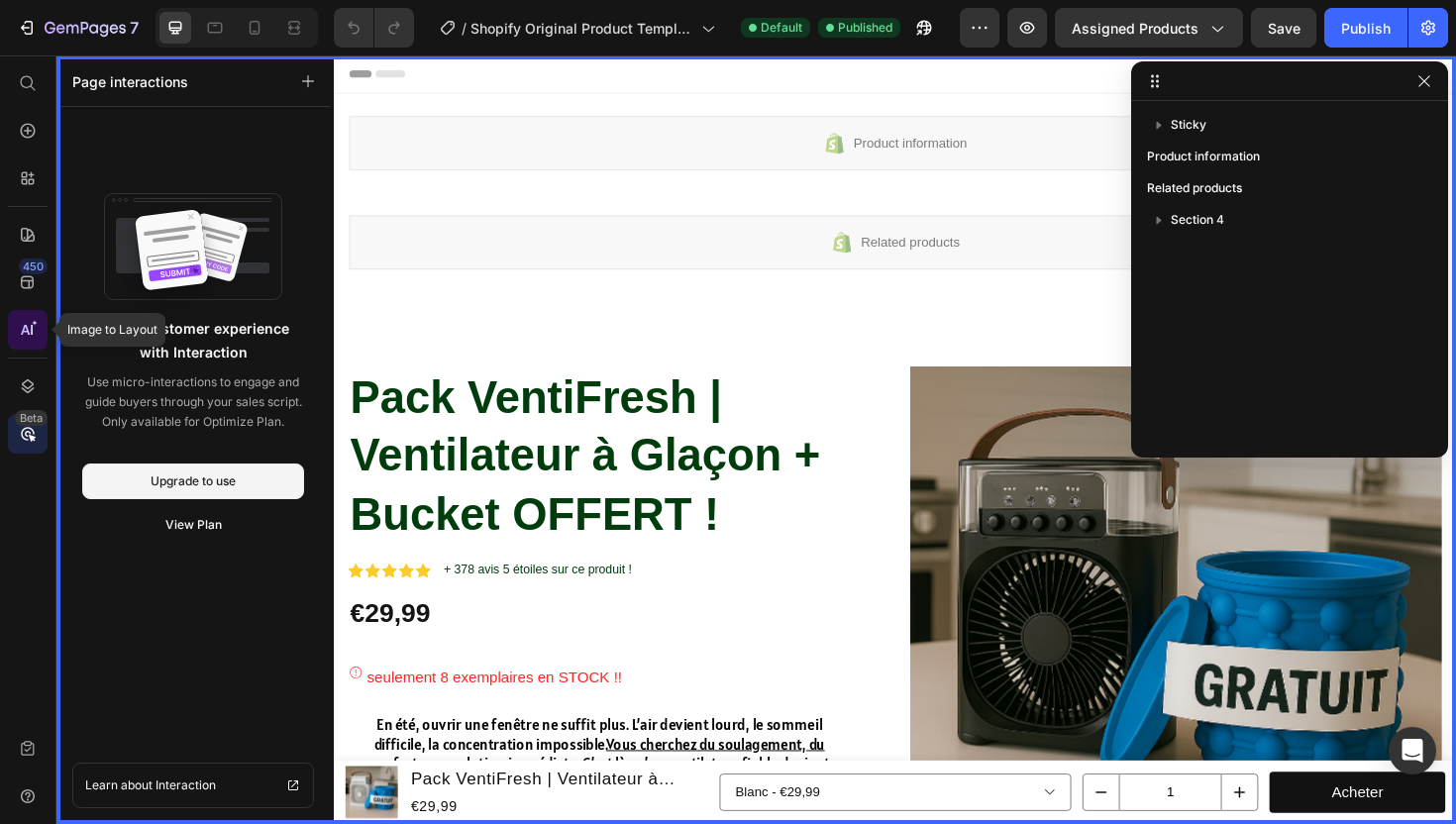 click 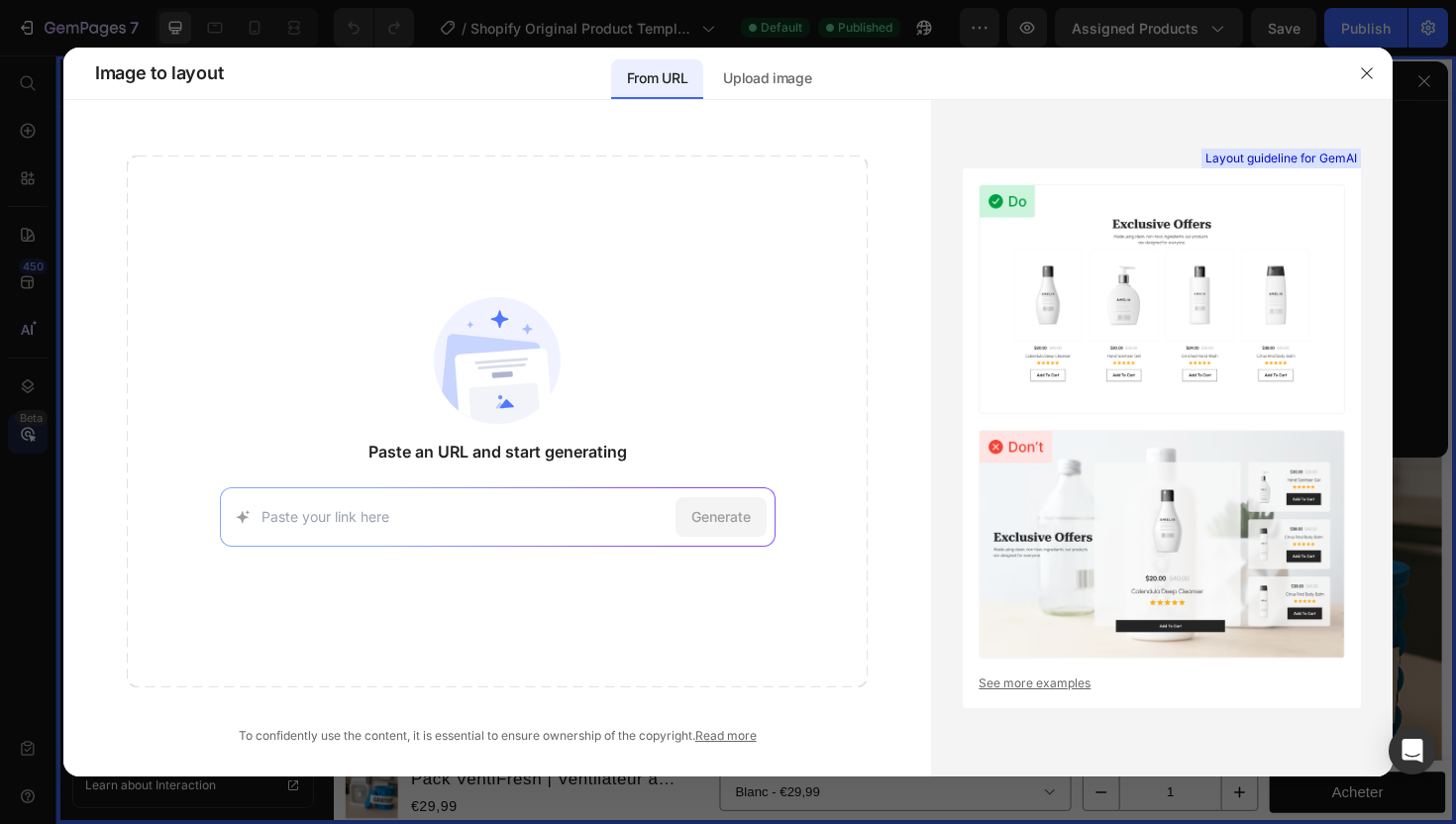 drag, startPoint x: 507, startPoint y: 186, endPoint x: 818, endPoint y: 156, distance: 312.44359 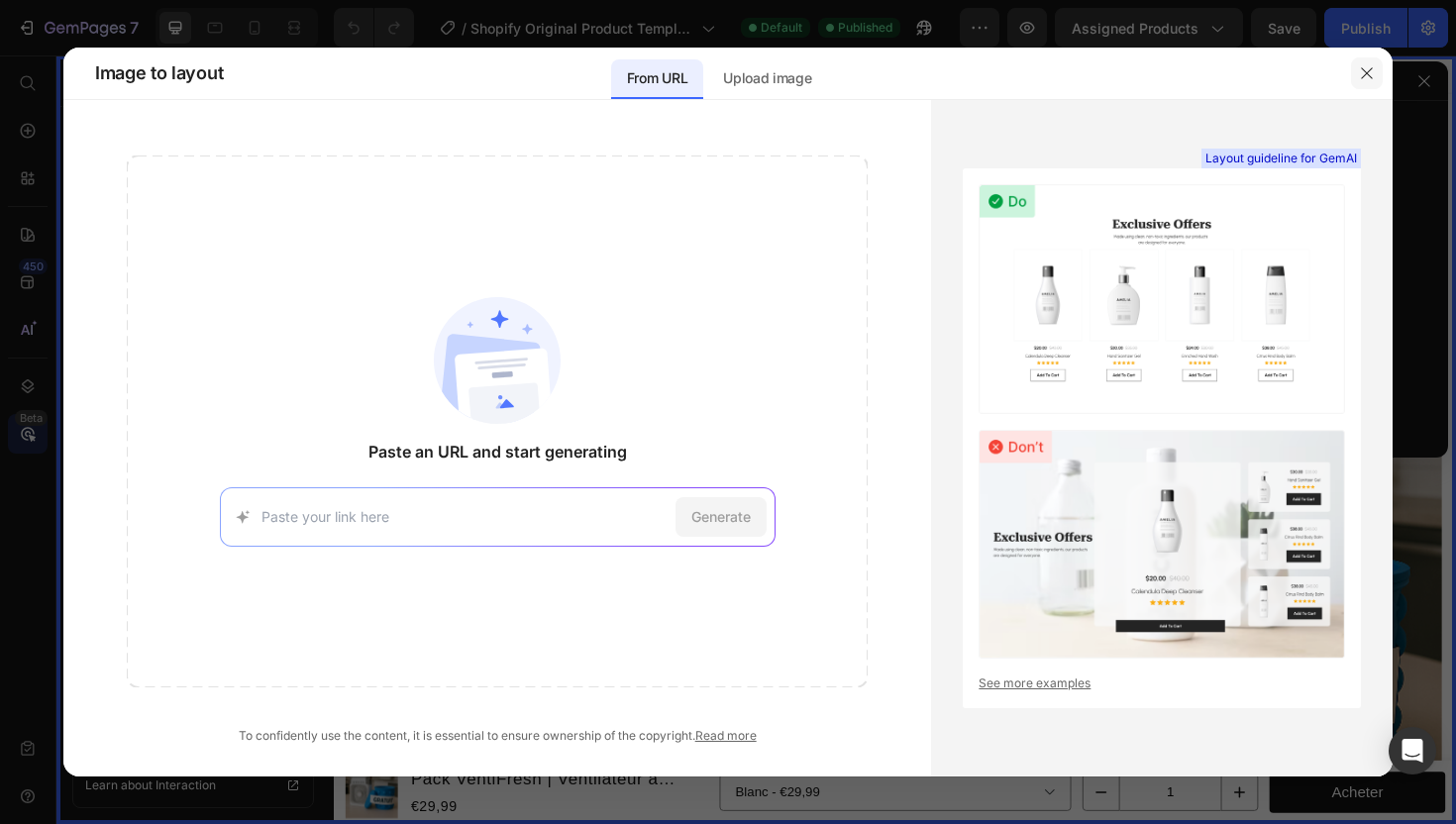 click 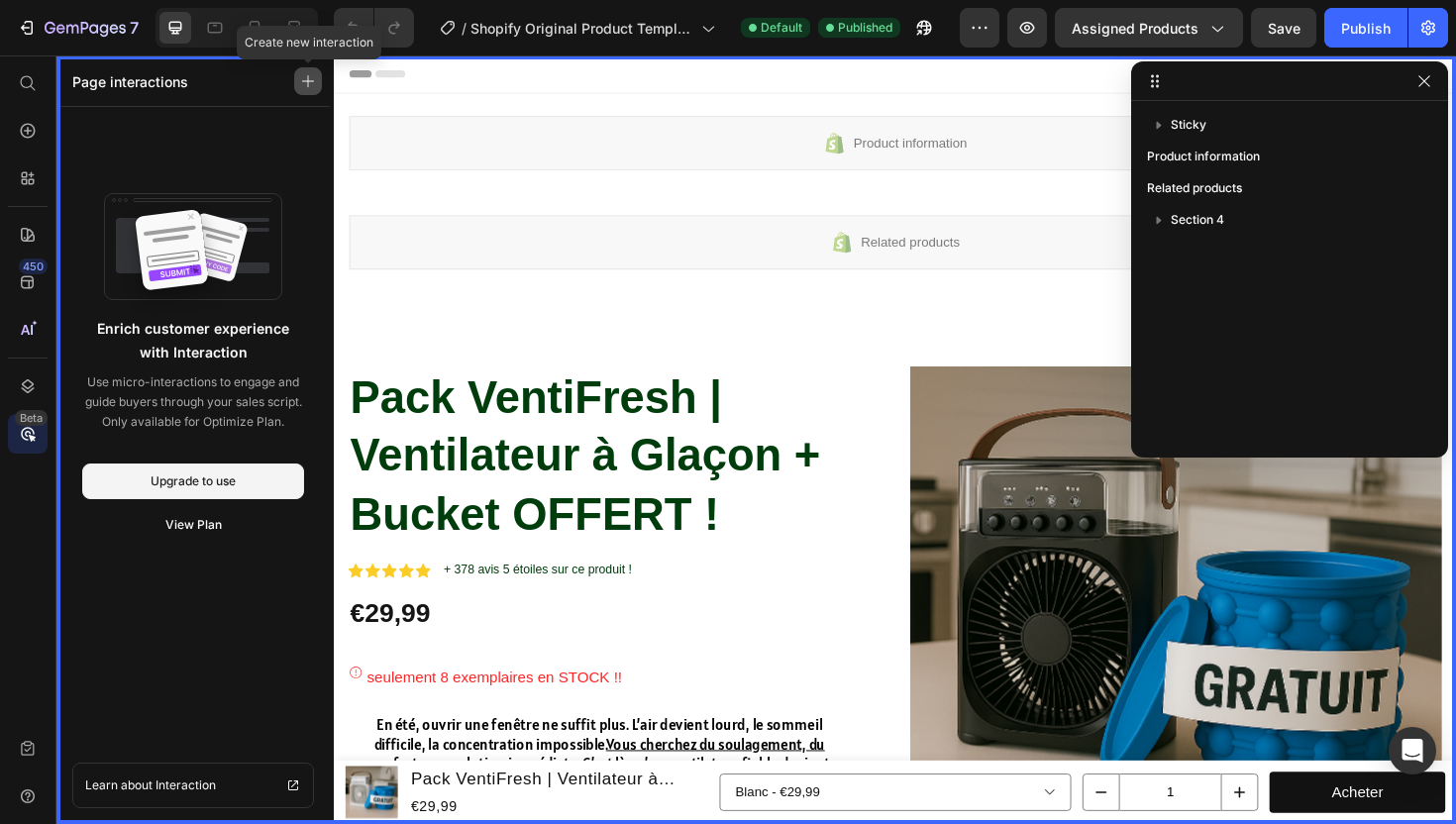 click 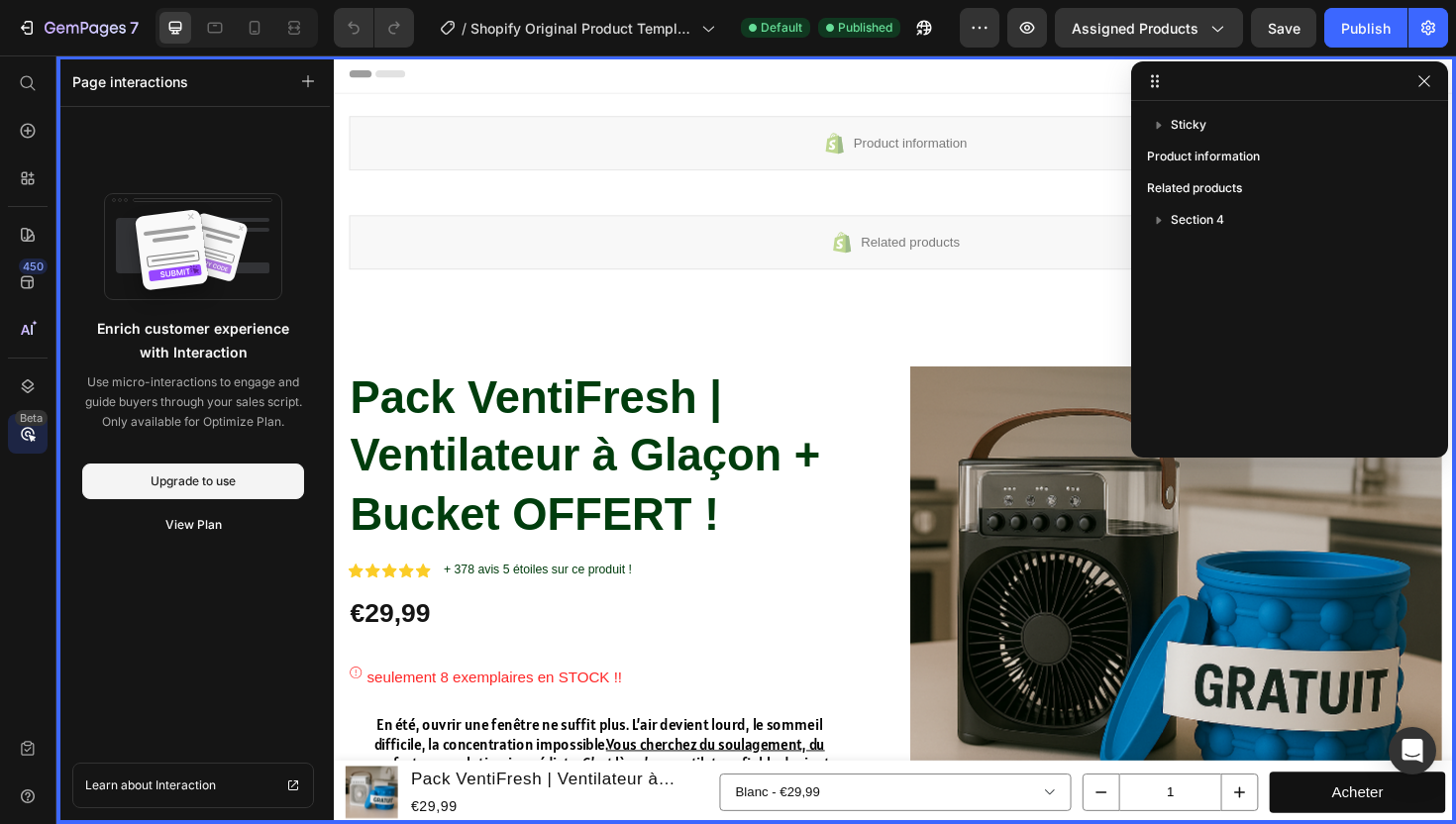 click at bounding box center (928, 463) 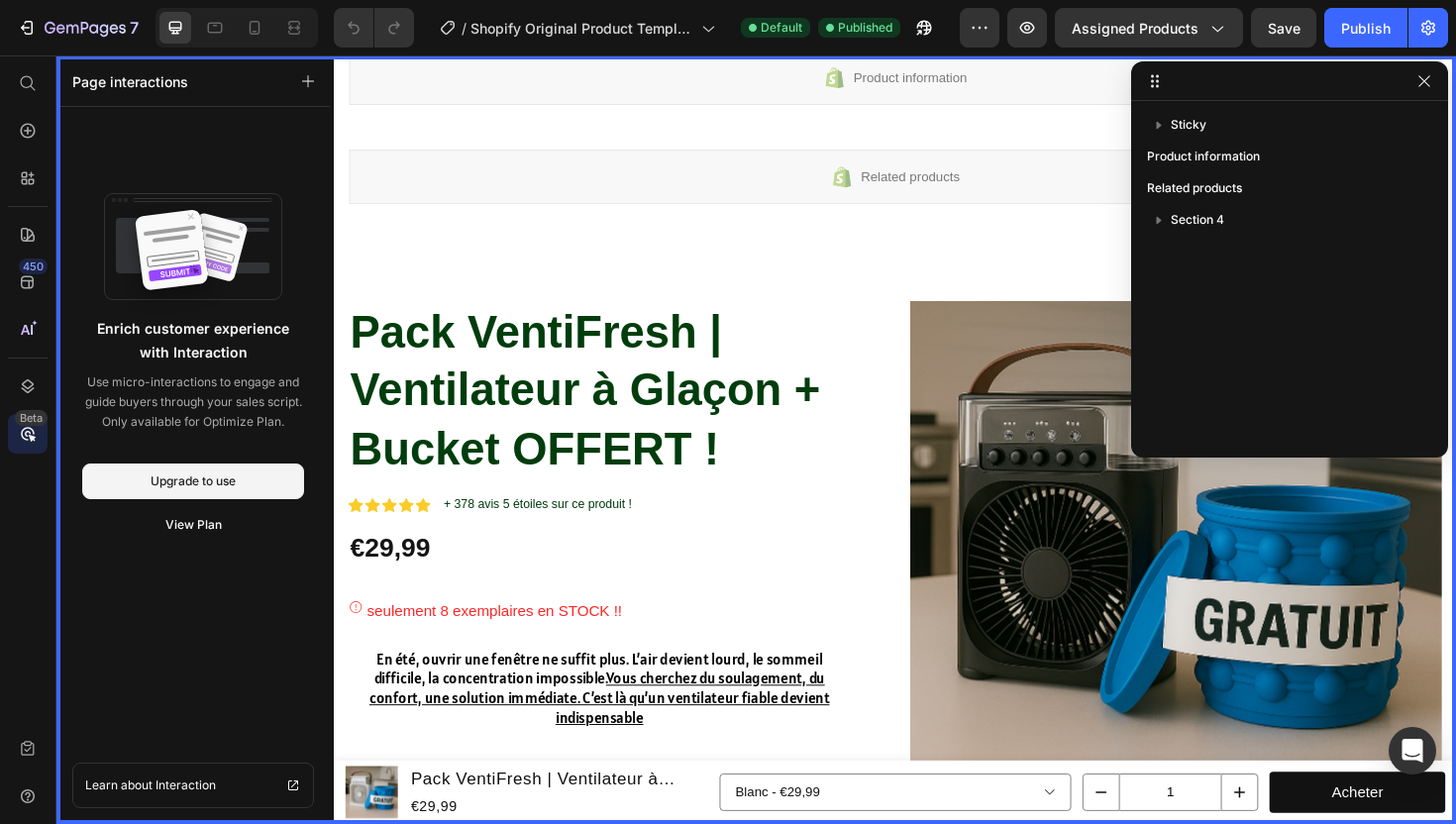 scroll, scrollTop: 383, scrollLeft: 0, axis: vertical 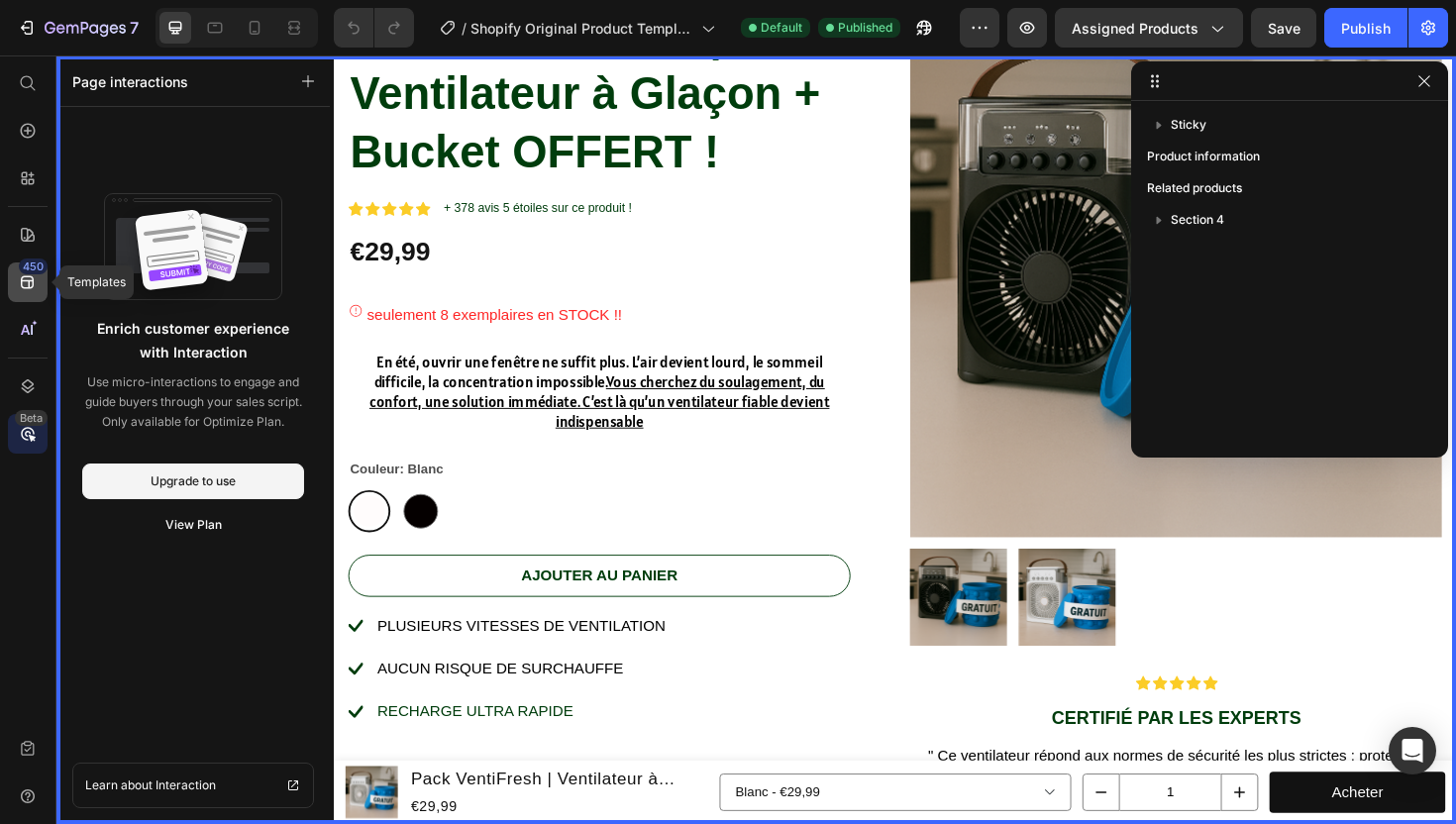 click 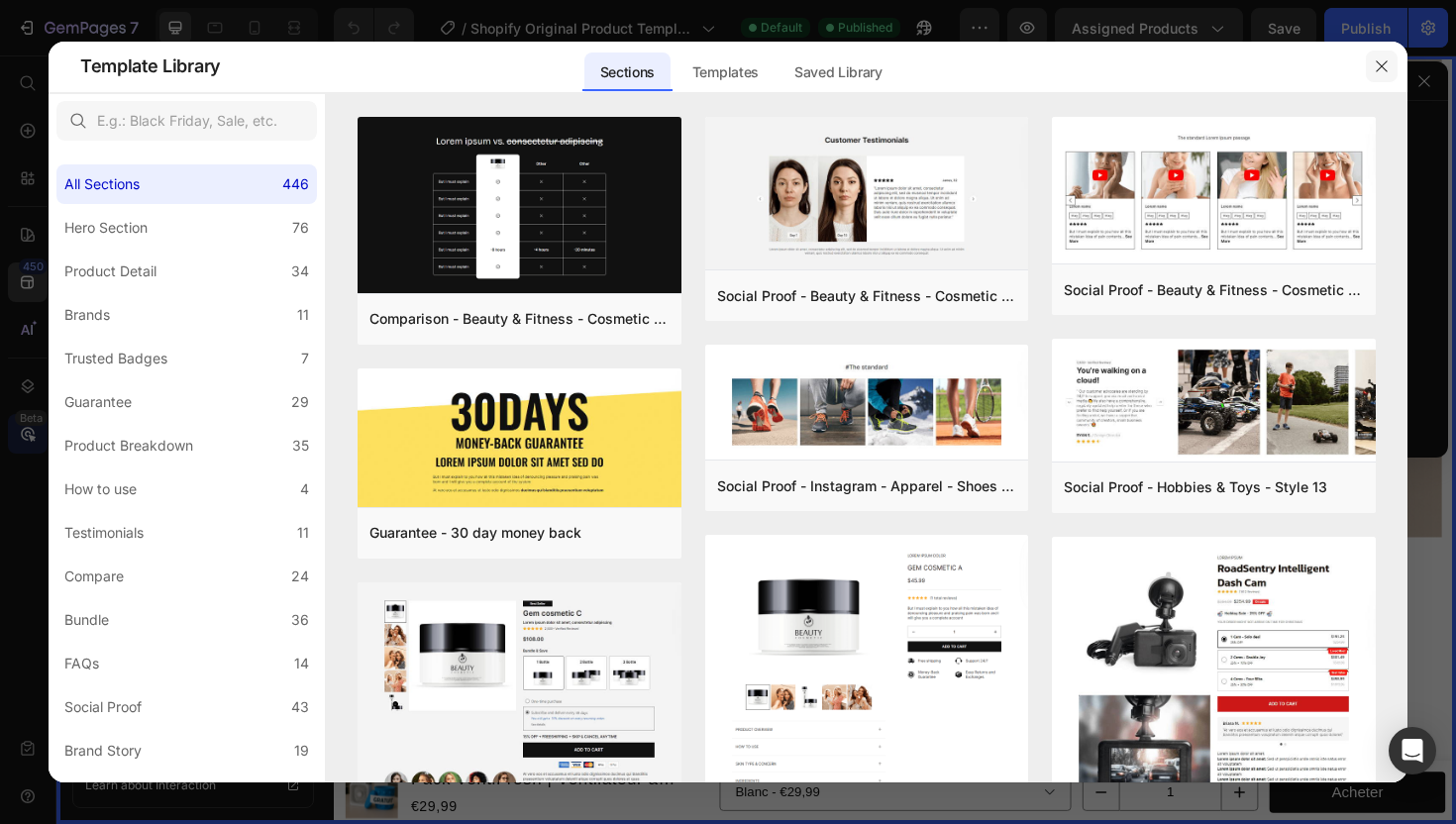 click 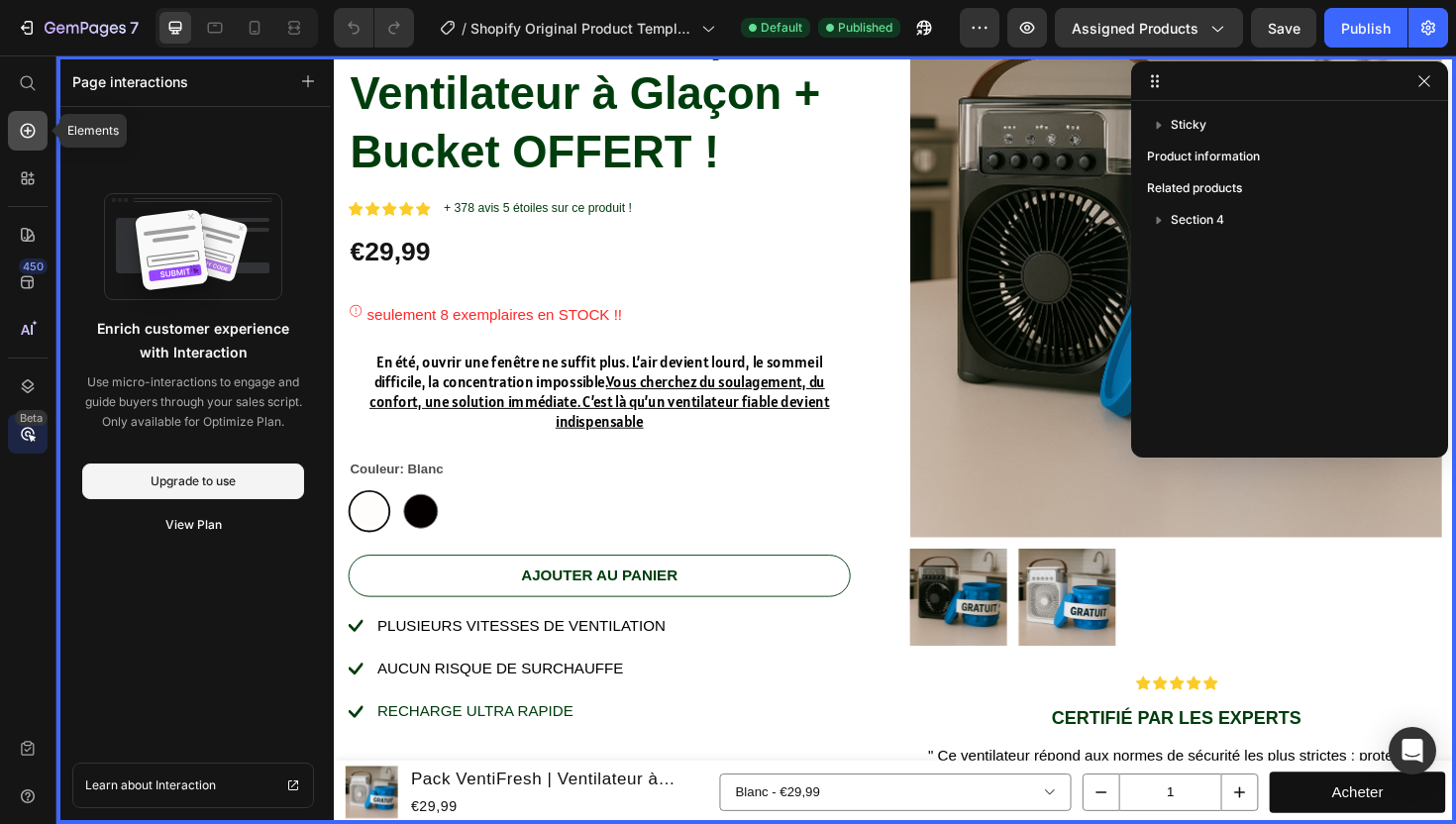 click 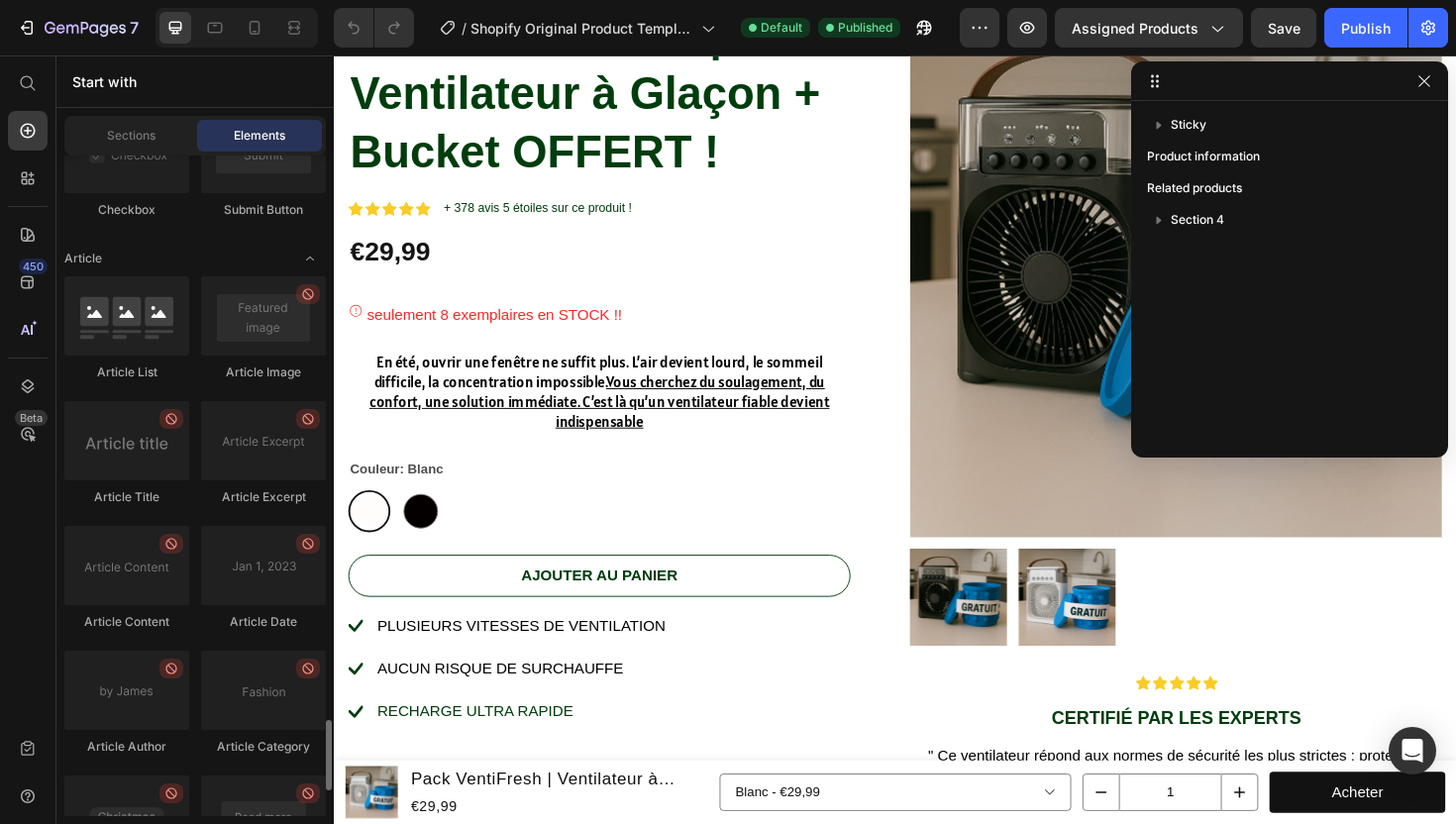 scroll, scrollTop: 5465, scrollLeft: 0, axis: vertical 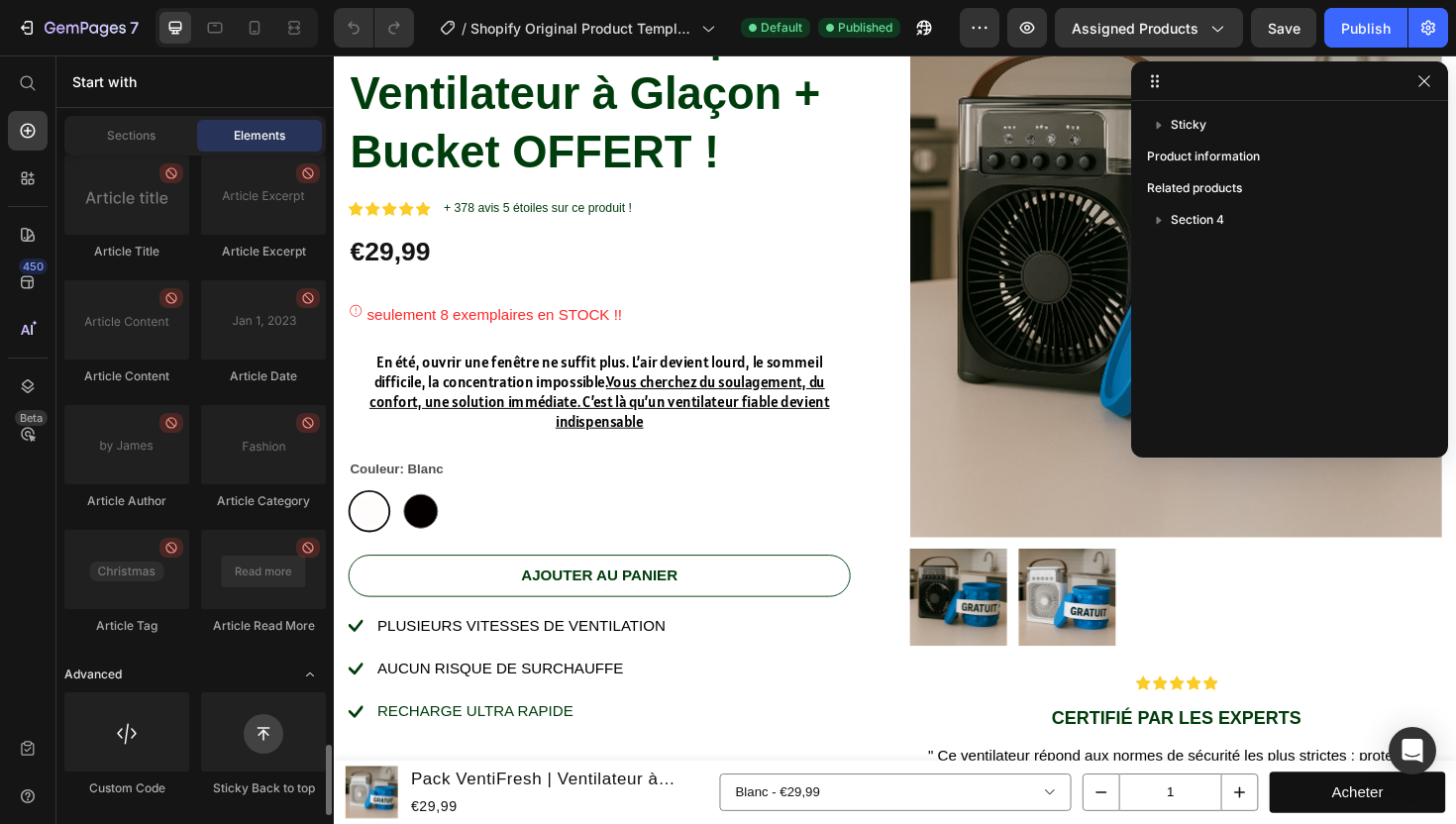 click at bounding box center [310, 674] 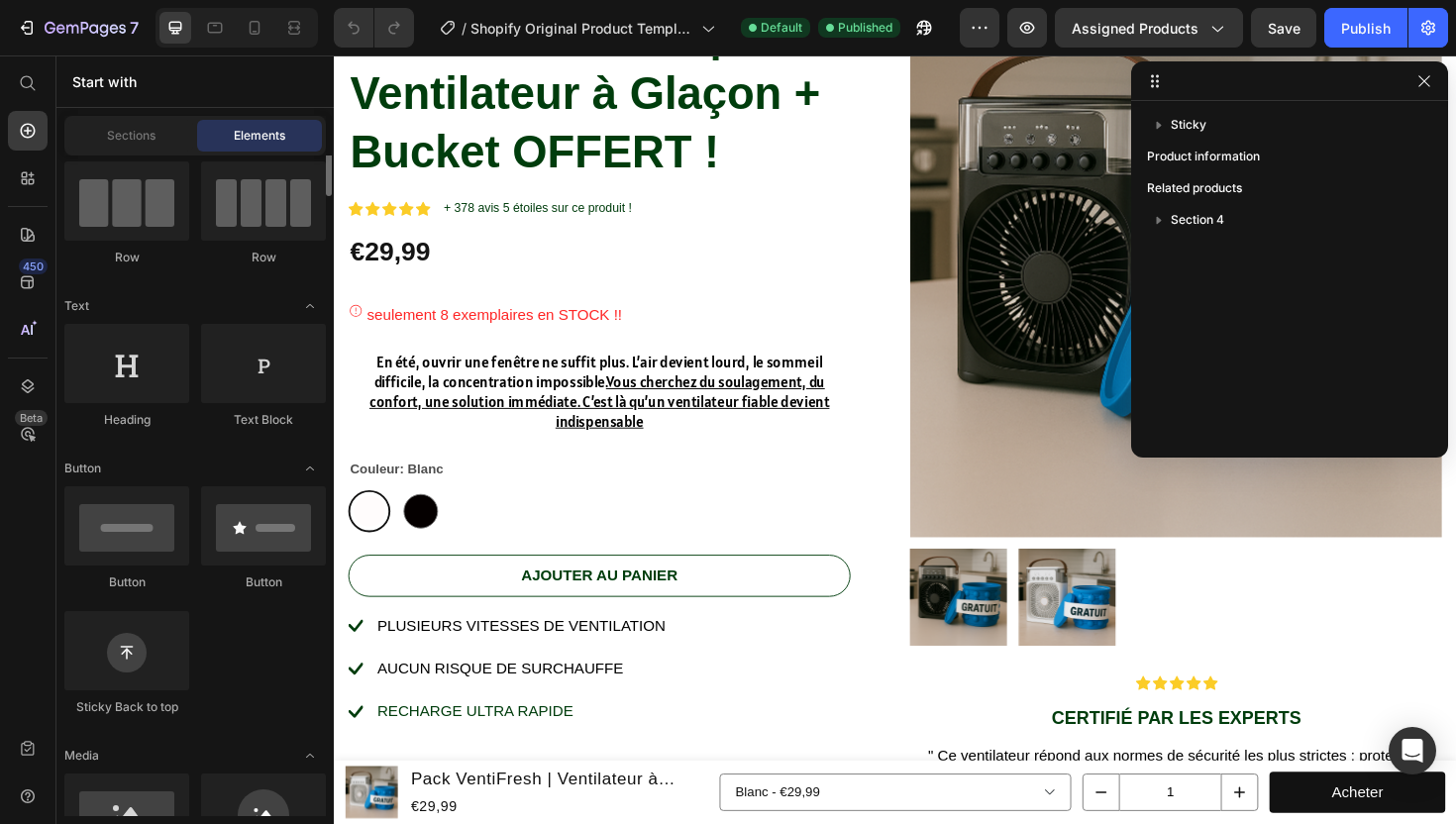 scroll, scrollTop: 0, scrollLeft: 0, axis: both 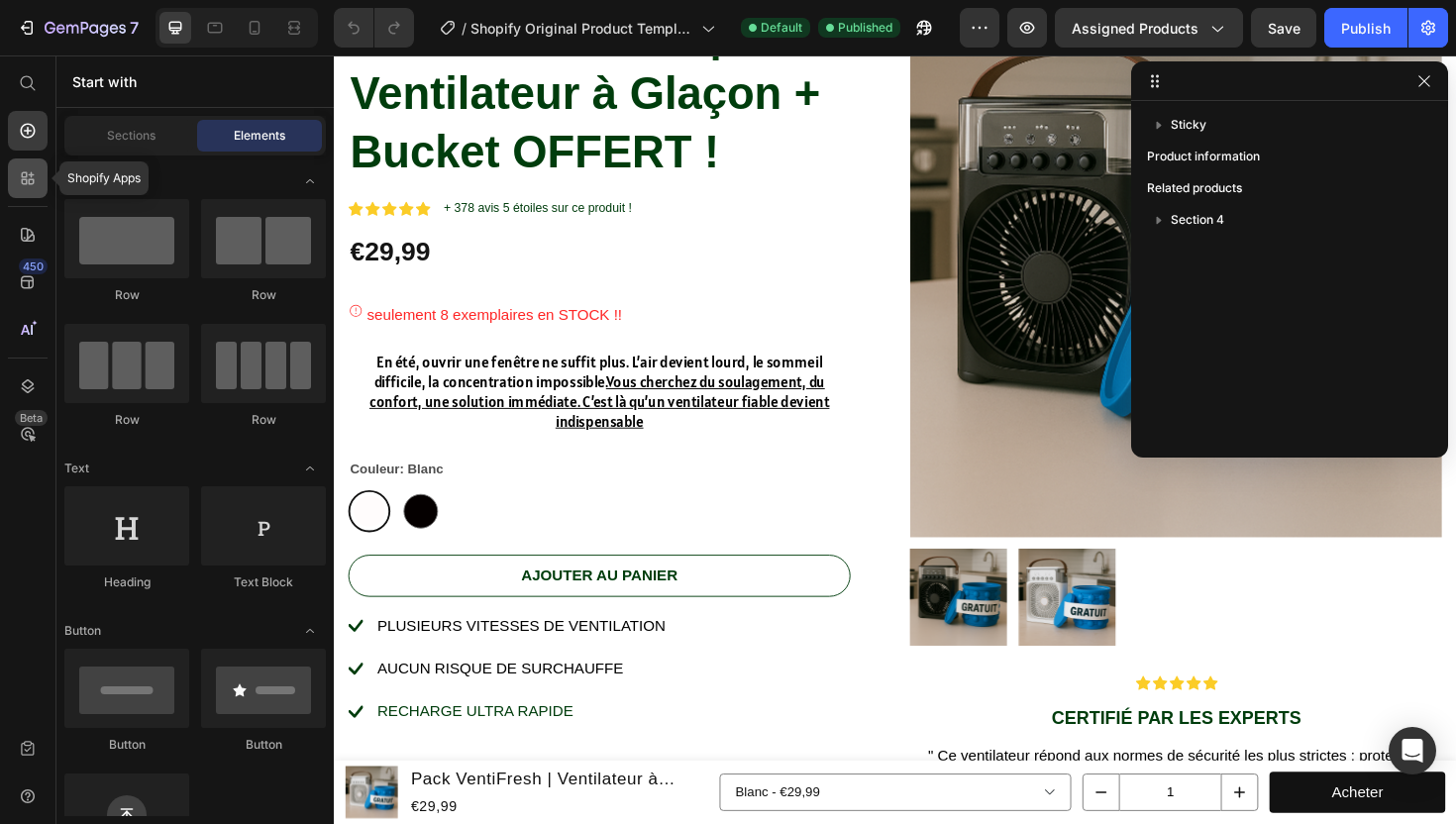 click 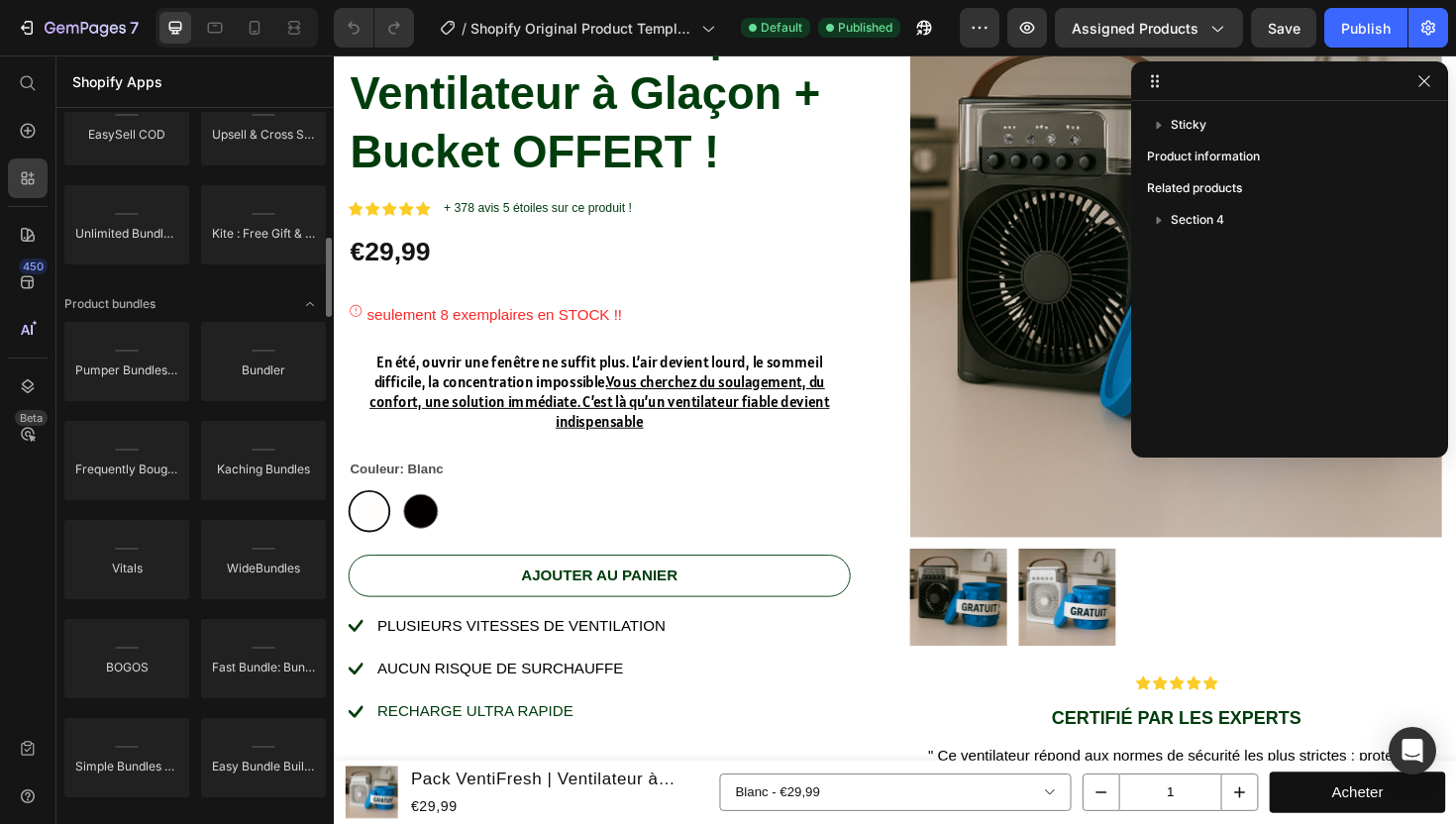 scroll, scrollTop: 1199, scrollLeft: 0, axis: vertical 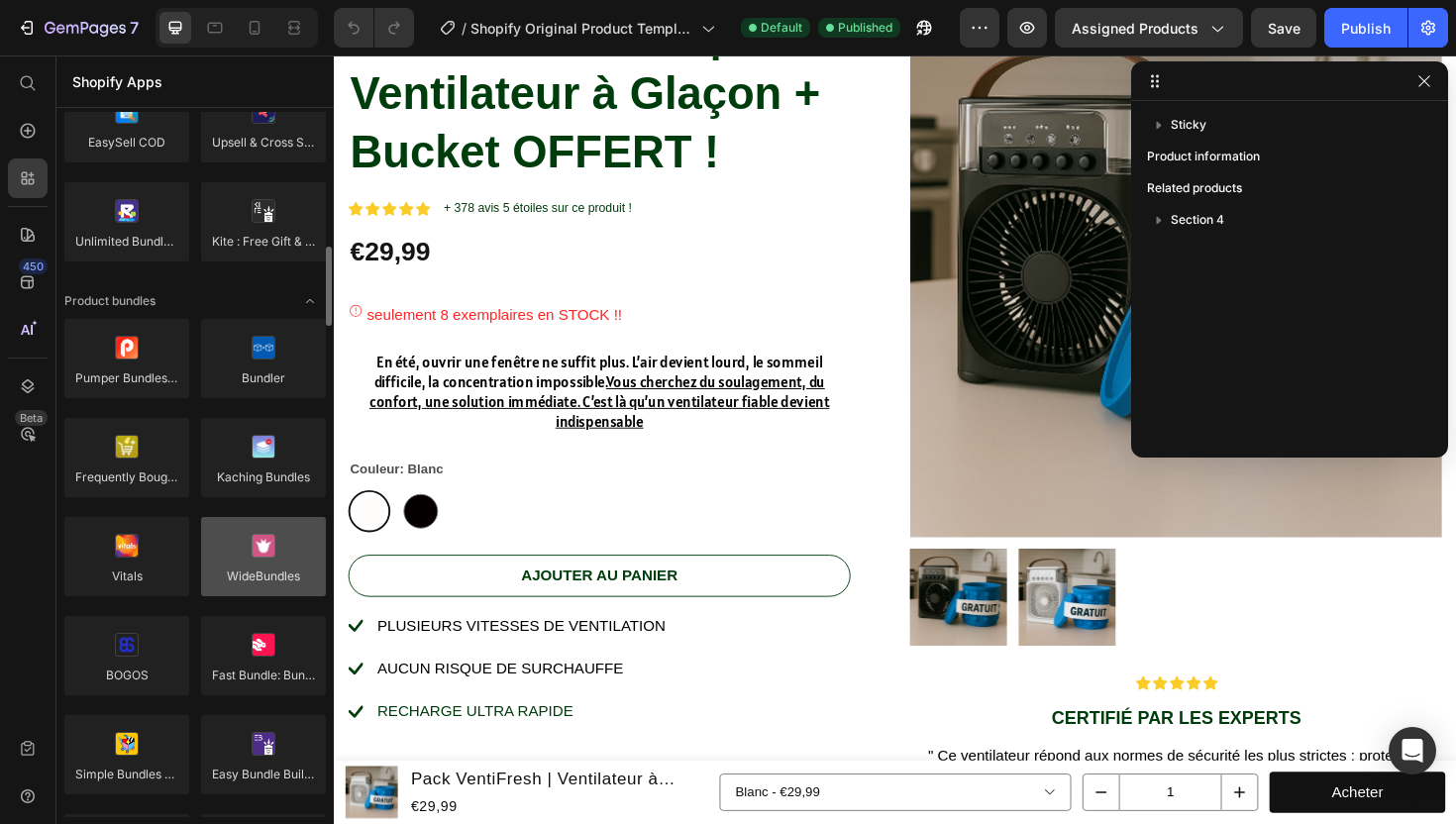 click 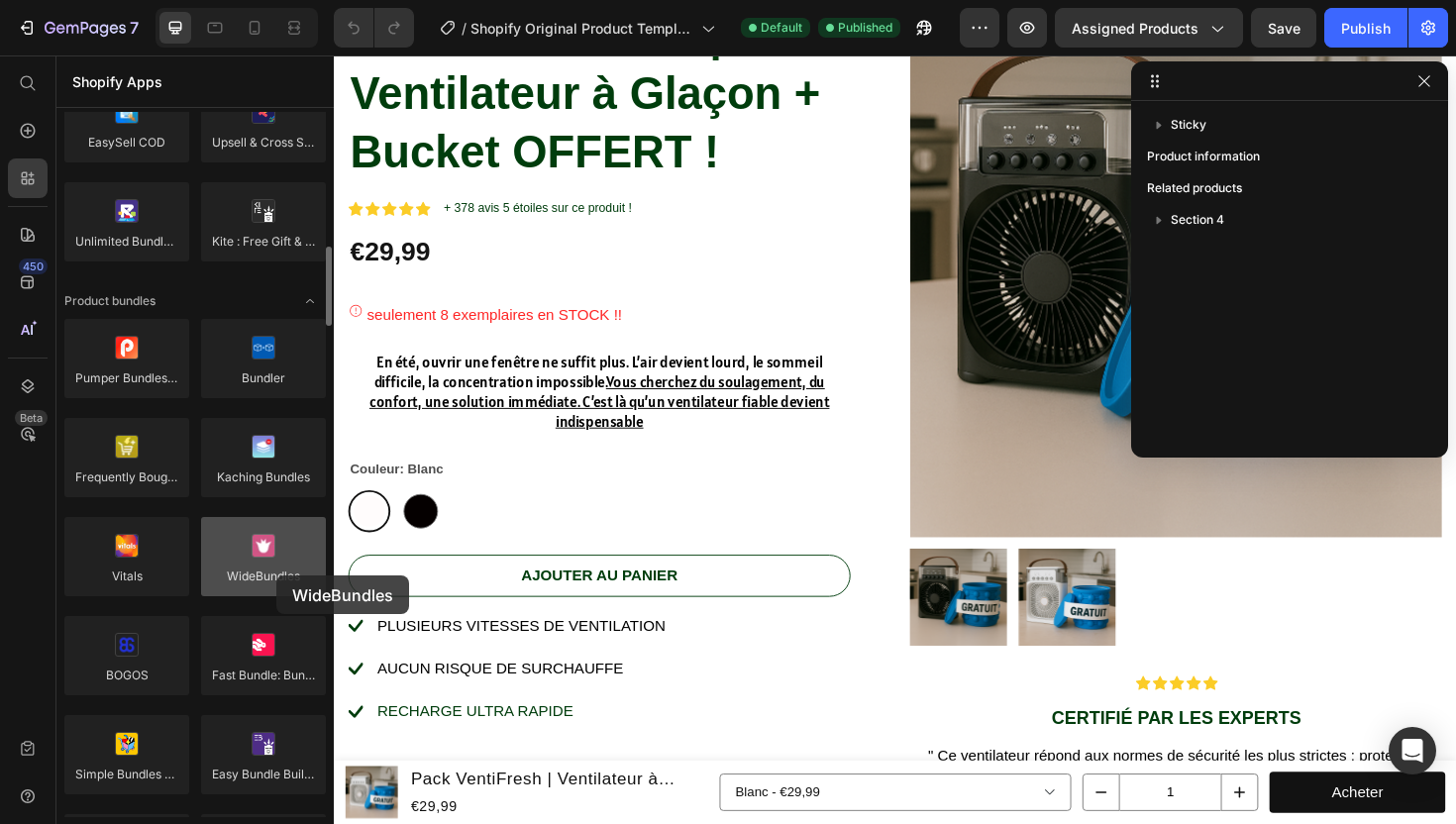 click 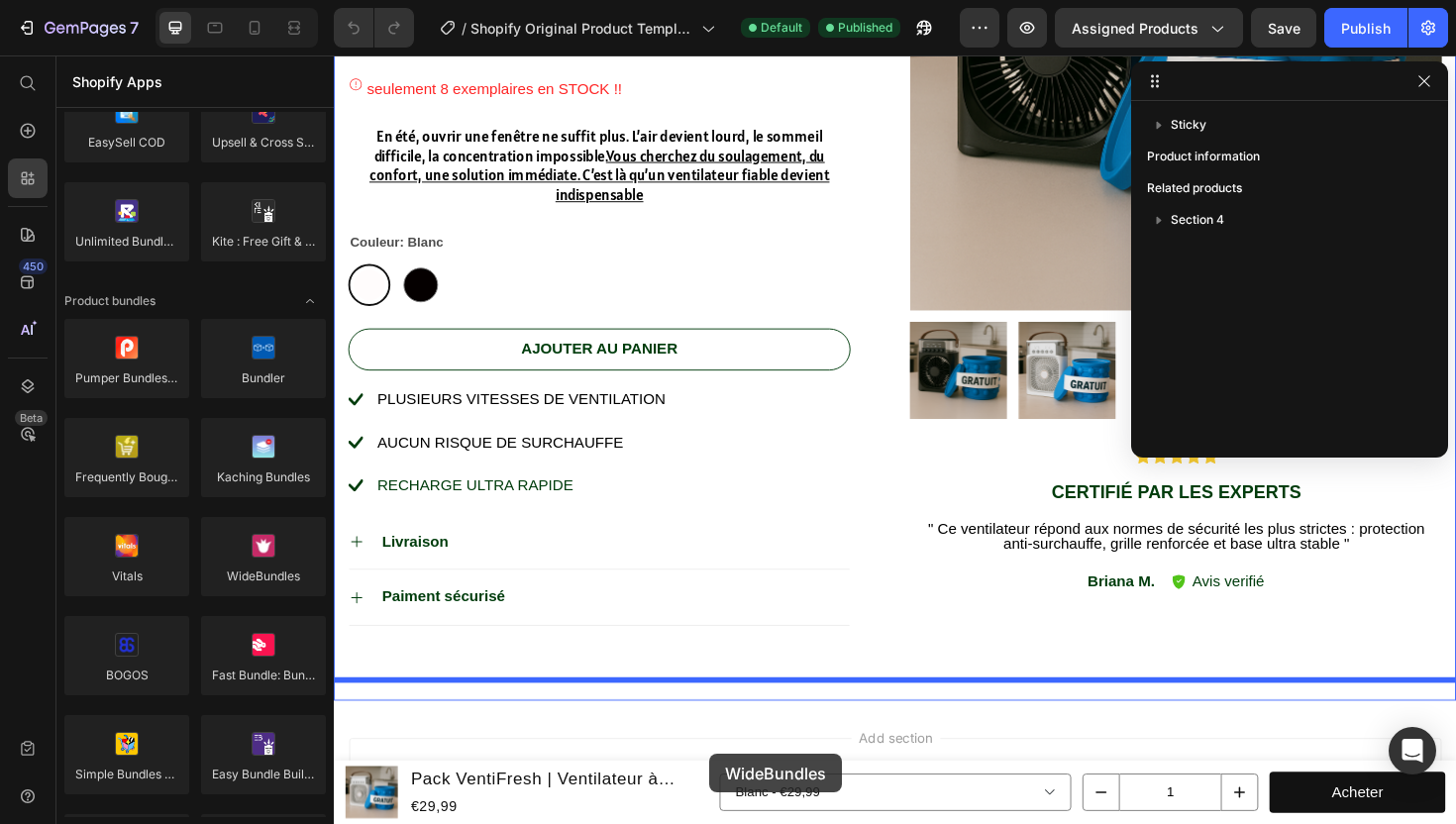scroll, scrollTop: 708, scrollLeft: 0, axis: vertical 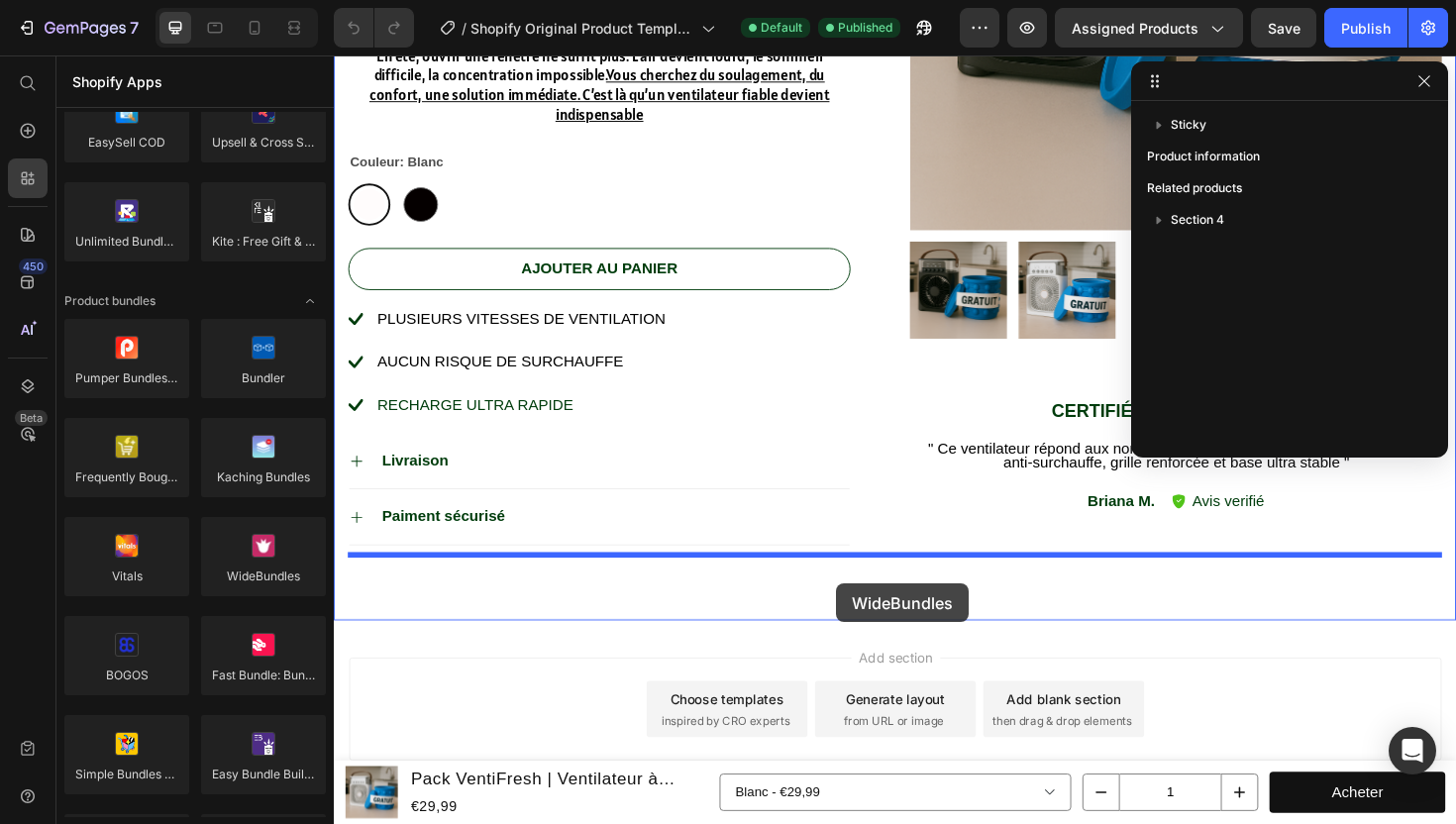 drag, startPoint x: 274, startPoint y: 562, endPoint x: 532, endPoint y: 560, distance: 258.0078 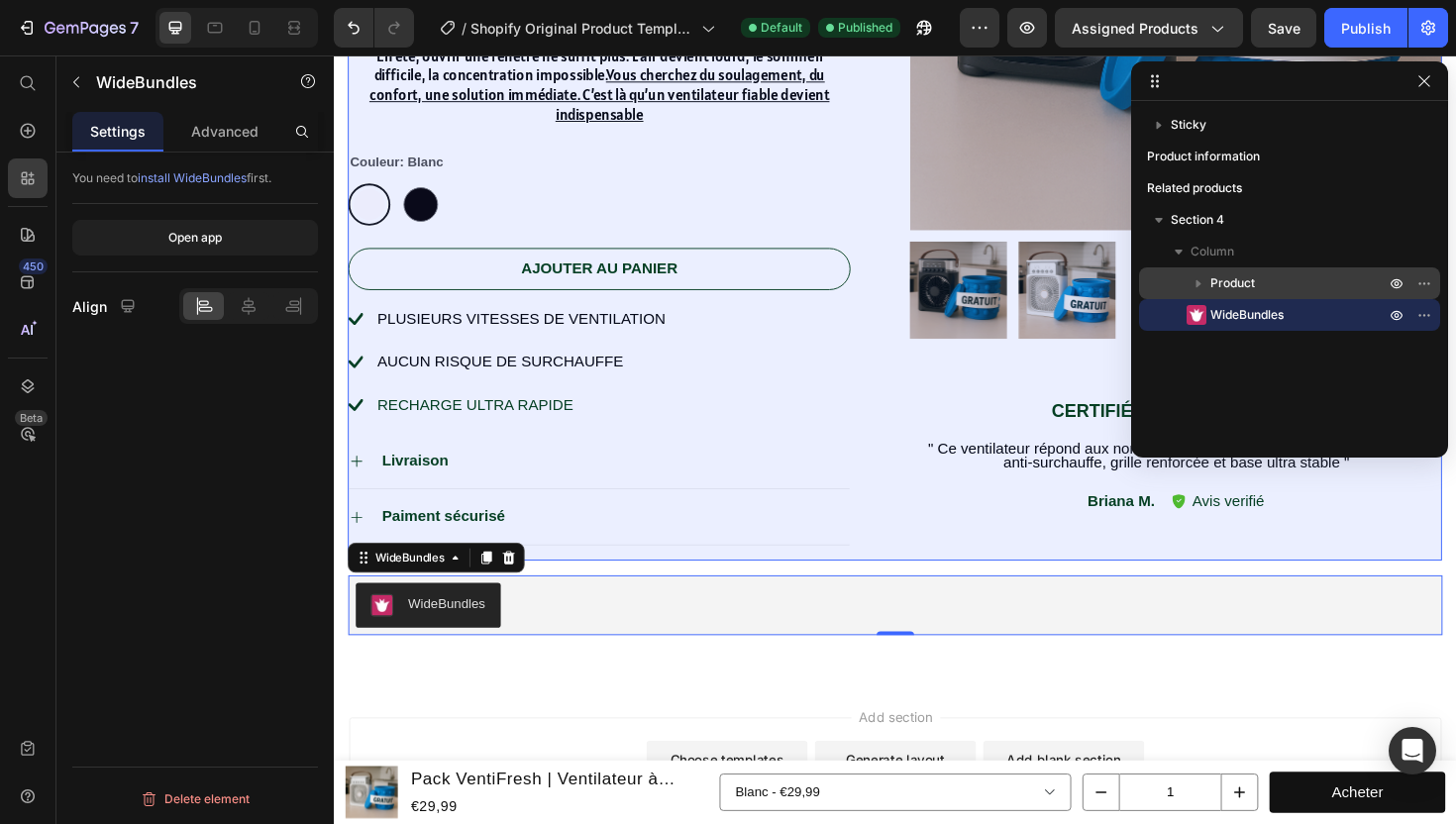 click on "Product" 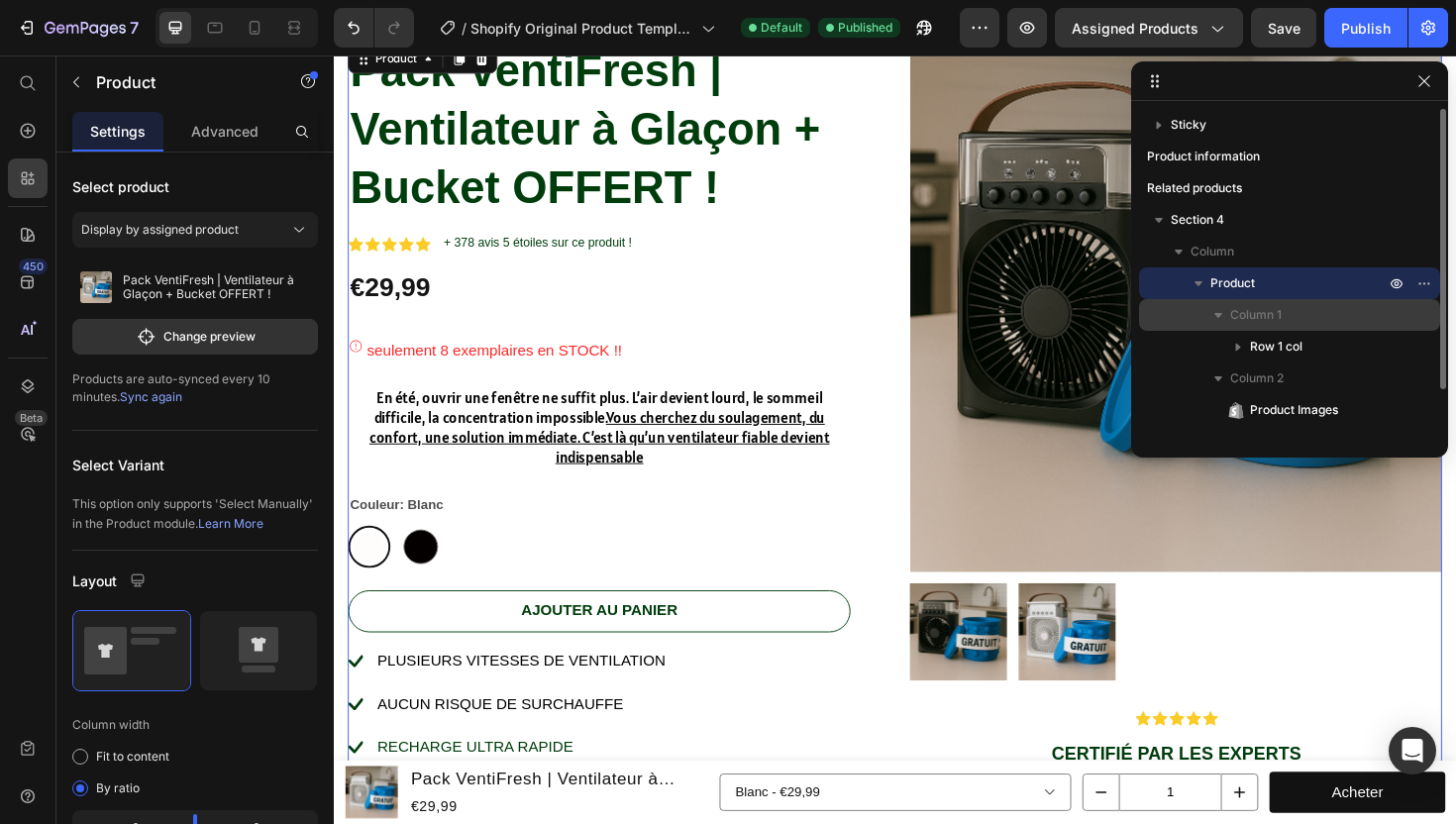 scroll, scrollTop: 260, scrollLeft: 0, axis: vertical 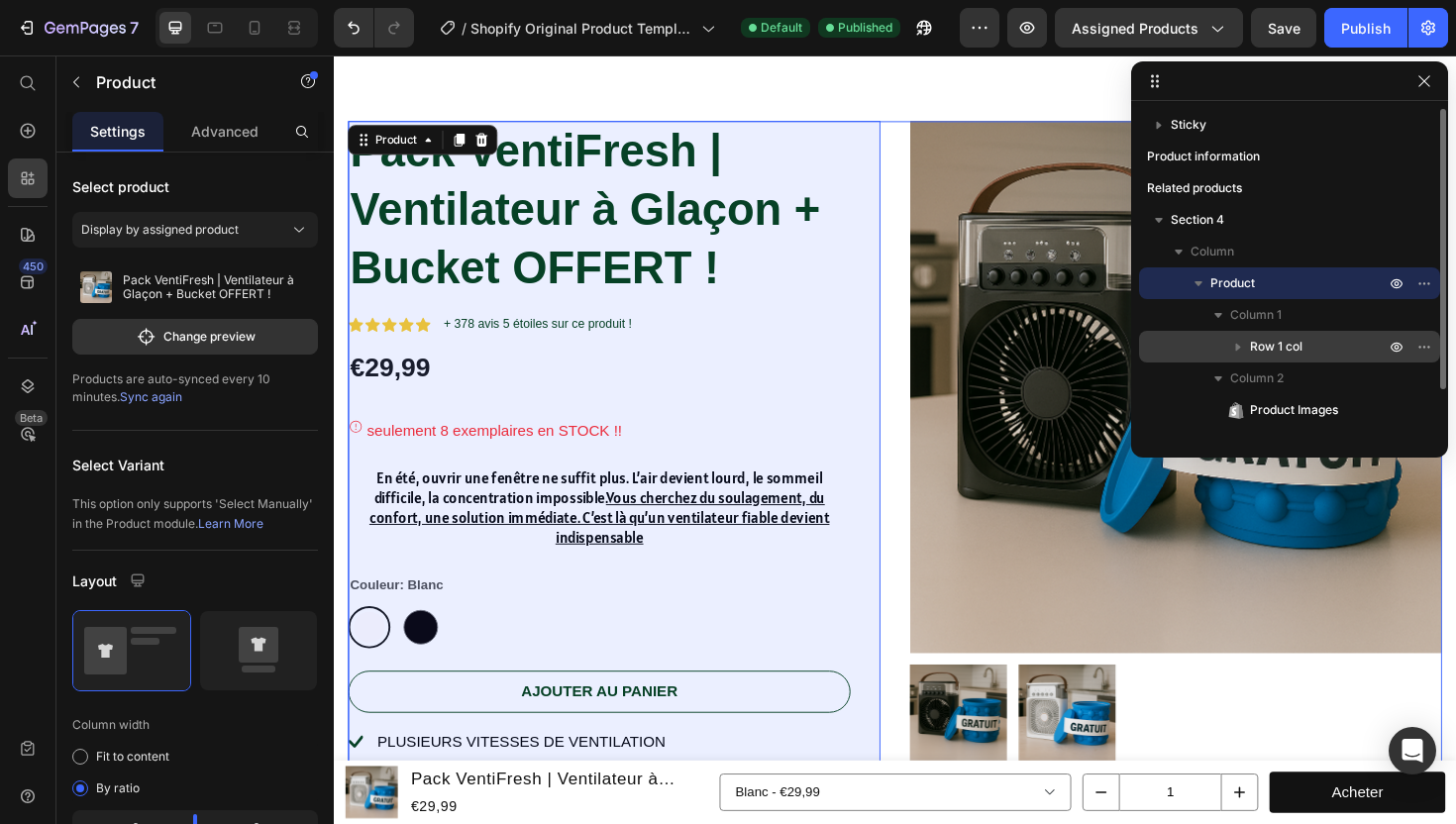click 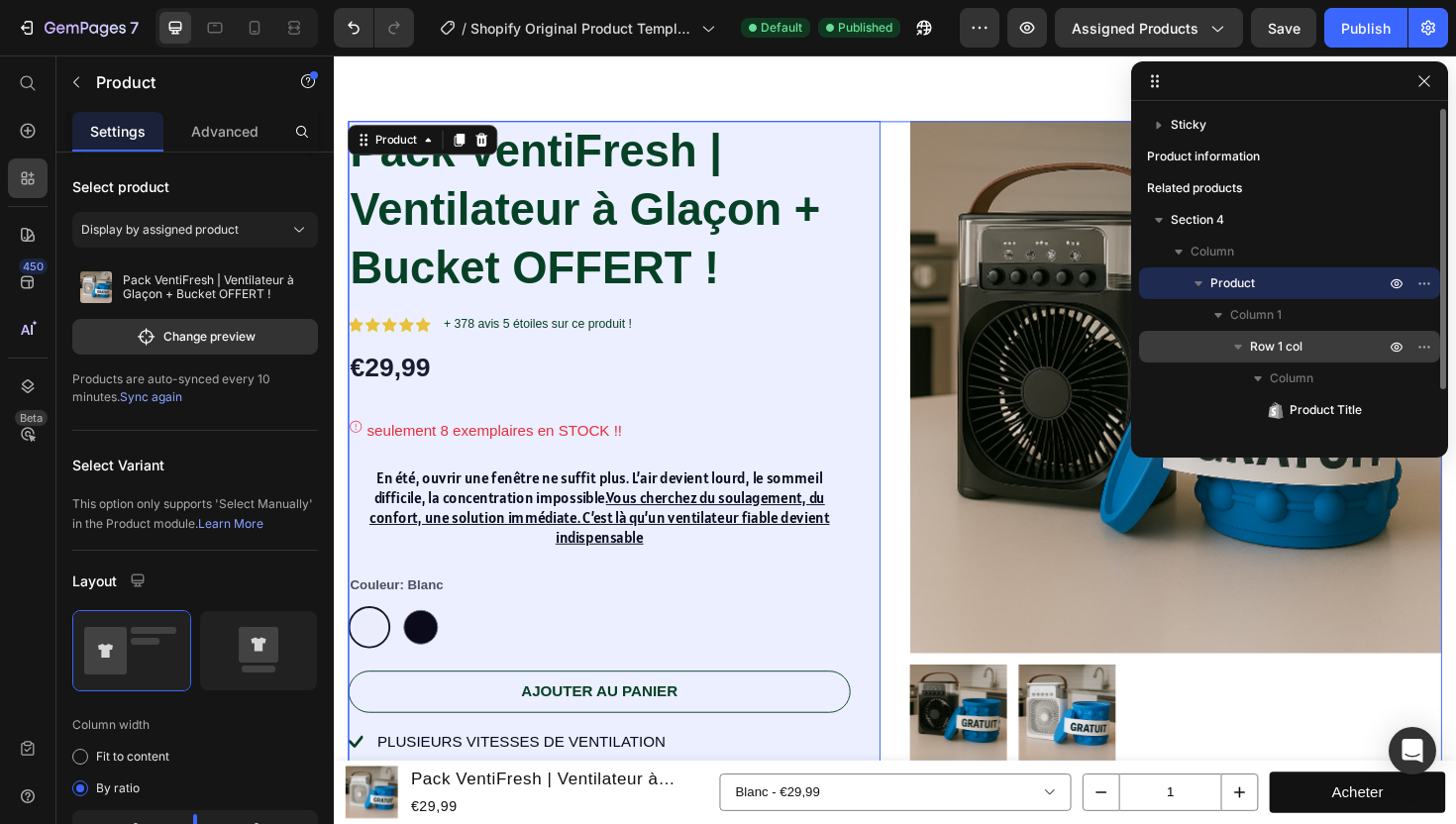 click 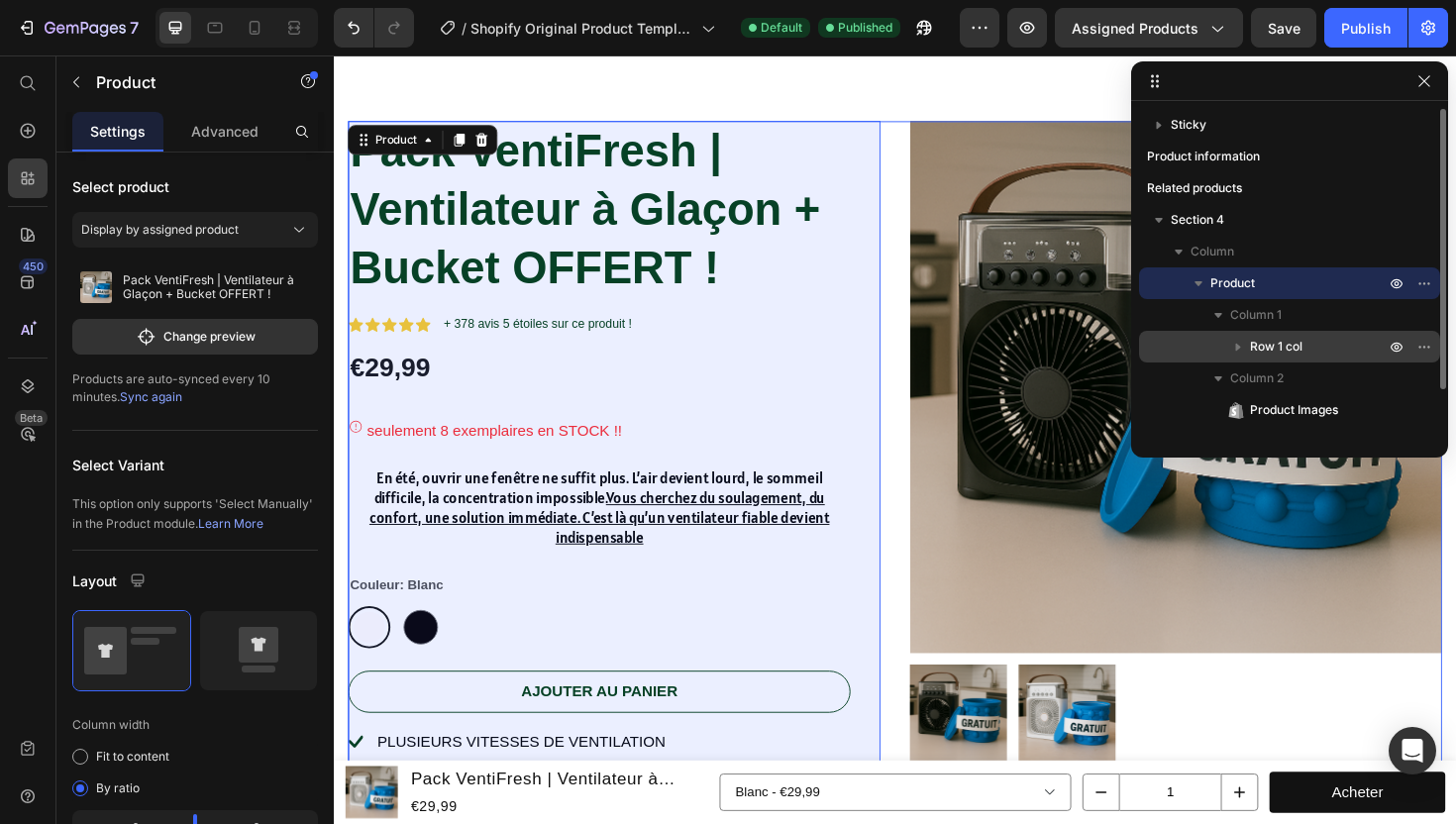click 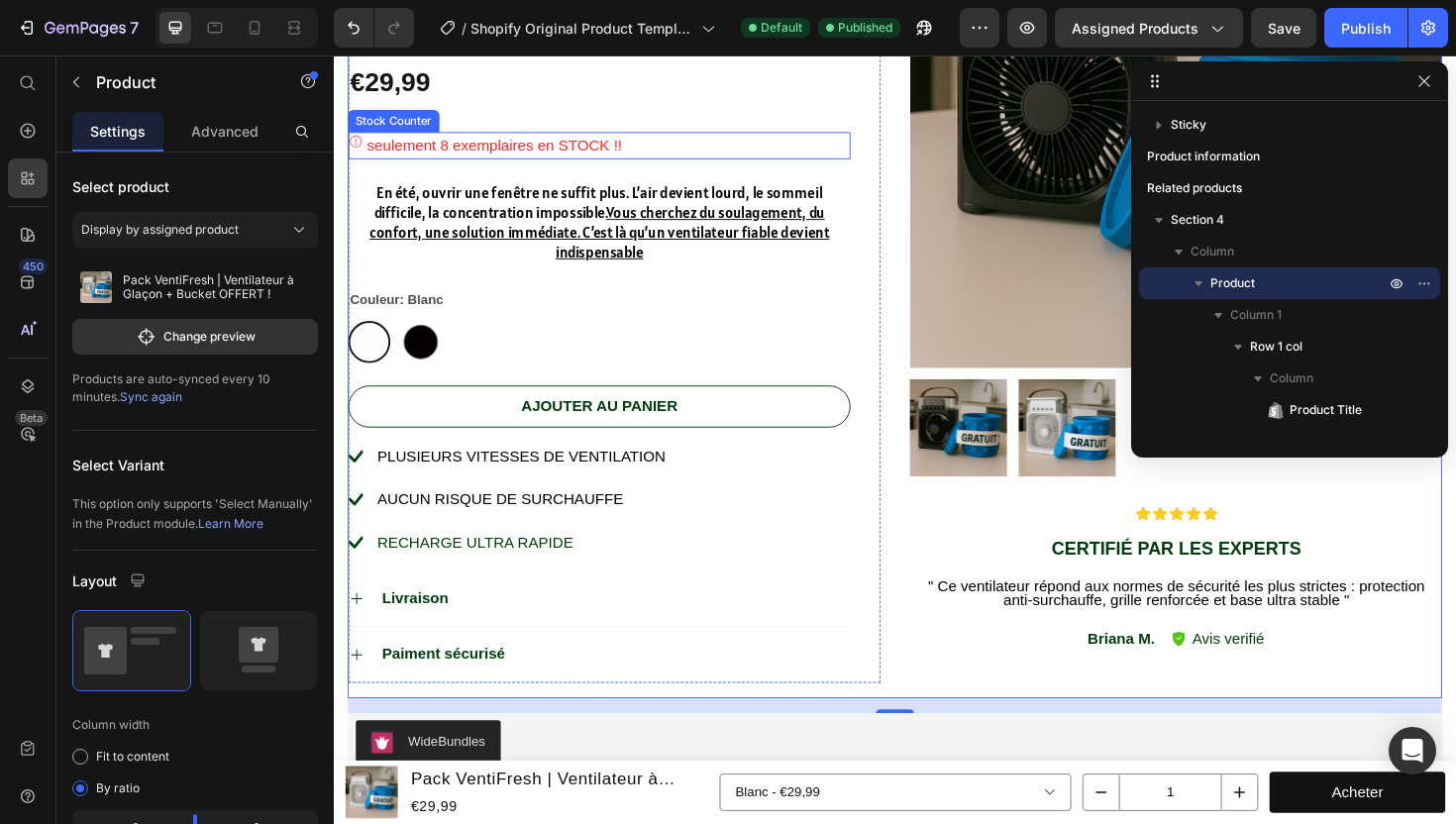 scroll, scrollTop: 772, scrollLeft: 0, axis: vertical 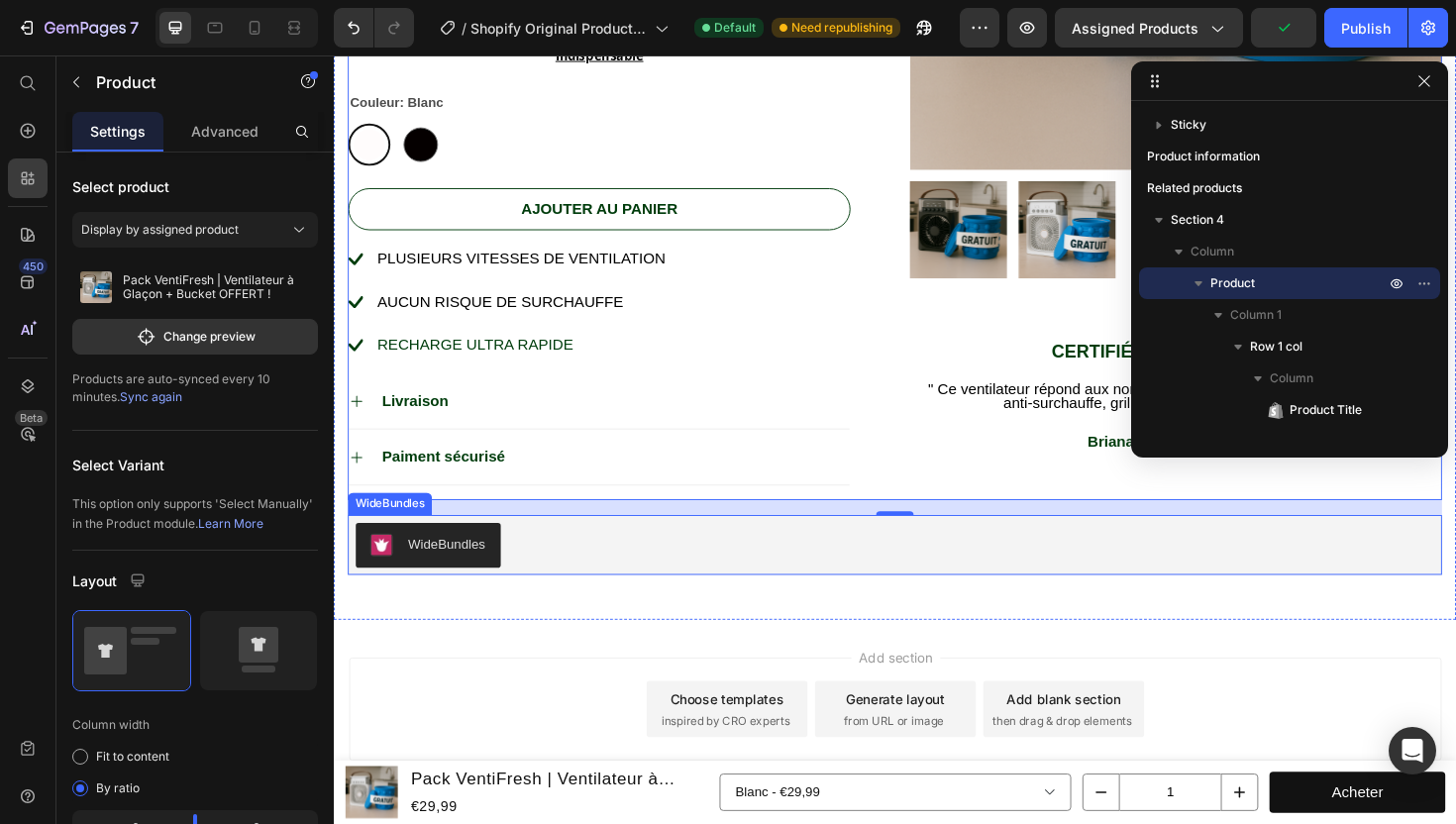 click on "WideBundles" 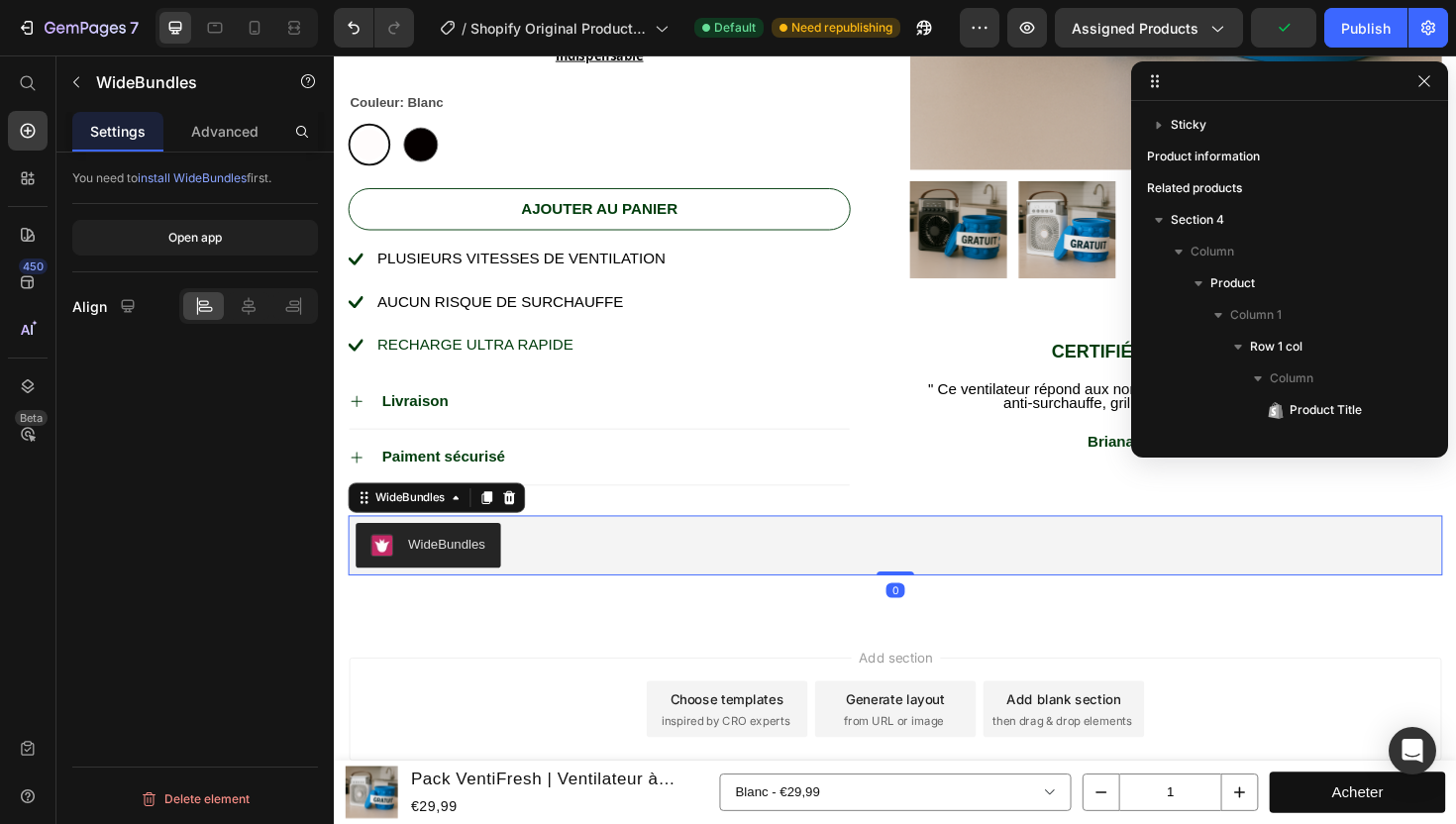 scroll, scrollTop: 370, scrollLeft: 0, axis: vertical 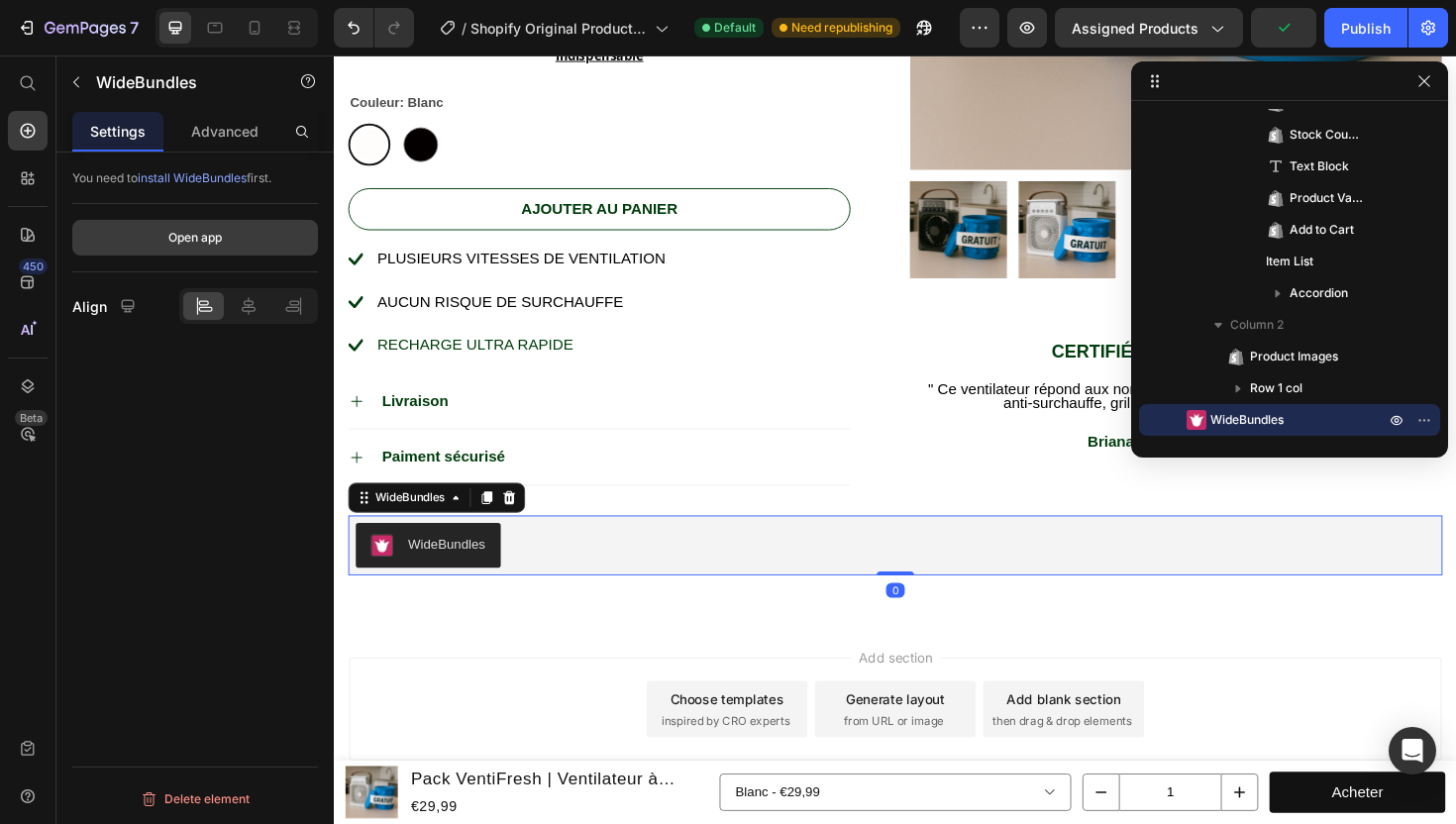 click on "Open app" 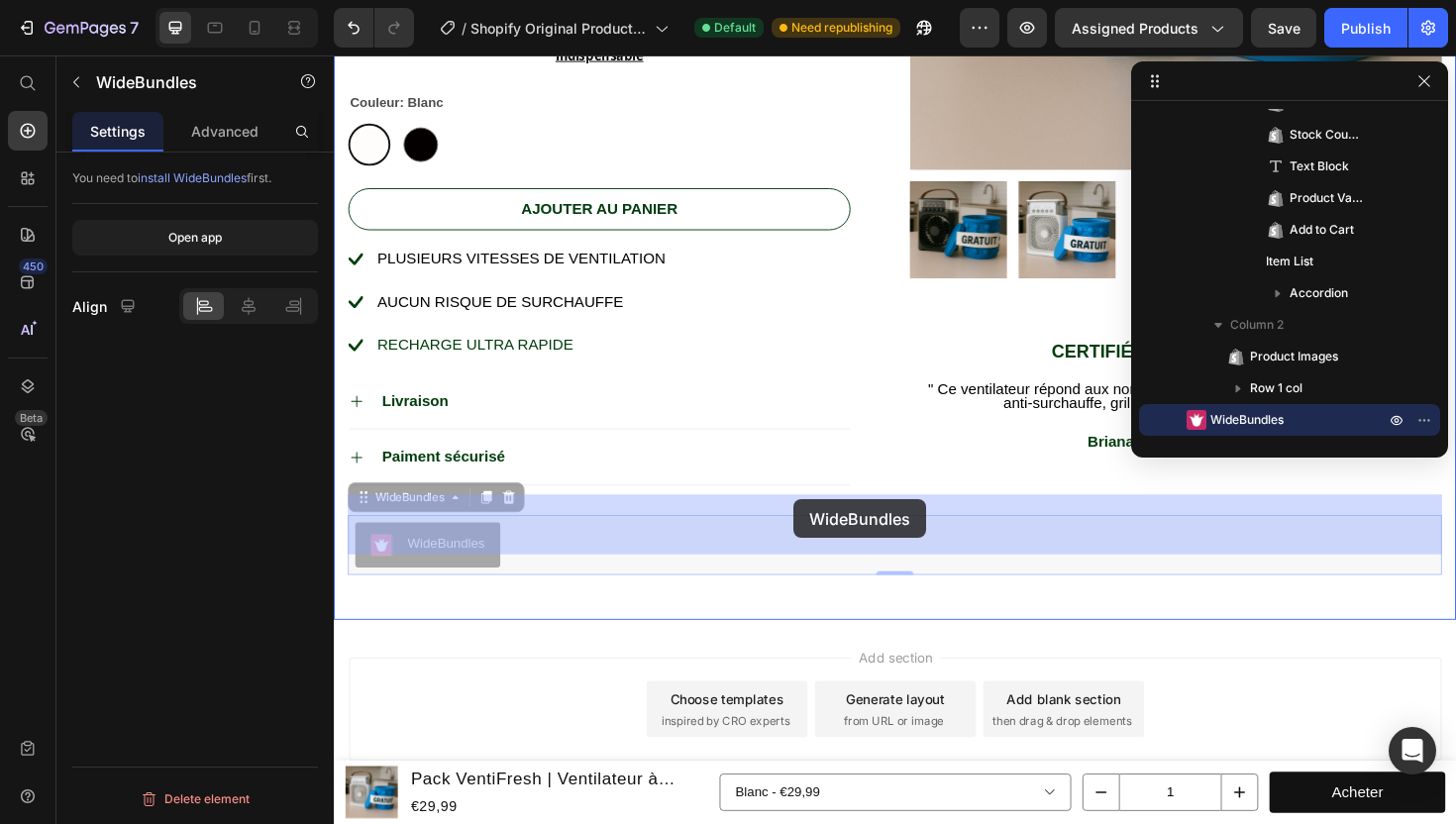 drag, startPoint x: 122, startPoint y: 497, endPoint x: 525, endPoint y: 515, distance: 403.40178 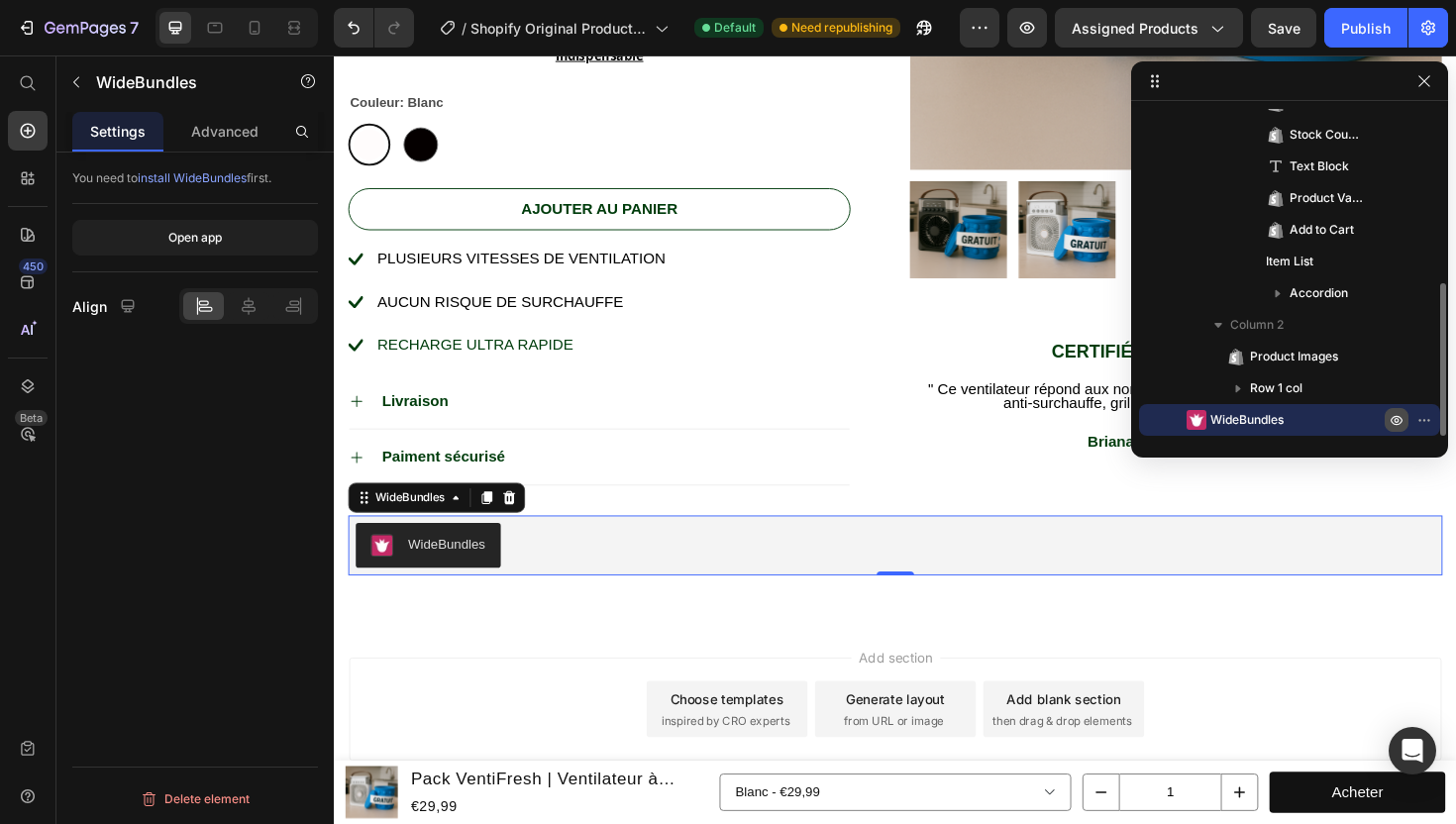 click 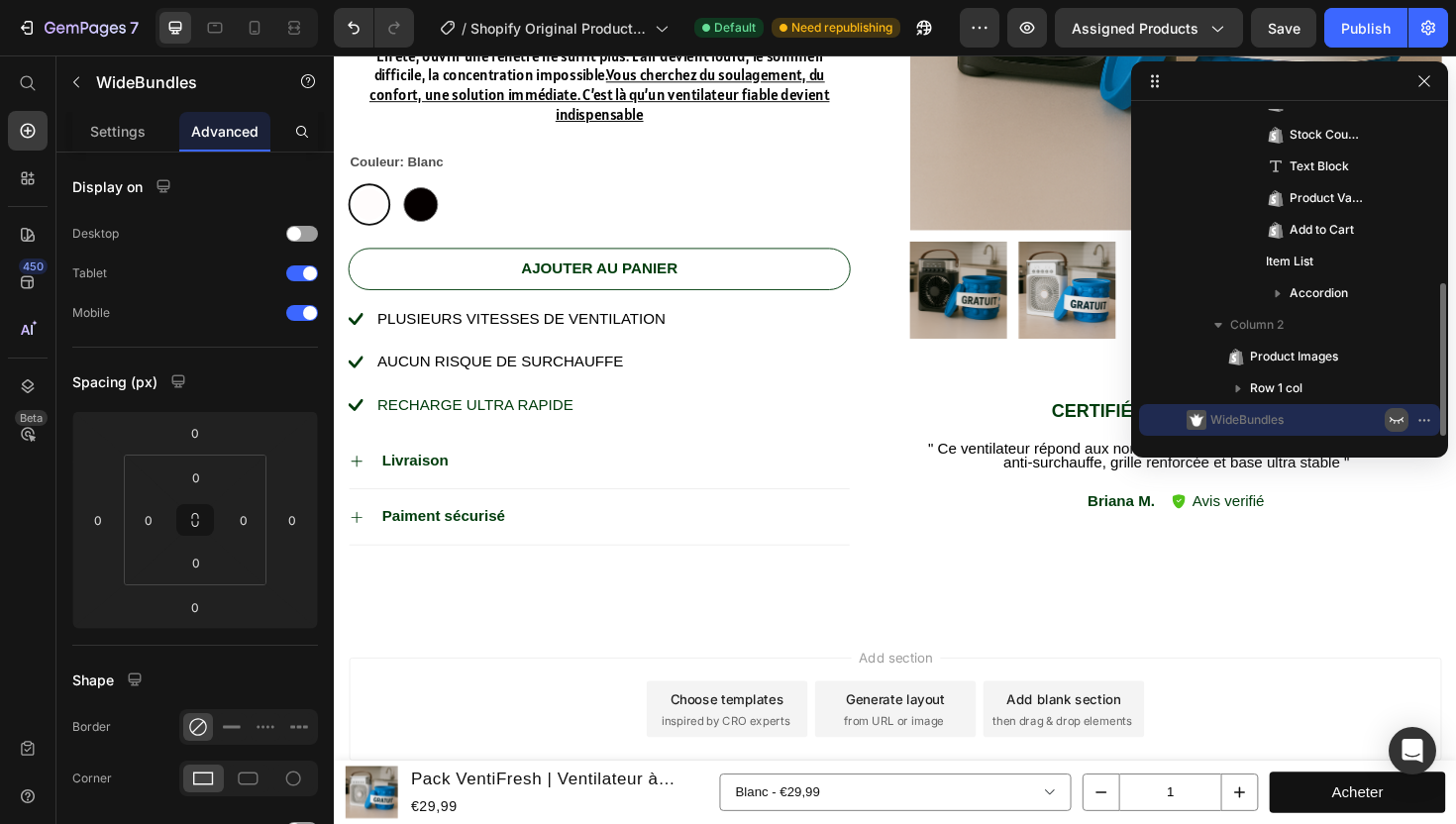click 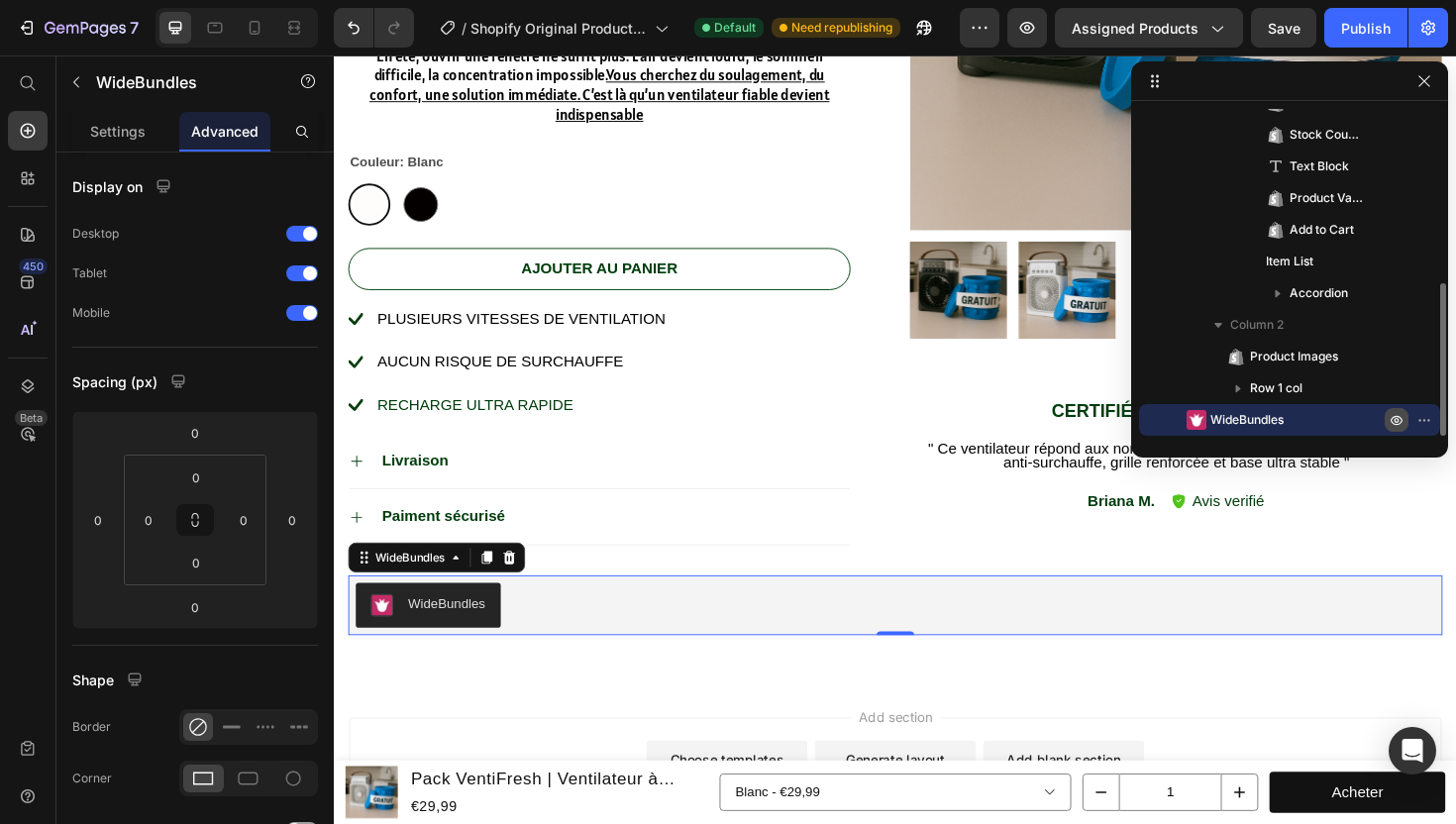 scroll, scrollTop: 772, scrollLeft: 0, axis: vertical 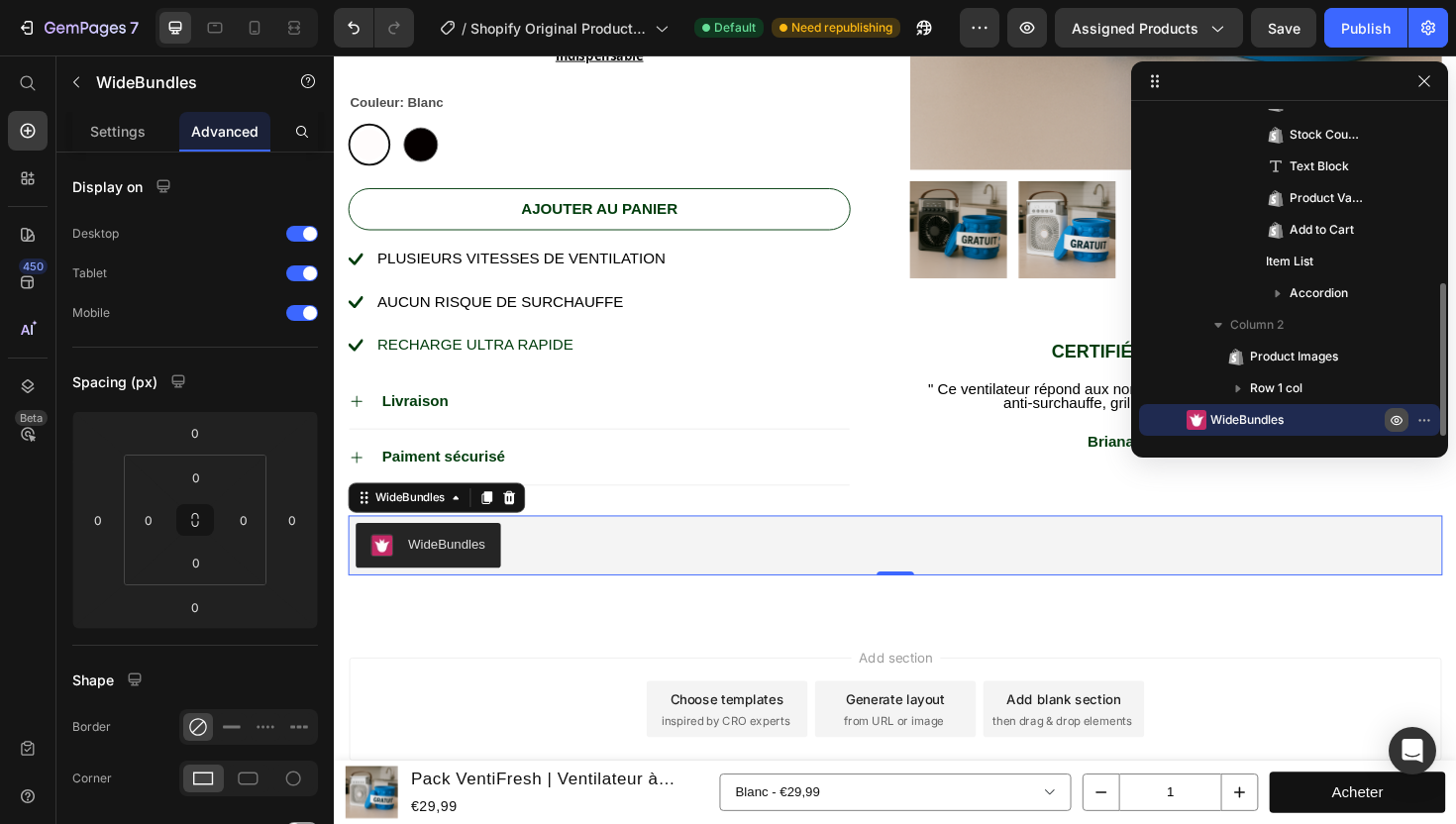 click on "WideBundles" 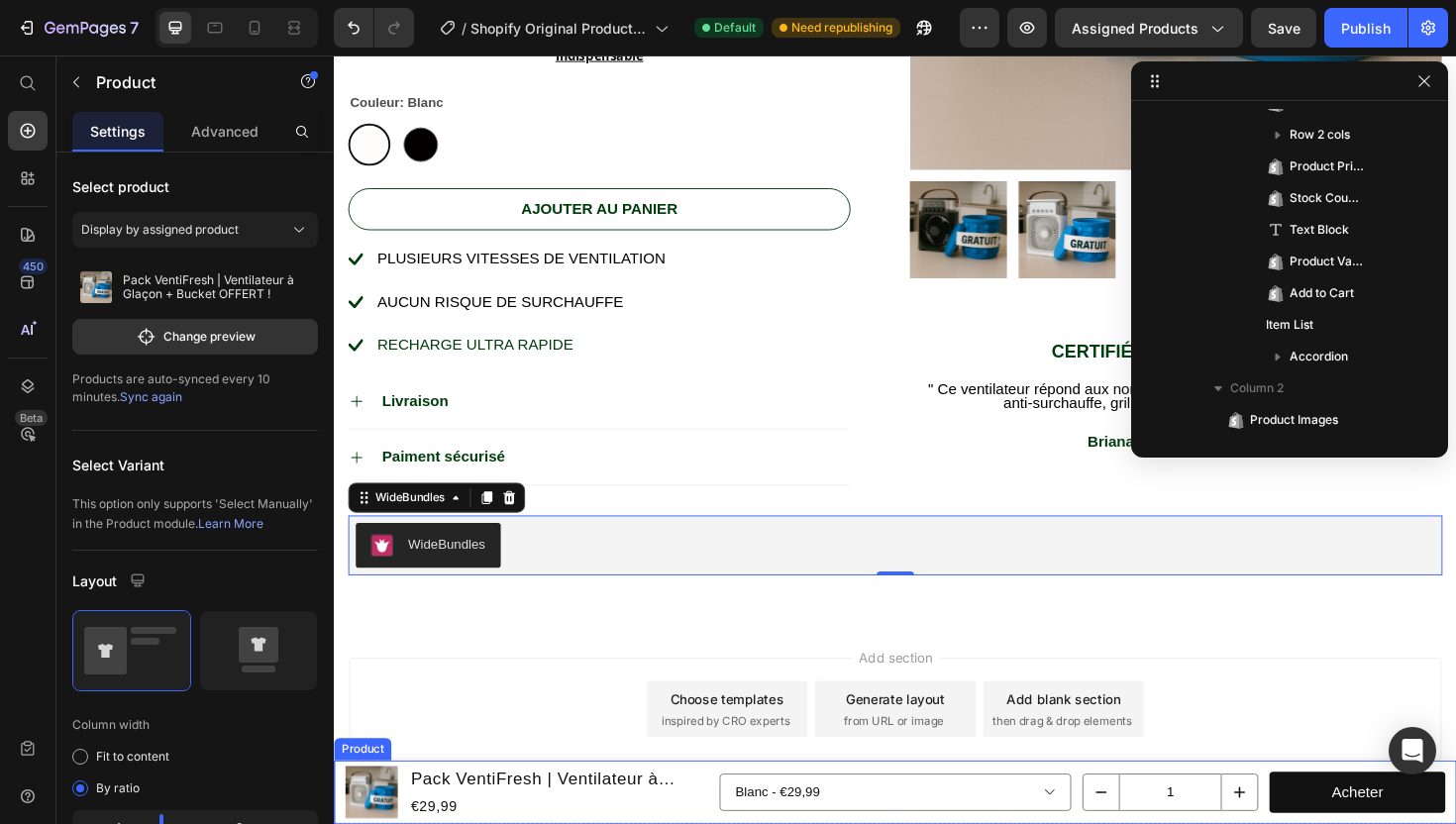 click on "Product Images Pack VentiFresh | Ventilateur à Glaçon + Bucket OFFERT ! Product Title €29,99 Product Price Row Blanc - €29,99  Noir - €29,99  Product Variants & Swatches 1 Product Quantity Acheter   Product Cart Button Row Product" 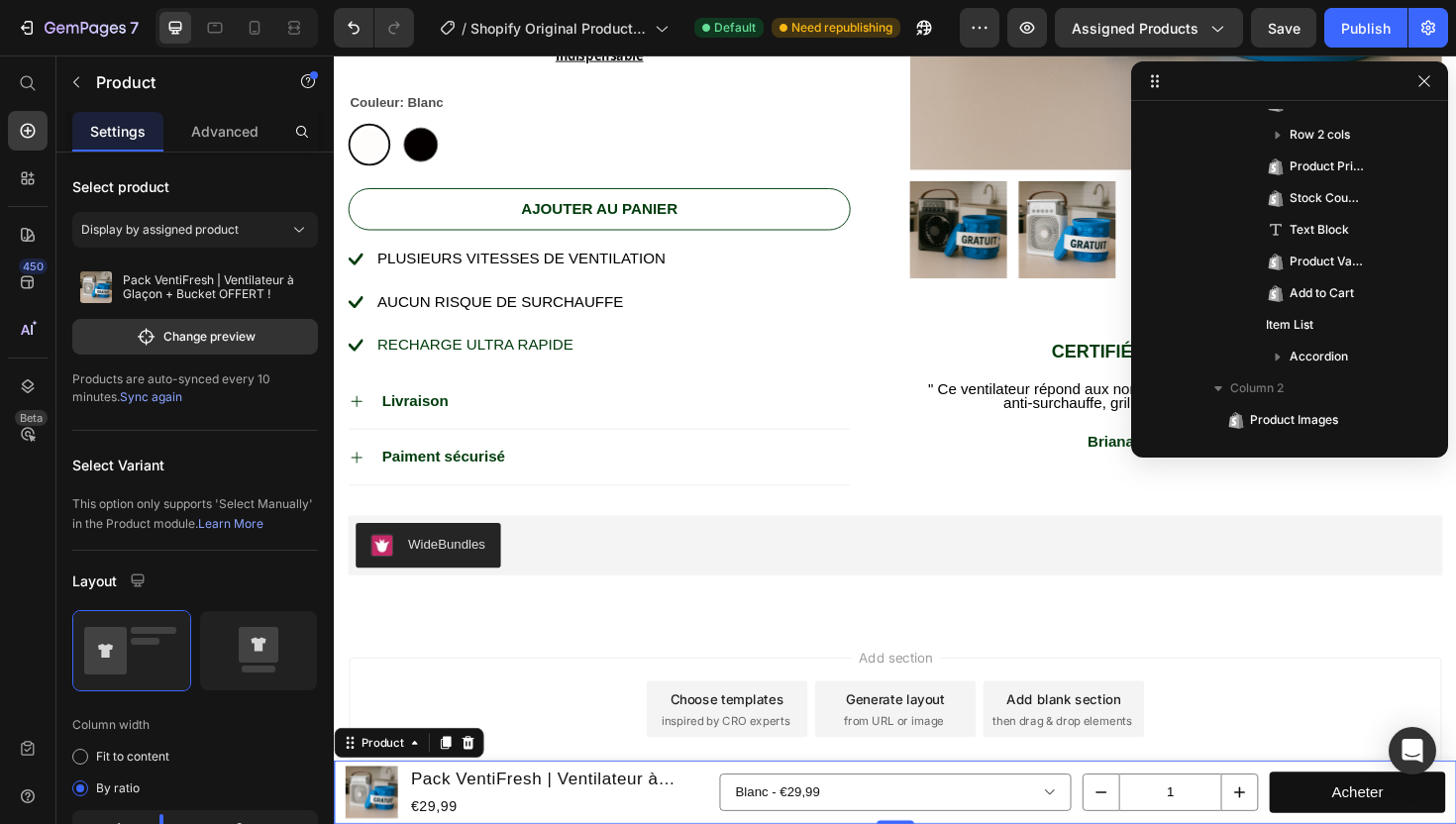 scroll, scrollTop: 0, scrollLeft: 0, axis: both 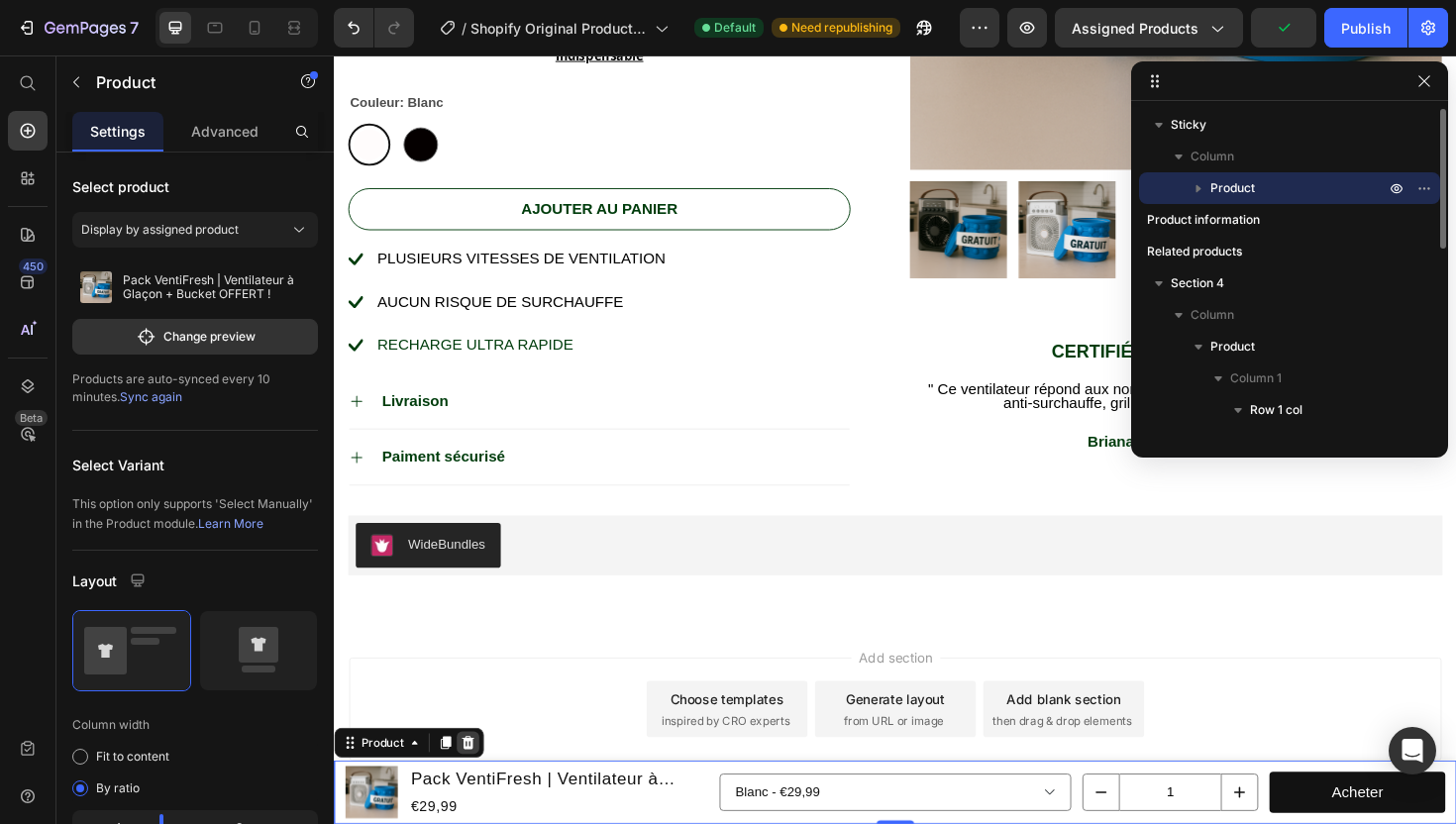 click 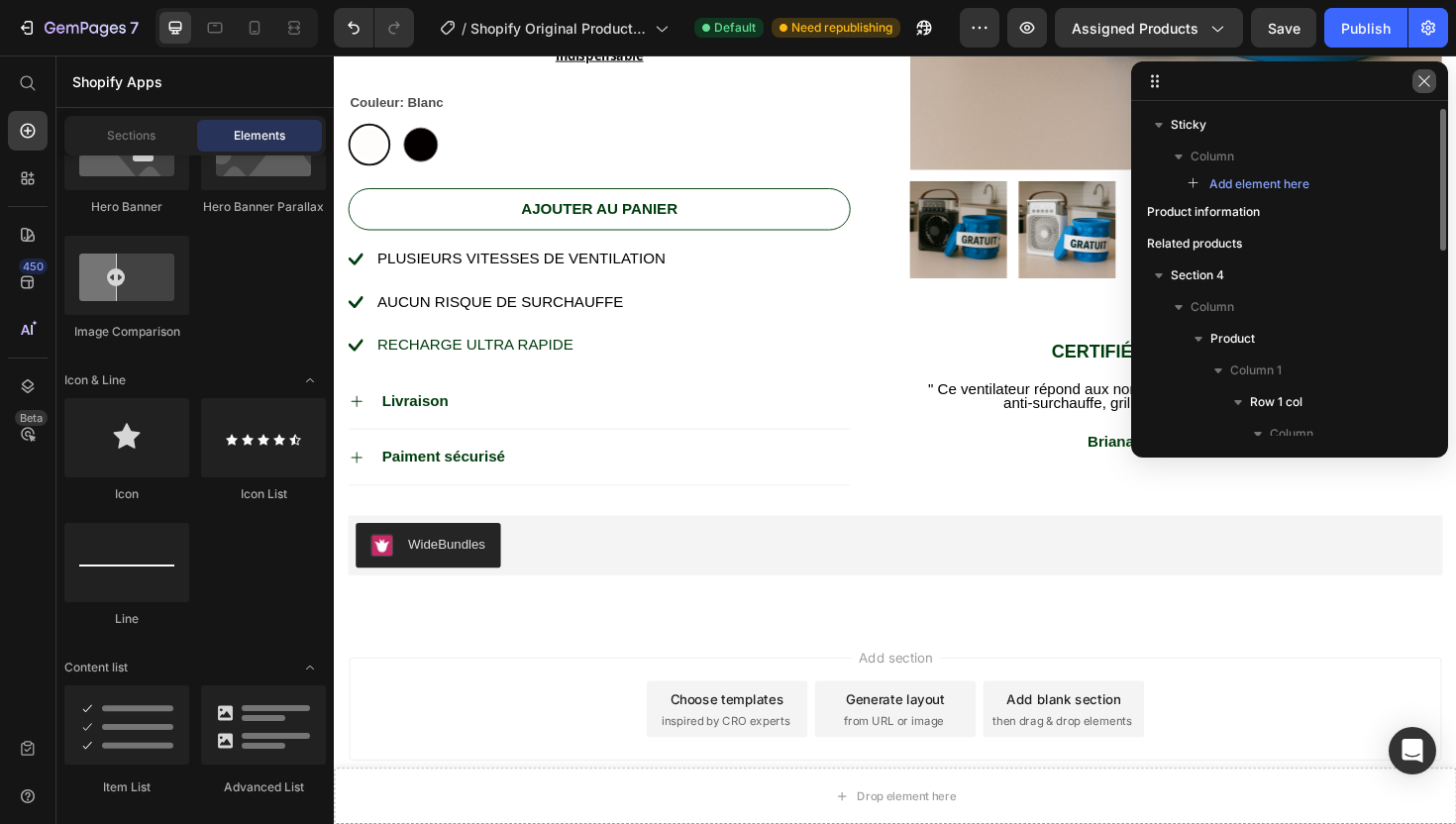 click 